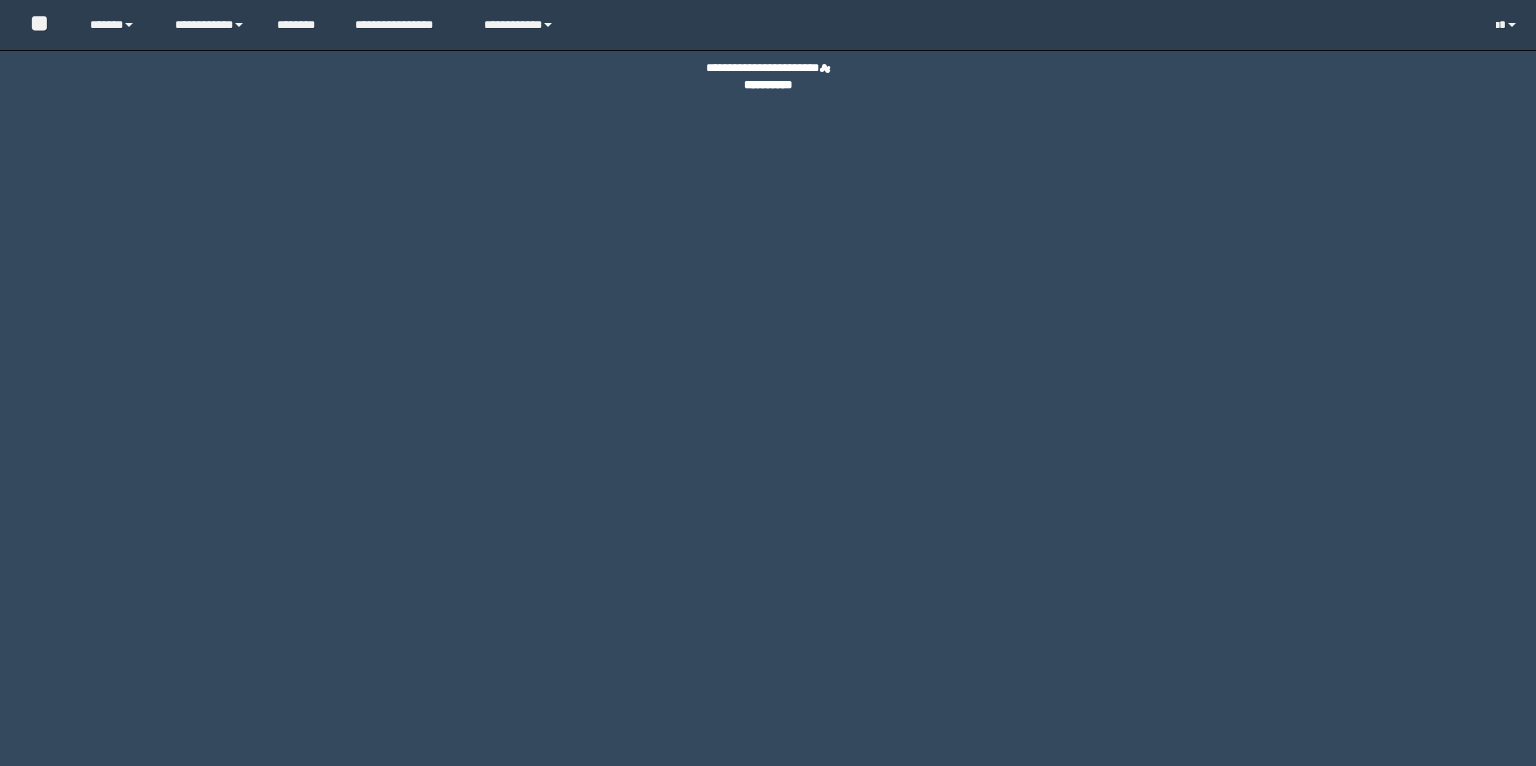 scroll, scrollTop: 0, scrollLeft: 0, axis: both 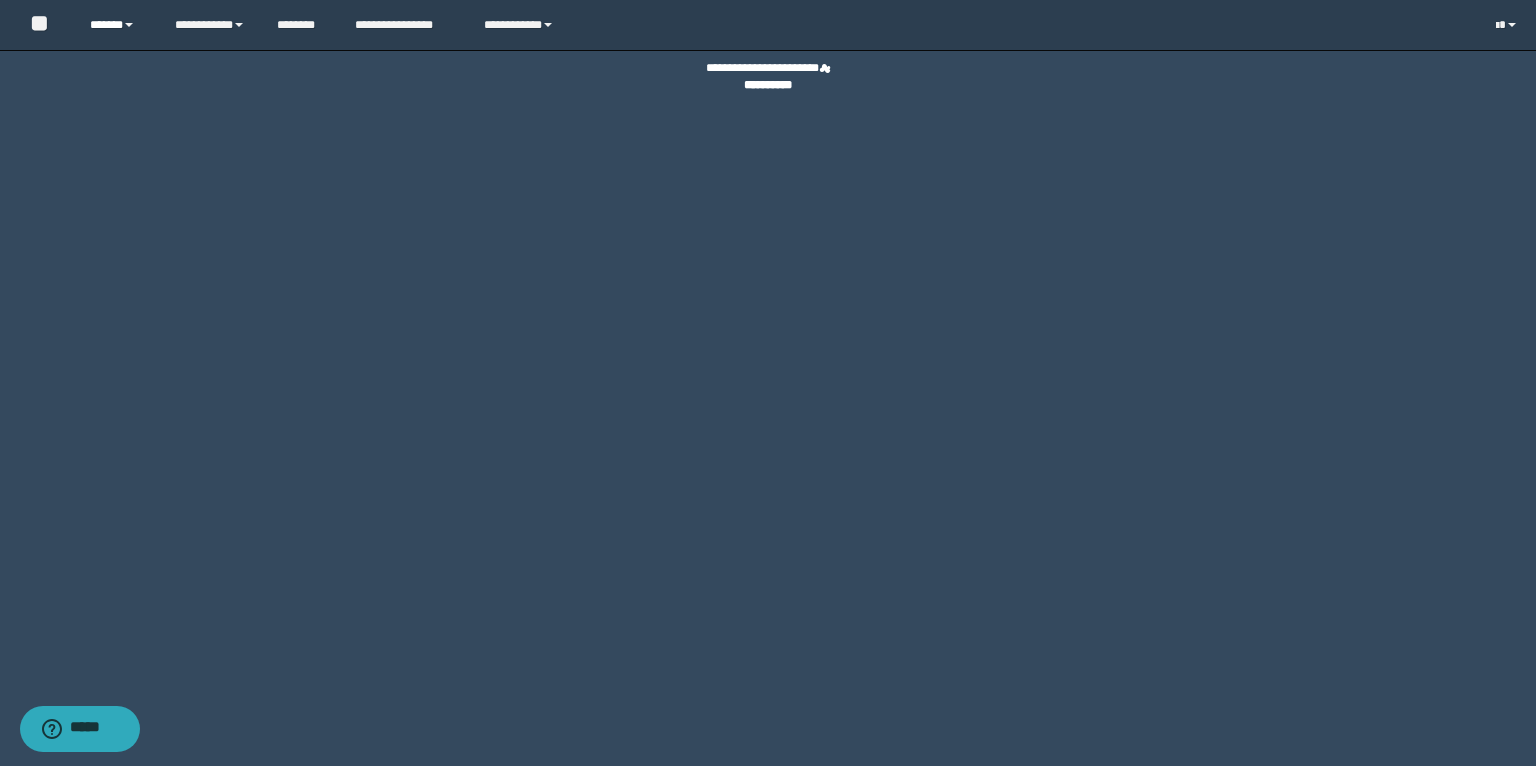 click on "******" at bounding box center (117, 25) 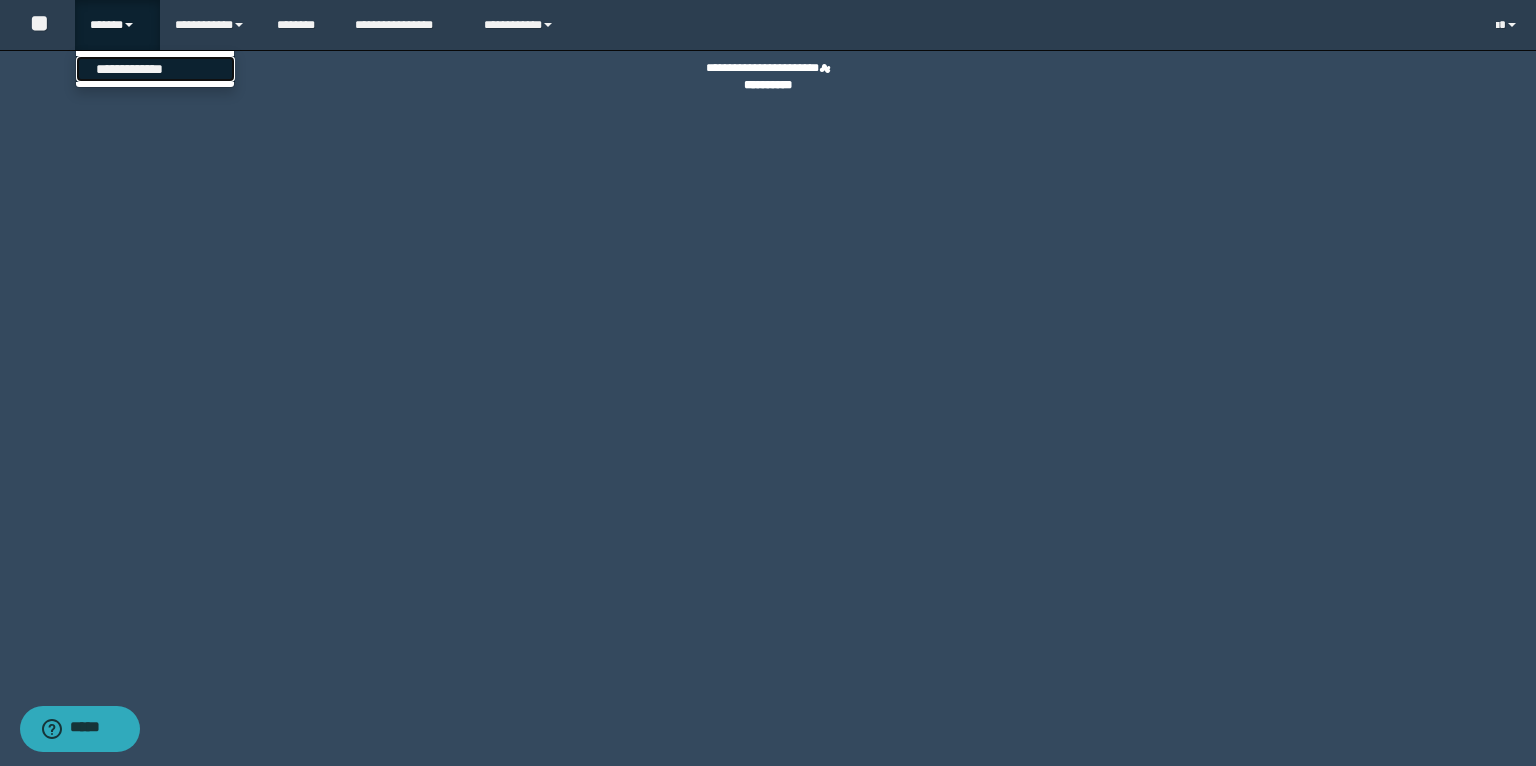 click on "**********" at bounding box center (155, 69) 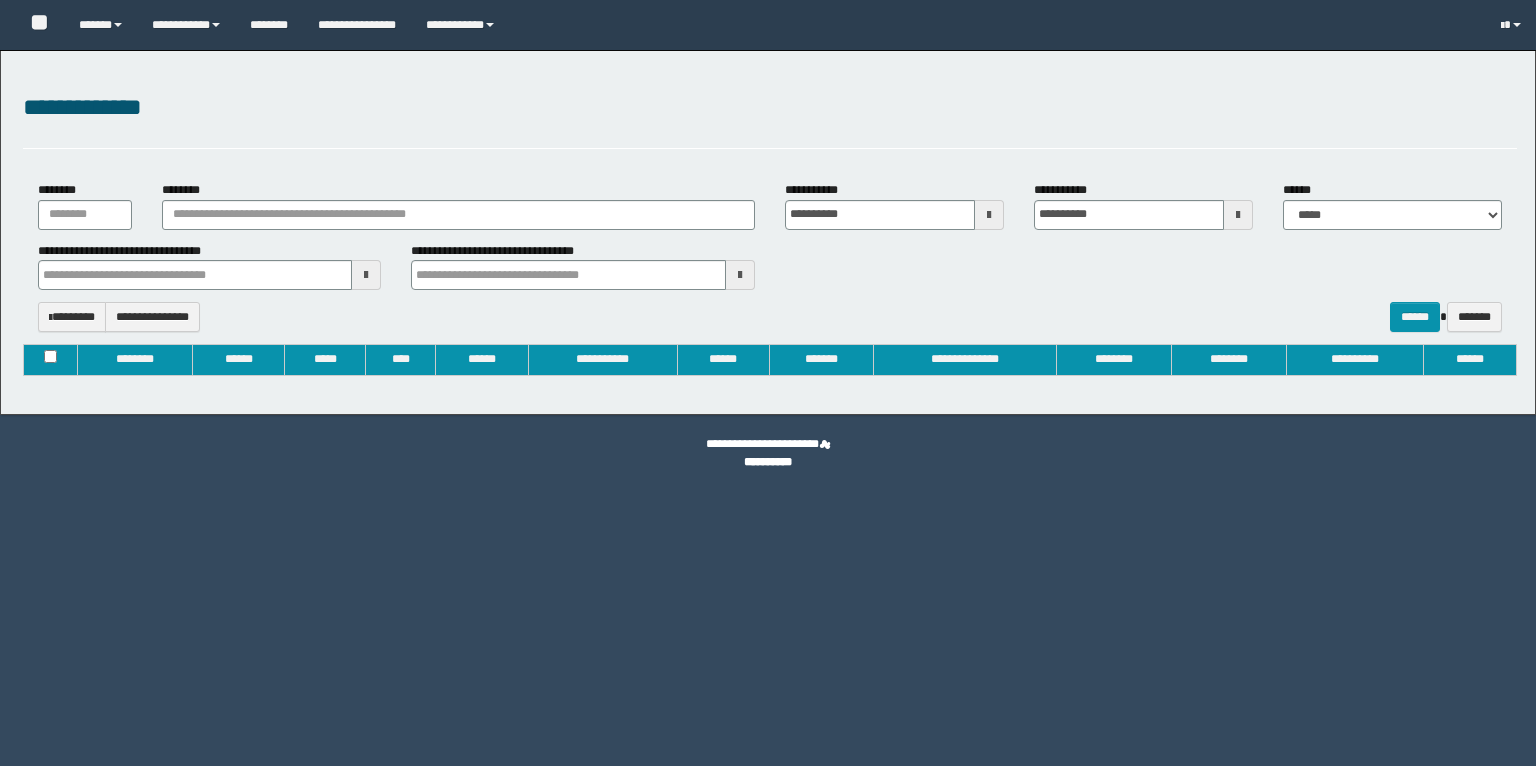 type on "**********" 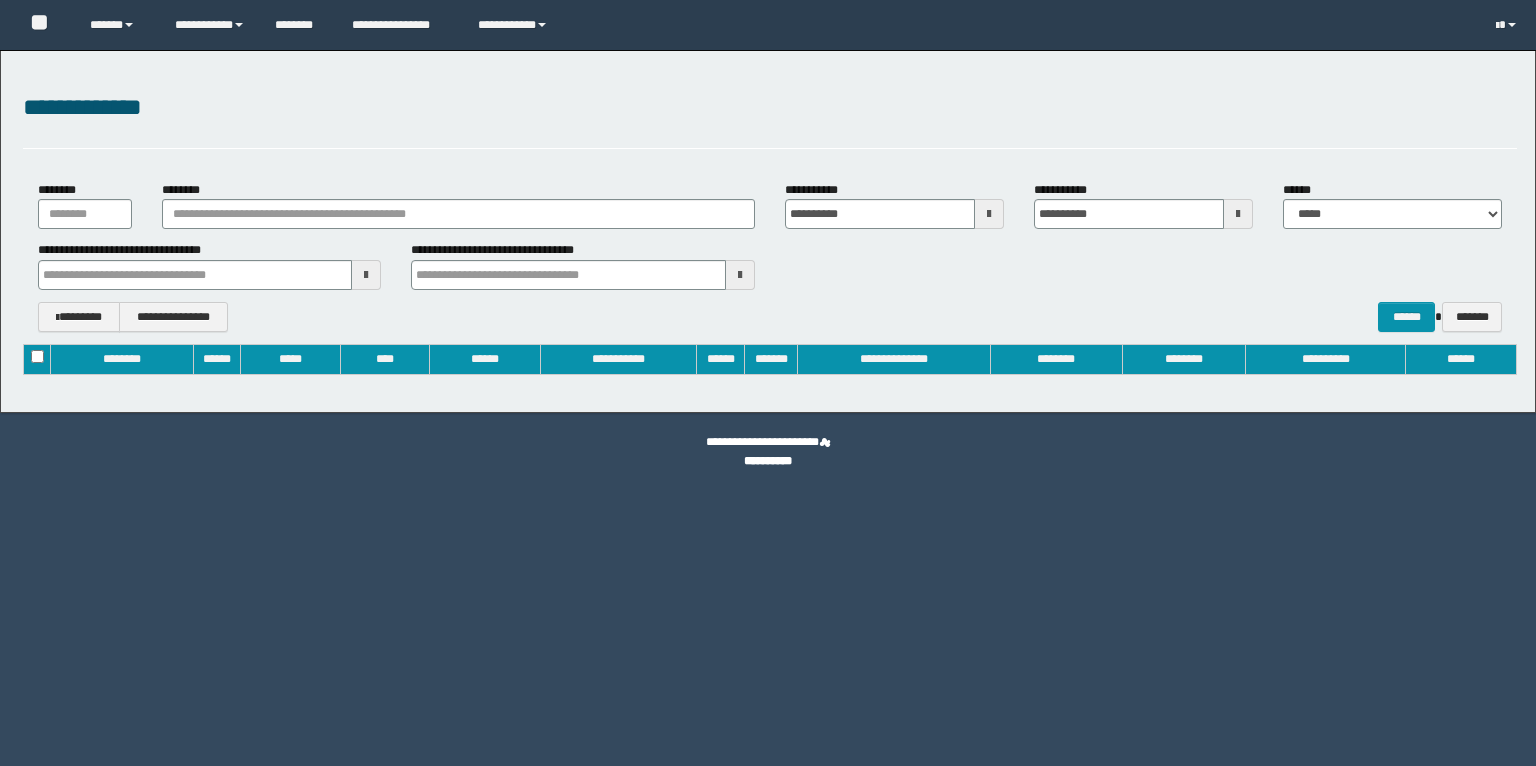 scroll, scrollTop: 0, scrollLeft: 0, axis: both 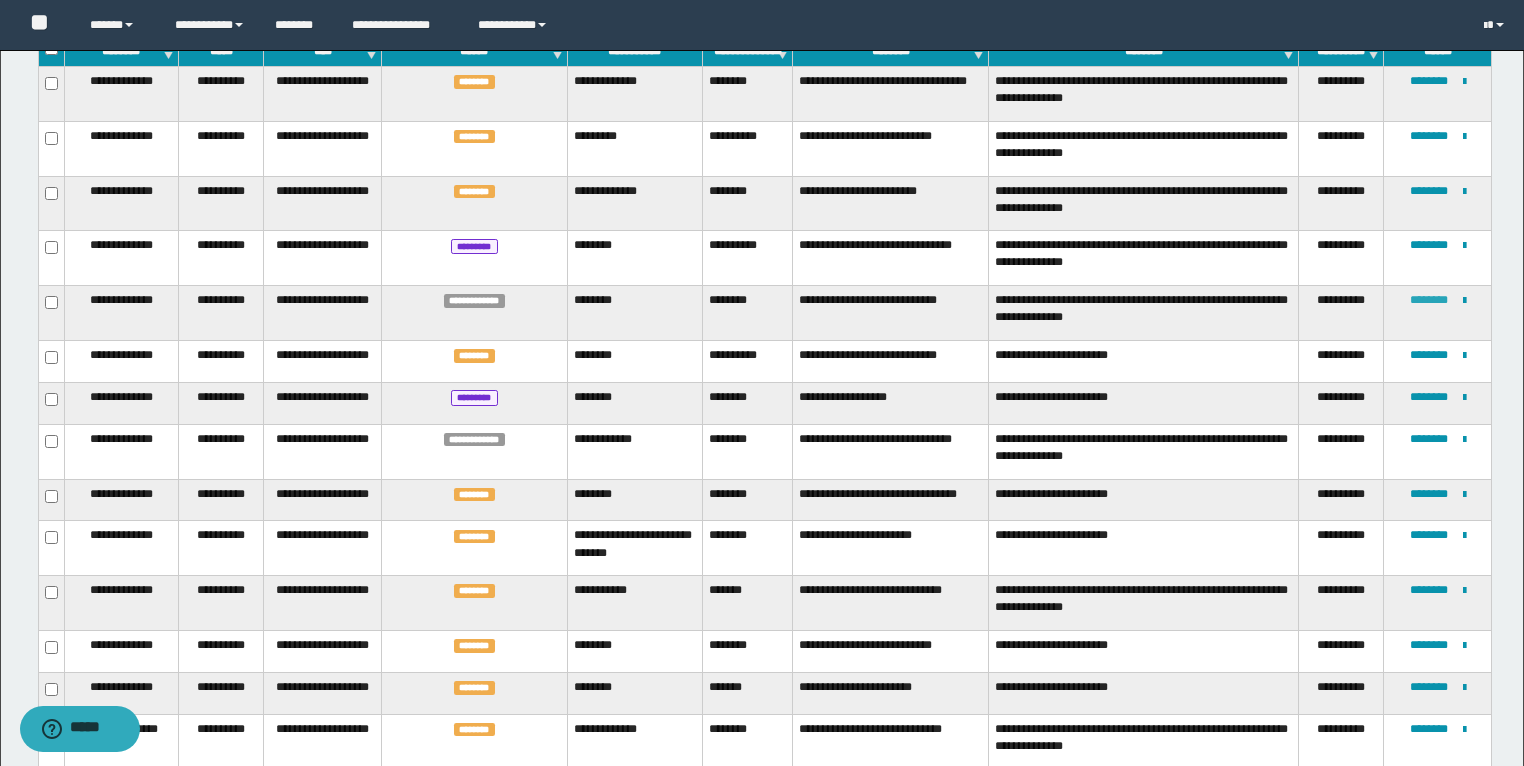 click on "********" at bounding box center [1429, 300] 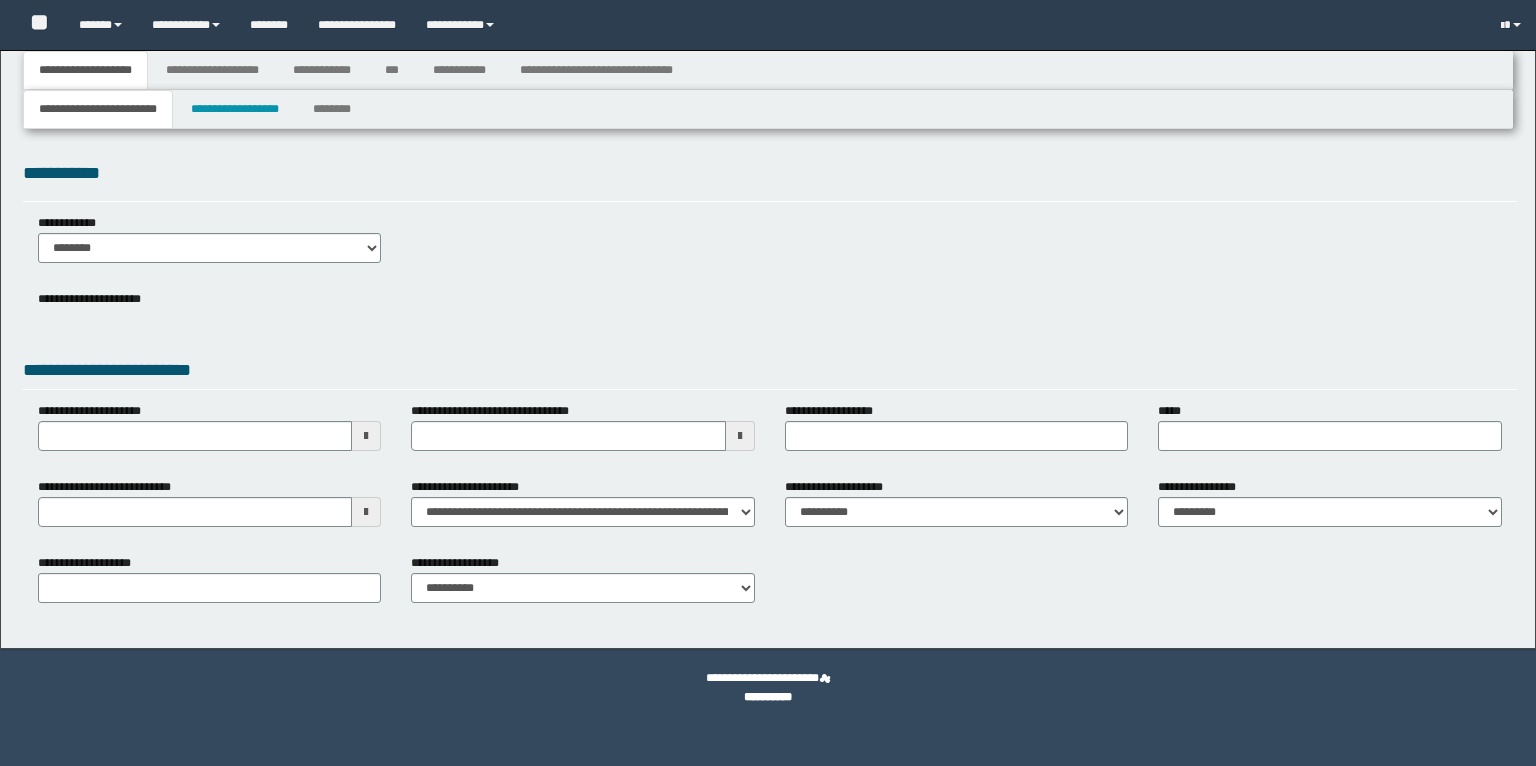 scroll, scrollTop: 0, scrollLeft: 0, axis: both 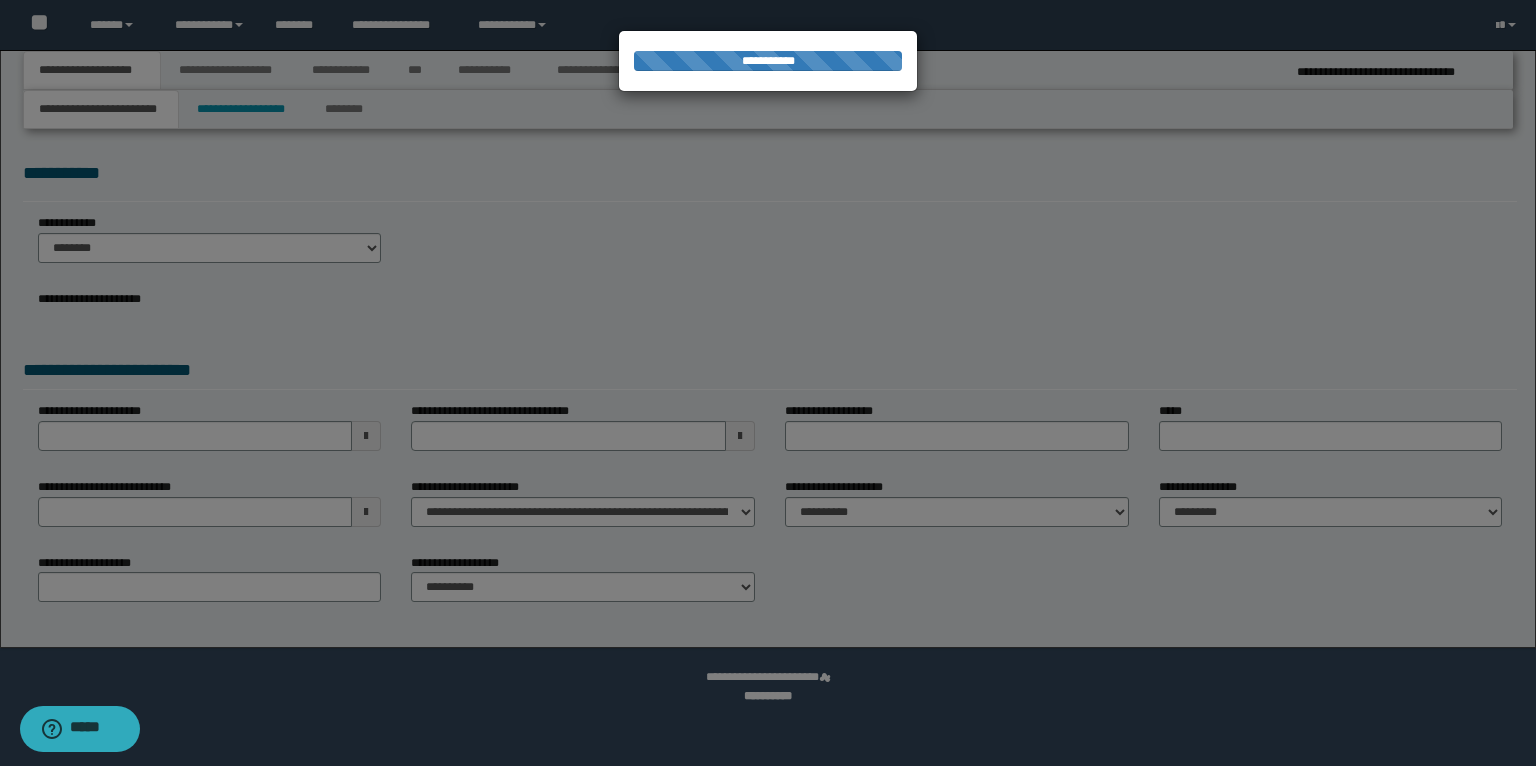 select on "*" 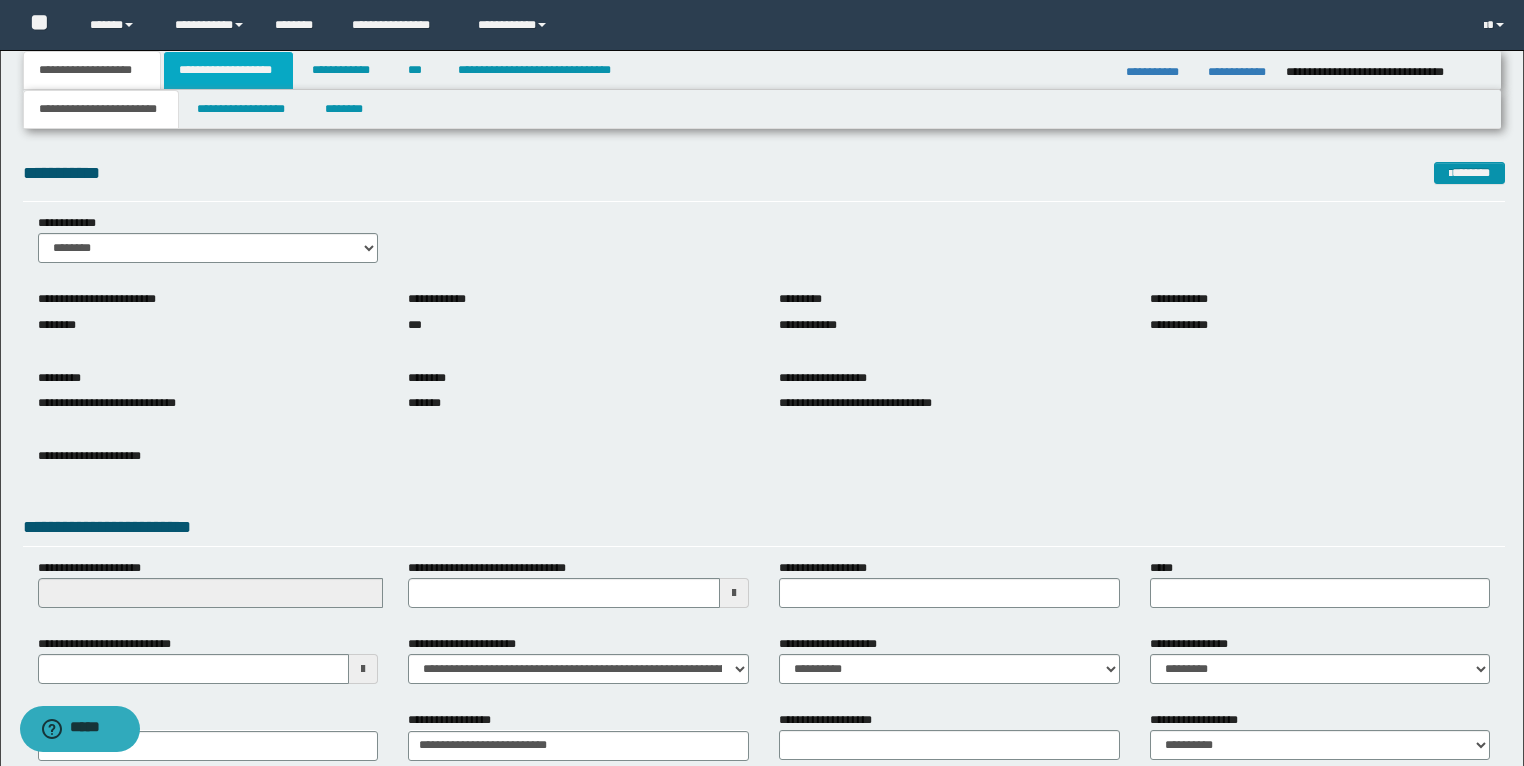 click on "**********" at bounding box center (228, 70) 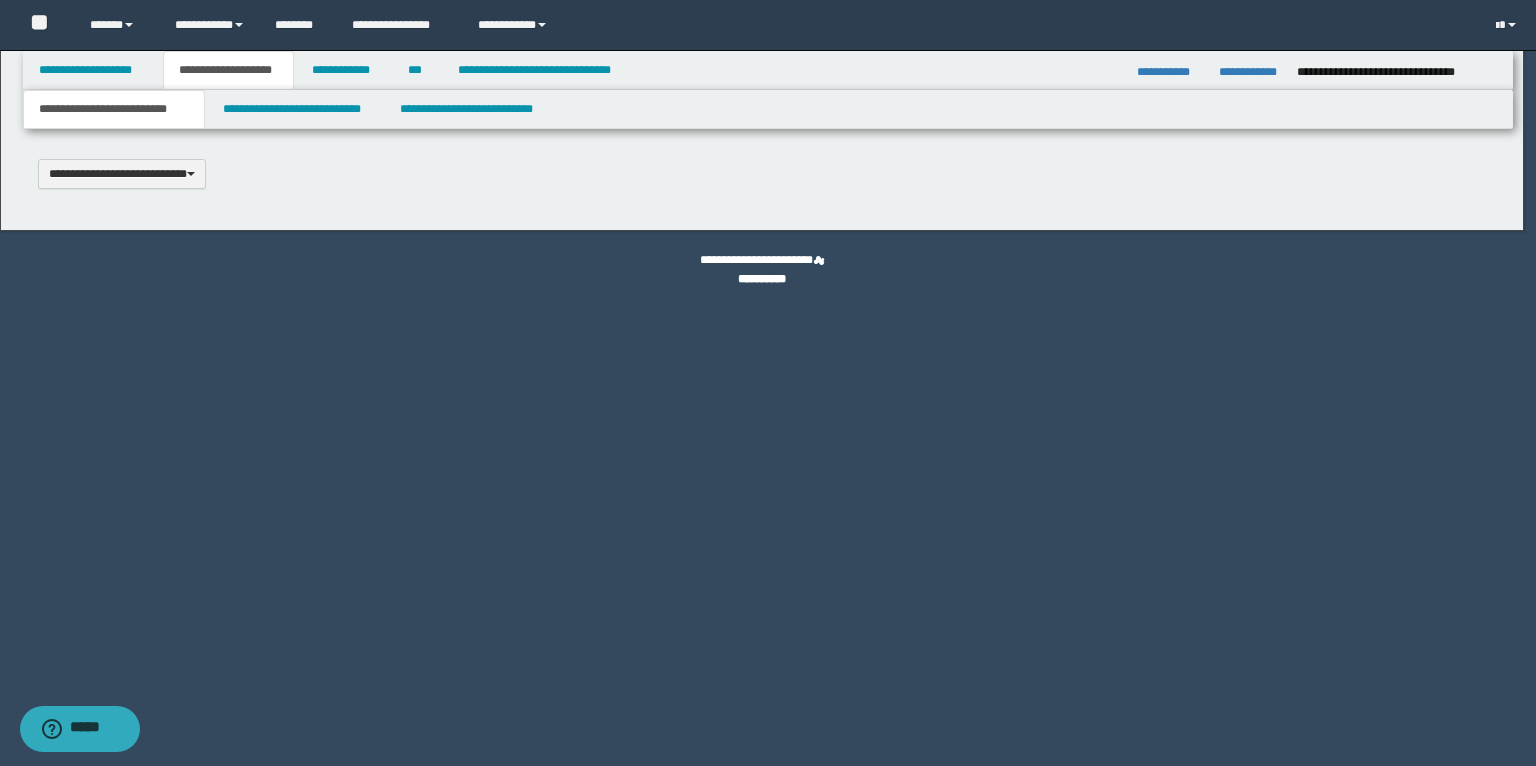 type 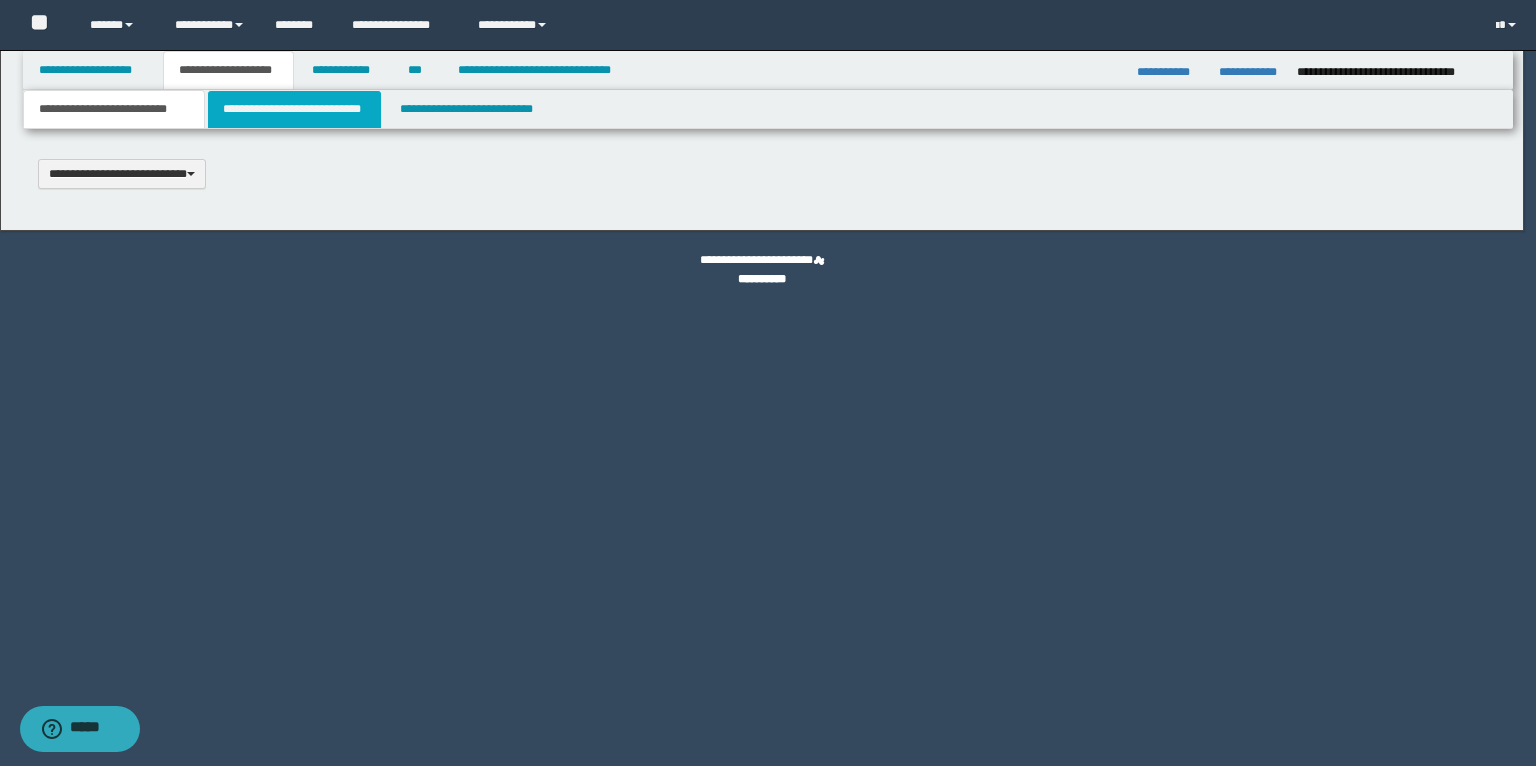 scroll, scrollTop: 0, scrollLeft: 0, axis: both 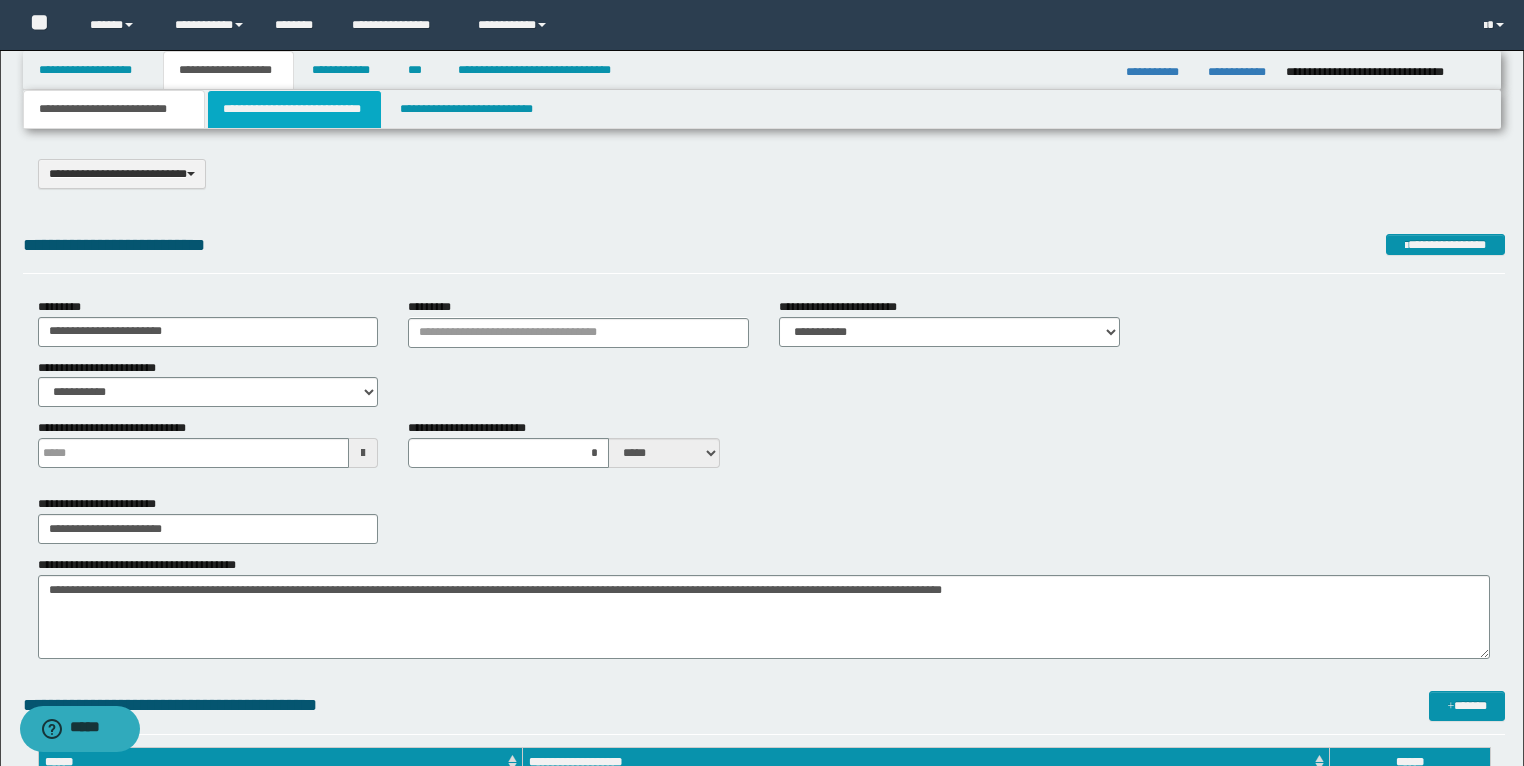 click on "**********" at bounding box center (294, 109) 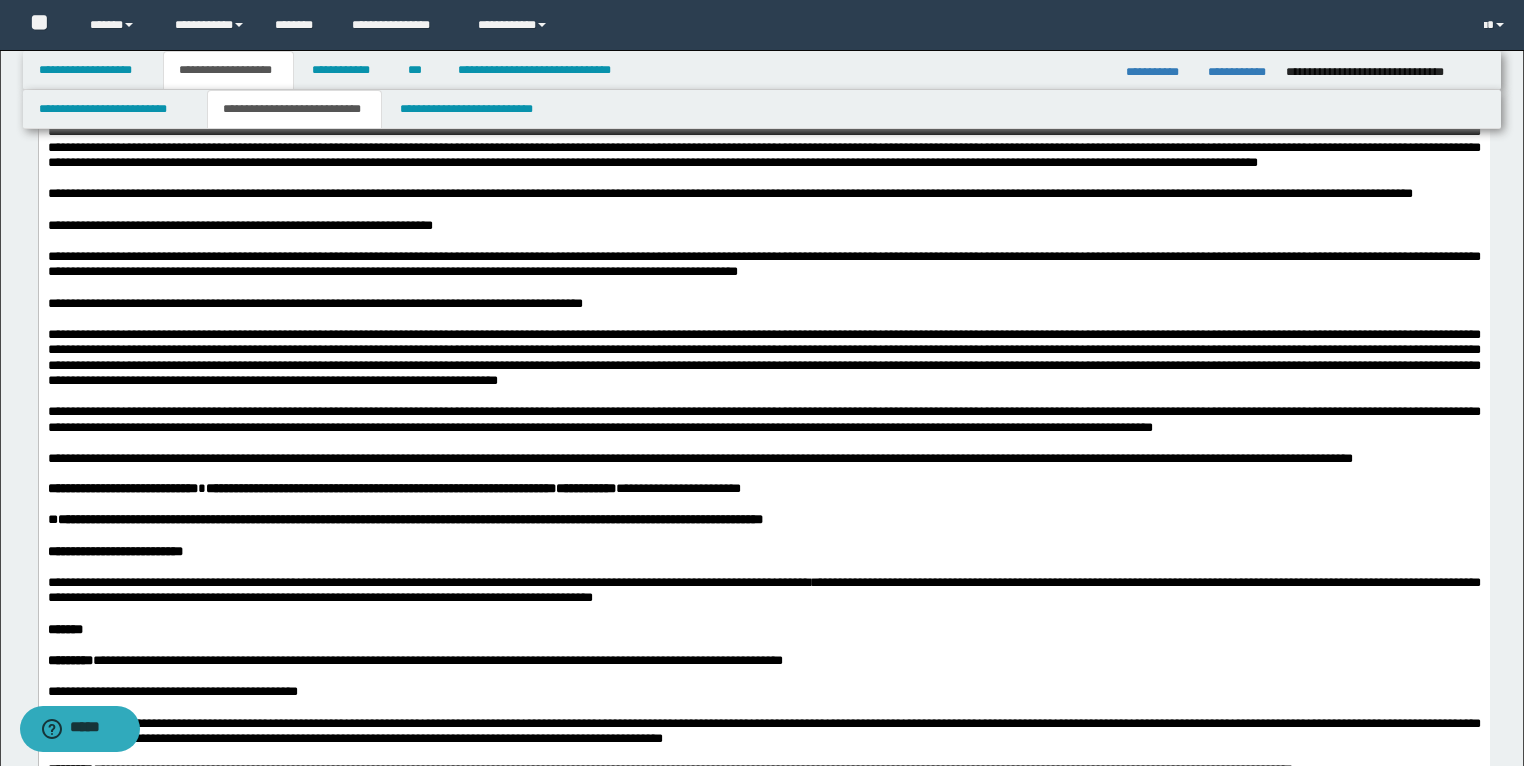 scroll, scrollTop: 2800, scrollLeft: 0, axis: vertical 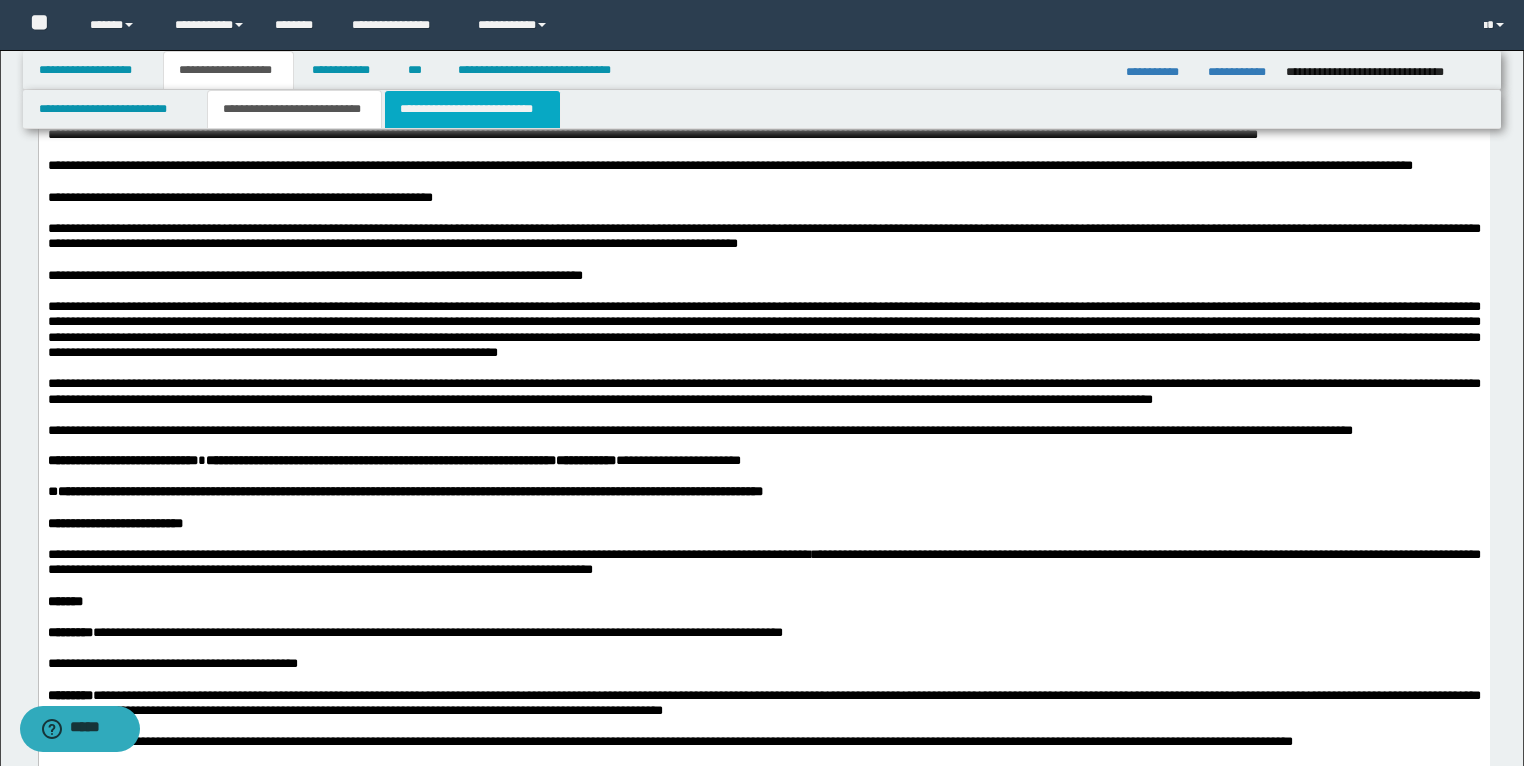 click on "**********" at bounding box center [472, 109] 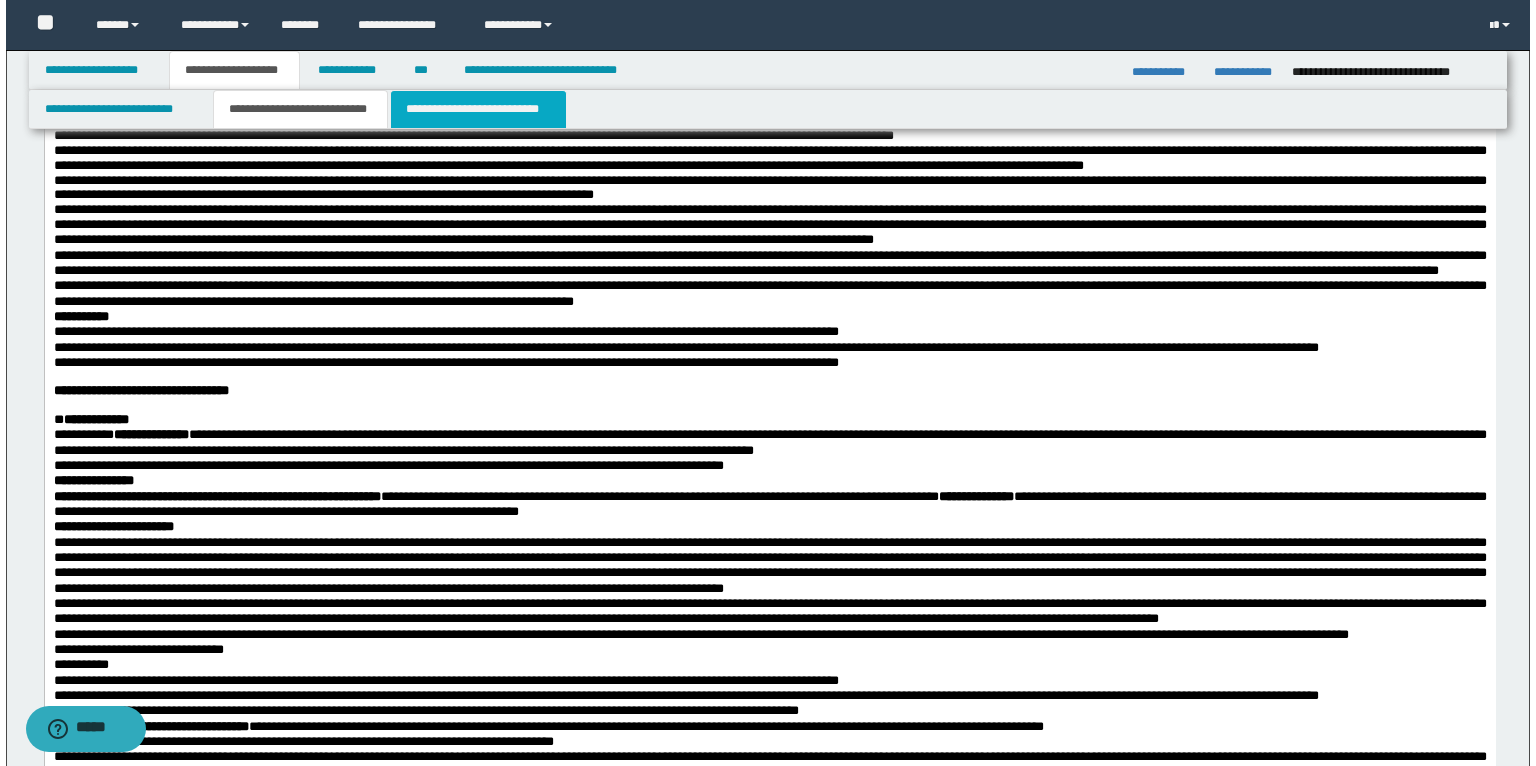 scroll, scrollTop: 0, scrollLeft: 0, axis: both 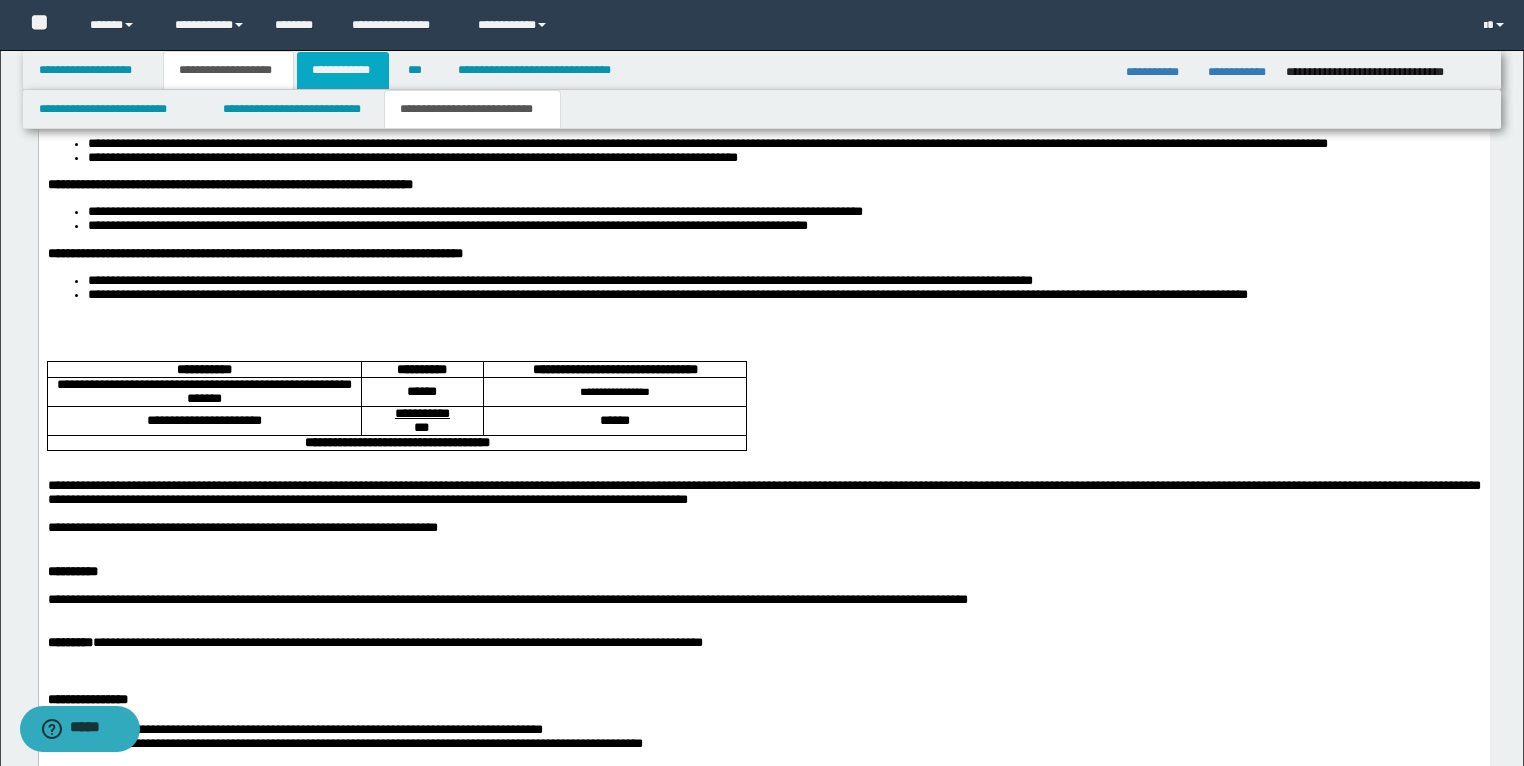 click on "**********" at bounding box center [343, 70] 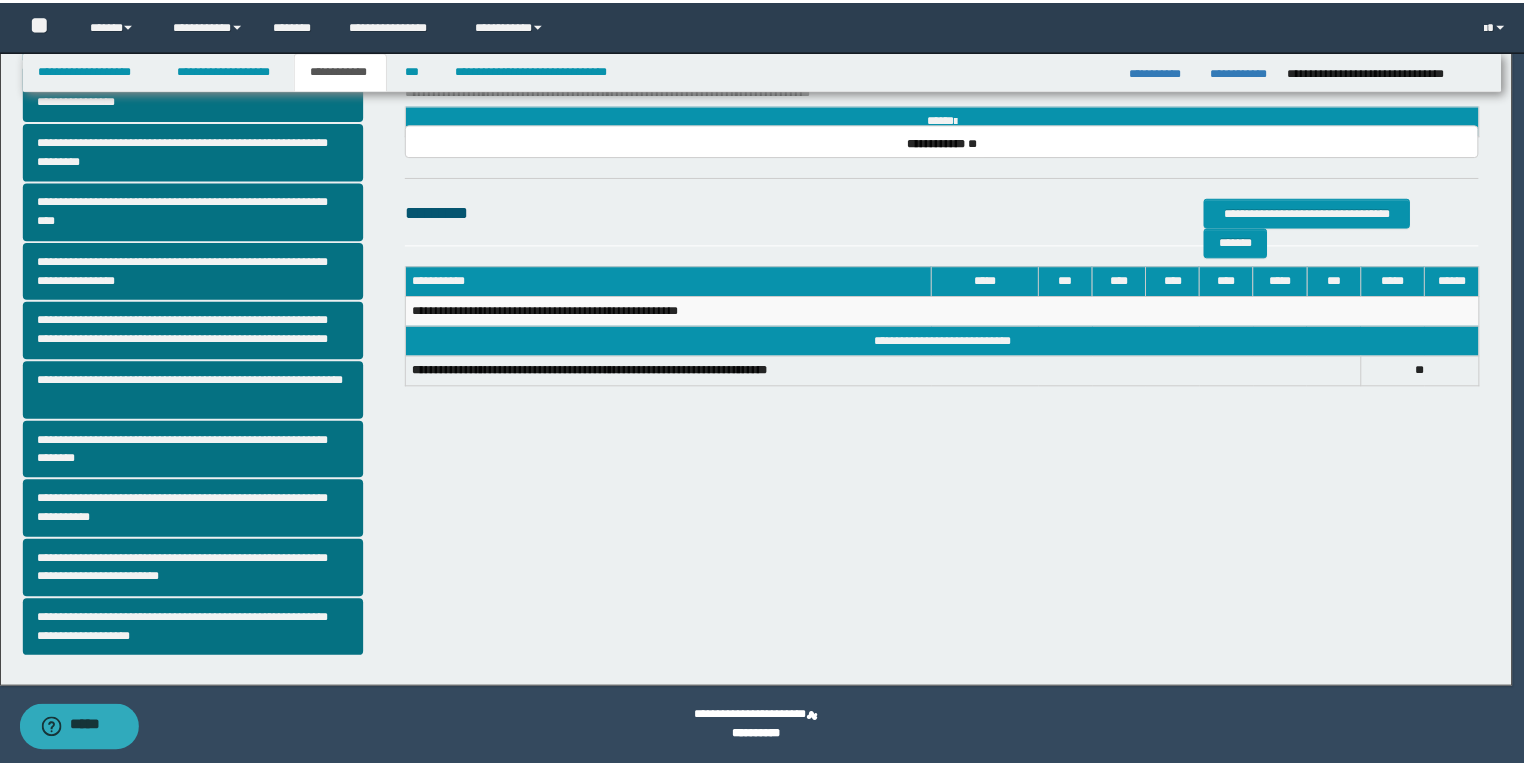 scroll, scrollTop: 308, scrollLeft: 0, axis: vertical 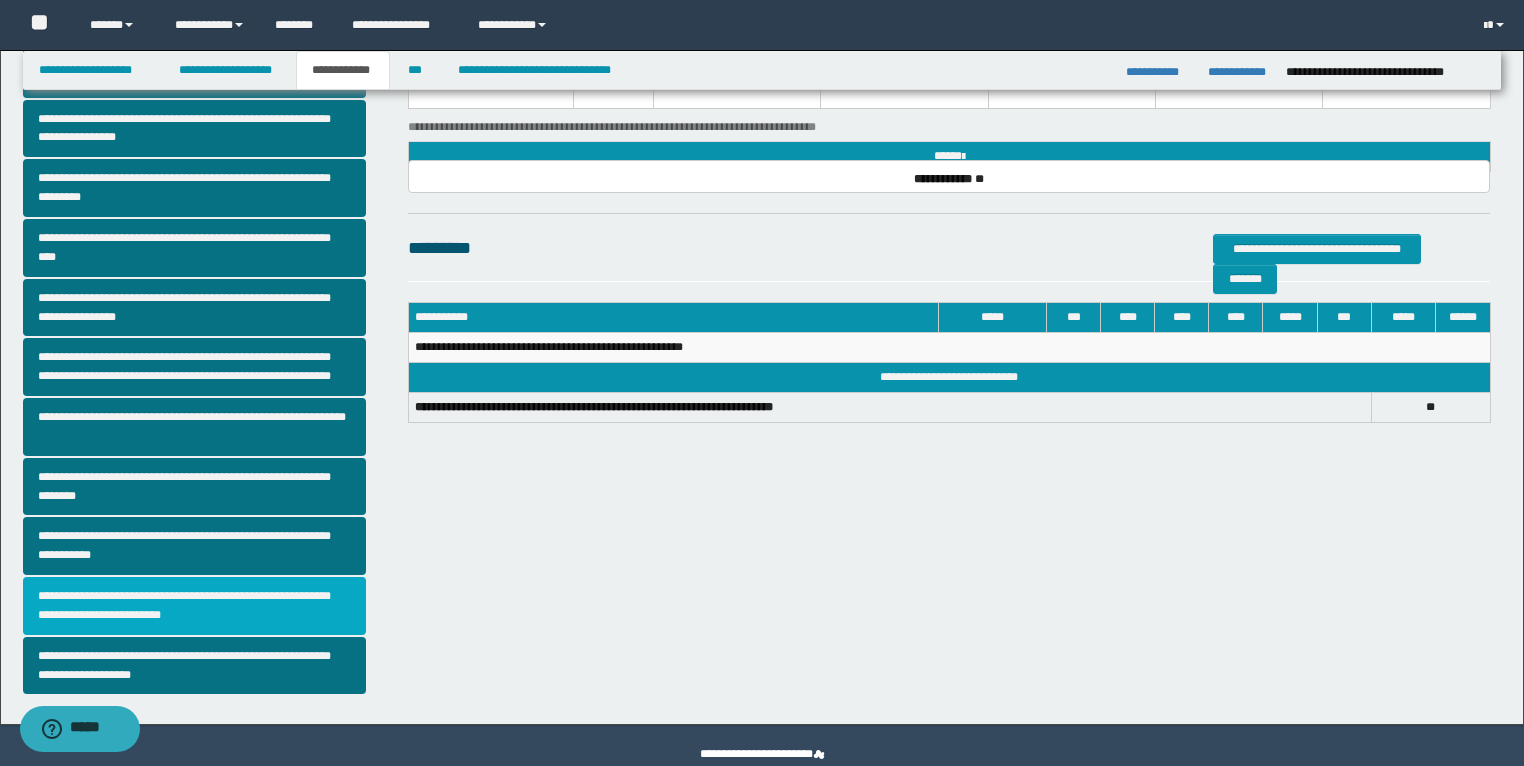 click on "**********" at bounding box center [195, 606] 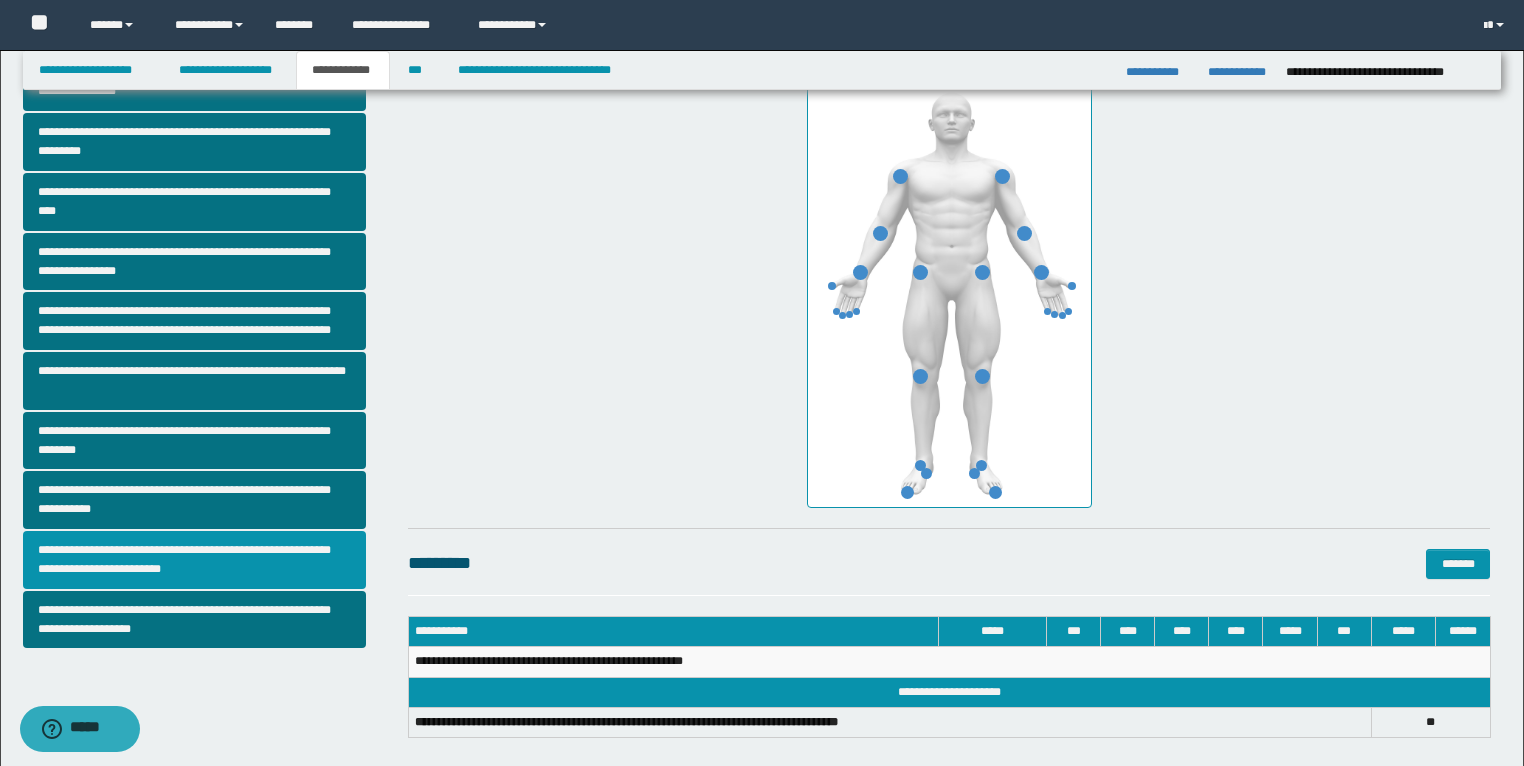 scroll, scrollTop: 213, scrollLeft: 0, axis: vertical 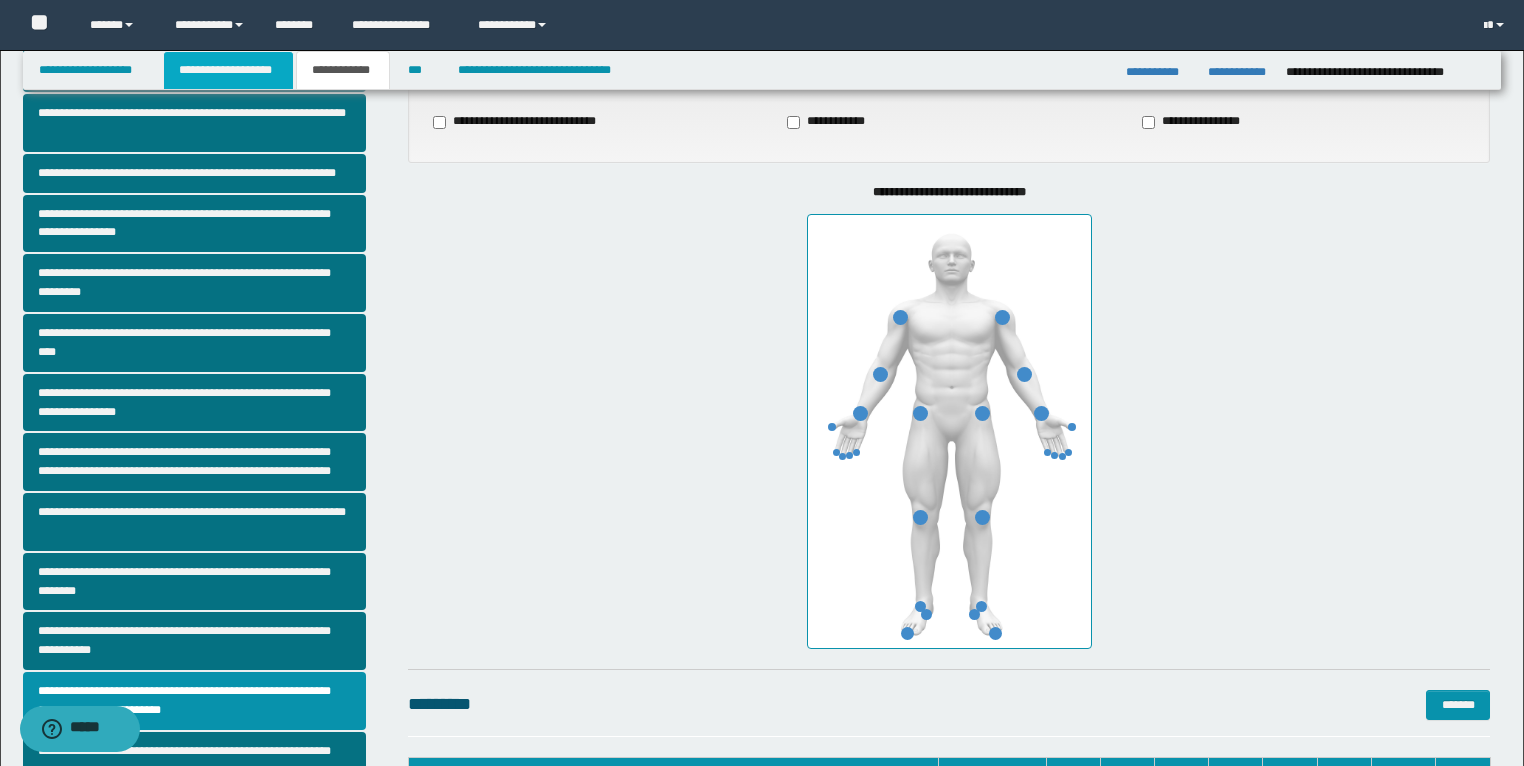 click on "**********" at bounding box center [228, 70] 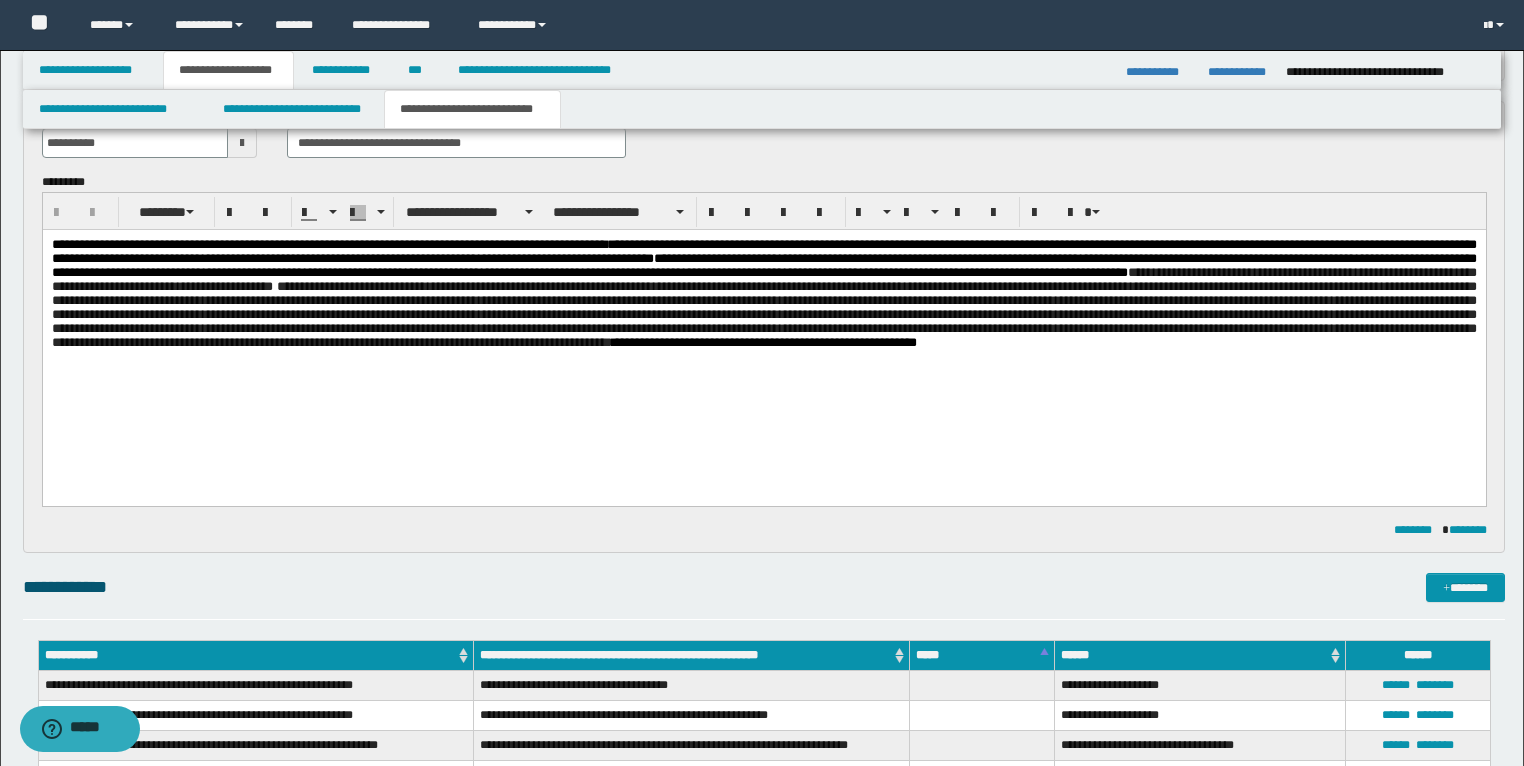 scroll, scrollTop: 1124, scrollLeft: 0, axis: vertical 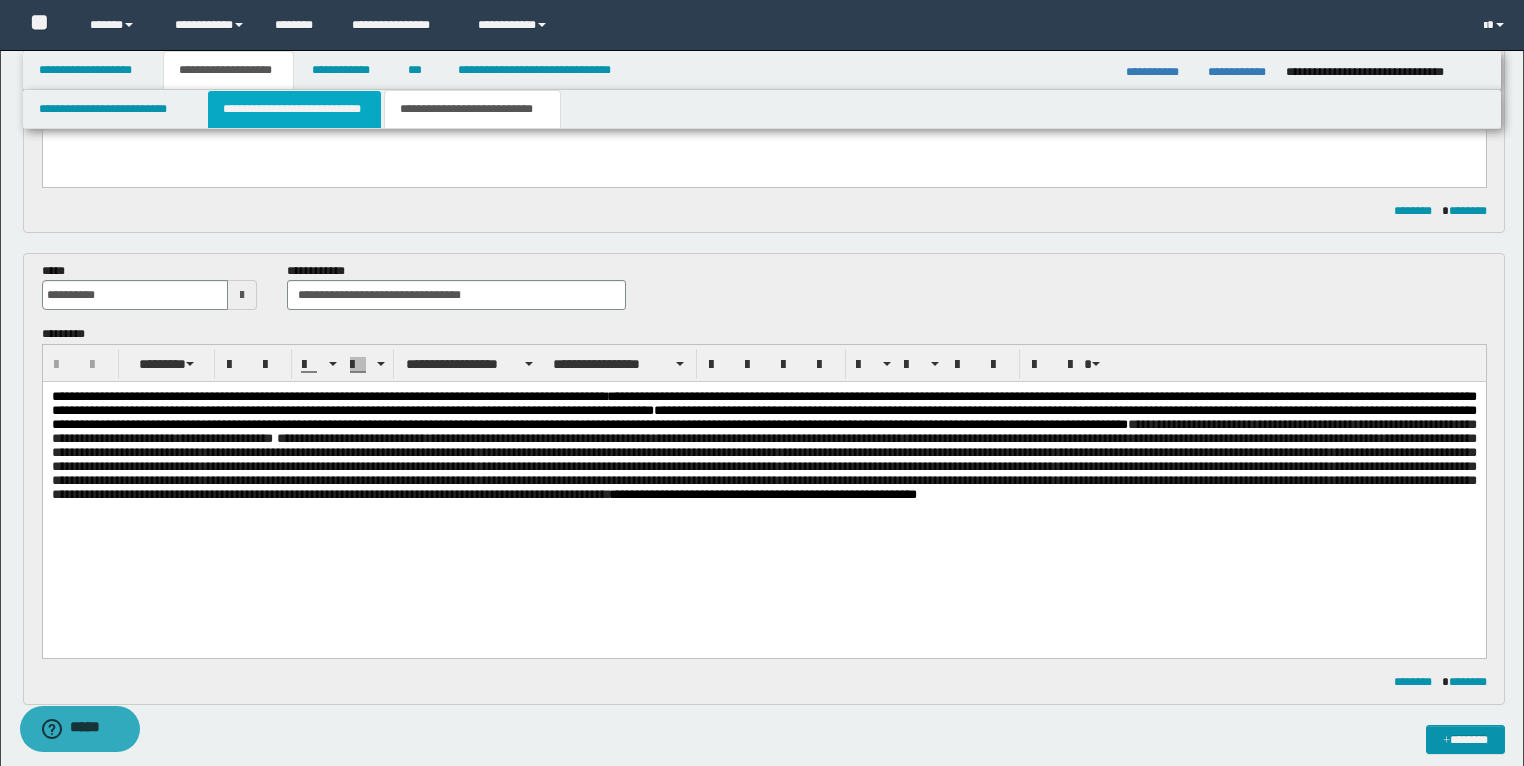 click on "**********" at bounding box center [294, 109] 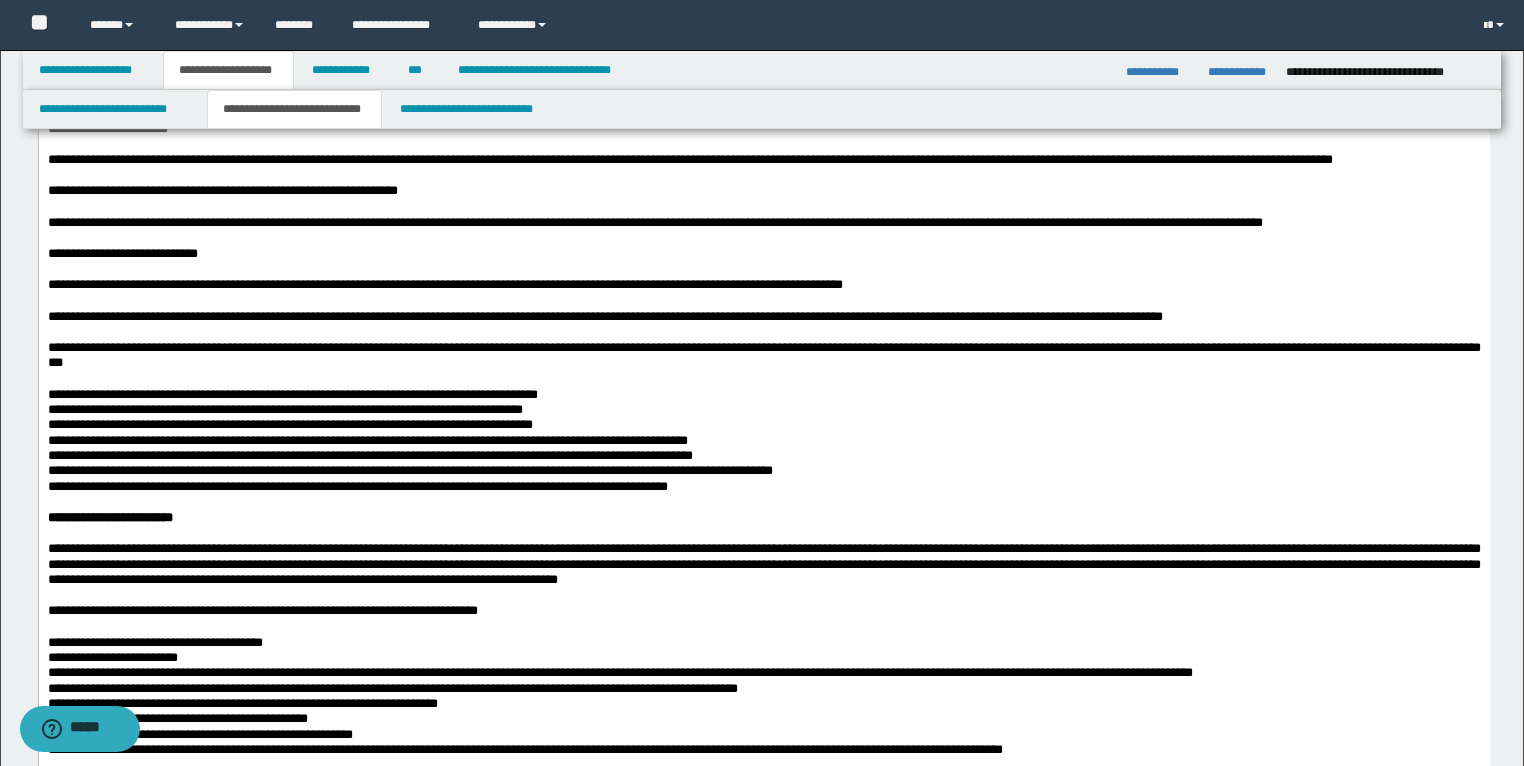 scroll, scrollTop: 1680, scrollLeft: 0, axis: vertical 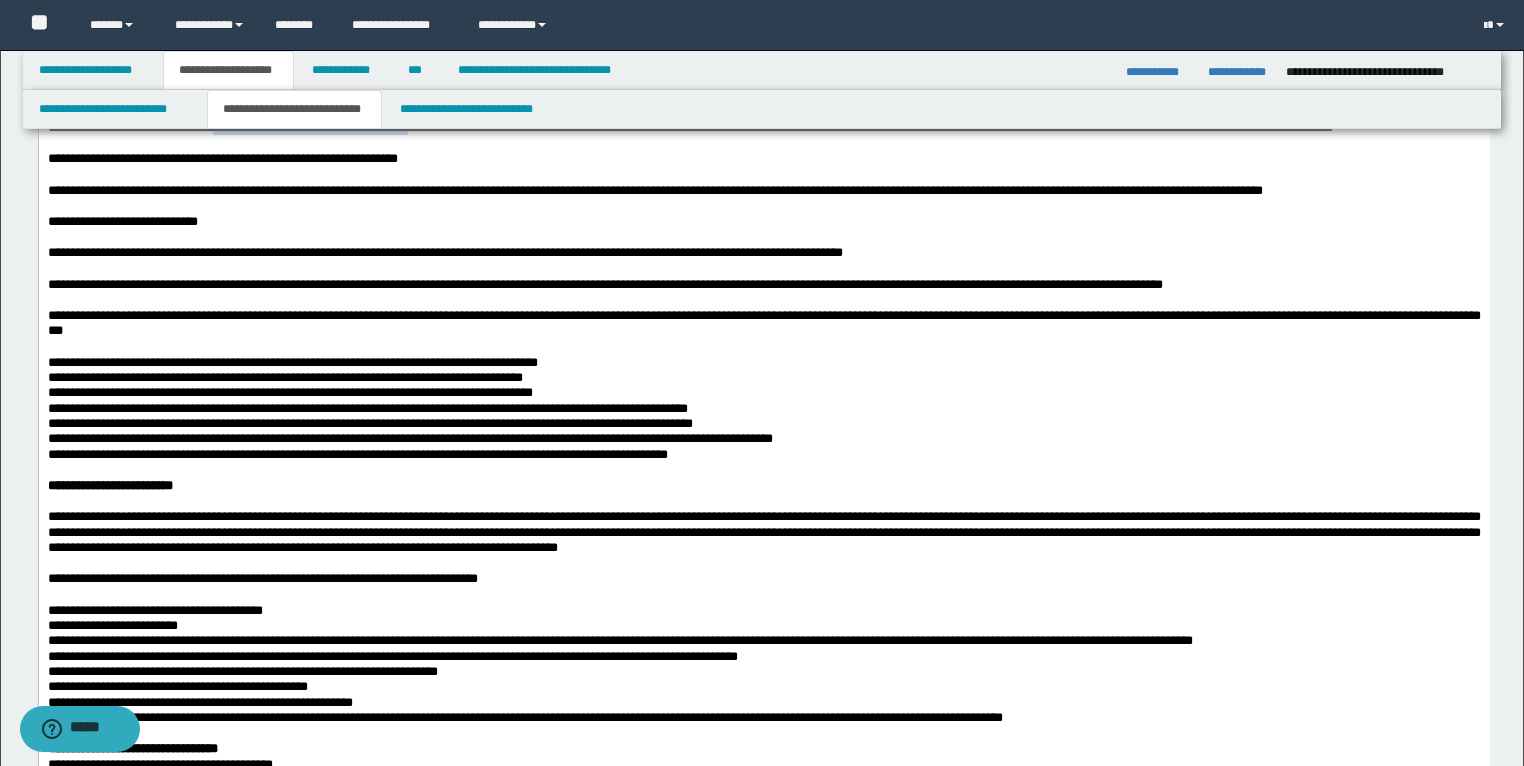 drag, startPoint x: 247, startPoint y: 347, endPoint x: 490, endPoint y: 345, distance: 243.00822 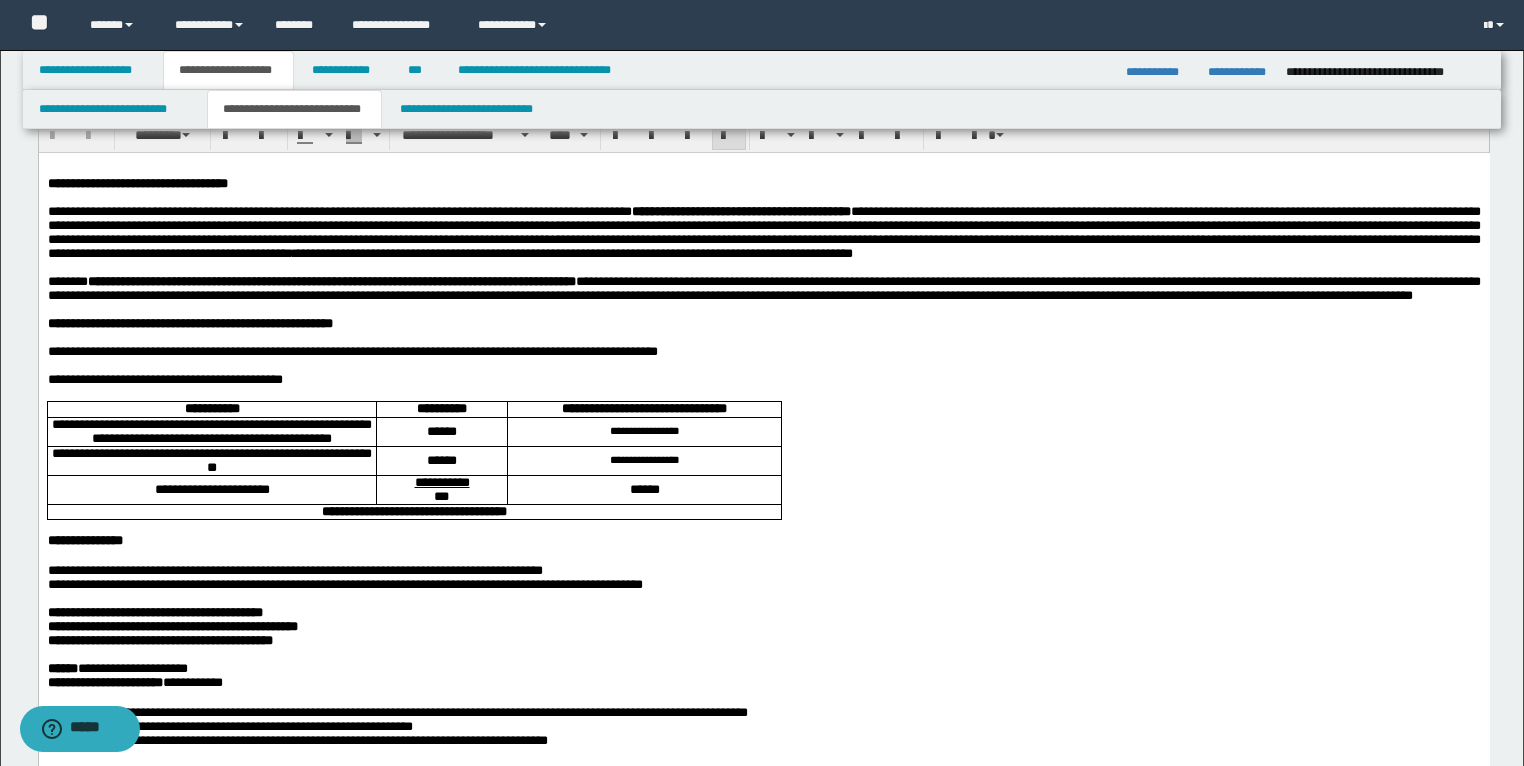 scroll, scrollTop: 0, scrollLeft: 0, axis: both 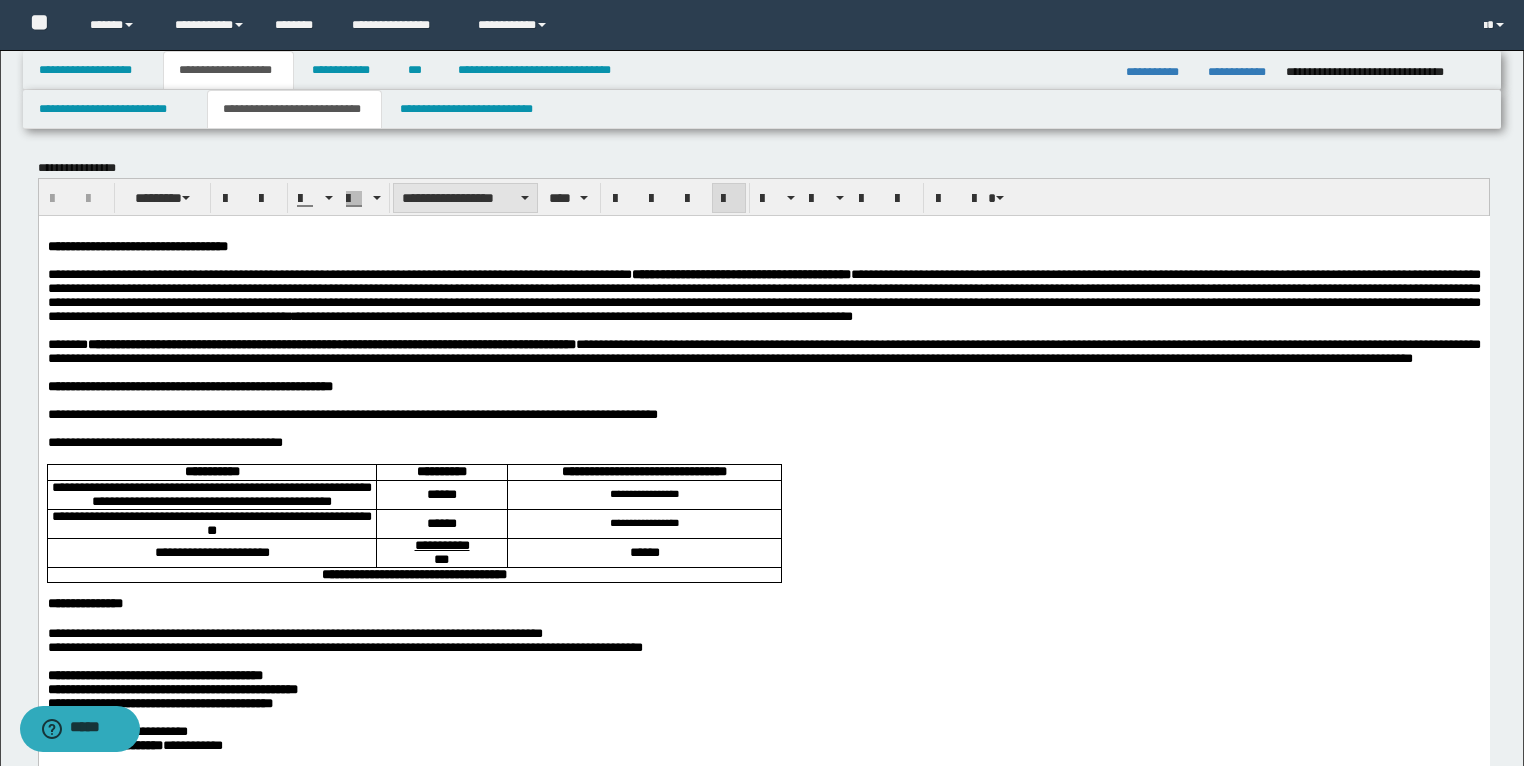 click on "**********" at bounding box center [465, 198] 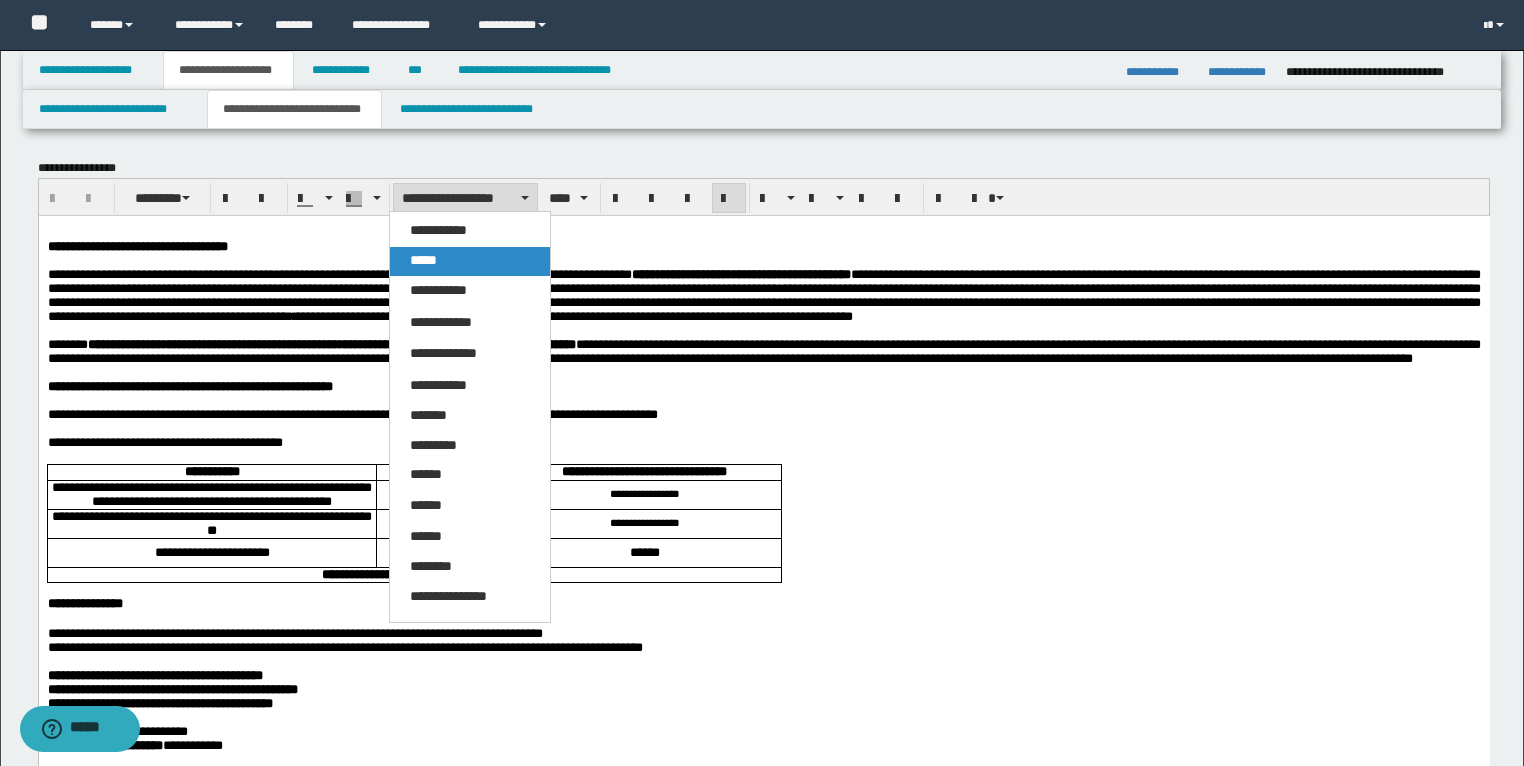 click on "*****" at bounding box center [423, 260] 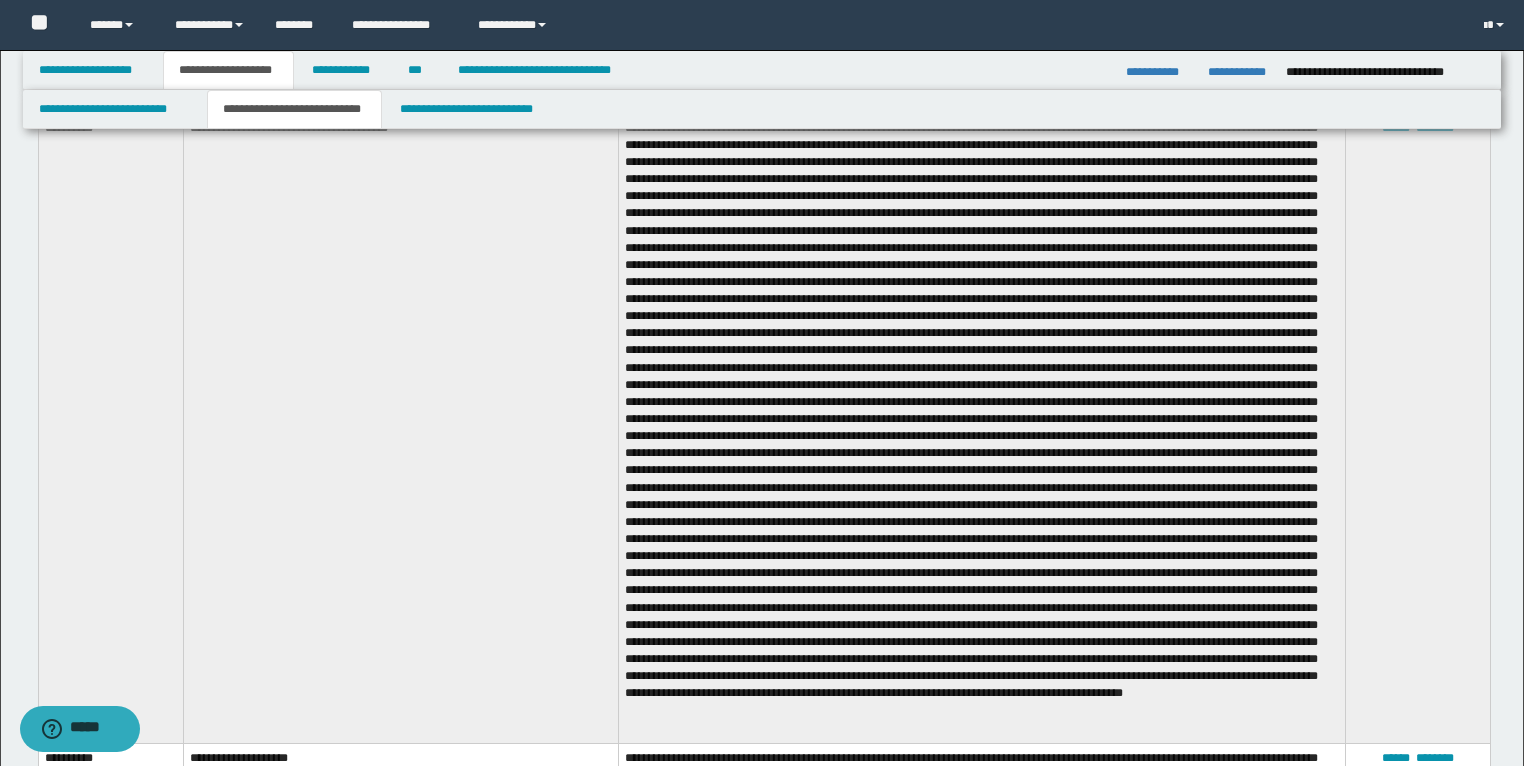 scroll, scrollTop: 8800, scrollLeft: 0, axis: vertical 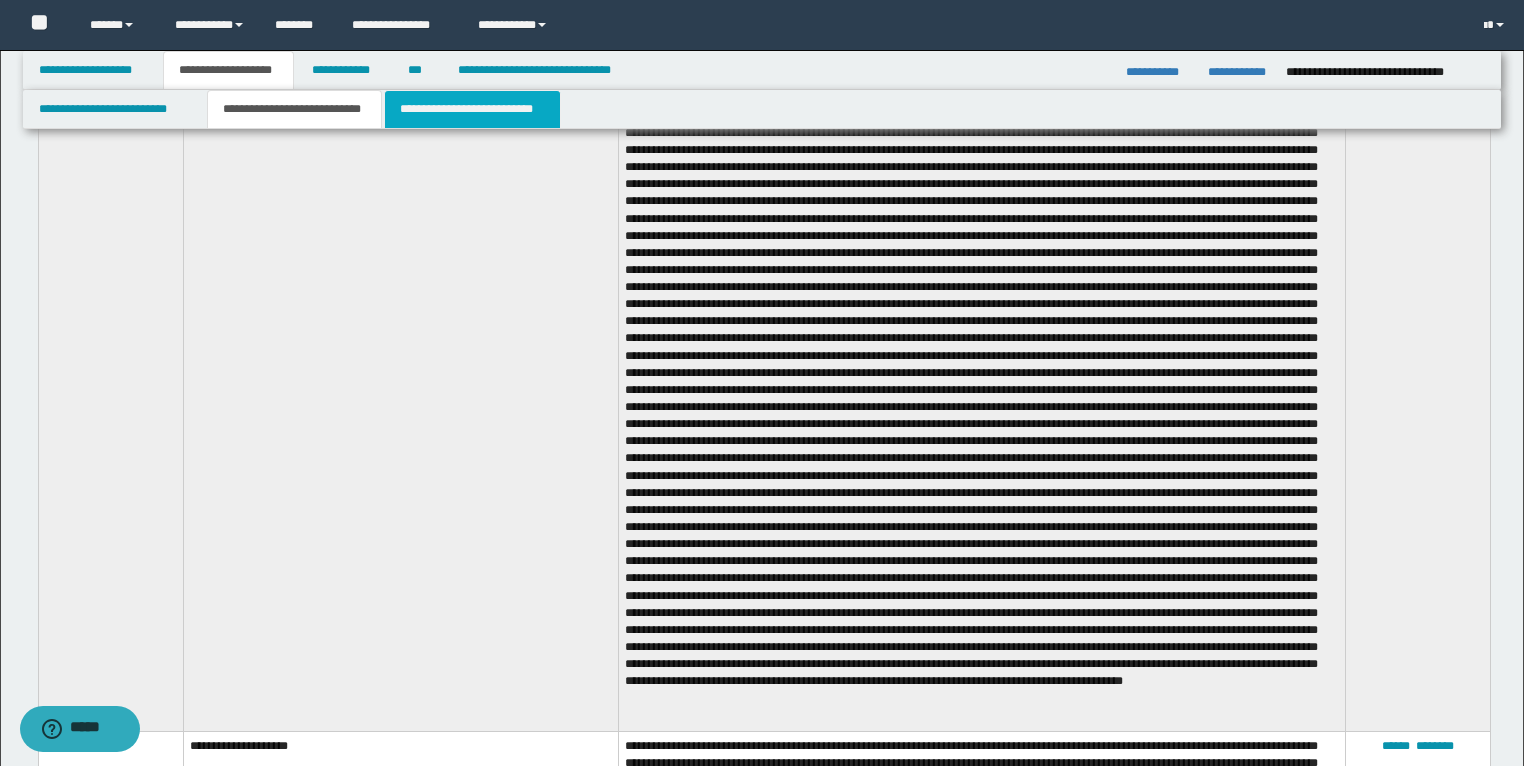 click on "**********" at bounding box center (472, 109) 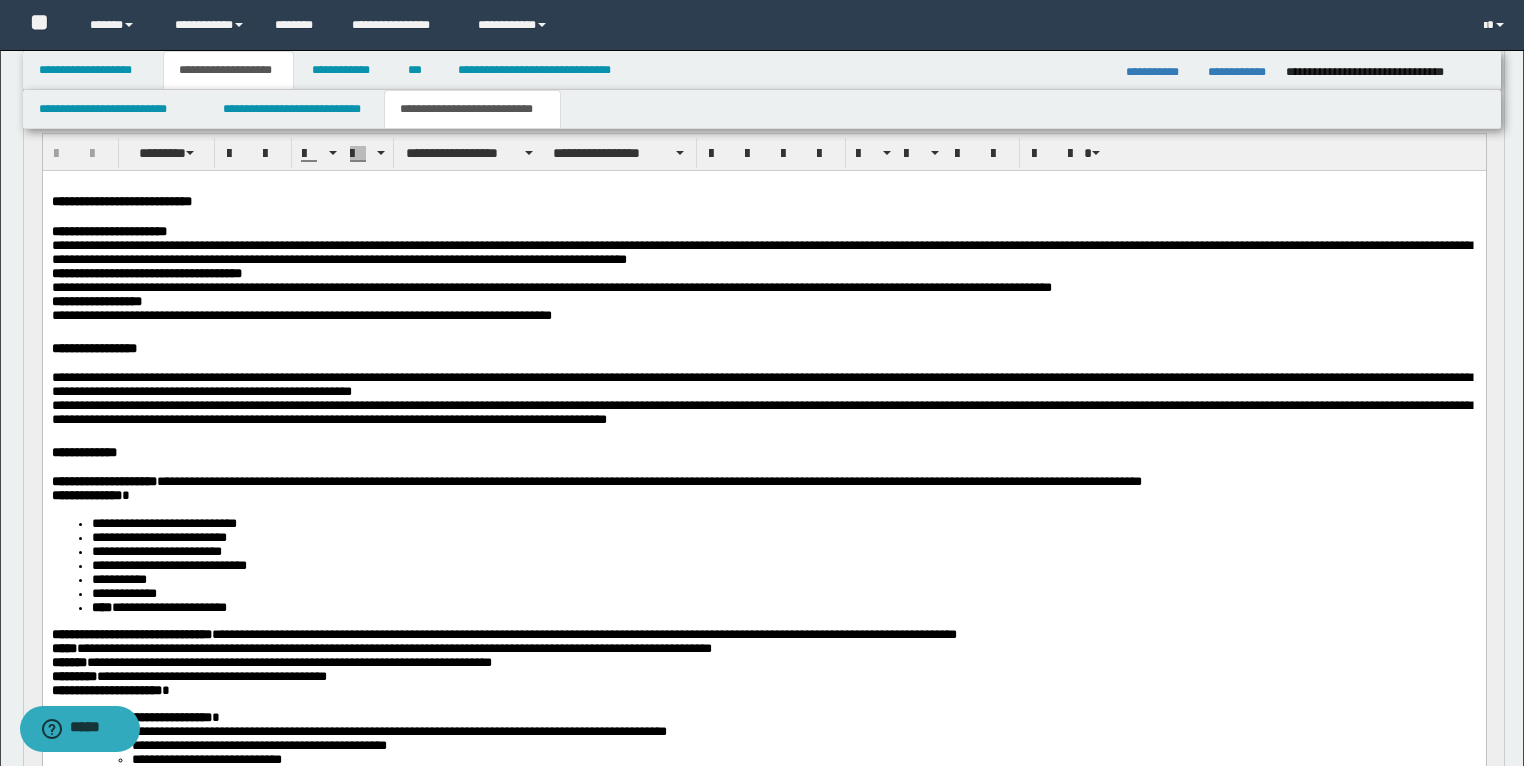 scroll, scrollTop: 0, scrollLeft: 0, axis: both 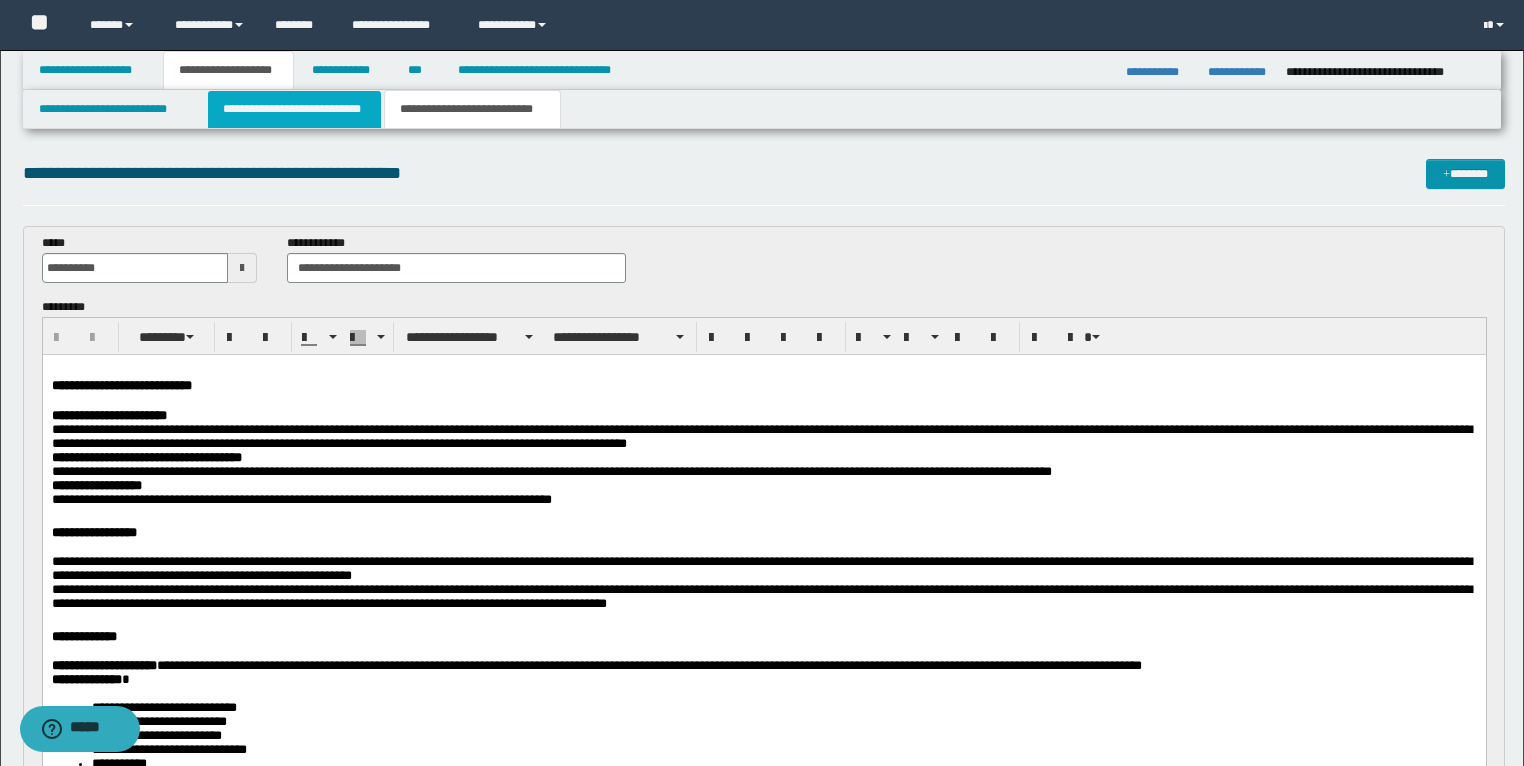 click on "**********" at bounding box center [294, 109] 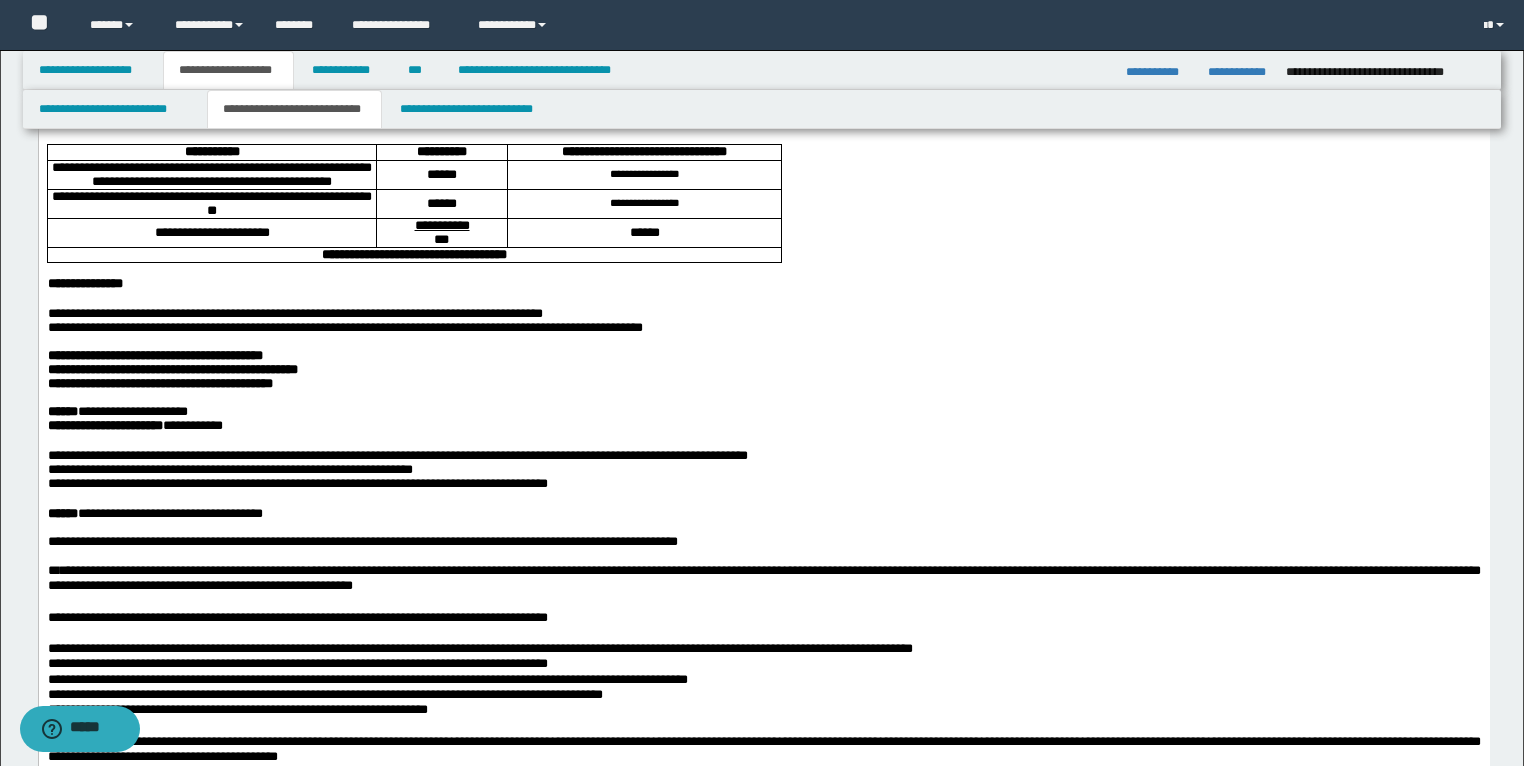 scroll, scrollTop: 400, scrollLeft: 0, axis: vertical 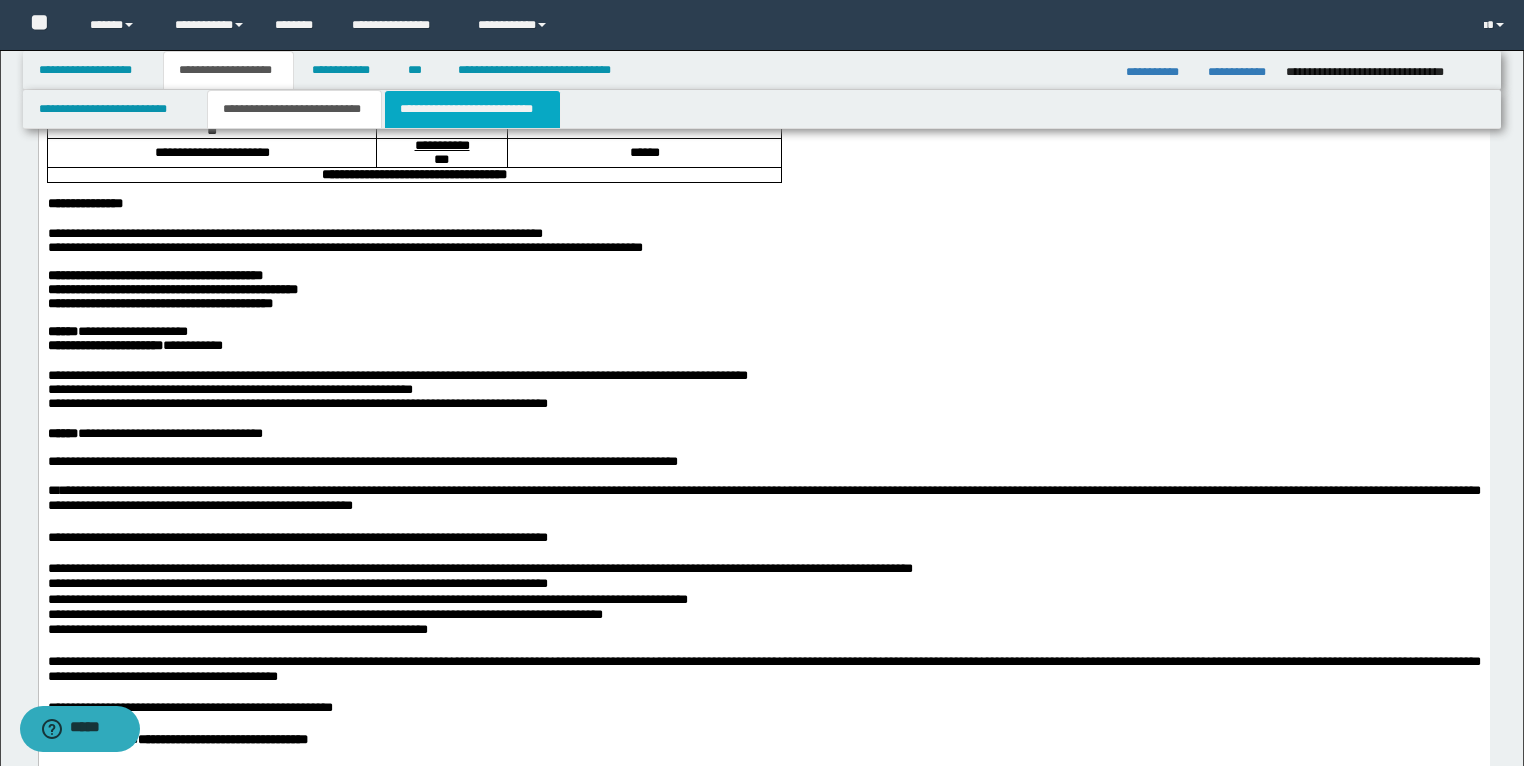 click on "**********" at bounding box center [472, 109] 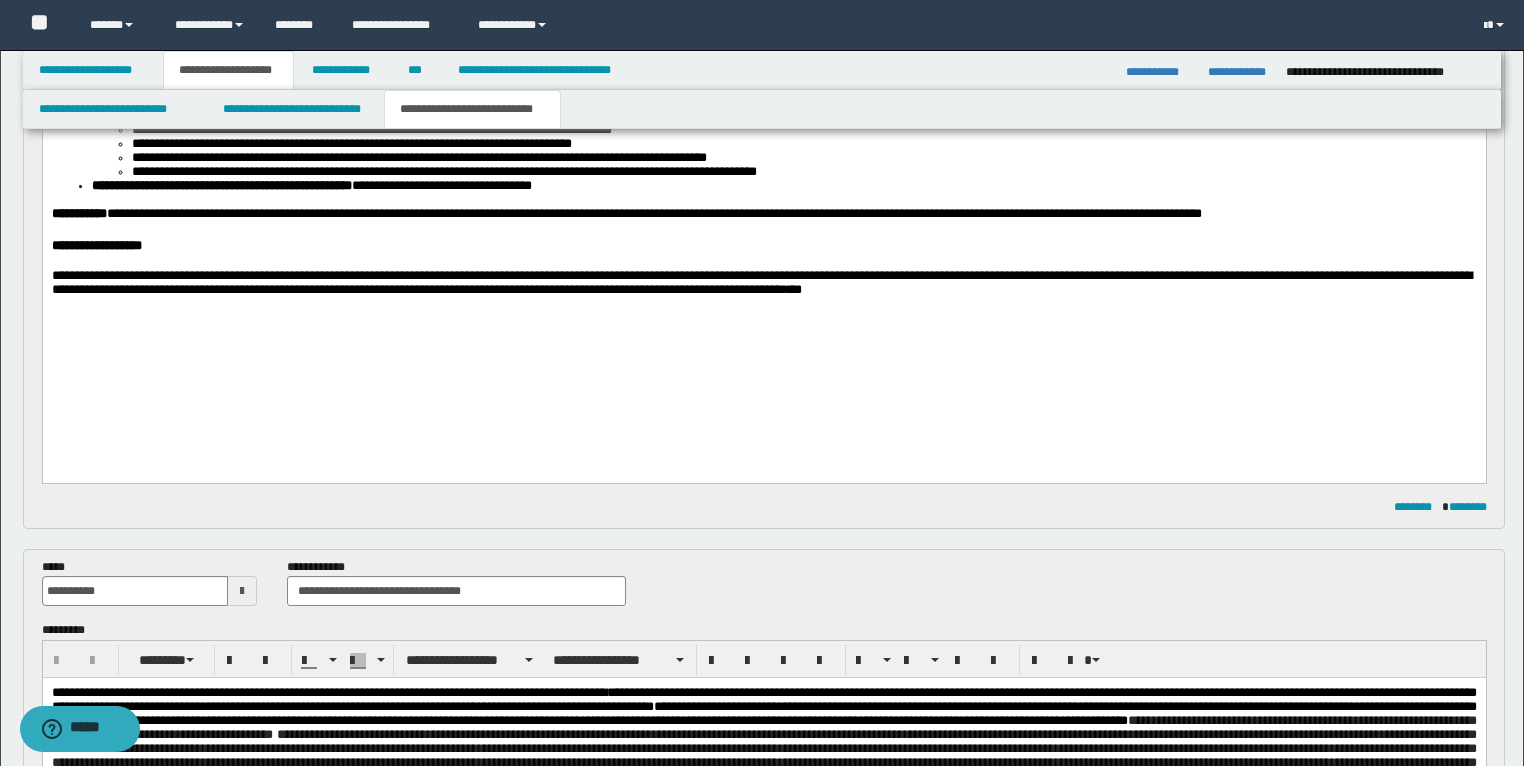 scroll, scrollTop: 800, scrollLeft: 0, axis: vertical 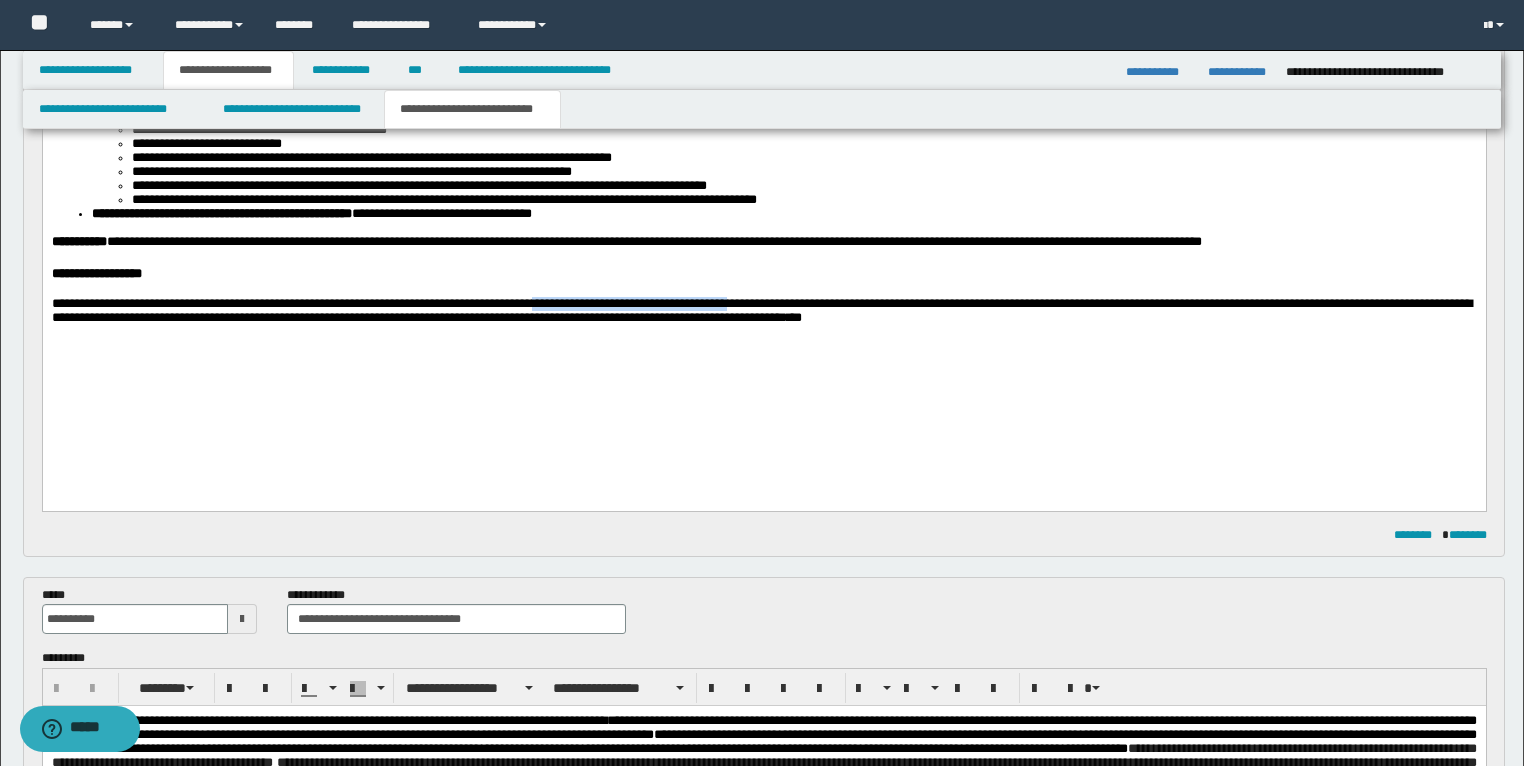 drag, startPoint x: 635, startPoint y: 375, endPoint x: 858, endPoint y: 384, distance: 223.18153 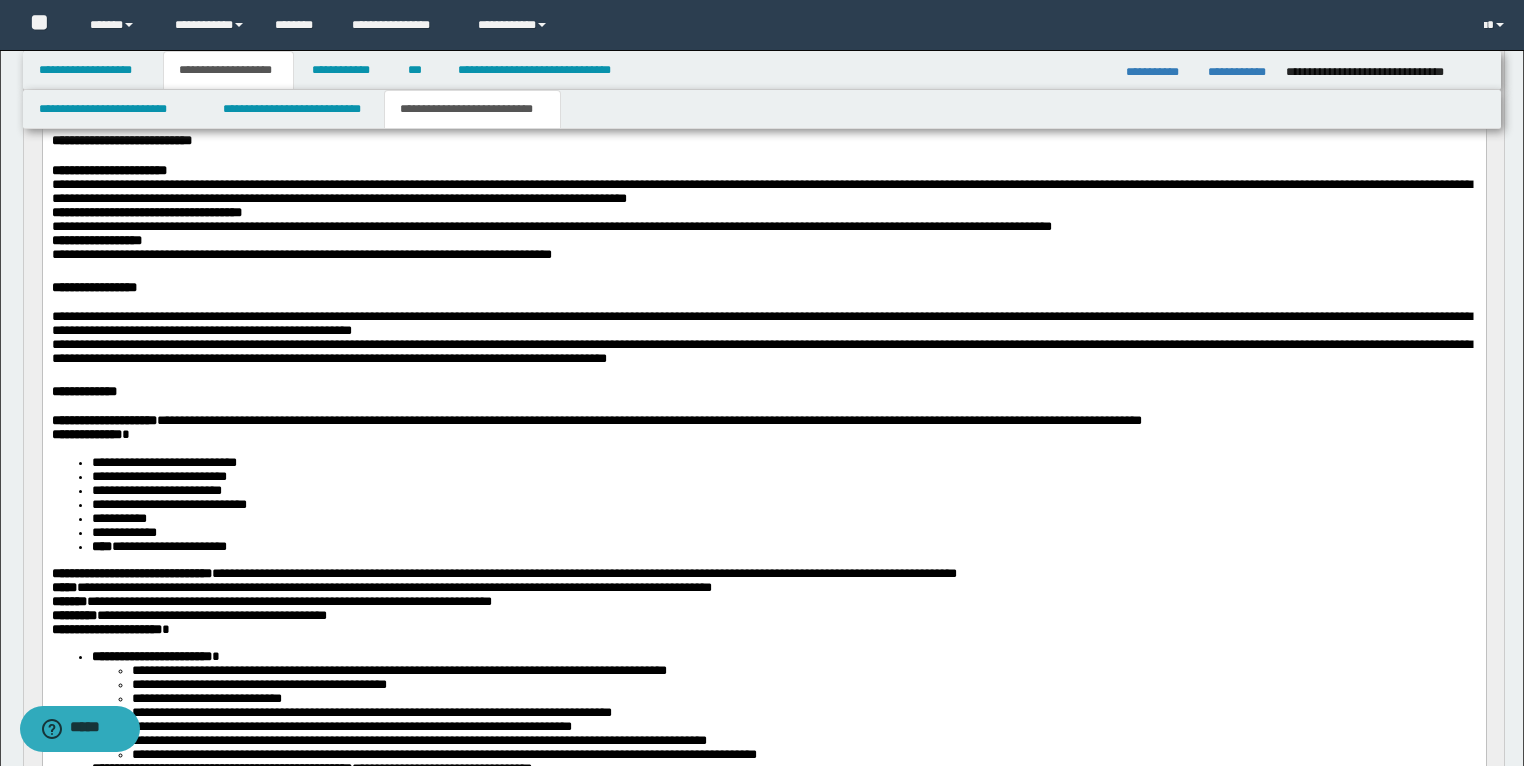 scroll, scrollTop: 0, scrollLeft: 0, axis: both 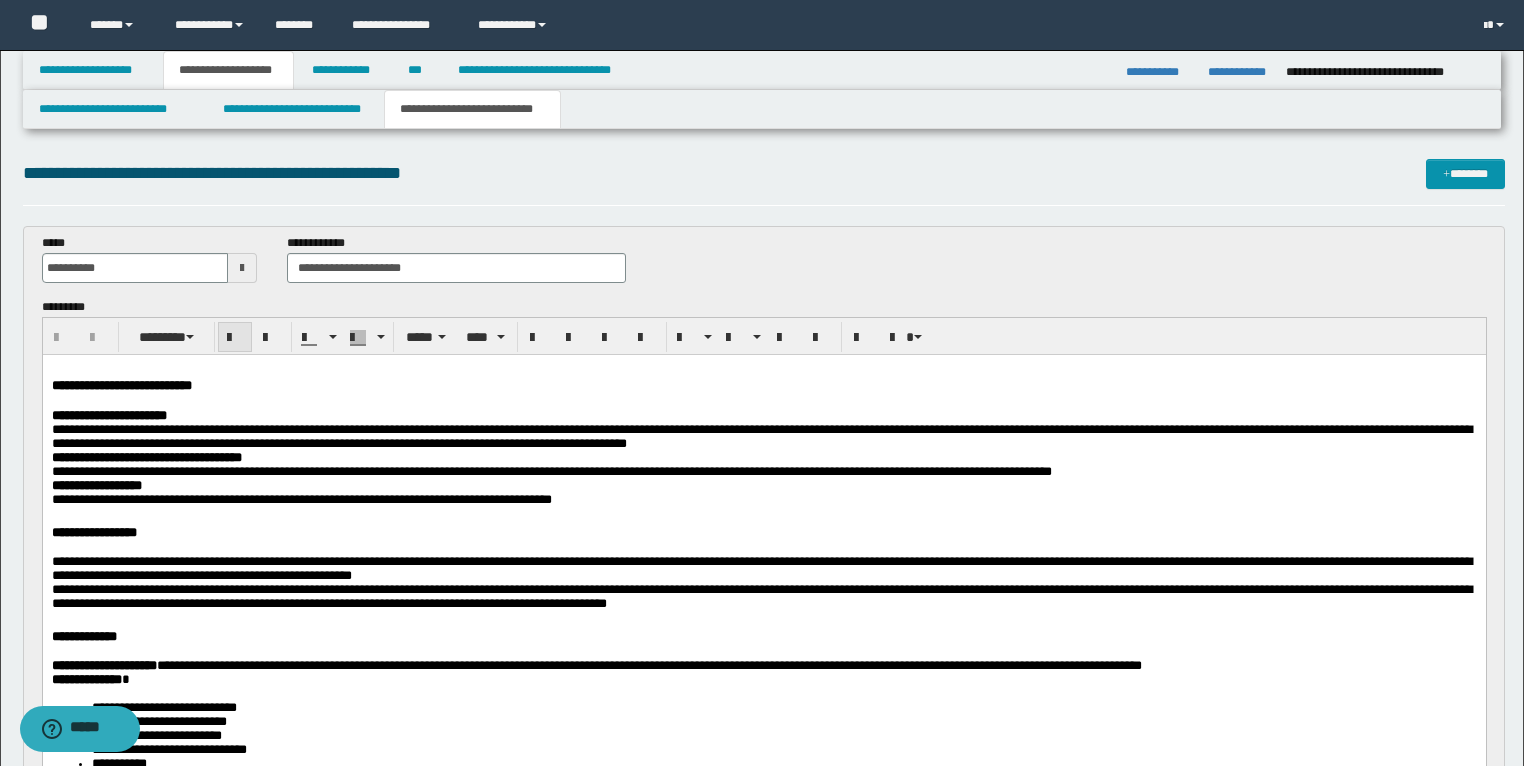 click at bounding box center [235, 338] 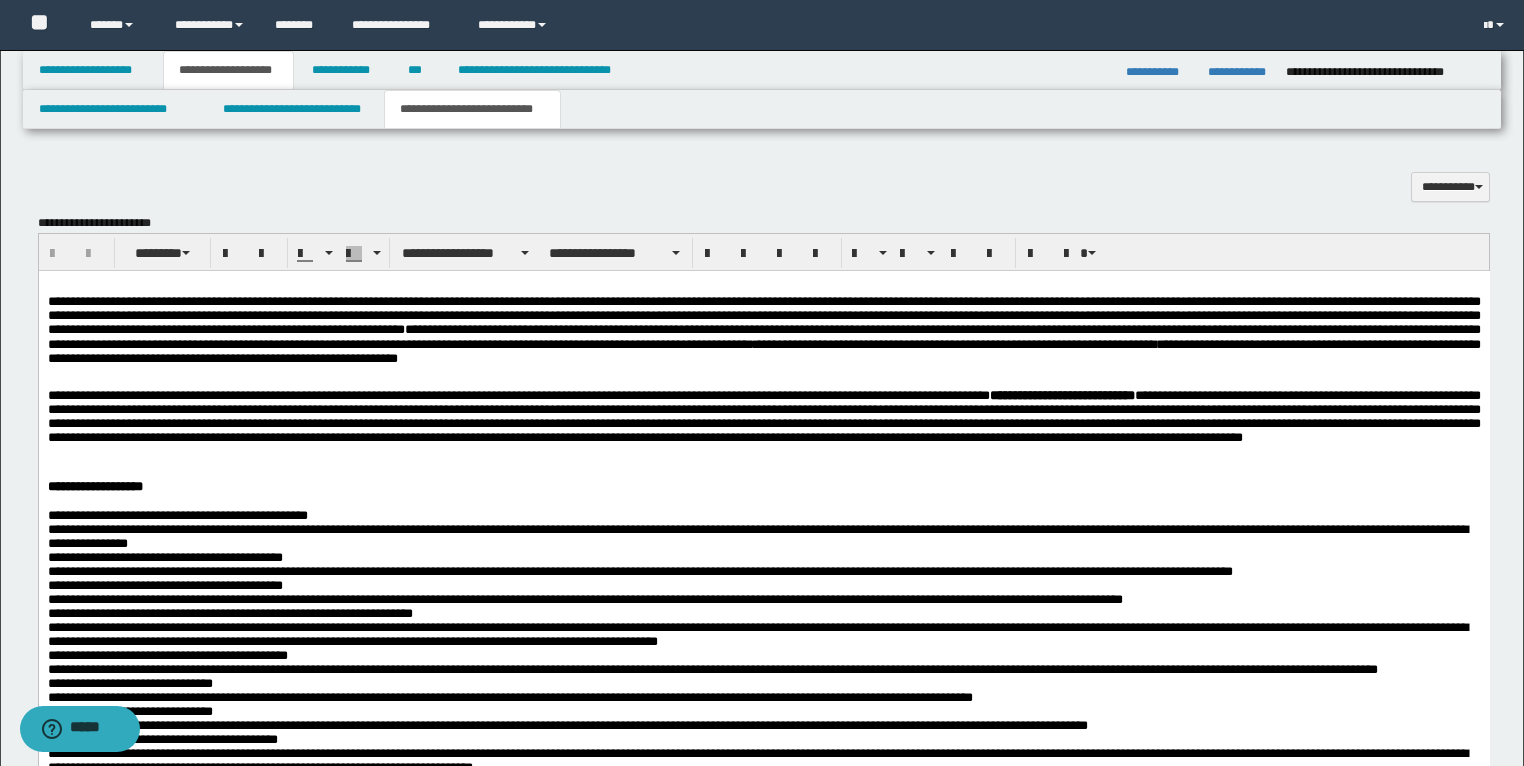 scroll, scrollTop: 2000, scrollLeft: 0, axis: vertical 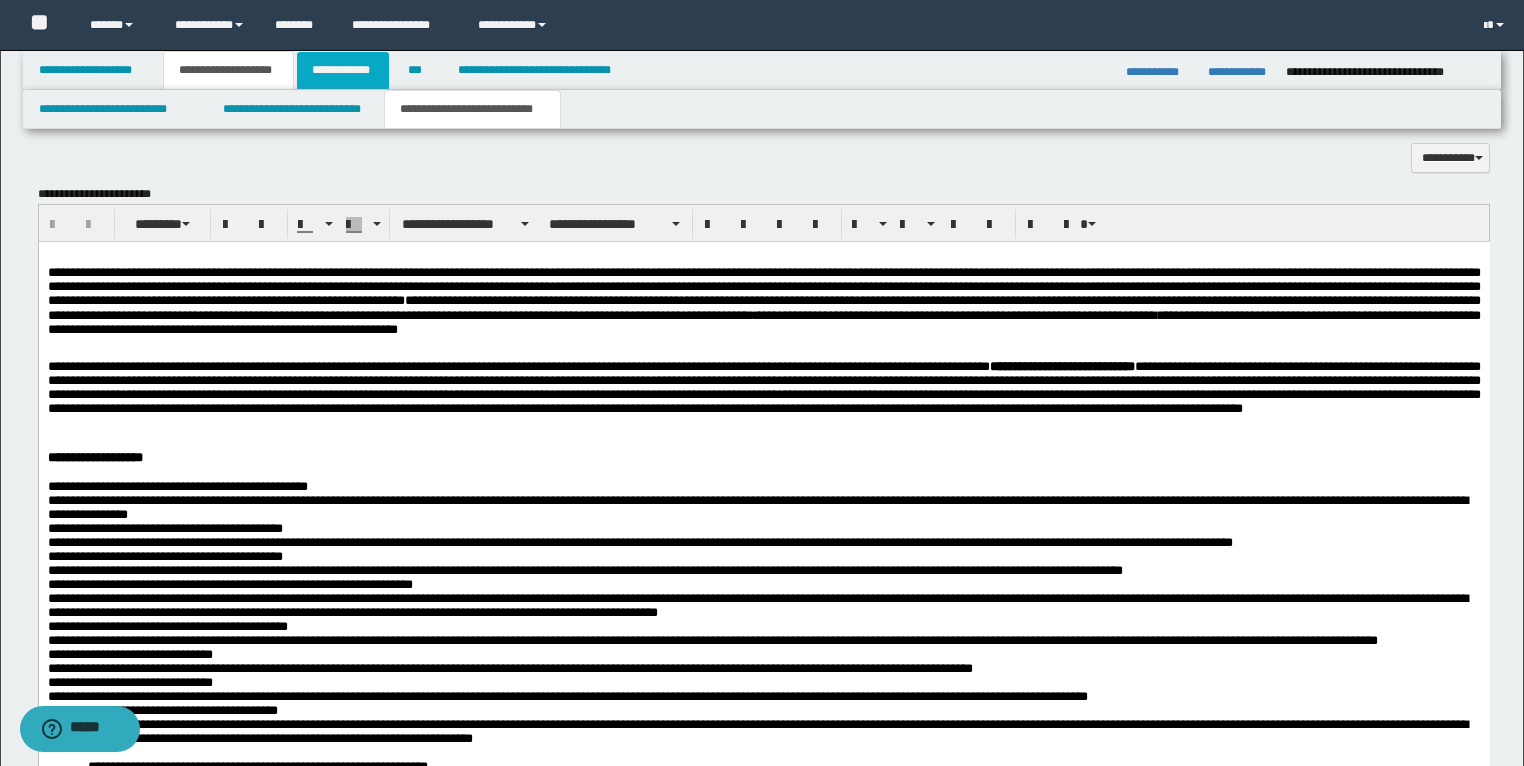 click on "**********" at bounding box center [343, 70] 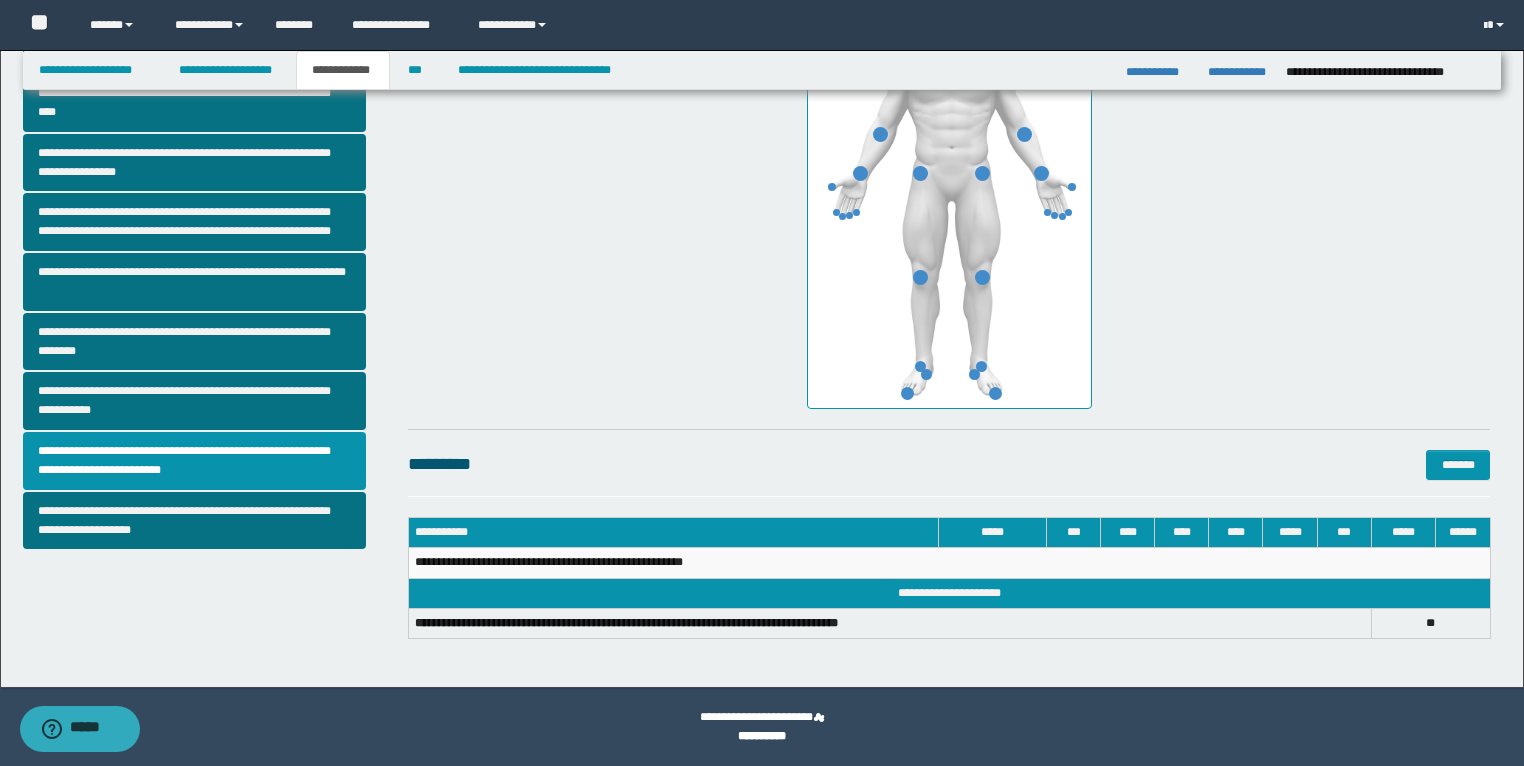 scroll, scrollTop: 293, scrollLeft: 0, axis: vertical 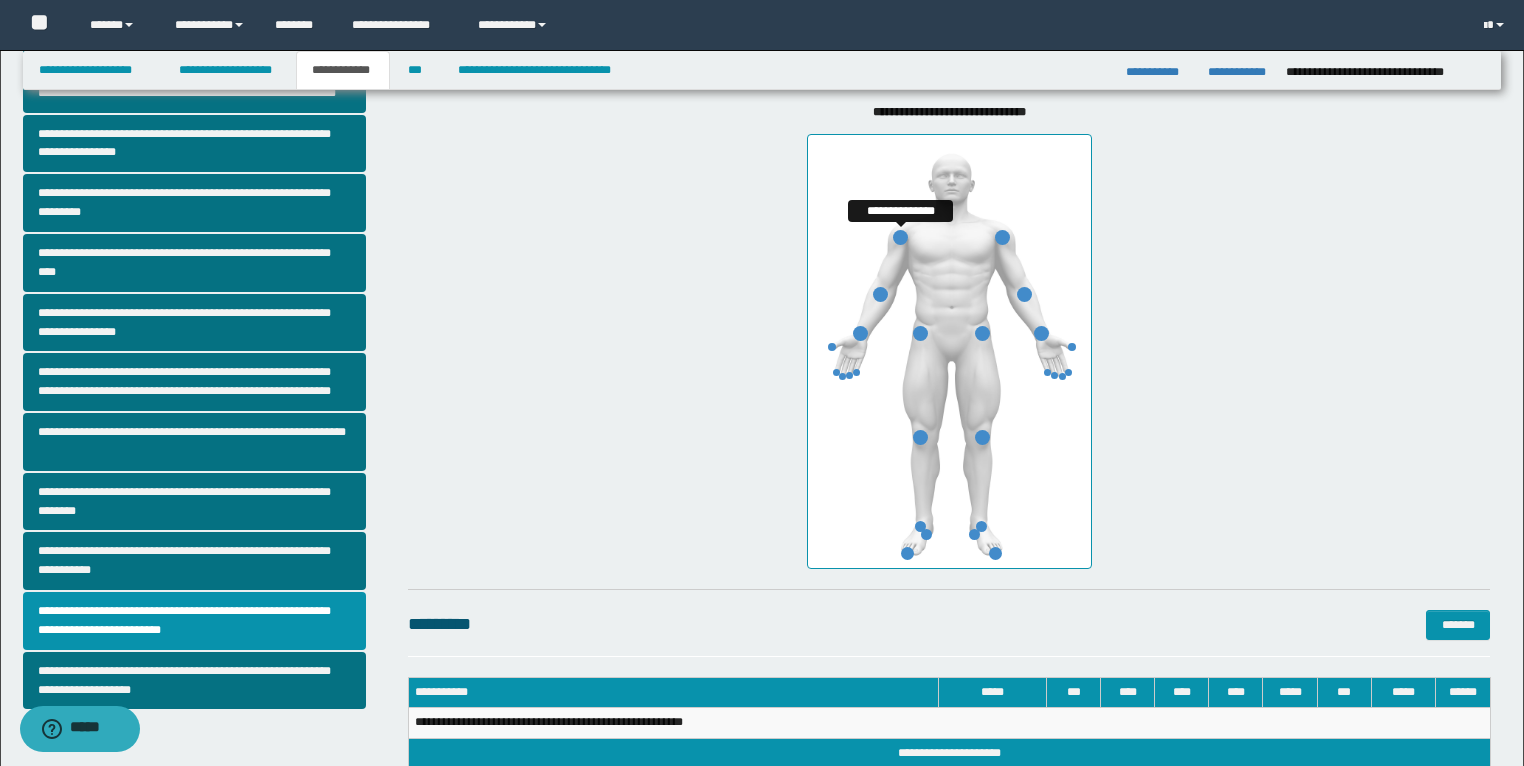 click at bounding box center (900, 237) 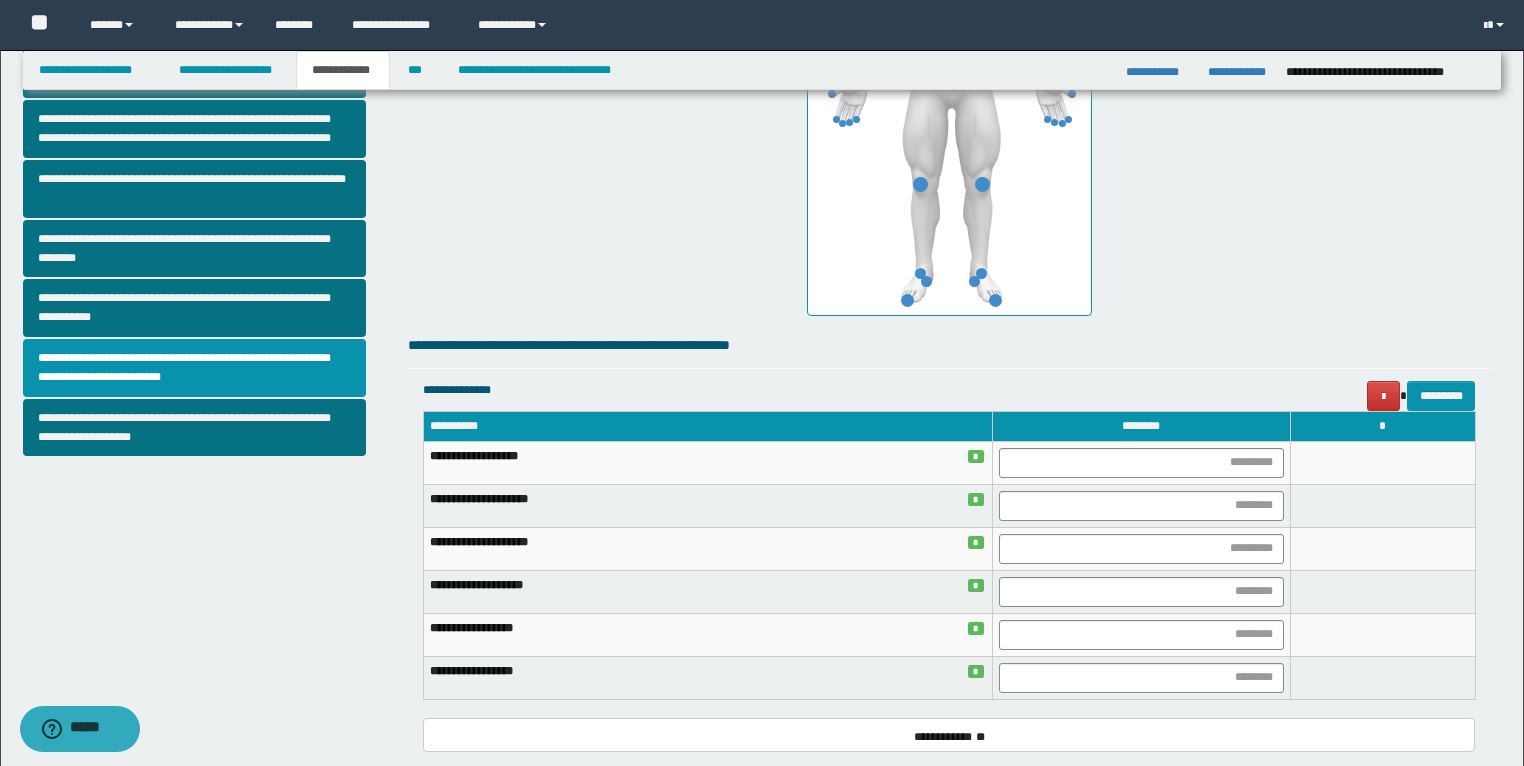 scroll, scrollTop: 613, scrollLeft: 0, axis: vertical 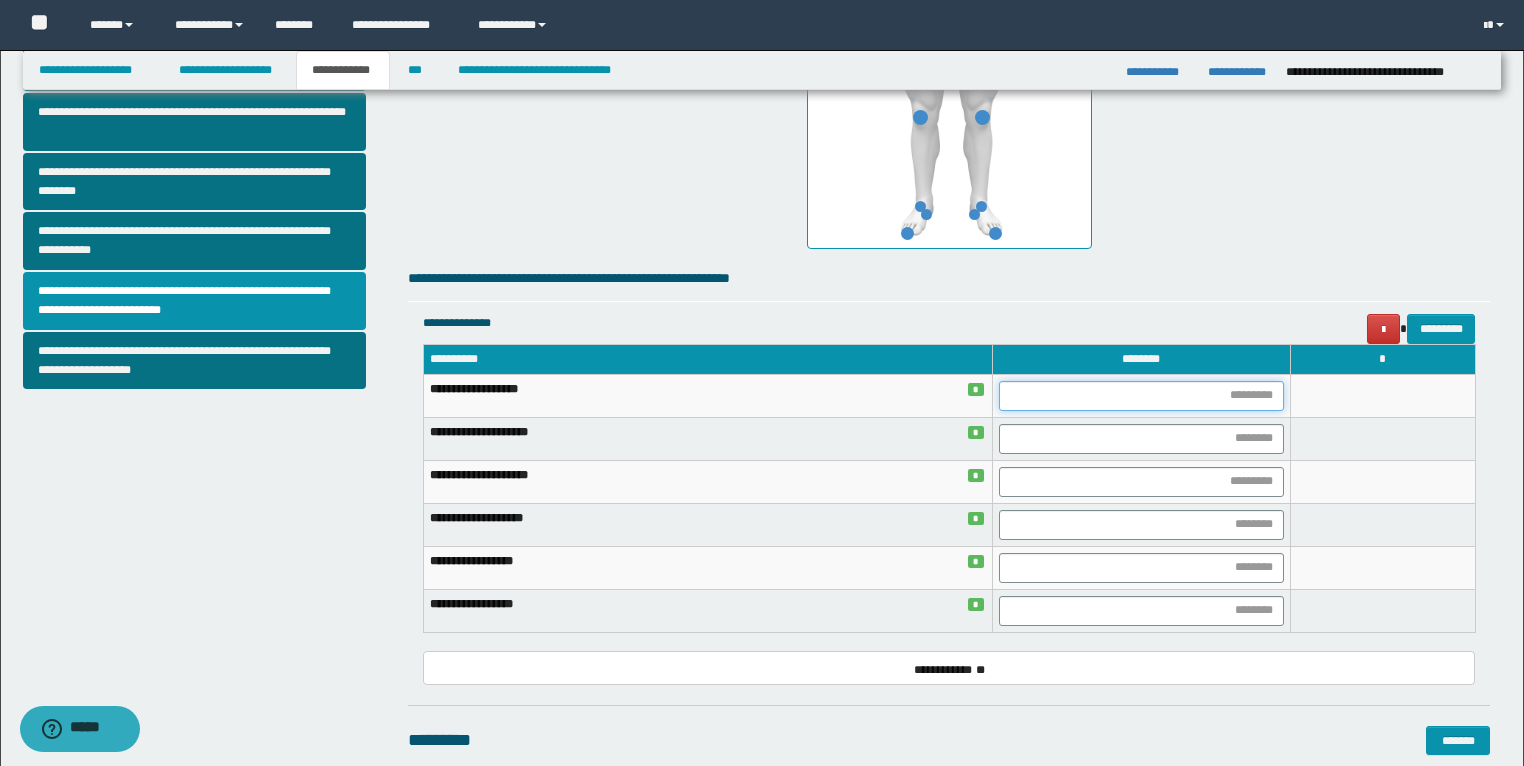 click at bounding box center [1141, 396] 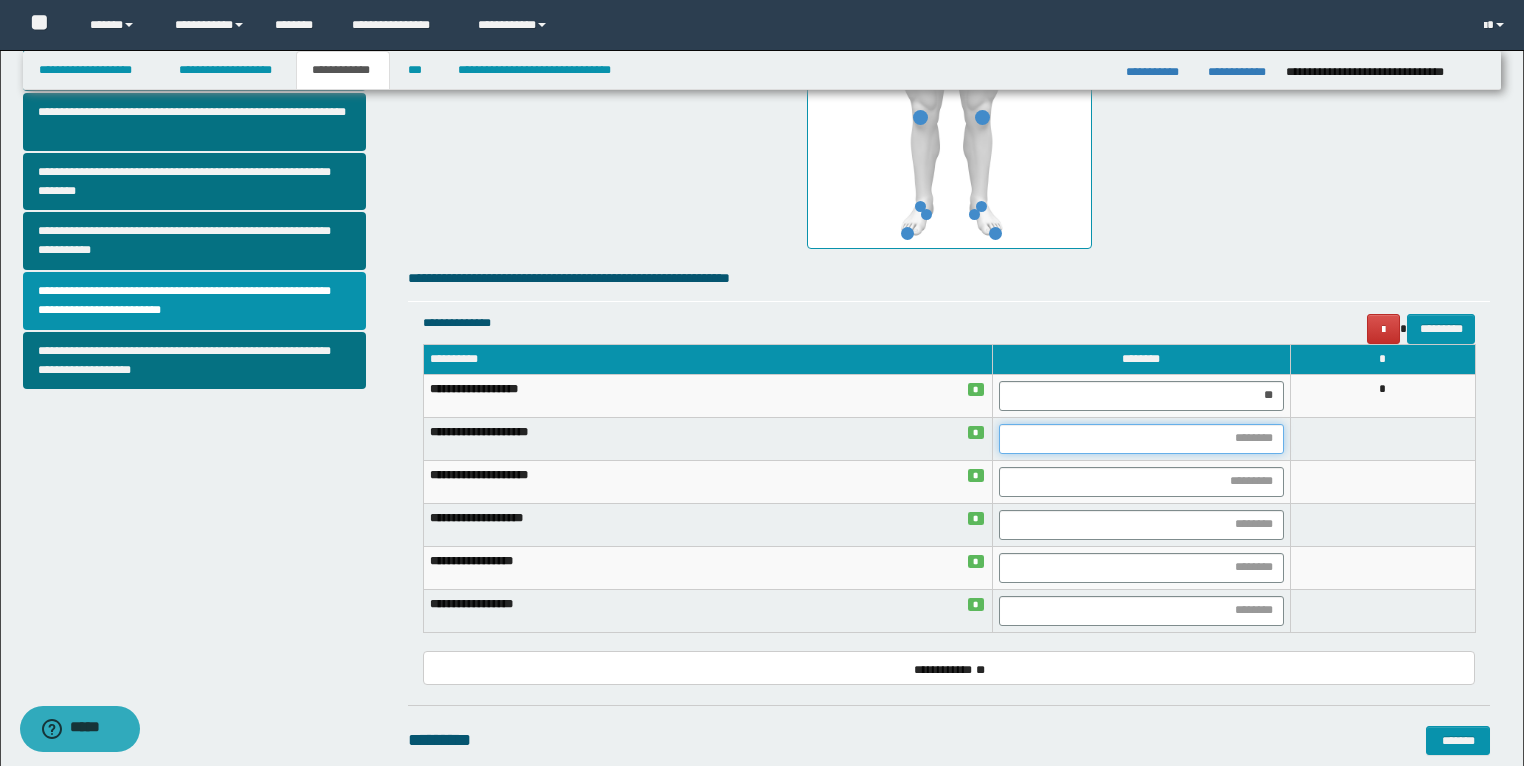 click at bounding box center (1141, 439) 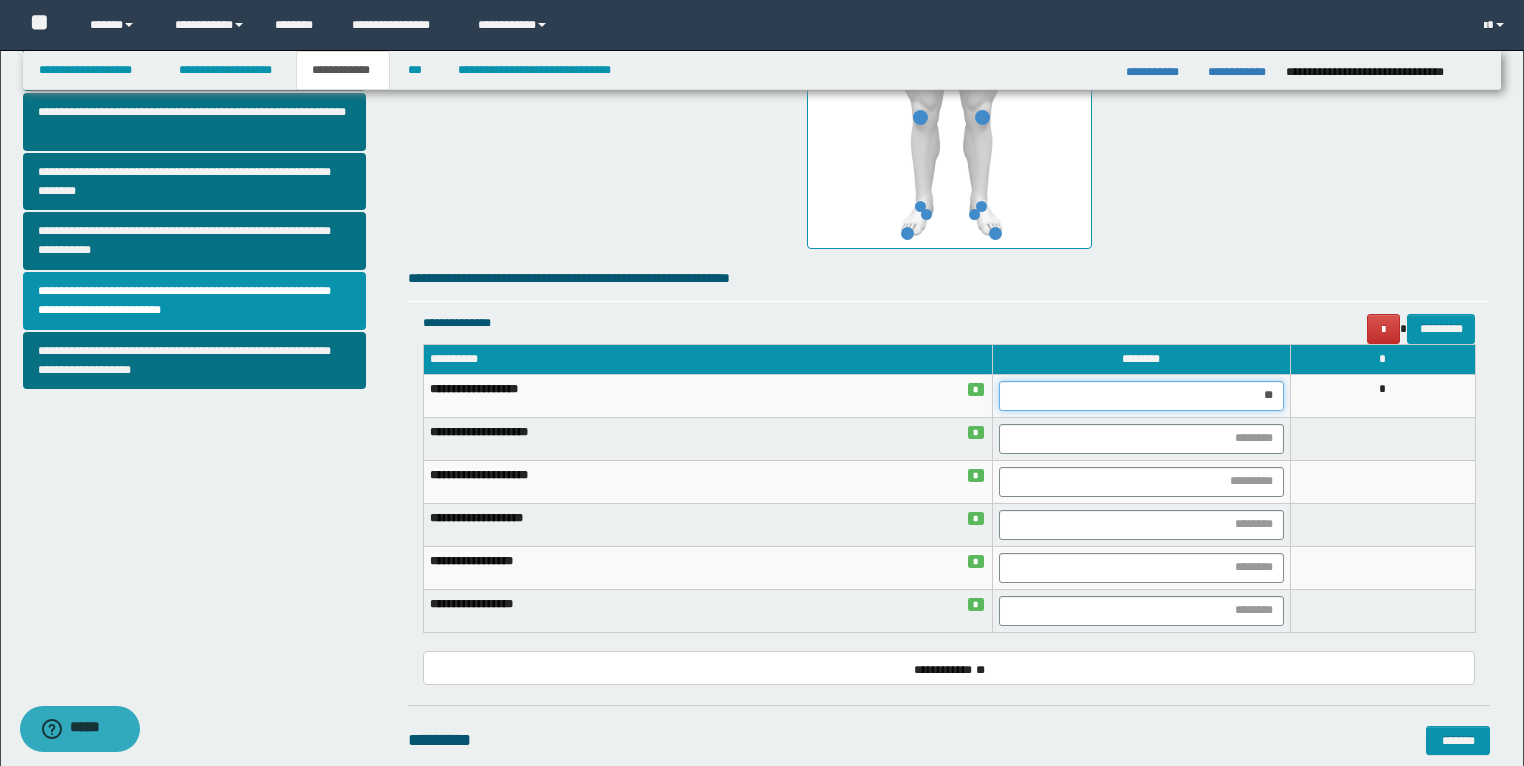 click on "**" at bounding box center (1141, 396) 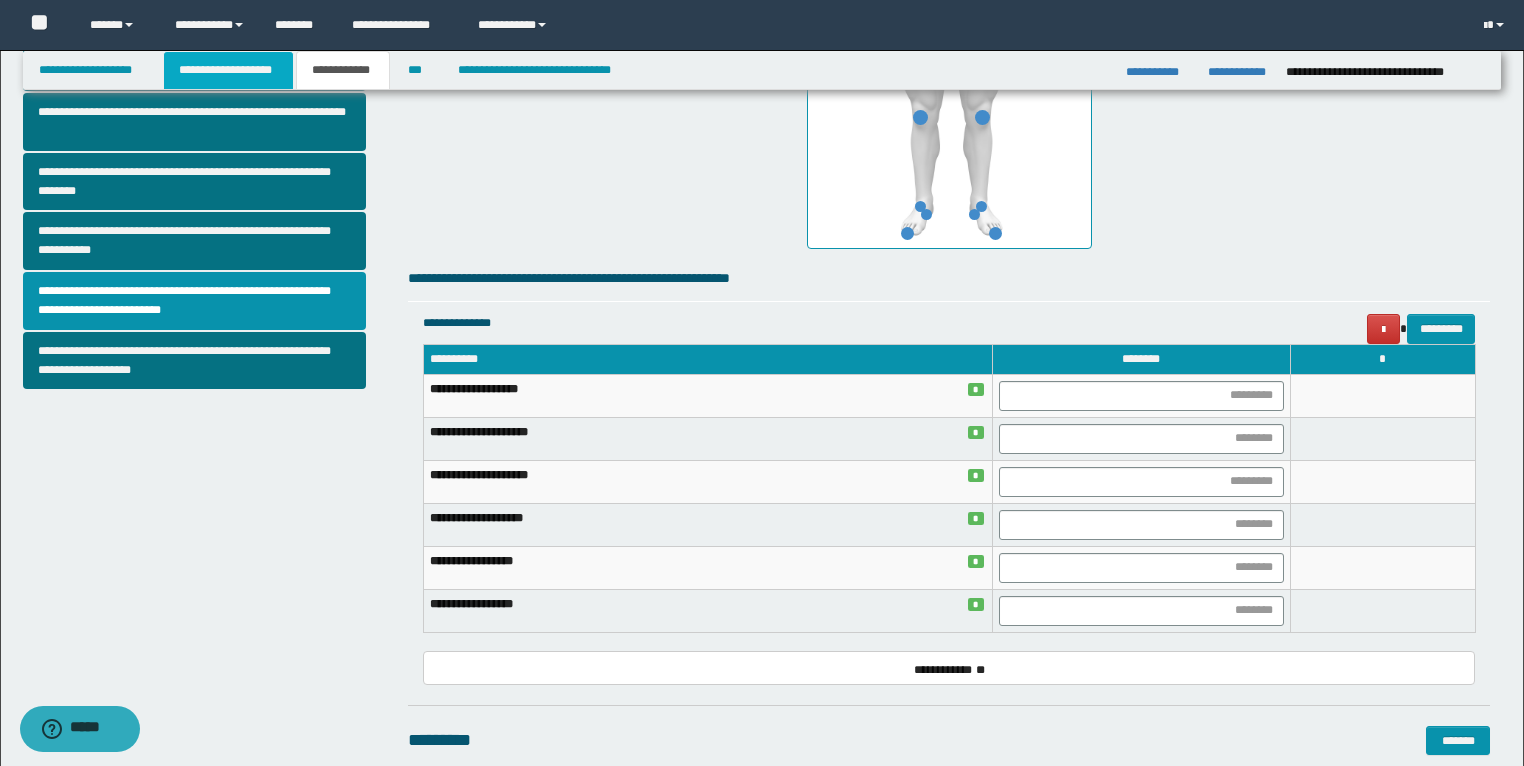 click on "**********" at bounding box center (228, 70) 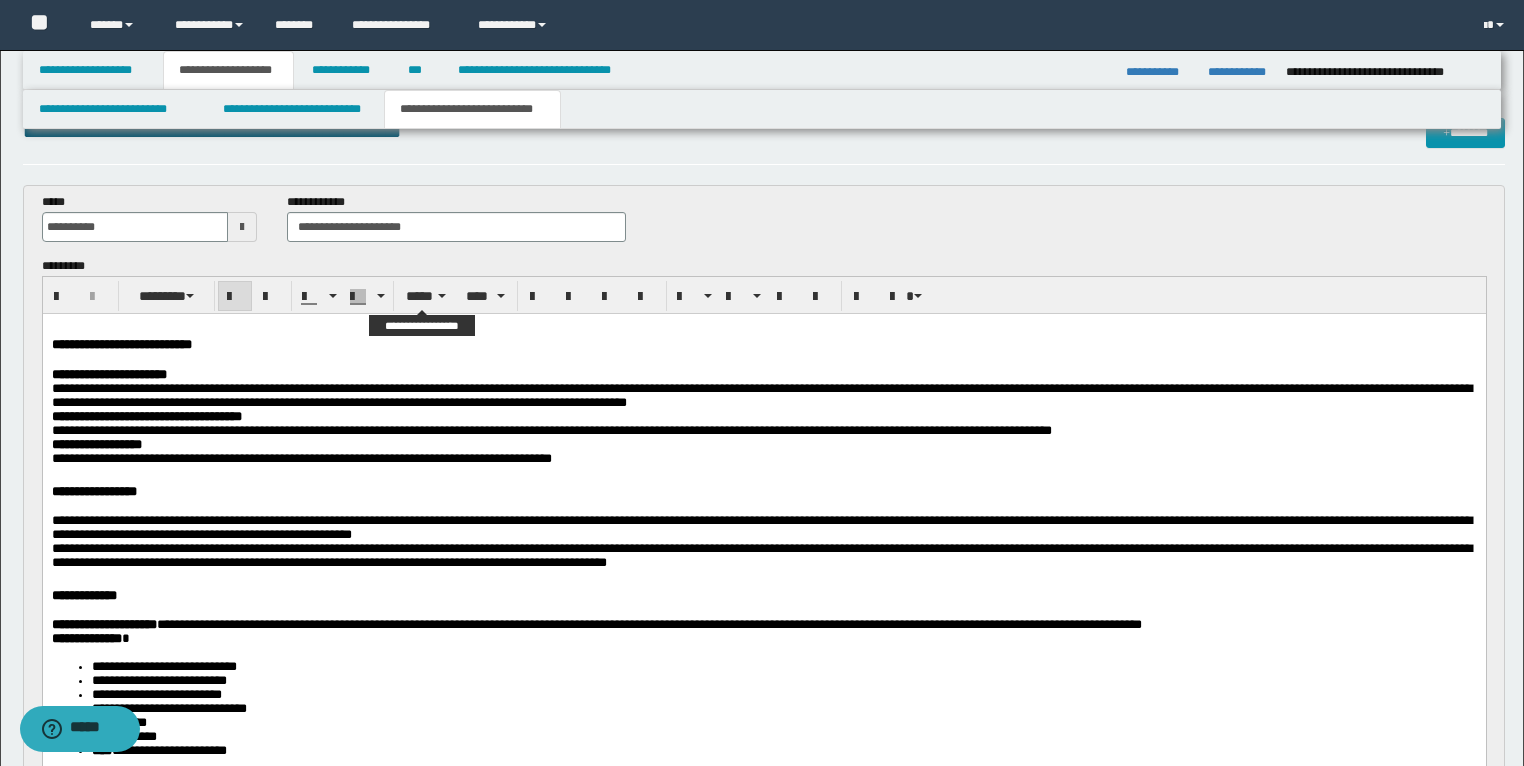 scroll, scrollTop: 0, scrollLeft: 0, axis: both 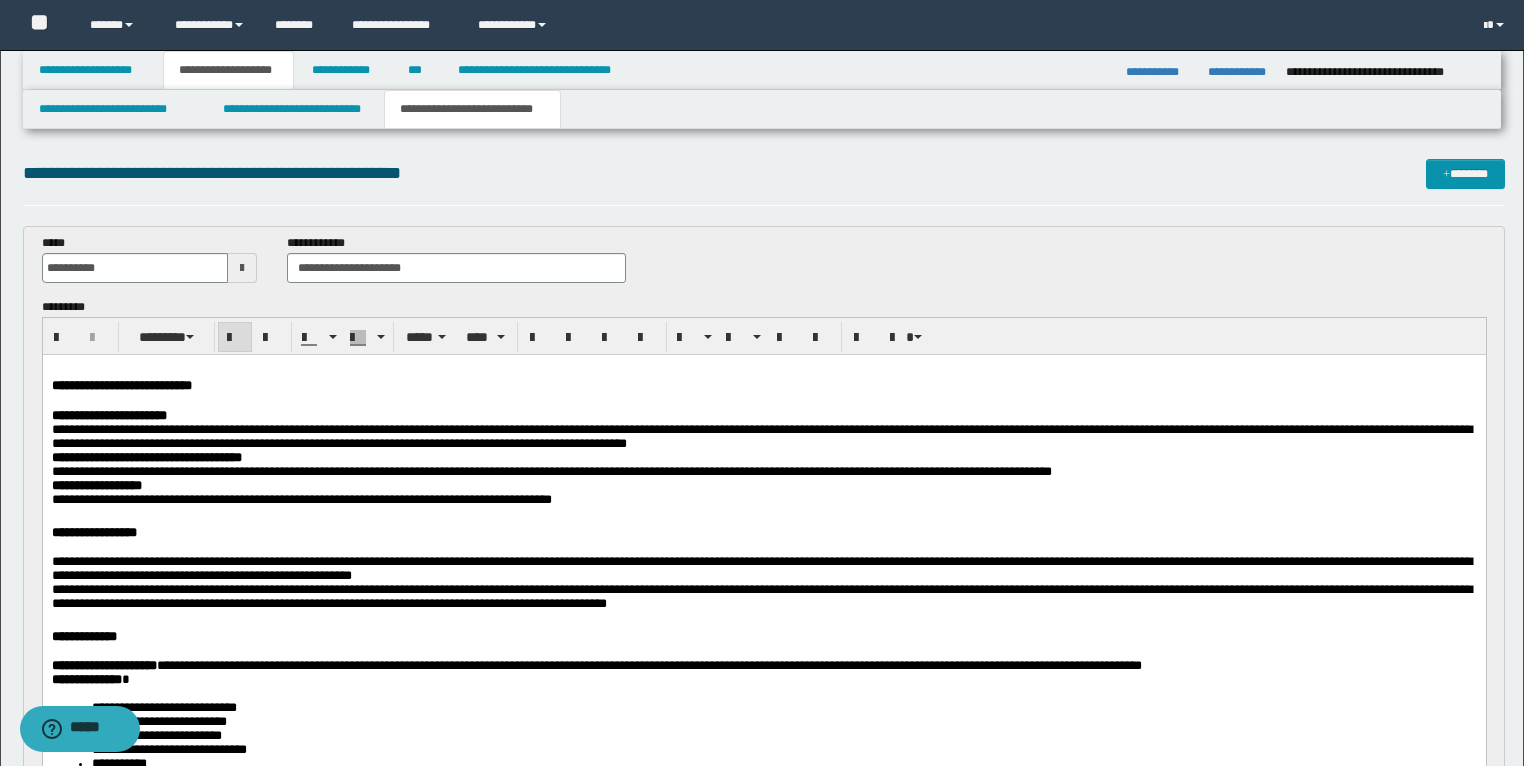 click on "**********" at bounding box center [763, 429] 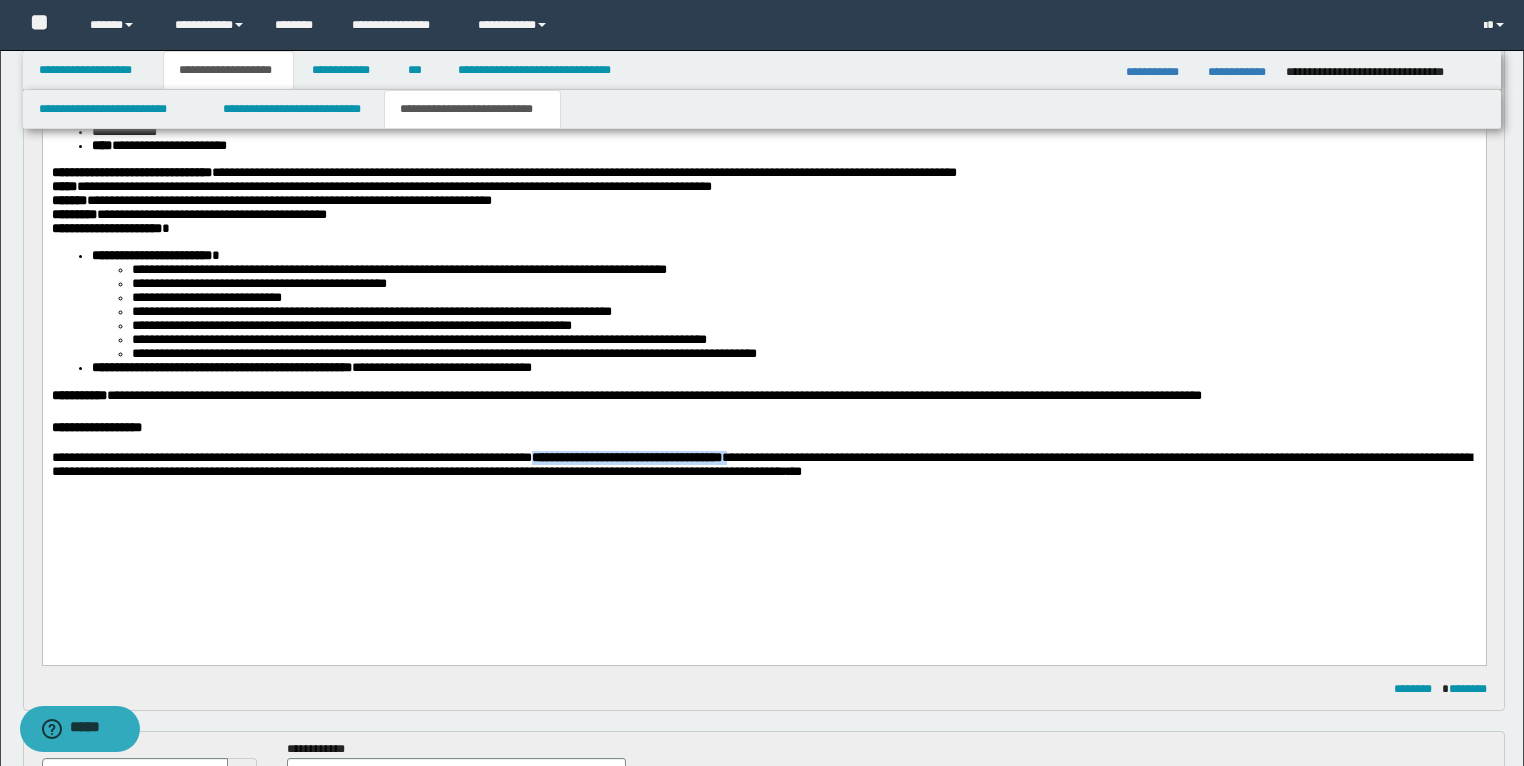 scroll, scrollTop: 640, scrollLeft: 0, axis: vertical 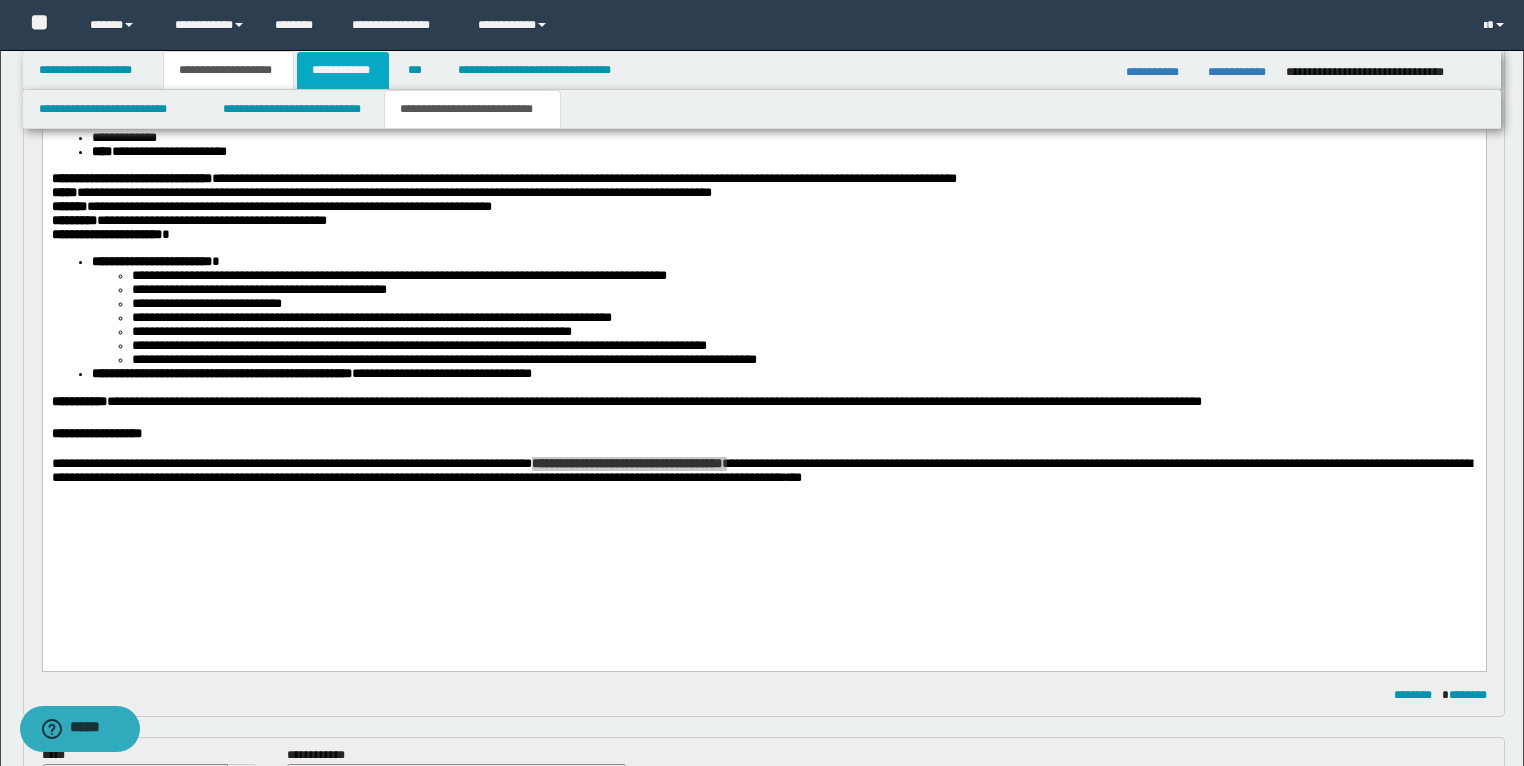 click on "**********" at bounding box center [343, 70] 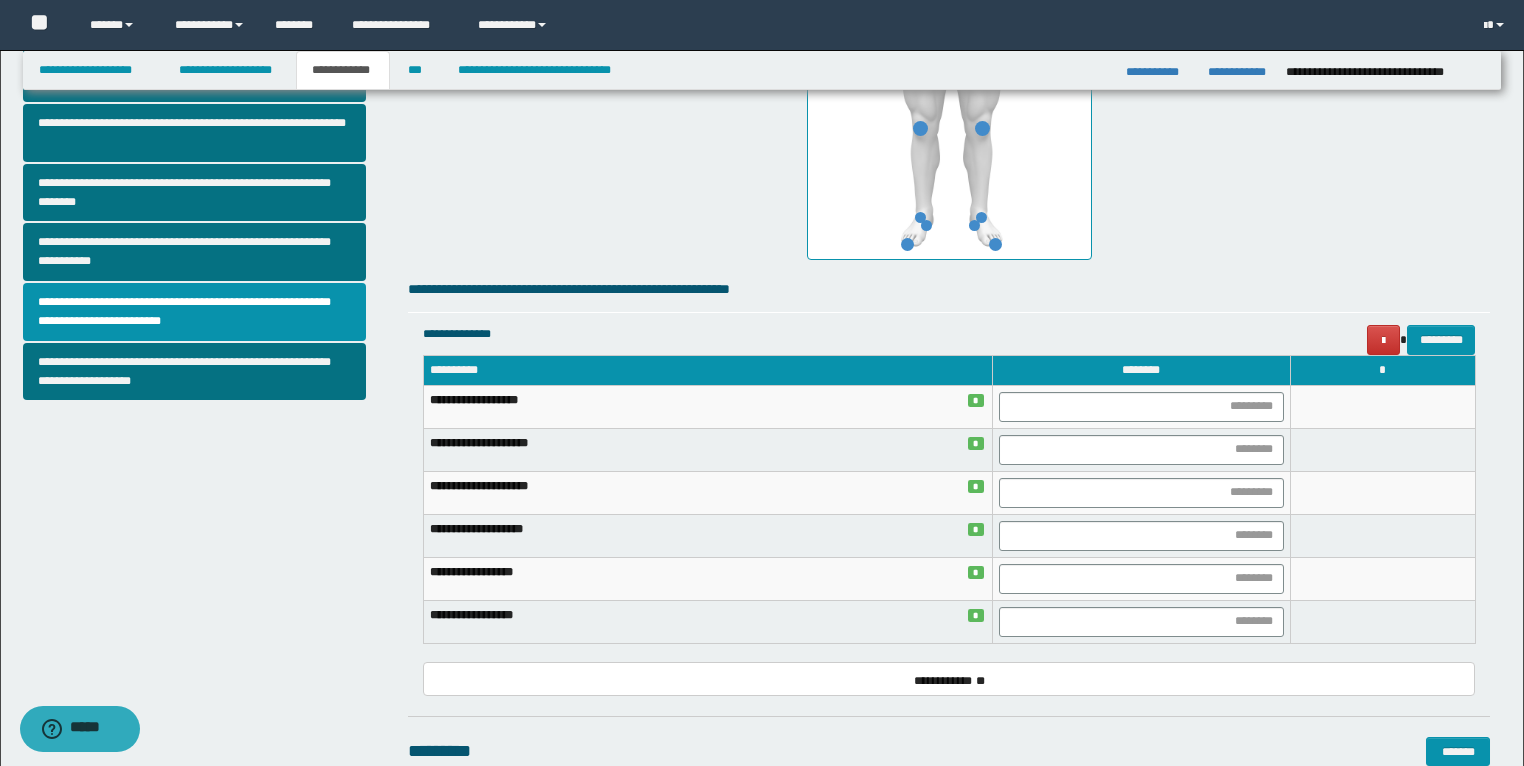 scroll, scrollTop: 608, scrollLeft: 0, axis: vertical 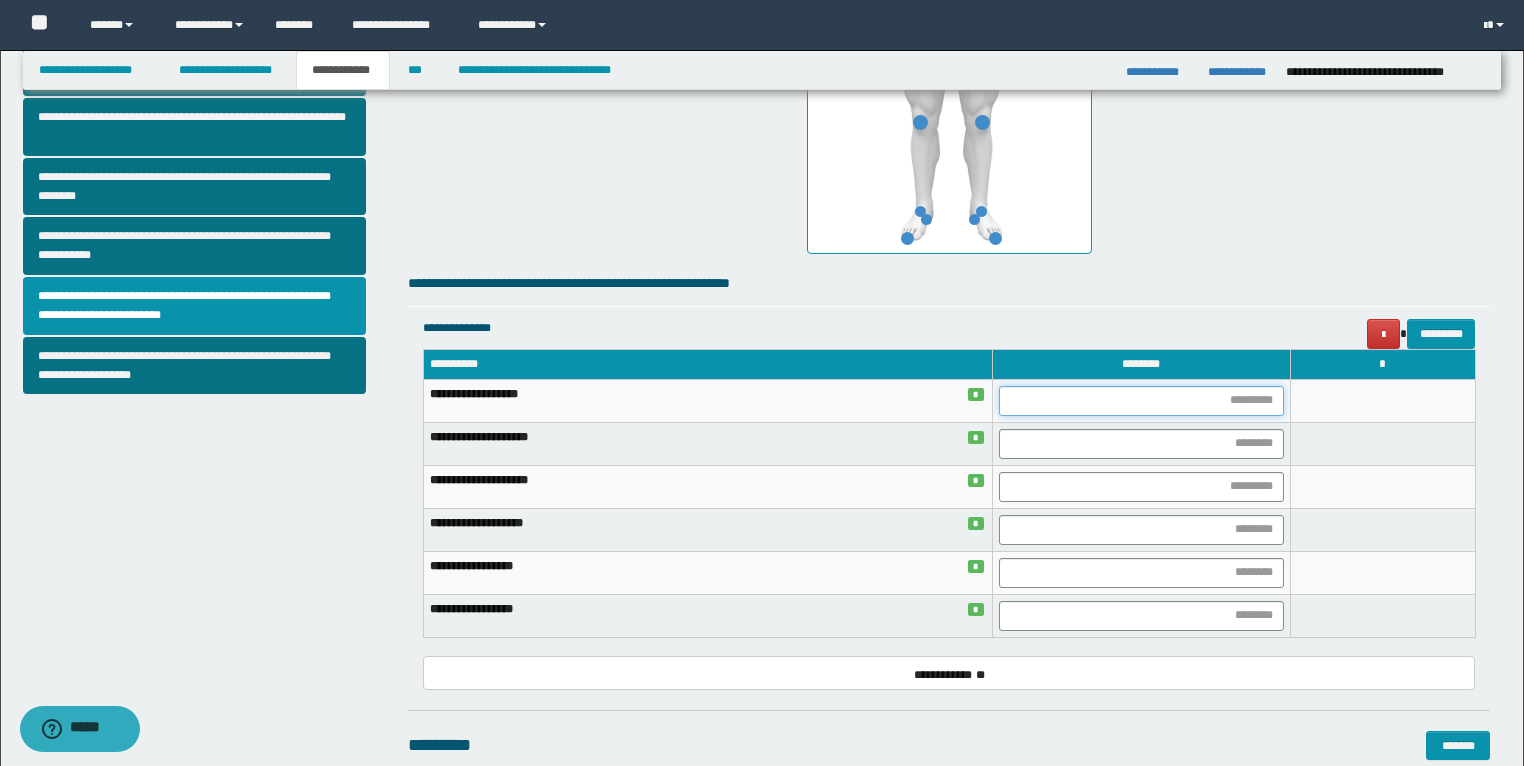 click at bounding box center (1141, 401) 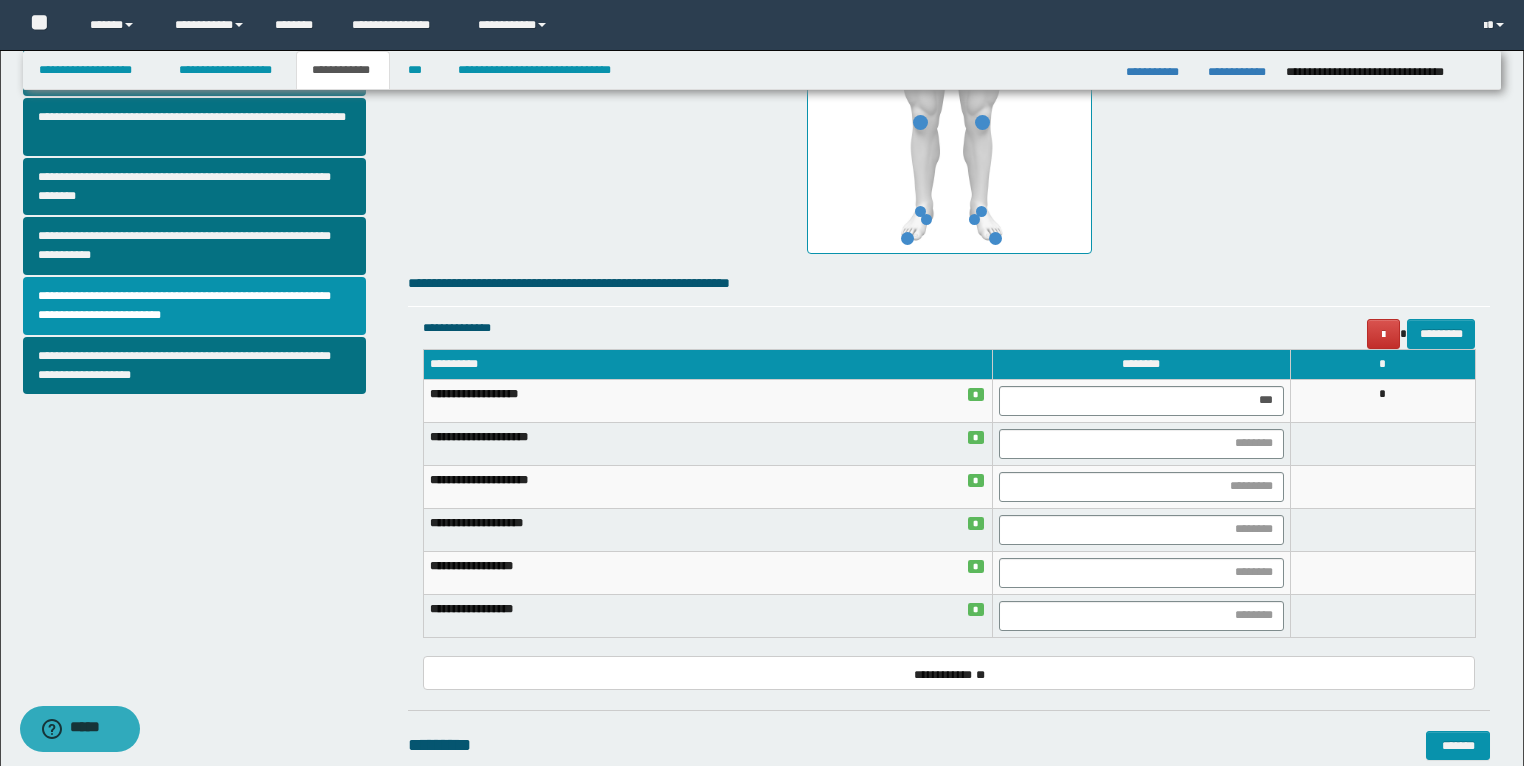 click at bounding box center [1141, 486] 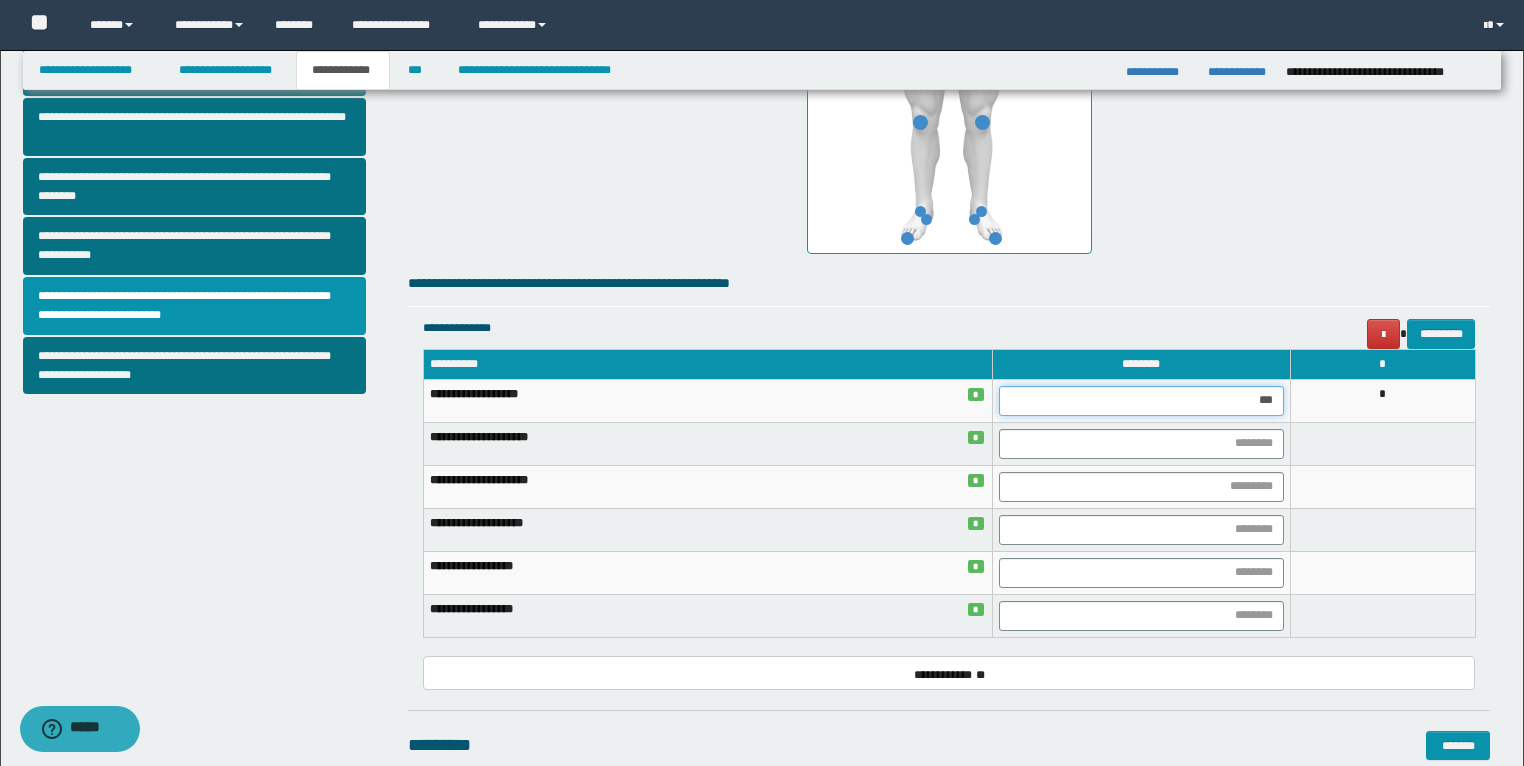 click on "***" at bounding box center (1141, 401) 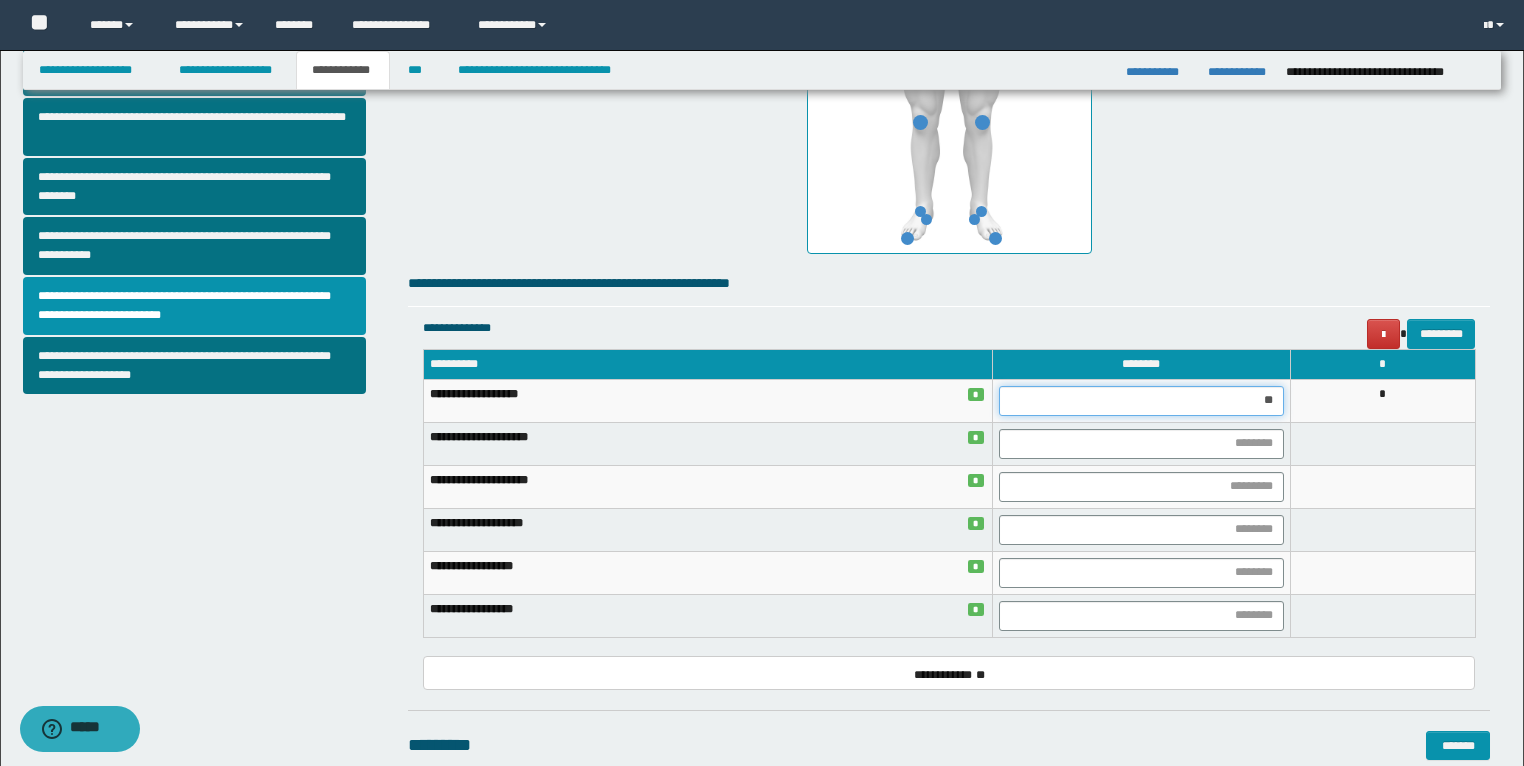type on "*" 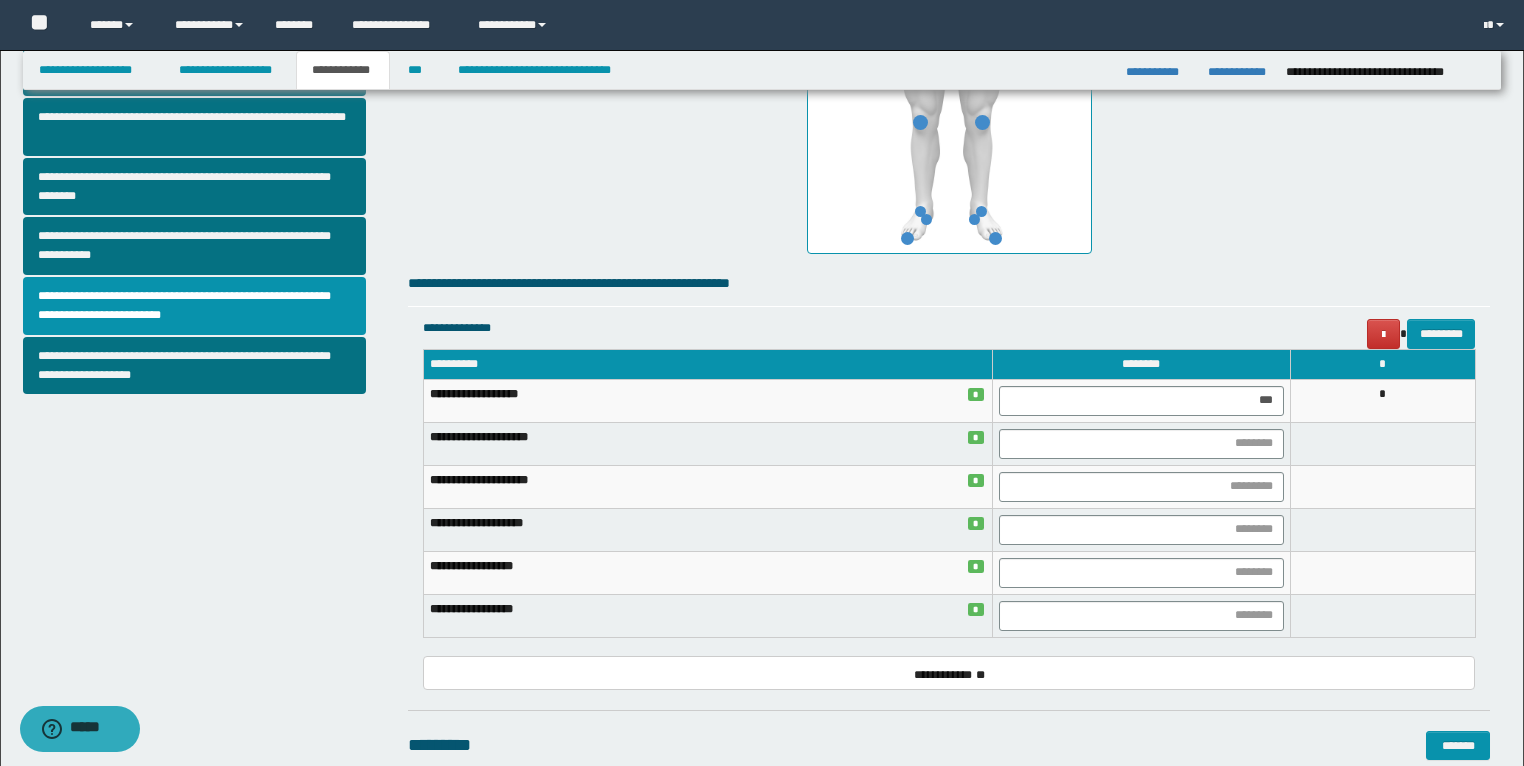 click at bounding box center (1141, 443) 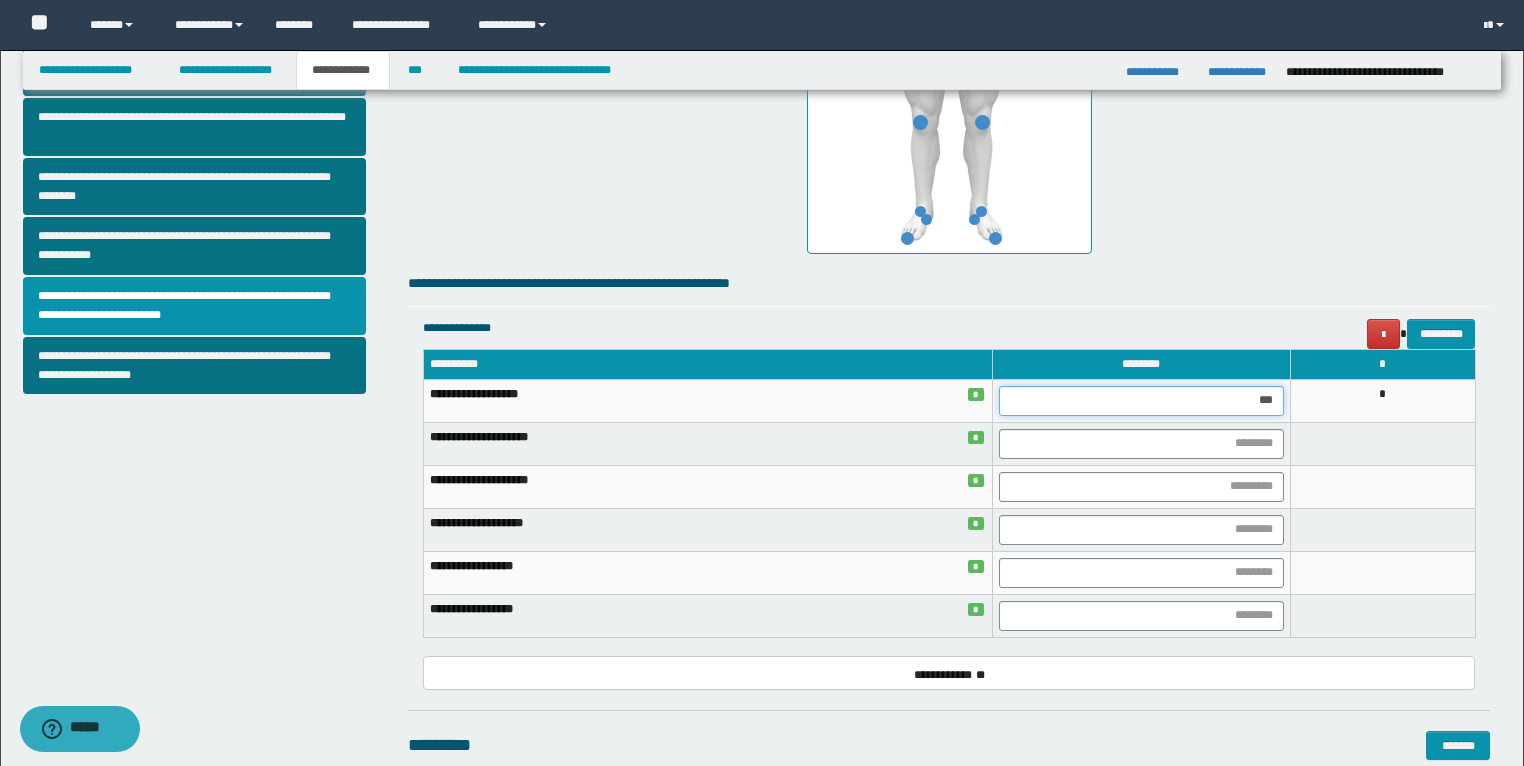 click on "***" at bounding box center [1141, 401] 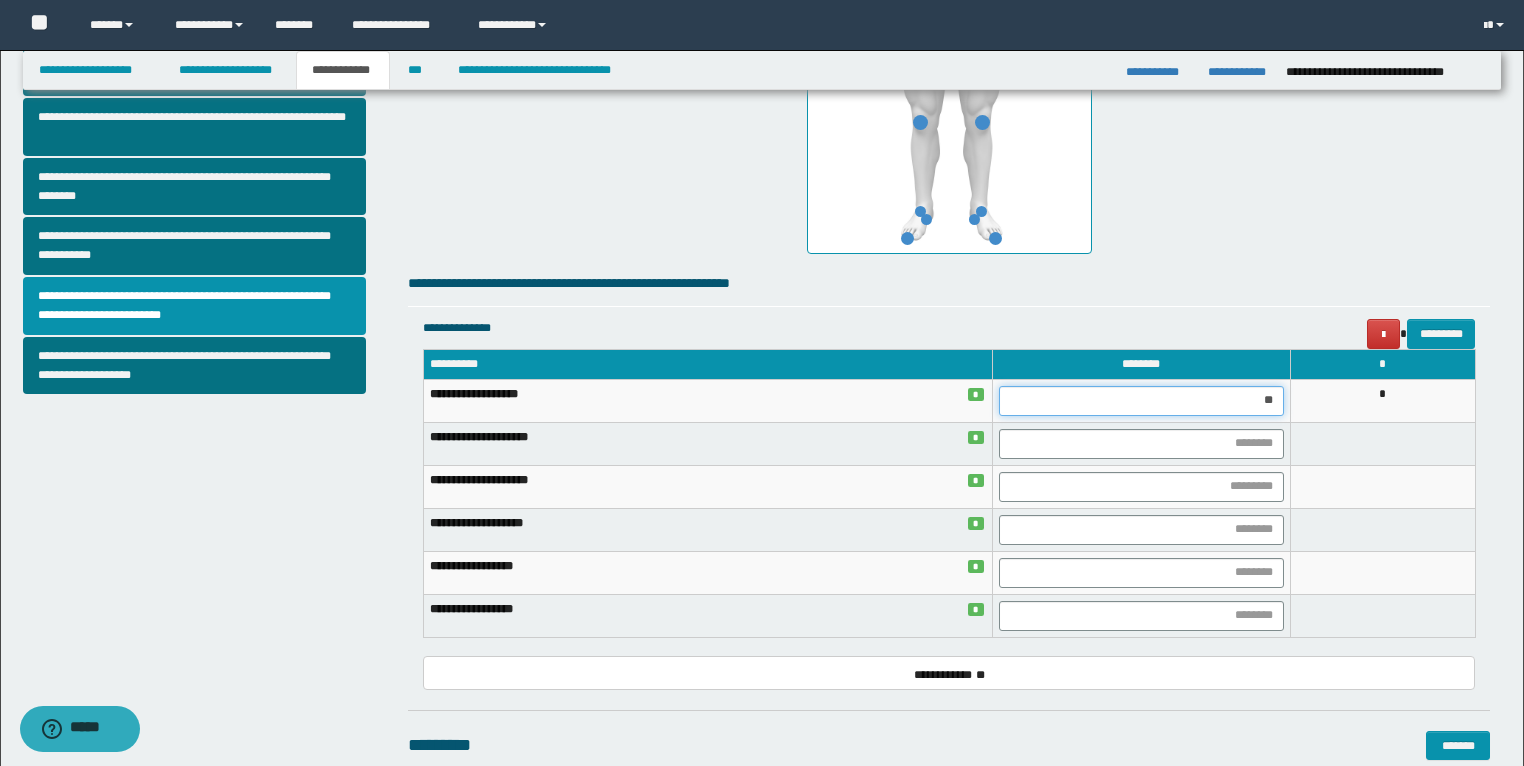 type on "*" 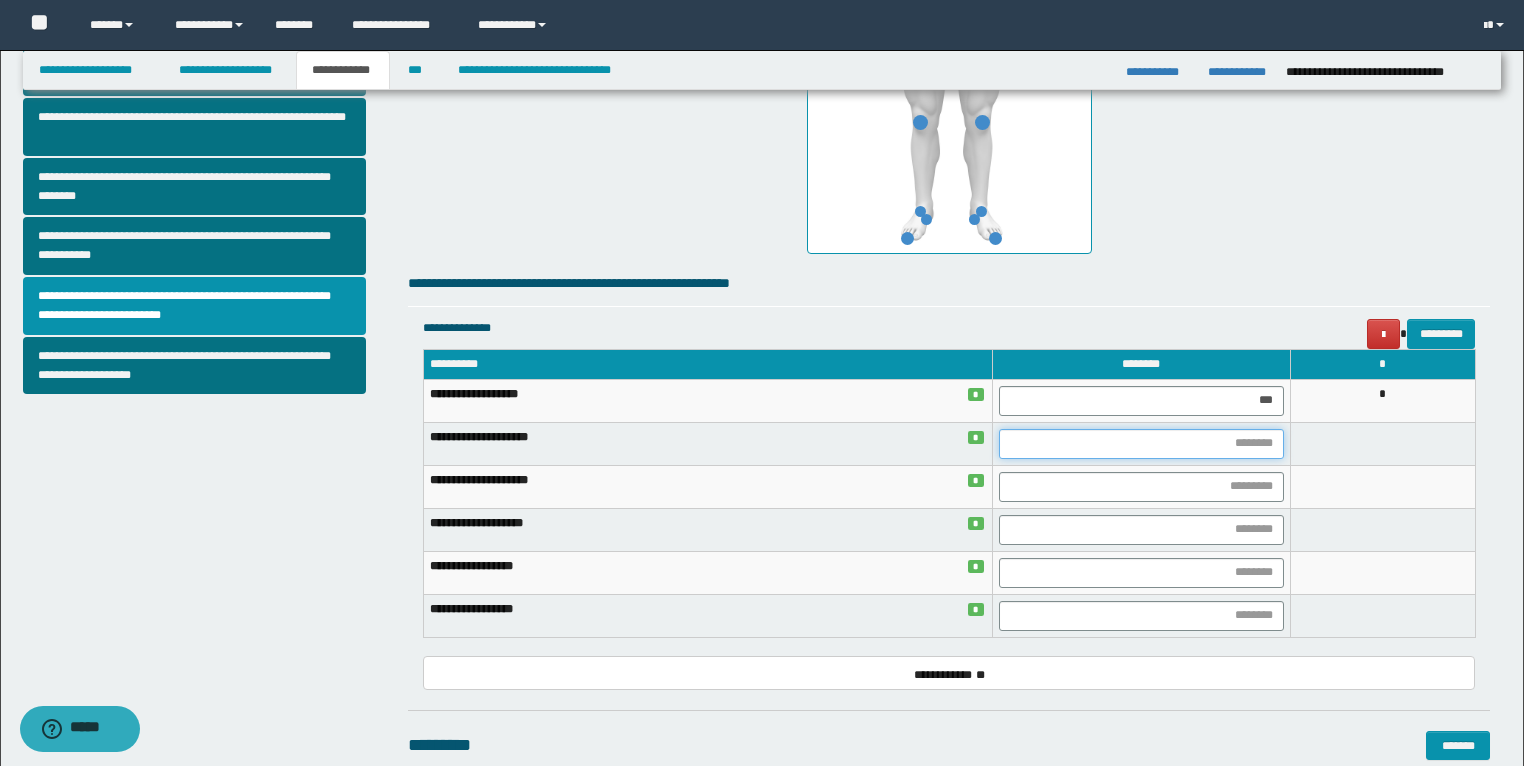 click at bounding box center [1141, 444] 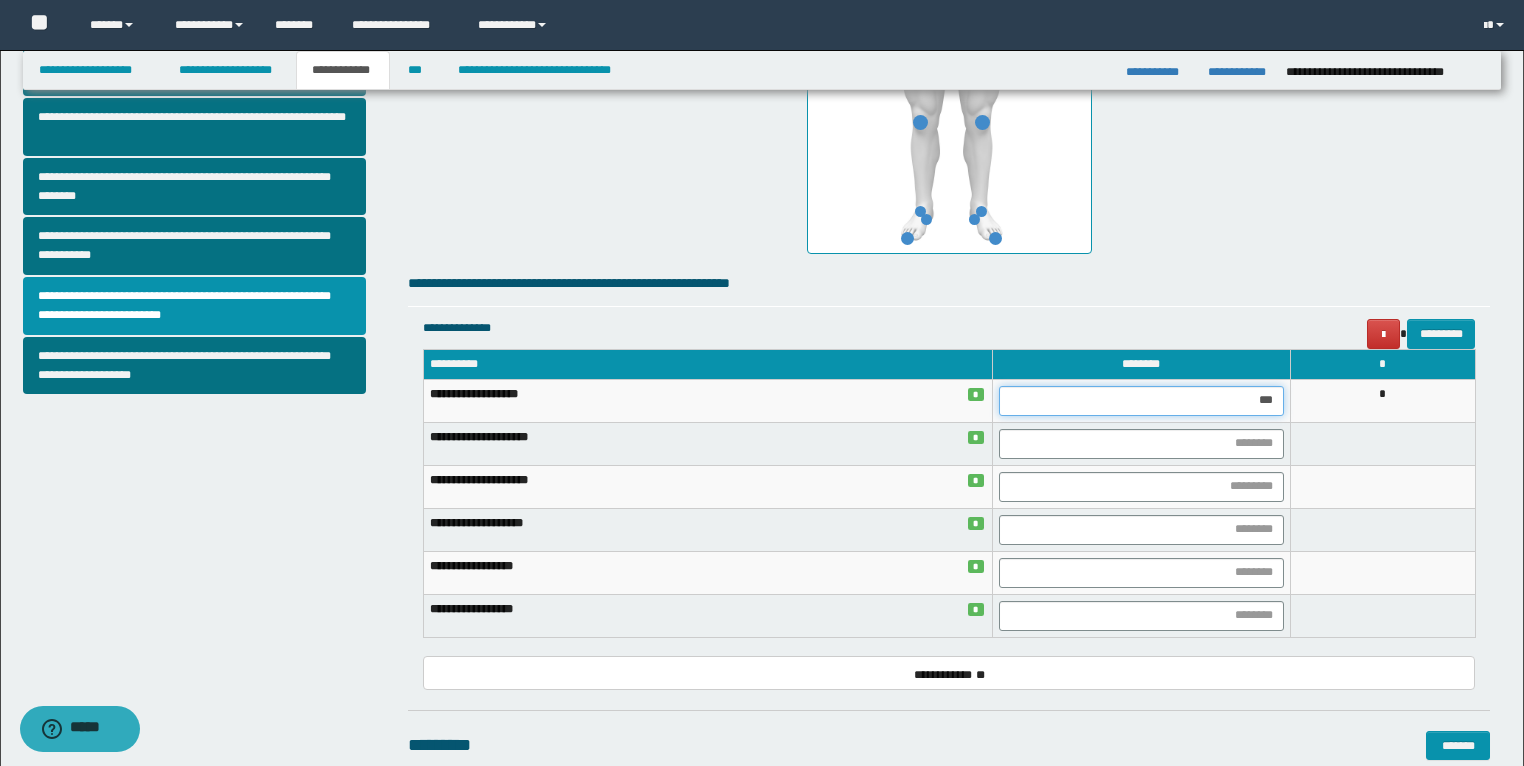 click on "***" at bounding box center [1141, 401] 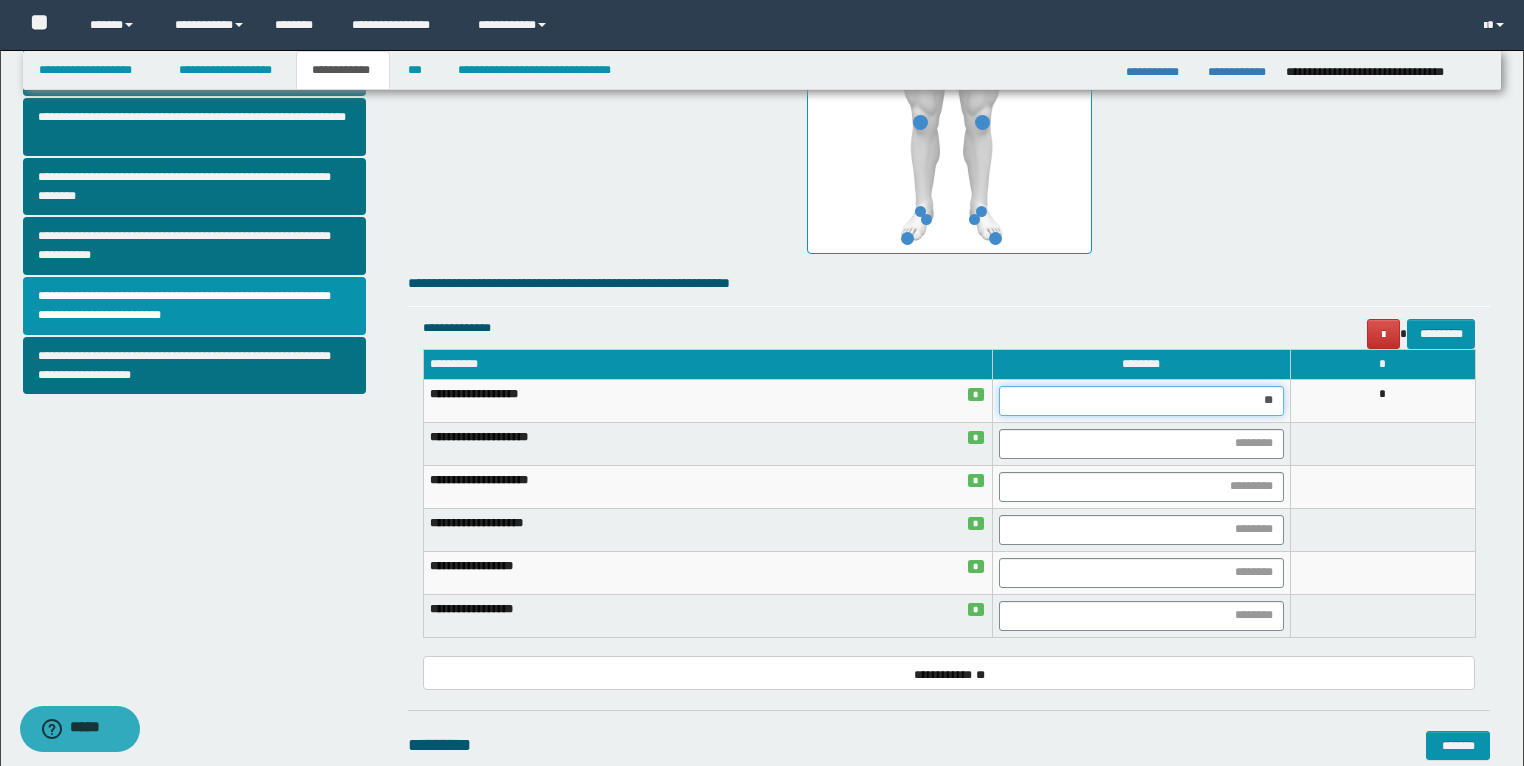 type on "*" 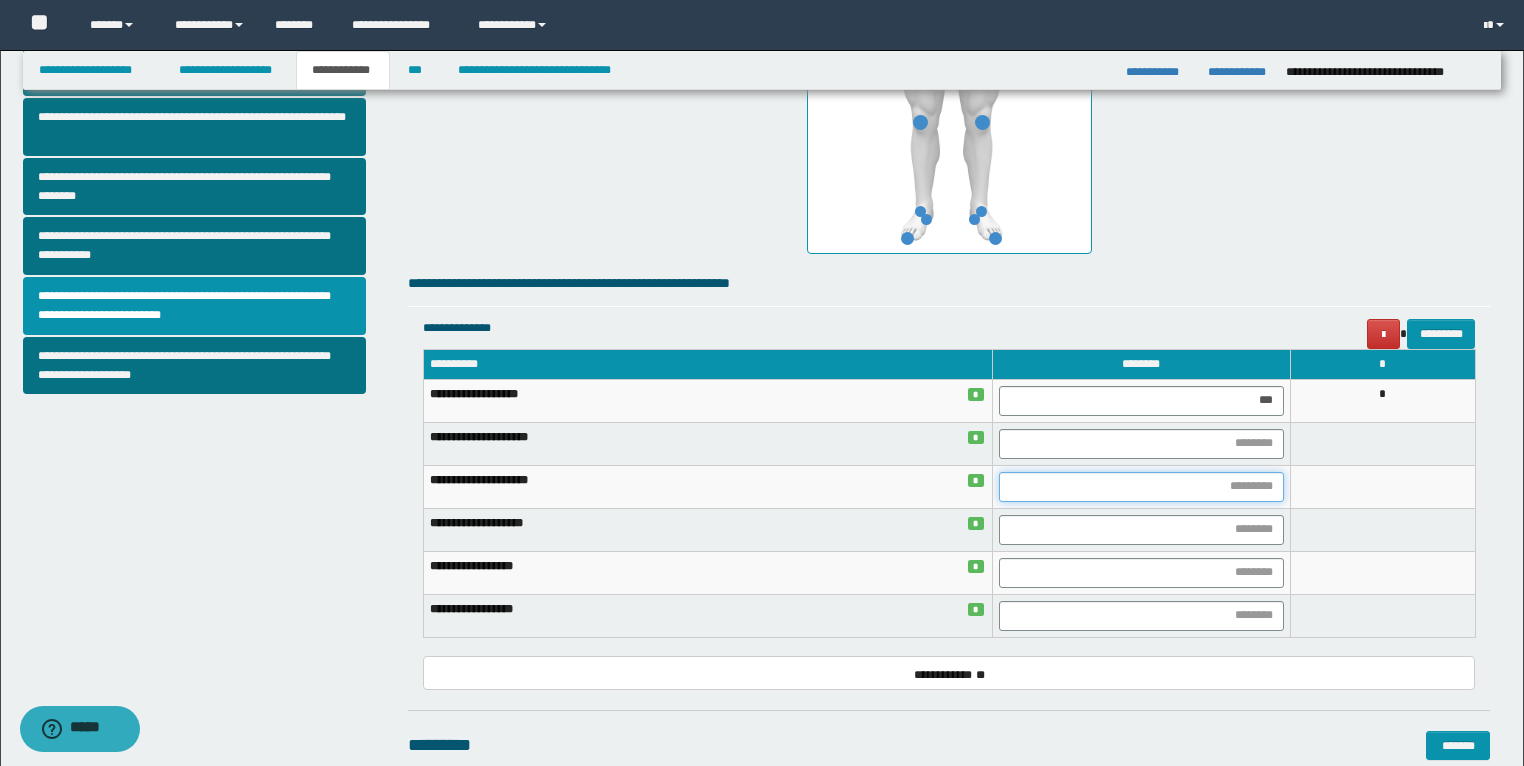 click at bounding box center (1141, 487) 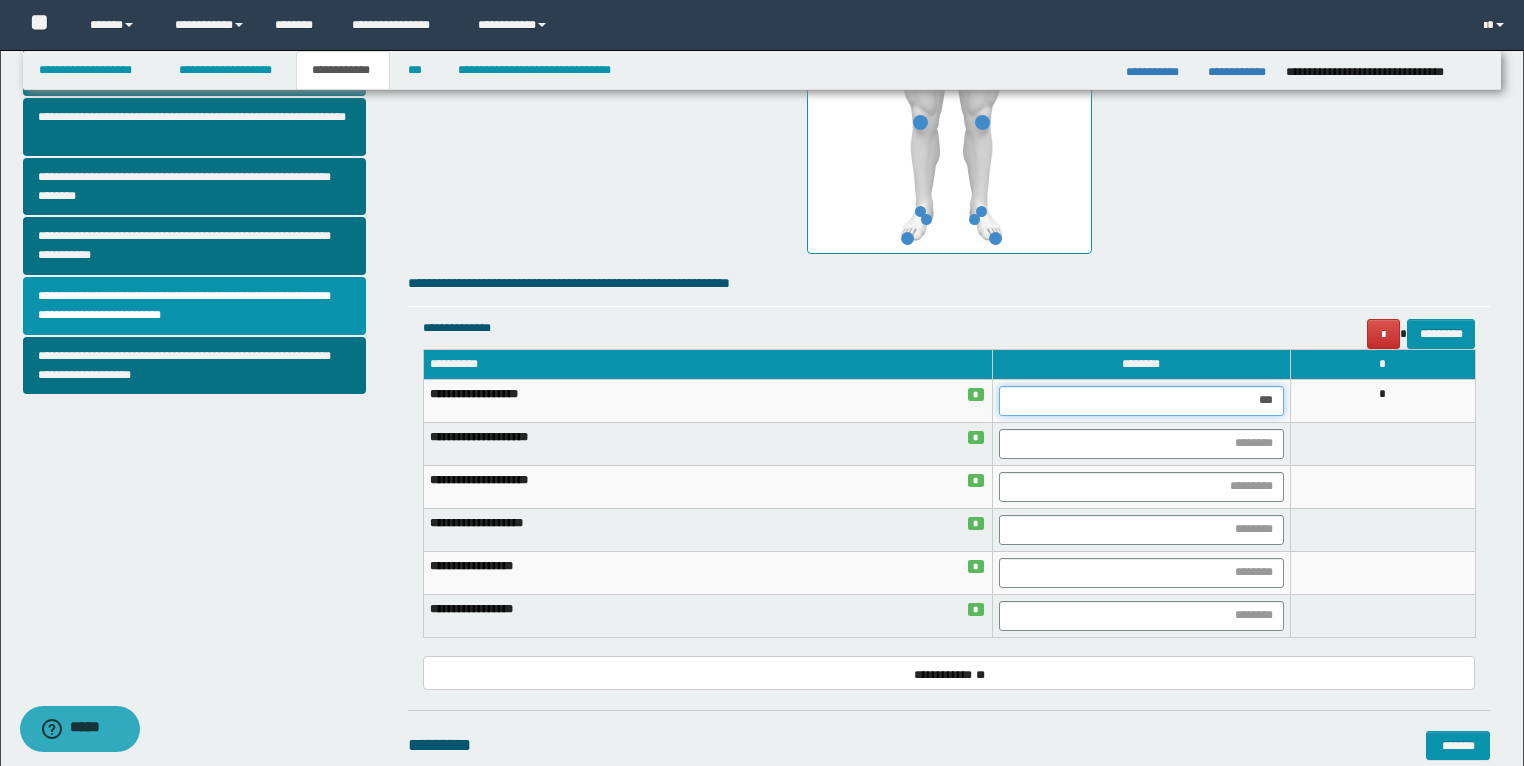 click on "***" at bounding box center (1141, 401) 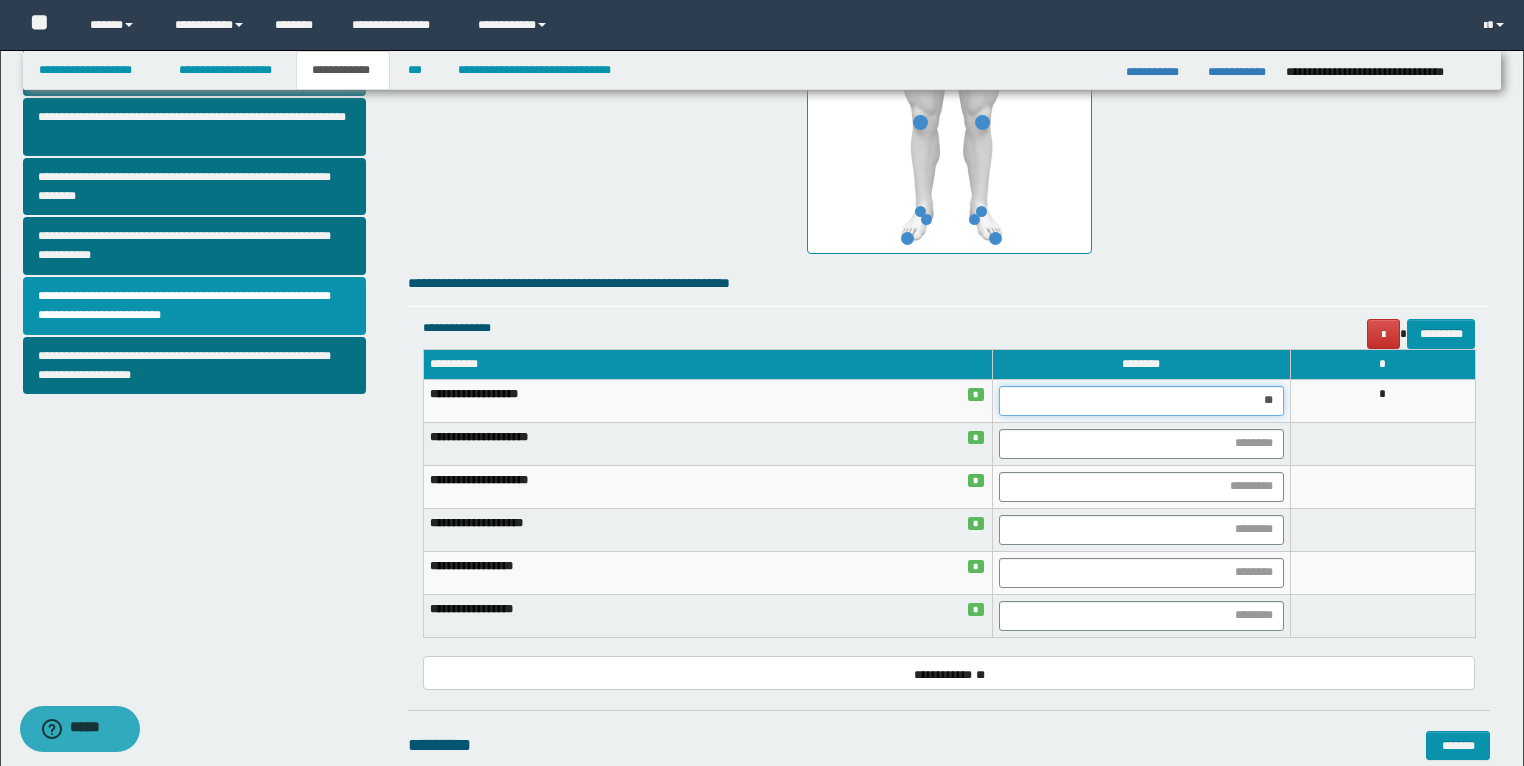 type on "*" 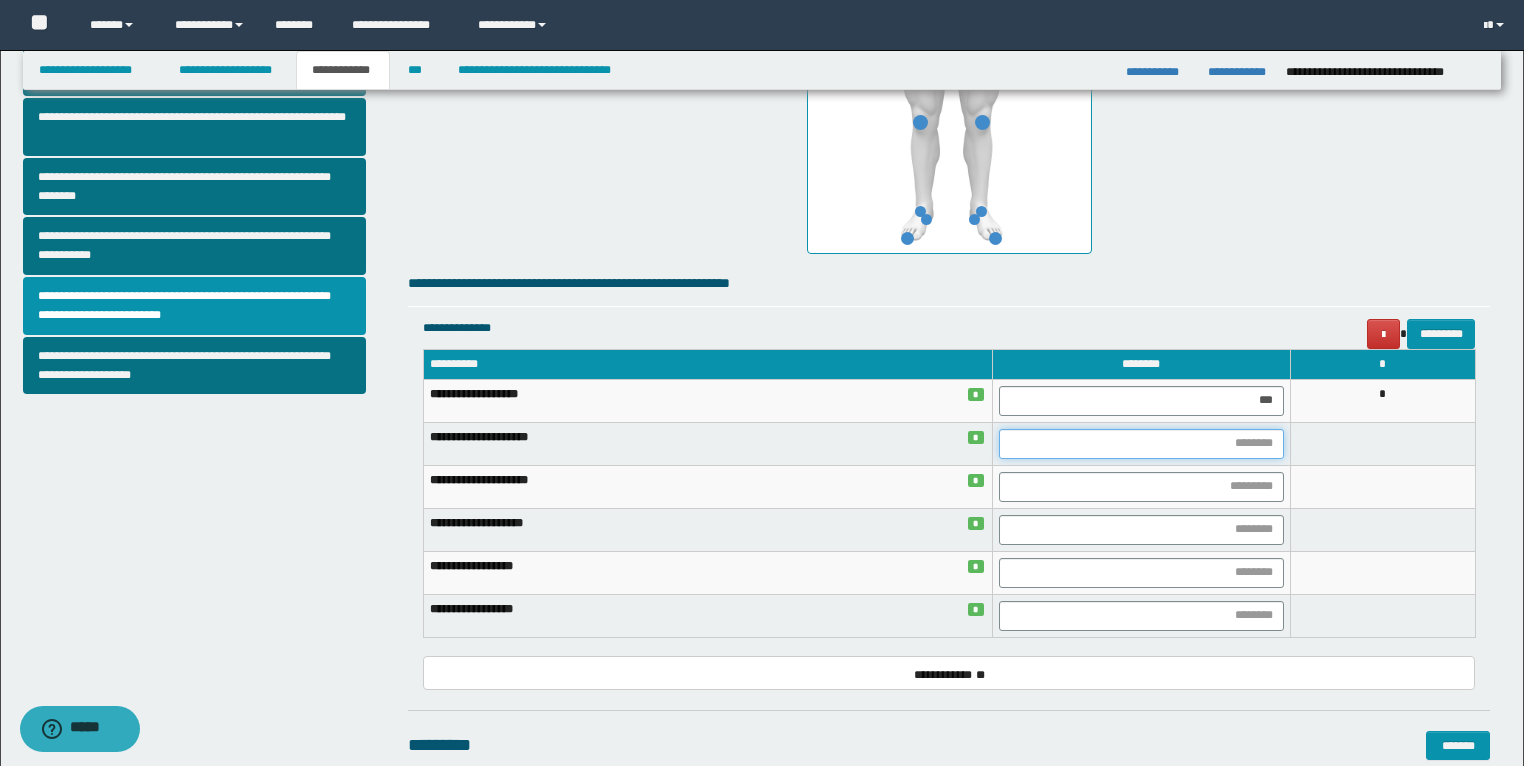click at bounding box center [1141, 444] 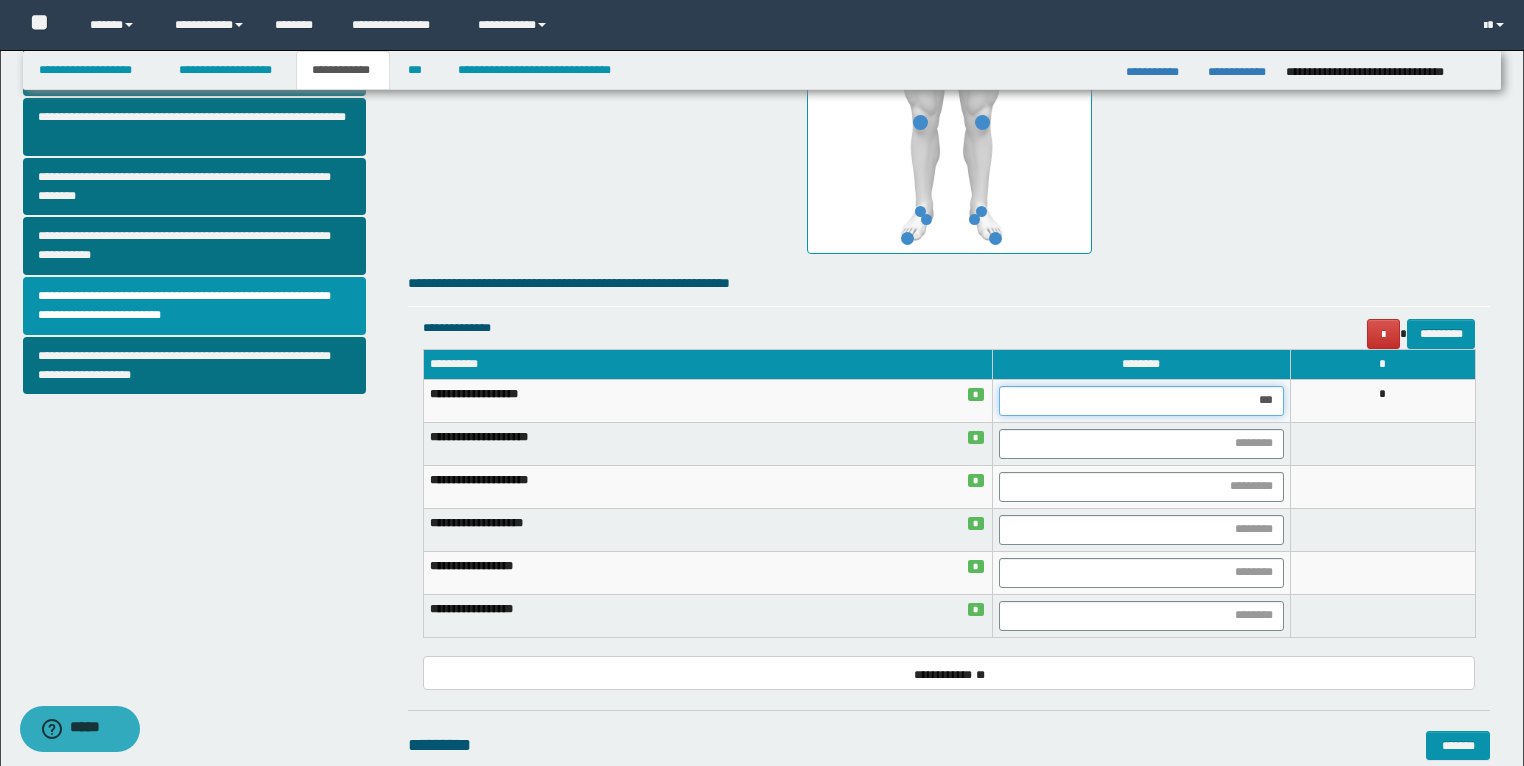 click on "***" at bounding box center [1141, 401] 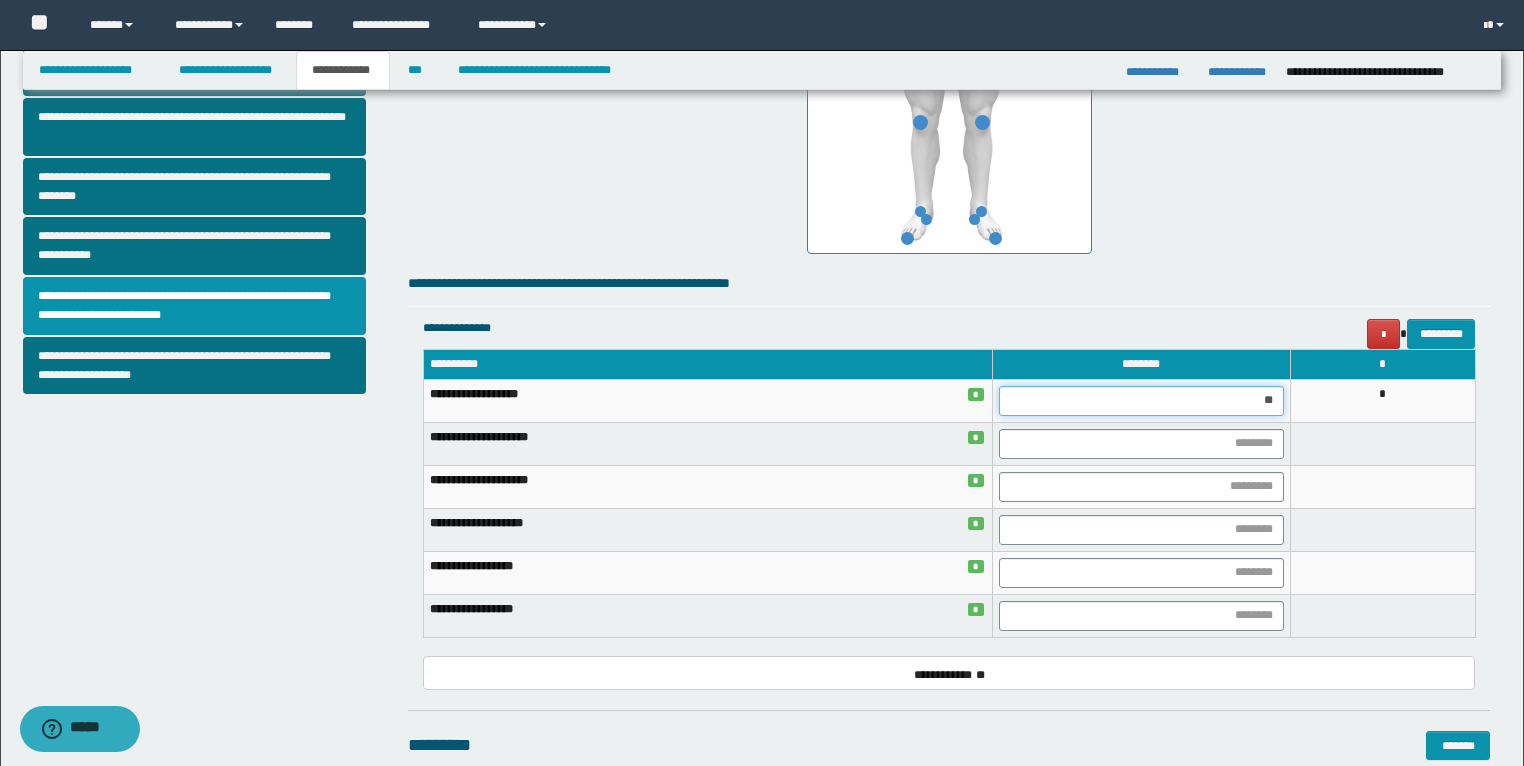 type on "*" 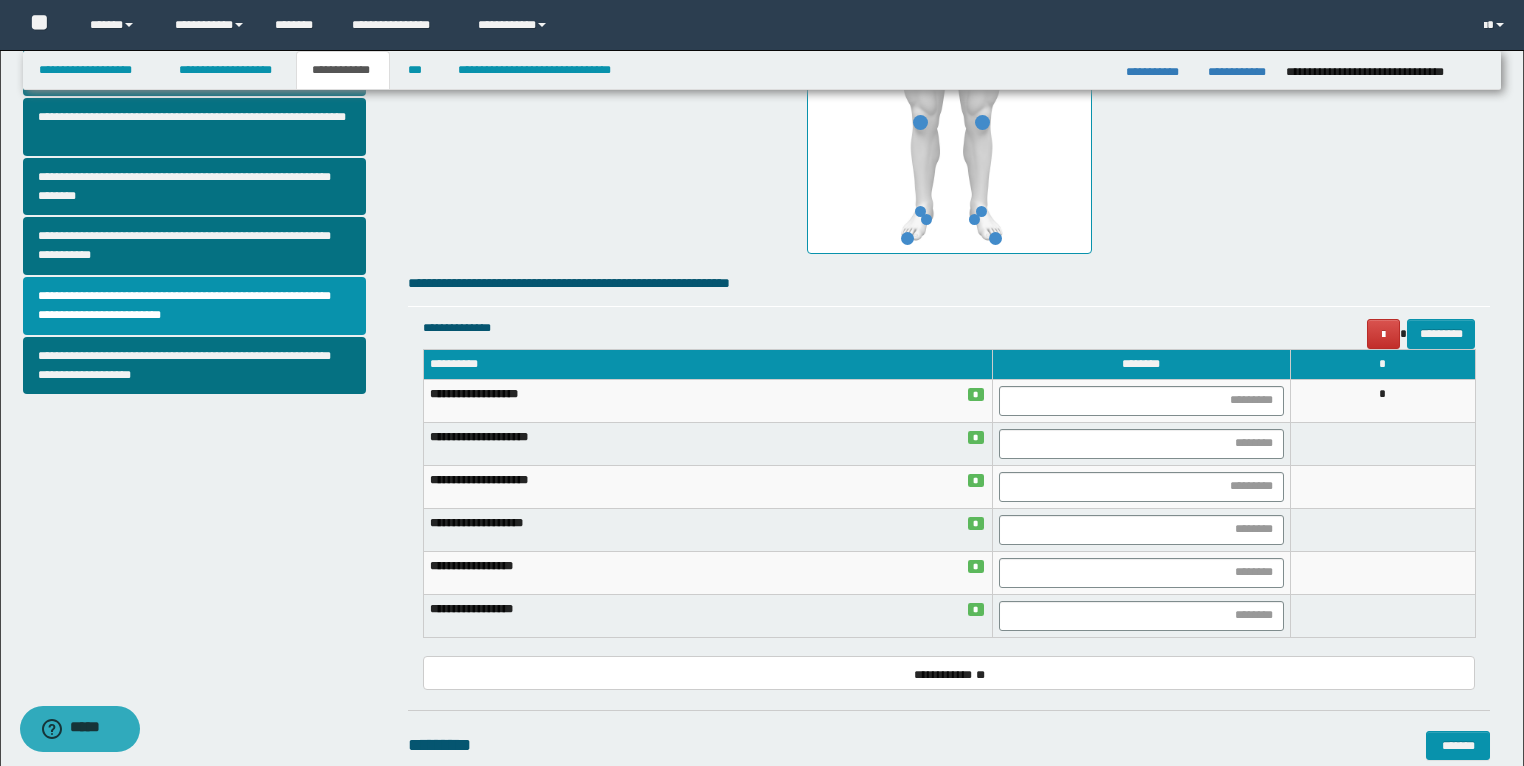click on "*" at bounding box center [1382, 400] 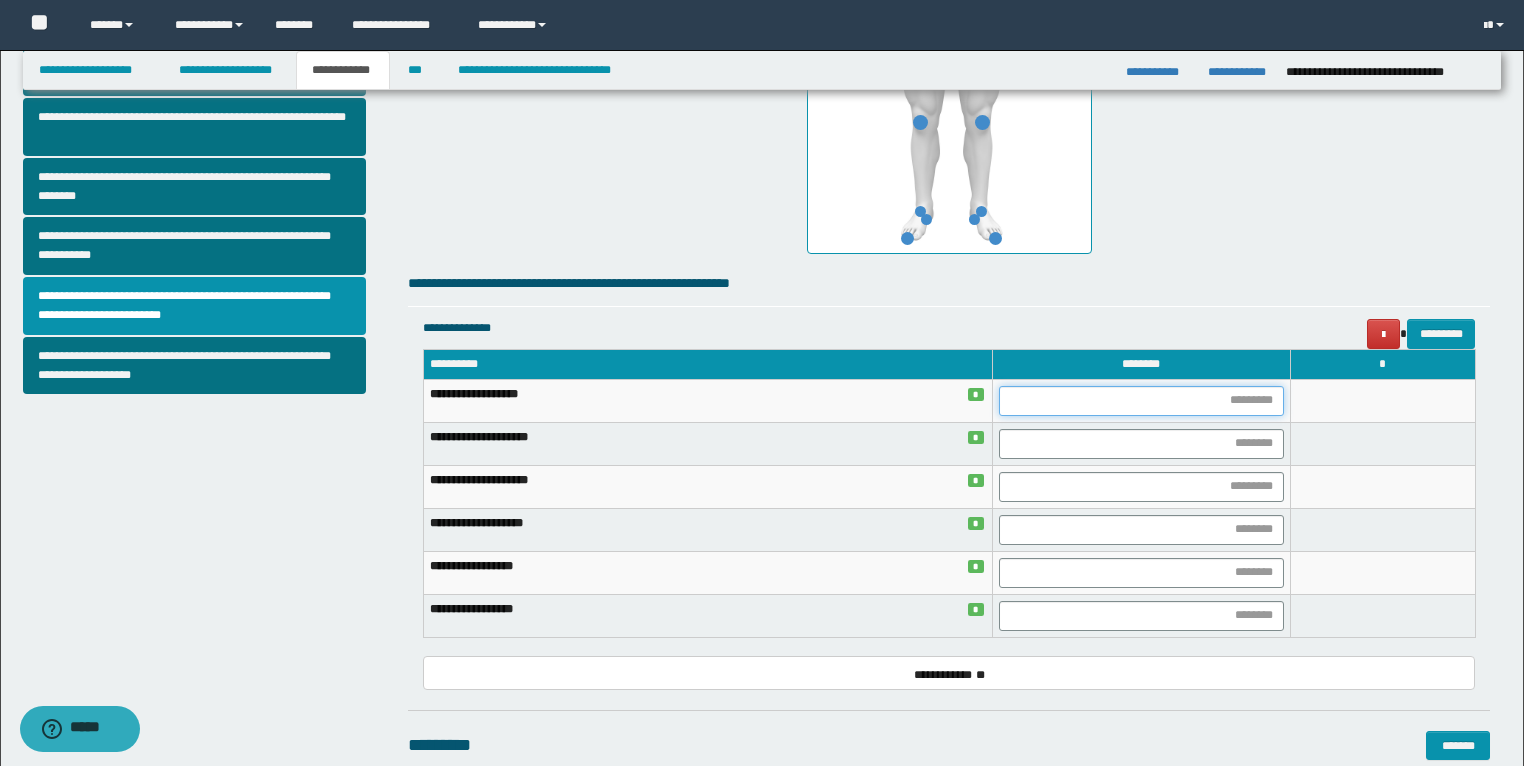 click at bounding box center [1141, 401] 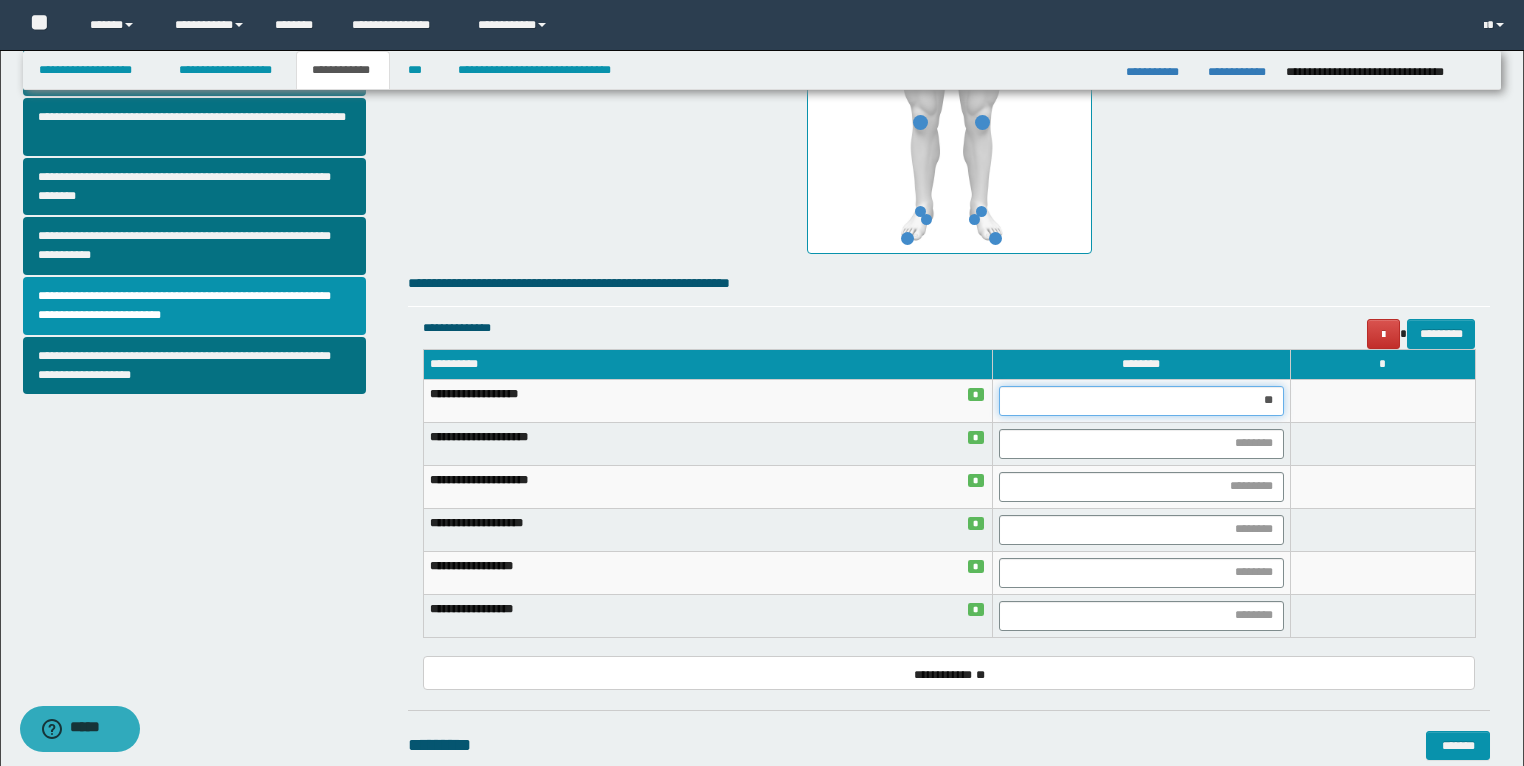 type on "***" 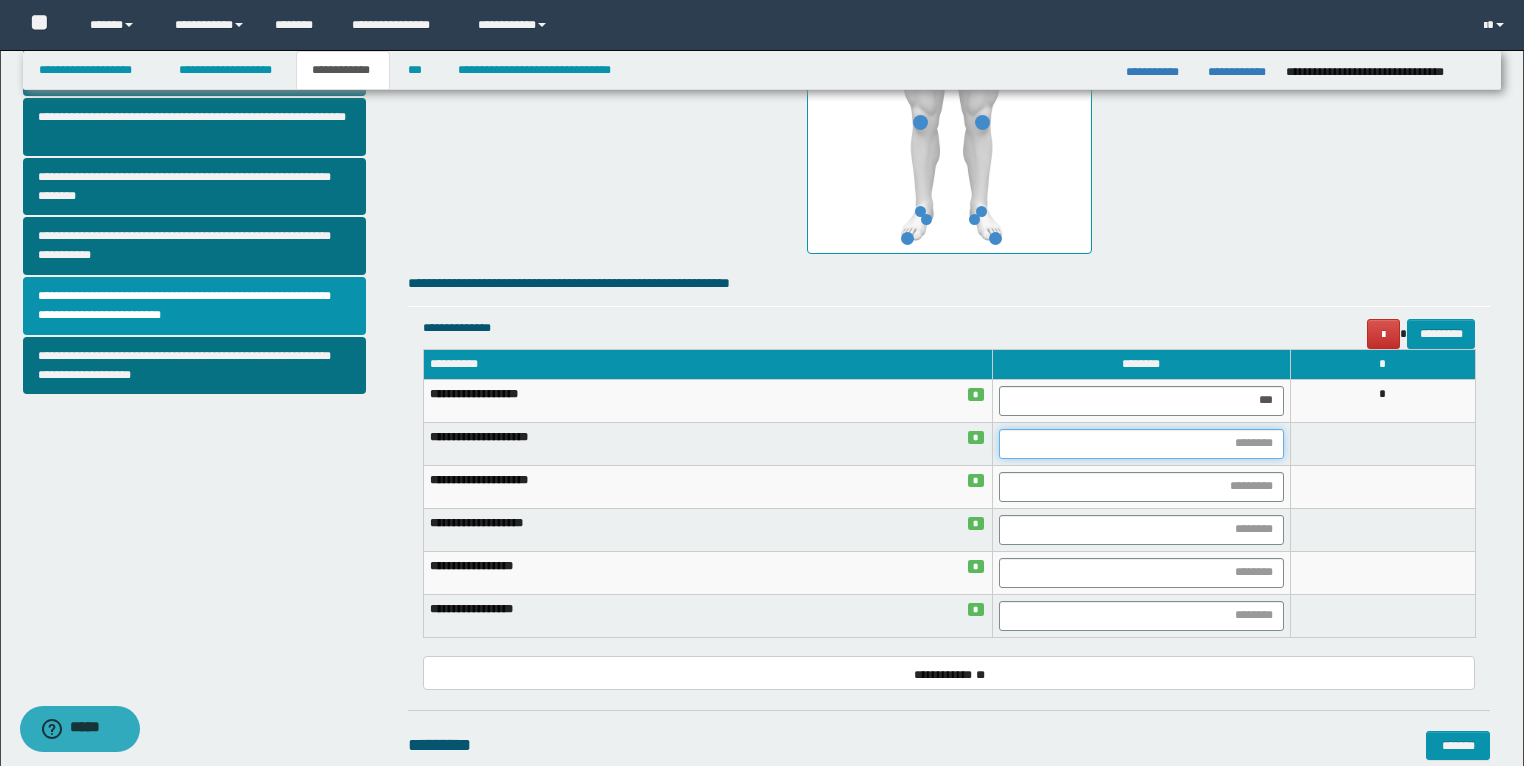 click at bounding box center (1141, 444) 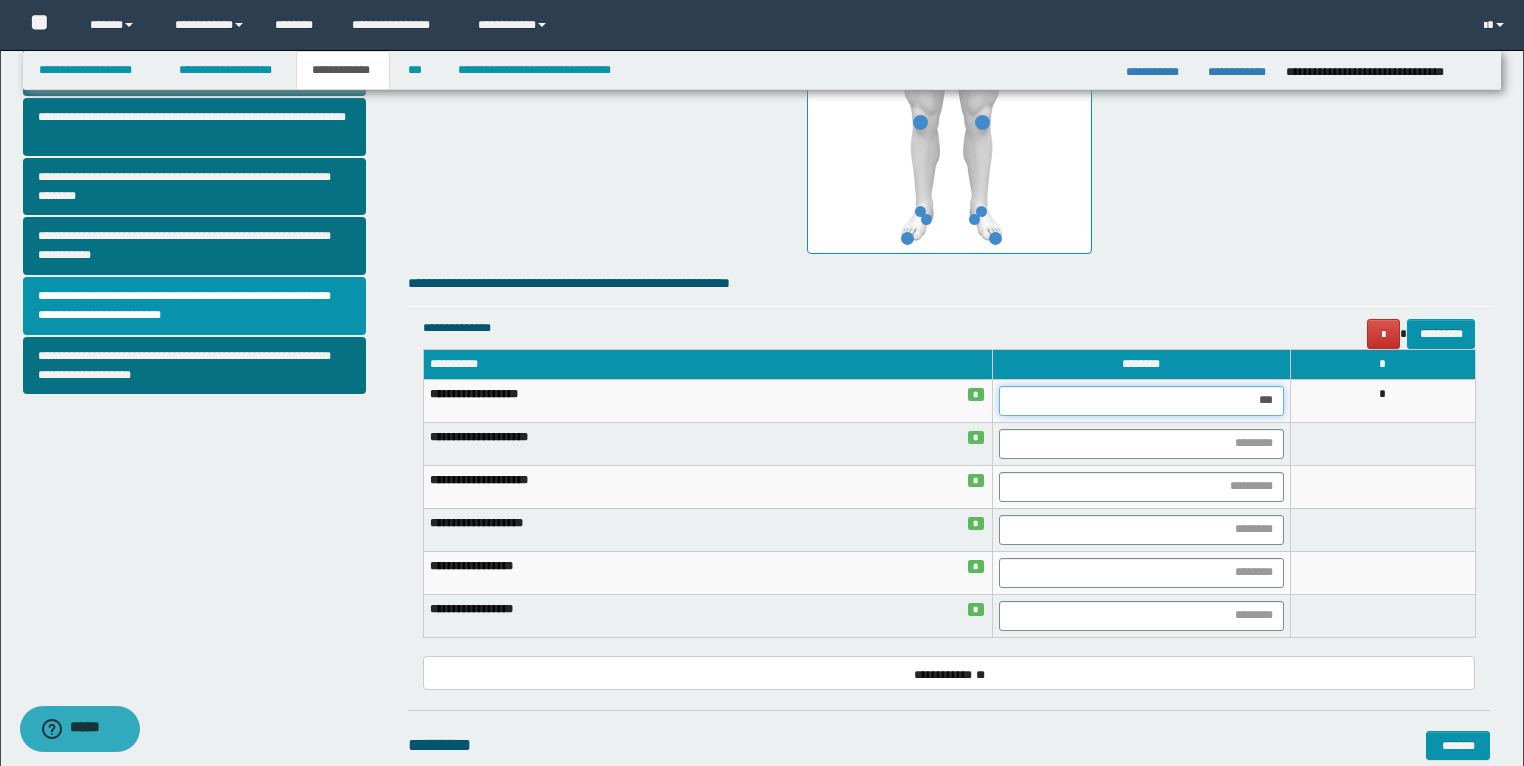 drag, startPoint x: 1276, startPoint y: 400, endPoint x: 1234, endPoint y: 407, distance: 42.579338 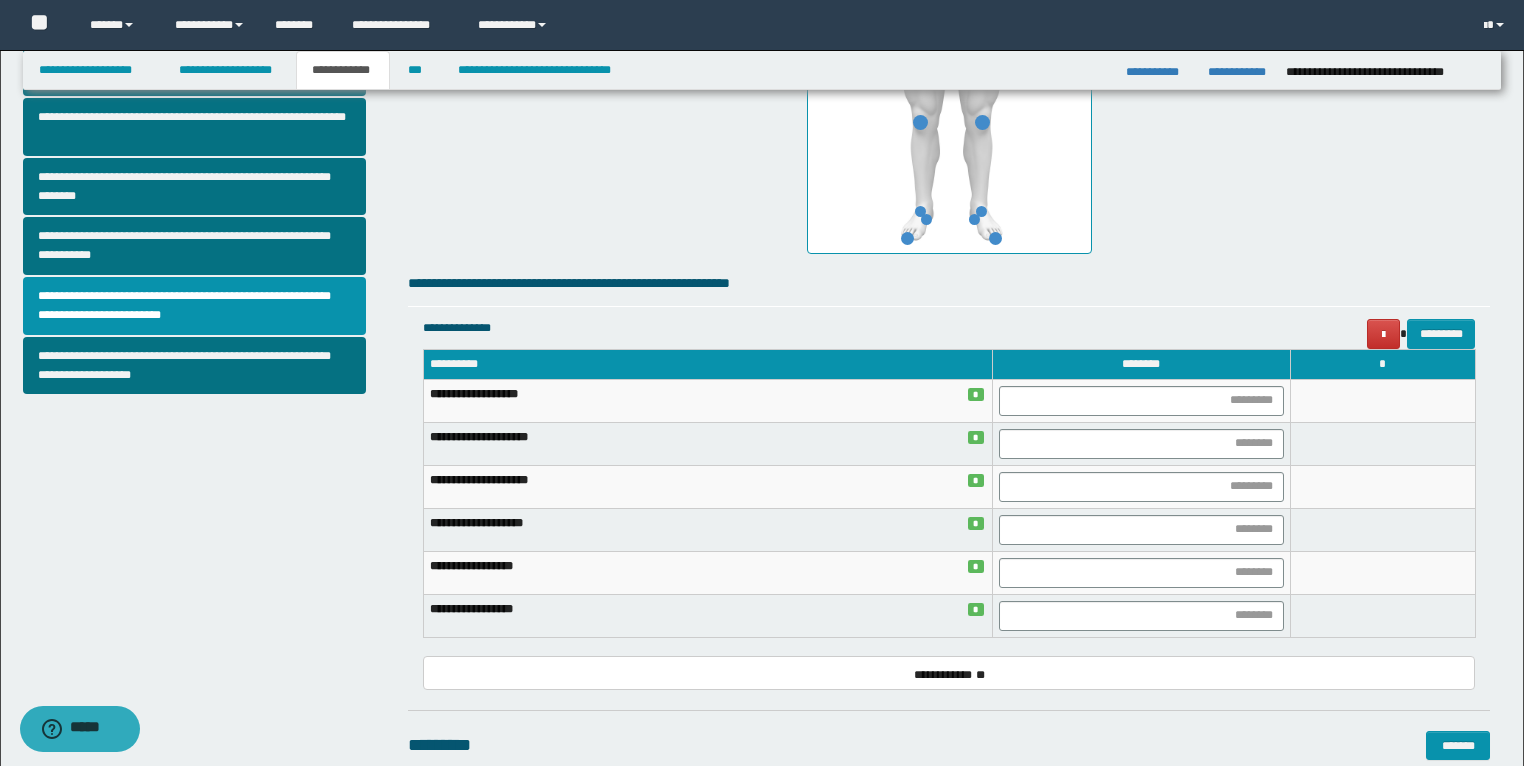 click on "**********" at bounding box center (949, 283) 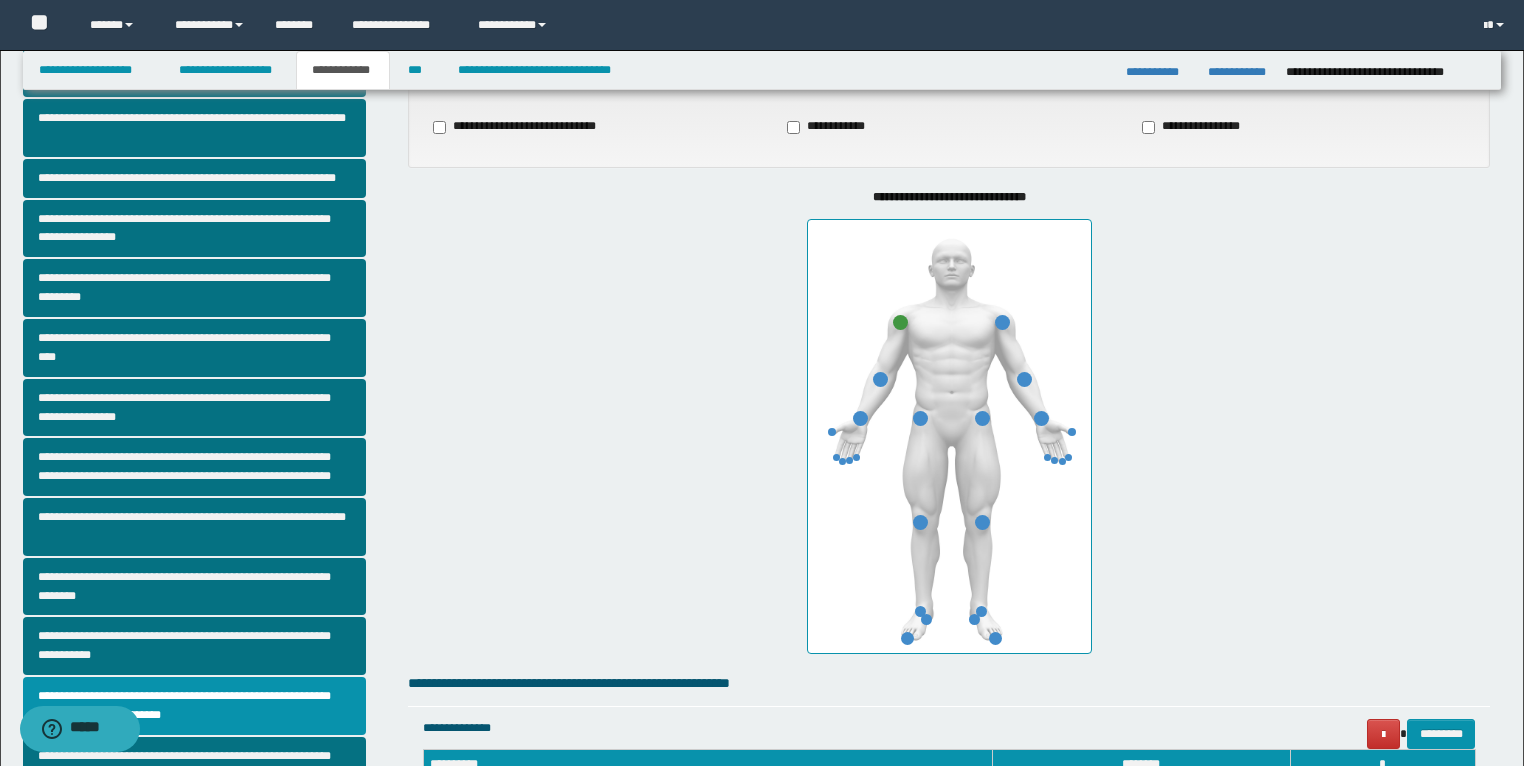 scroll, scrollTop: 0, scrollLeft: 0, axis: both 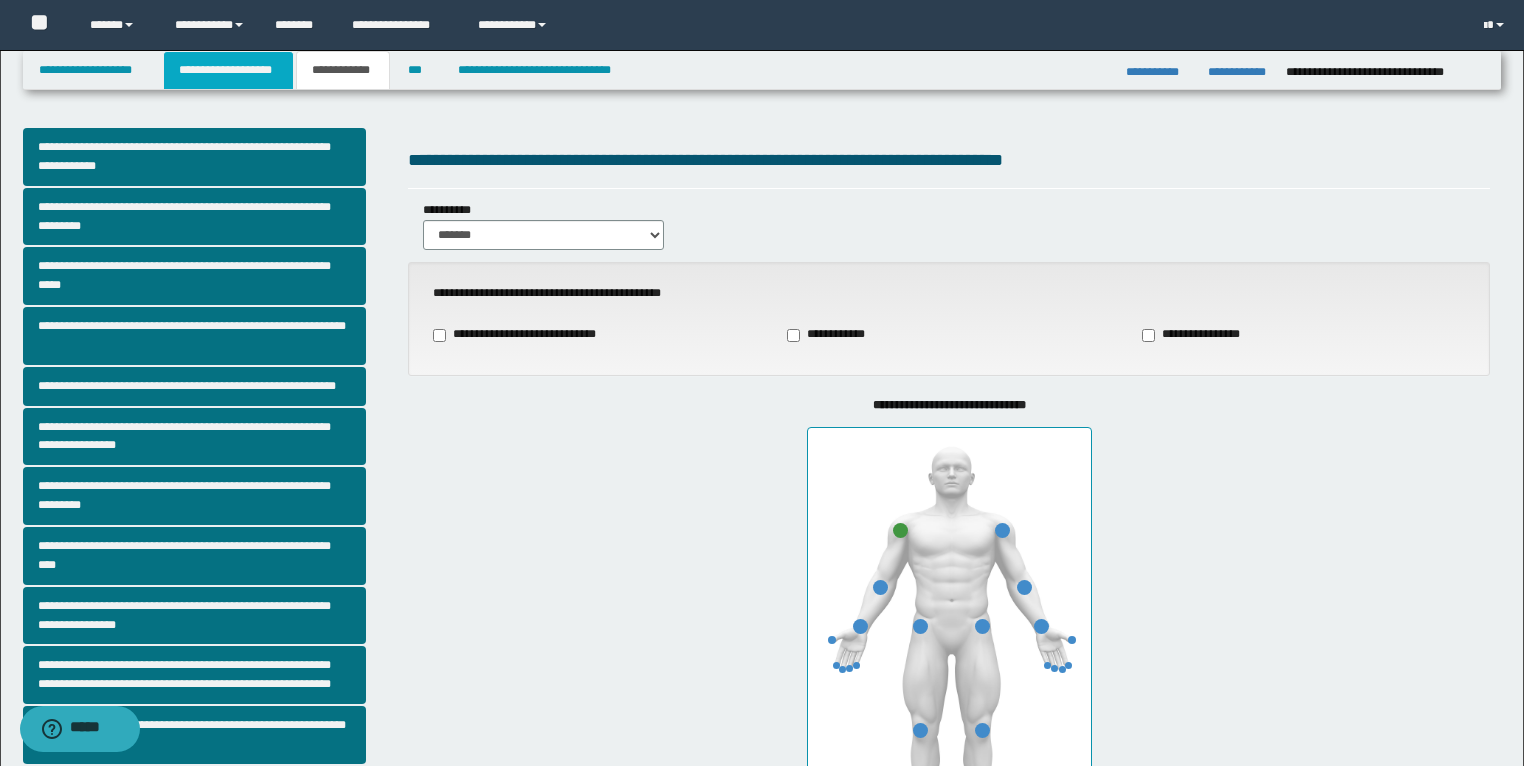 click on "**********" at bounding box center [228, 70] 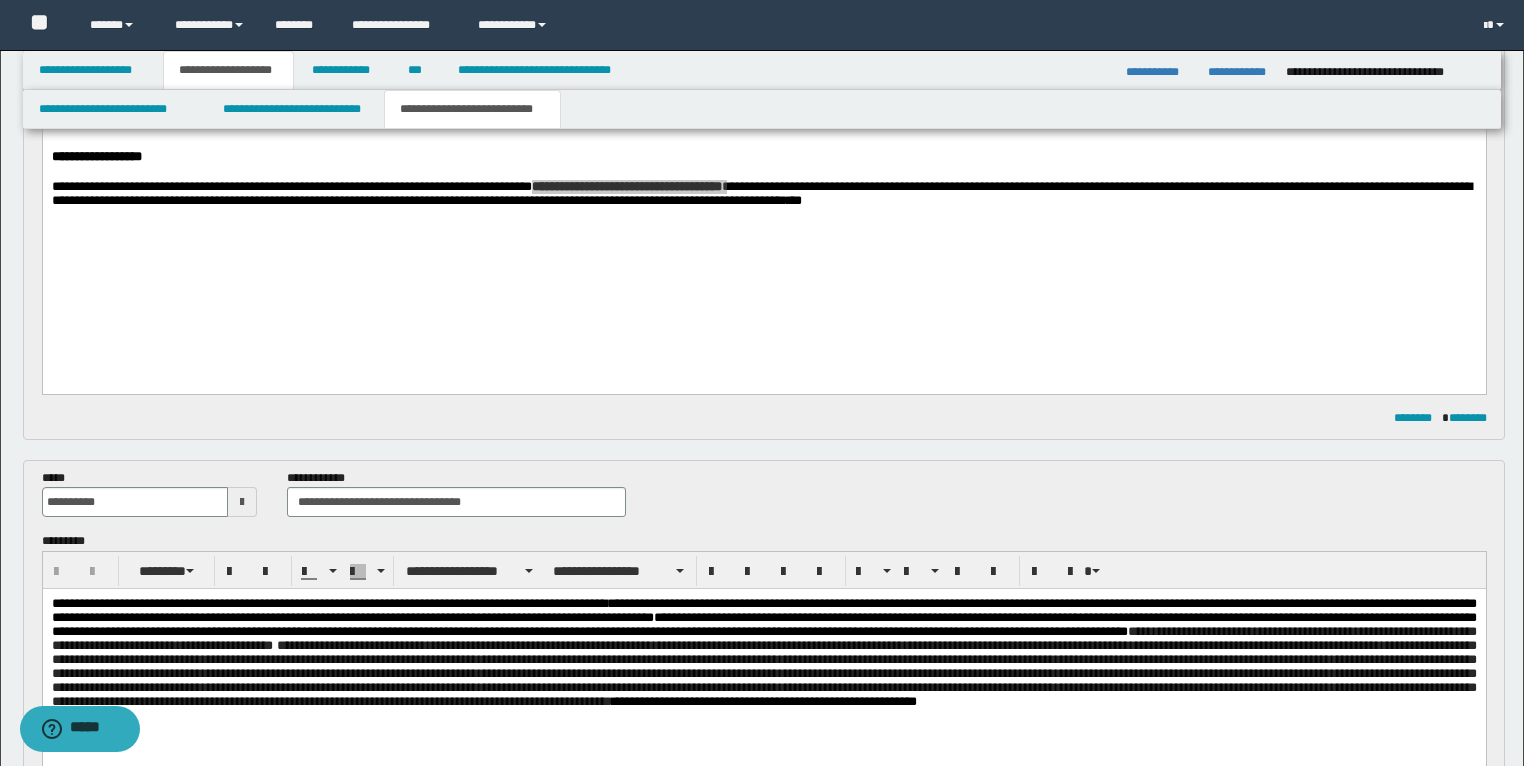 scroll, scrollTop: 960, scrollLeft: 0, axis: vertical 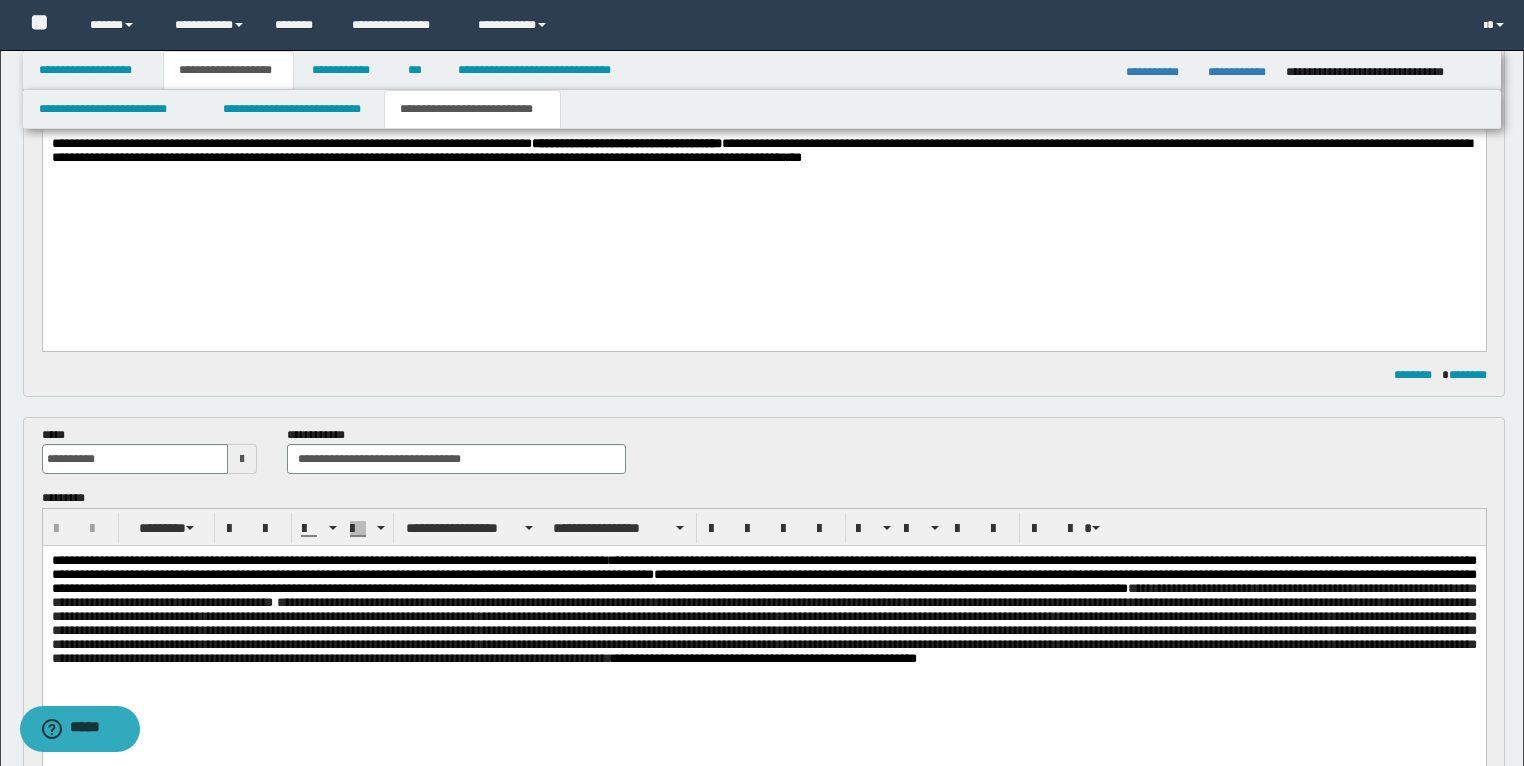 click on "**********" at bounding box center (763, -191) 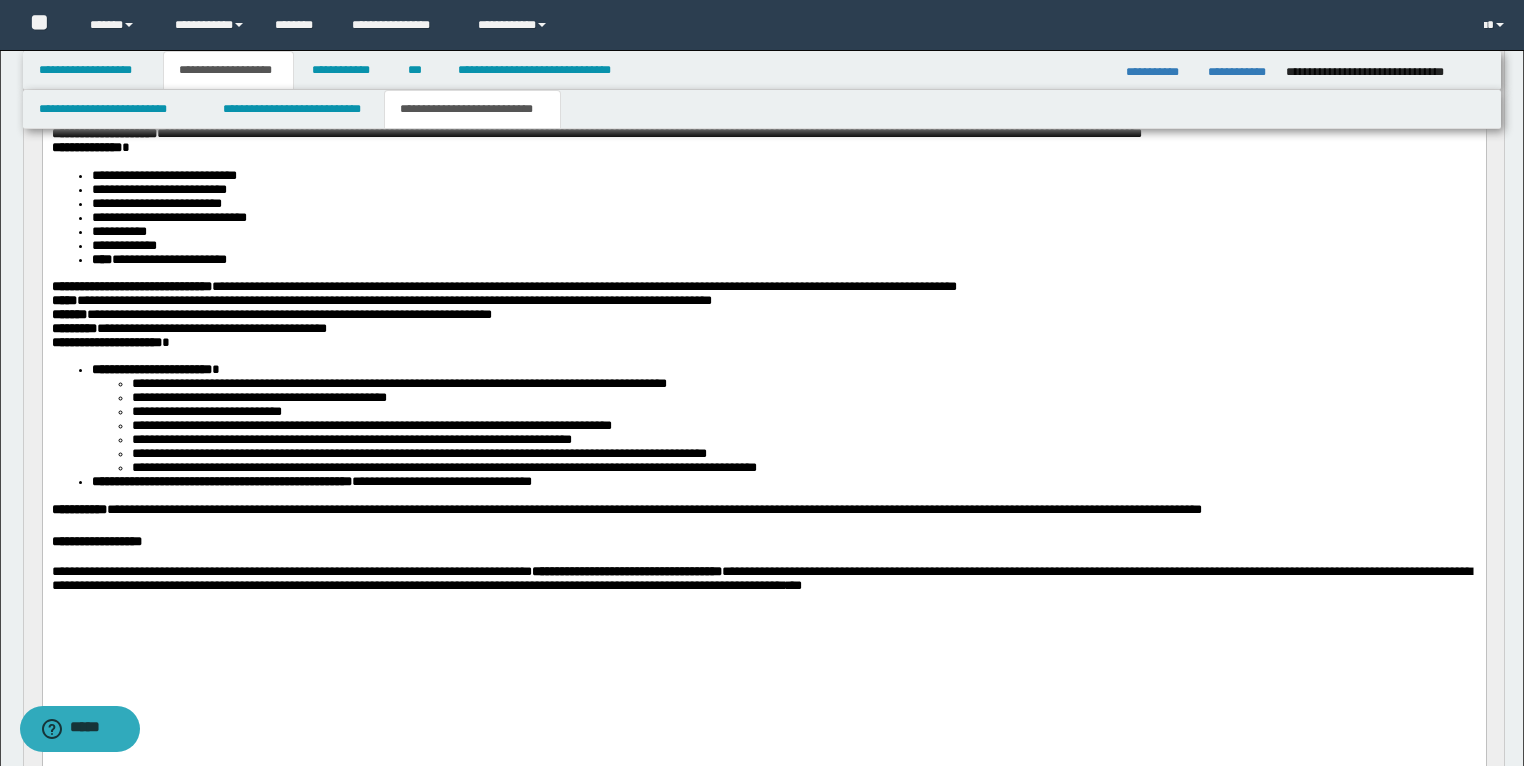 scroll, scrollTop: 560, scrollLeft: 0, axis: vertical 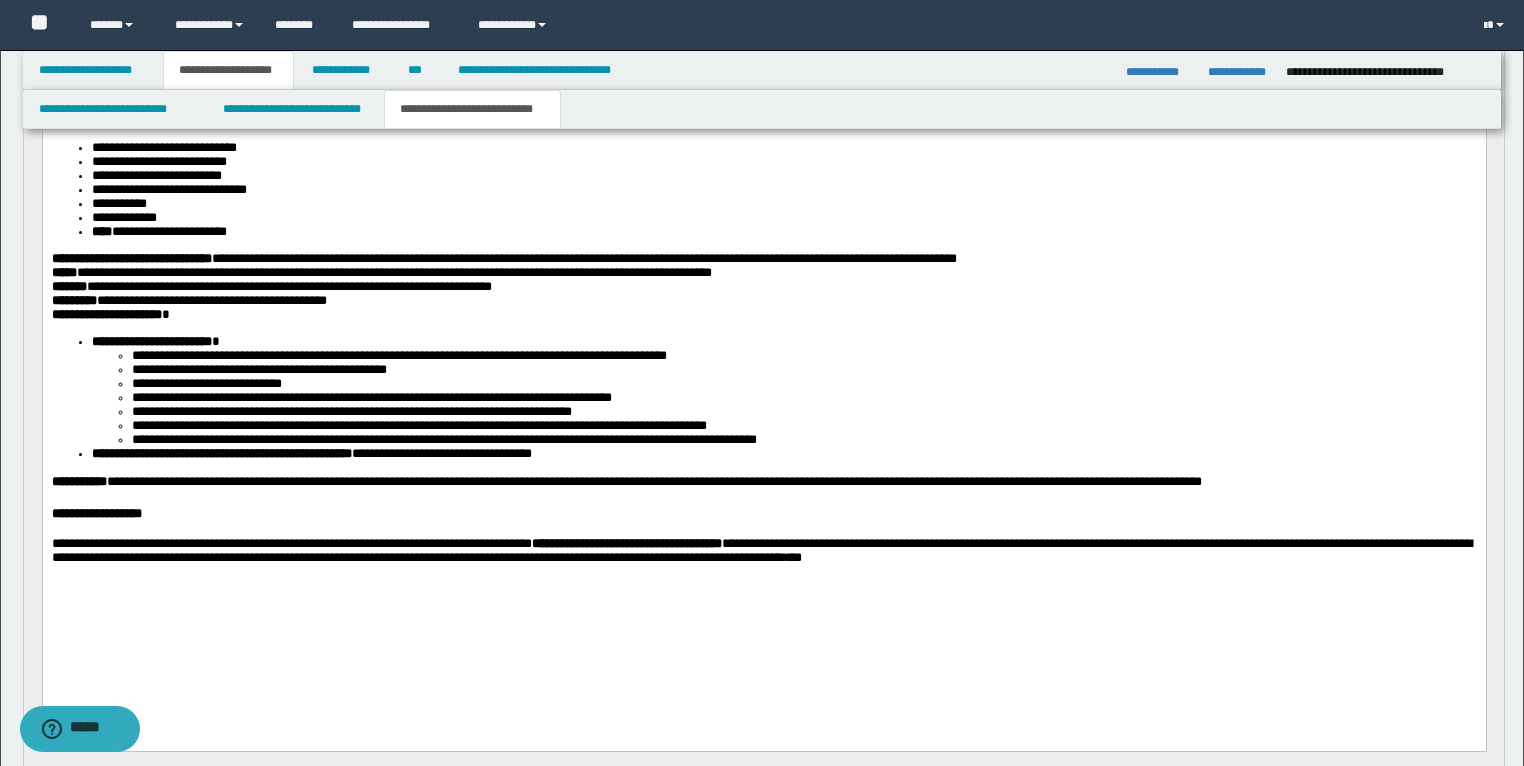 click on "**********" at bounding box center (783, 232) 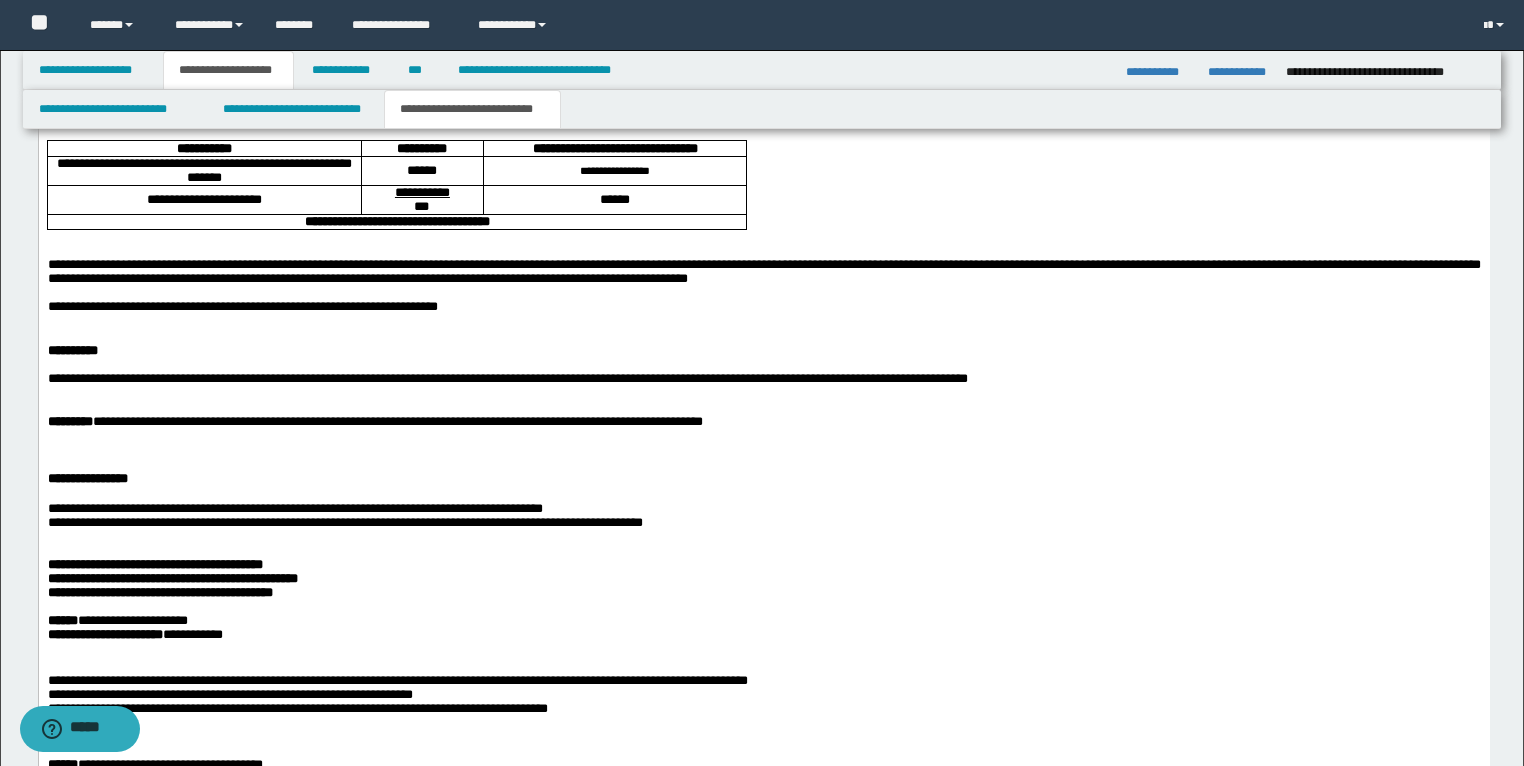 scroll, scrollTop: 3200, scrollLeft: 0, axis: vertical 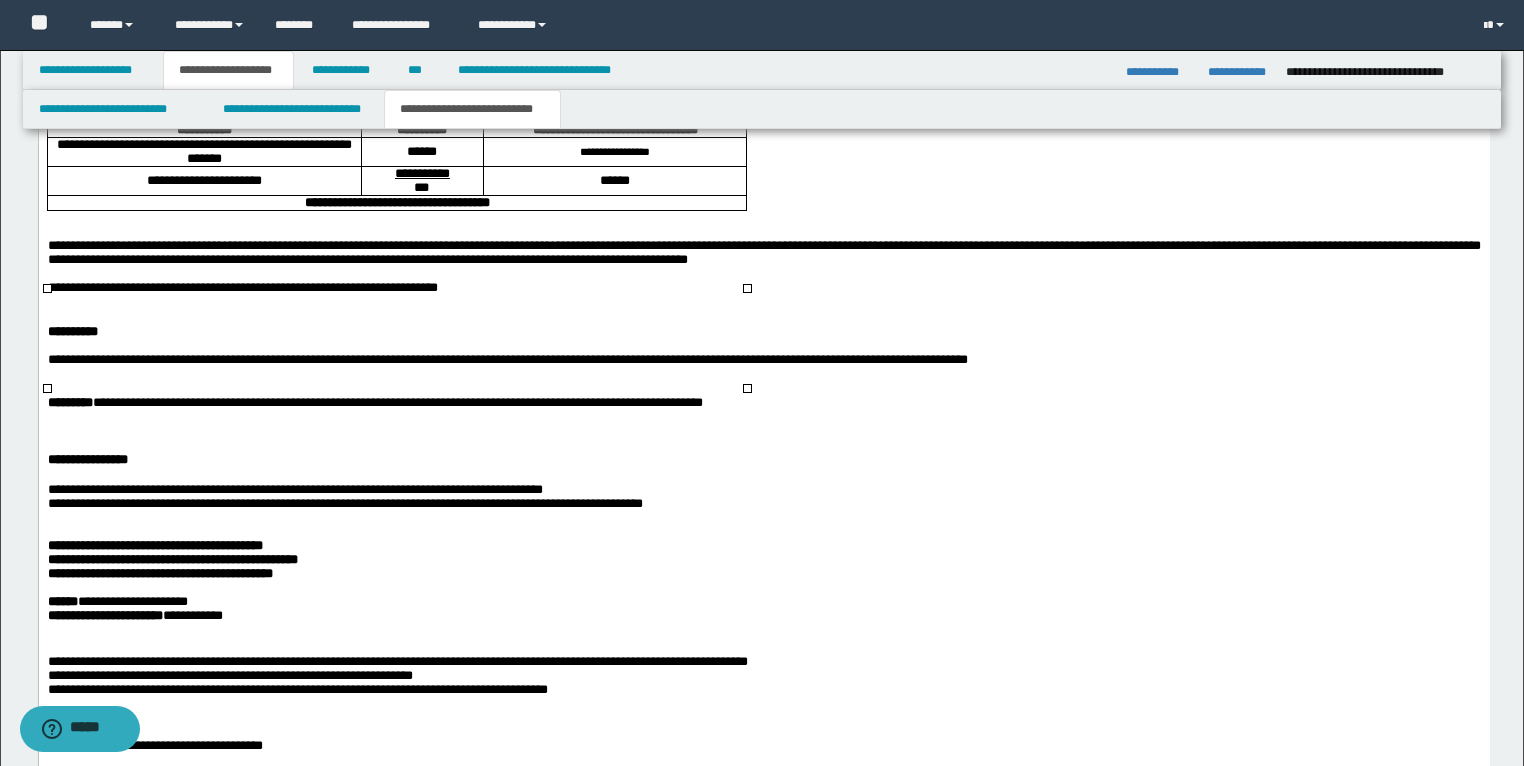 click on "******" at bounding box center [421, 151] 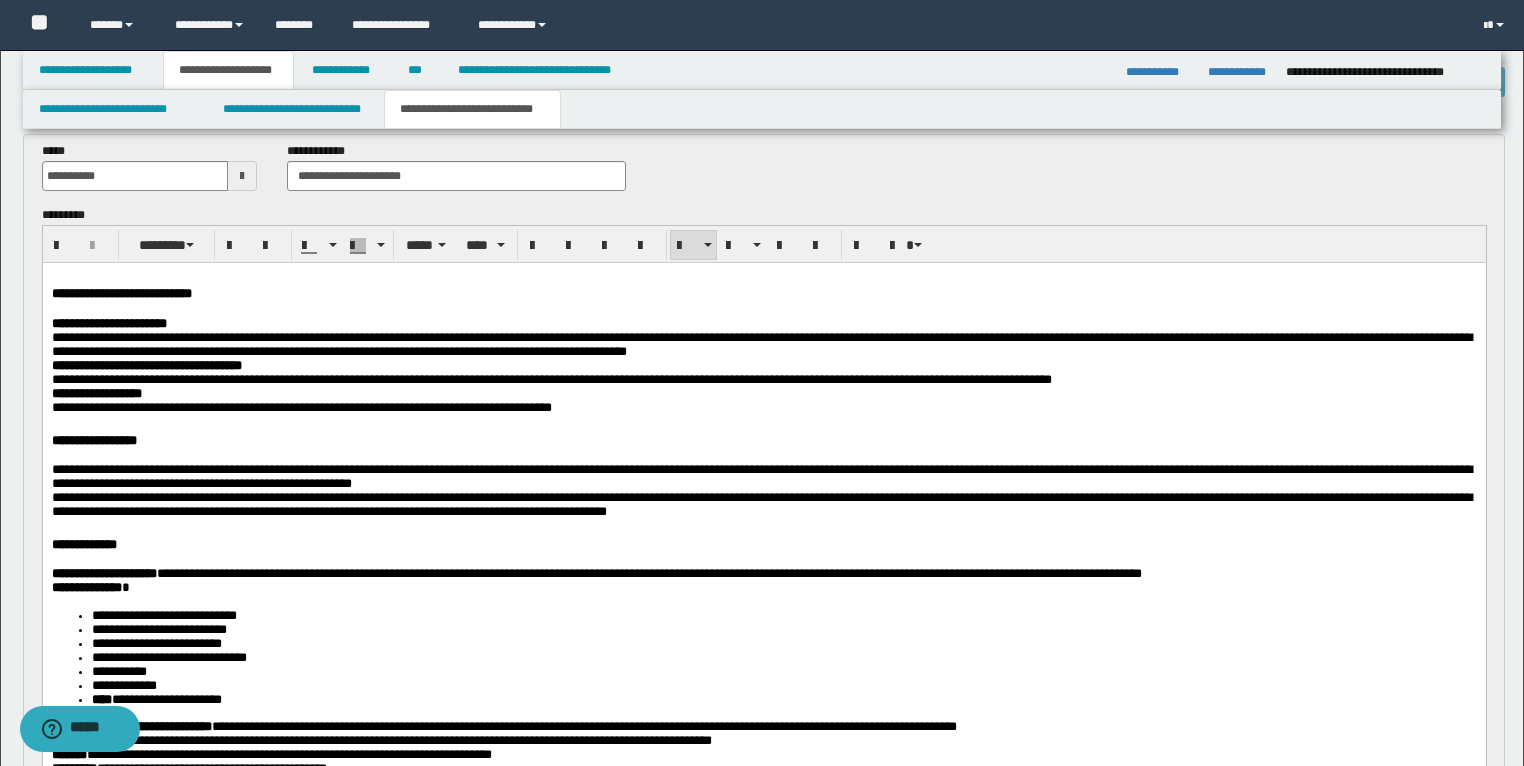 scroll, scrollTop: 80, scrollLeft: 0, axis: vertical 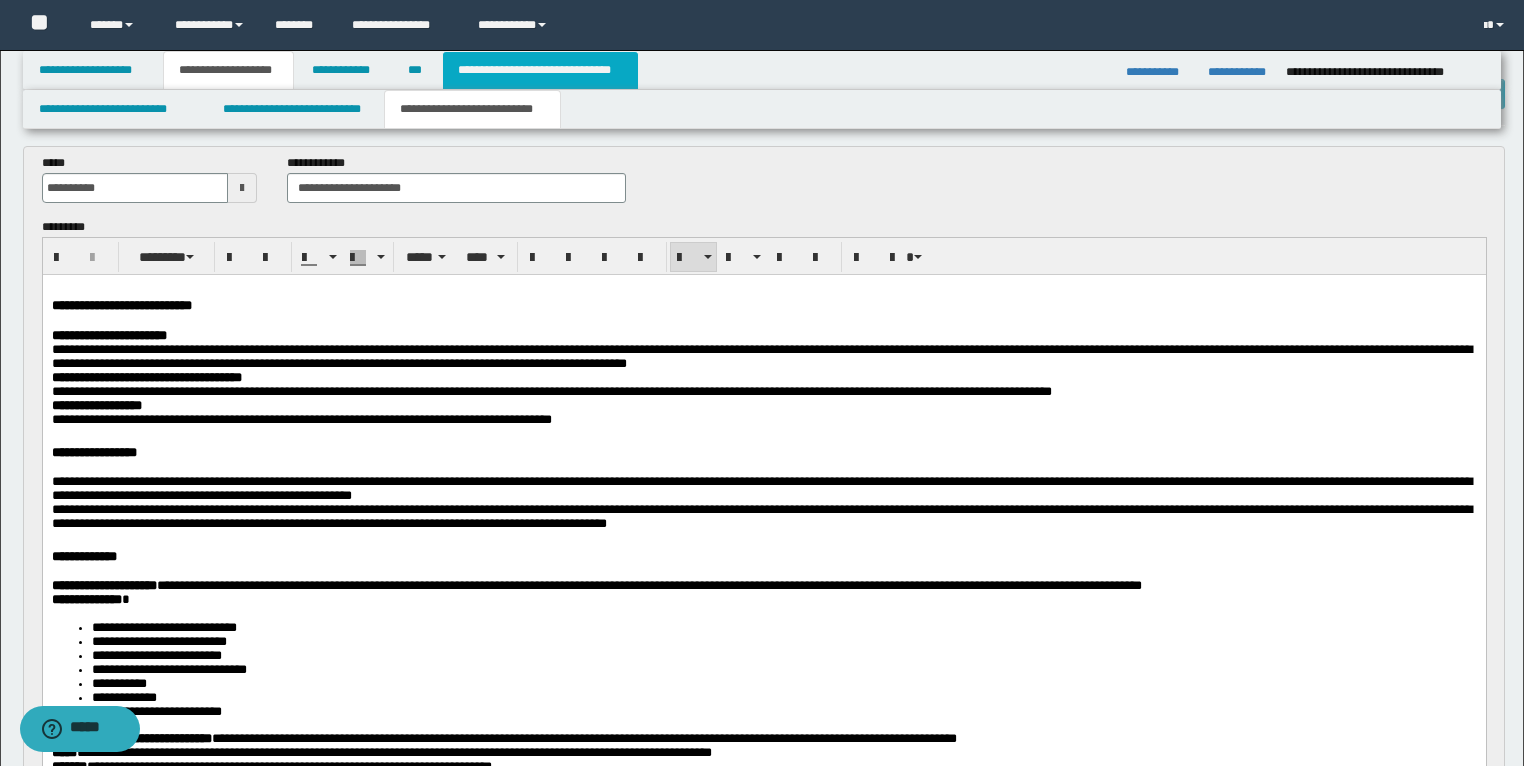 click on "**********" at bounding box center [540, 70] 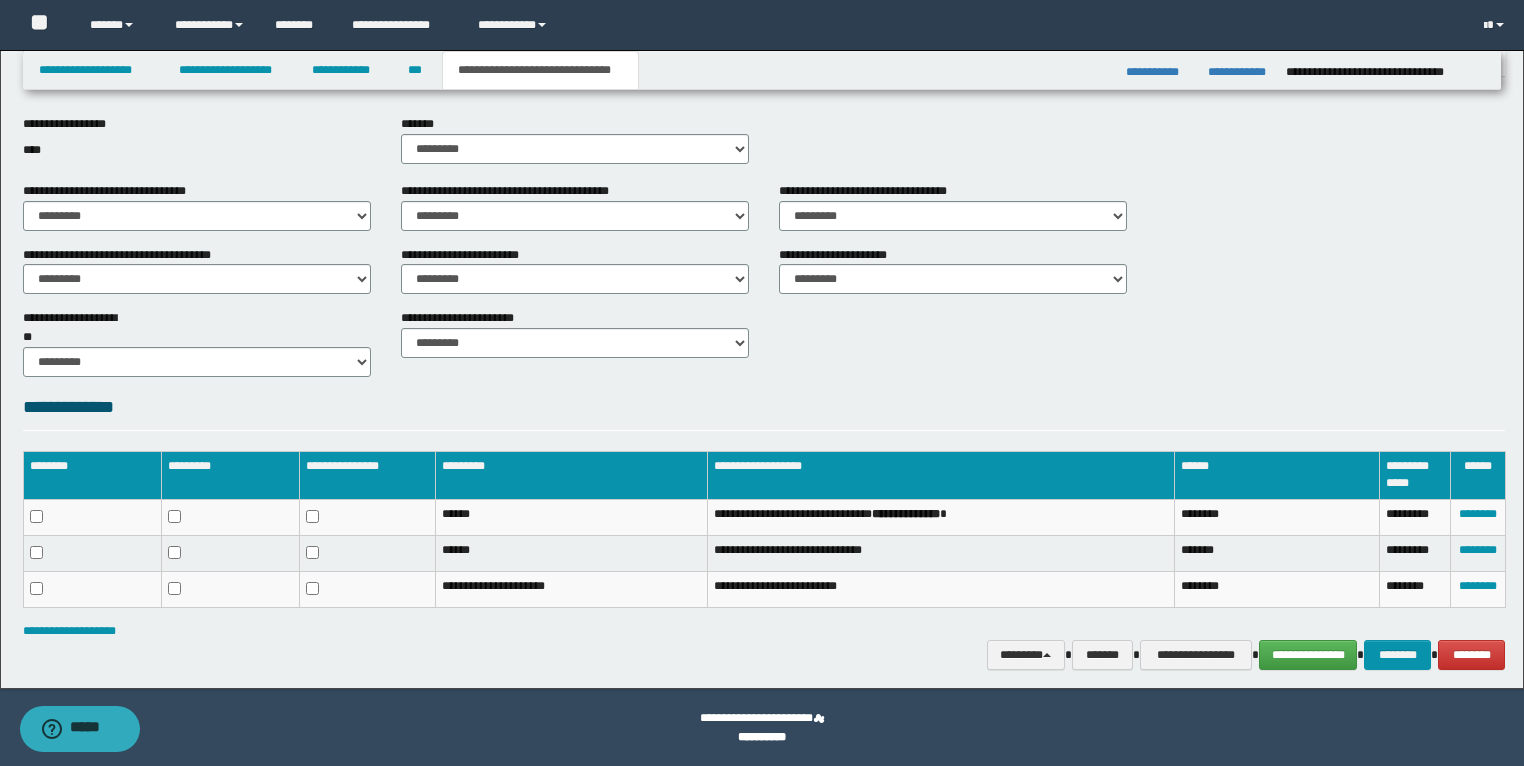 scroll, scrollTop: 423, scrollLeft: 0, axis: vertical 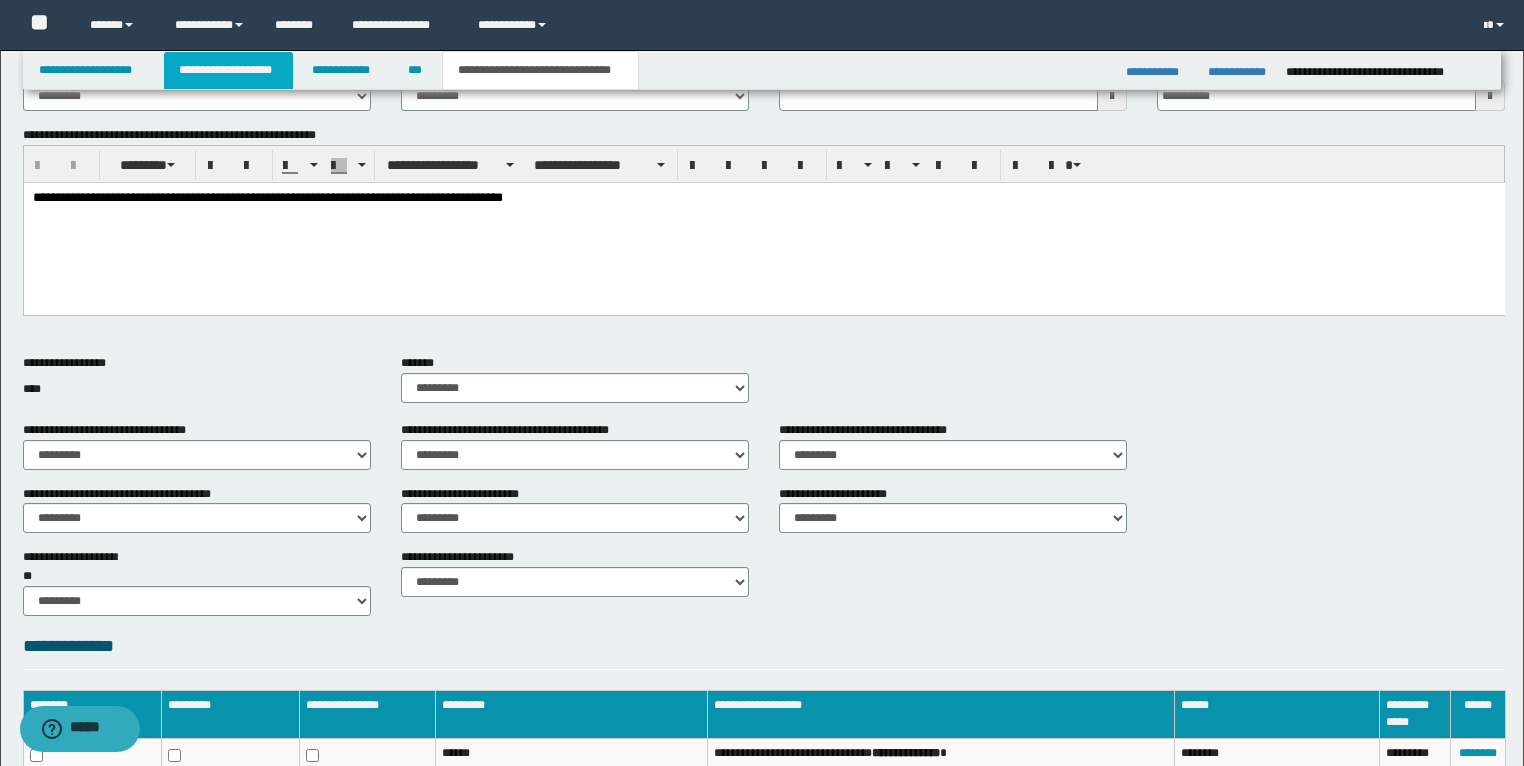 click on "**********" at bounding box center [228, 70] 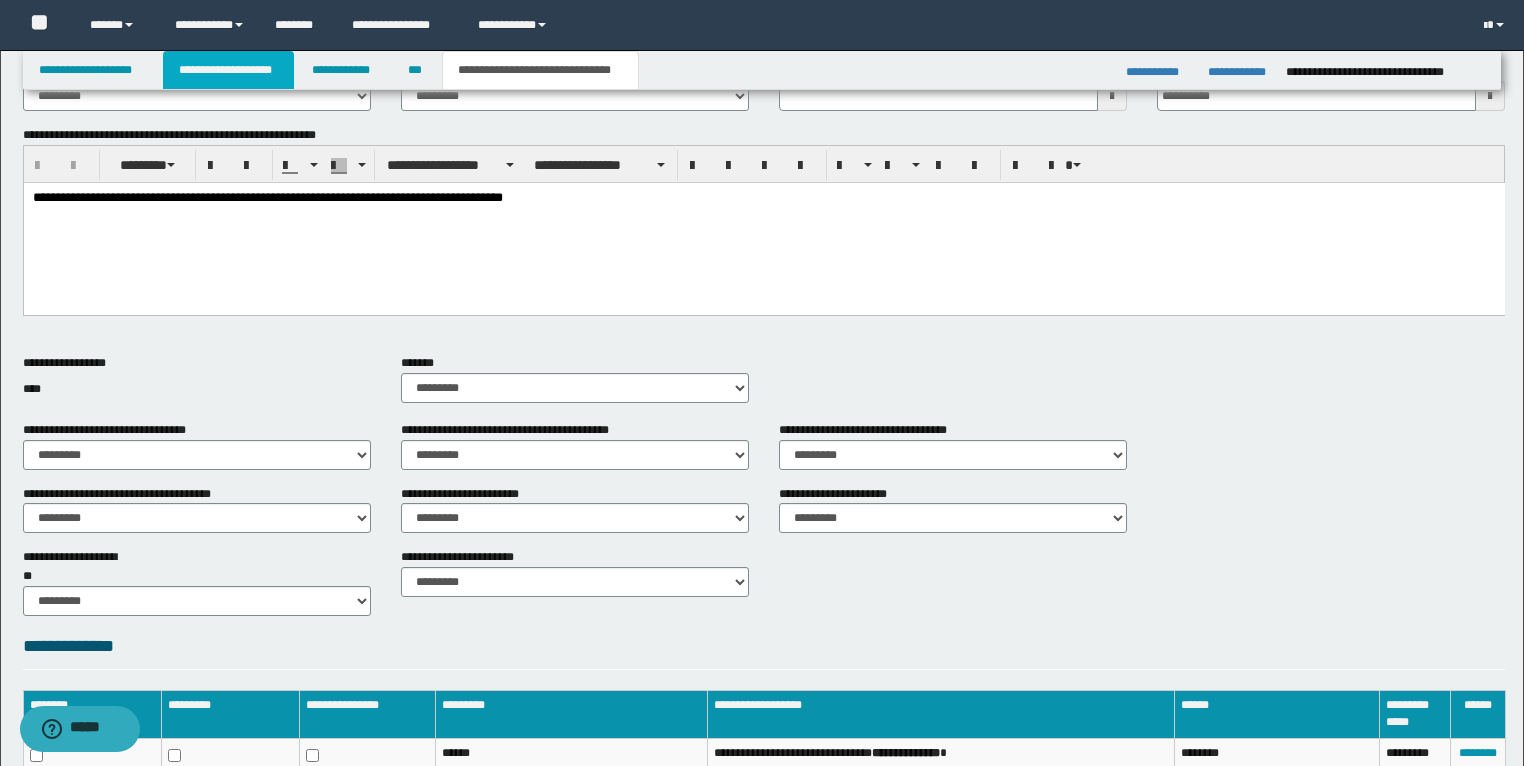 scroll, scrollTop: 454, scrollLeft: 0, axis: vertical 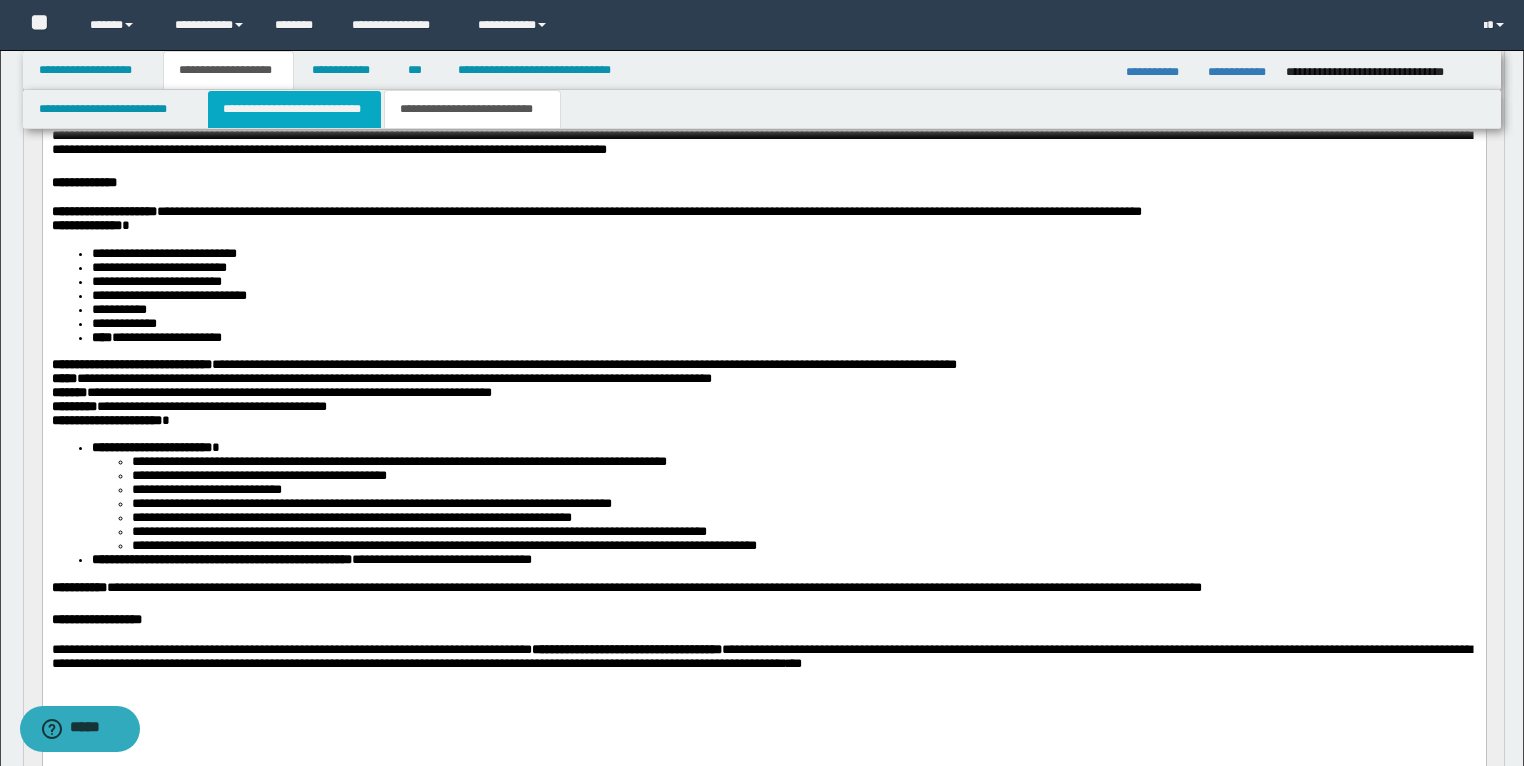 drag, startPoint x: 343, startPoint y: 112, endPoint x: 367, endPoint y: 387, distance: 276.0453 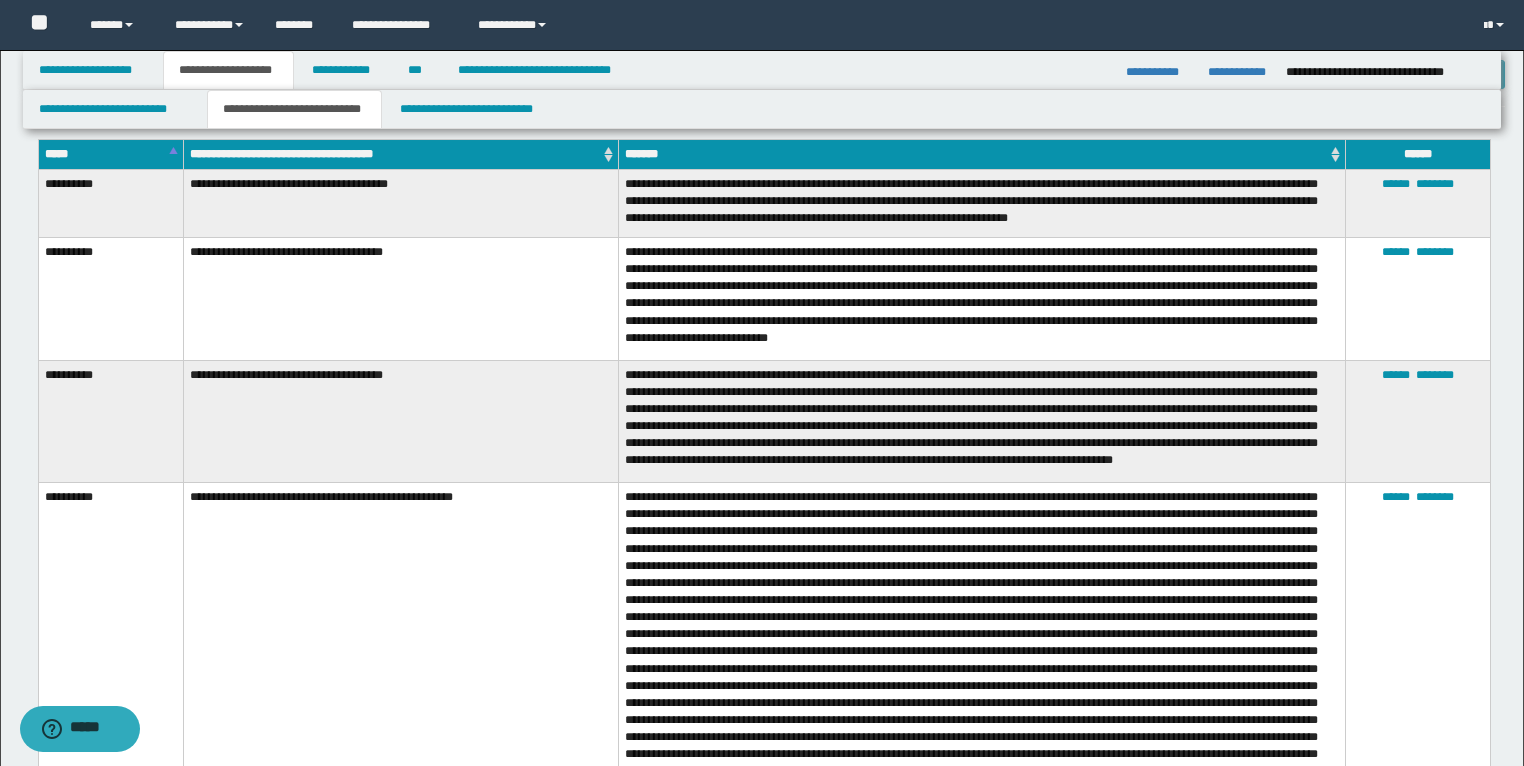 scroll, scrollTop: 8054, scrollLeft: 0, axis: vertical 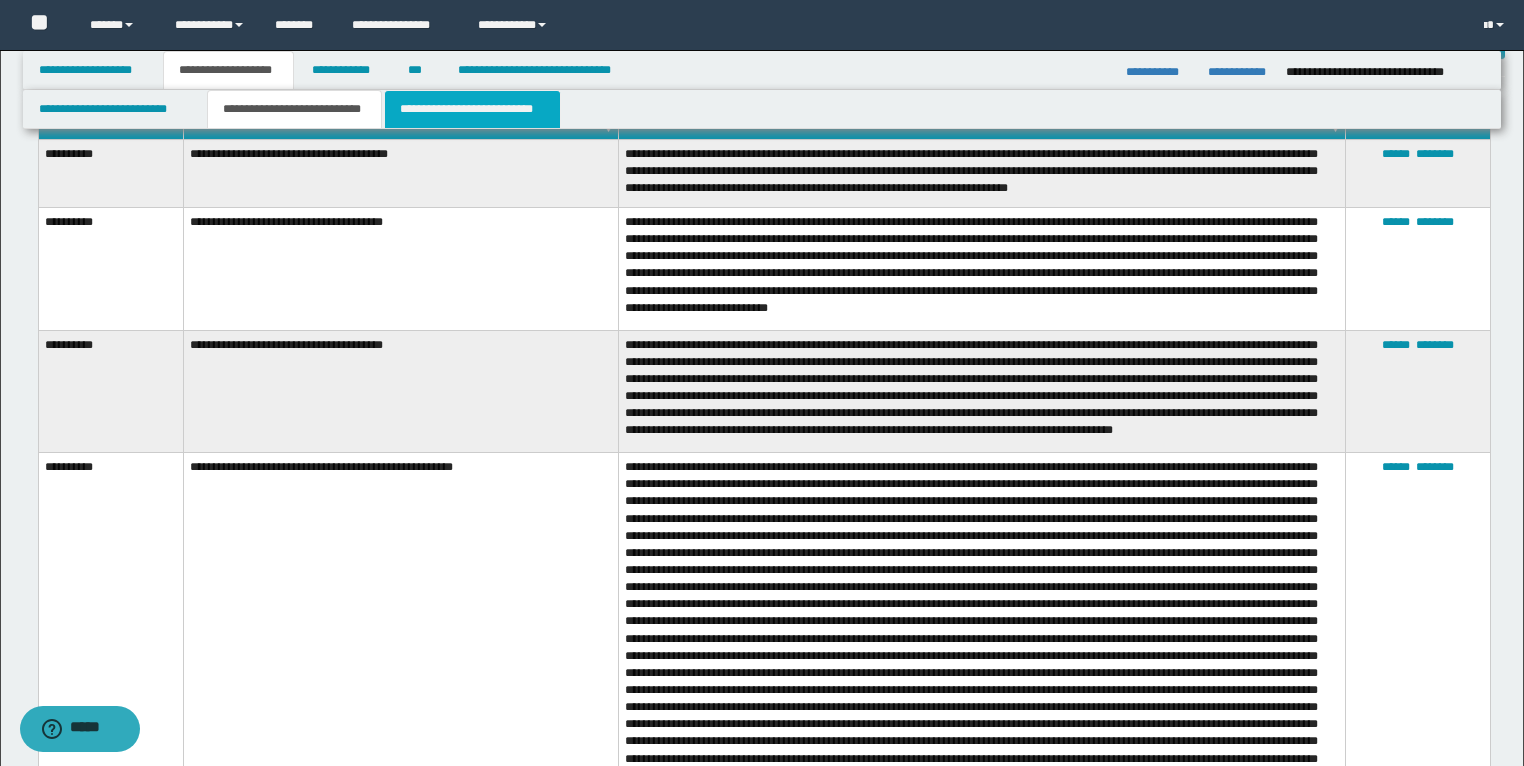 click on "**********" at bounding box center (472, 109) 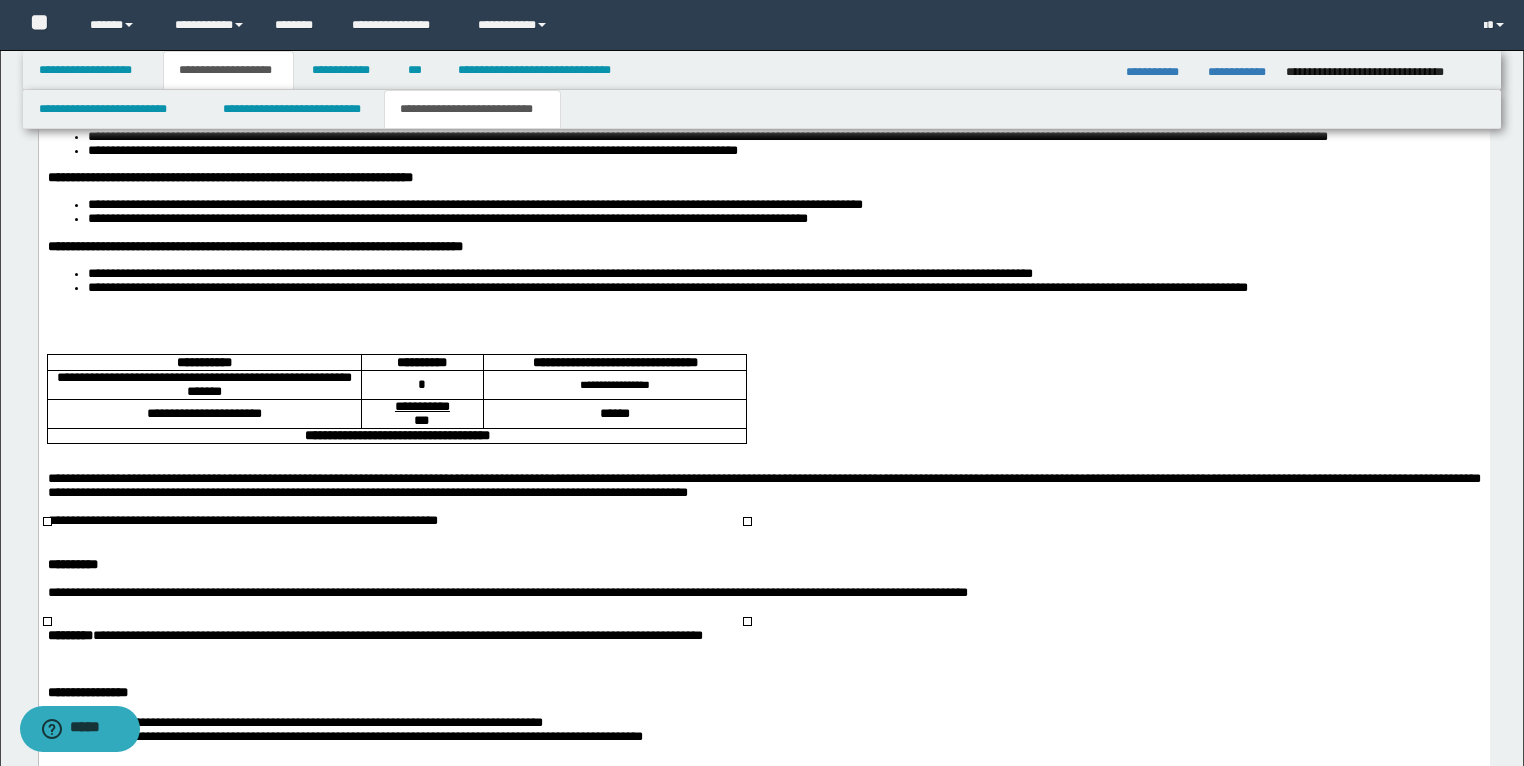 scroll, scrollTop: 3040, scrollLeft: 0, axis: vertical 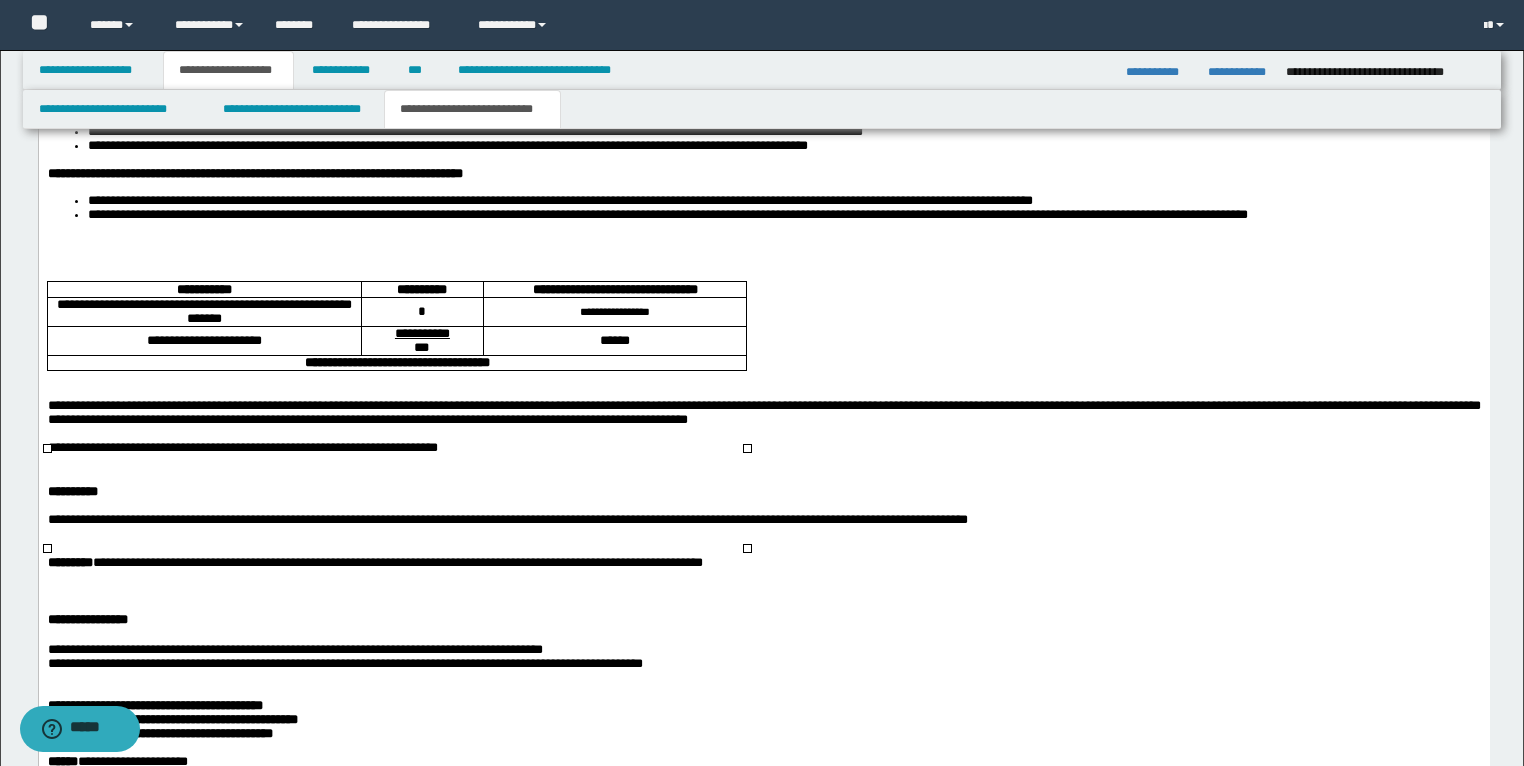 click on "*" at bounding box center [421, 312] 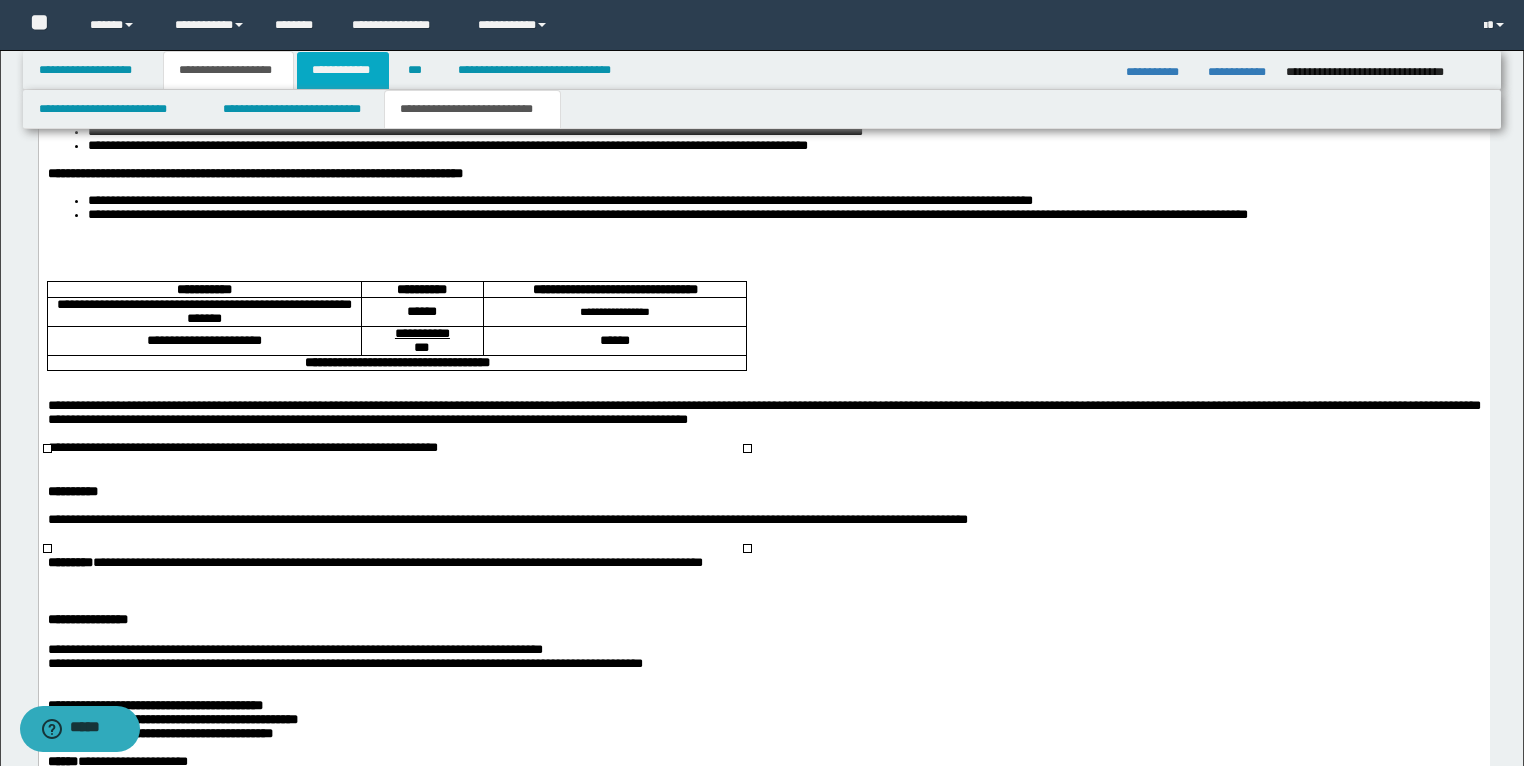 click on "**********" at bounding box center [343, 70] 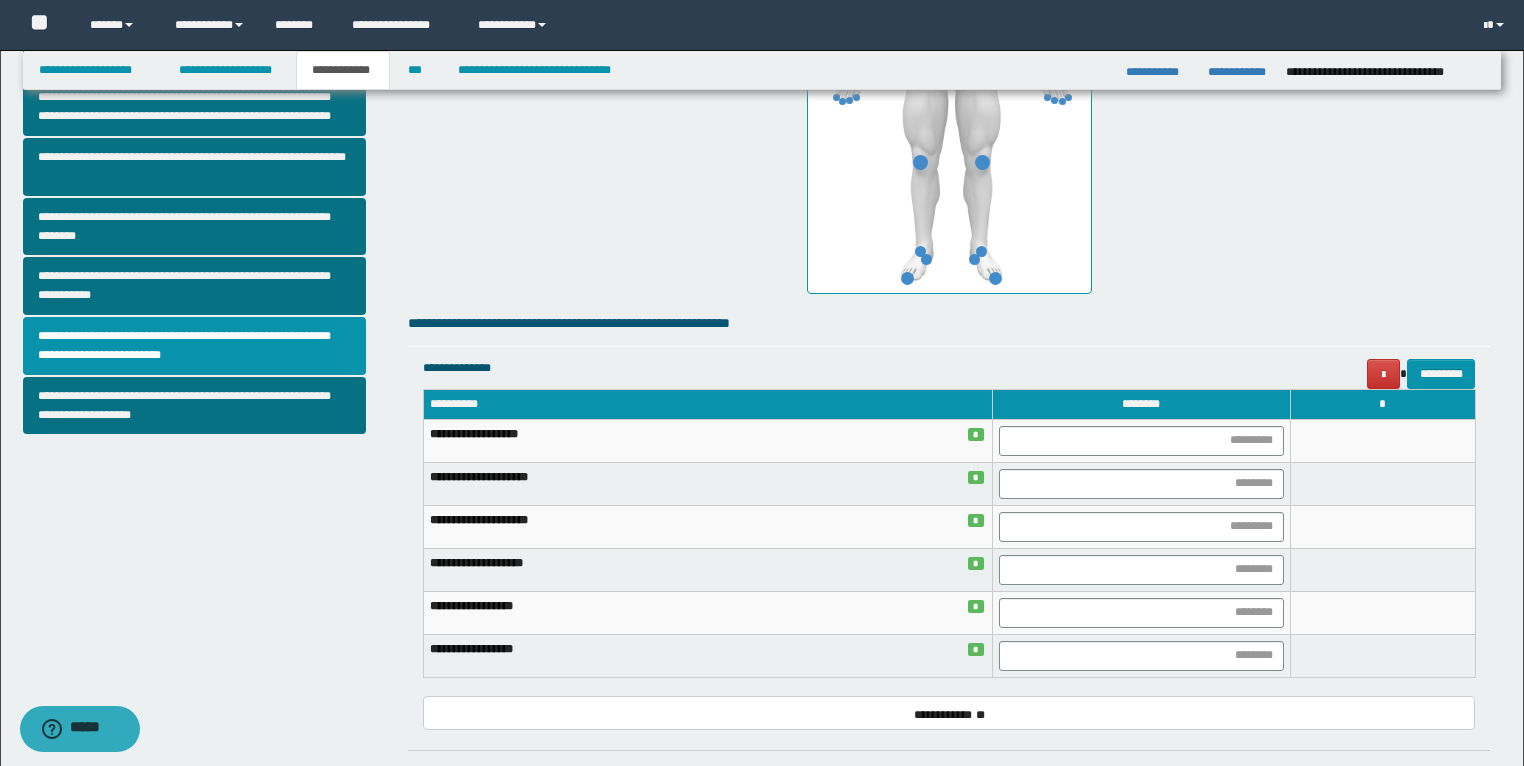 scroll, scrollTop: 408, scrollLeft: 0, axis: vertical 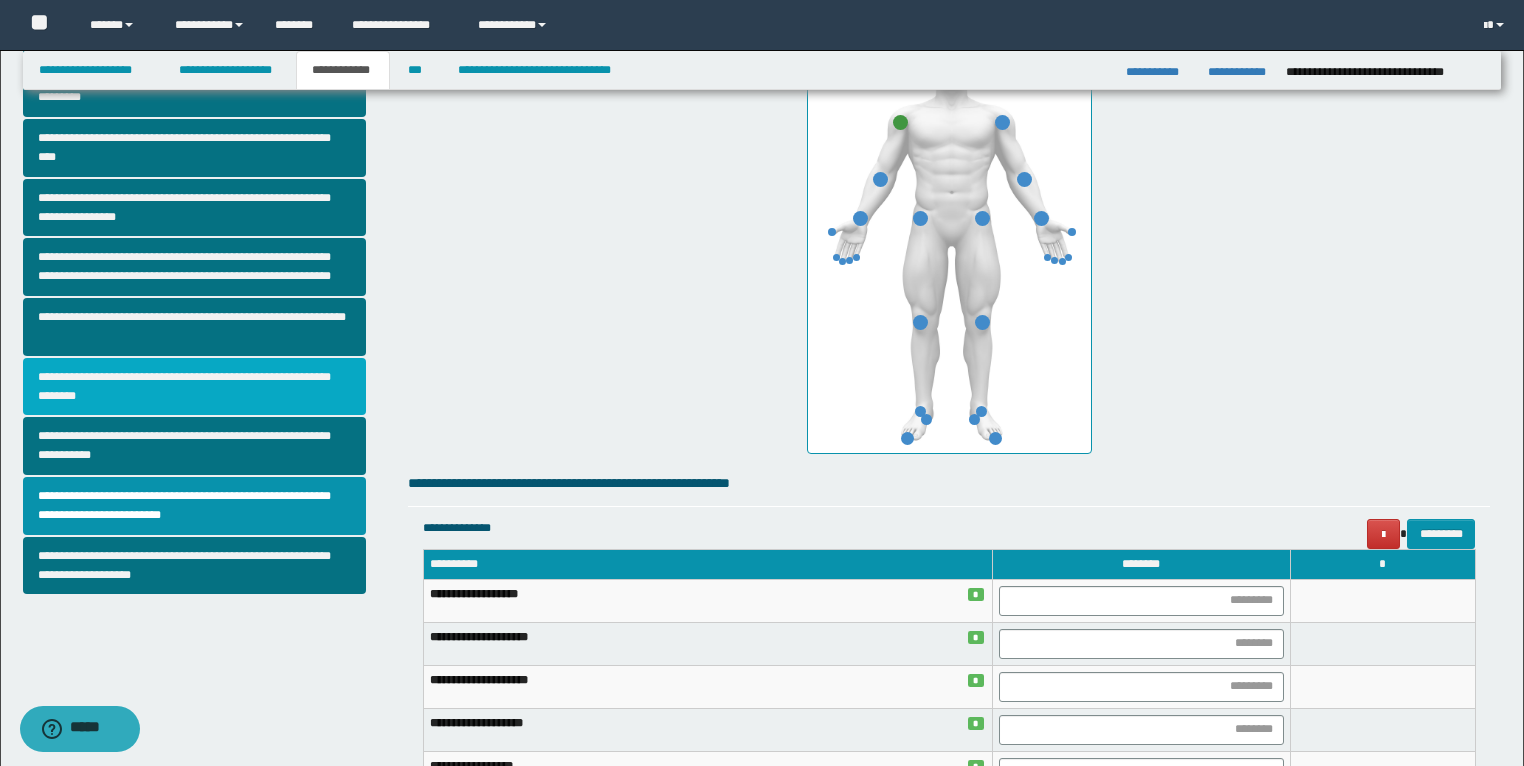 click on "**********" at bounding box center (195, 387) 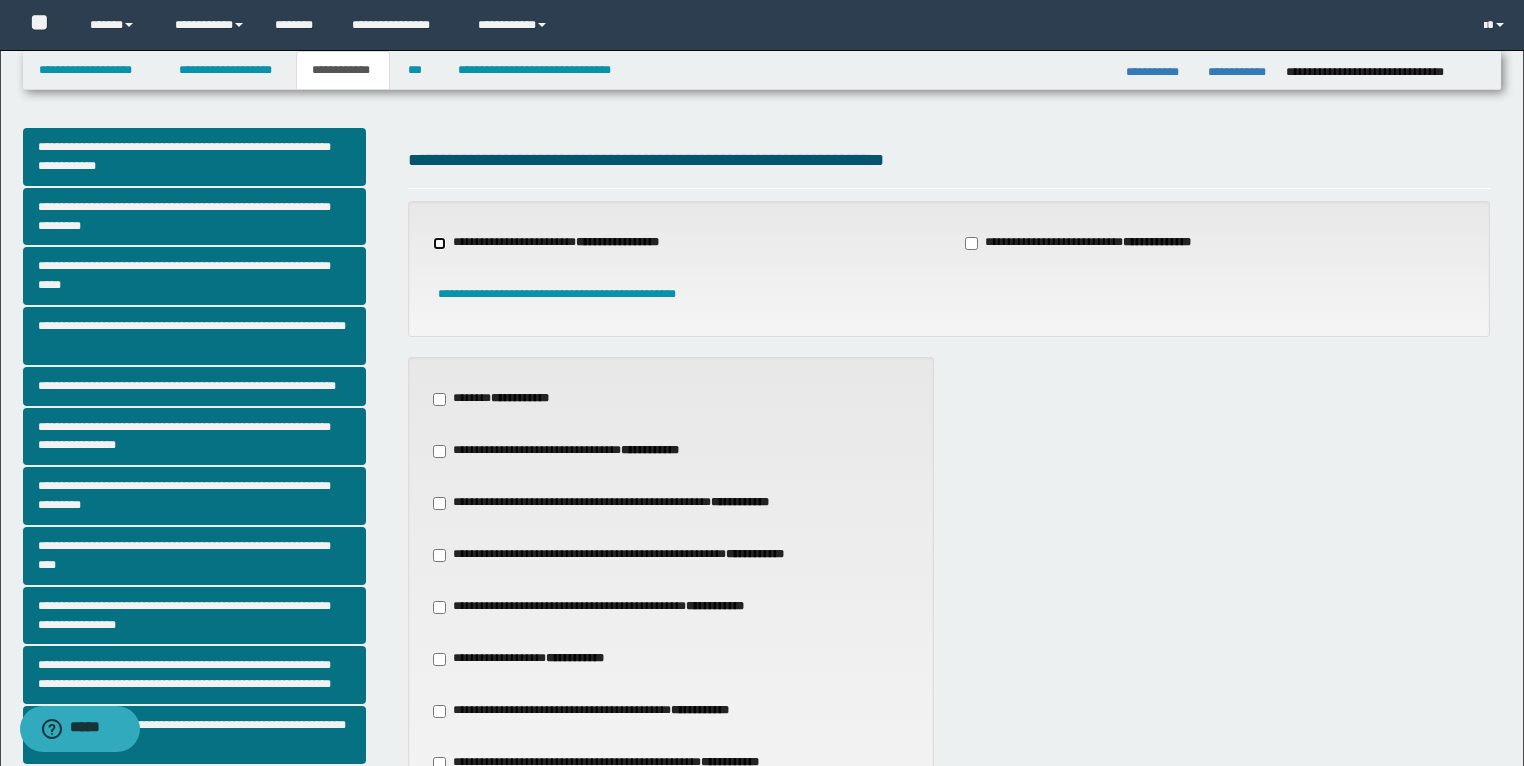 scroll, scrollTop: 160, scrollLeft: 0, axis: vertical 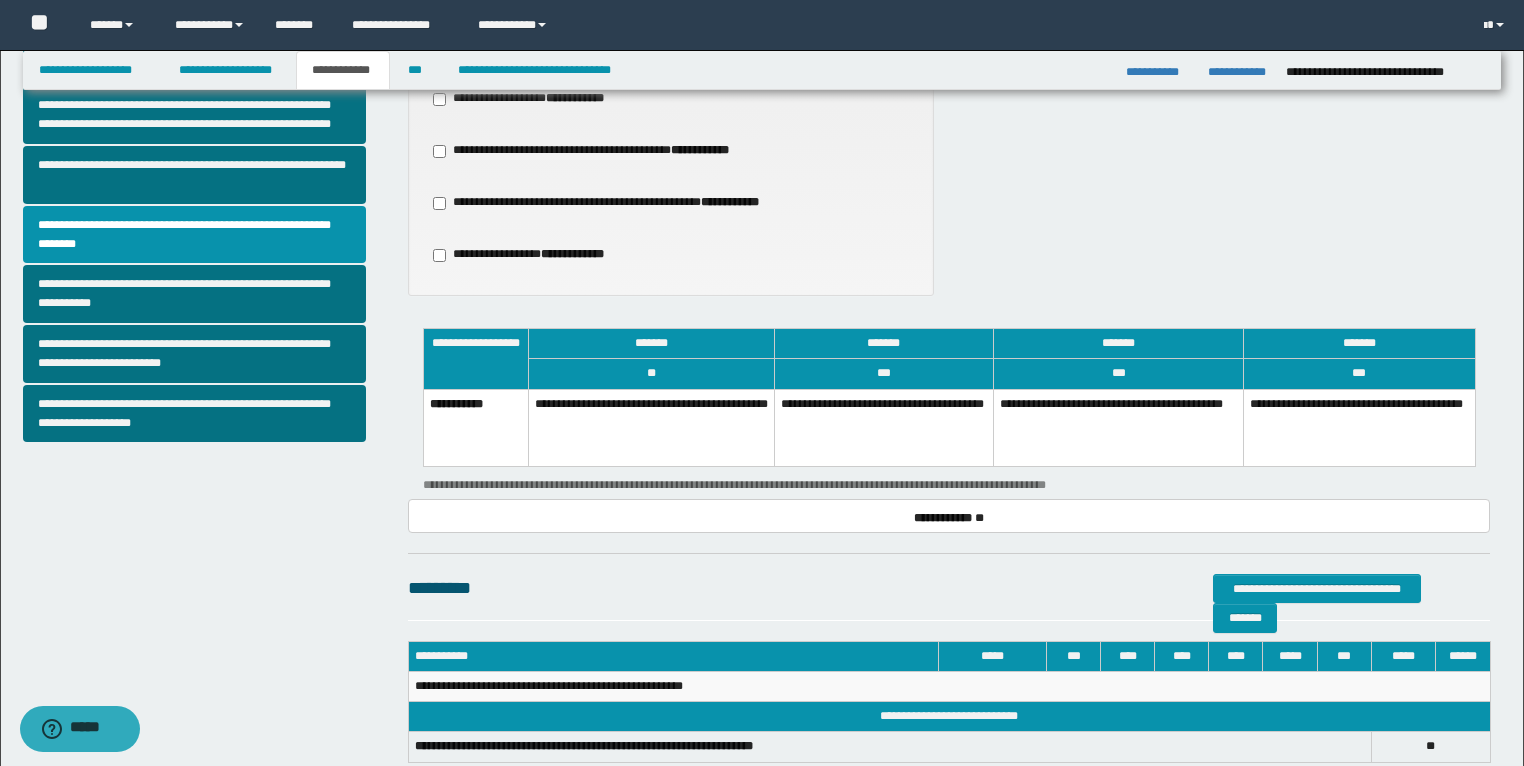 click on "**********" at bounding box center (651, 428) 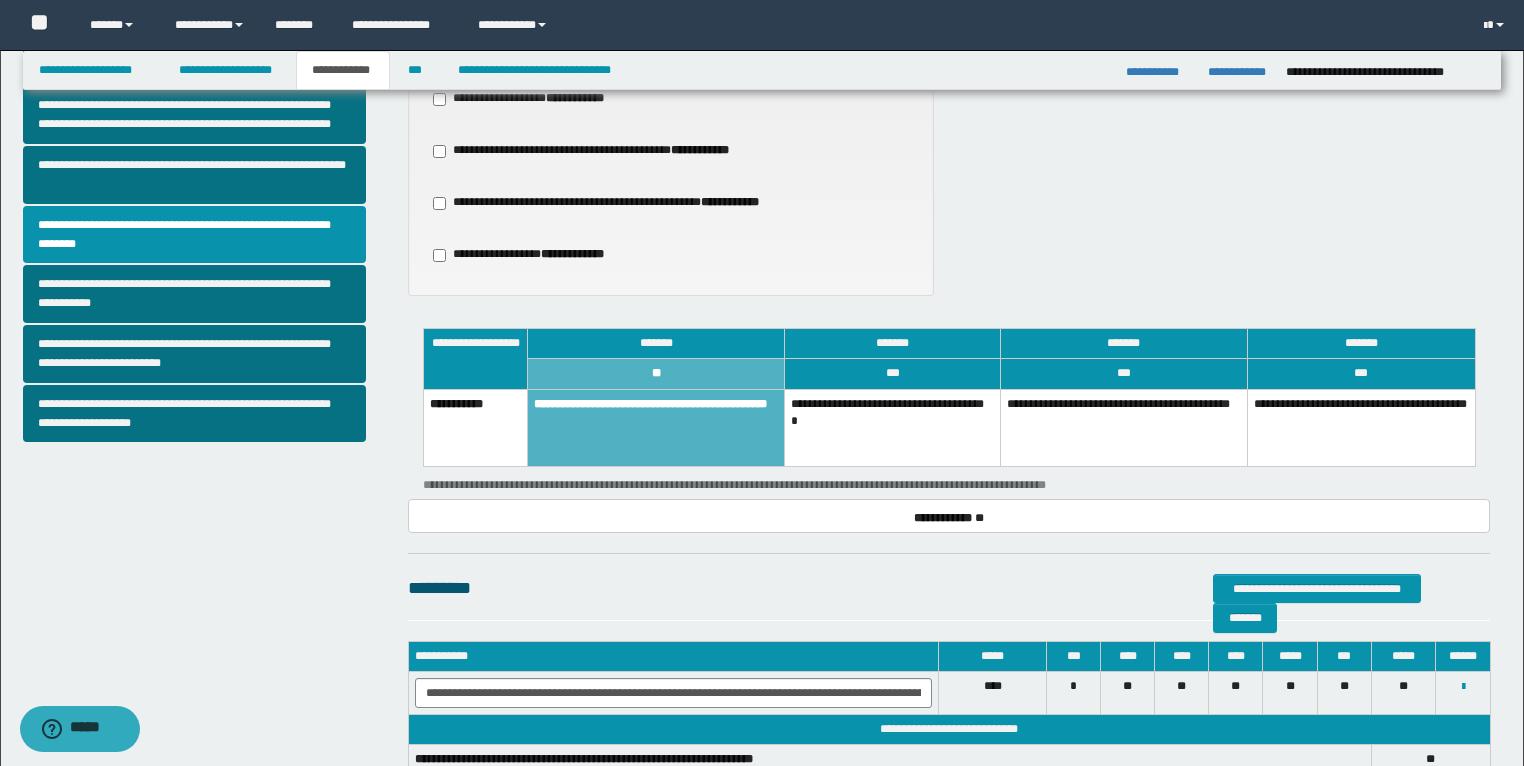 scroll, scrollTop: 696, scrollLeft: 0, axis: vertical 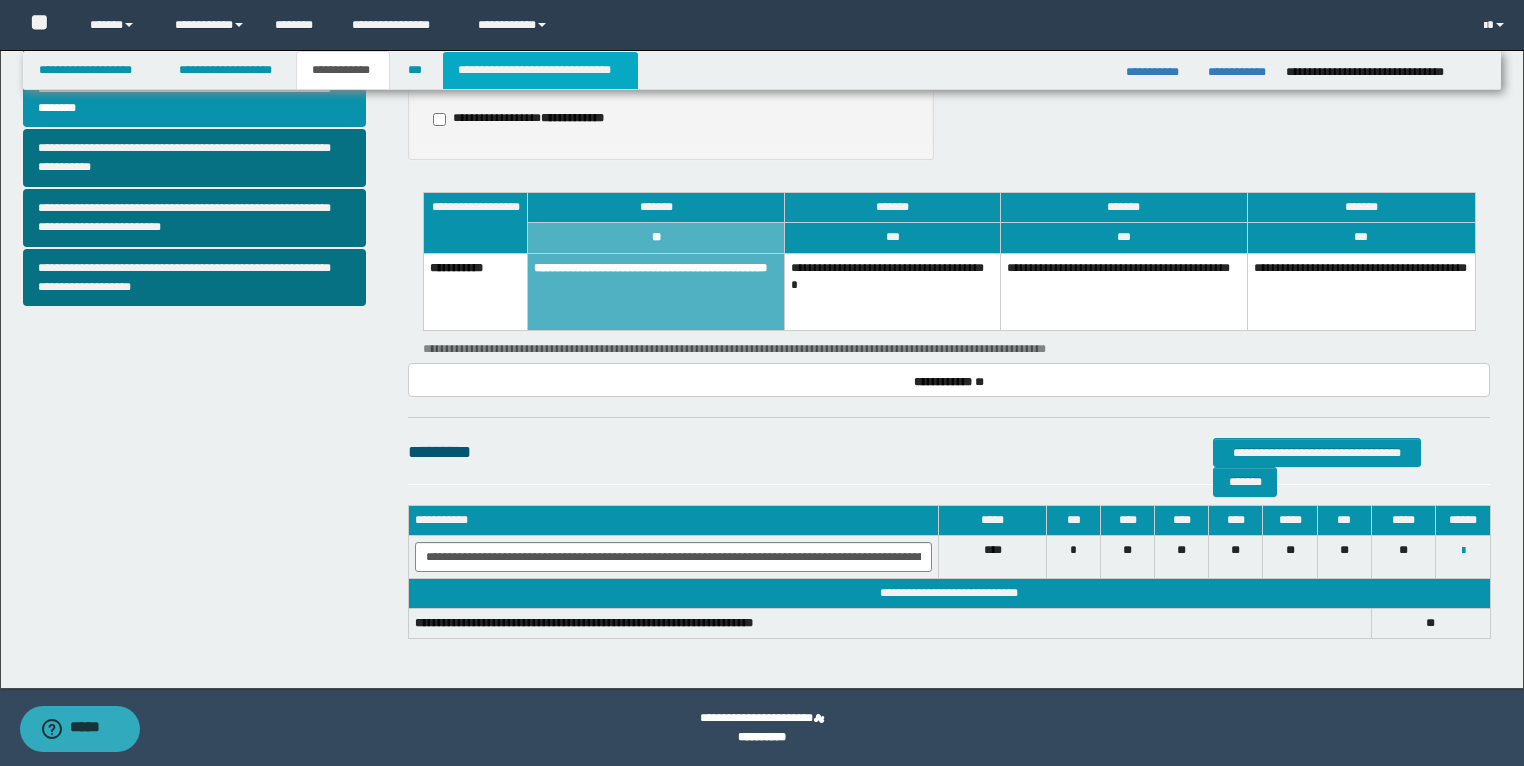 click on "**********" at bounding box center (540, 70) 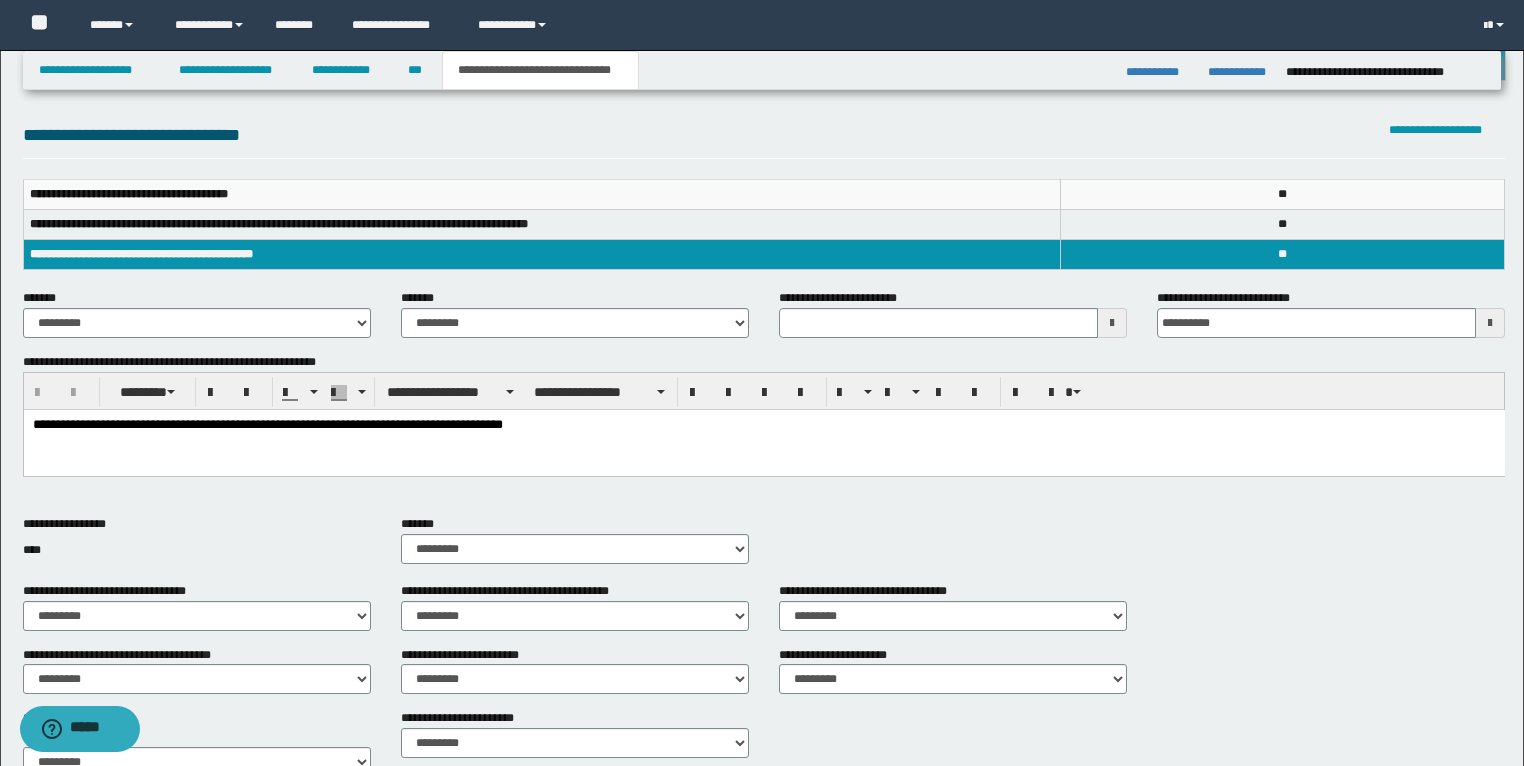 scroll, scrollTop: 0, scrollLeft: 0, axis: both 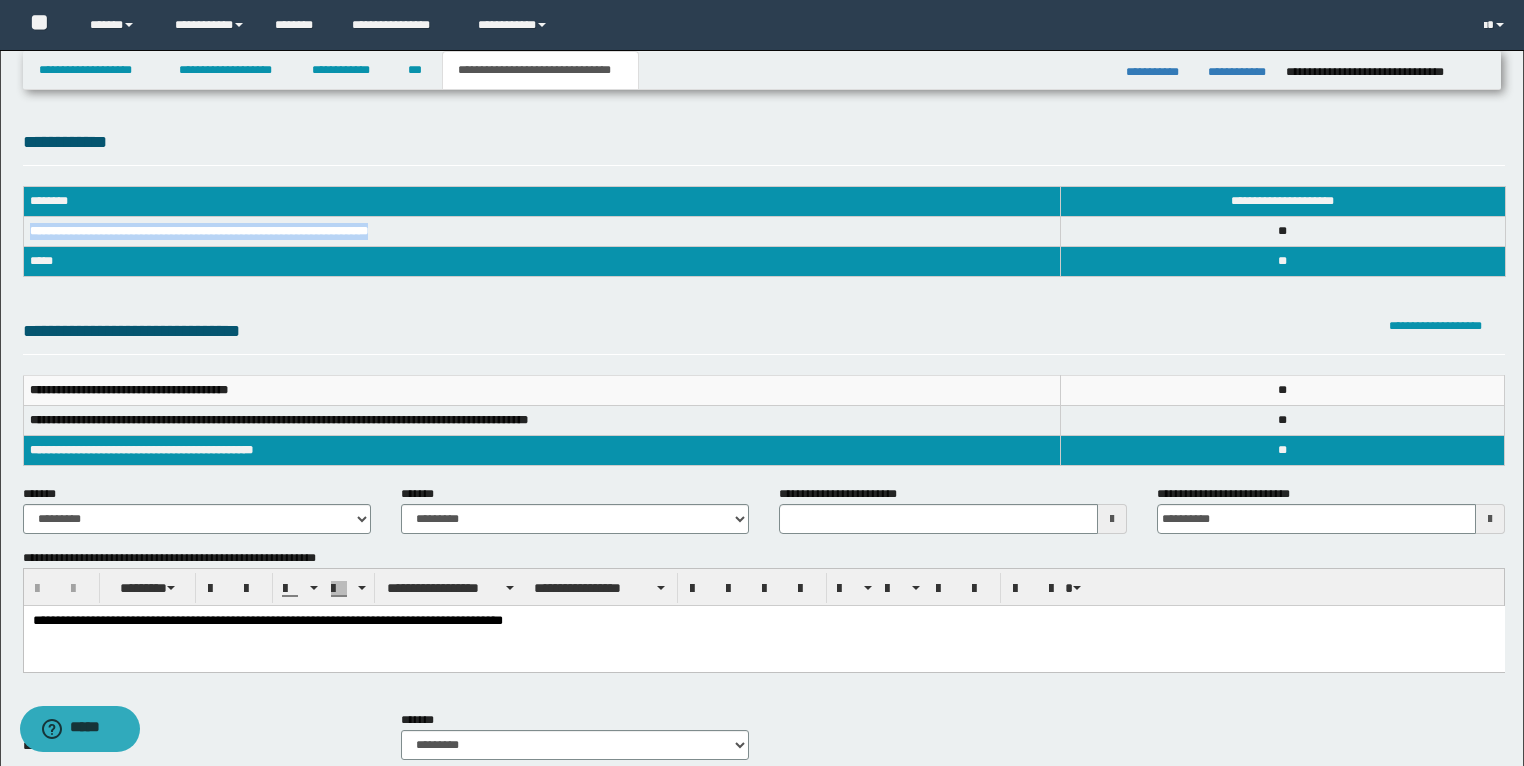drag, startPoint x: 413, startPoint y: 232, endPoint x: 32, endPoint y: 235, distance: 381.0118 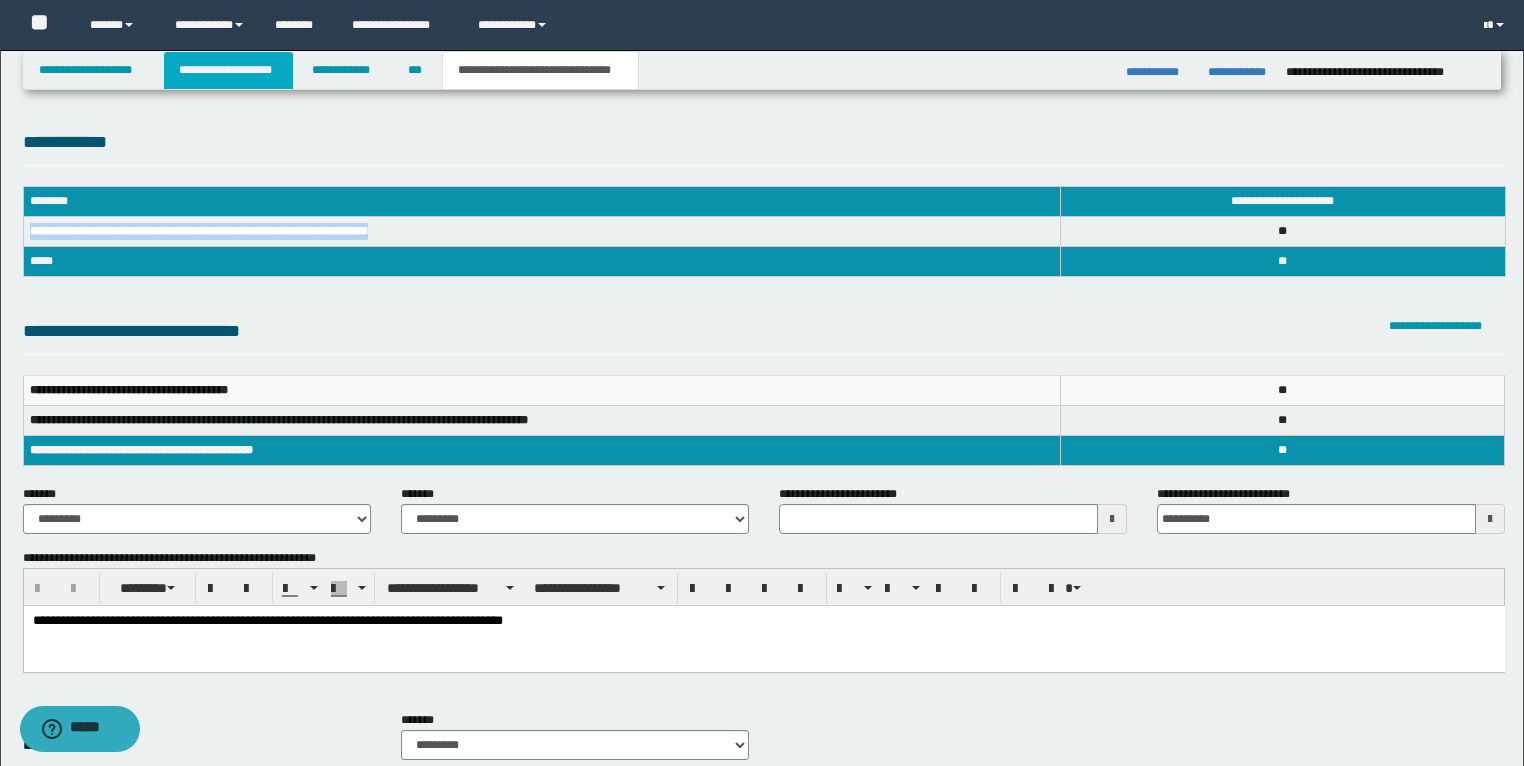 click on "**********" at bounding box center [228, 70] 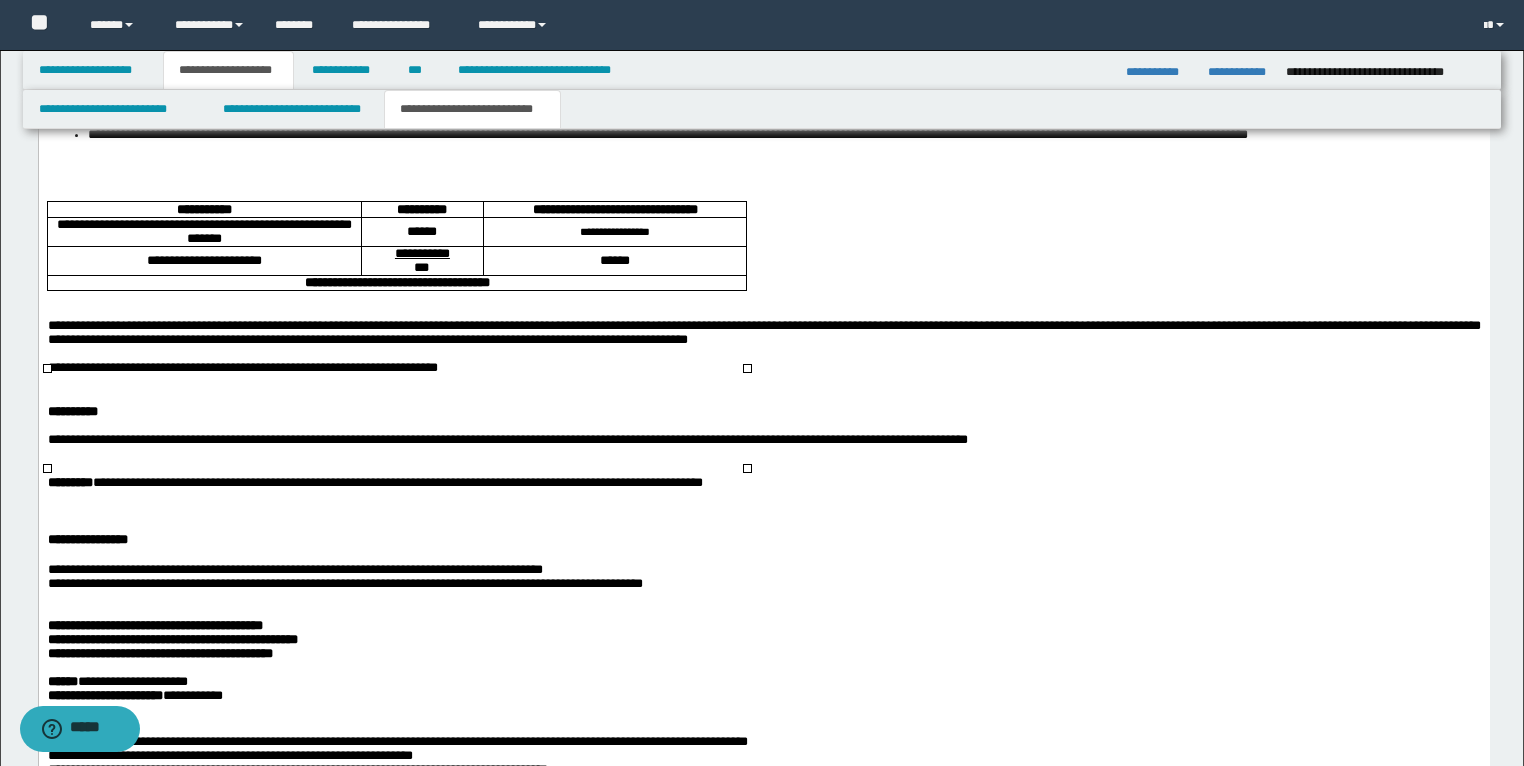 scroll, scrollTop: 3200, scrollLeft: 0, axis: vertical 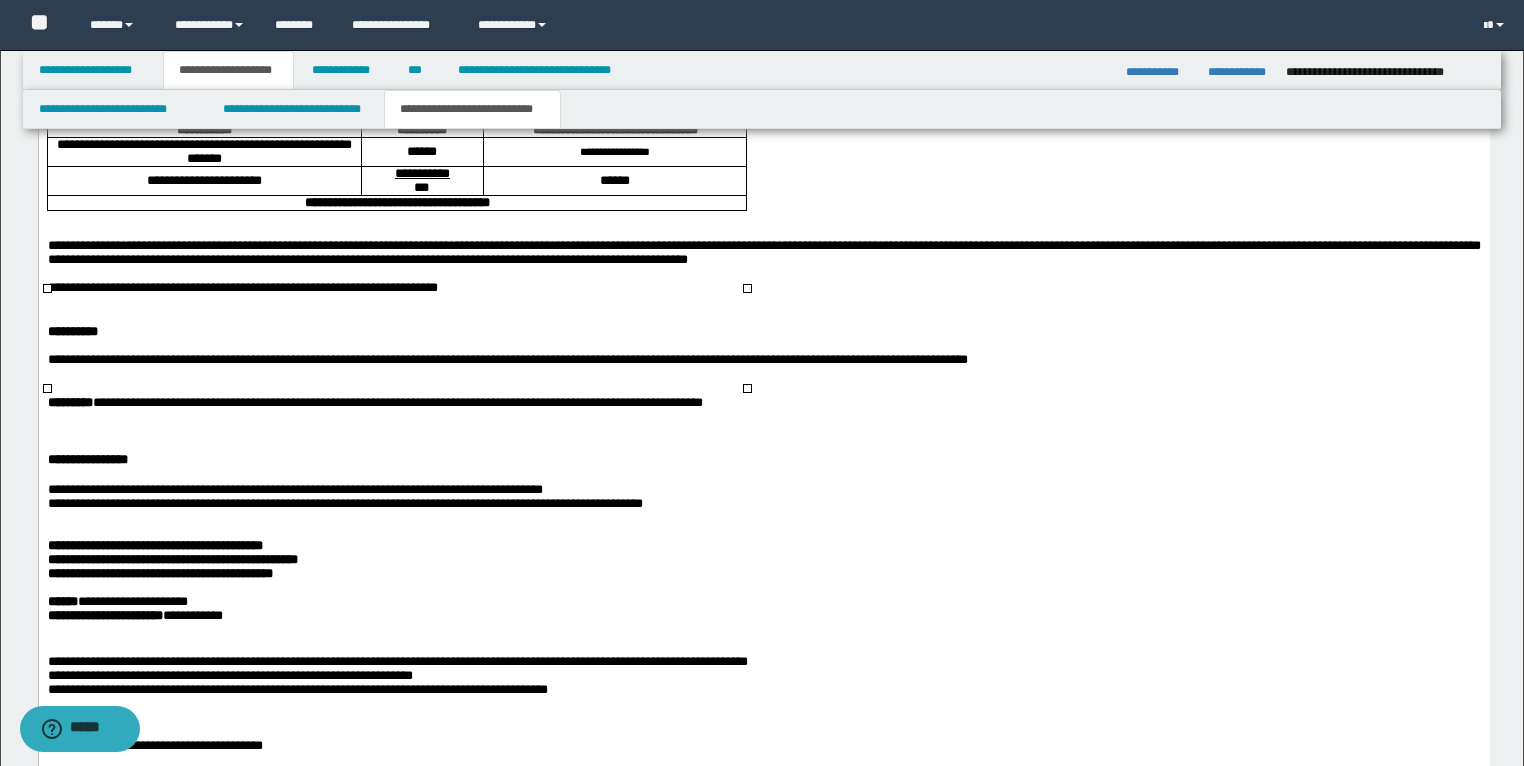 click on "**********" at bounding box center [203, 152] 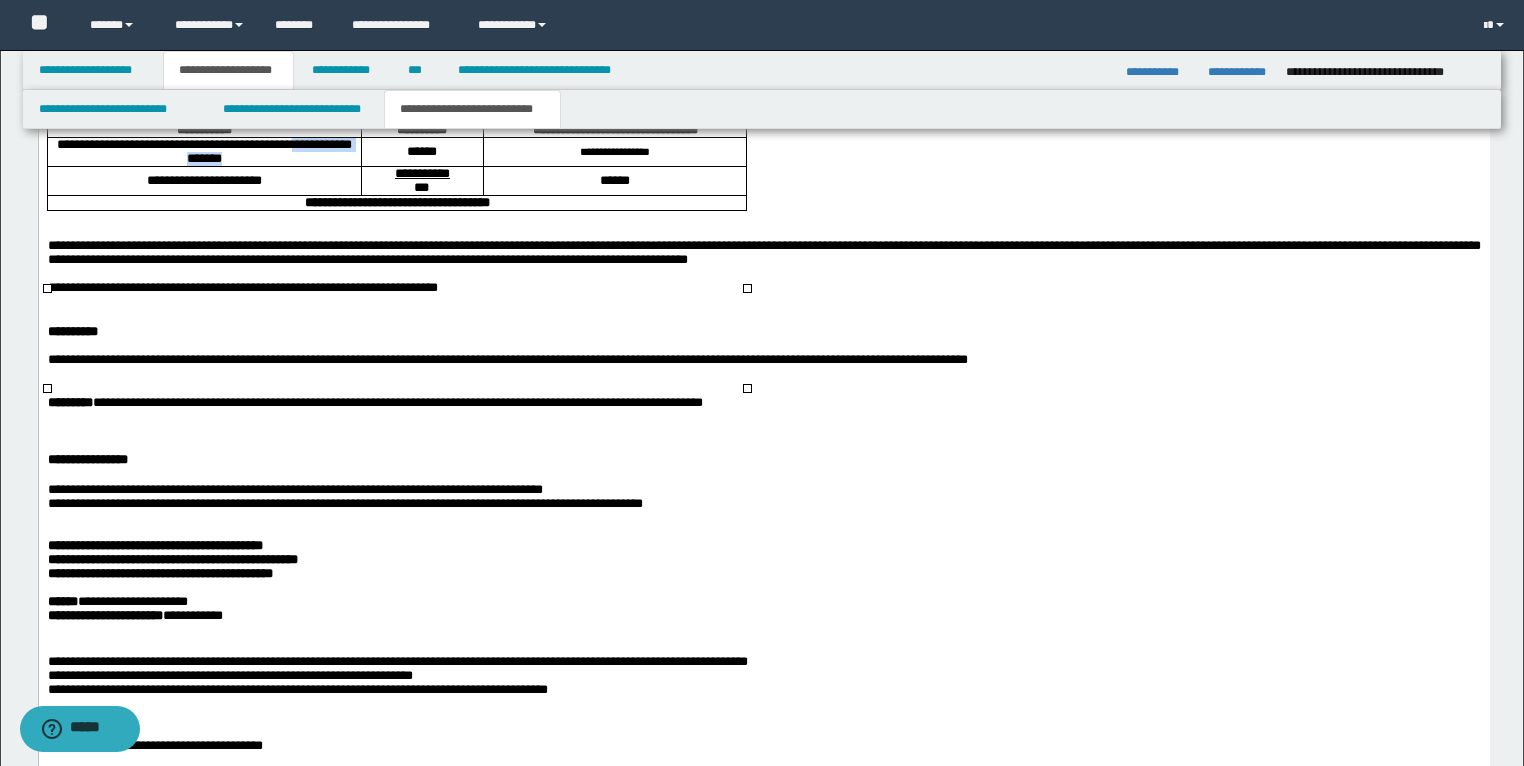 drag, startPoint x: 275, startPoint y: 326, endPoint x: 99, endPoint y: 321, distance: 176.07101 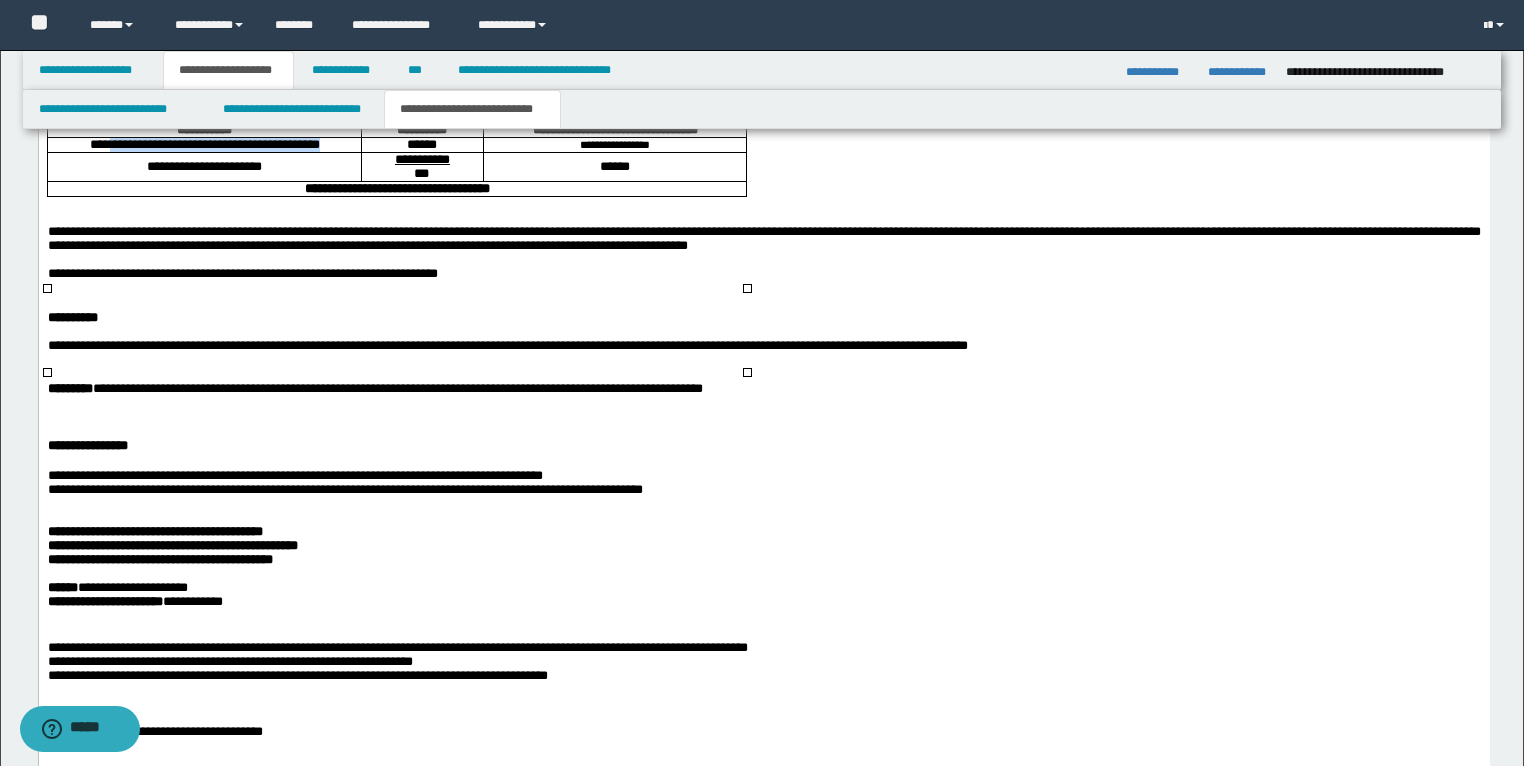 drag, startPoint x: 349, startPoint y: 312, endPoint x: 89, endPoint y: 315, distance: 260.0173 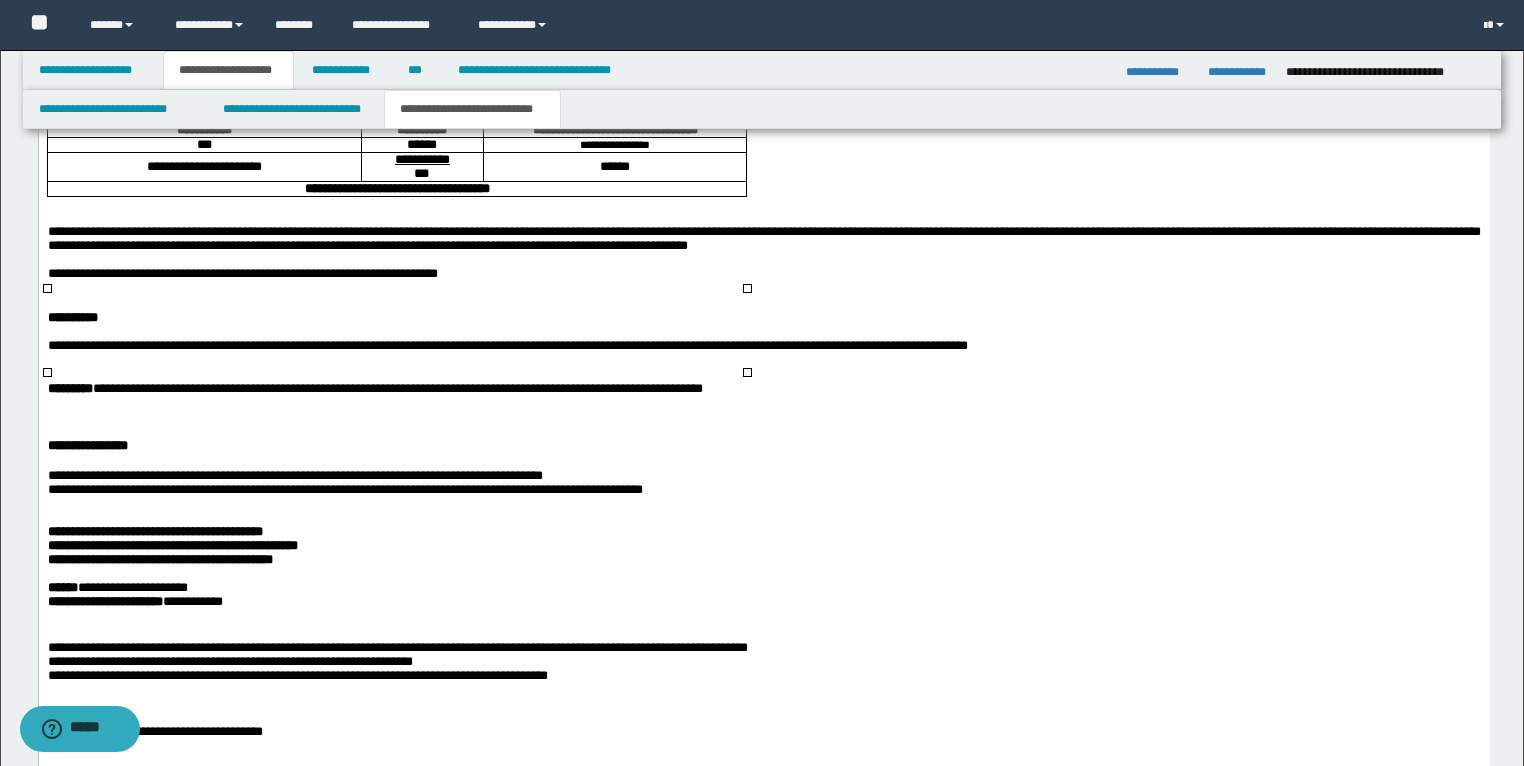 click on "***" at bounding box center (203, 145) 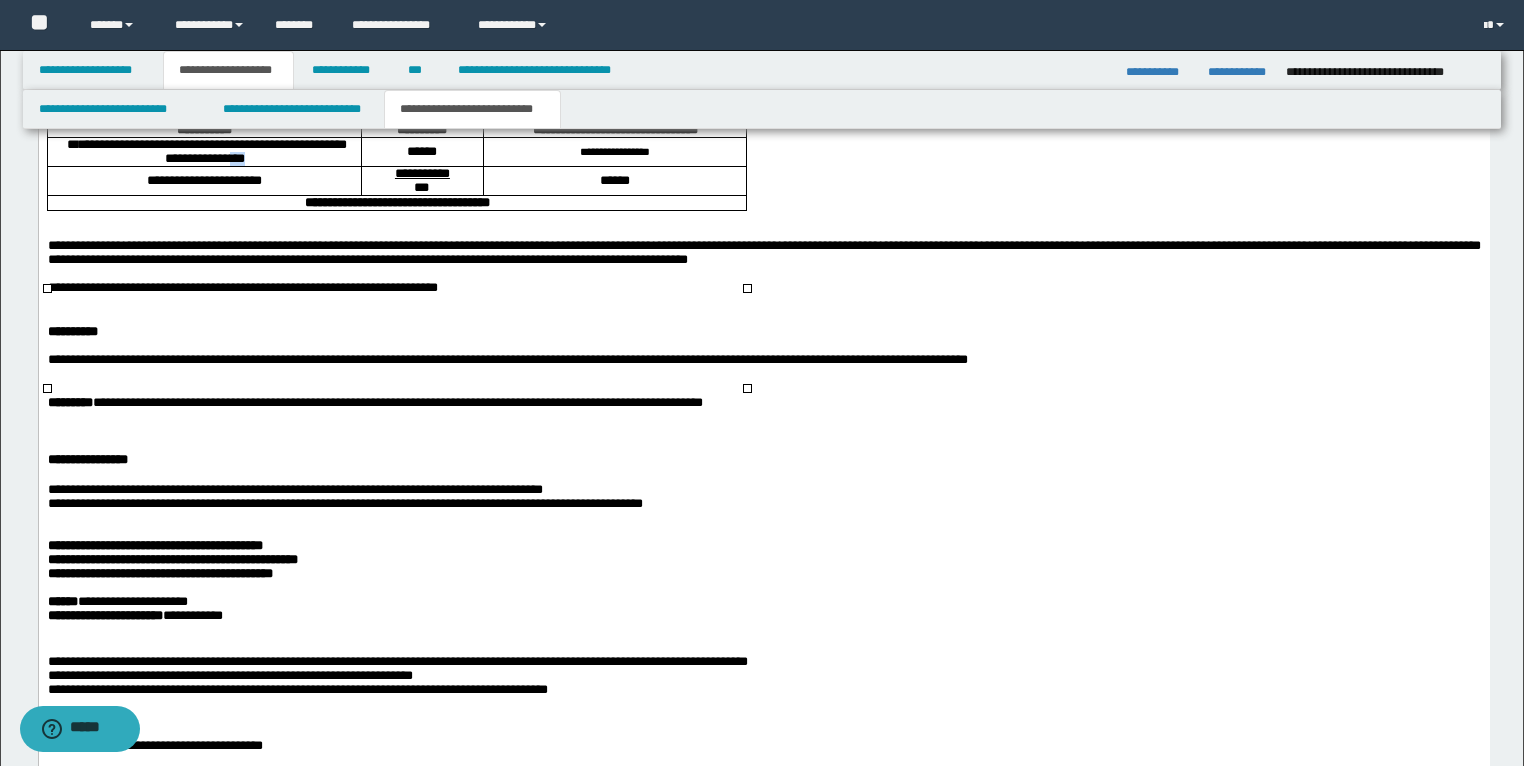 drag, startPoint x: 289, startPoint y: 331, endPoint x: 251, endPoint y: 335, distance: 38.209946 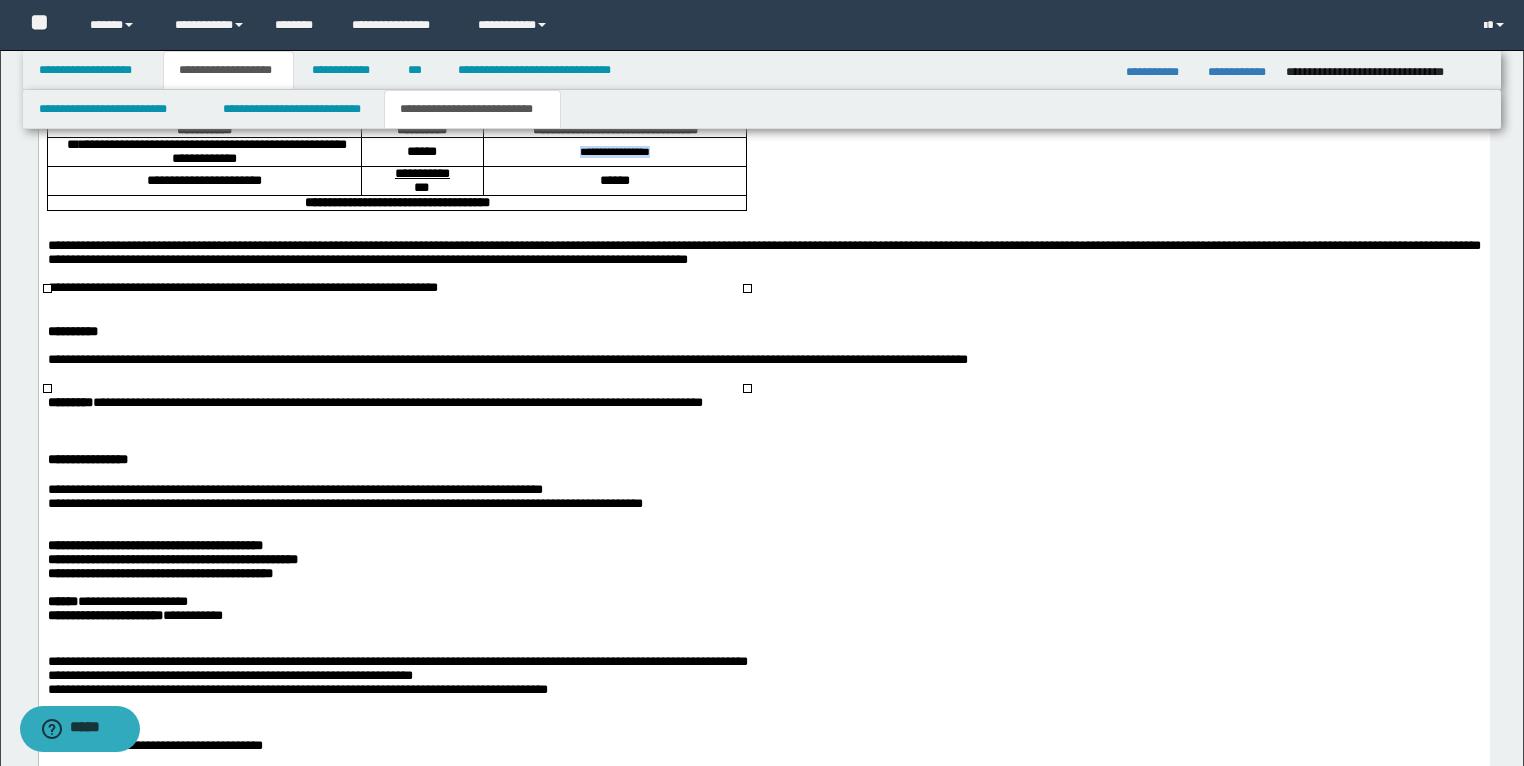 drag, startPoint x: 675, startPoint y: 321, endPoint x: 557, endPoint y: 332, distance: 118.511604 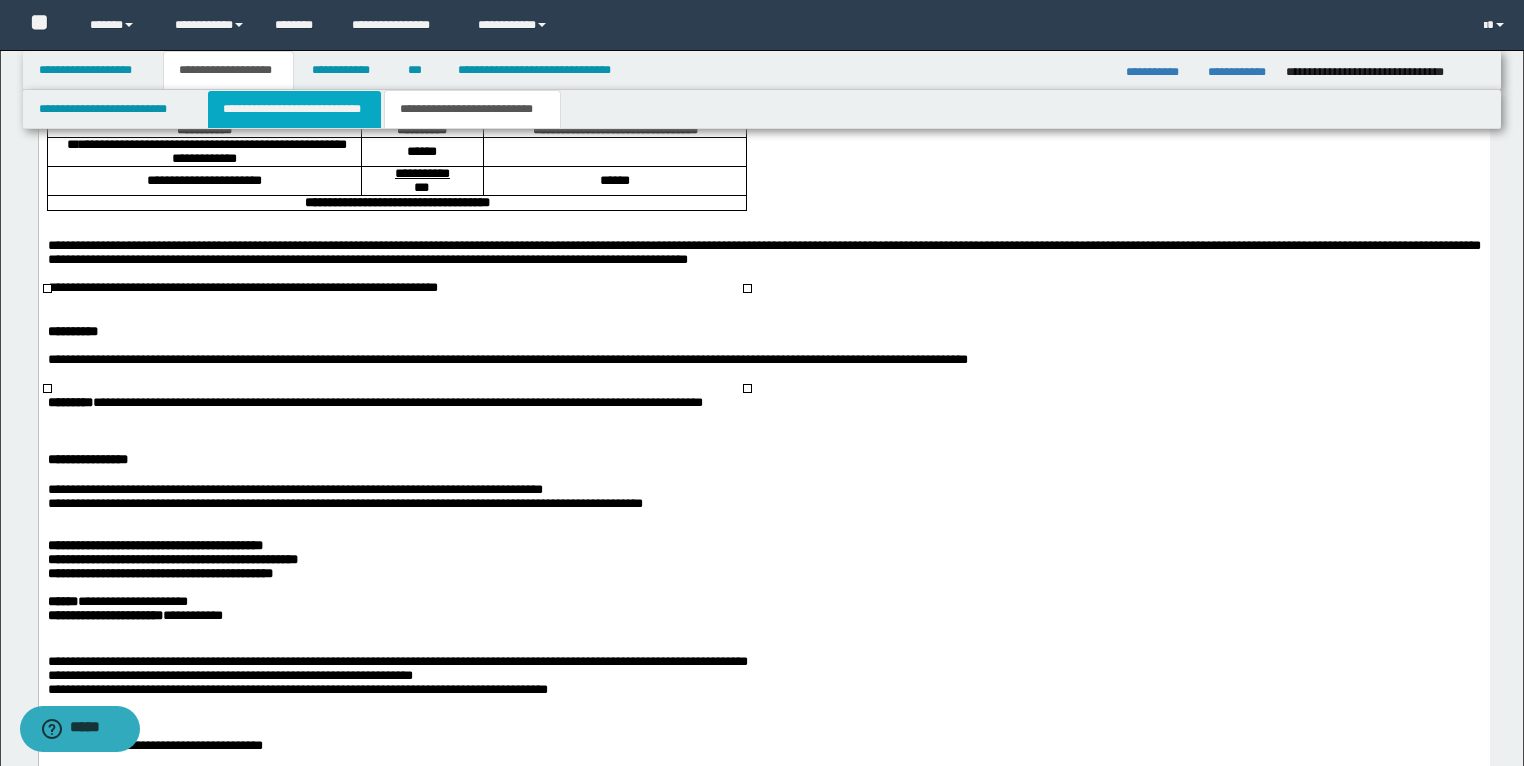 click on "**********" at bounding box center [294, 109] 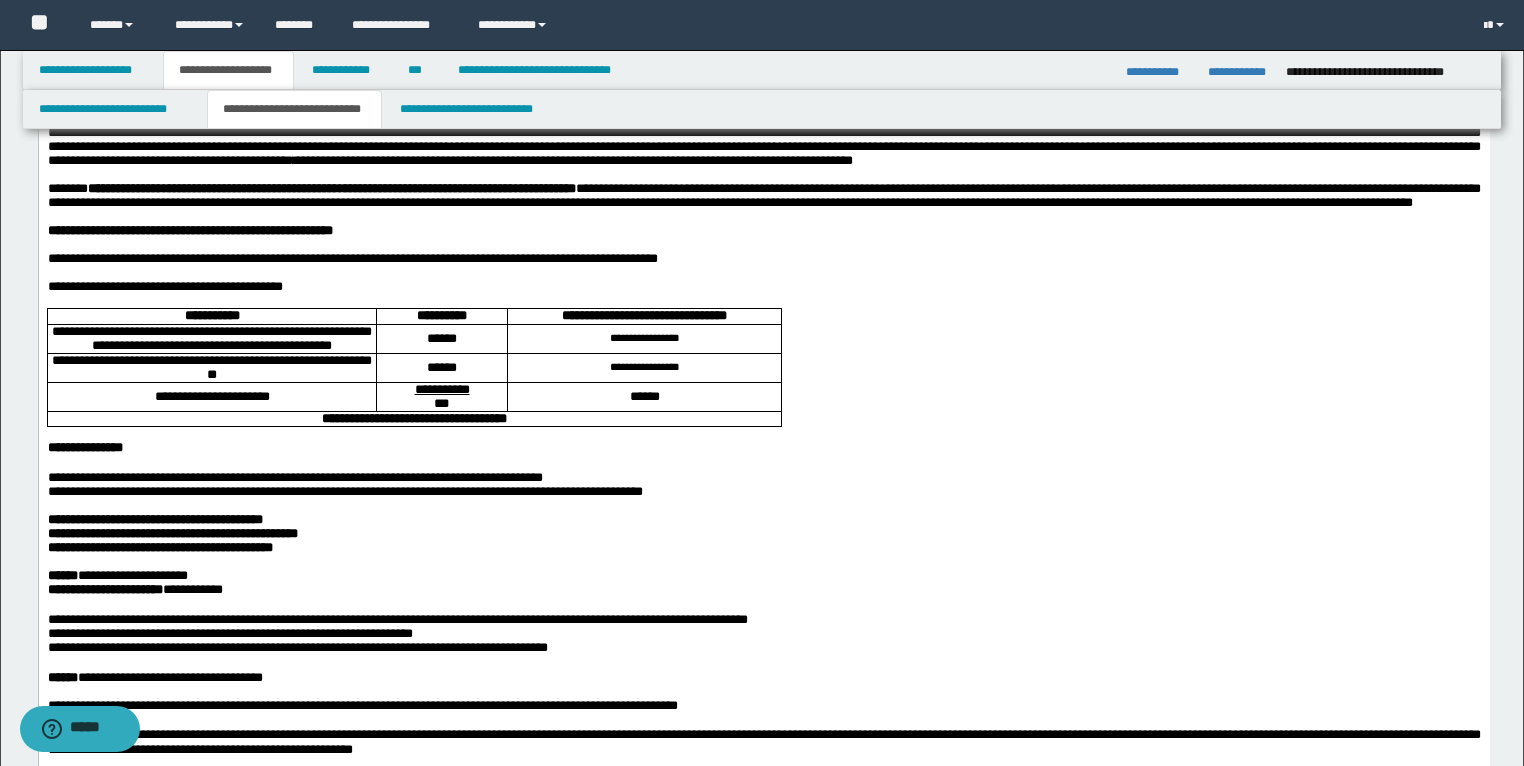 scroll, scrollTop: 0, scrollLeft: 0, axis: both 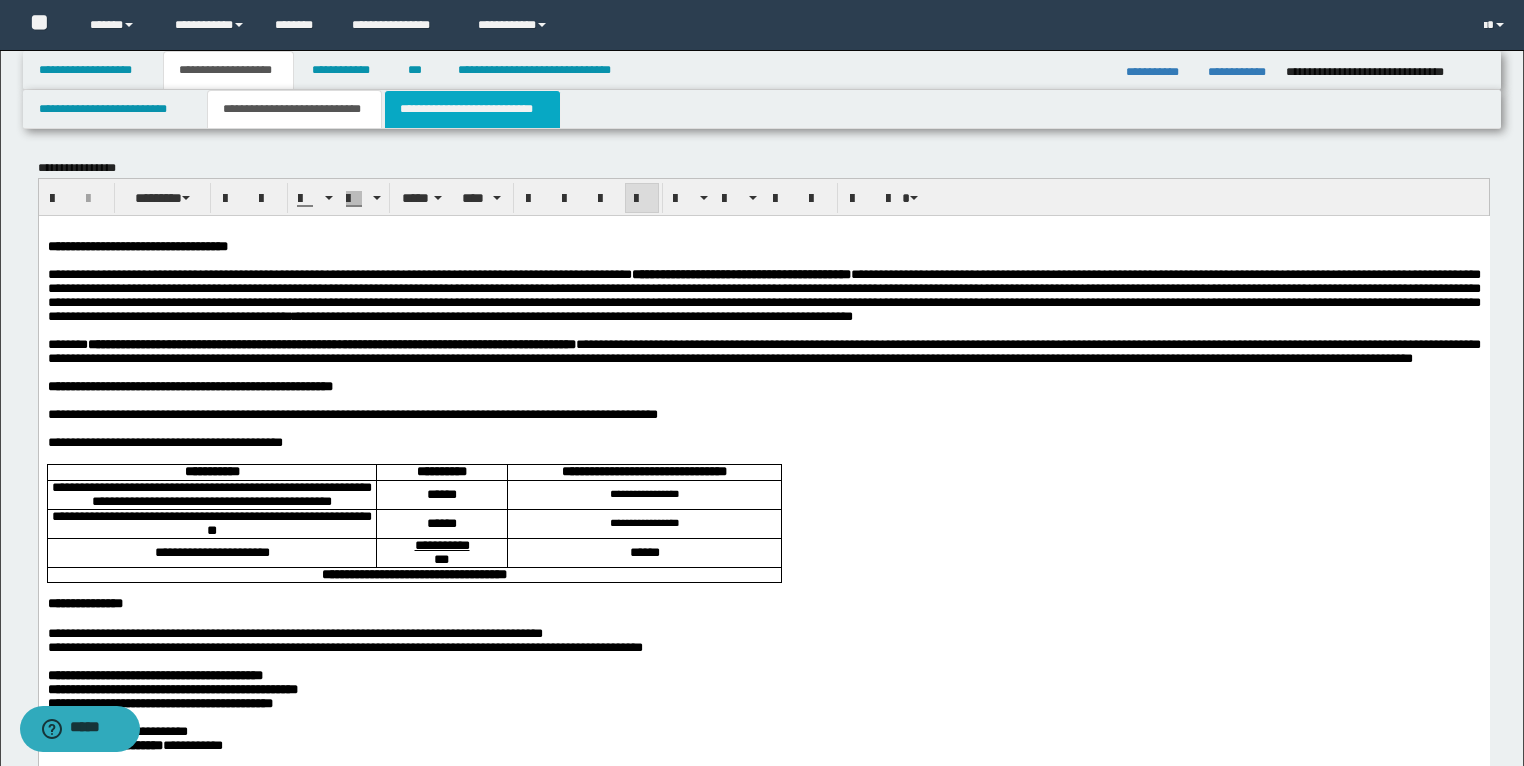 click on "**********" at bounding box center (472, 109) 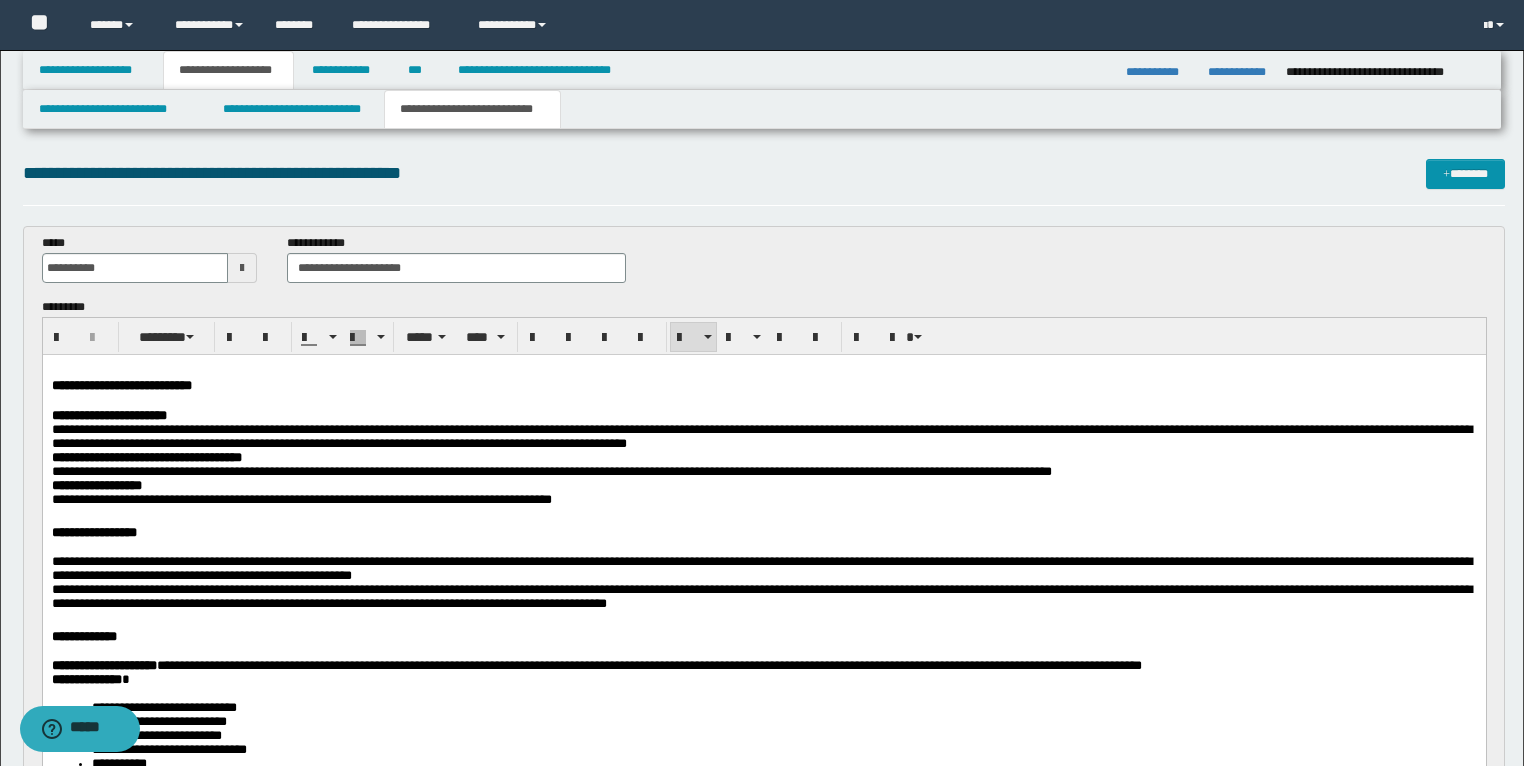 scroll, scrollTop: 480, scrollLeft: 0, axis: vertical 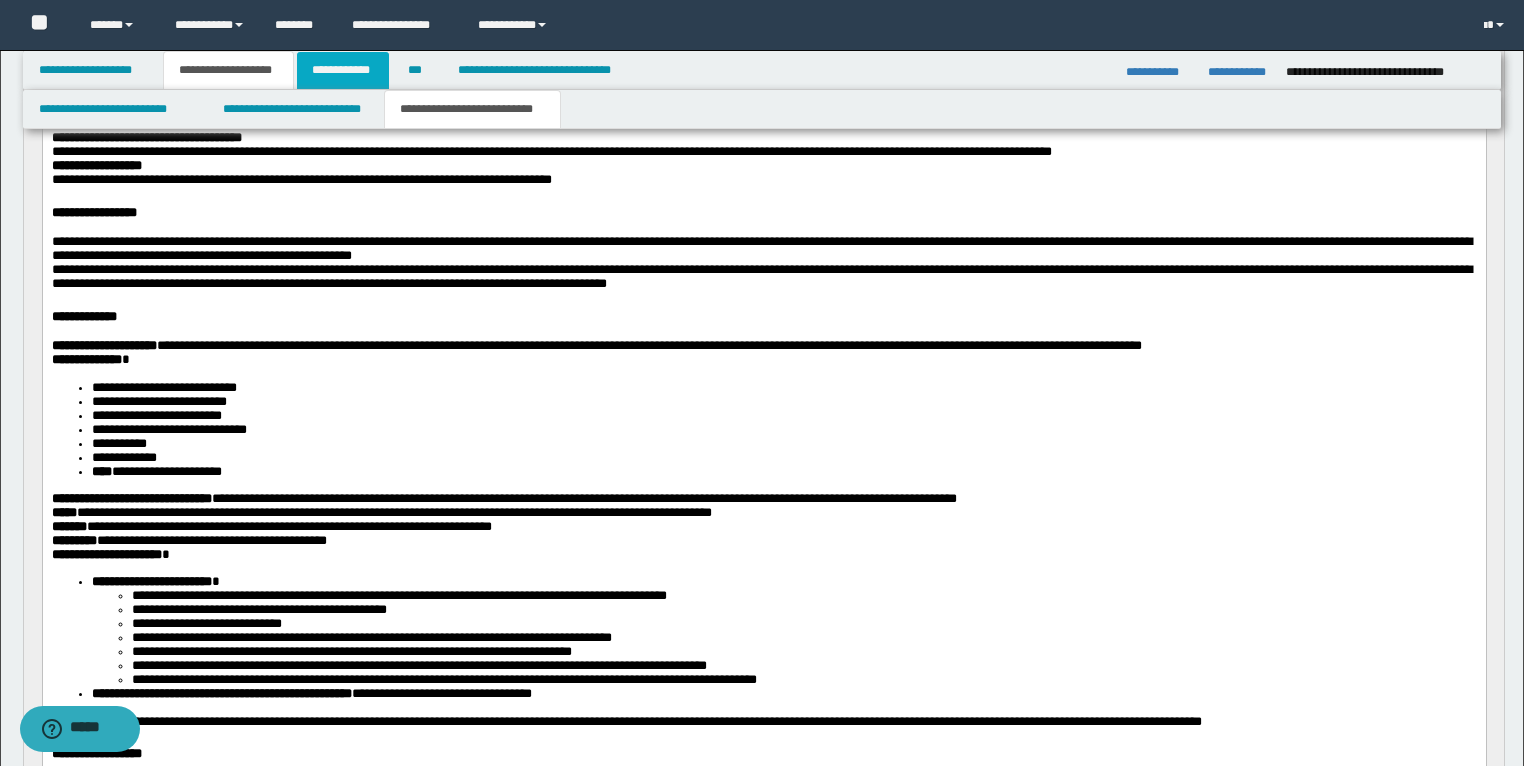 click on "**********" at bounding box center (343, 70) 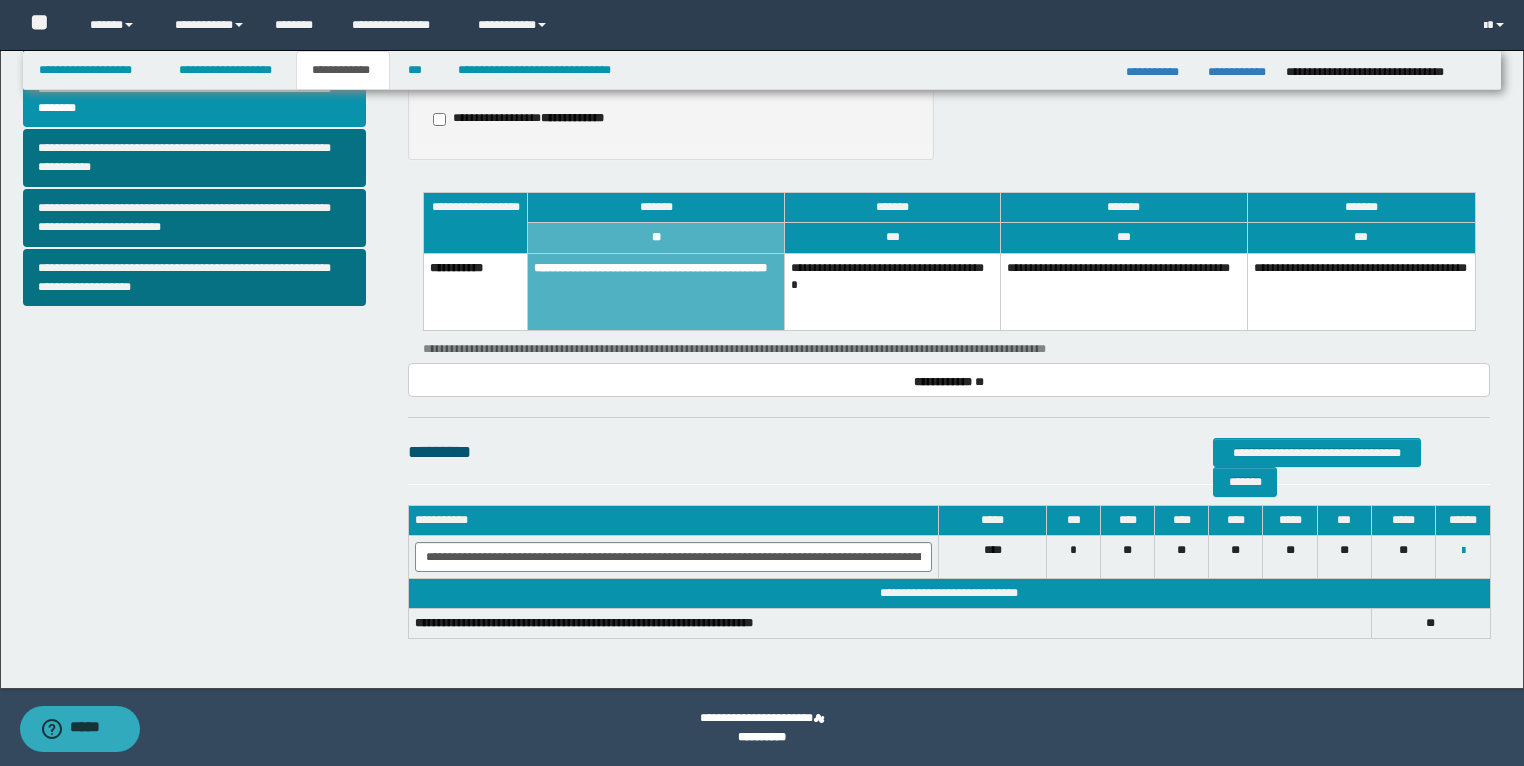 scroll, scrollTop: 696, scrollLeft: 0, axis: vertical 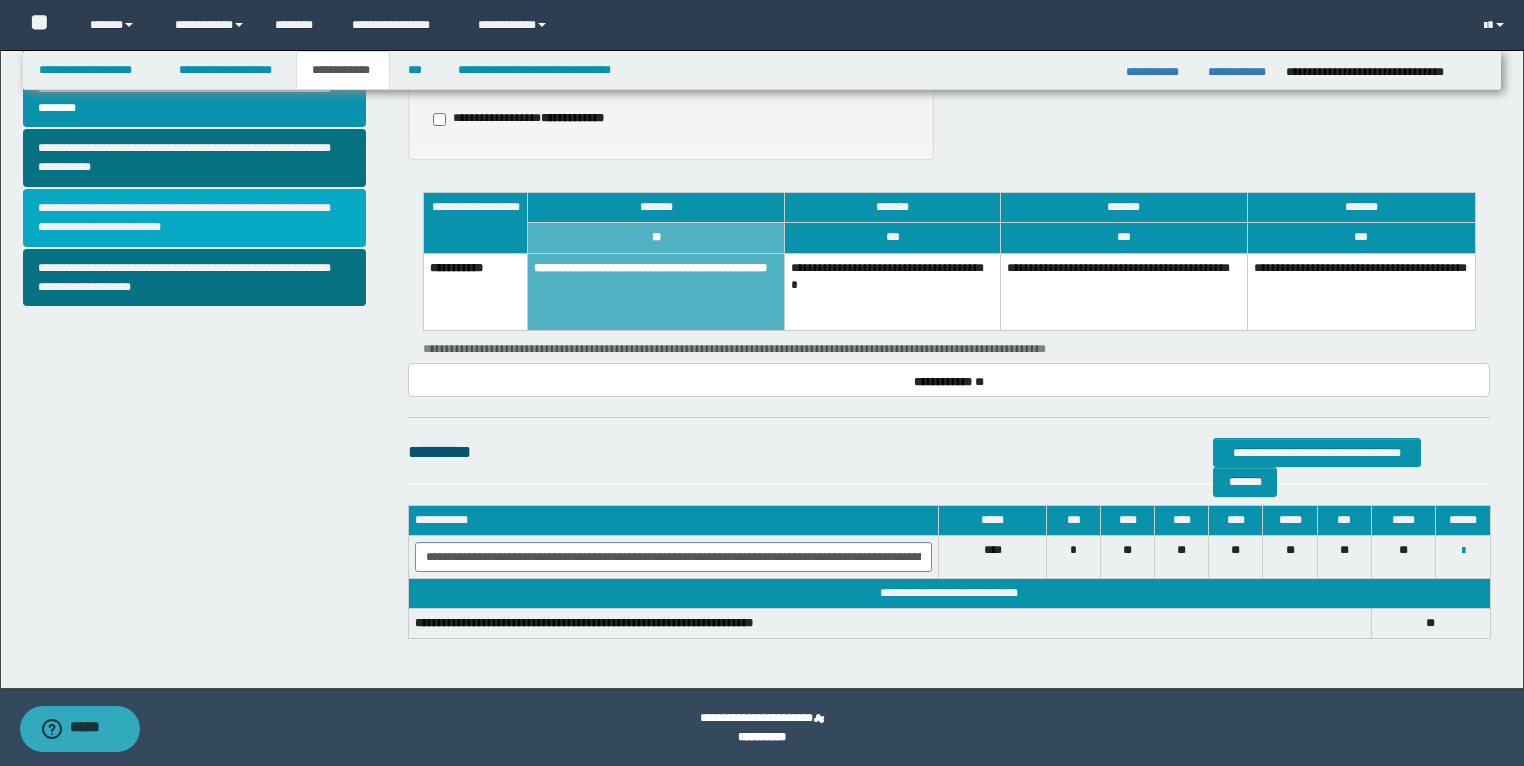 click on "**********" at bounding box center (195, 218) 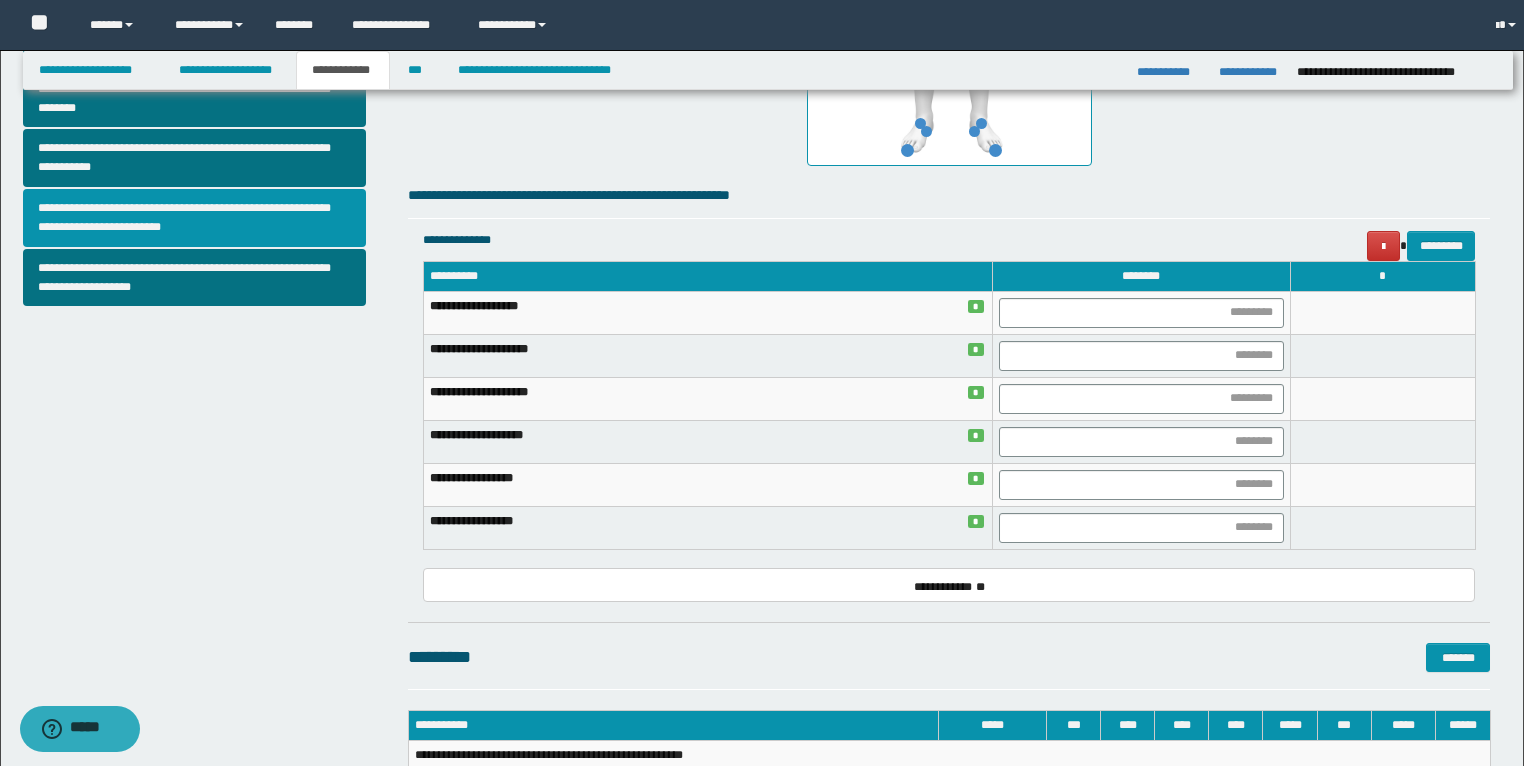 scroll, scrollTop: 0, scrollLeft: 0, axis: both 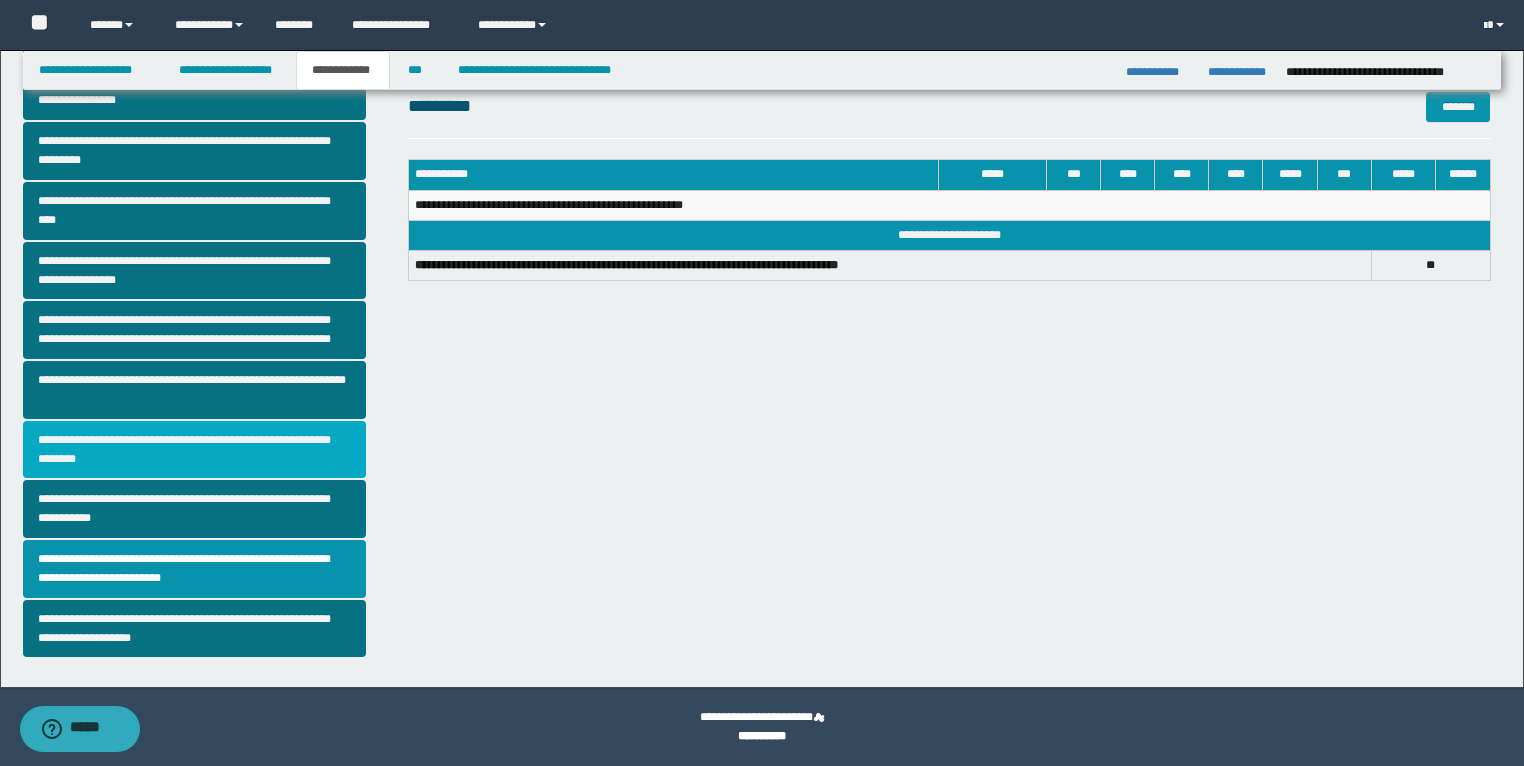 click on "**********" at bounding box center [195, 450] 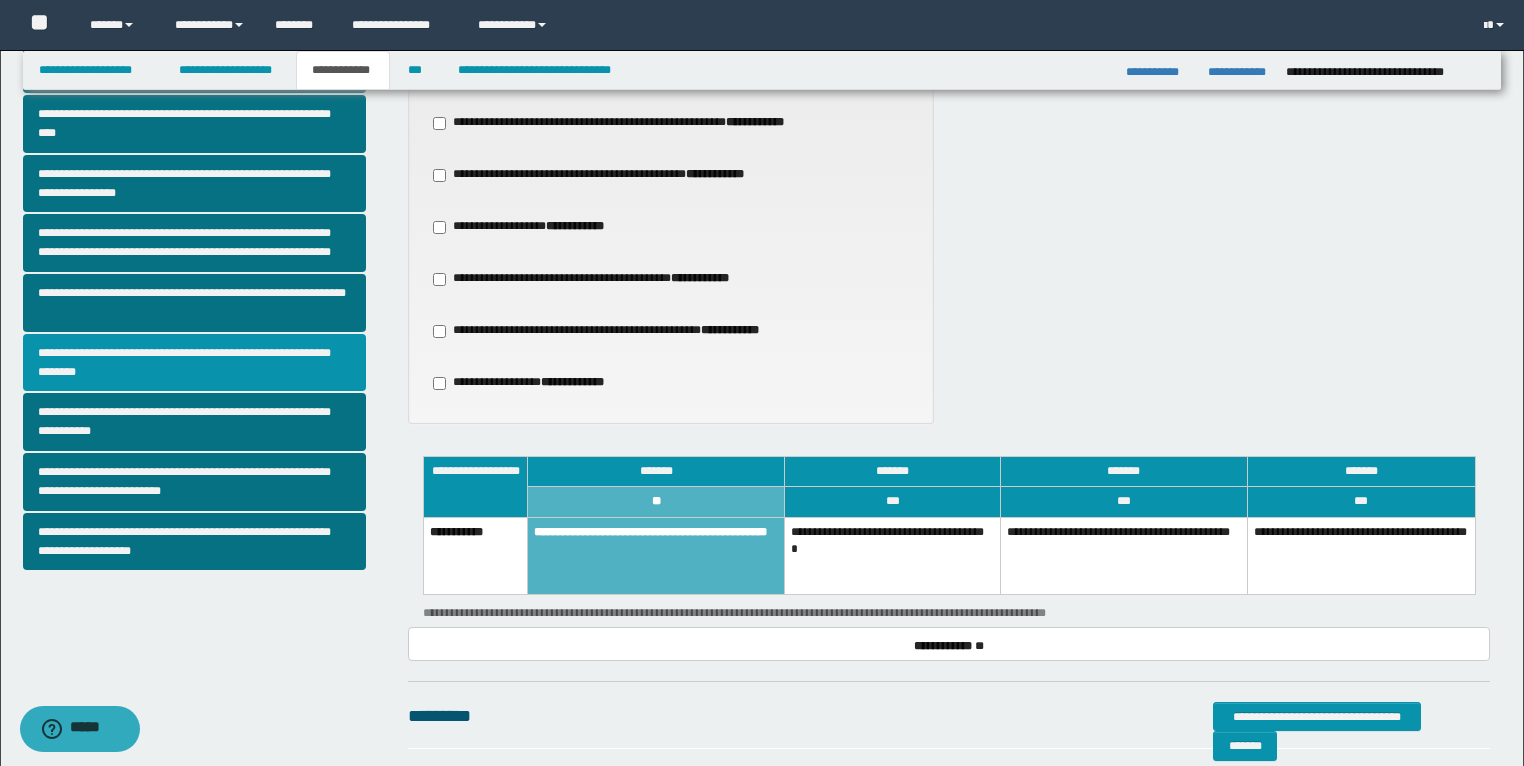 scroll, scrollTop: 480, scrollLeft: 0, axis: vertical 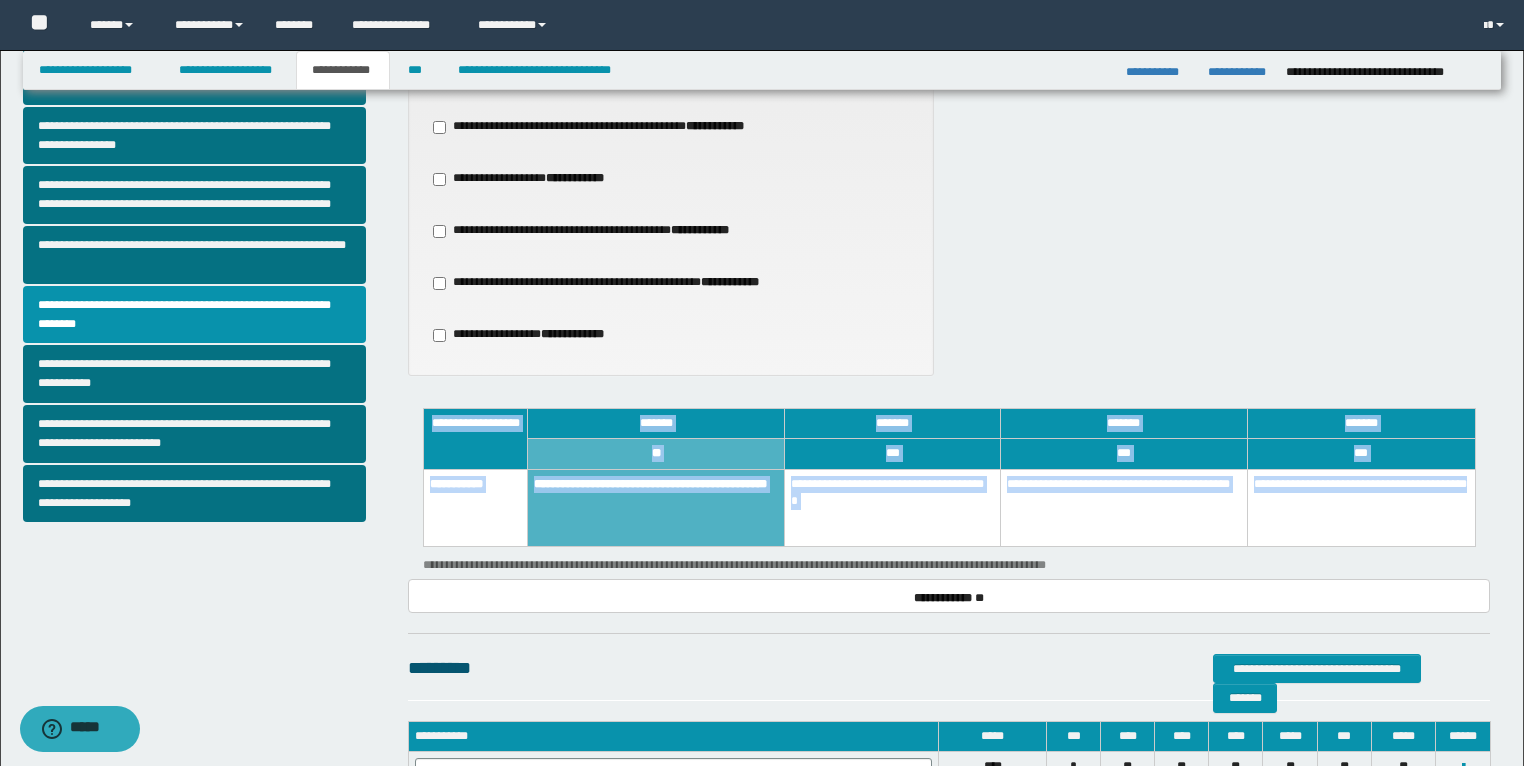 drag, startPoint x: 1080, startPoint y: 539, endPoint x: 448, endPoint y: 568, distance: 632.665 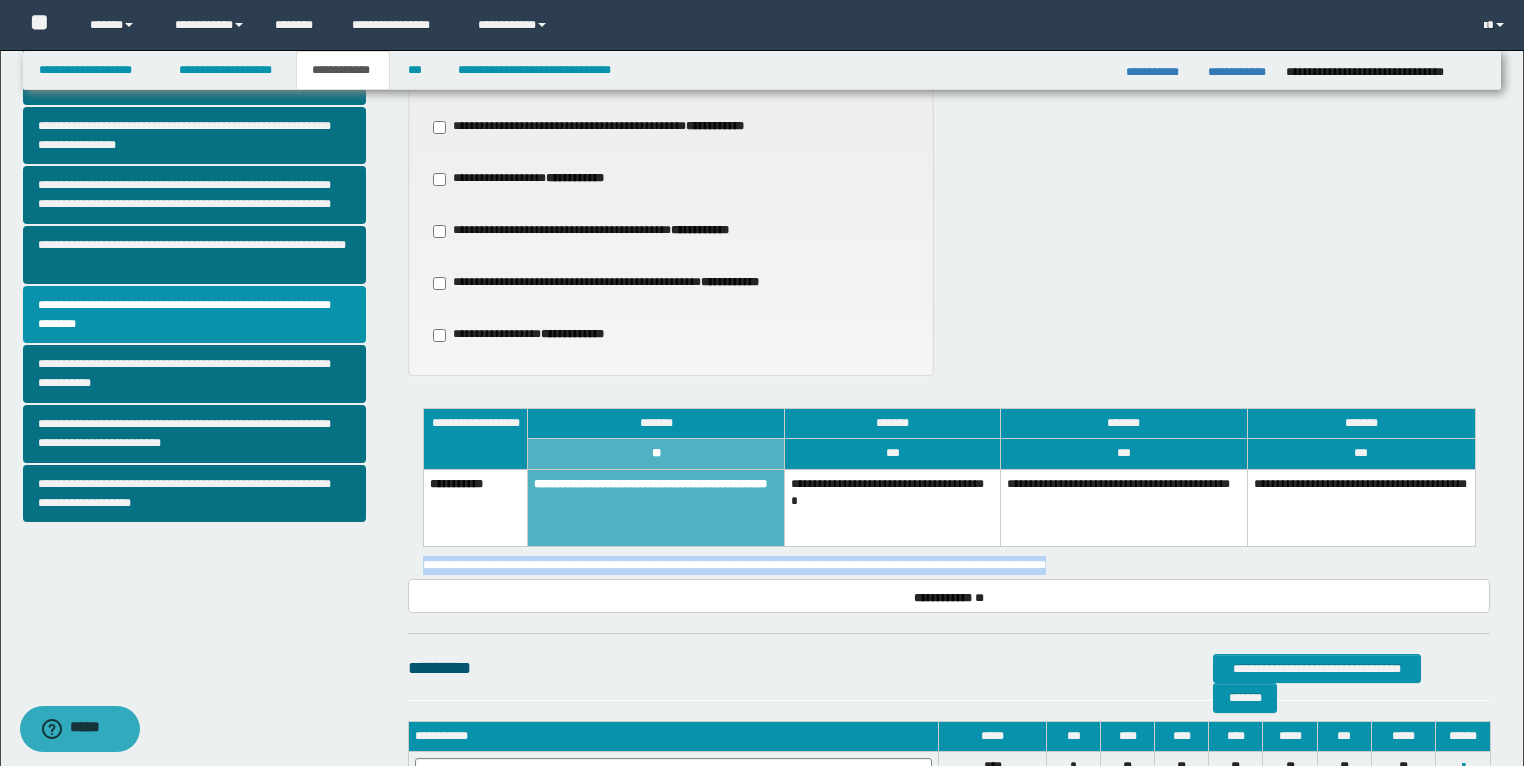 drag, startPoint x: 420, startPoint y: 530, endPoint x: 1084, endPoint y: 528, distance: 664.003 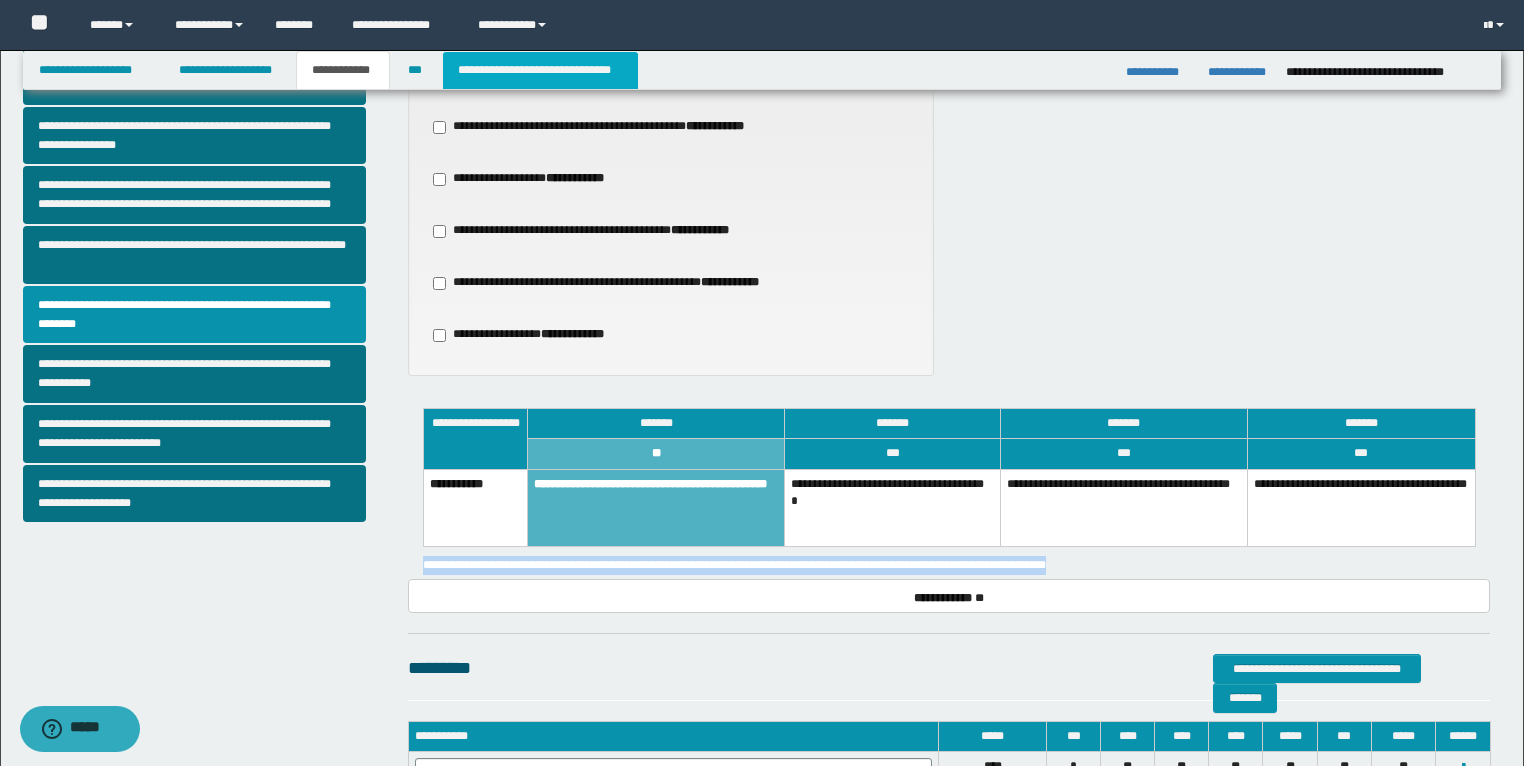click on "**********" at bounding box center [540, 70] 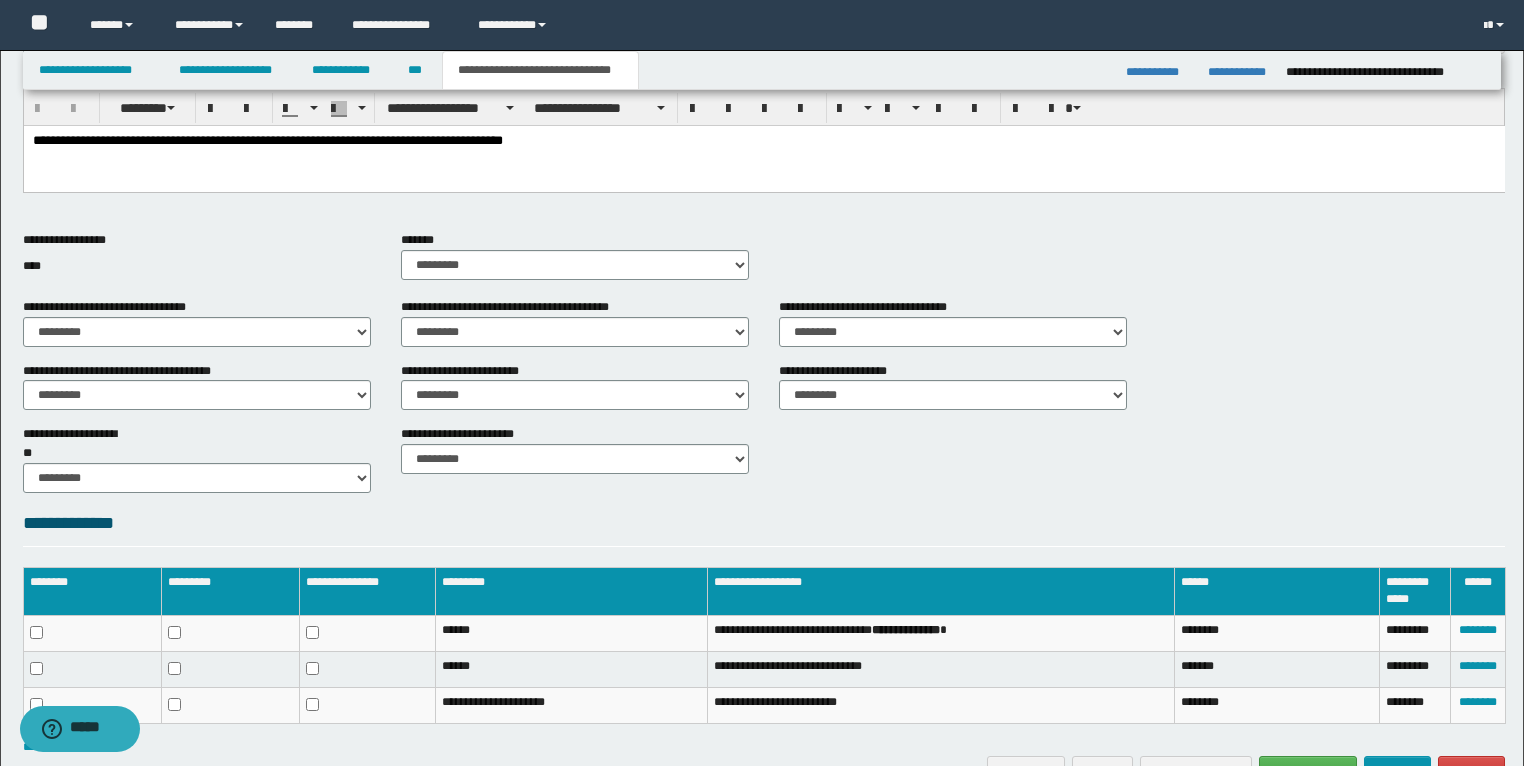 scroll, scrollTop: 596, scrollLeft: 0, axis: vertical 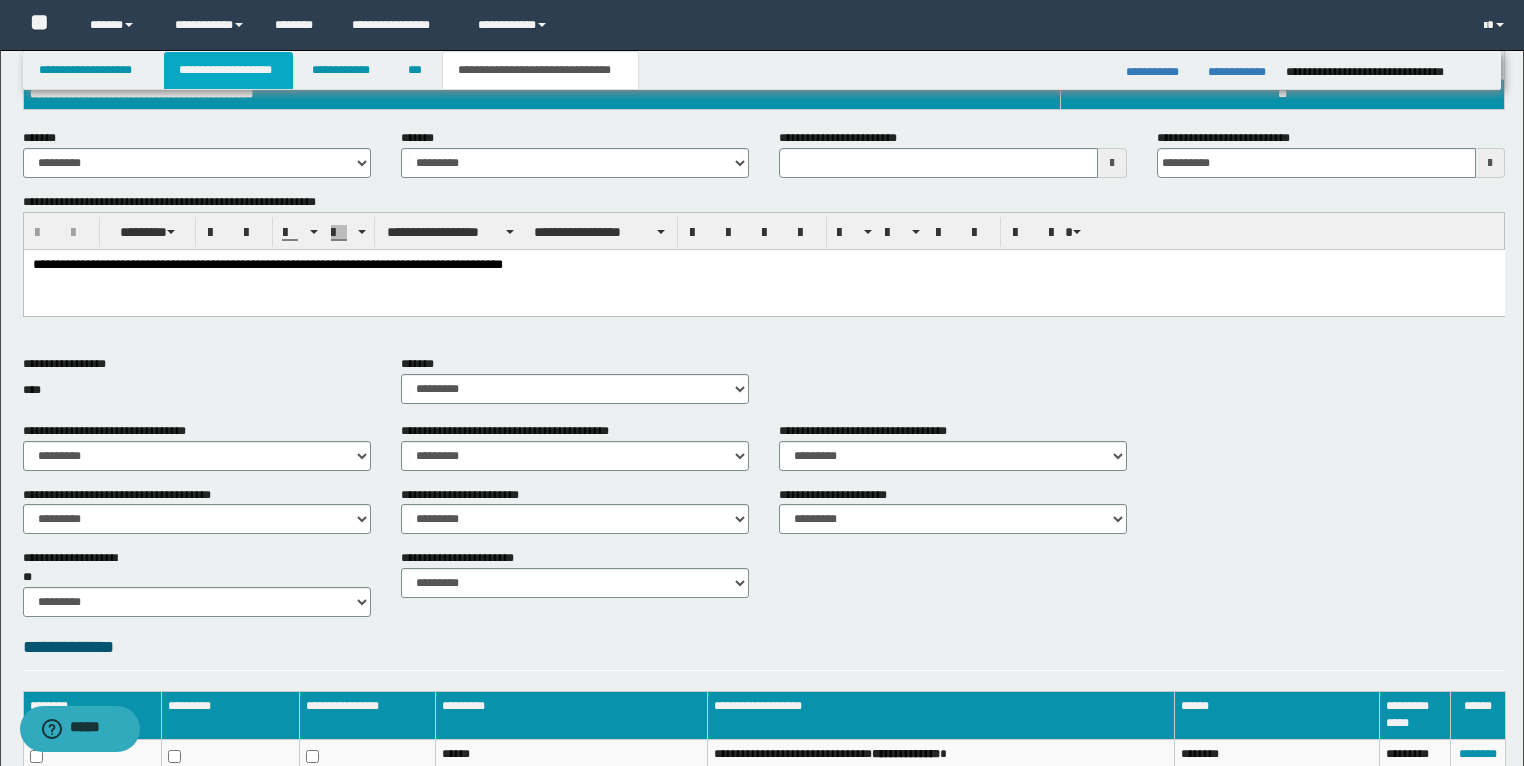 click on "**********" at bounding box center [228, 70] 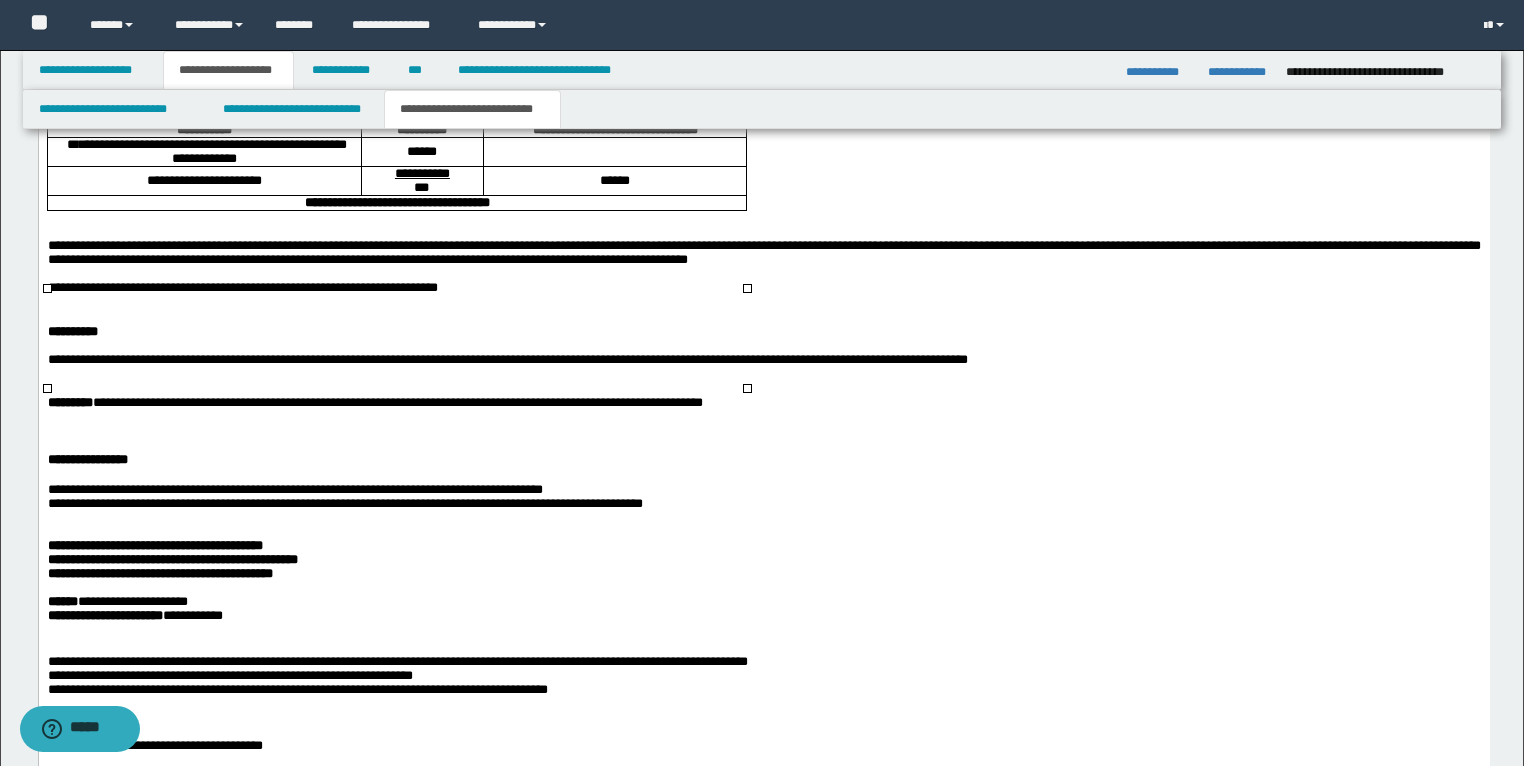 scroll, scrollTop: 3052, scrollLeft: 0, axis: vertical 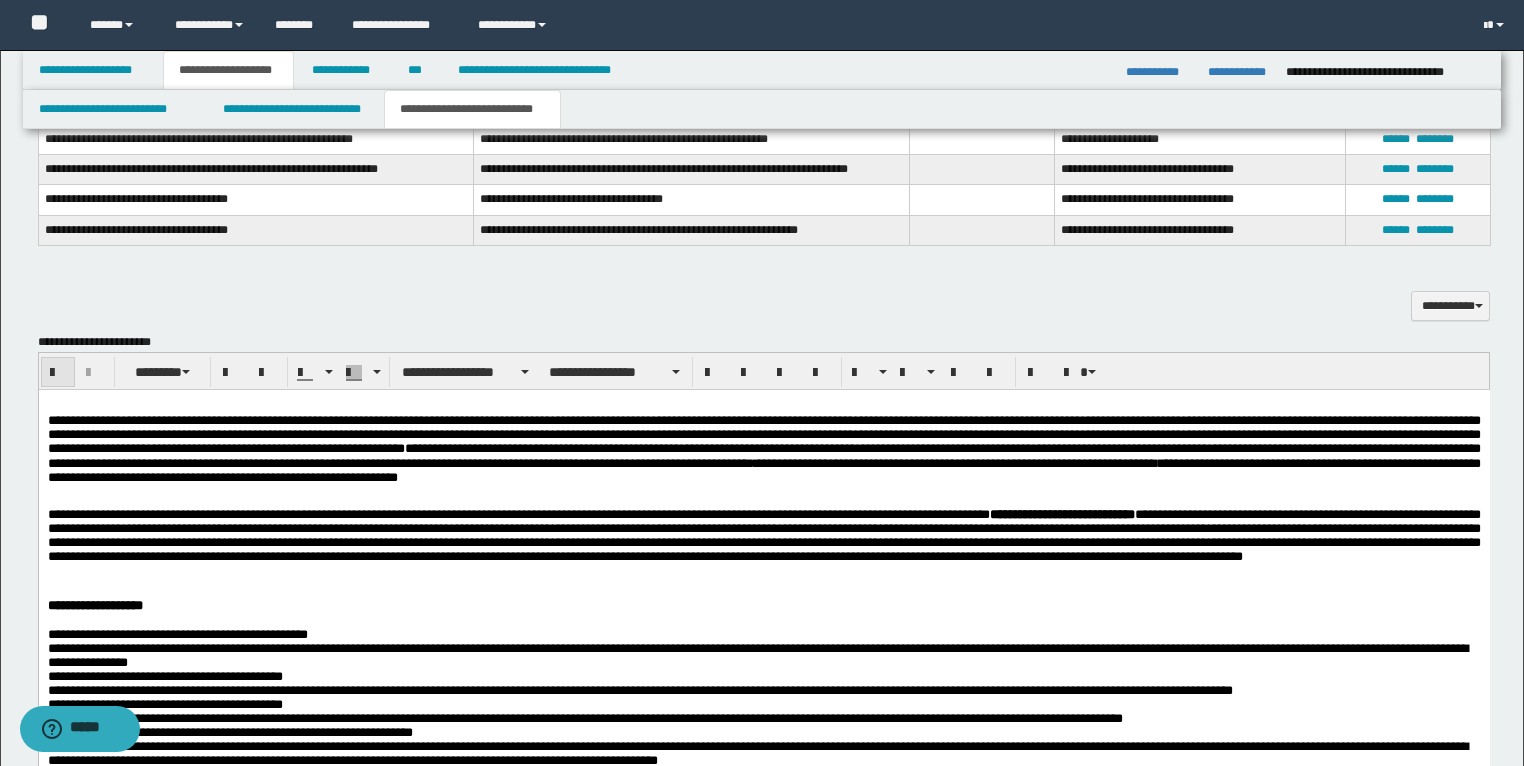 click at bounding box center [58, 373] 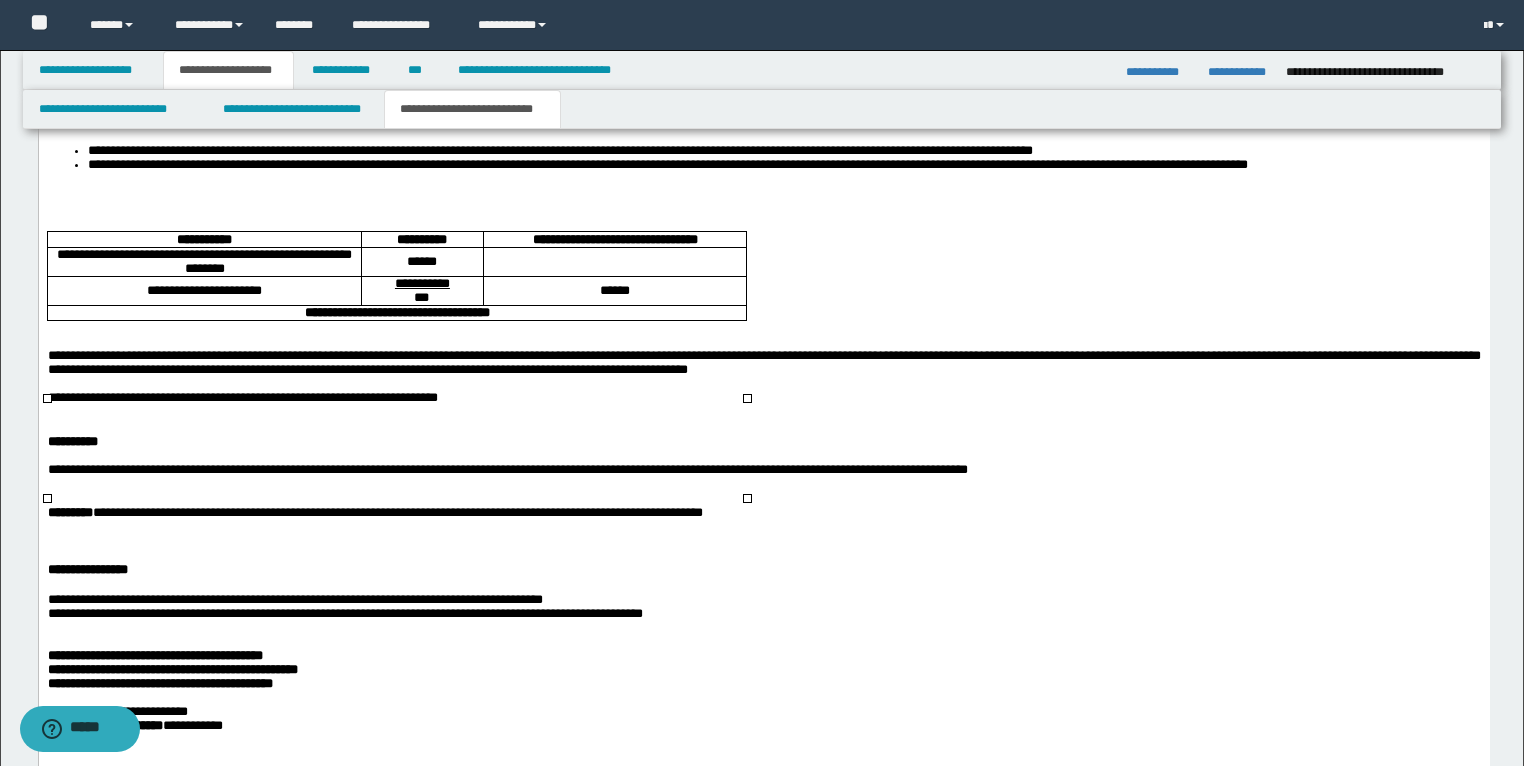 scroll, scrollTop: 3132, scrollLeft: 0, axis: vertical 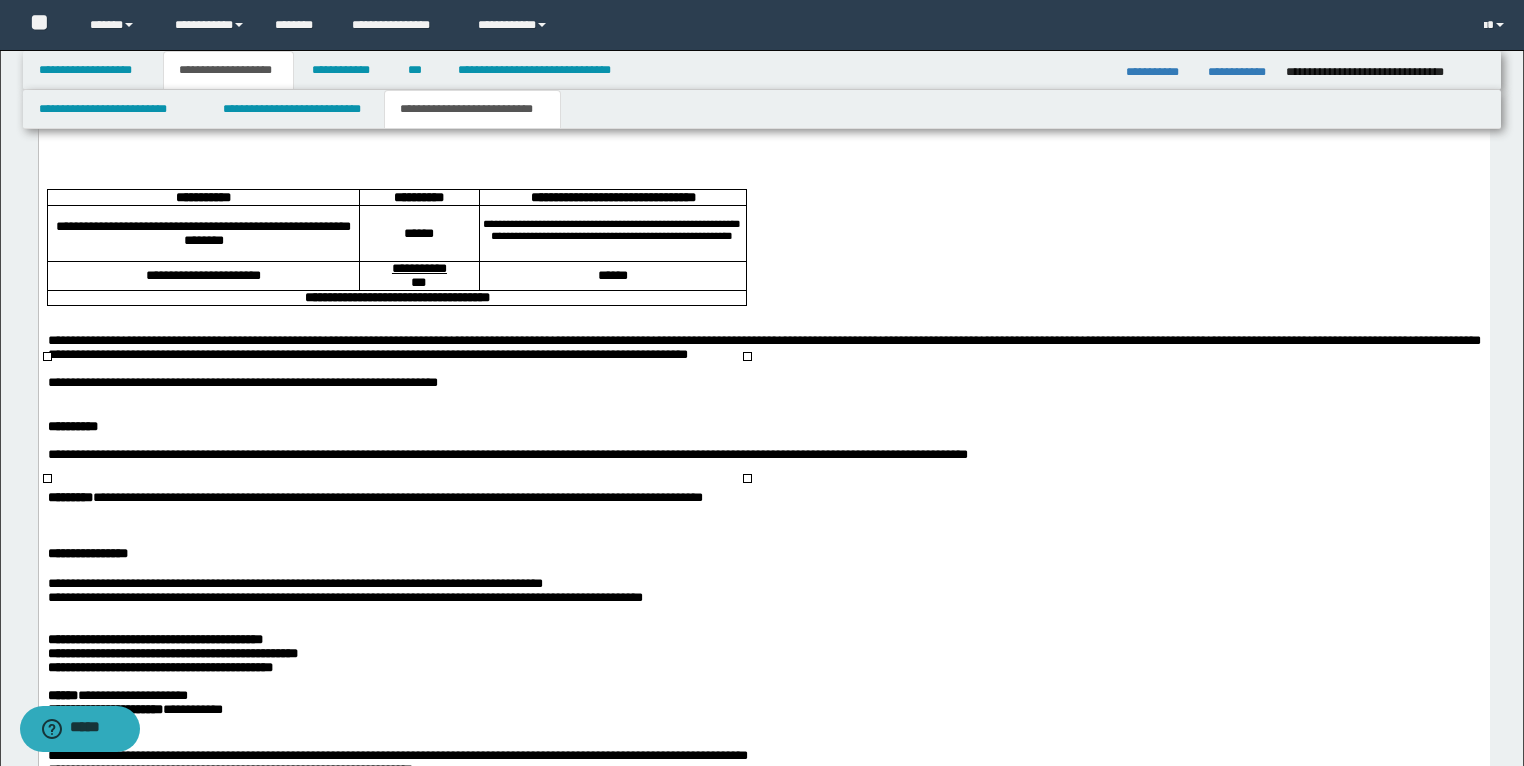 click on "**********" at bounding box center [610, 233] 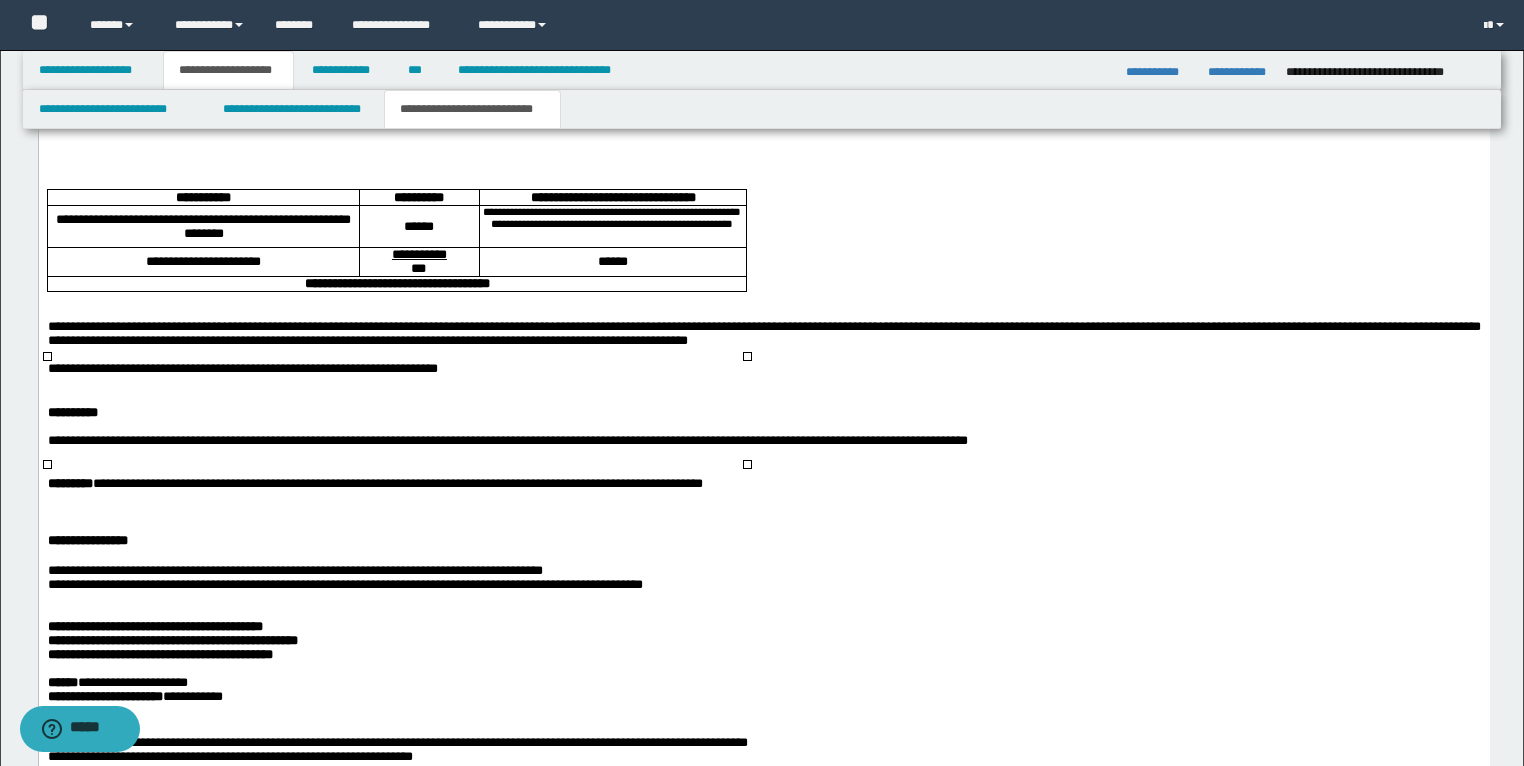 click on "******" at bounding box center [612, 261] 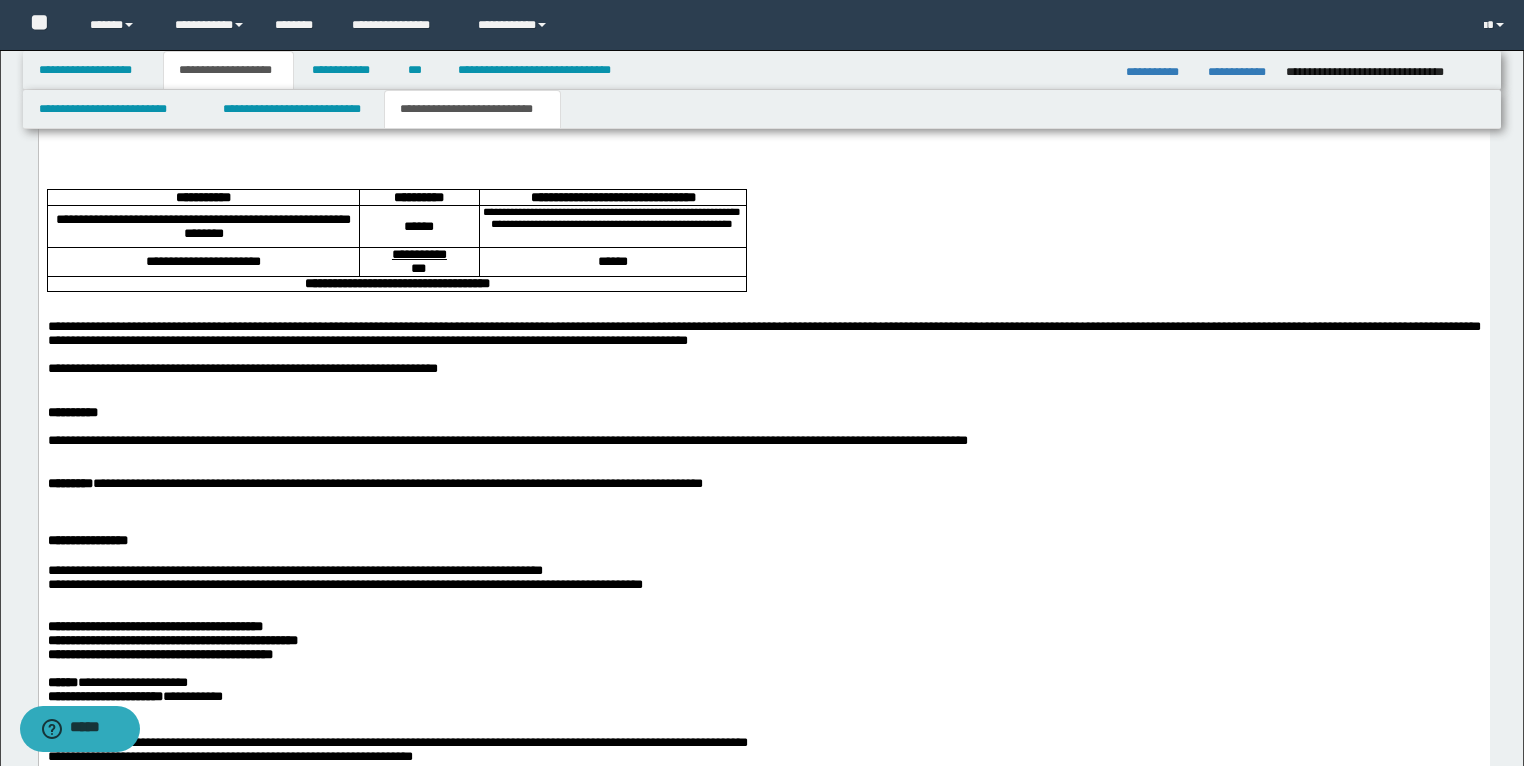 click at bounding box center [787, 182] 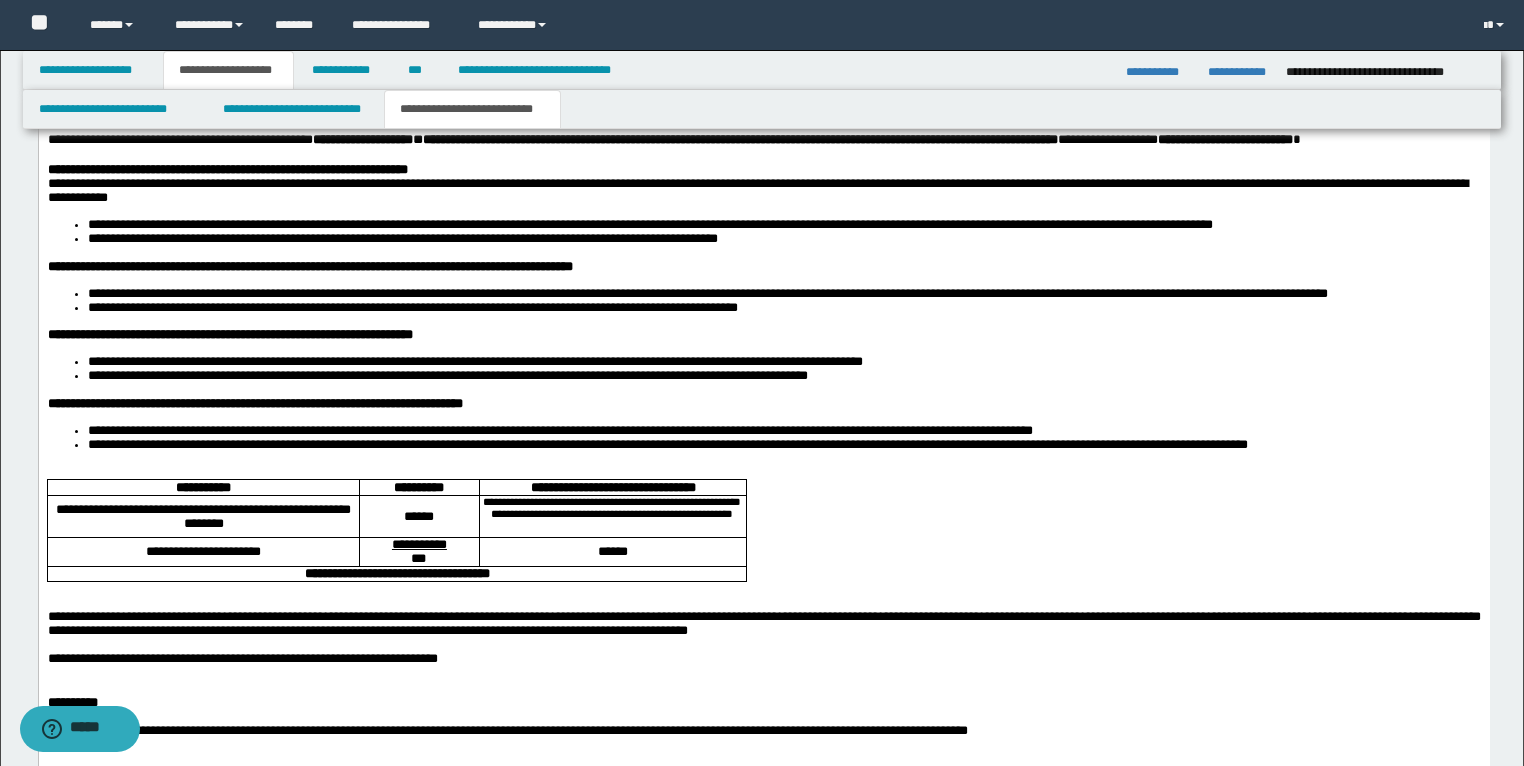 scroll, scrollTop: 2812, scrollLeft: 0, axis: vertical 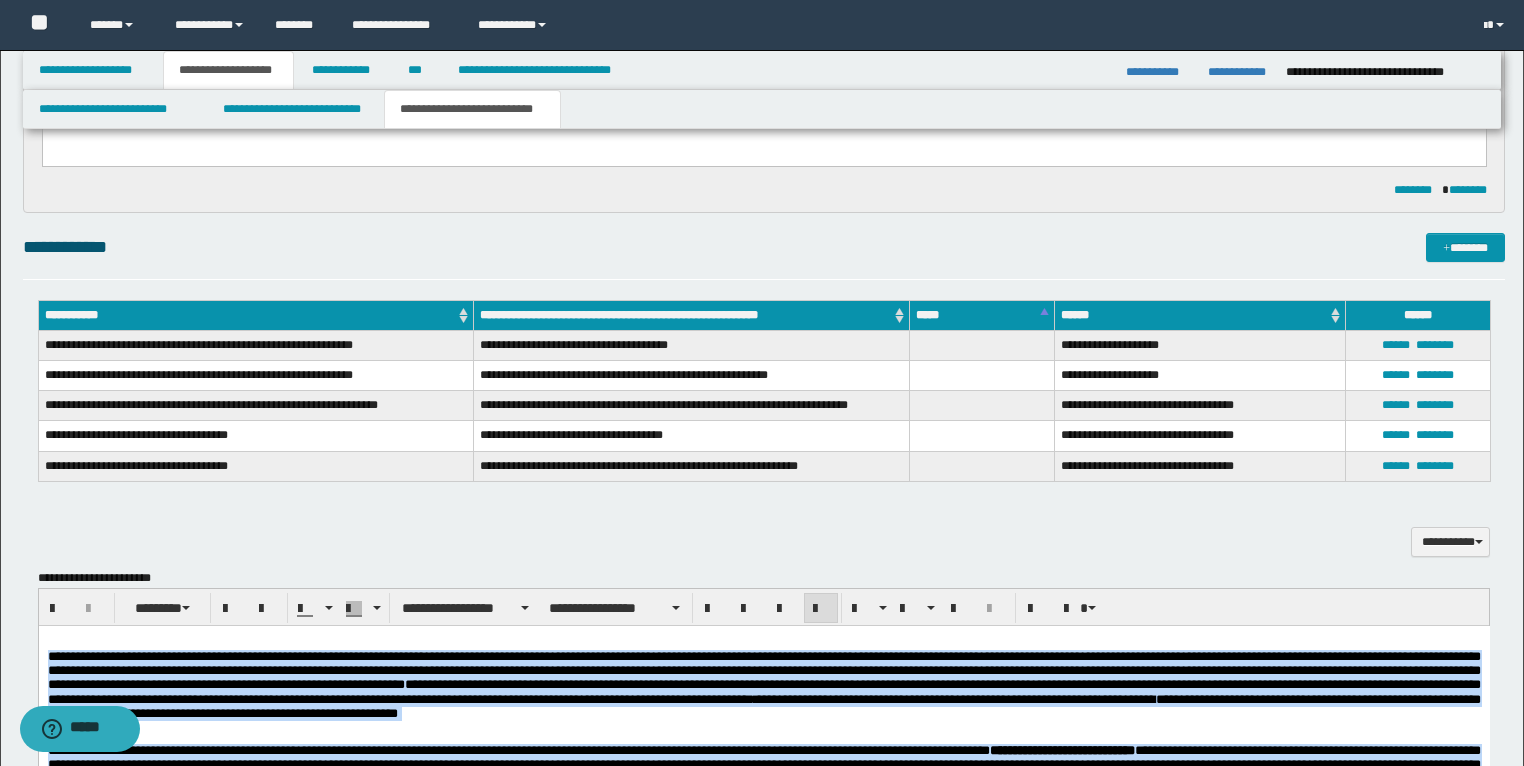 drag, startPoint x: 1423, startPoint y: 1808, endPoint x: 51, endPoint y: 634, distance: 1805.7297 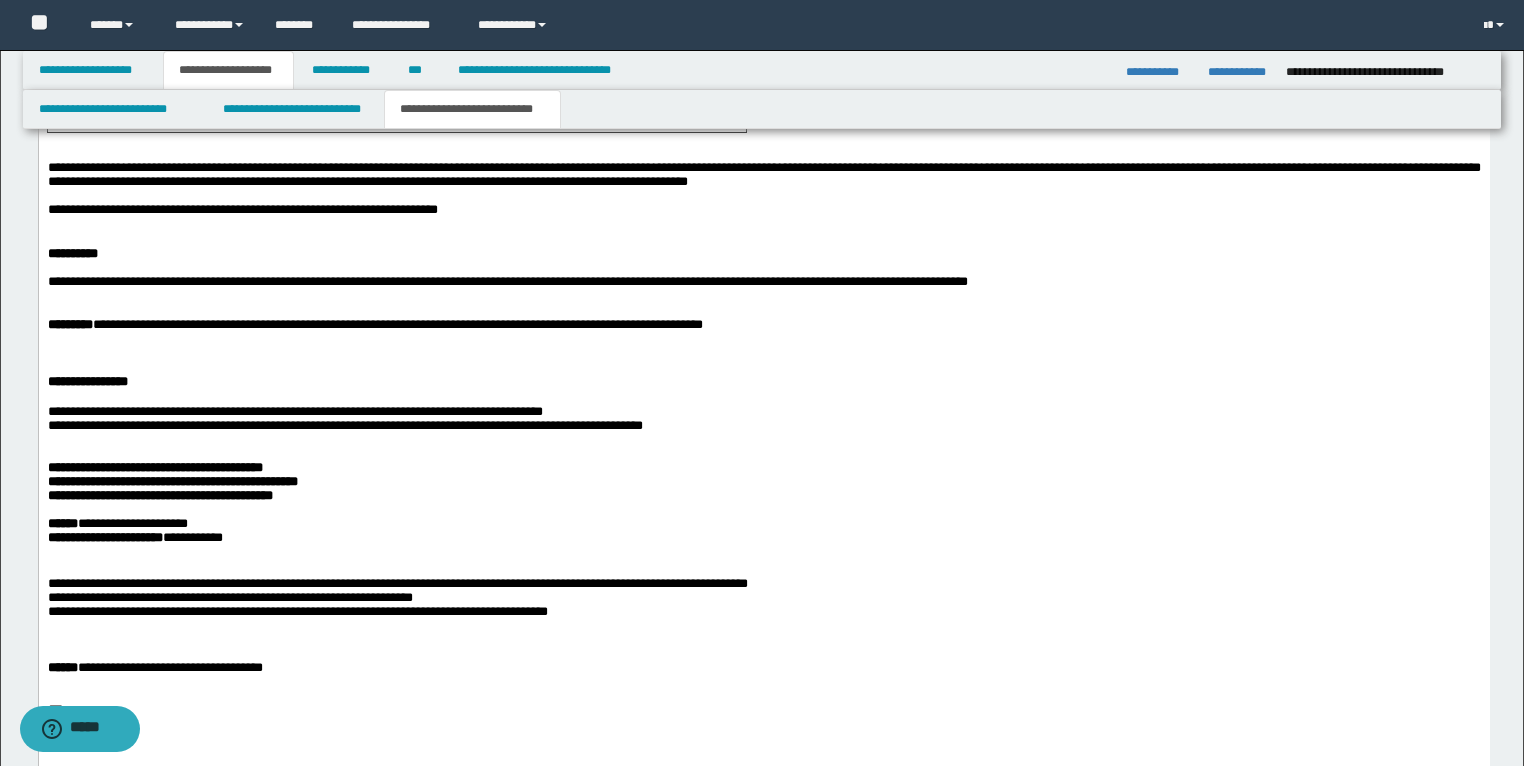 scroll, scrollTop: 3456, scrollLeft: 0, axis: vertical 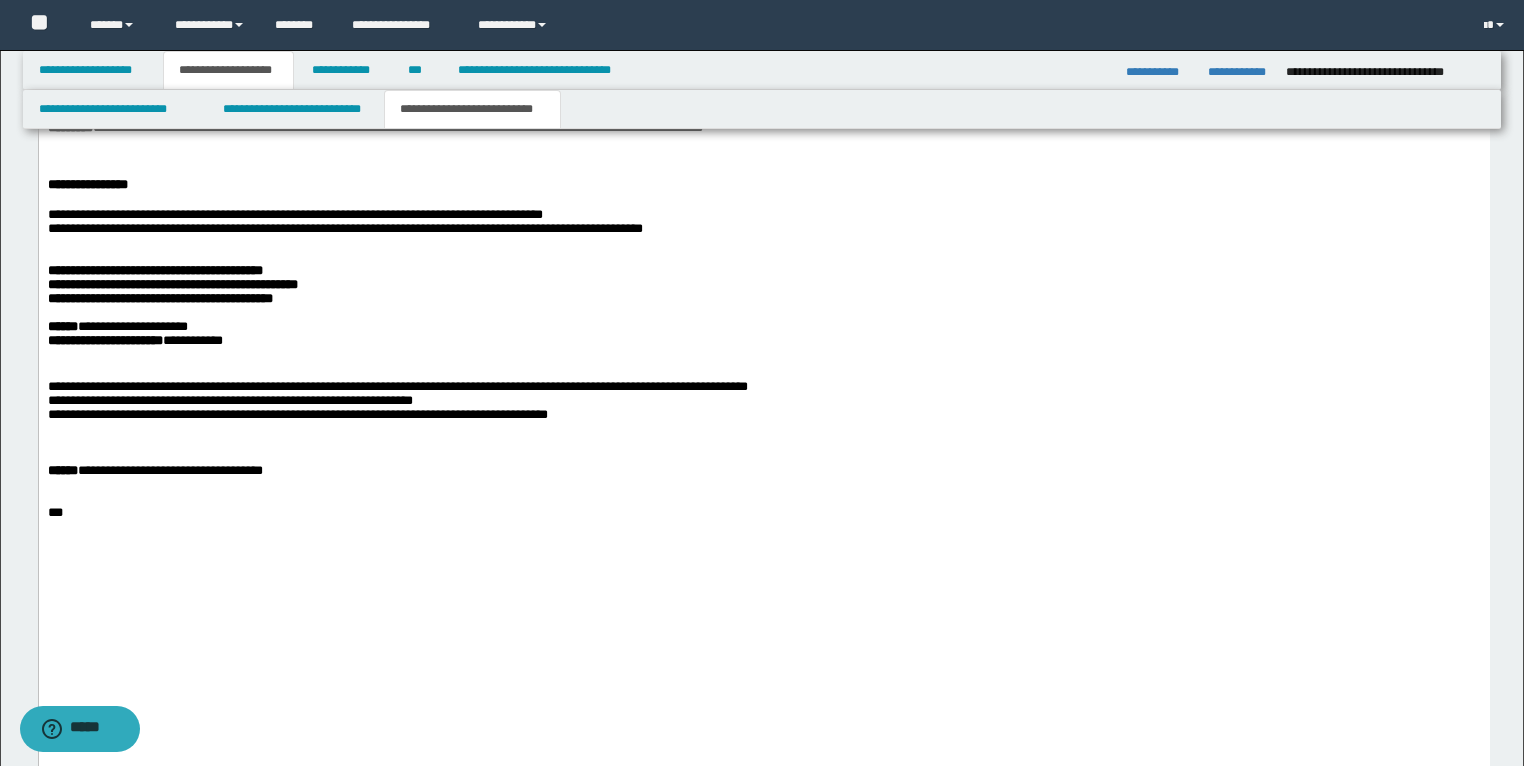 click on "**********" at bounding box center [154, 270] 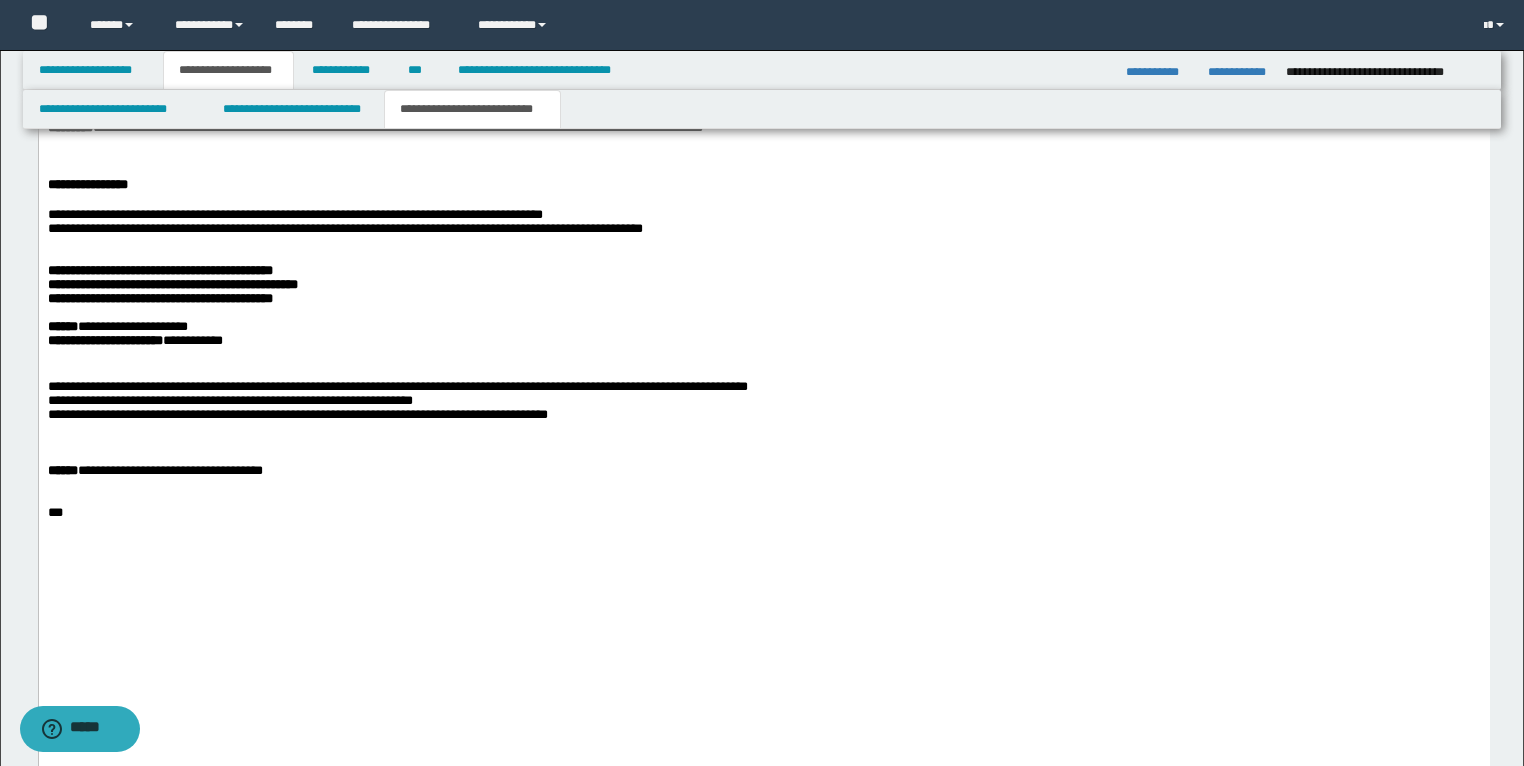 click on "**********" at bounding box center [159, 270] 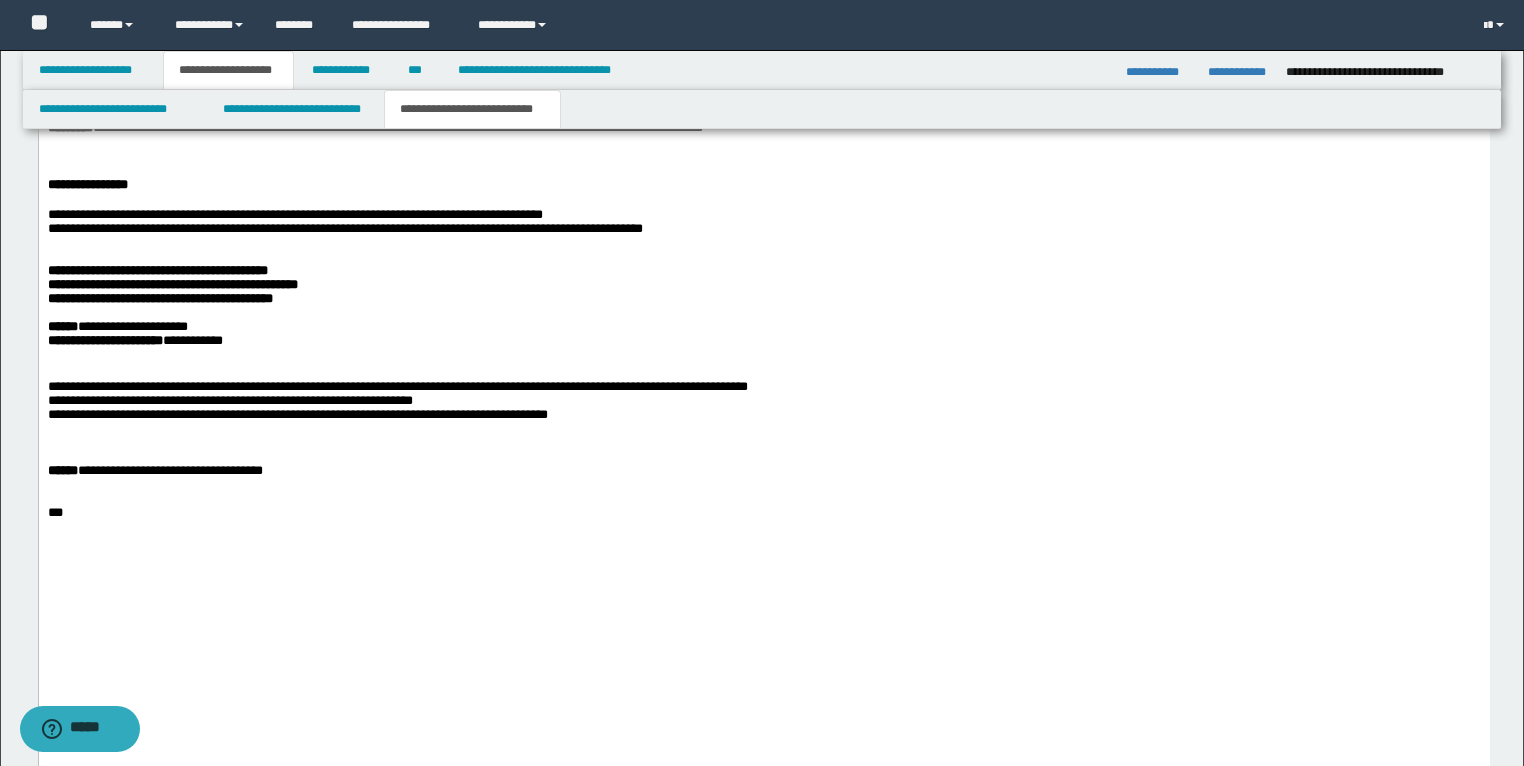 click on "**********" at bounding box center (172, 284) 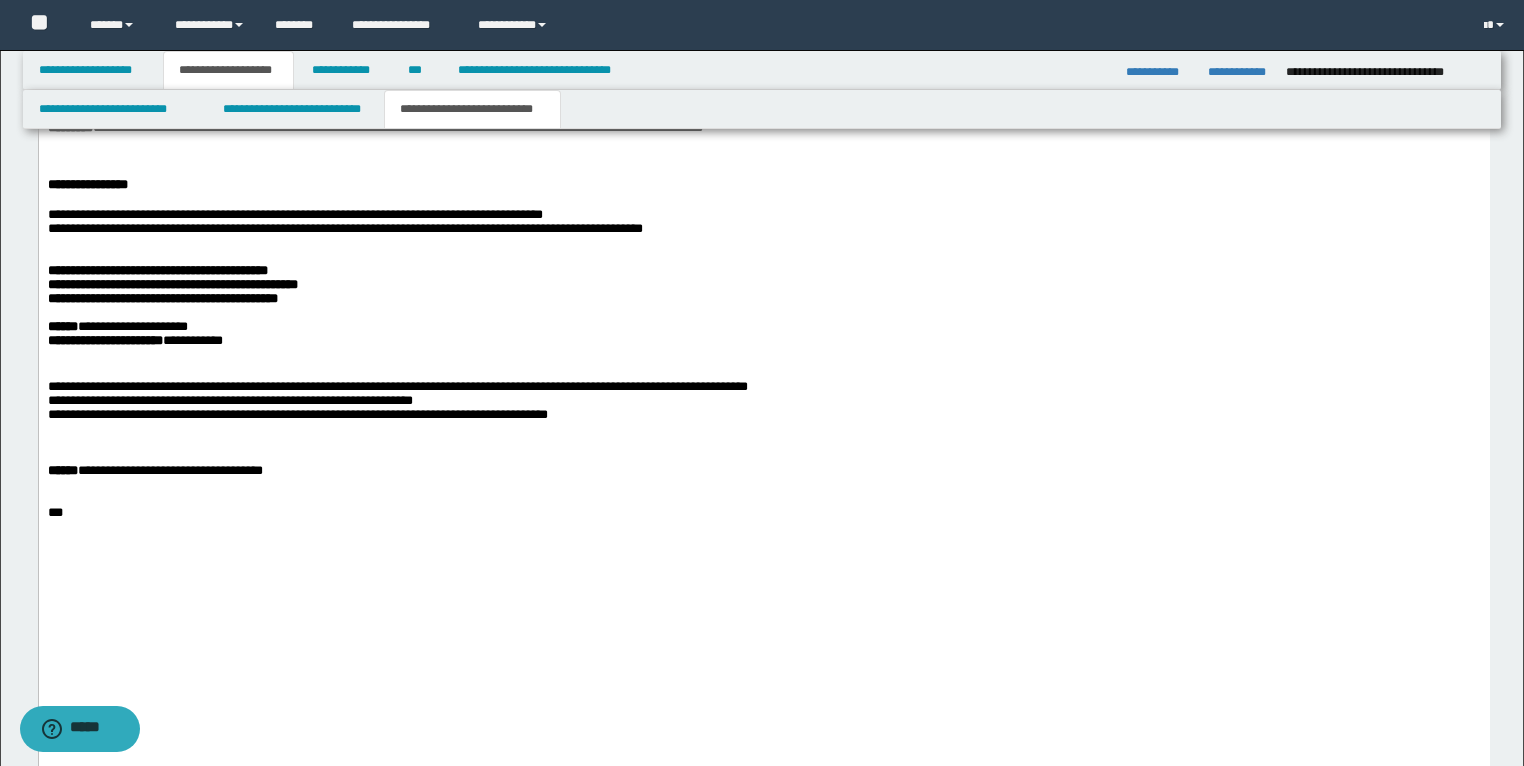 click on "**********" at bounding box center [763, 341] 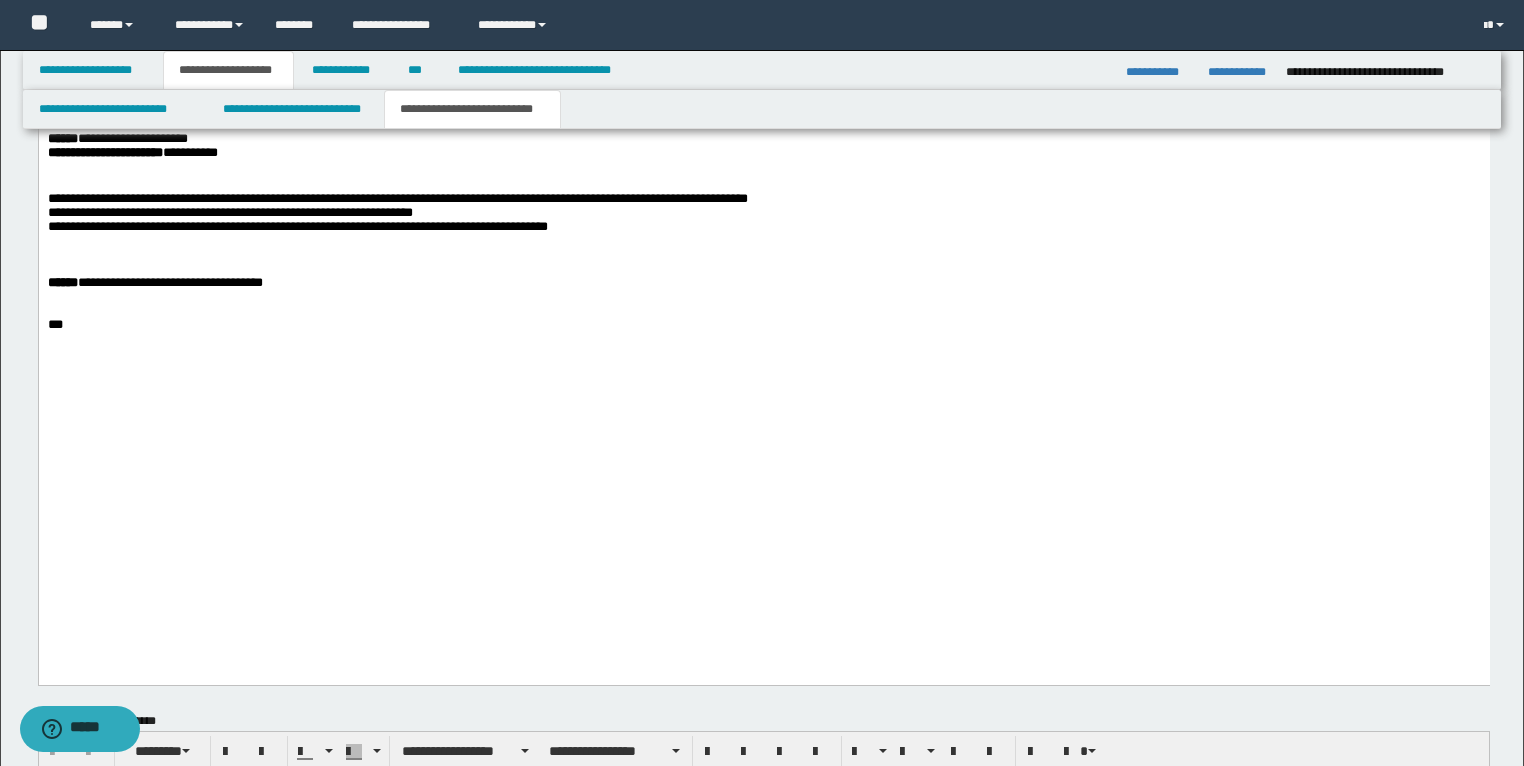 scroll, scrollTop: 3616, scrollLeft: 0, axis: vertical 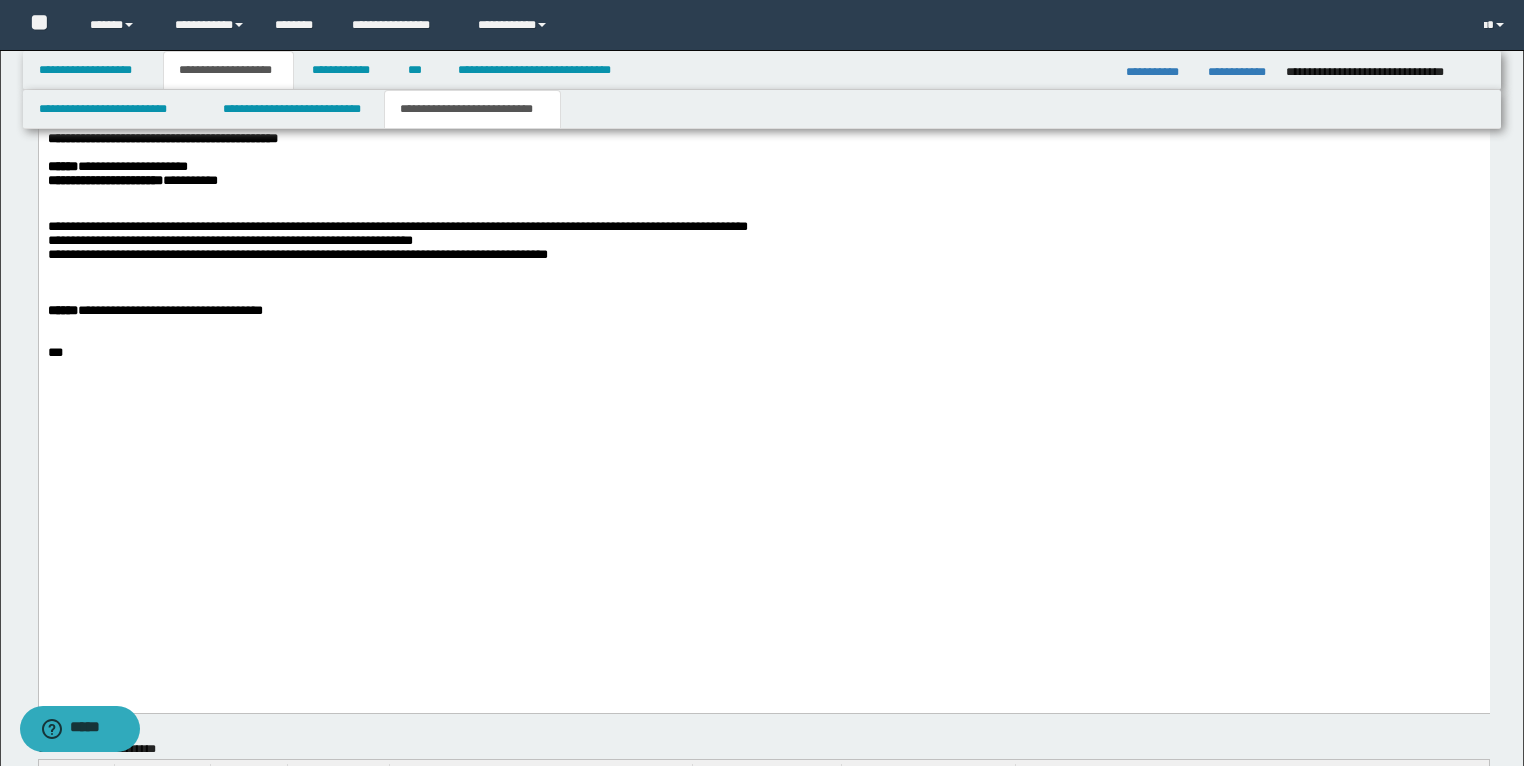 click on "**********" at bounding box center (763, 262) 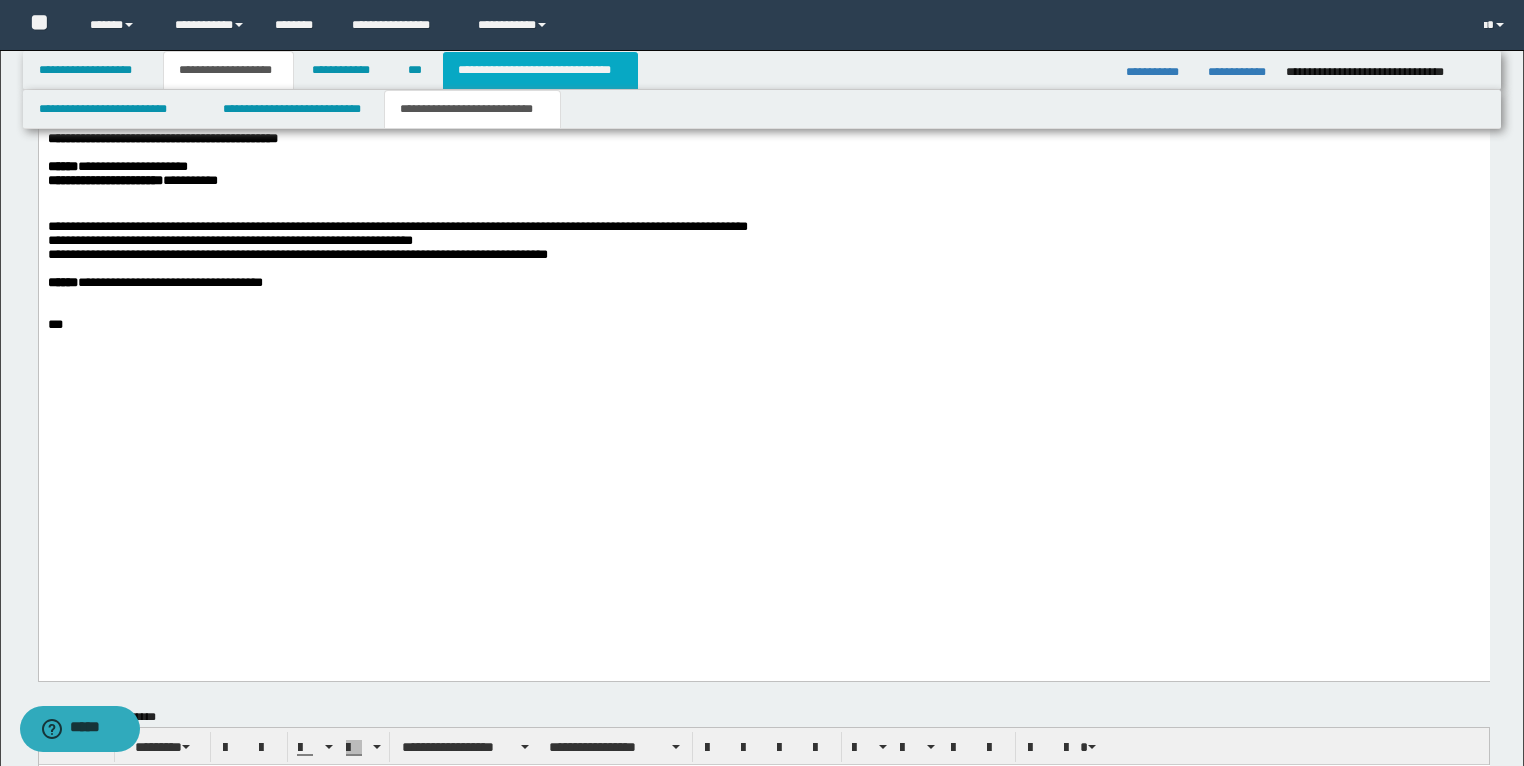 click on "**********" at bounding box center [540, 70] 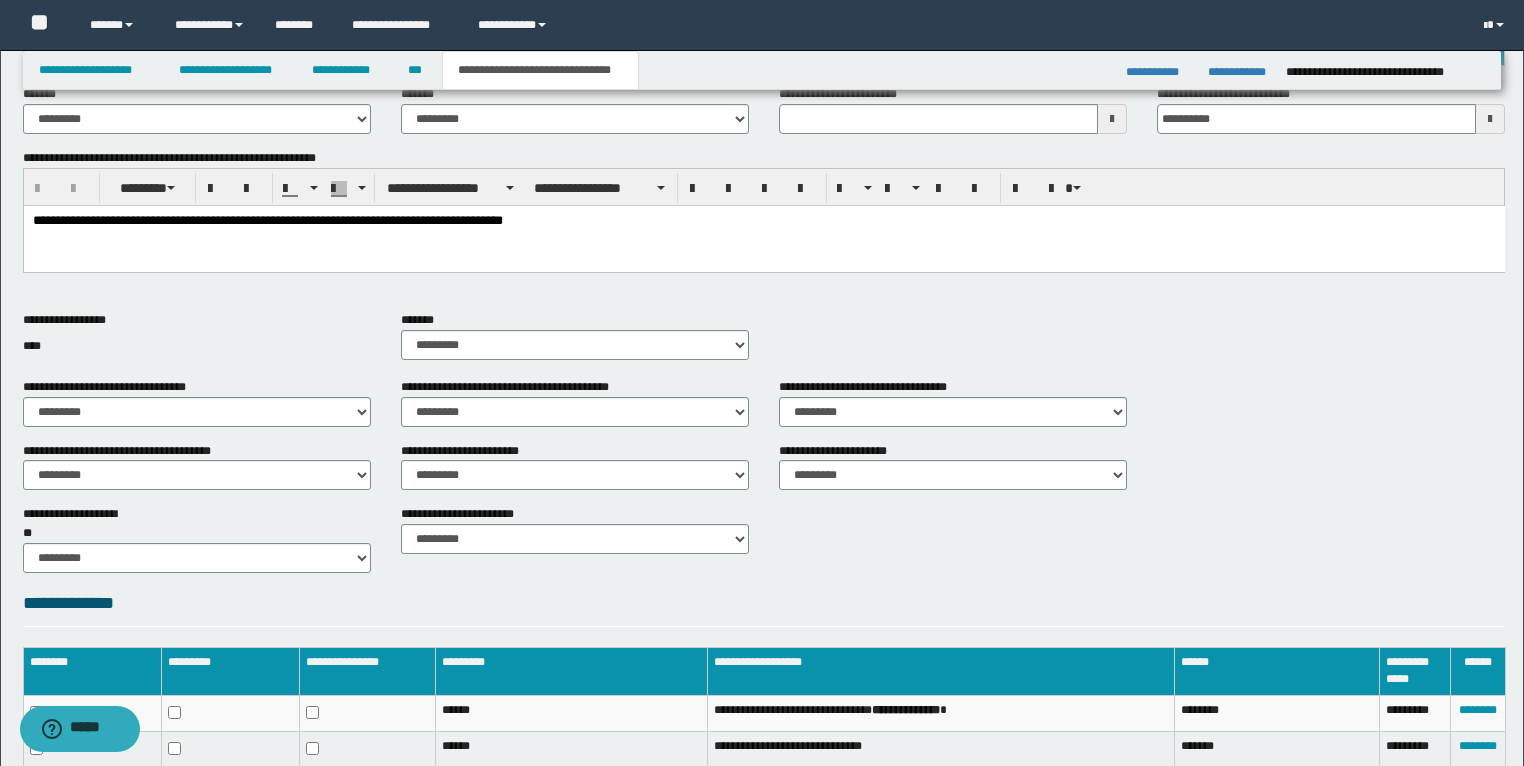 scroll, scrollTop: 596, scrollLeft: 0, axis: vertical 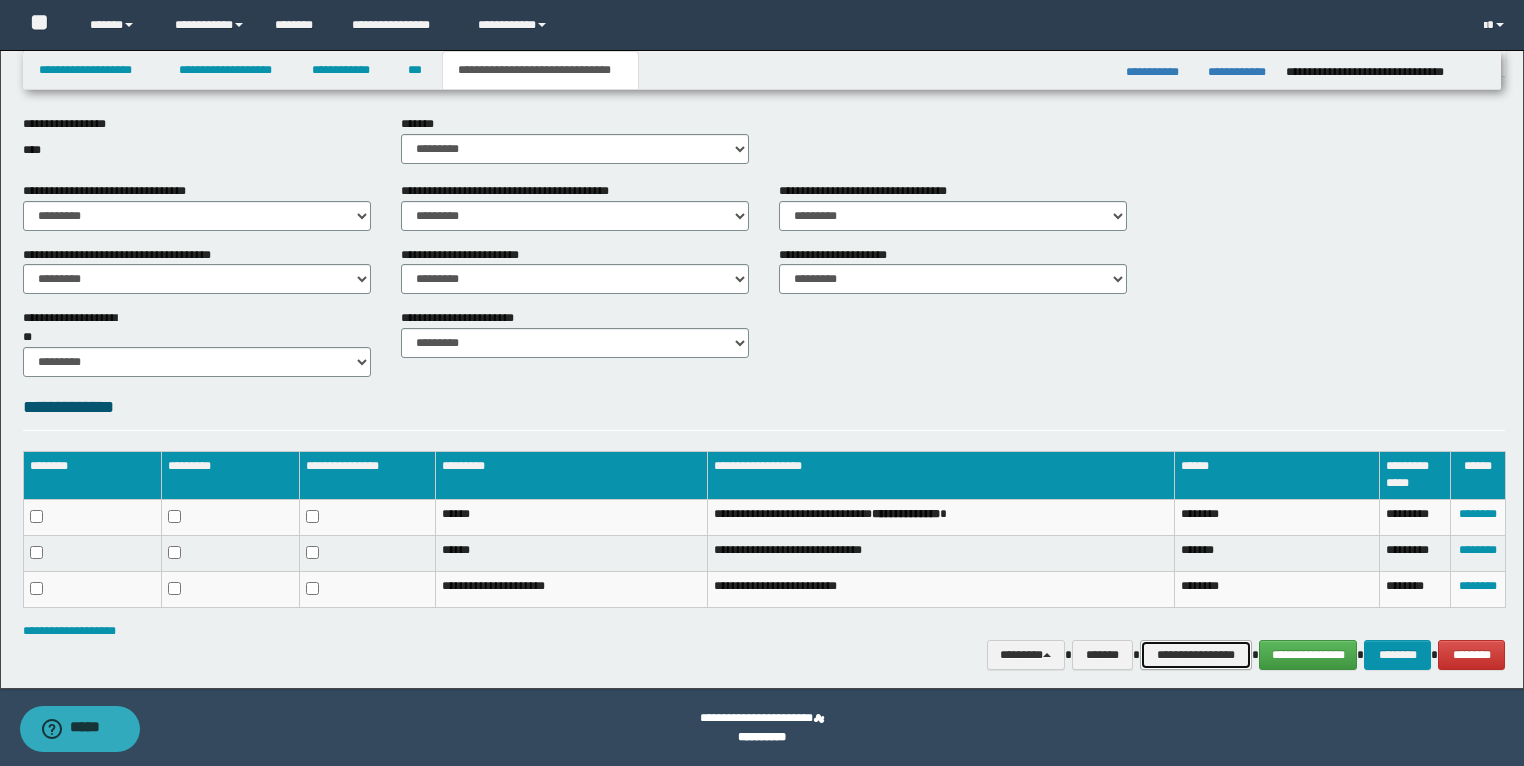 click on "**********" at bounding box center [1196, 655] 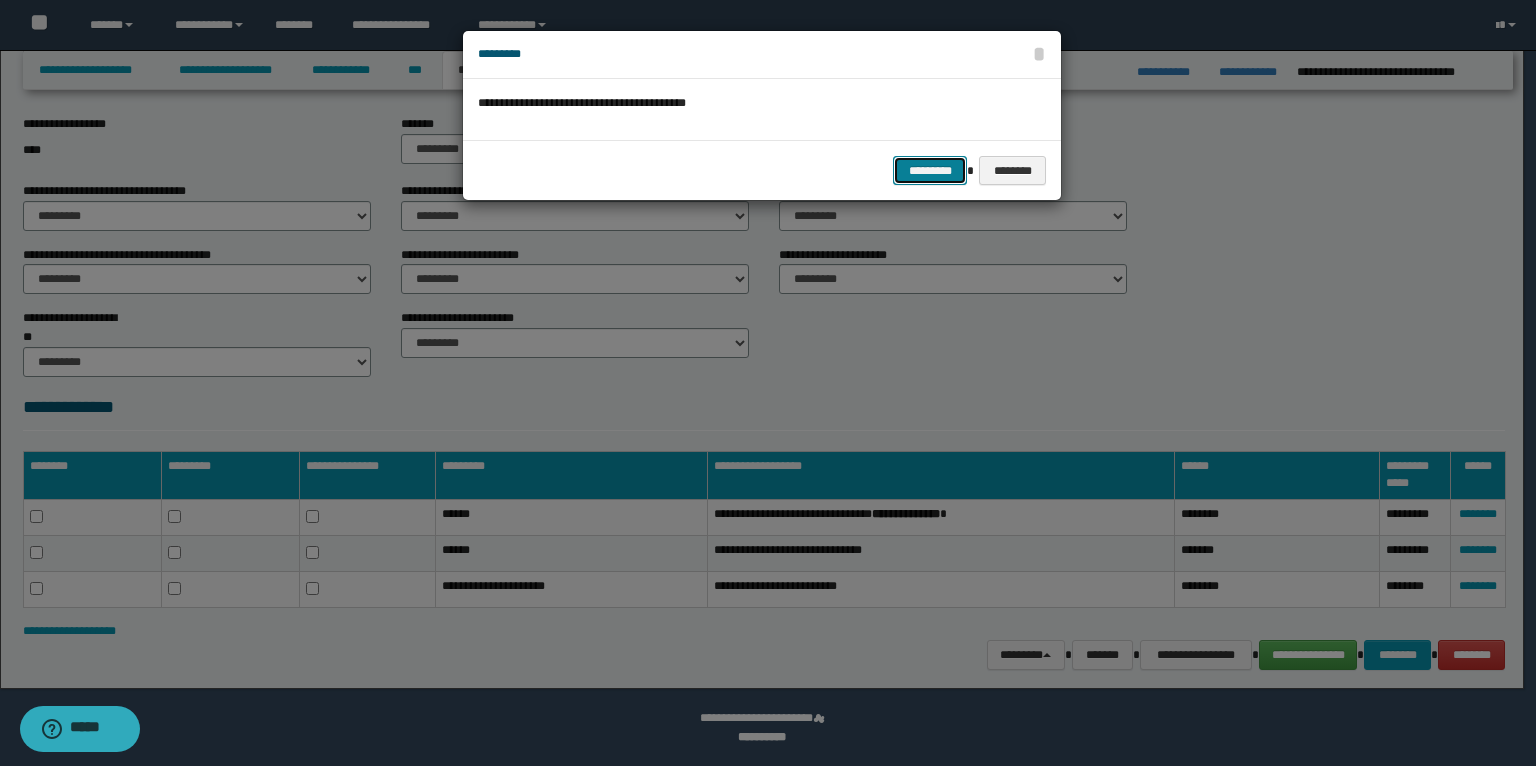 click on "*********" at bounding box center [930, 171] 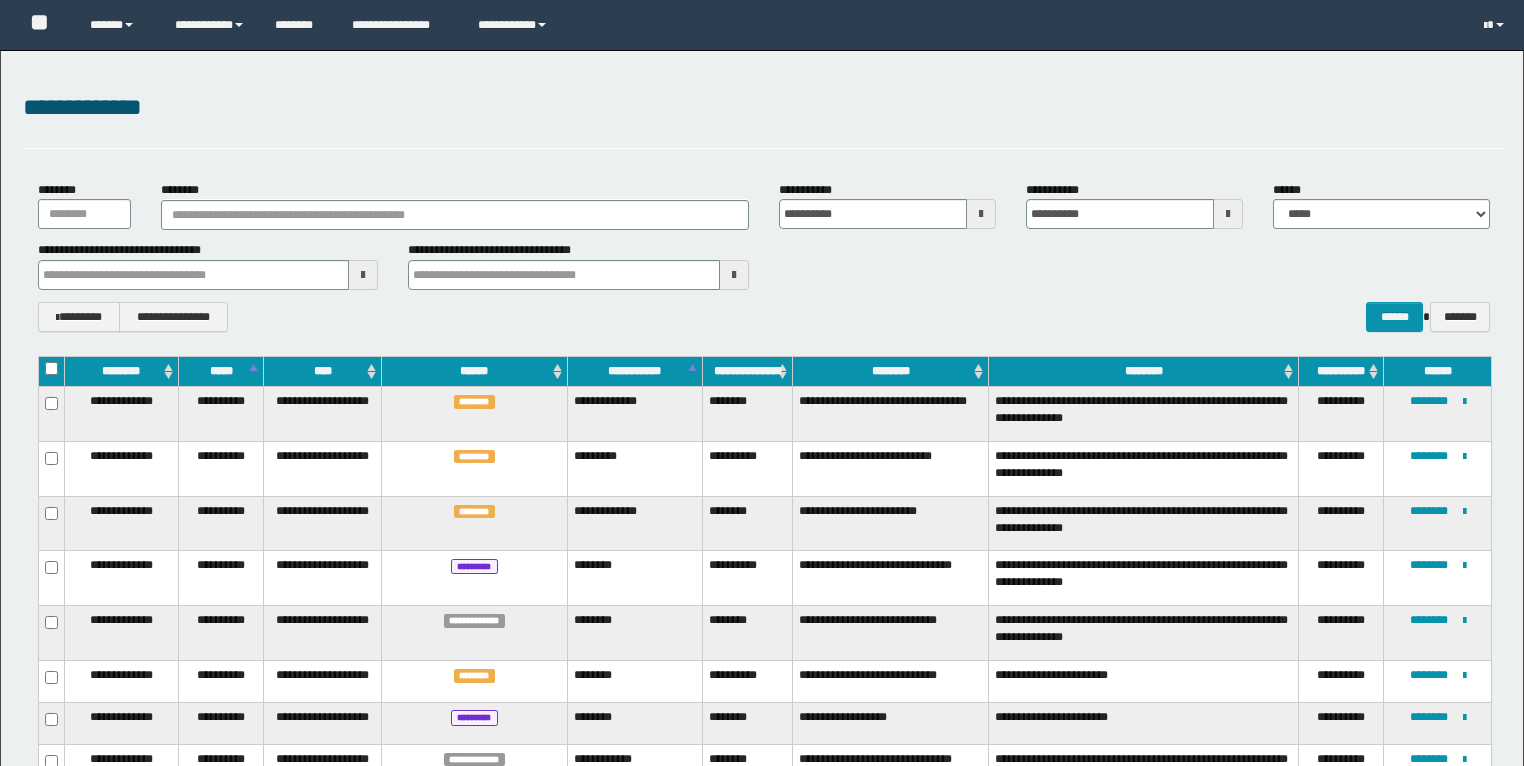 scroll, scrollTop: 320, scrollLeft: 0, axis: vertical 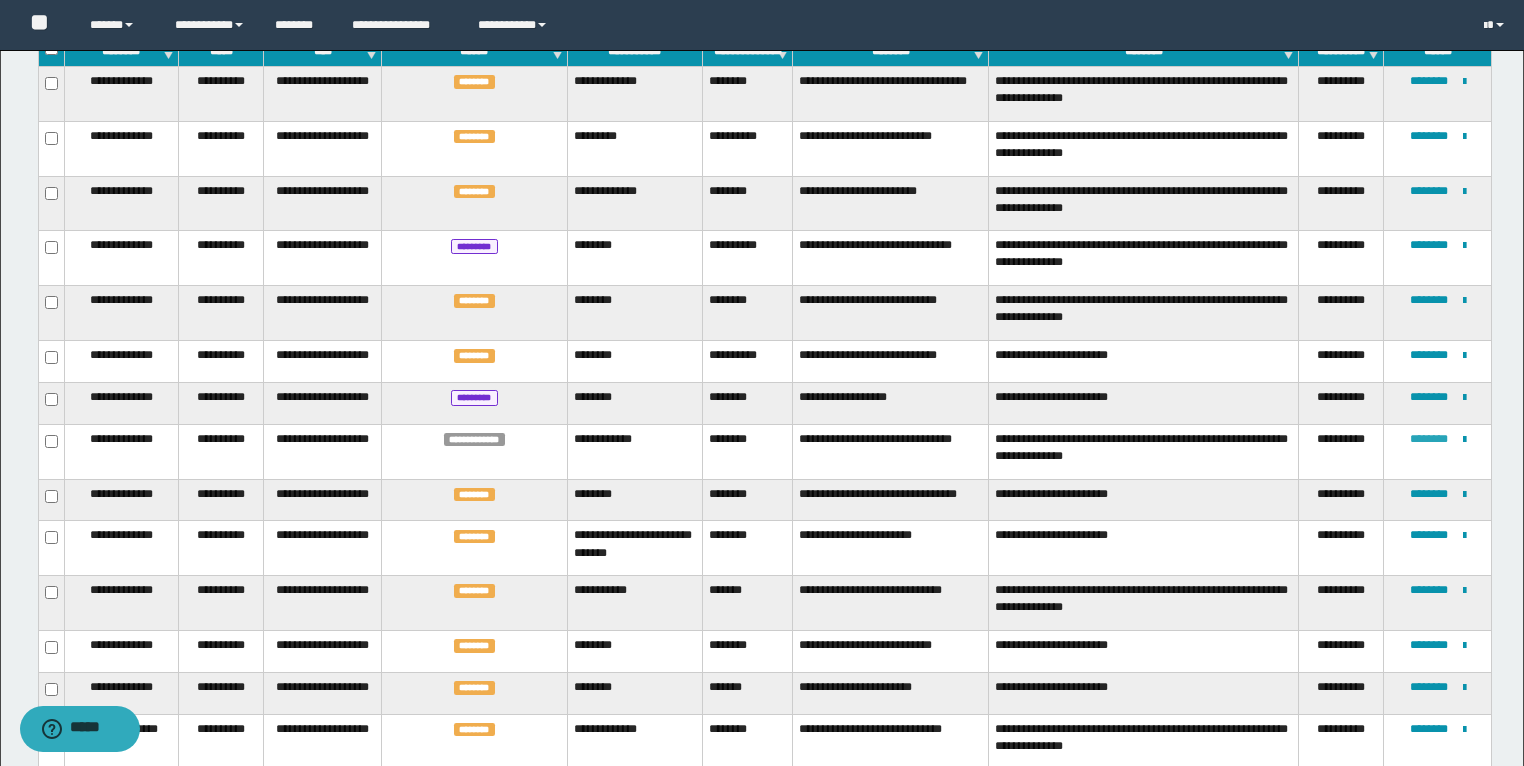 click on "********" at bounding box center (1429, 439) 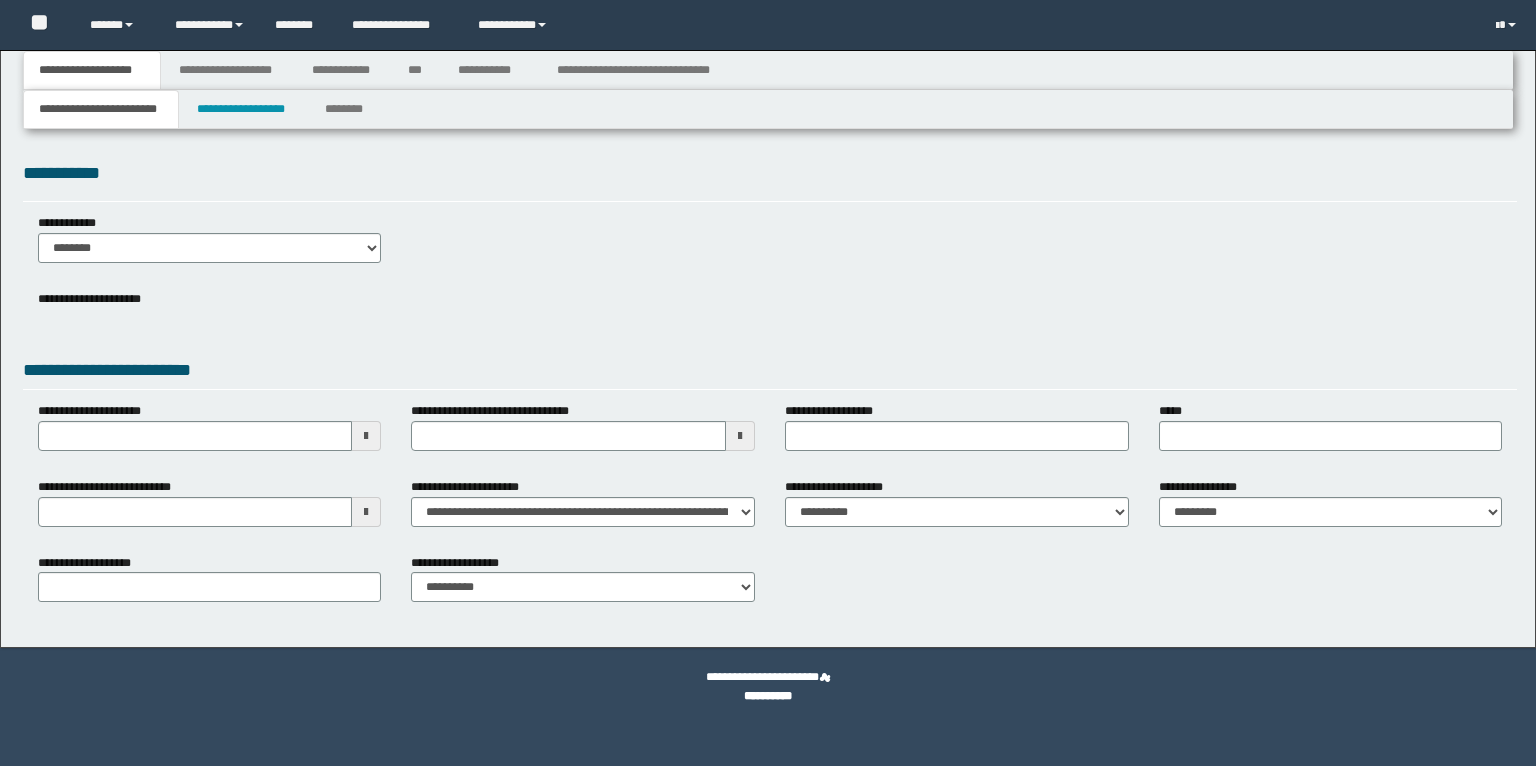 scroll, scrollTop: 0, scrollLeft: 0, axis: both 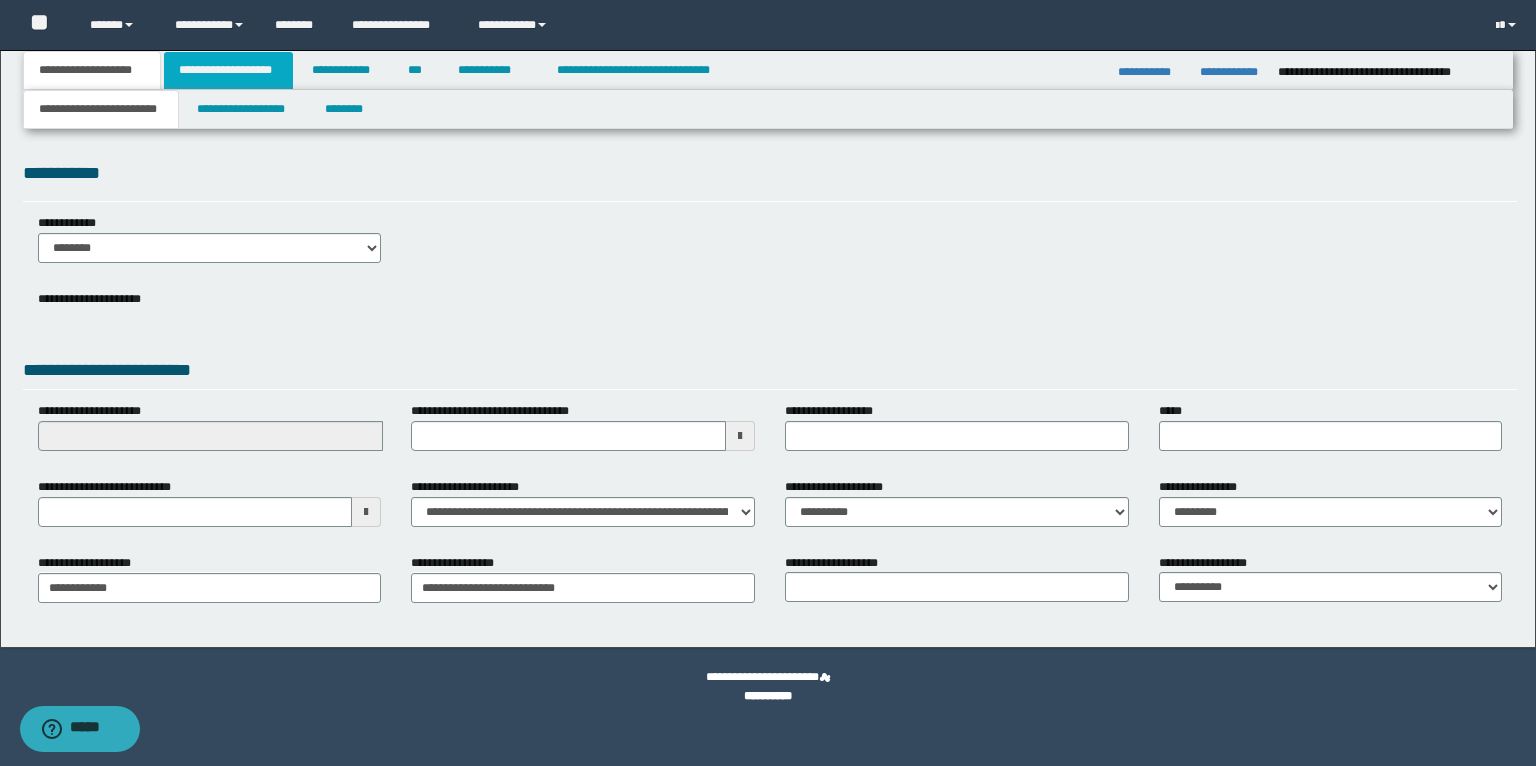 click on "**********" at bounding box center [228, 70] 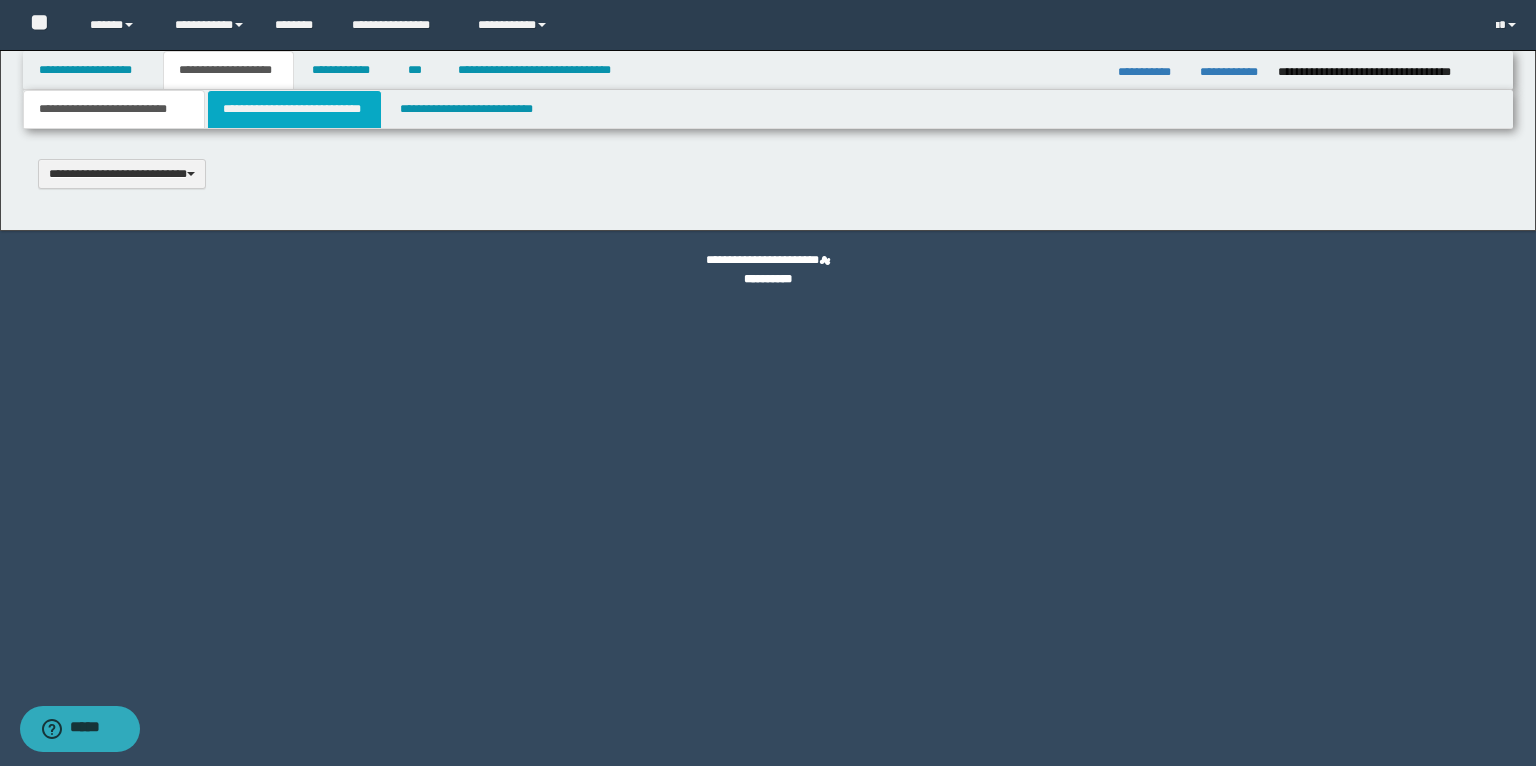 type 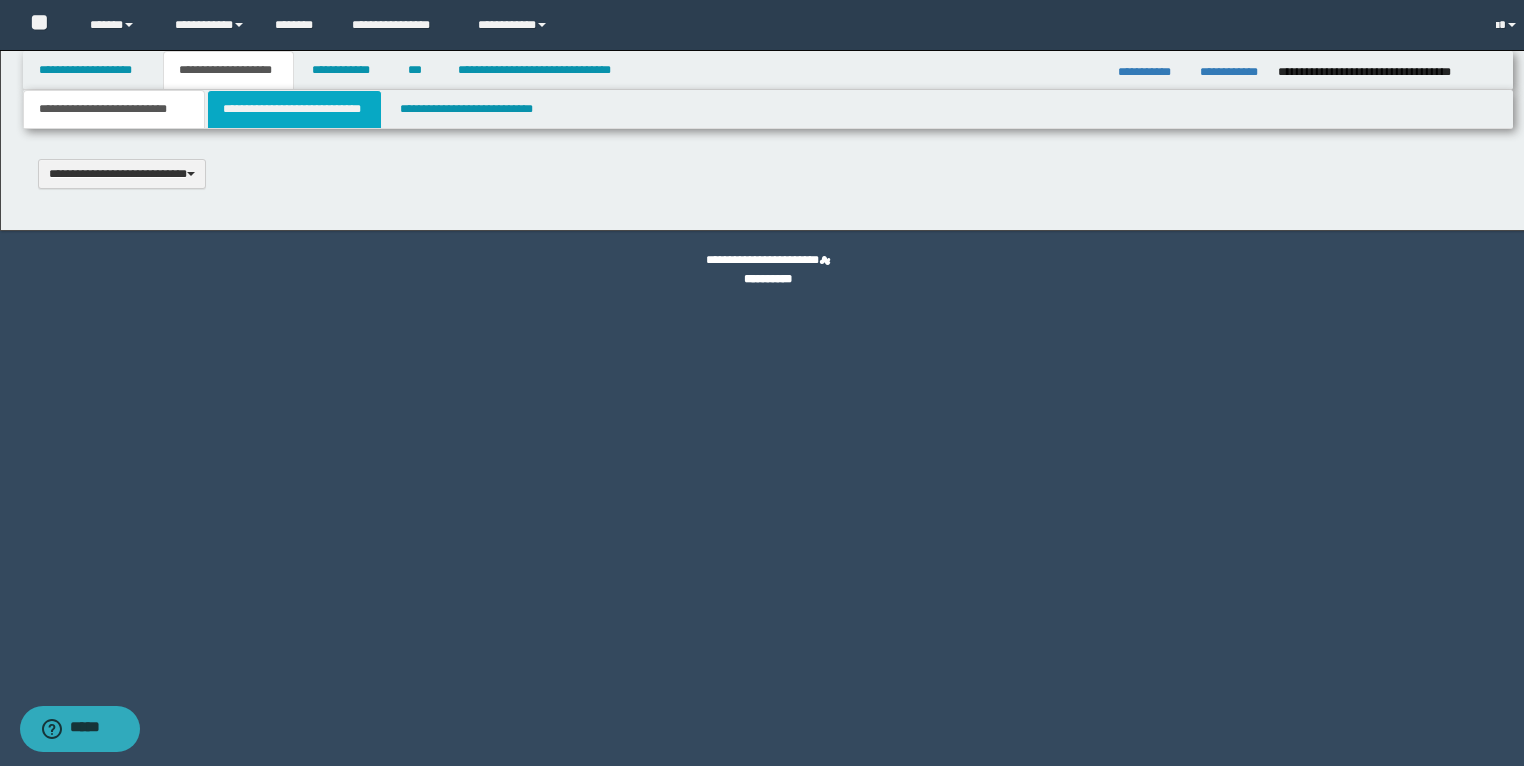 type on "**********" 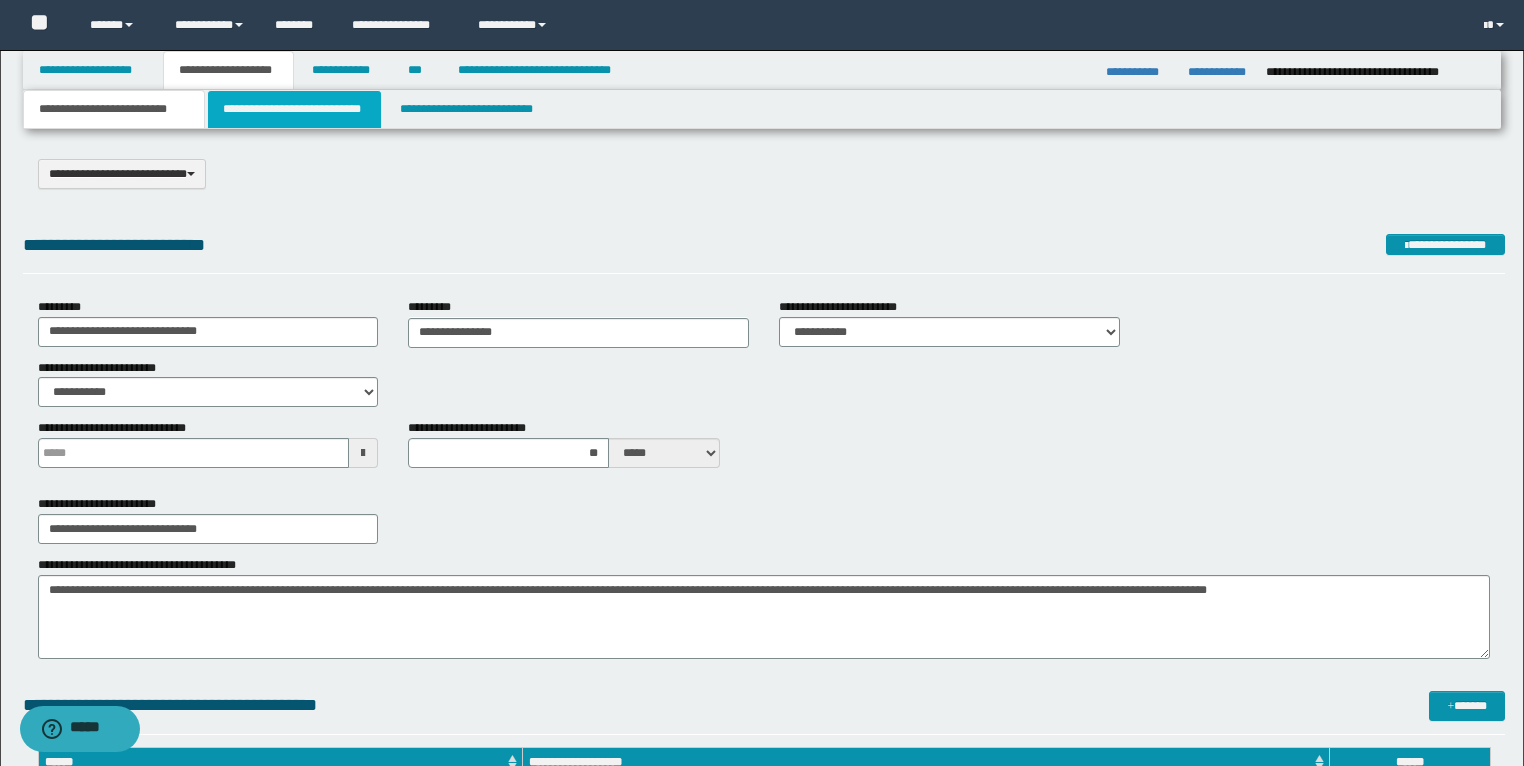 click on "**********" at bounding box center [294, 109] 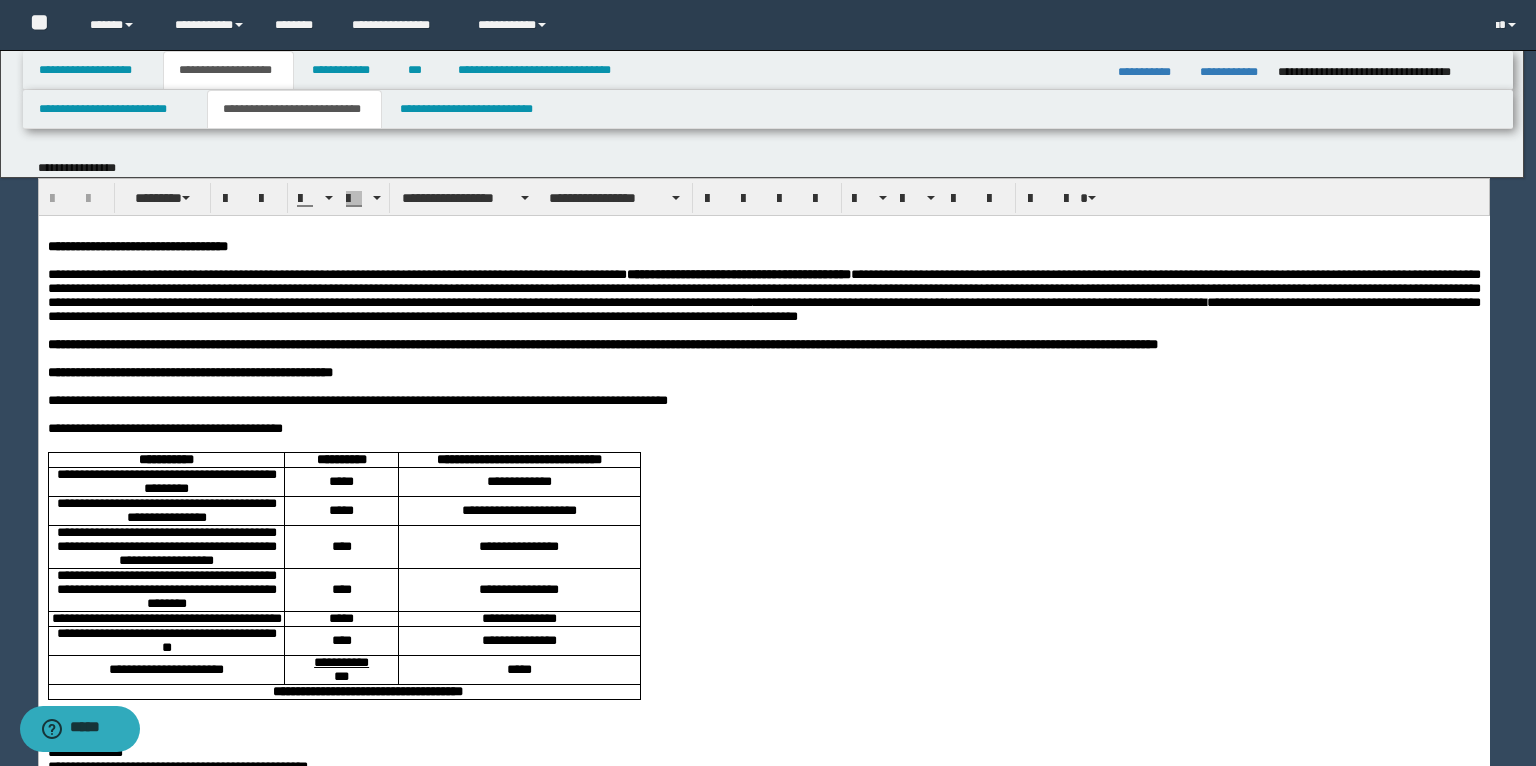 scroll, scrollTop: 0, scrollLeft: 0, axis: both 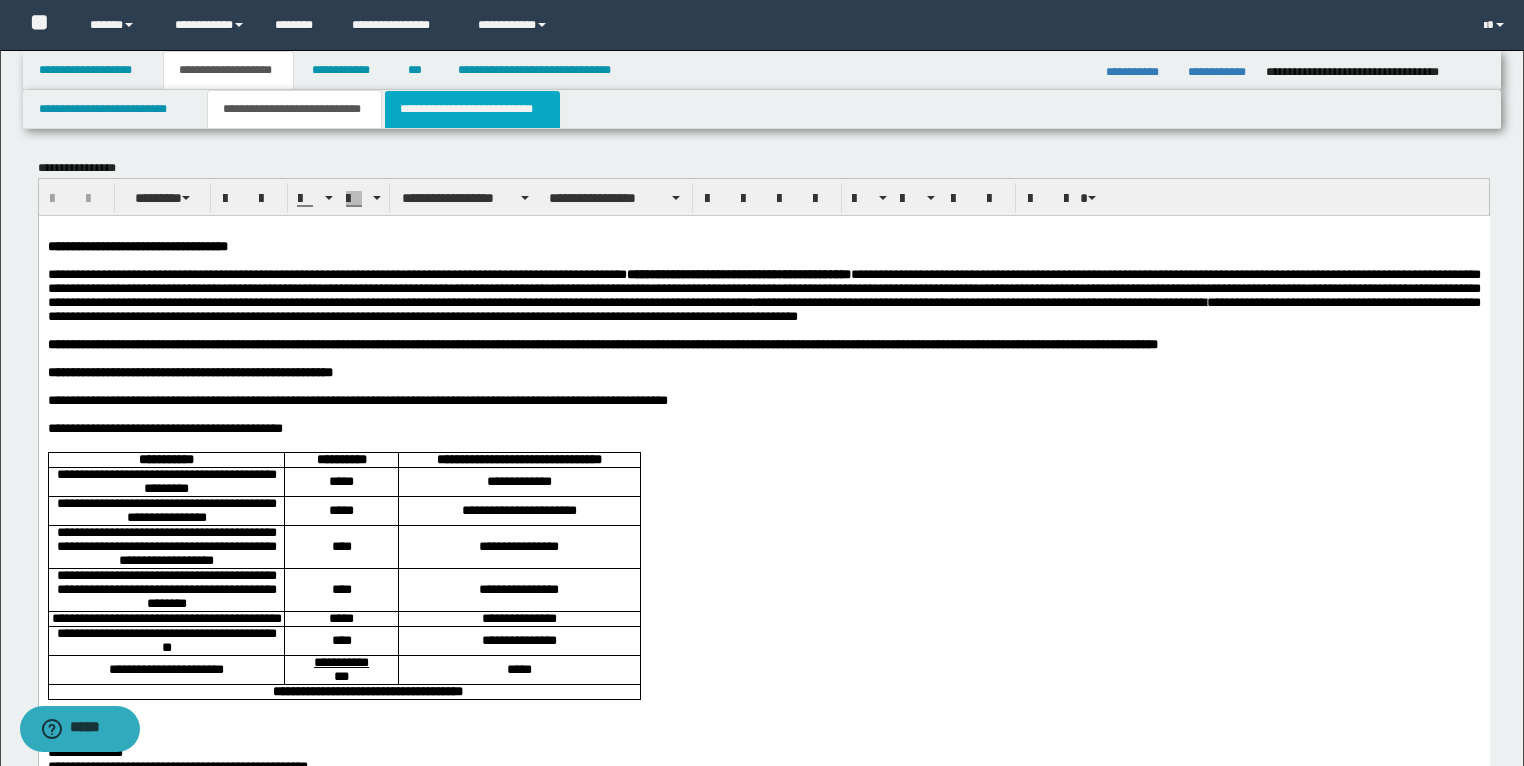click on "**********" at bounding box center [472, 109] 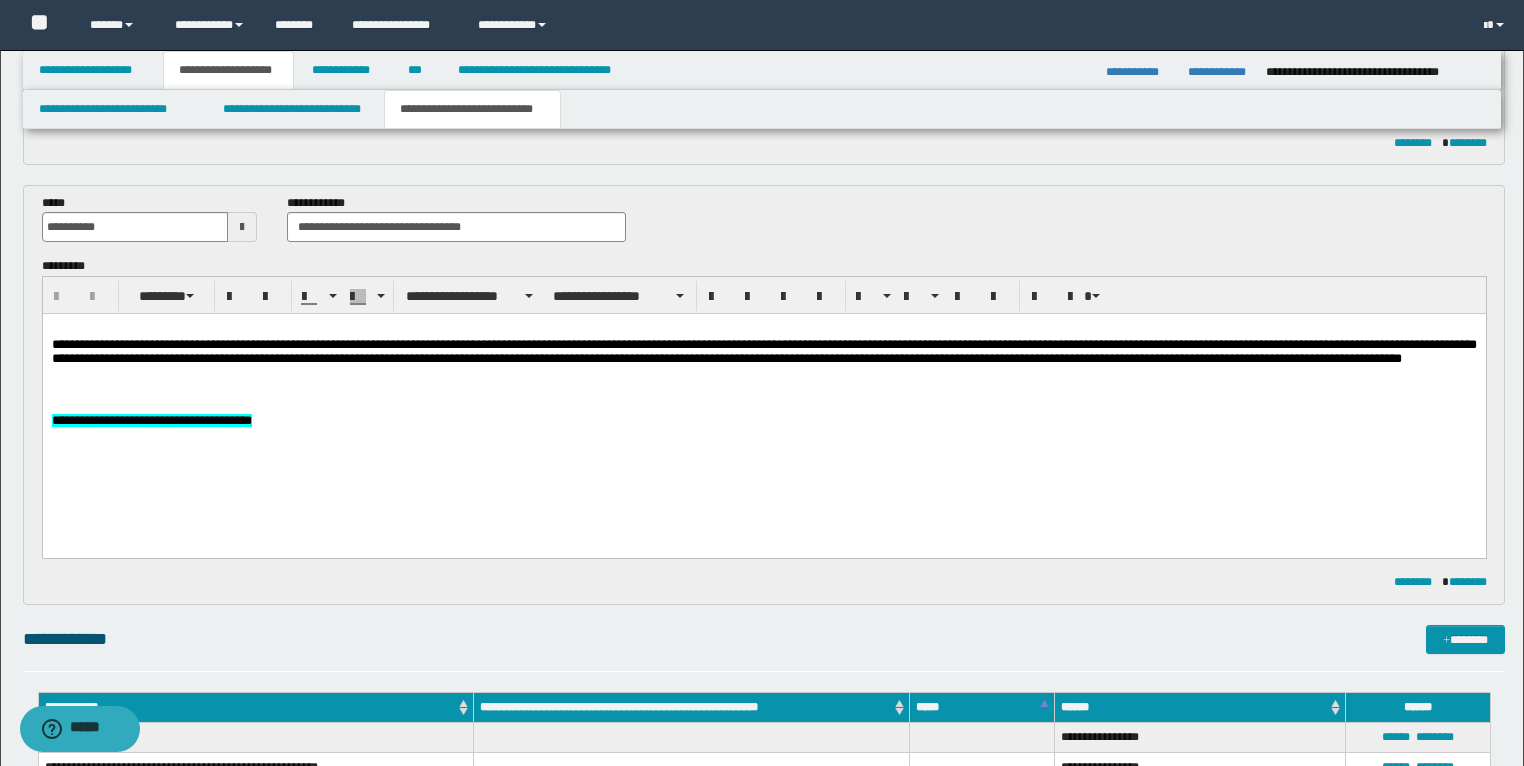 scroll, scrollTop: 1520, scrollLeft: 0, axis: vertical 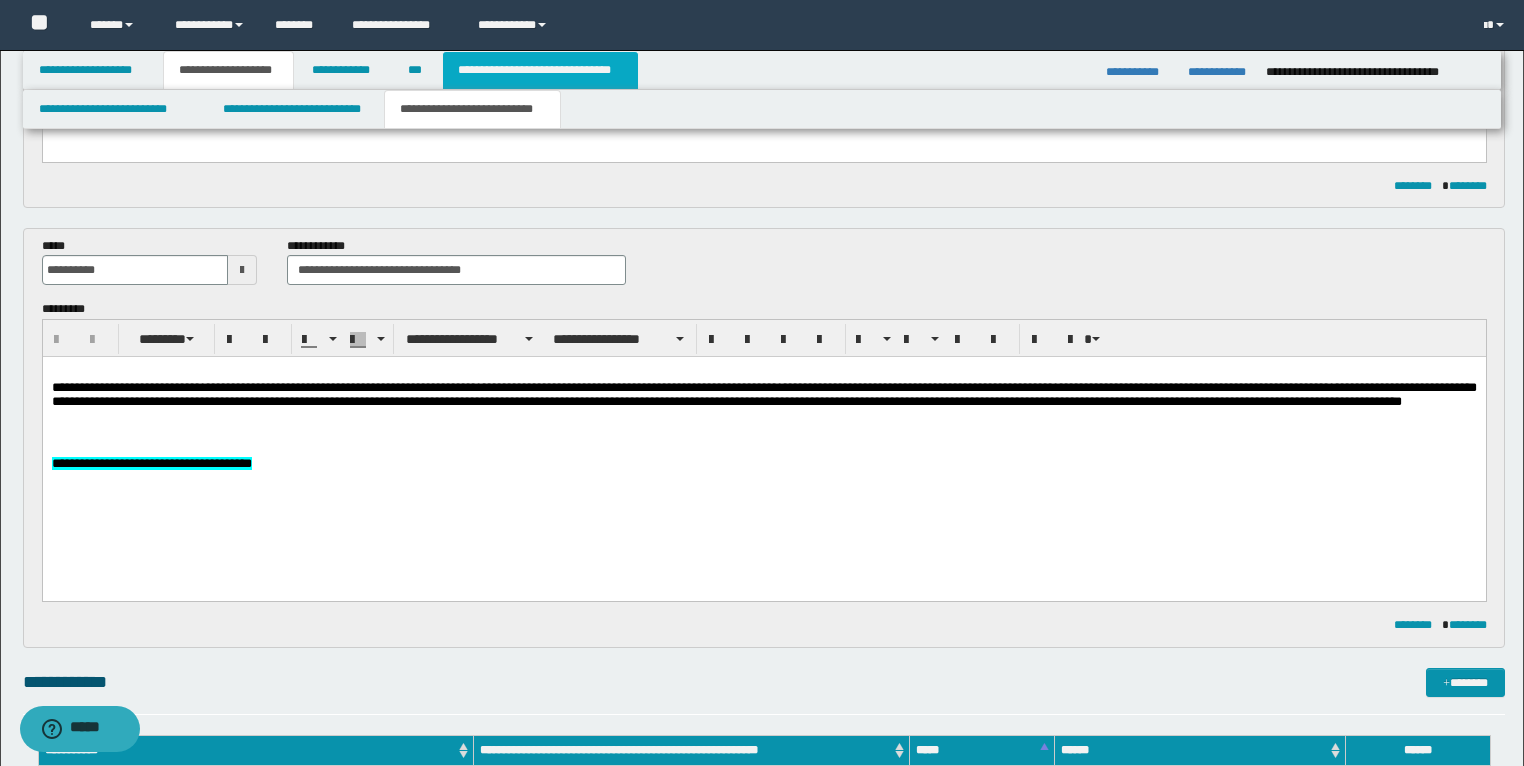 click on "**********" at bounding box center (540, 70) 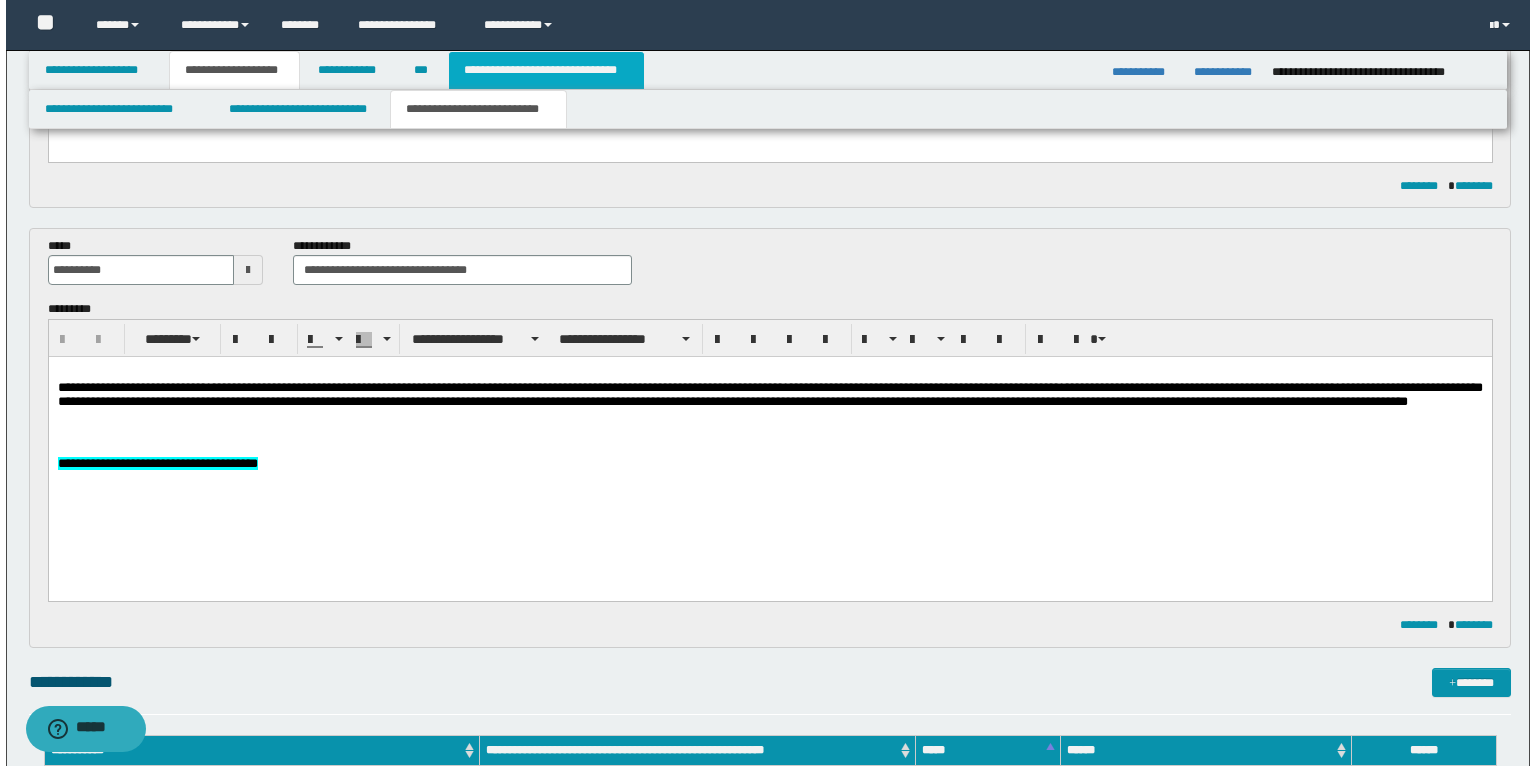 scroll, scrollTop: 0, scrollLeft: 0, axis: both 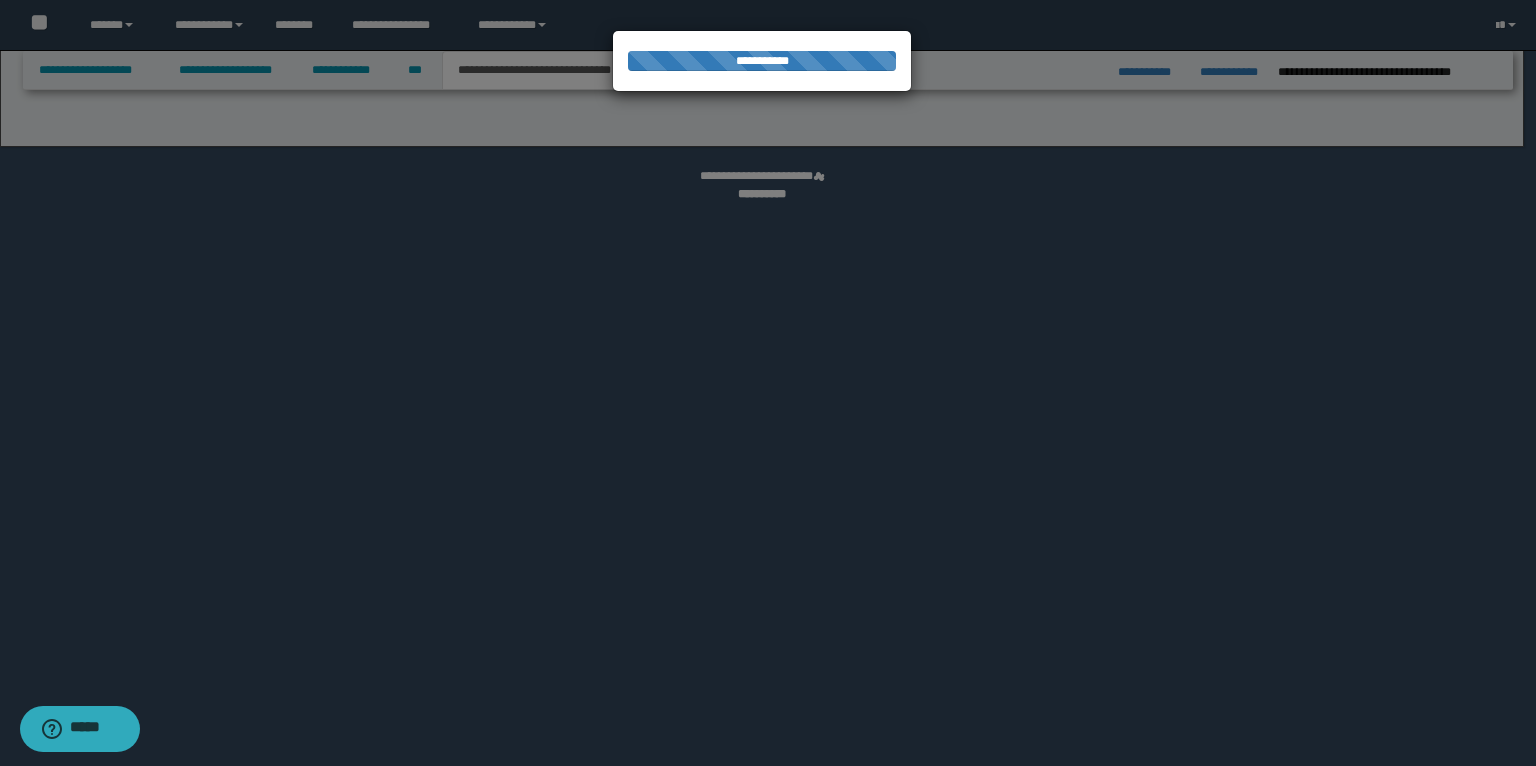 select on "*" 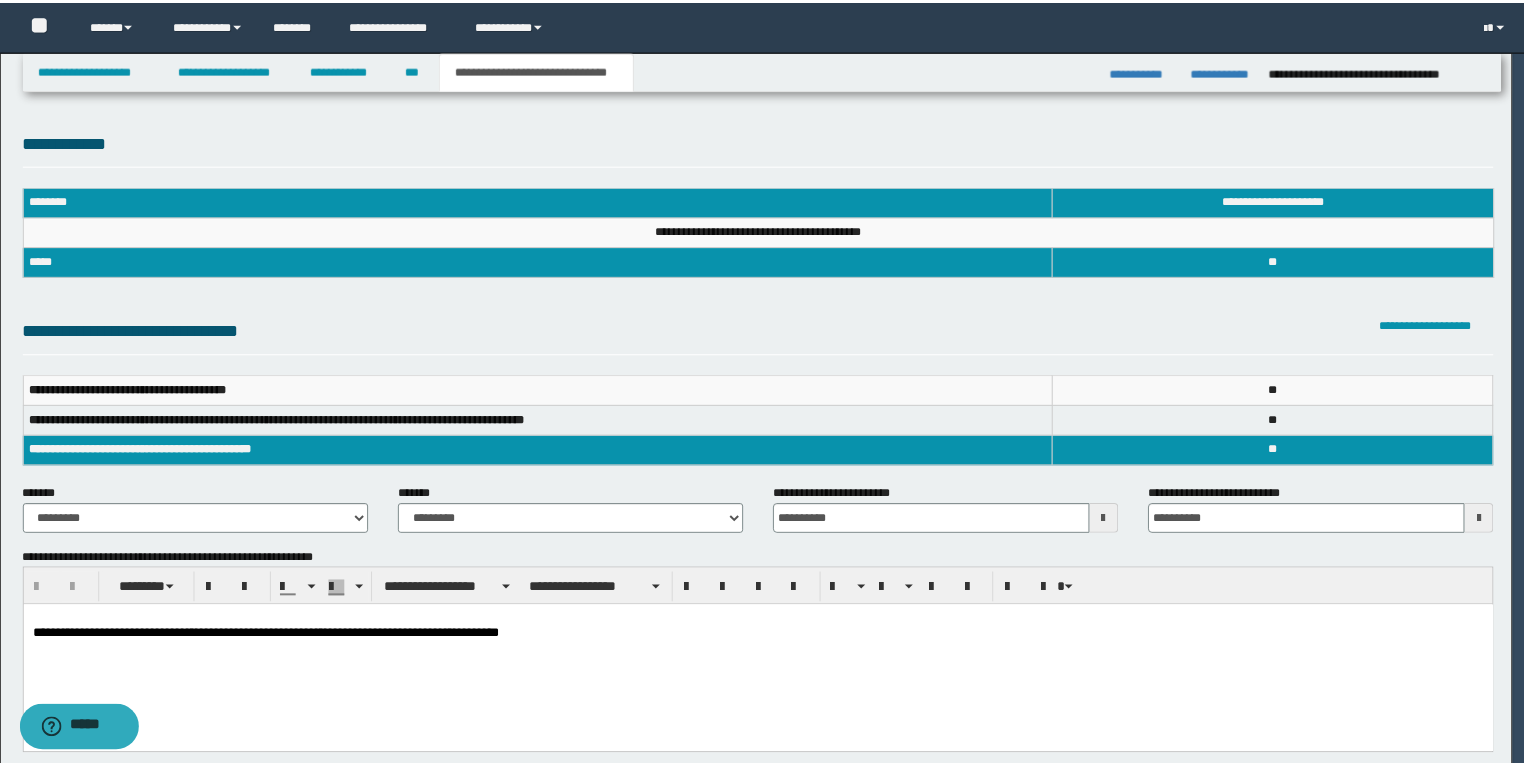 scroll, scrollTop: 0, scrollLeft: 0, axis: both 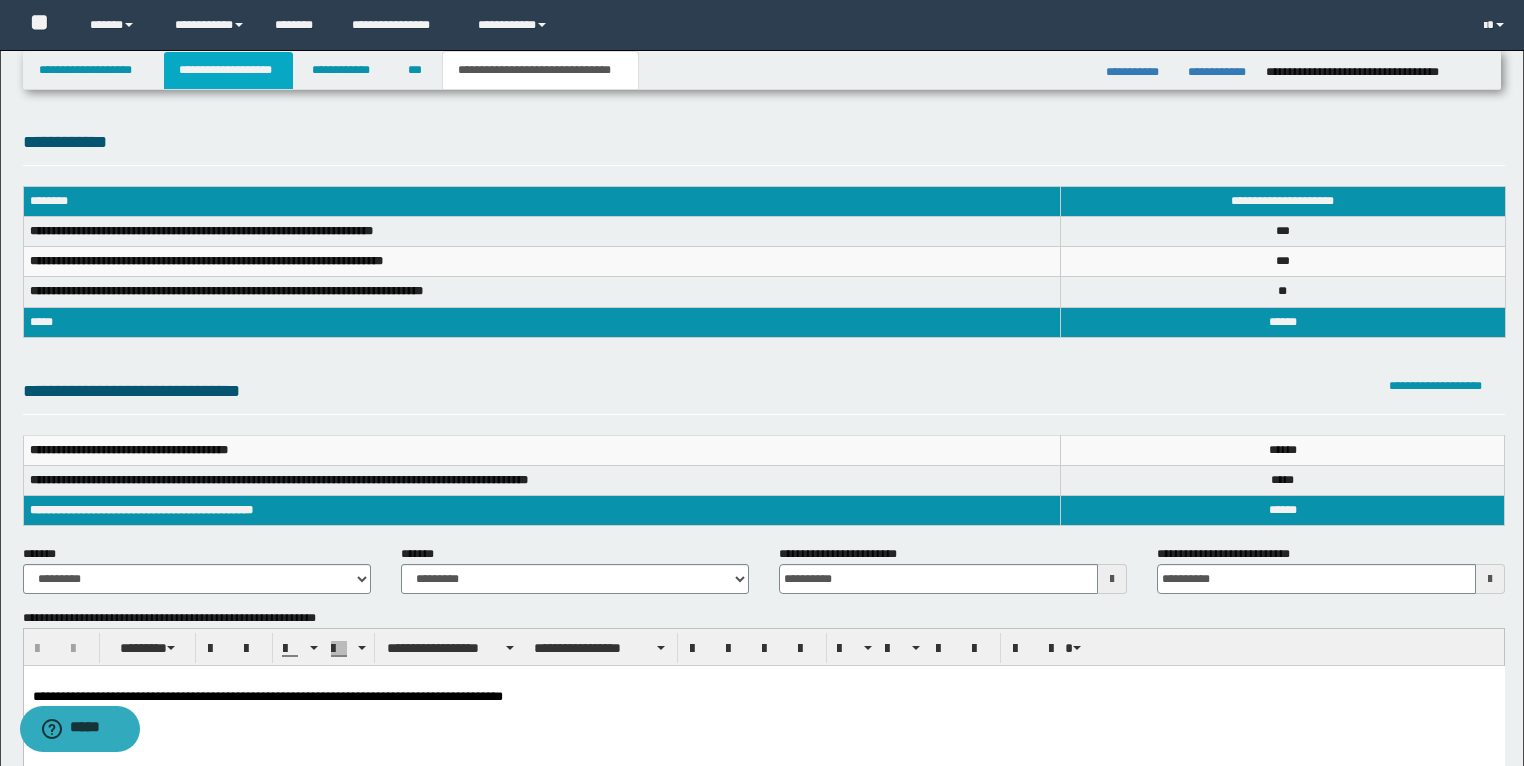 click on "**********" at bounding box center (228, 70) 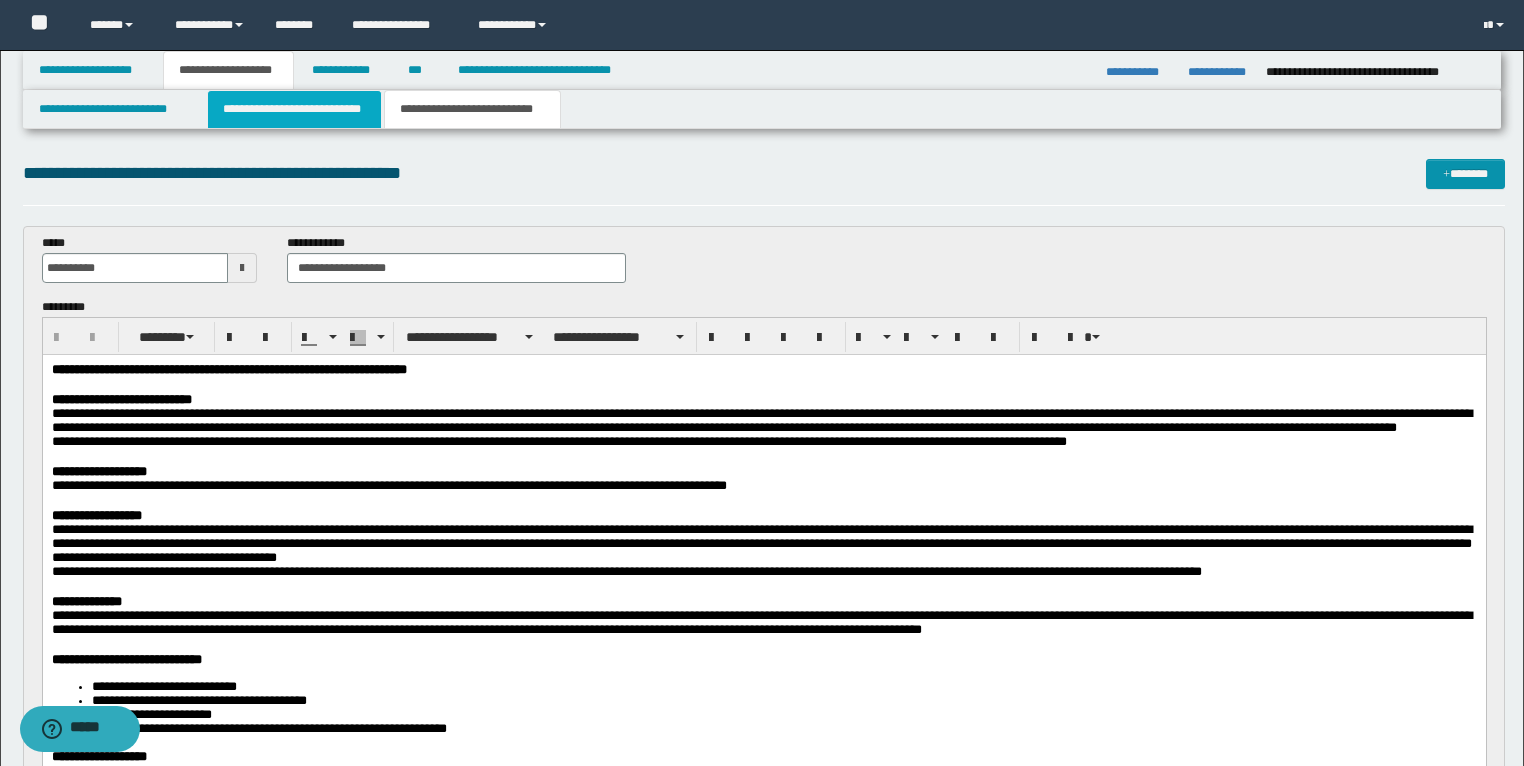 click on "**********" at bounding box center [294, 109] 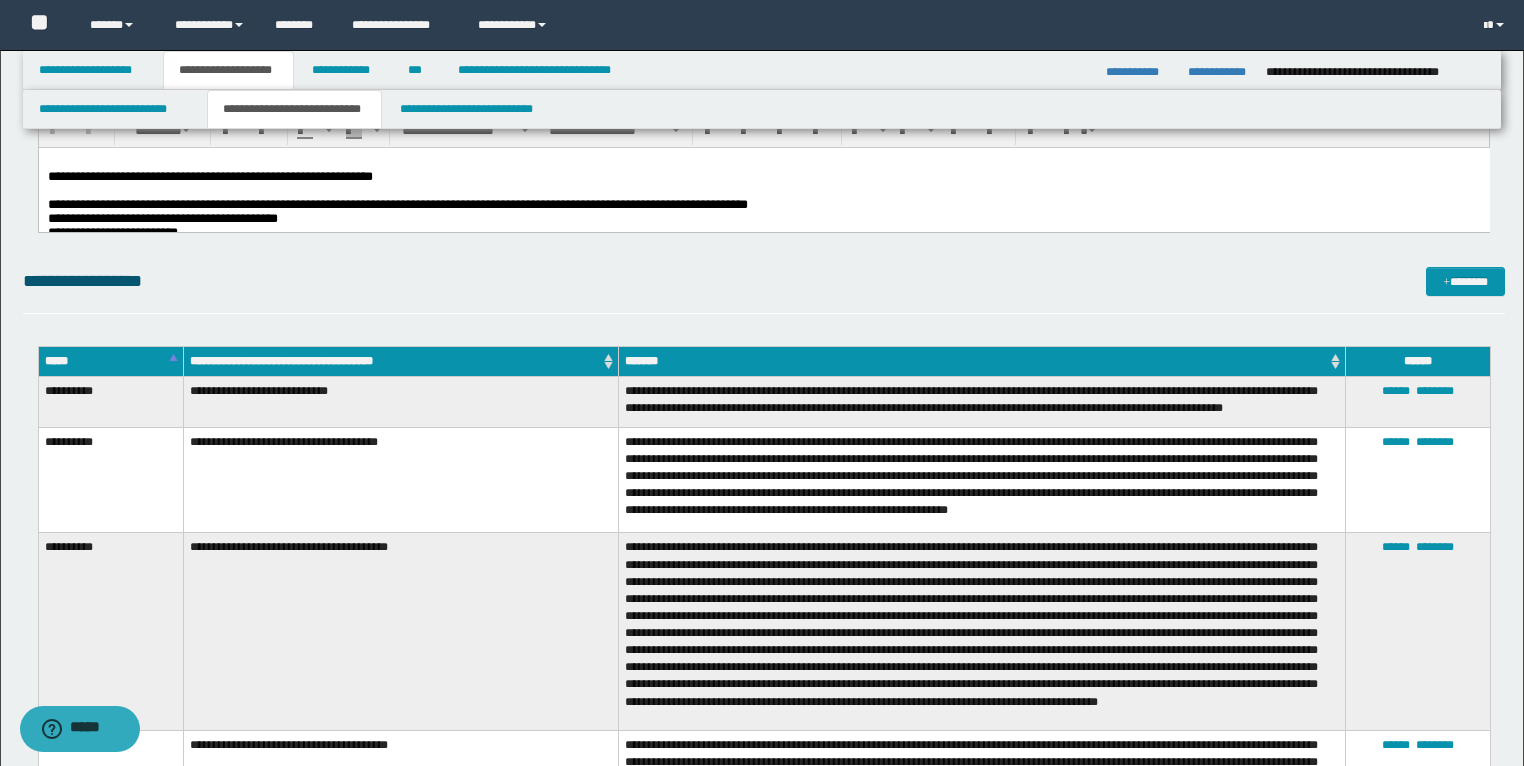 scroll, scrollTop: 240, scrollLeft: 0, axis: vertical 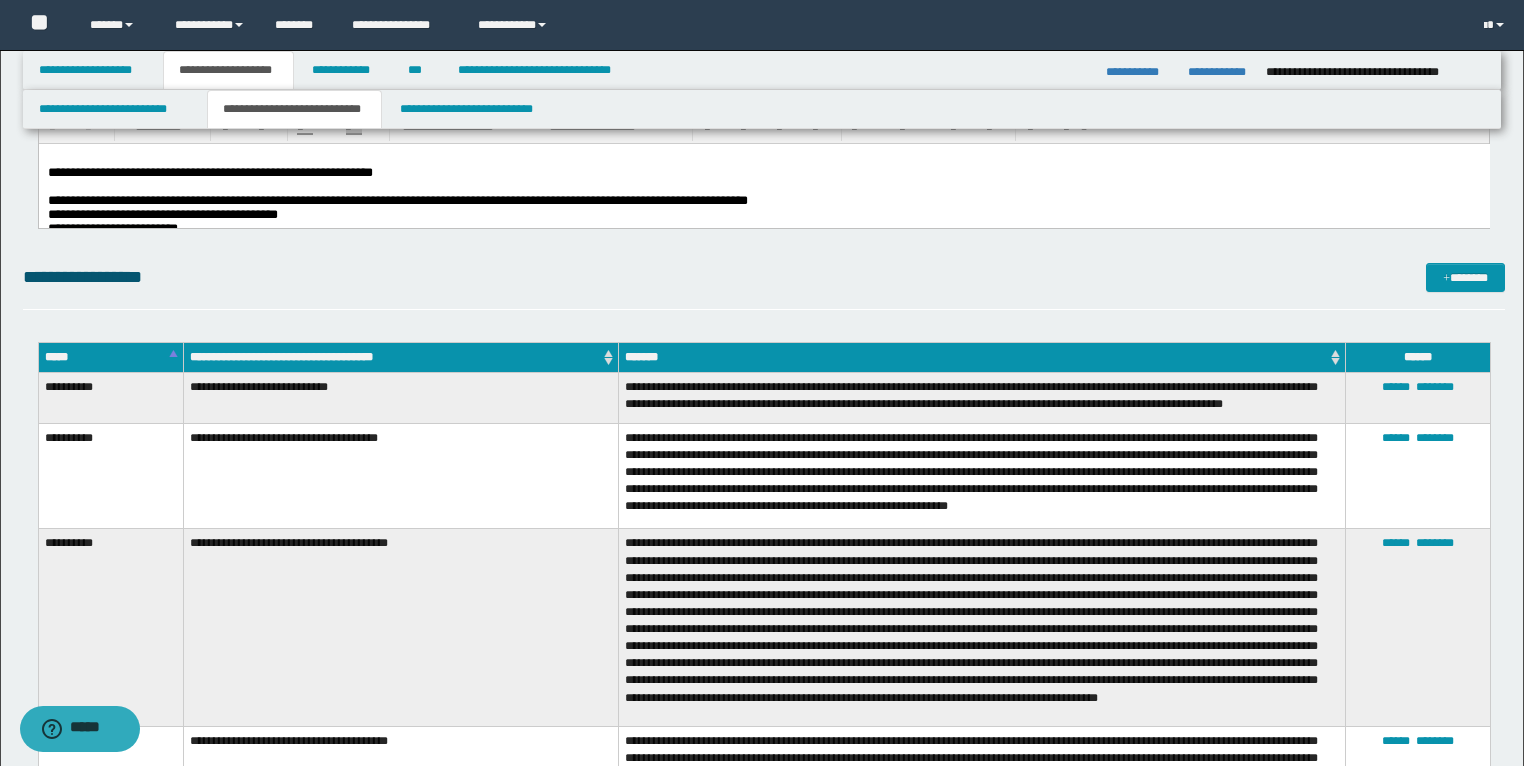 click at bounding box center (763, 158) 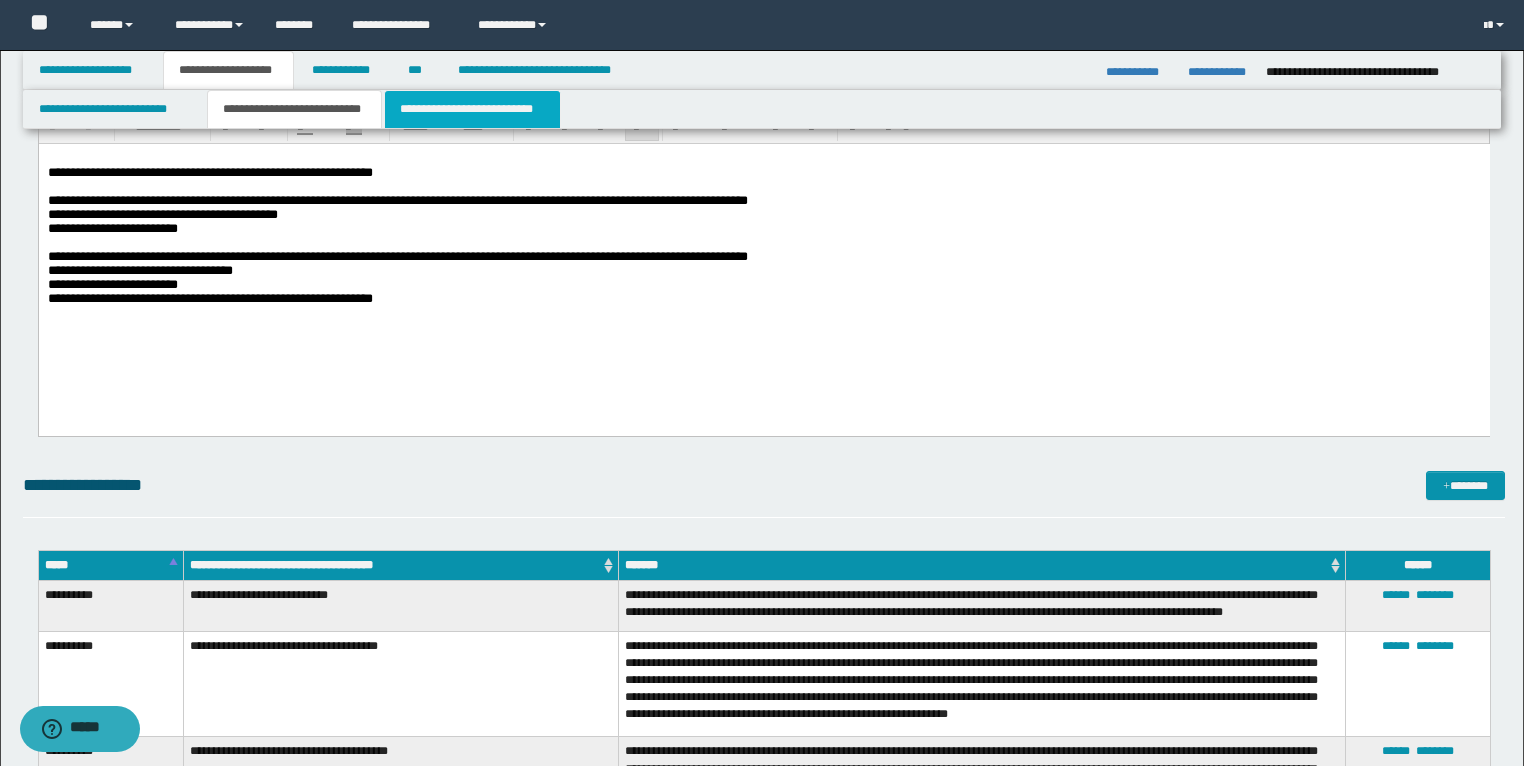 click on "**********" at bounding box center (472, 109) 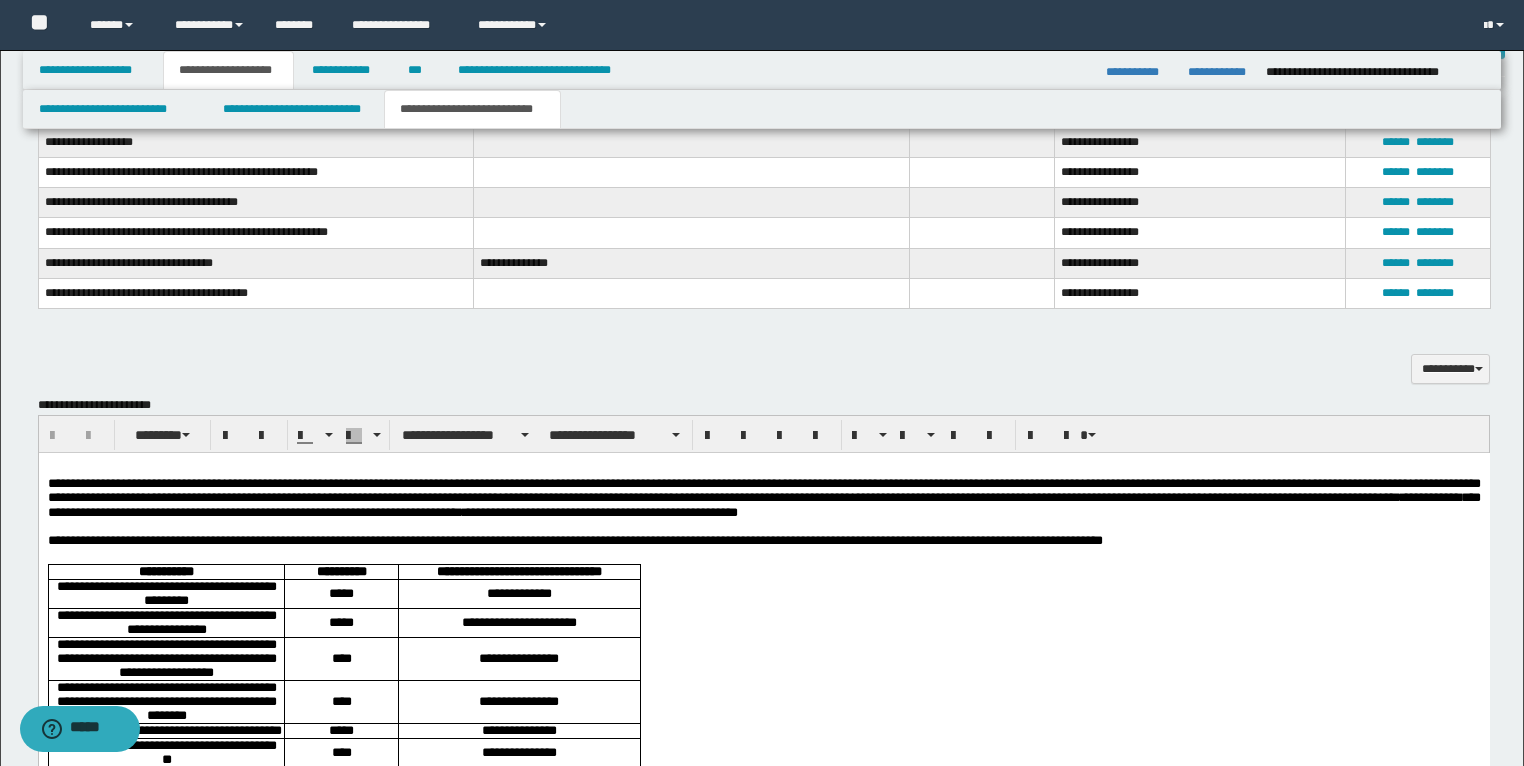 scroll, scrollTop: 2320, scrollLeft: 0, axis: vertical 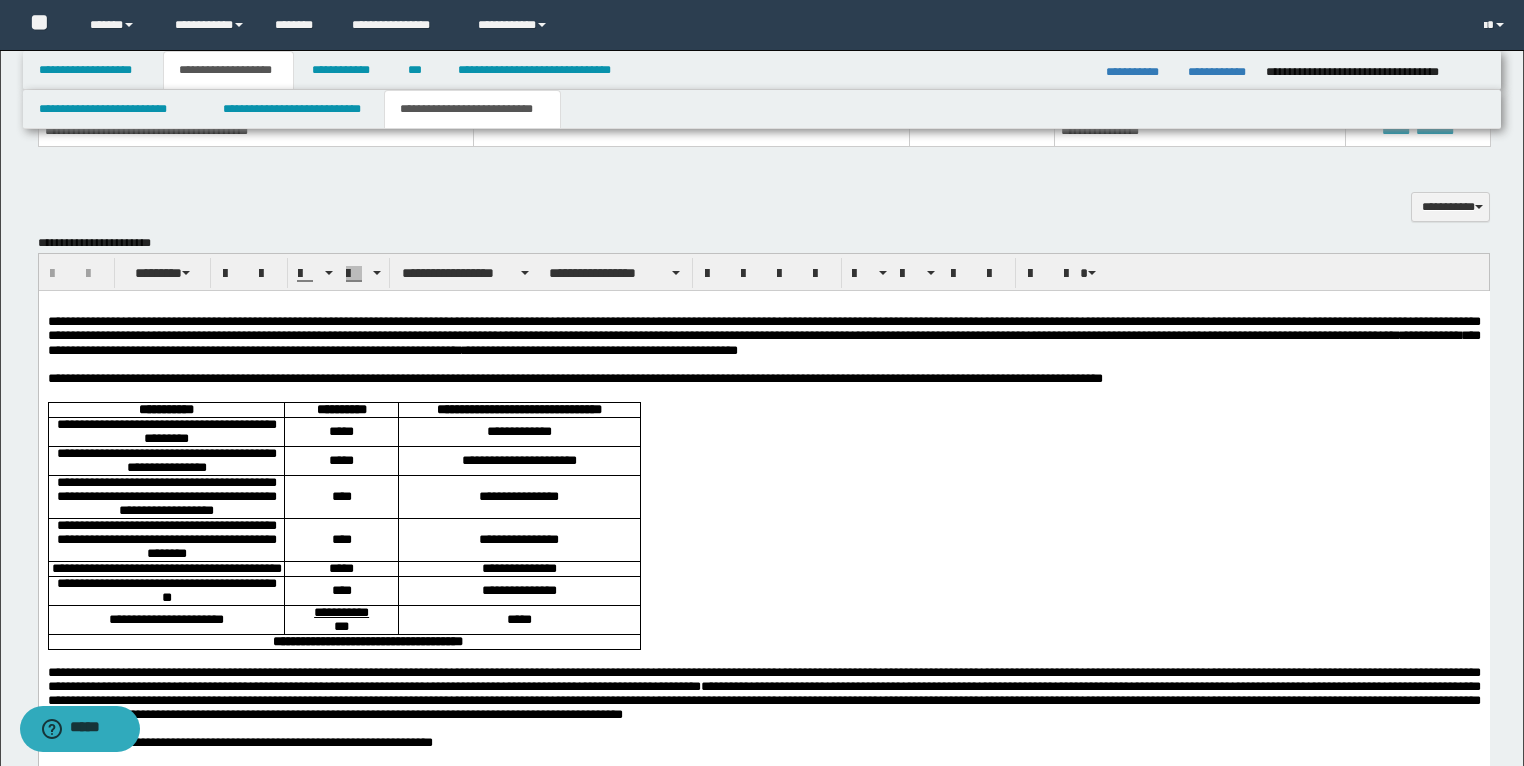 click on "**********" at bounding box center [762, -212] 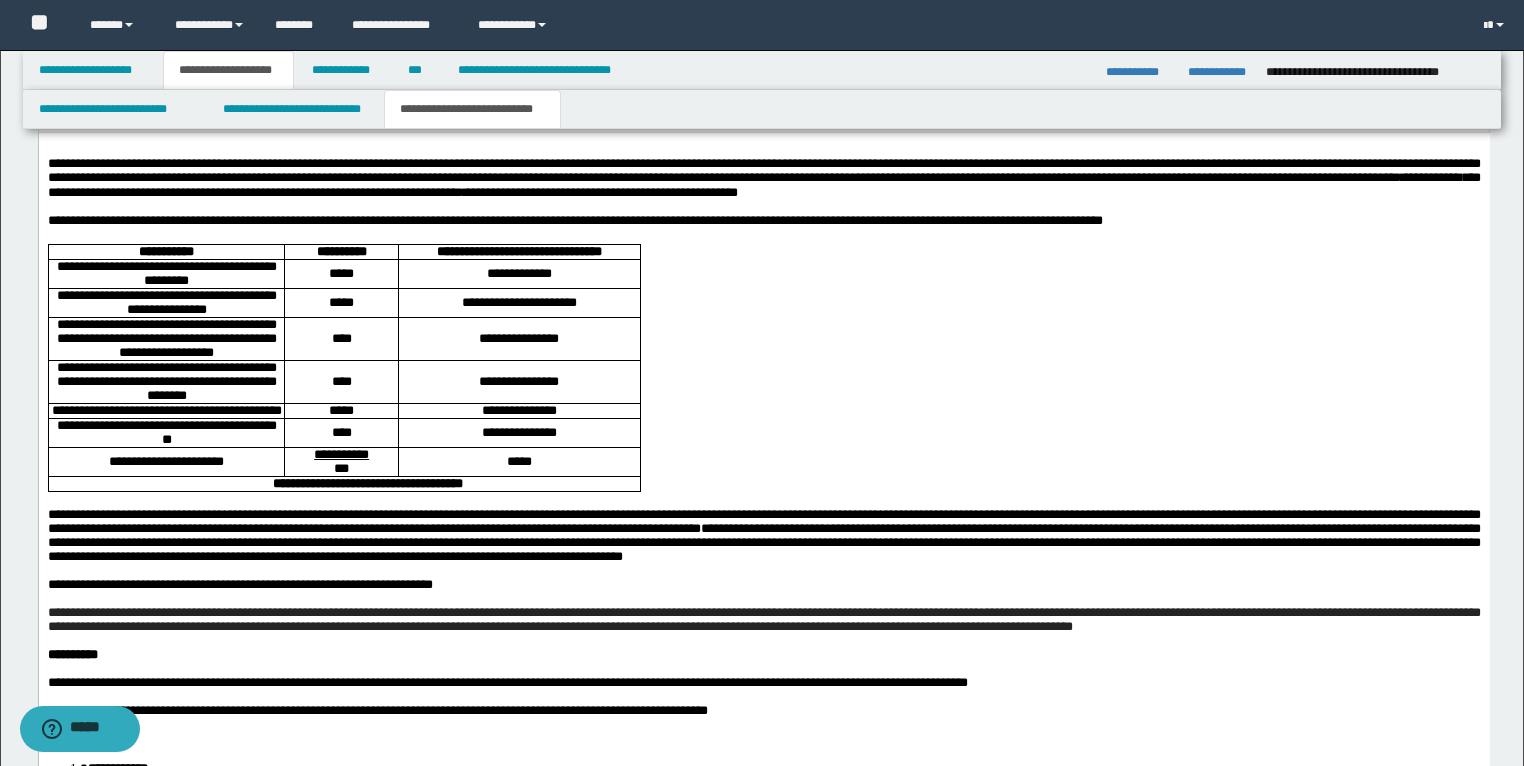 scroll, scrollTop: 2480, scrollLeft: 0, axis: vertical 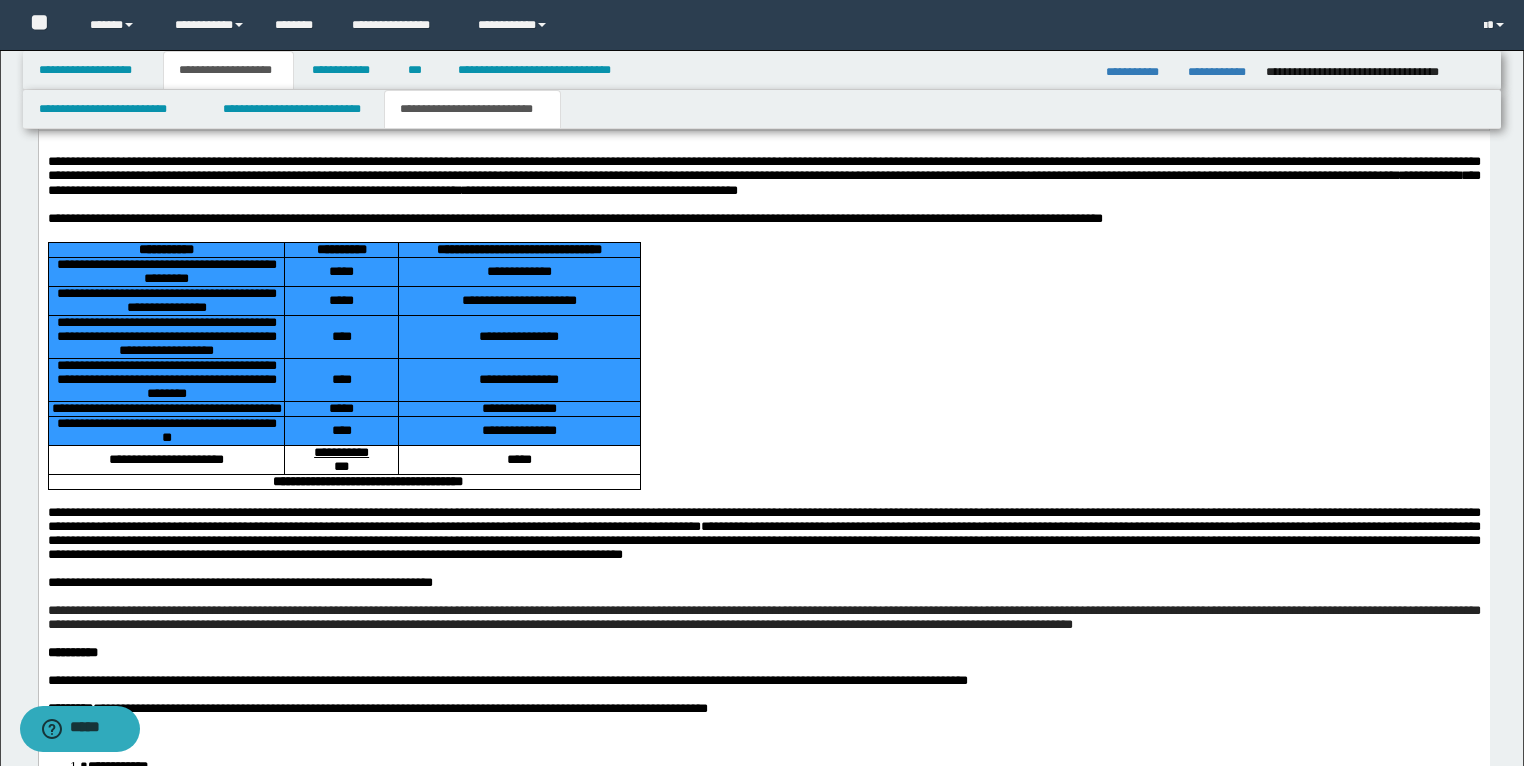 drag, startPoint x: 99, startPoint y: 257, endPoint x: 483, endPoint y: 468, distance: 438.1518 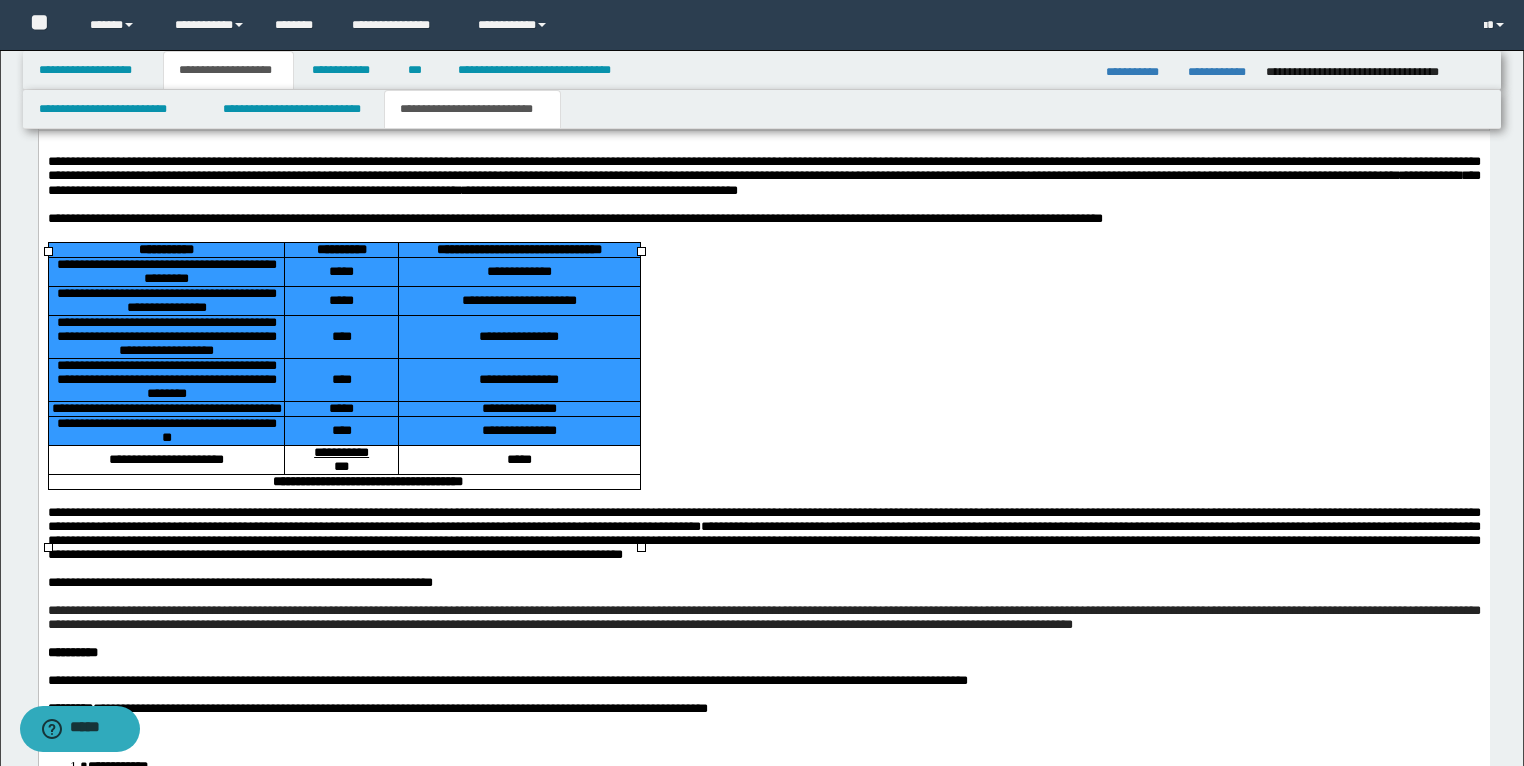 click on "**********" at bounding box center (763, 597) 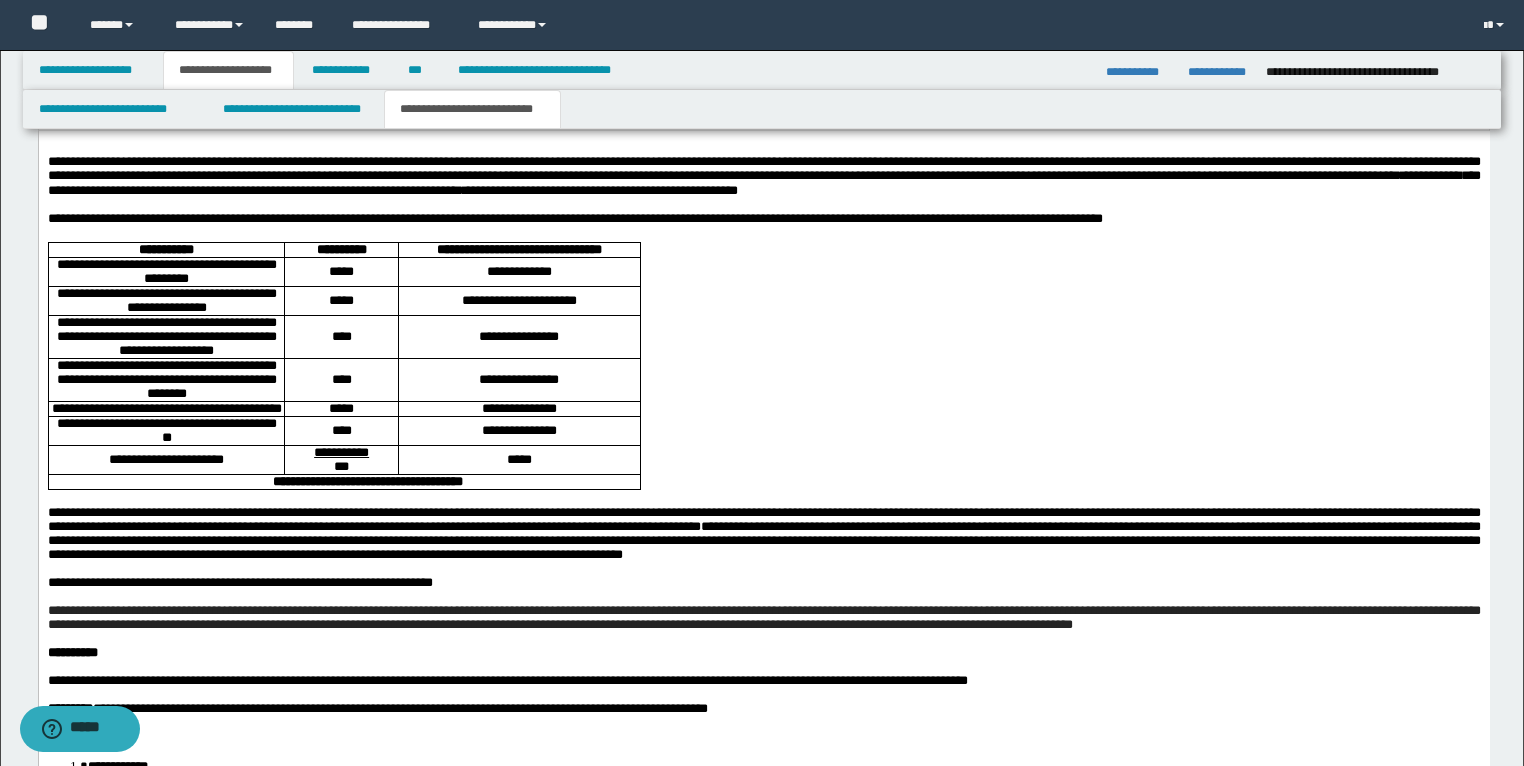 click on "**********" at bounding box center (763, 218) 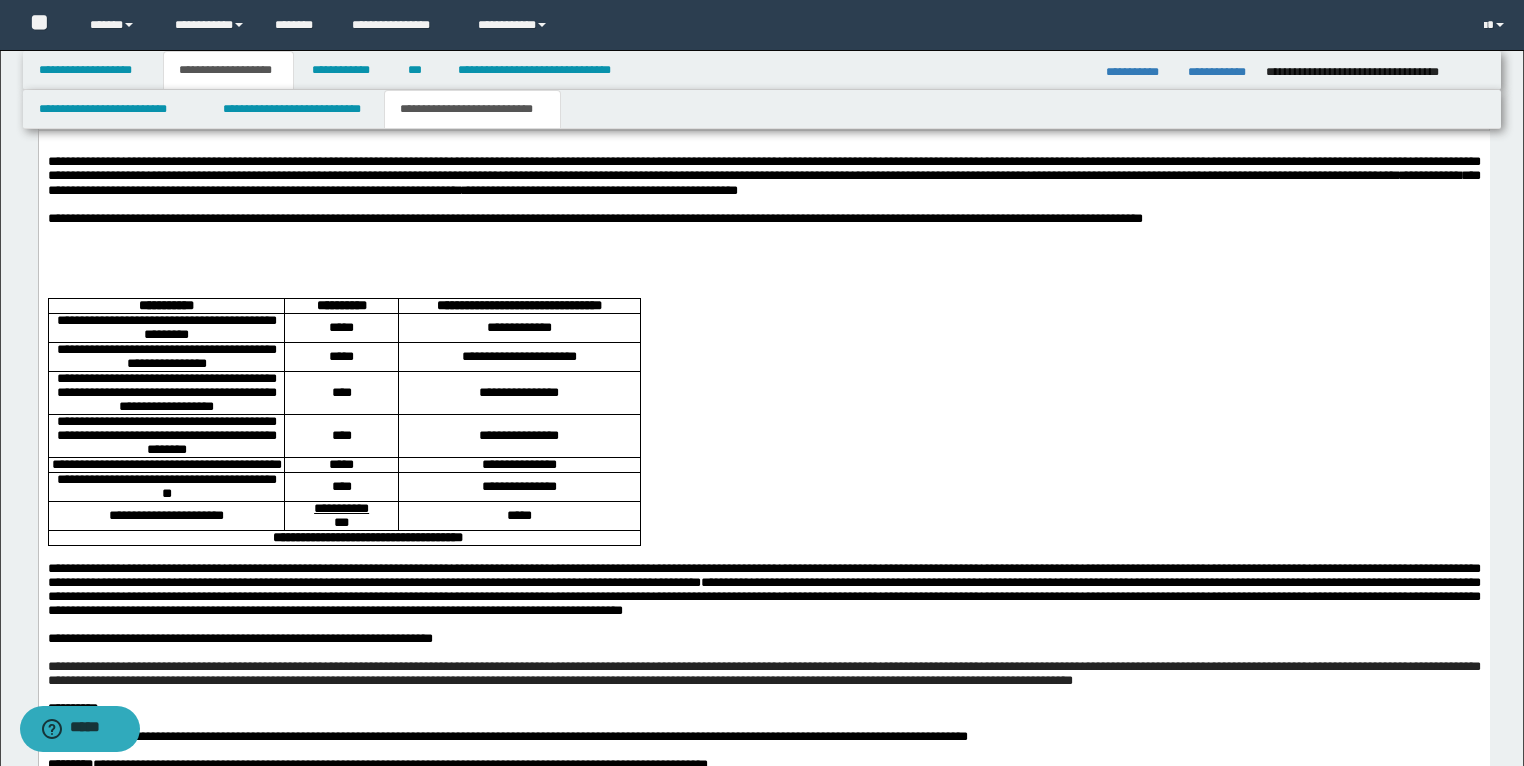 click at bounding box center (763, 246) 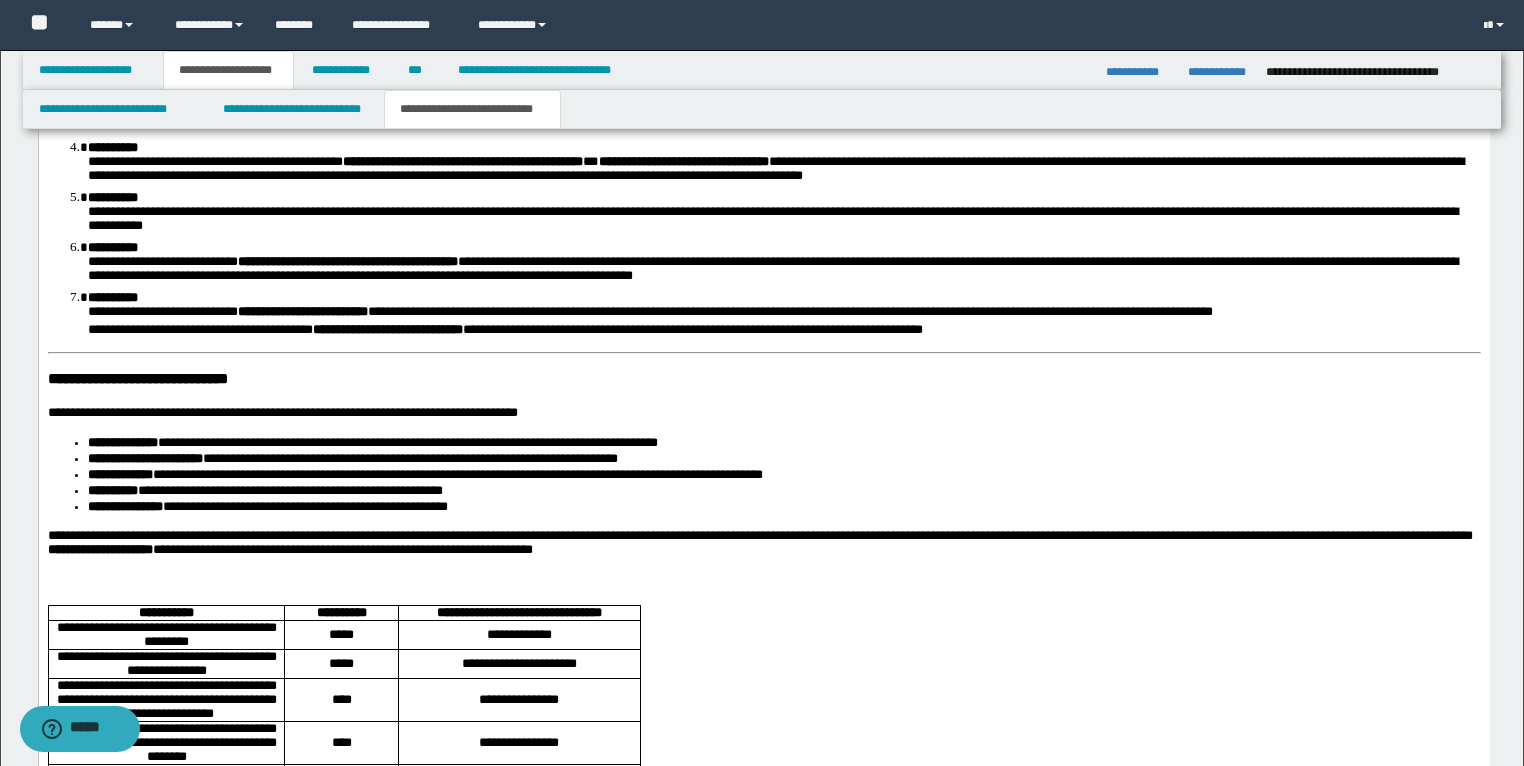 scroll, scrollTop: 2720, scrollLeft: 0, axis: vertical 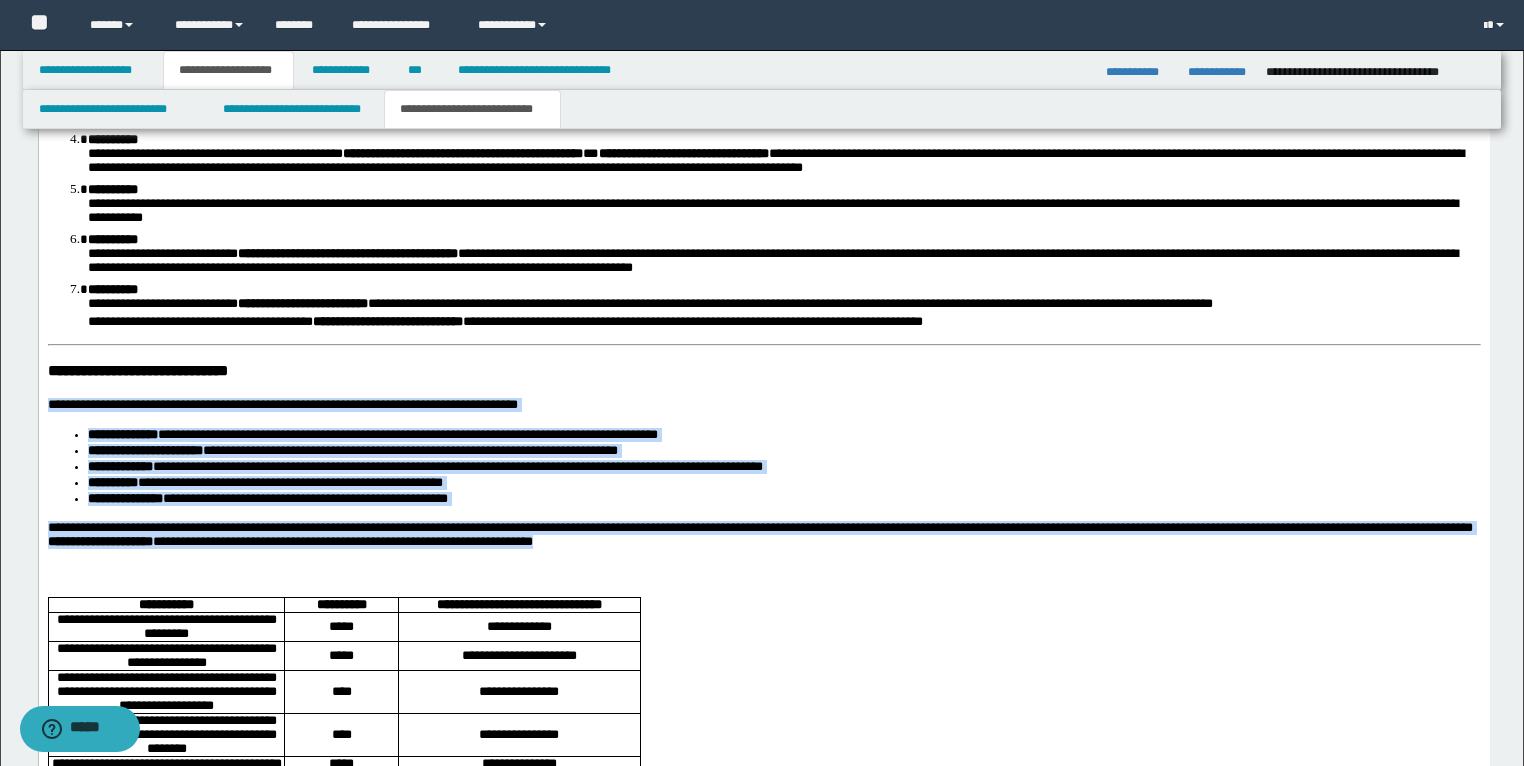 drag, startPoint x: 663, startPoint y: 544, endPoint x: 43, endPoint y: 401, distance: 636.27747 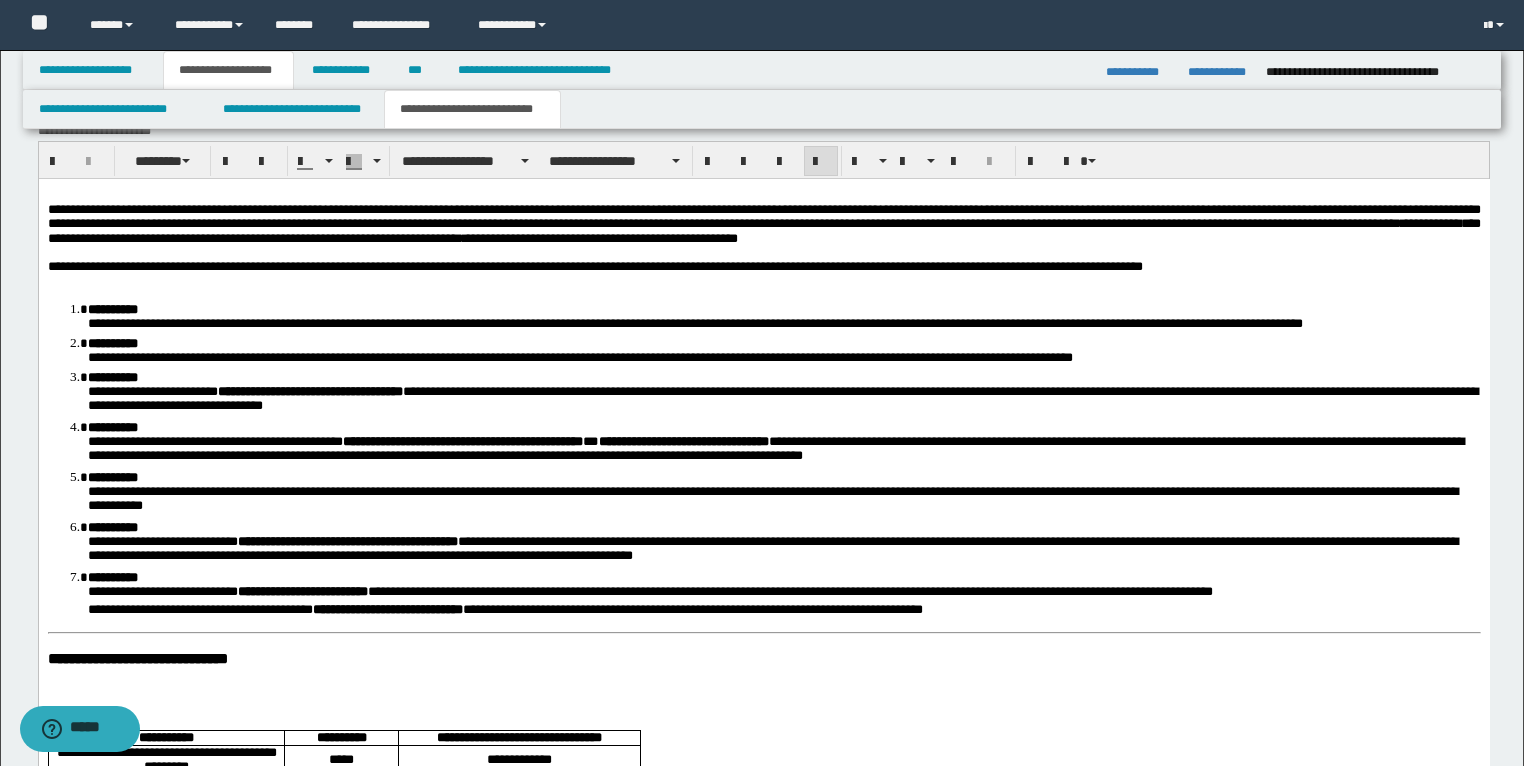 scroll, scrollTop: 2400, scrollLeft: 0, axis: vertical 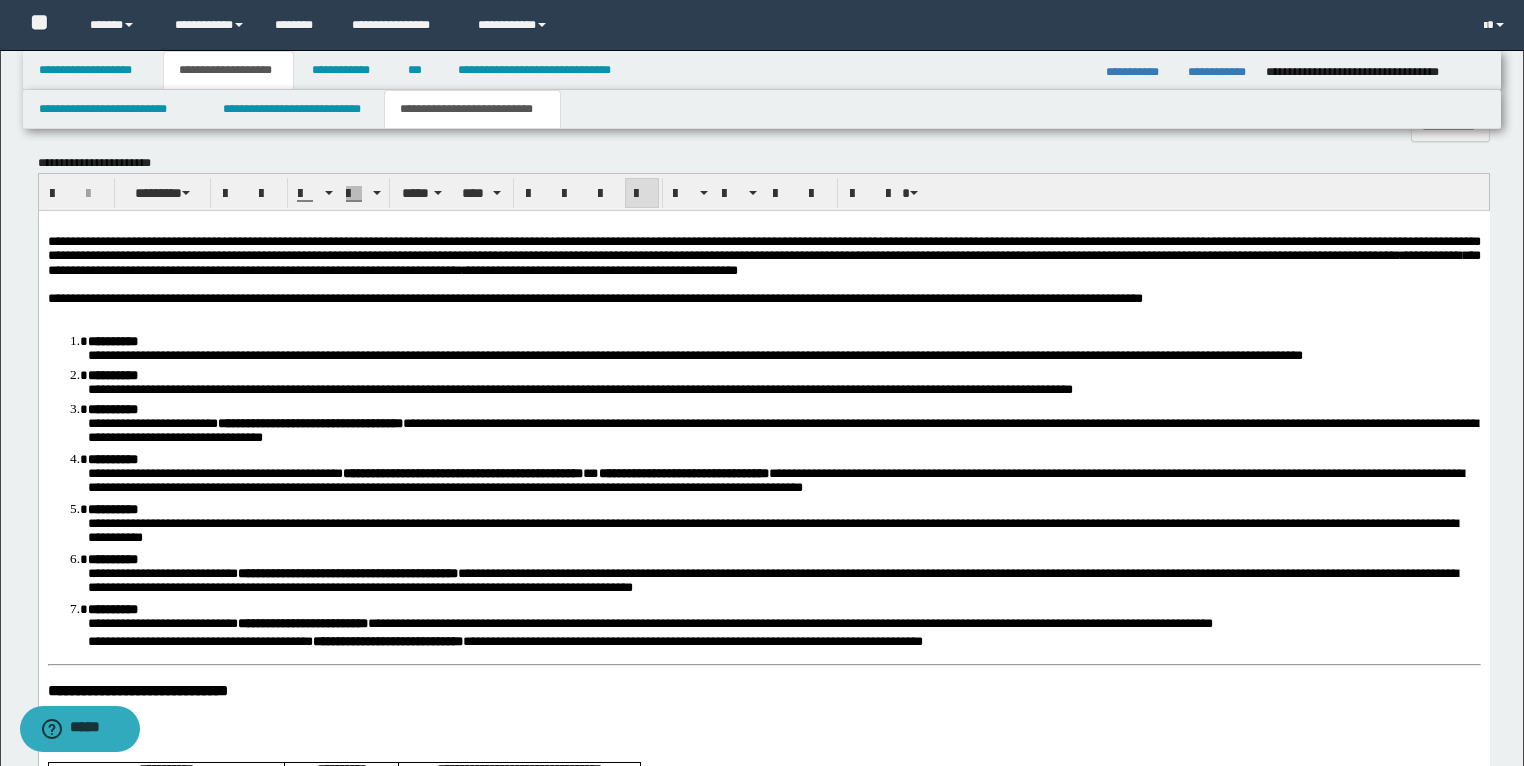 click on "**********" at bounding box center [763, 298] 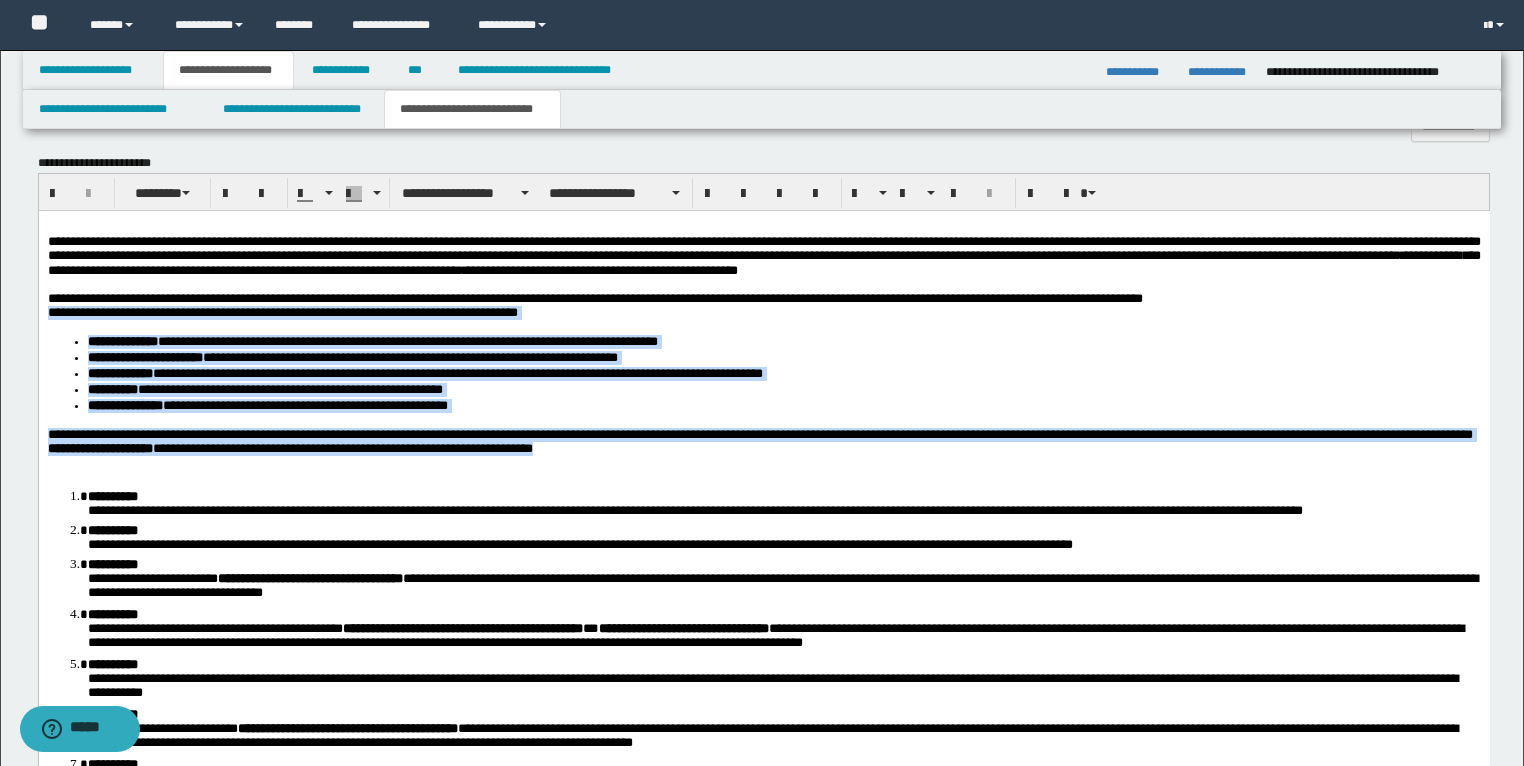 drag, startPoint x: 663, startPoint y: 456, endPoint x: 65, endPoint y: 533, distance: 602.93695 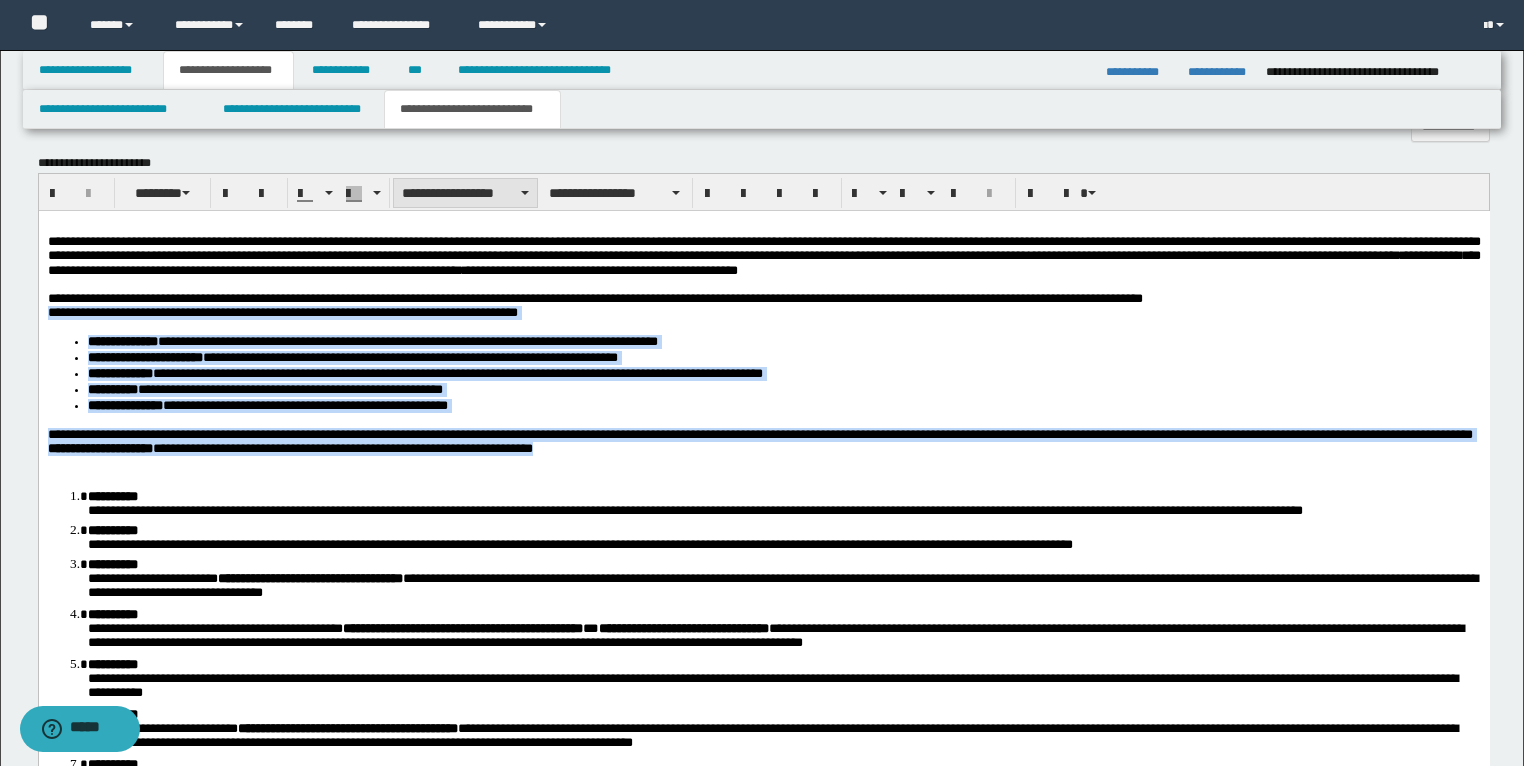 click on "**********" at bounding box center [465, 193] 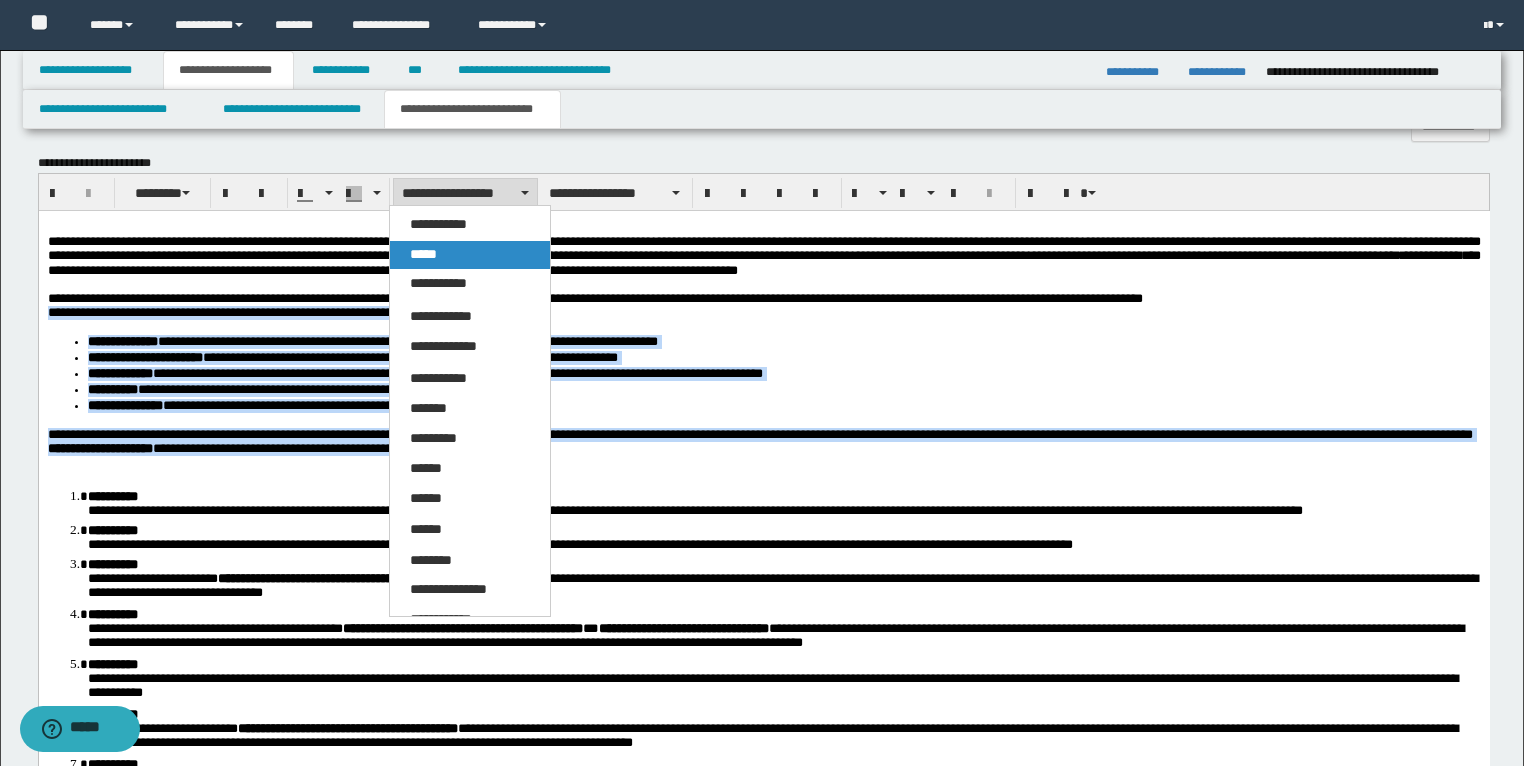 click on "*****" at bounding box center (470, 255) 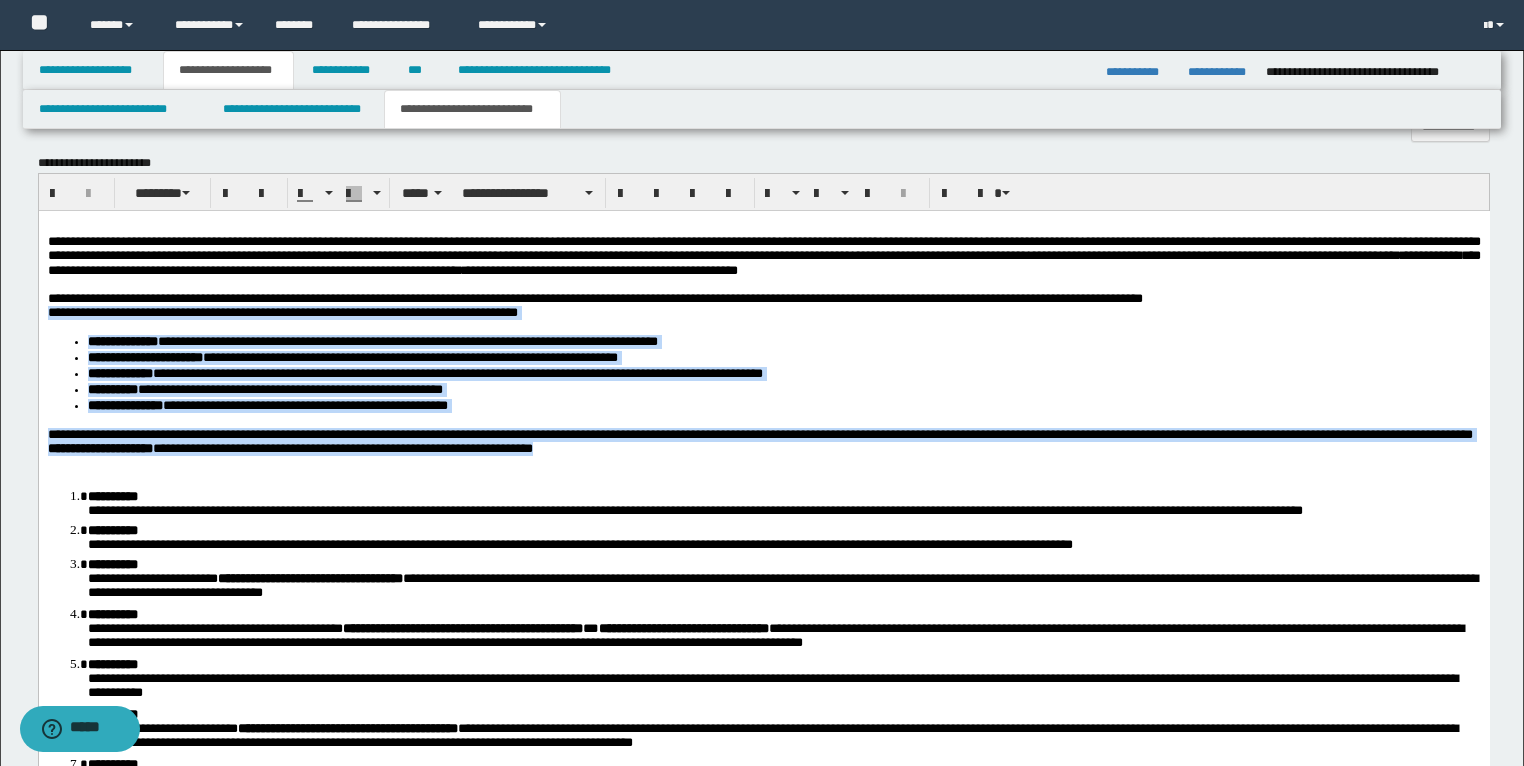 click on "**********" at bounding box center [352, 356] 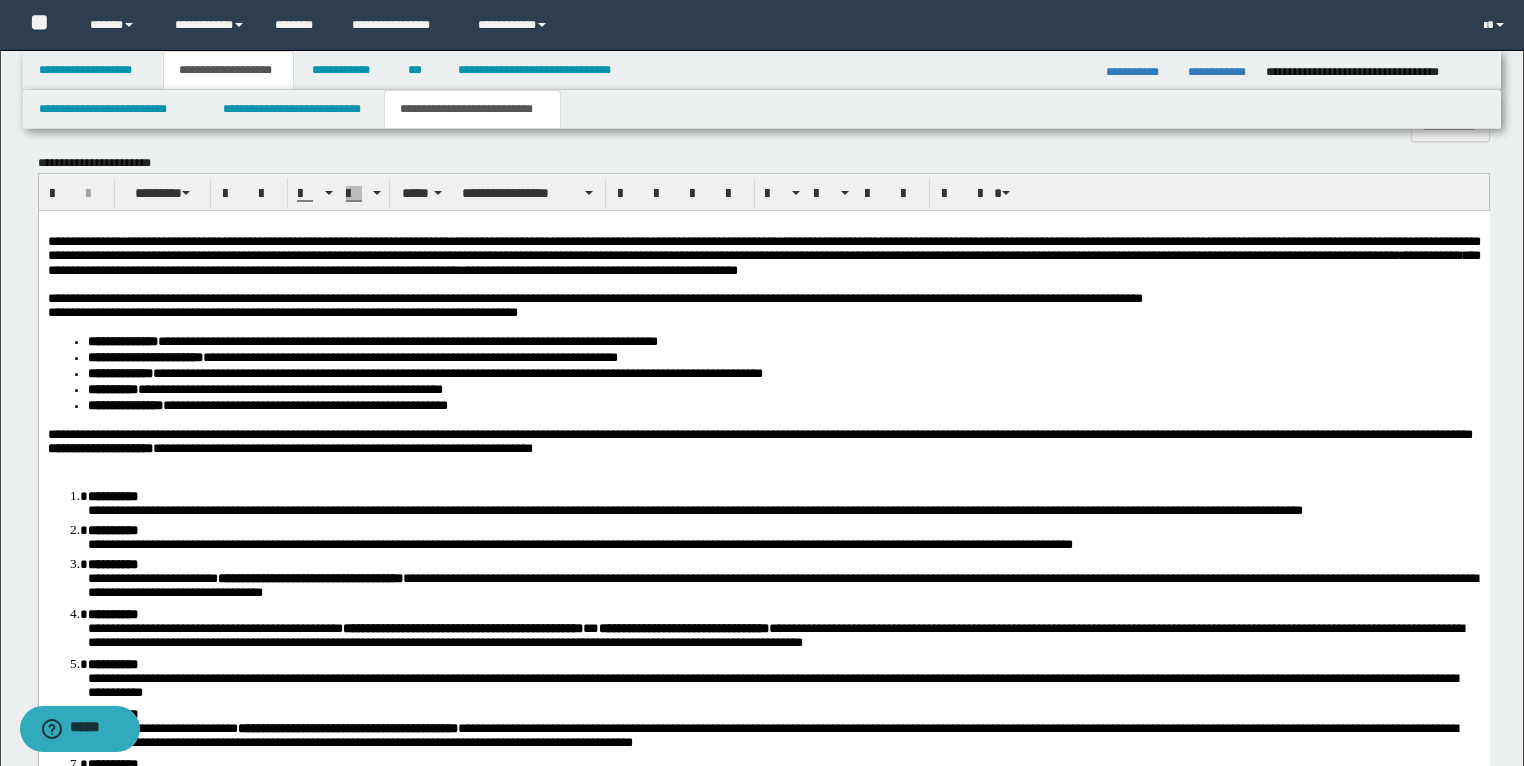 click on "**********" at bounding box center [282, 311] 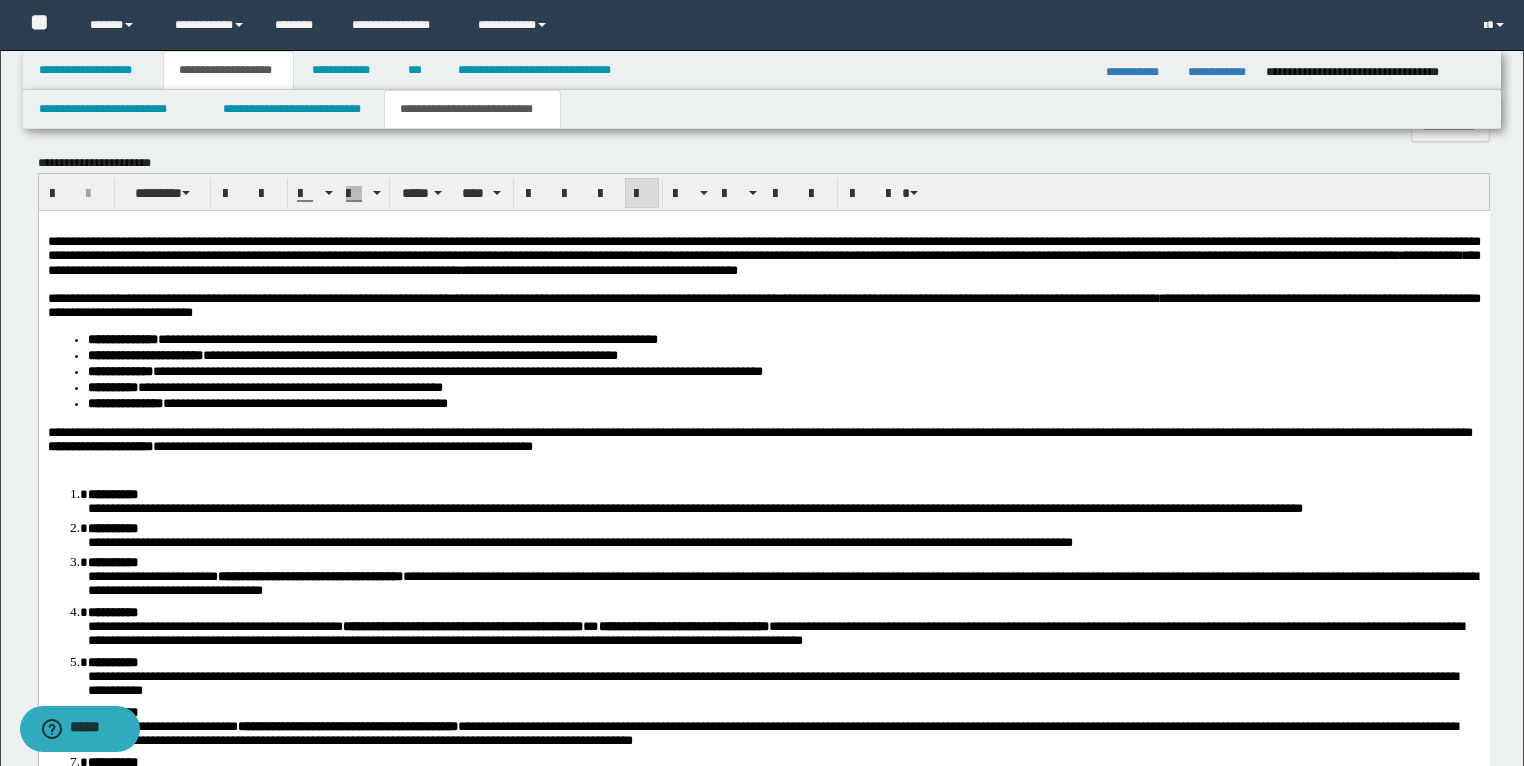 click on "**********" at bounding box center (602, 297) 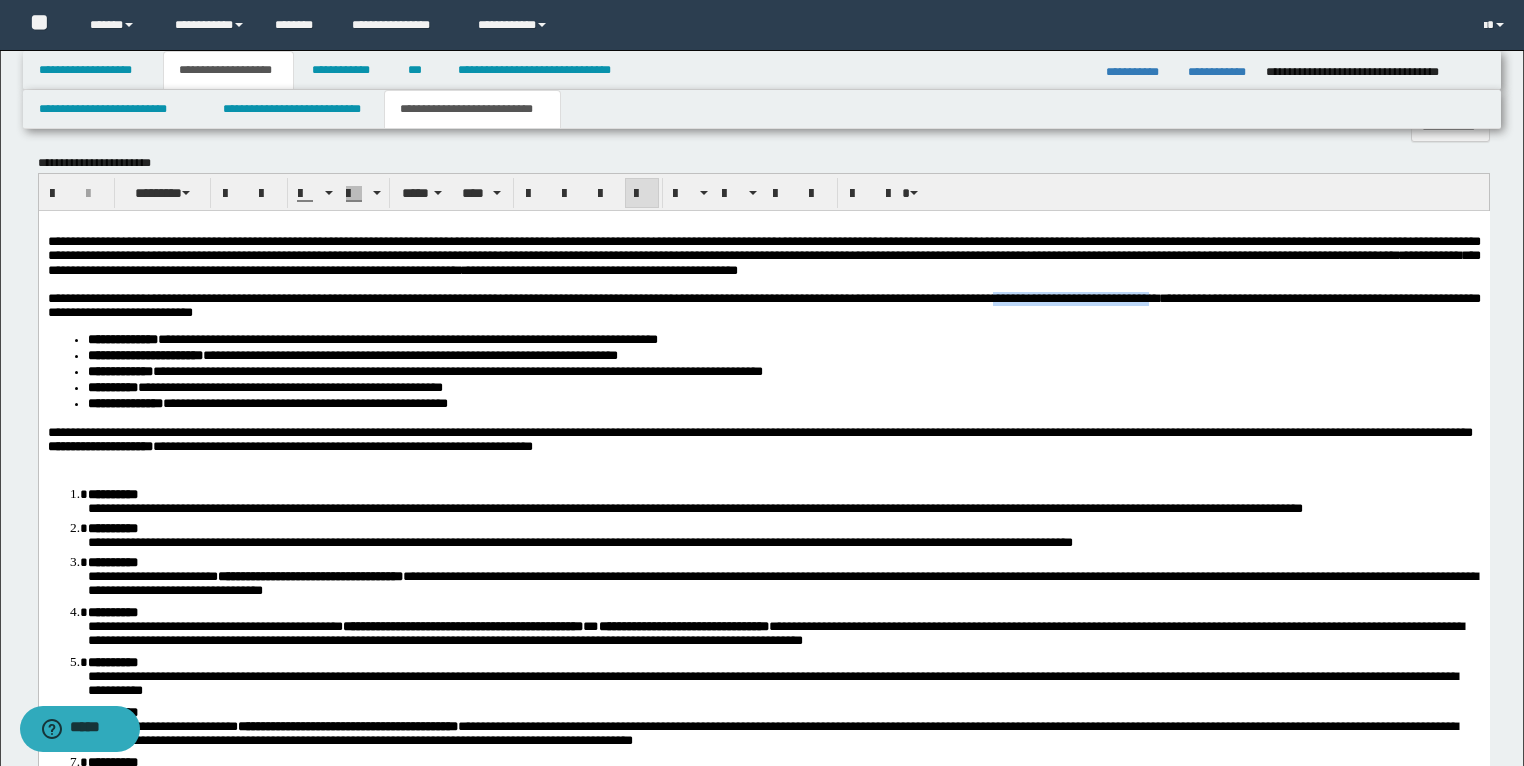 drag, startPoint x: 1404, startPoint y: 305, endPoint x: 1144, endPoint y: 307, distance: 260.0077 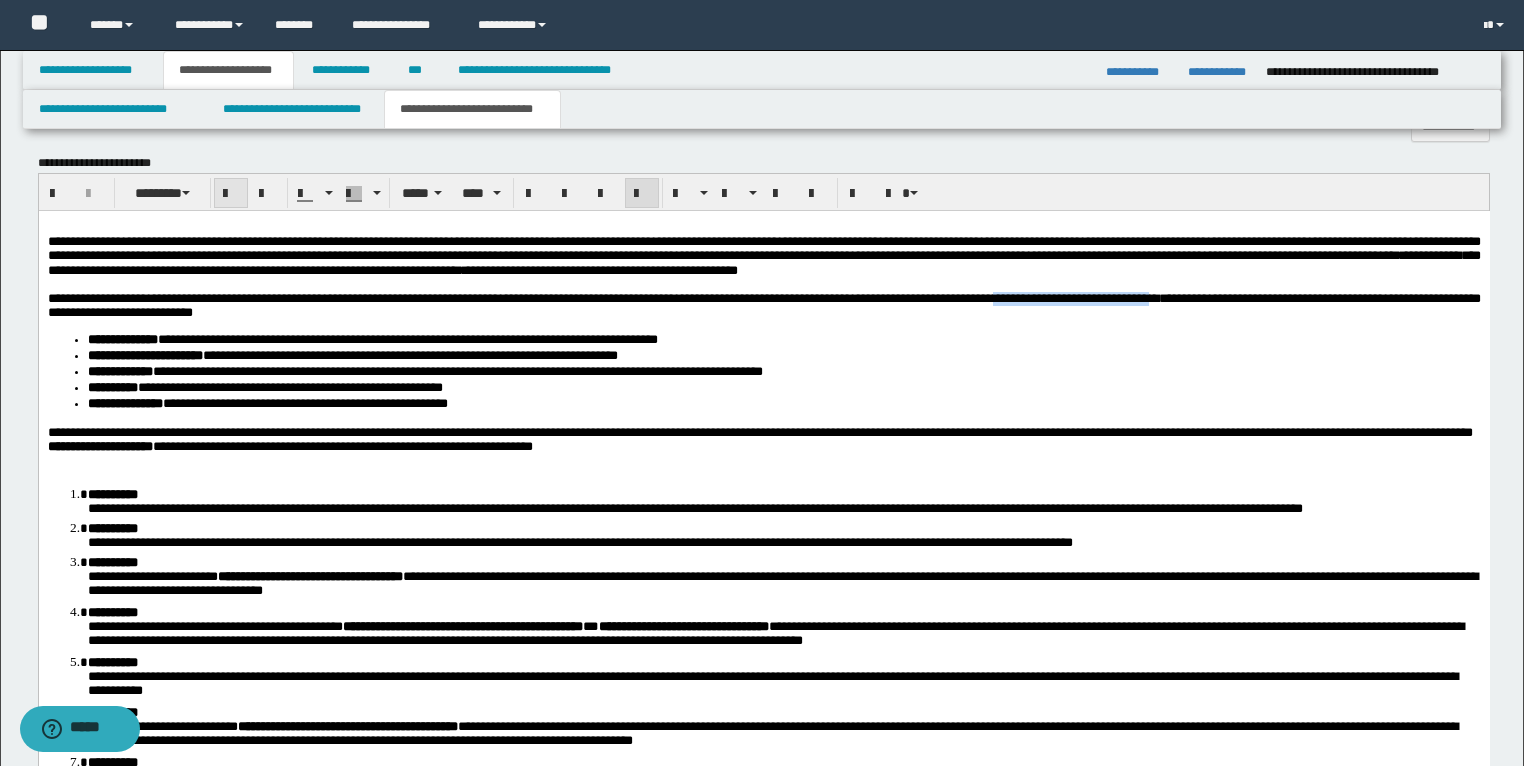 click at bounding box center [231, 194] 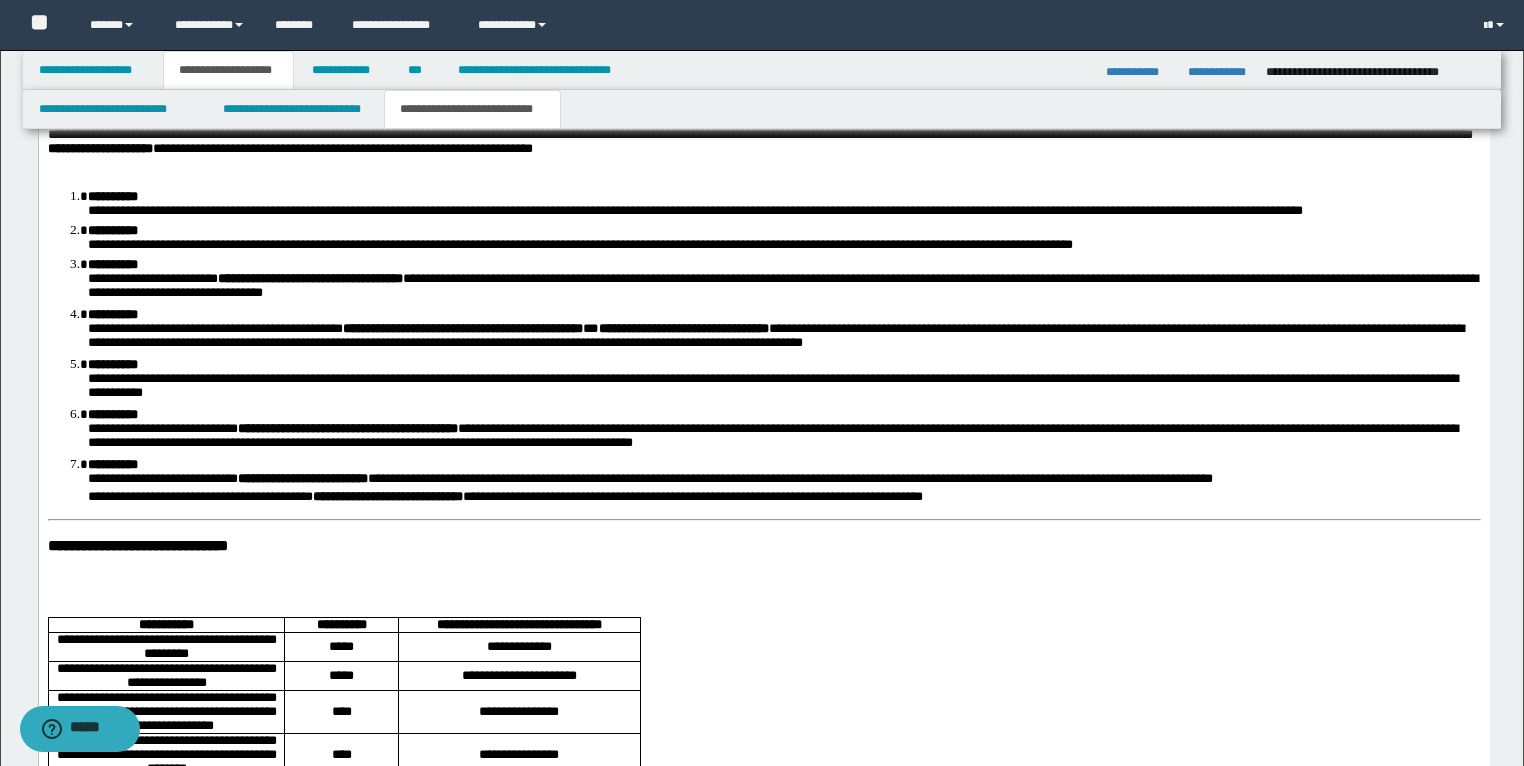 scroll, scrollTop: 2720, scrollLeft: 0, axis: vertical 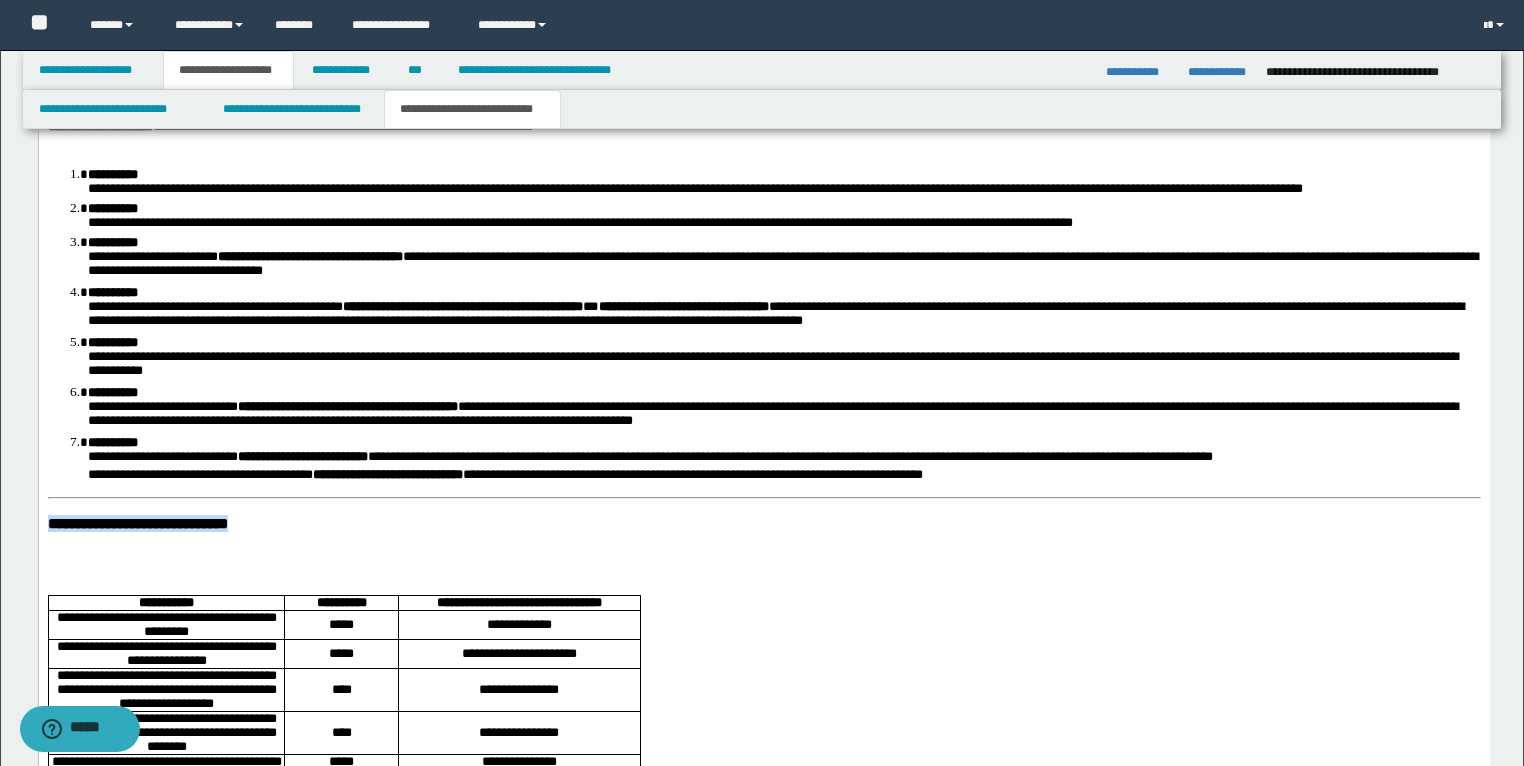 drag, startPoint x: 358, startPoint y: 522, endPoint x: 26, endPoint y: 519, distance: 332.01355 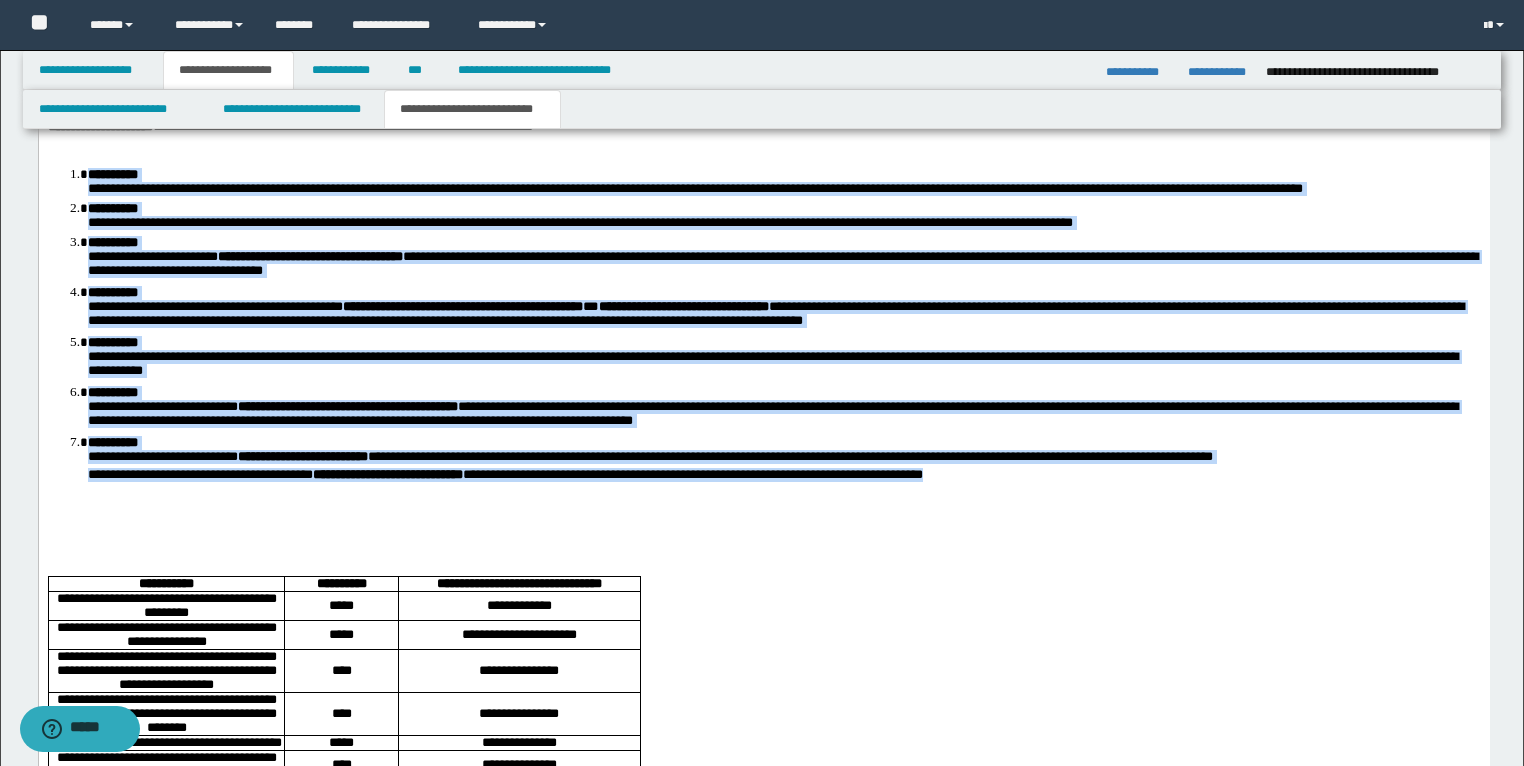 drag, startPoint x: 1090, startPoint y: 481, endPoint x: 110, endPoint y: 165, distance: 1029.6874 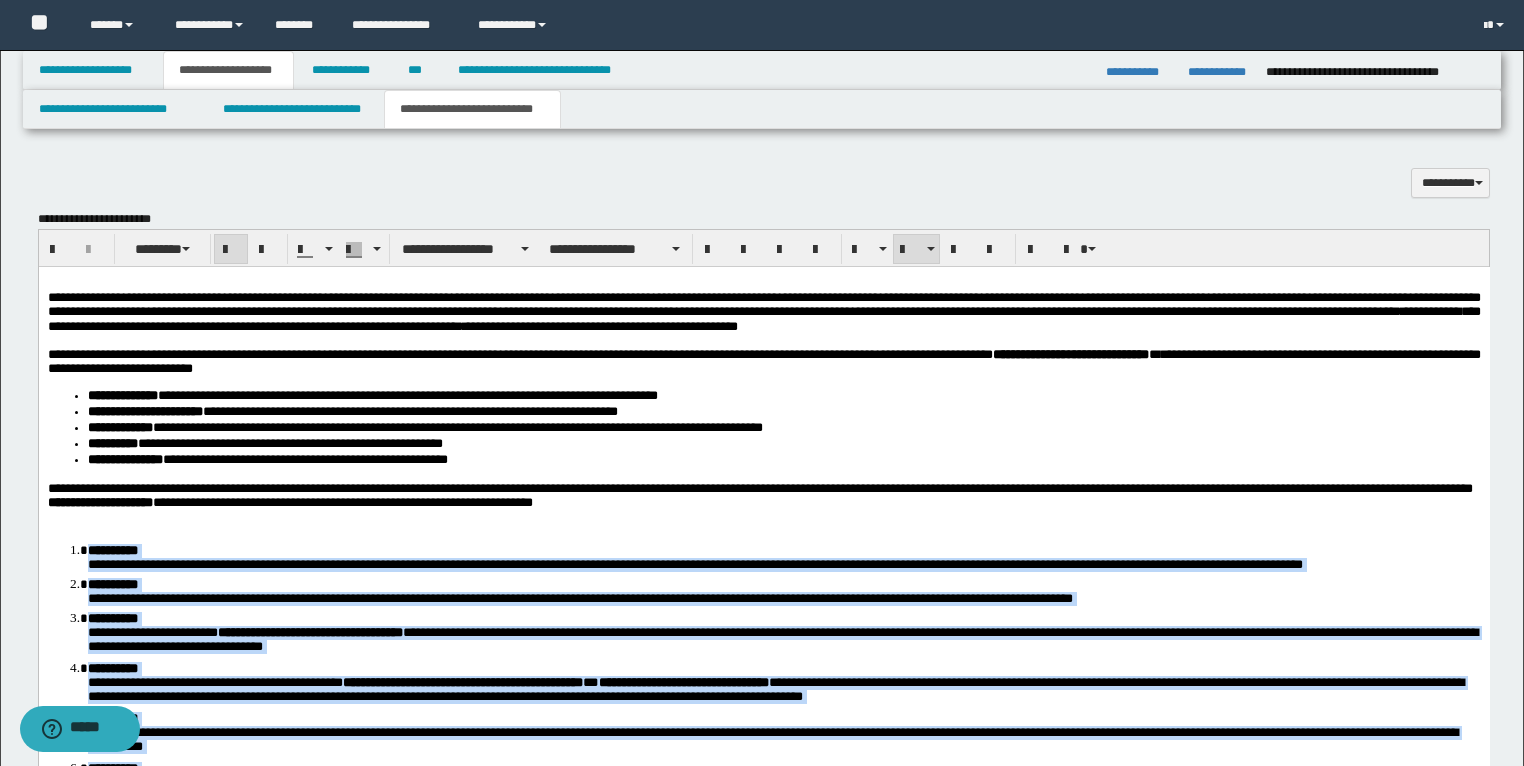 scroll, scrollTop: 2320, scrollLeft: 0, axis: vertical 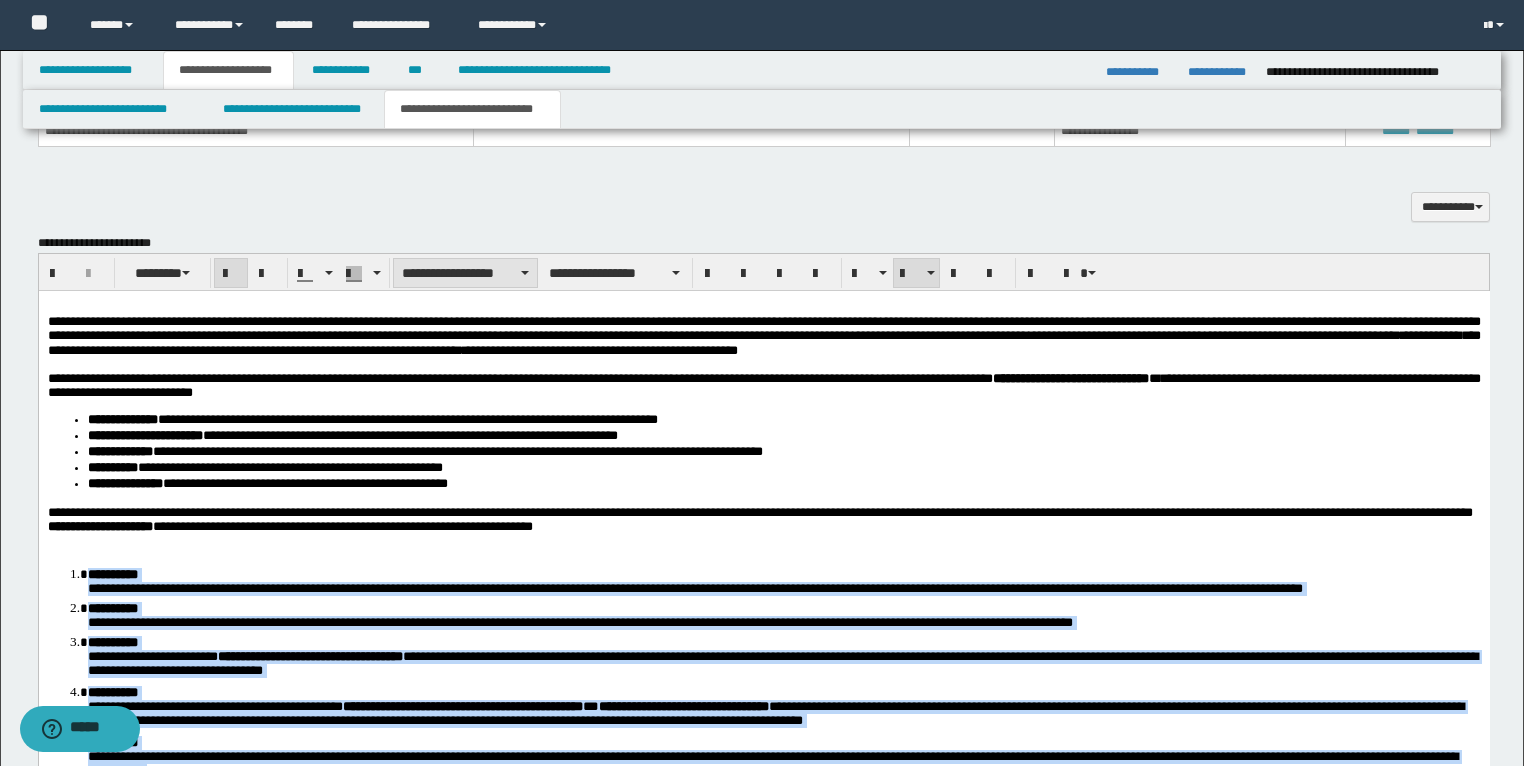 click on "**********" at bounding box center [465, 273] 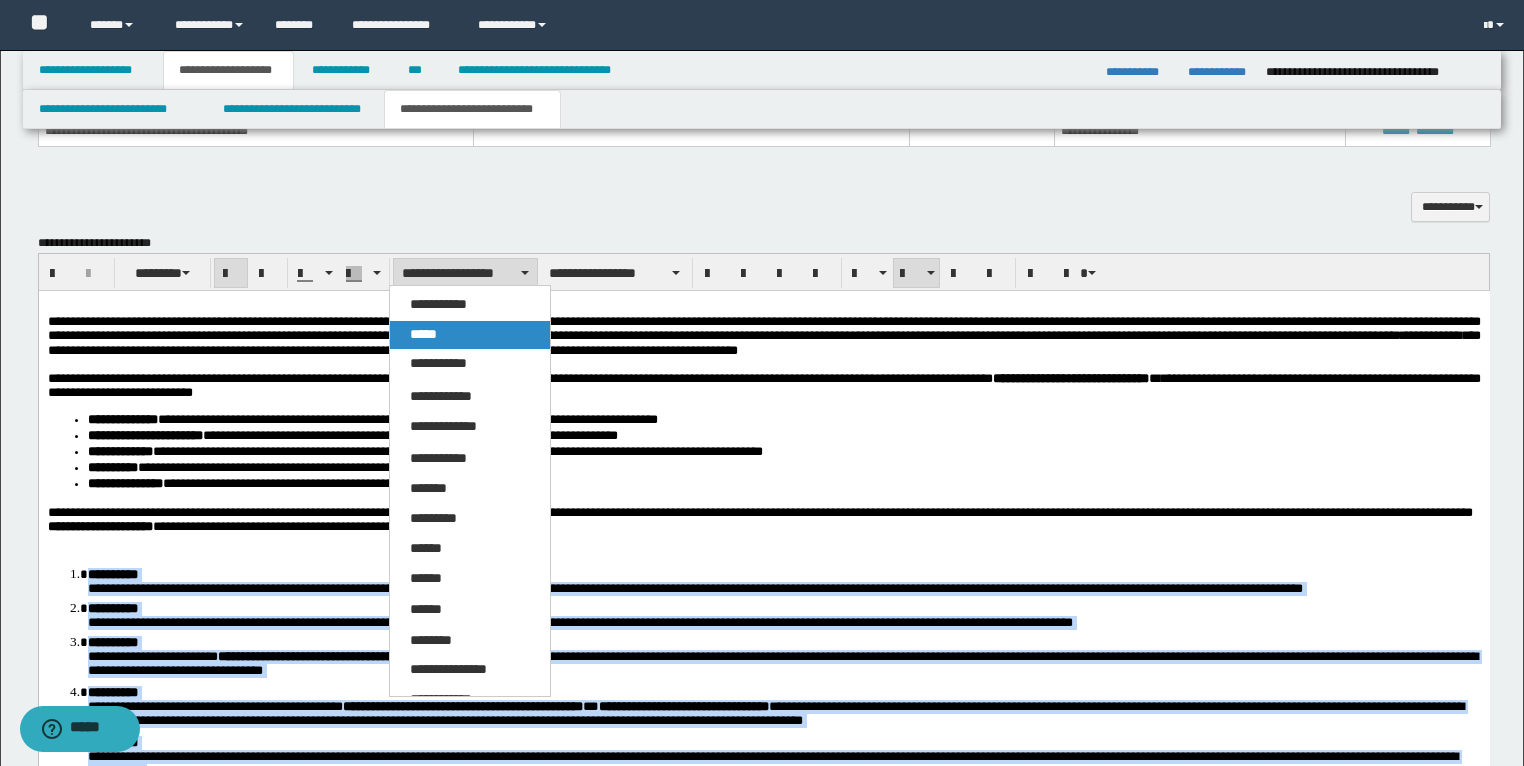 click on "*****" at bounding box center (470, 335) 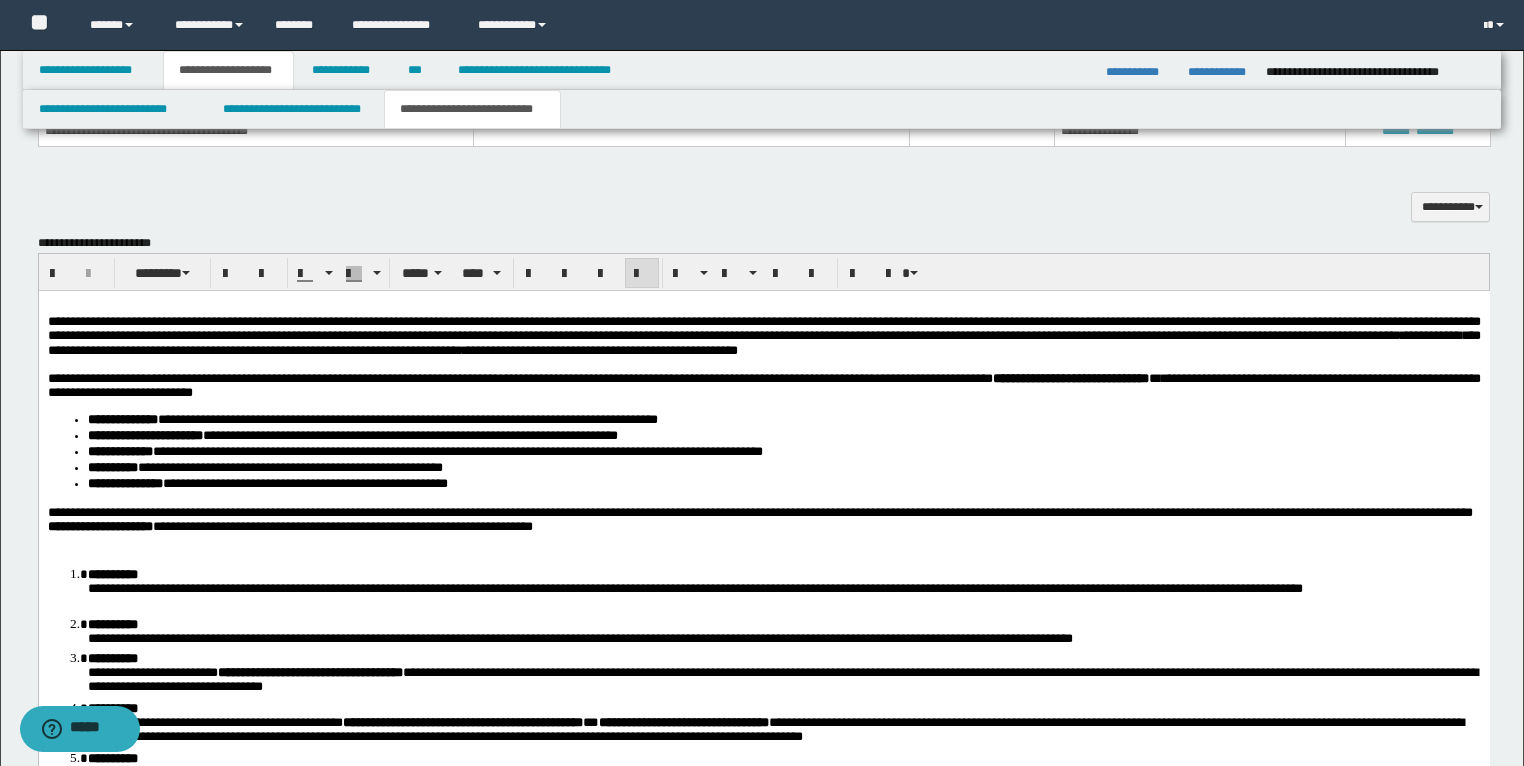 click at bounding box center [763, 544] 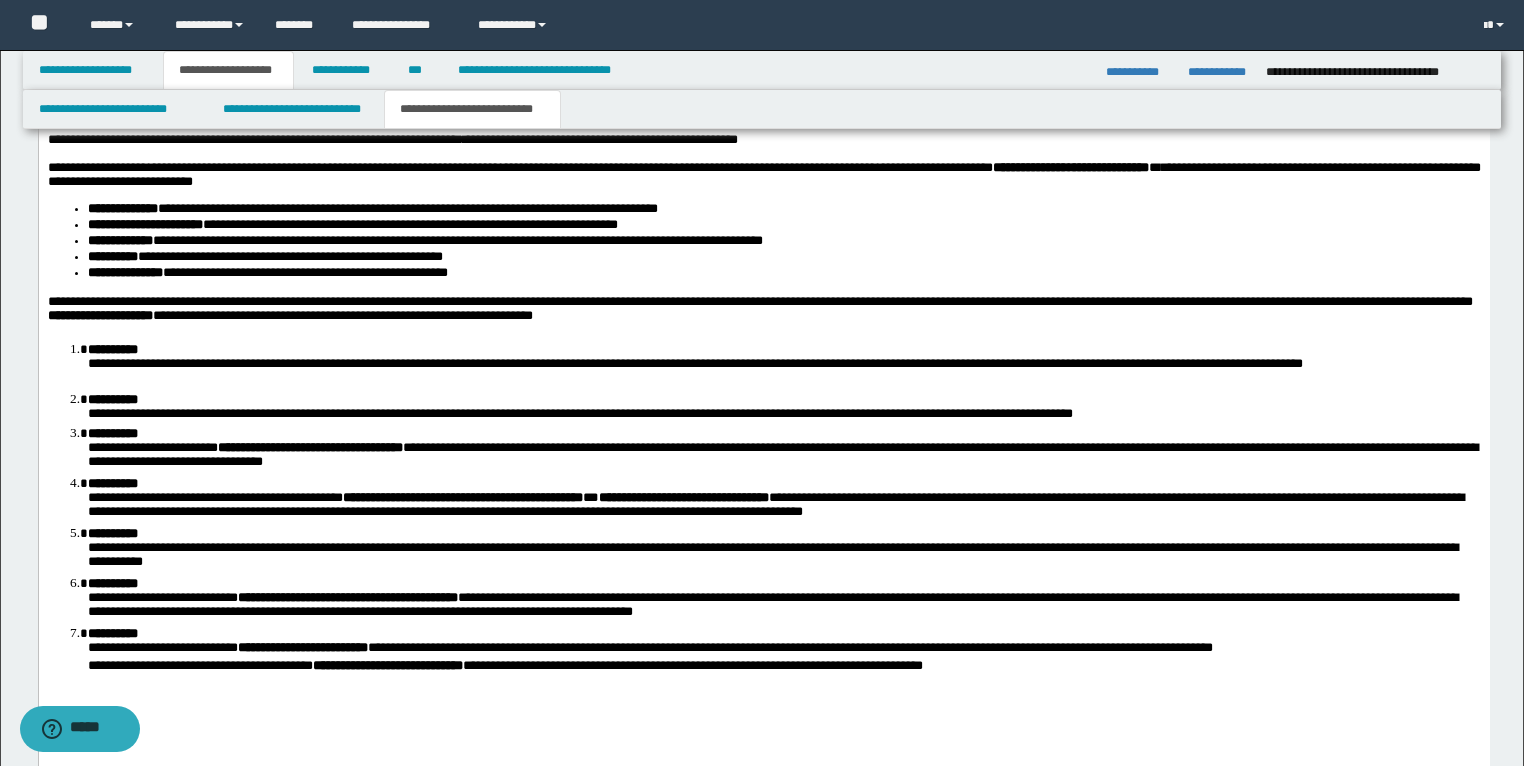 scroll, scrollTop: 2560, scrollLeft: 0, axis: vertical 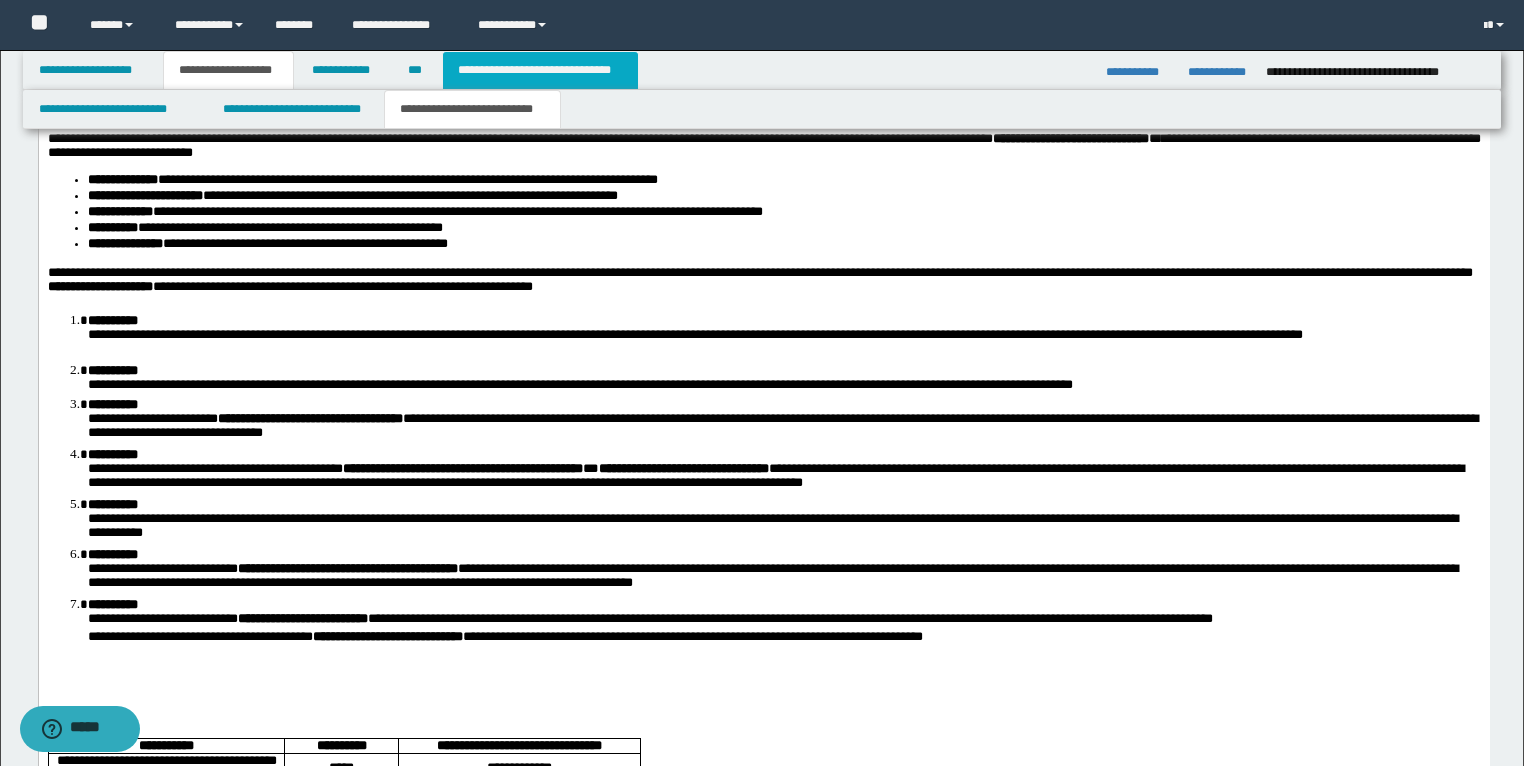 click on "**********" at bounding box center (540, 70) 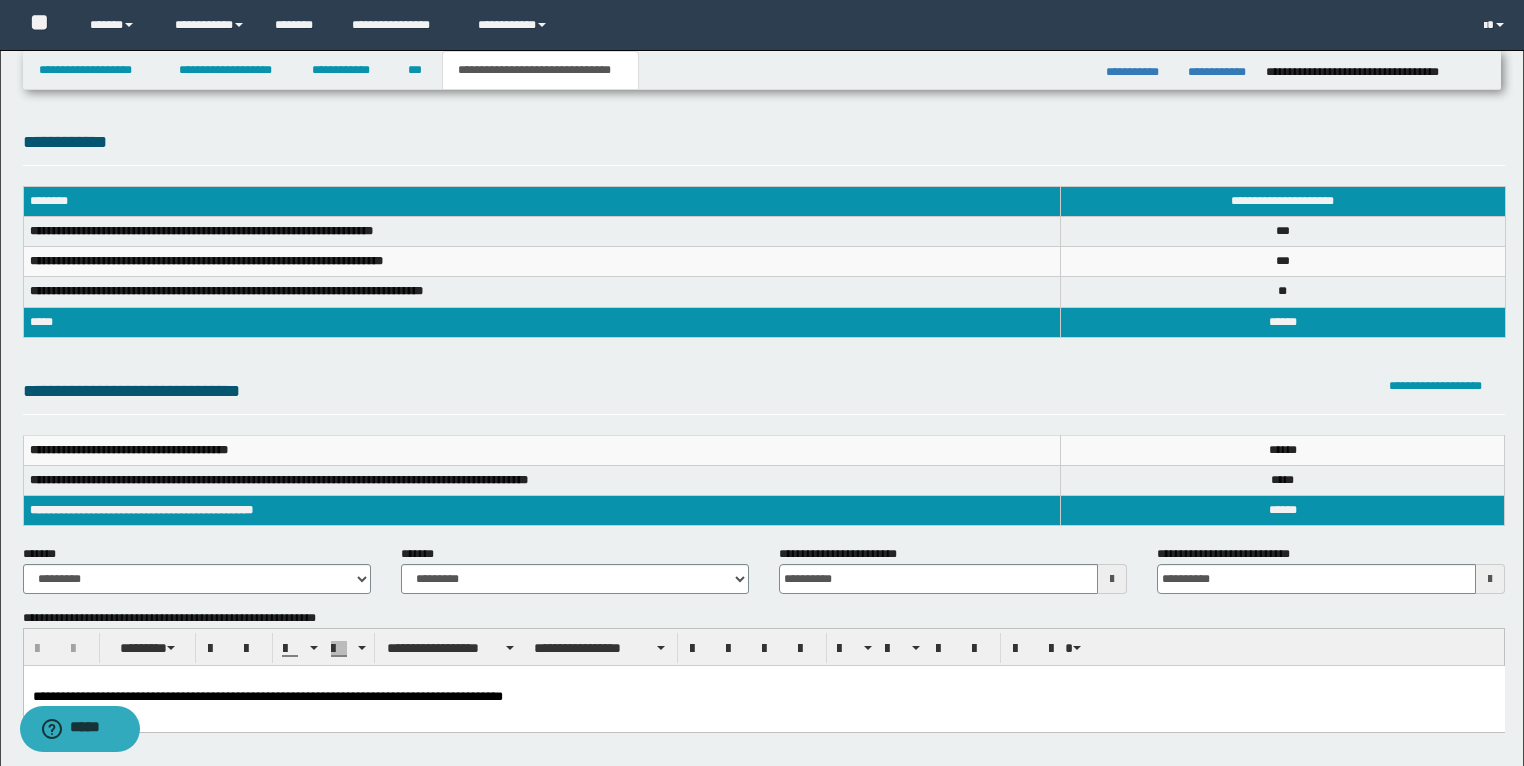 scroll, scrollTop: 0, scrollLeft: 0, axis: both 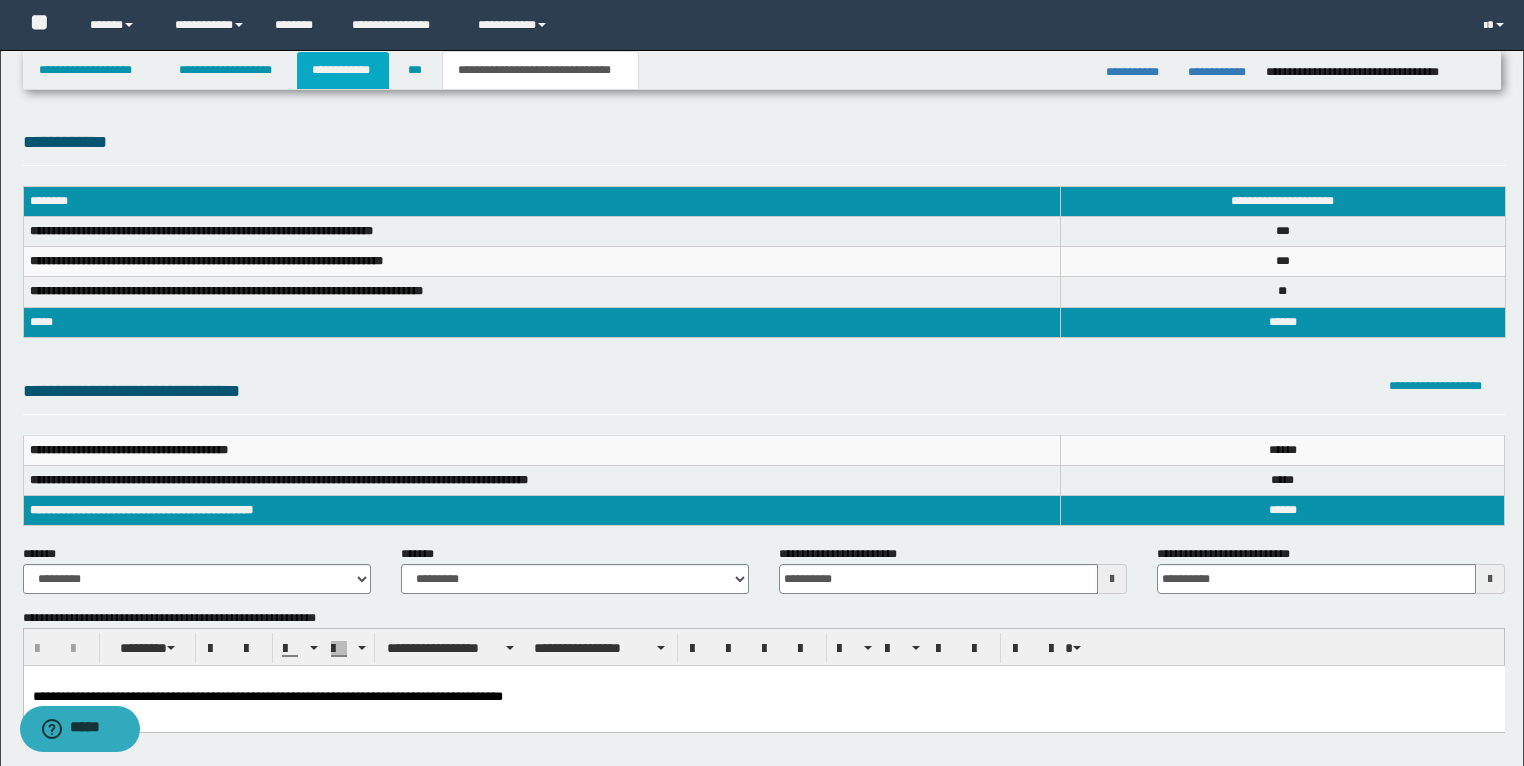 click on "**********" at bounding box center [343, 70] 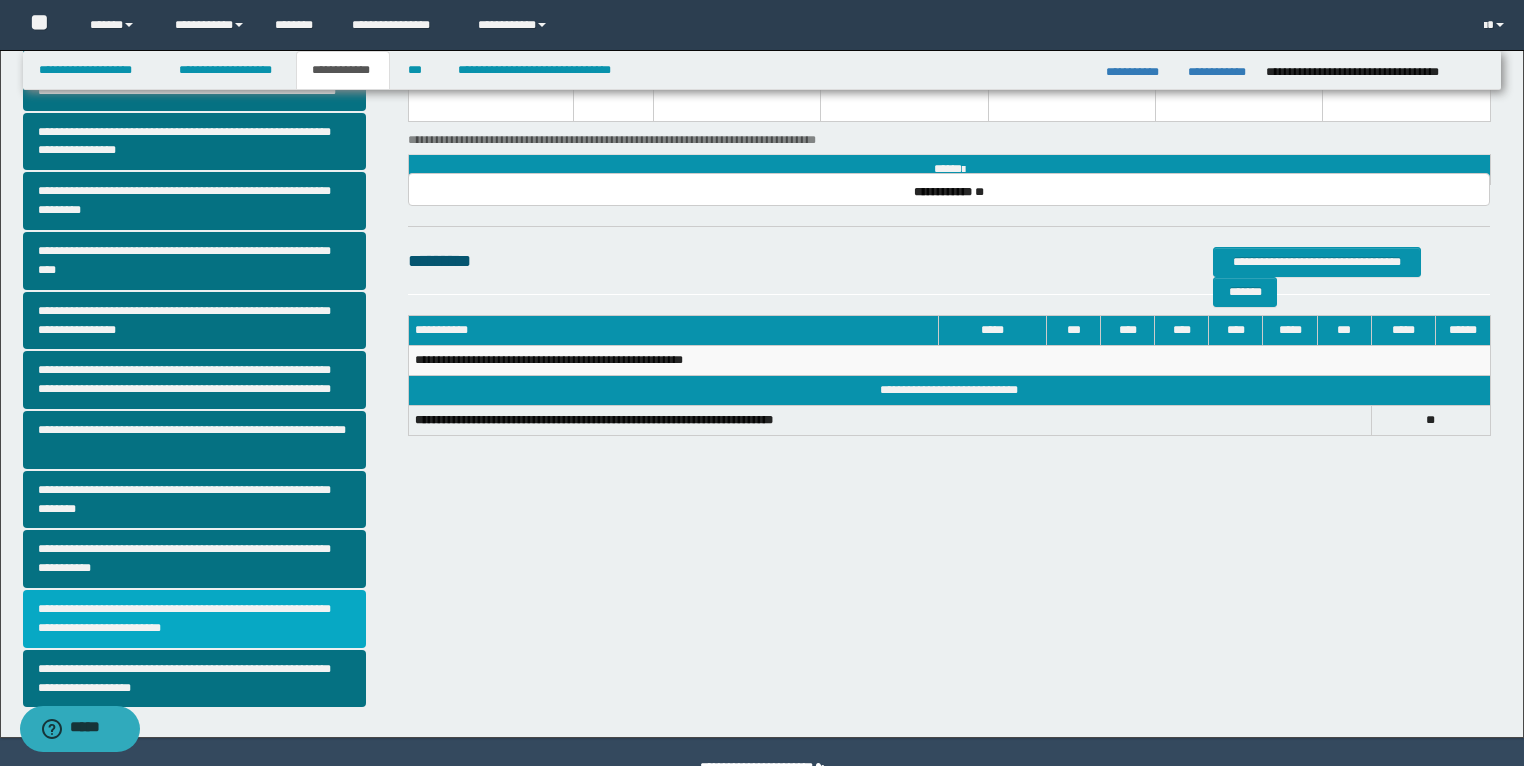 scroll, scrollTop: 345, scrollLeft: 0, axis: vertical 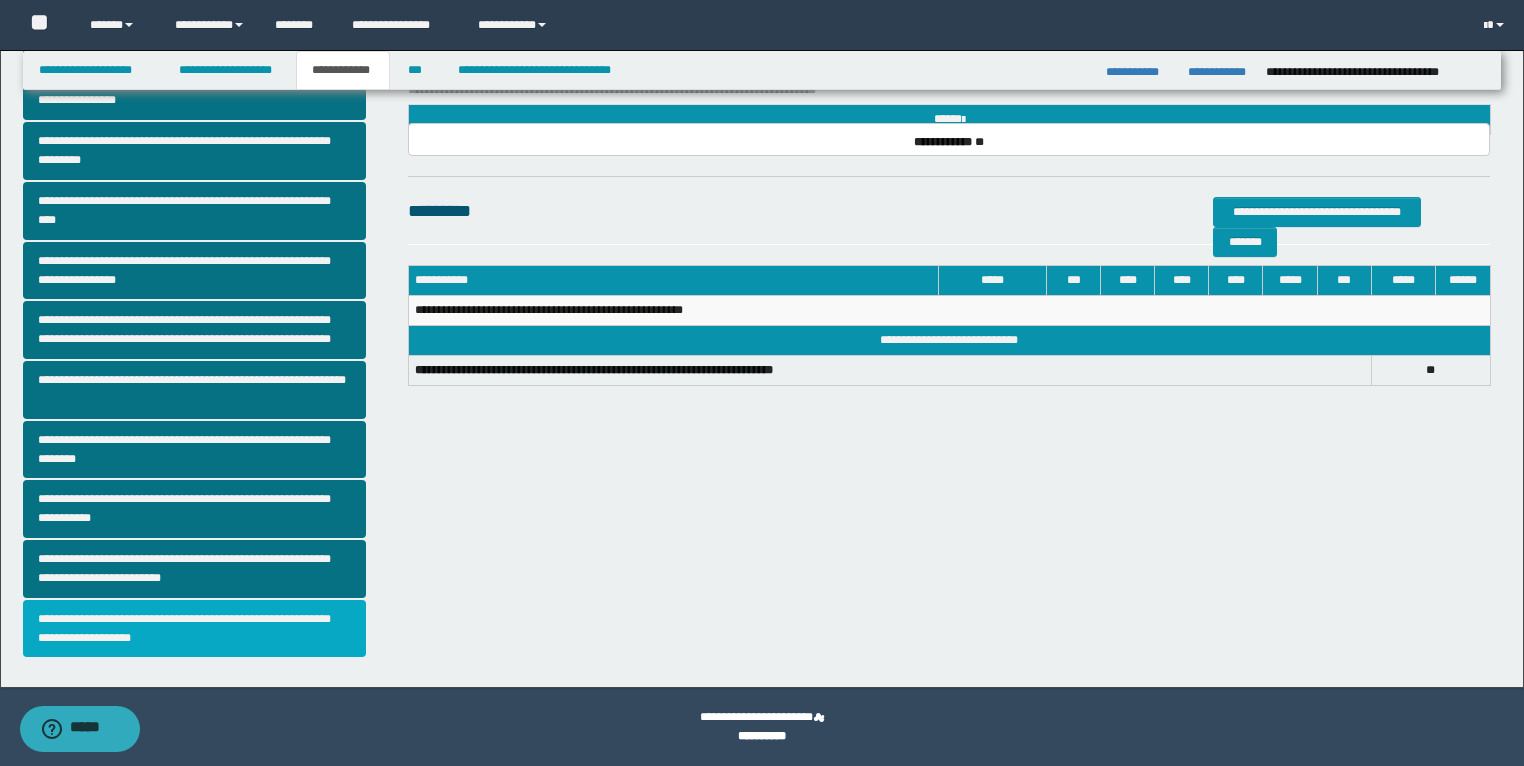 click on "**********" at bounding box center [195, 629] 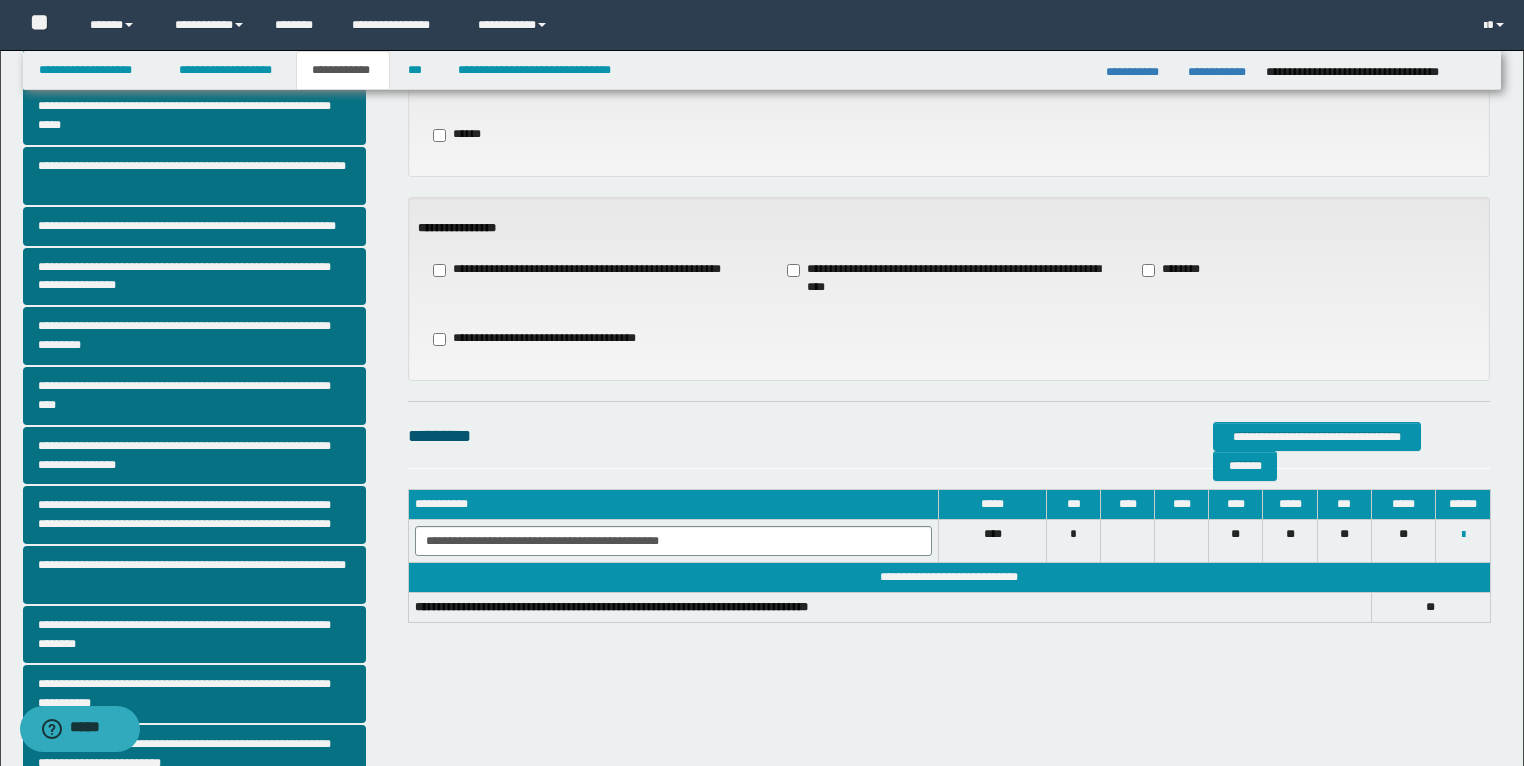 scroll, scrollTop: 80, scrollLeft: 0, axis: vertical 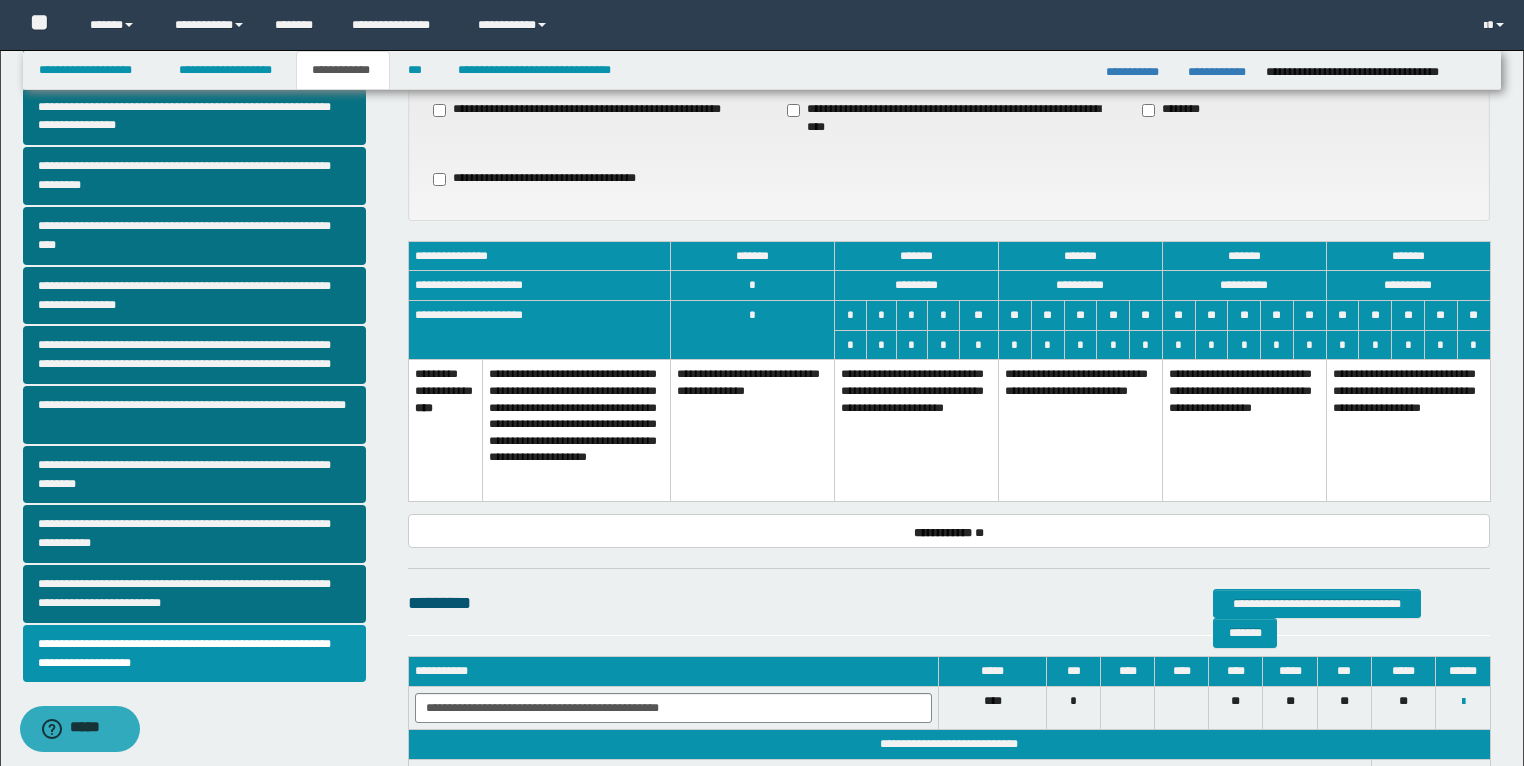 click on "**********" at bounding box center [917, 431] 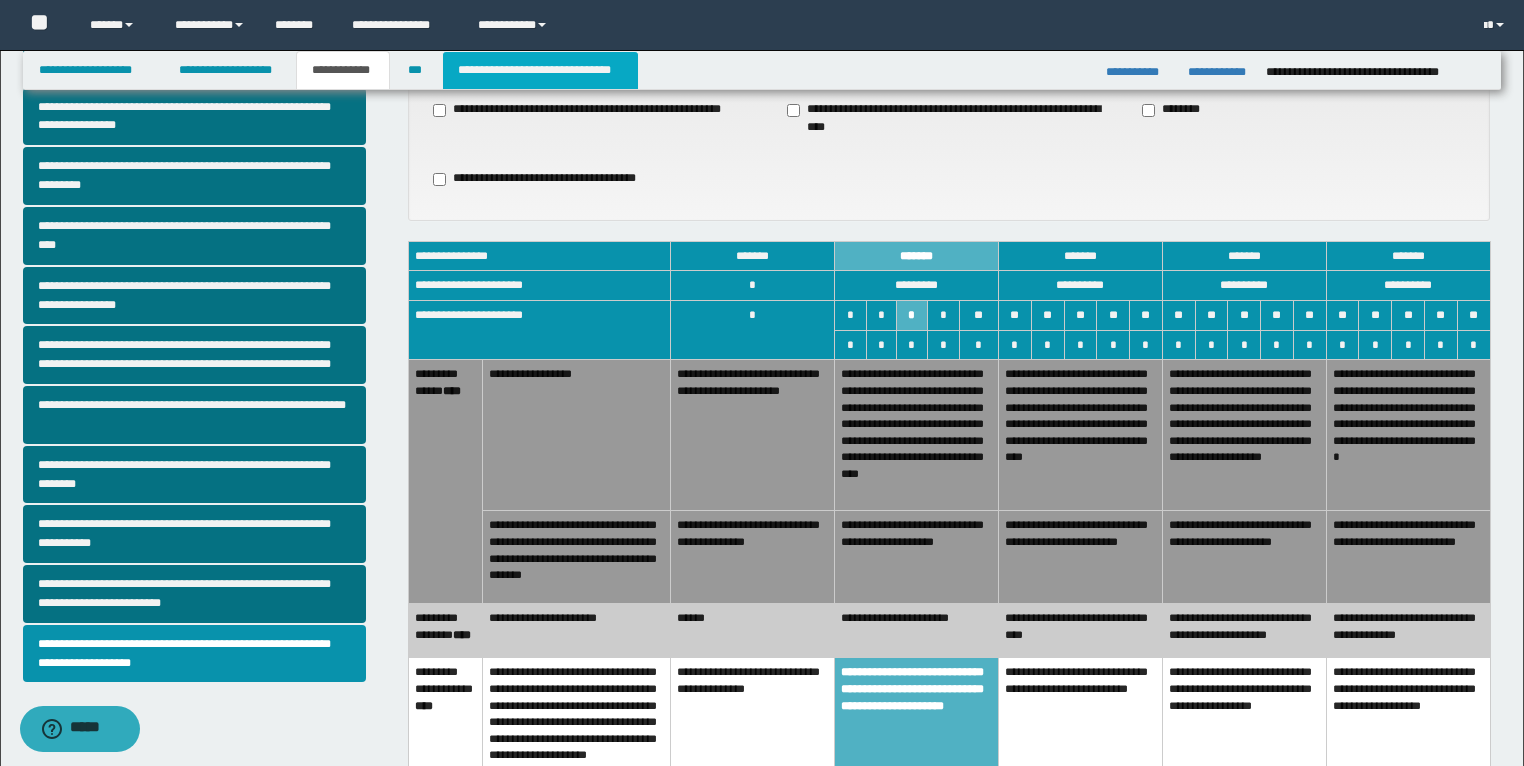 click on "**********" at bounding box center [540, 70] 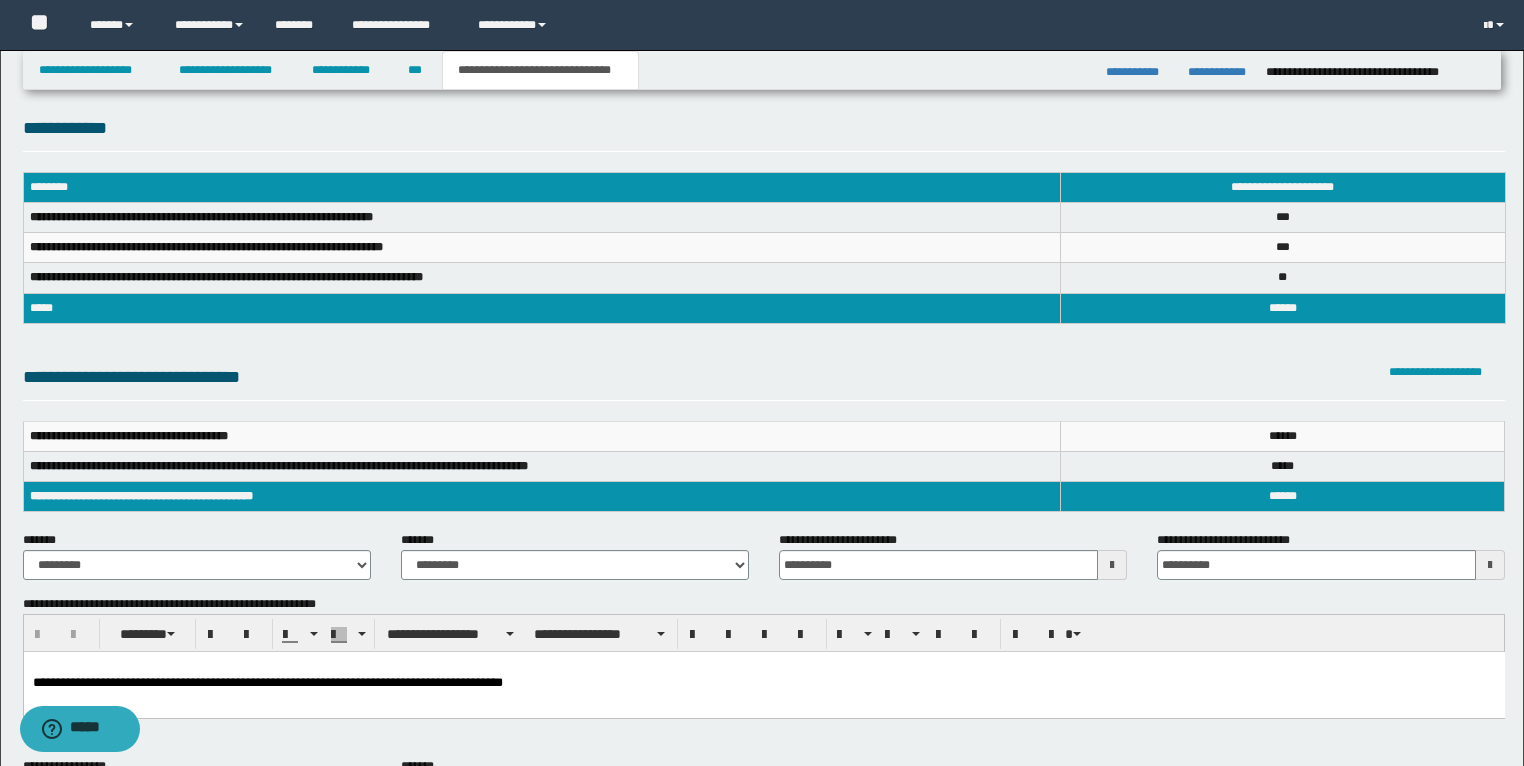 scroll, scrollTop: 0, scrollLeft: 0, axis: both 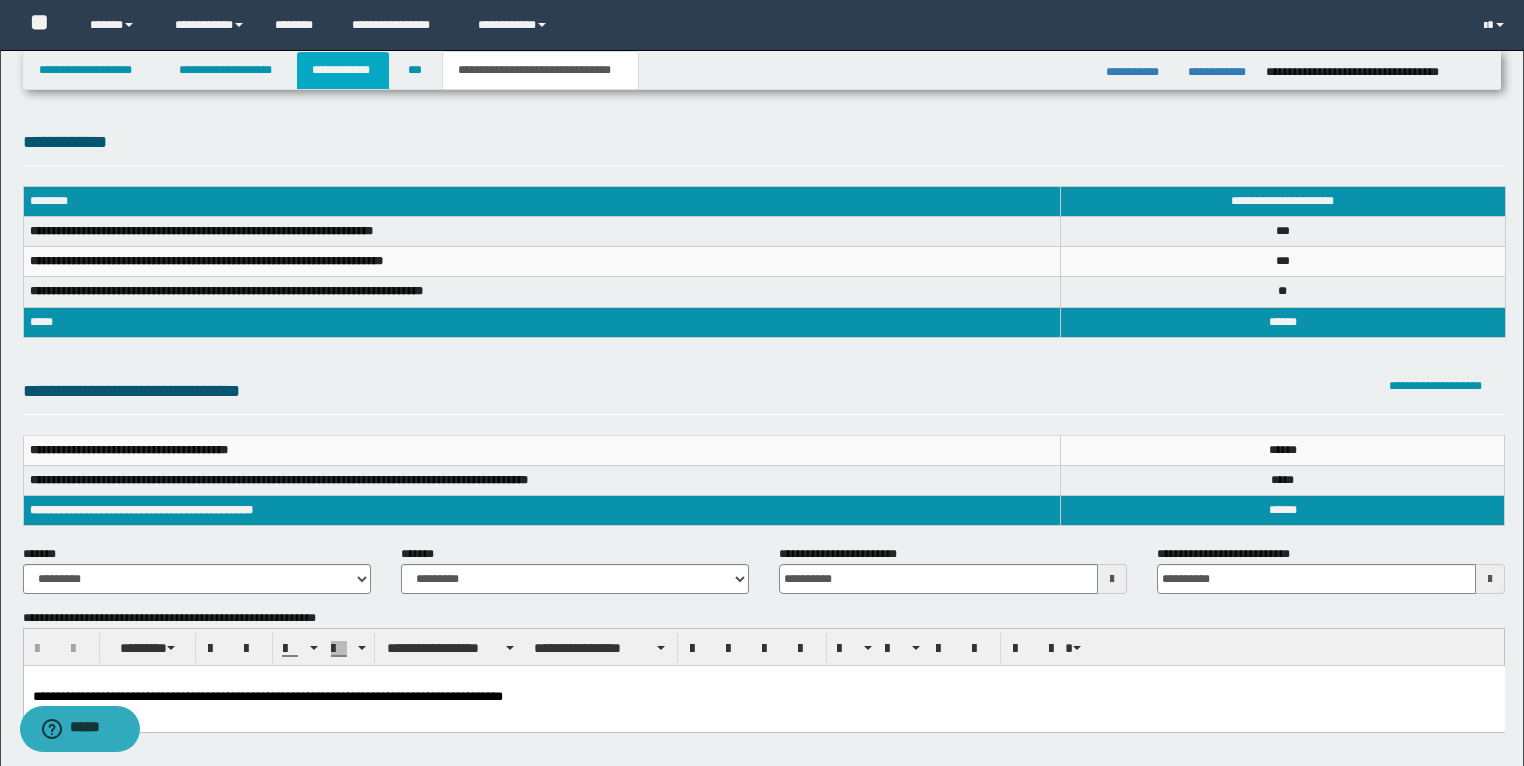 click on "**********" at bounding box center (343, 70) 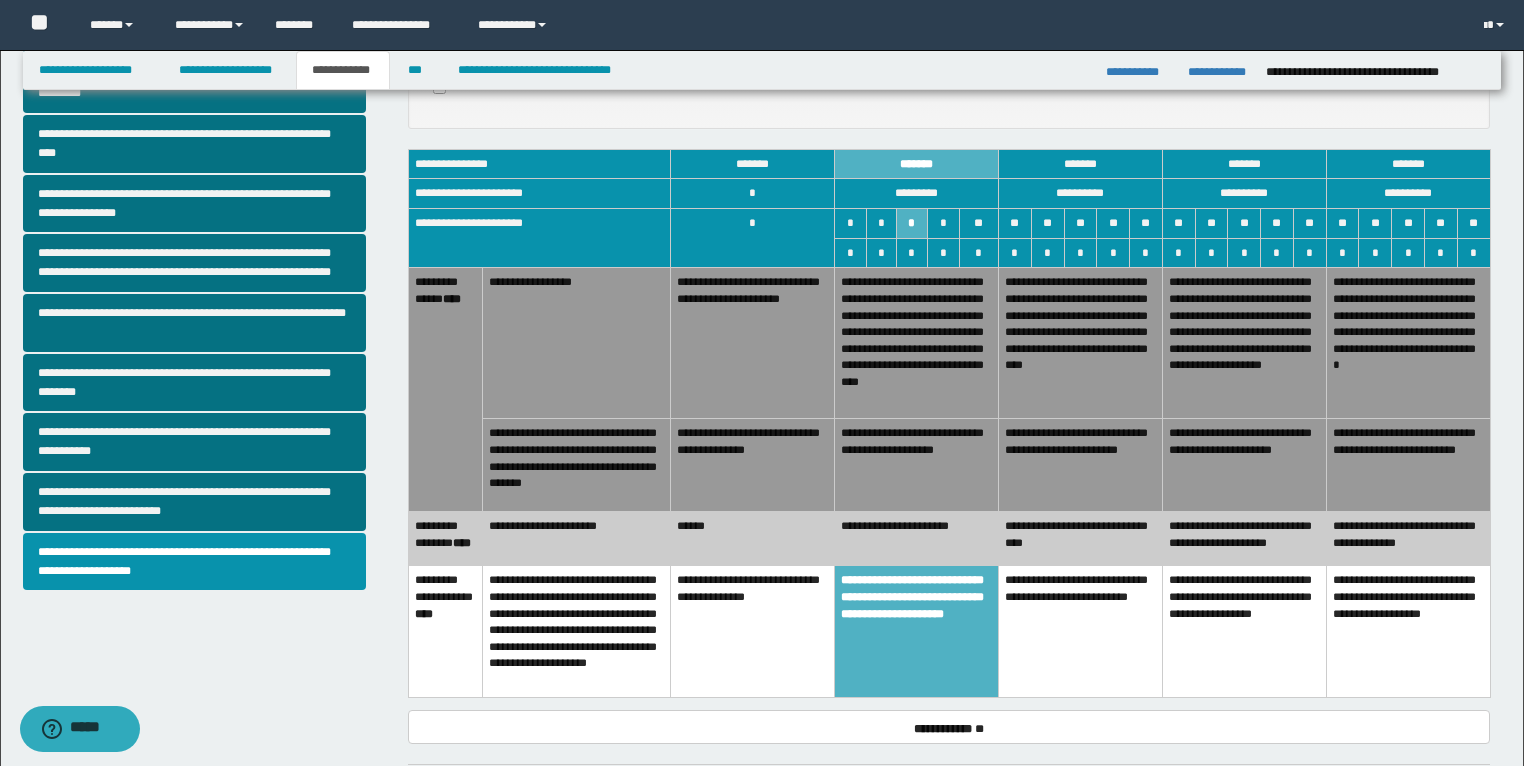 scroll, scrollTop: 279, scrollLeft: 0, axis: vertical 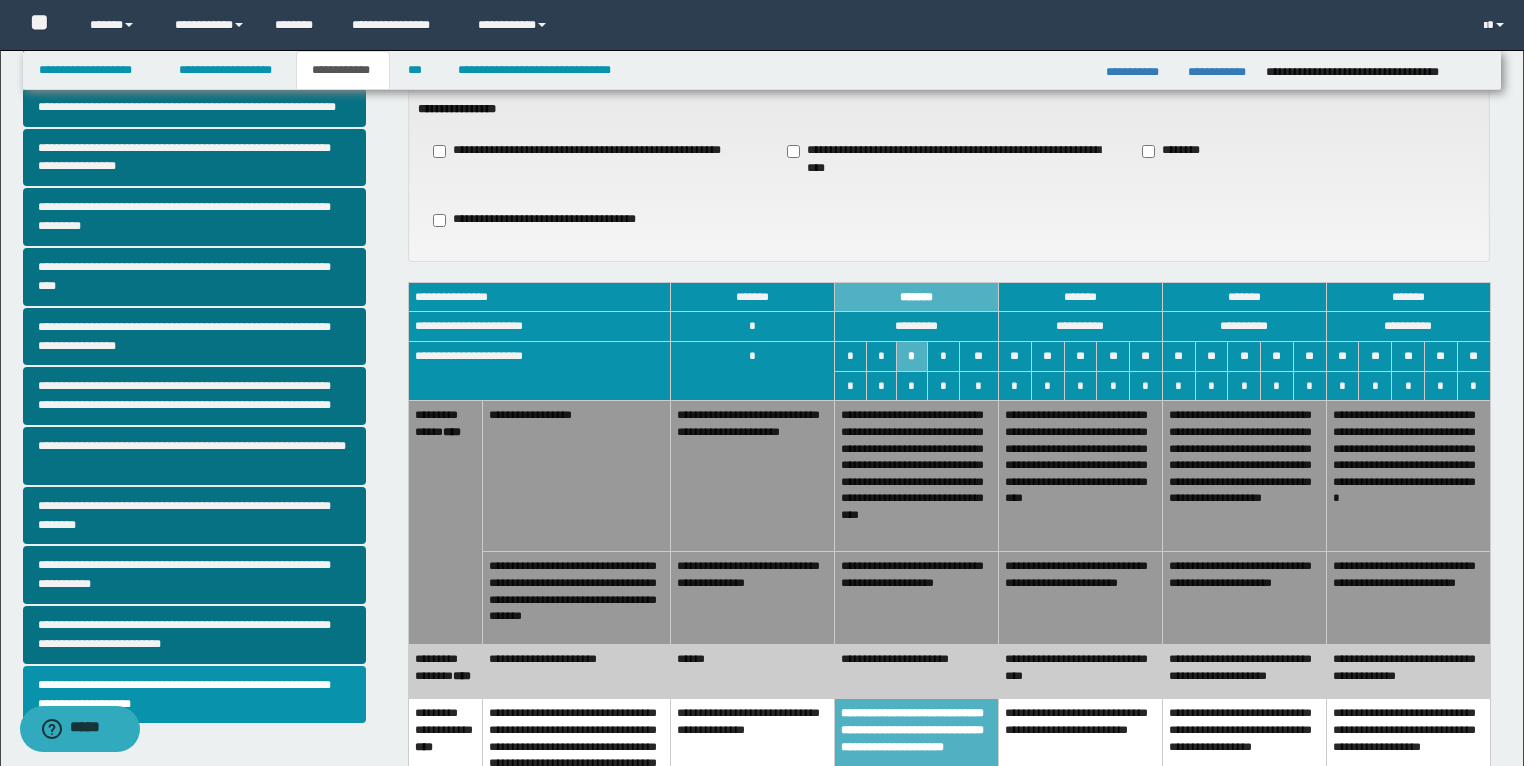 click on "**********" at bounding box center (343, 70) 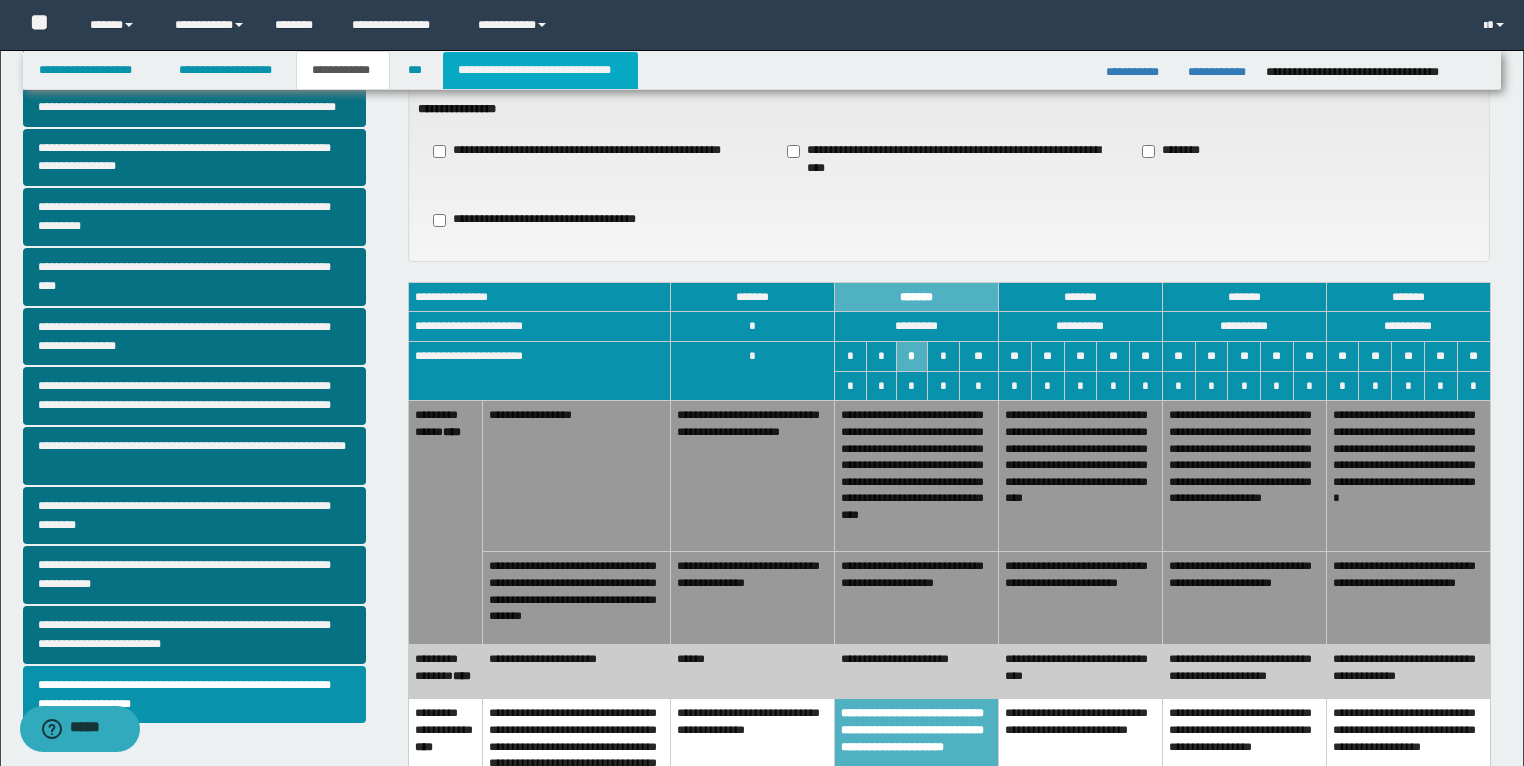 click on "**********" at bounding box center [540, 70] 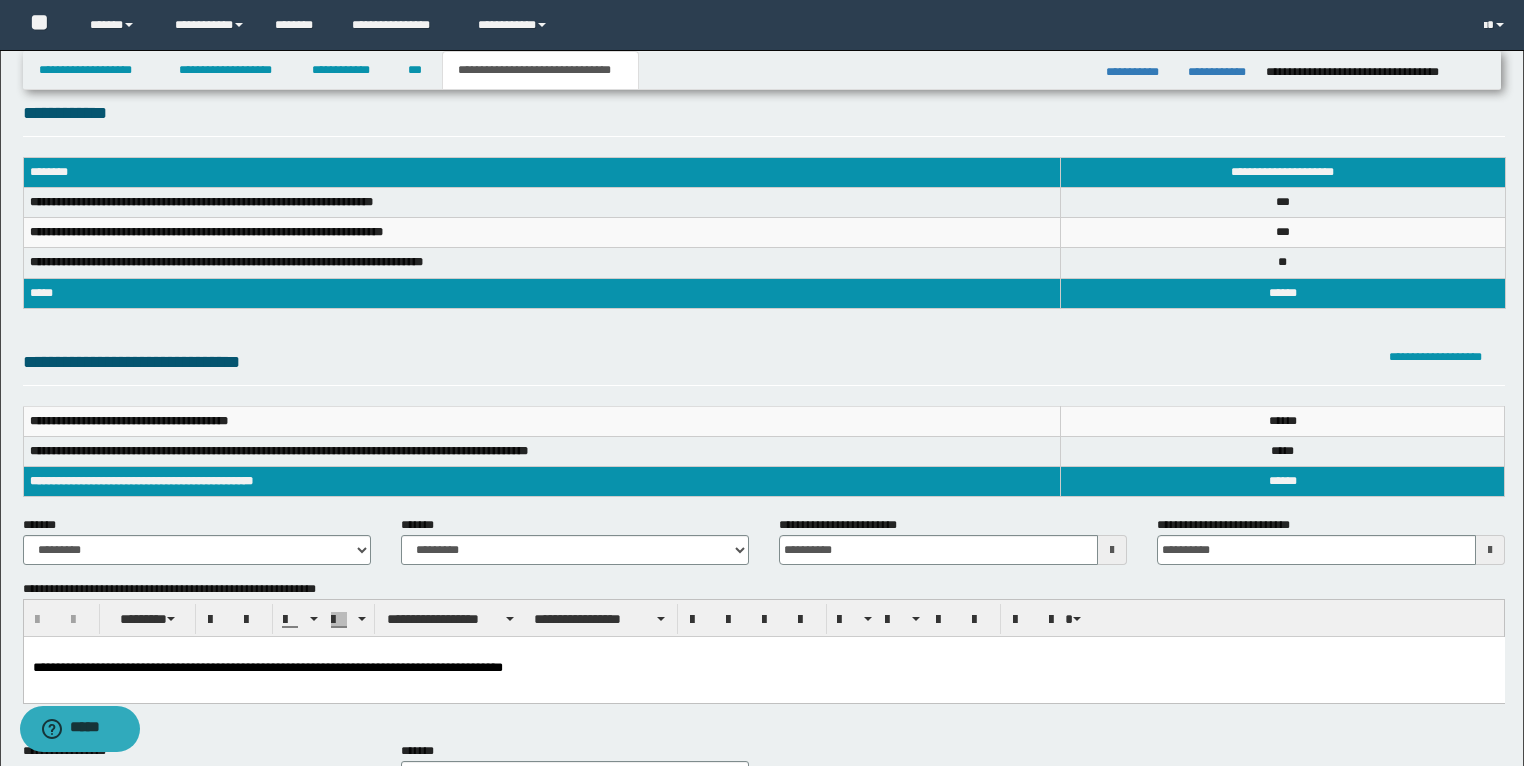 scroll, scrollTop: 0, scrollLeft: 0, axis: both 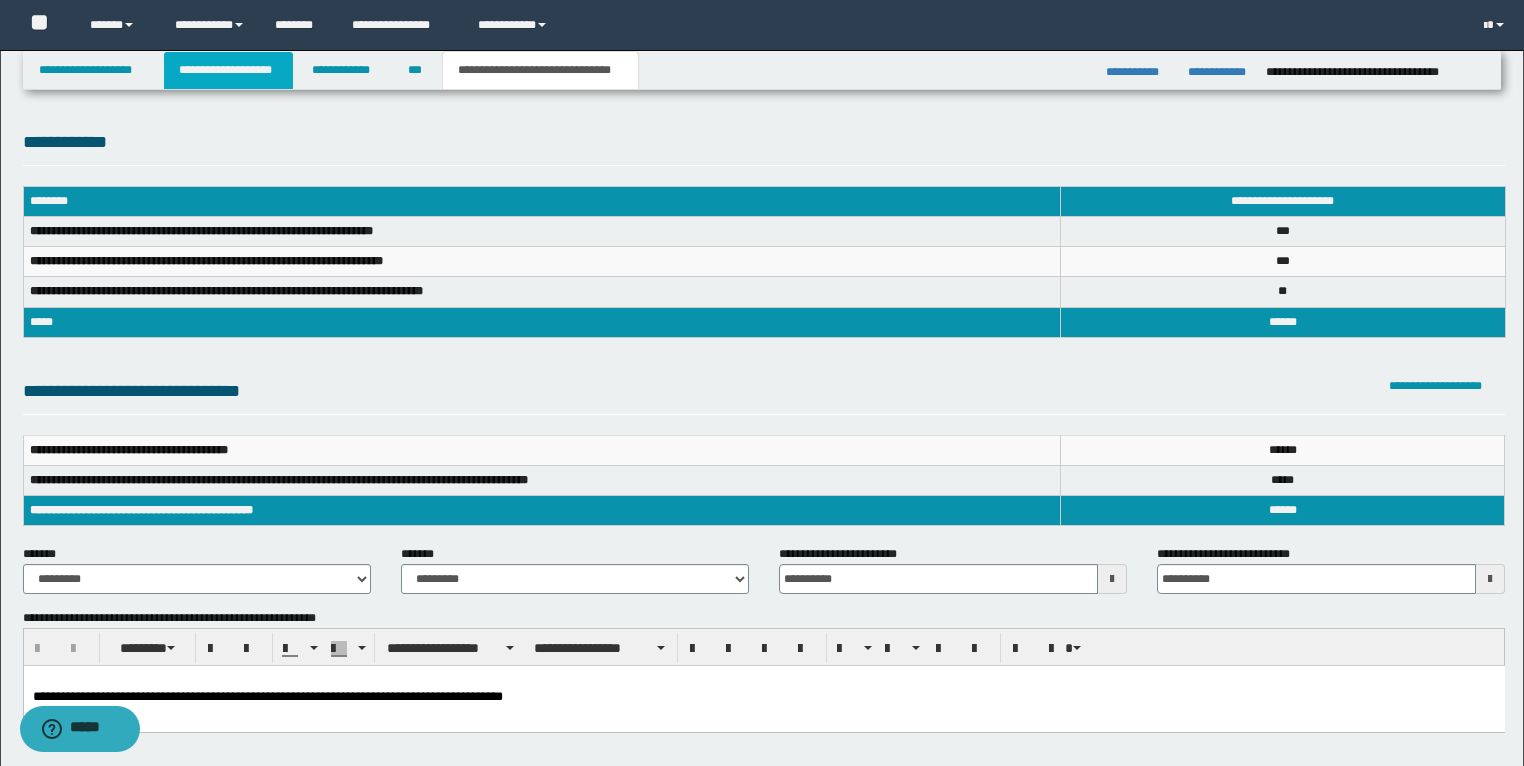 click on "**********" at bounding box center (228, 70) 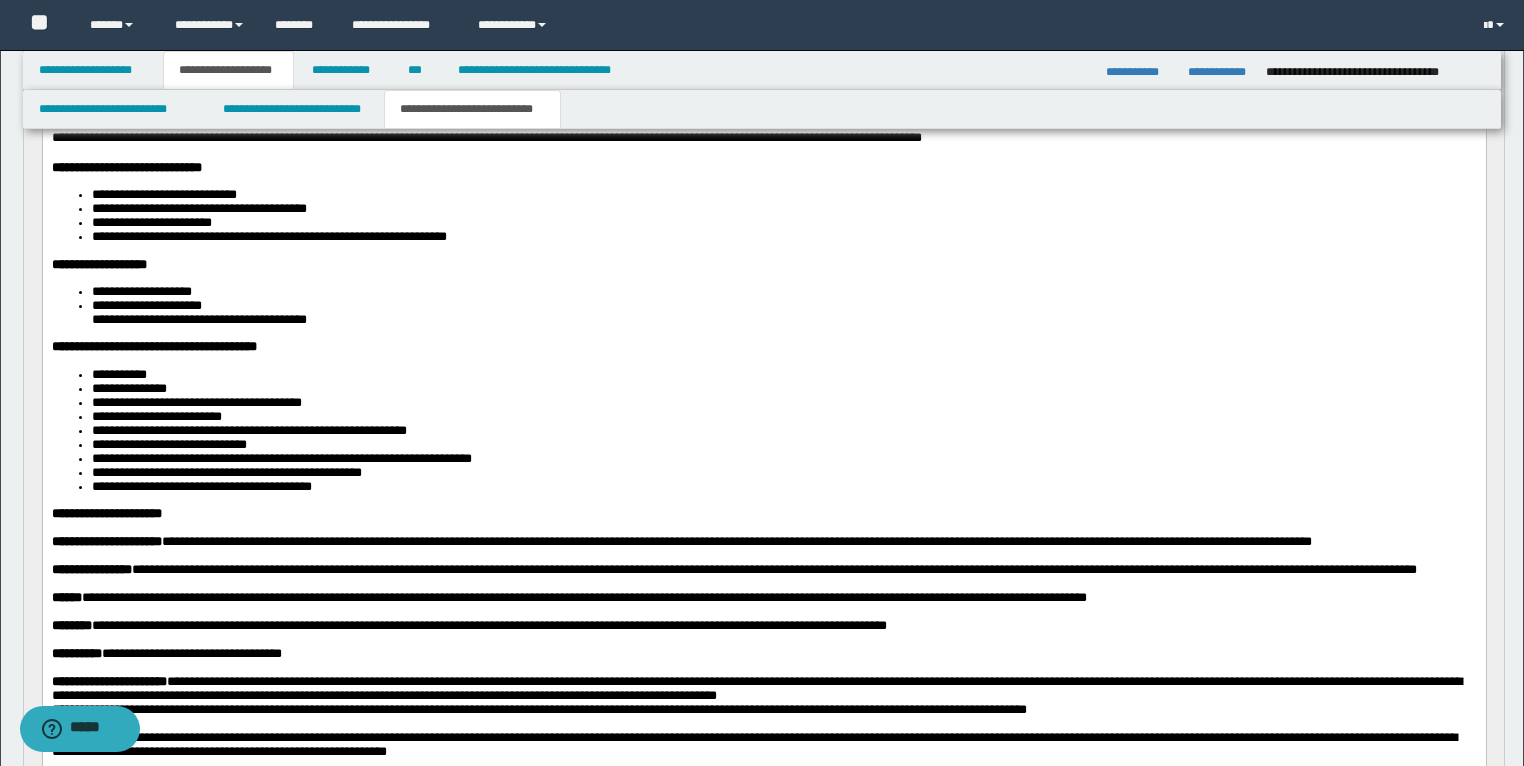 scroll, scrollTop: 480, scrollLeft: 0, axis: vertical 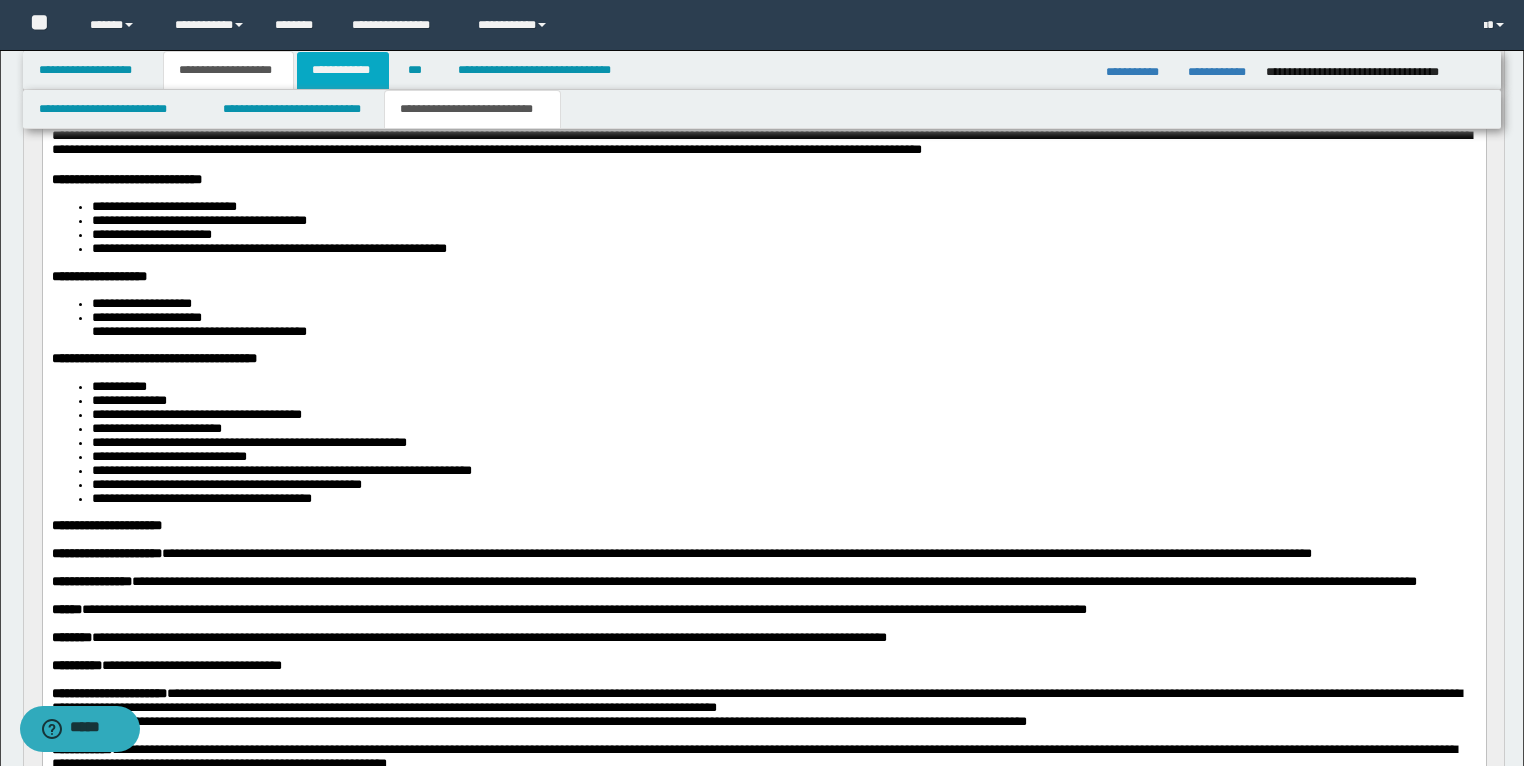 click on "**********" at bounding box center (343, 70) 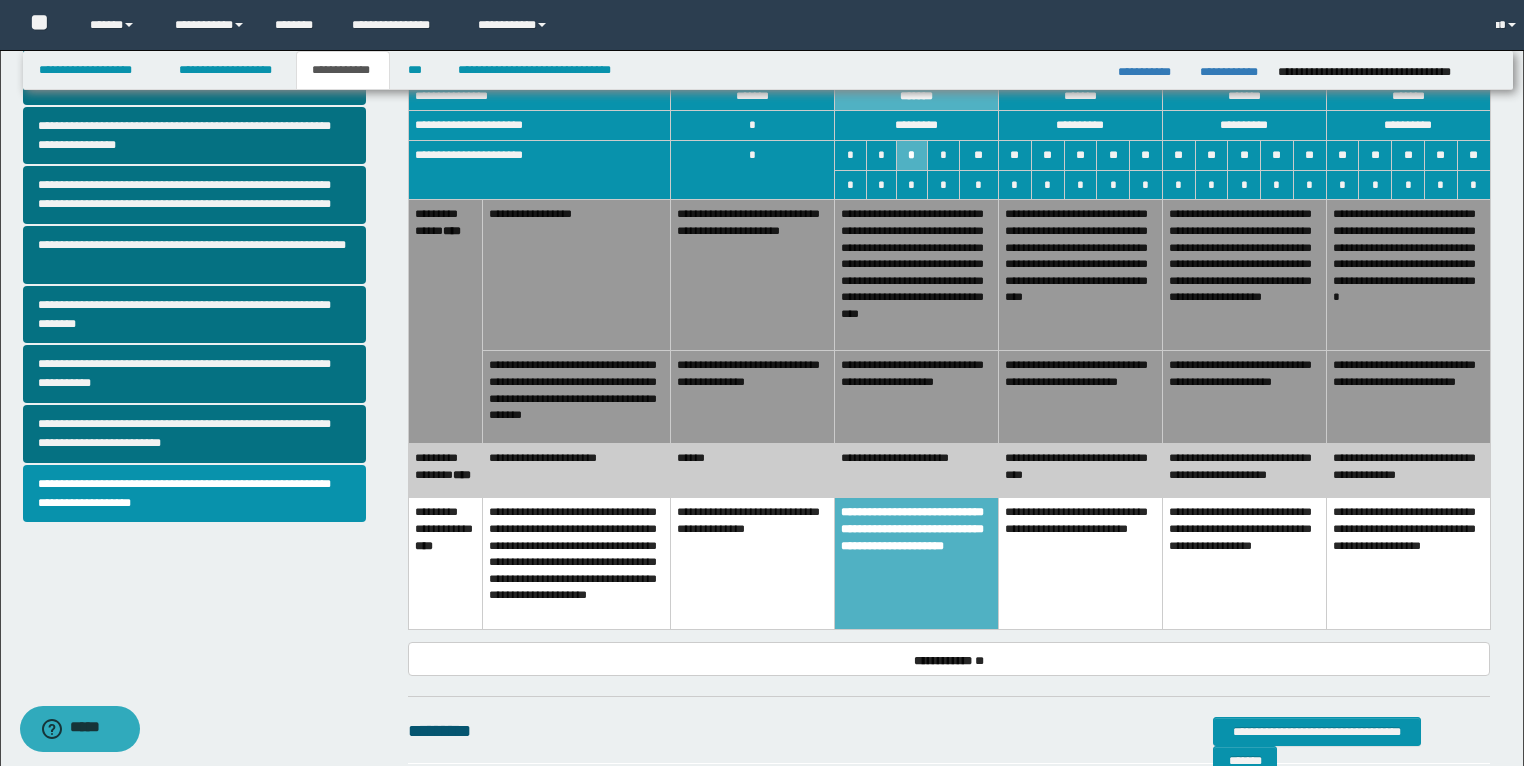 scroll, scrollTop: 448, scrollLeft: 0, axis: vertical 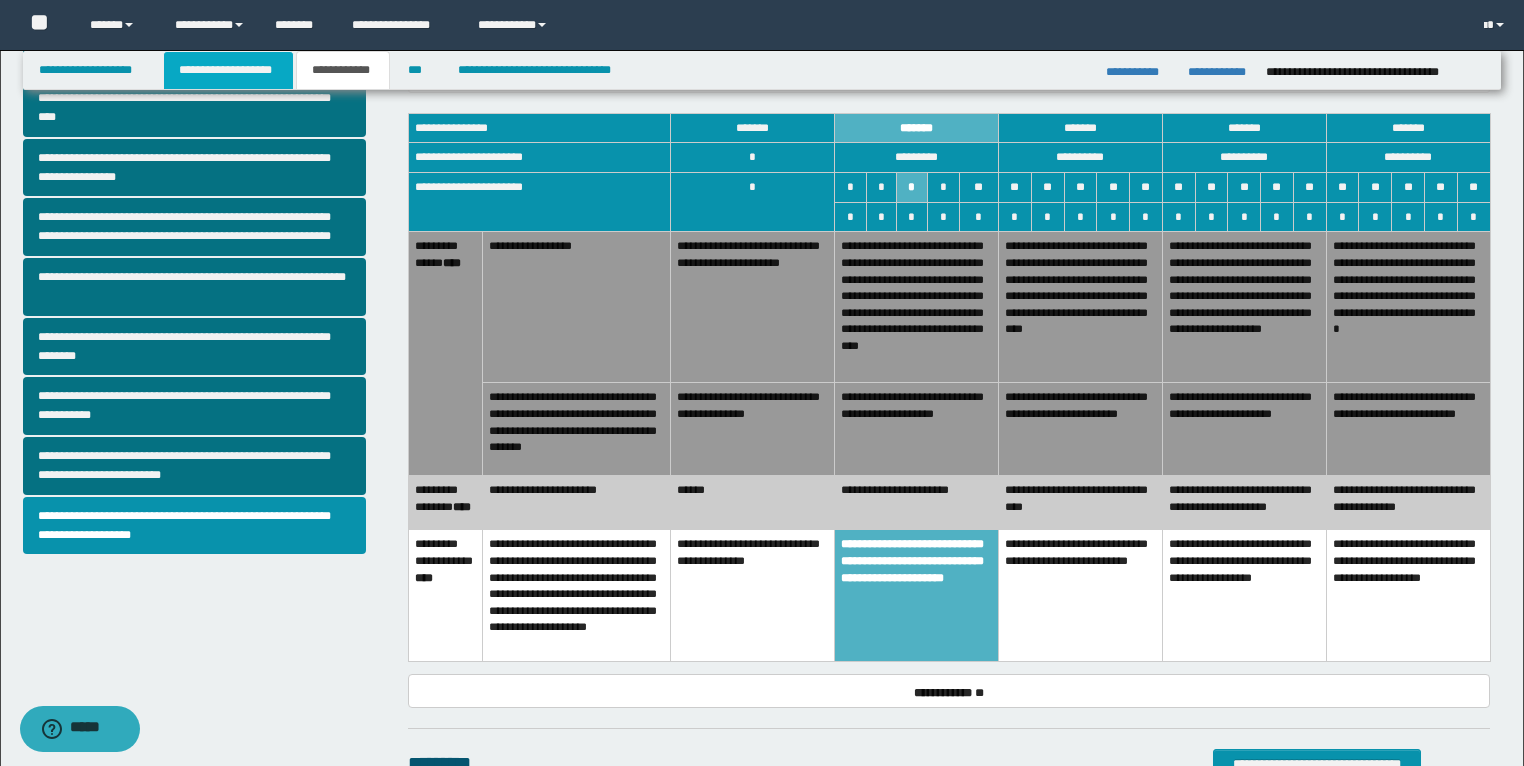 click on "**********" at bounding box center (228, 70) 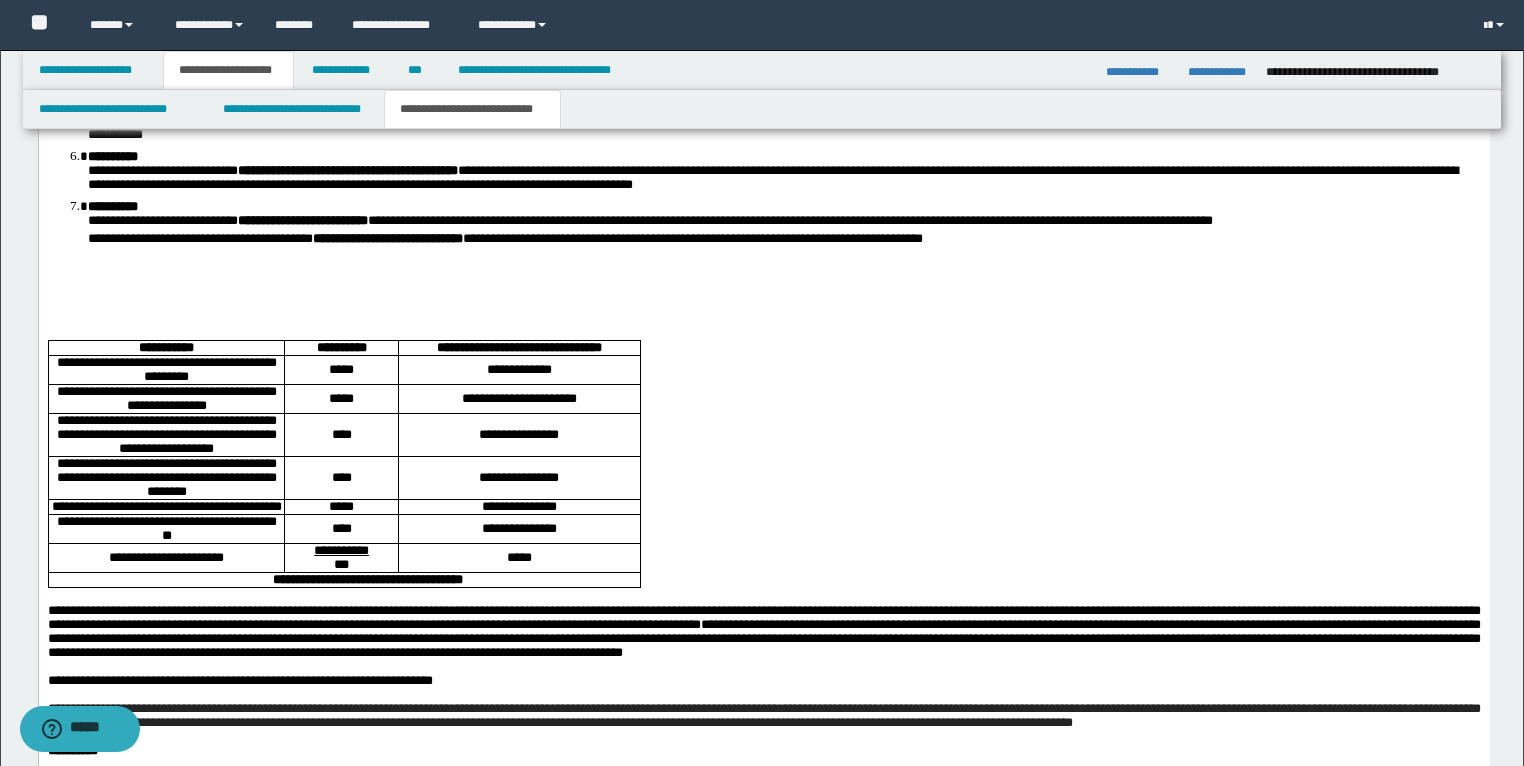 scroll, scrollTop: 2960, scrollLeft: 0, axis: vertical 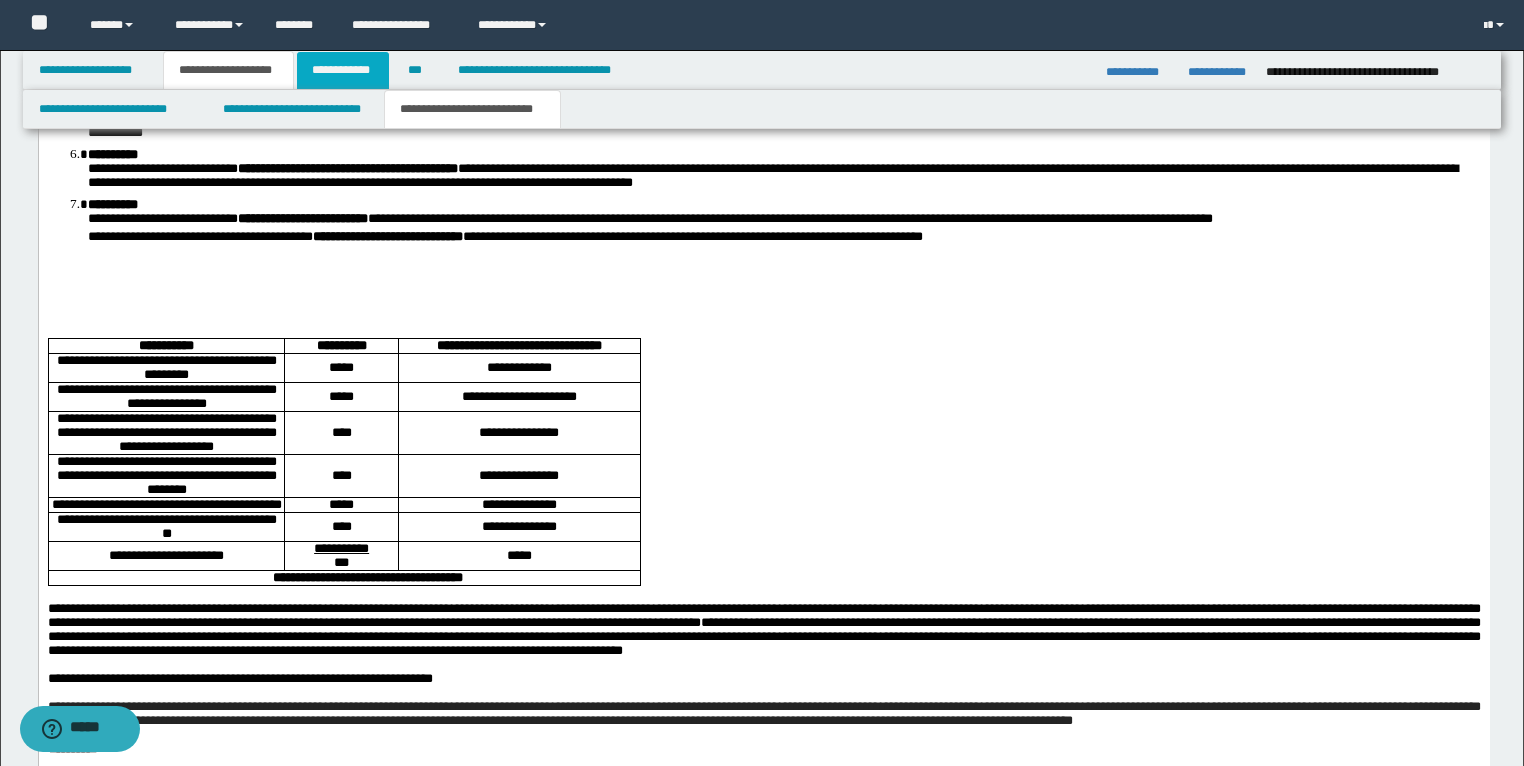 click on "**********" at bounding box center (343, 70) 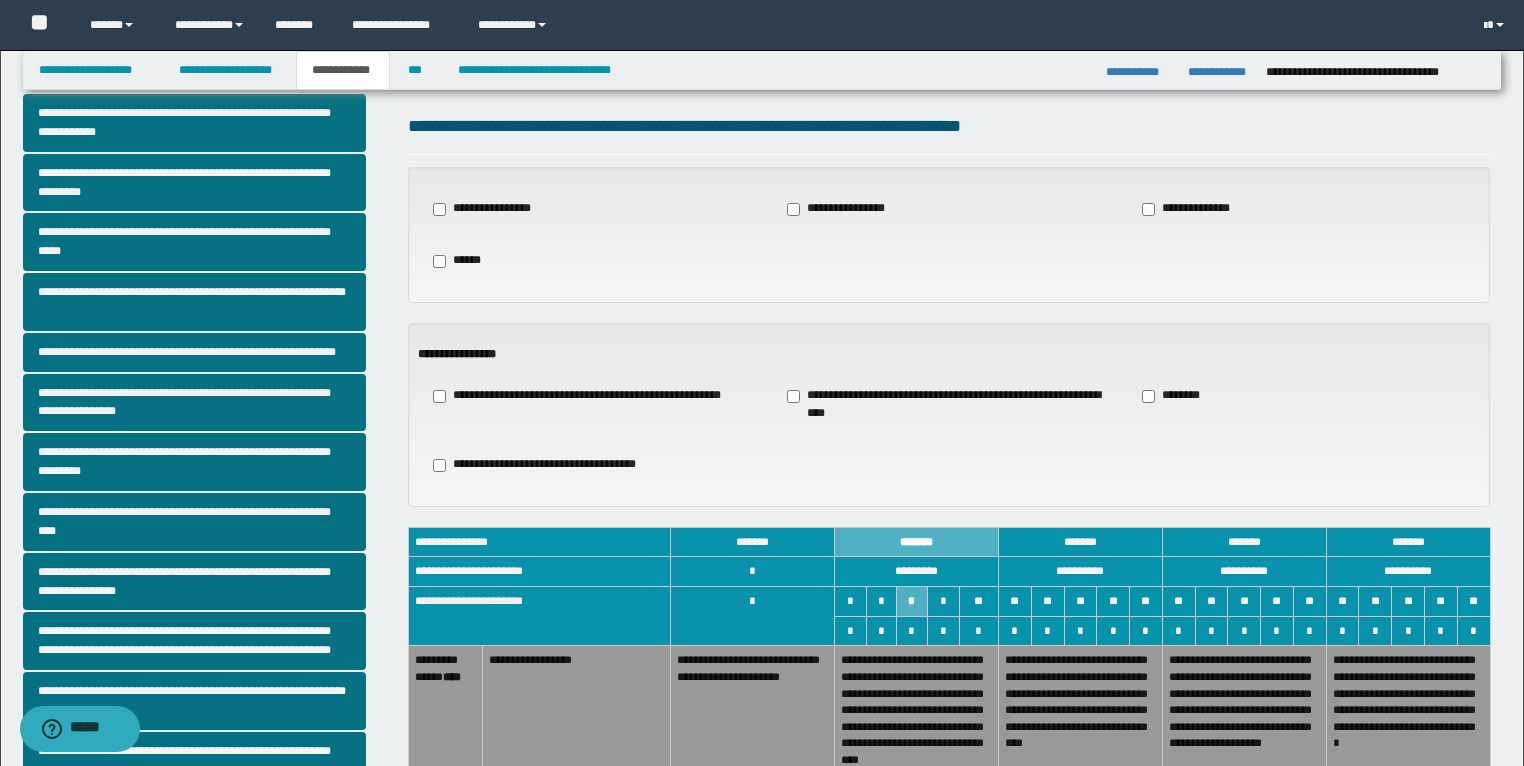 scroll, scrollTop: 0, scrollLeft: 0, axis: both 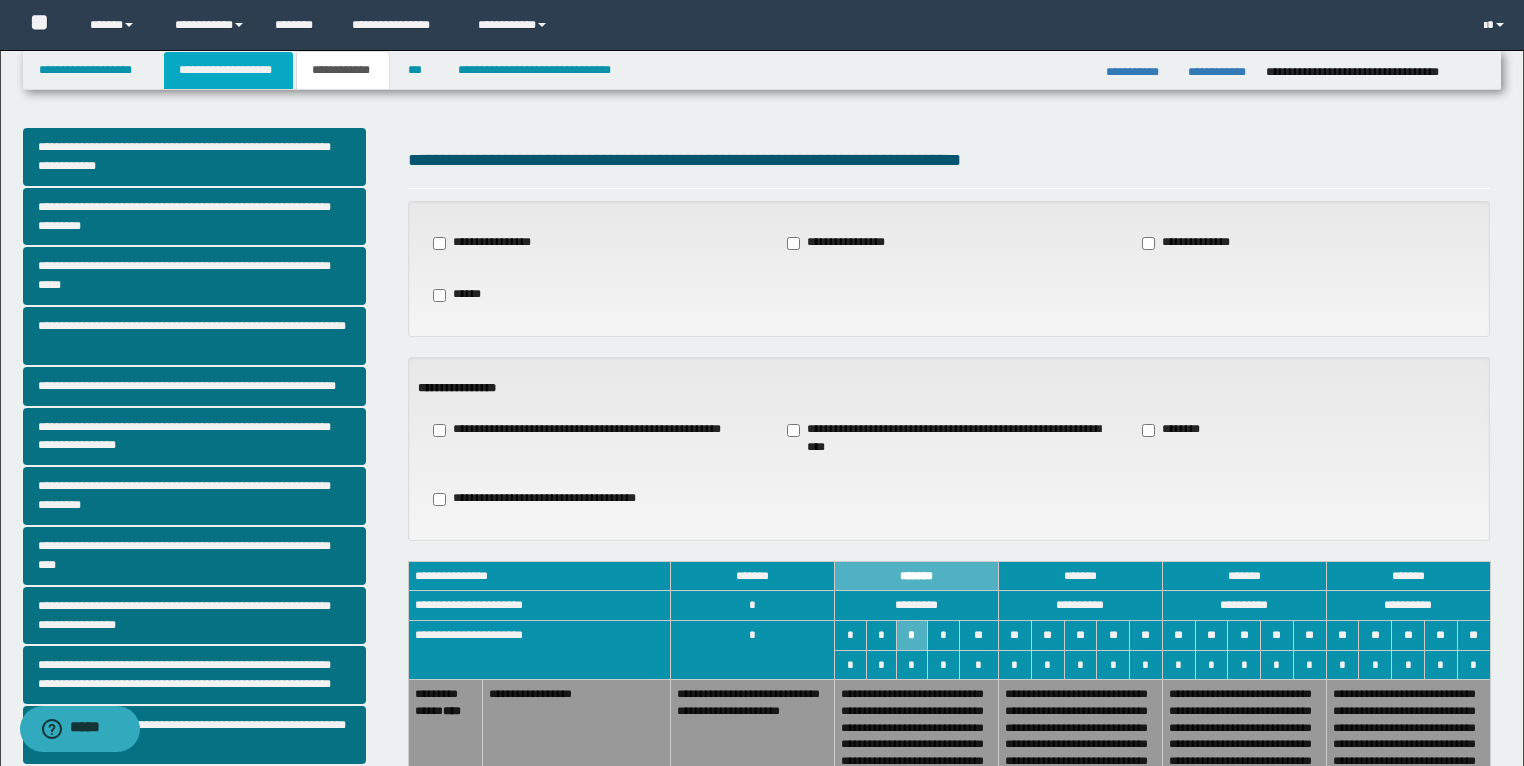 click on "**********" at bounding box center (228, 70) 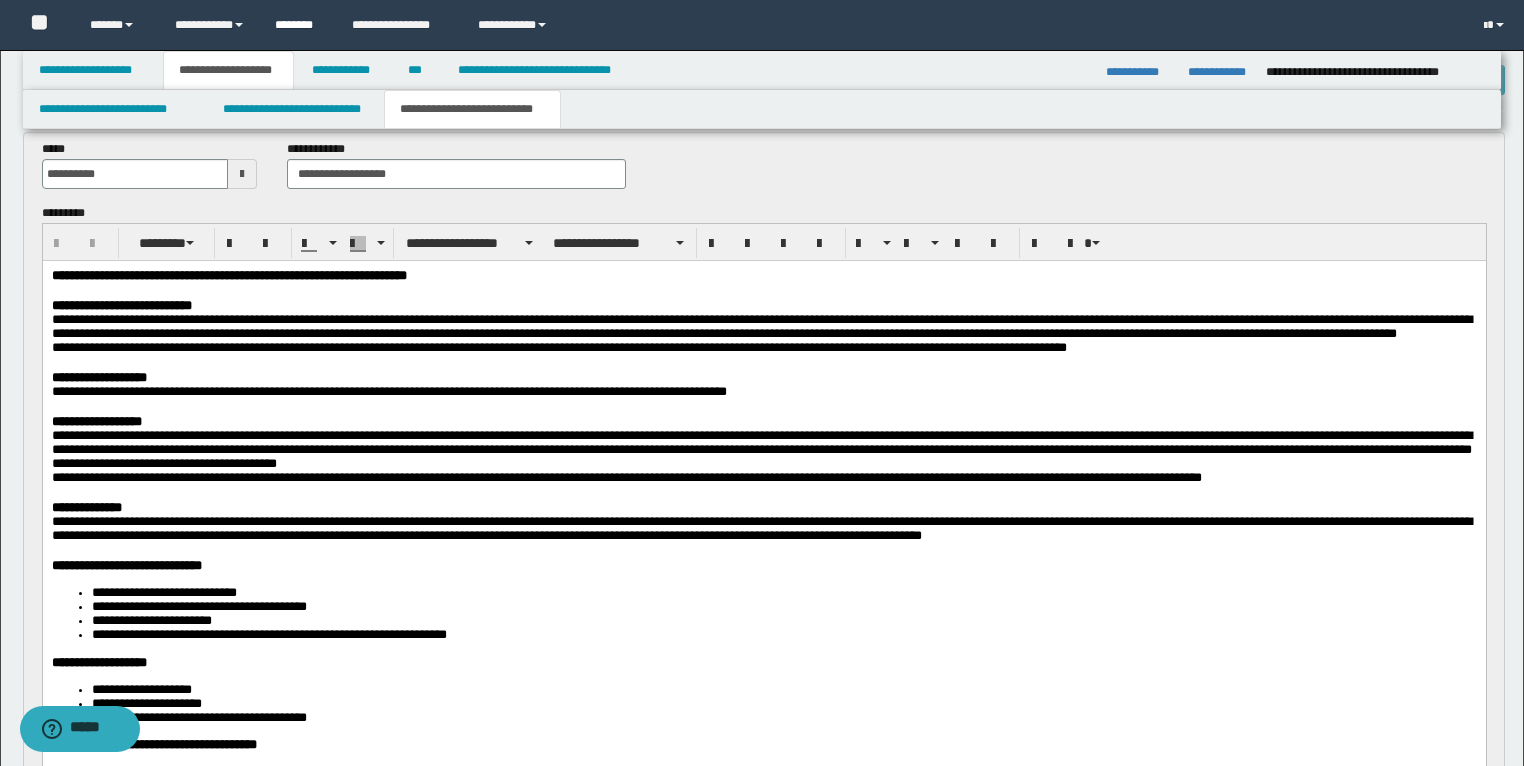 scroll, scrollTop: 80, scrollLeft: 0, axis: vertical 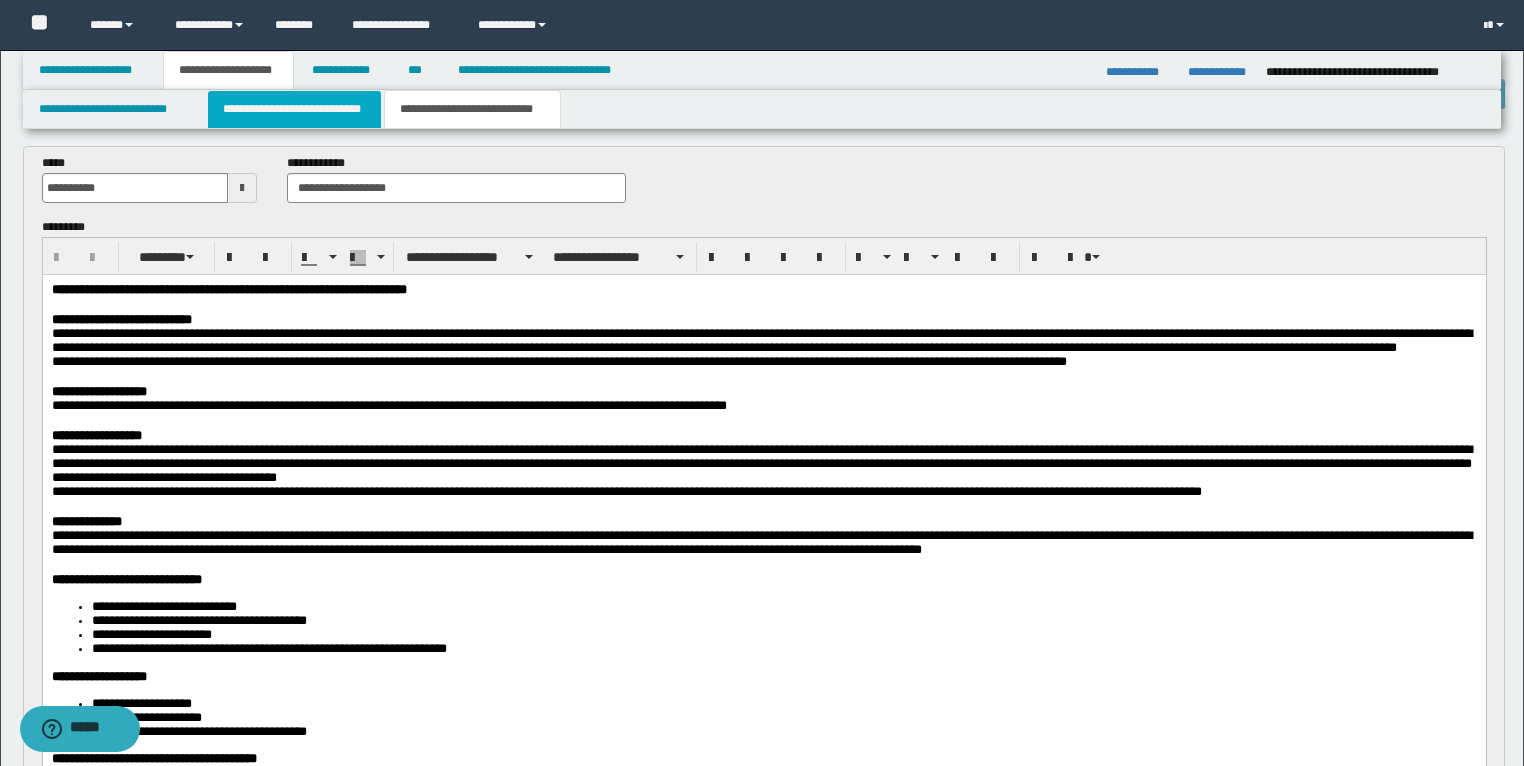 click on "**********" at bounding box center (294, 109) 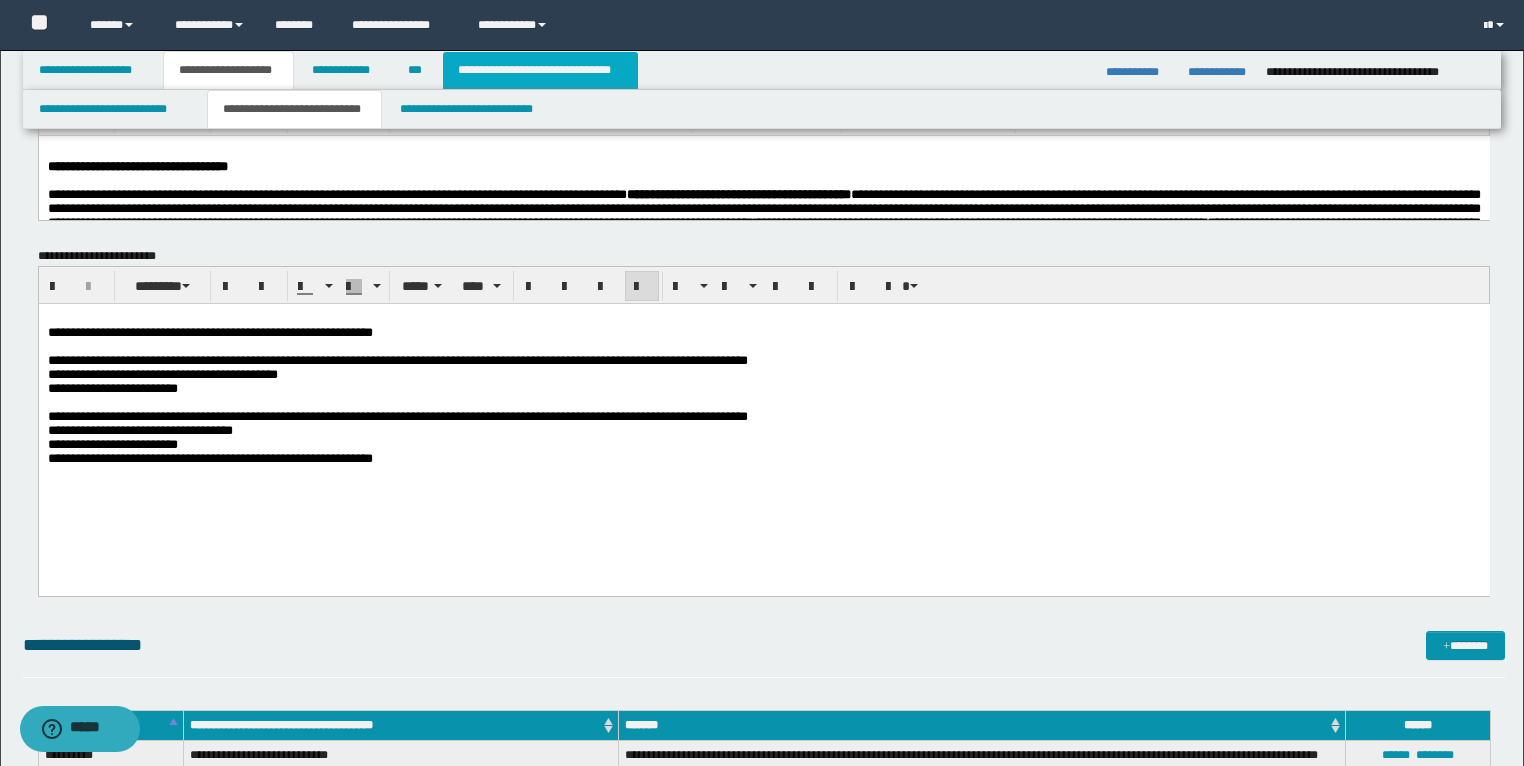 click on "**********" at bounding box center (540, 70) 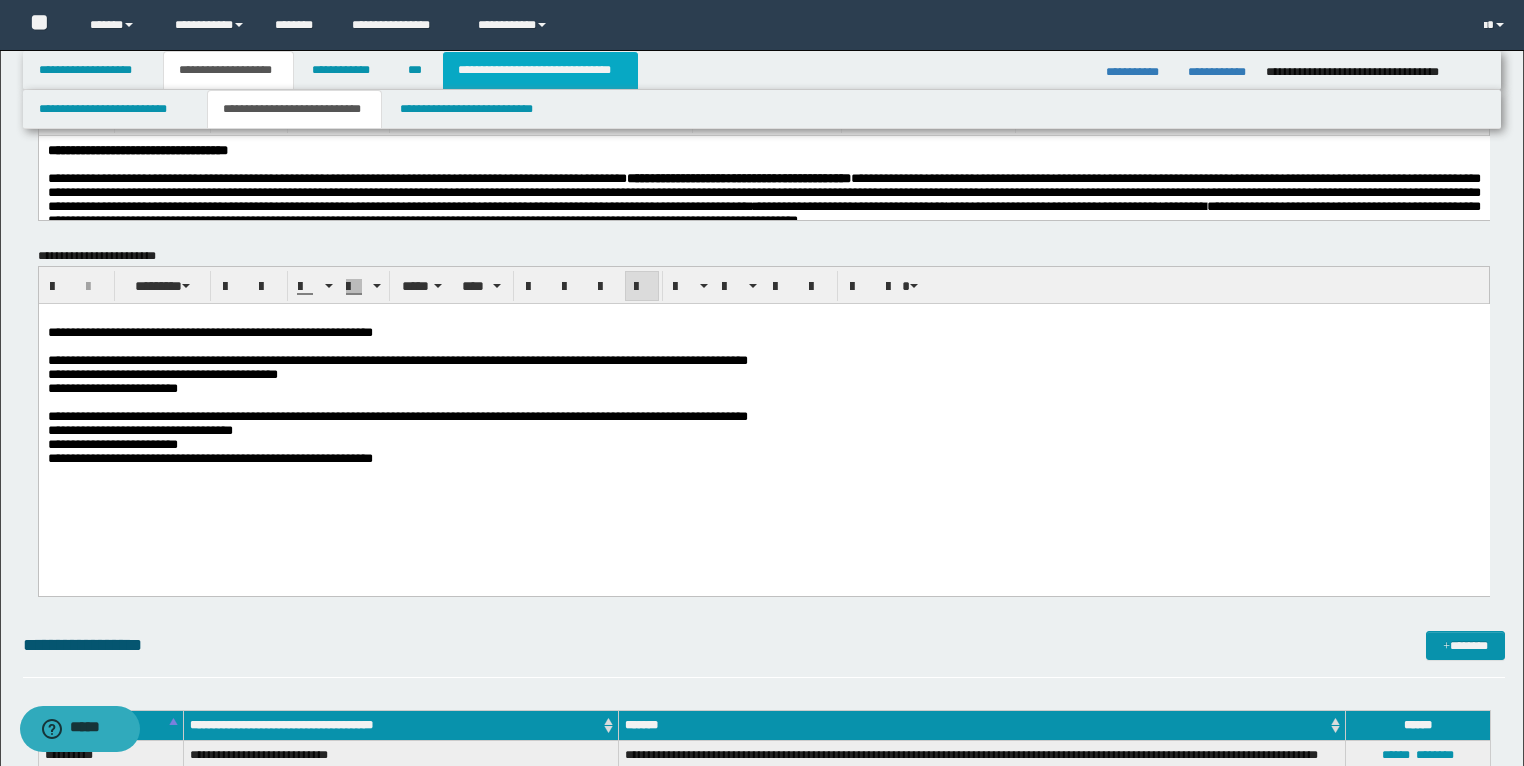 scroll, scrollTop: 48, scrollLeft: 0, axis: vertical 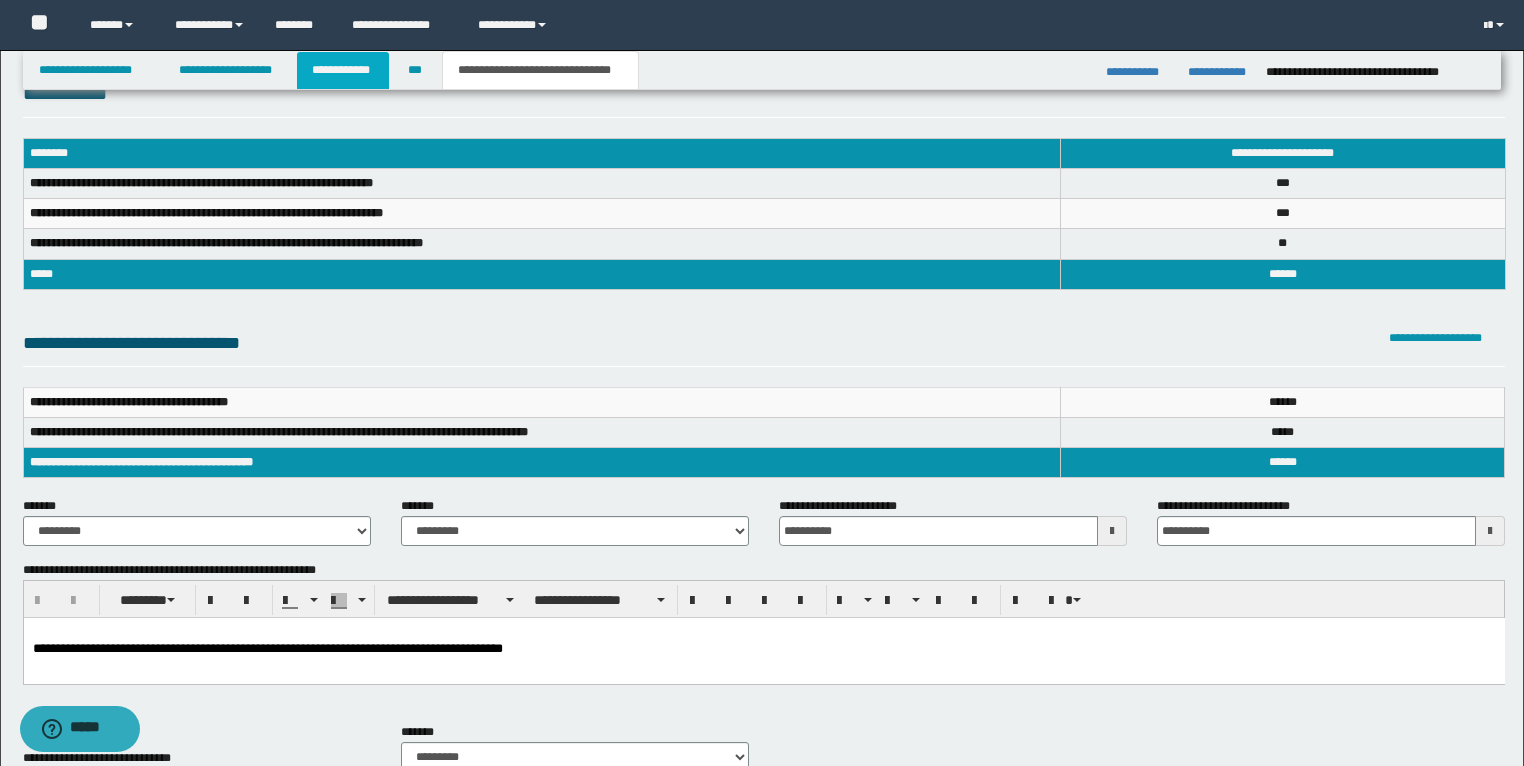 click on "**********" at bounding box center (343, 70) 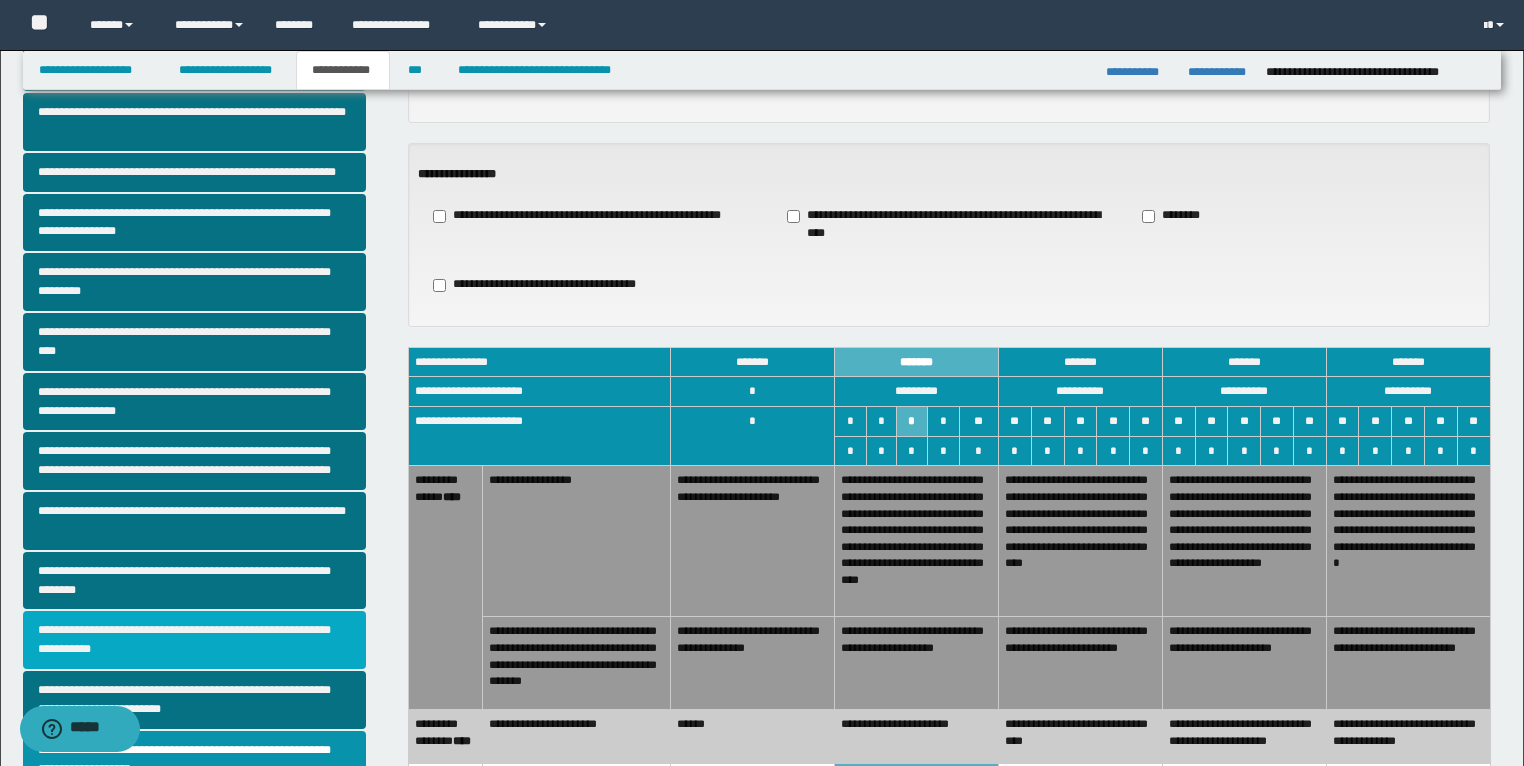 scroll, scrollTop: 199, scrollLeft: 0, axis: vertical 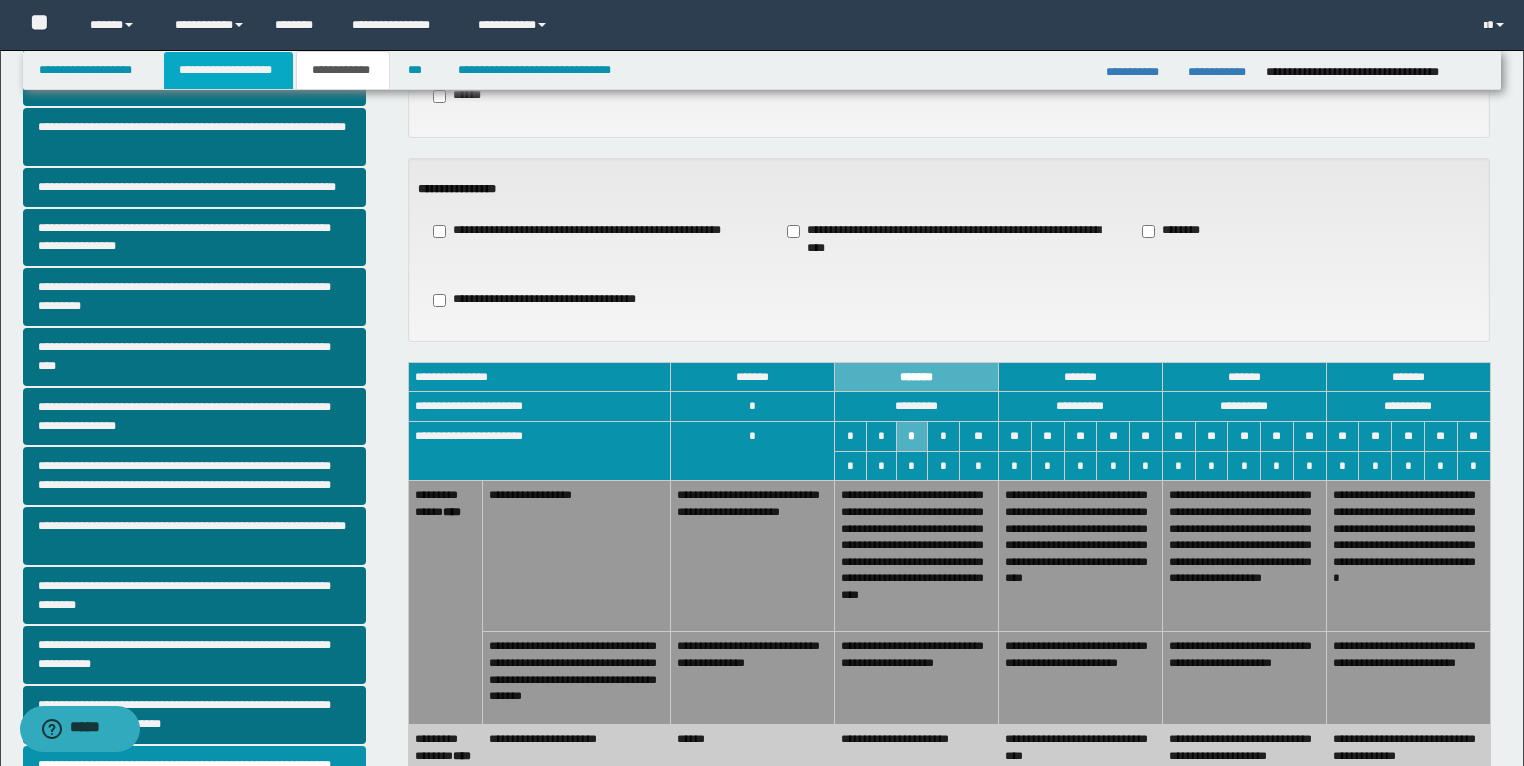 click on "**********" at bounding box center [228, 70] 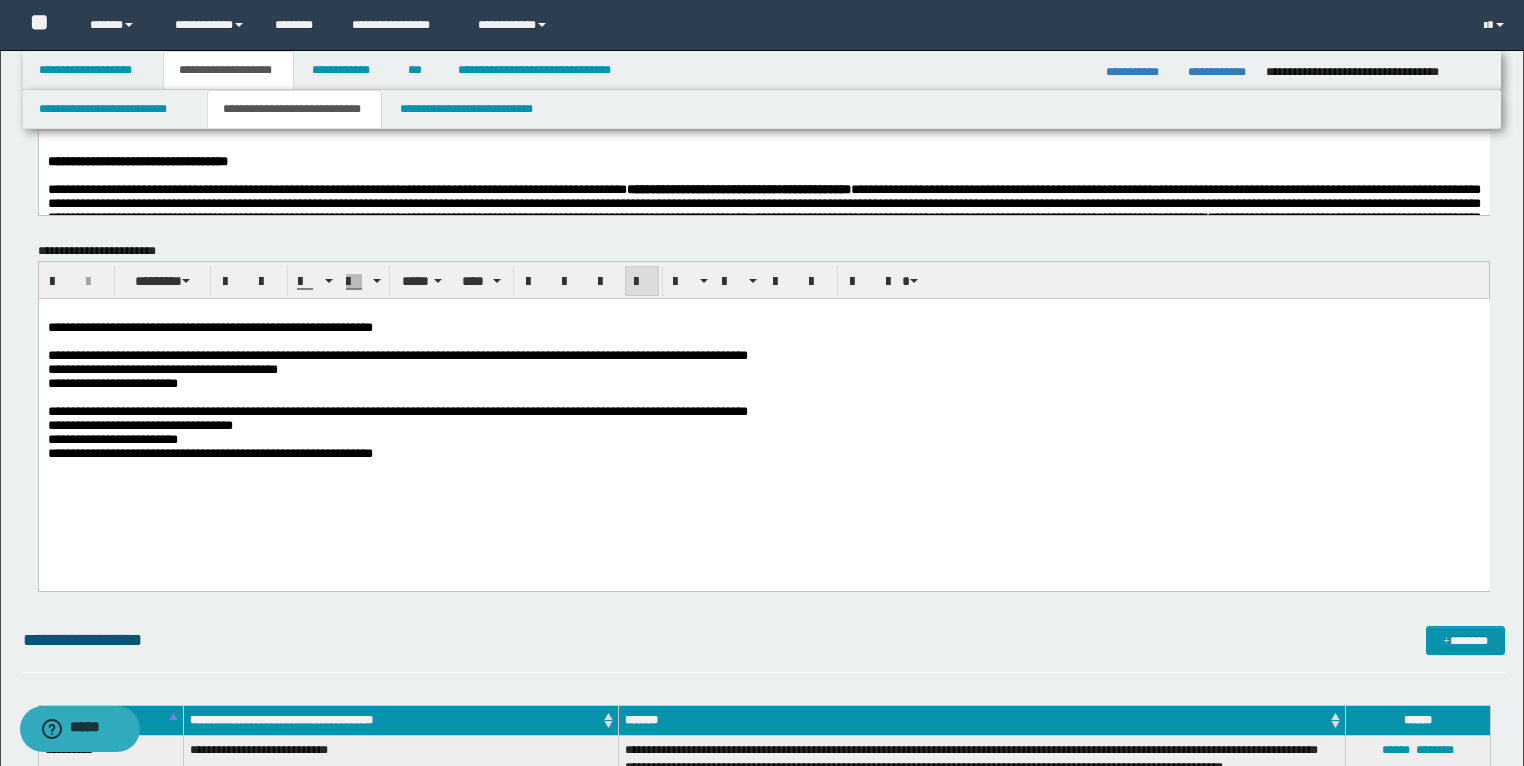 scroll, scrollTop: 0, scrollLeft: 0, axis: both 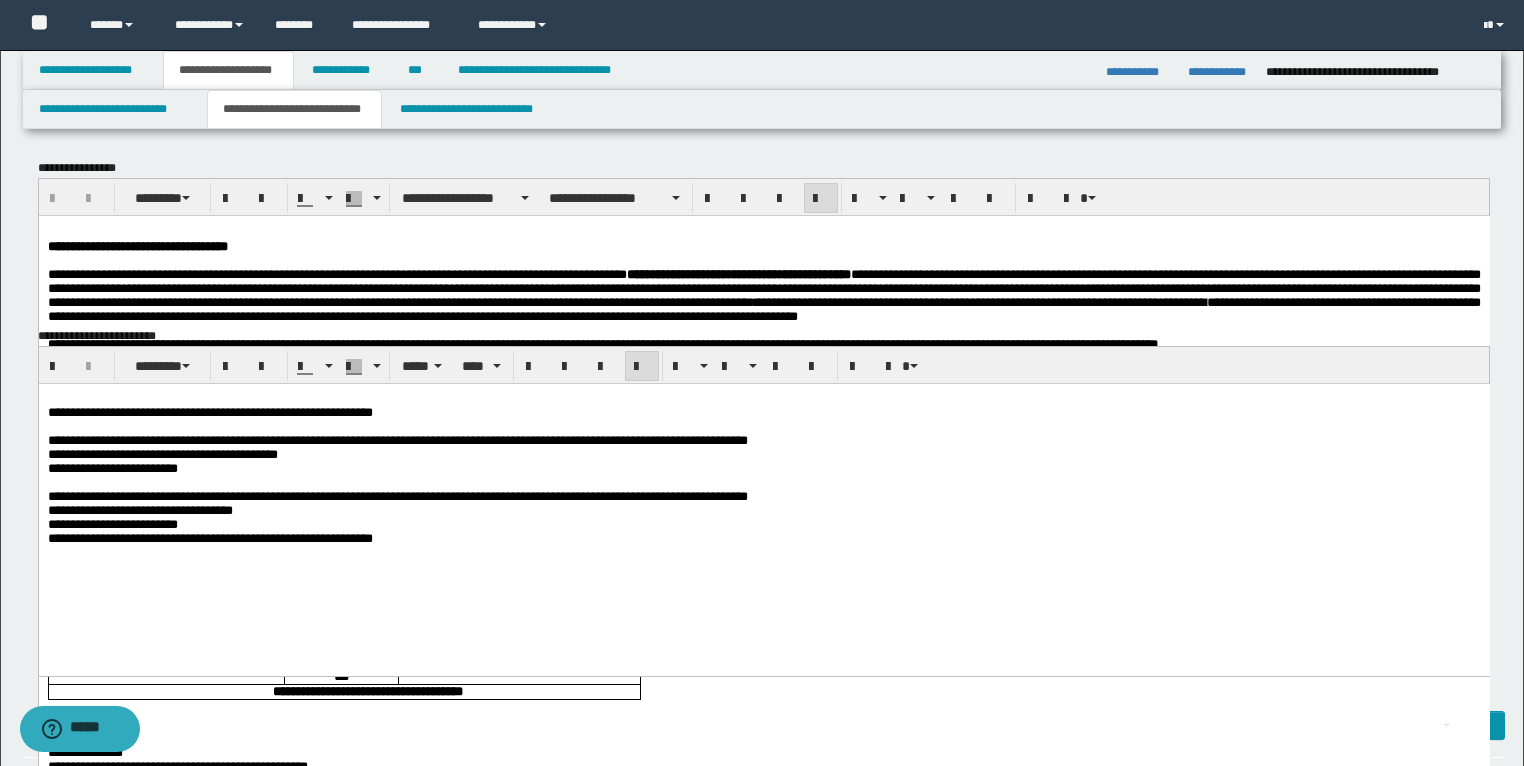 click at bounding box center [763, 231] 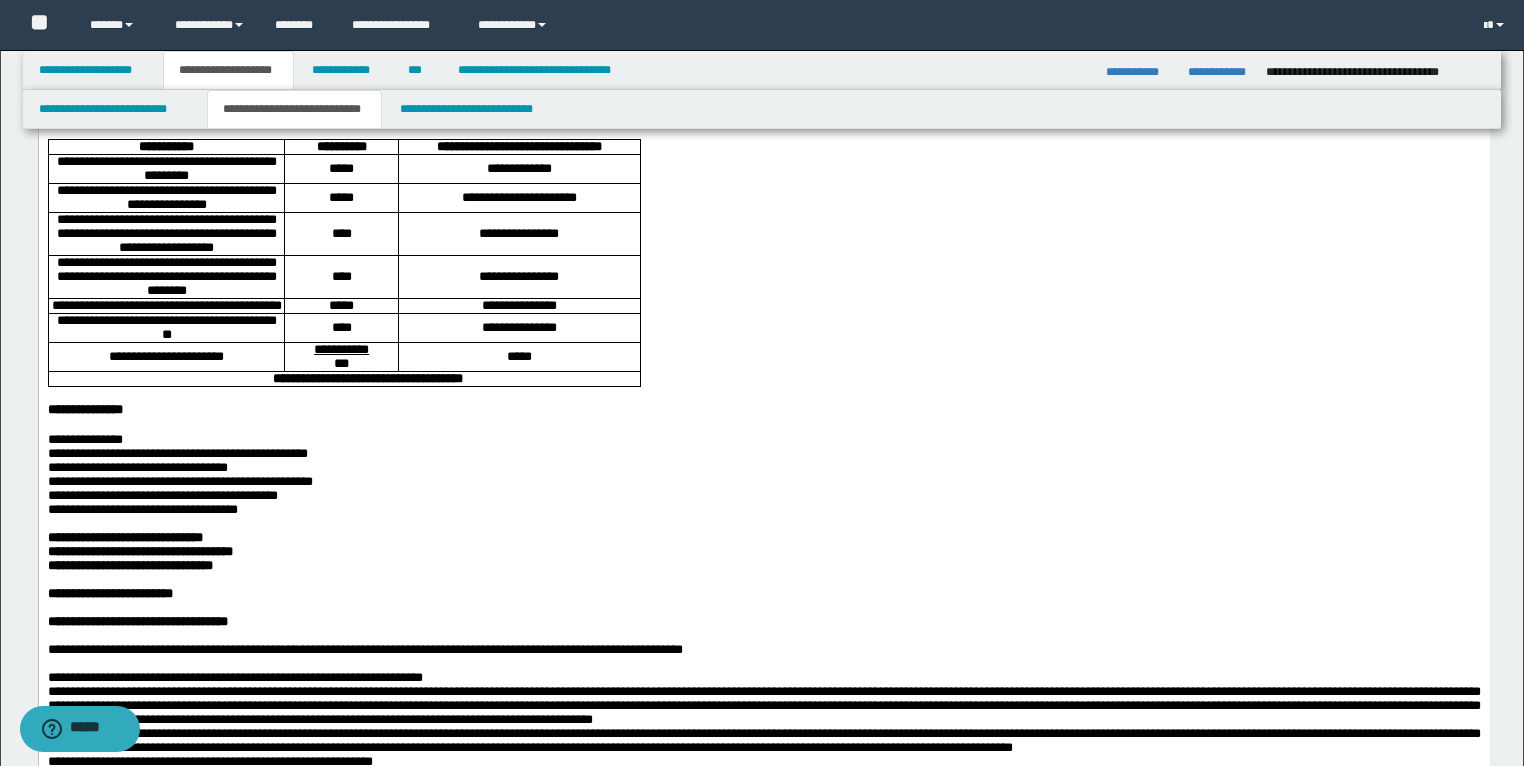 scroll, scrollTop: 320, scrollLeft: 0, axis: vertical 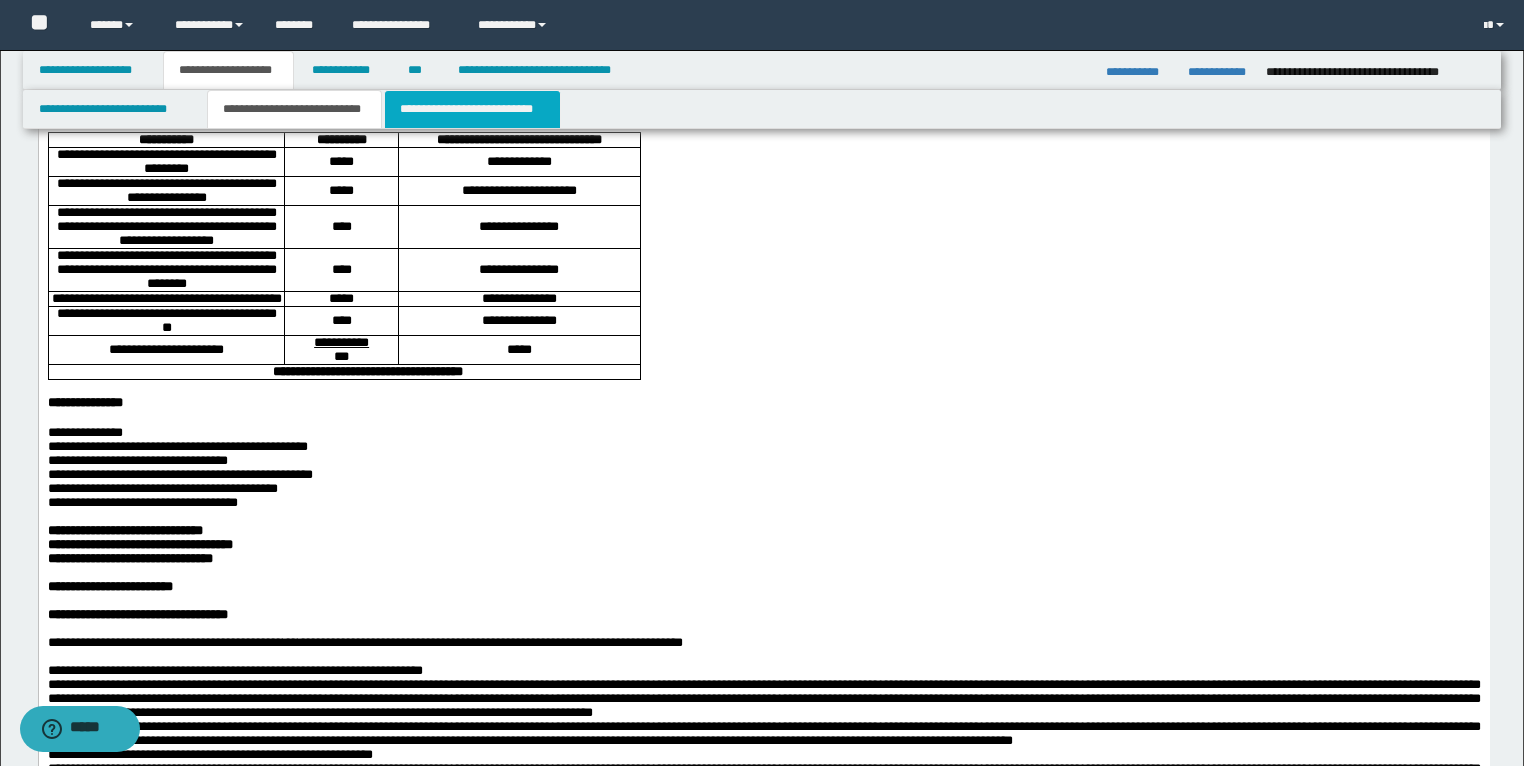 click on "**********" at bounding box center (472, 109) 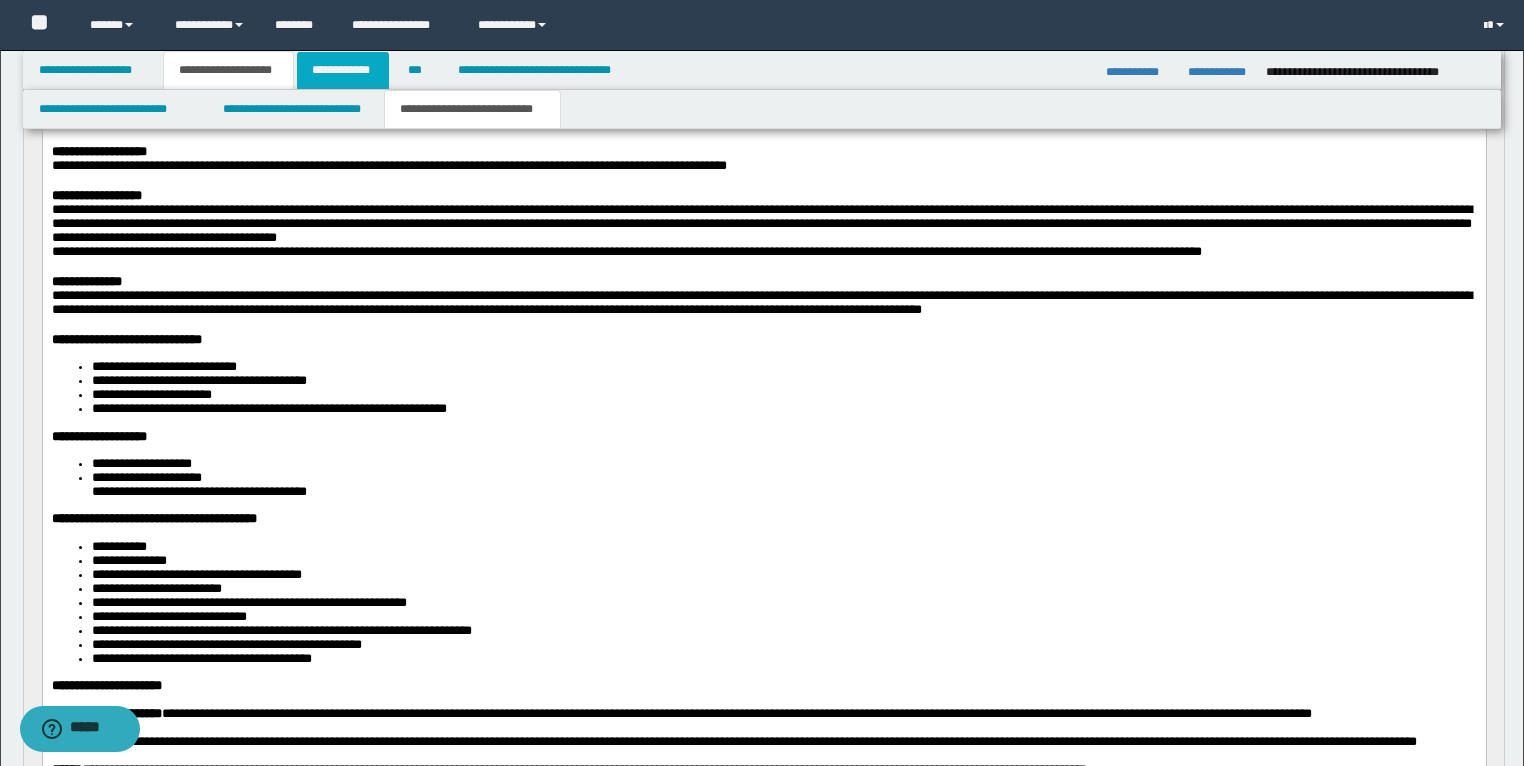 click on "**********" at bounding box center [343, 70] 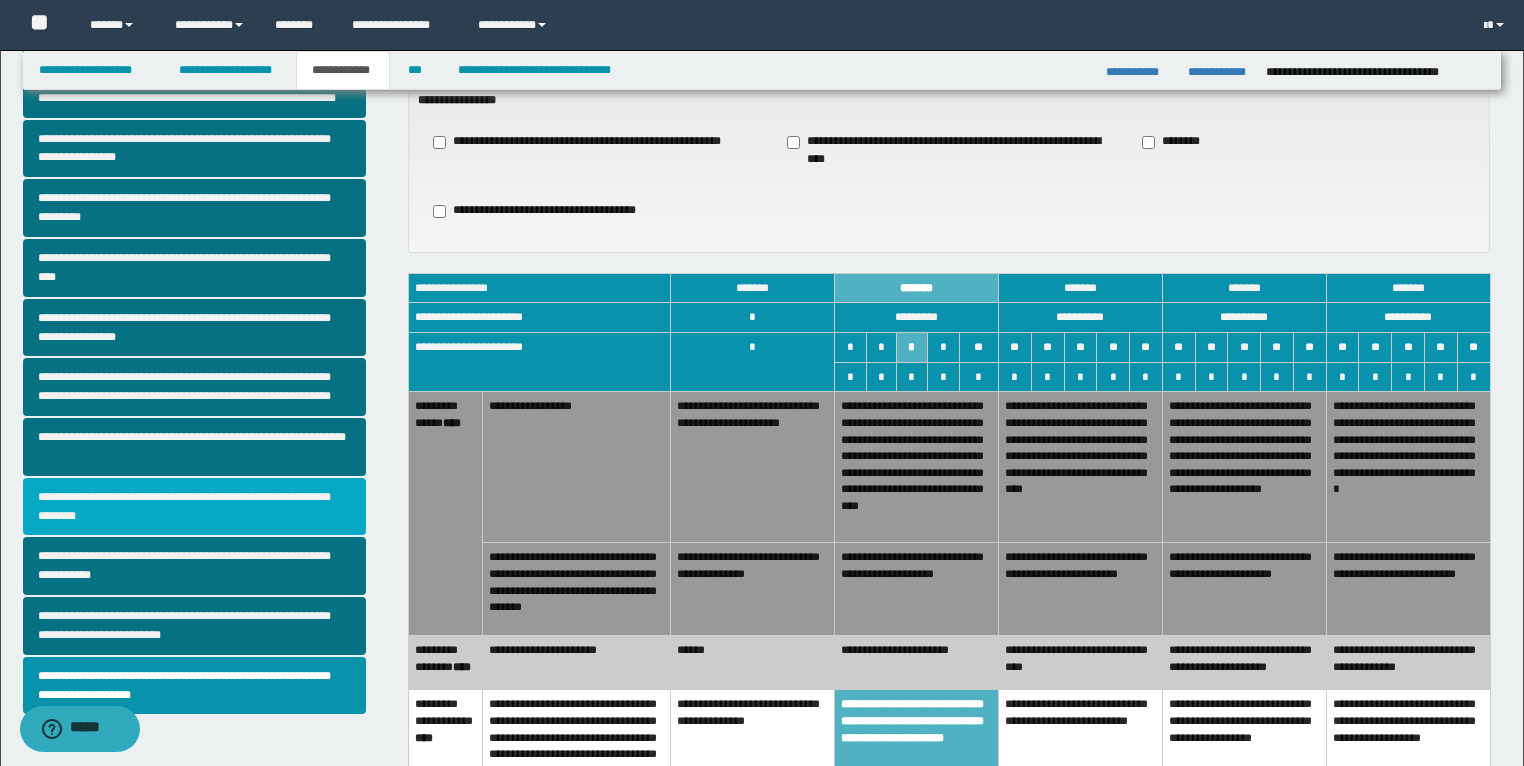 click on "**********" at bounding box center (195, 507) 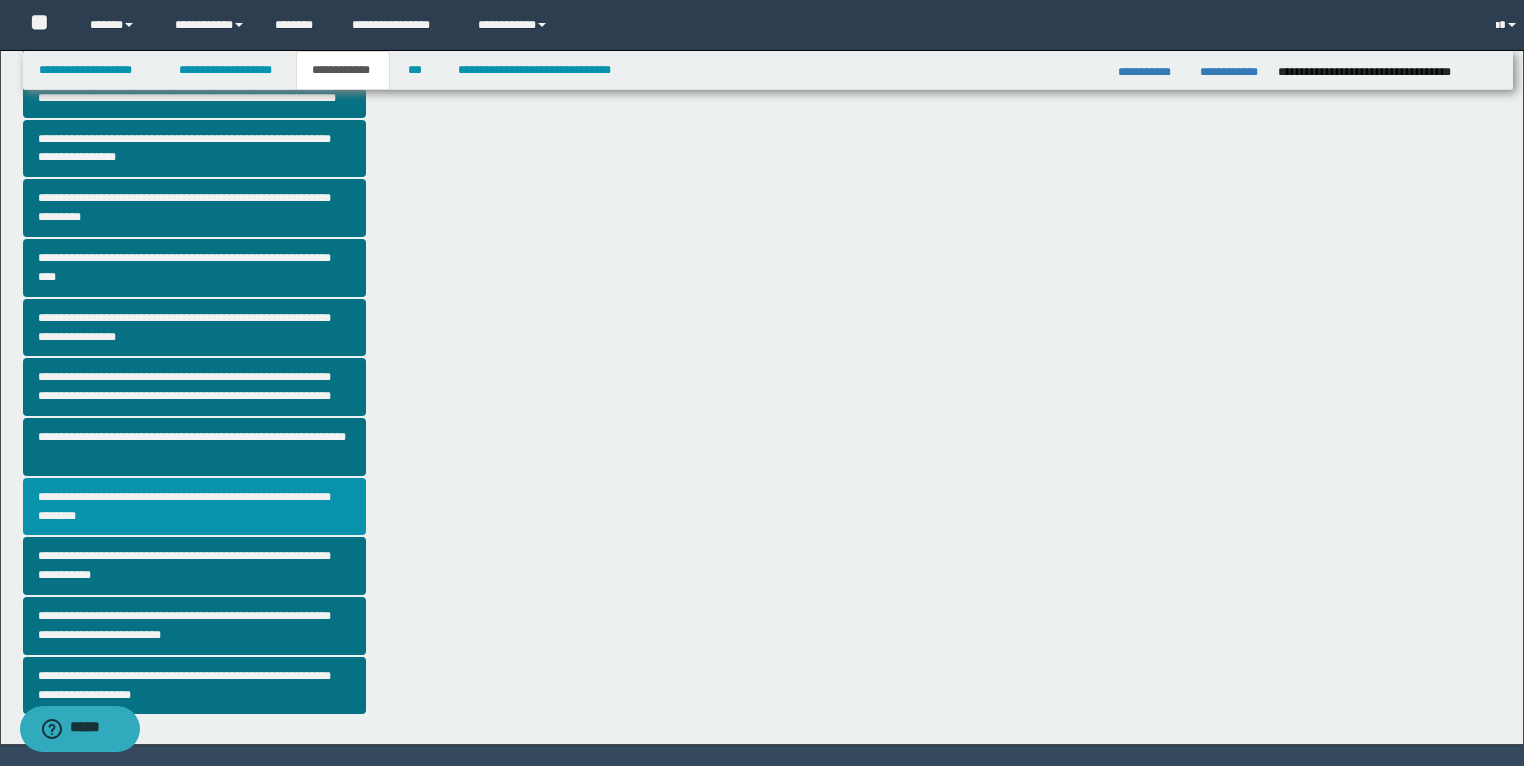 scroll, scrollTop: 0, scrollLeft: 0, axis: both 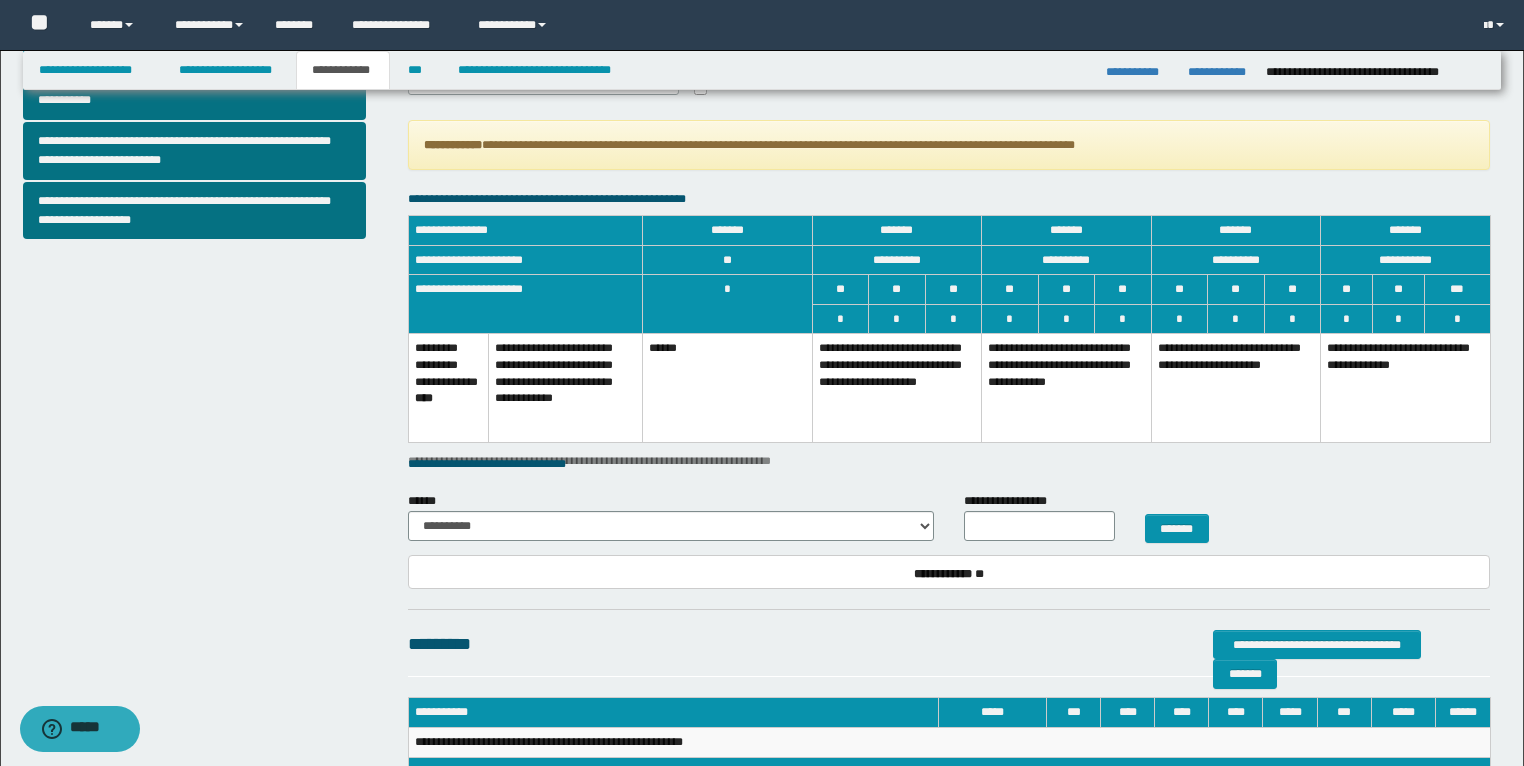 click on "**********" at bounding box center (897, 388) 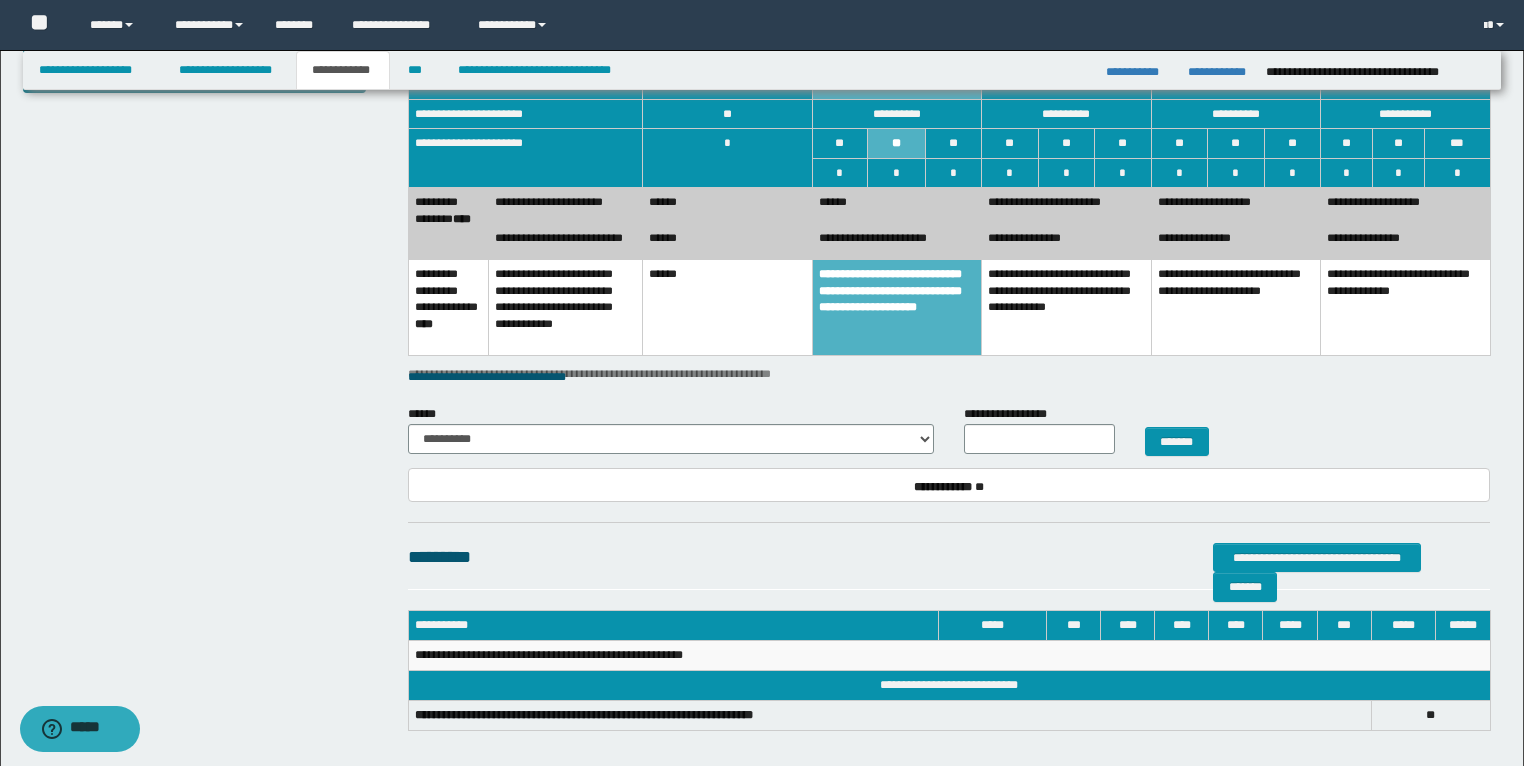 scroll, scrollTop: 1001, scrollLeft: 0, axis: vertical 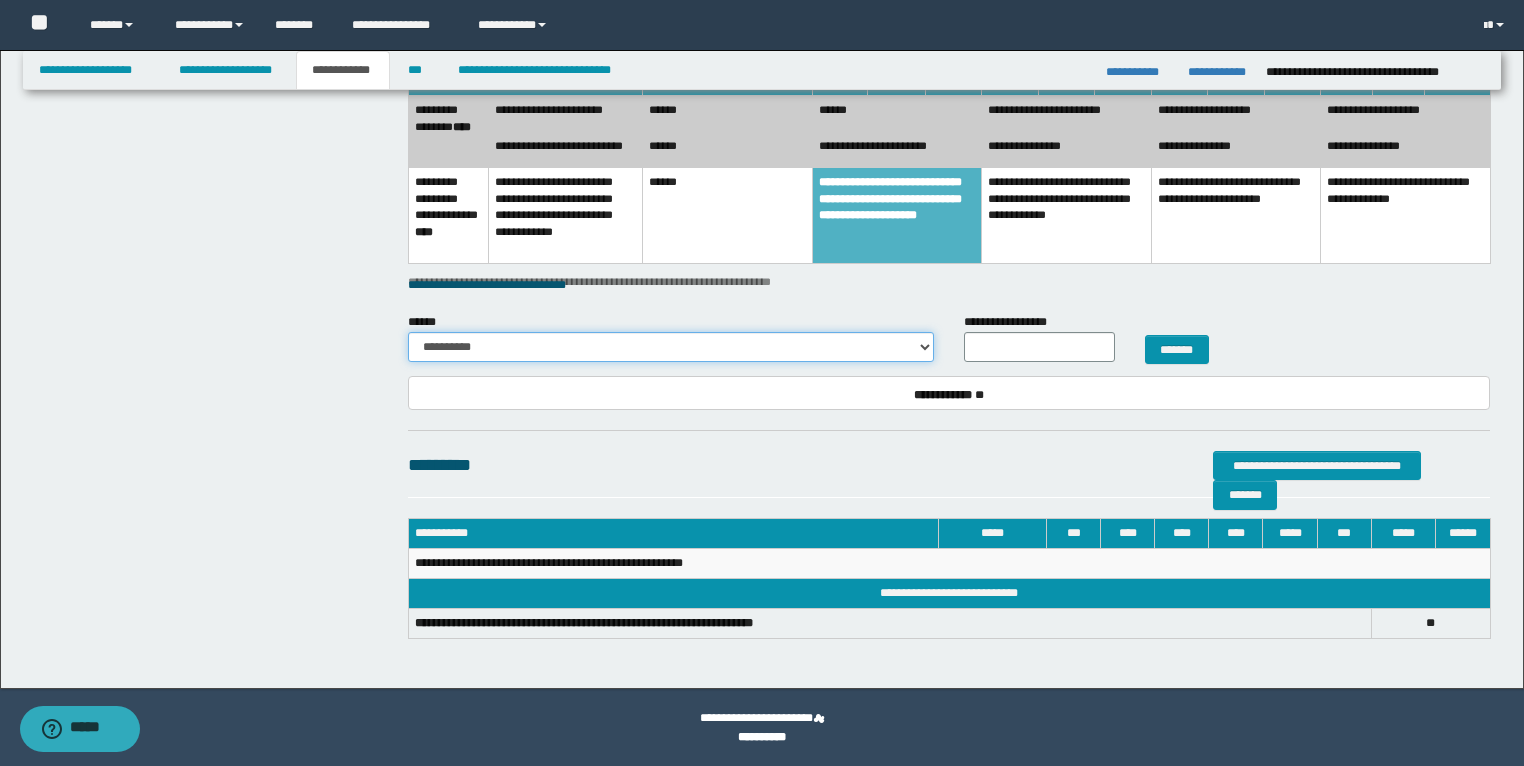 click on "**********" at bounding box center [671, 347] 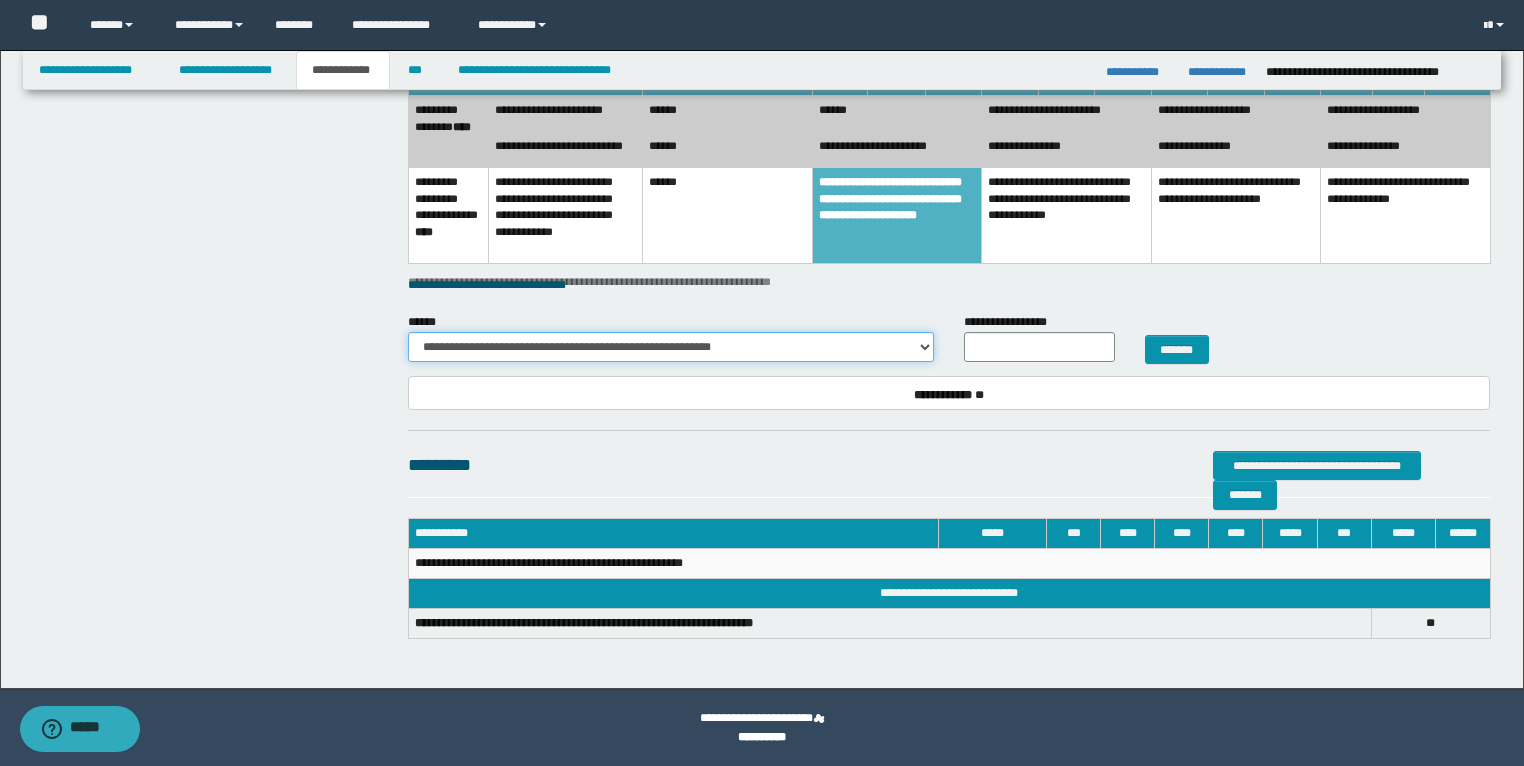 click on "**********" at bounding box center [671, 347] 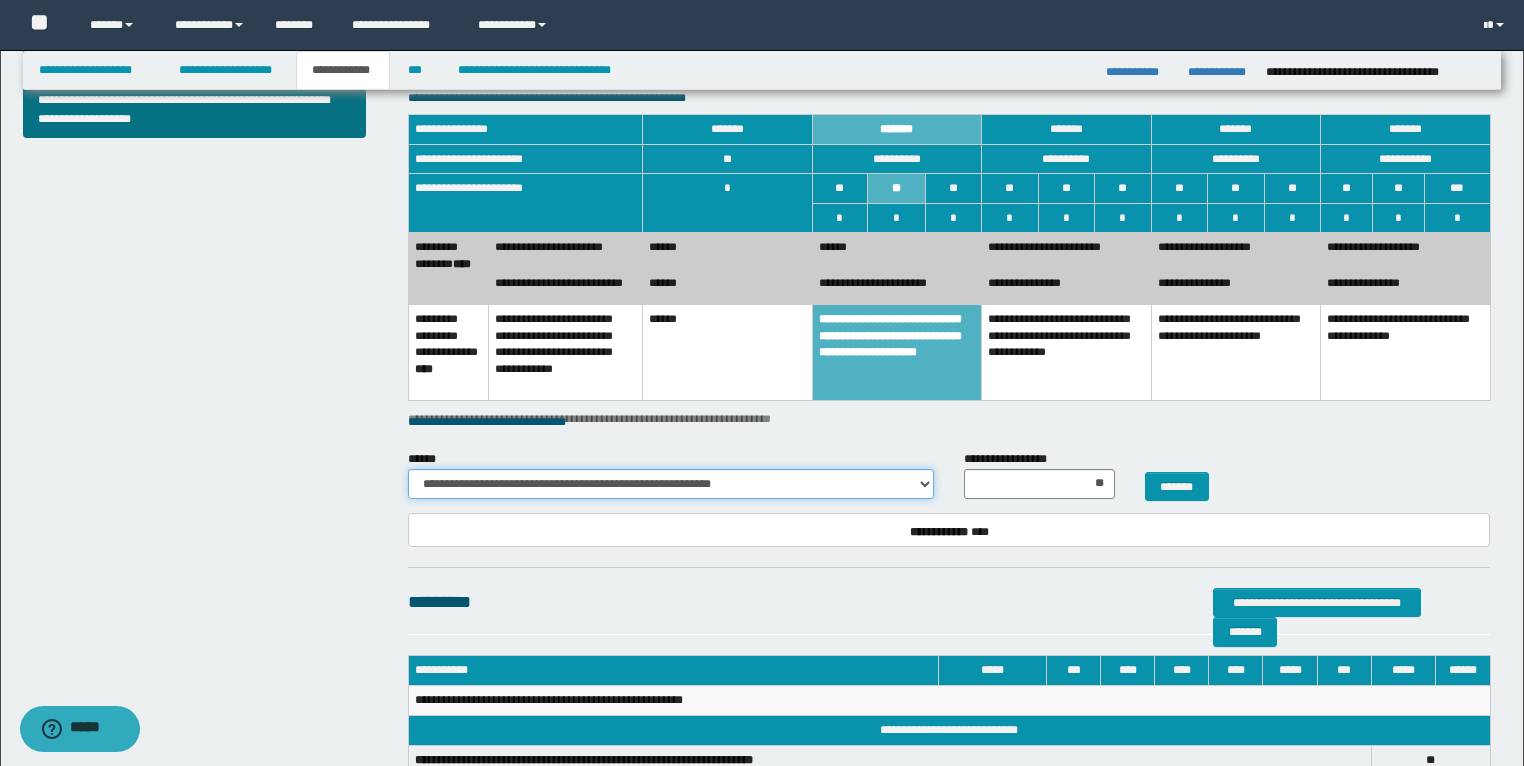scroll, scrollTop: 841, scrollLeft: 0, axis: vertical 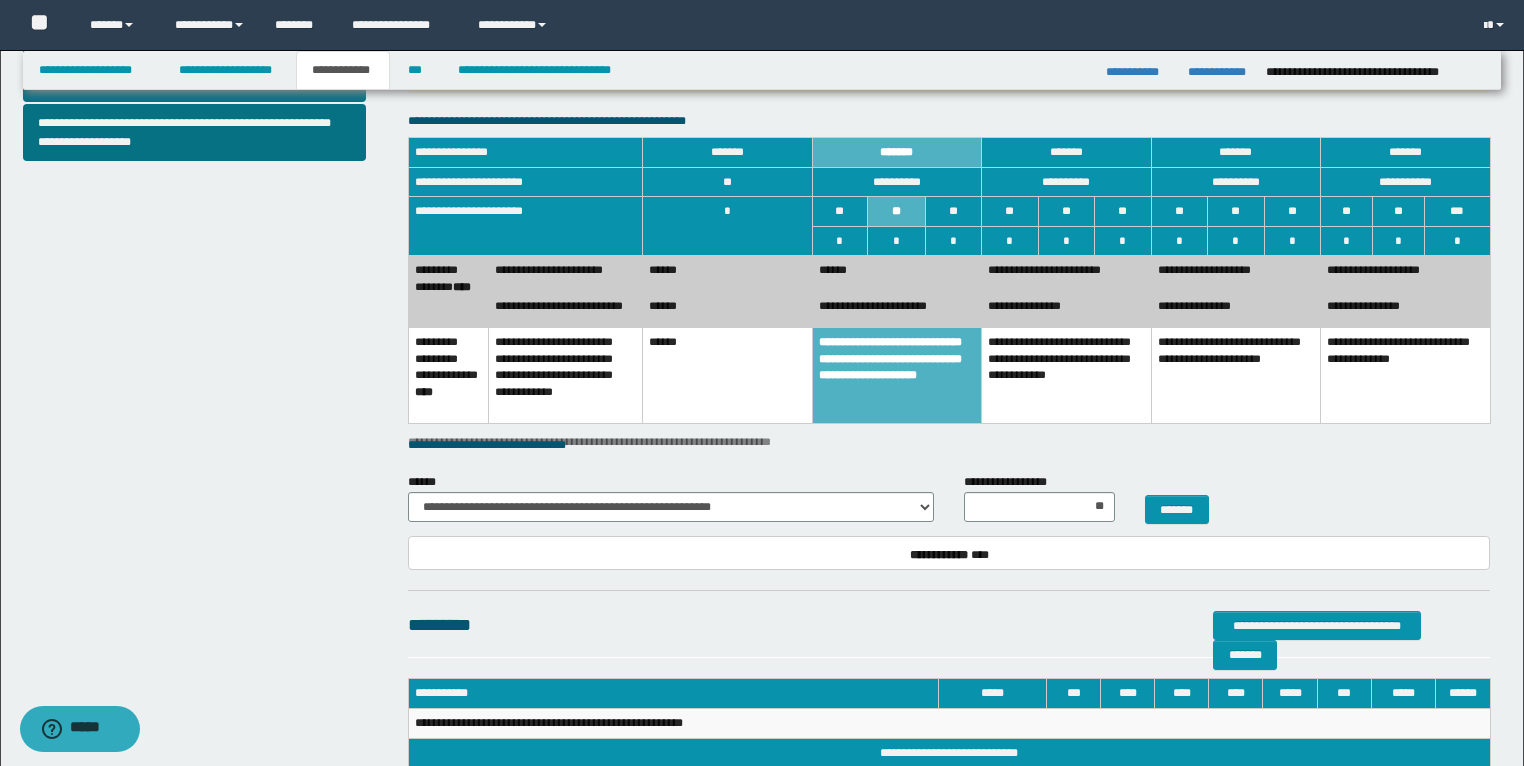 click on "**********" at bounding box center (1067, 274) 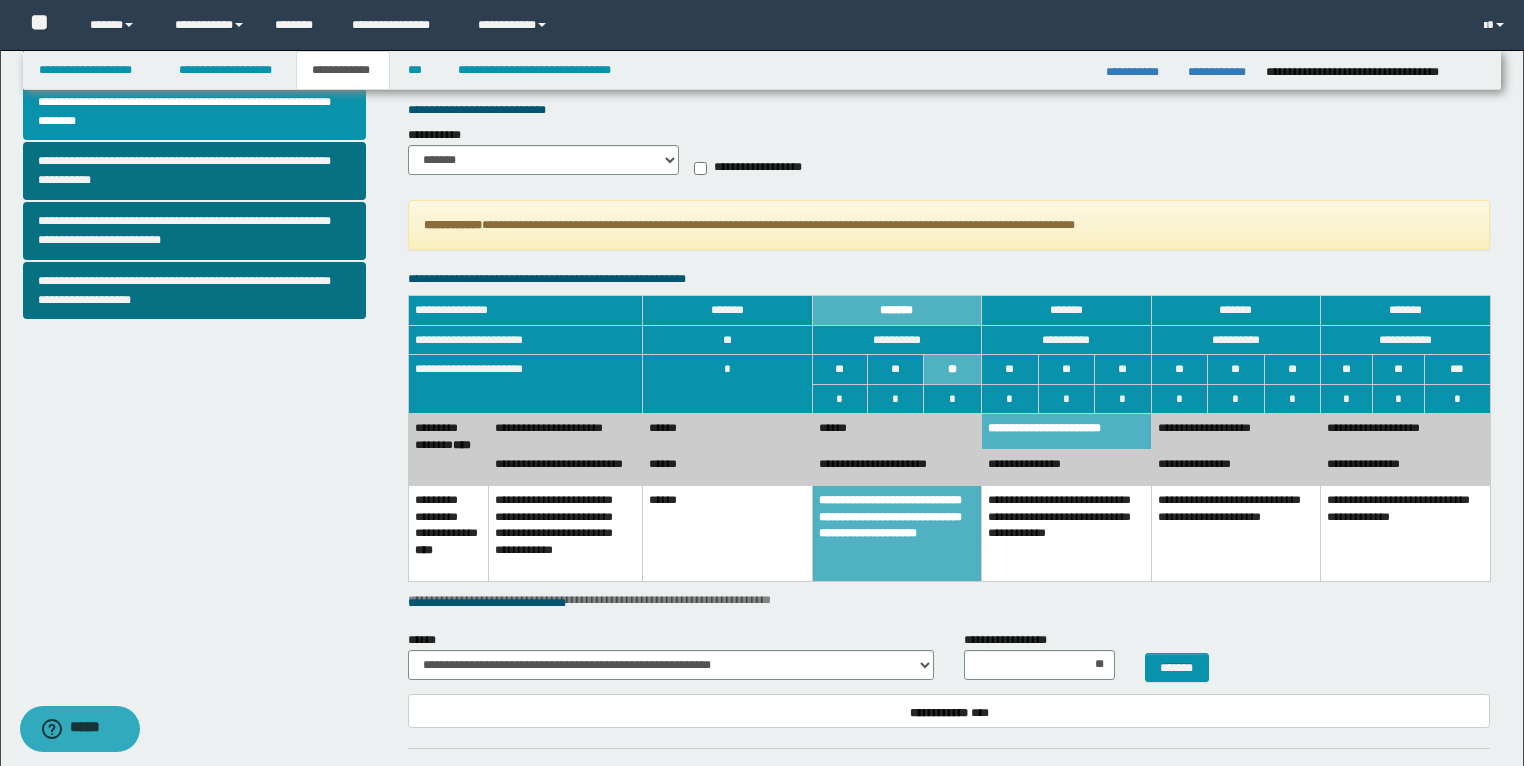 scroll, scrollTop: 681, scrollLeft: 0, axis: vertical 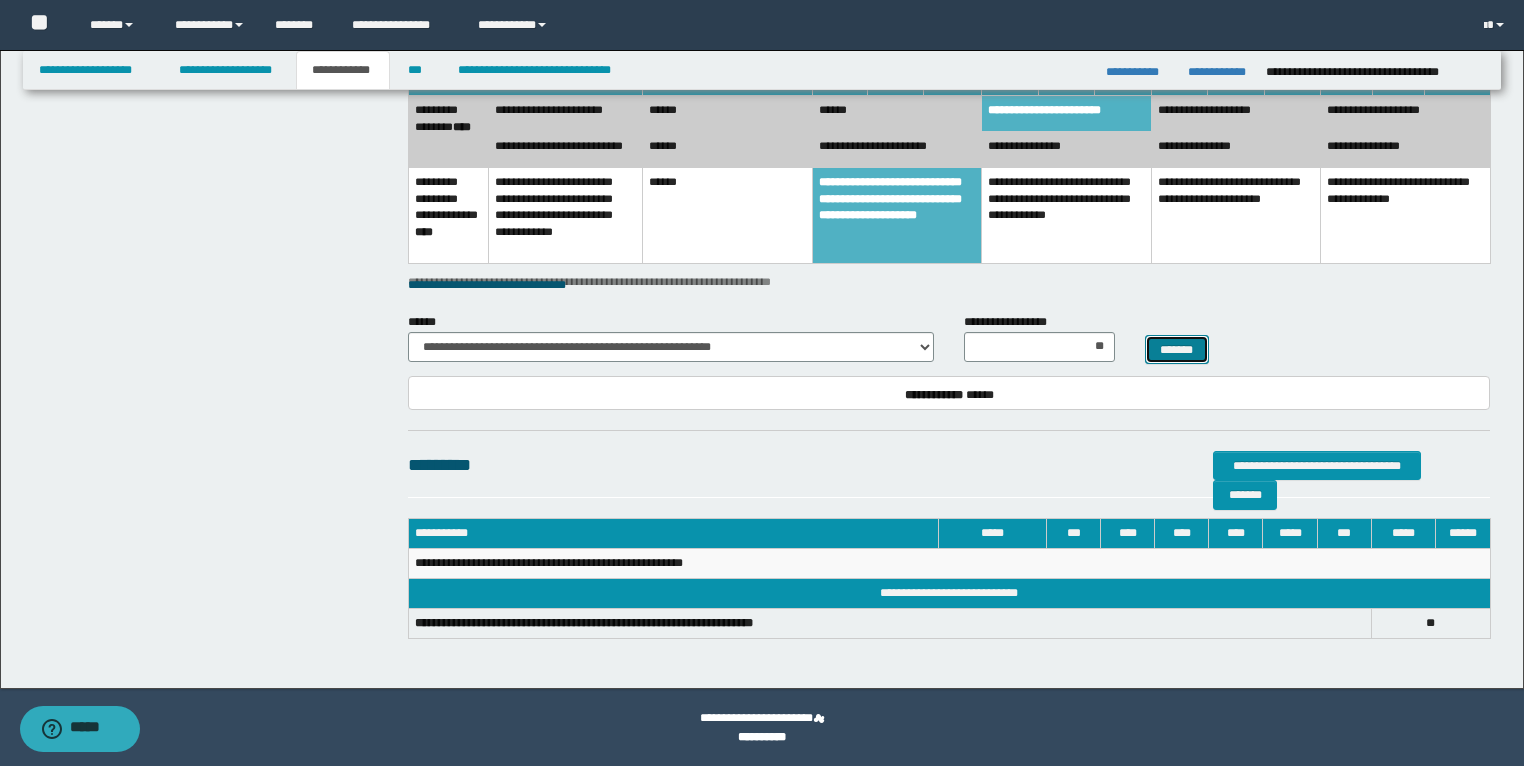 click on "*******" at bounding box center (1177, 350) 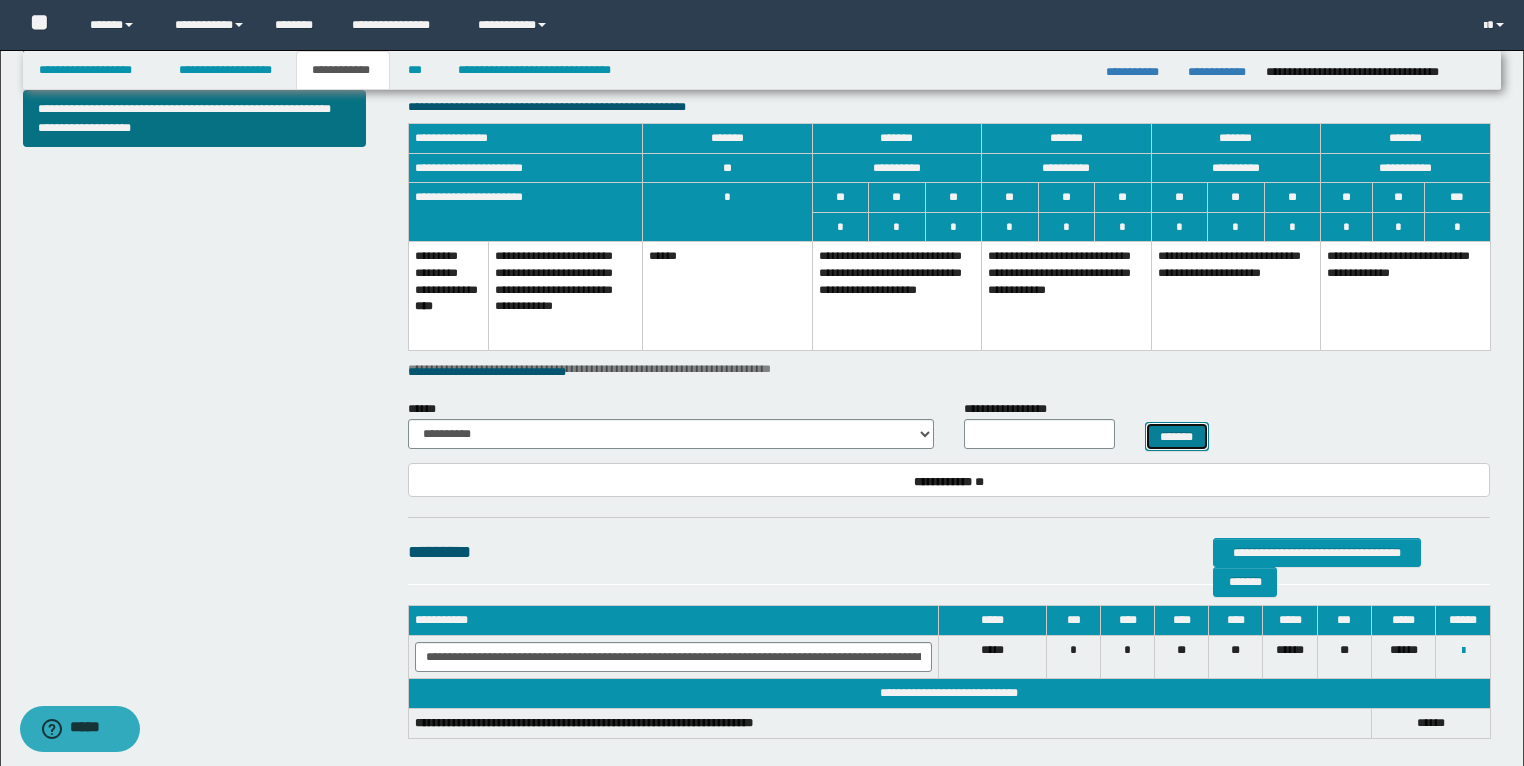 scroll, scrollTop: 876, scrollLeft: 0, axis: vertical 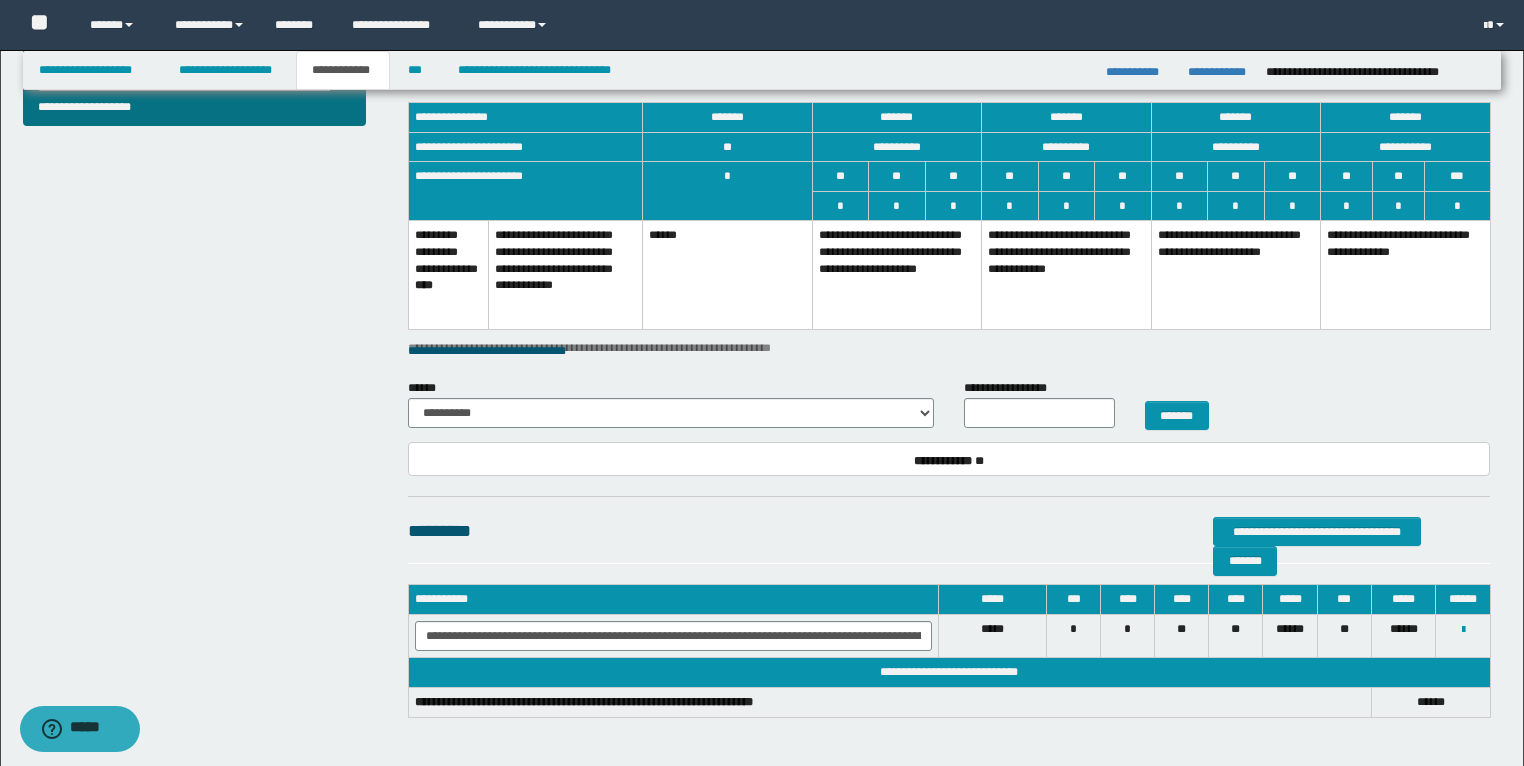click on "**********" at bounding box center (897, 275) 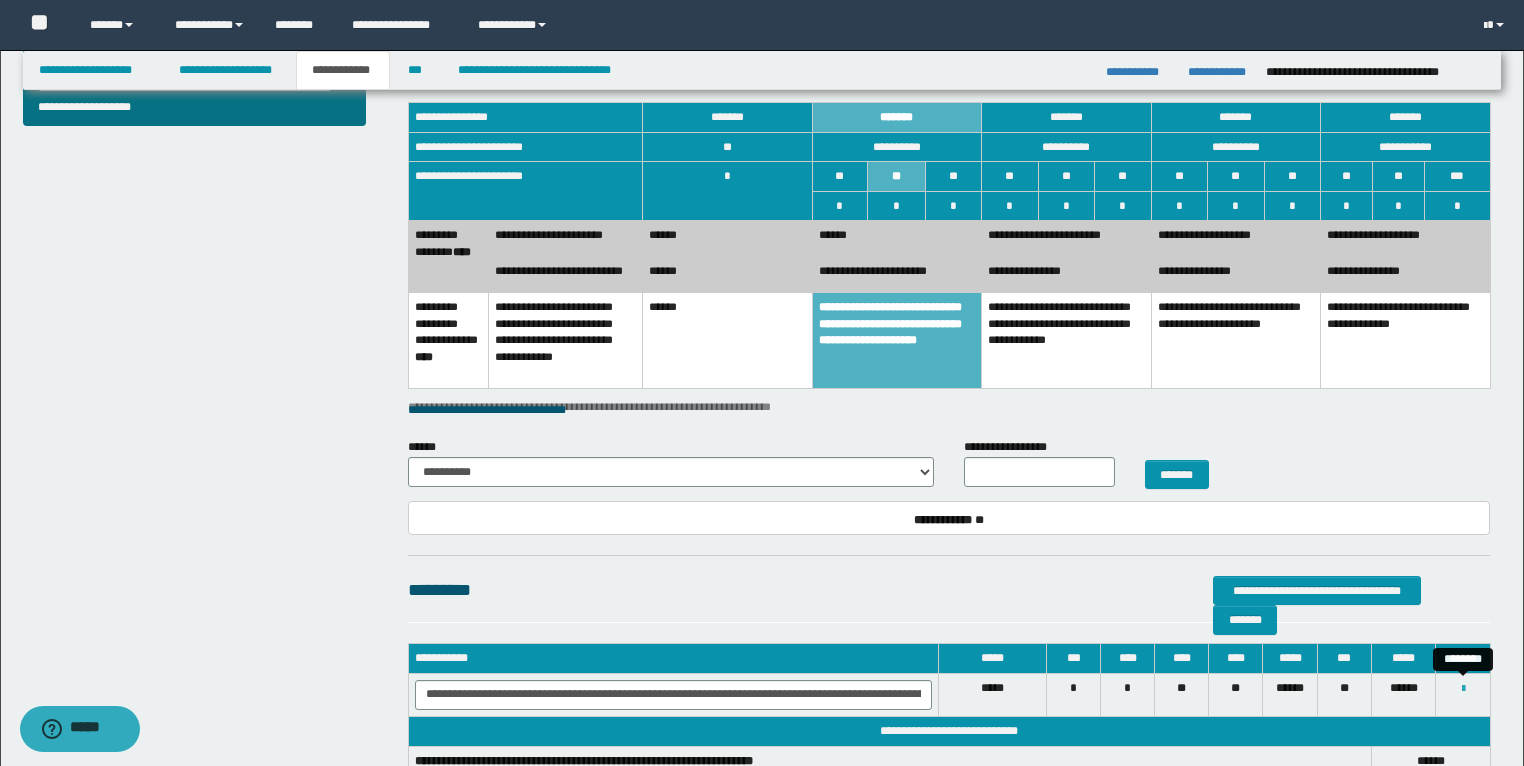 click at bounding box center (1463, 689) 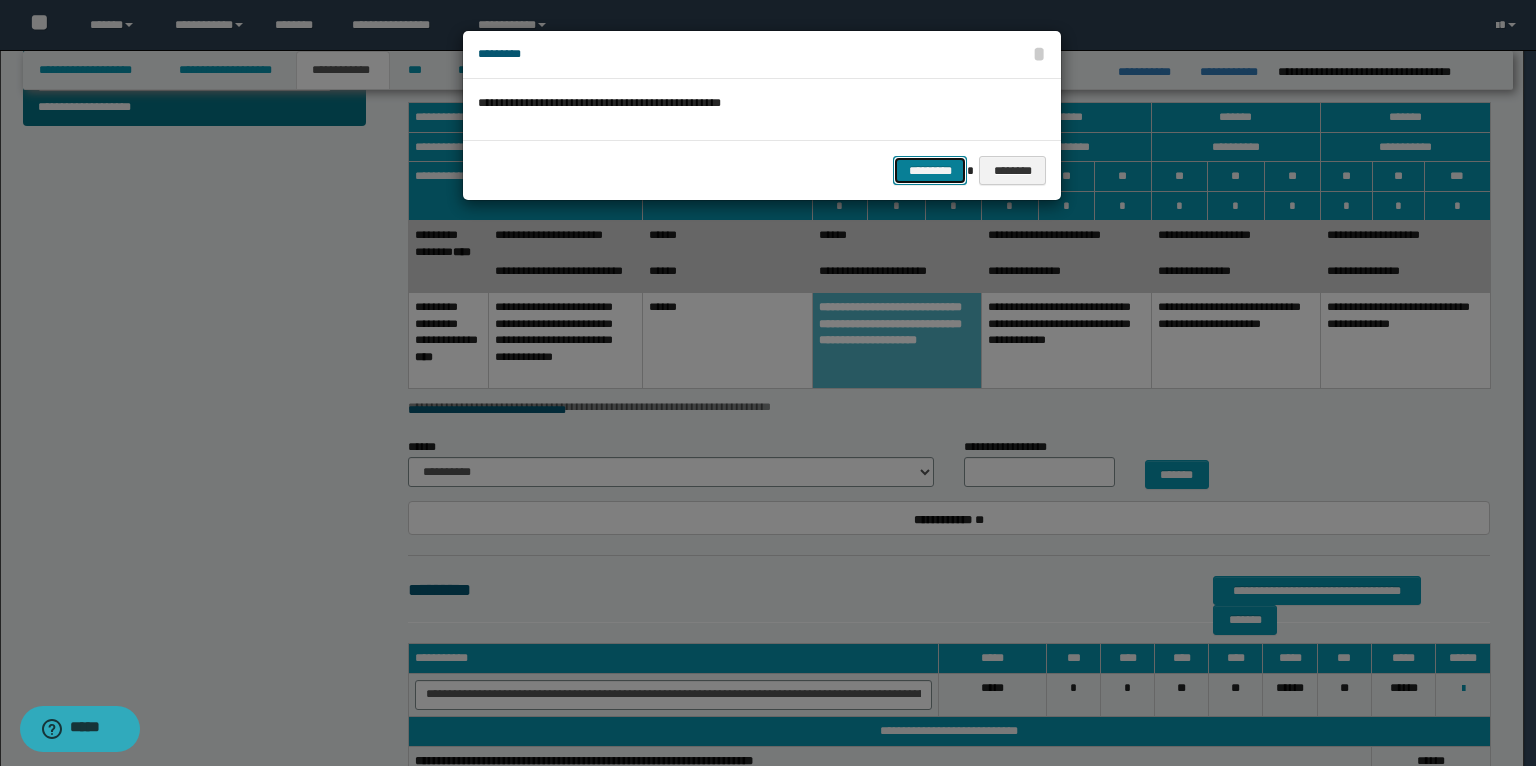 click on "*********" at bounding box center (930, 171) 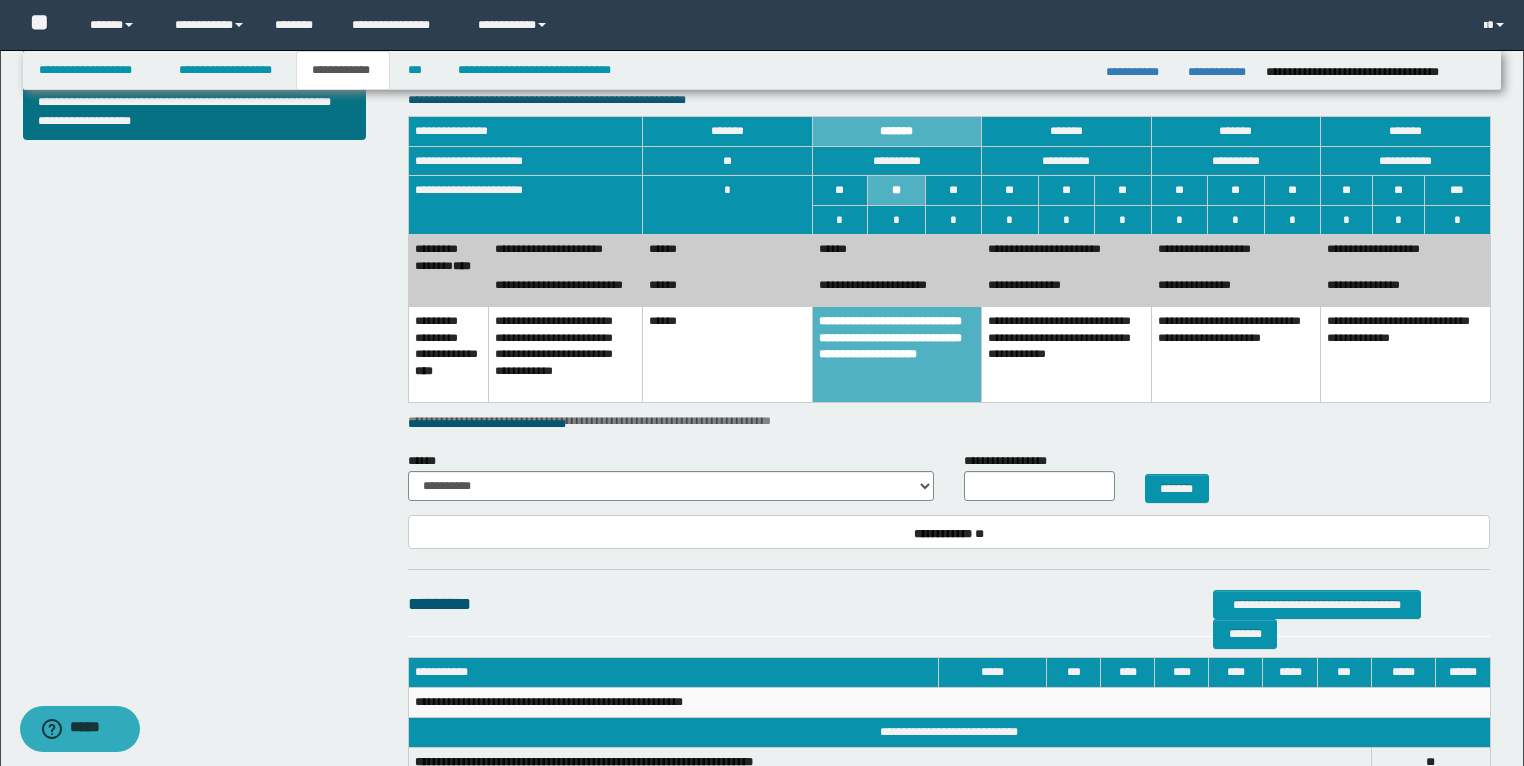 scroll, scrollTop: 876, scrollLeft: 0, axis: vertical 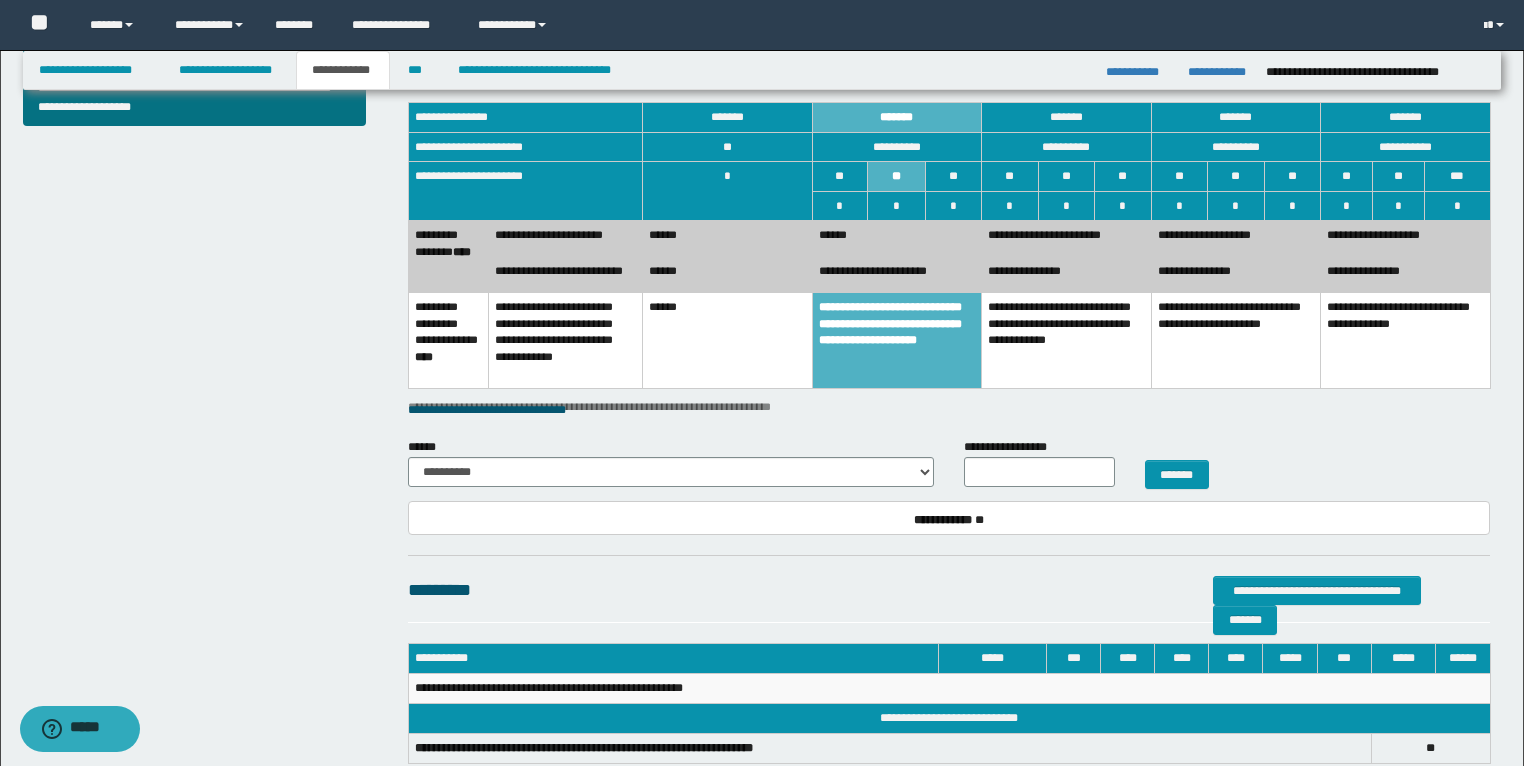 click on "**********" at bounding box center (1067, 275) 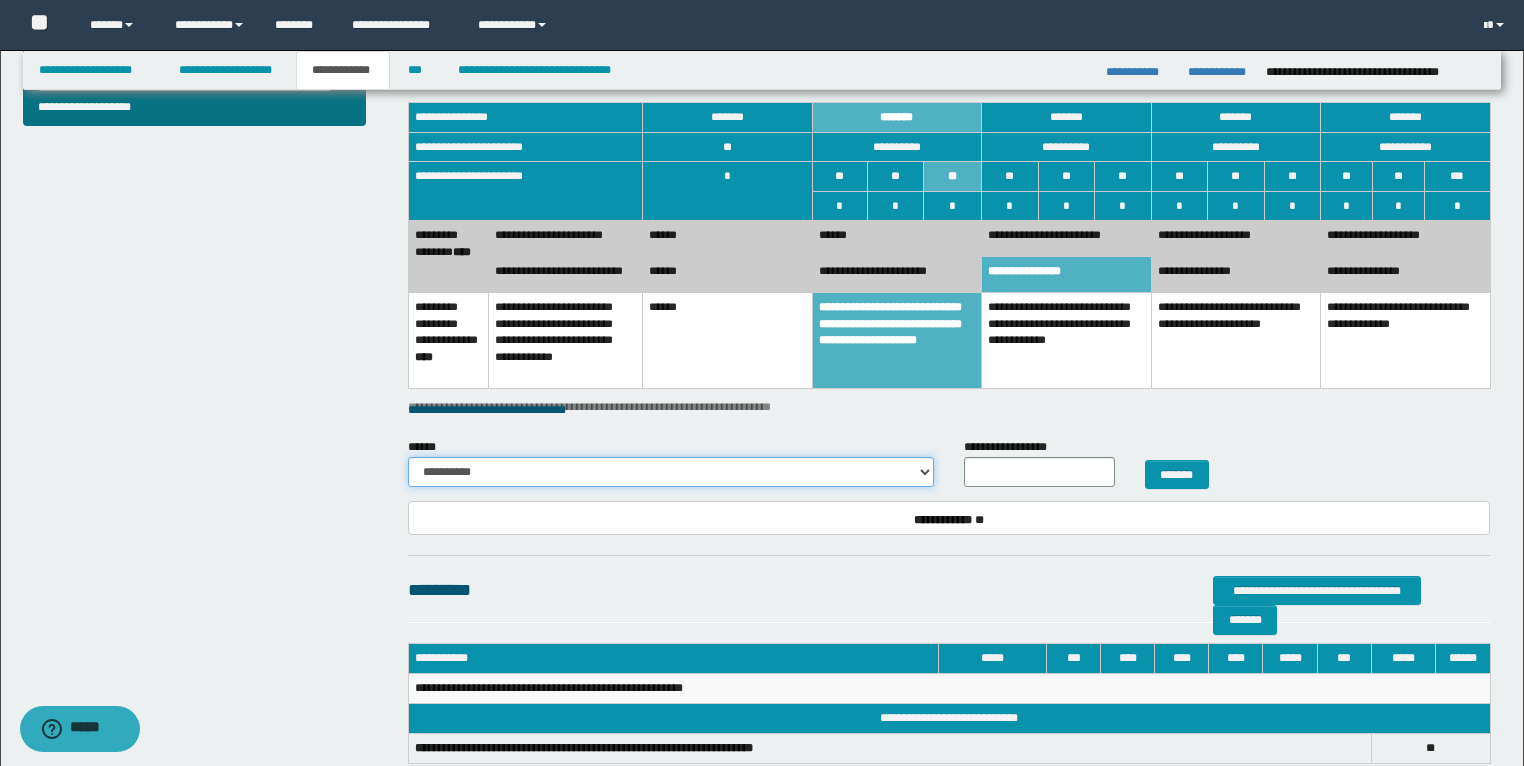 click on "**********" at bounding box center (671, 472) 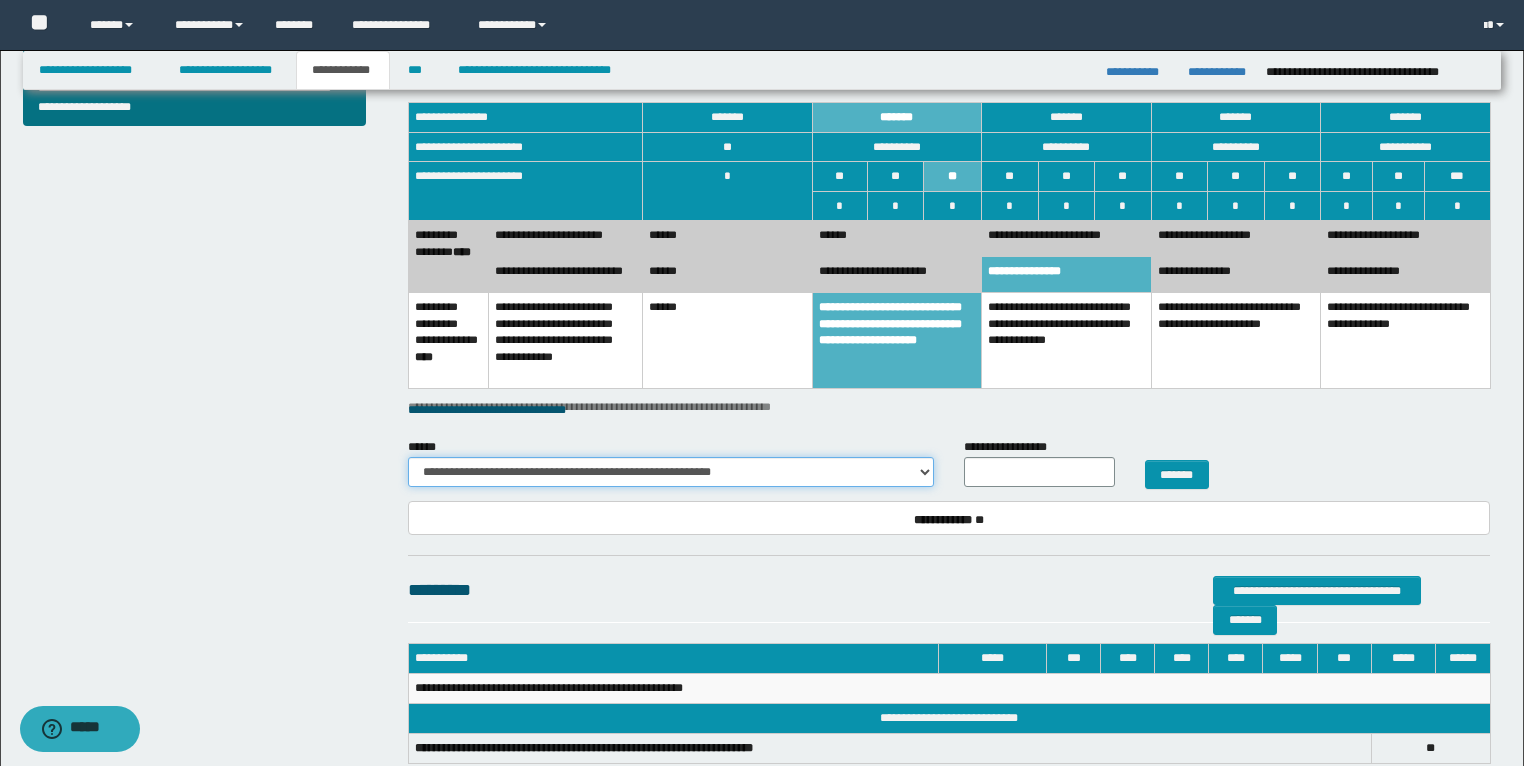 click on "**********" at bounding box center (671, 472) 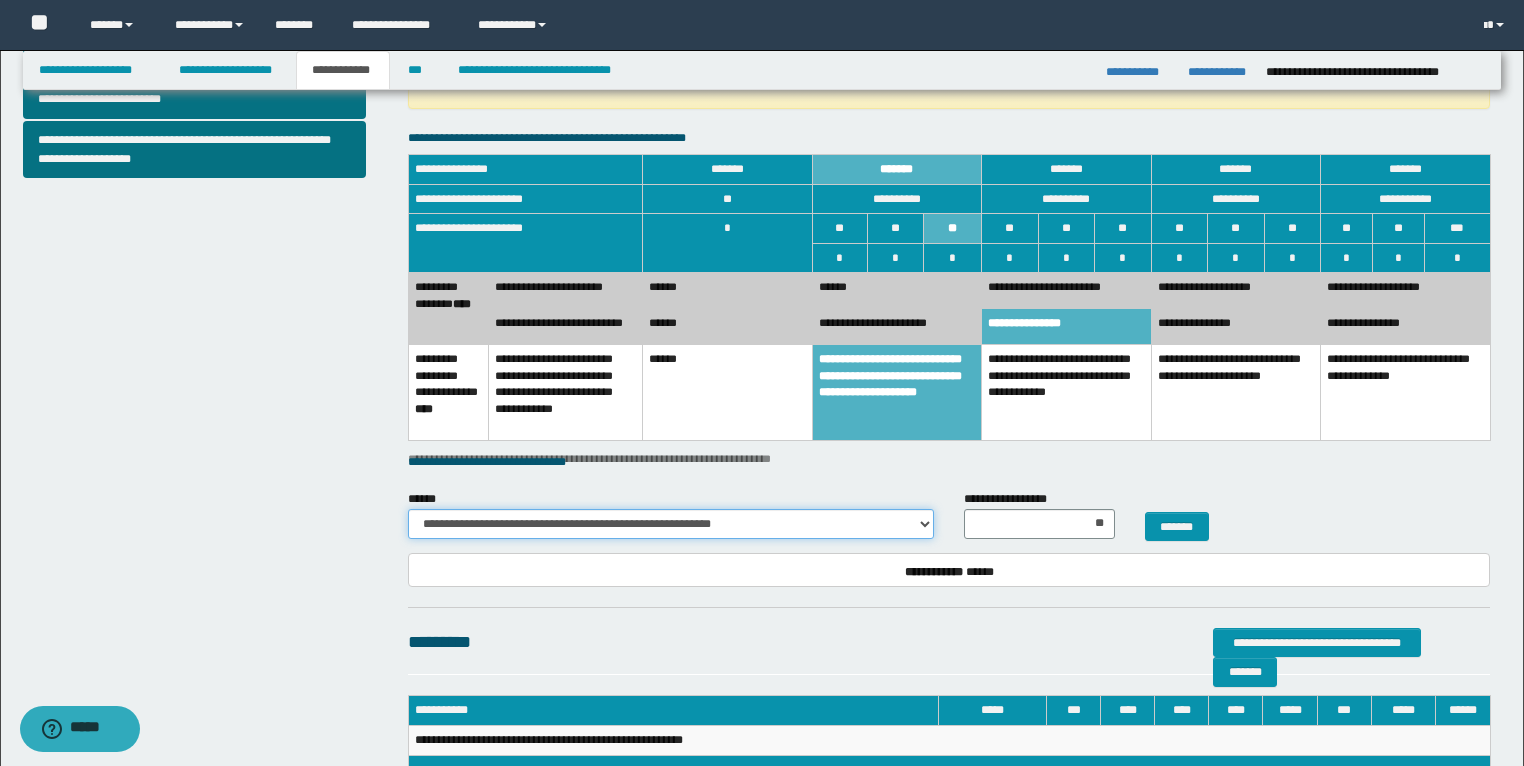 scroll, scrollTop: 796, scrollLeft: 0, axis: vertical 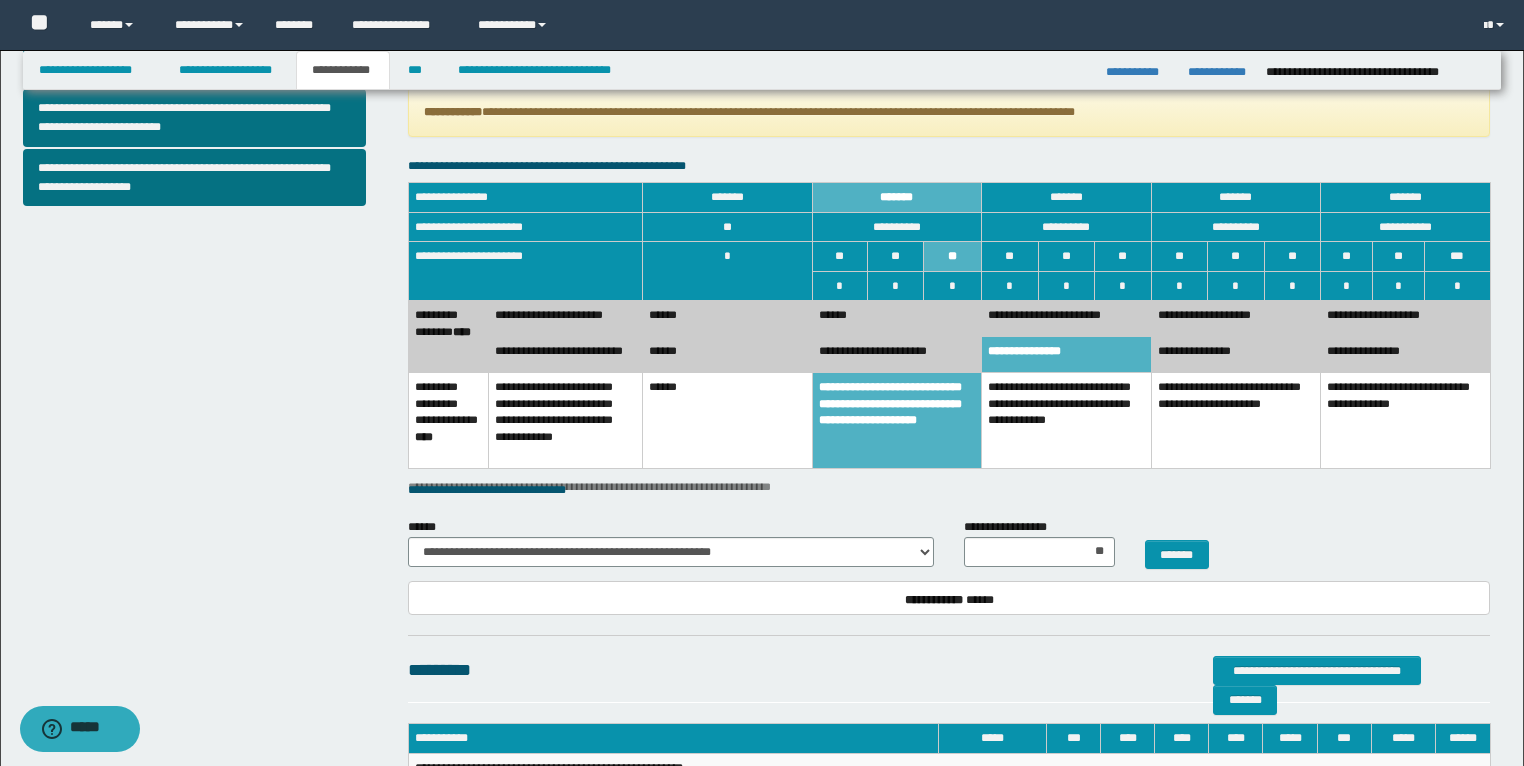 click on "**********" at bounding box center [897, 355] 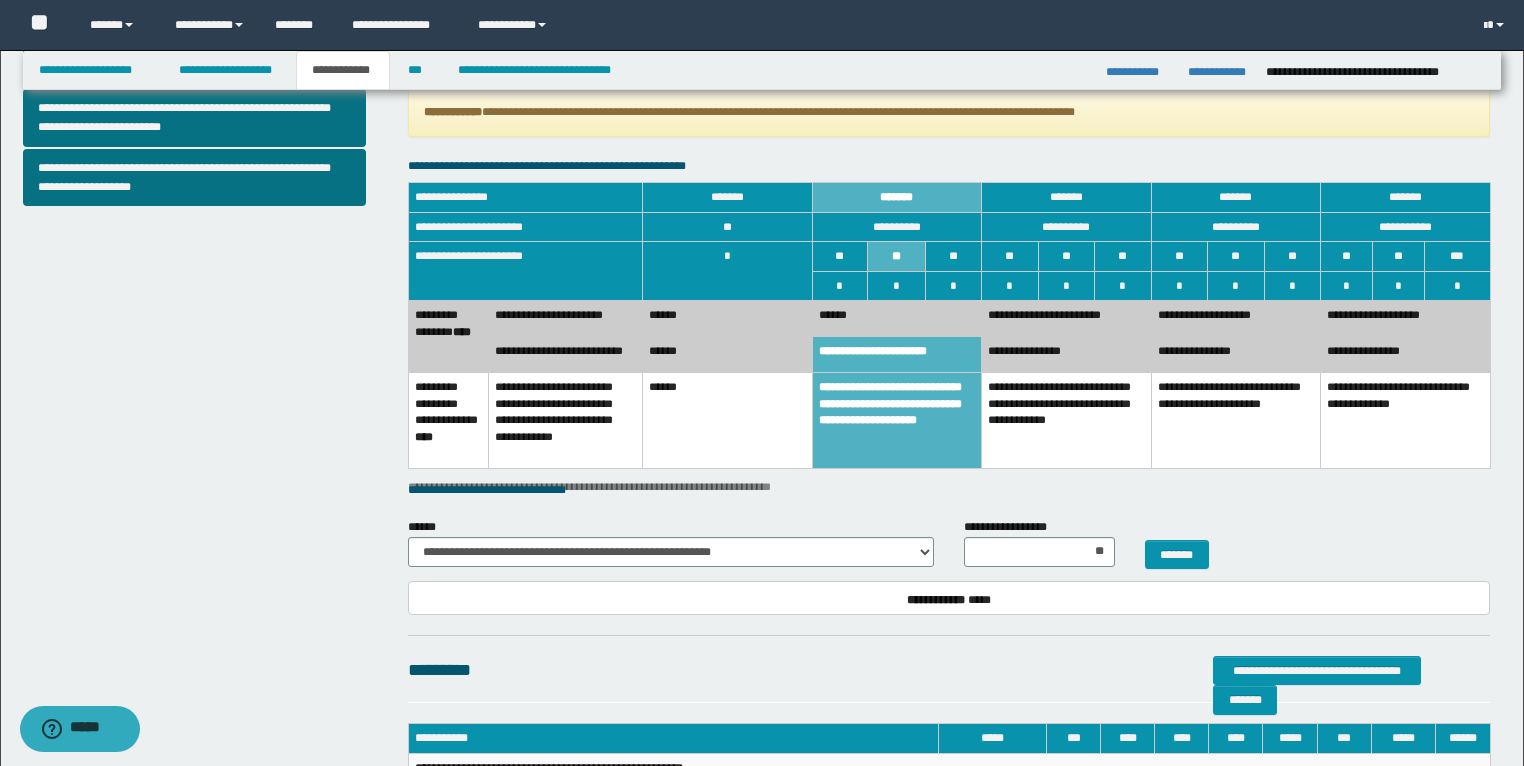click on "******" at bounding box center (897, 319) 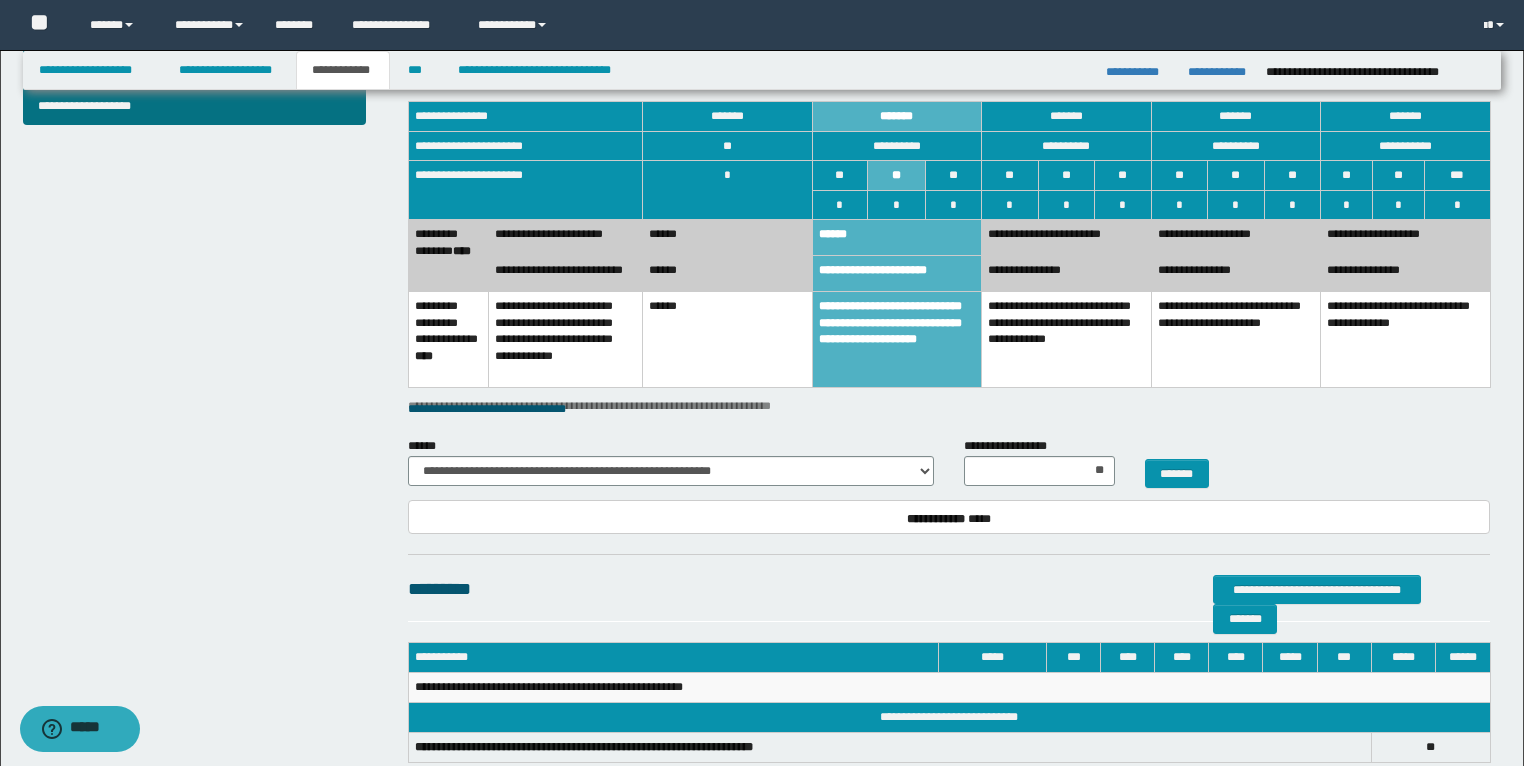 scroll, scrollTop: 1001, scrollLeft: 0, axis: vertical 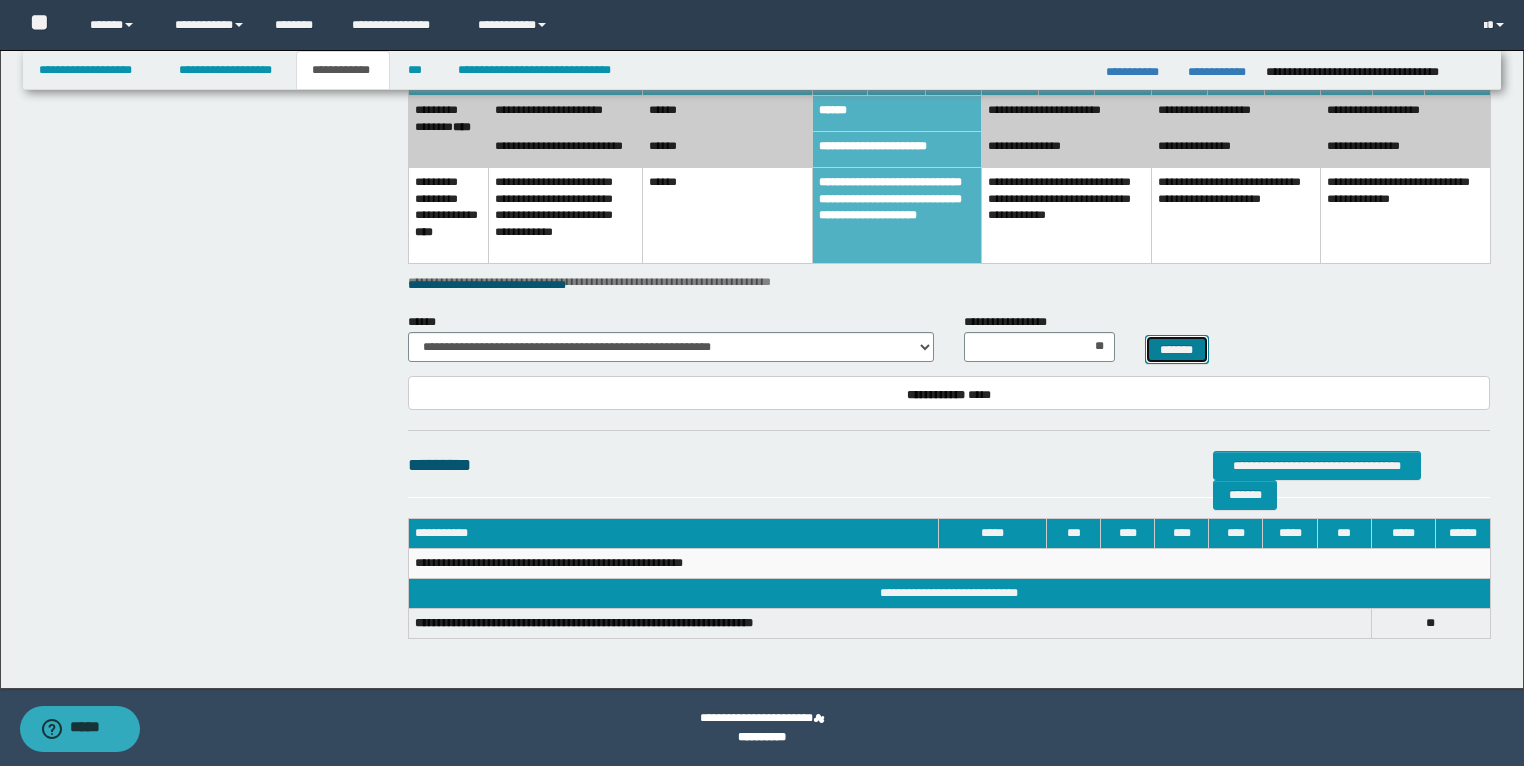 click on "*******" at bounding box center (1177, 350) 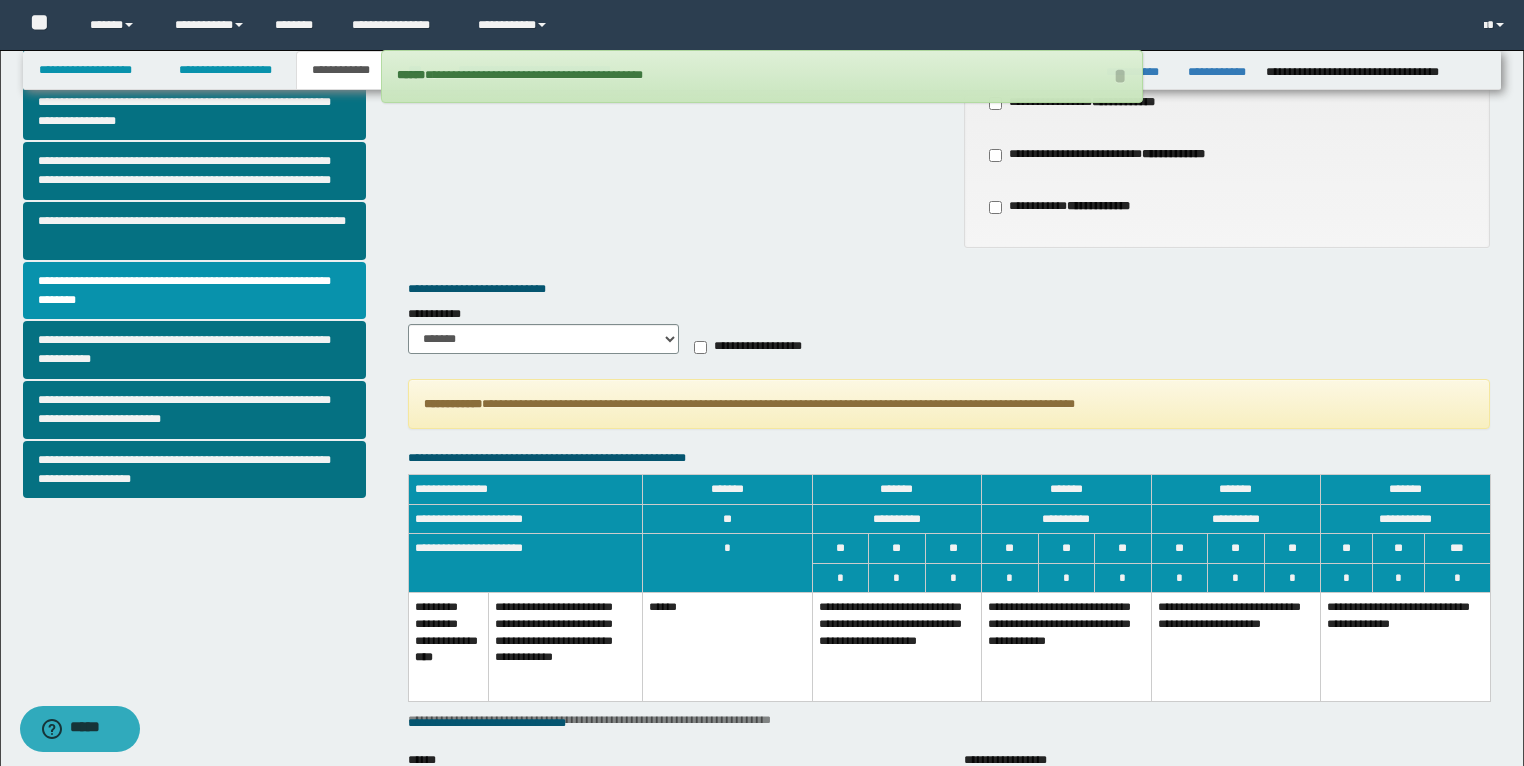 scroll, scrollTop: 476, scrollLeft: 0, axis: vertical 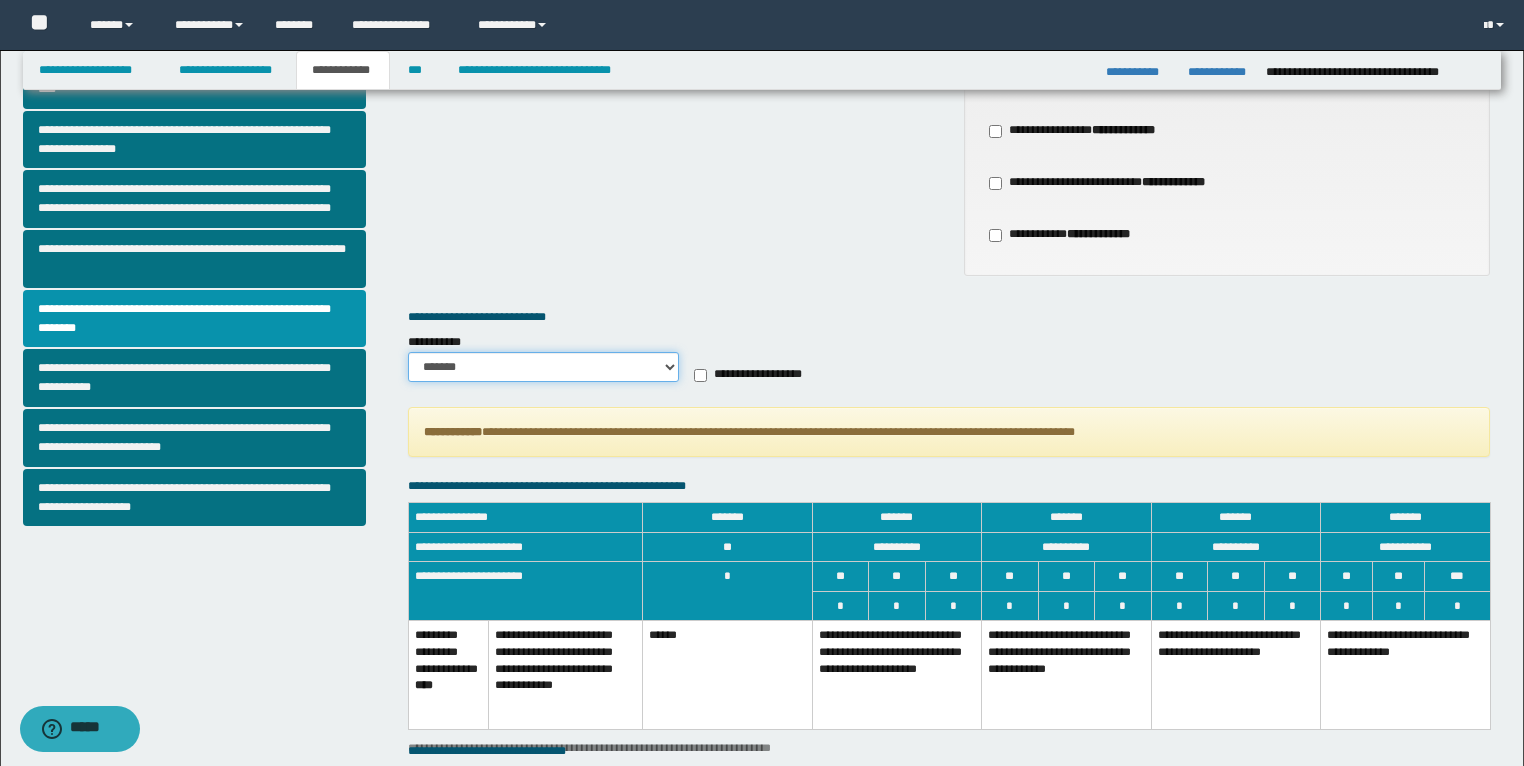 click on "*******
*********" at bounding box center (543, 367) 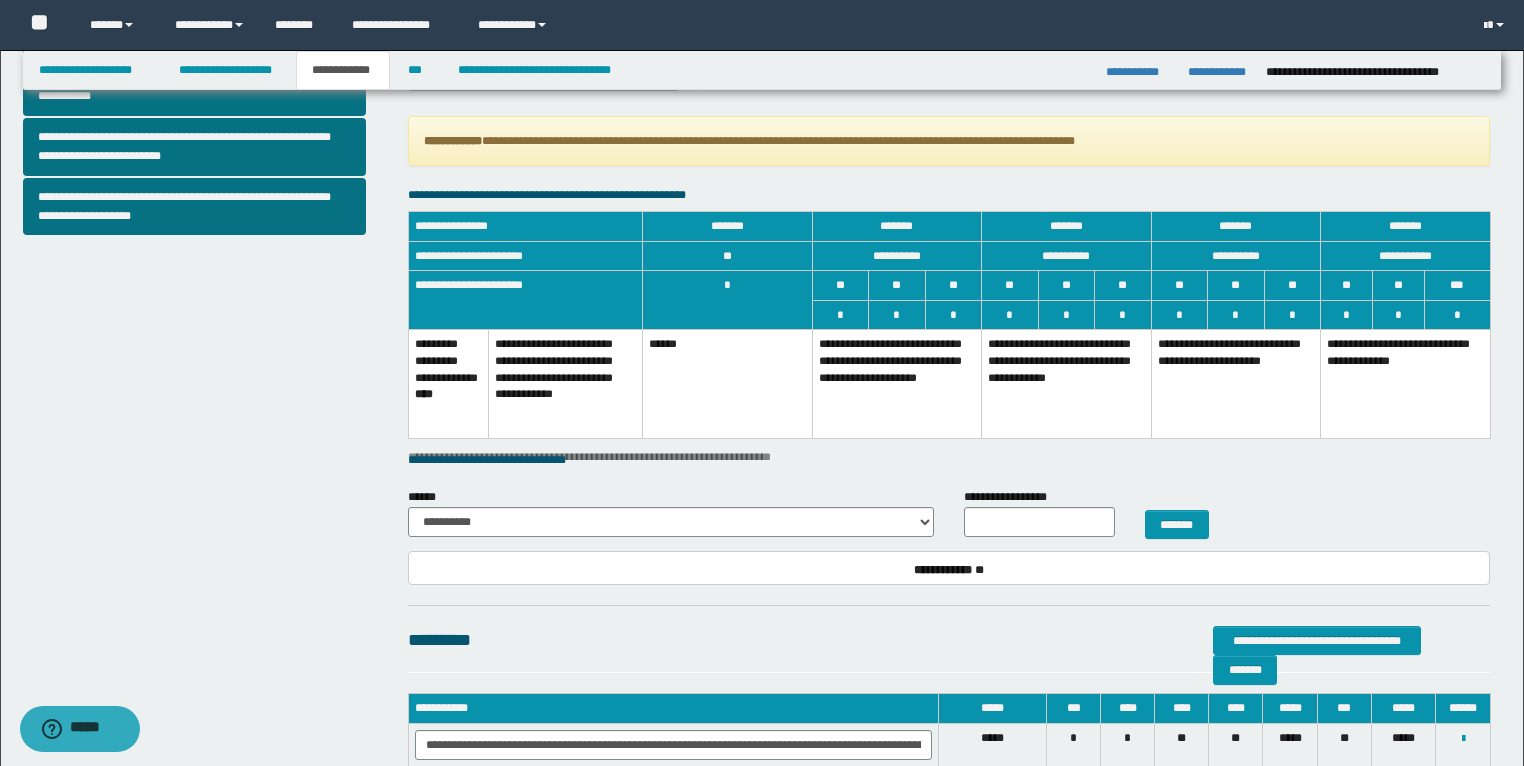 scroll, scrollTop: 796, scrollLeft: 0, axis: vertical 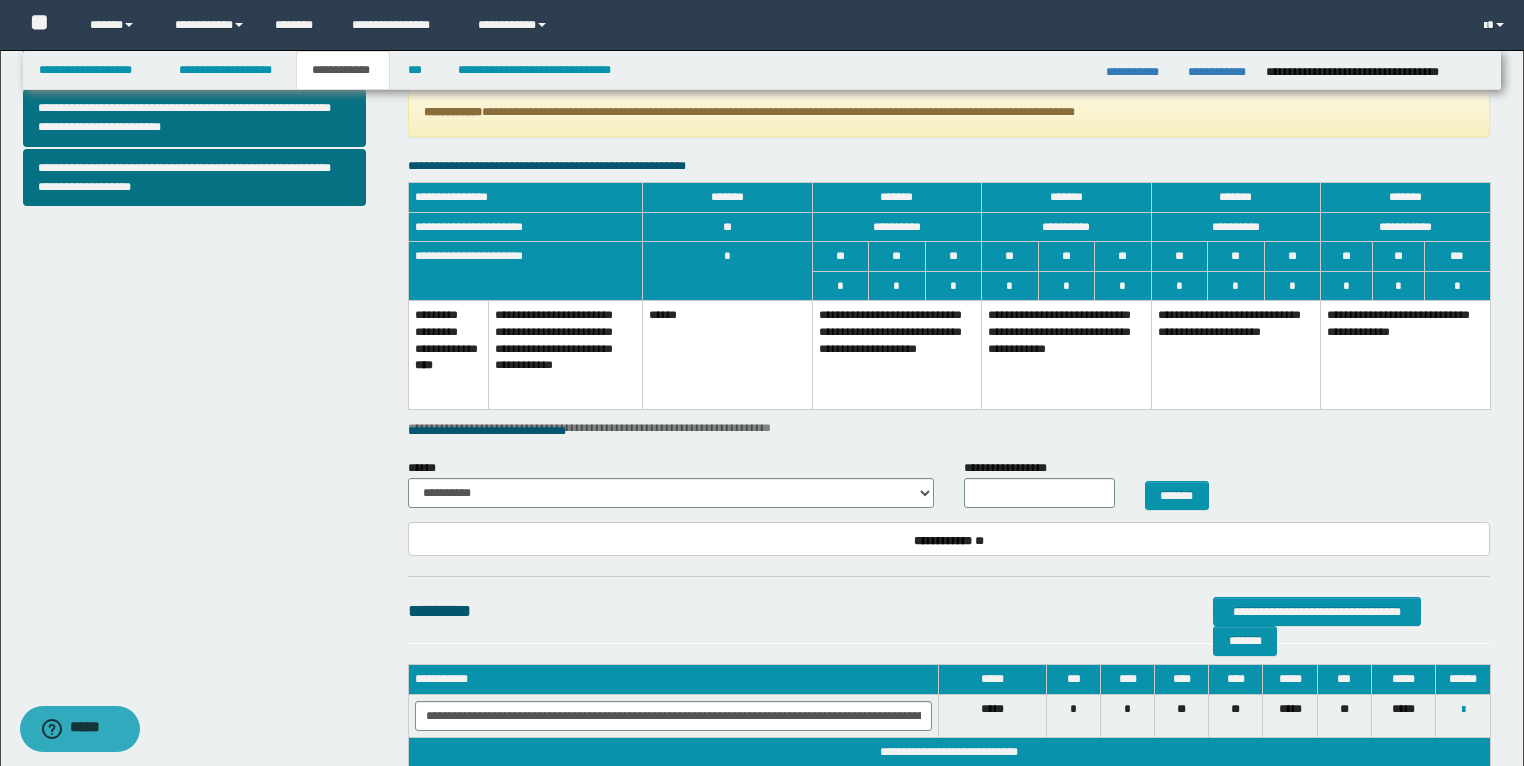 click on "**********" at bounding box center (897, 355) 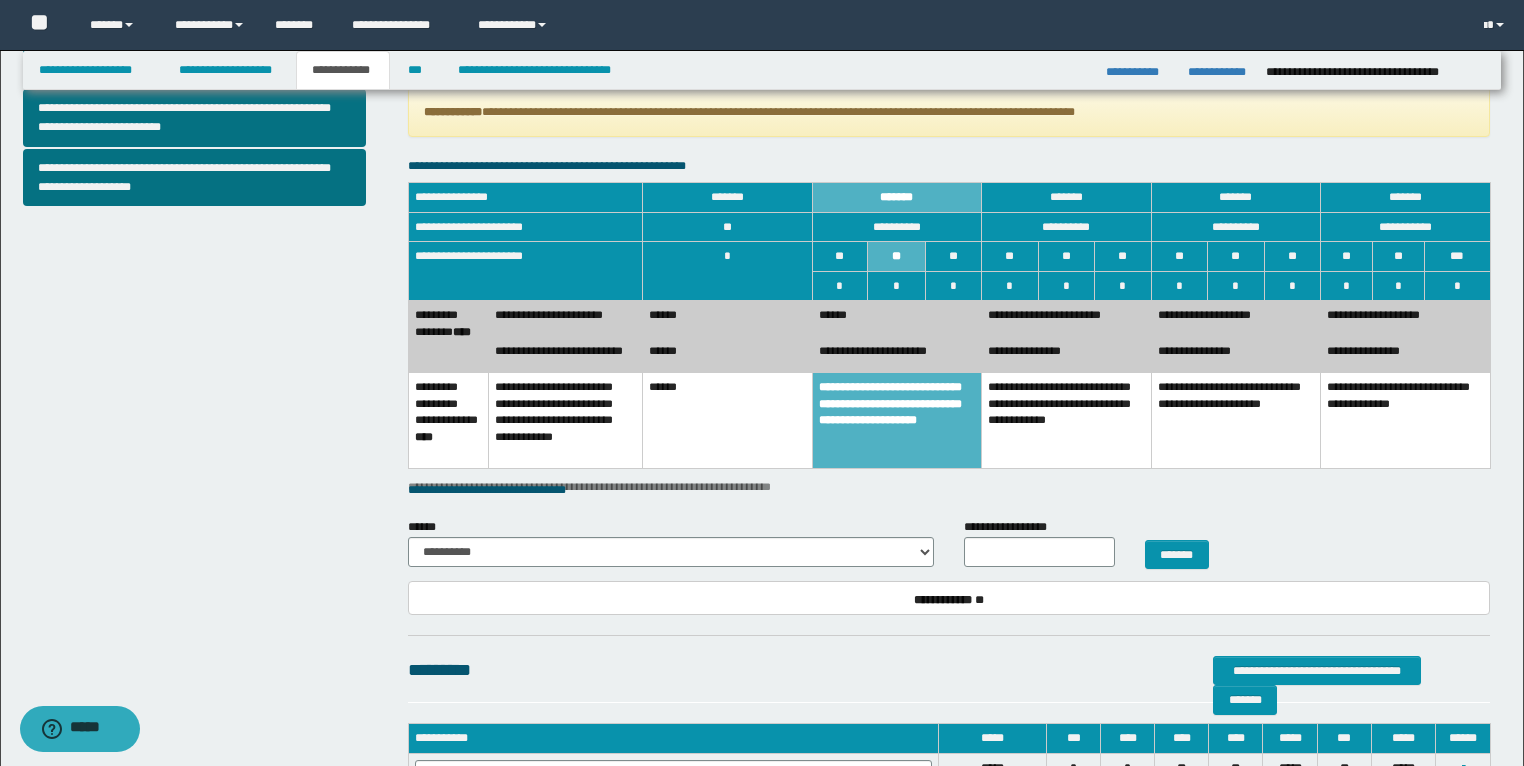 click on "******" at bounding box center [728, 355] 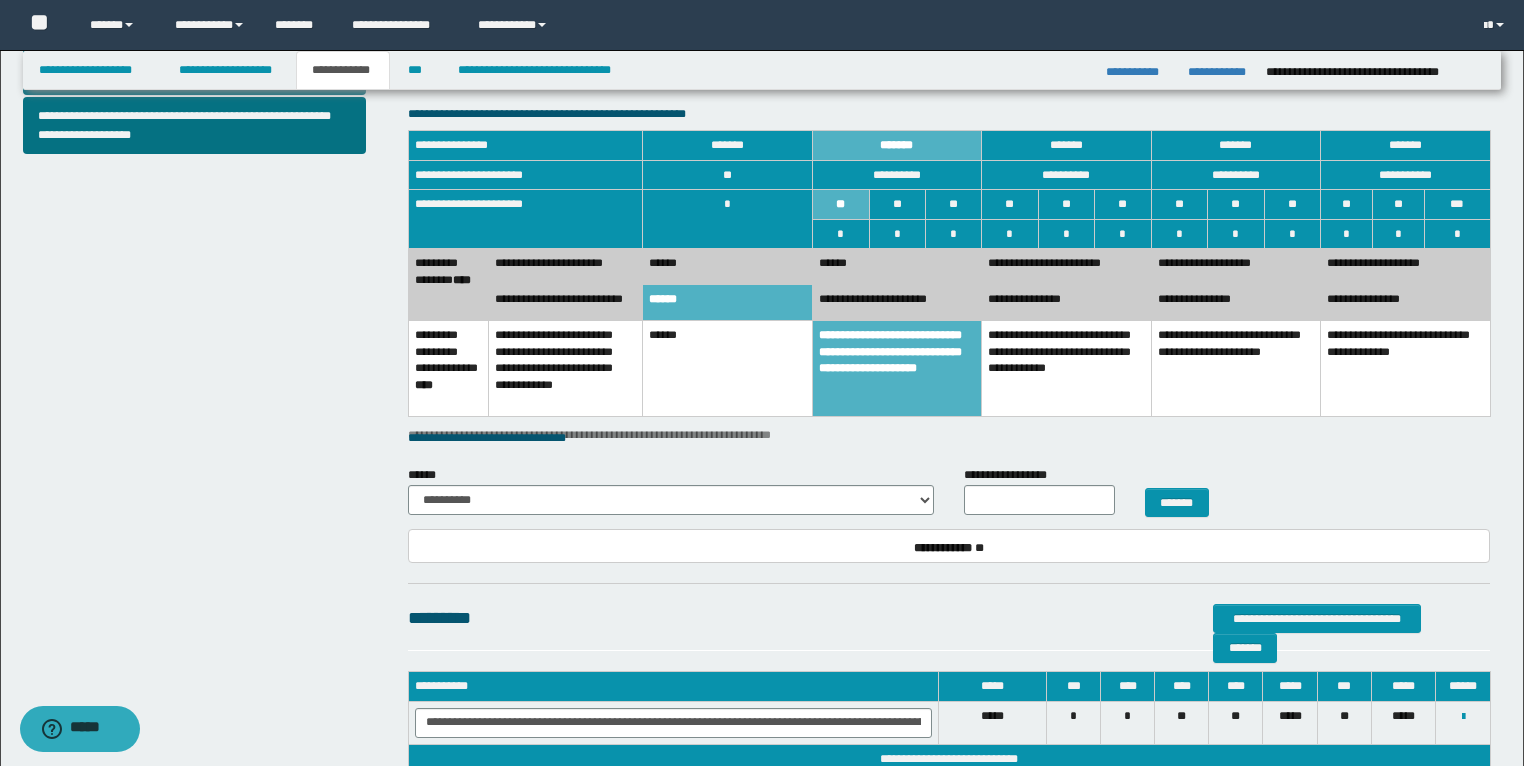 scroll, scrollTop: 876, scrollLeft: 0, axis: vertical 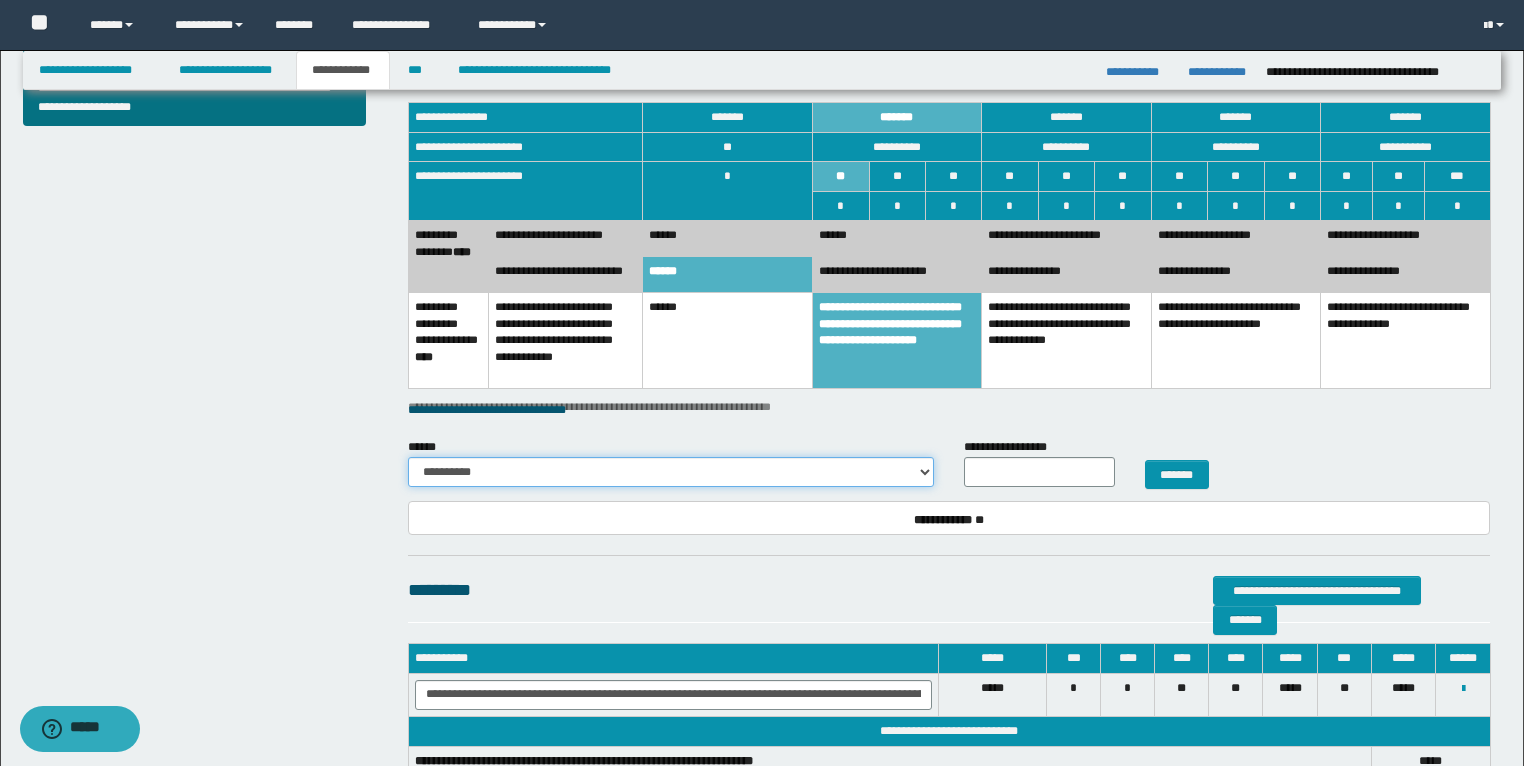 click on "**********" at bounding box center (671, 472) 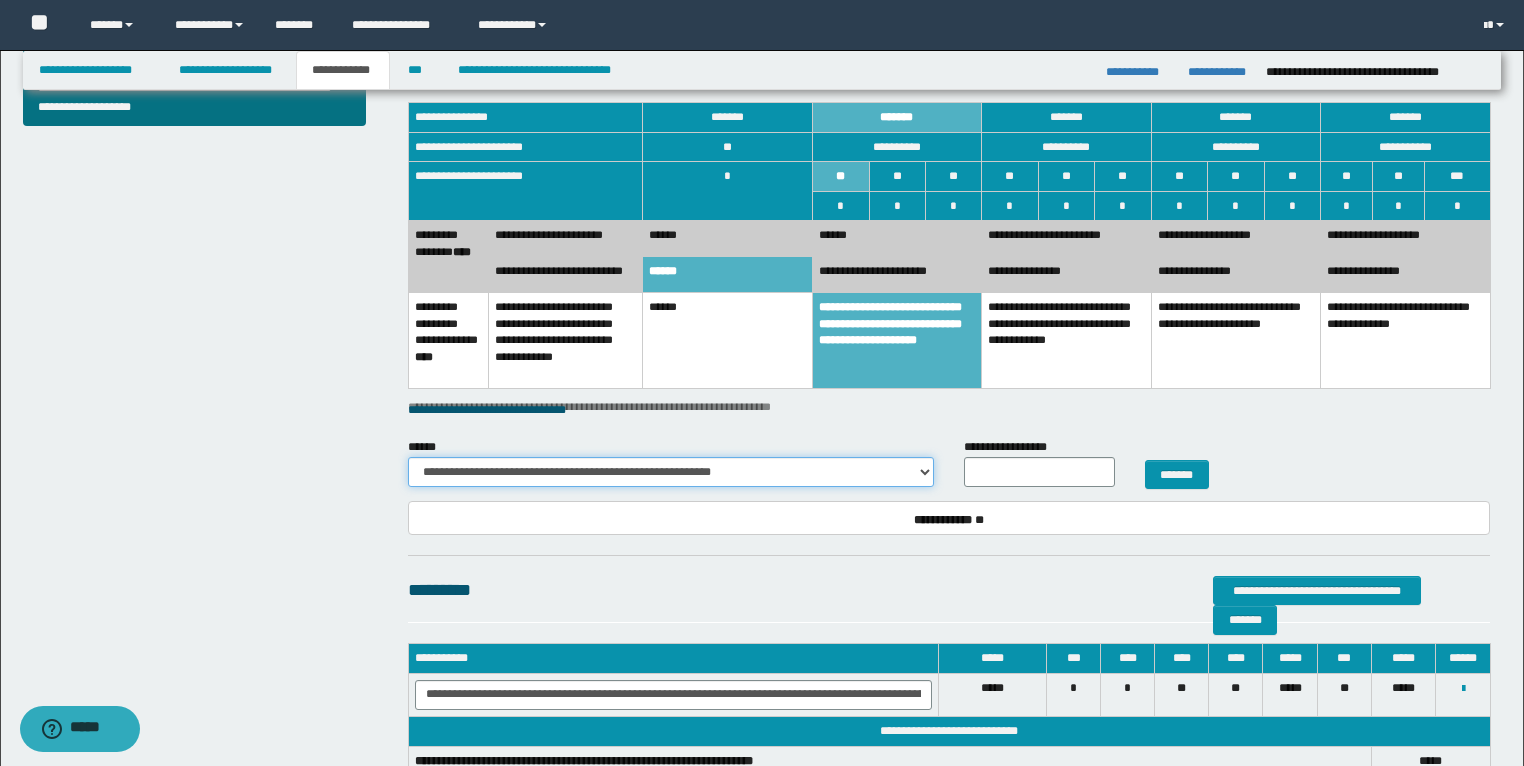 click on "**********" at bounding box center (671, 472) 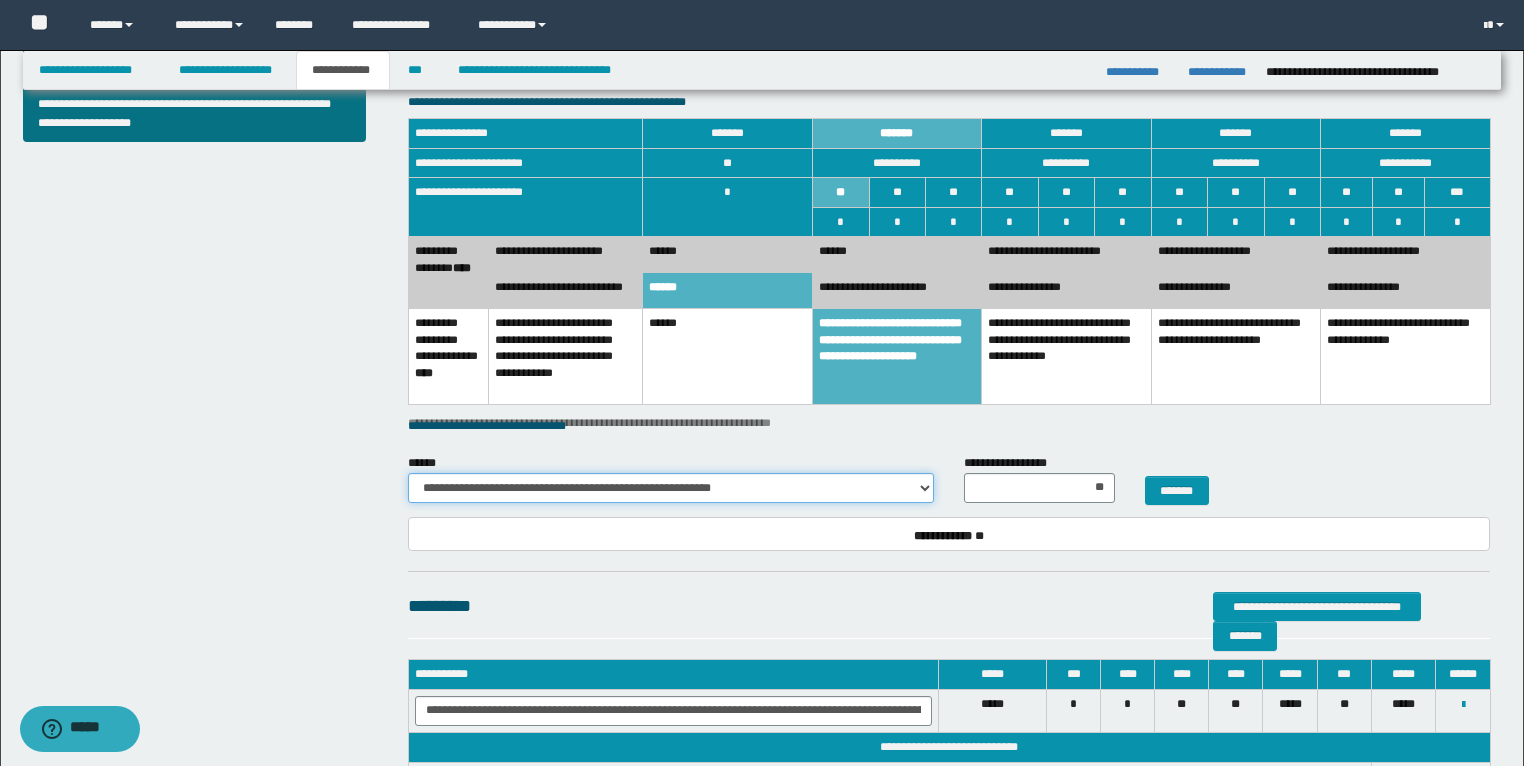 scroll, scrollTop: 854, scrollLeft: 0, axis: vertical 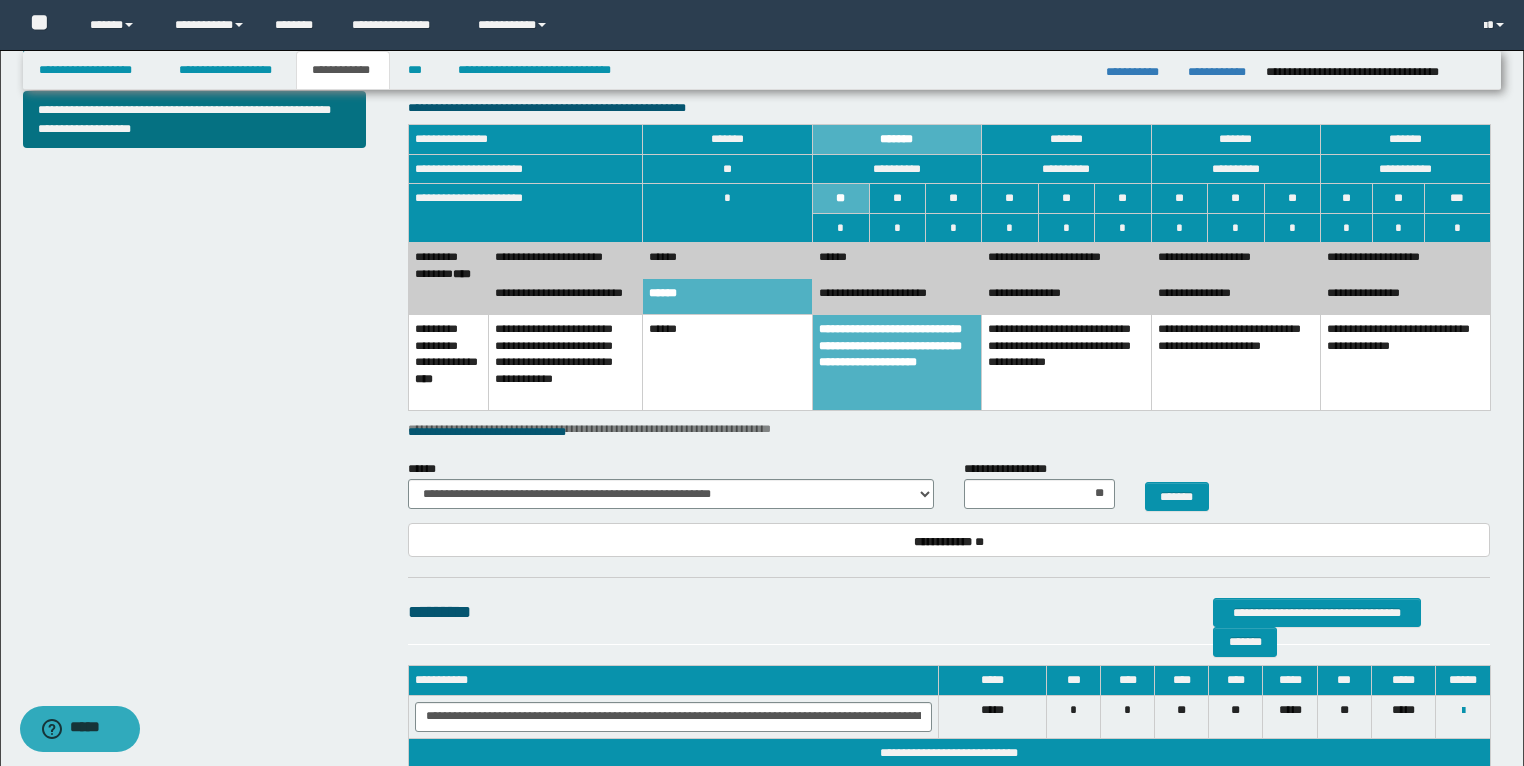 click on "**********" at bounding box center (897, 297) 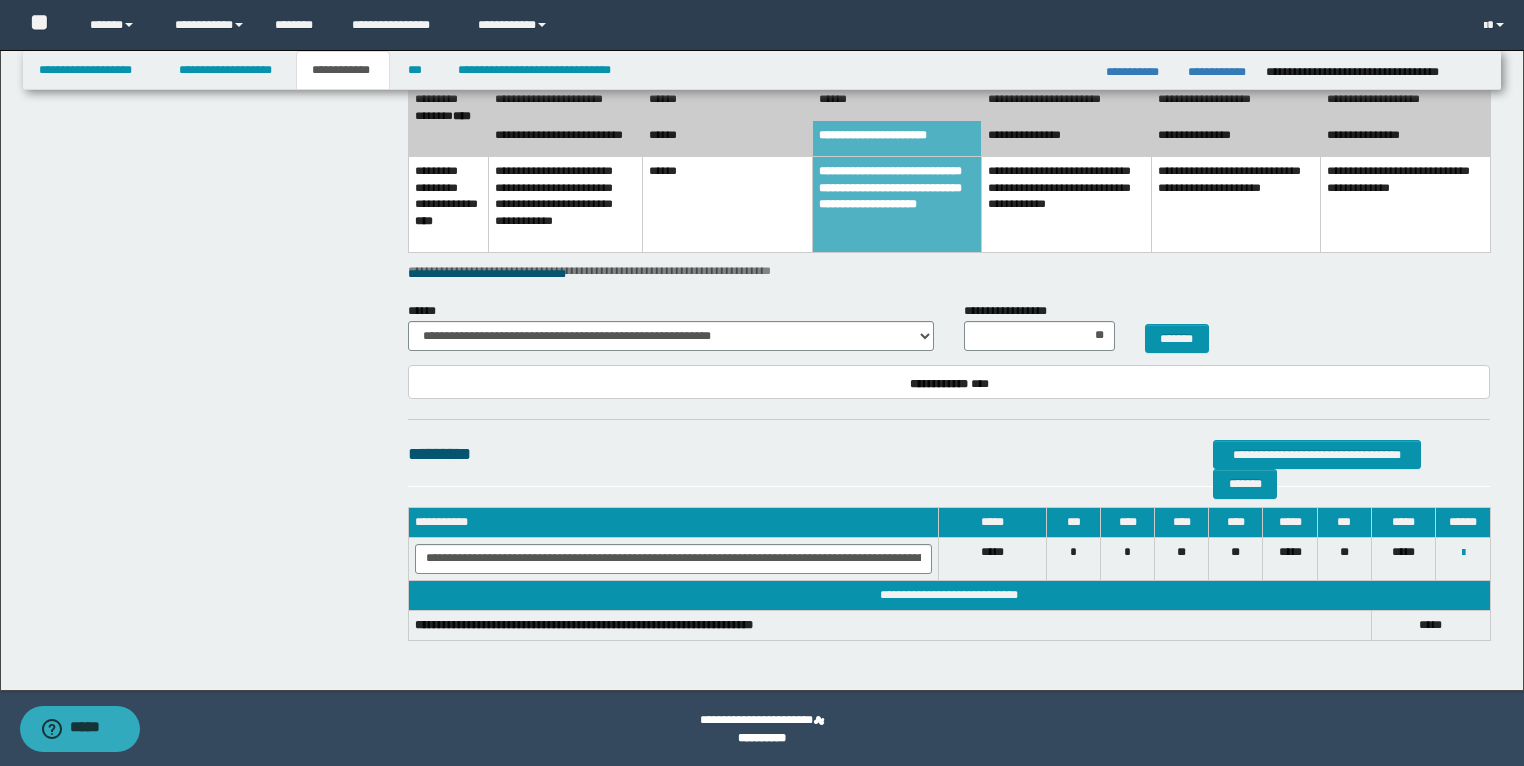 scroll, scrollTop: 1014, scrollLeft: 0, axis: vertical 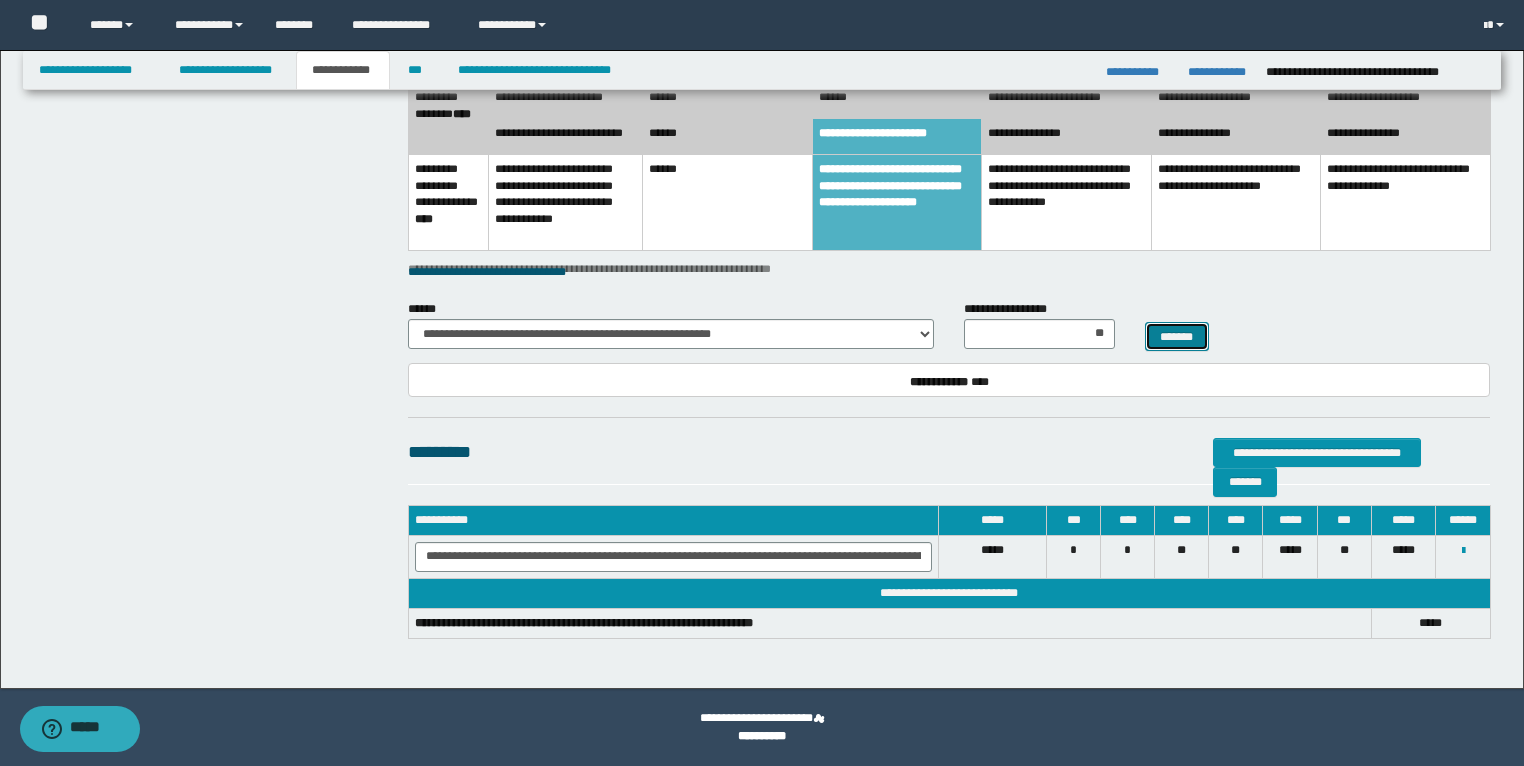 click on "*******" at bounding box center (1177, 337) 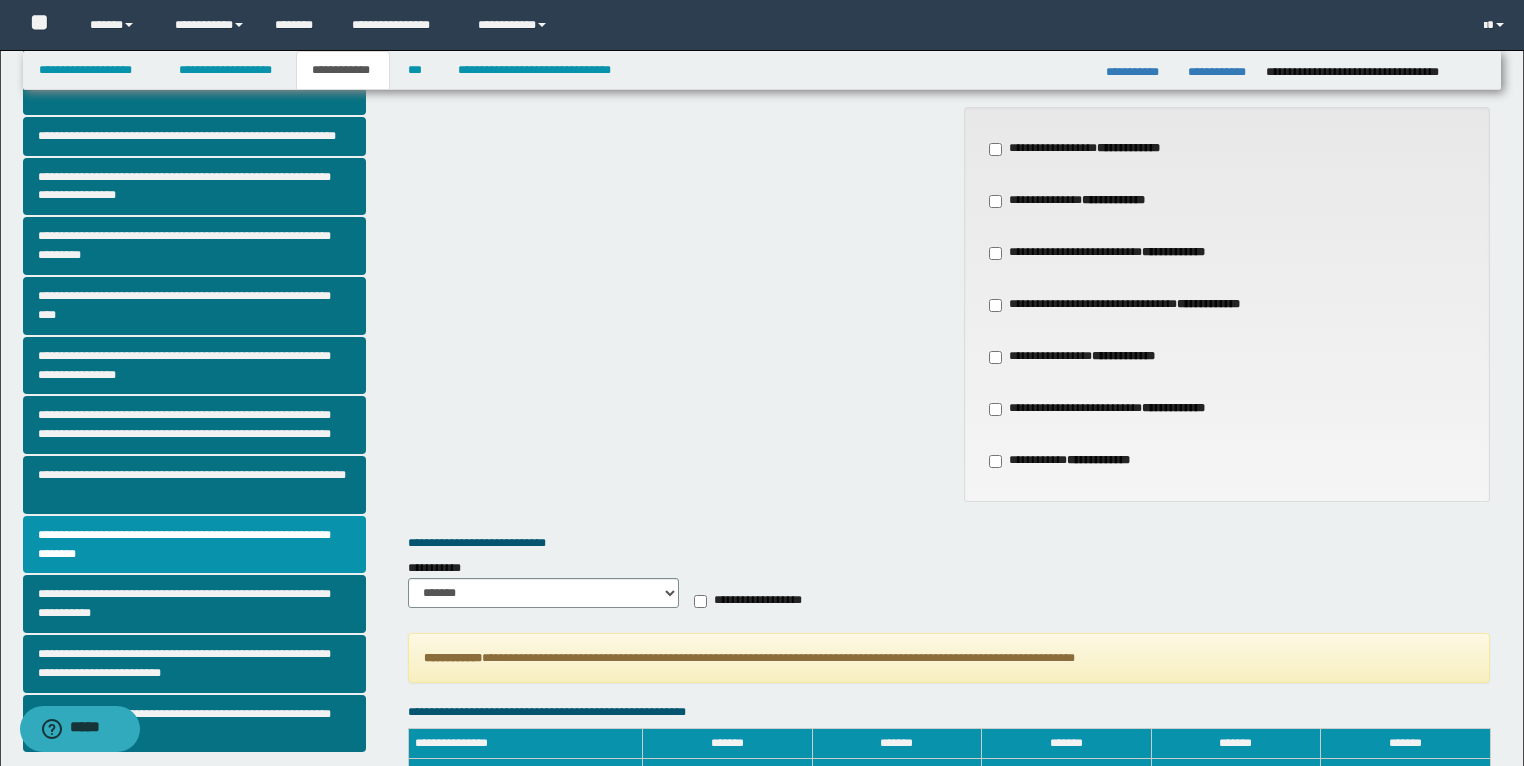 scroll, scrollTop: 236, scrollLeft: 0, axis: vertical 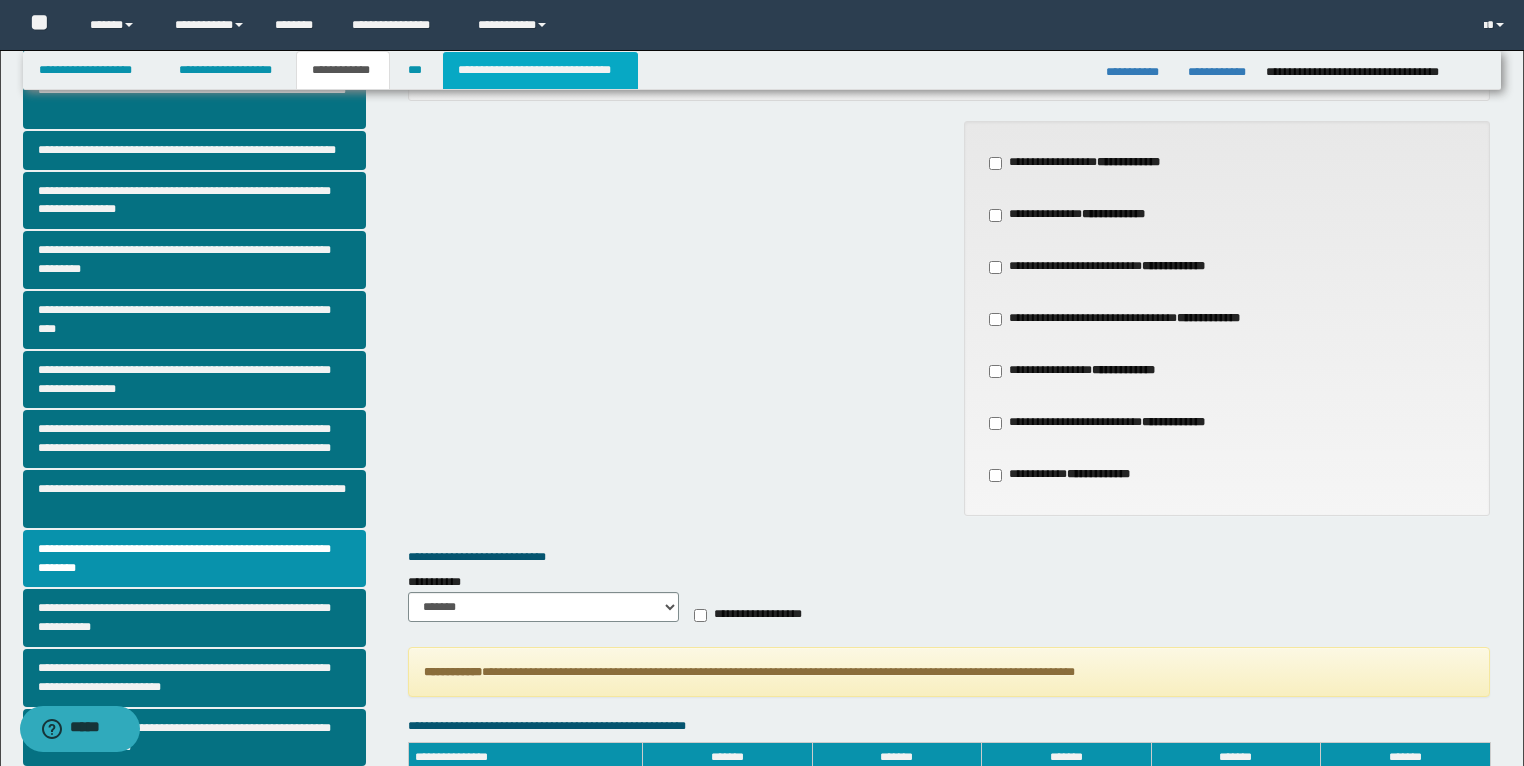 click on "**********" at bounding box center [540, 70] 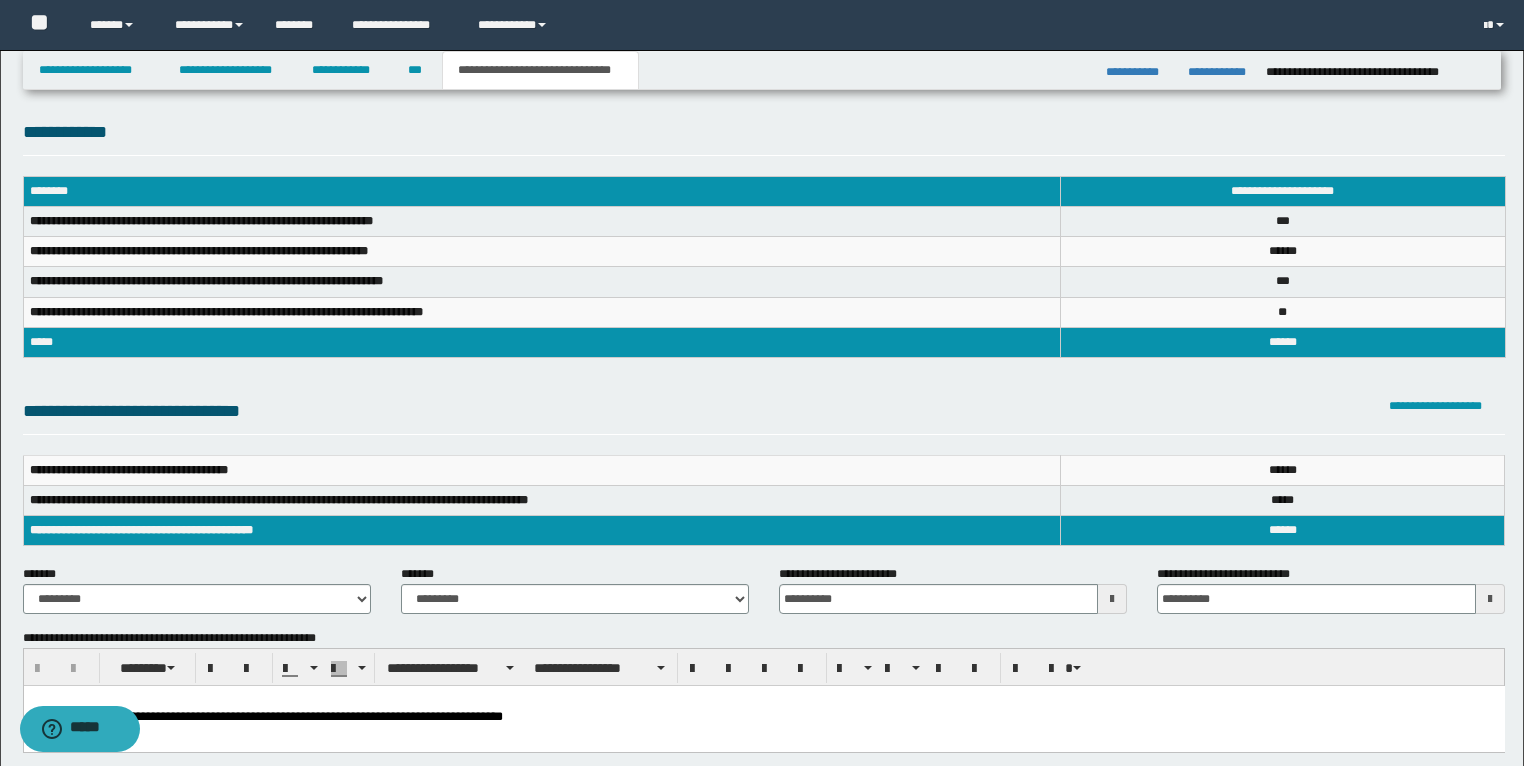scroll, scrollTop: 0, scrollLeft: 0, axis: both 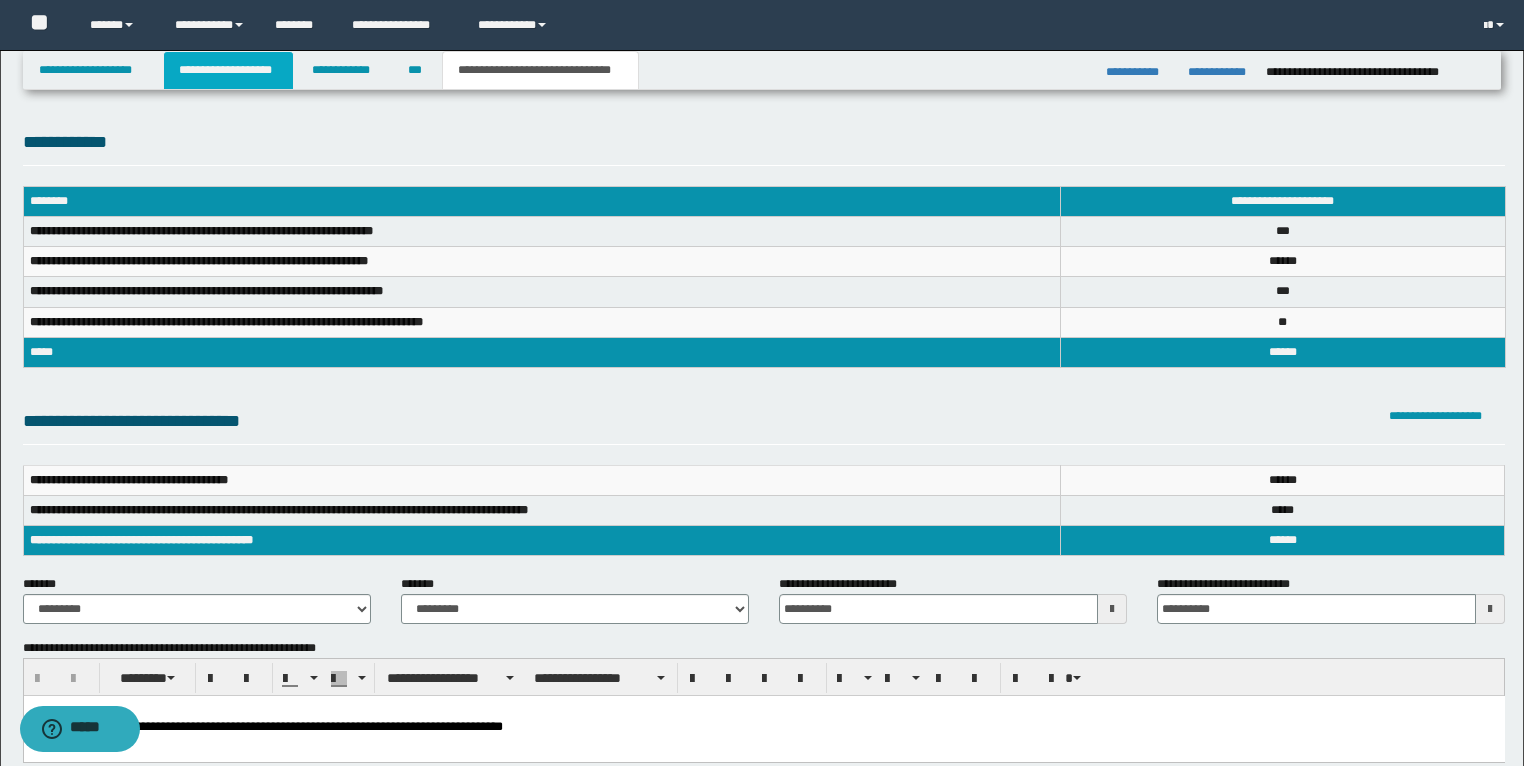 click on "**********" at bounding box center [228, 70] 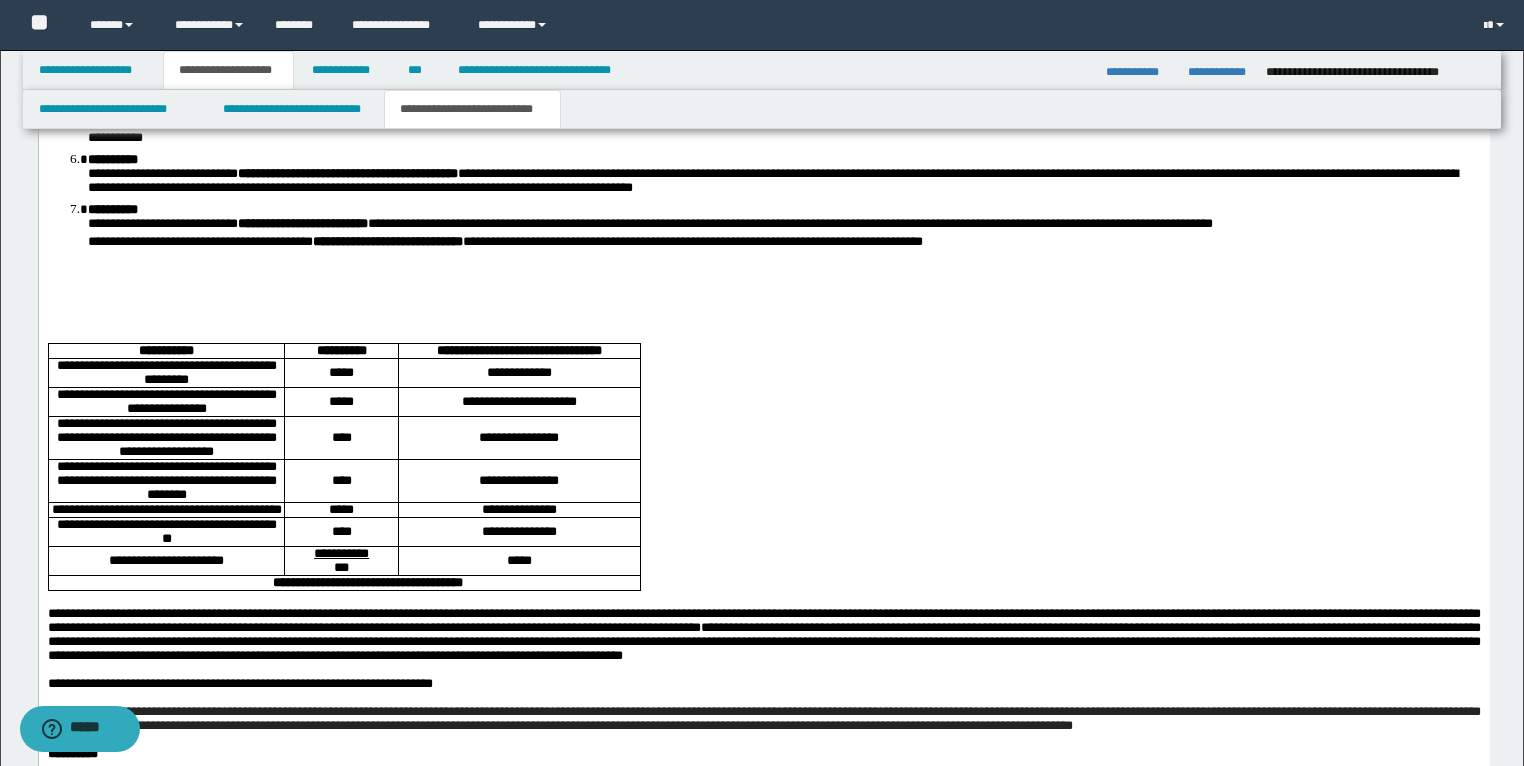 scroll, scrollTop: 2960, scrollLeft: 0, axis: vertical 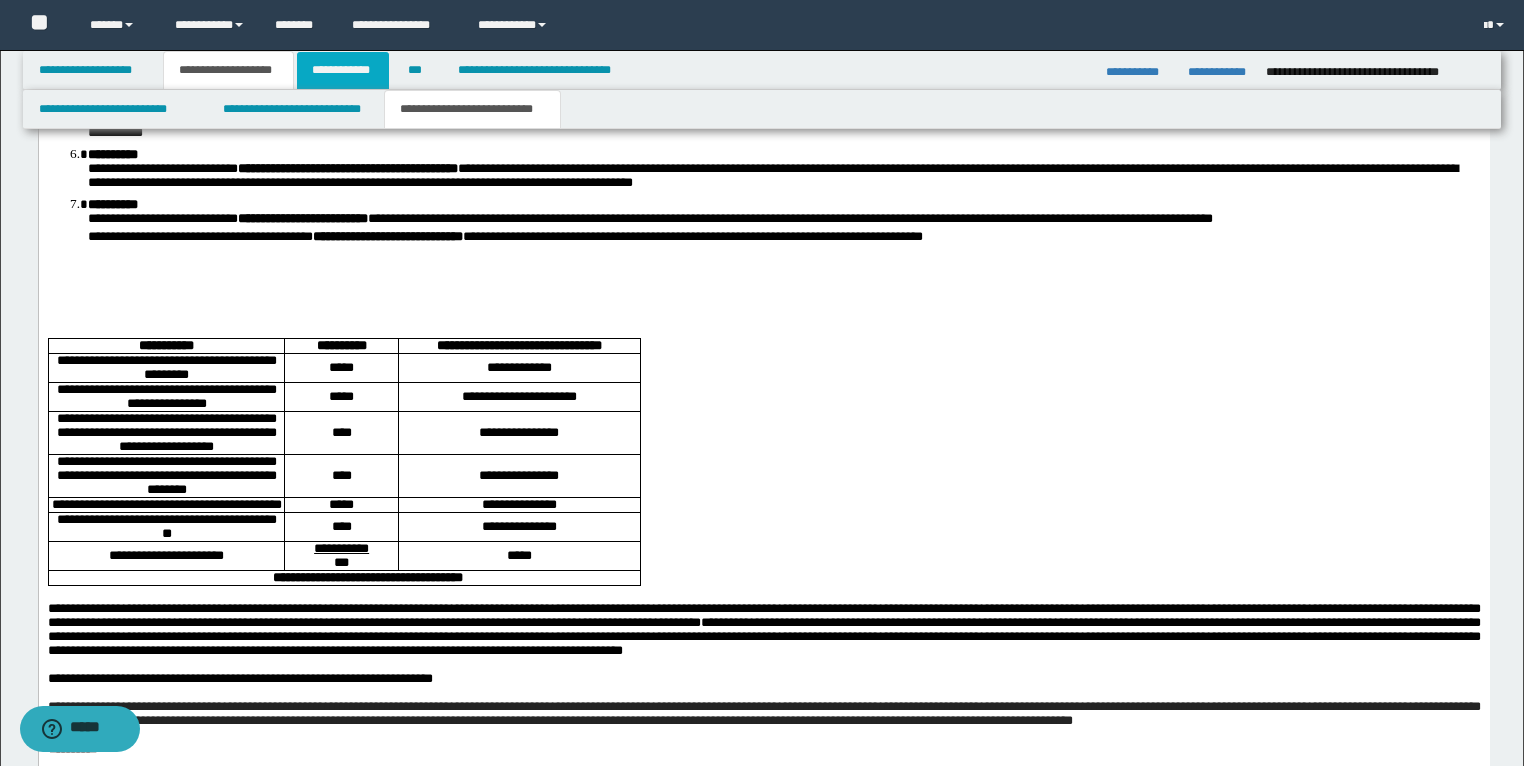 click on "**********" at bounding box center [343, 70] 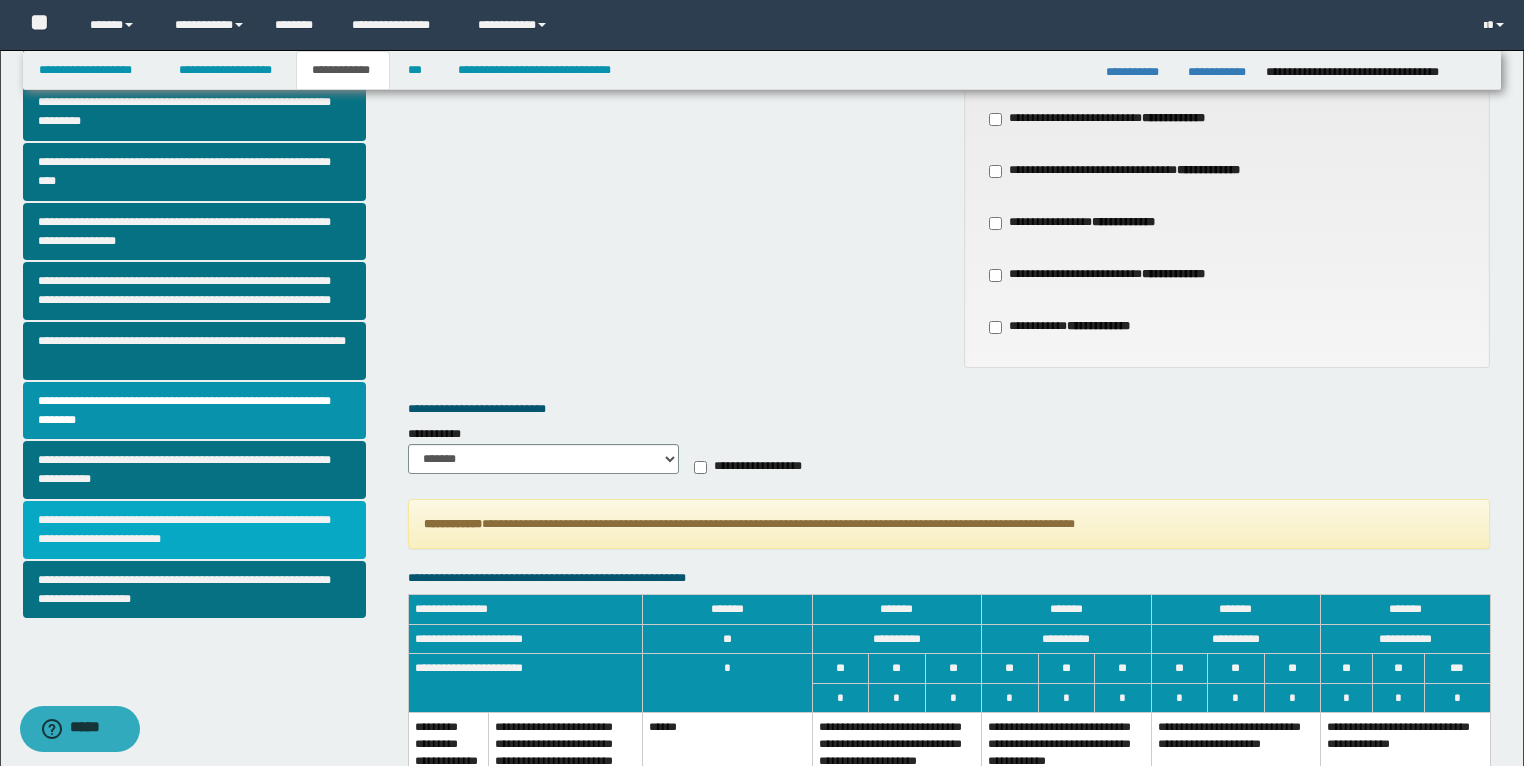 scroll, scrollTop: 278, scrollLeft: 0, axis: vertical 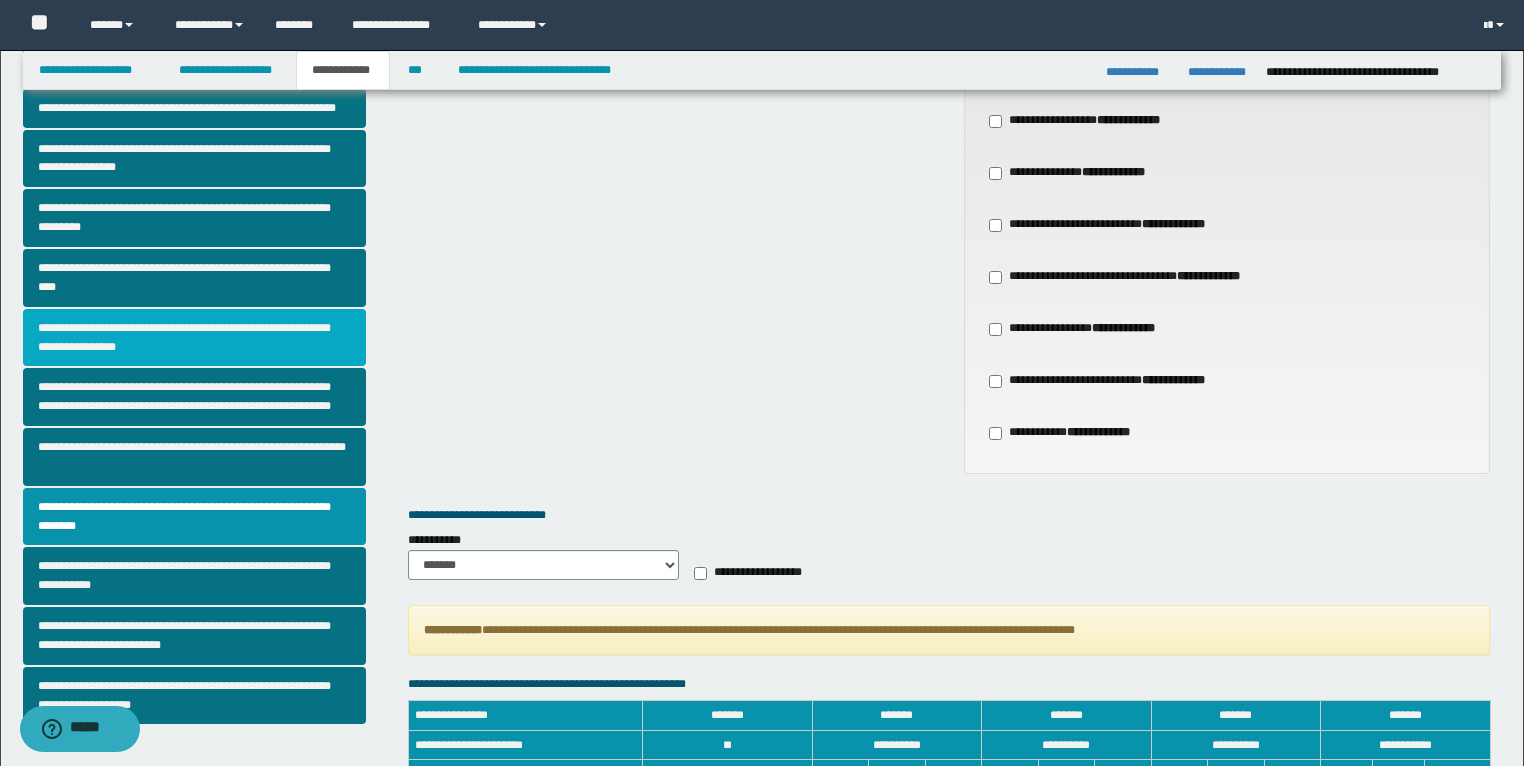 click on "**********" at bounding box center [195, 338] 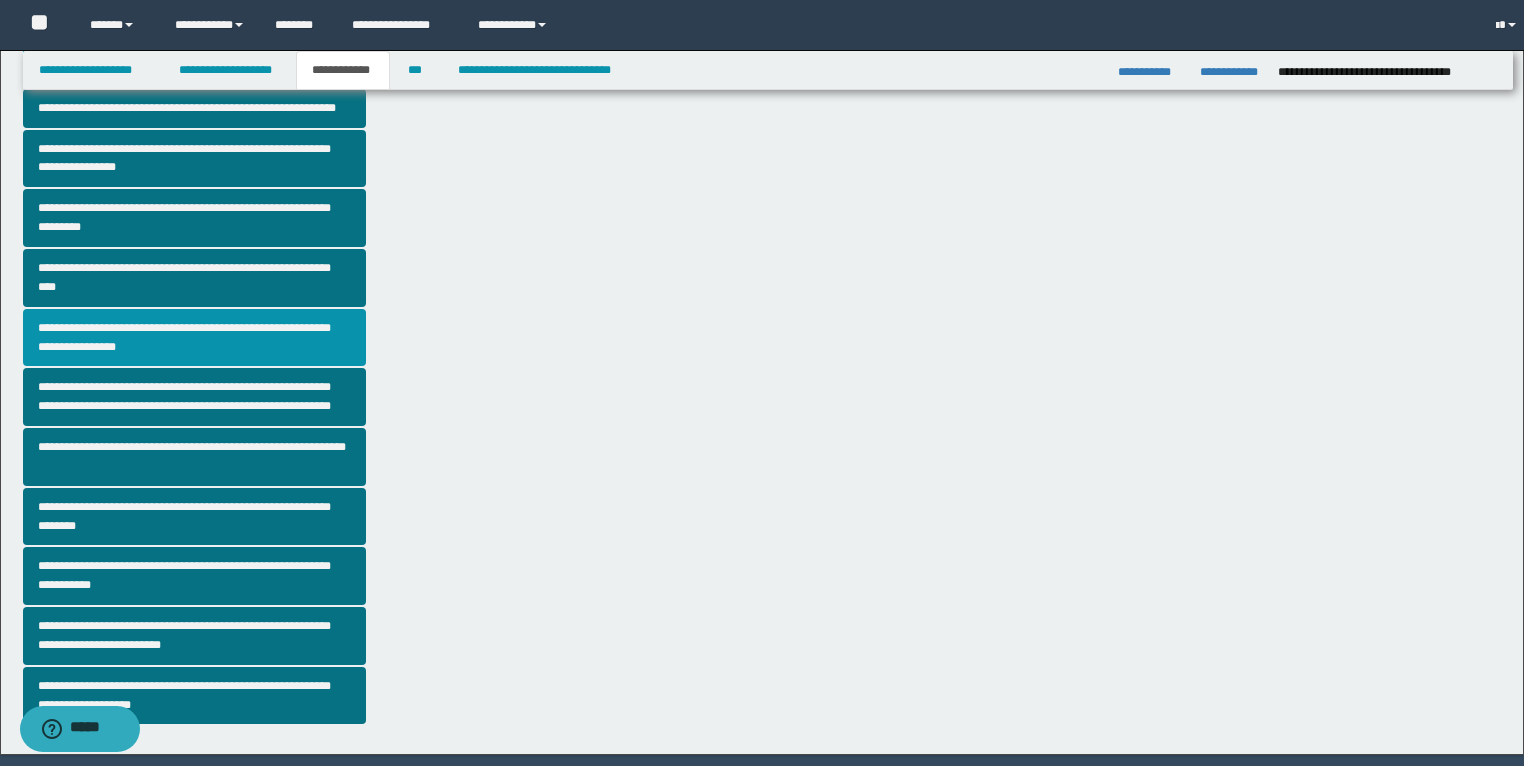scroll, scrollTop: 0, scrollLeft: 0, axis: both 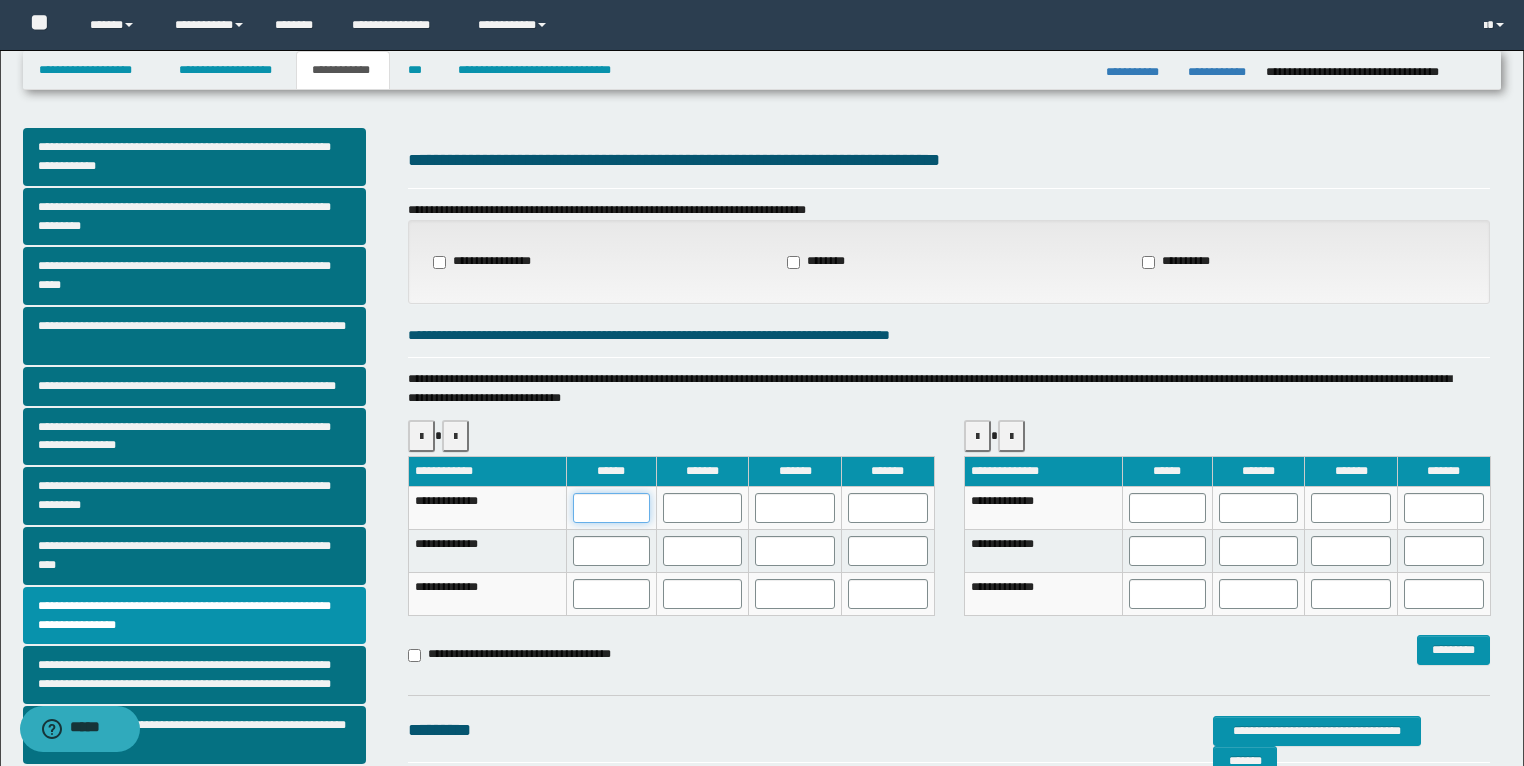 click at bounding box center (611, 508) 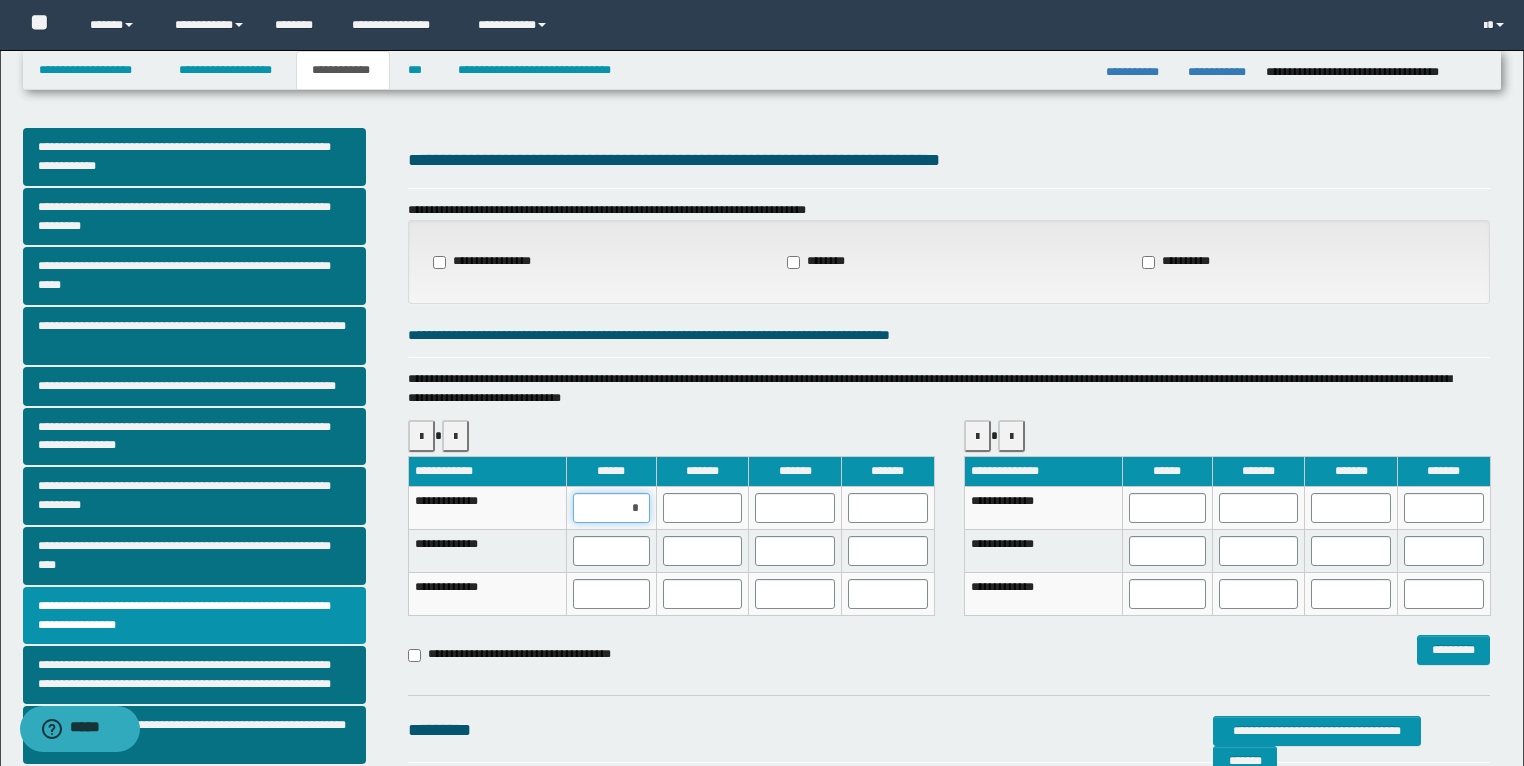 type on "**" 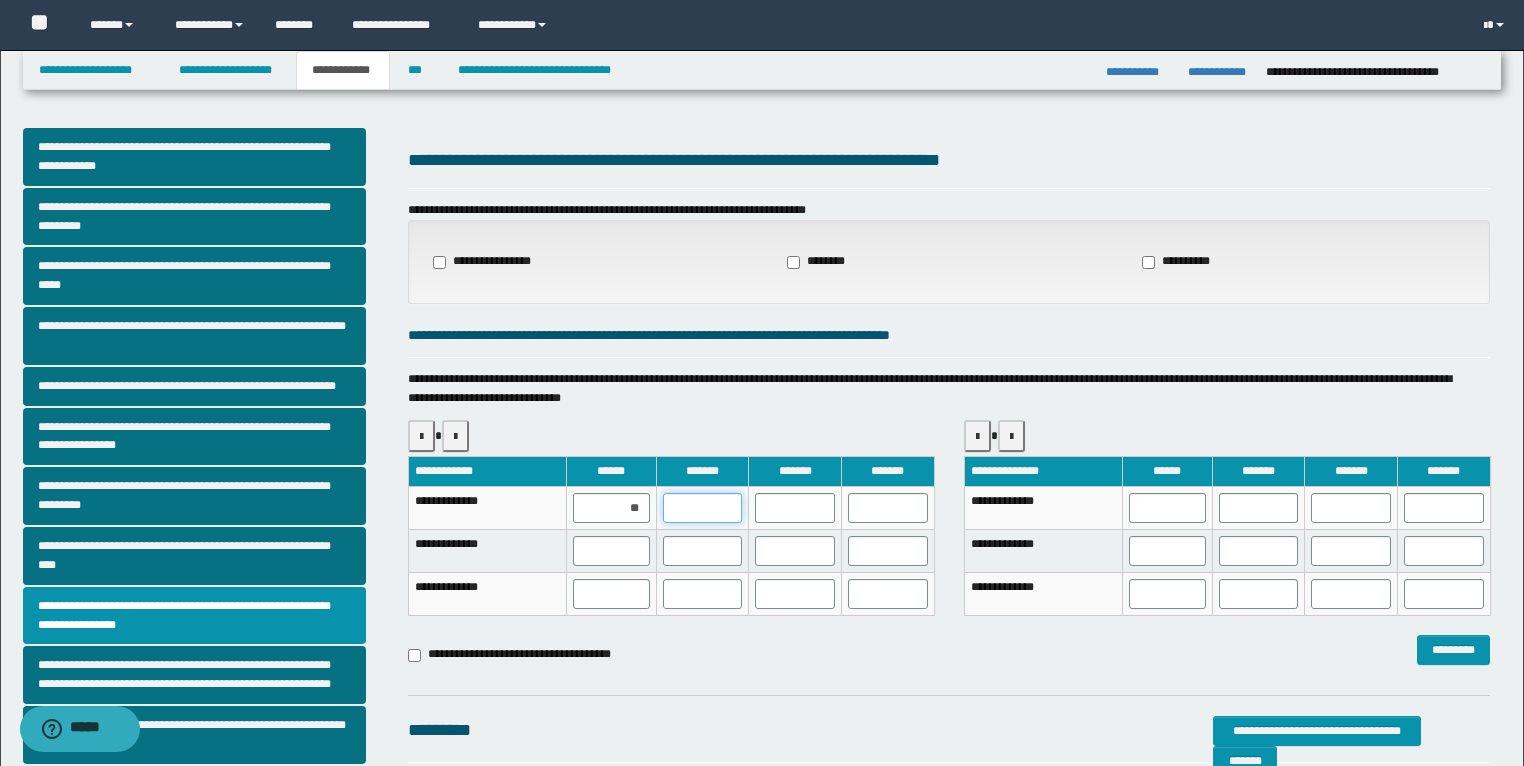 click at bounding box center (703, 508) 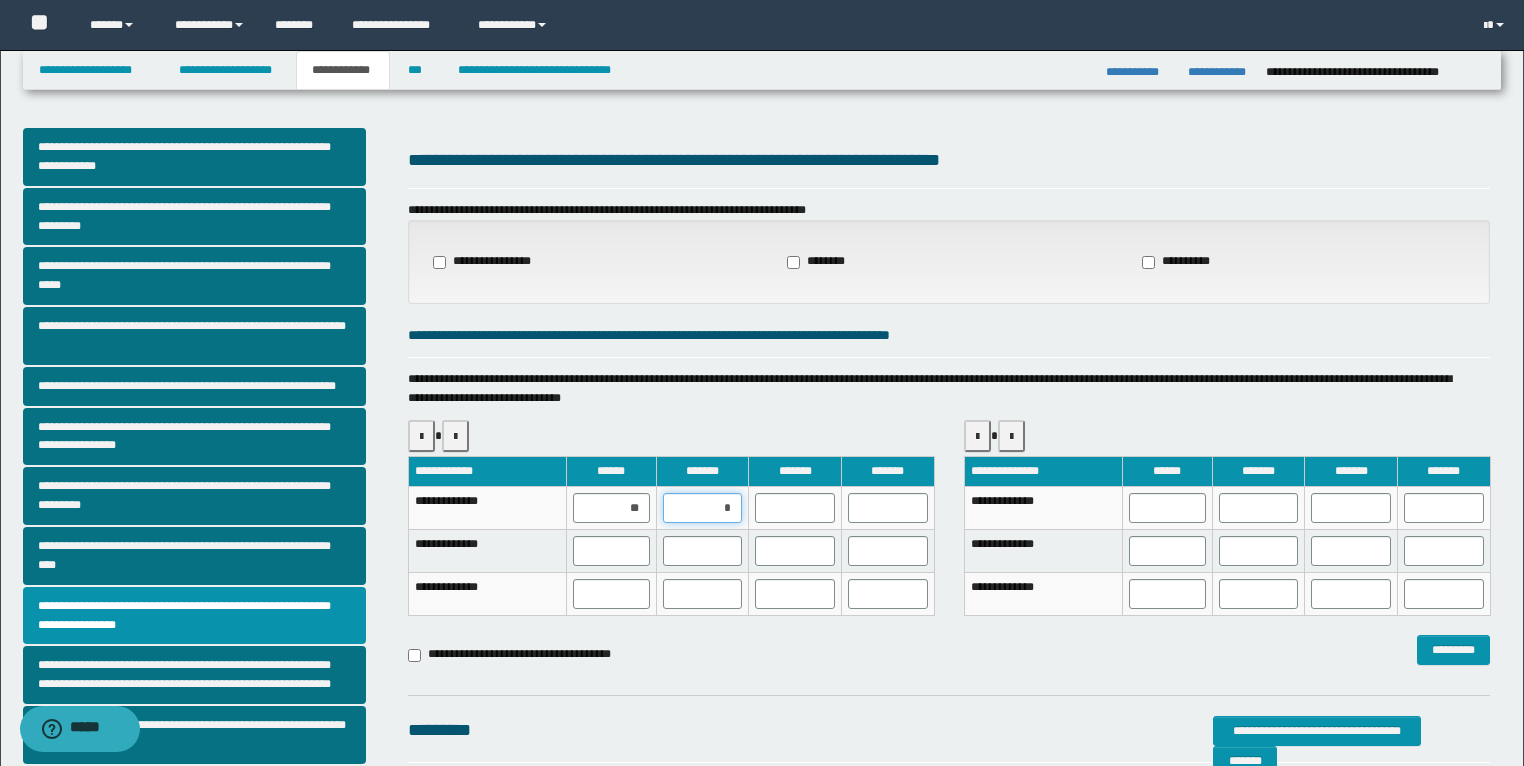 type on "**" 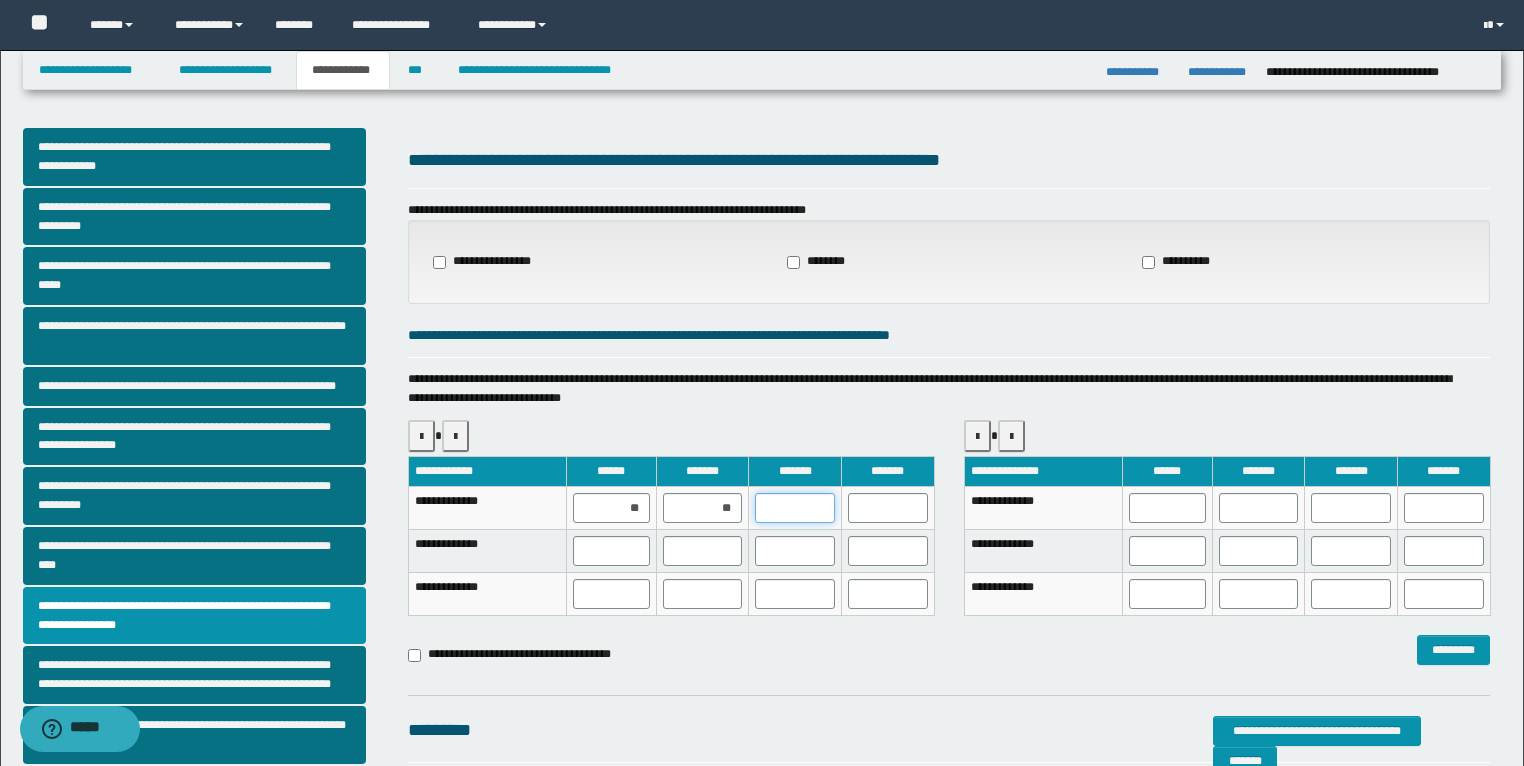 click at bounding box center (795, 508) 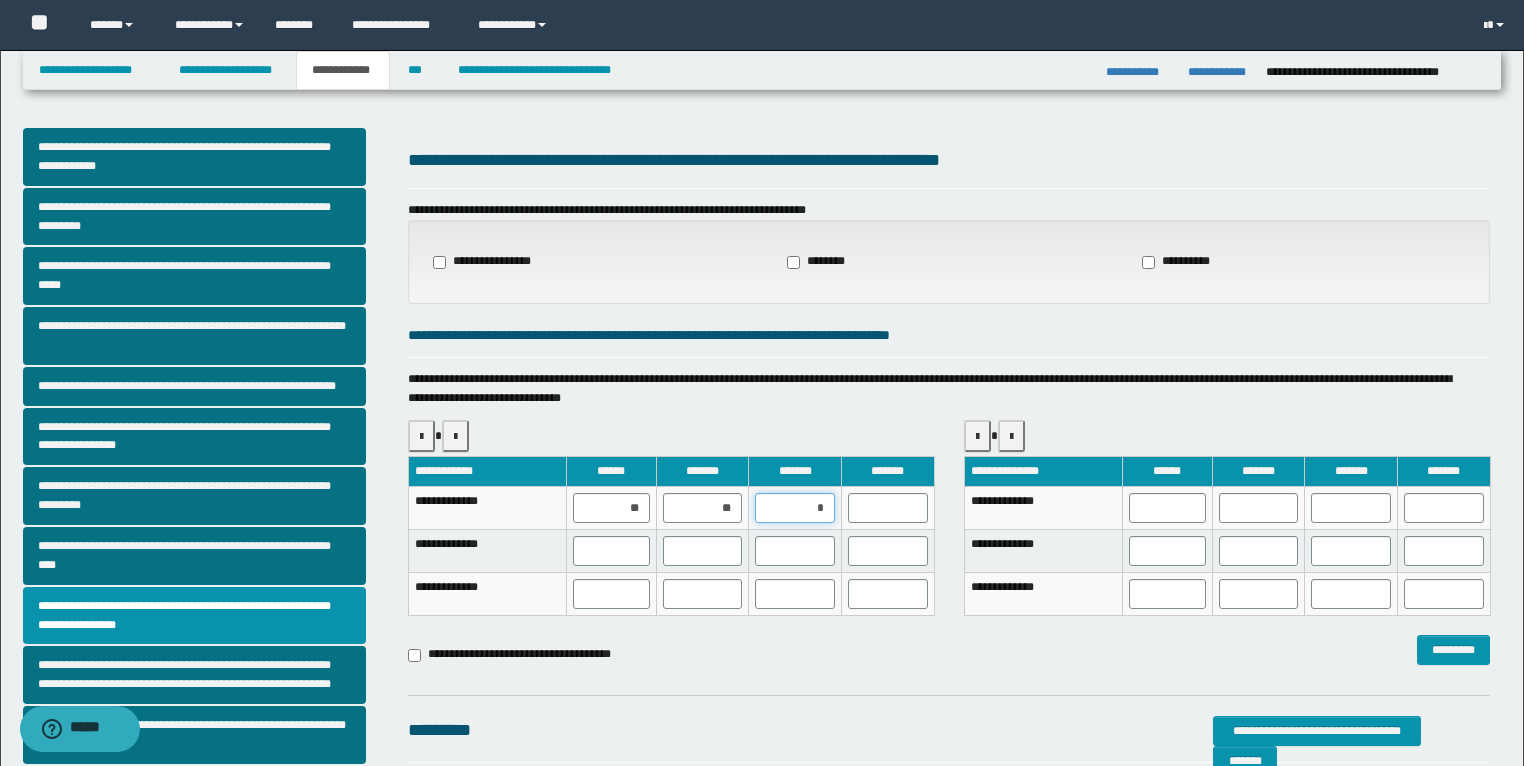 type on "**" 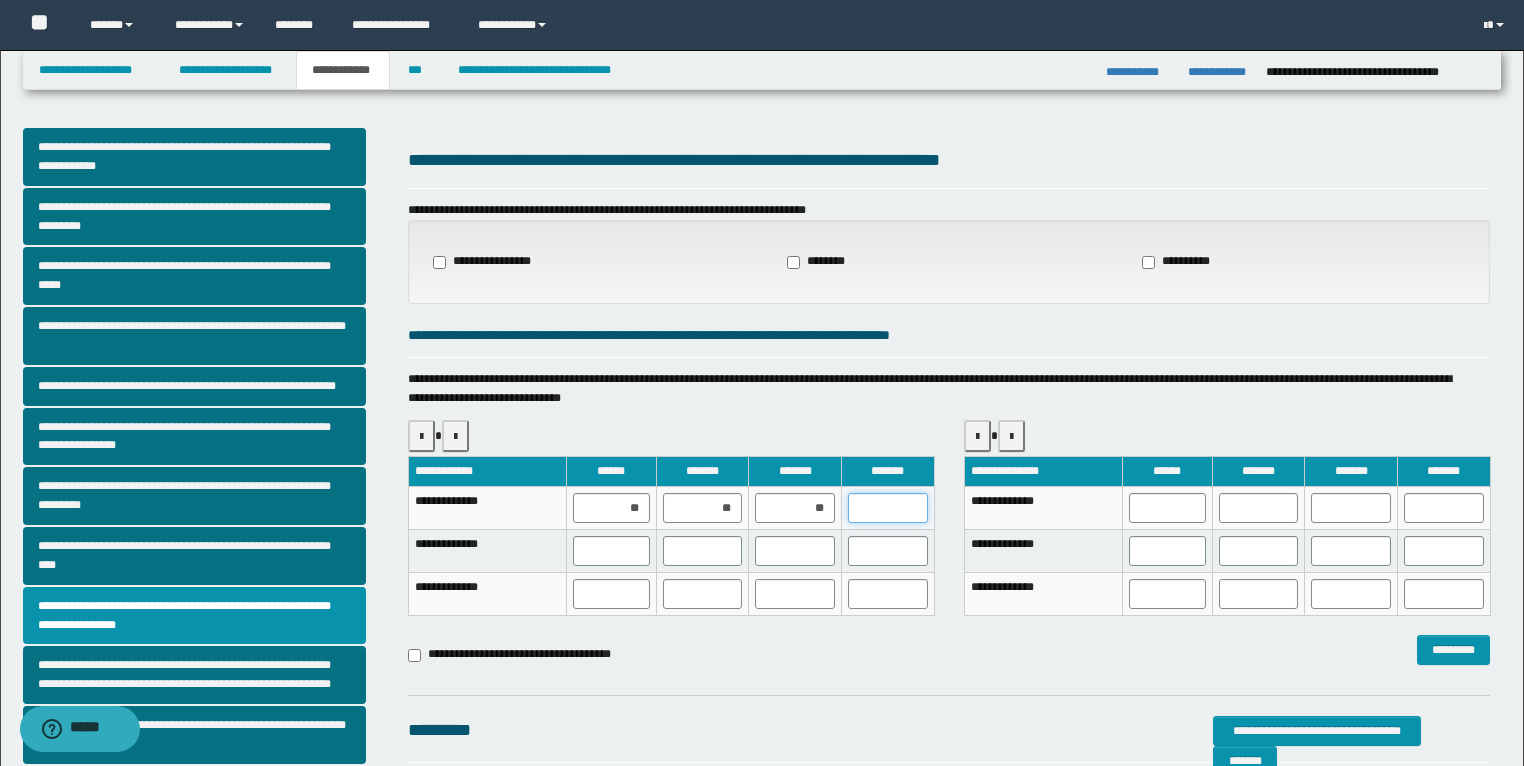 click at bounding box center (888, 508) 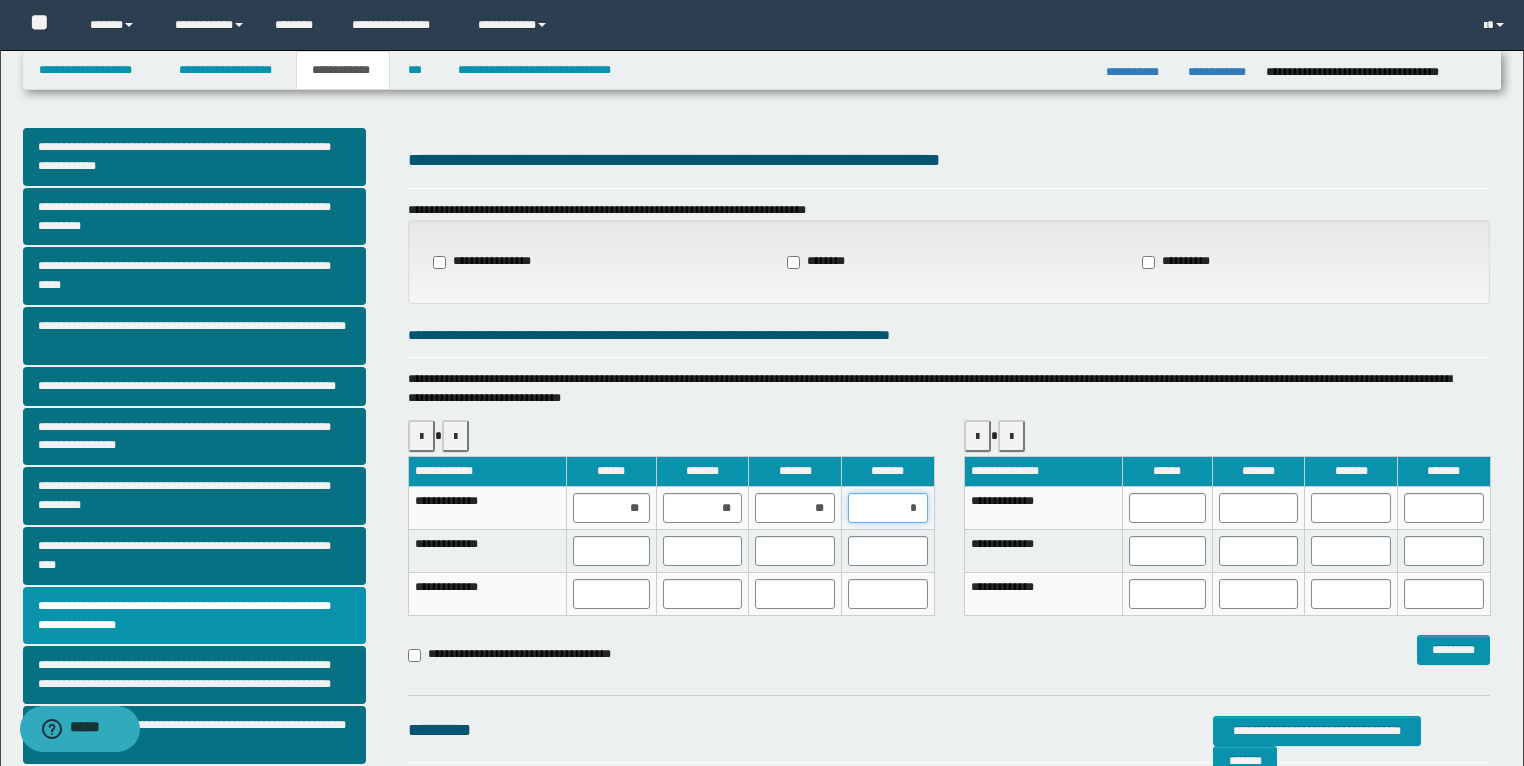 type on "**" 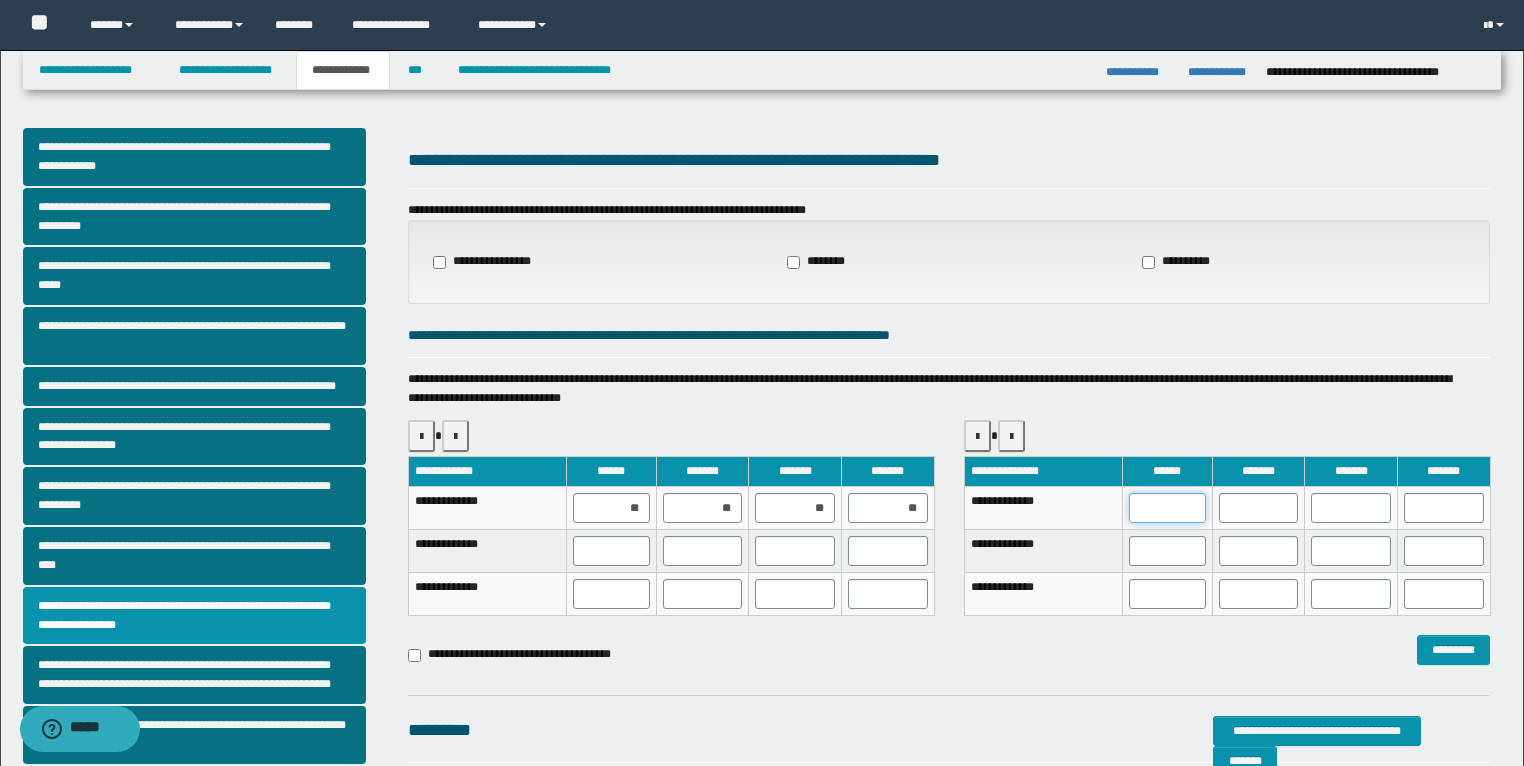 click at bounding box center [1167, 508] 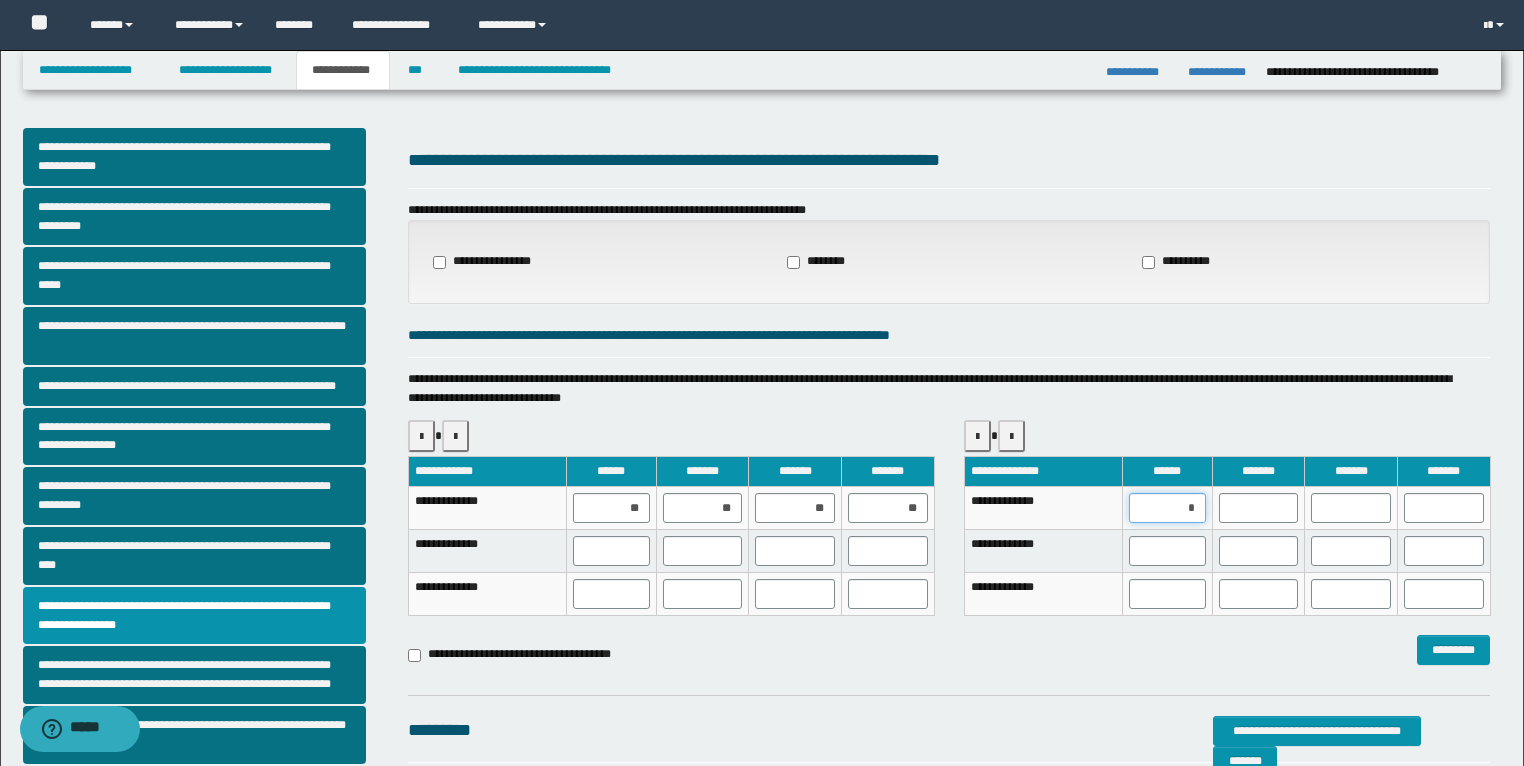 type on "**" 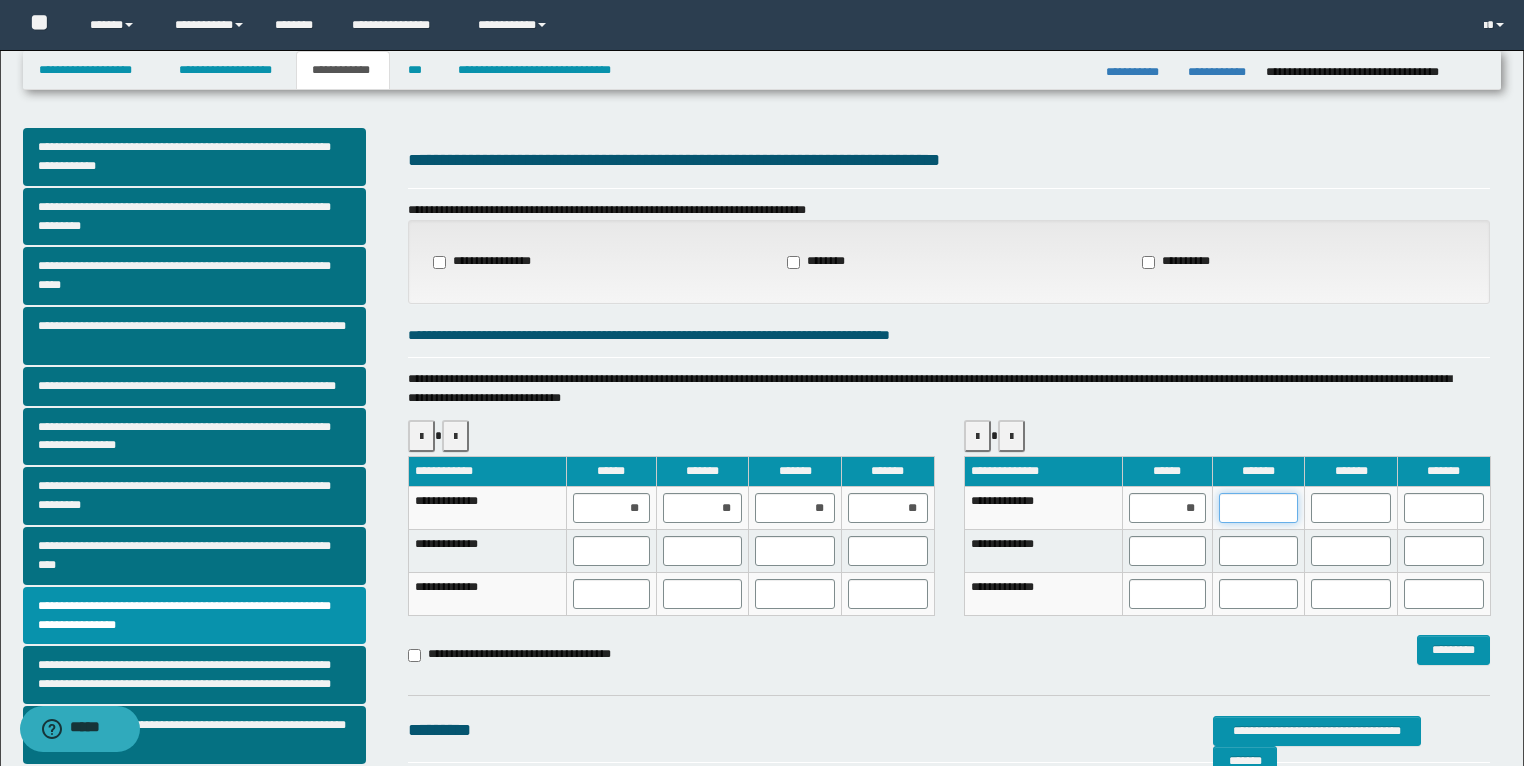click at bounding box center [1259, 508] 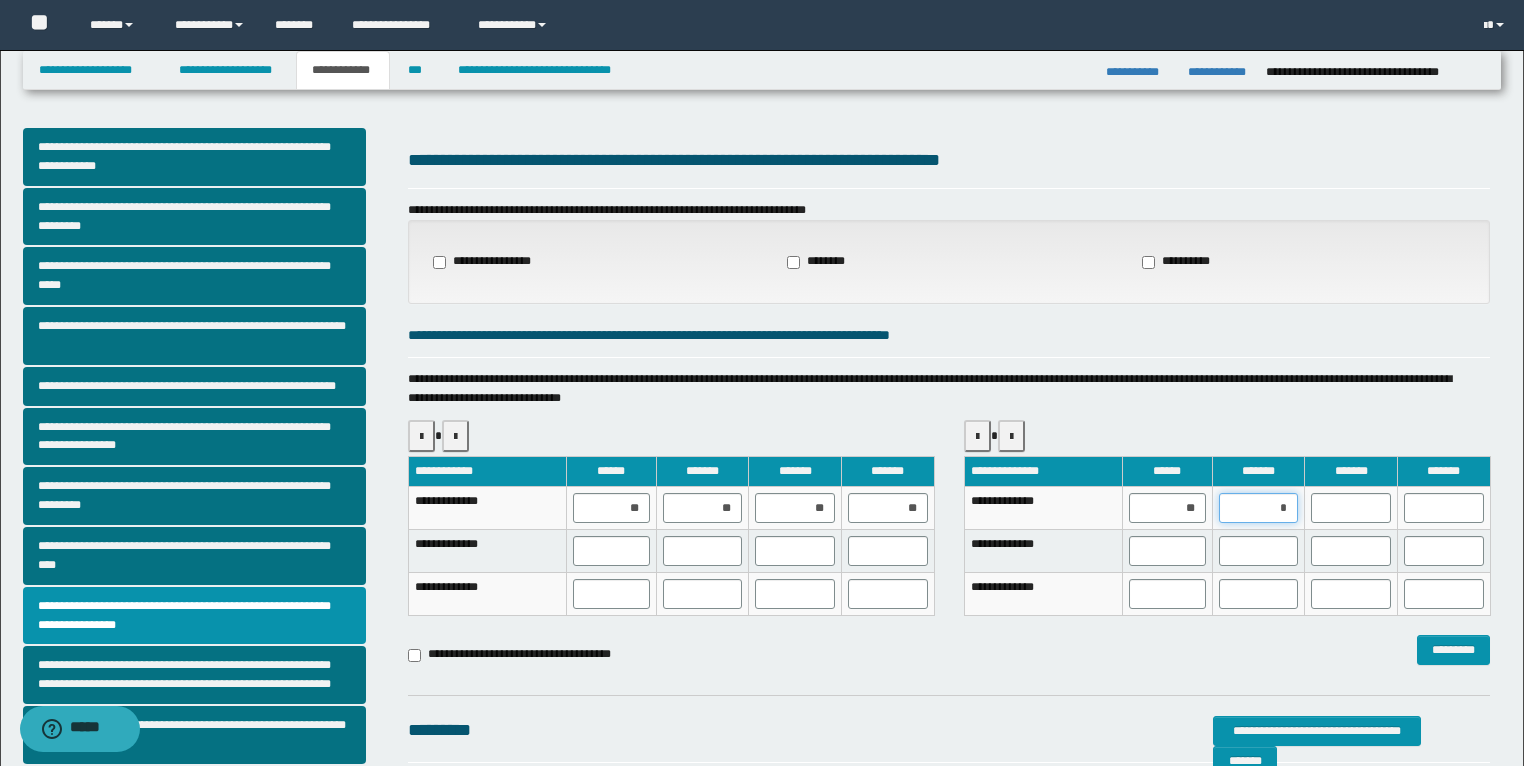 type on "**" 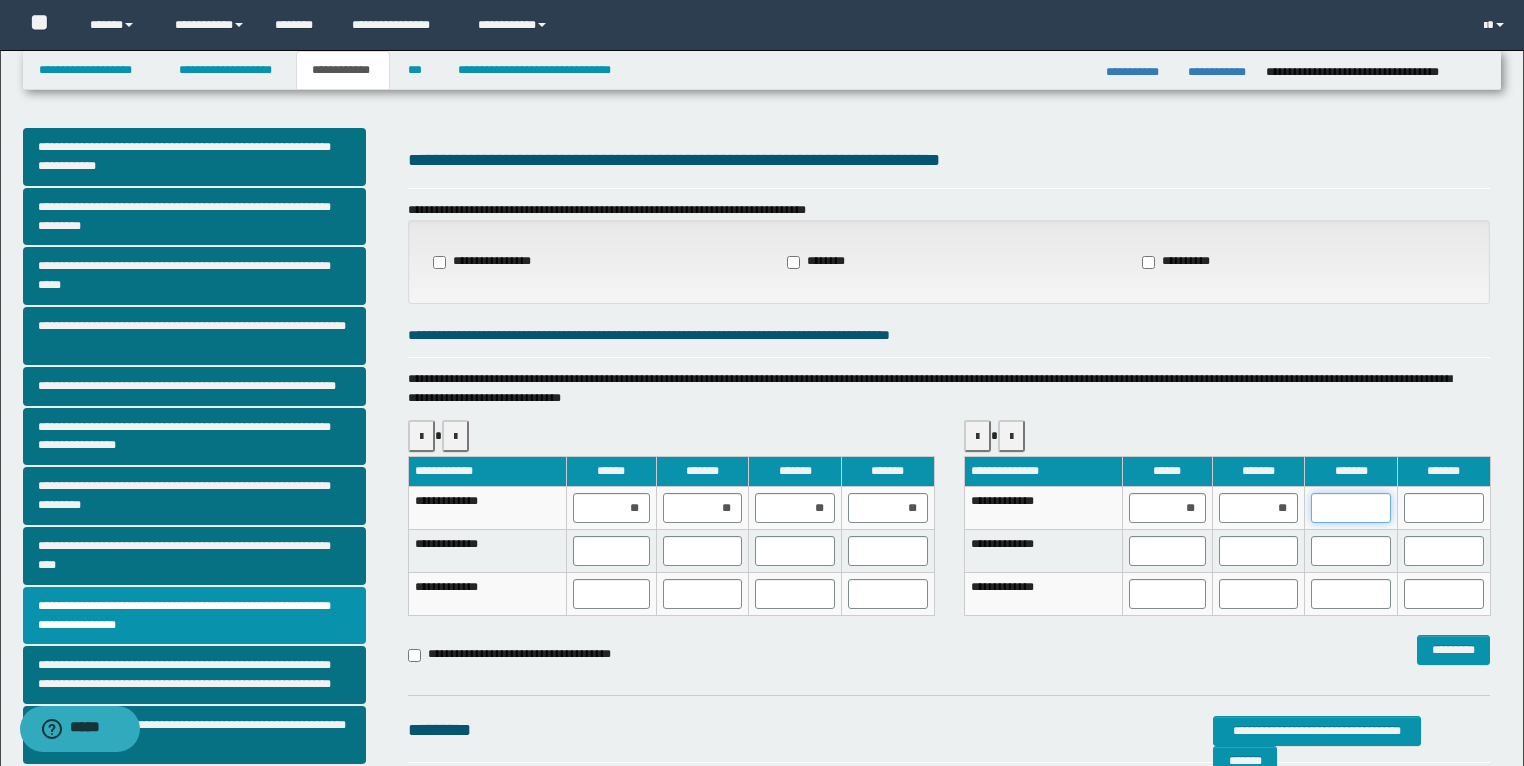 click at bounding box center (1351, 508) 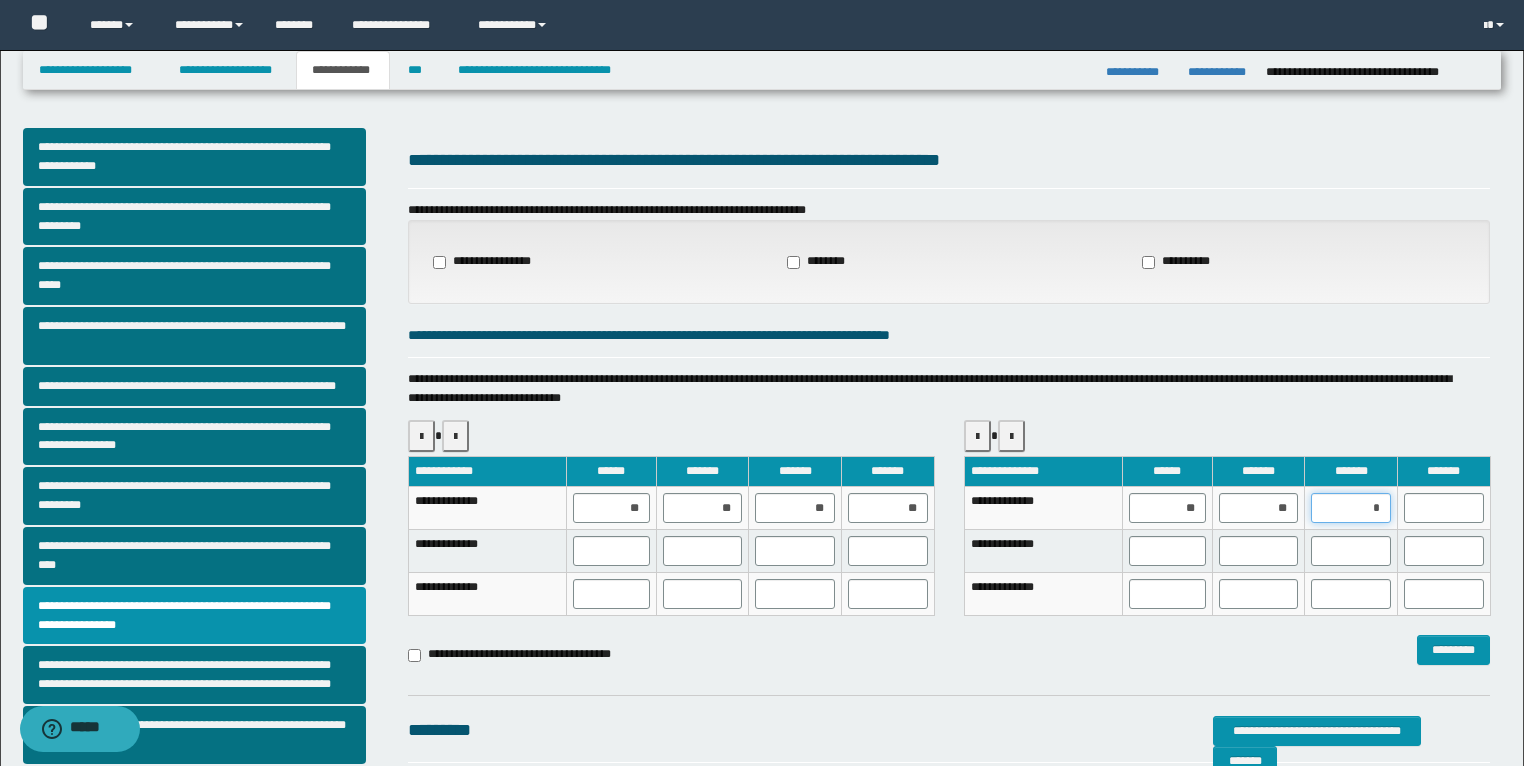 type on "**" 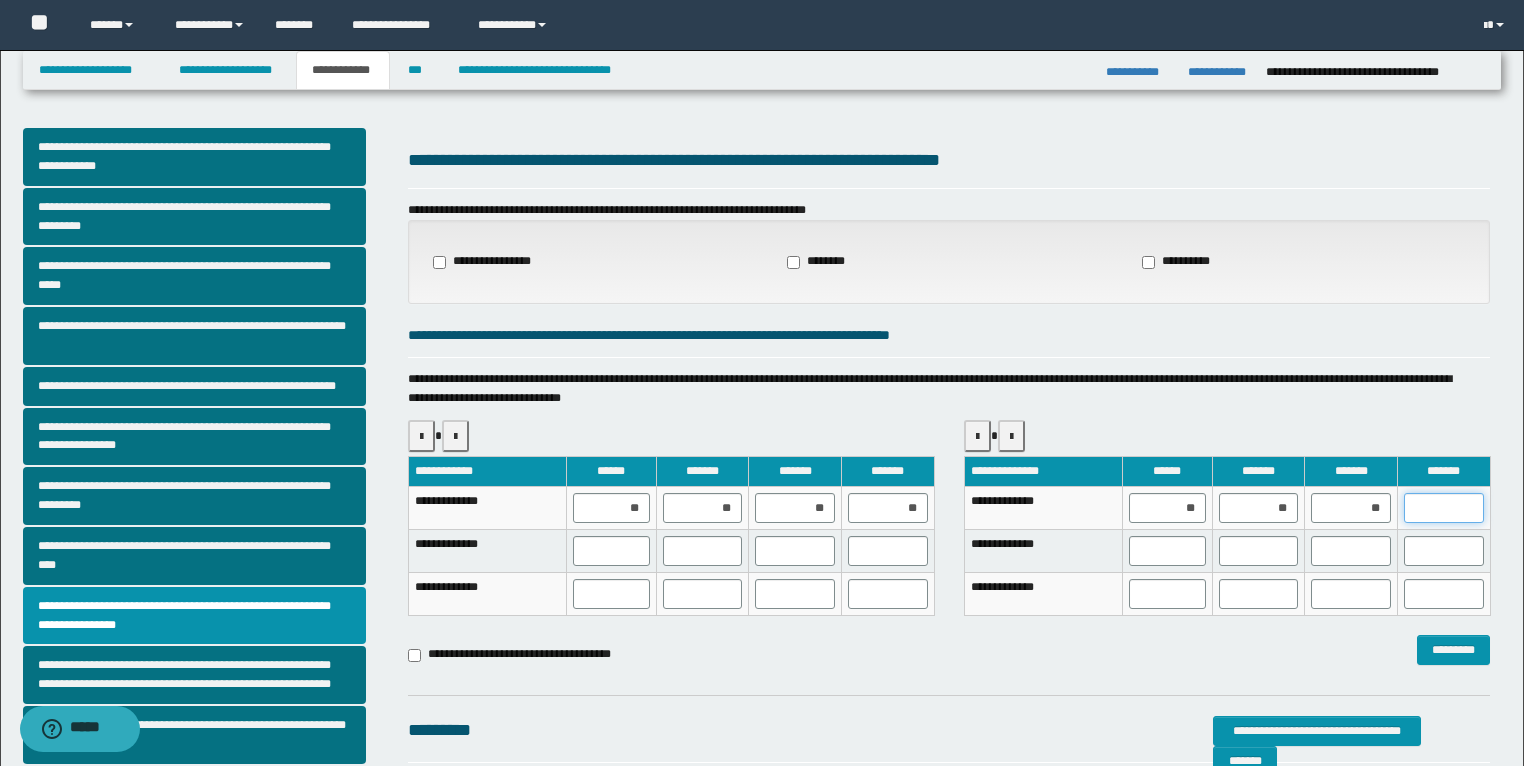 click at bounding box center [1444, 508] 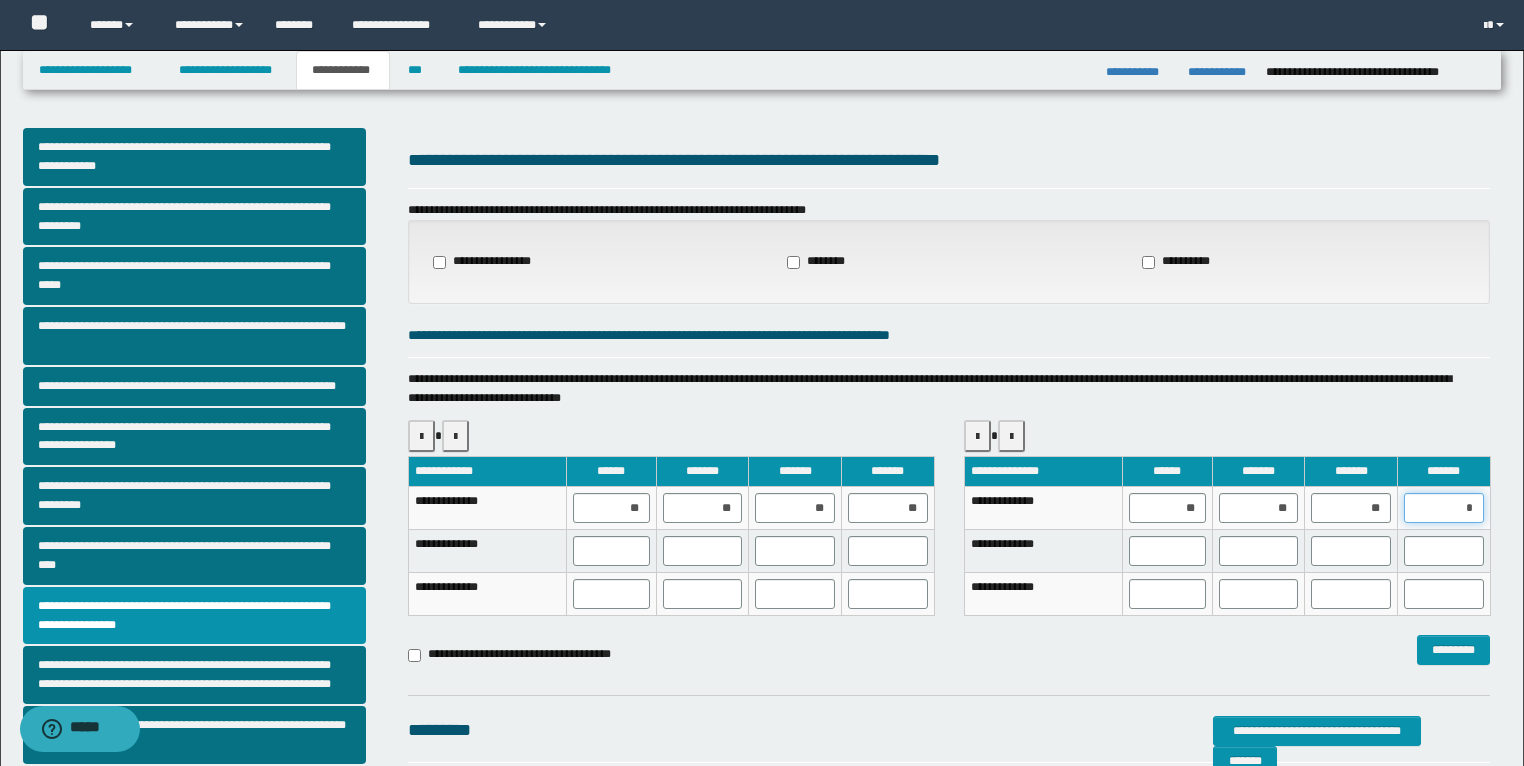 type on "**" 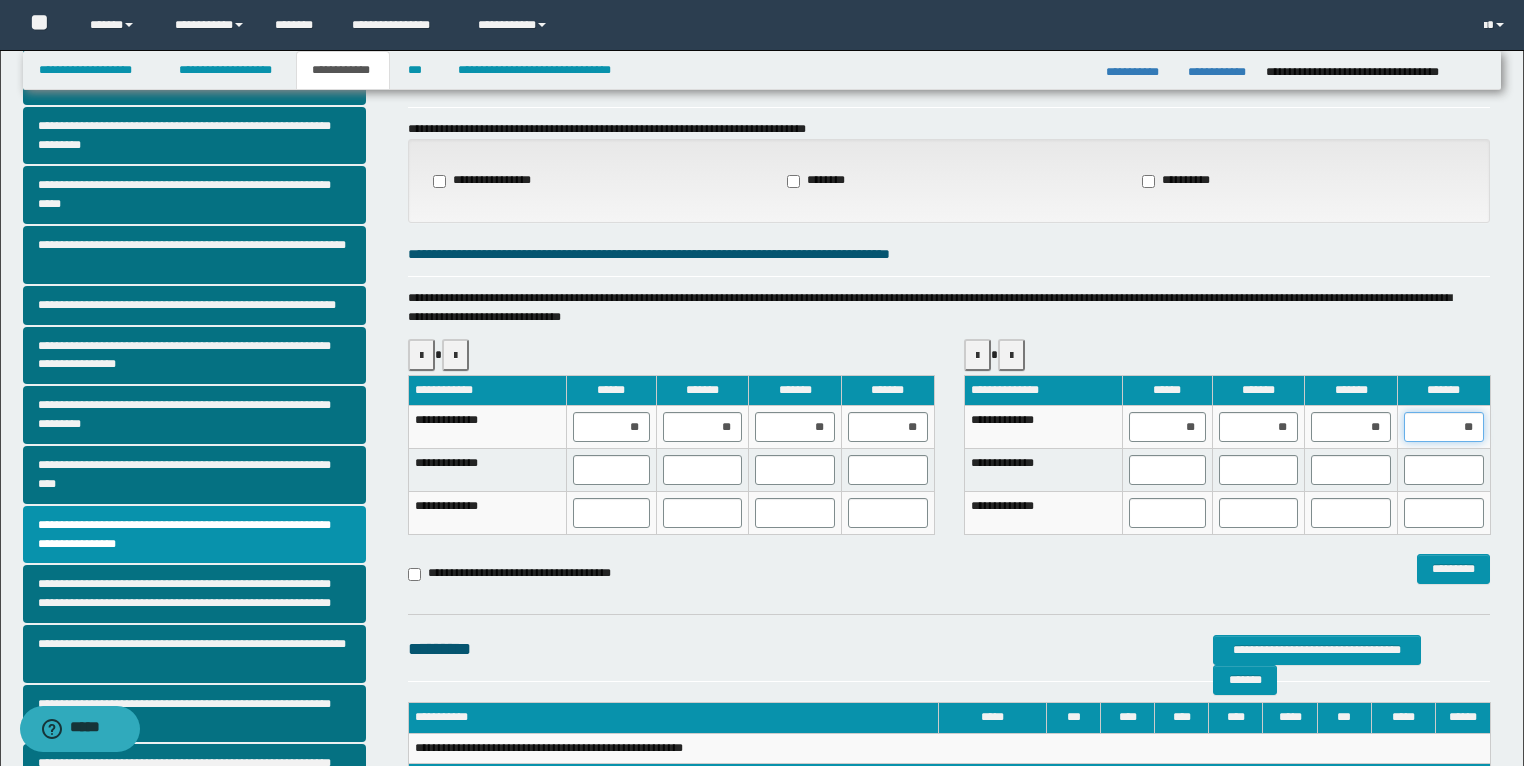 scroll, scrollTop: 160, scrollLeft: 0, axis: vertical 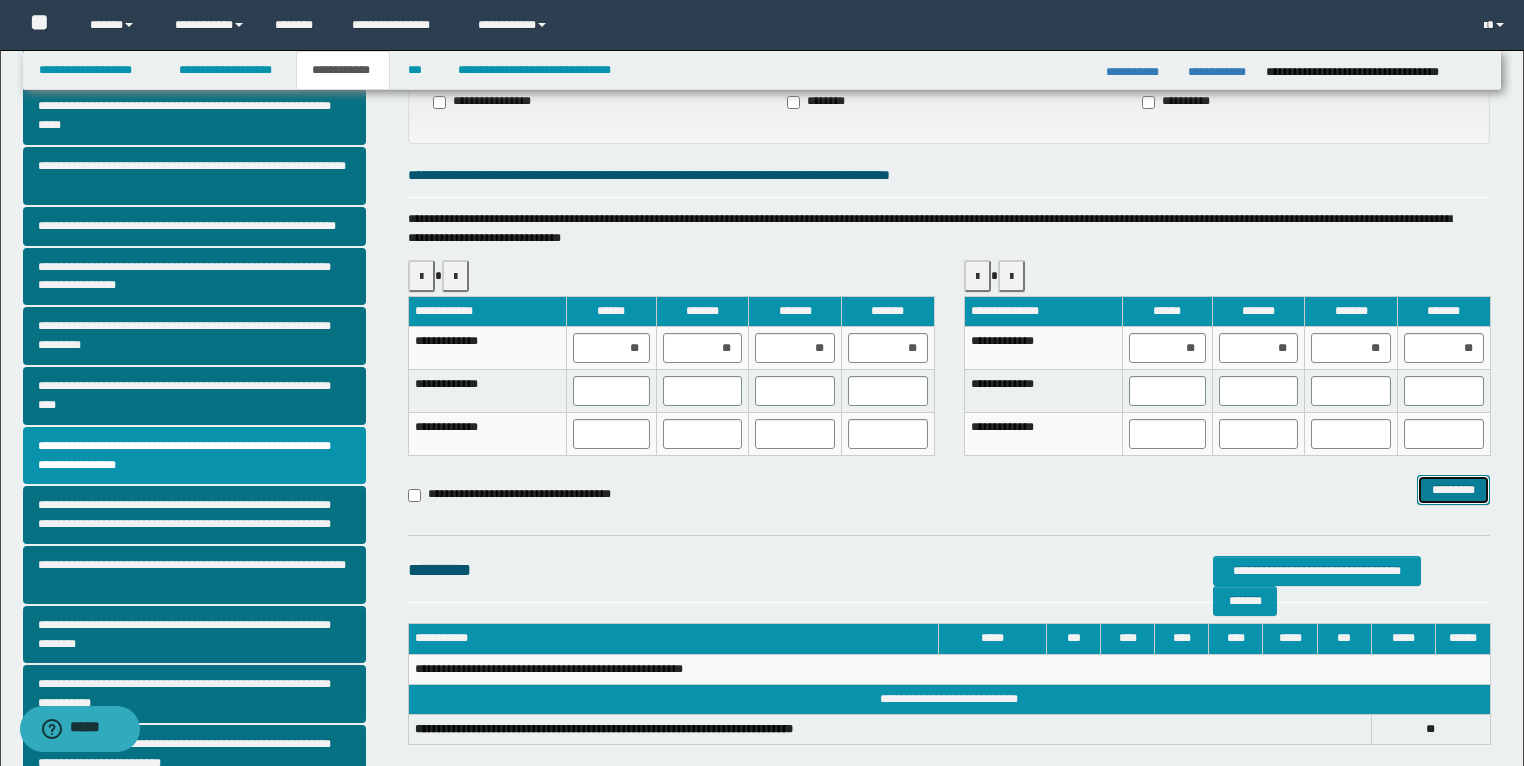 click on "*********" at bounding box center (1454, 490) 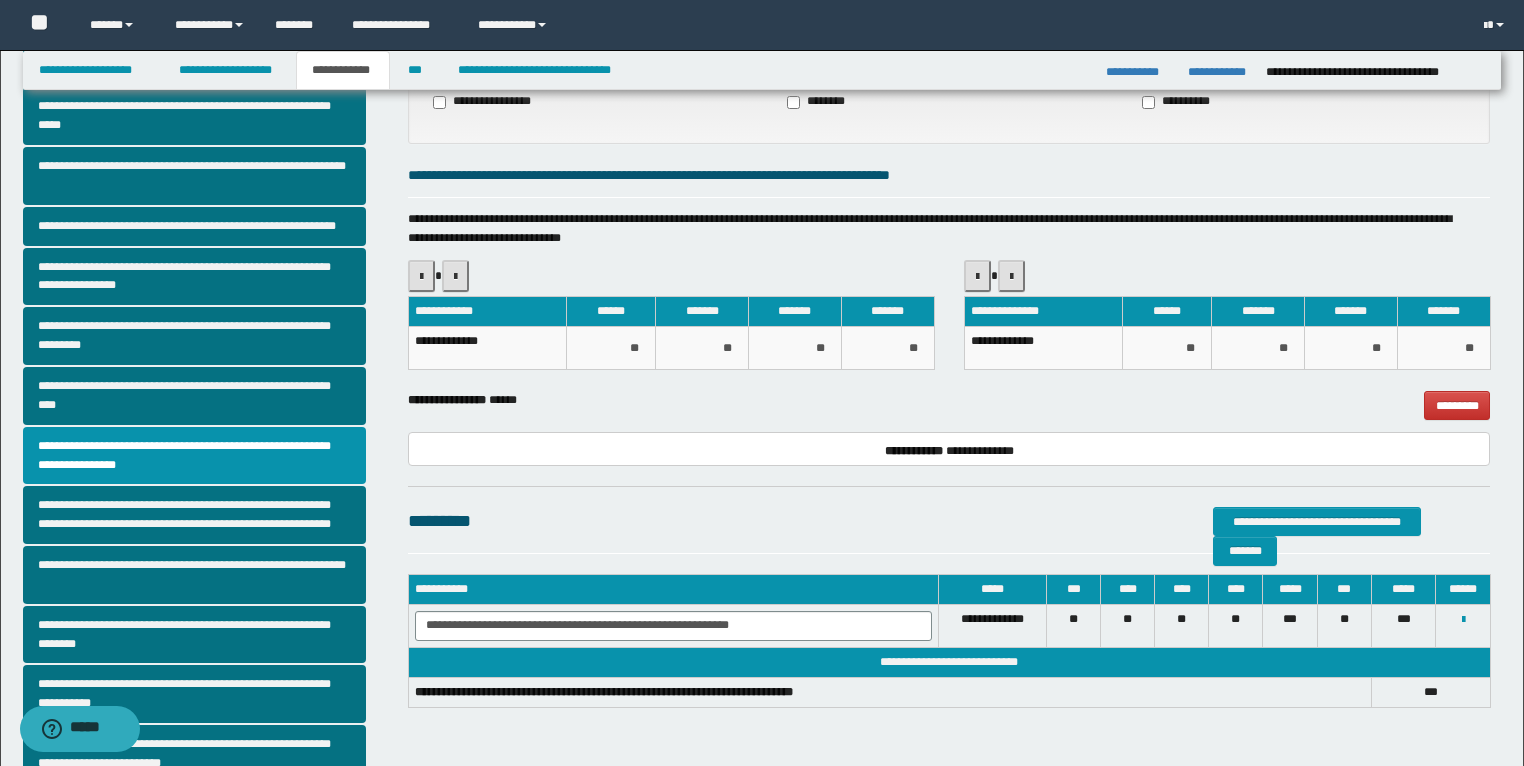 click on "**********" at bounding box center [1044, 348] 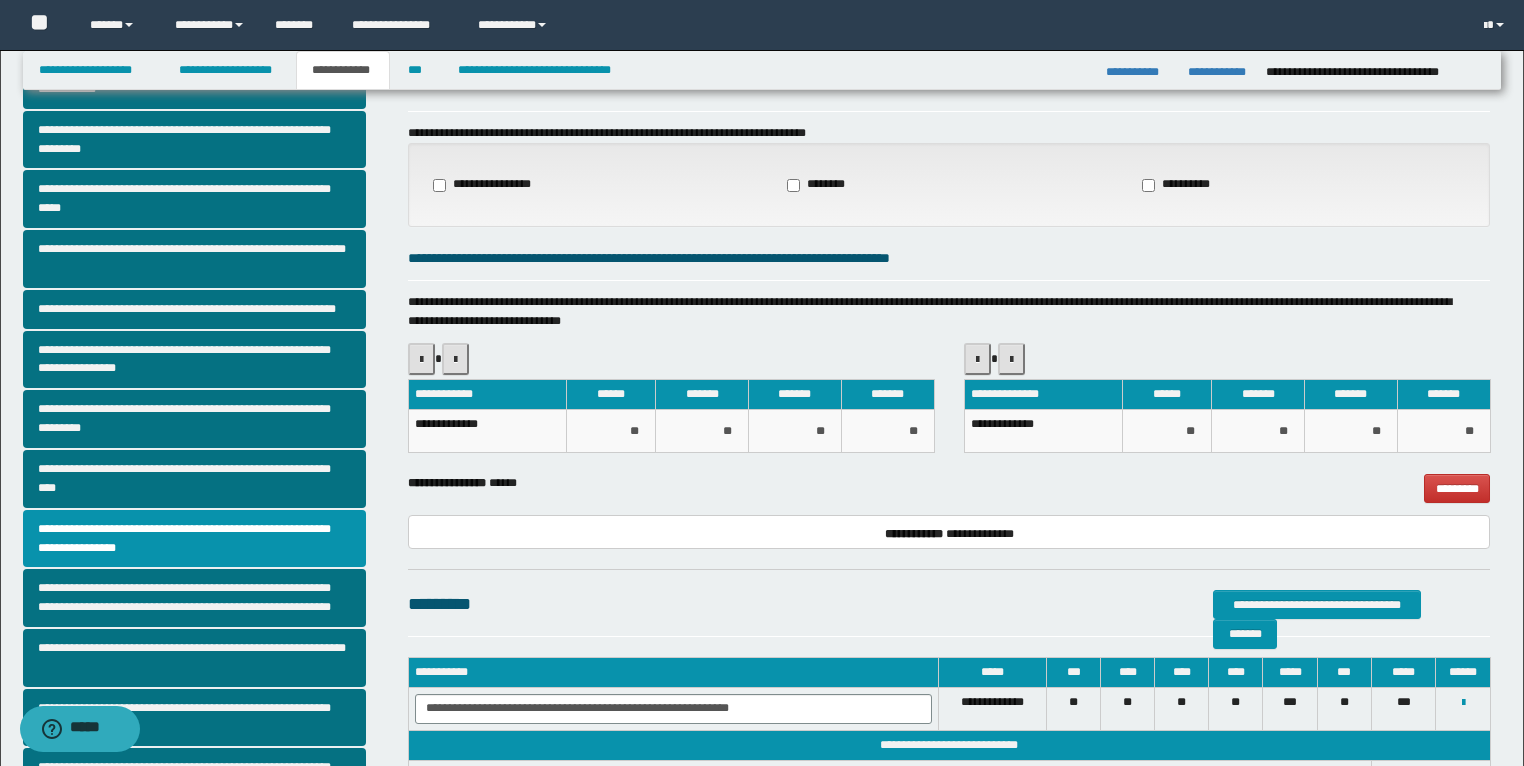 scroll, scrollTop: 0, scrollLeft: 0, axis: both 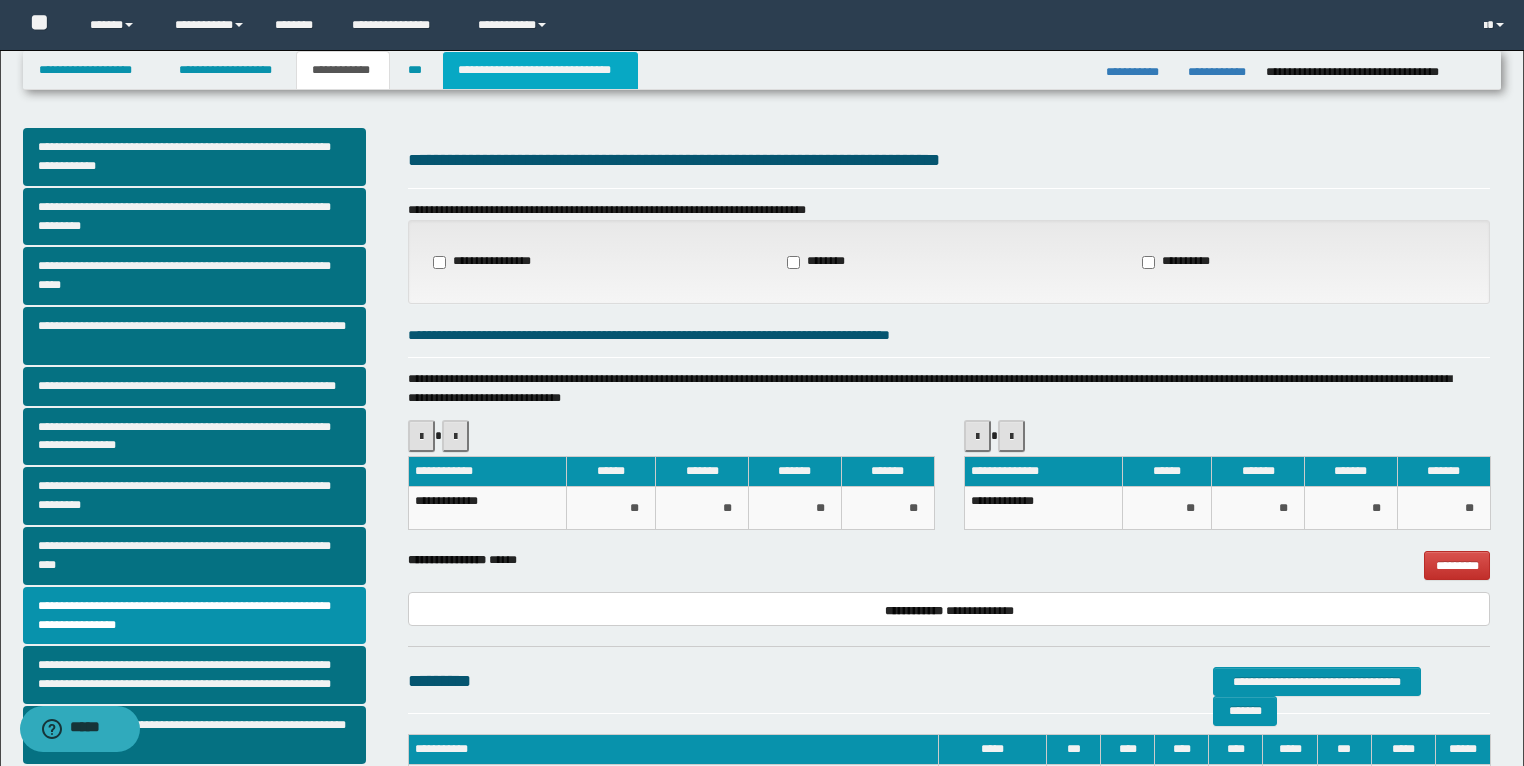 click on "**********" at bounding box center (540, 70) 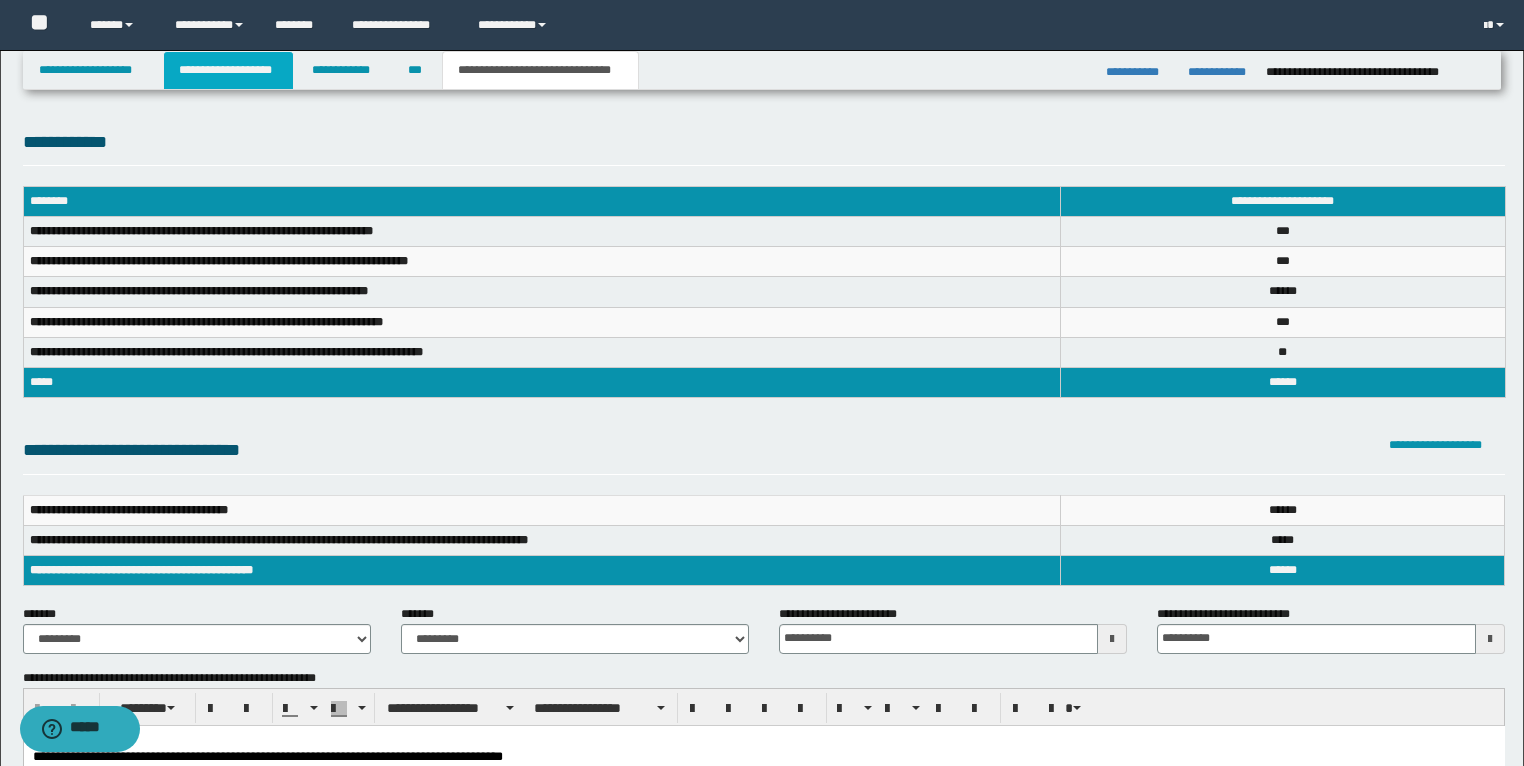click on "**********" at bounding box center [228, 70] 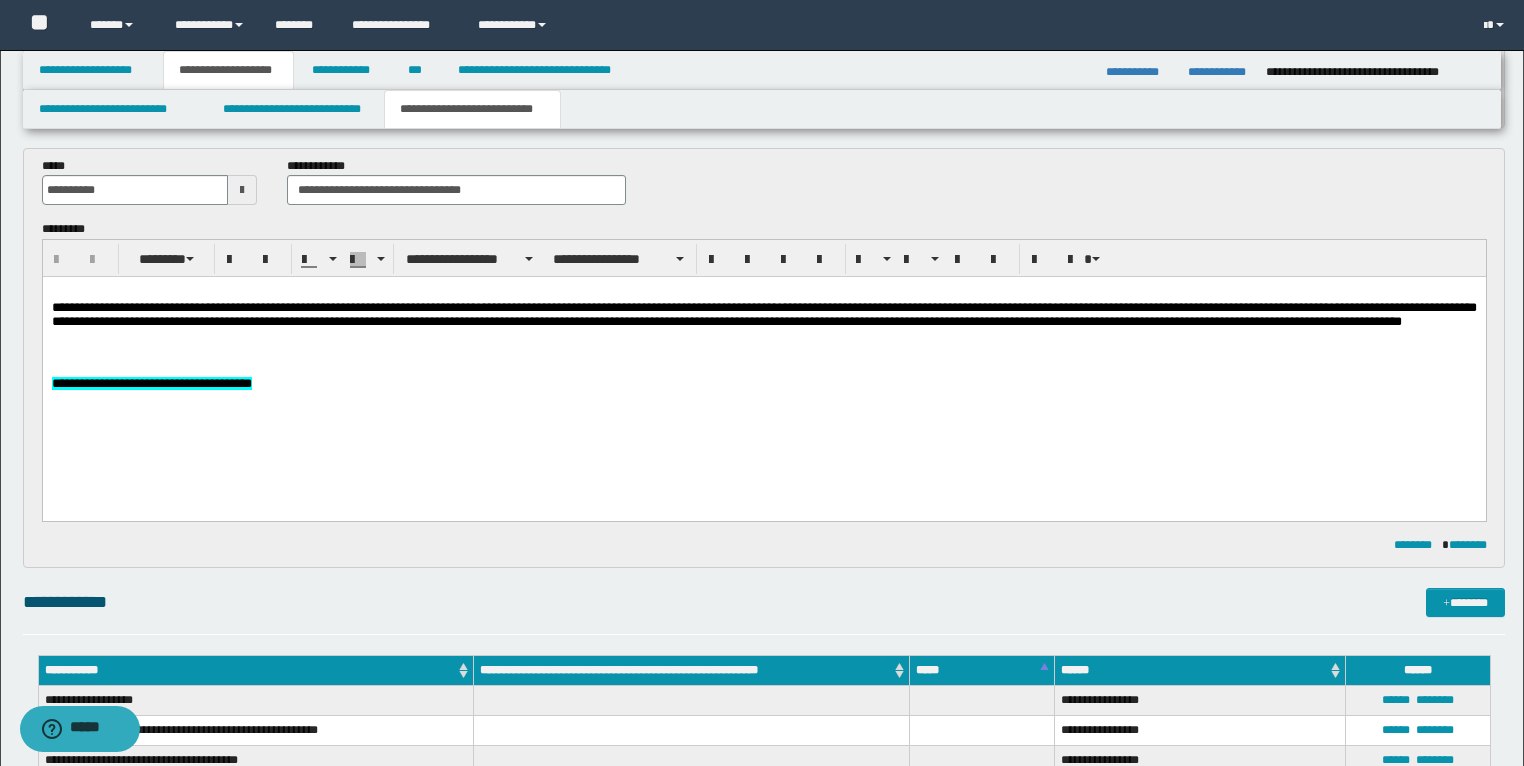 scroll, scrollTop: 1360, scrollLeft: 0, axis: vertical 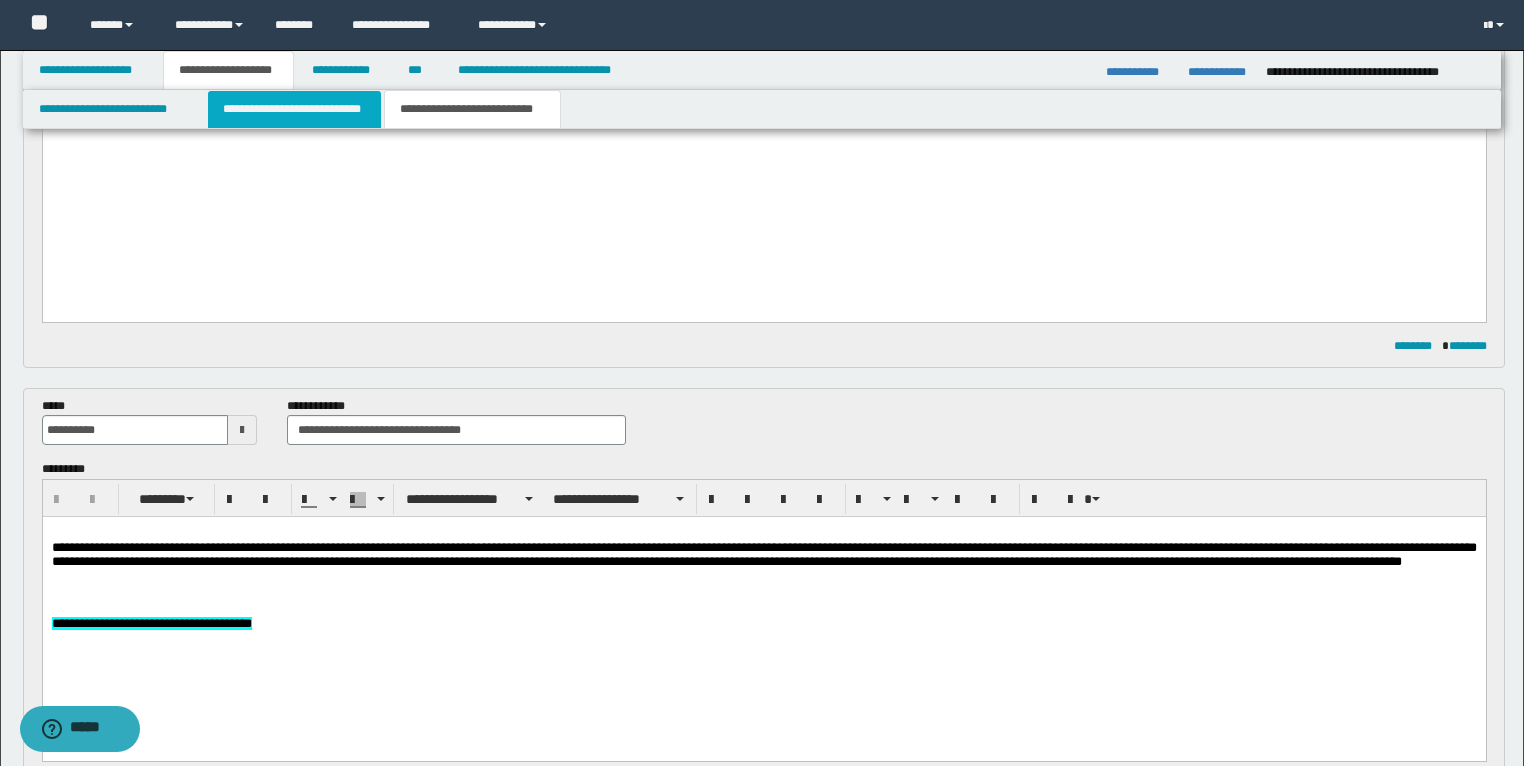 click on "**********" at bounding box center (294, 109) 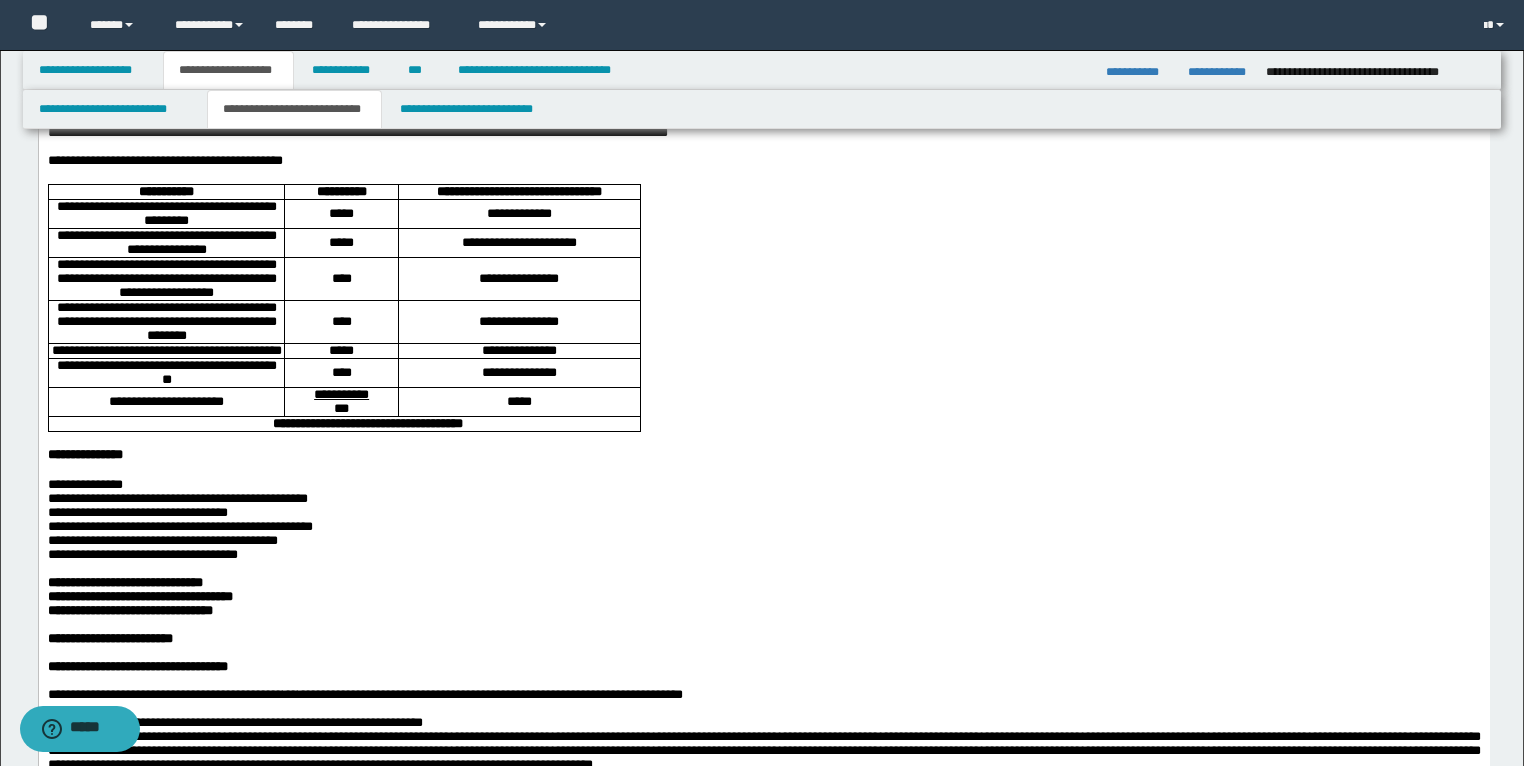 scroll, scrollTop: 240, scrollLeft: 0, axis: vertical 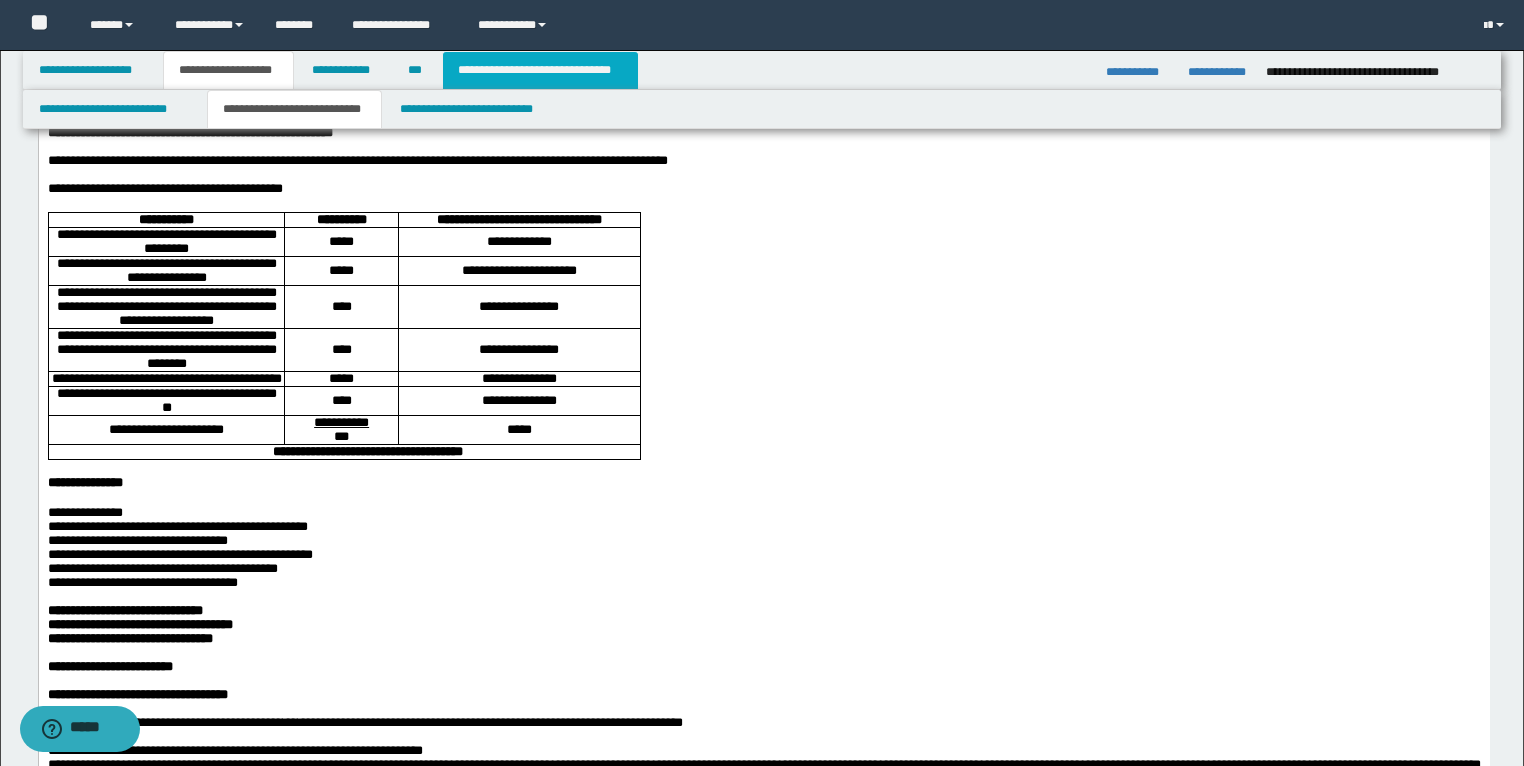 click on "**********" at bounding box center [540, 70] 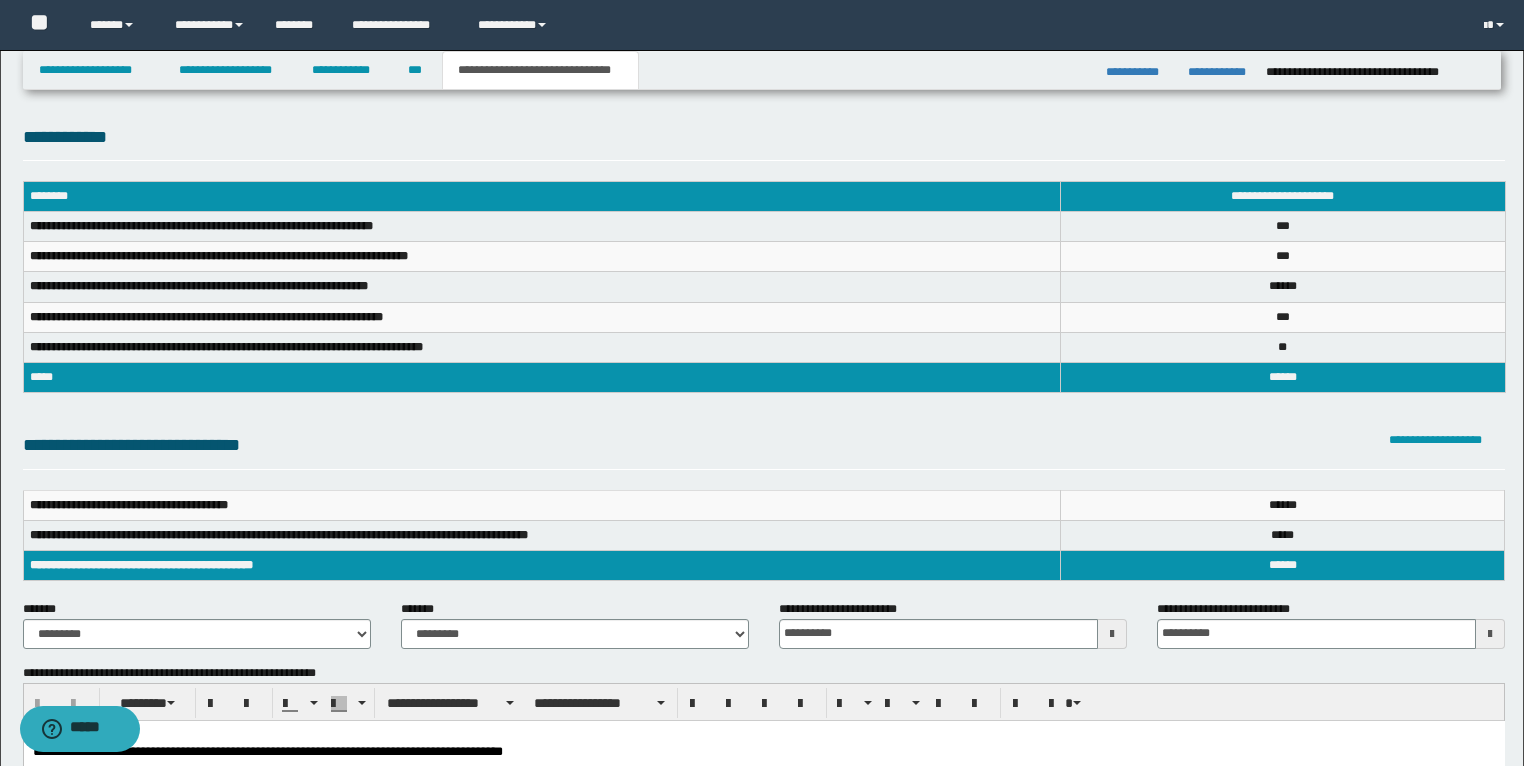 scroll, scrollTop: 0, scrollLeft: 0, axis: both 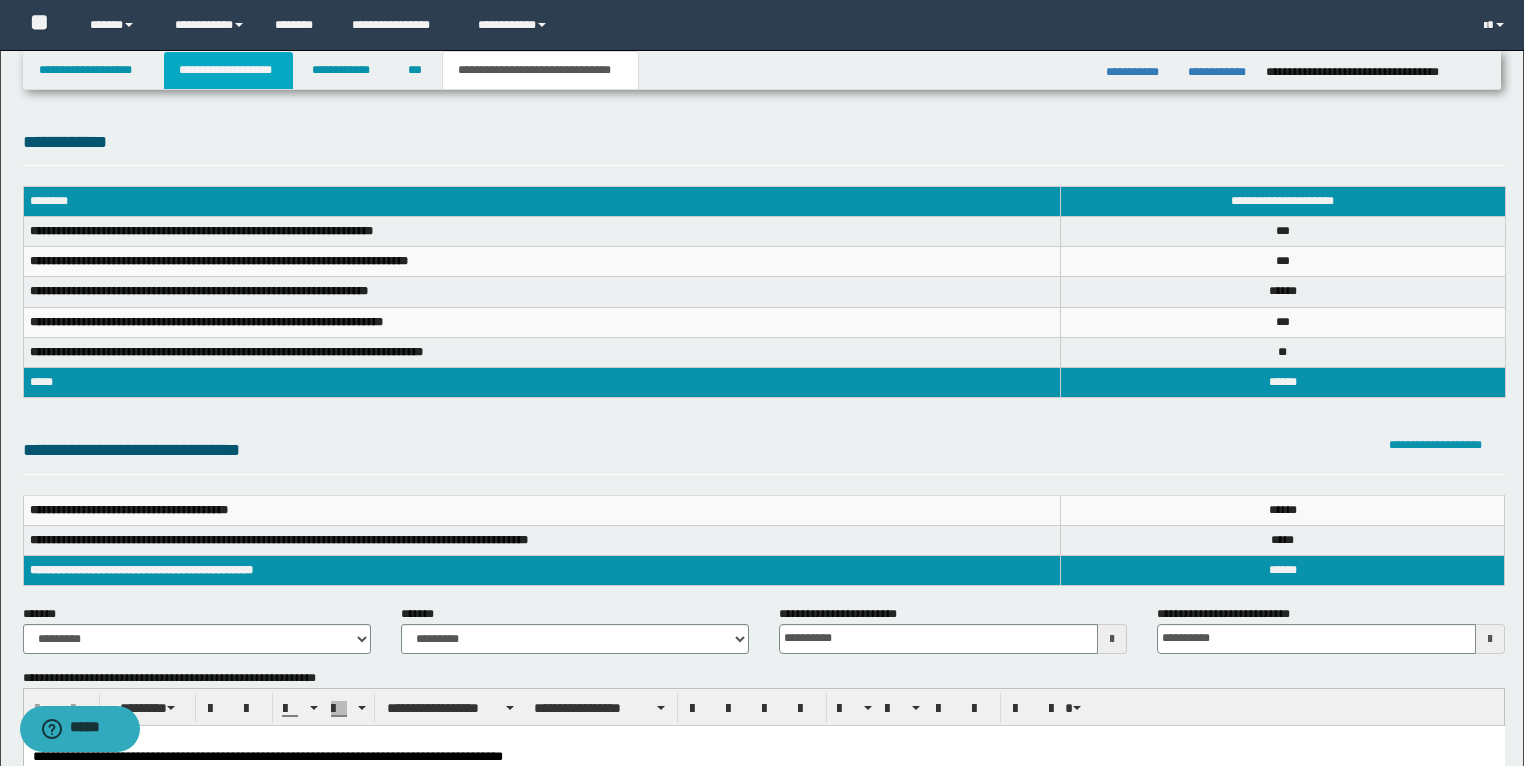 click on "**********" at bounding box center (228, 70) 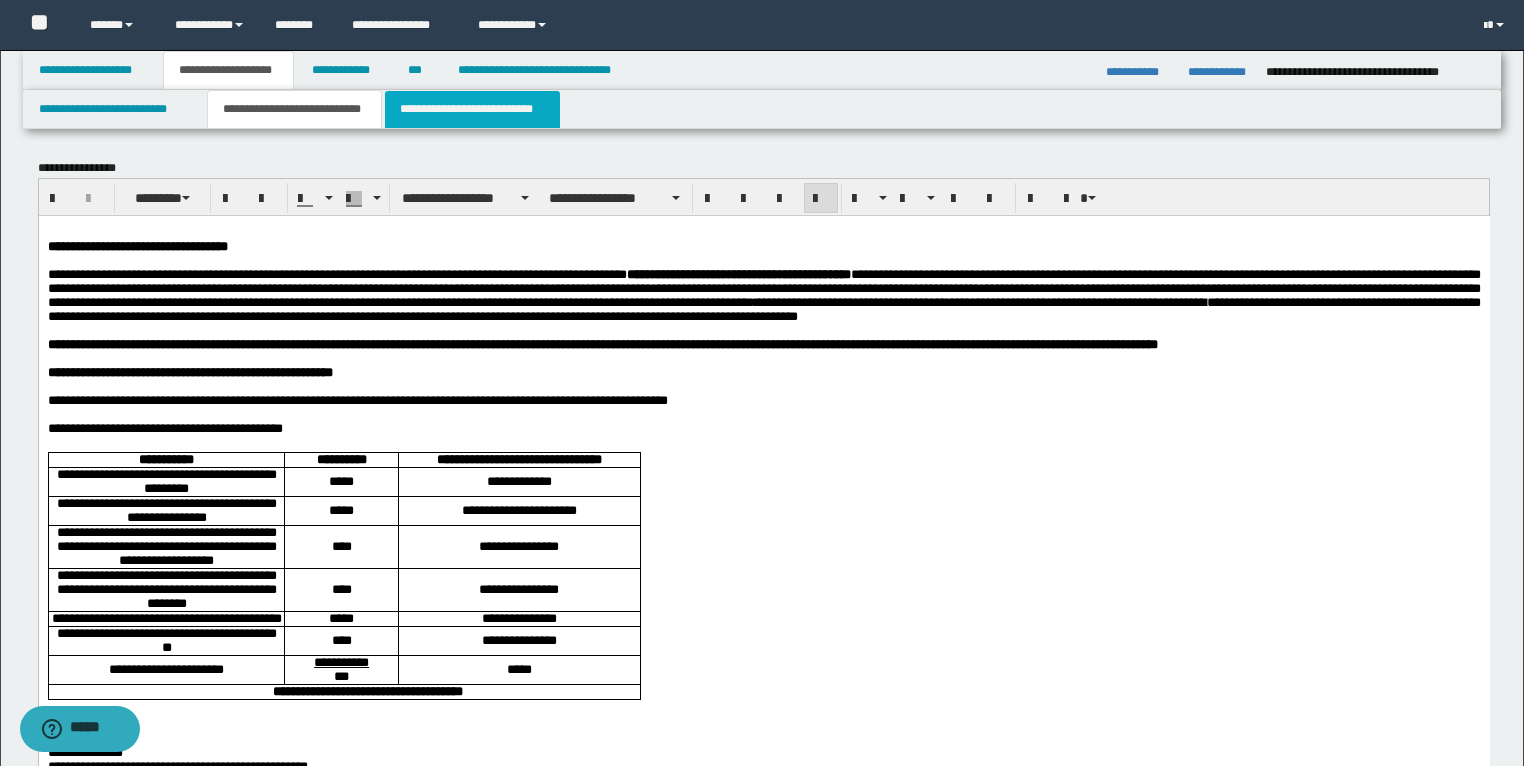 click on "**********" at bounding box center [472, 109] 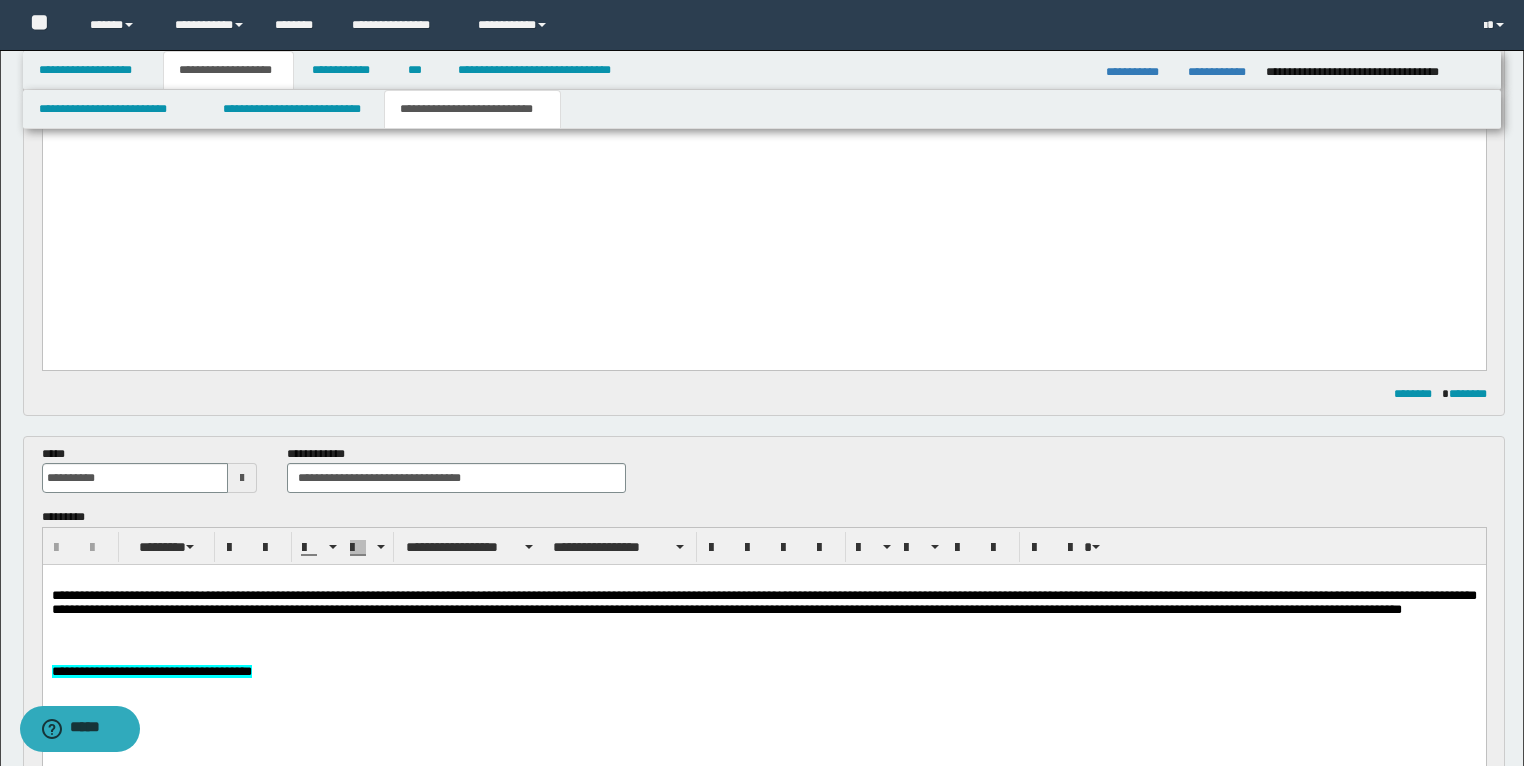 scroll, scrollTop: 1520, scrollLeft: 0, axis: vertical 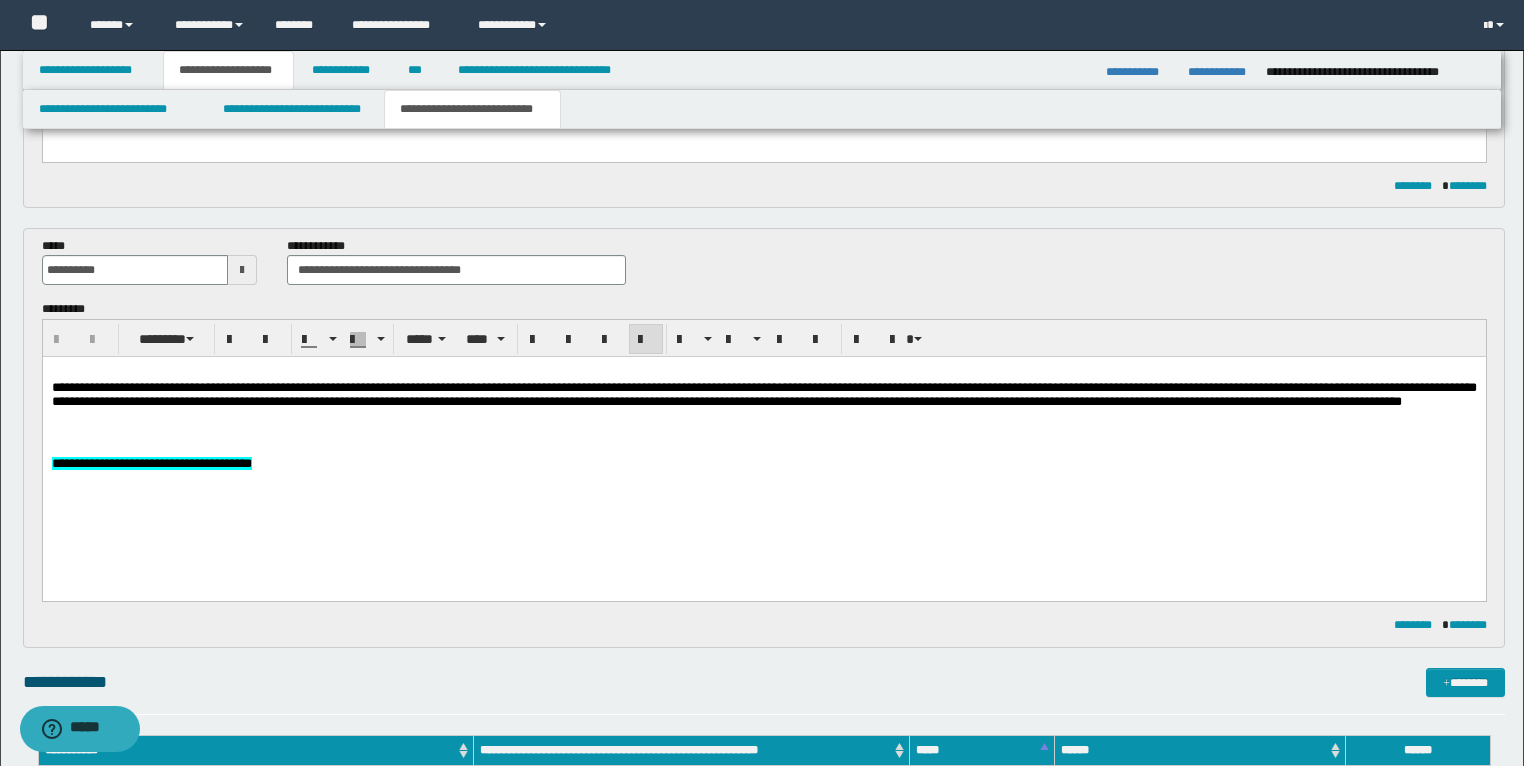 click on "**********" at bounding box center (763, 443) 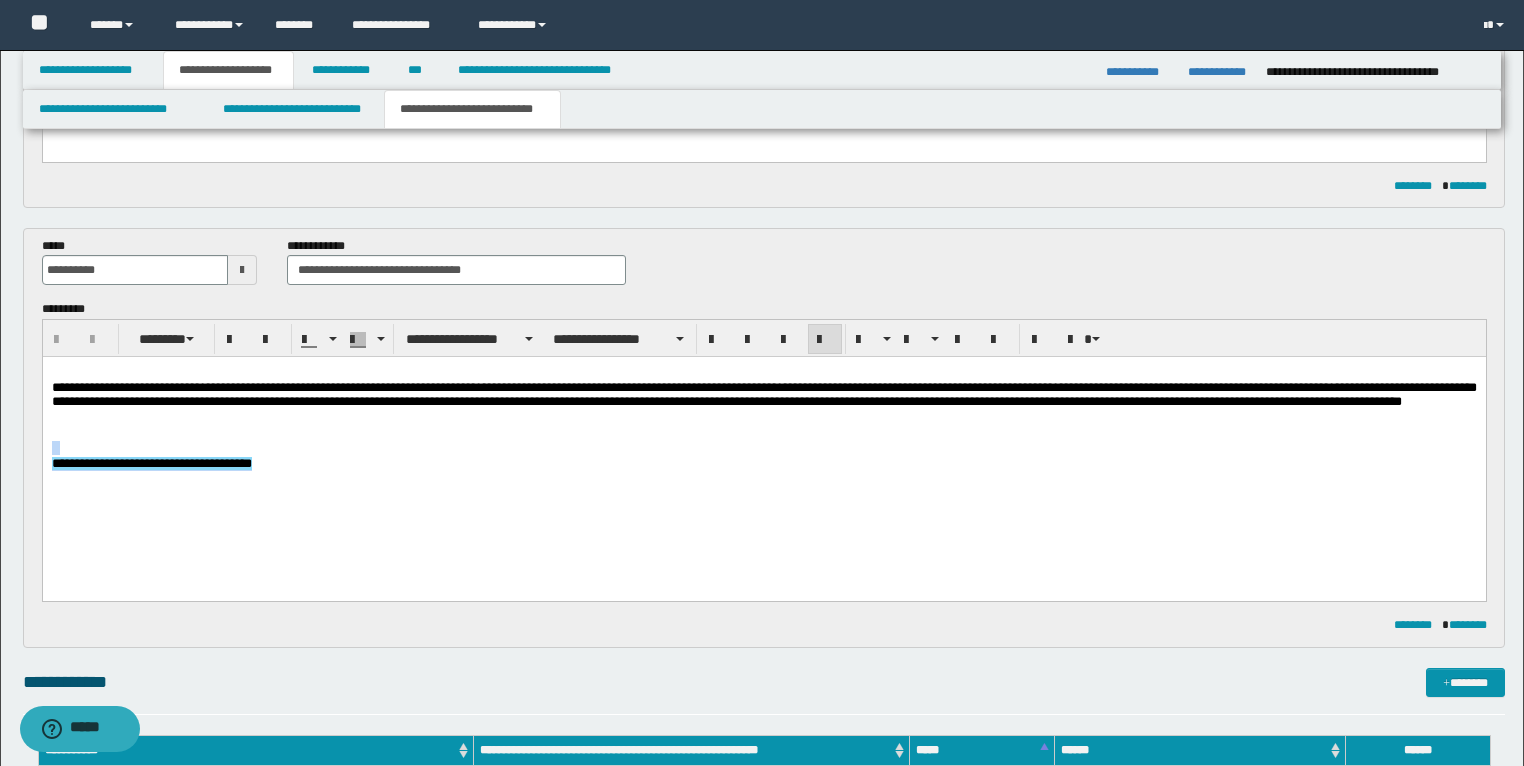 drag, startPoint x: 76, startPoint y: 445, endPoint x: 341, endPoint y: 551, distance: 285.41373 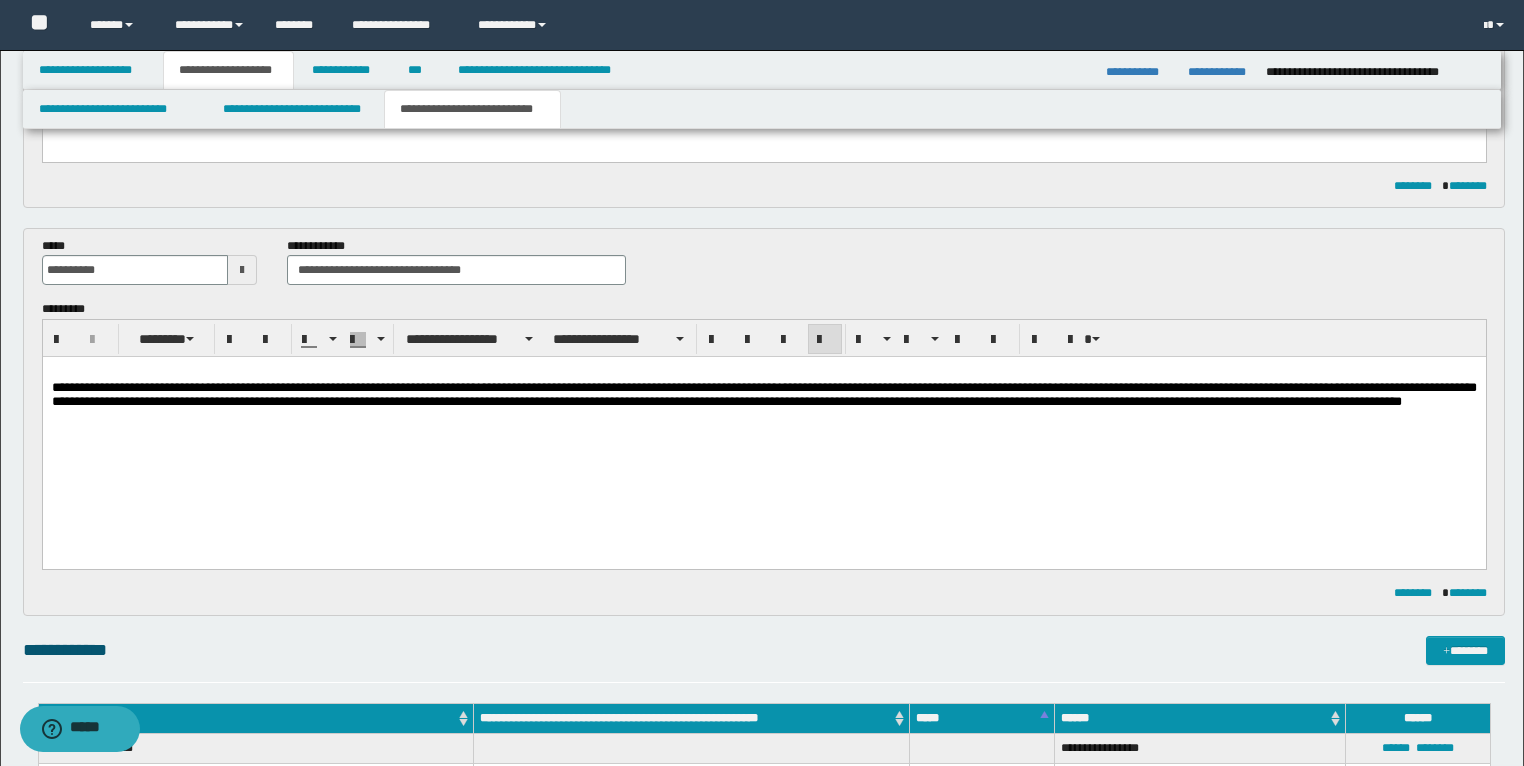 type 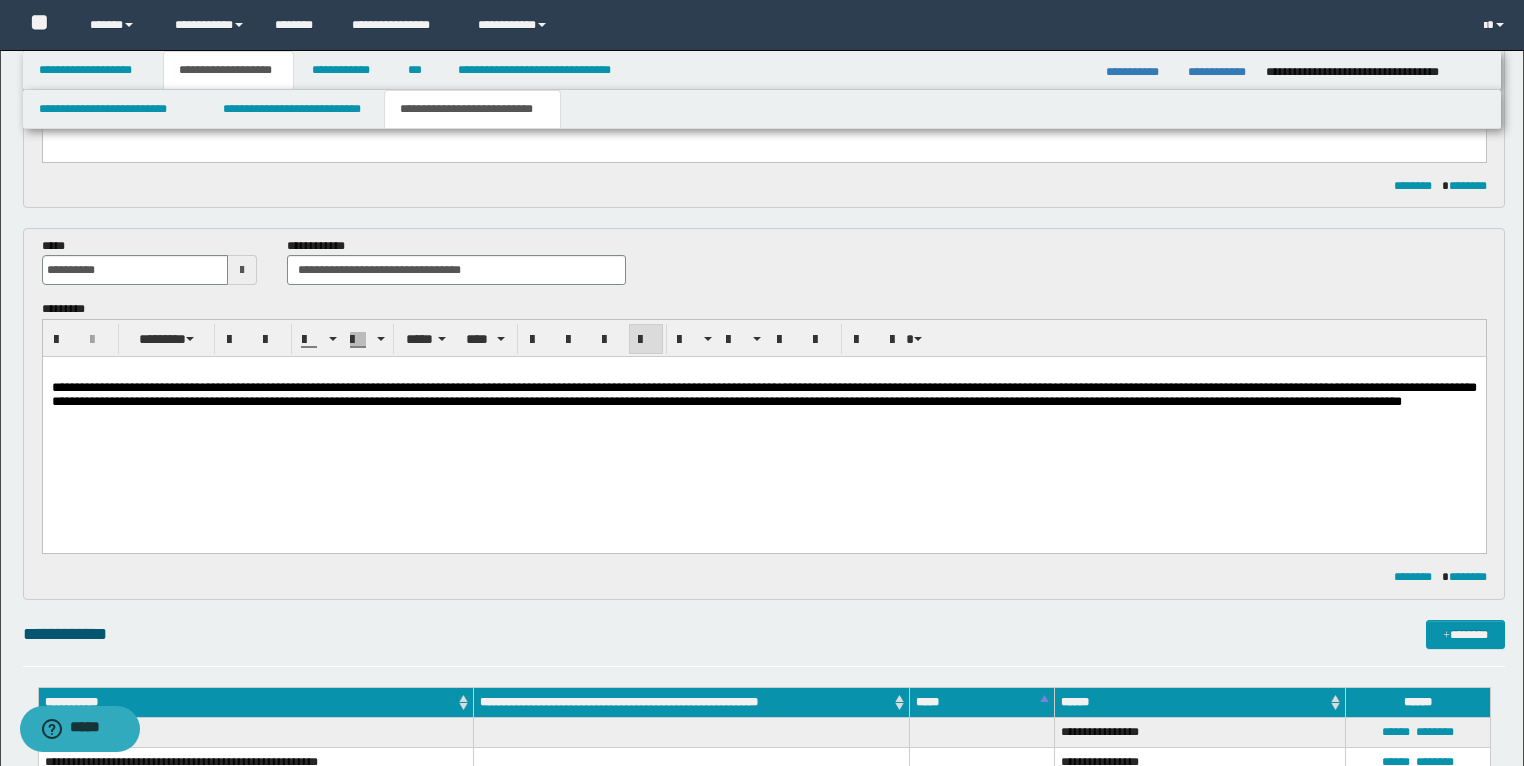 click on "**********" at bounding box center (763, 394) 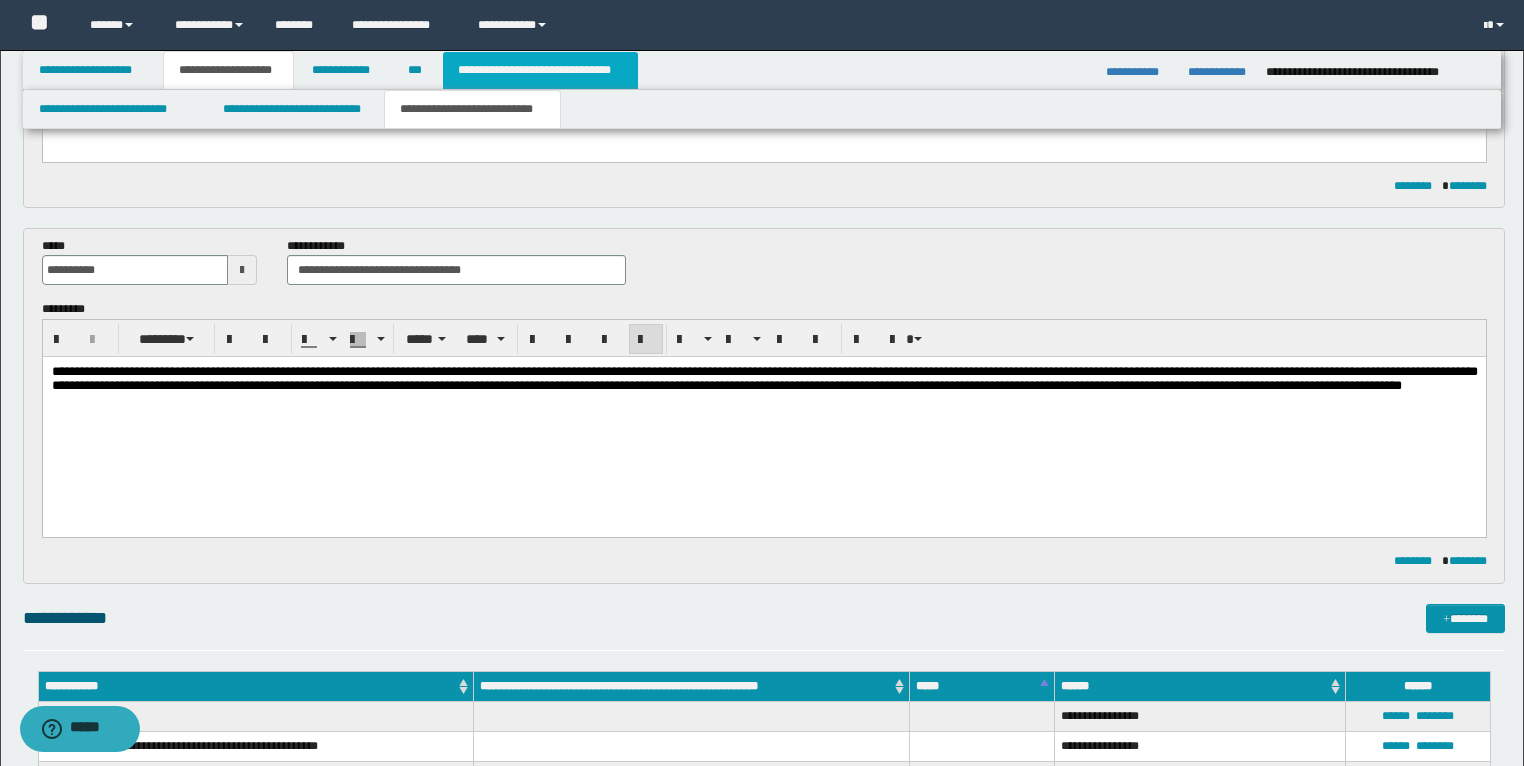click on "**********" at bounding box center [540, 70] 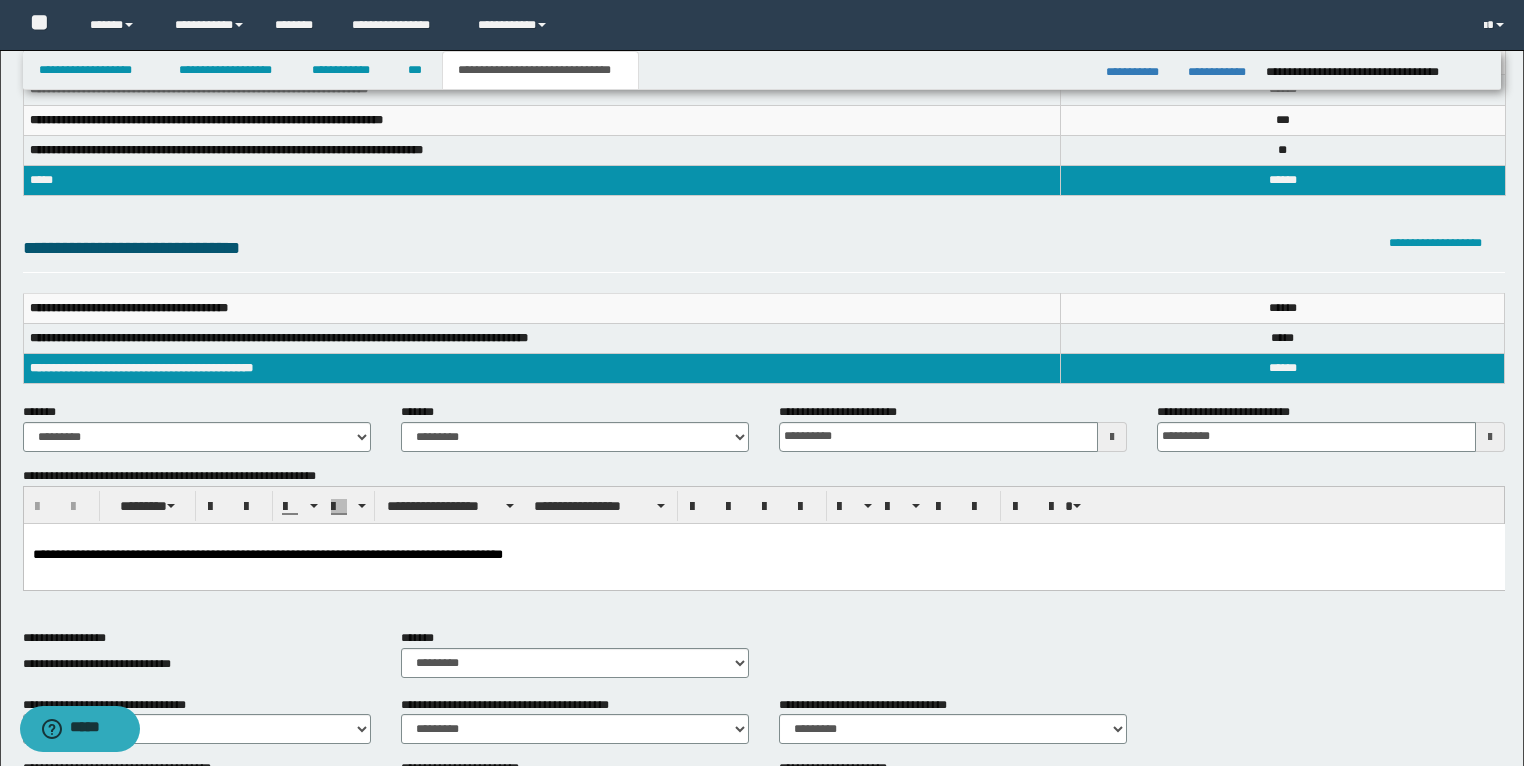 scroll, scrollTop: 0, scrollLeft: 0, axis: both 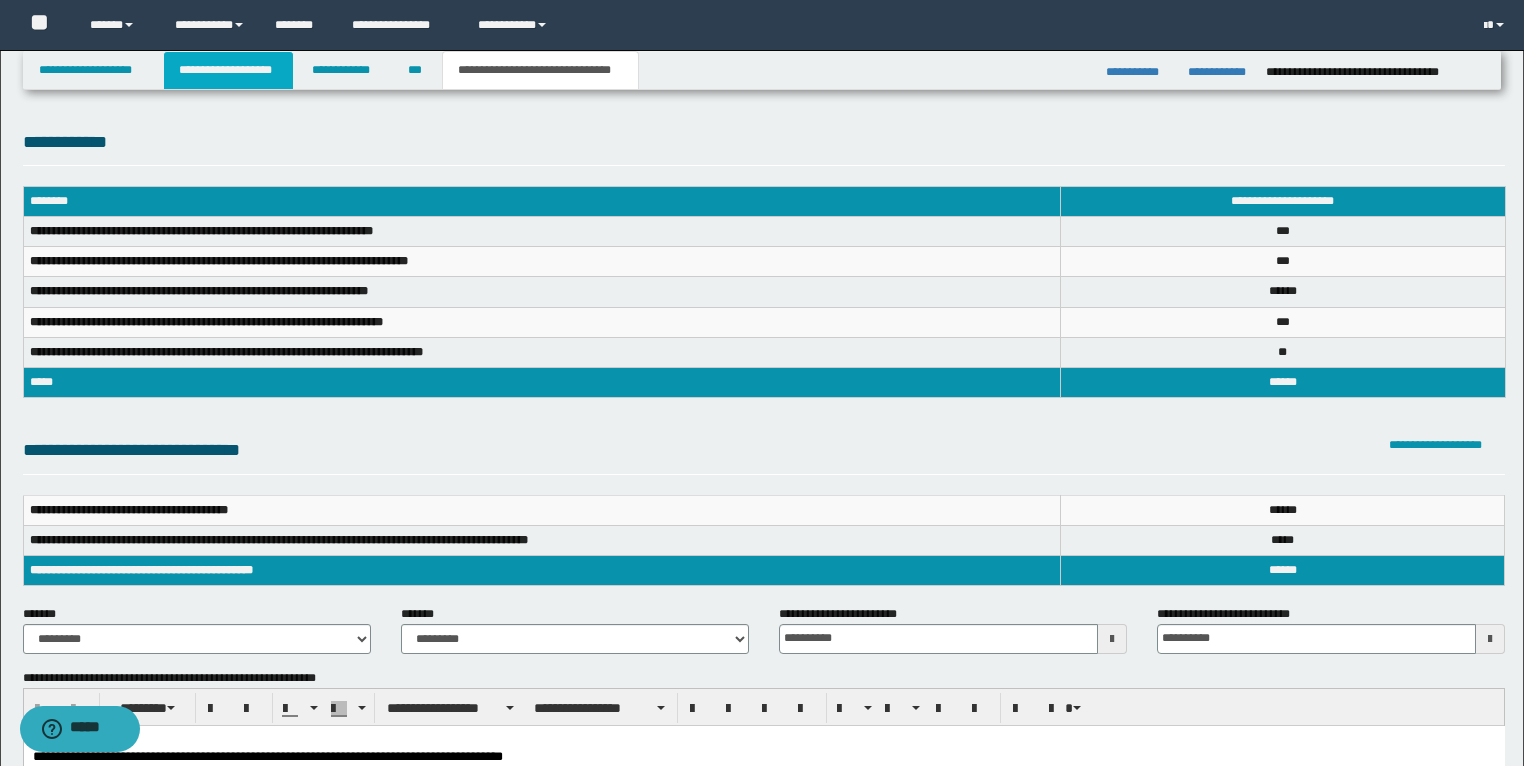 click on "**********" at bounding box center [228, 70] 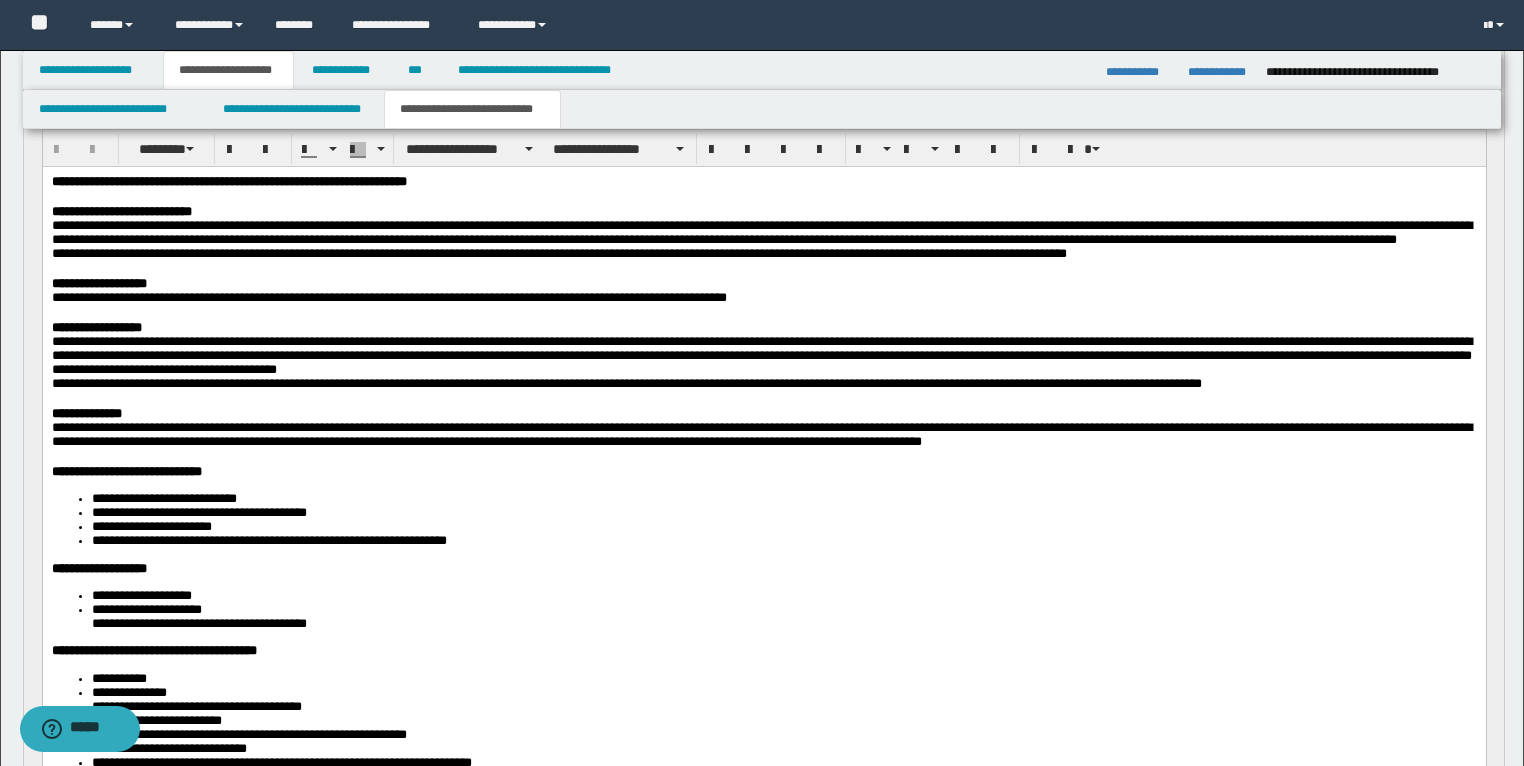 scroll, scrollTop: 240, scrollLeft: 0, axis: vertical 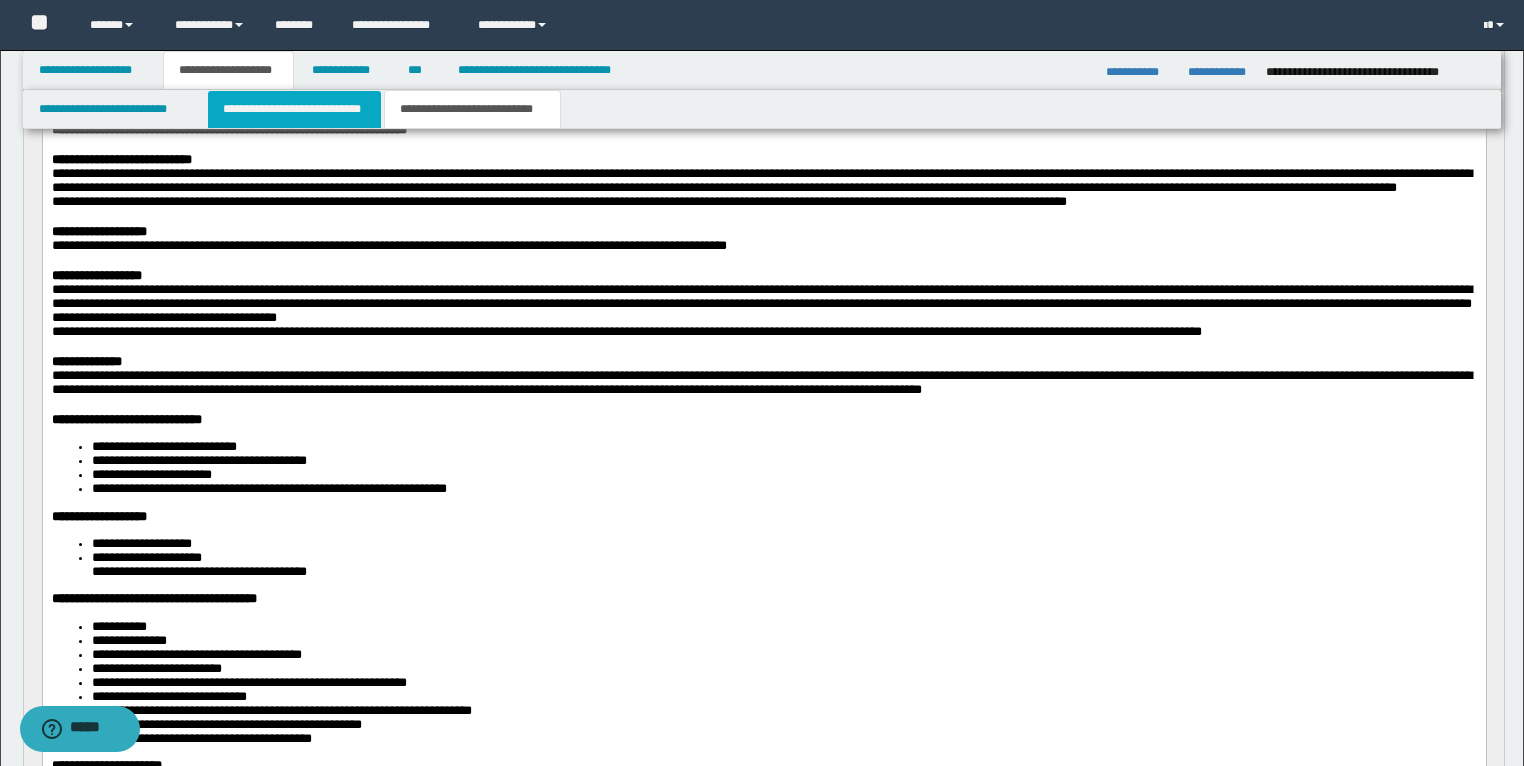 click on "**********" at bounding box center (294, 109) 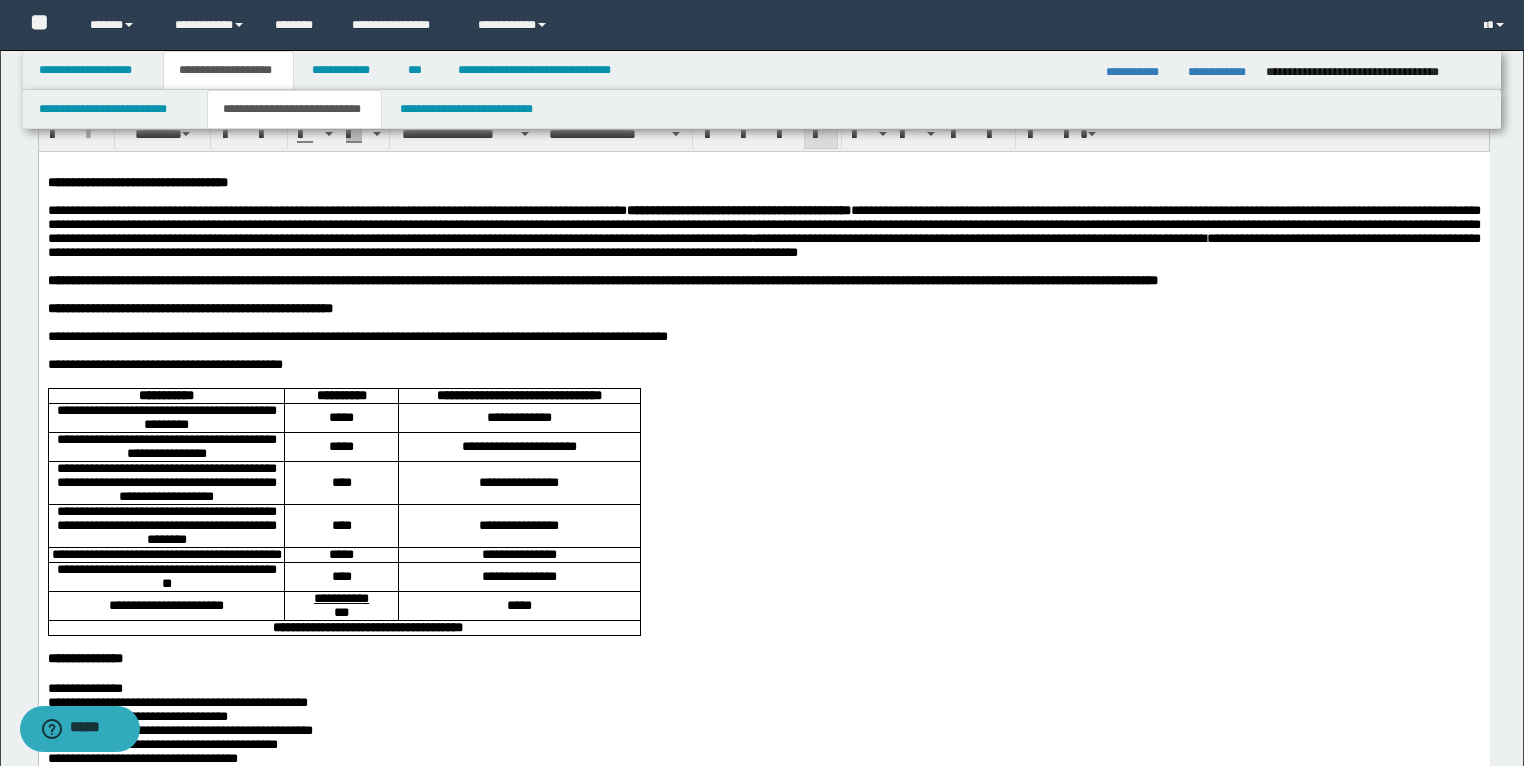 scroll, scrollTop: 160, scrollLeft: 0, axis: vertical 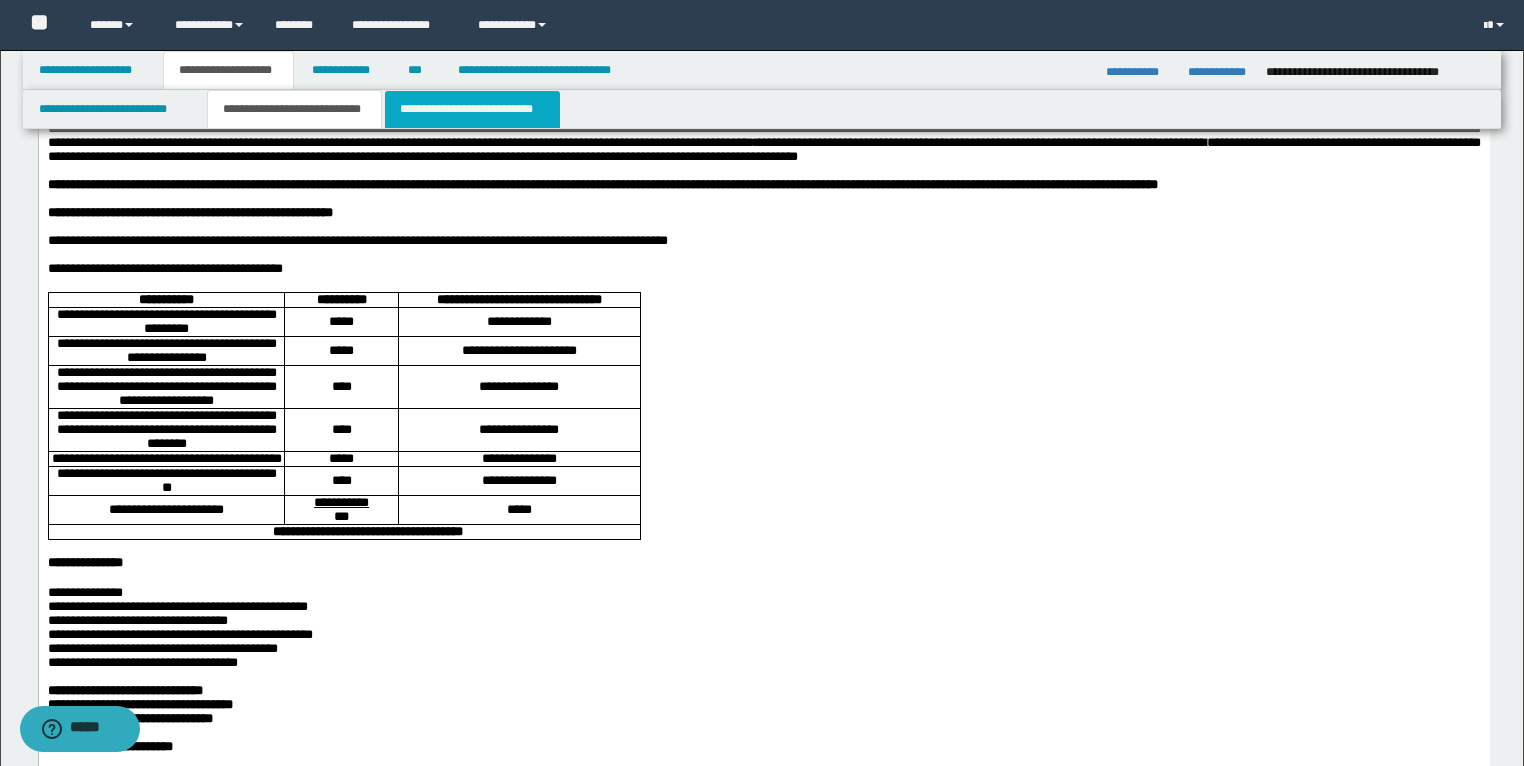 click on "**********" at bounding box center (472, 109) 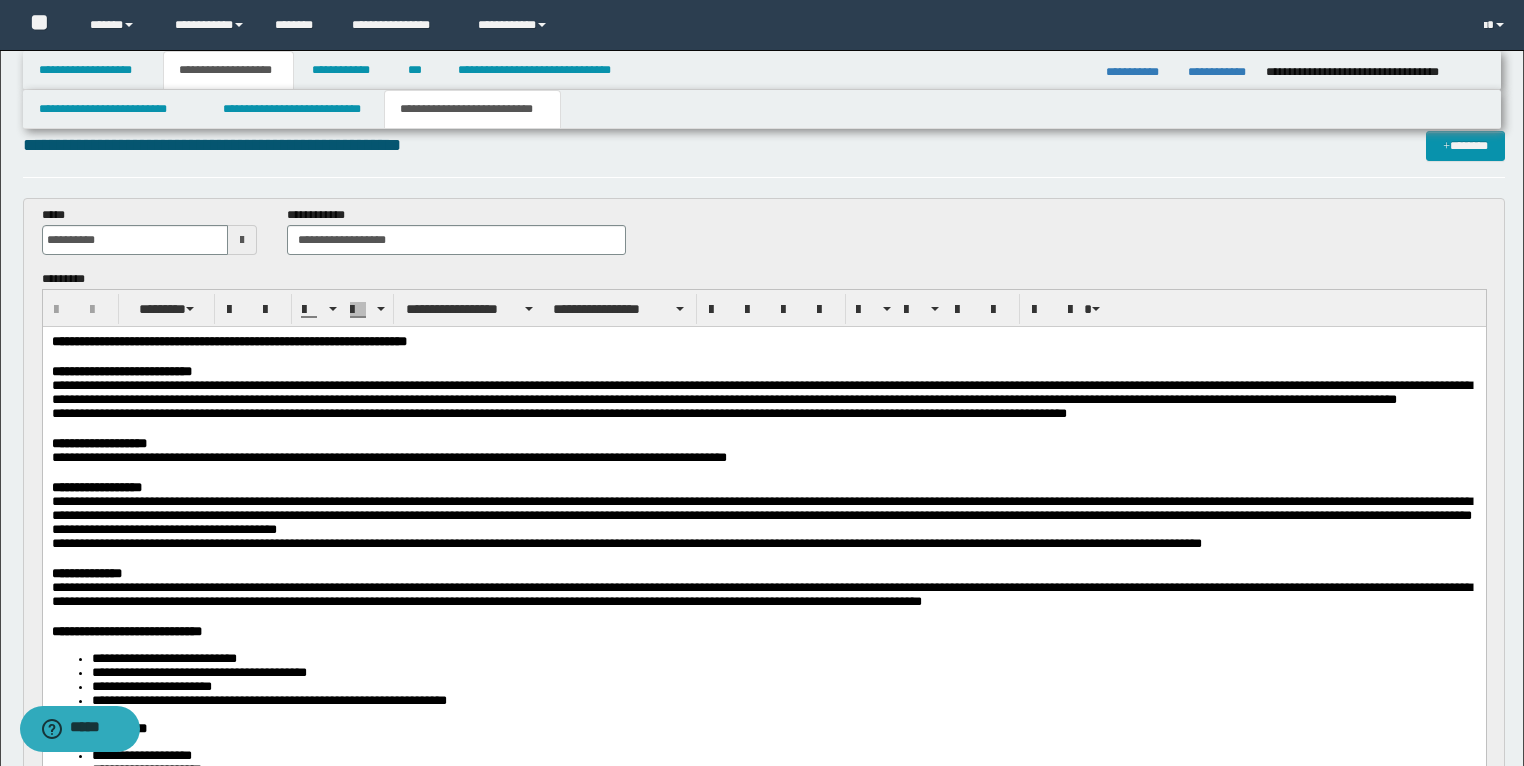 scroll, scrollTop: 0, scrollLeft: 0, axis: both 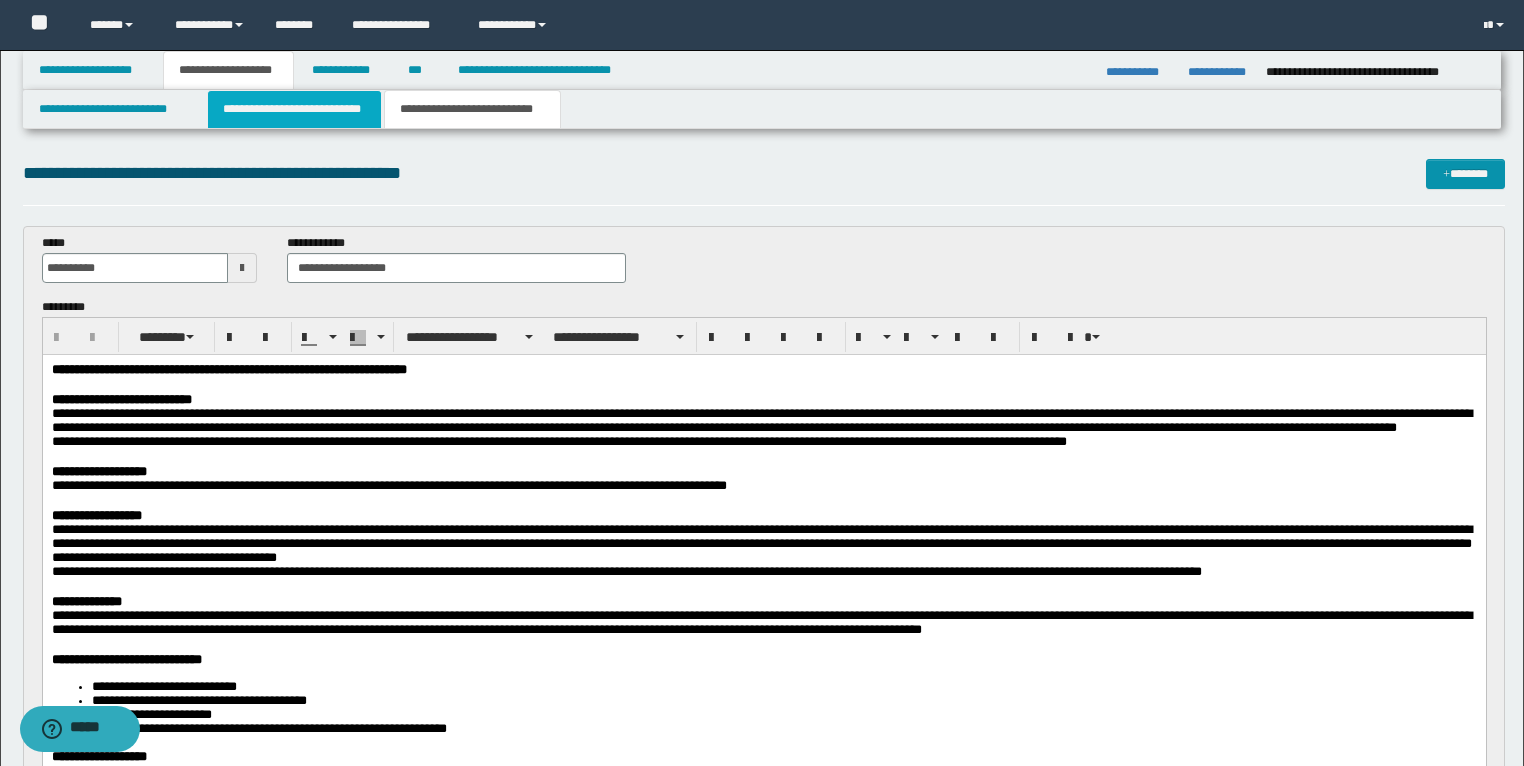 click on "**********" at bounding box center (294, 109) 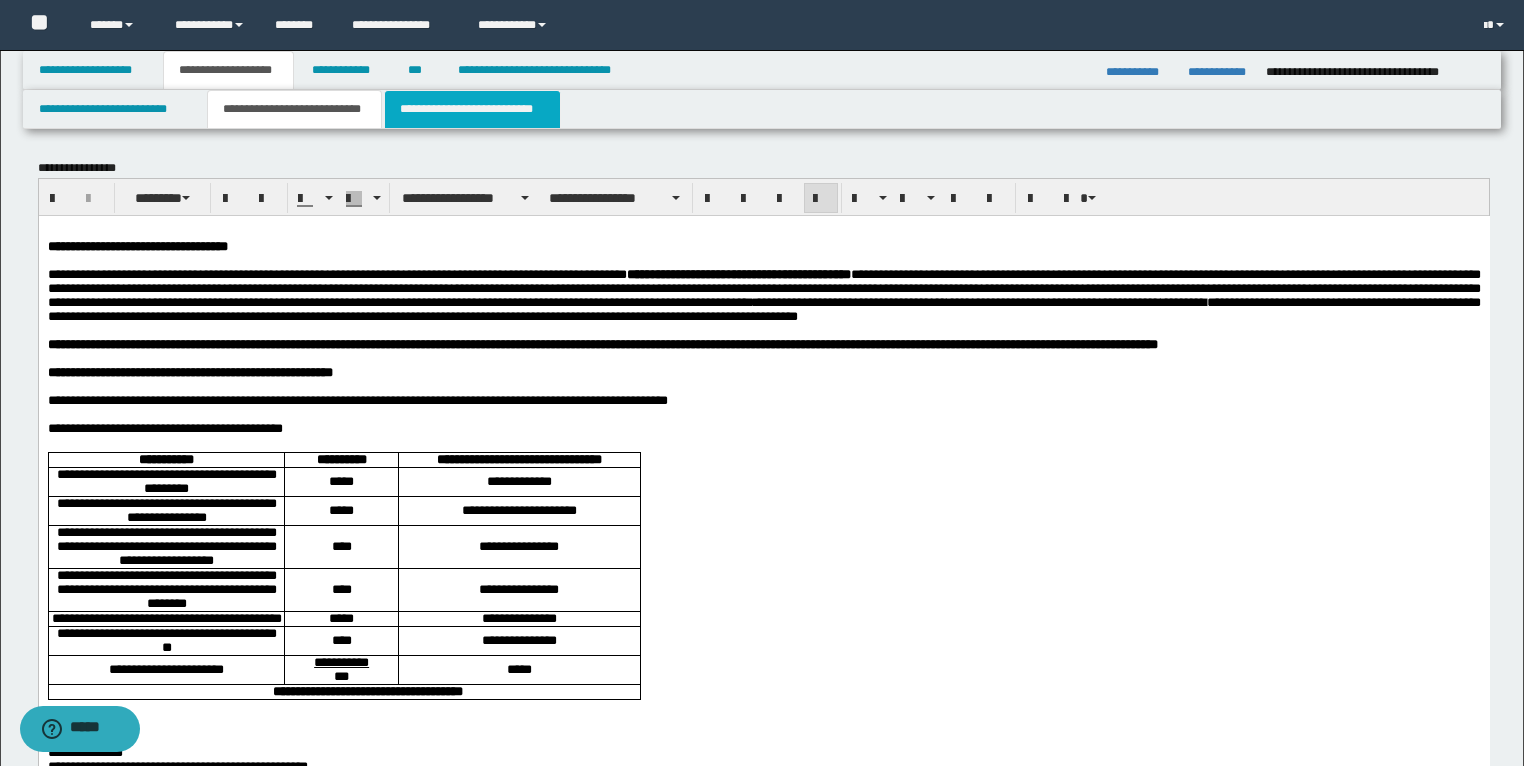 click on "**********" at bounding box center (472, 109) 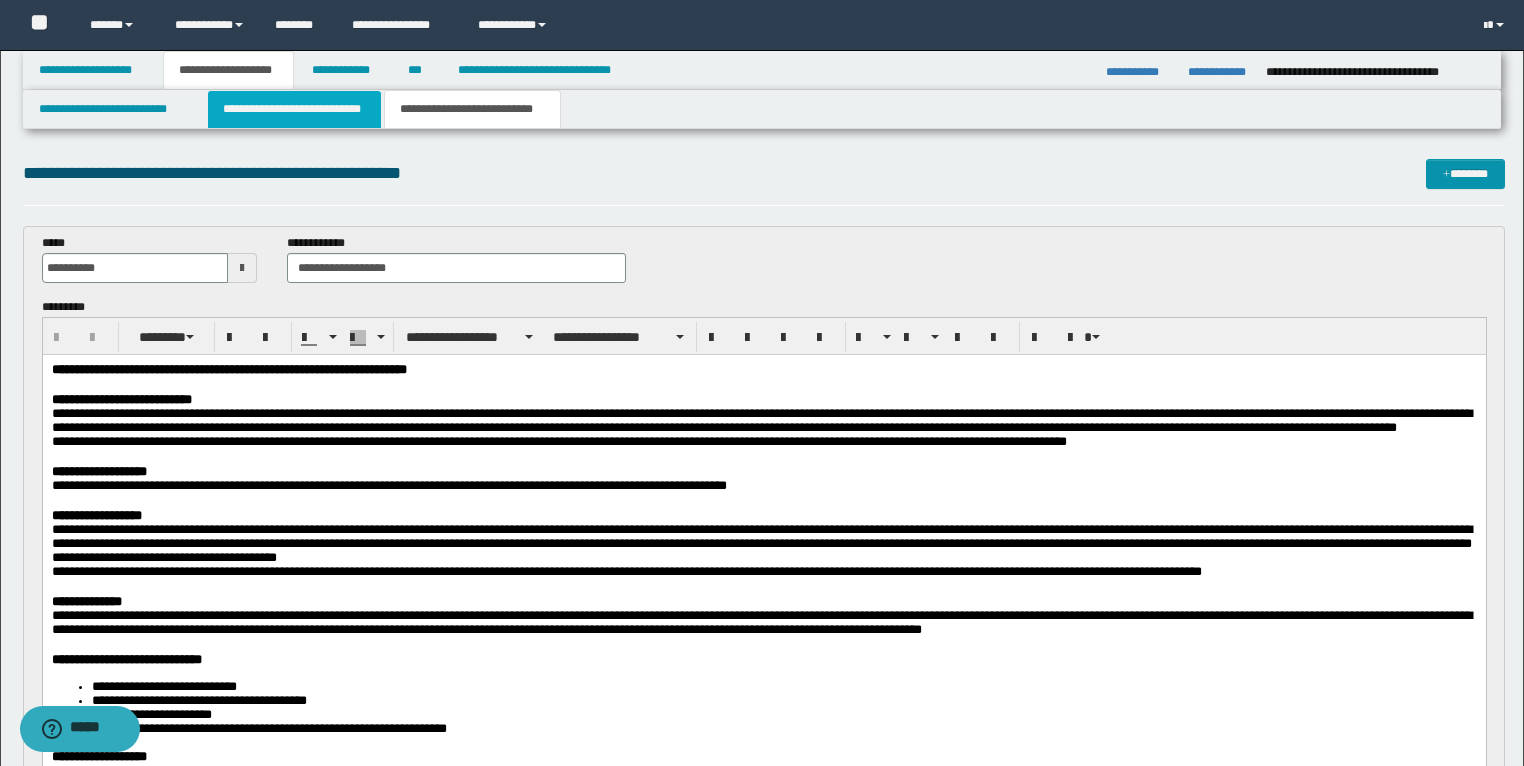 click on "**********" at bounding box center [294, 109] 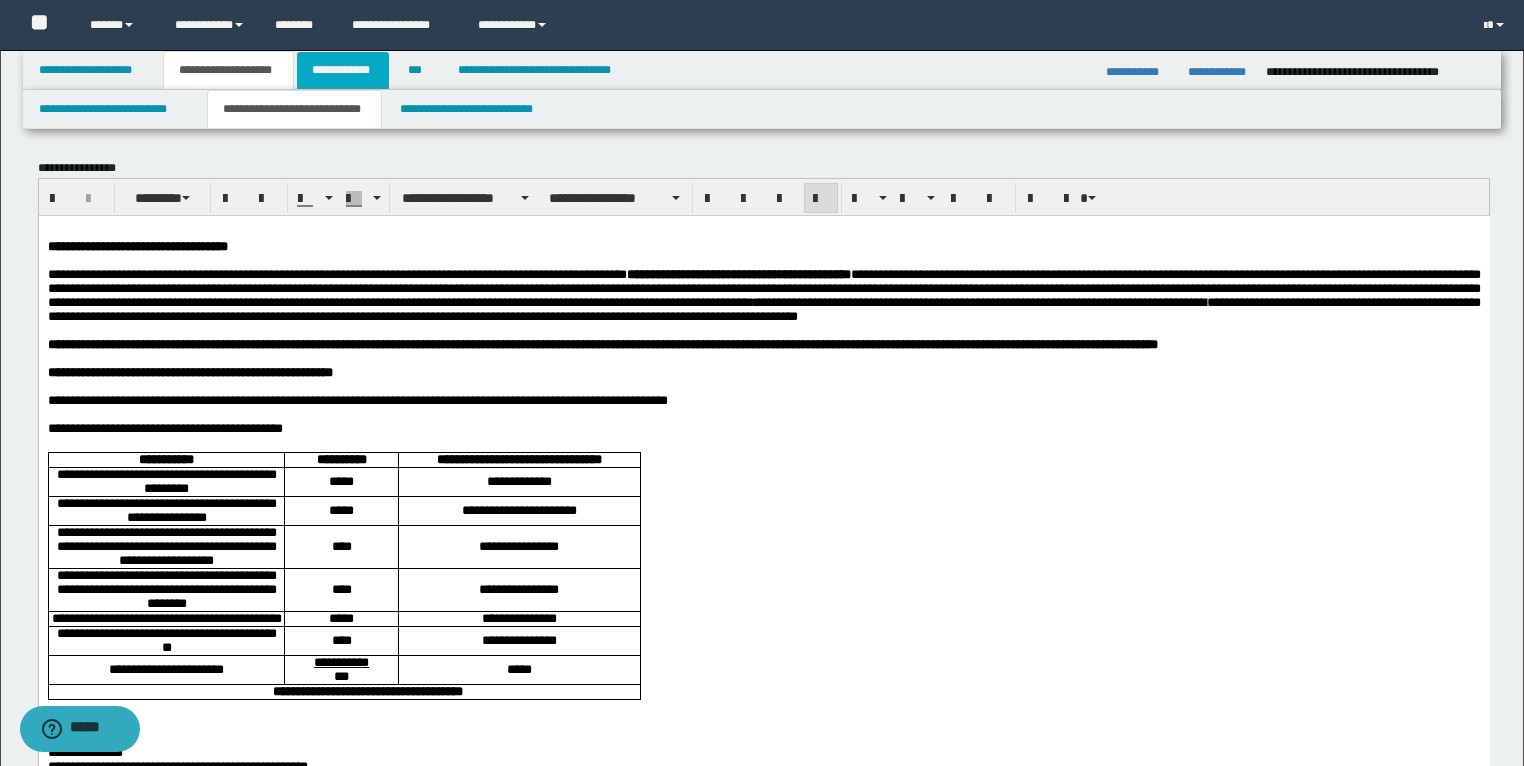 click on "**********" at bounding box center (343, 70) 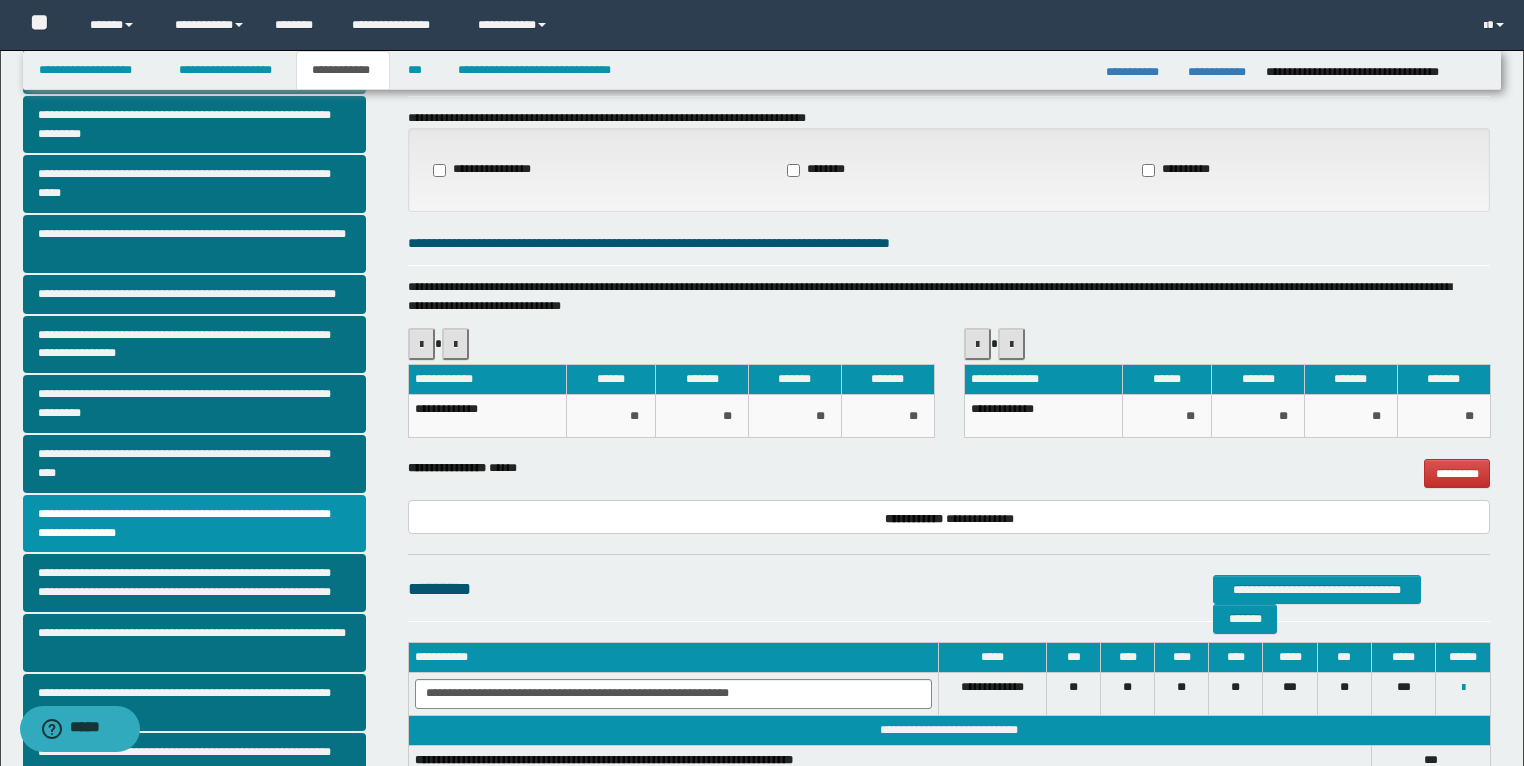 scroll, scrollTop: 0, scrollLeft: 0, axis: both 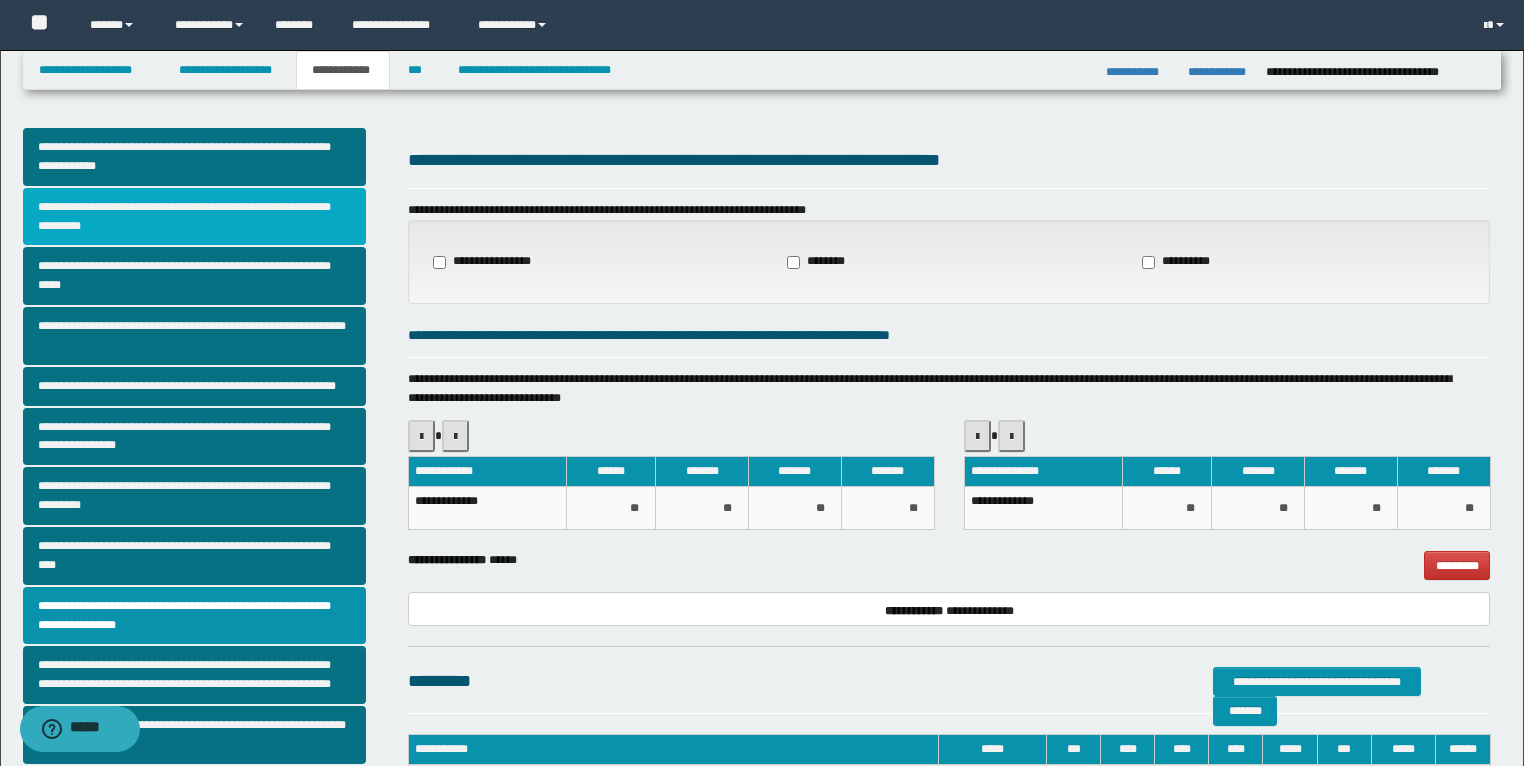 click on "**********" at bounding box center [195, 217] 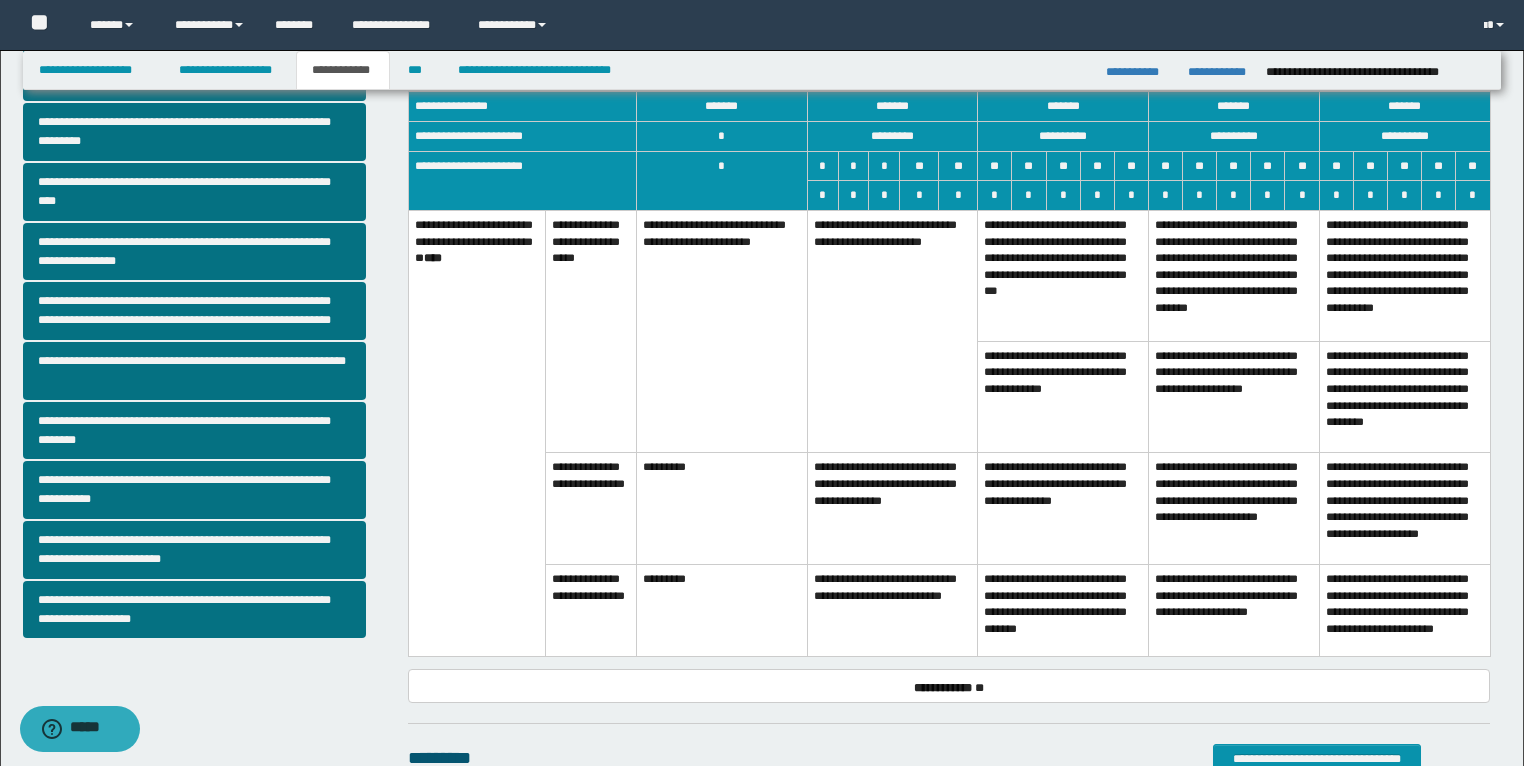 scroll, scrollTop: 351, scrollLeft: 0, axis: vertical 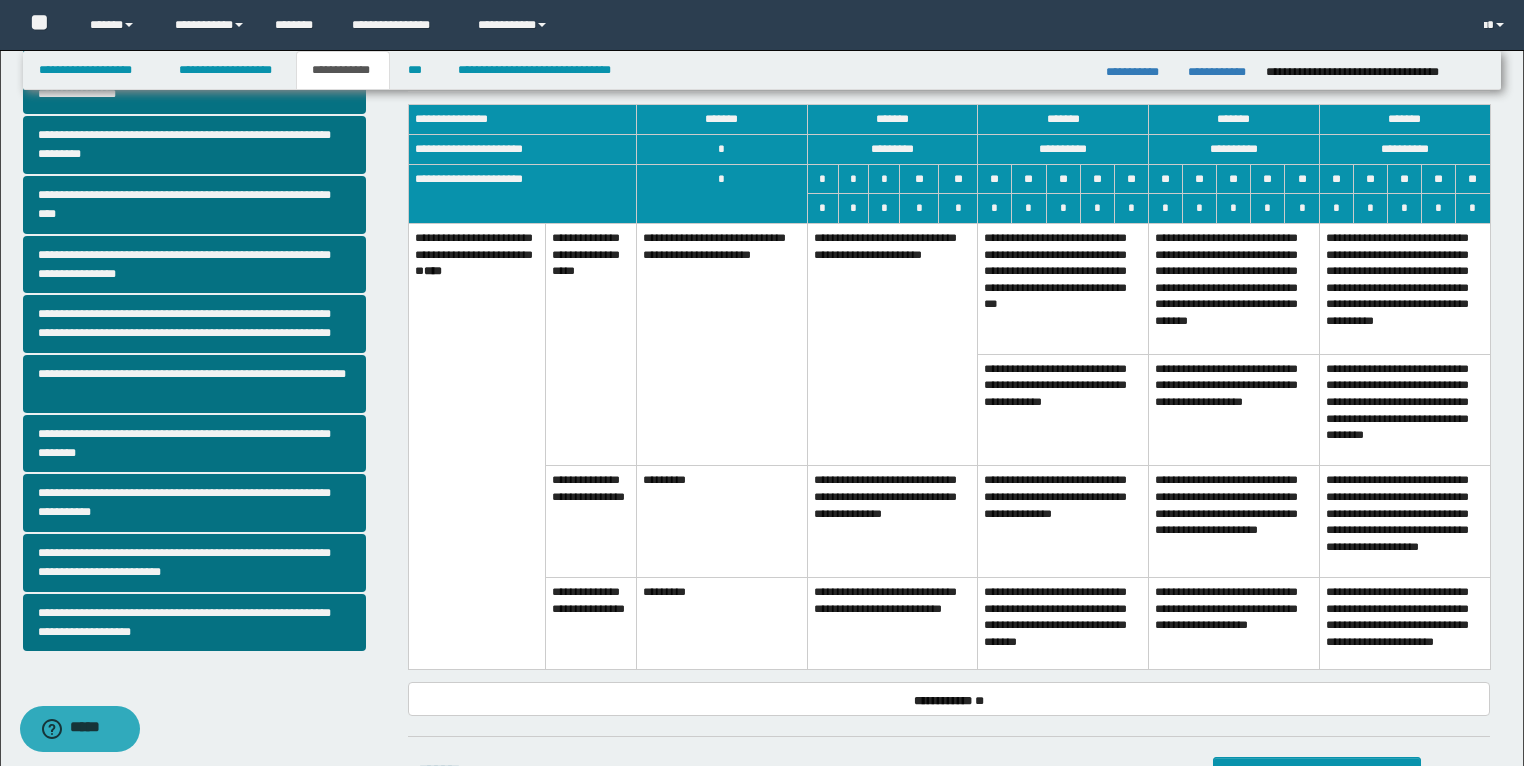 click on "**********" at bounding box center [892, 522] 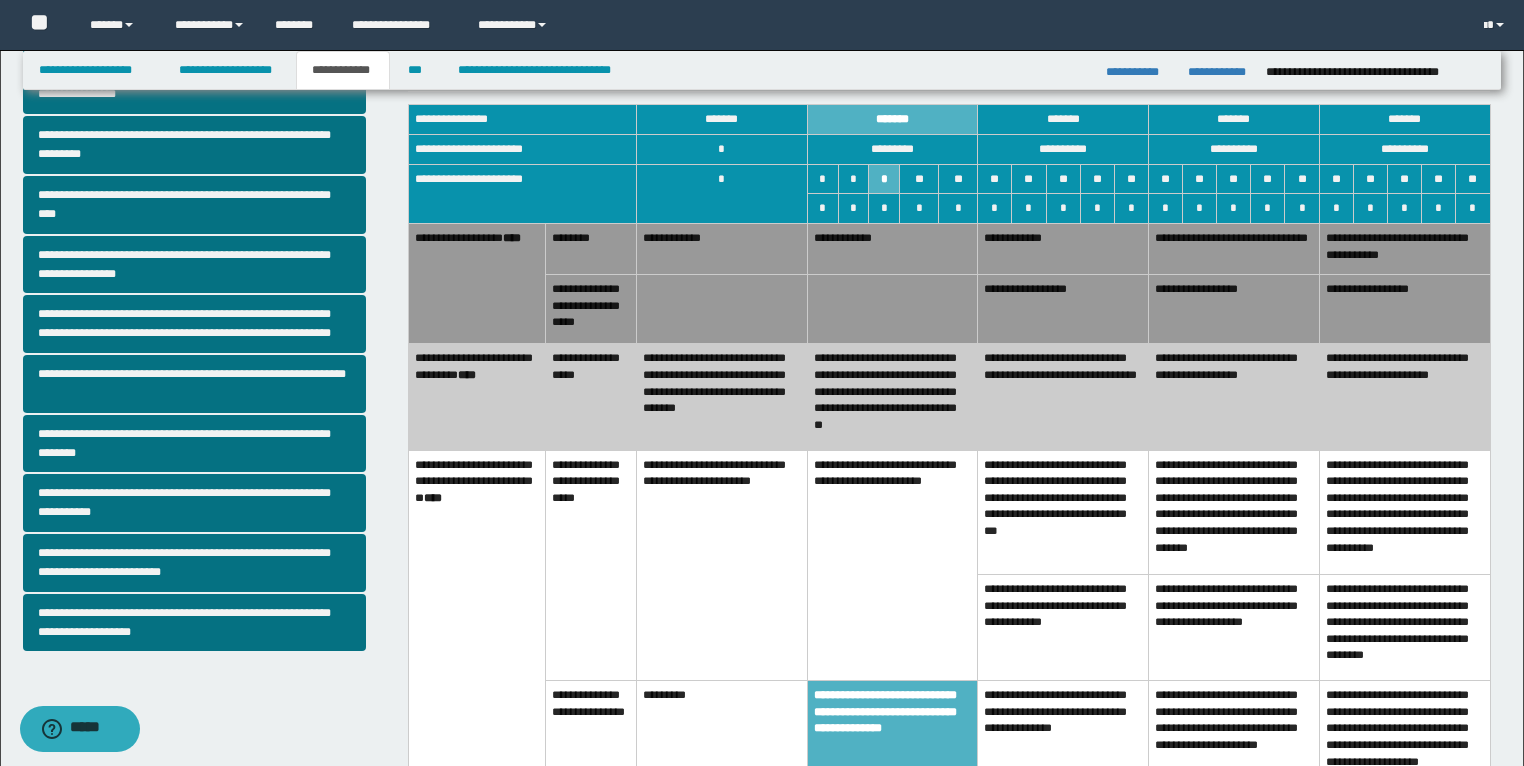 click on "**********" at bounding box center [1063, 397] 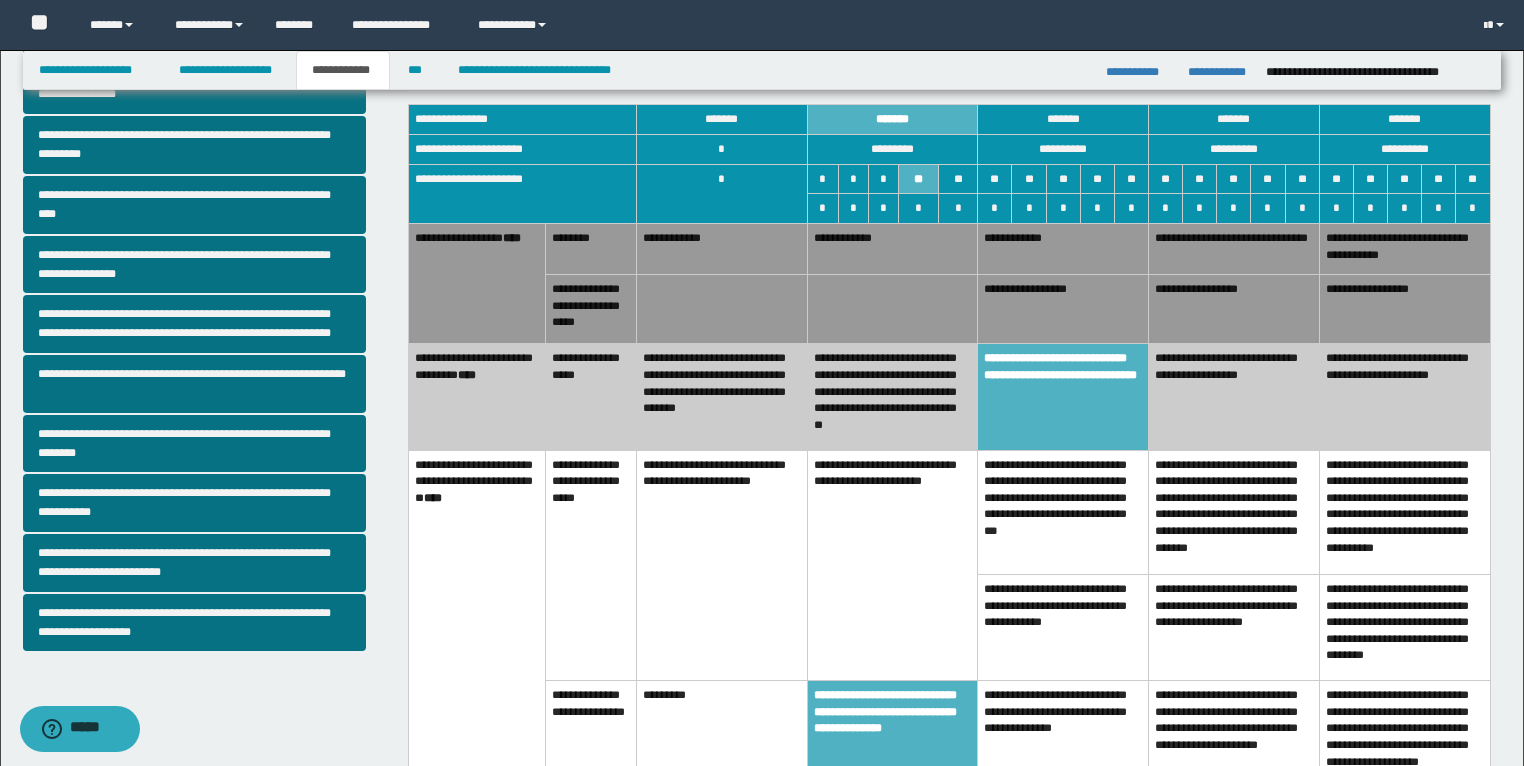 click on "**********" at bounding box center [1063, 309] 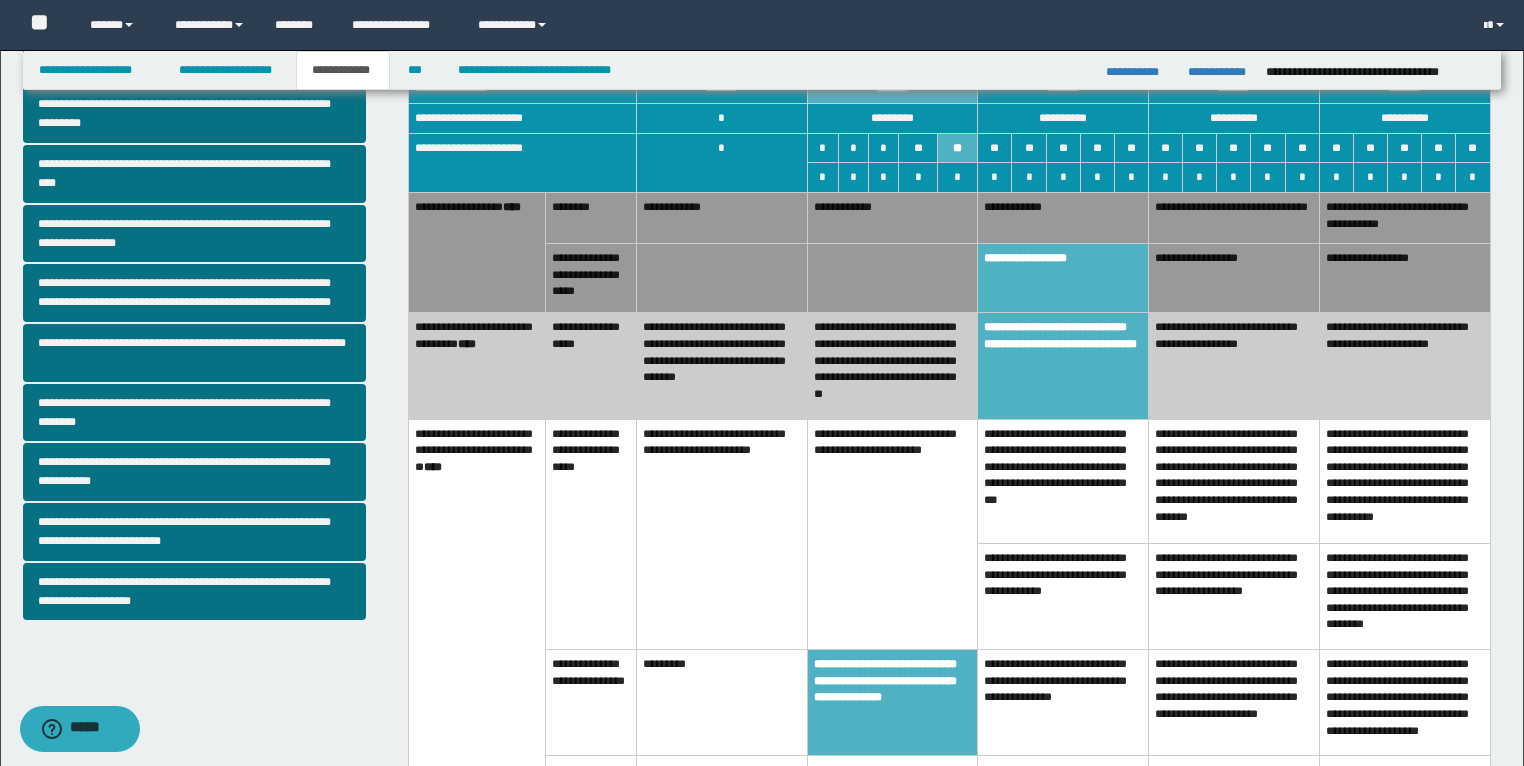 scroll, scrollTop: 351, scrollLeft: 0, axis: vertical 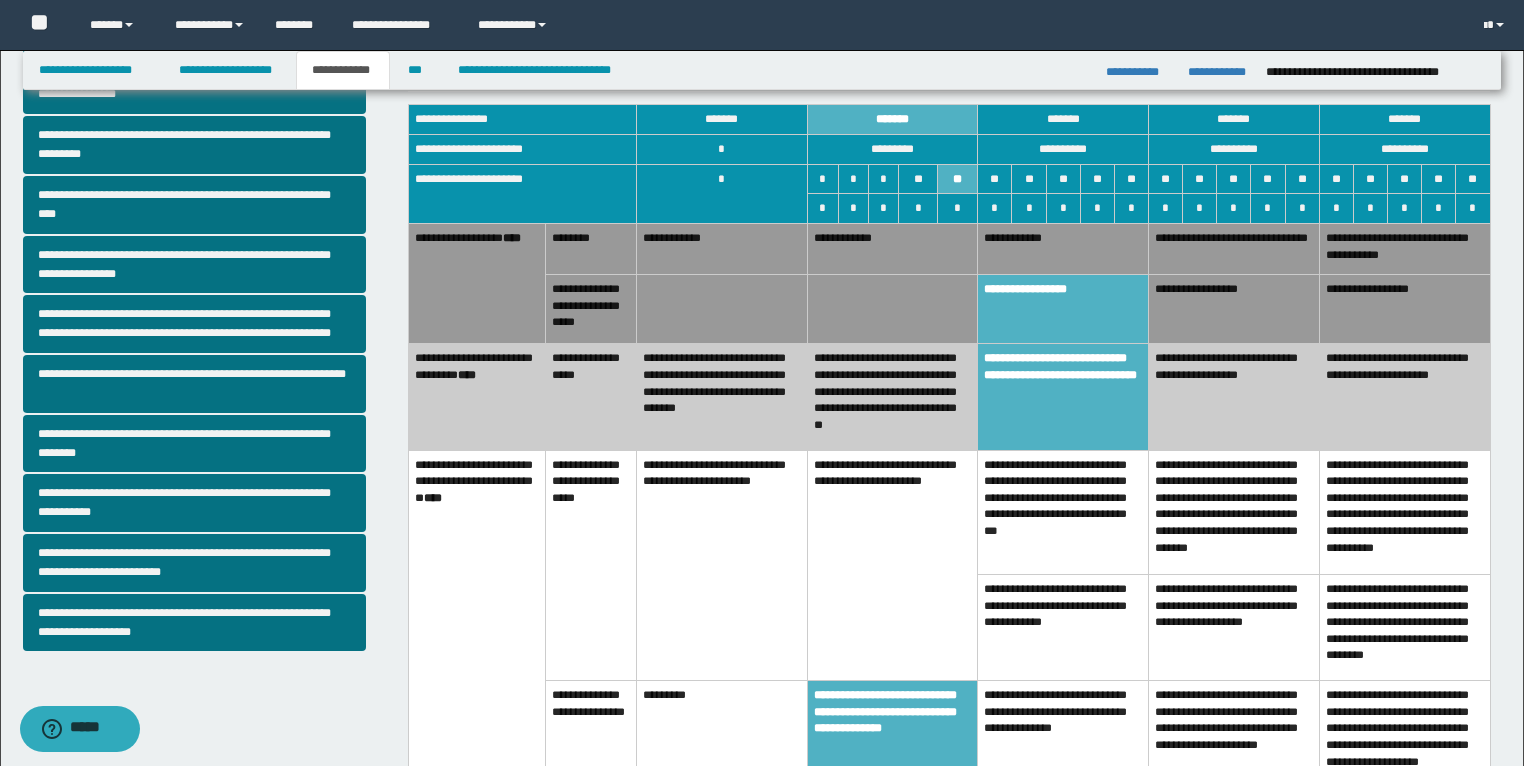 click on "**********" at bounding box center [1063, 248] 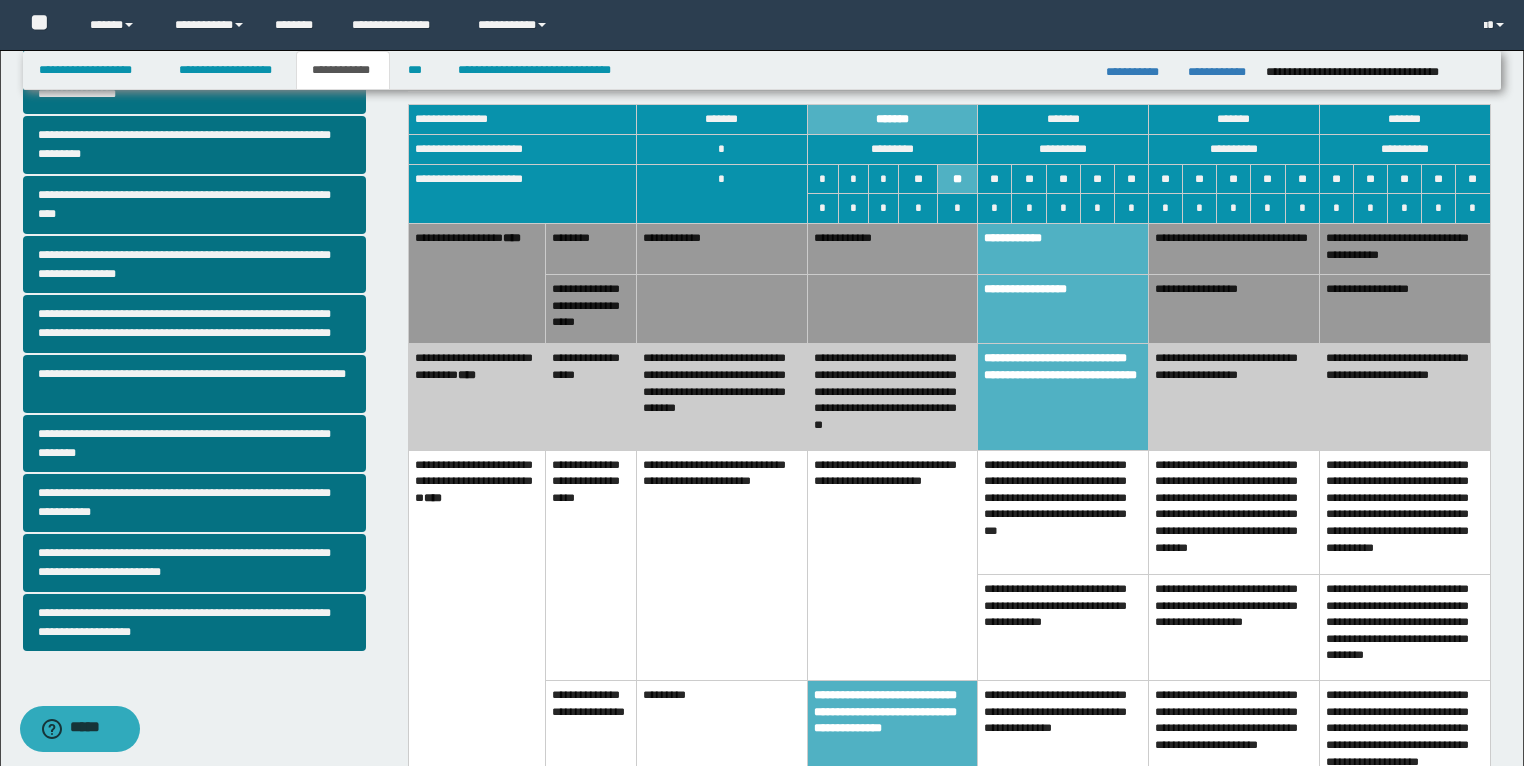 click on "**********" at bounding box center [1063, 248] 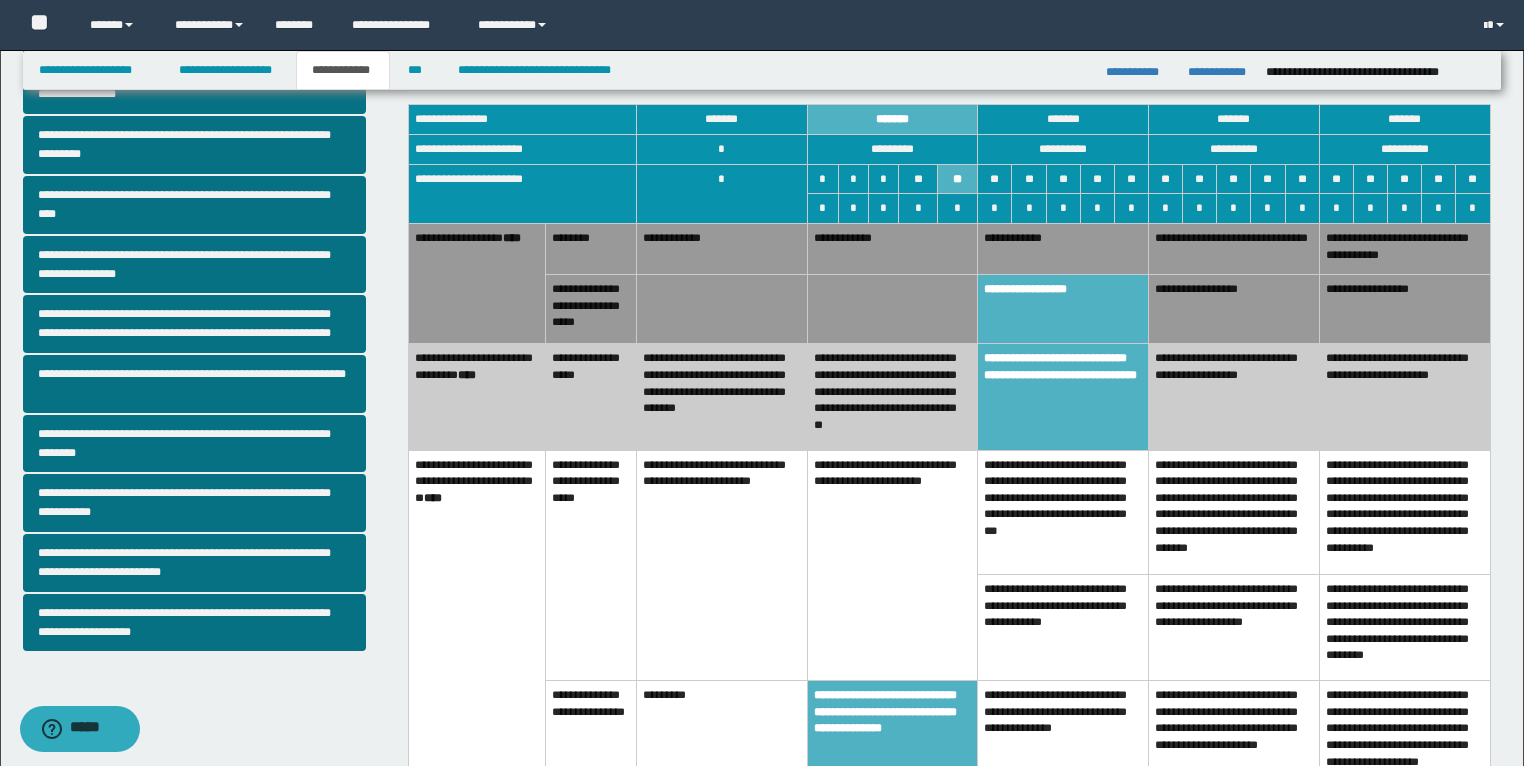 click on "**********" at bounding box center (1063, 627) 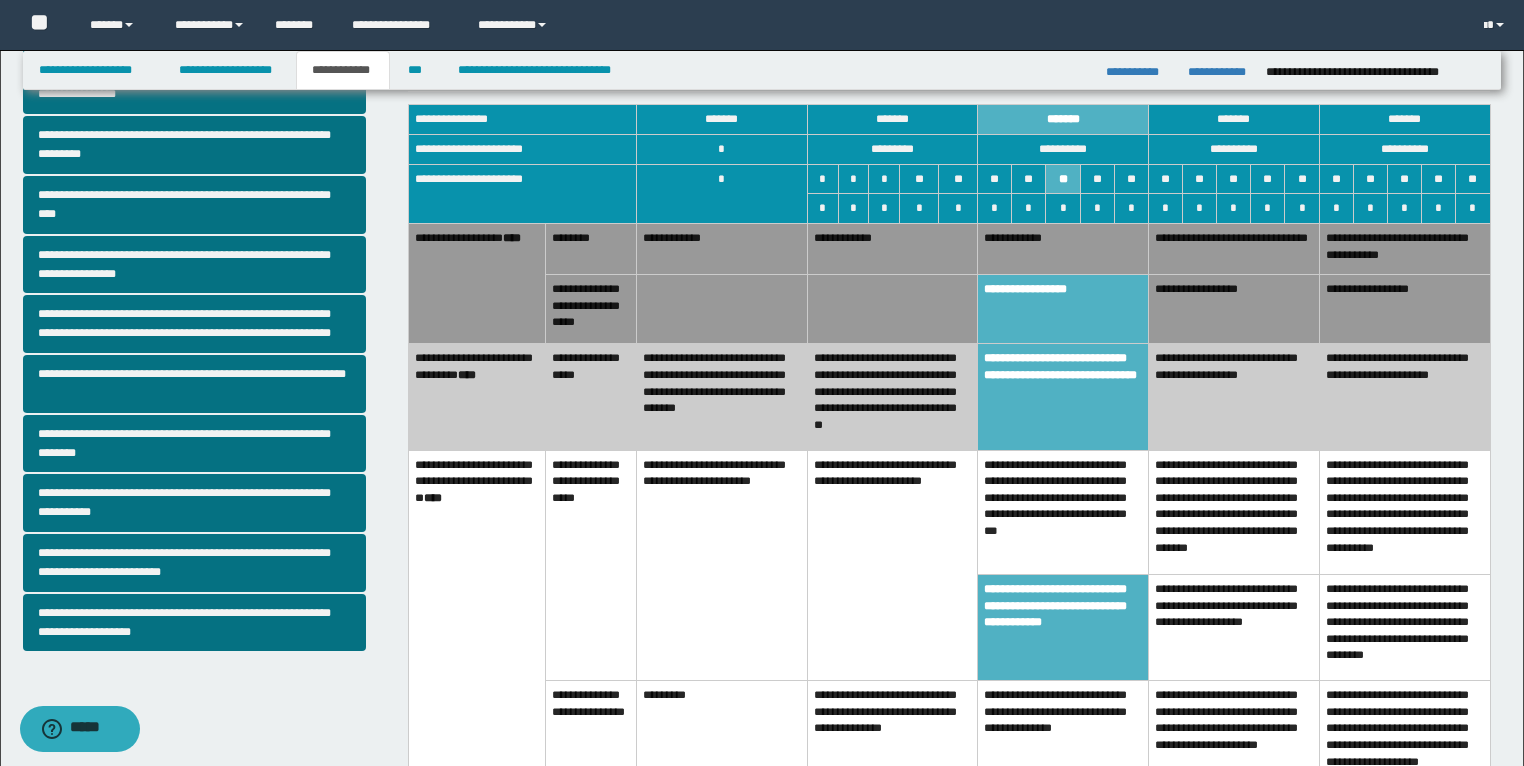 click on "**********" at bounding box center [892, 397] 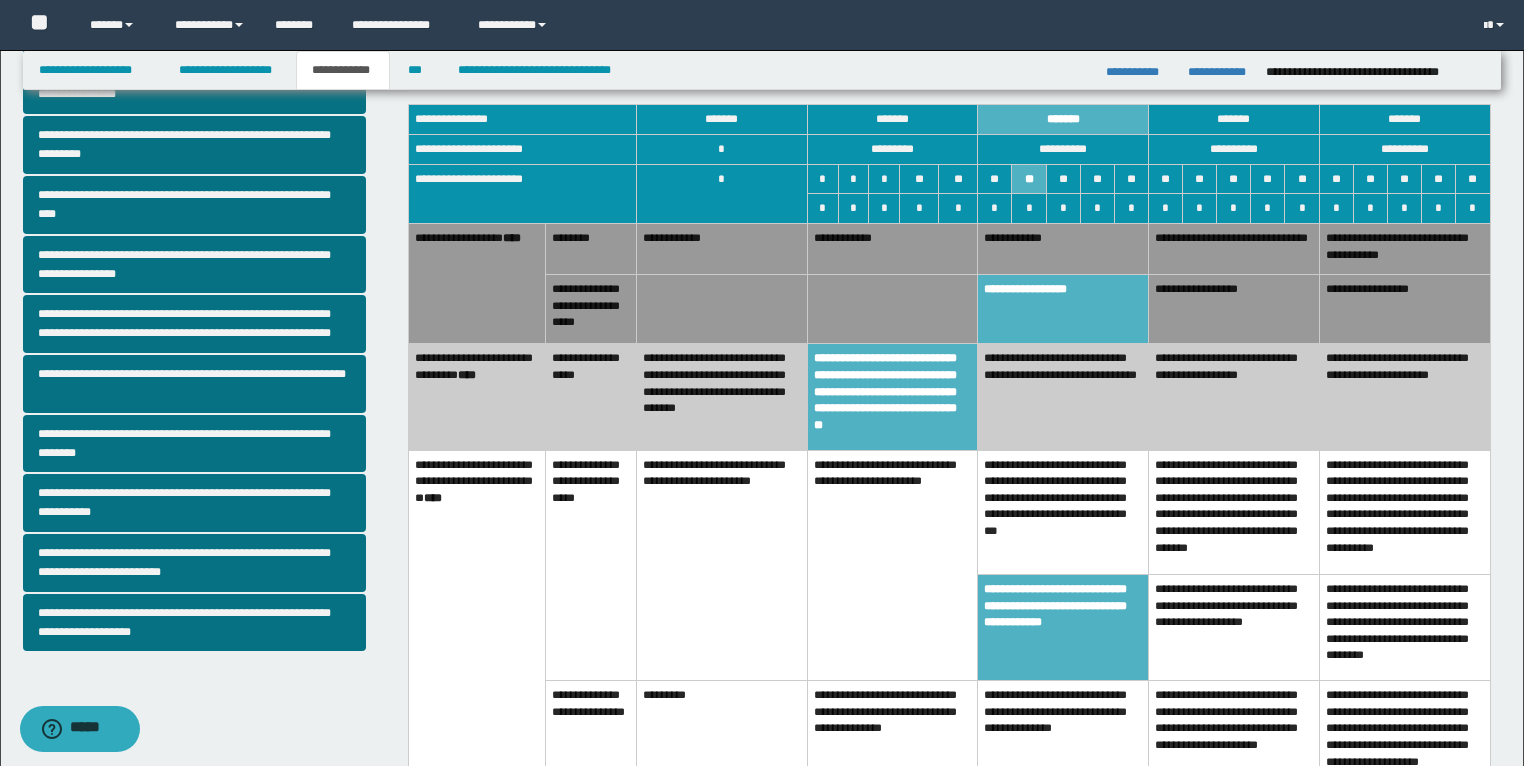 click at bounding box center [892, 309] 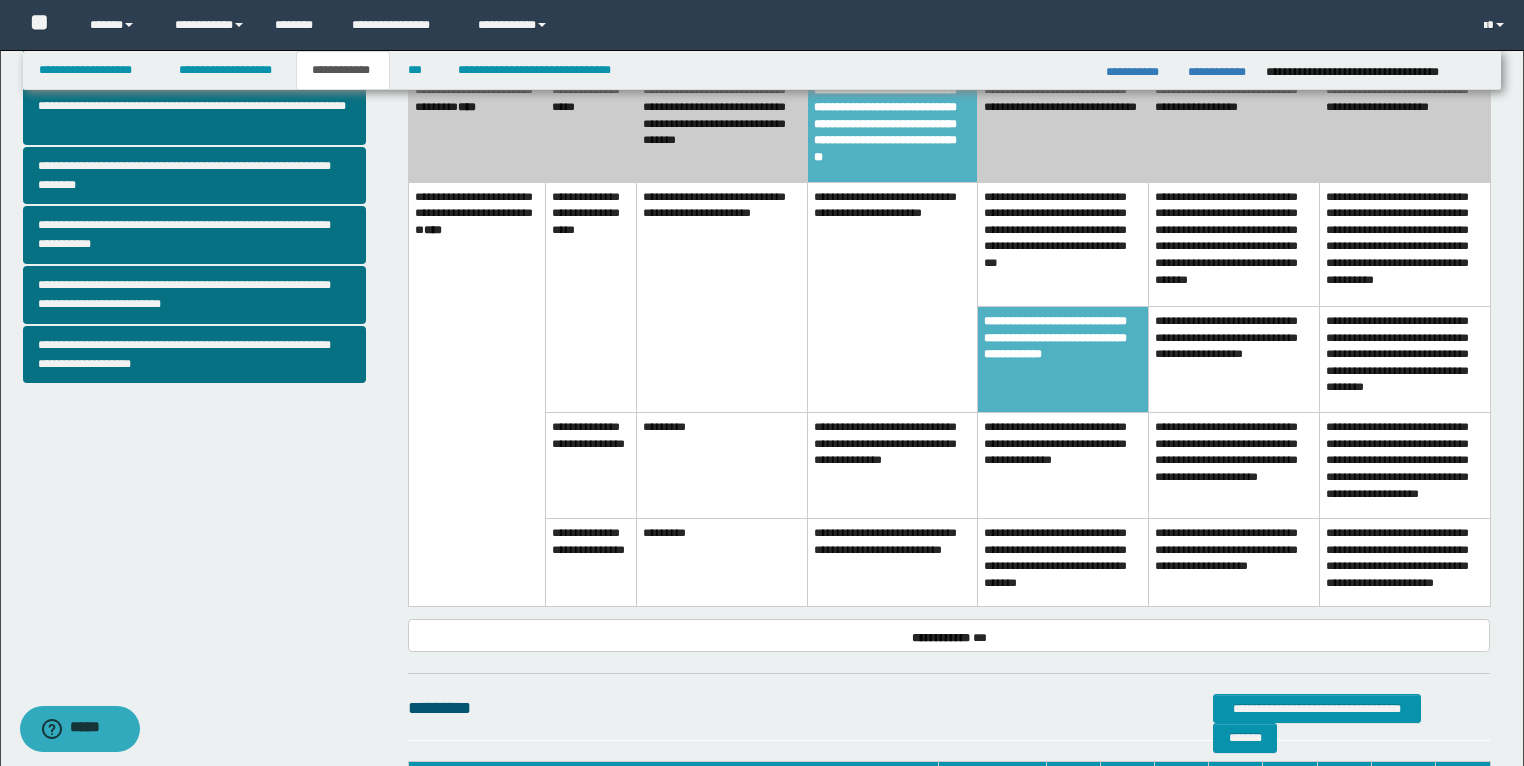 scroll, scrollTop: 591, scrollLeft: 0, axis: vertical 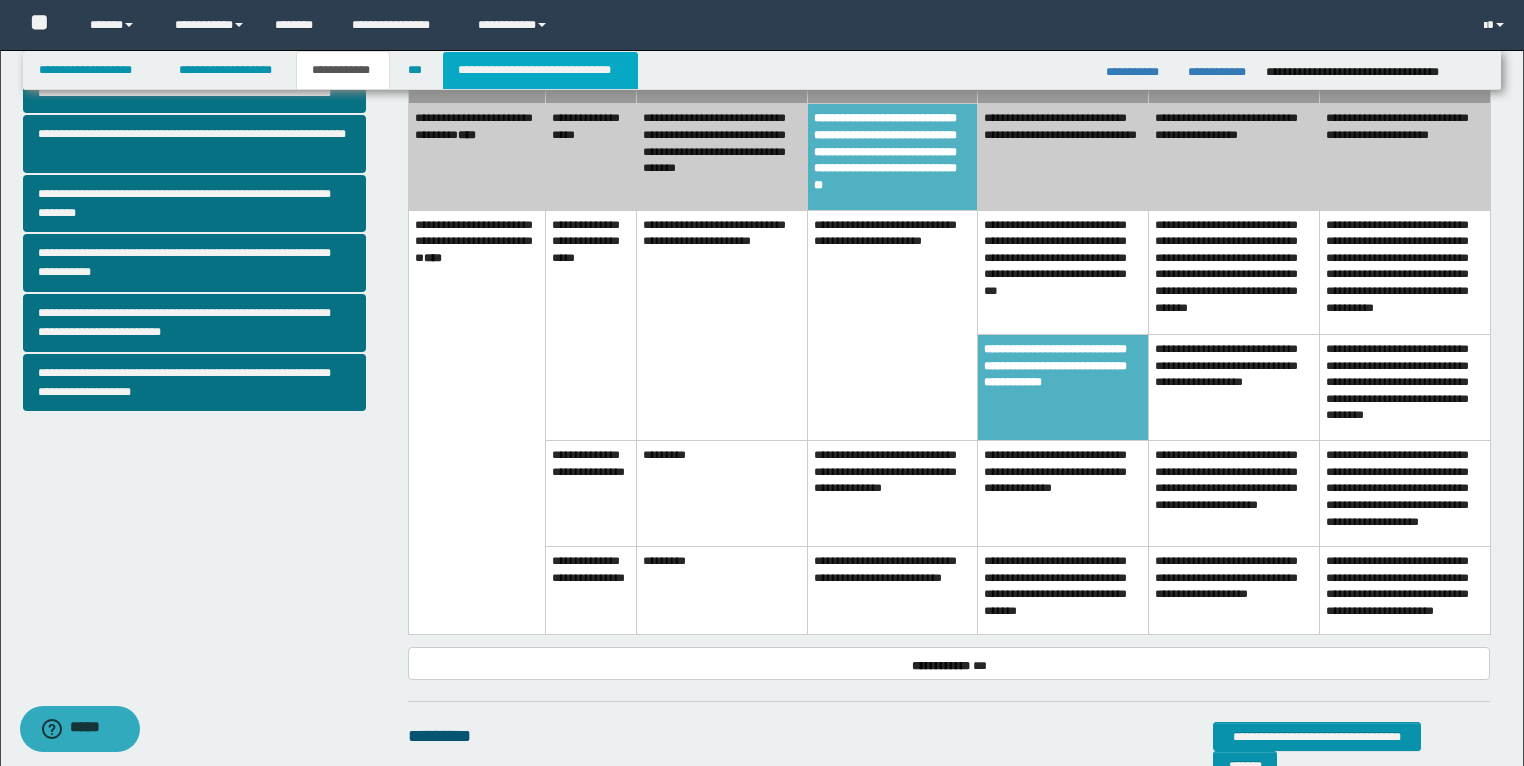 click on "**********" at bounding box center [540, 70] 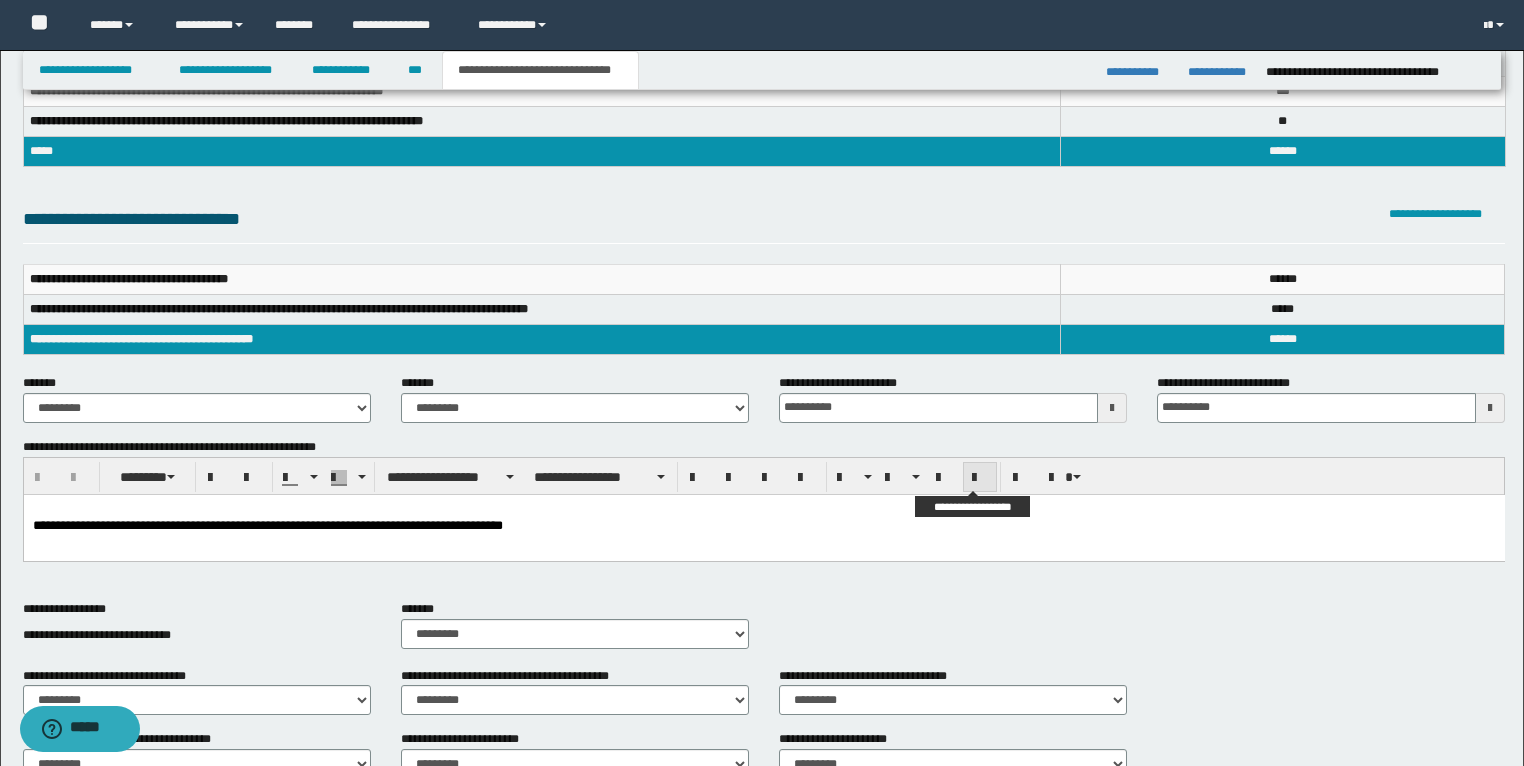 scroll, scrollTop: 240, scrollLeft: 0, axis: vertical 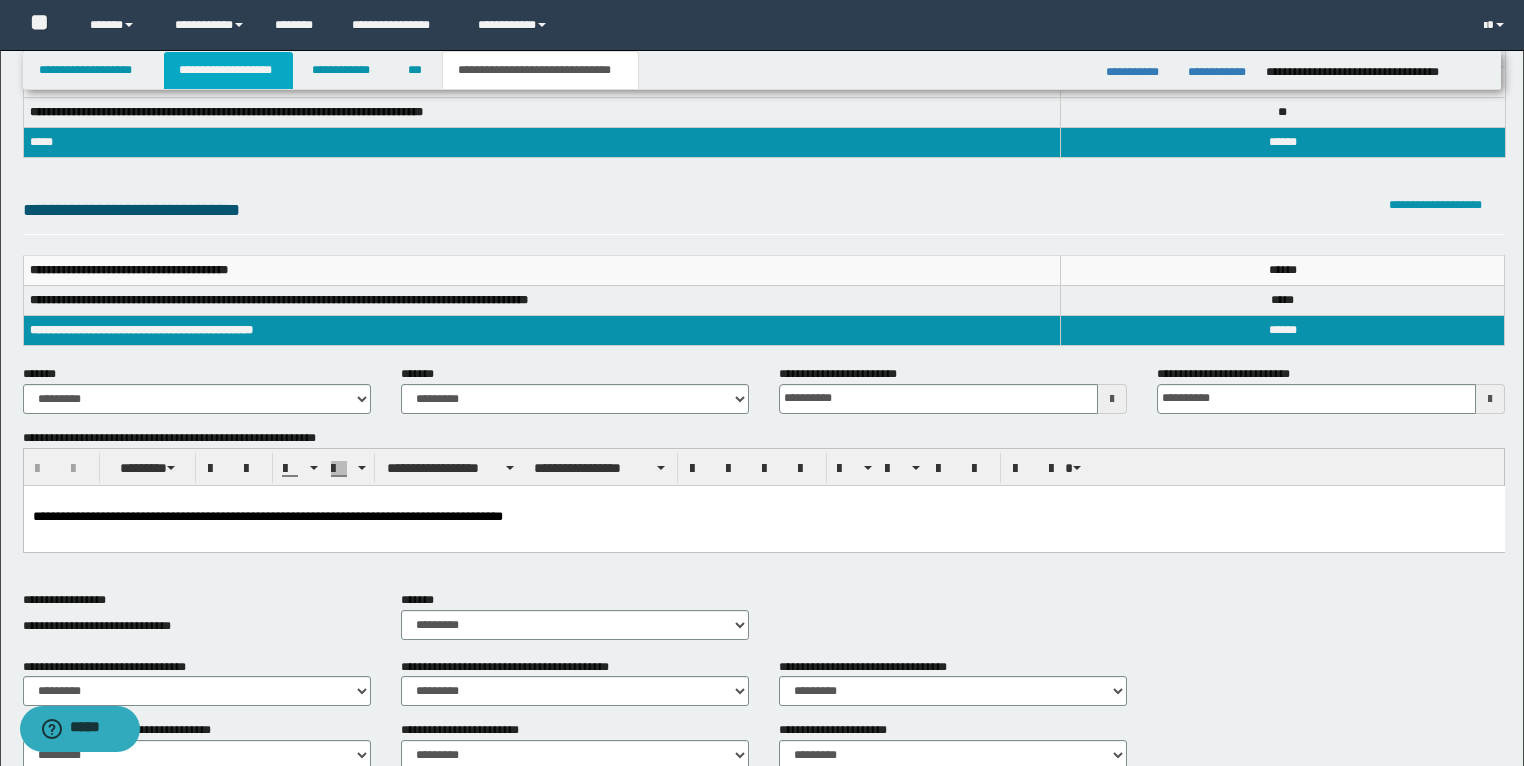 click on "**********" at bounding box center [228, 70] 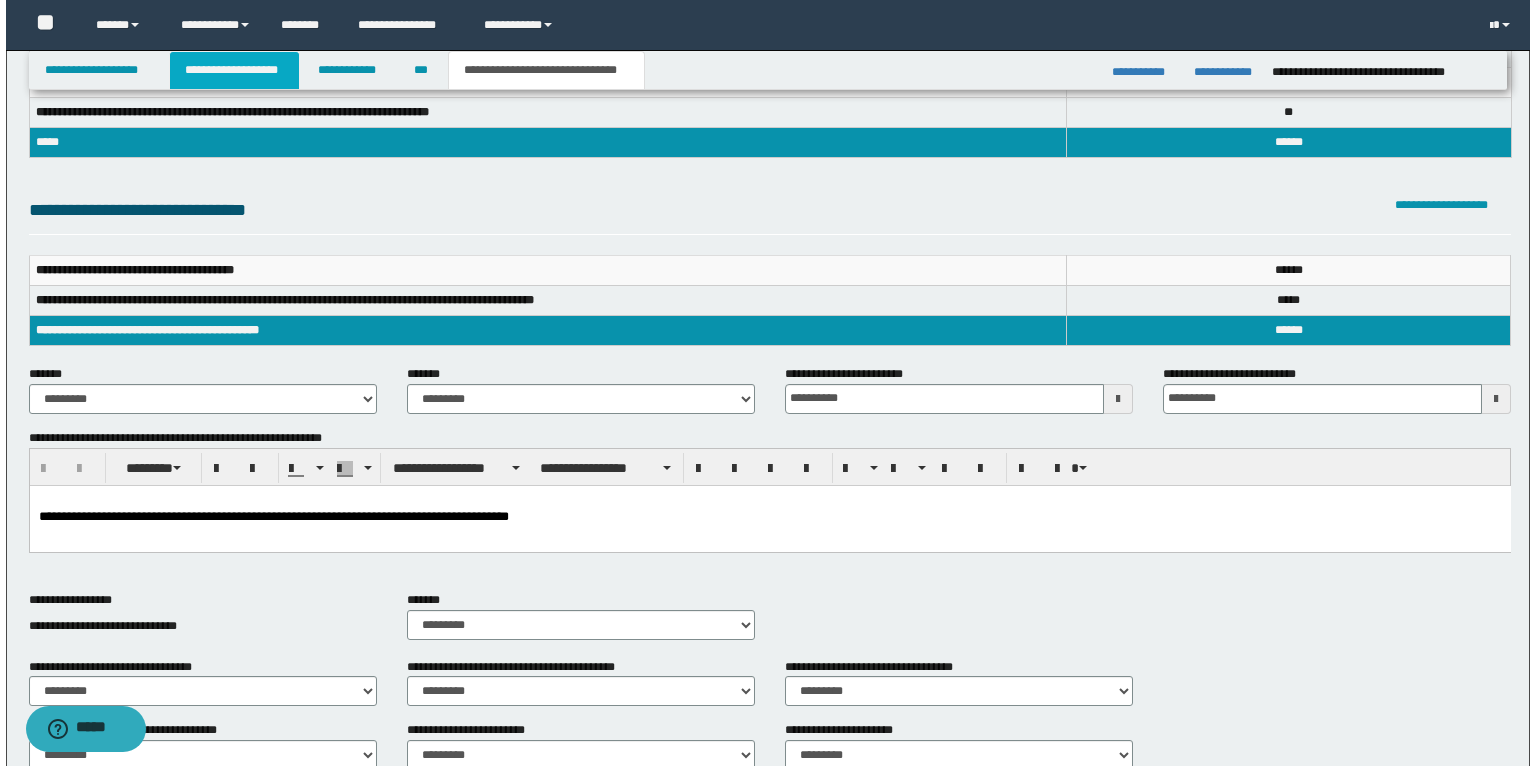 scroll, scrollTop: 271, scrollLeft: 0, axis: vertical 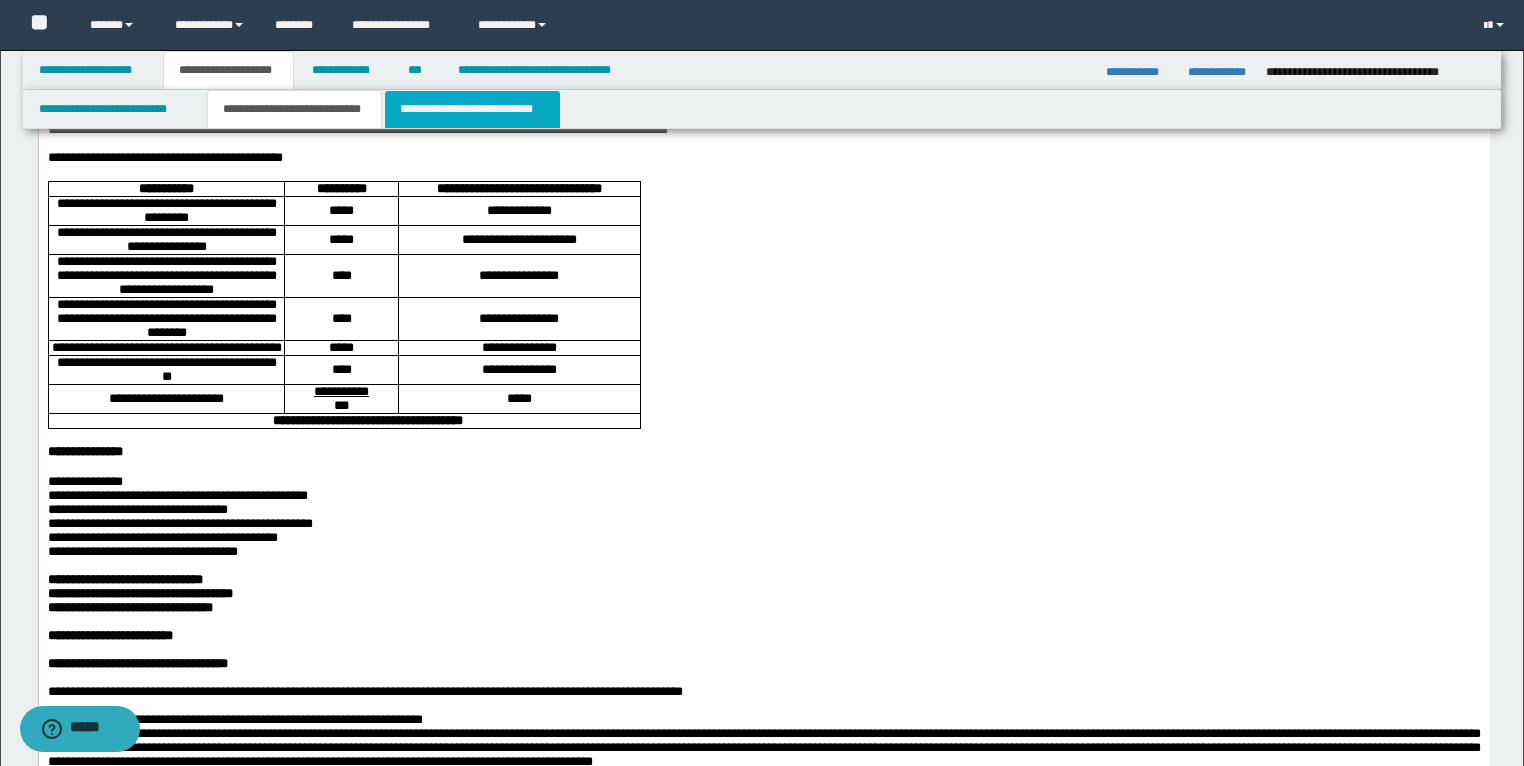 click on "**********" at bounding box center (472, 109) 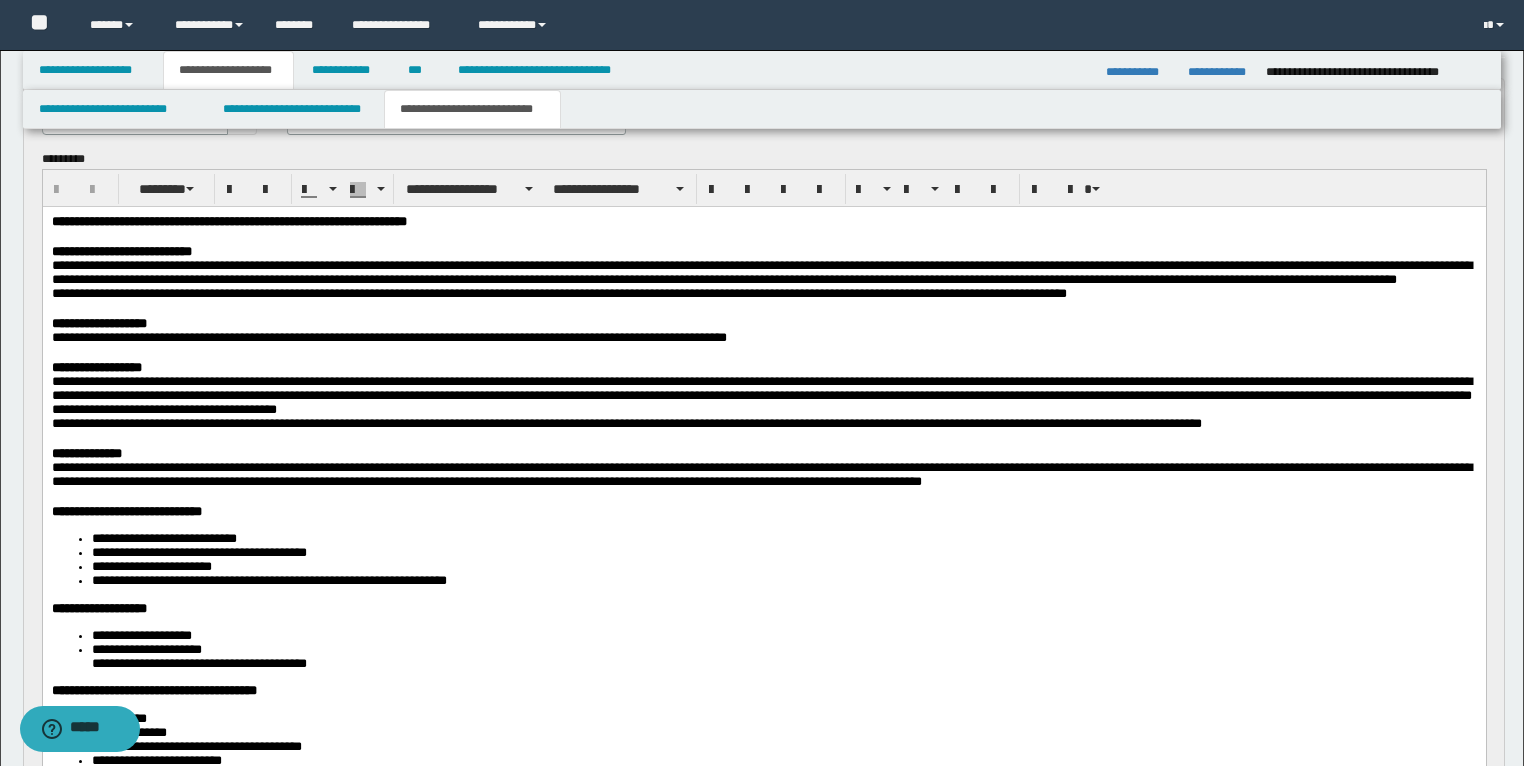 scroll, scrollTop: 0, scrollLeft: 0, axis: both 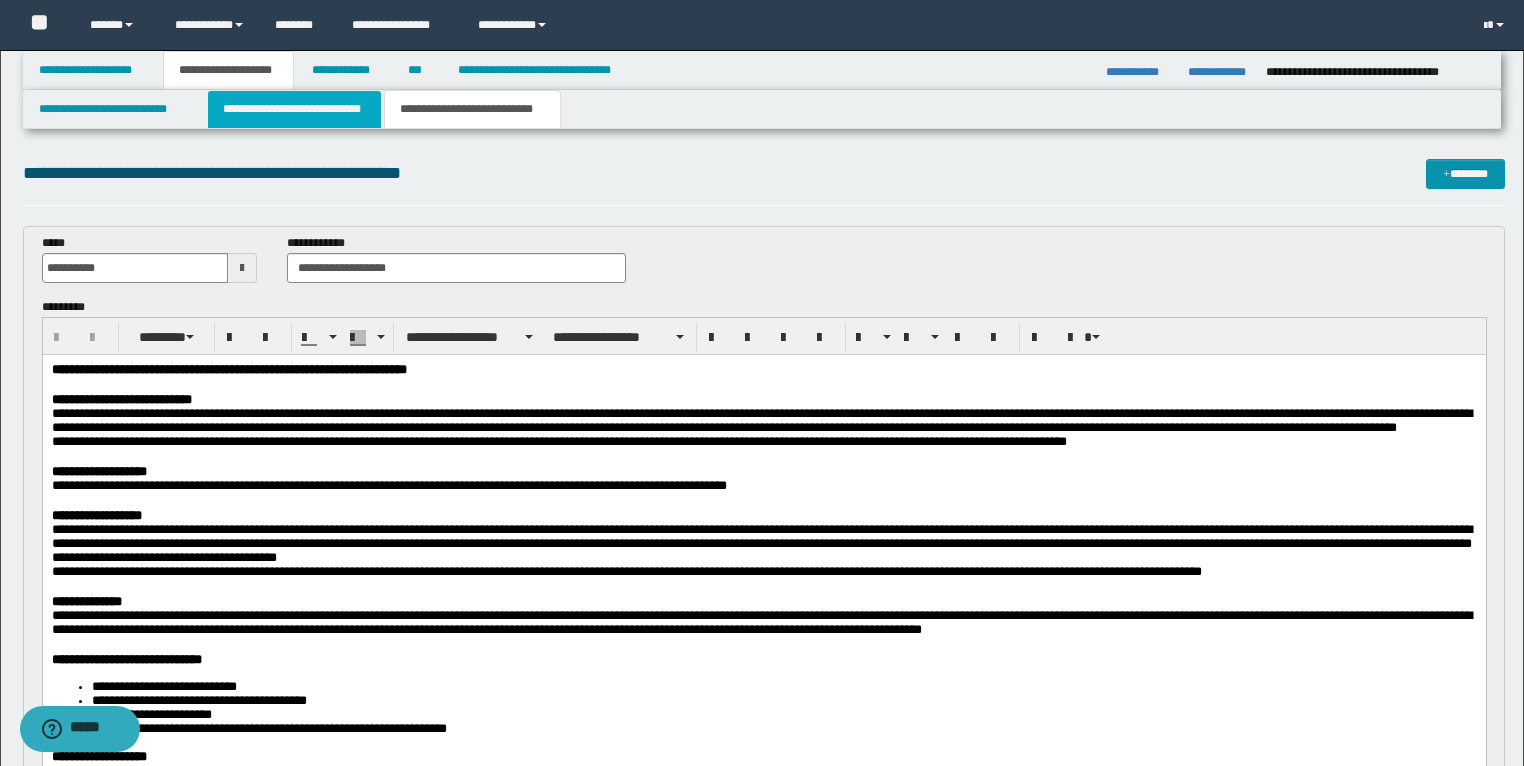 click on "**********" at bounding box center [294, 109] 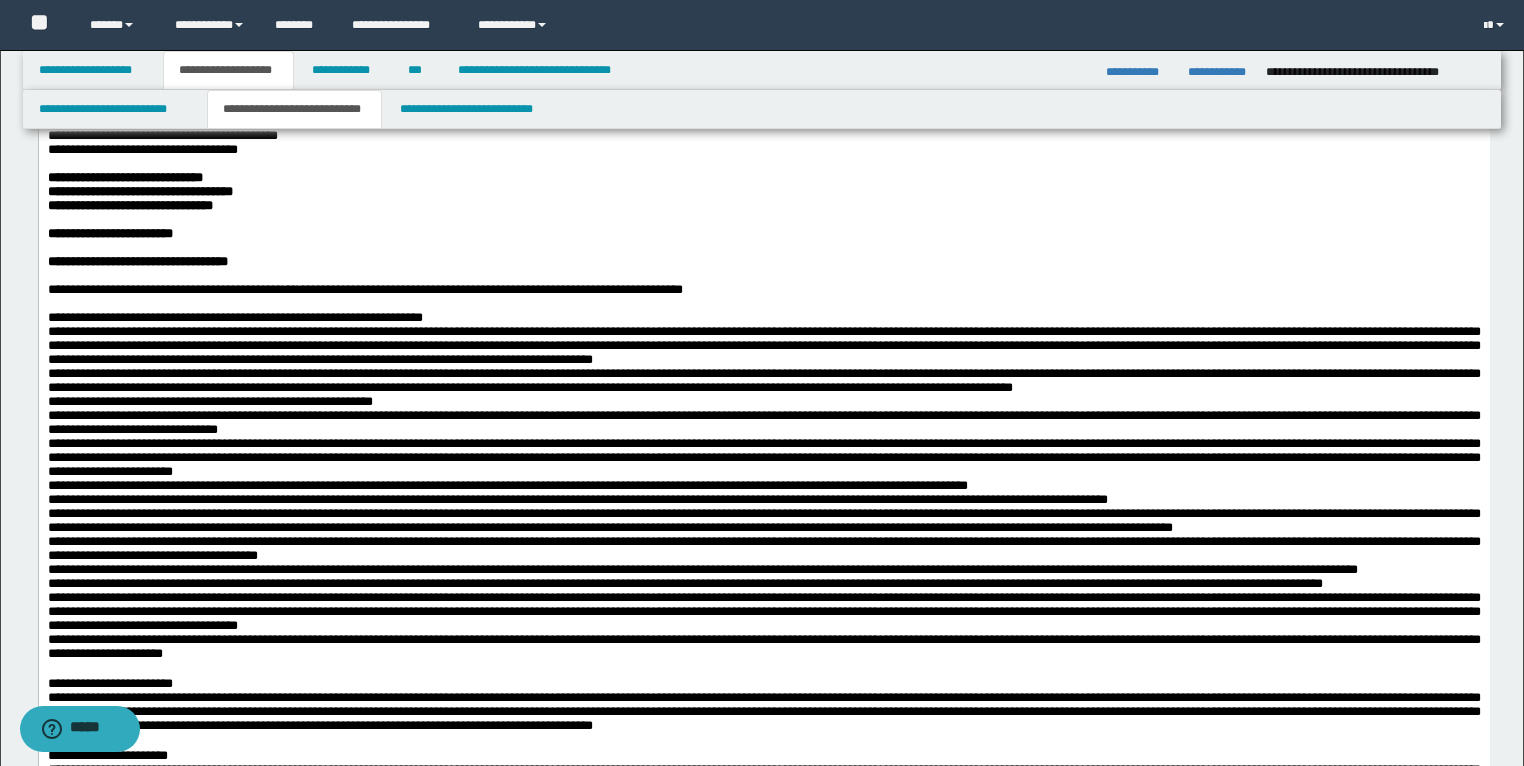 scroll, scrollTop: 480, scrollLeft: 0, axis: vertical 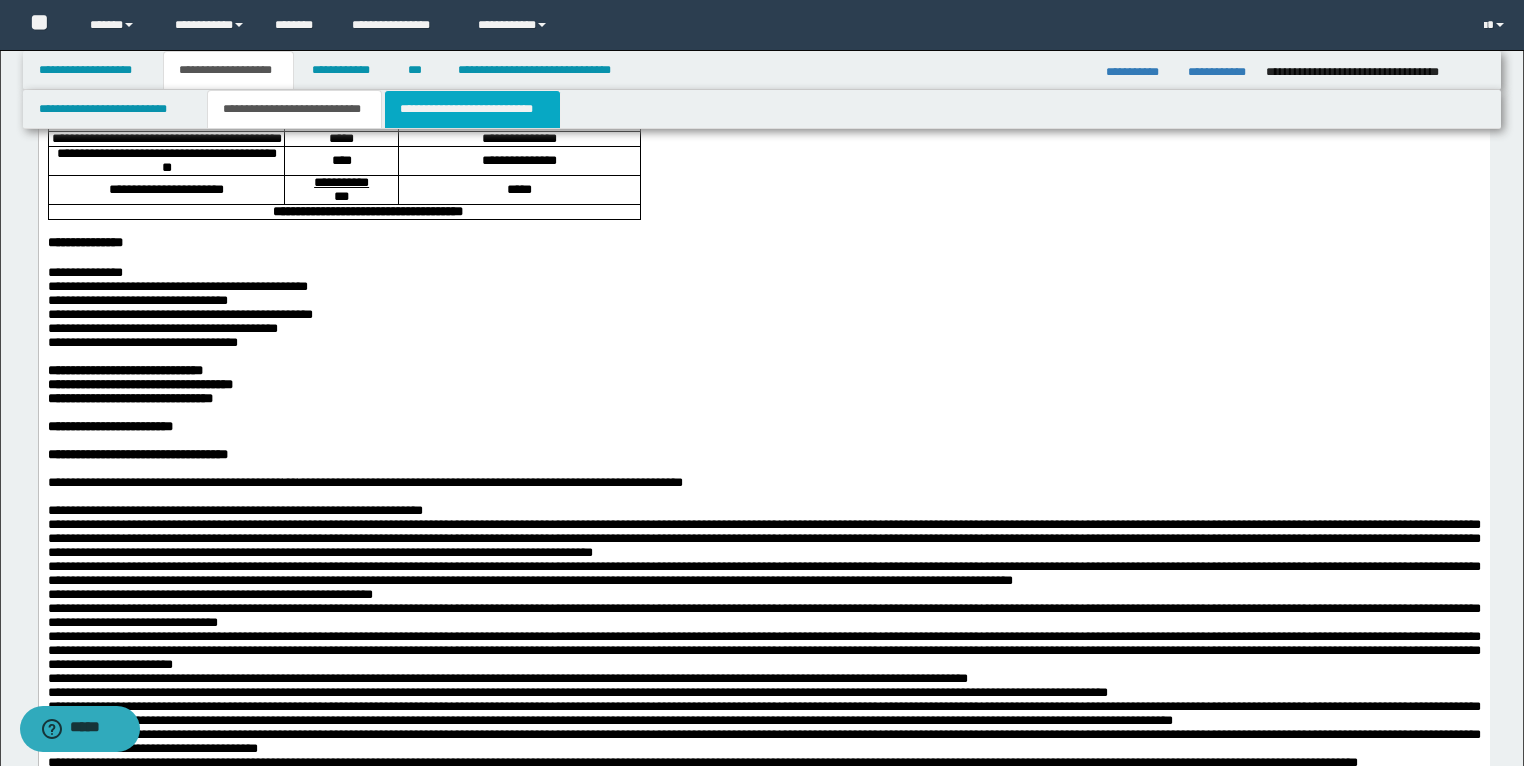 click on "**********" at bounding box center (472, 109) 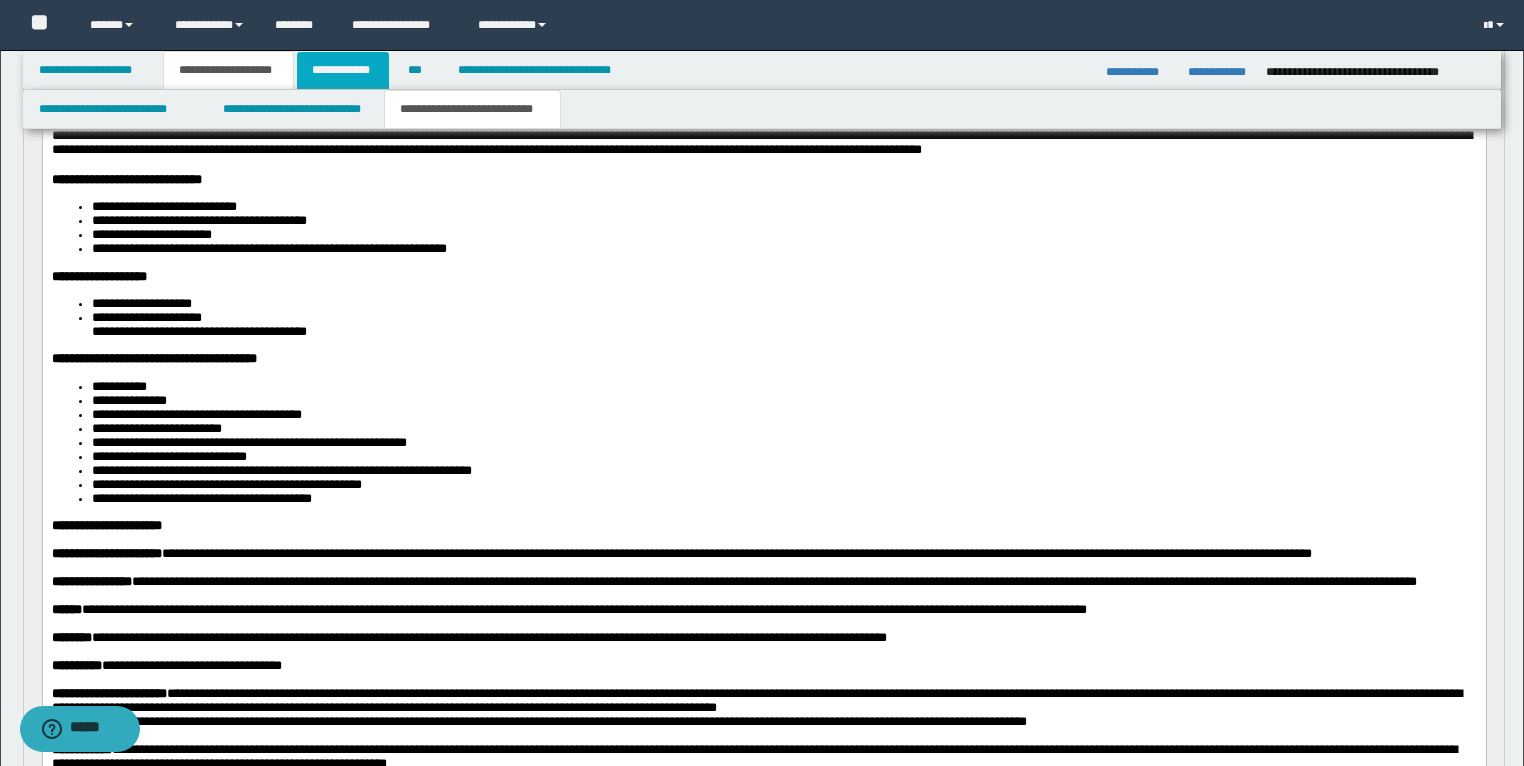 click on "**********" at bounding box center (343, 70) 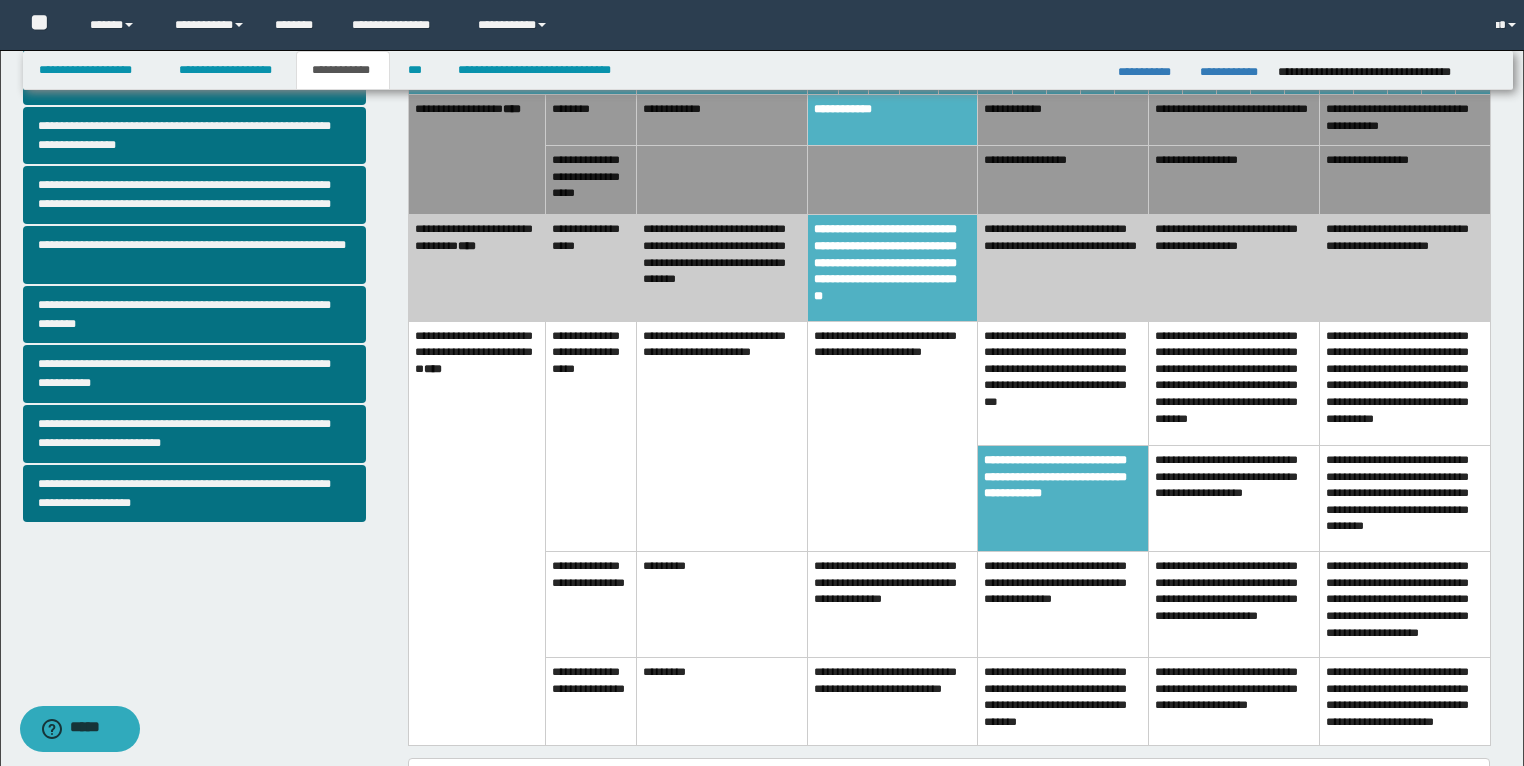 scroll, scrollTop: 448, scrollLeft: 0, axis: vertical 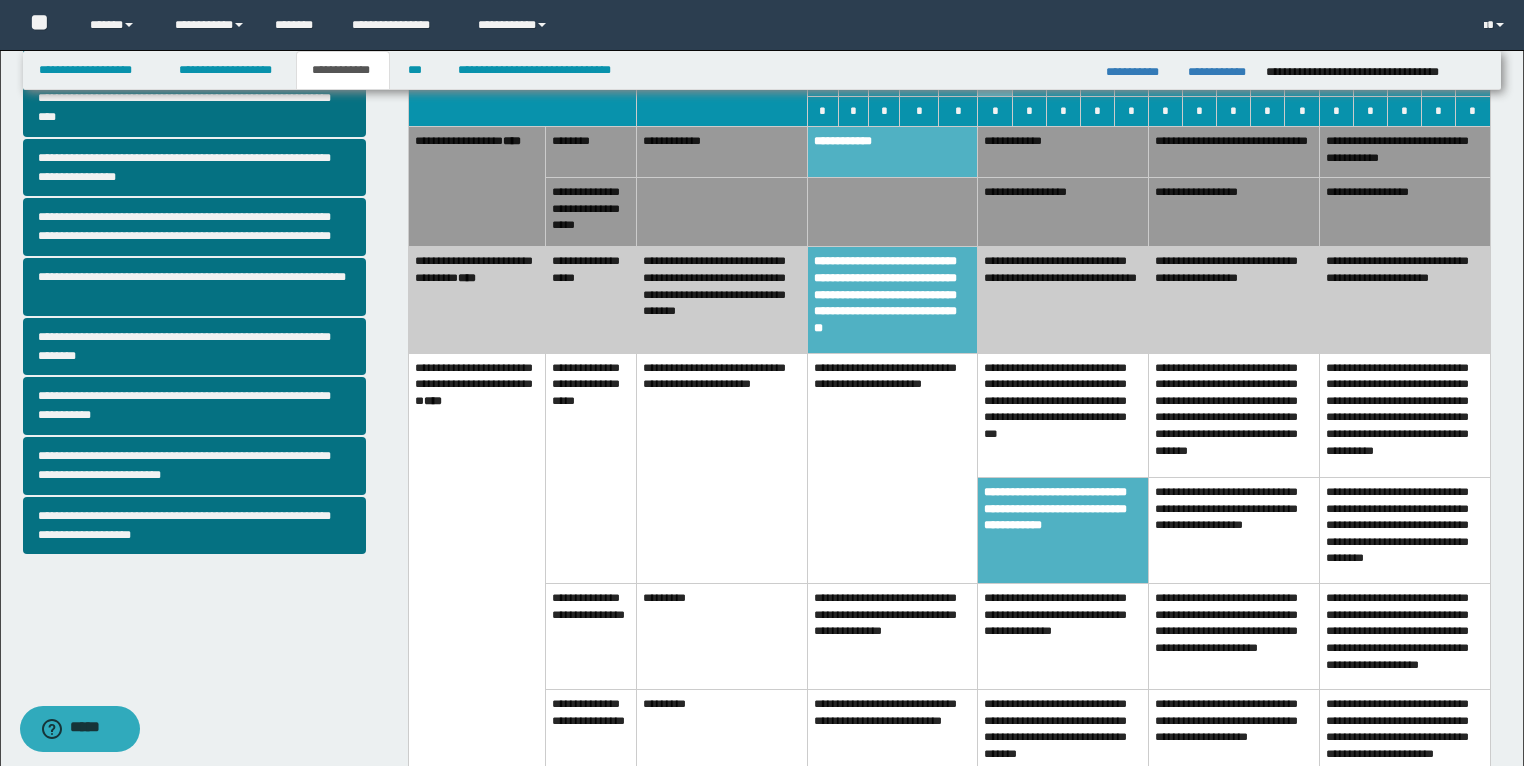 click on "**********" at bounding box center [1063, 300] 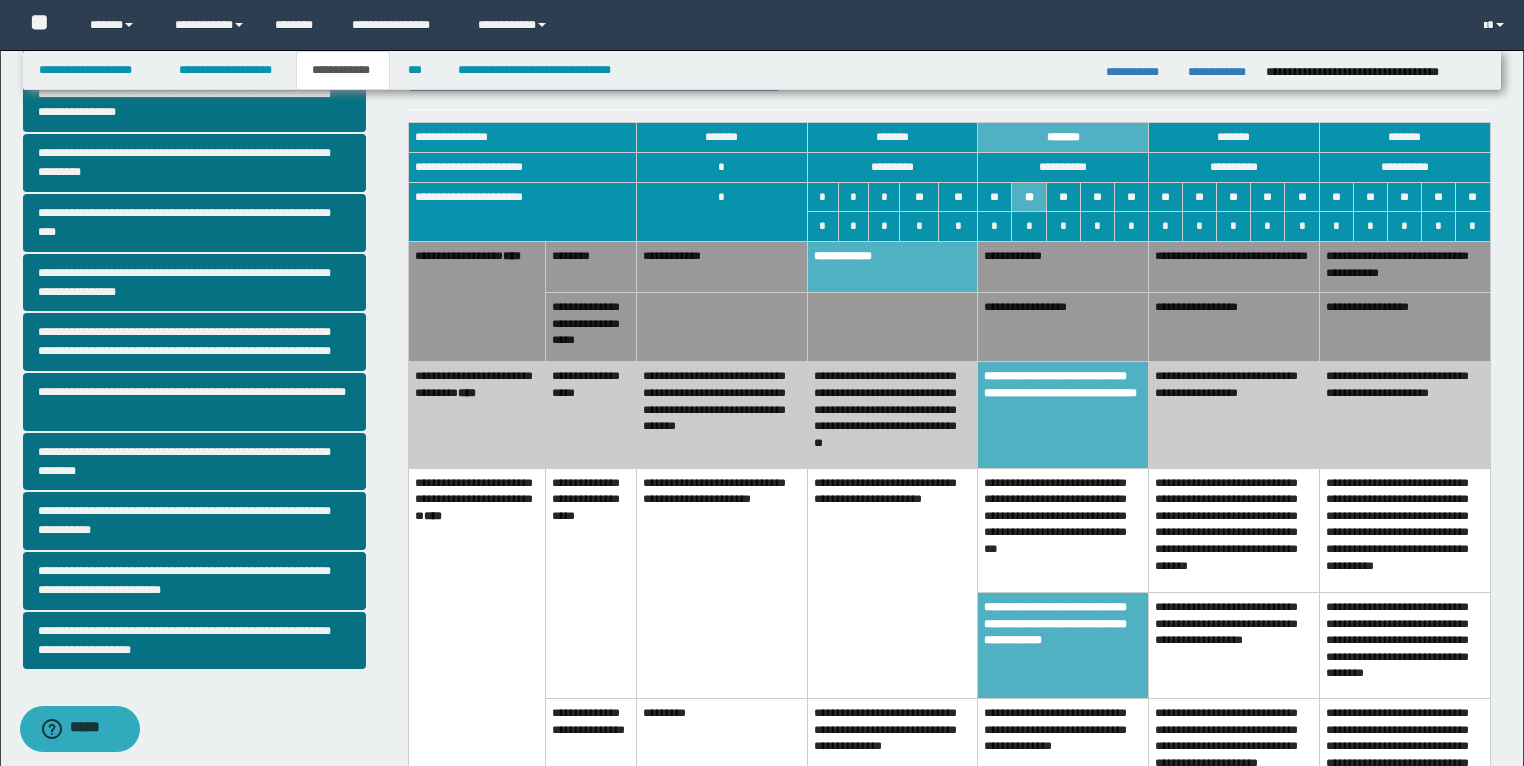 scroll, scrollTop: 128, scrollLeft: 0, axis: vertical 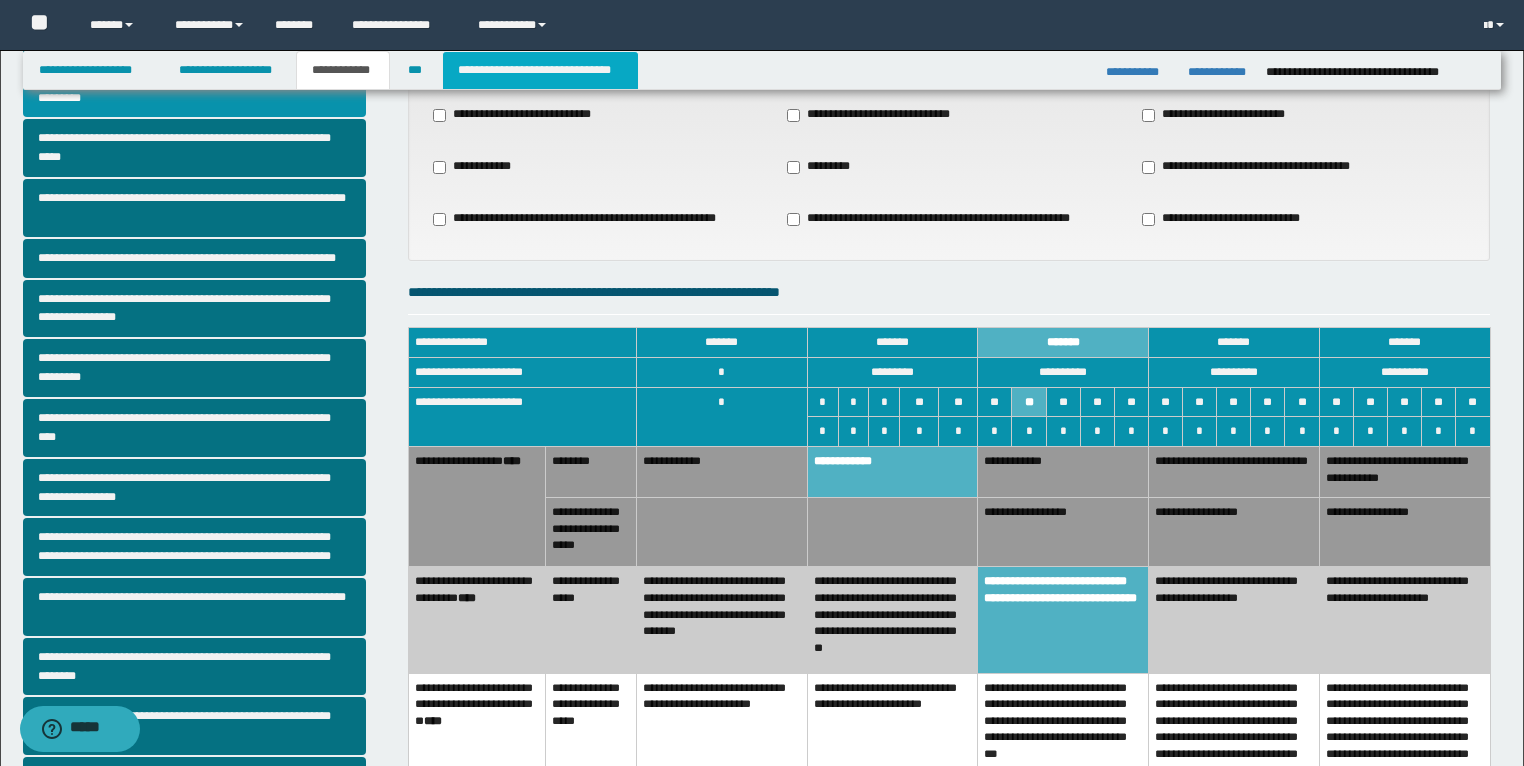 click on "**********" at bounding box center (540, 70) 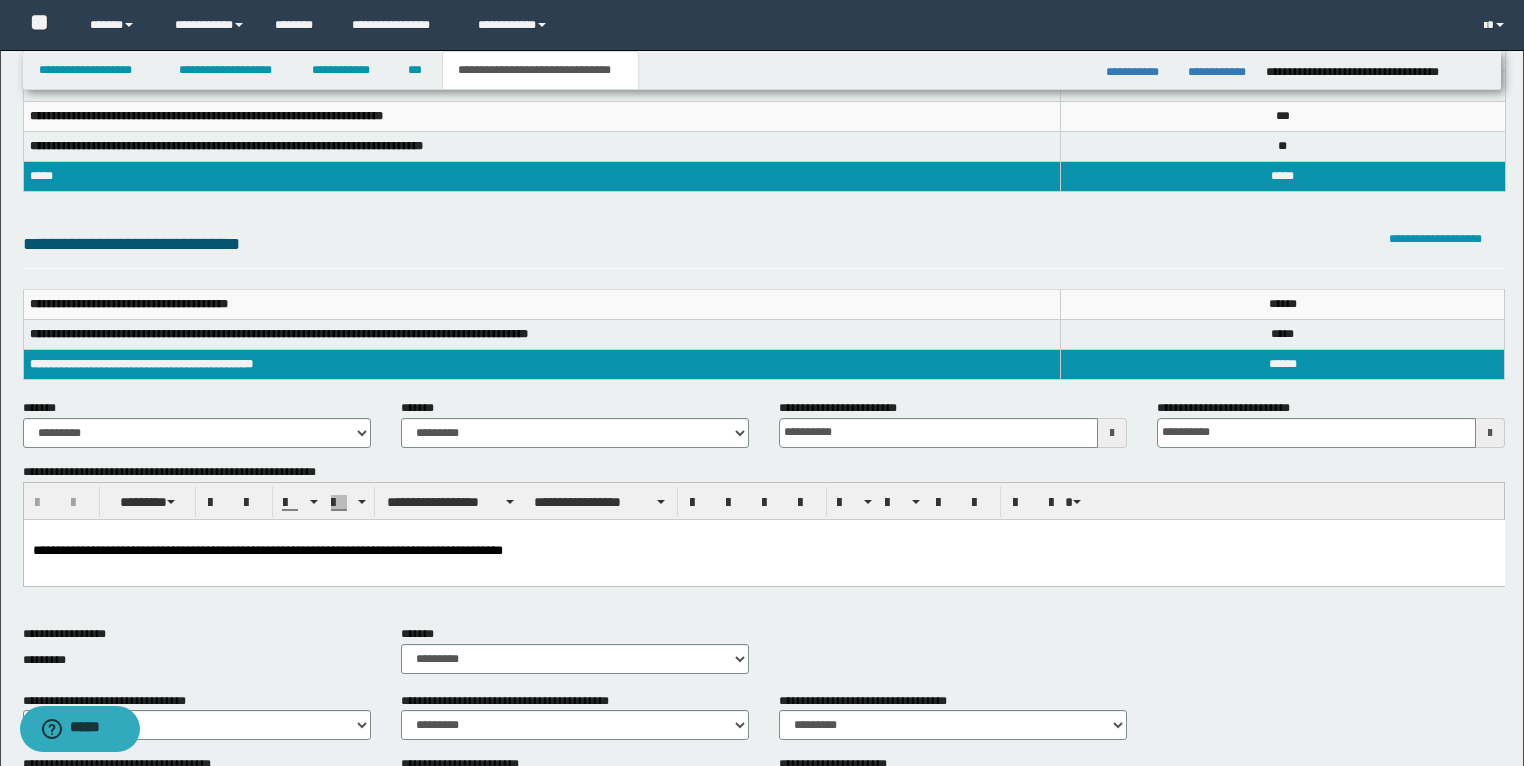 scroll, scrollTop: 0, scrollLeft: 0, axis: both 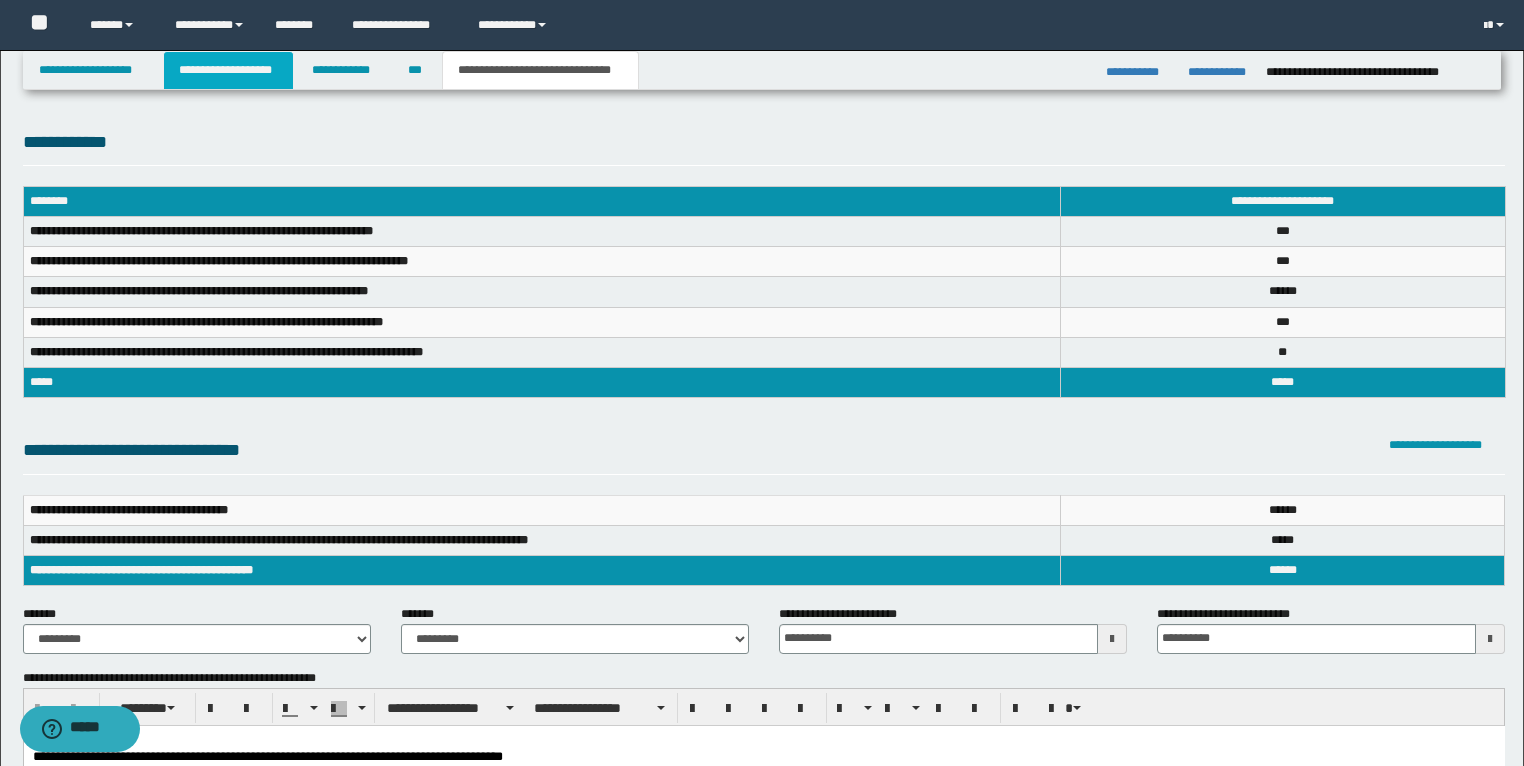 click on "**********" at bounding box center (228, 70) 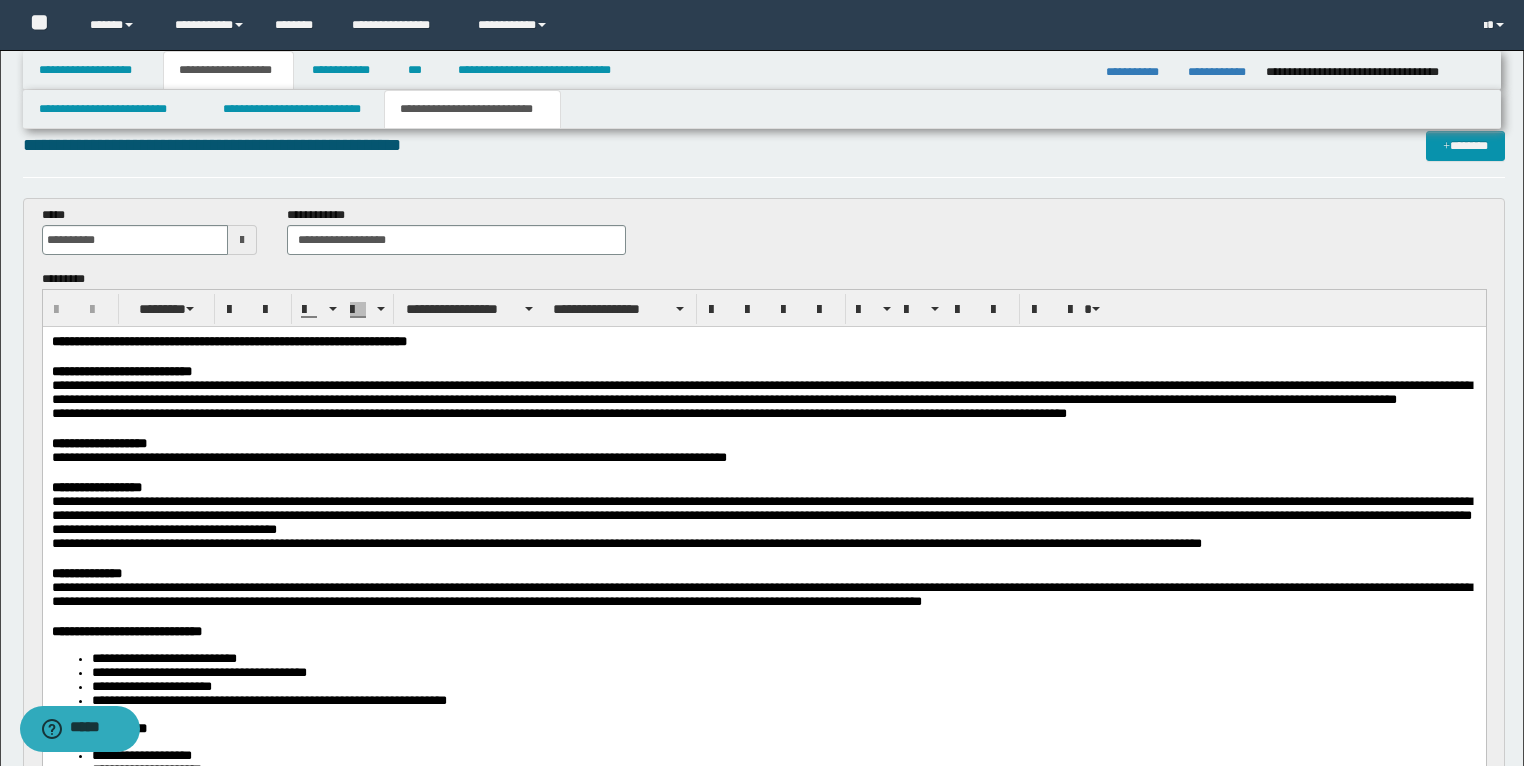scroll, scrollTop: 0, scrollLeft: 0, axis: both 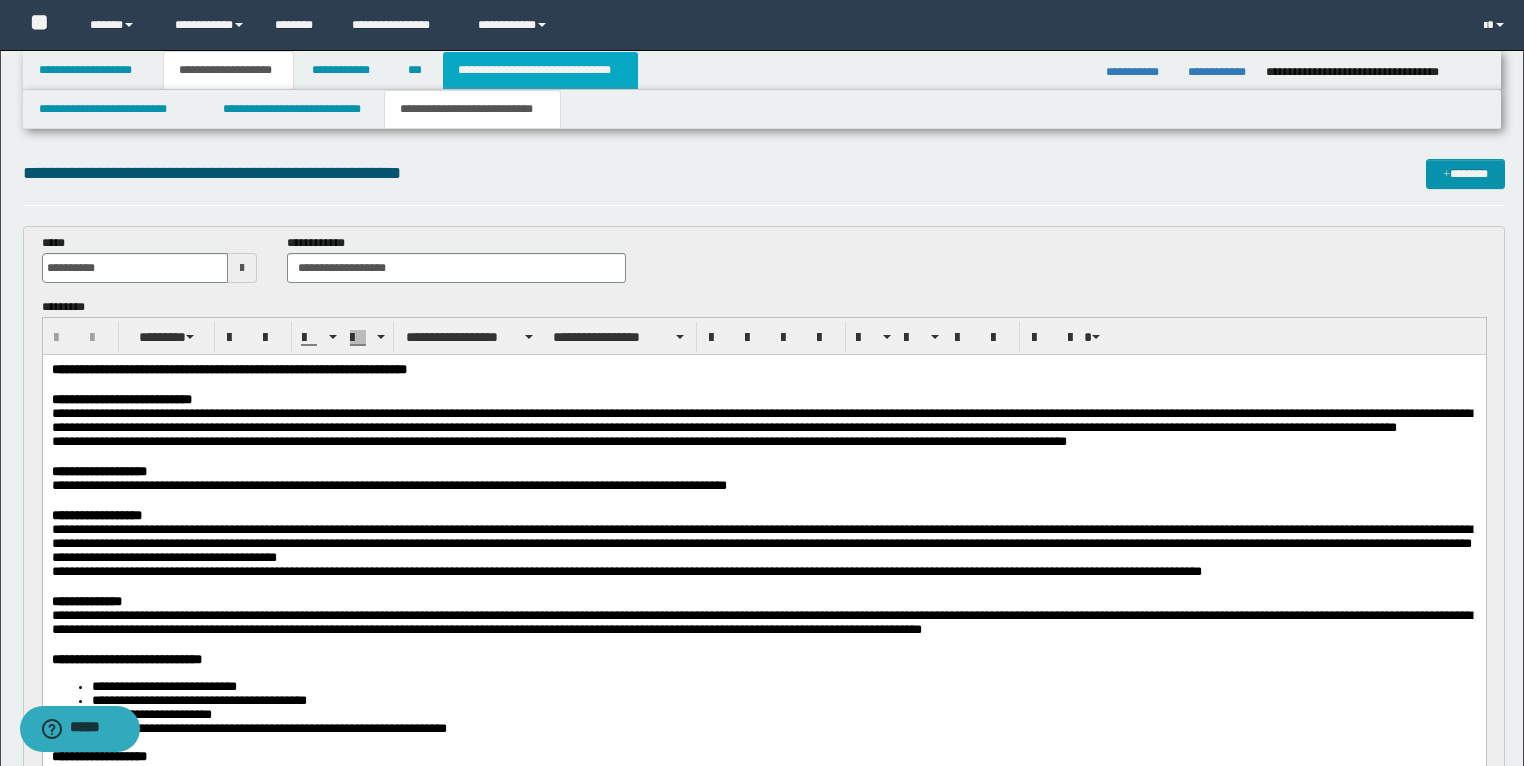 click on "**********" at bounding box center [540, 70] 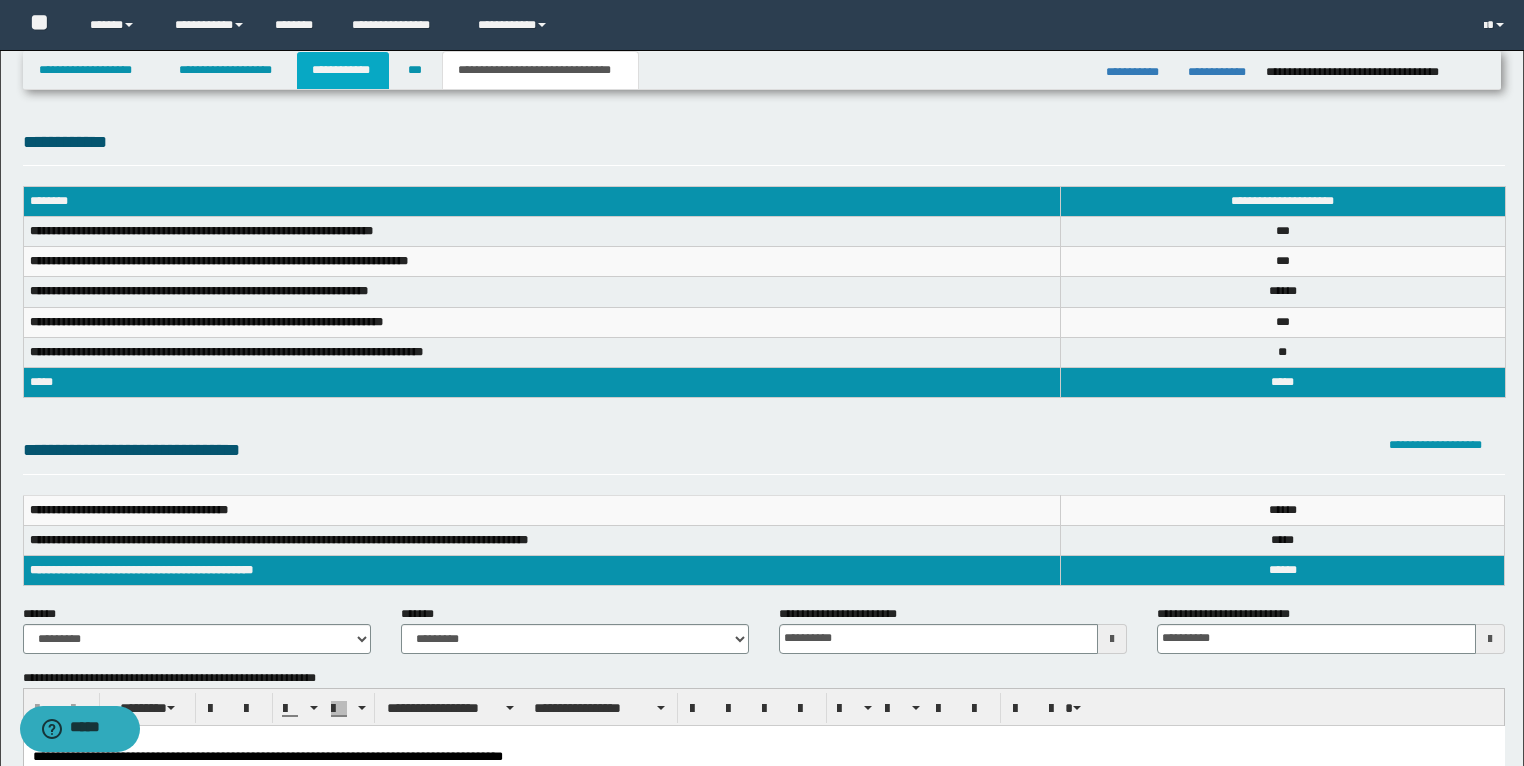 click on "**********" at bounding box center [343, 70] 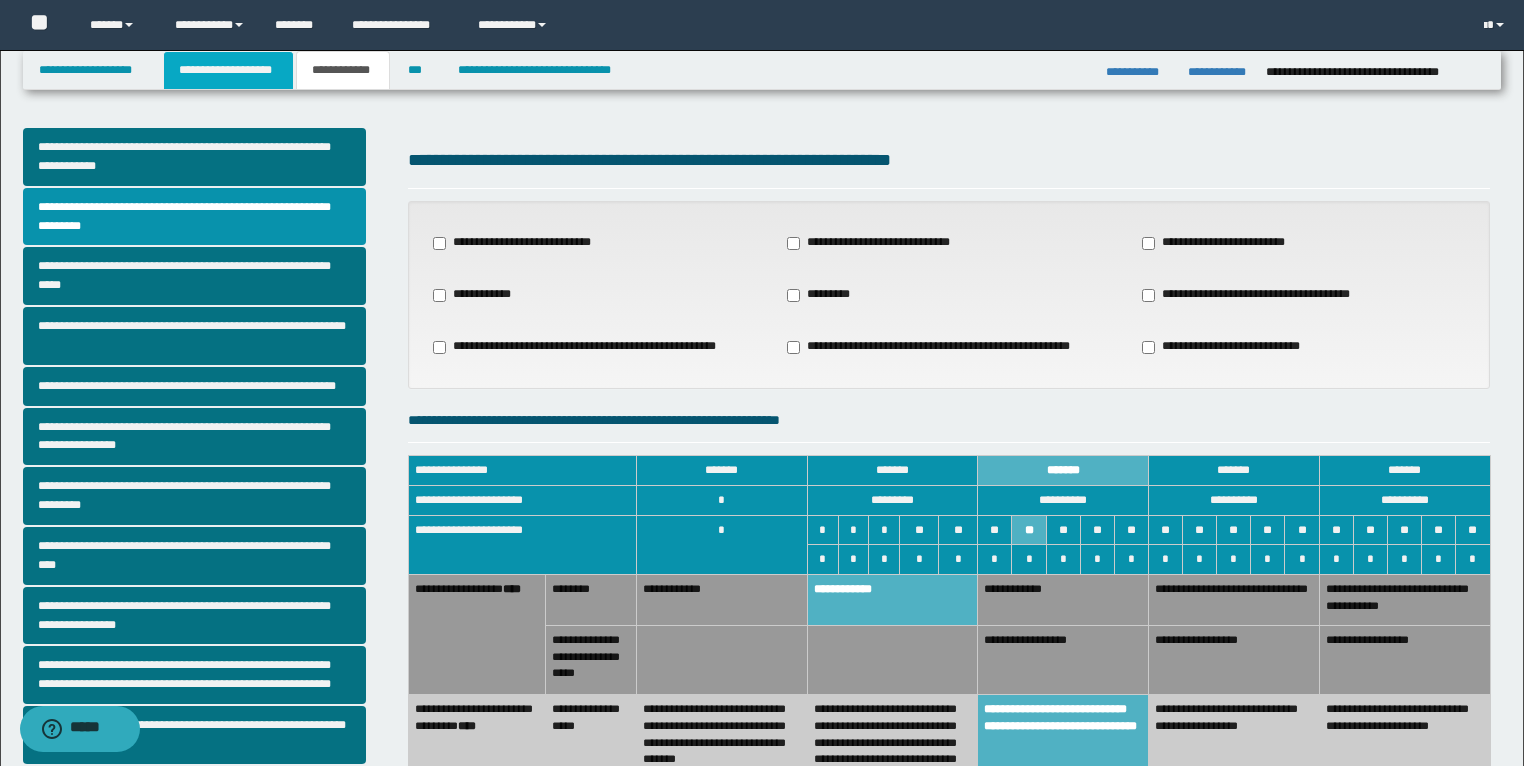 click on "**********" at bounding box center [228, 70] 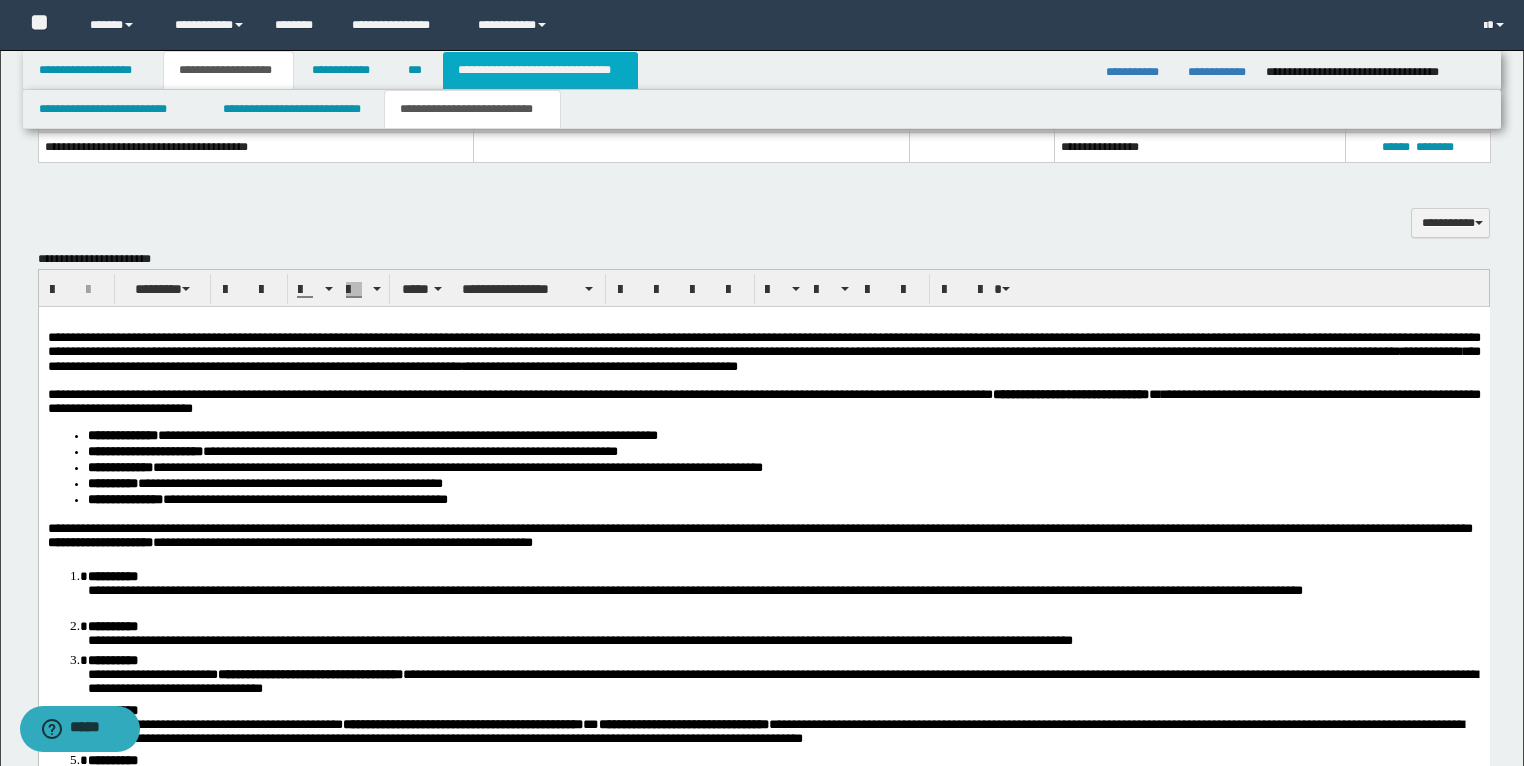 click on "**********" at bounding box center (540, 70) 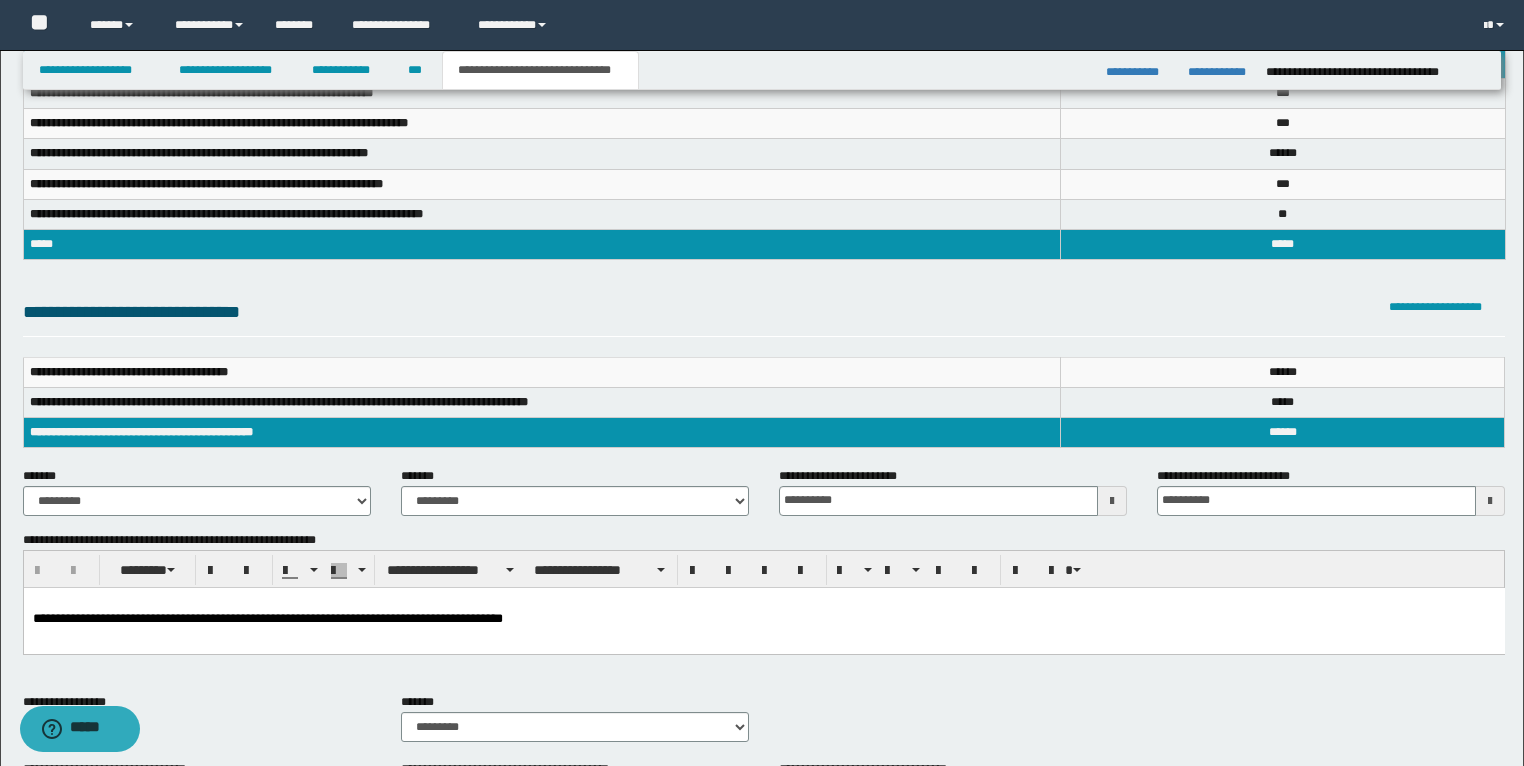 scroll, scrollTop: 0, scrollLeft: 0, axis: both 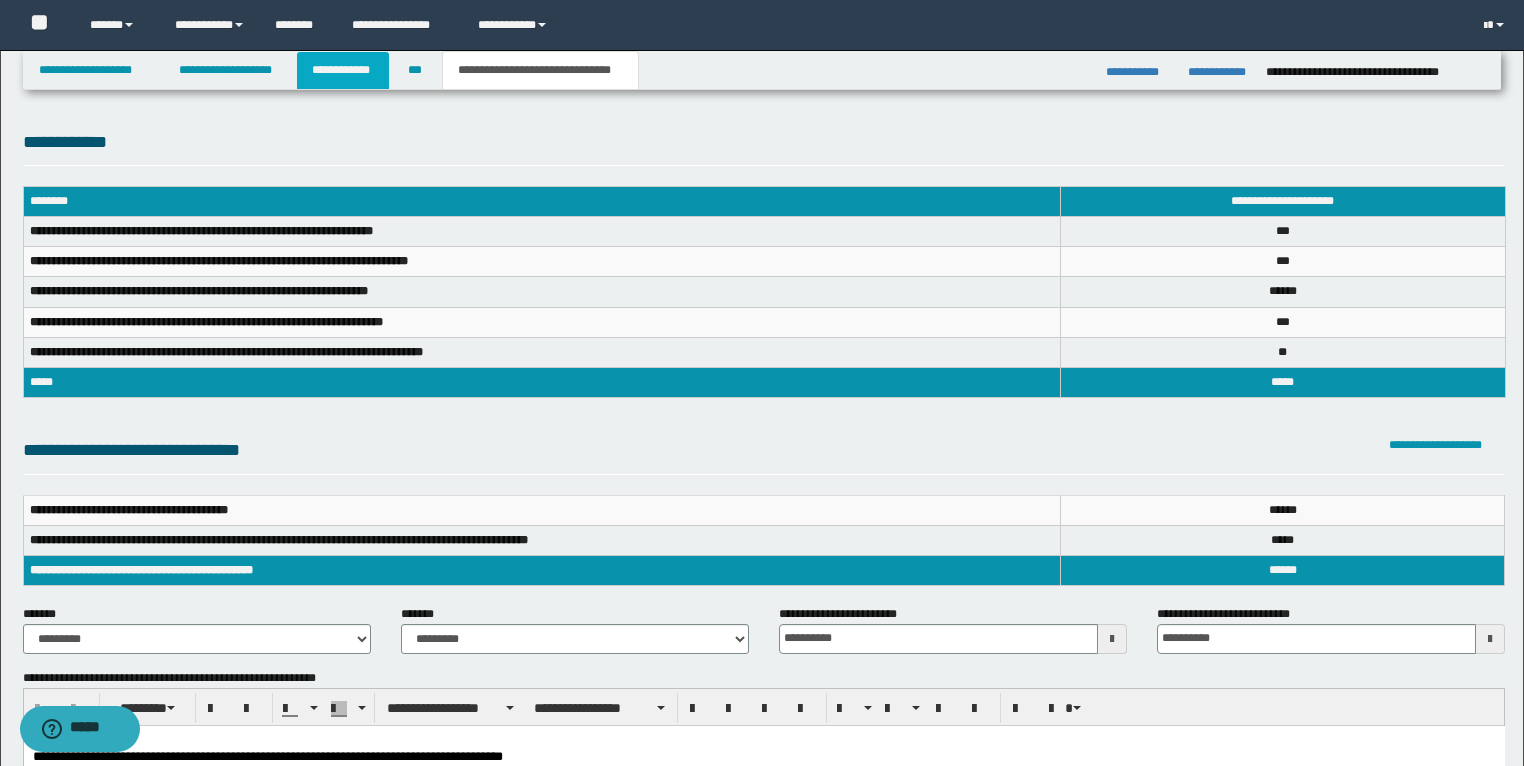 click on "**********" at bounding box center (343, 70) 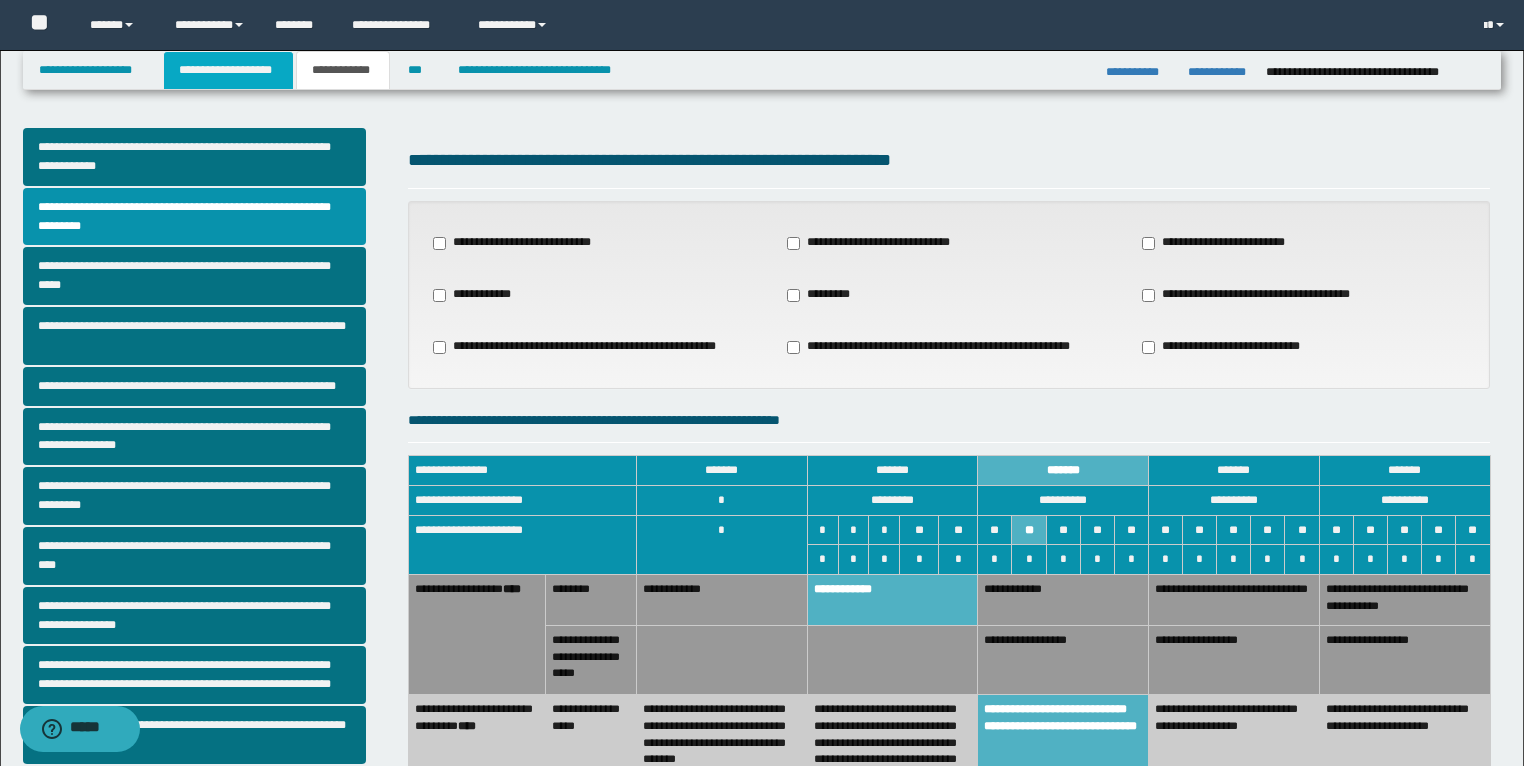 click on "**********" at bounding box center (228, 70) 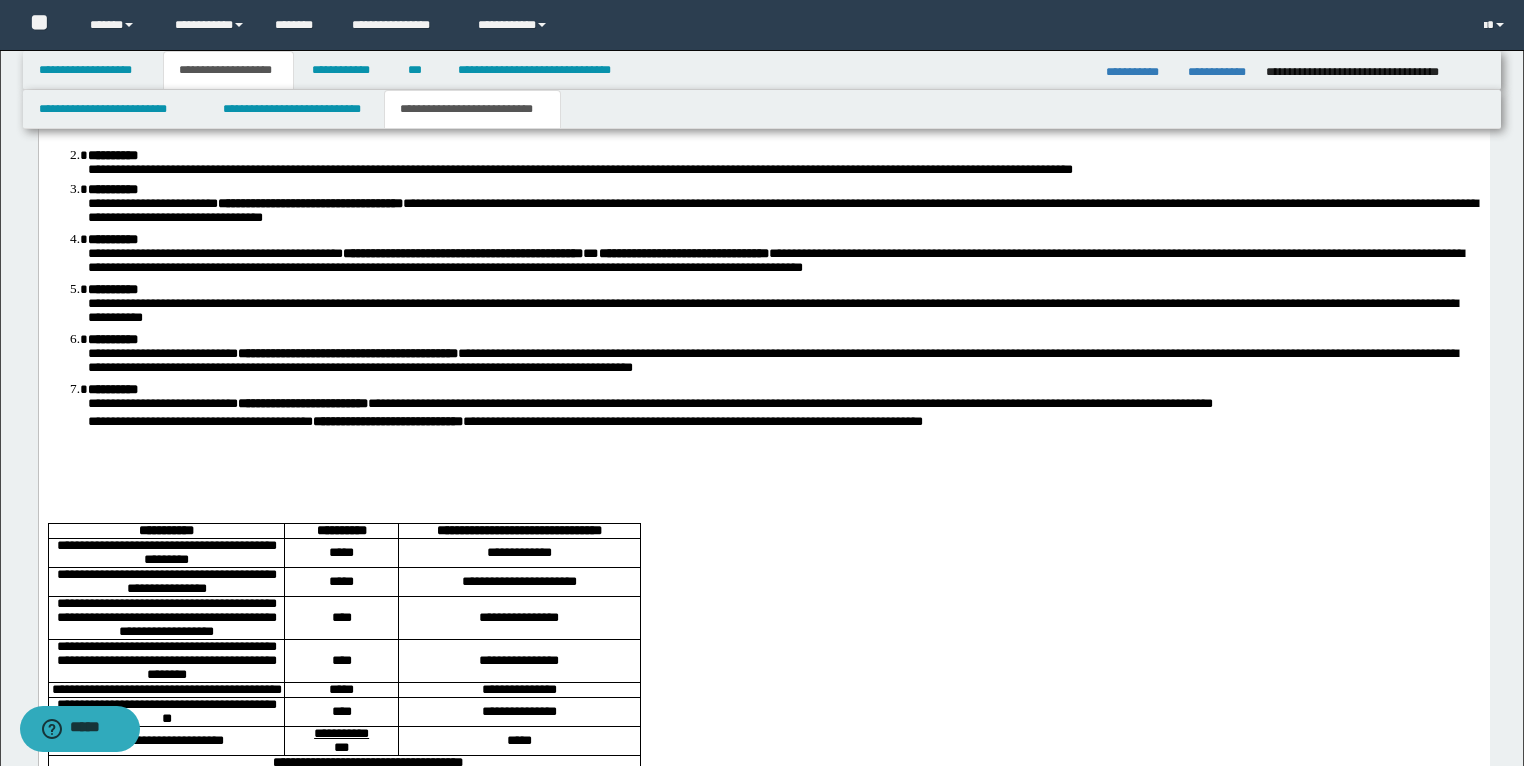 scroll, scrollTop: 2720, scrollLeft: 0, axis: vertical 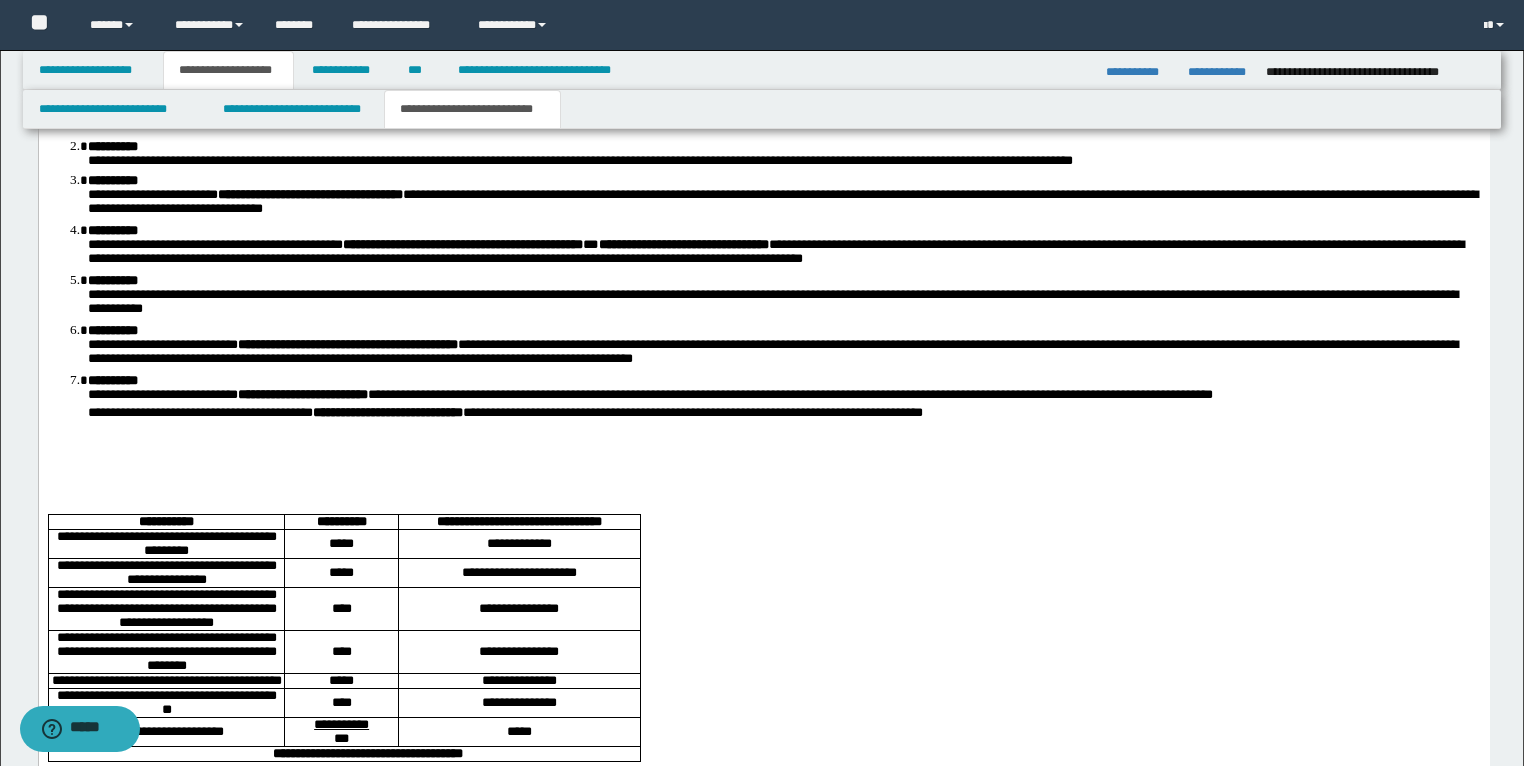 click on "**********" at bounding box center (763, 582) 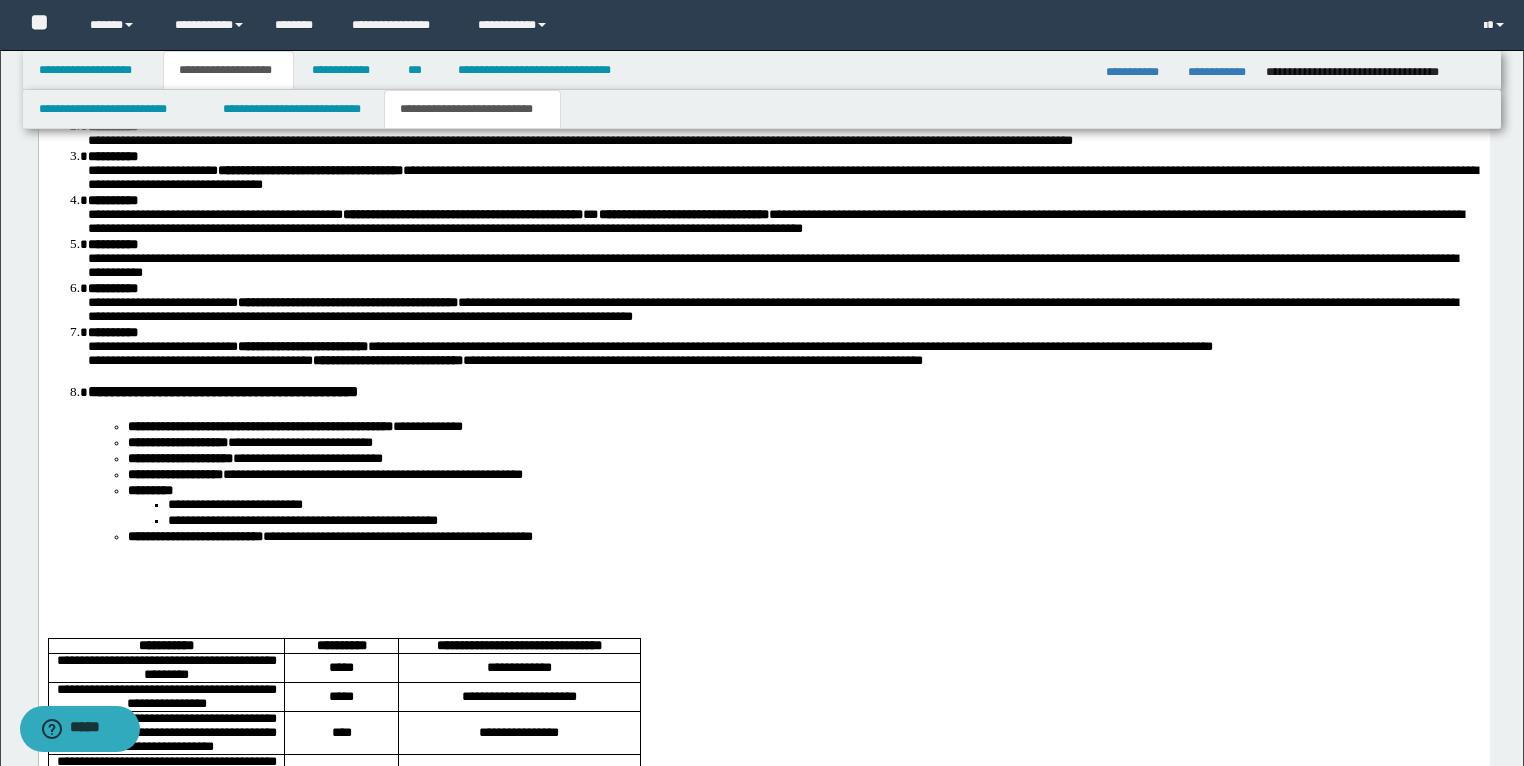 click on "**********" at bounding box center [231, 391] 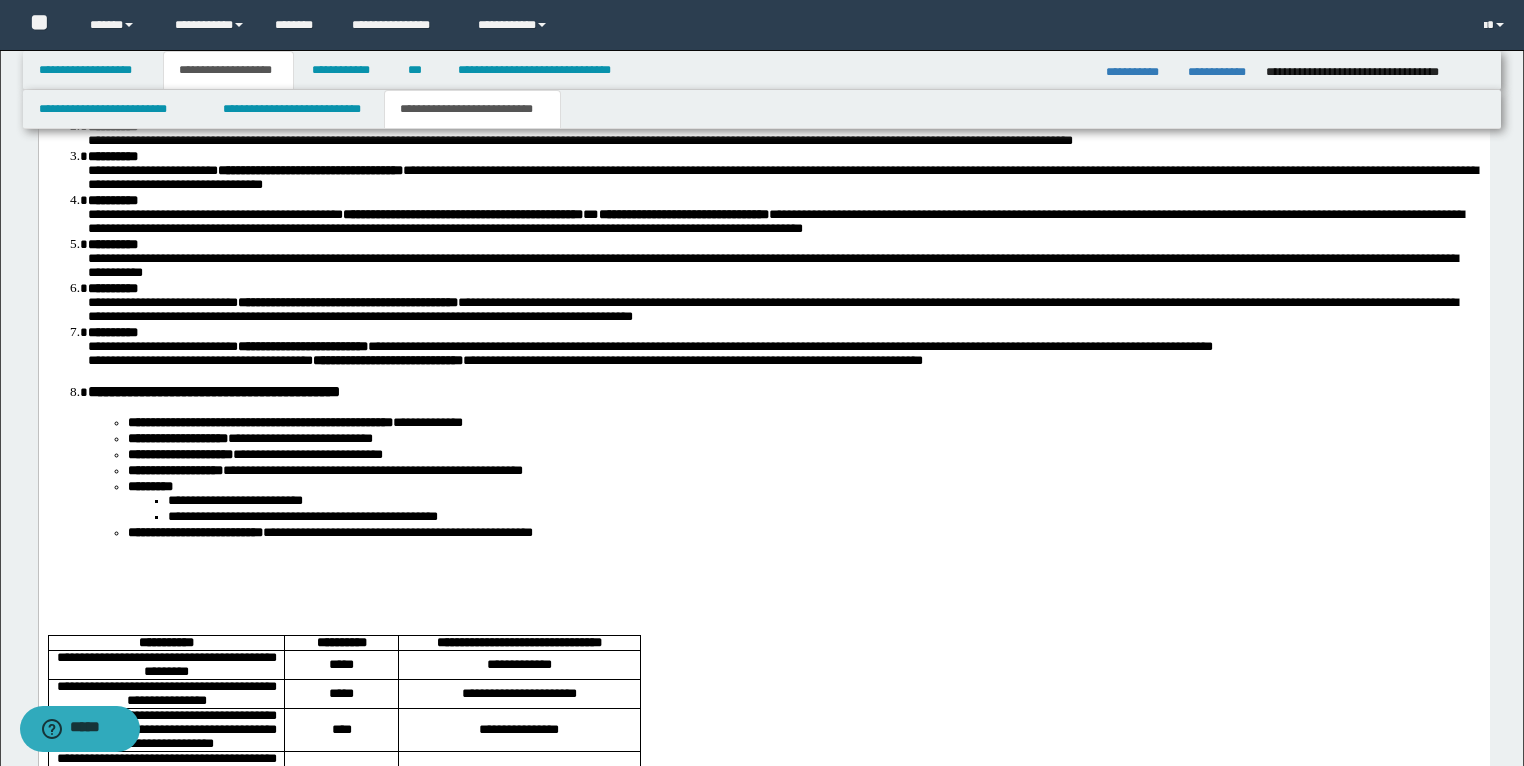 click on "**********" at bounding box center [763, 315] 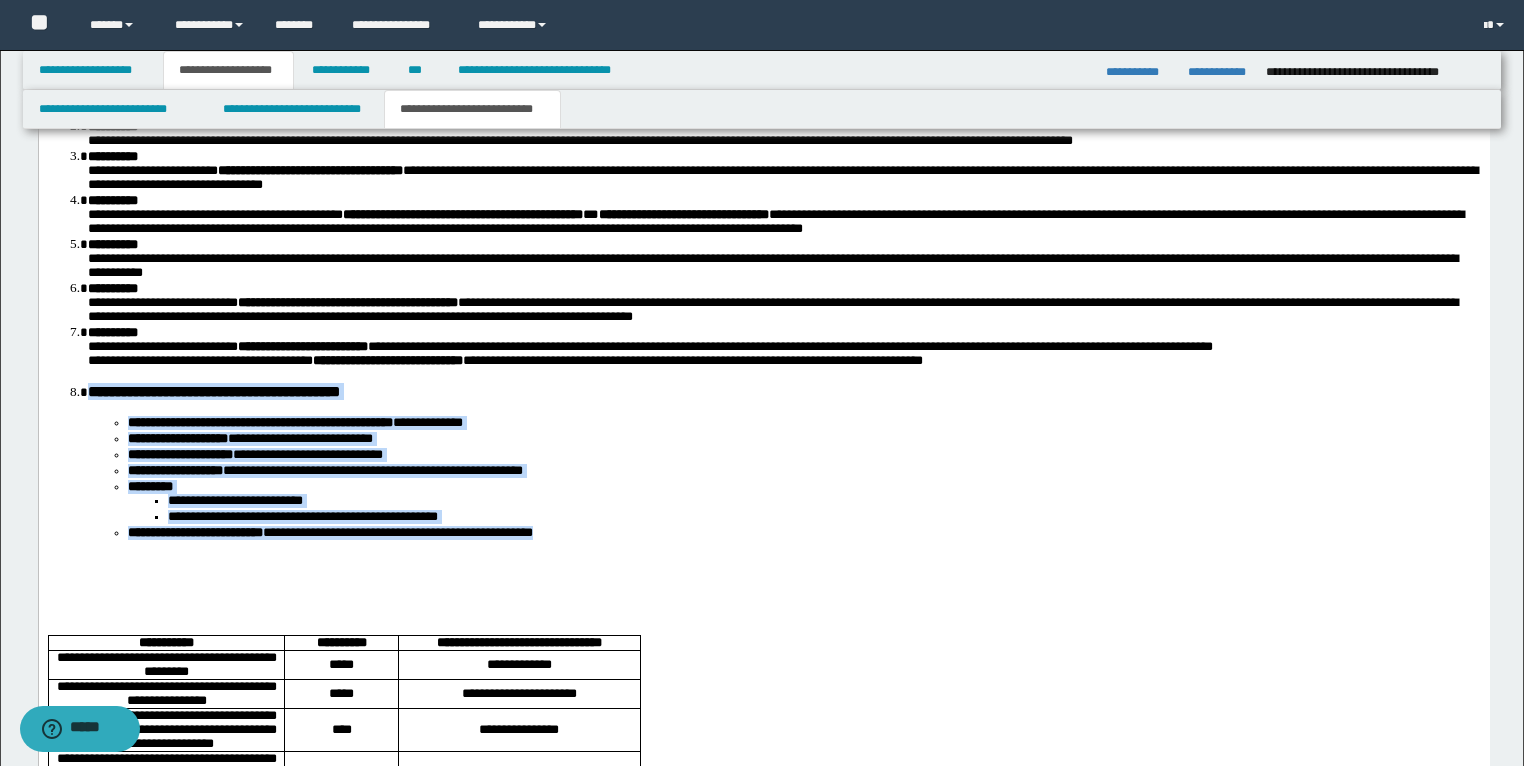 drag, startPoint x: 579, startPoint y: 584, endPoint x: 73, endPoint y: 449, distance: 523.69934 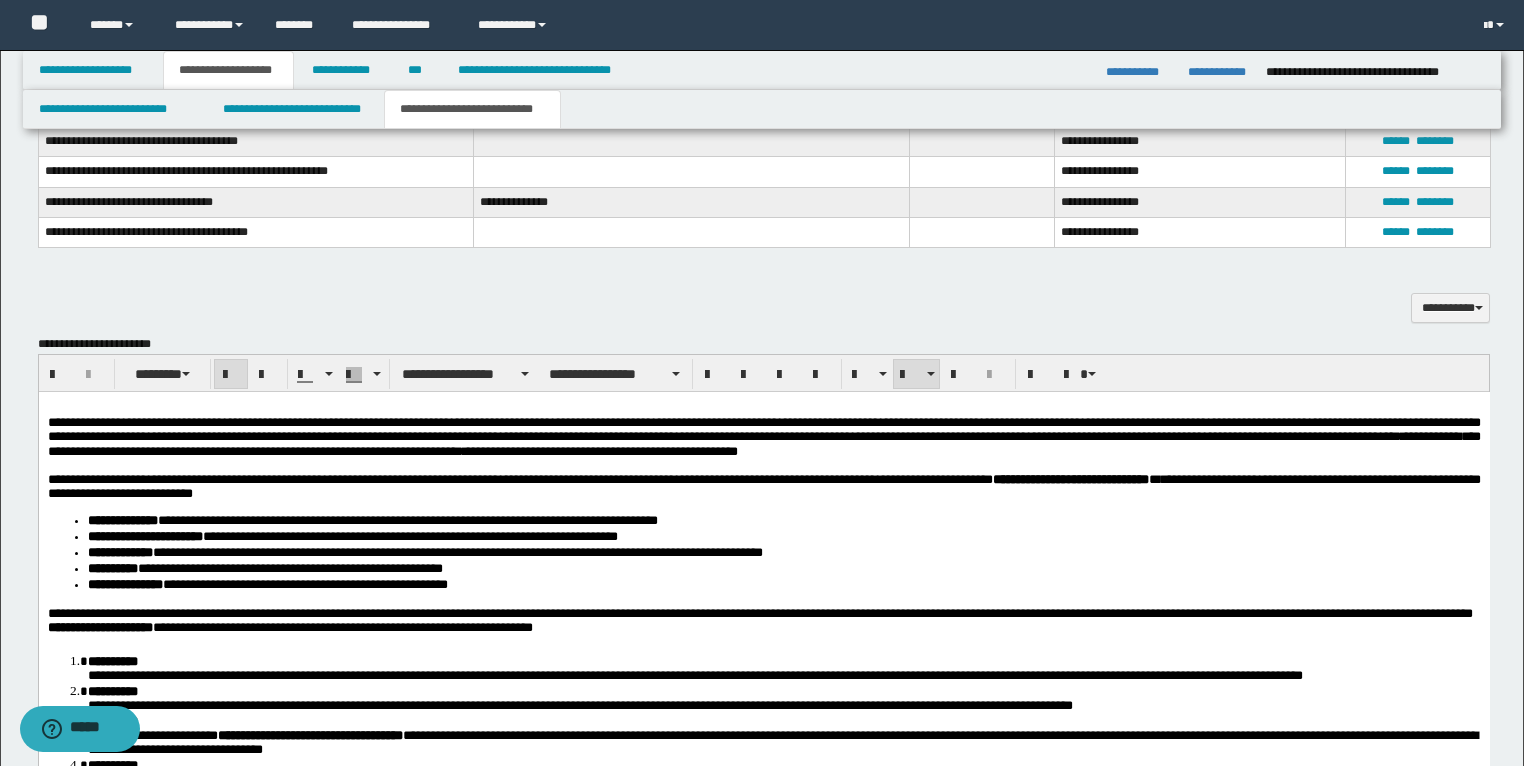 scroll, scrollTop: 2240, scrollLeft: 0, axis: vertical 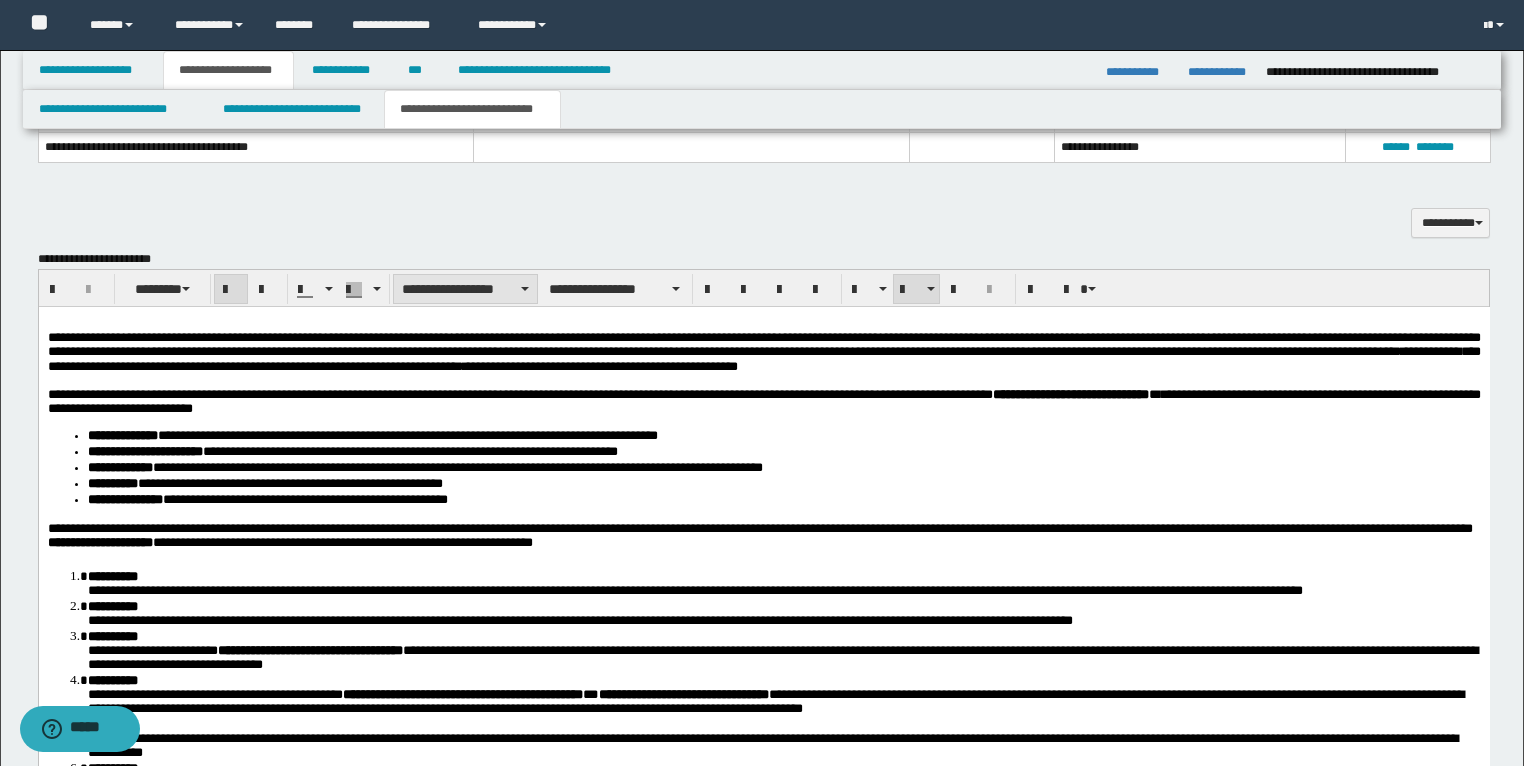click on "**********" at bounding box center (465, 289) 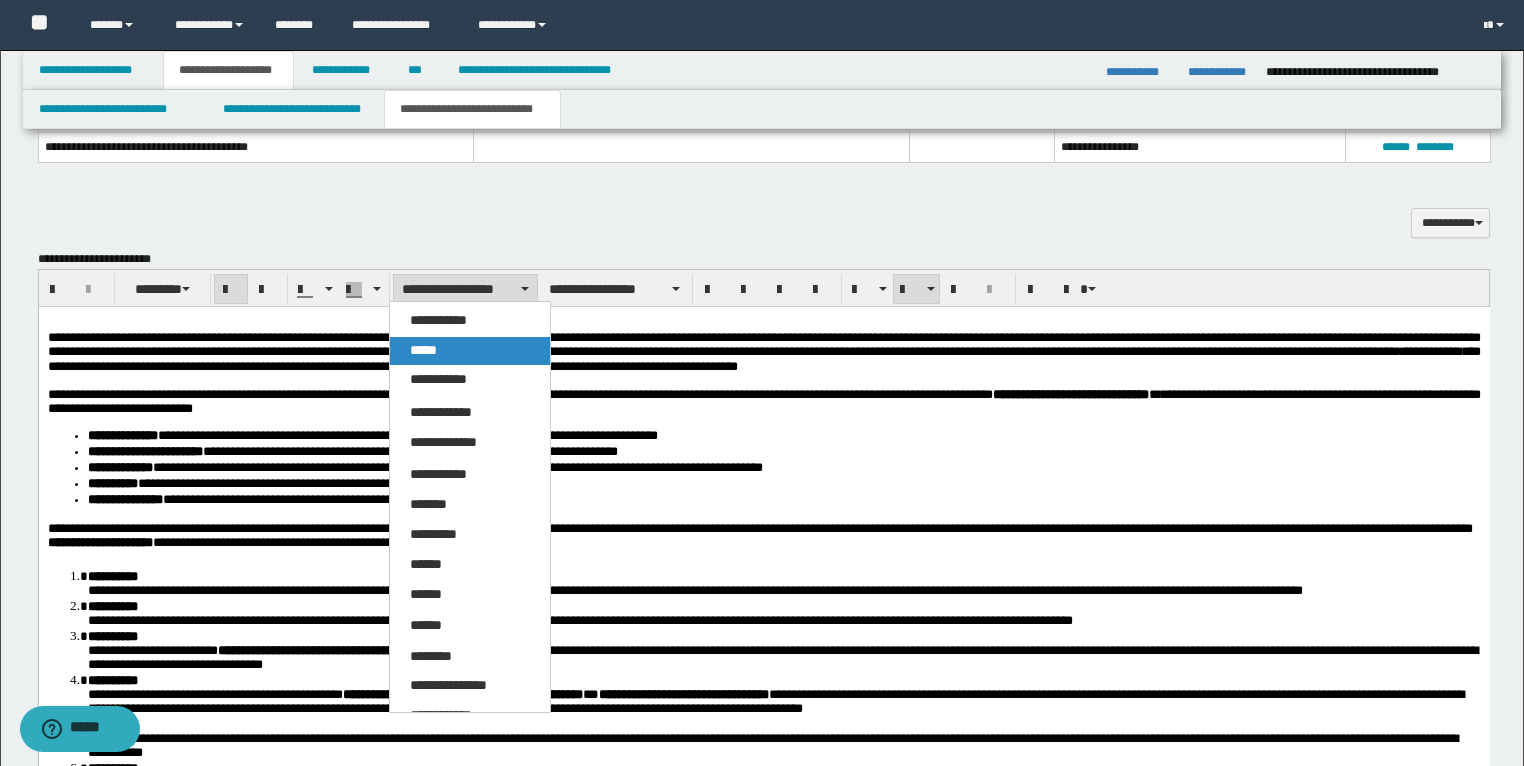 drag, startPoint x: 440, startPoint y: 344, endPoint x: 345, endPoint y: 179, distance: 190.39433 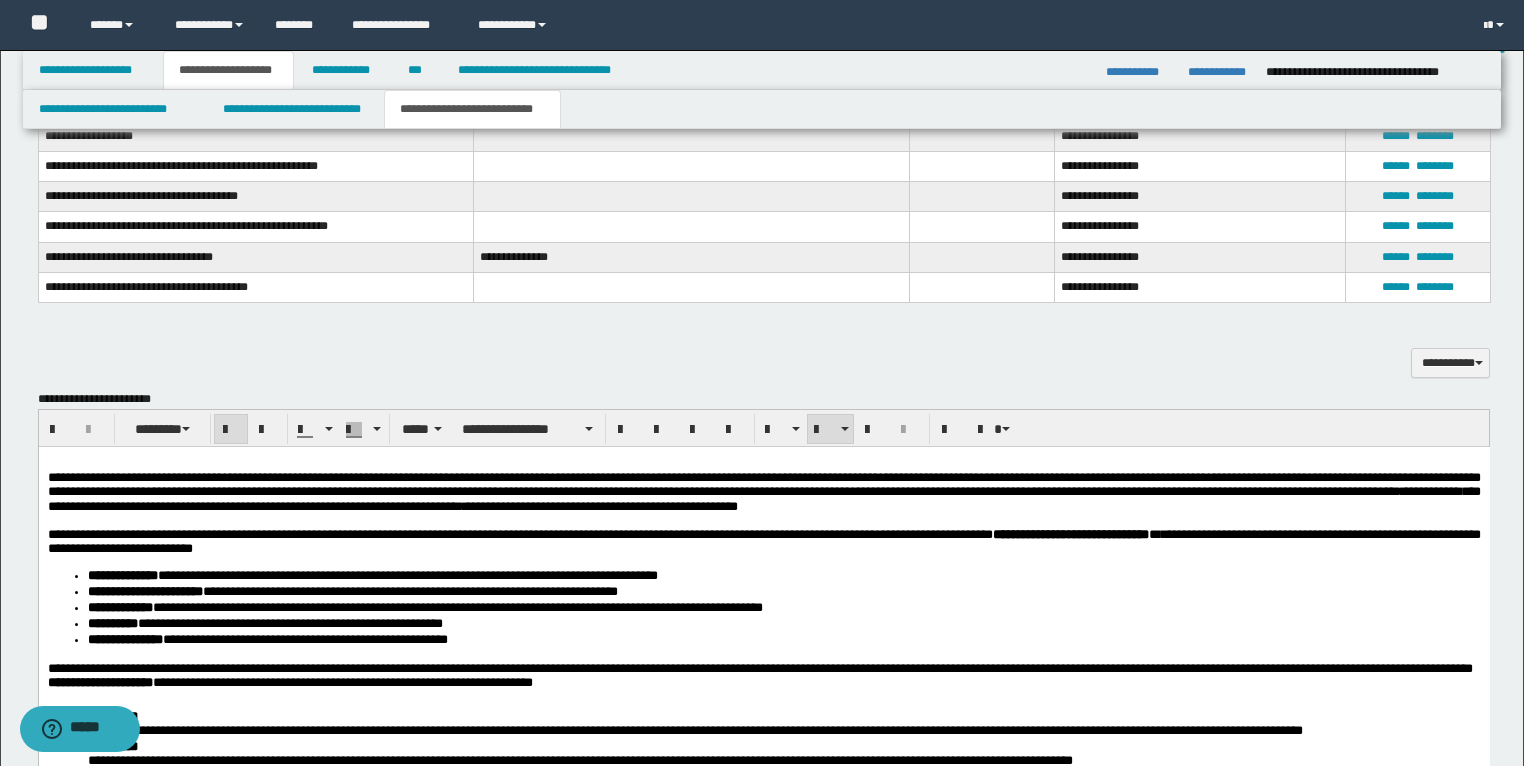 scroll, scrollTop: 2240, scrollLeft: 0, axis: vertical 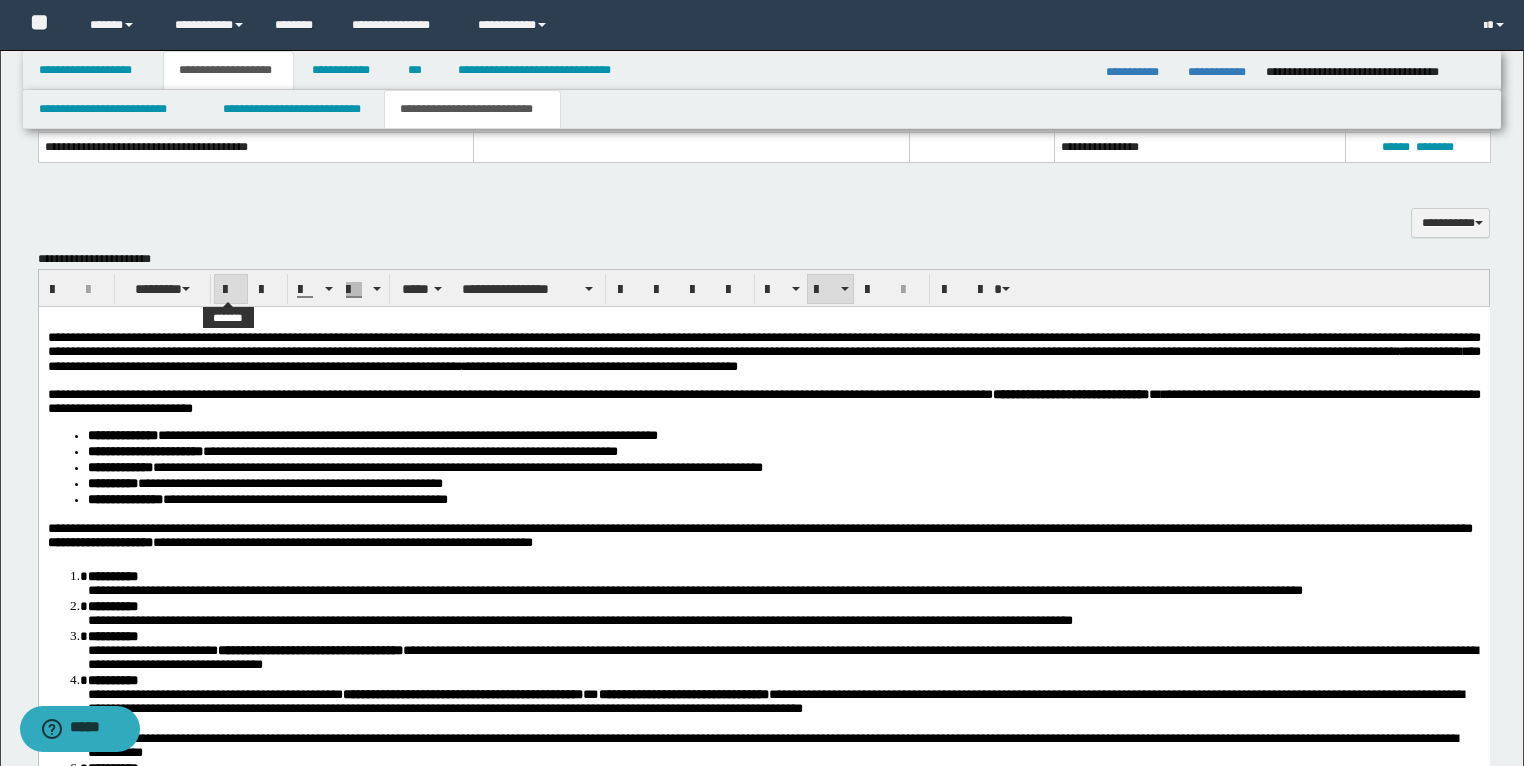 click at bounding box center [231, 290] 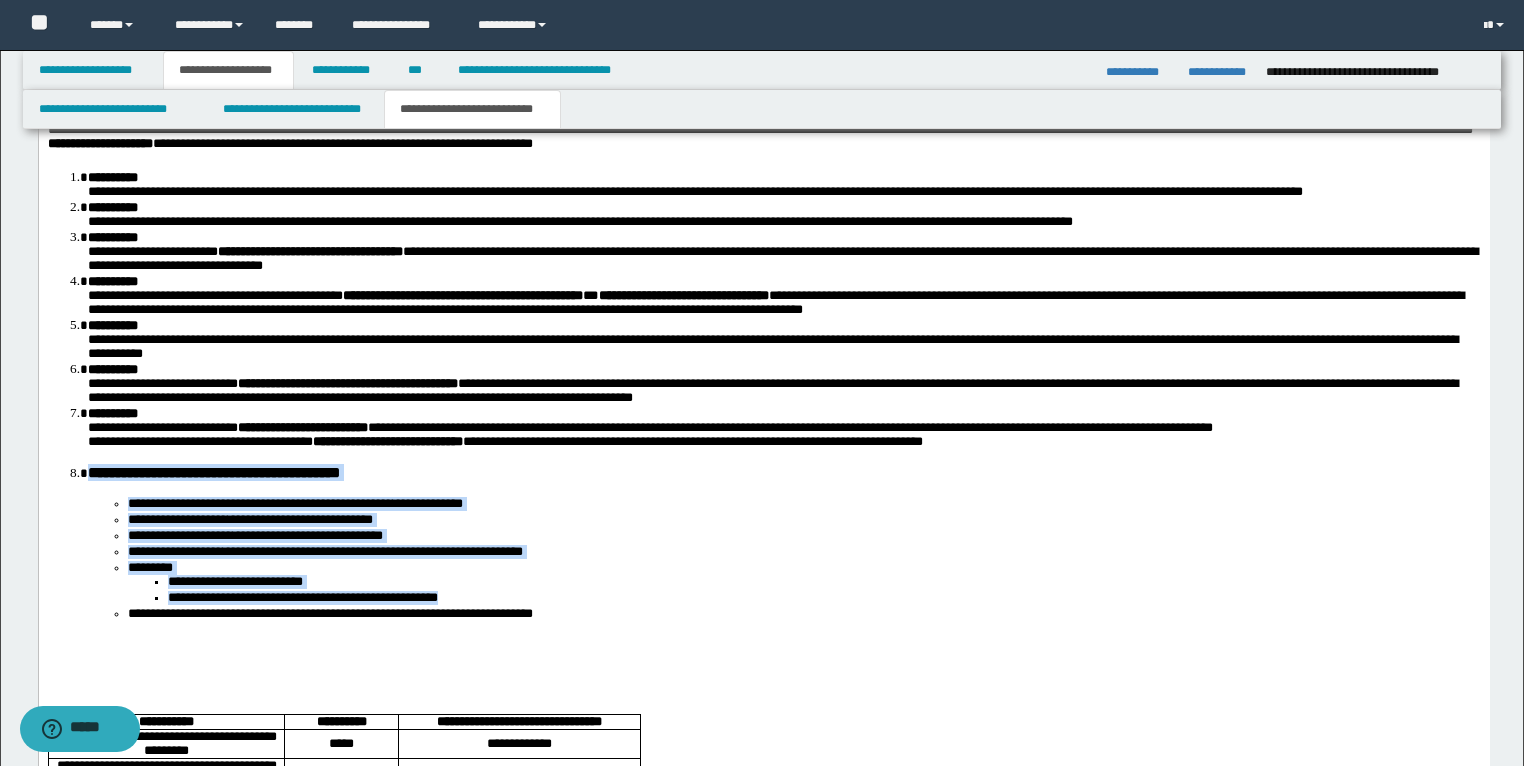 scroll, scrollTop: 2640, scrollLeft: 0, axis: vertical 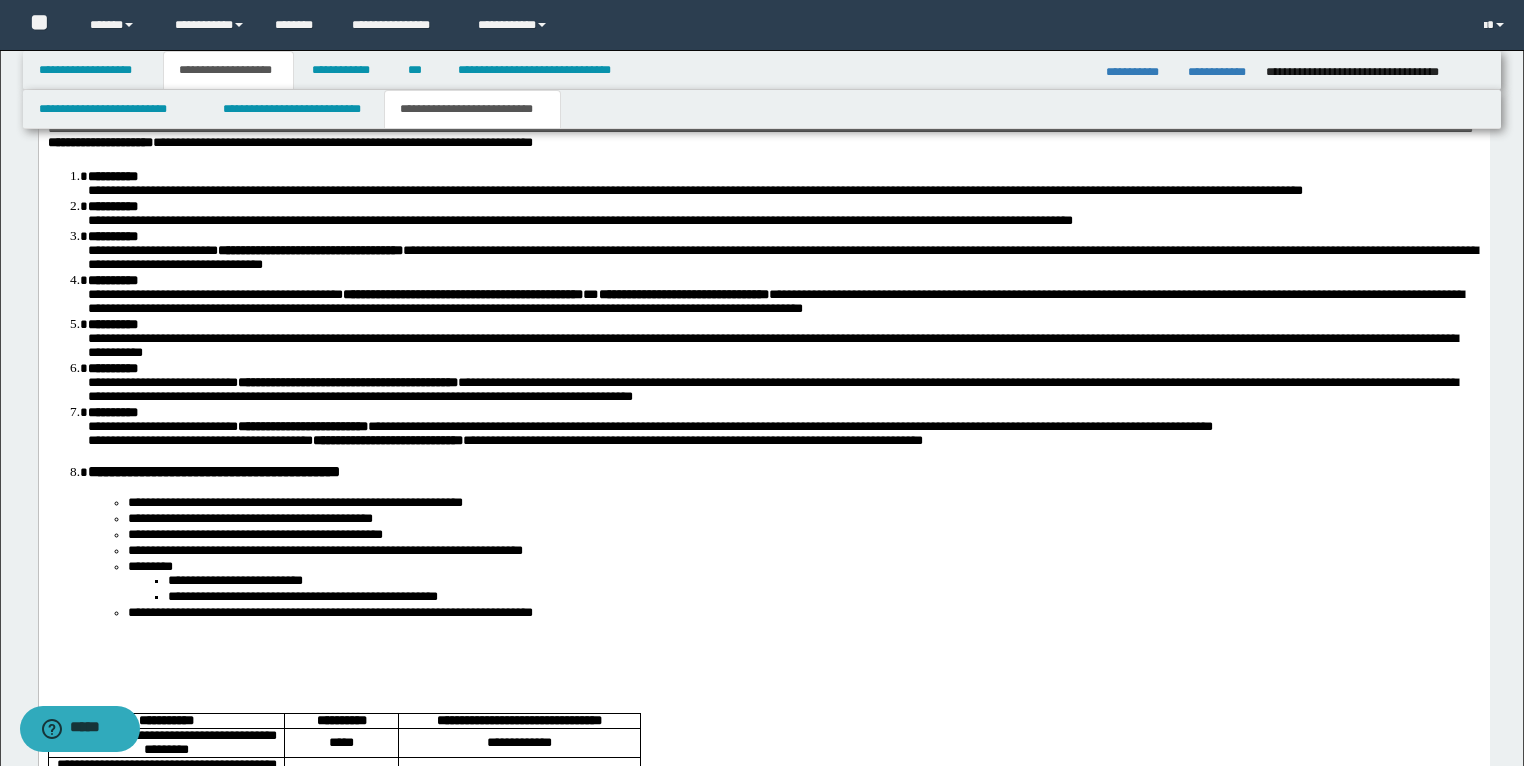 drag, startPoint x: 245, startPoint y: 488, endPoint x: 274, endPoint y: 488, distance: 29 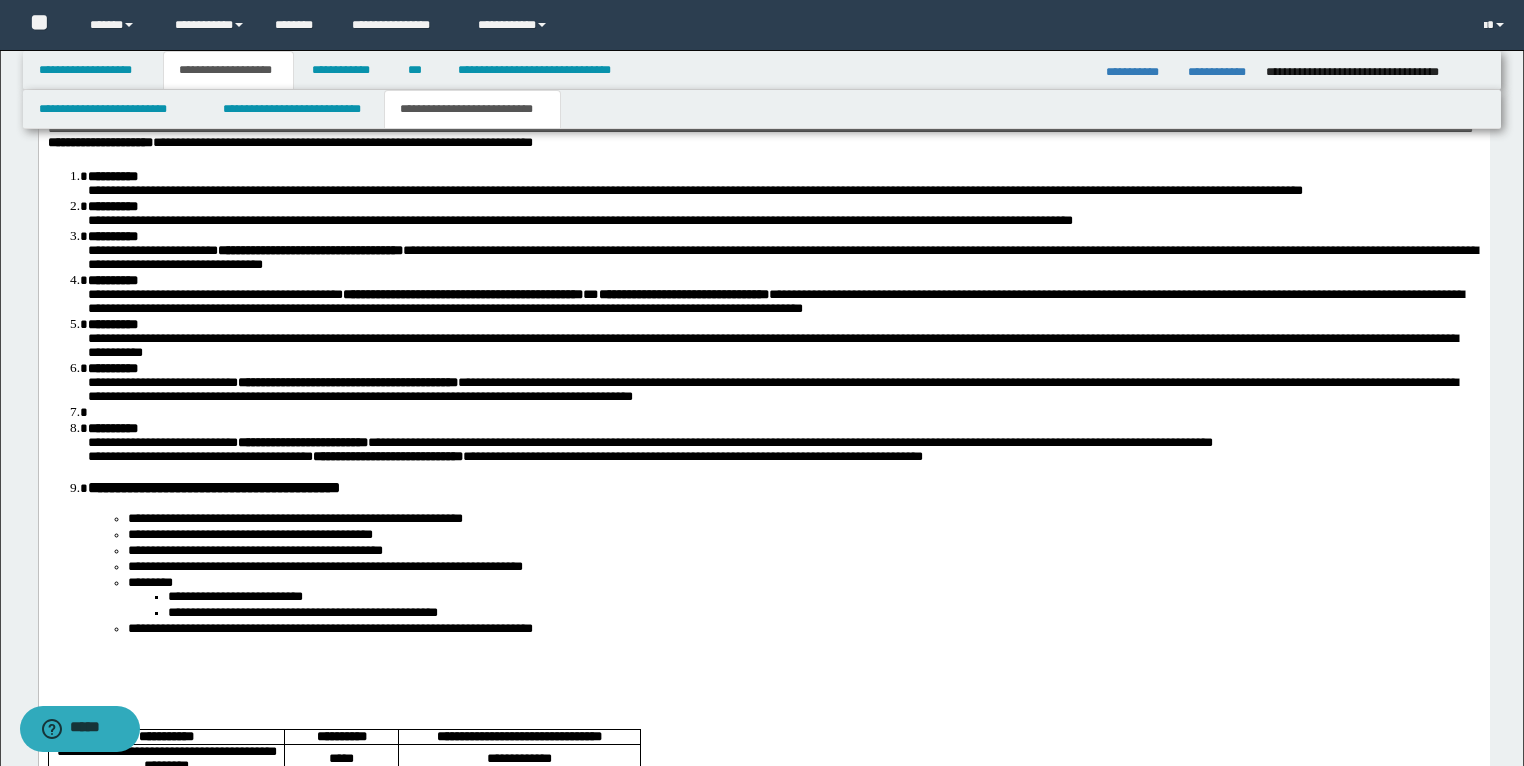 click at bounding box center (783, 412) 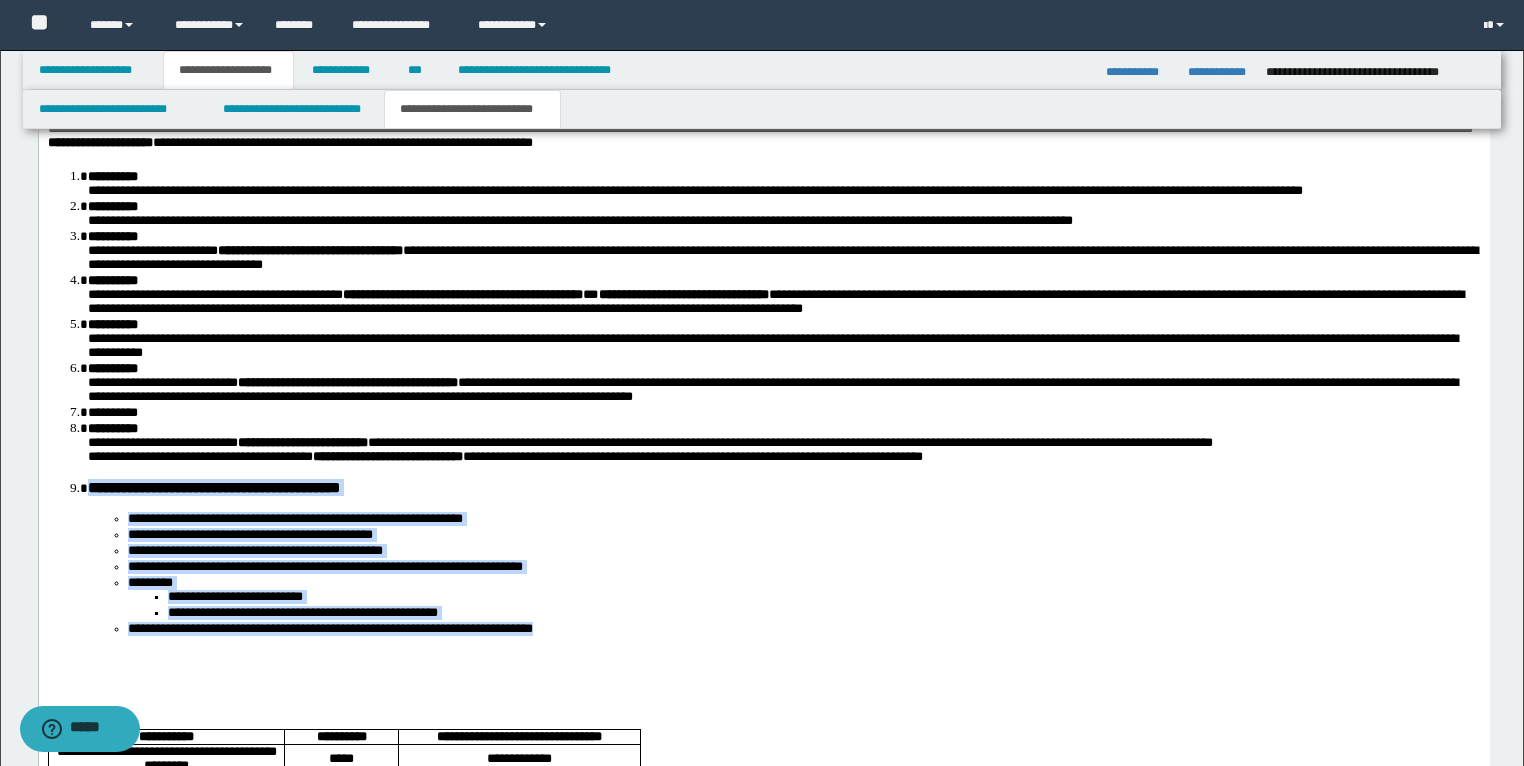 drag, startPoint x: 87, startPoint y: 539, endPoint x: 615, endPoint y: 674, distance: 544.9853 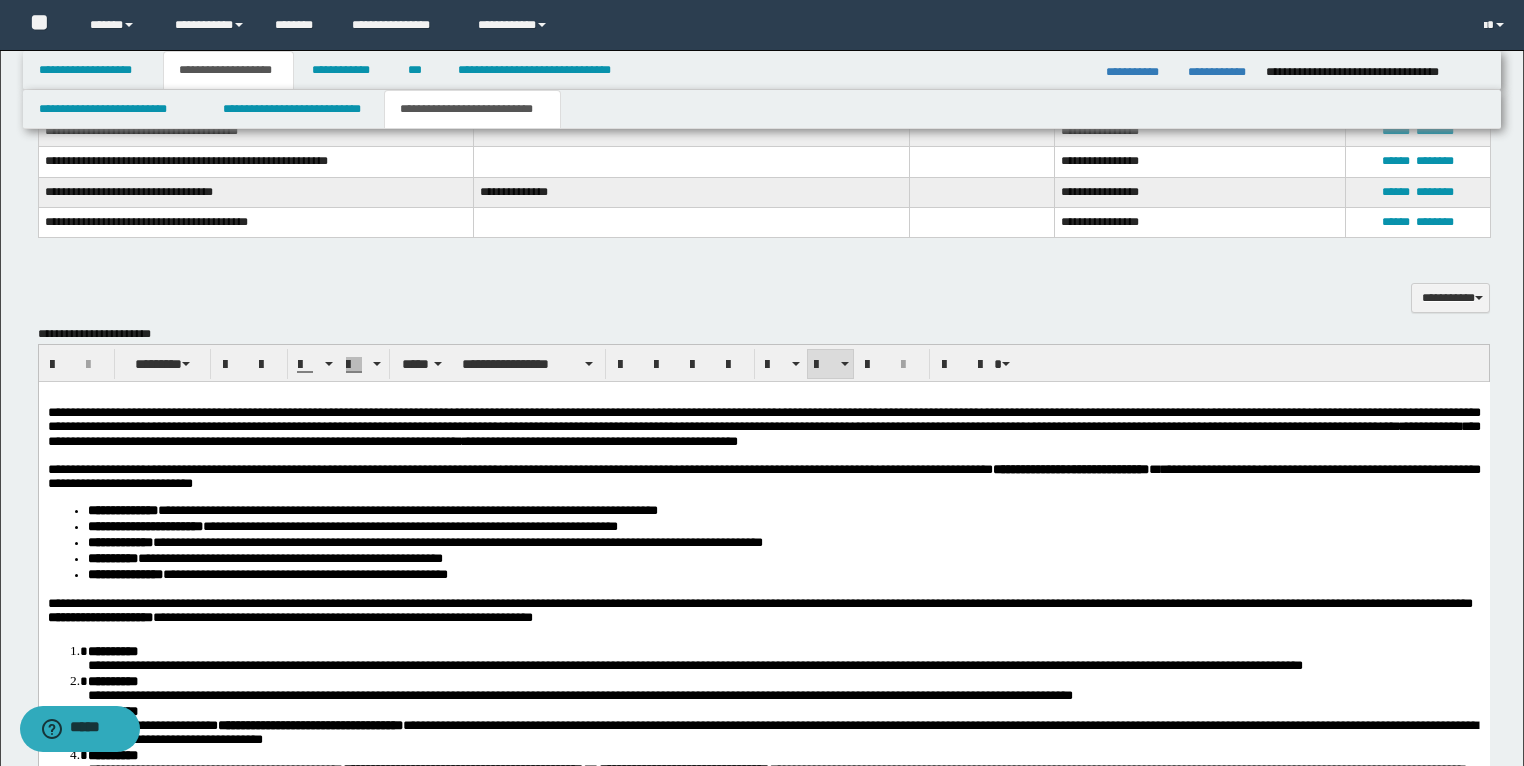 scroll, scrollTop: 2160, scrollLeft: 0, axis: vertical 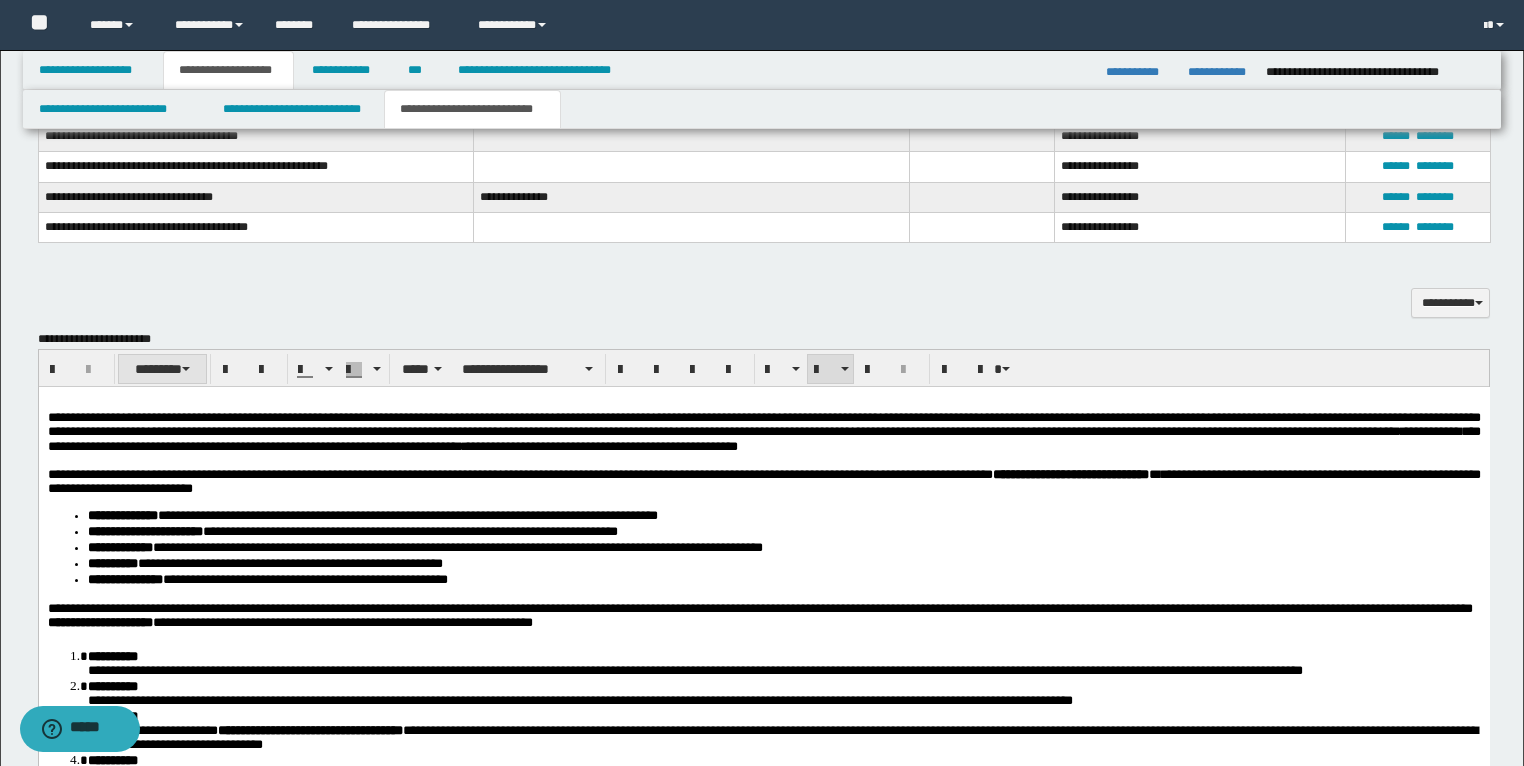 click at bounding box center [186, 369] 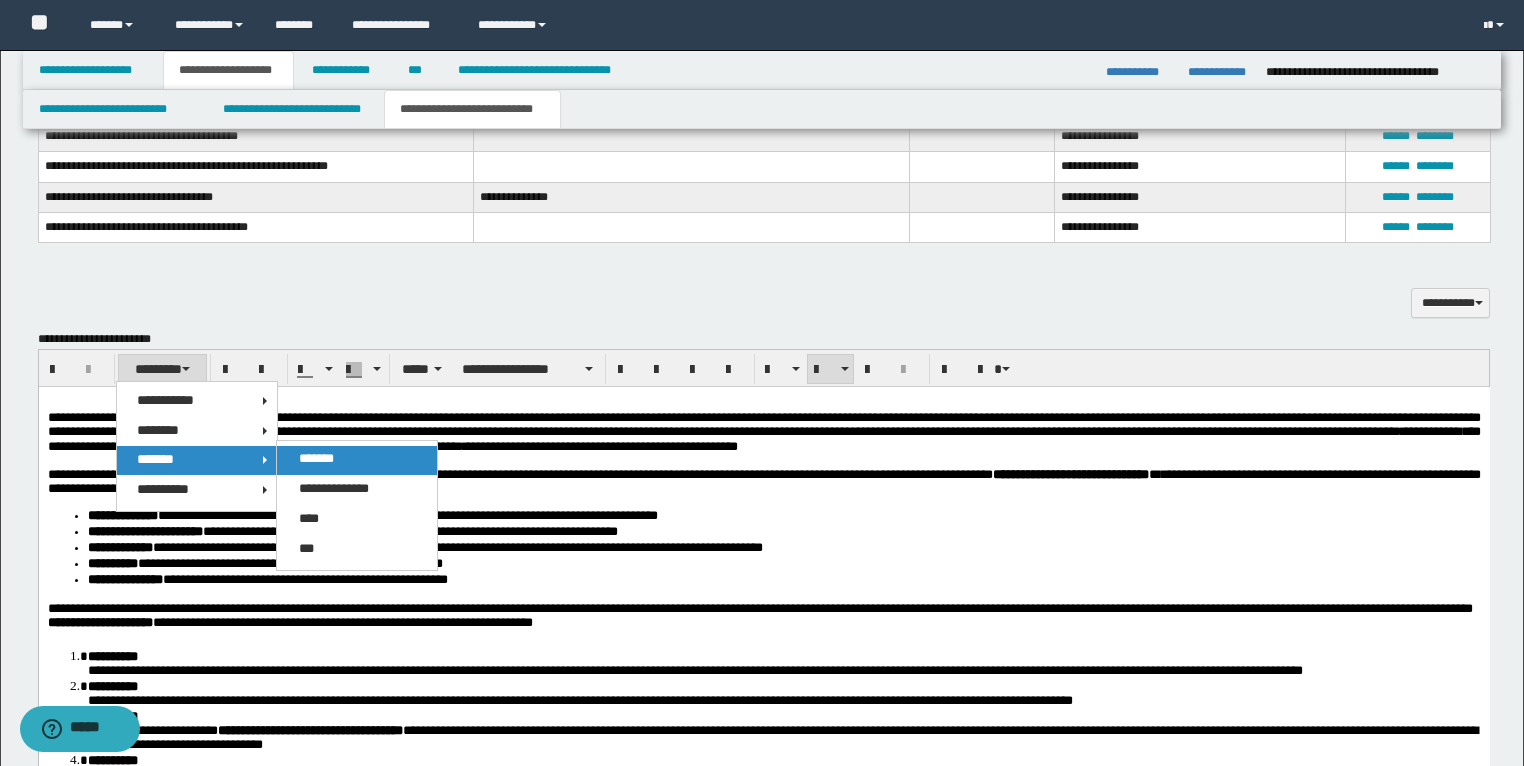 drag, startPoint x: 325, startPoint y: 456, endPoint x: 245, endPoint y: 124, distance: 341.50256 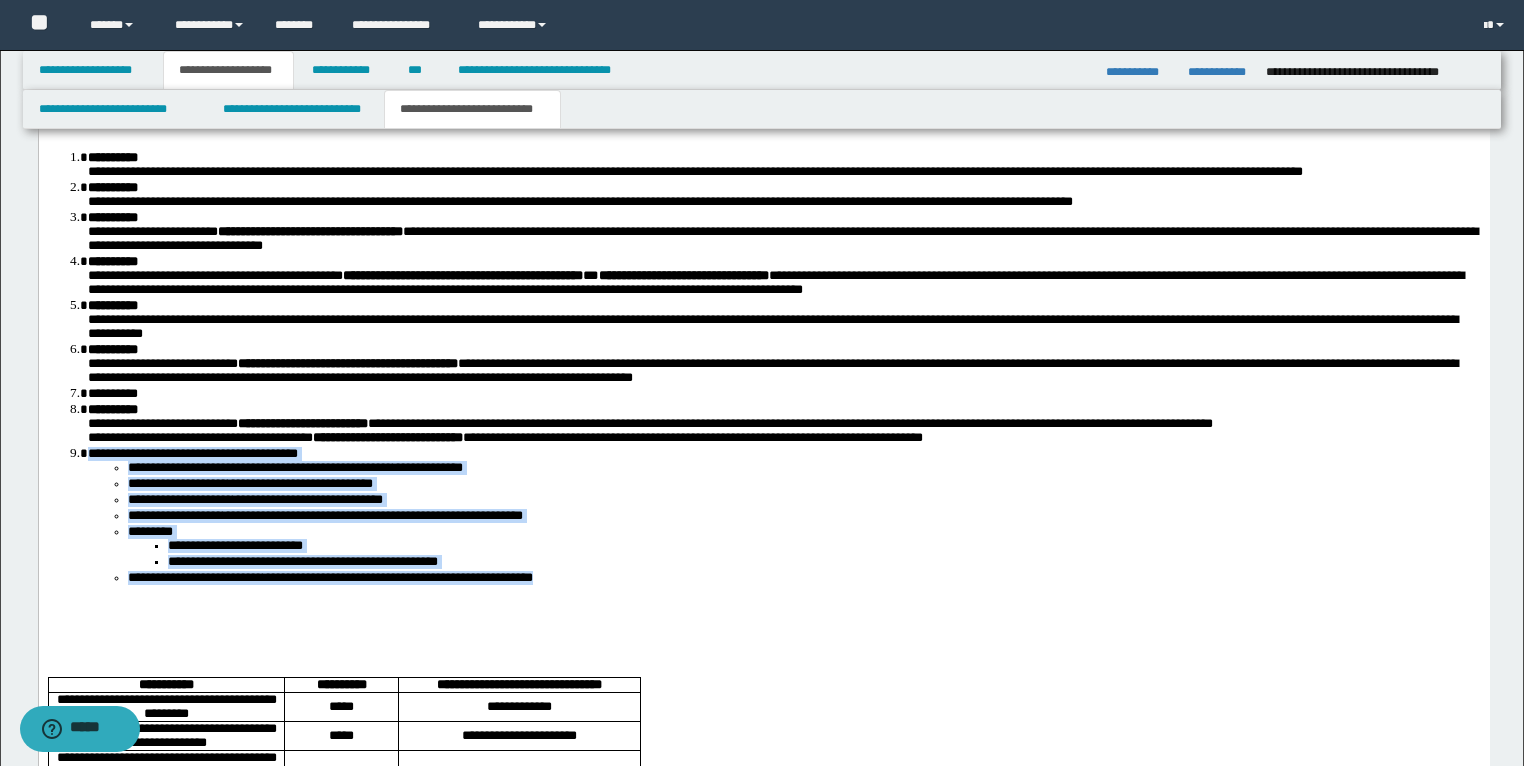scroll, scrollTop: 2800, scrollLeft: 0, axis: vertical 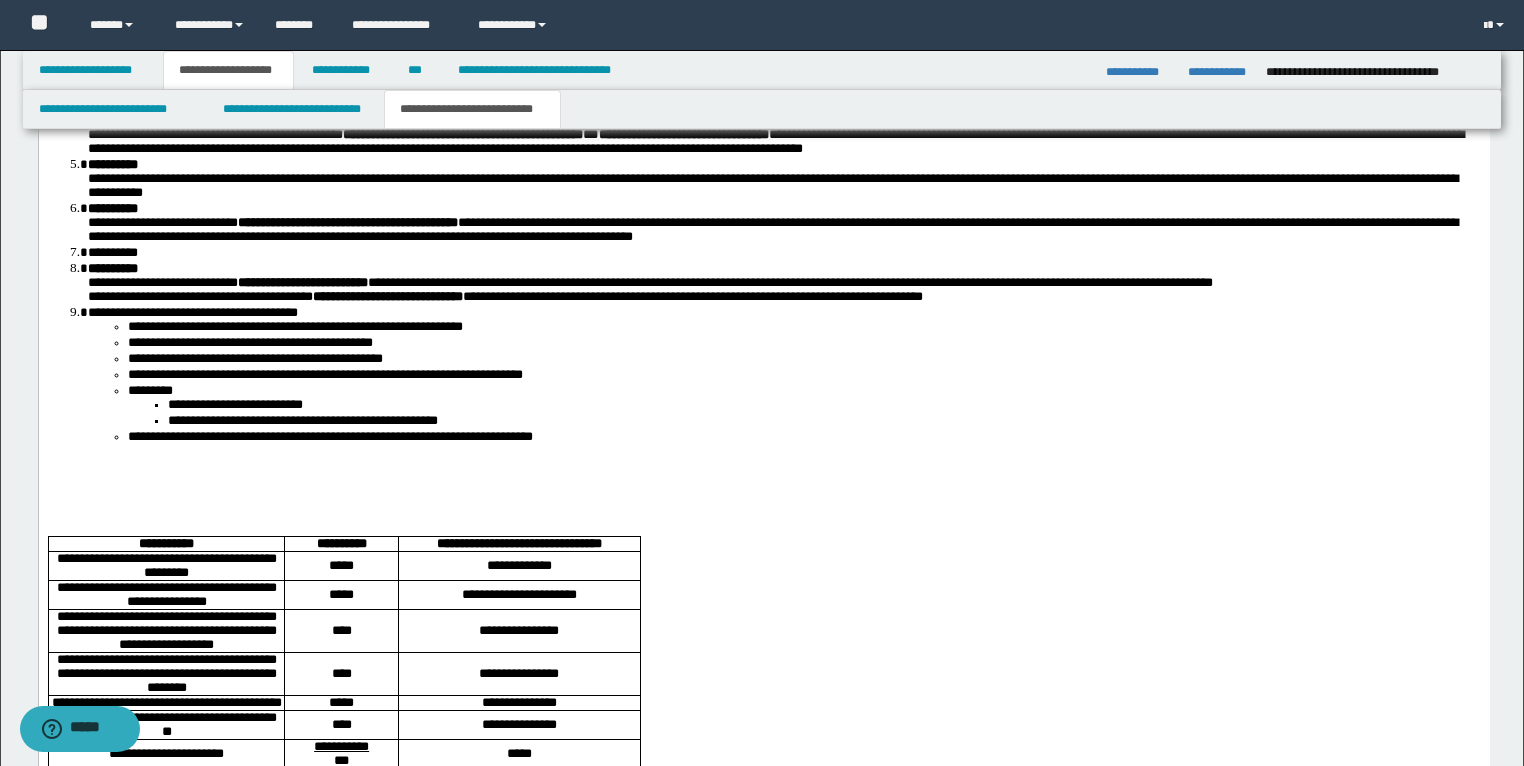 click at bounding box center (763, 468) 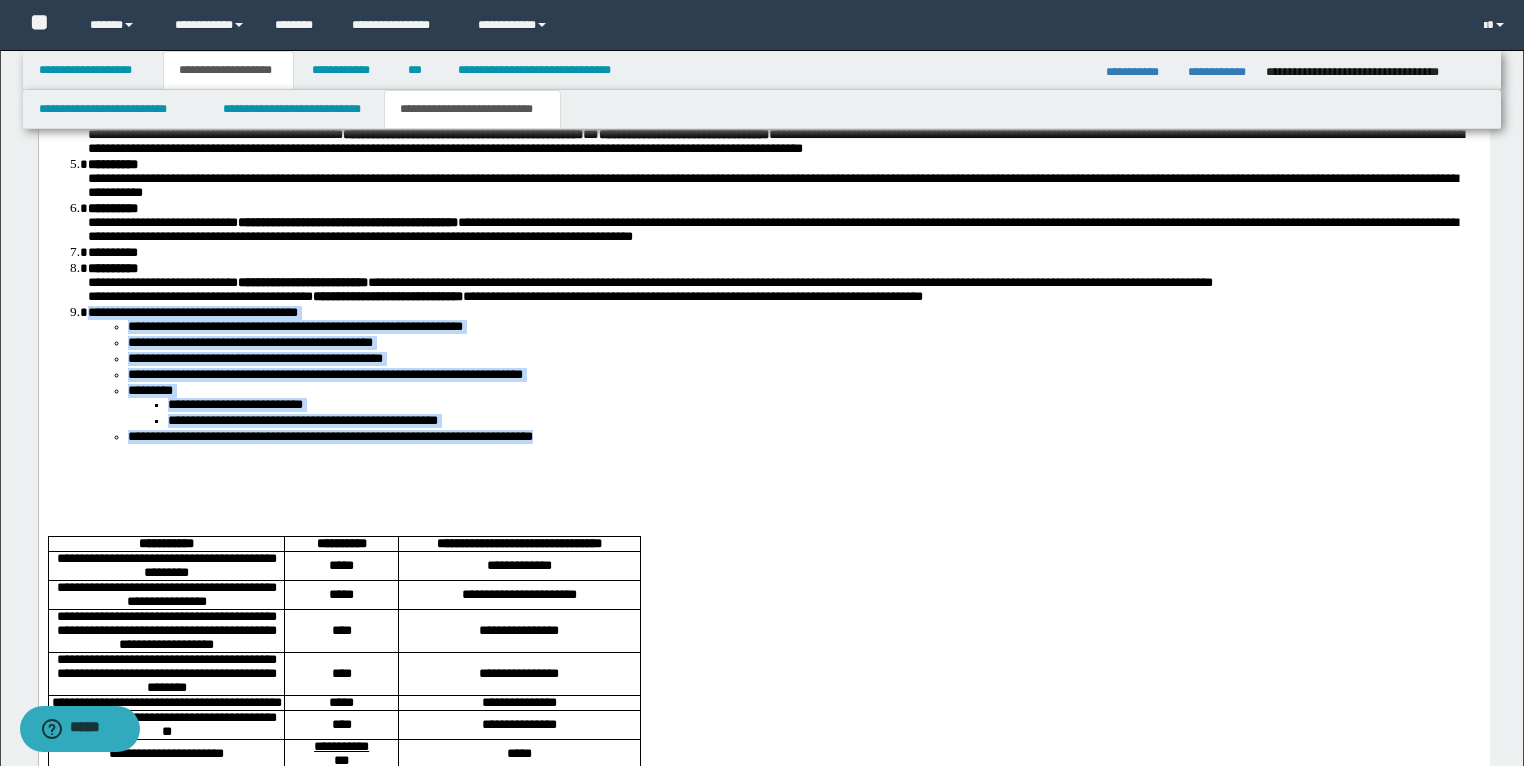 drag, startPoint x: 606, startPoint y: 493, endPoint x: 91, endPoint y: 367, distance: 530.1896 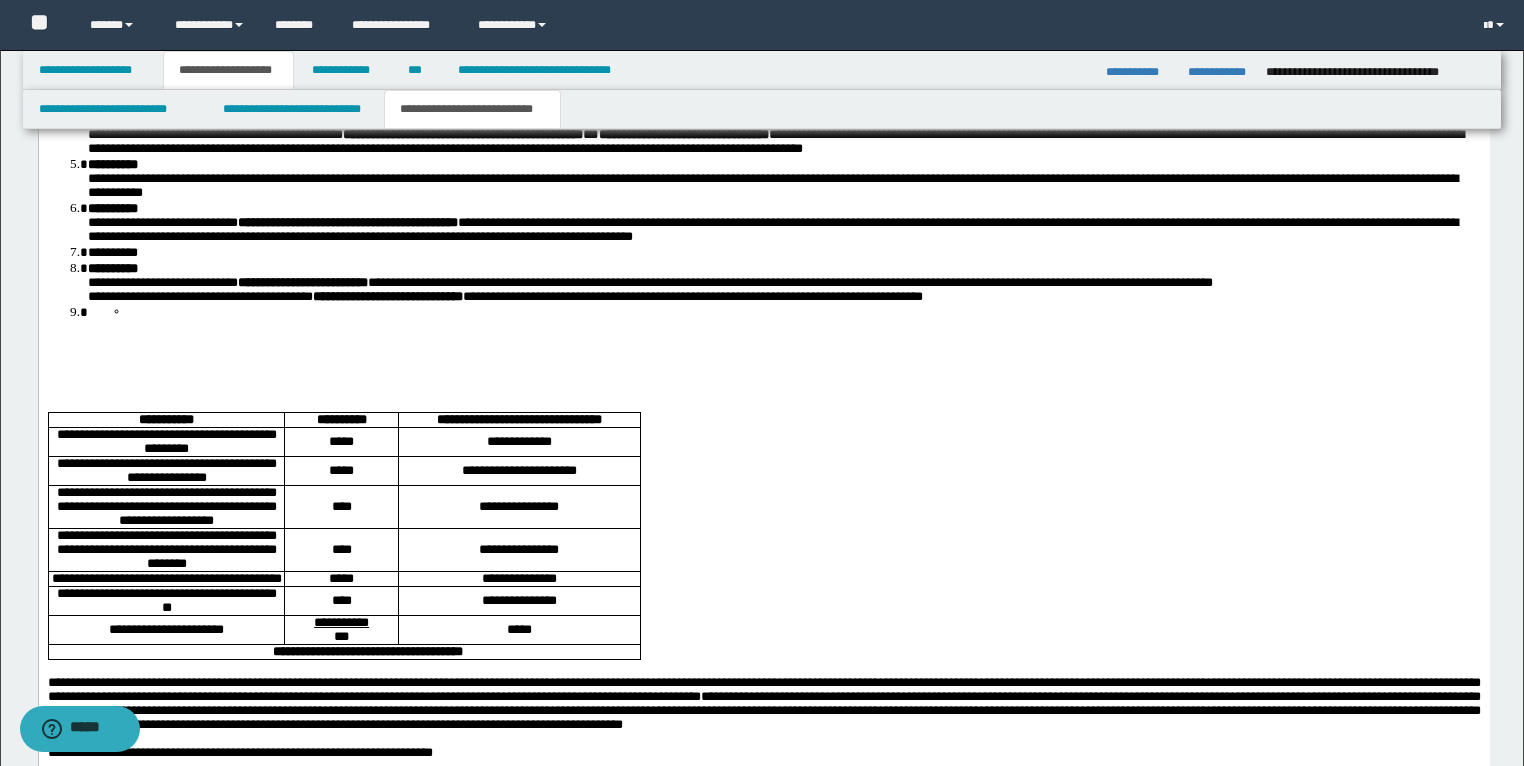 click on "**********" at bounding box center [783, 252] 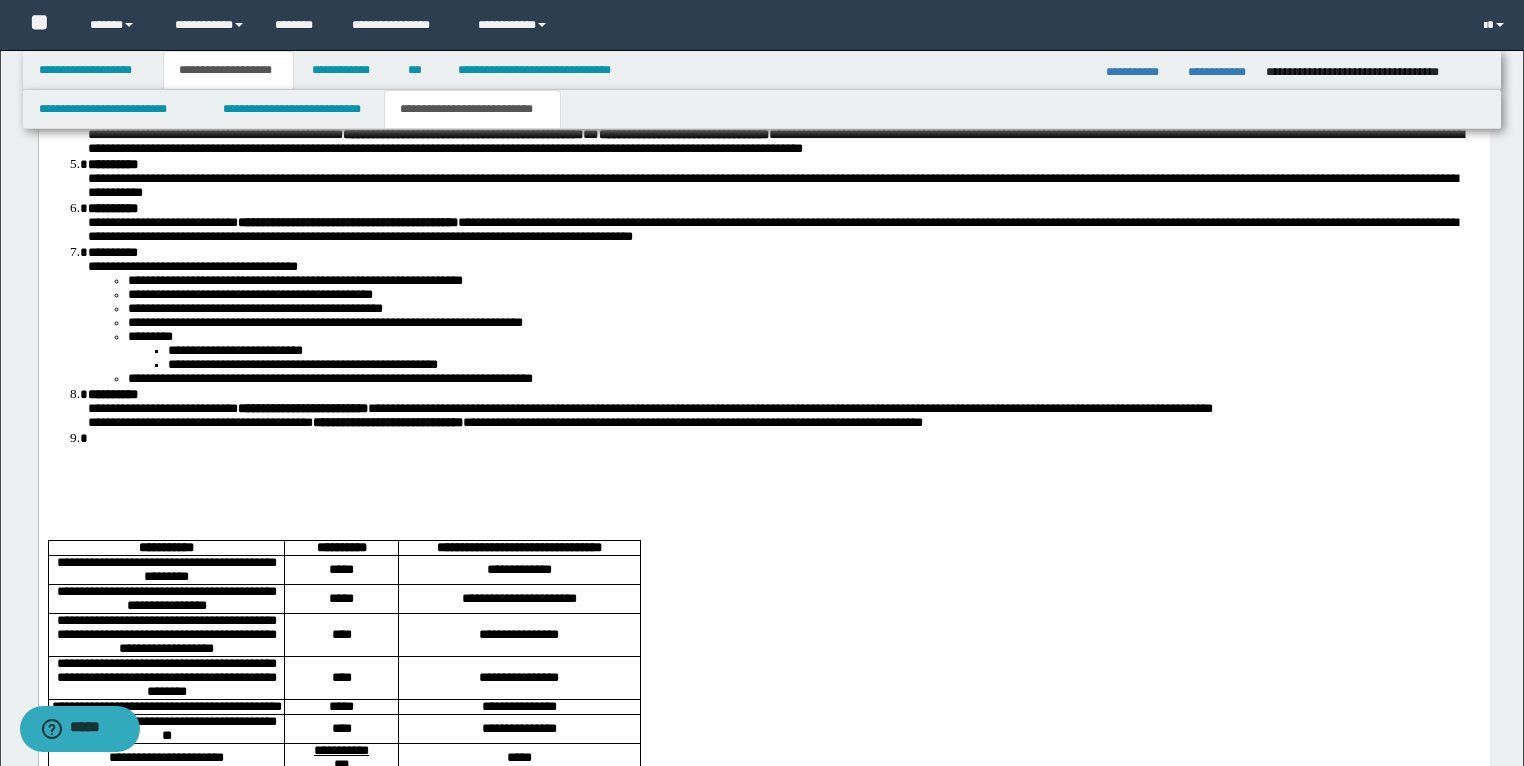 click at bounding box center (783, 440) 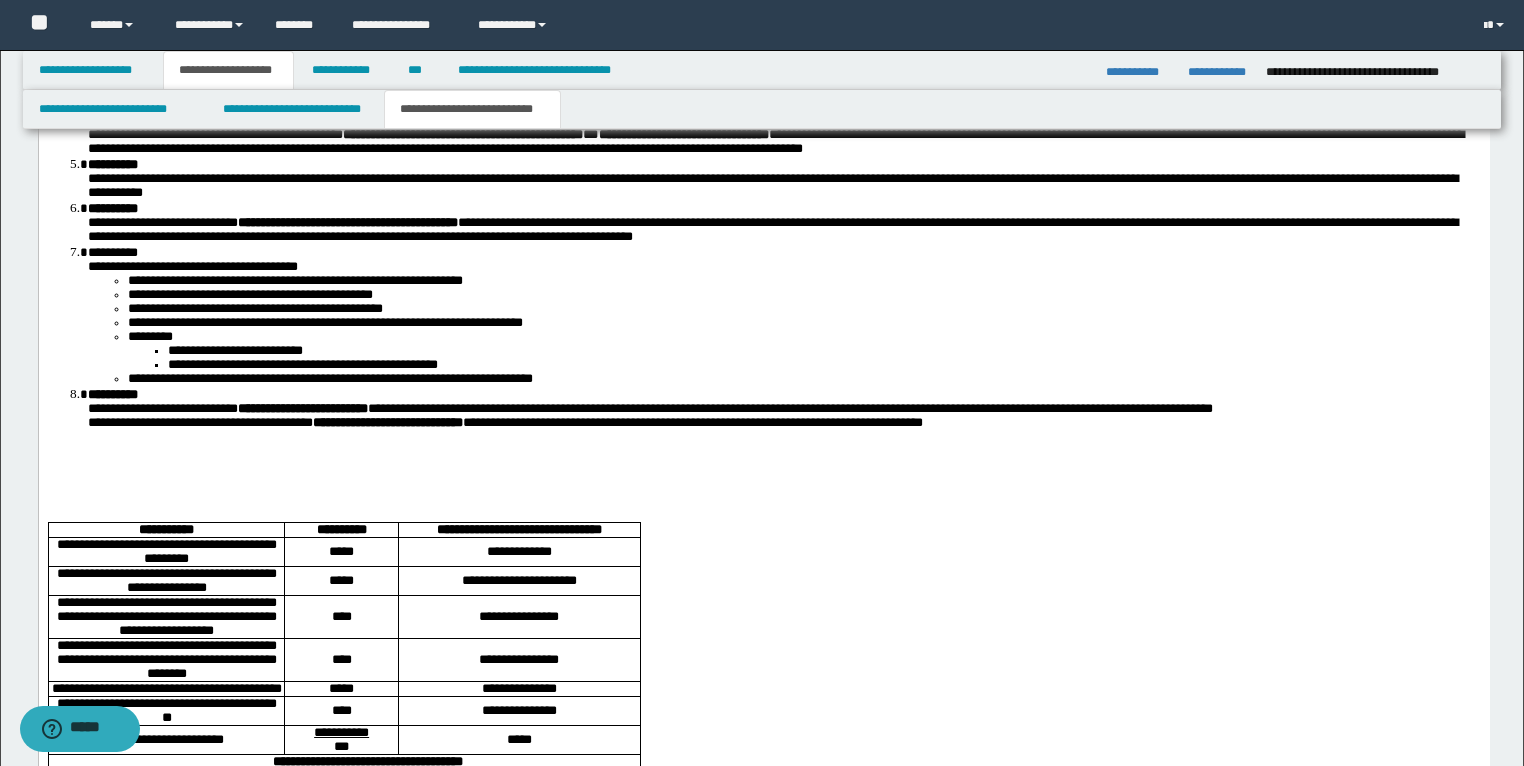 click on "**********" at bounding box center [192, 266] 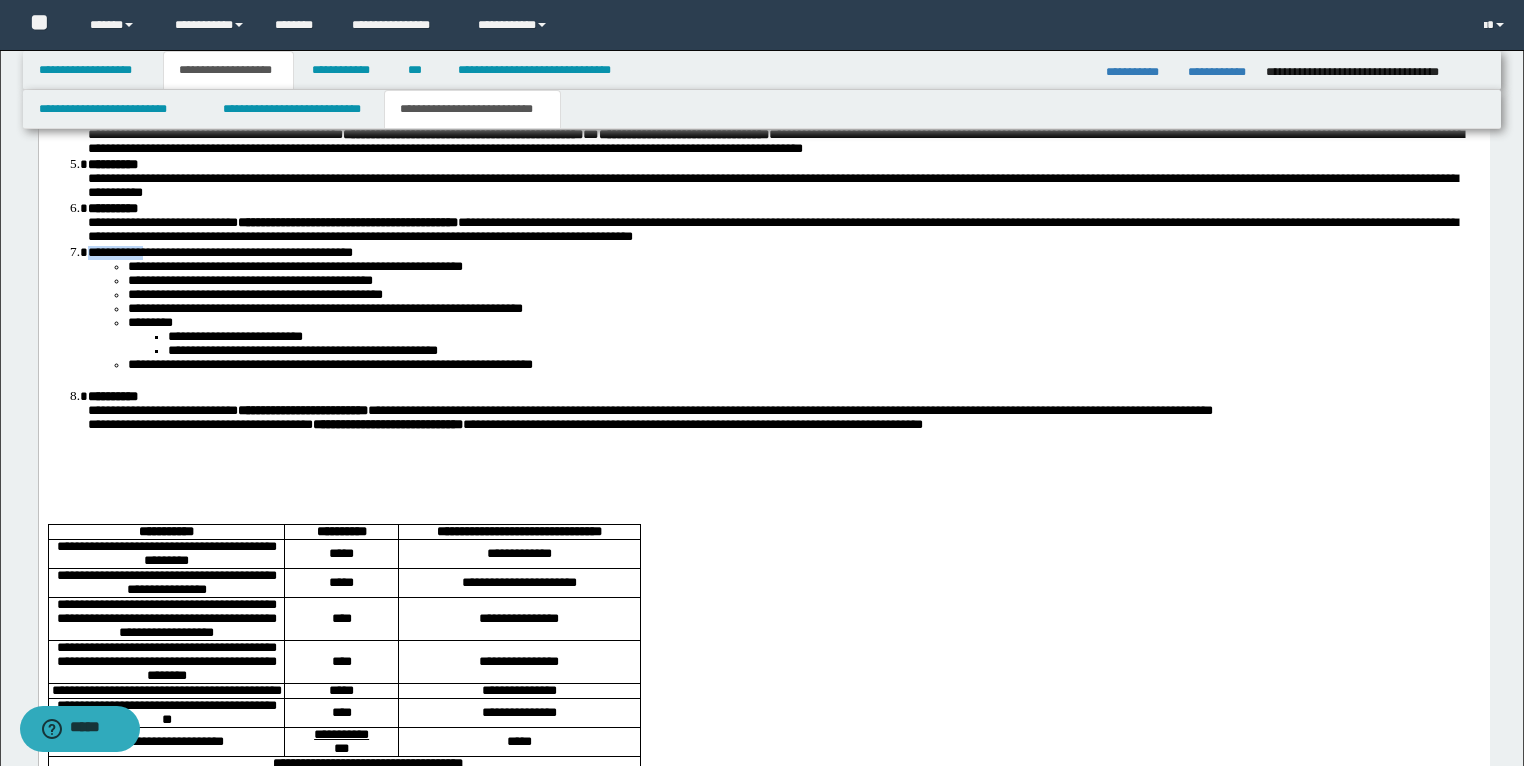 drag, startPoint x: 156, startPoint y: 298, endPoint x: 416, endPoint y: 299, distance: 260.00192 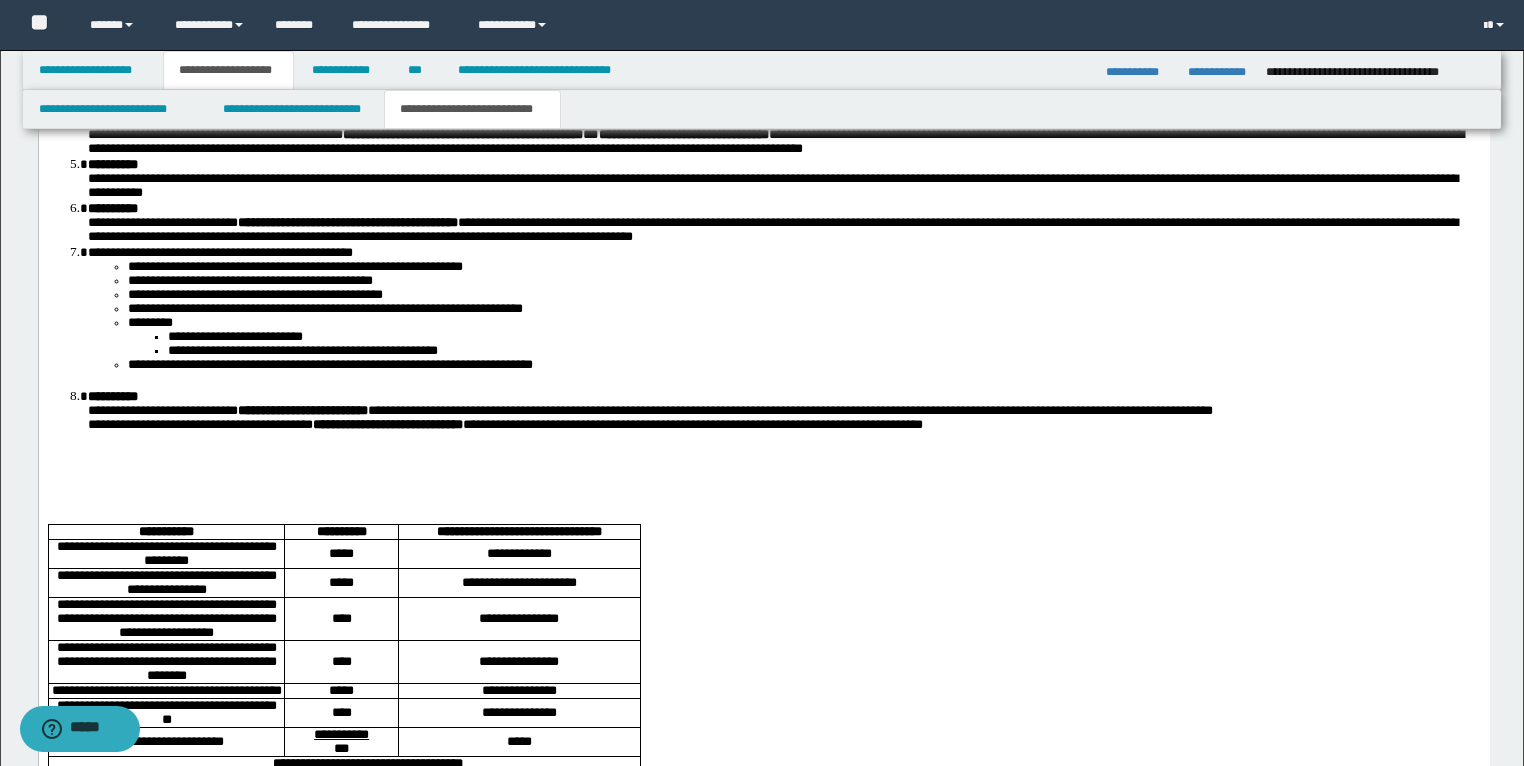click on "**********" at bounding box center (803, 365) 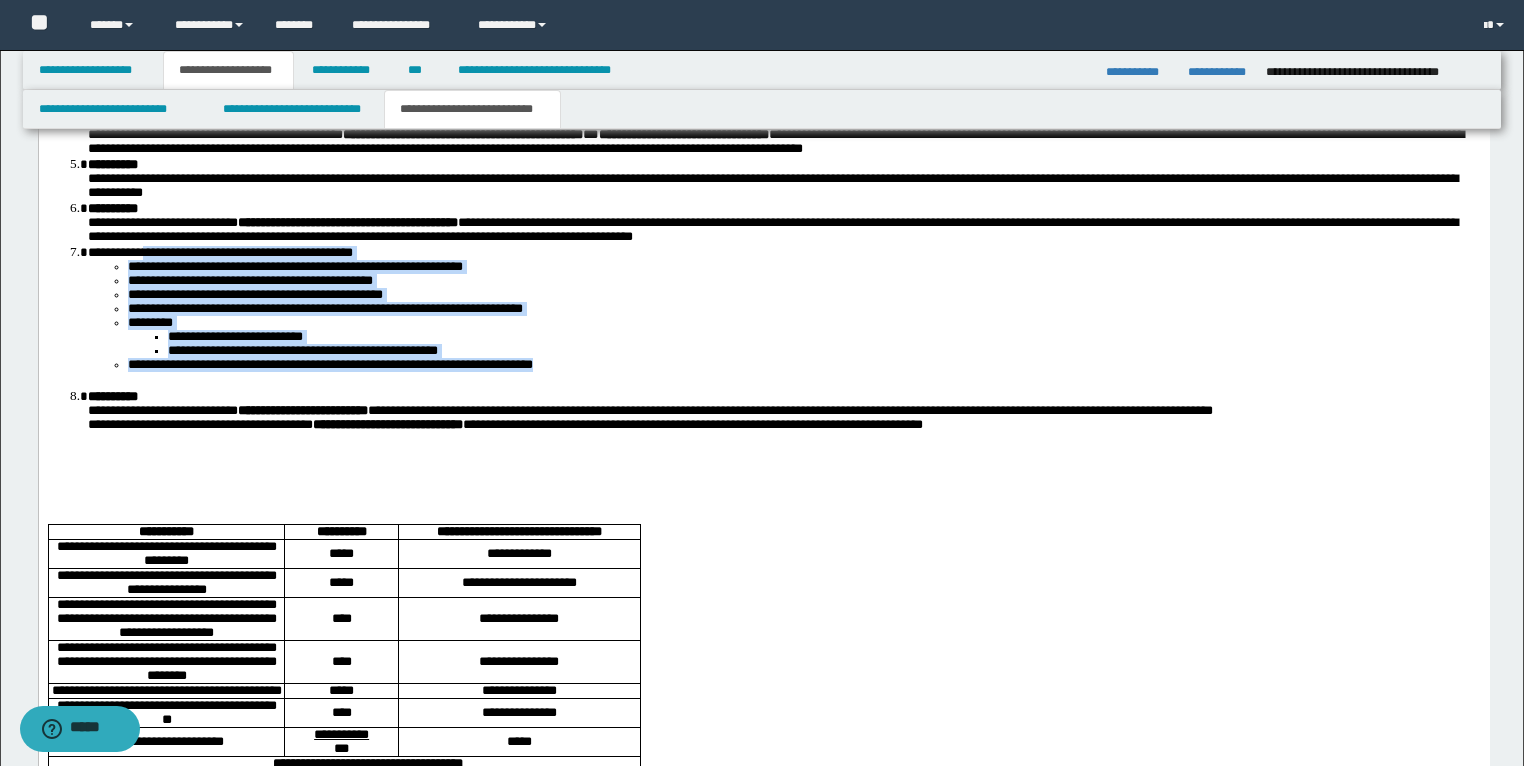 drag, startPoint x: 617, startPoint y: 429, endPoint x: 159, endPoint y: 295, distance: 477.20016 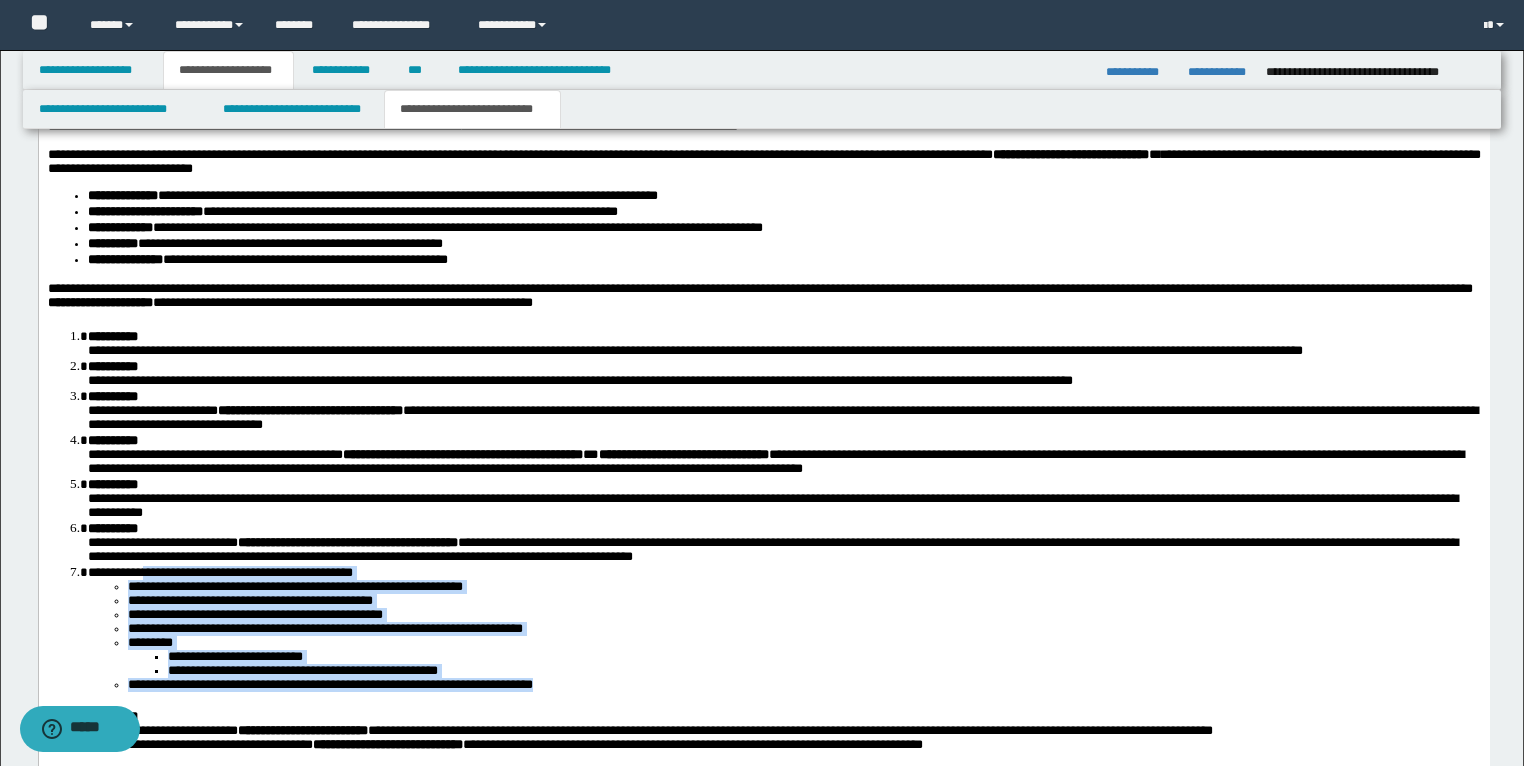 scroll, scrollTop: 2240, scrollLeft: 0, axis: vertical 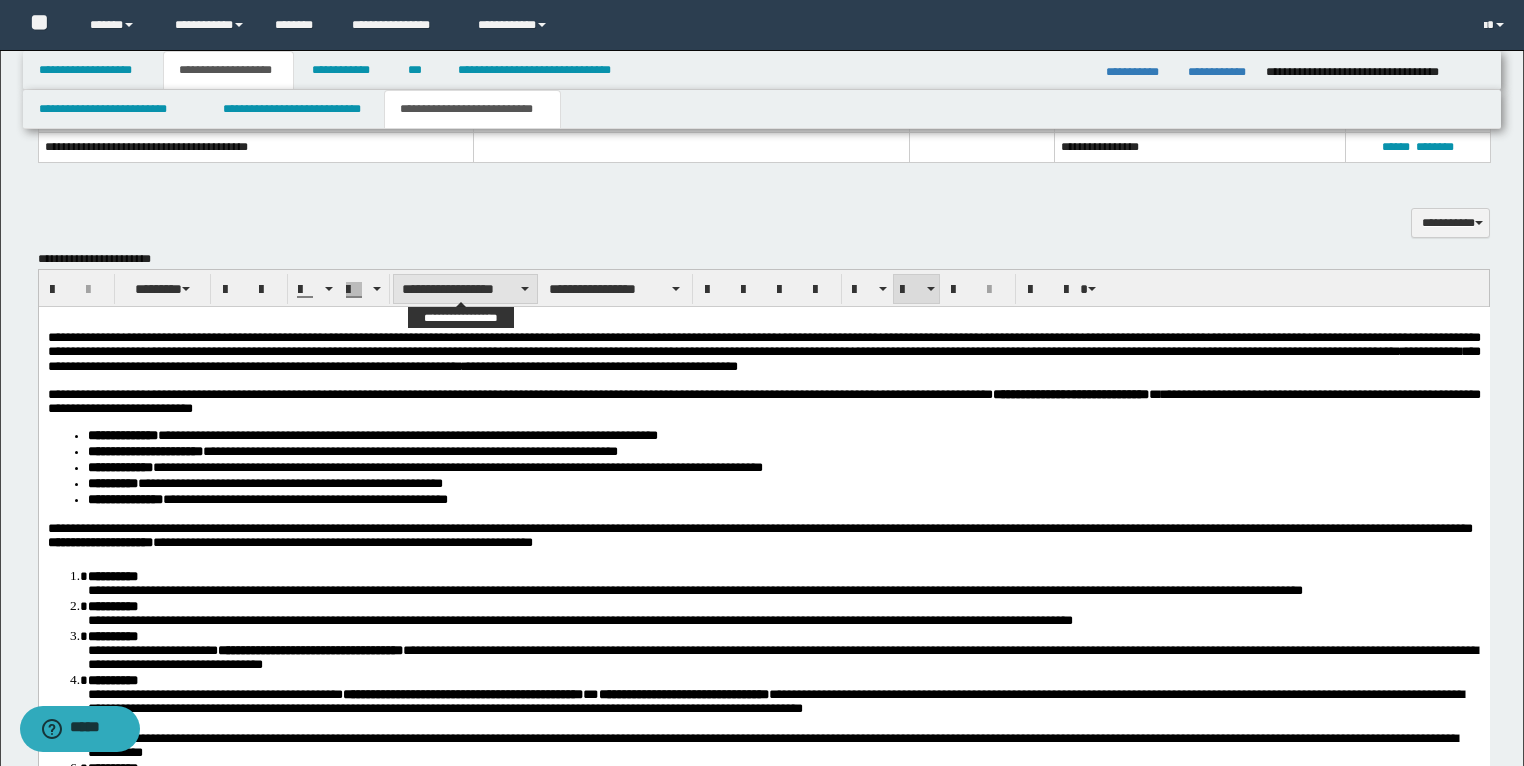 click on "**********" at bounding box center (465, 289) 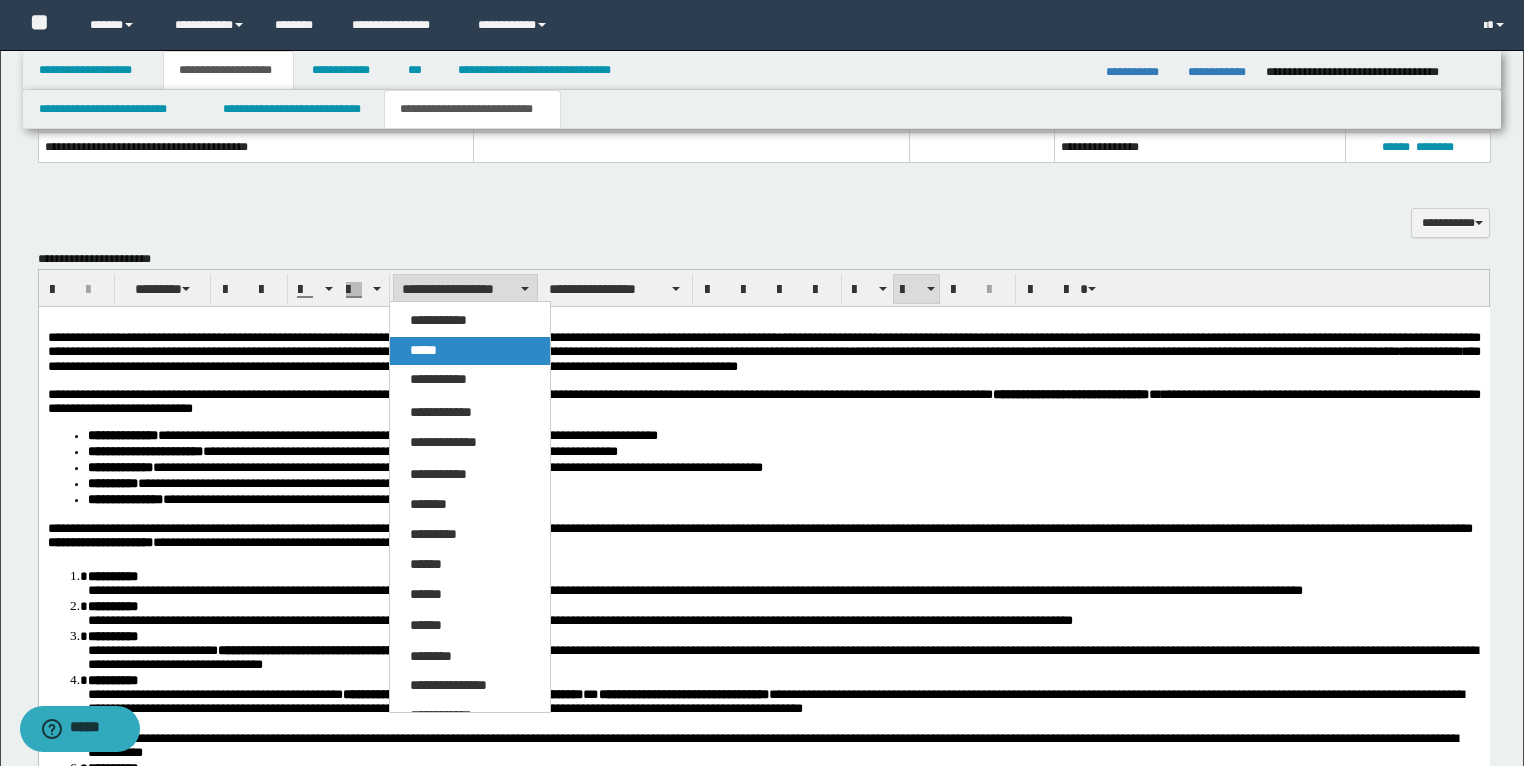 drag, startPoint x: 432, startPoint y: 349, endPoint x: 353, endPoint y: 142, distance: 221.56264 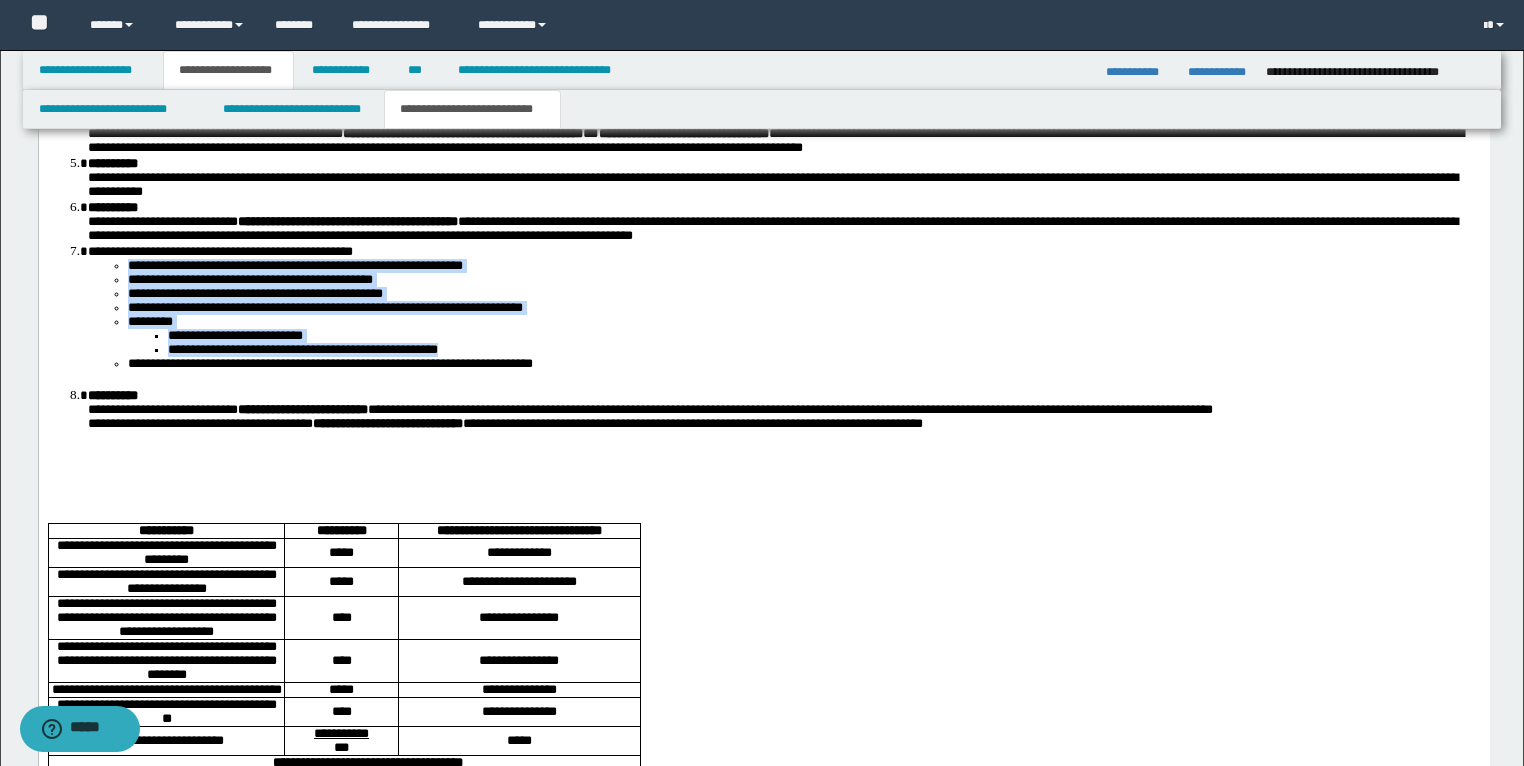 scroll, scrollTop: 2800, scrollLeft: 0, axis: vertical 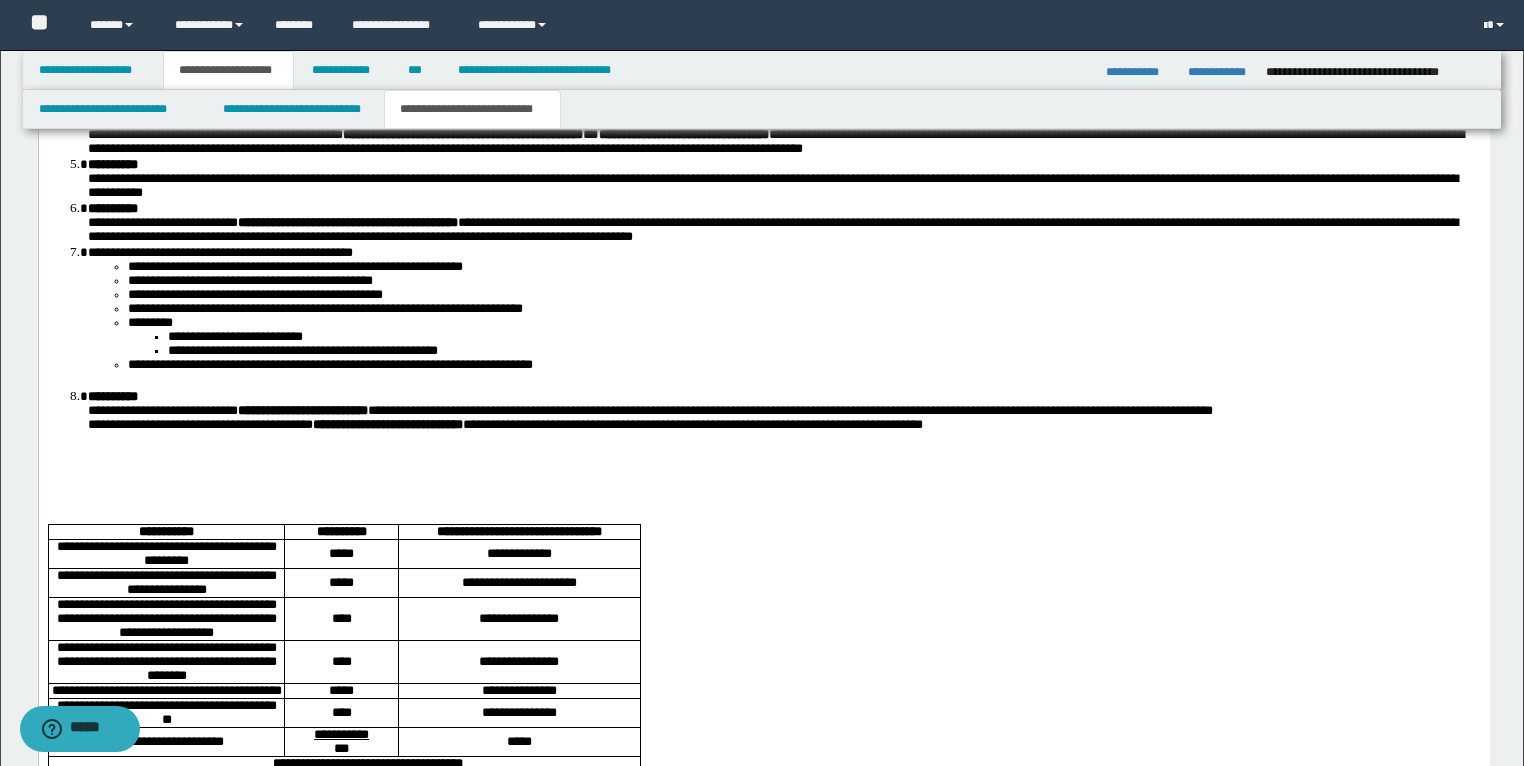 click on "**********" at bounding box center [763, 547] 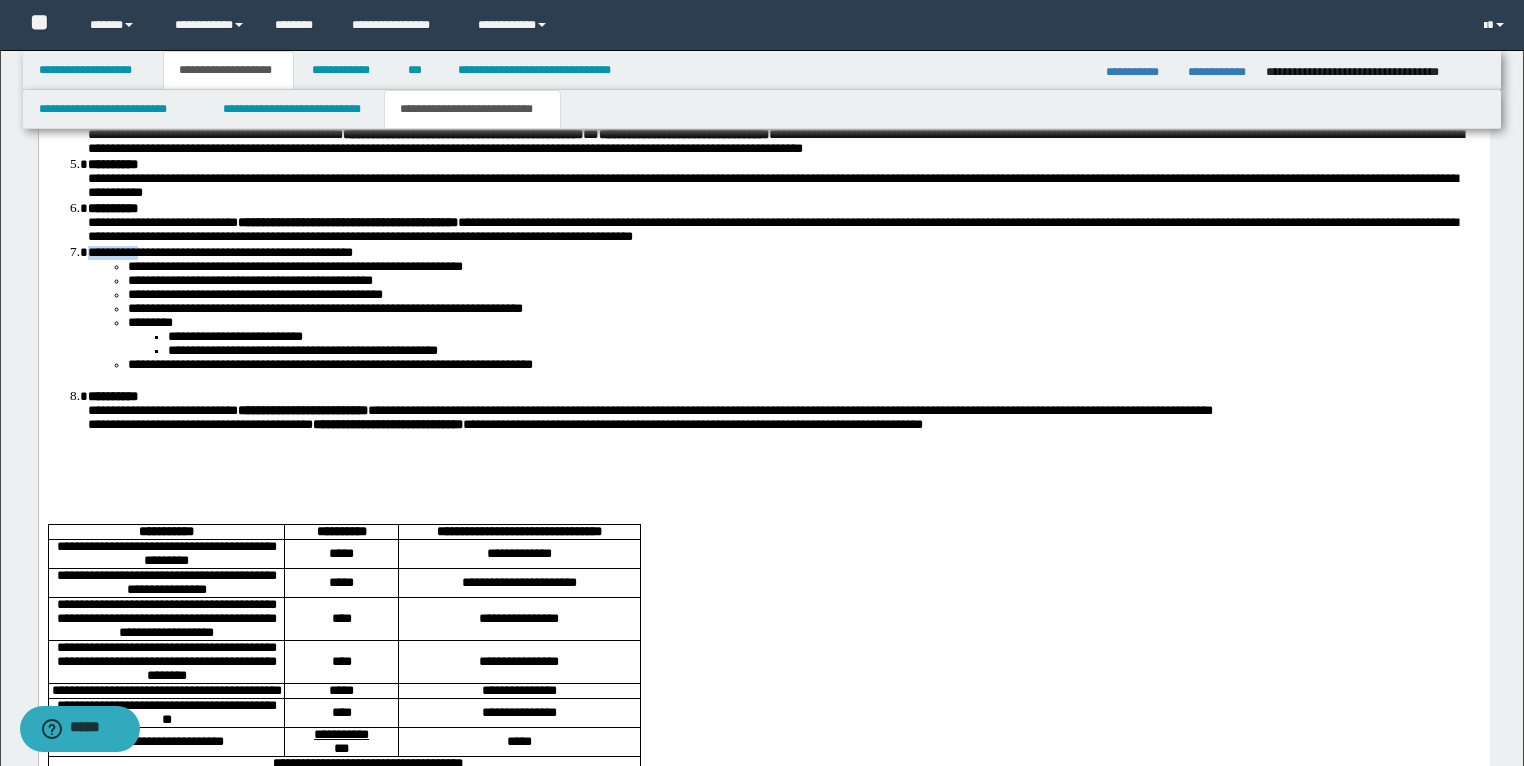 drag, startPoint x: 155, startPoint y: 297, endPoint x: 88, endPoint y: 295, distance: 67.02985 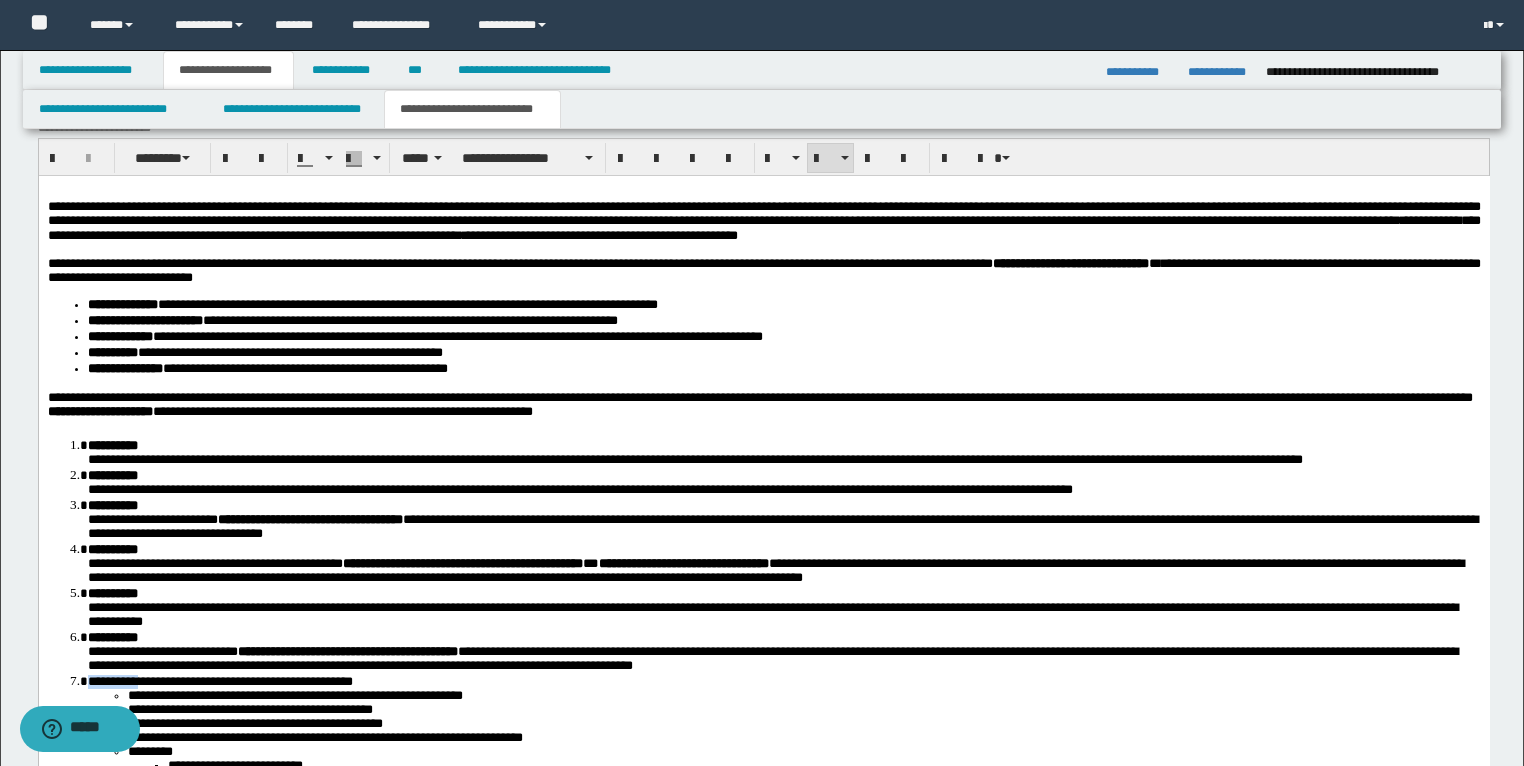 scroll, scrollTop: 2240, scrollLeft: 0, axis: vertical 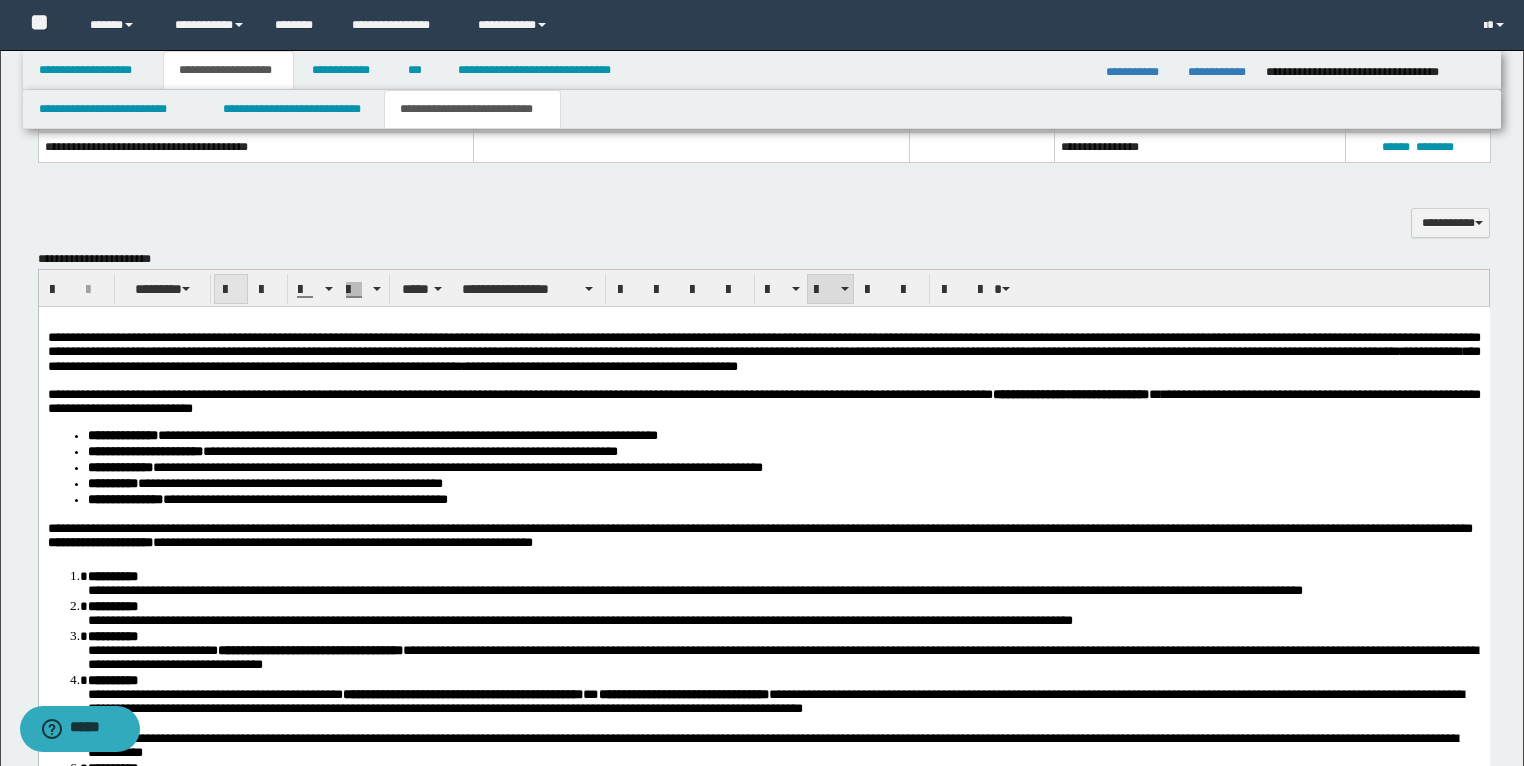 click at bounding box center [231, 290] 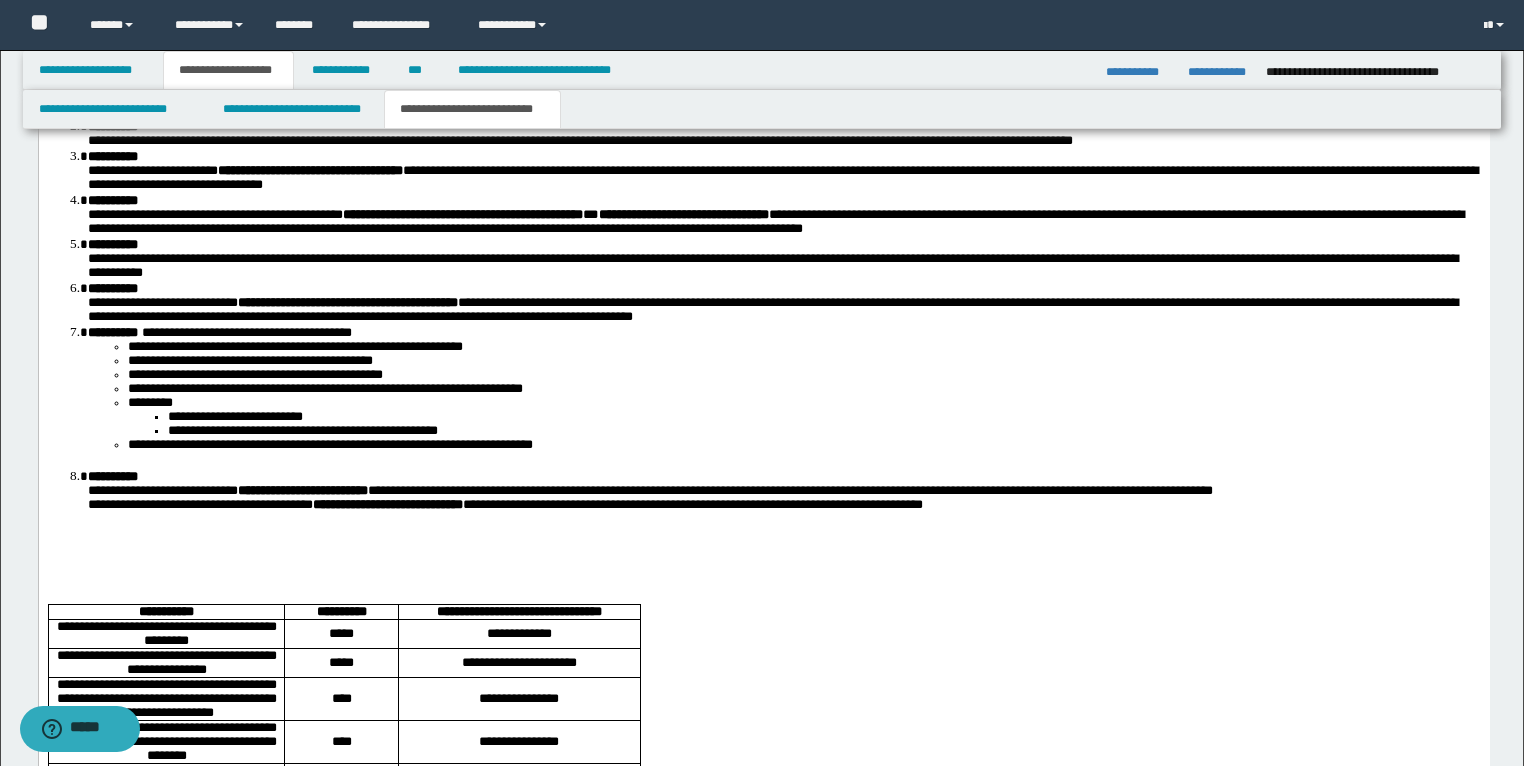 click on "**********" at bounding box center [329, 444] 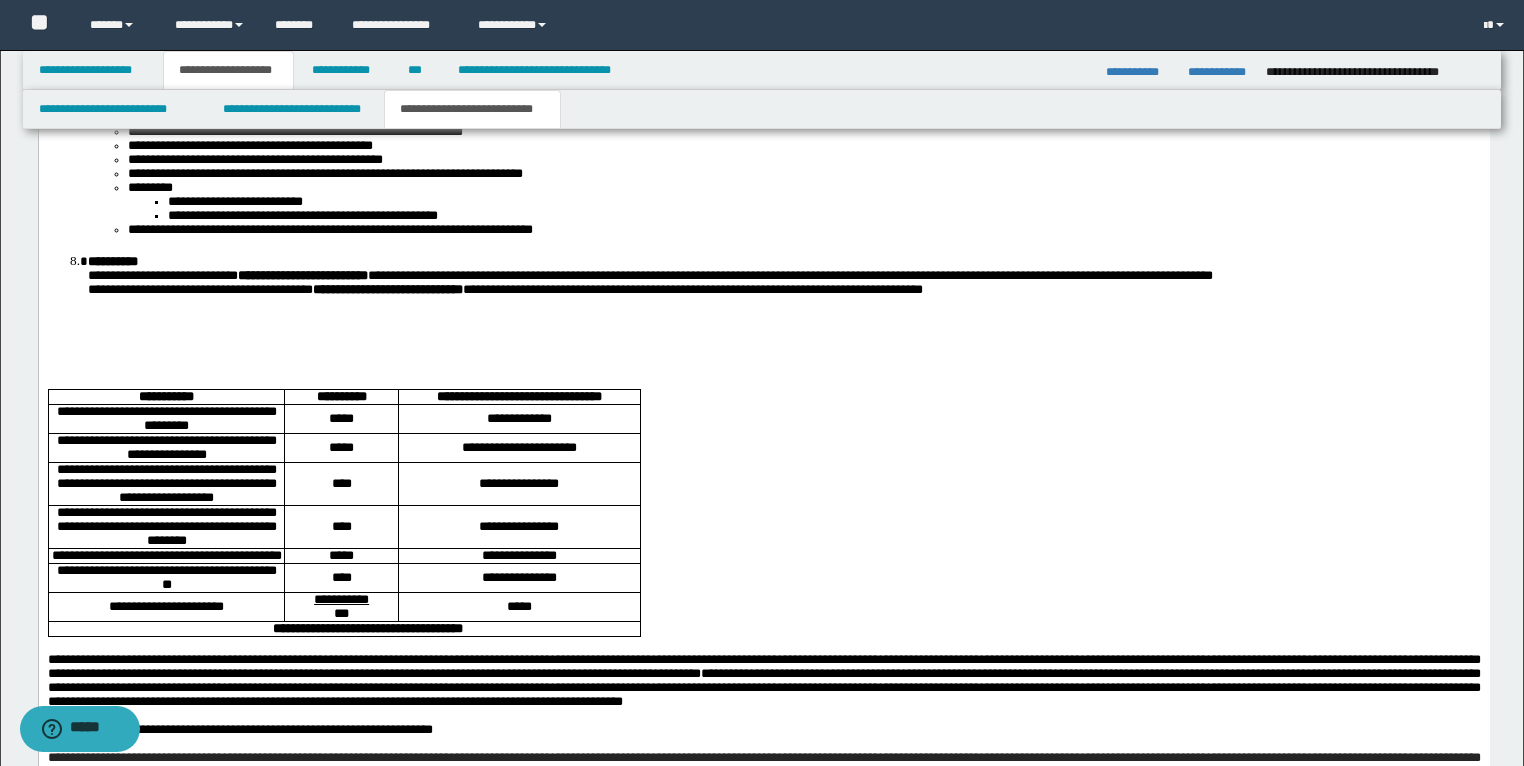 scroll, scrollTop: 2960, scrollLeft: 0, axis: vertical 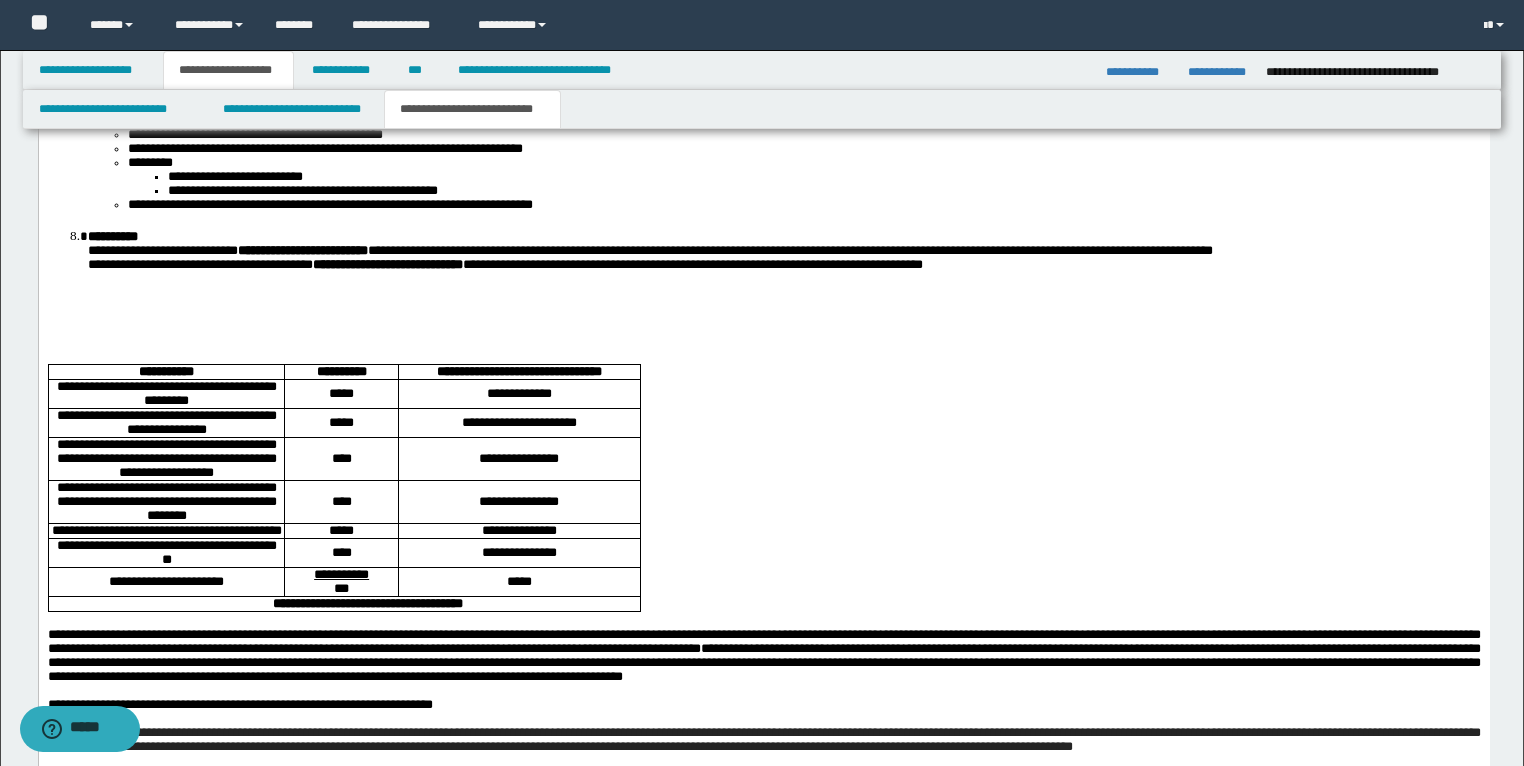 click at bounding box center (763, 341) 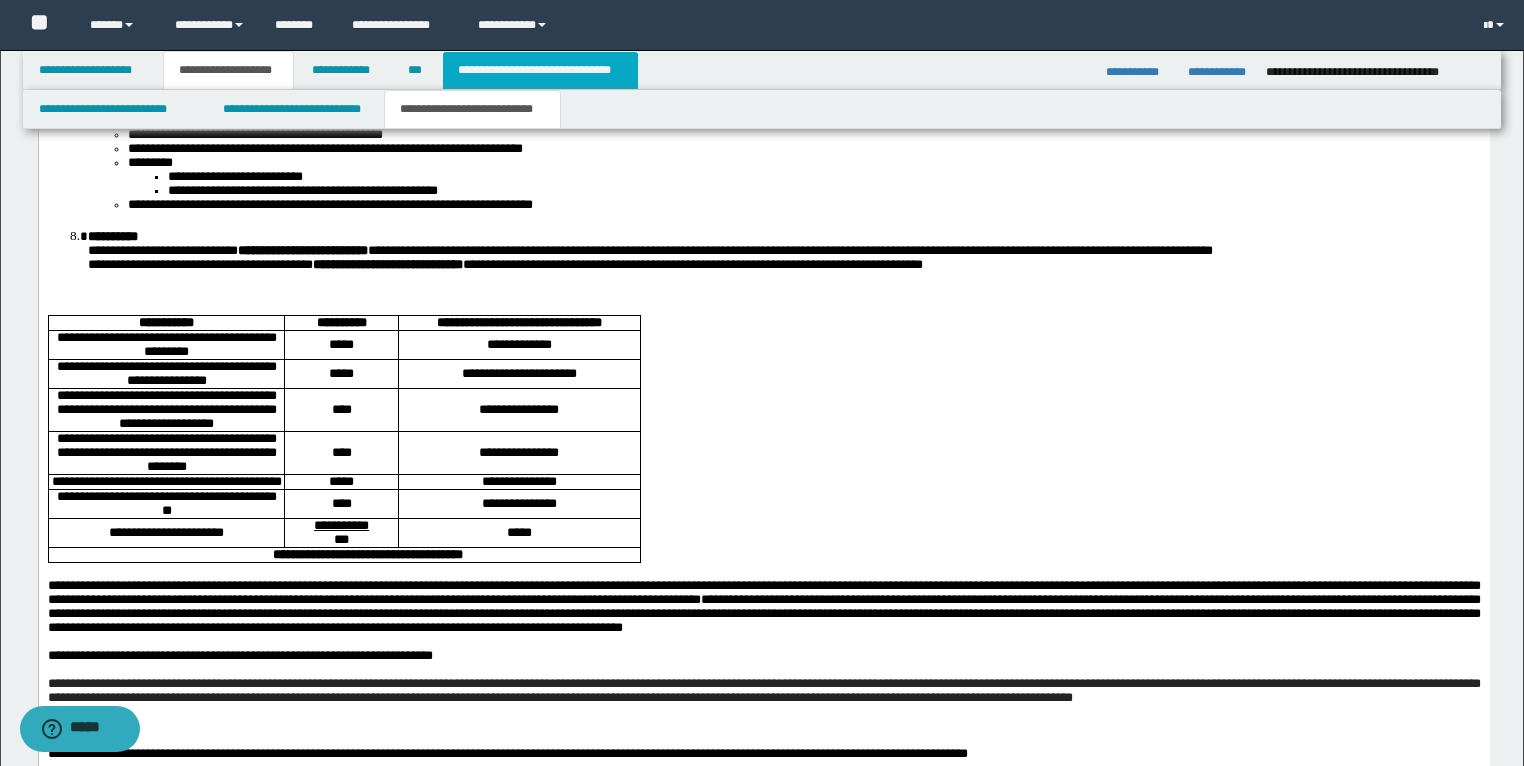 click on "**********" at bounding box center [540, 70] 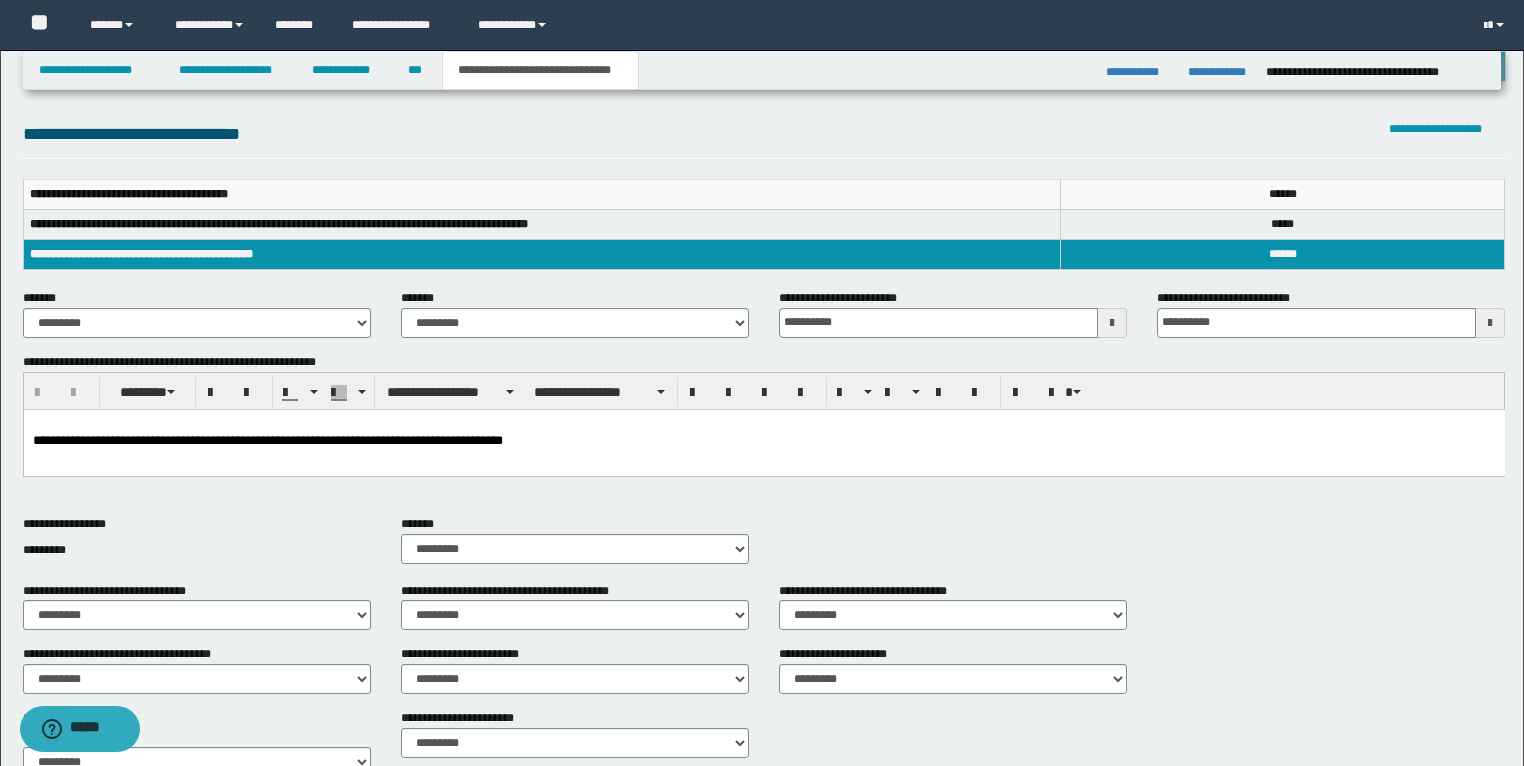 scroll, scrollTop: 0, scrollLeft: 0, axis: both 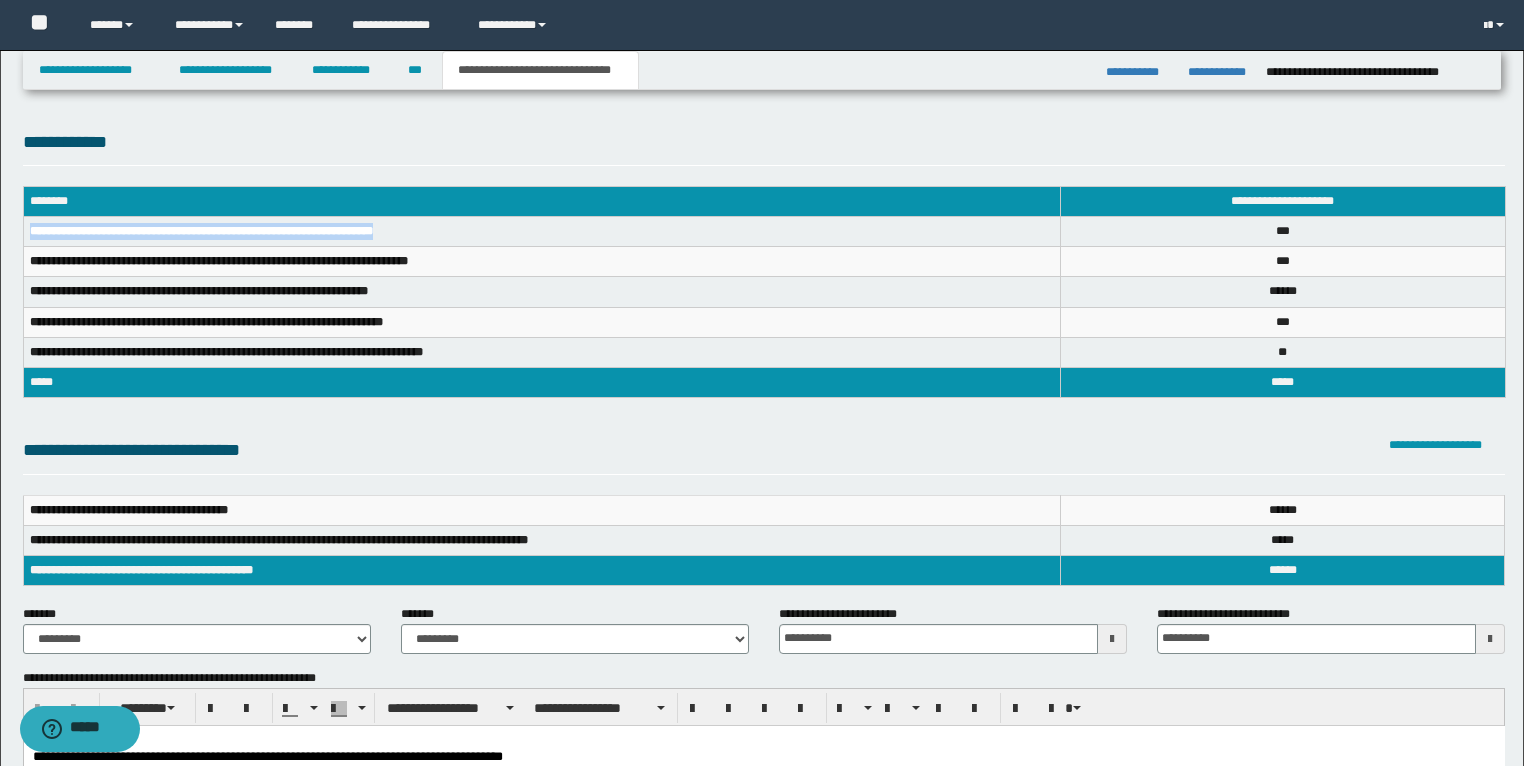 drag, startPoint x: 453, startPoint y: 232, endPoint x: 28, endPoint y: 240, distance: 425.0753 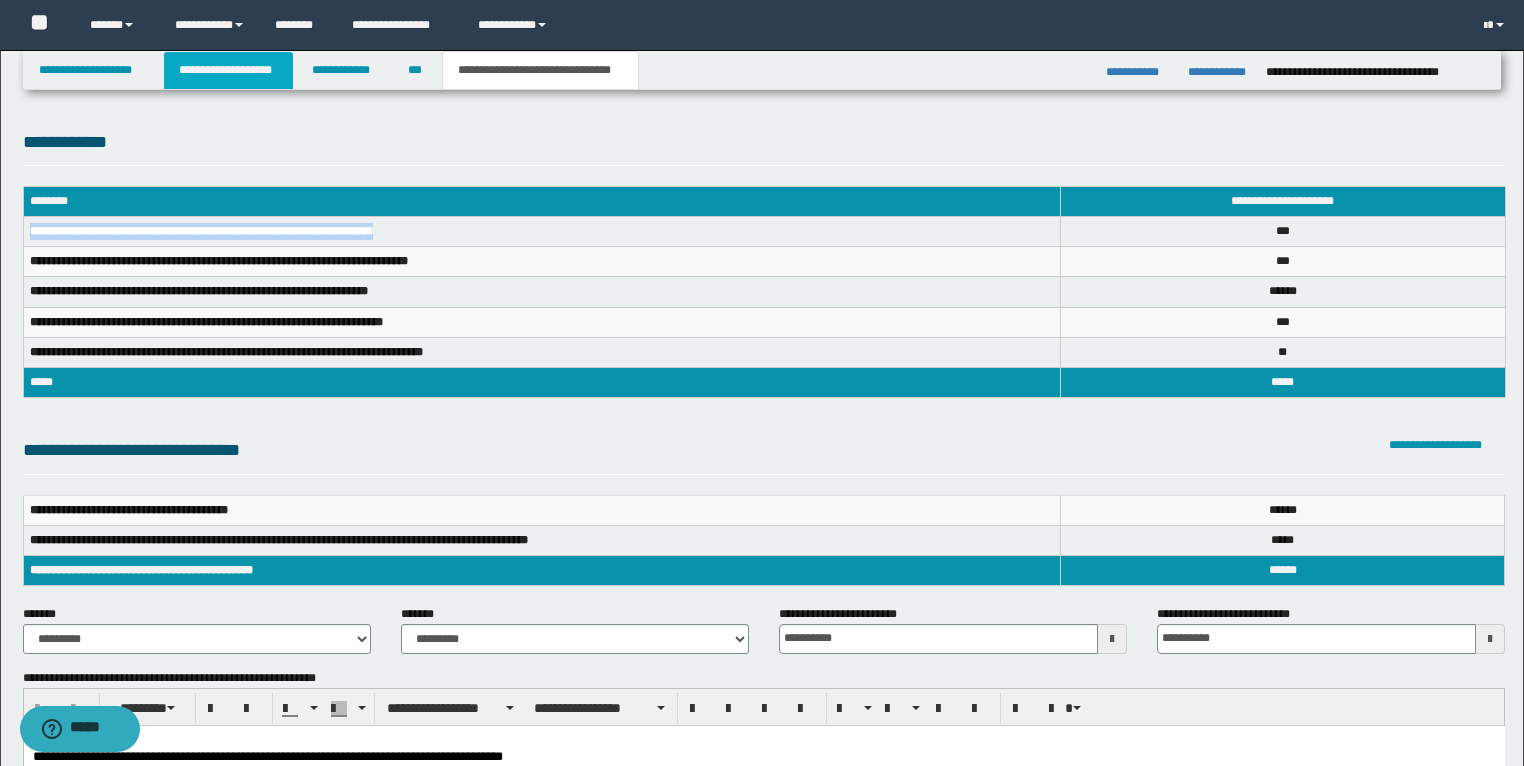 click on "**********" at bounding box center [228, 70] 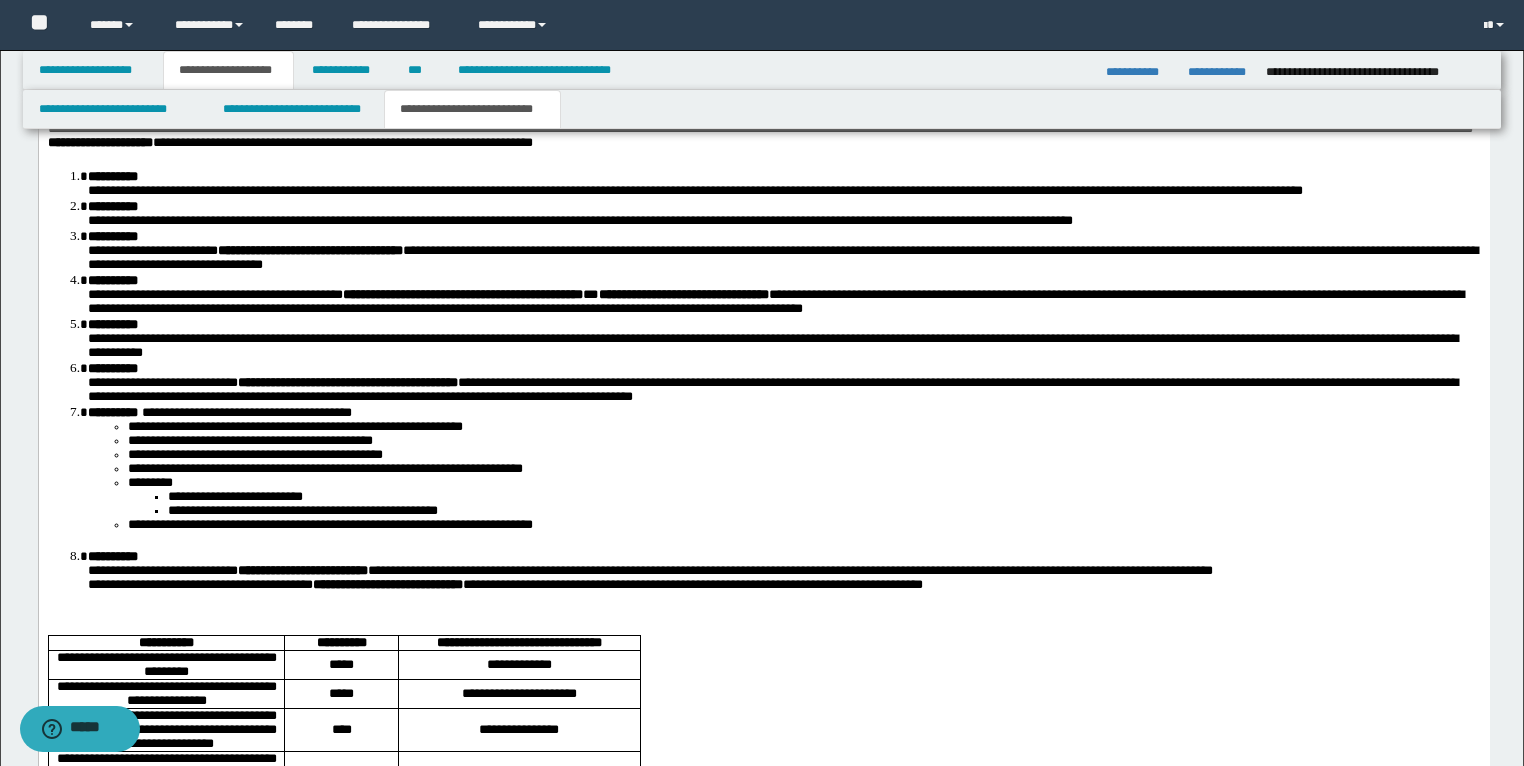 scroll, scrollTop: 2960, scrollLeft: 0, axis: vertical 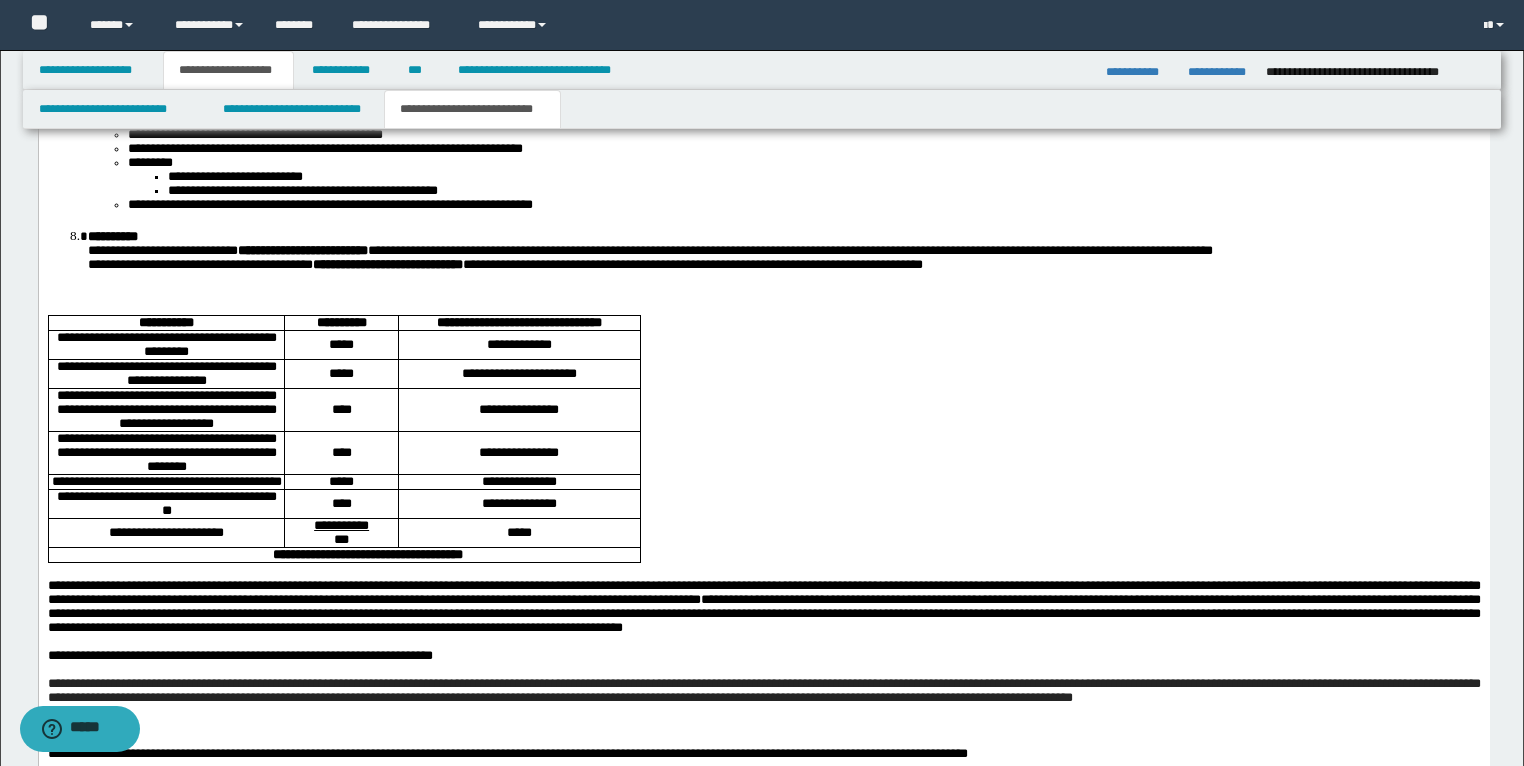 click on "**********" at bounding box center (165, 345) 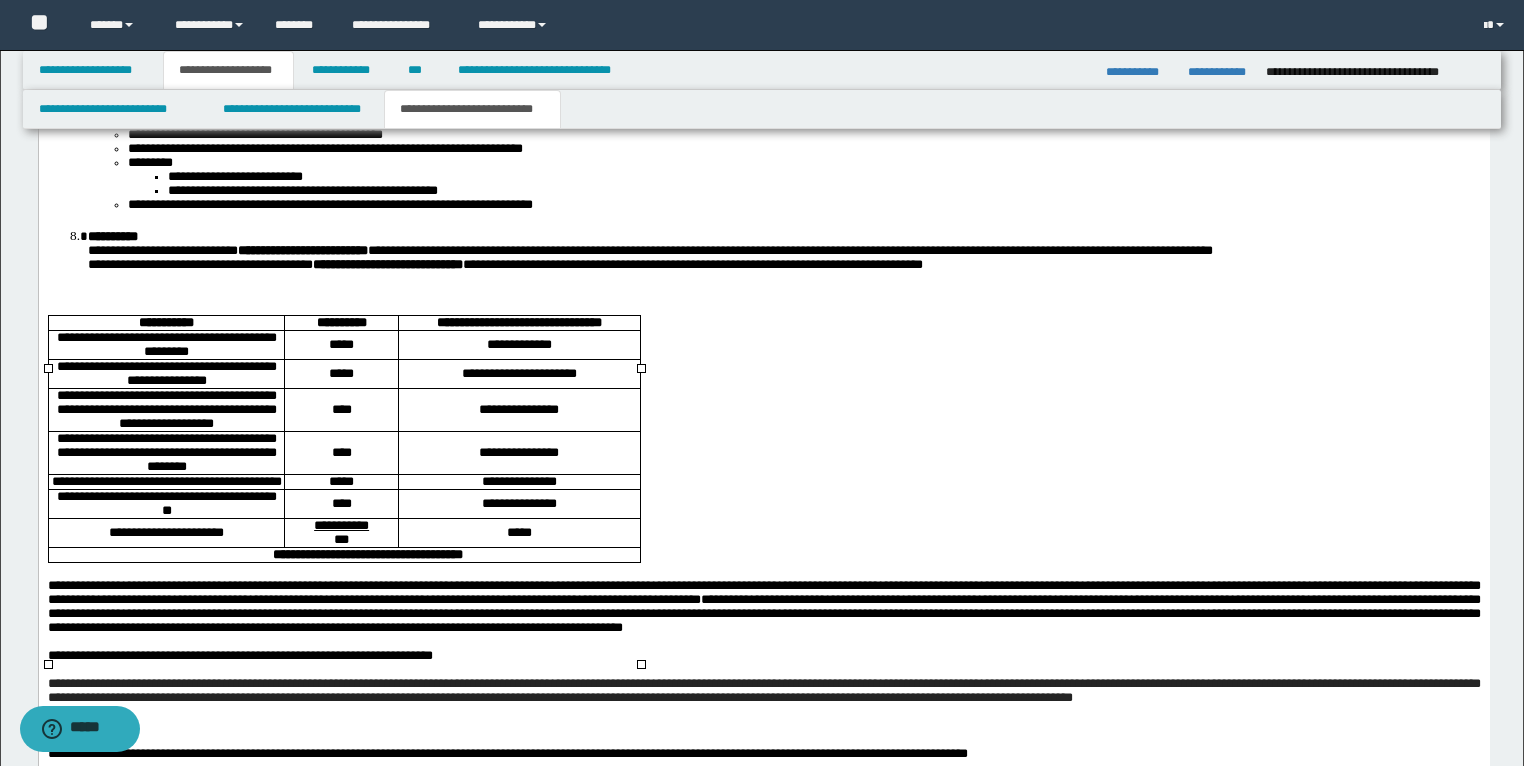 click on "**********" at bounding box center (165, 345) 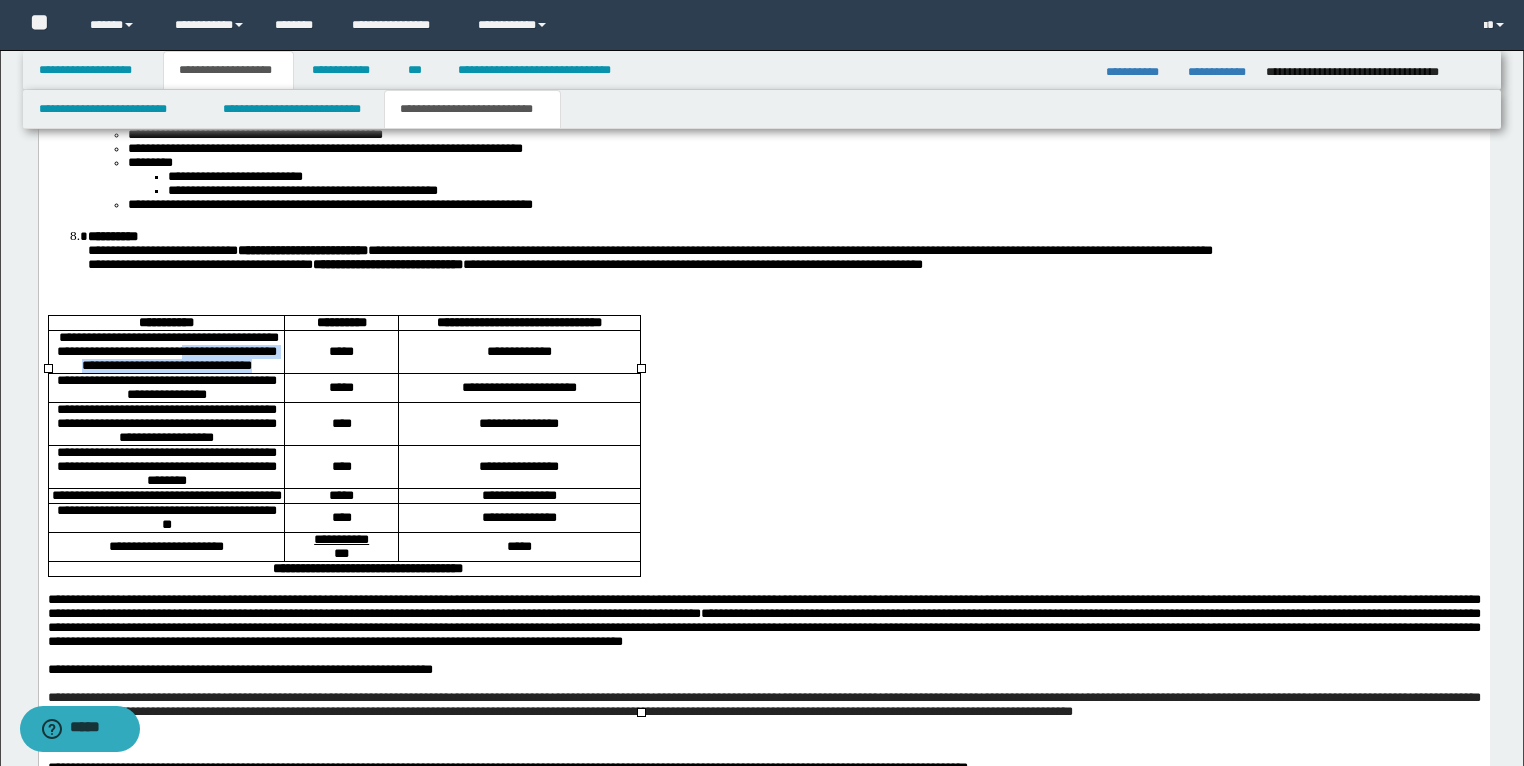 drag, startPoint x: 167, startPoint y: 423, endPoint x: 215, endPoint y: 457, distance: 58.821766 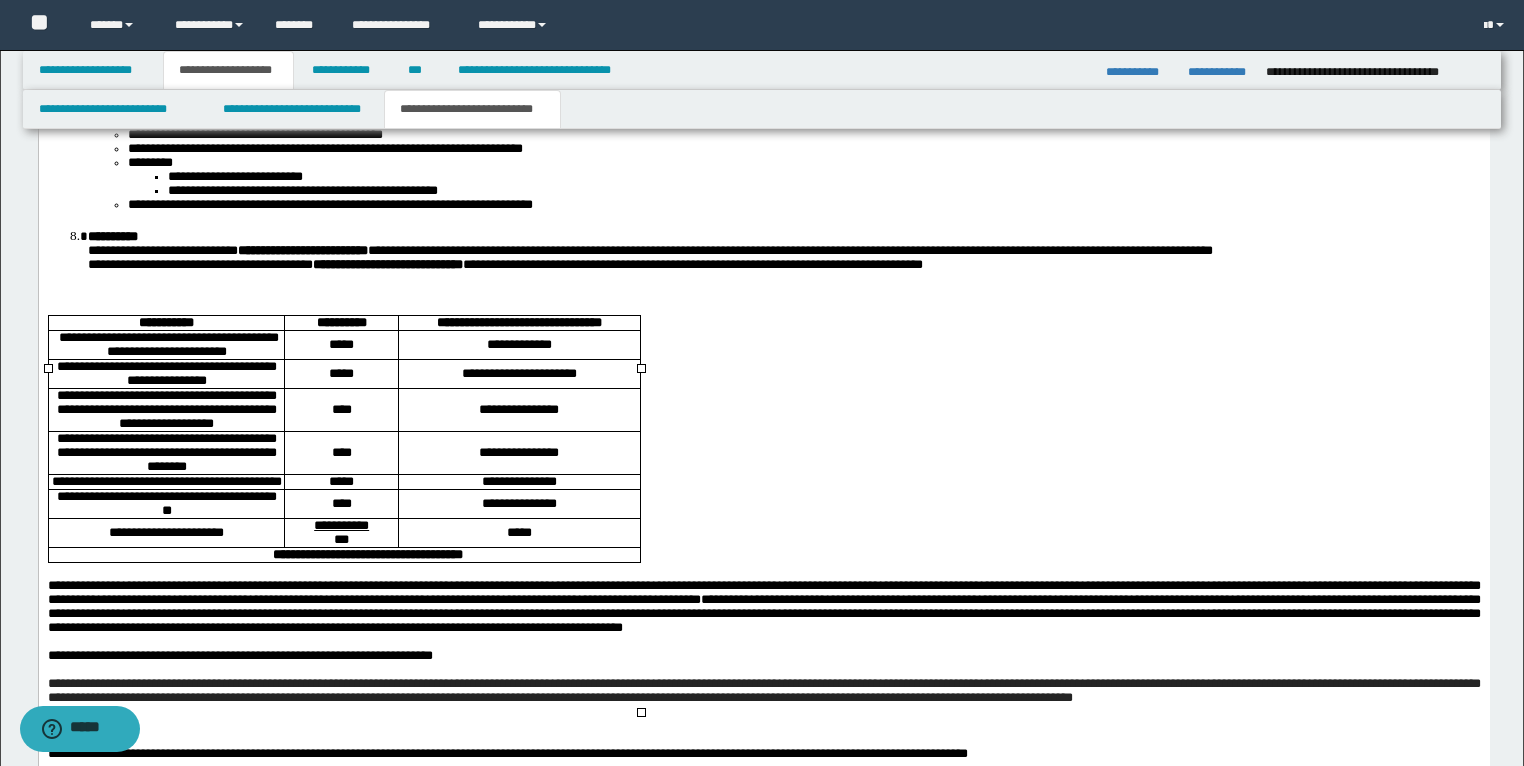 click on "**********" at bounding box center (518, 345) 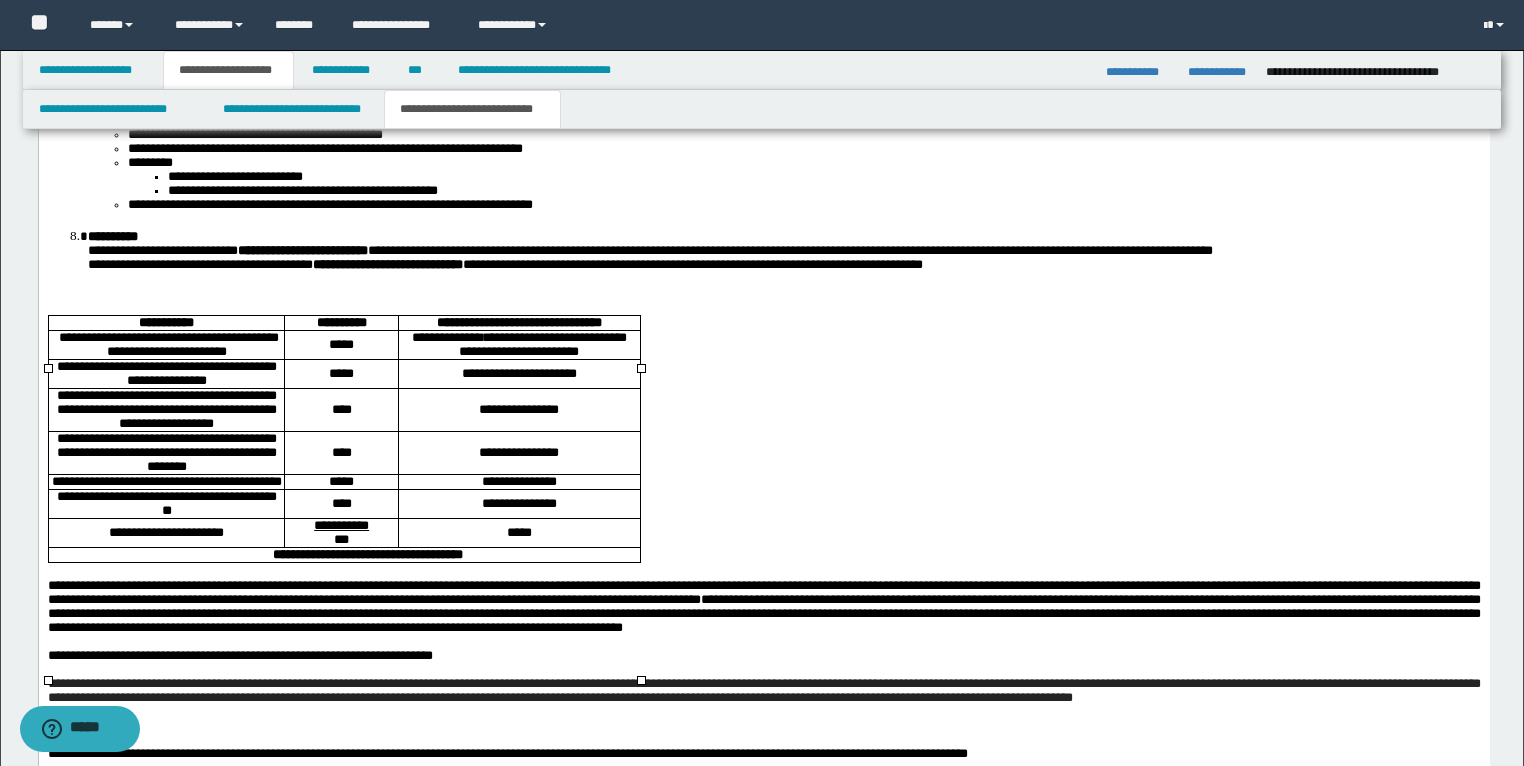 click on "**********" at bounding box center [165, 374] 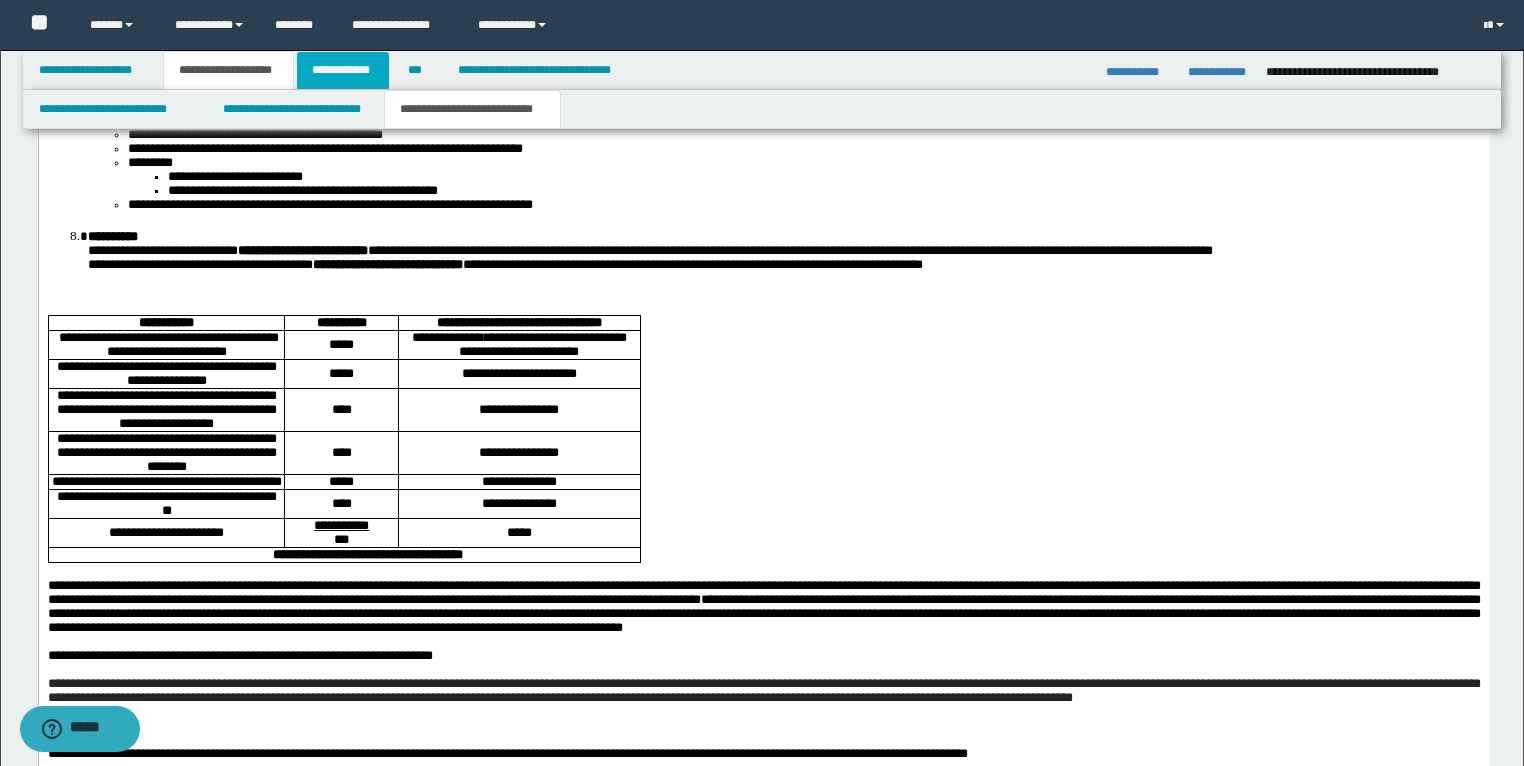 click on "**********" at bounding box center [343, 70] 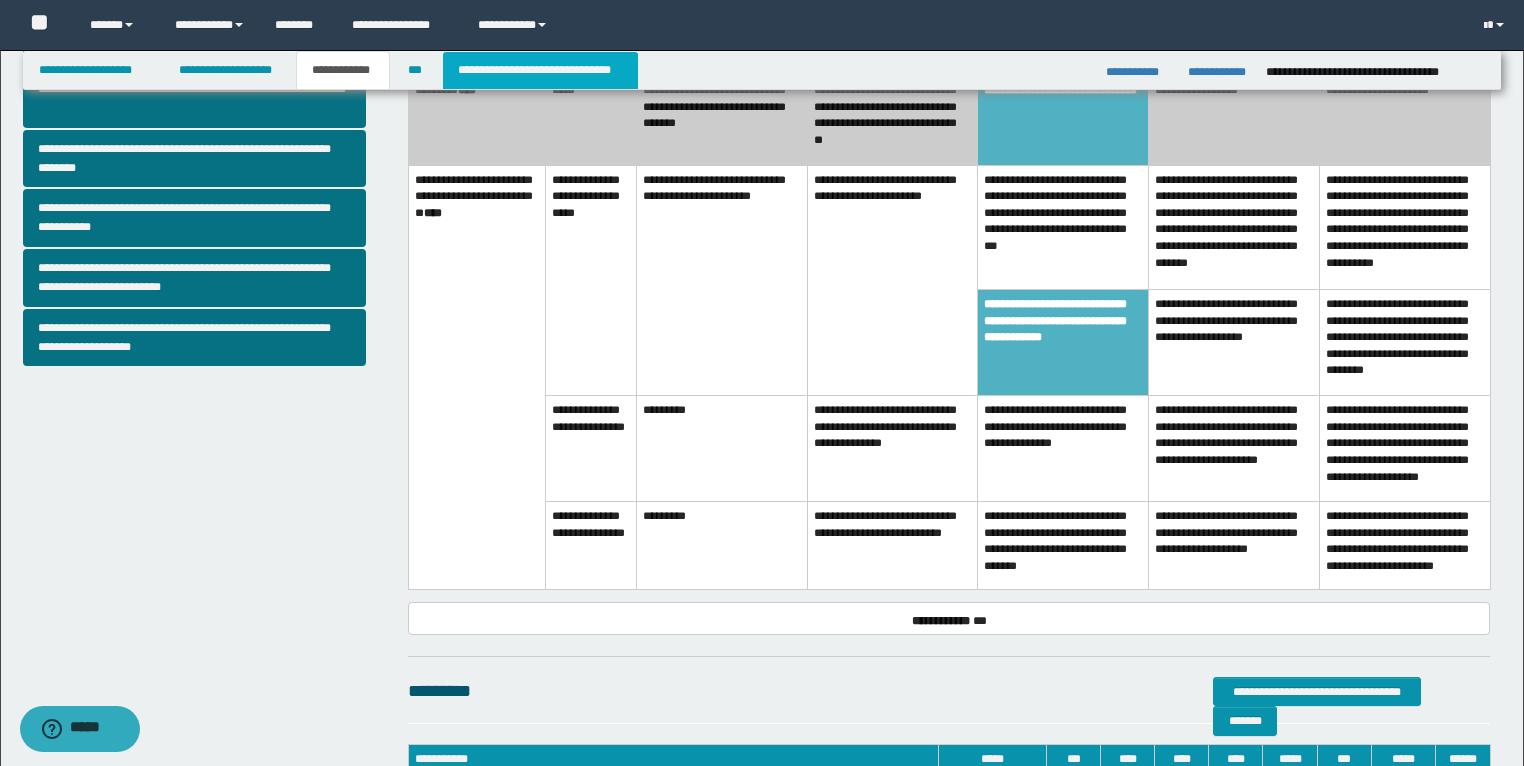 scroll, scrollTop: 635, scrollLeft: 0, axis: vertical 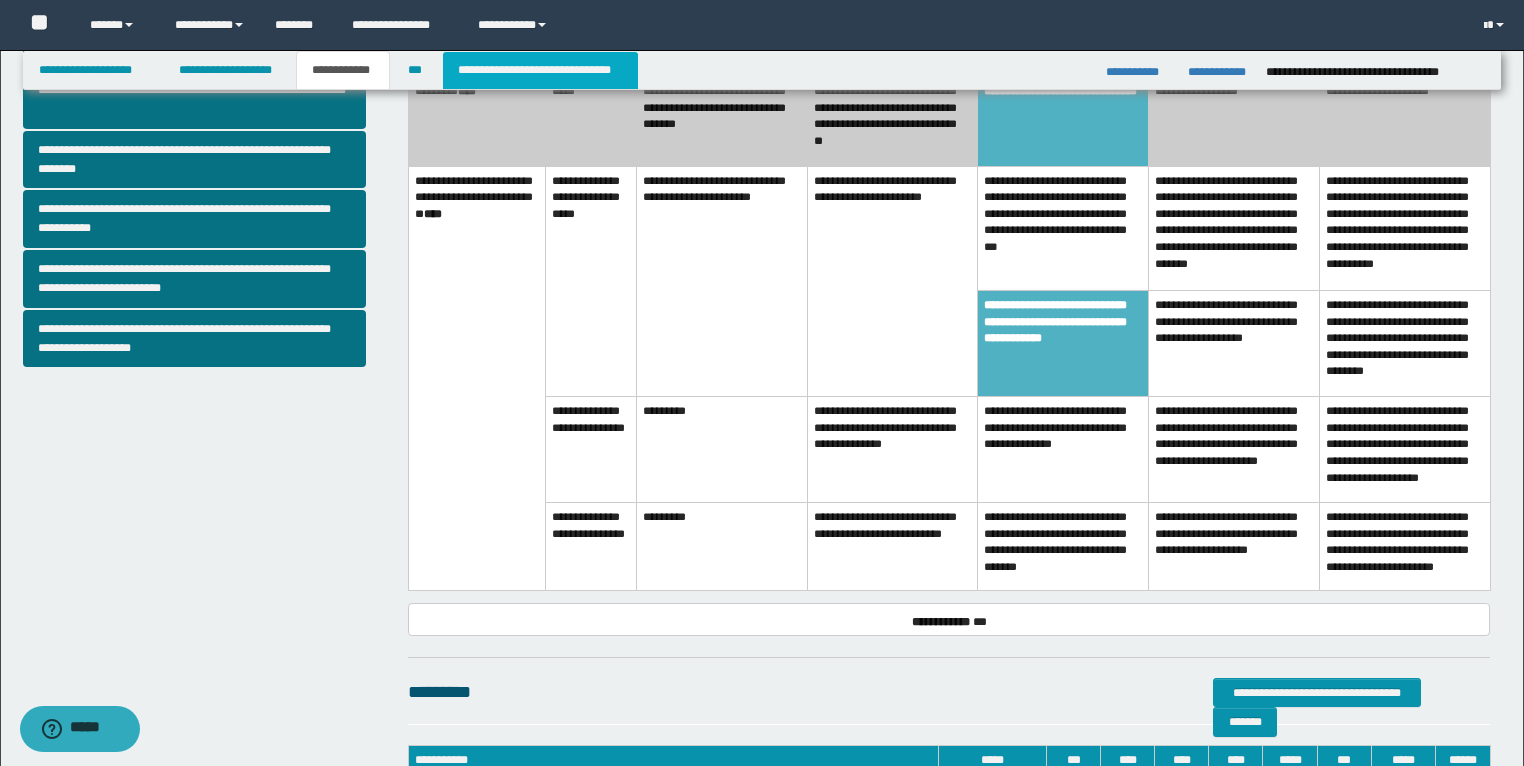 click on "**********" at bounding box center (540, 70) 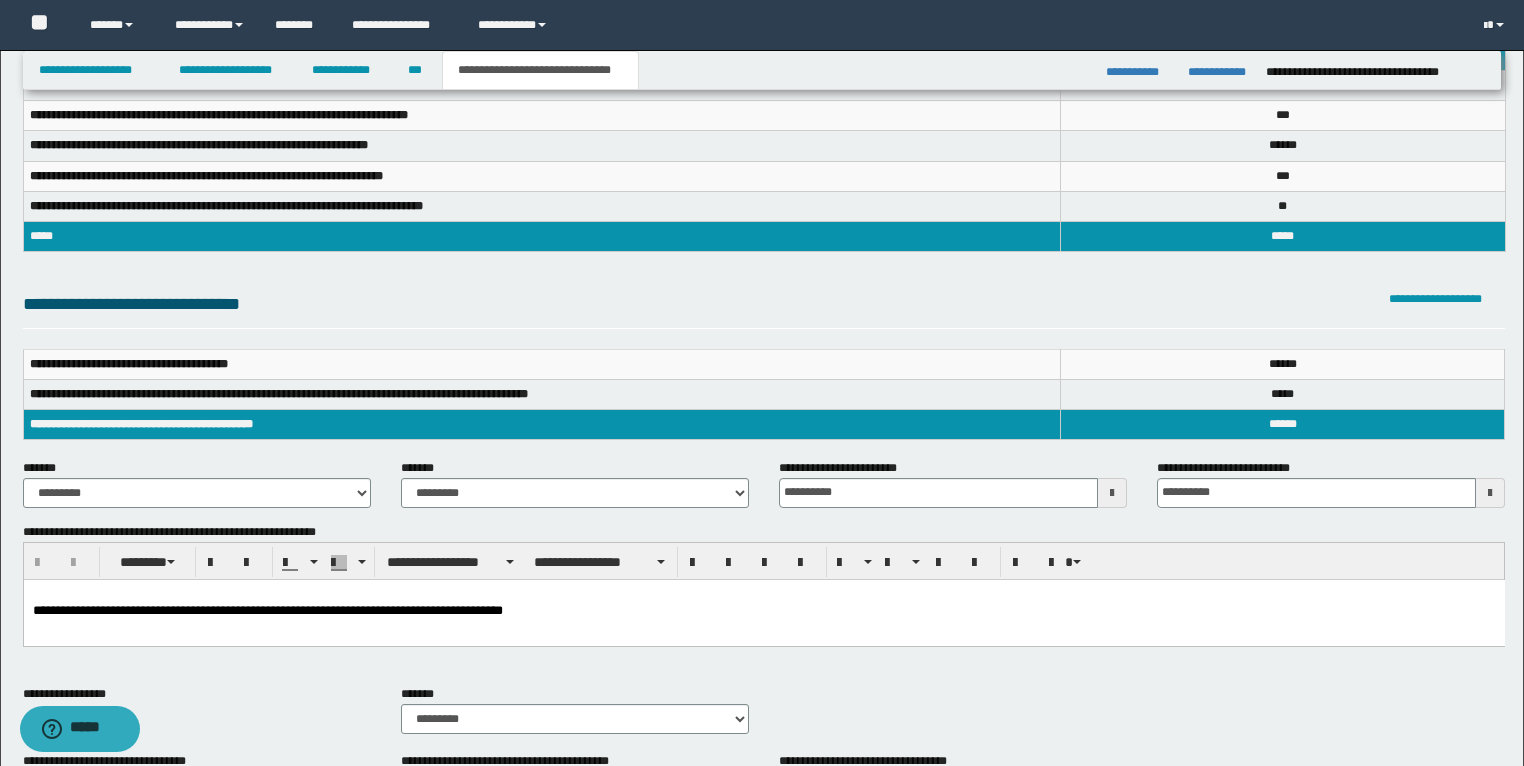 scroll, scrollTop: 75, scrollLeft: 0, axis: vertical 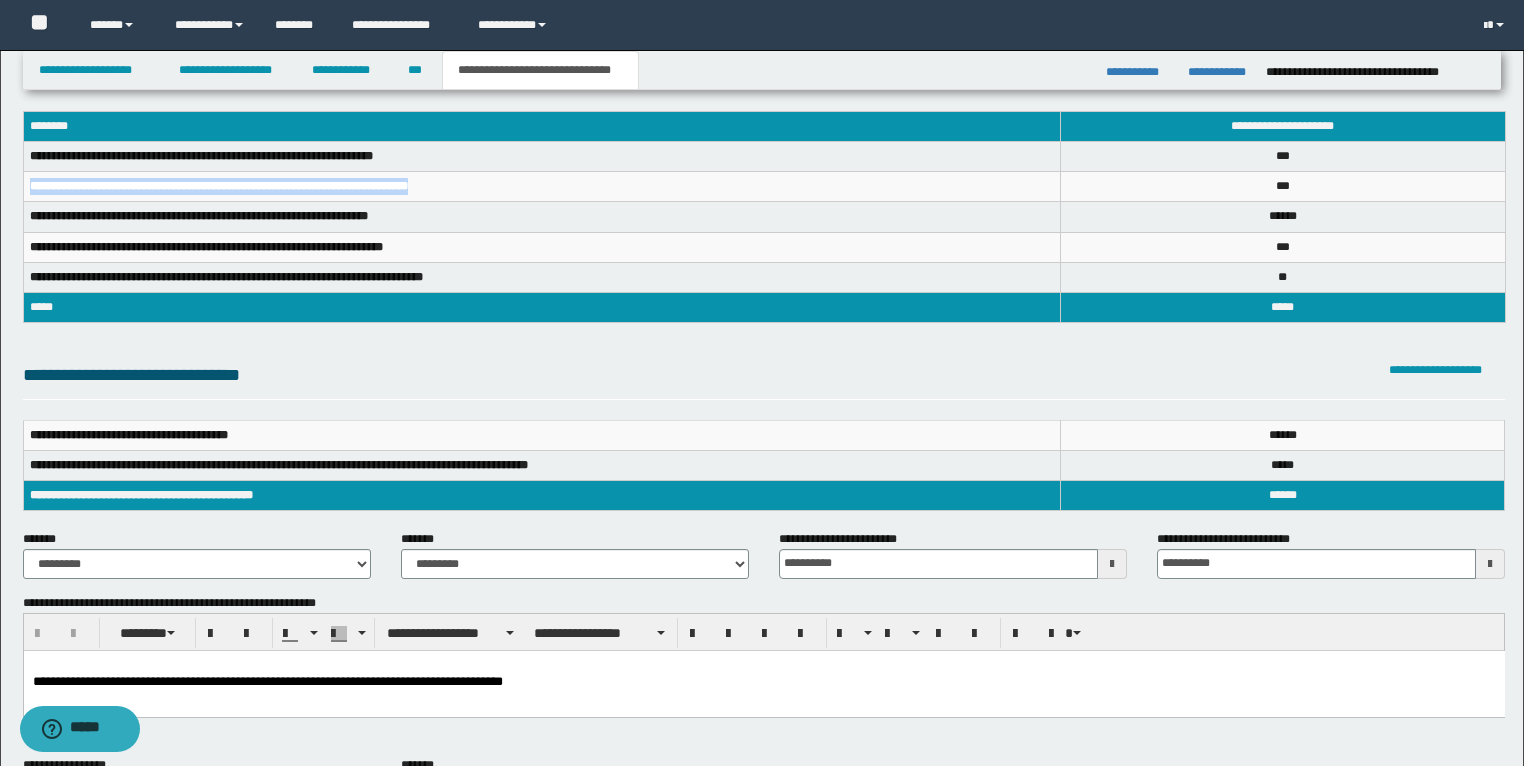 drag, startPoint x: 425, startPoint y: 186, endPoint x: 30, endPoint y: 195, distance: 395.1025 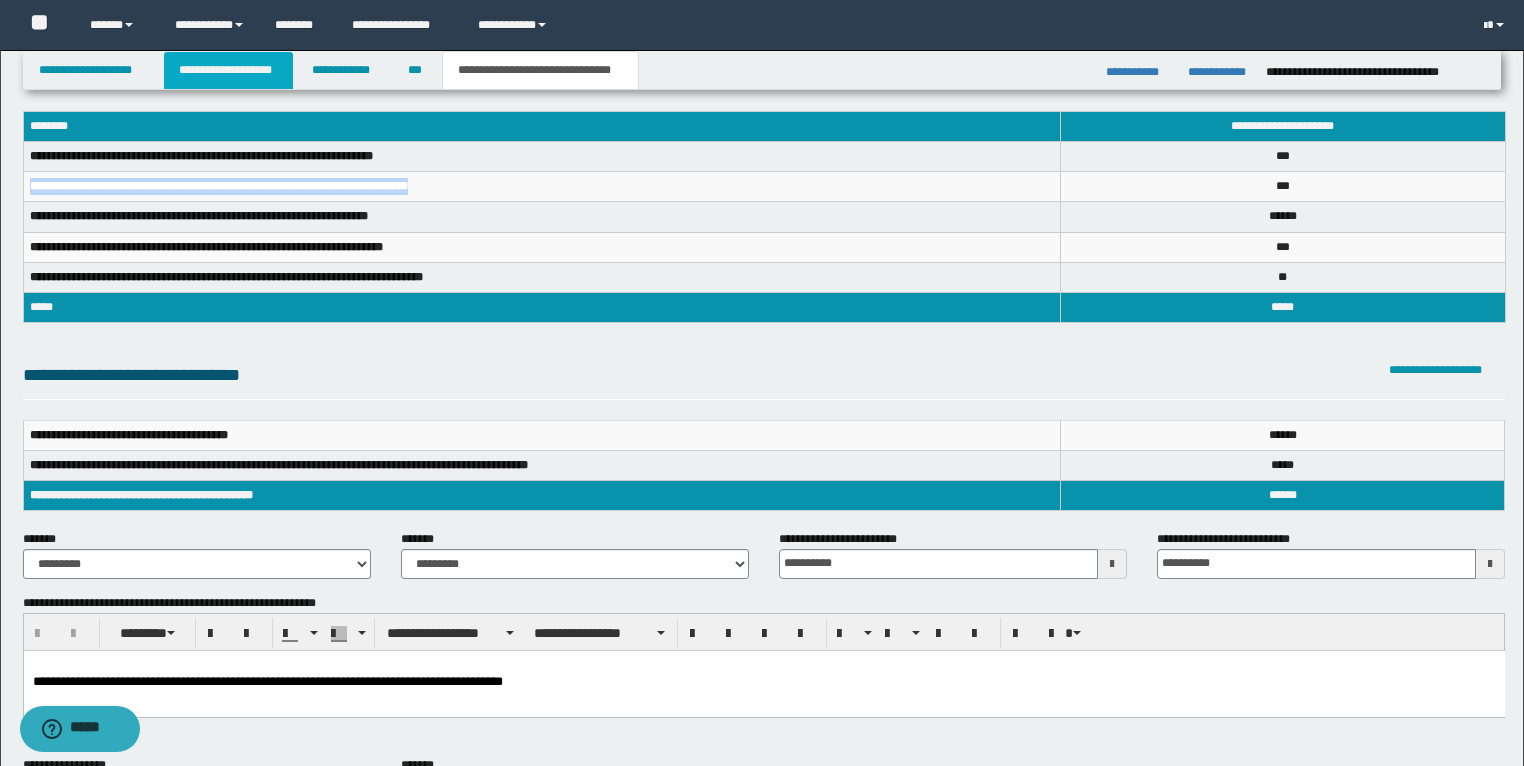 click on "**********" at bounding box center [228, 70] 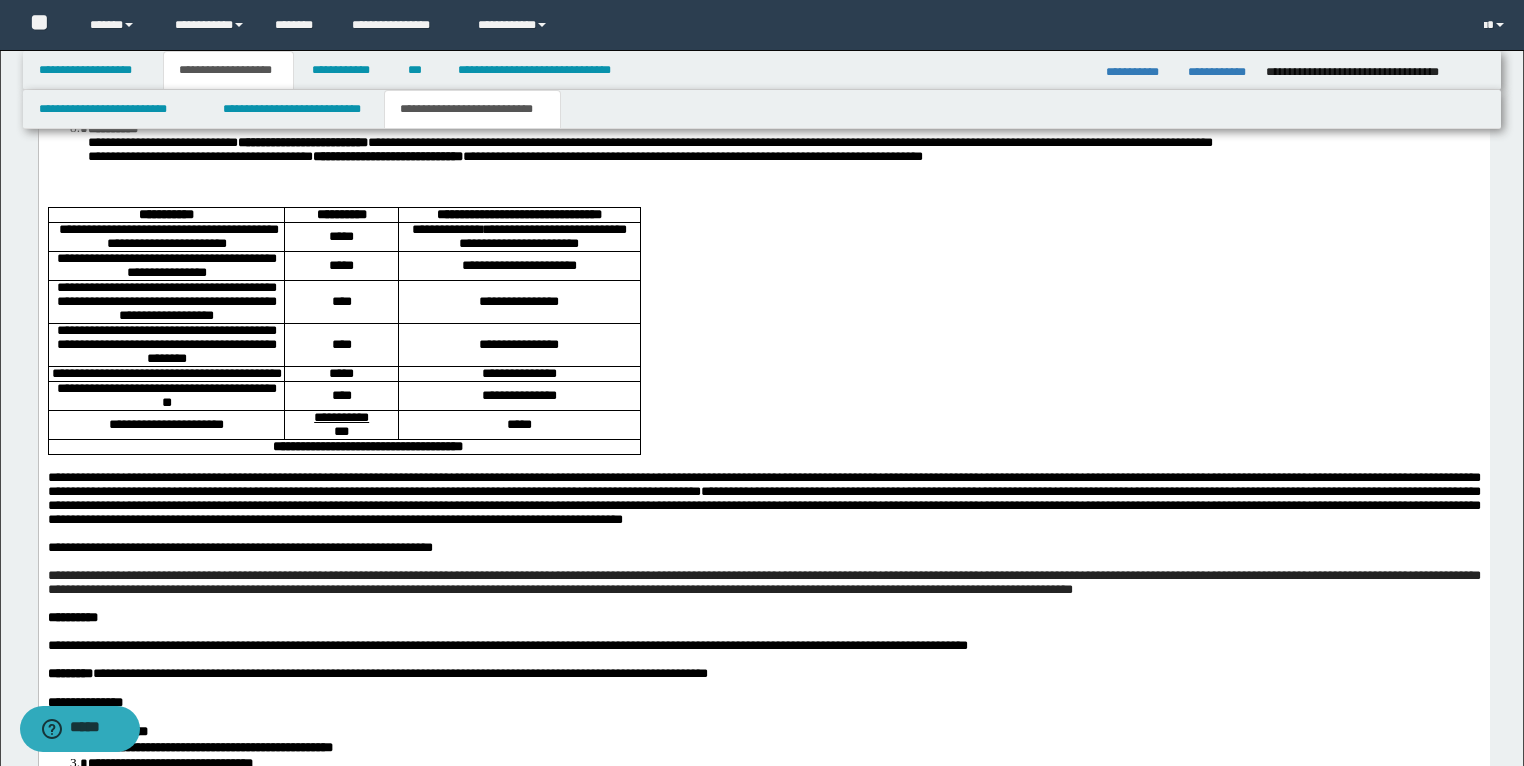 scroll, scrollTop: 3066, scrollLeft: 0, axis: vertical 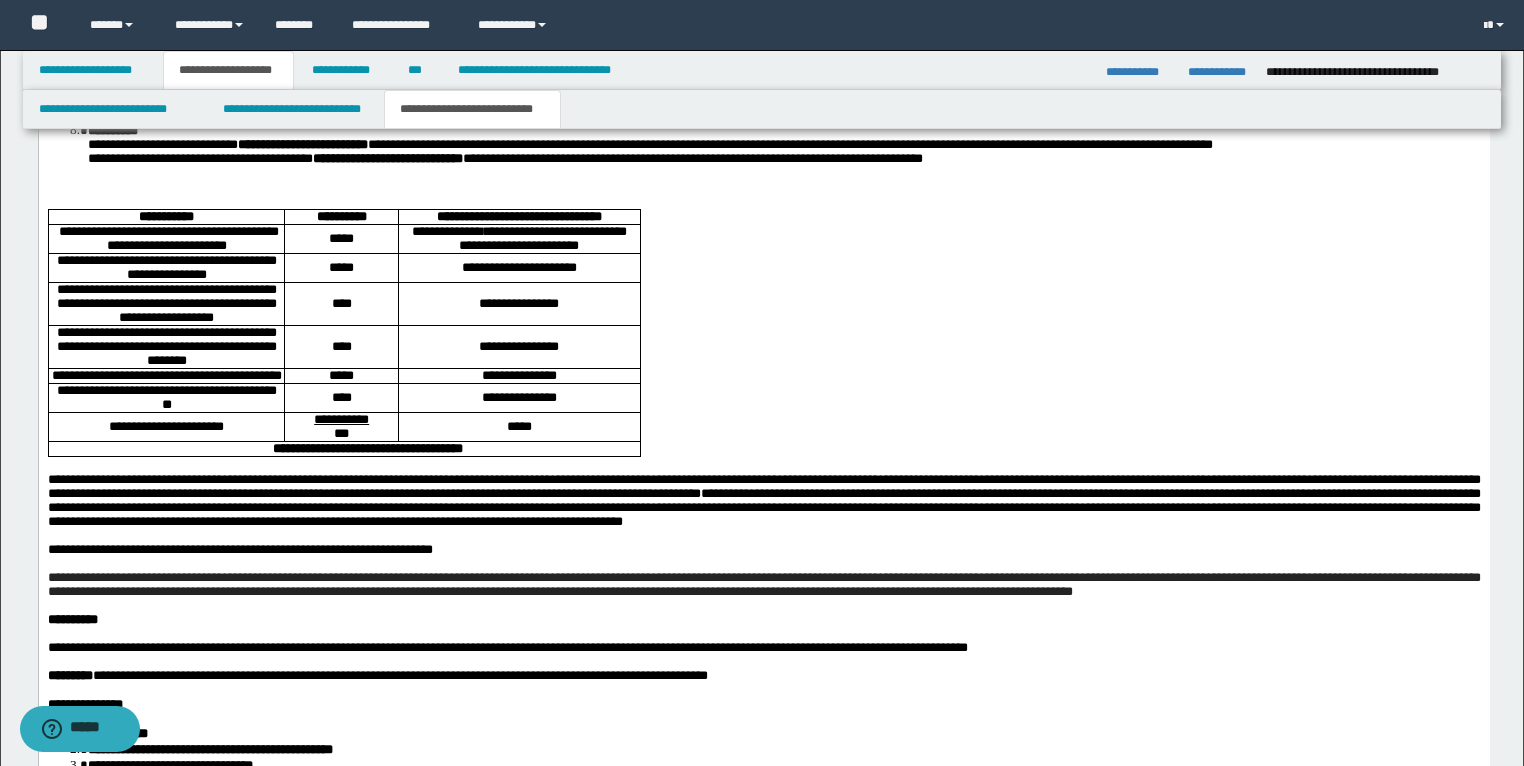 click on "**********" at bounding box center (166, 267) 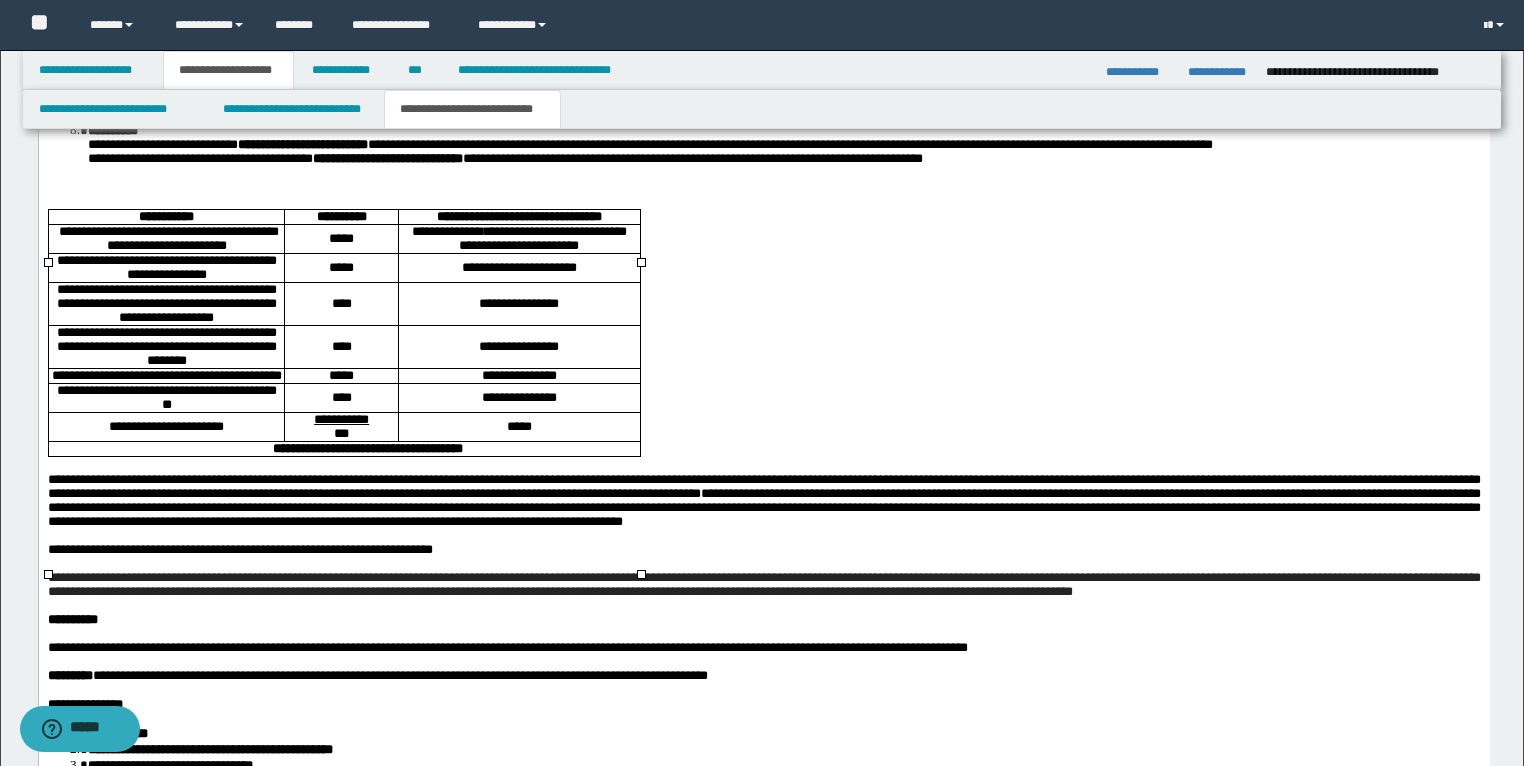 click on "**********" at bounding box center (166, 267) 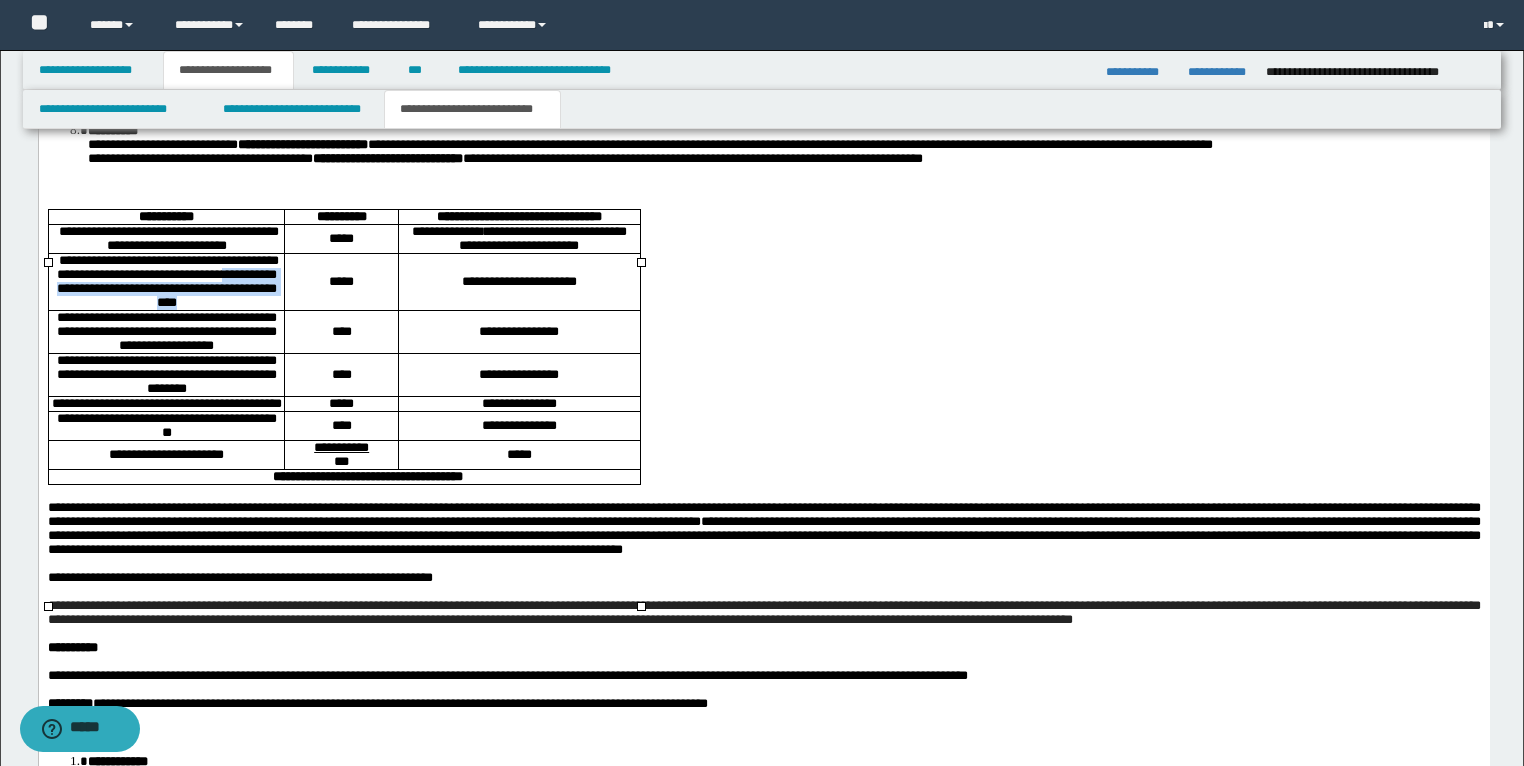 drag, startPoint x: 120, startPoint y: 367, endPoint x: 272, endPoint y: 390, distance: 153.73029 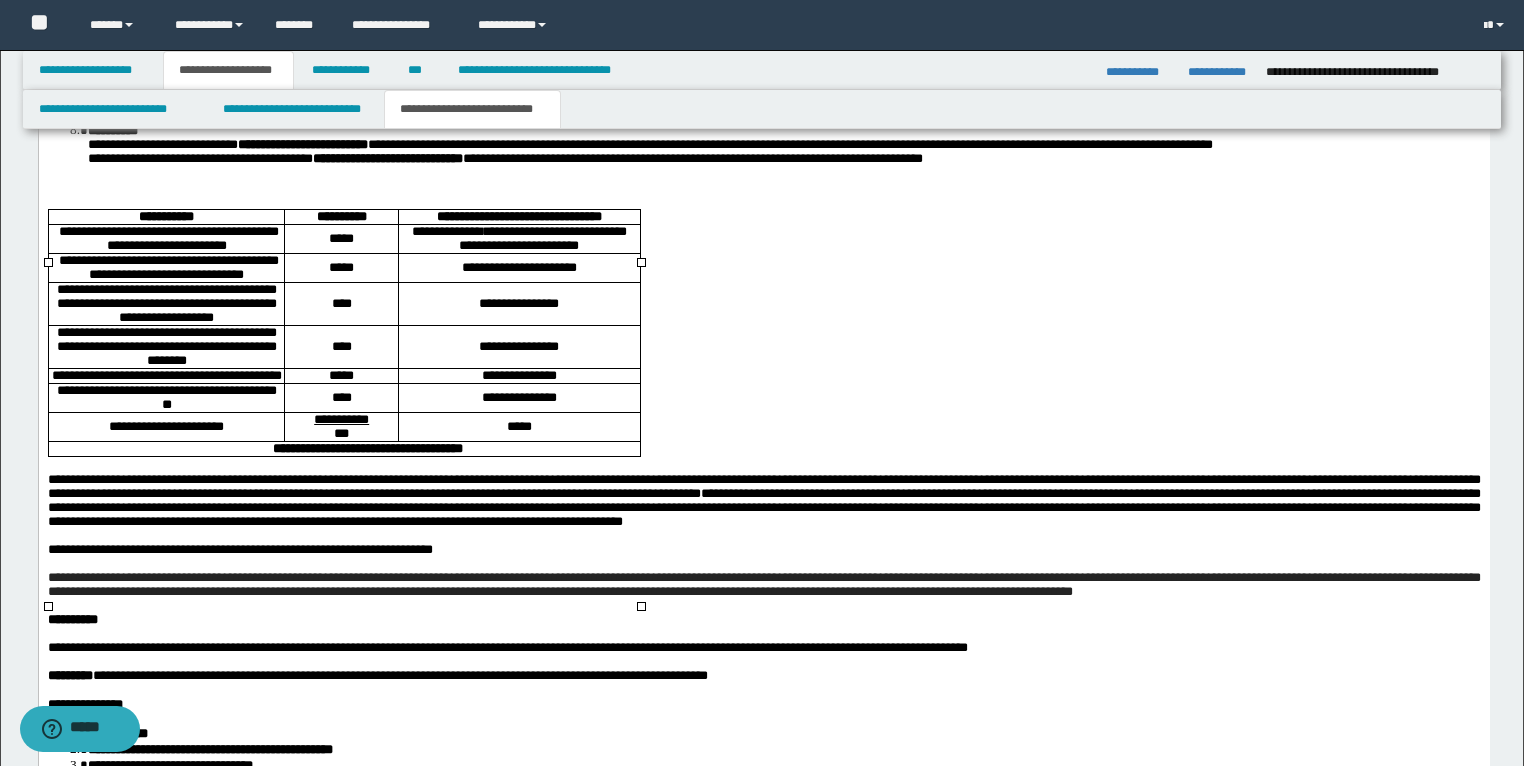 click on "**********" at bounding box center (518, 268) 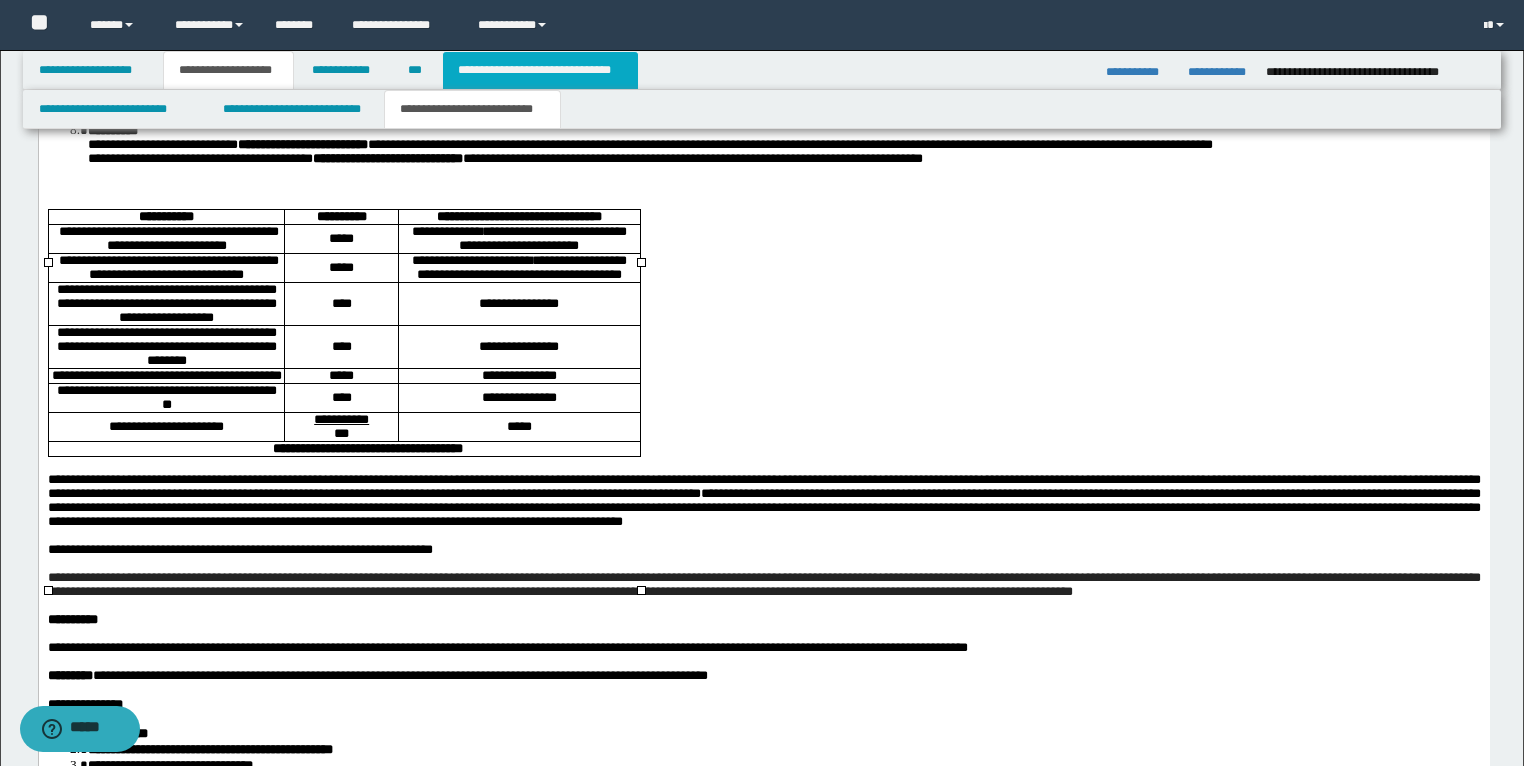 click on "**********" at bounding box center (540, 70) 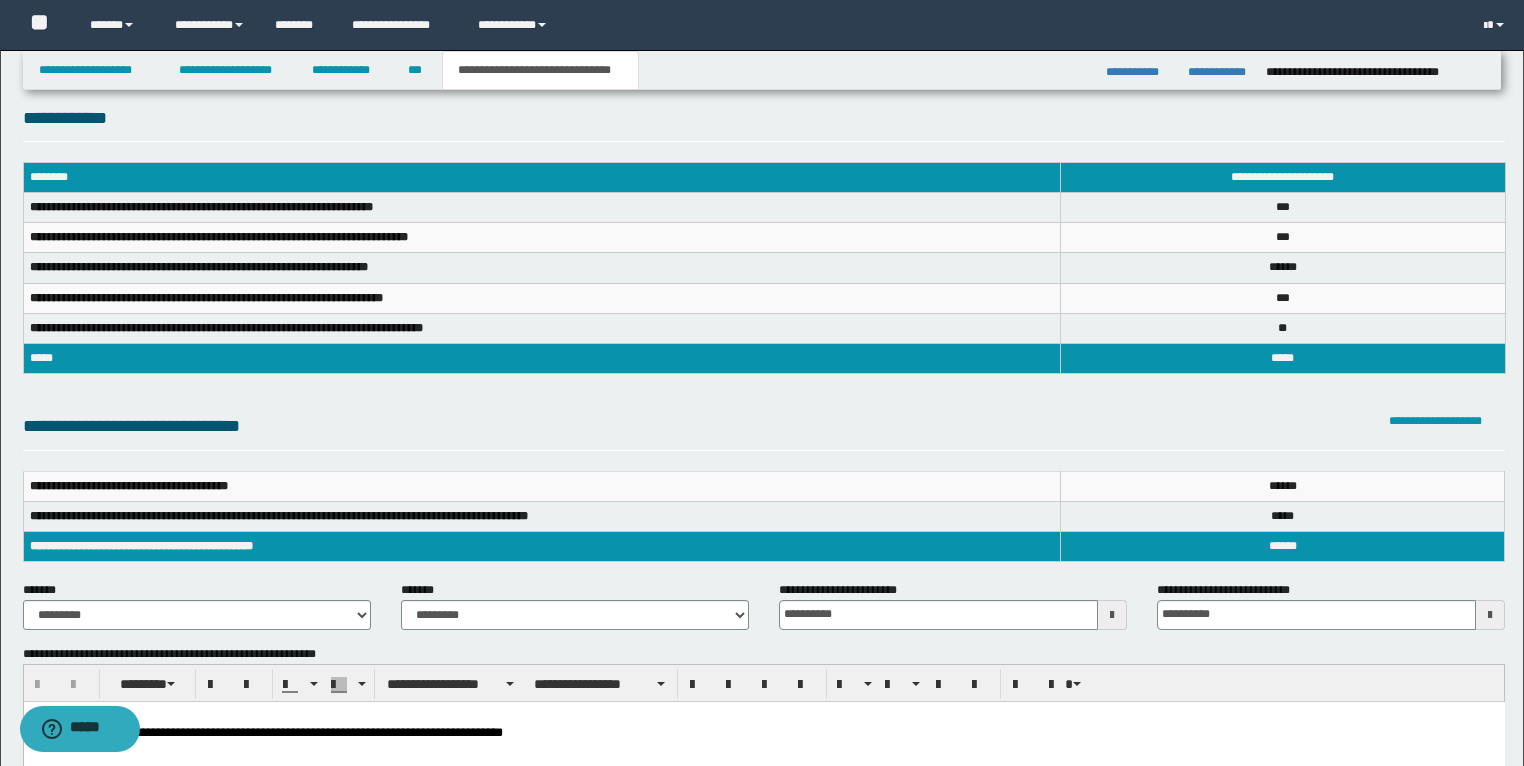 scroll, scrollTop: 0, scrollLeft: 0, axis: both 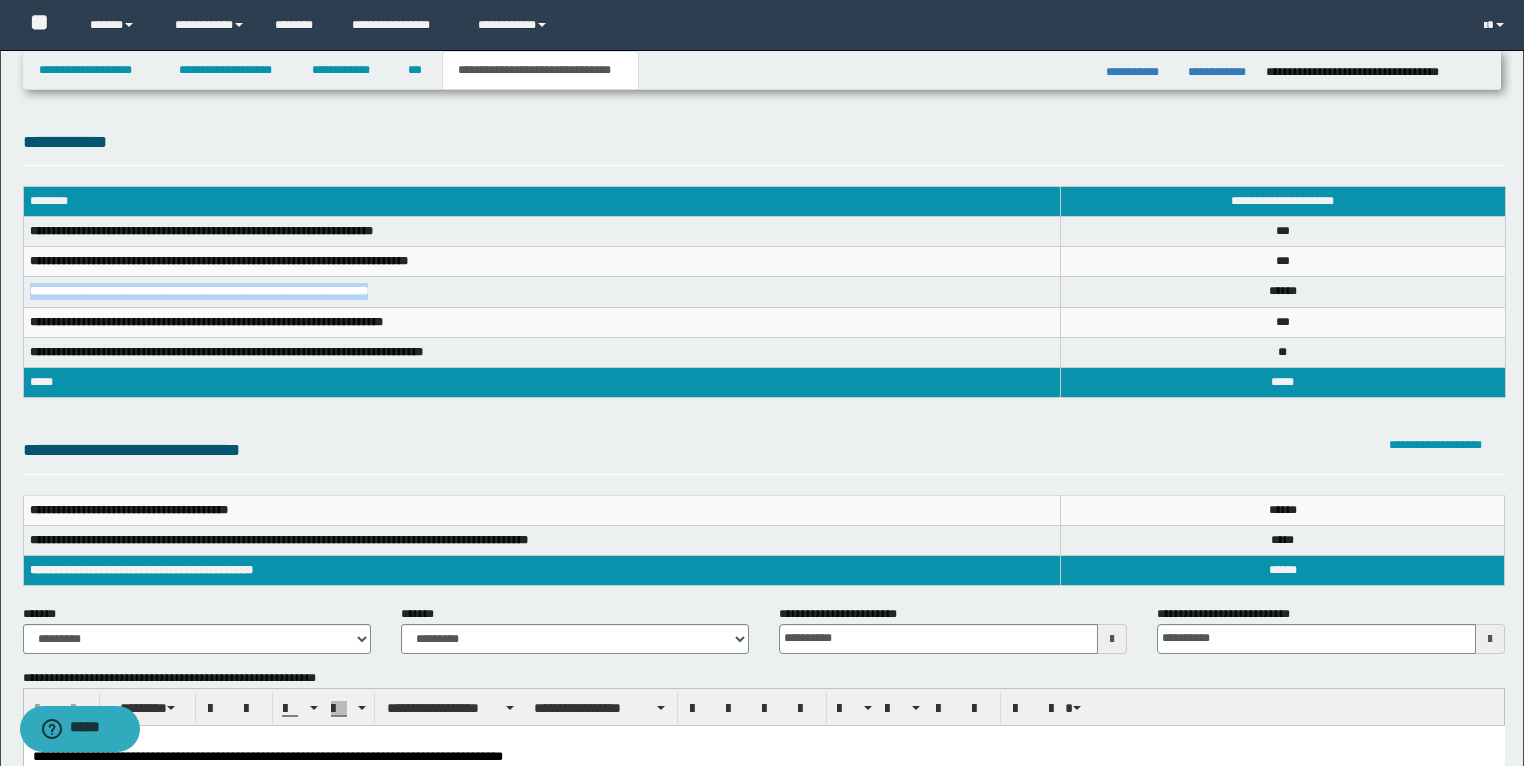 drag, startPoint x: 408, startPoint y: 290, endPoint x: 32, endPoint y: 290, distance: 376 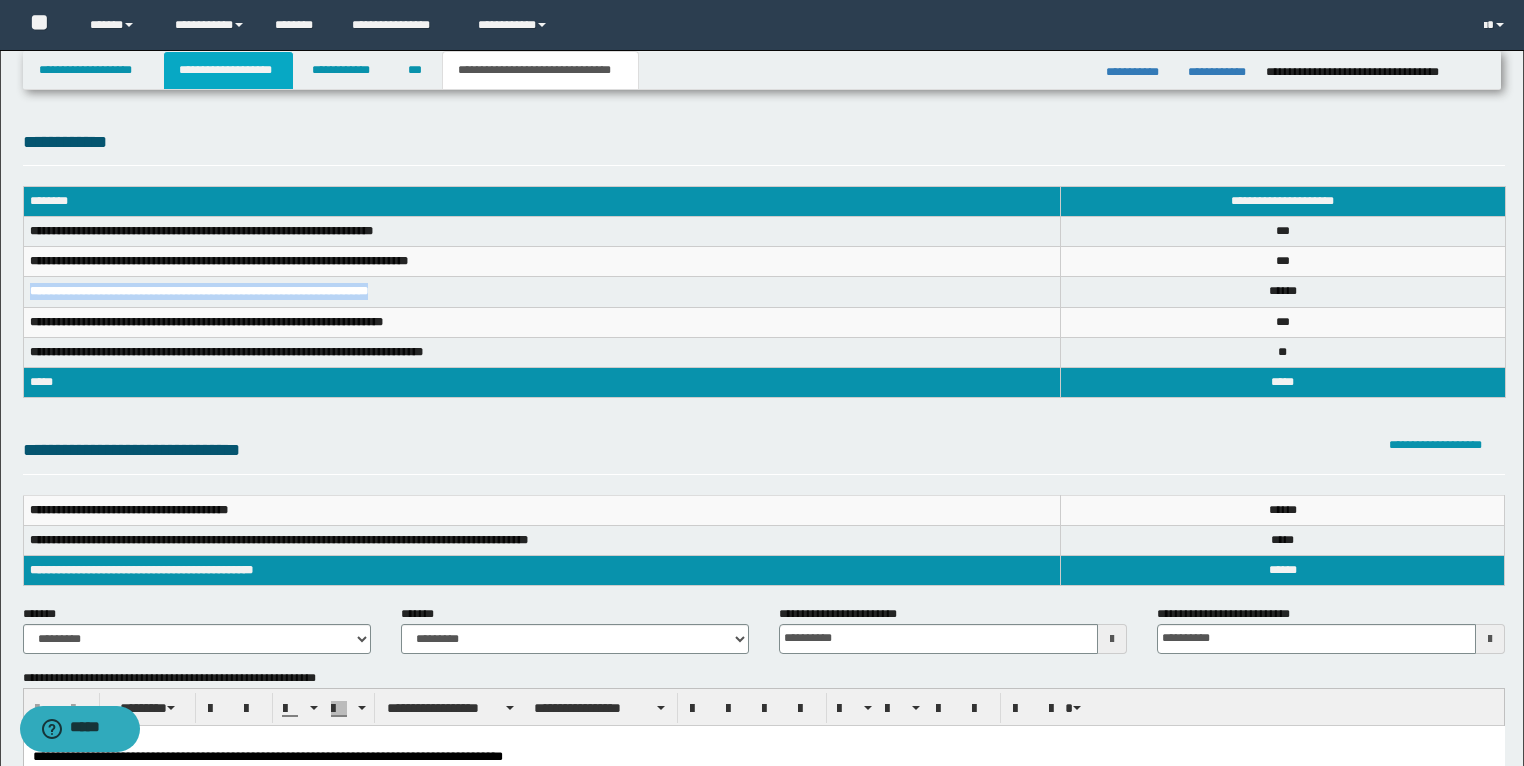 click on "**********" at bounding box center [228, 70] 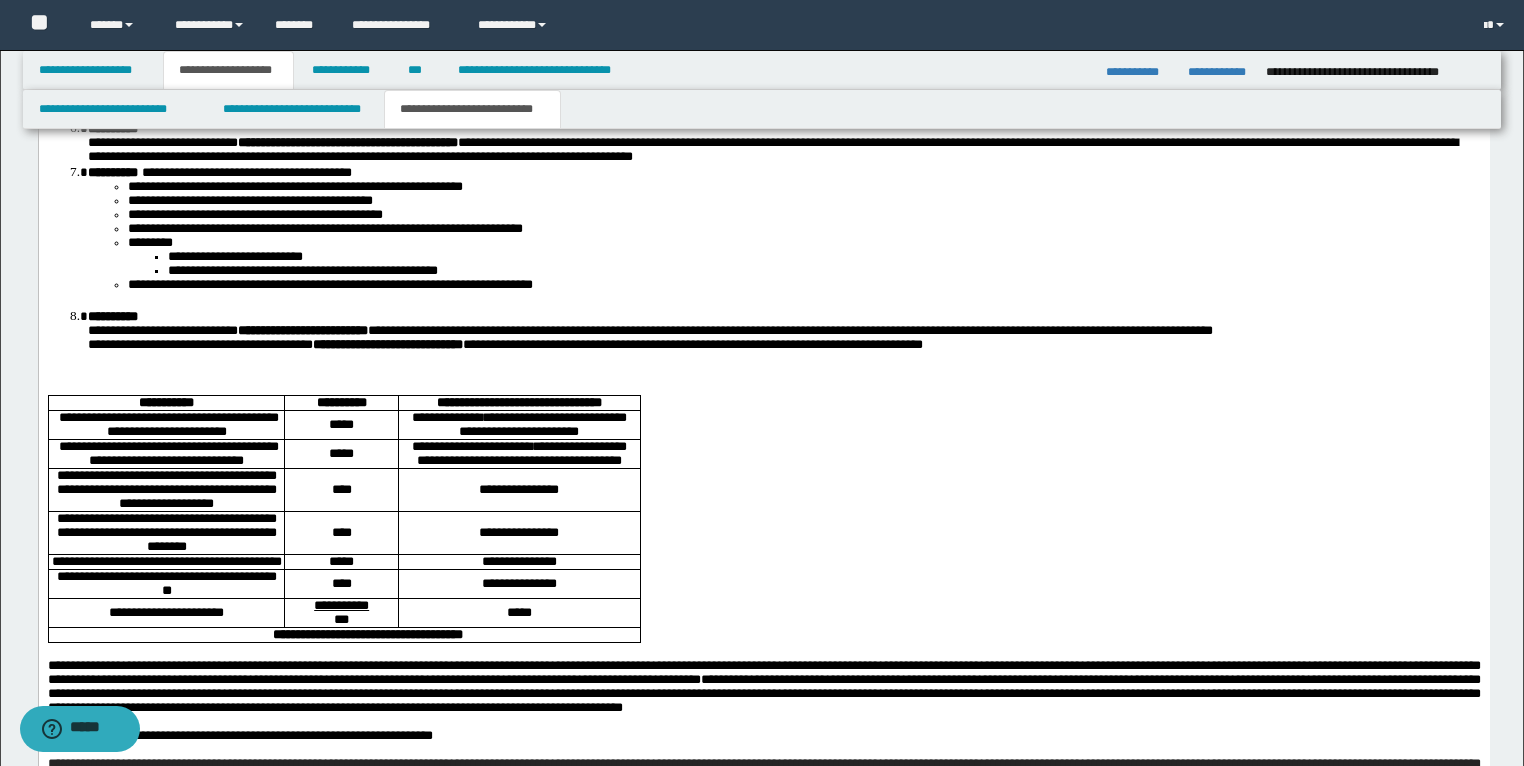 scroll, scrollTop: 3040, scrollLeft: 0, axis: vertical 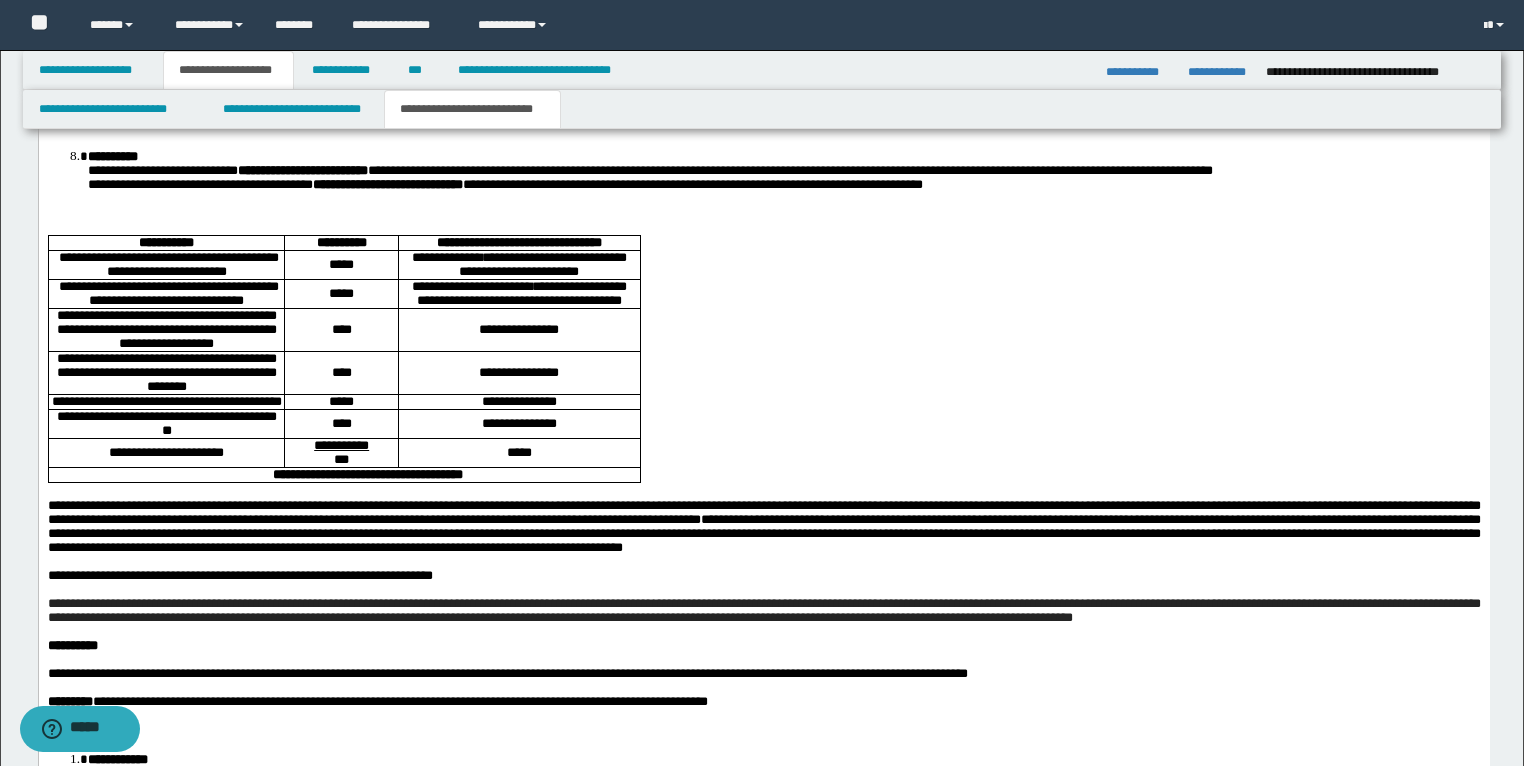 click on "**********" at bounding box center (166, 329) 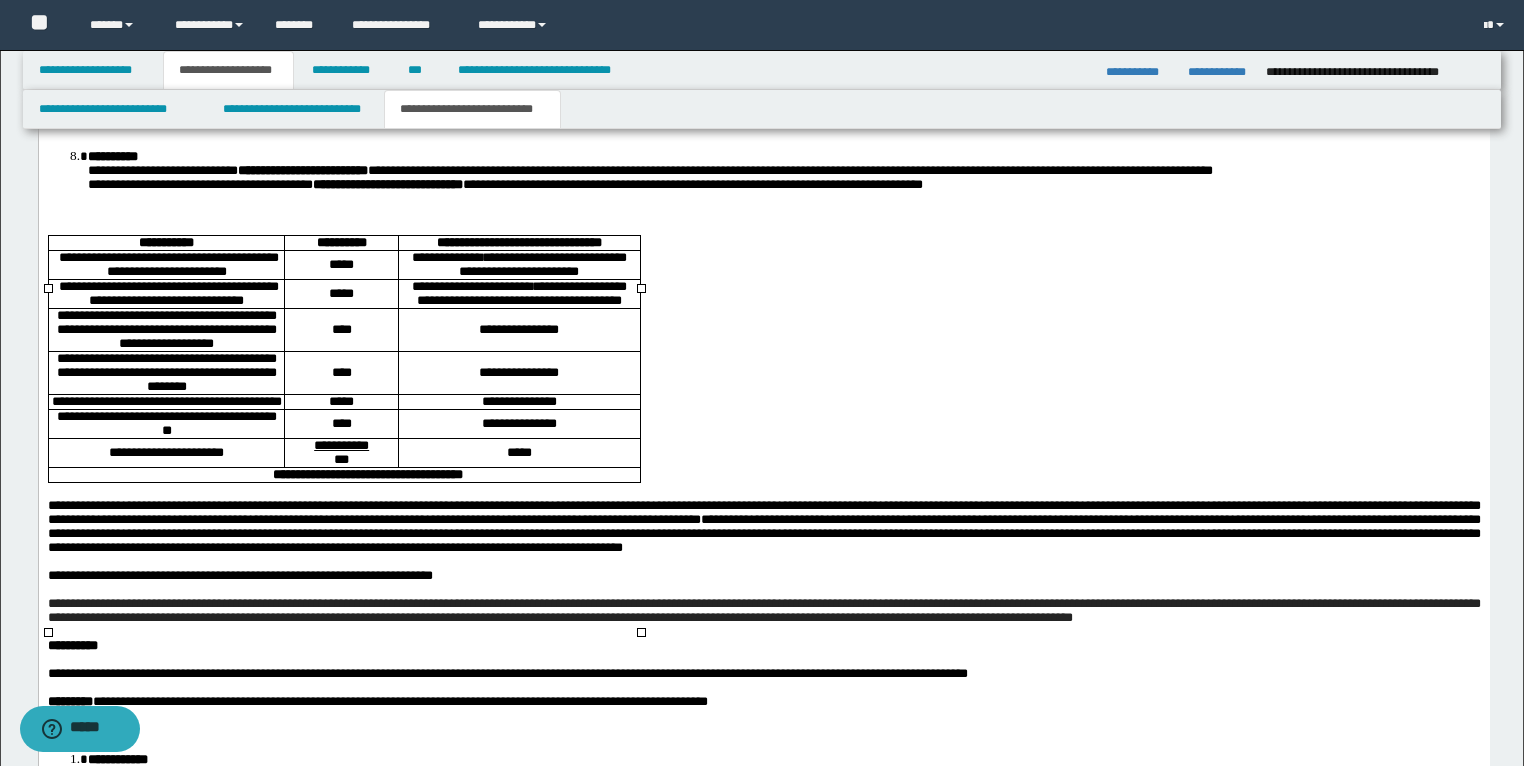 click on "**********" at bounding box center (166, 329) 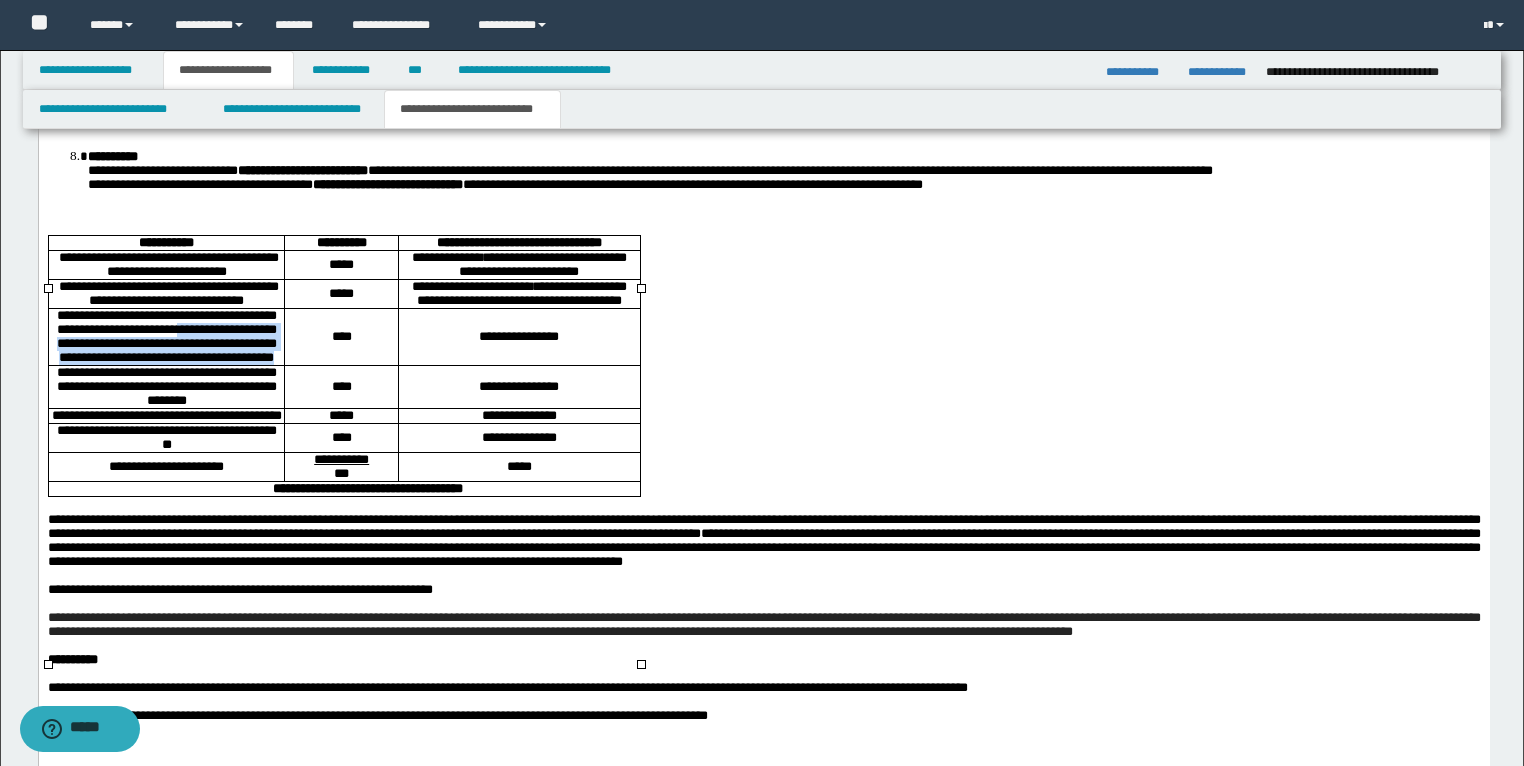 drag, startPoint x: 153, startPoint y: 444, endPoint x: 235, endPoint y: 493, distance: 95.524864 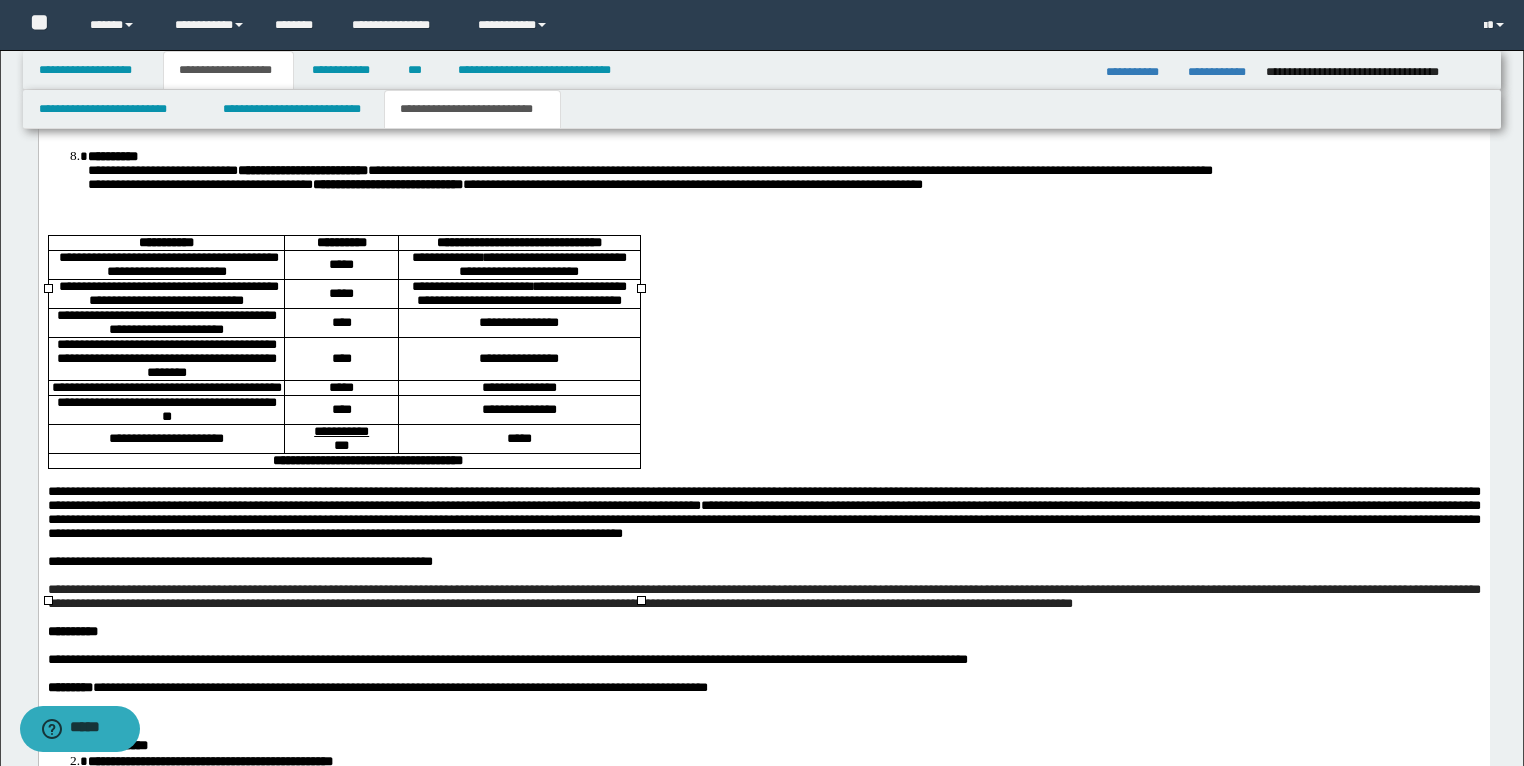 click on "**********" at bounding box center [518, 323] 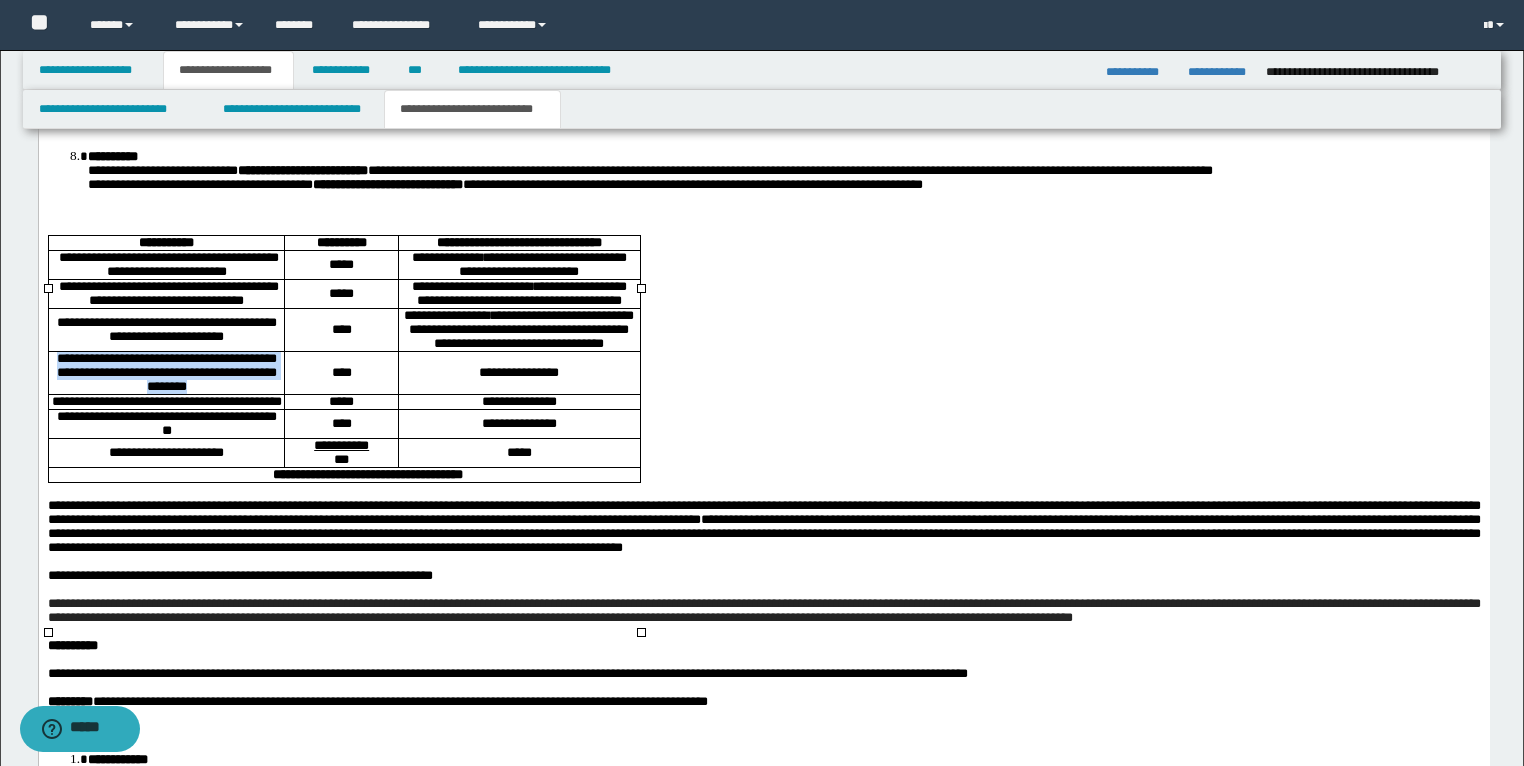 drag, startPoint x: 248, startPoint y: 509, endPoint x: 51, endPoint y: 477, distance: 199.58206 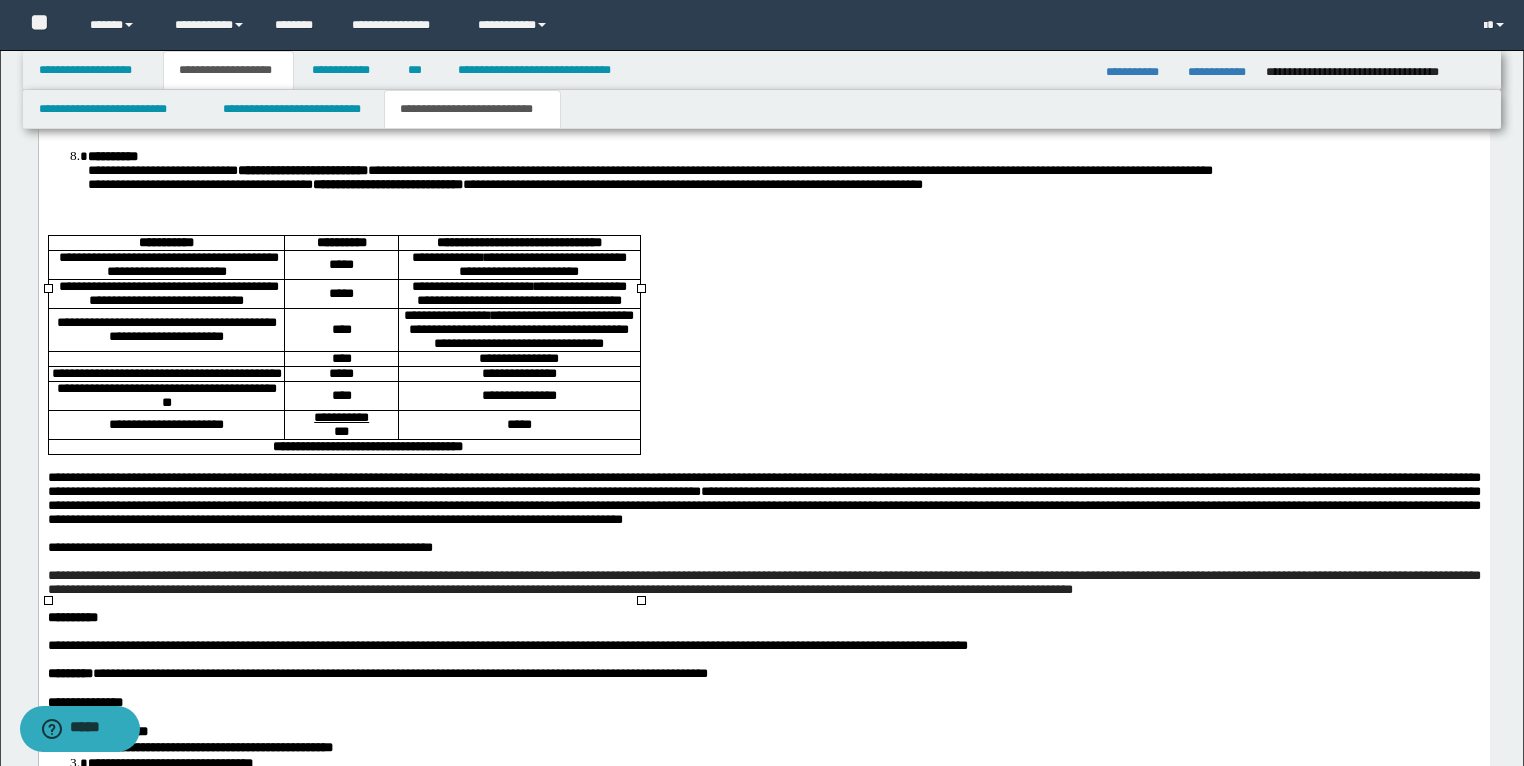 click on "**********" at bounding box center [518, 359] 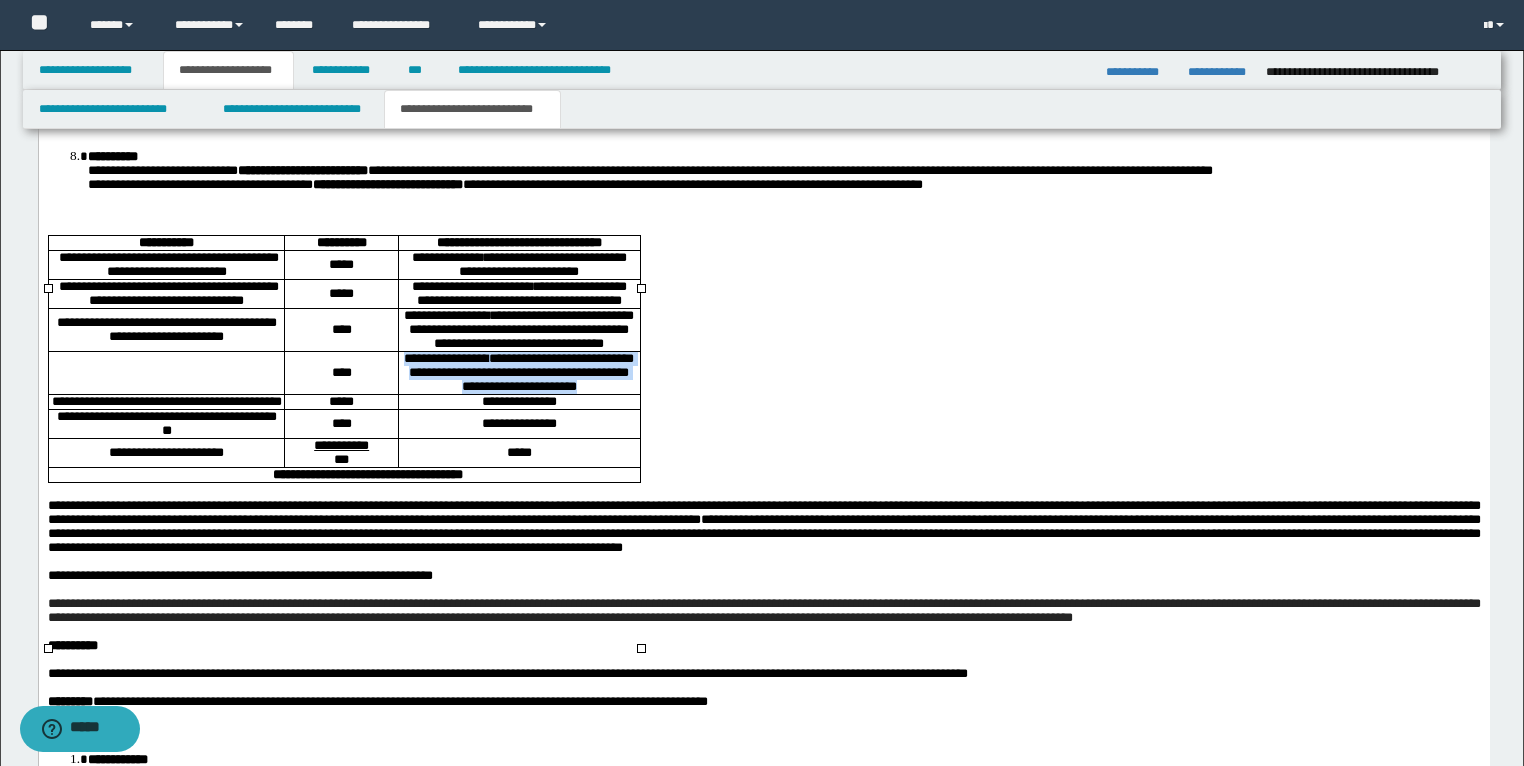 drag, startPoint x: 567, startPoint y: 525, endPoint x: 416, endPoint y: 471, distance: 160.3652 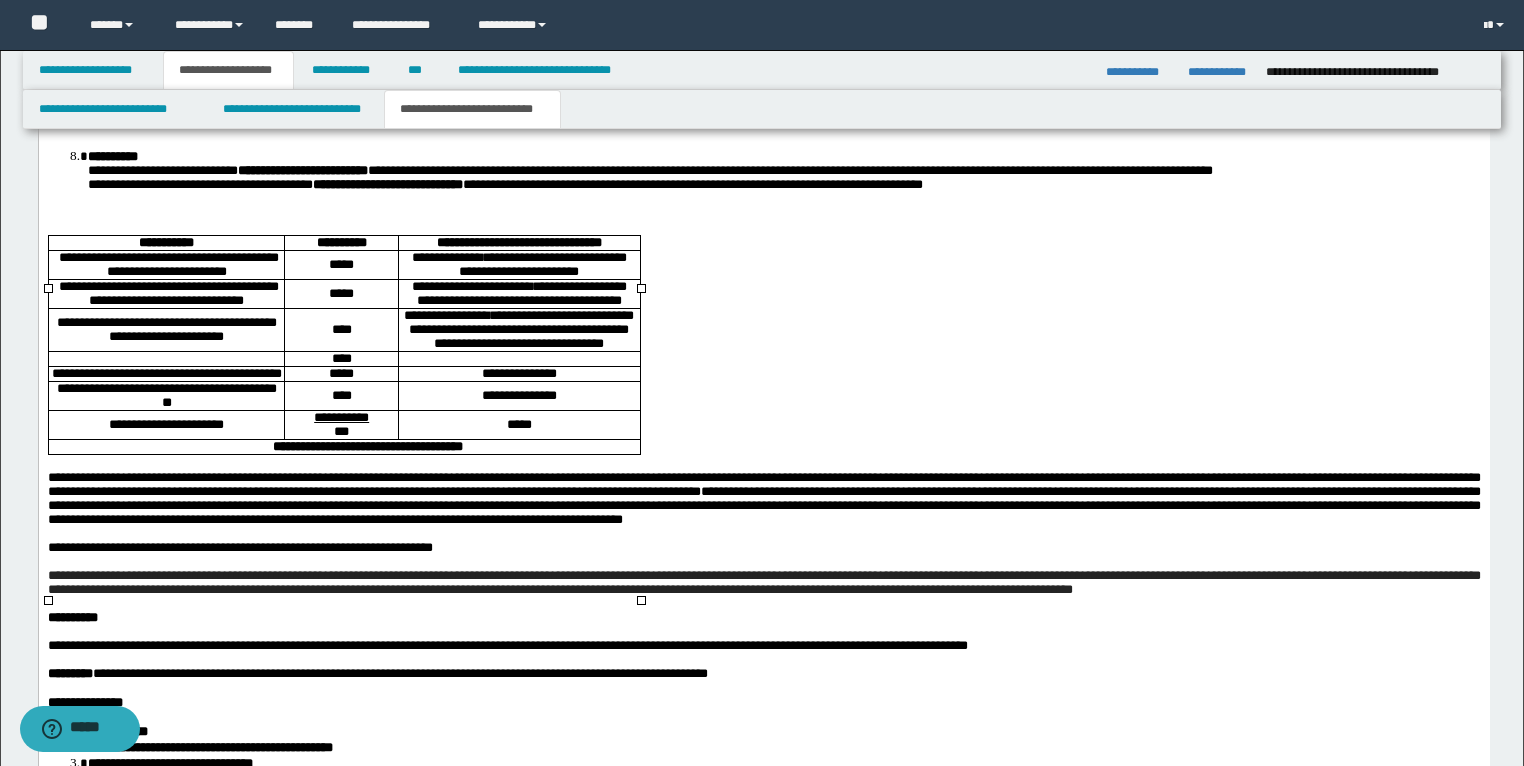 click on "**********" at bounding box center [518, 330] 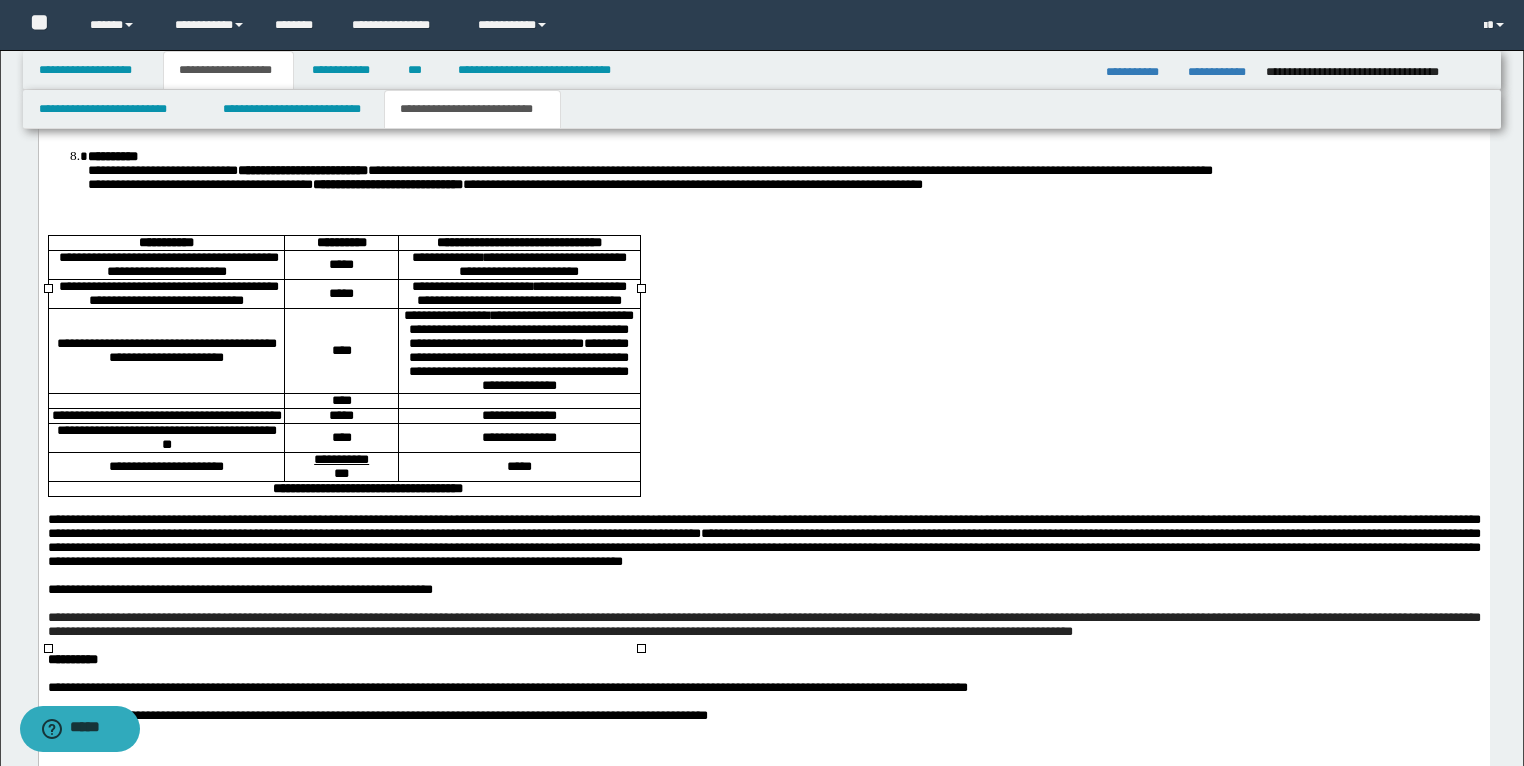 click on "**********" at bounding box center (518, 350) 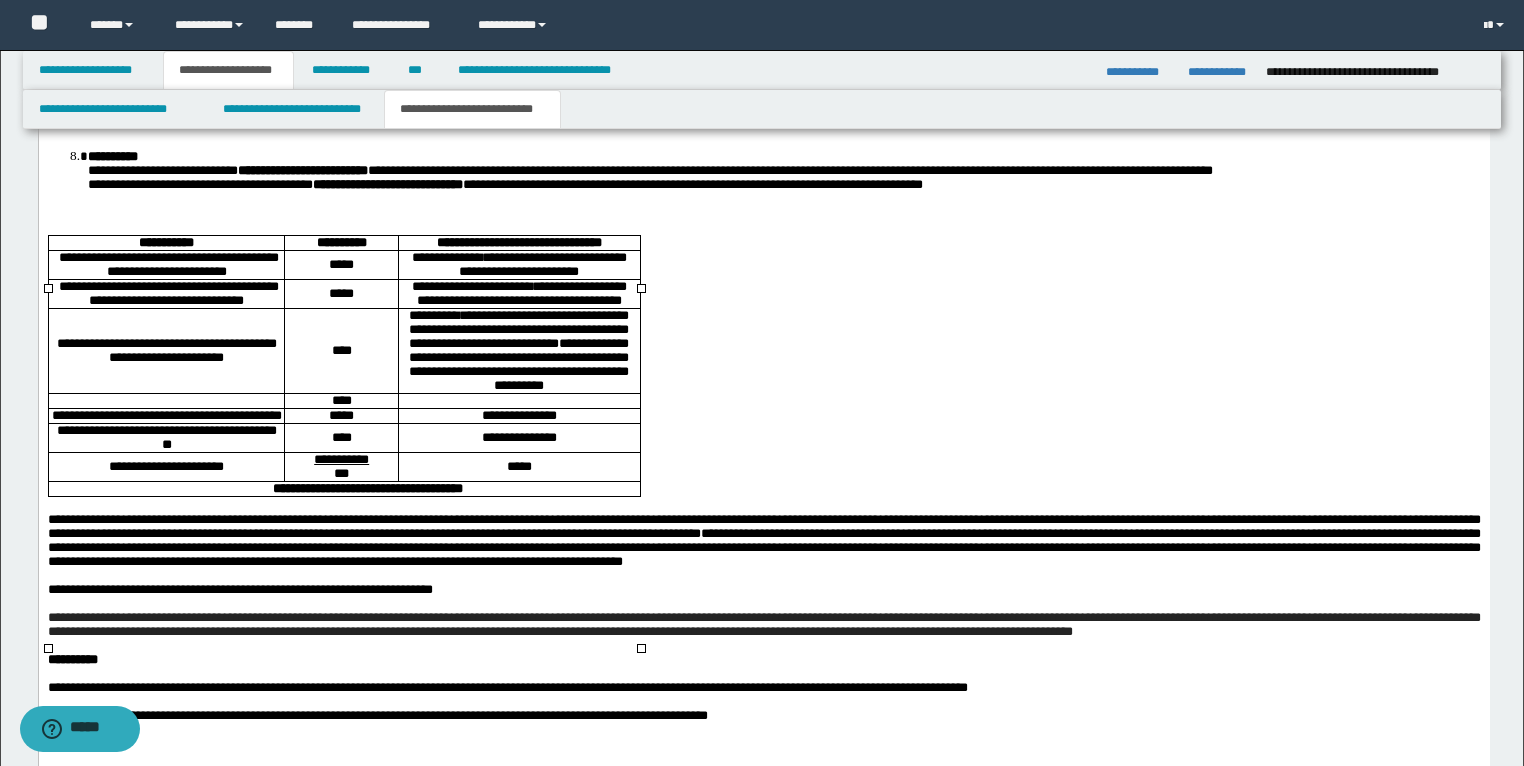click on "**********" at bounding box center (518, 350) 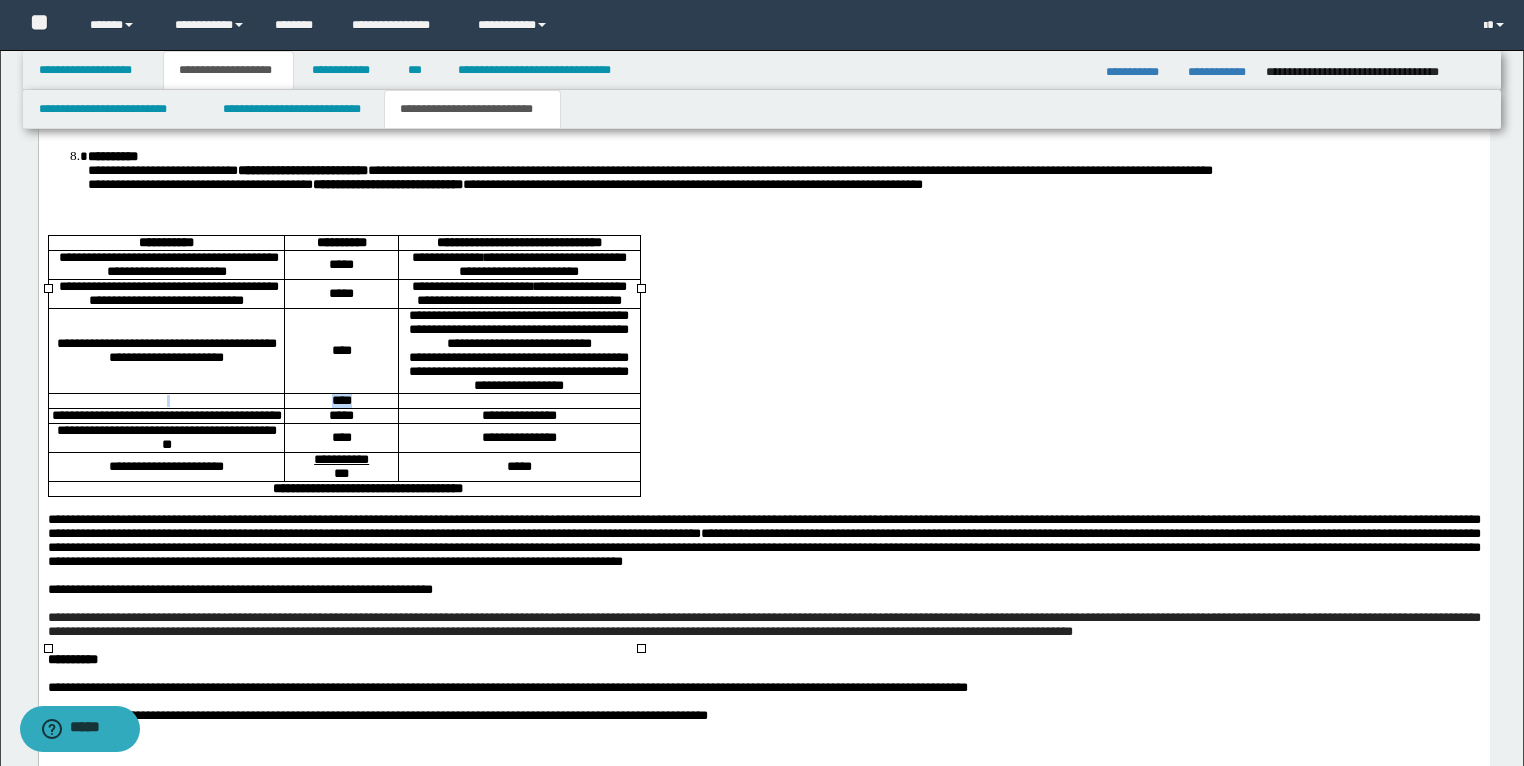 drag, startPoint x: 267, startPoint y: 525, endPoint x: 360, endPoint y: 525, distance: 93 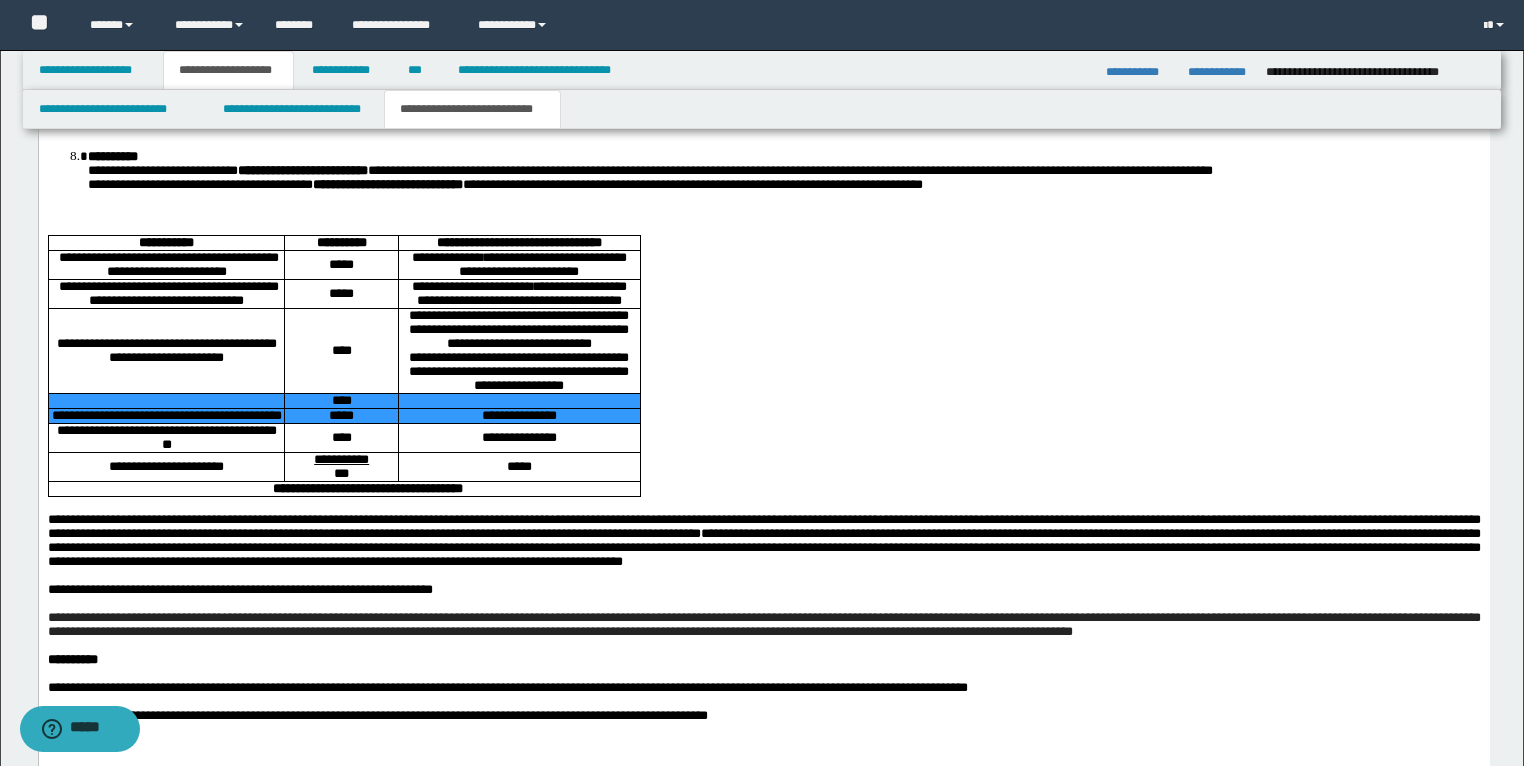 drag, startPoint x: 427, startPoint y: 526, endPoint x: 281, endPoint y: 532, distance: 146.12323 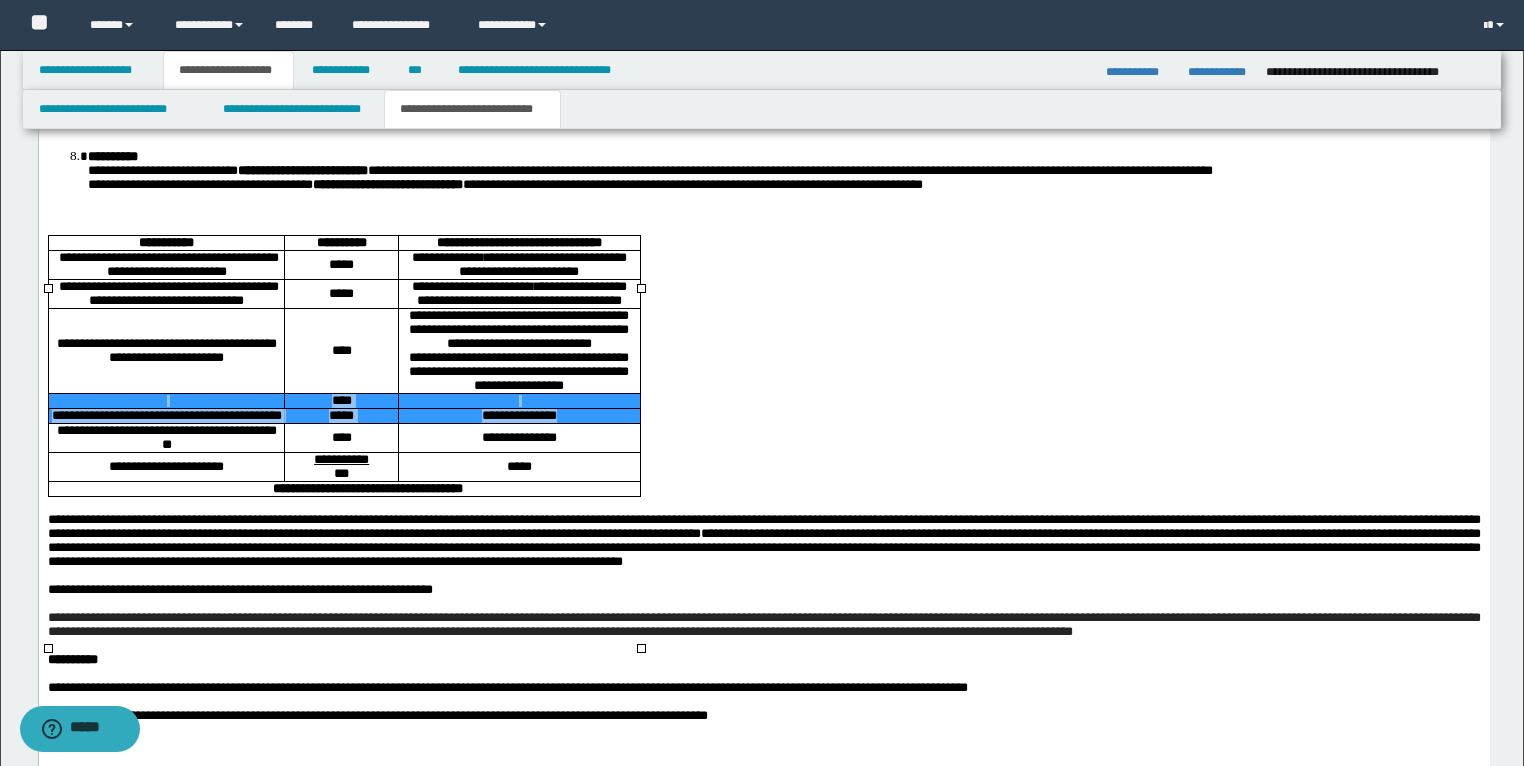 click on "**********" at bounding box center [518, 416] 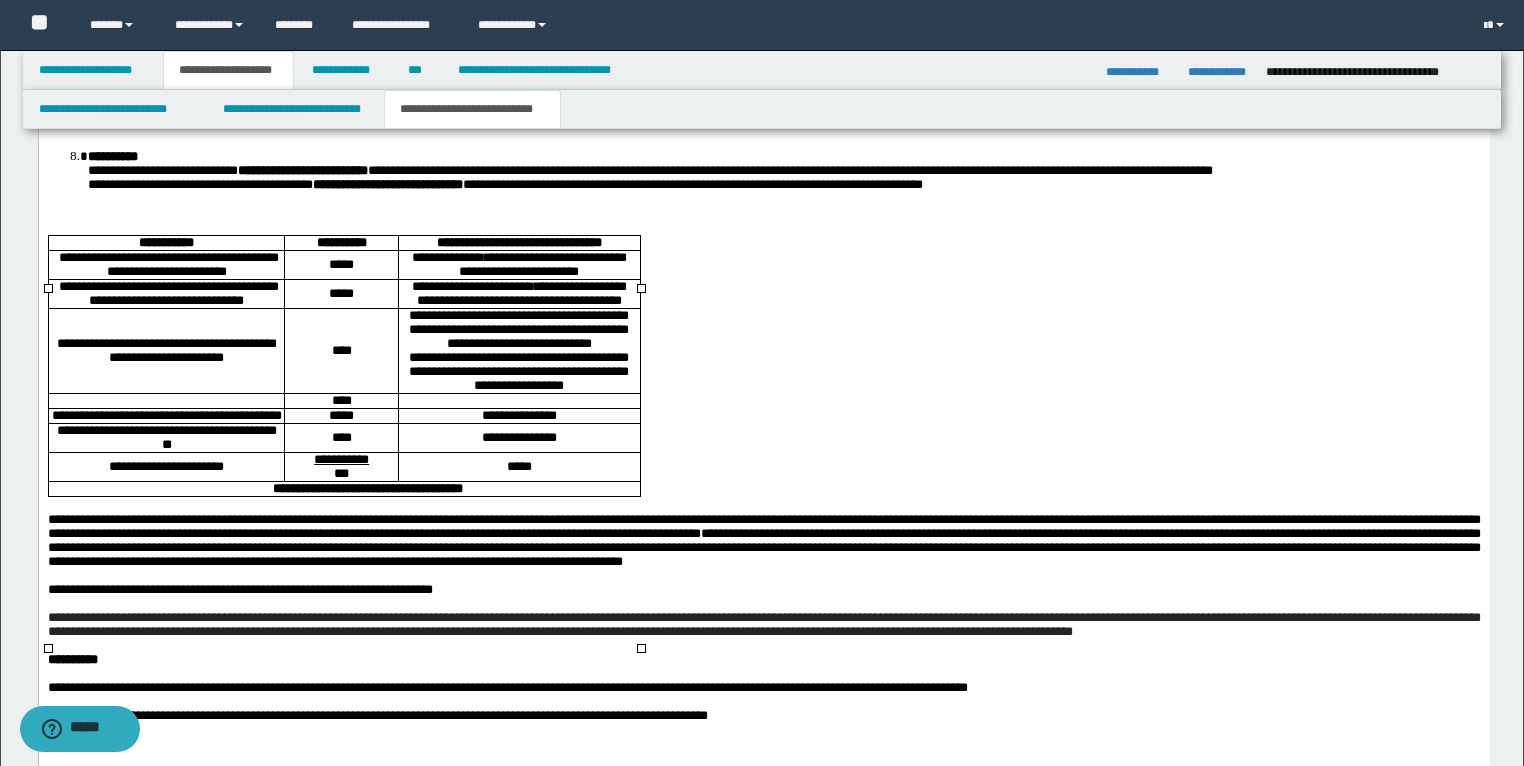 click at bounding box center (518, 401) 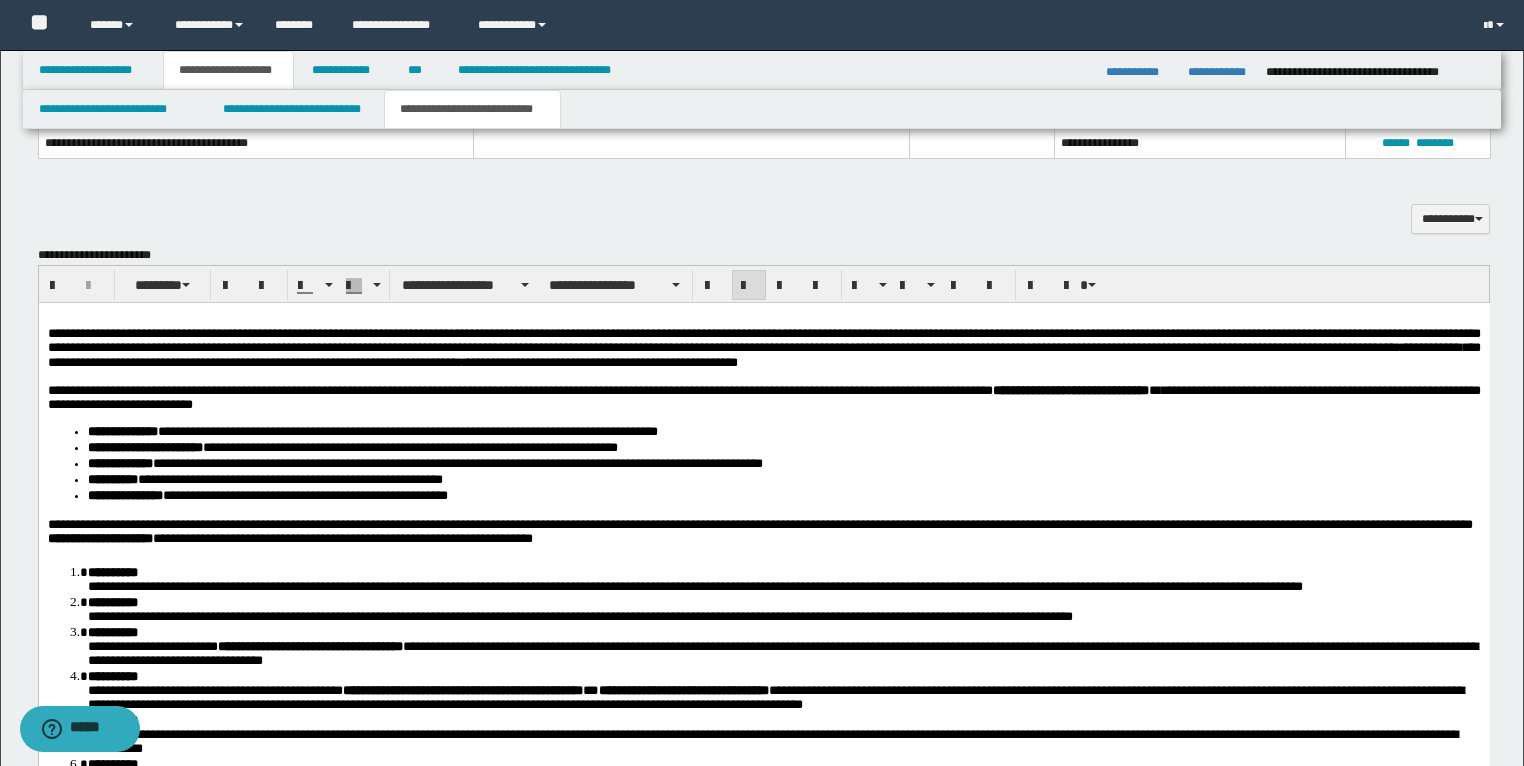 scroll, scrollTop: 2240, scrollLeft: 0, axis: vertical 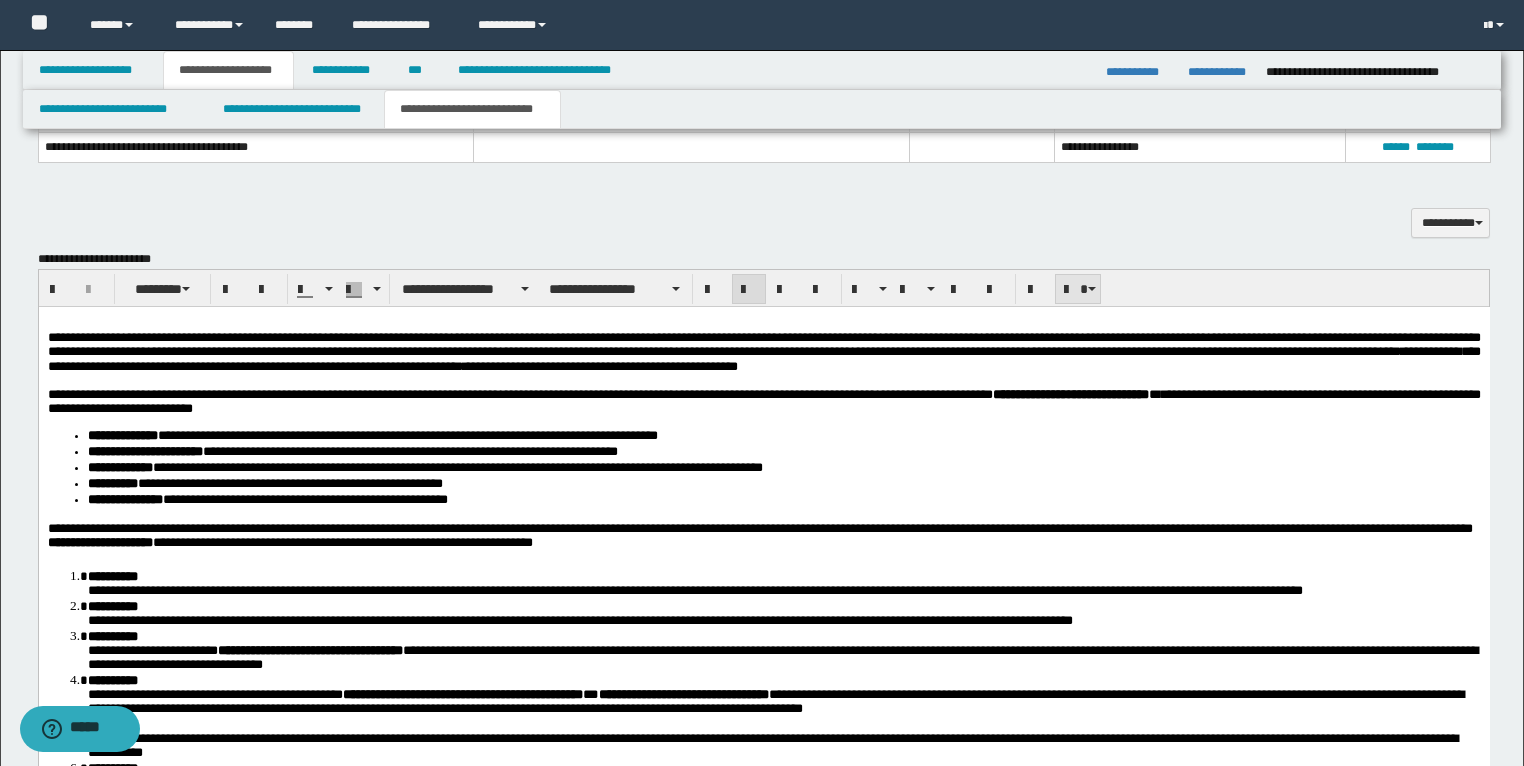 click at bounding box center [1092, 289] 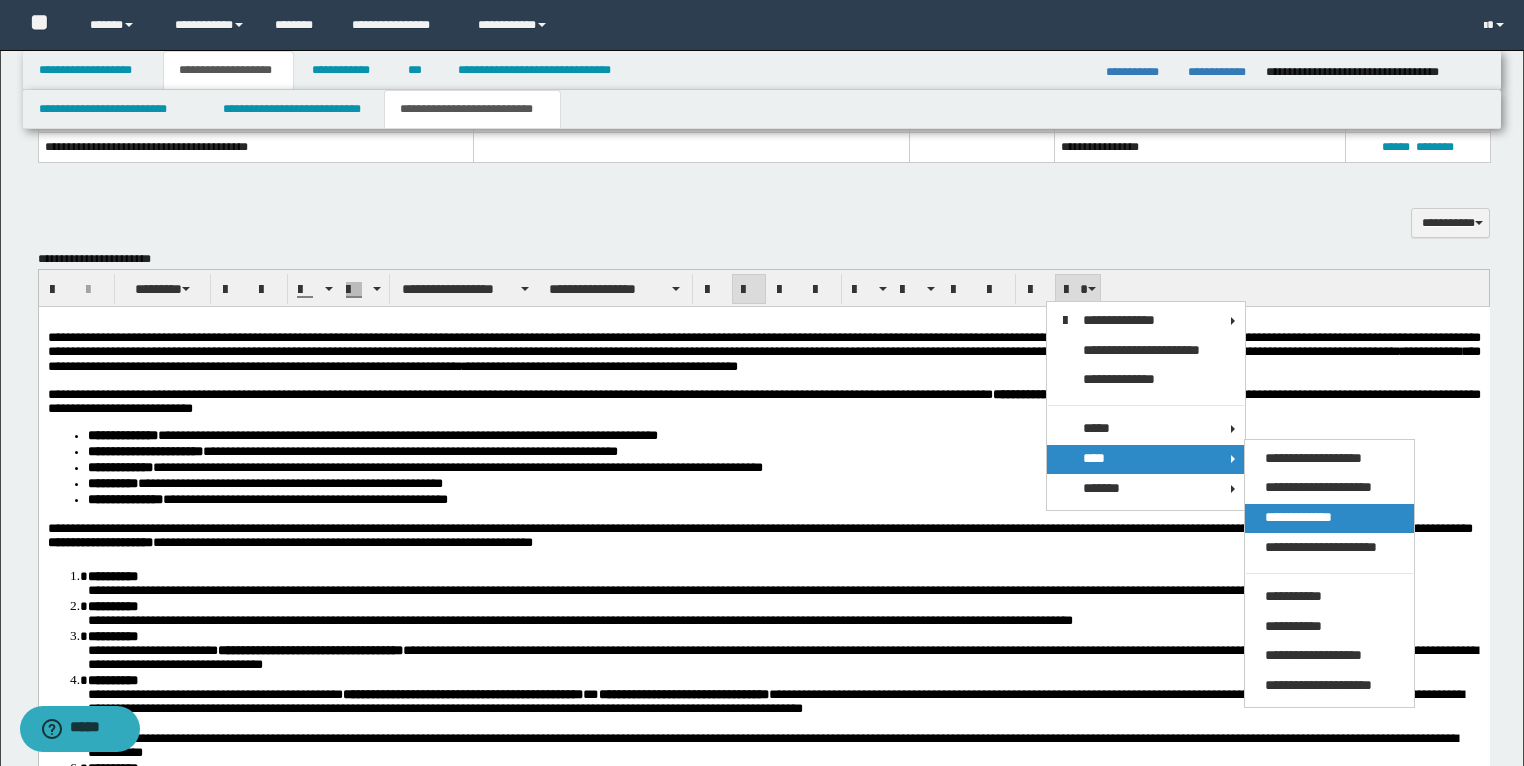 click on "**********" at bounding box center [1298, 517] 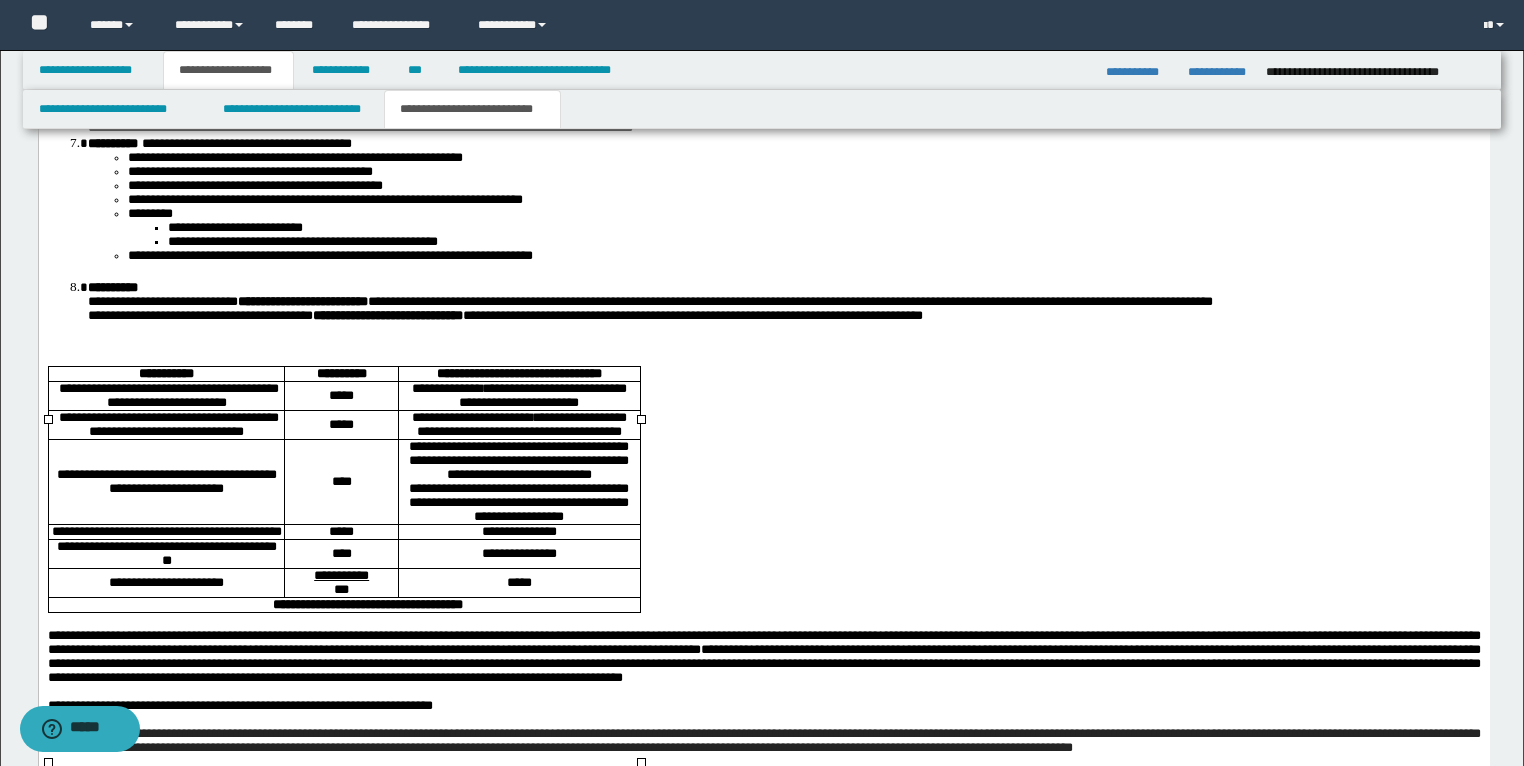 scroll, scrollTop: 3040, scrollLeft: 0, axis: vertical 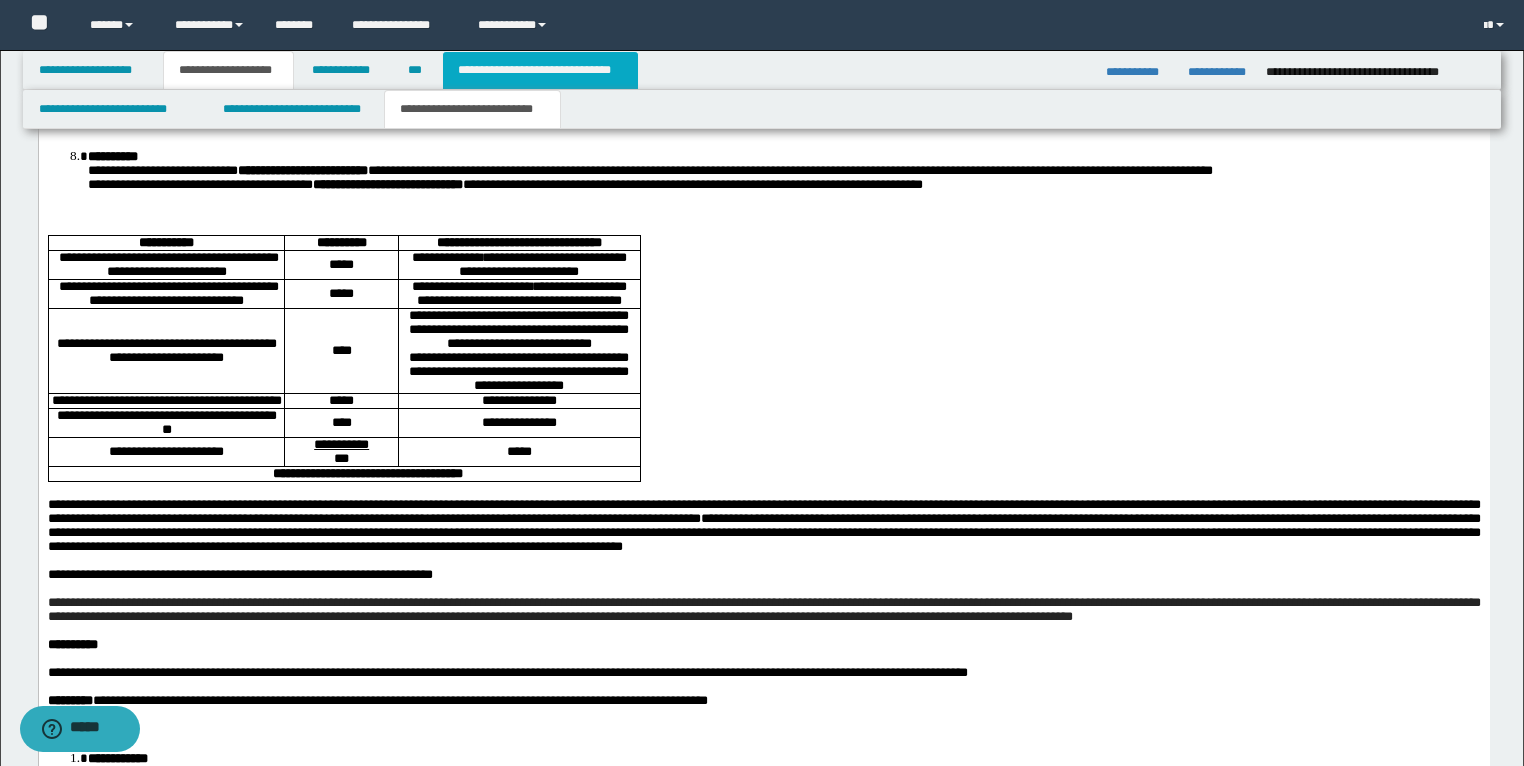 click on "**********" at bounding box center (540, 70) 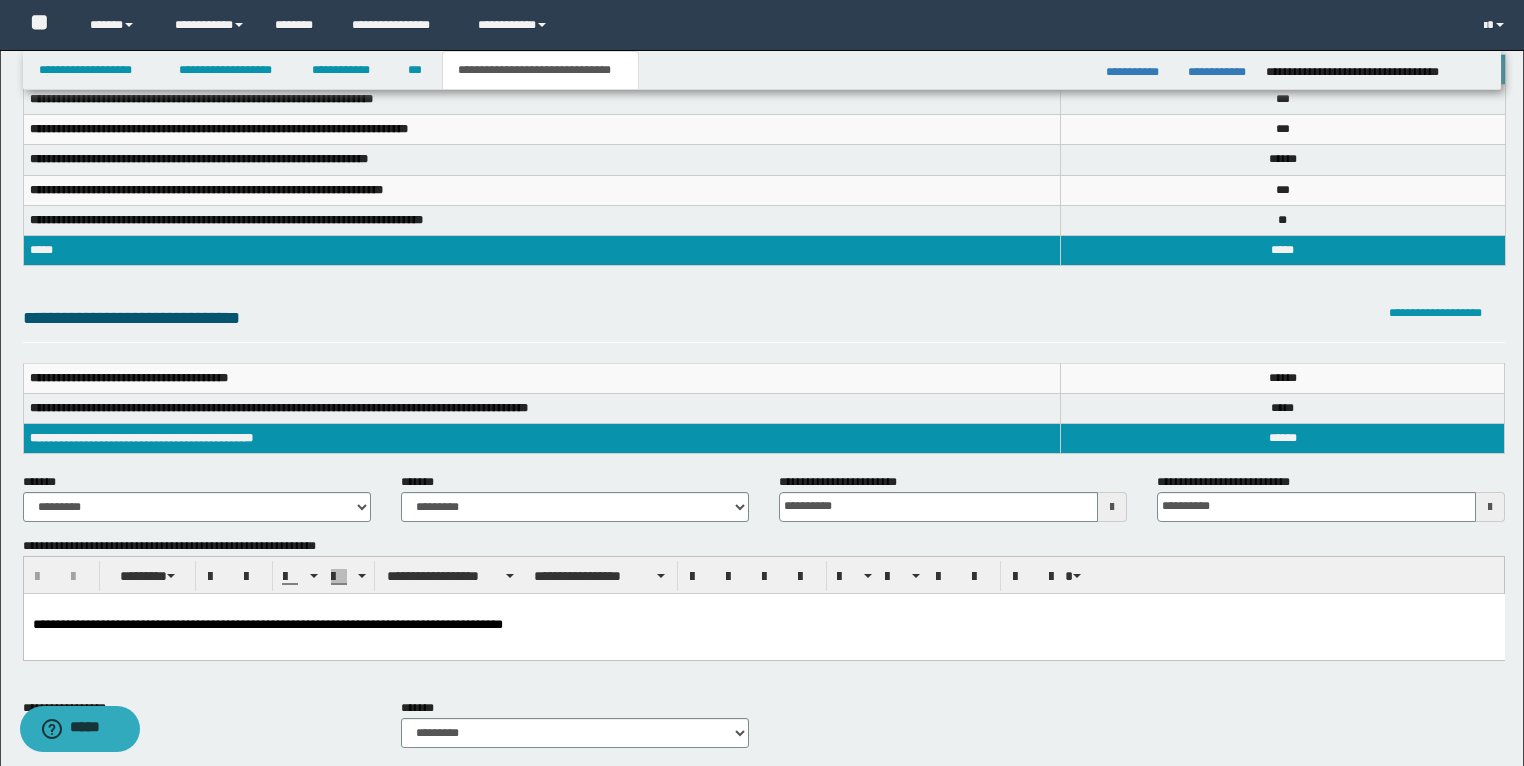 scroll, scrollTop: 0, scrollLeft: 0, axis: both 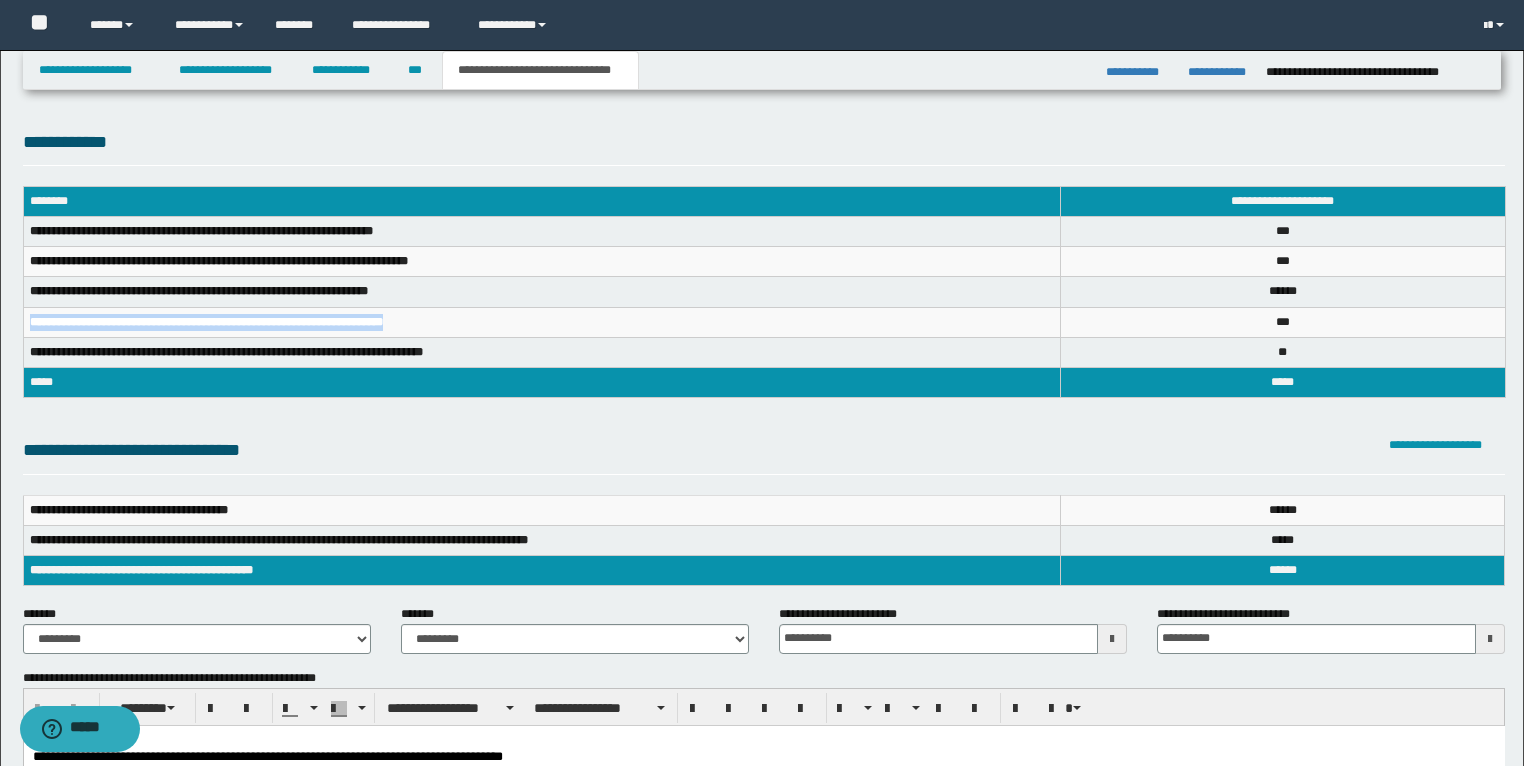 drag, startPoint x: 456, startPoint y: 320, endPoint x: 28, endPoint y: 308, distance: 428.16818 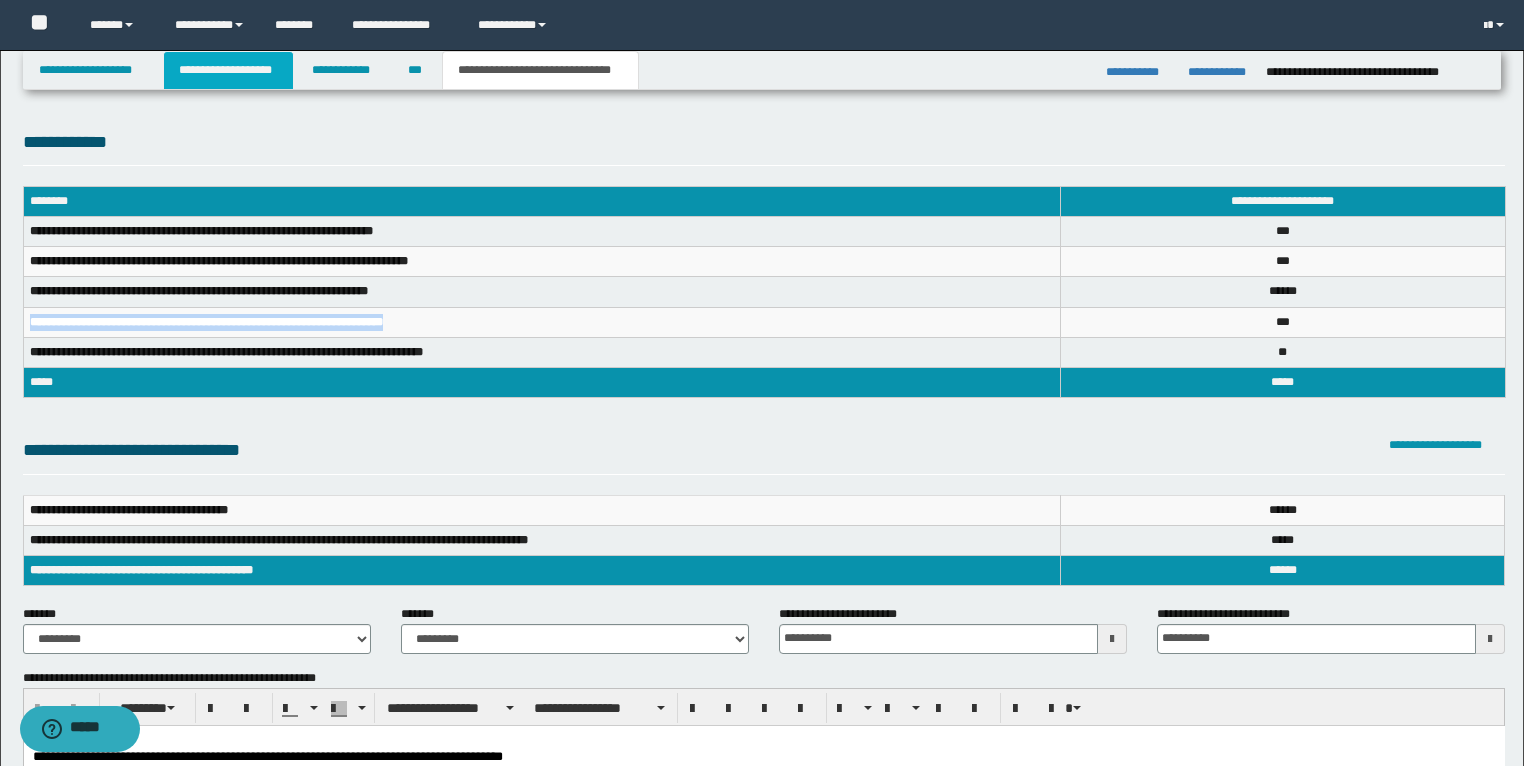 click on "**********" at bounding box center [228, 70] 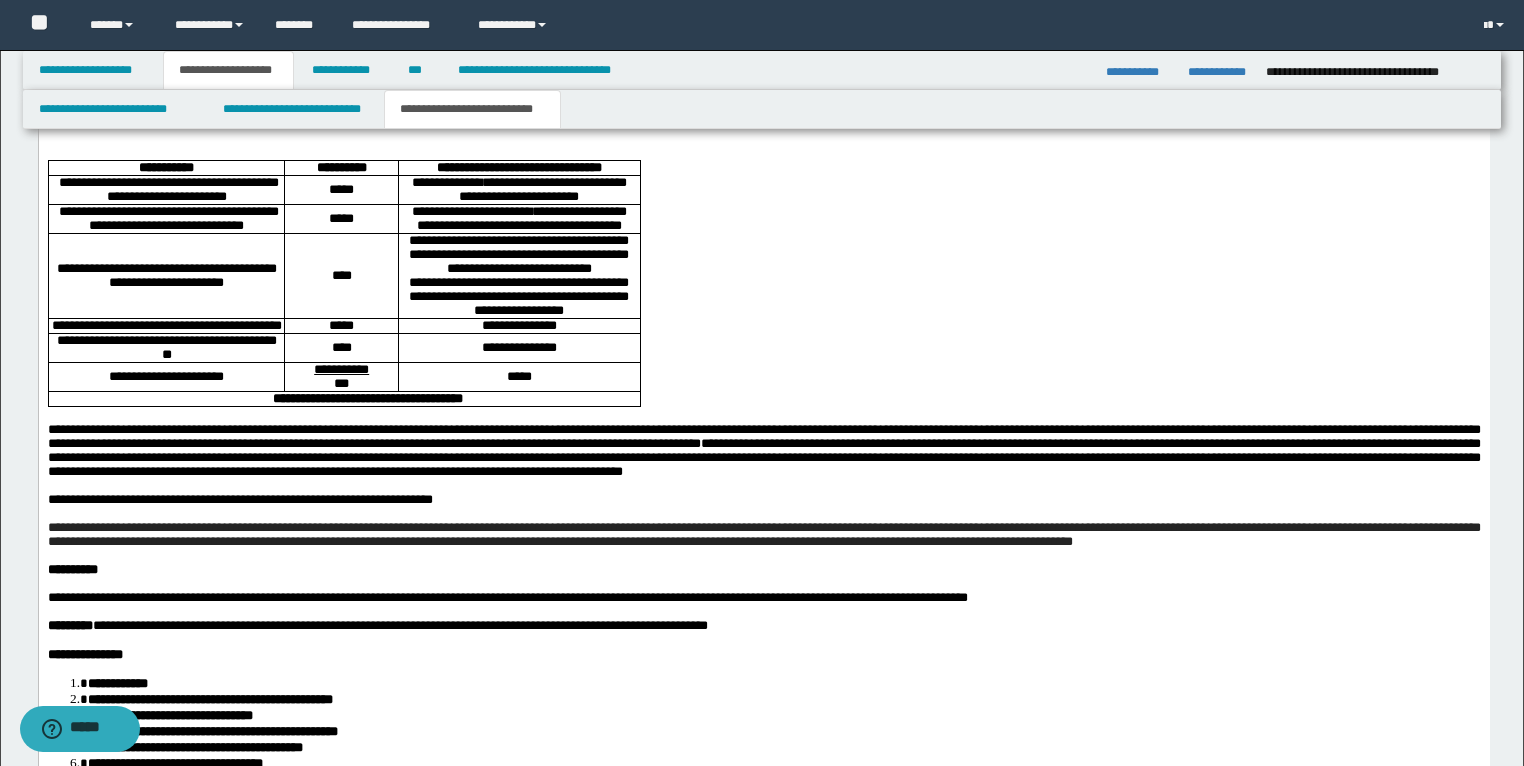 scroll, scrollTop: 3120, scrollLeft: 0, axis: vertical 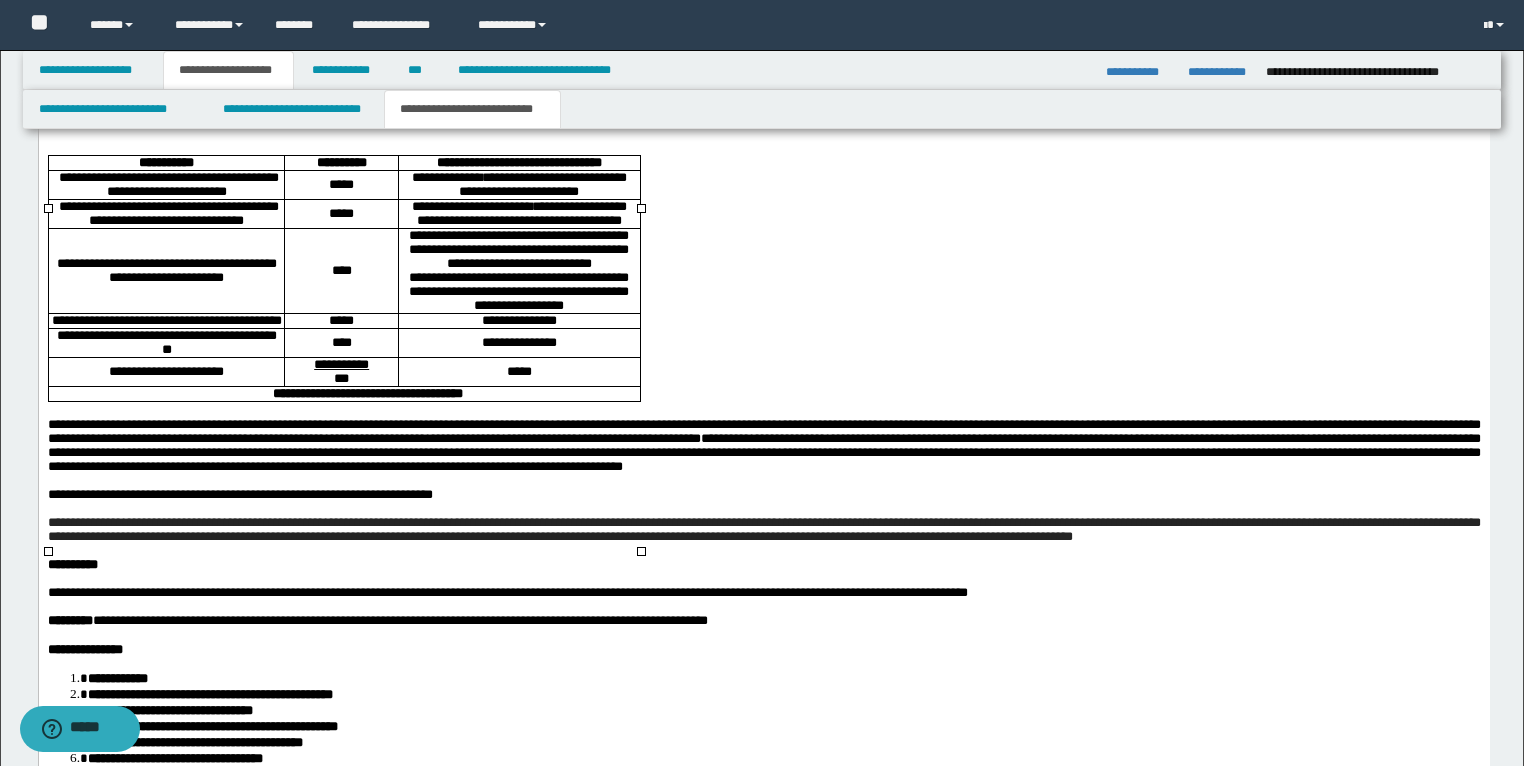 click on "**********" at bounding box center [166, 320] 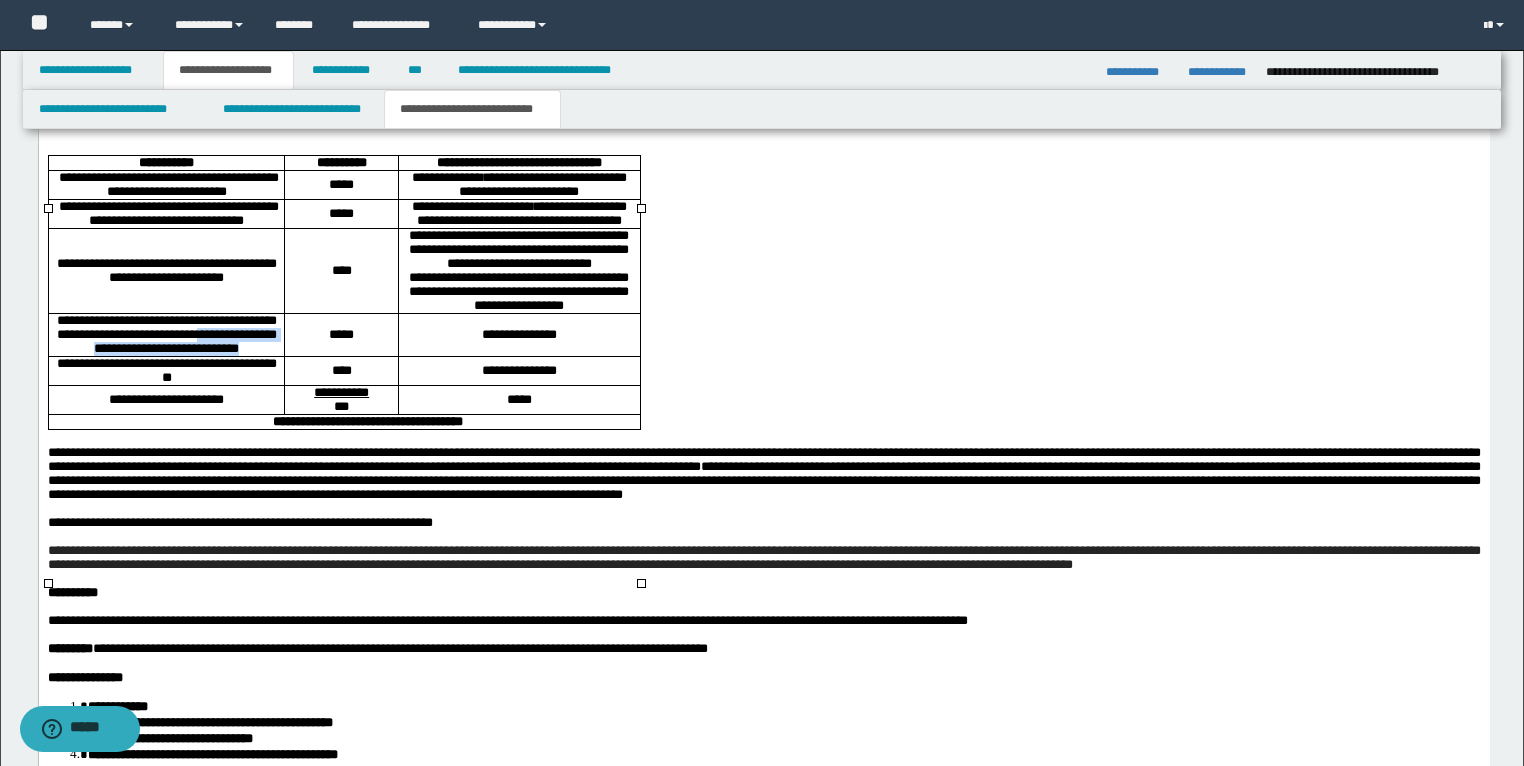 drag, startPoint x: 173, startPoint y: 475, endPoint x: 259, endPoint y: 495, distance: 88.29496 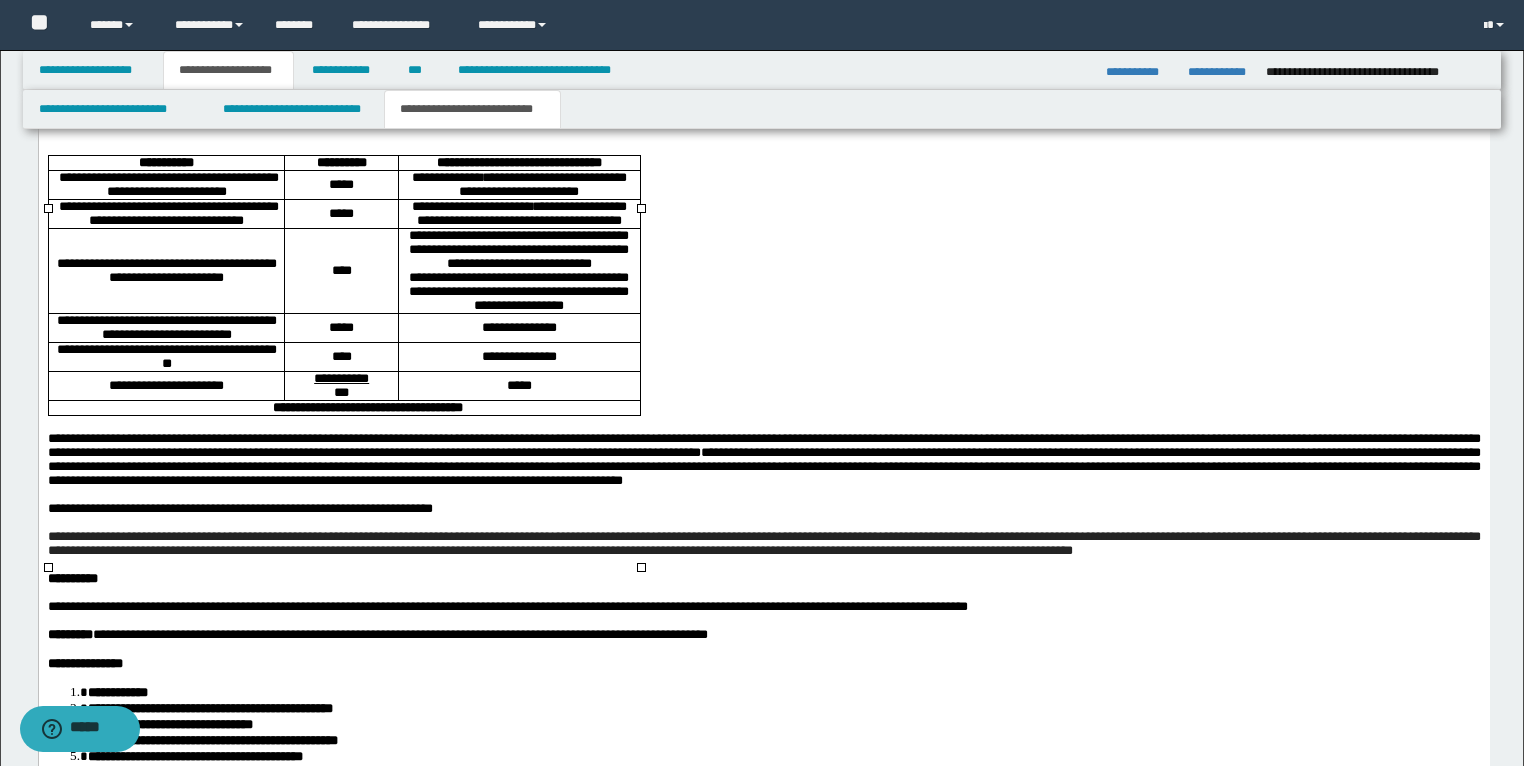 click on "**********" at bounding box center [518, 328] 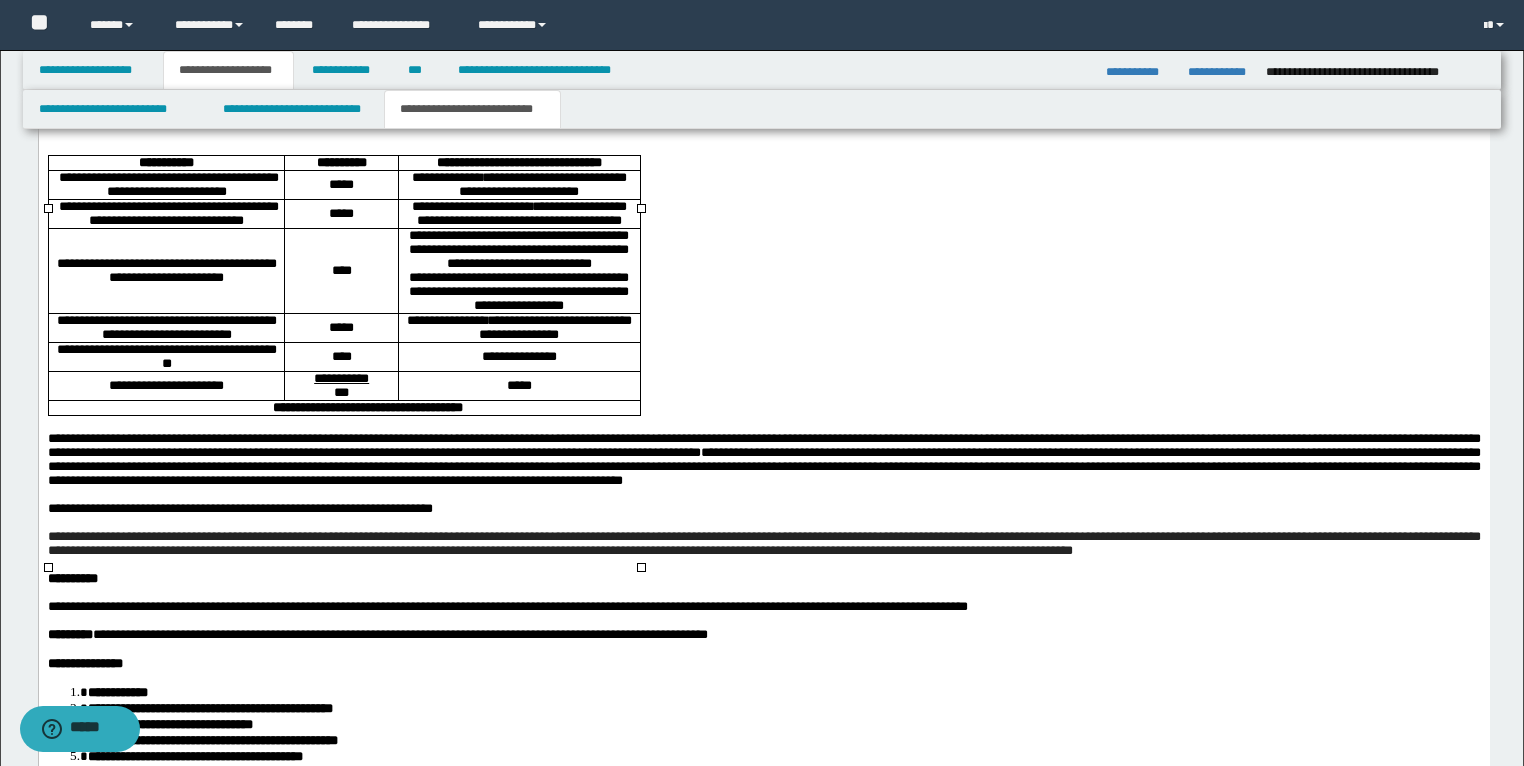 click on "**********" at bounding box center [518, 327] 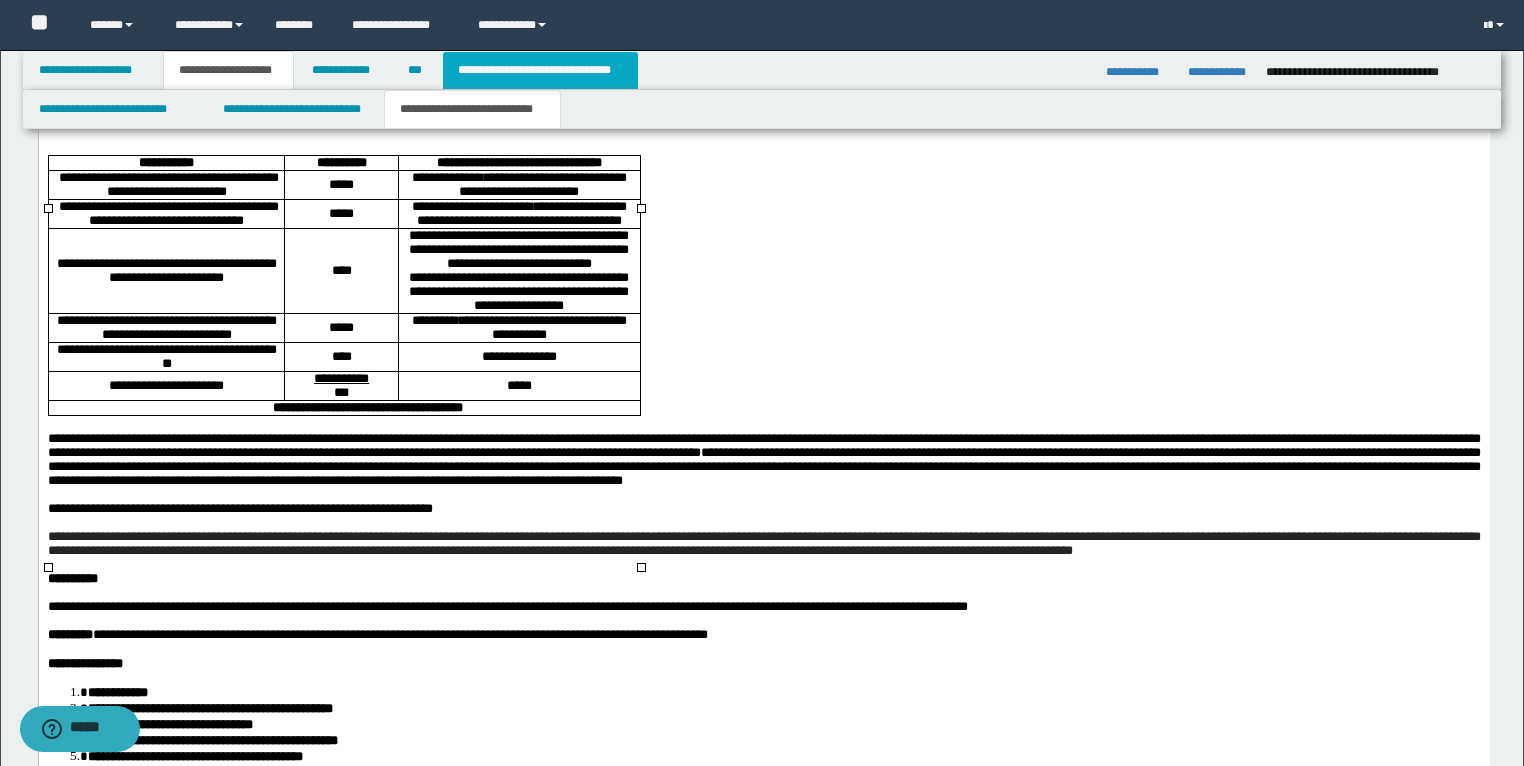 click on "**********" at bounding box center [540, 70] 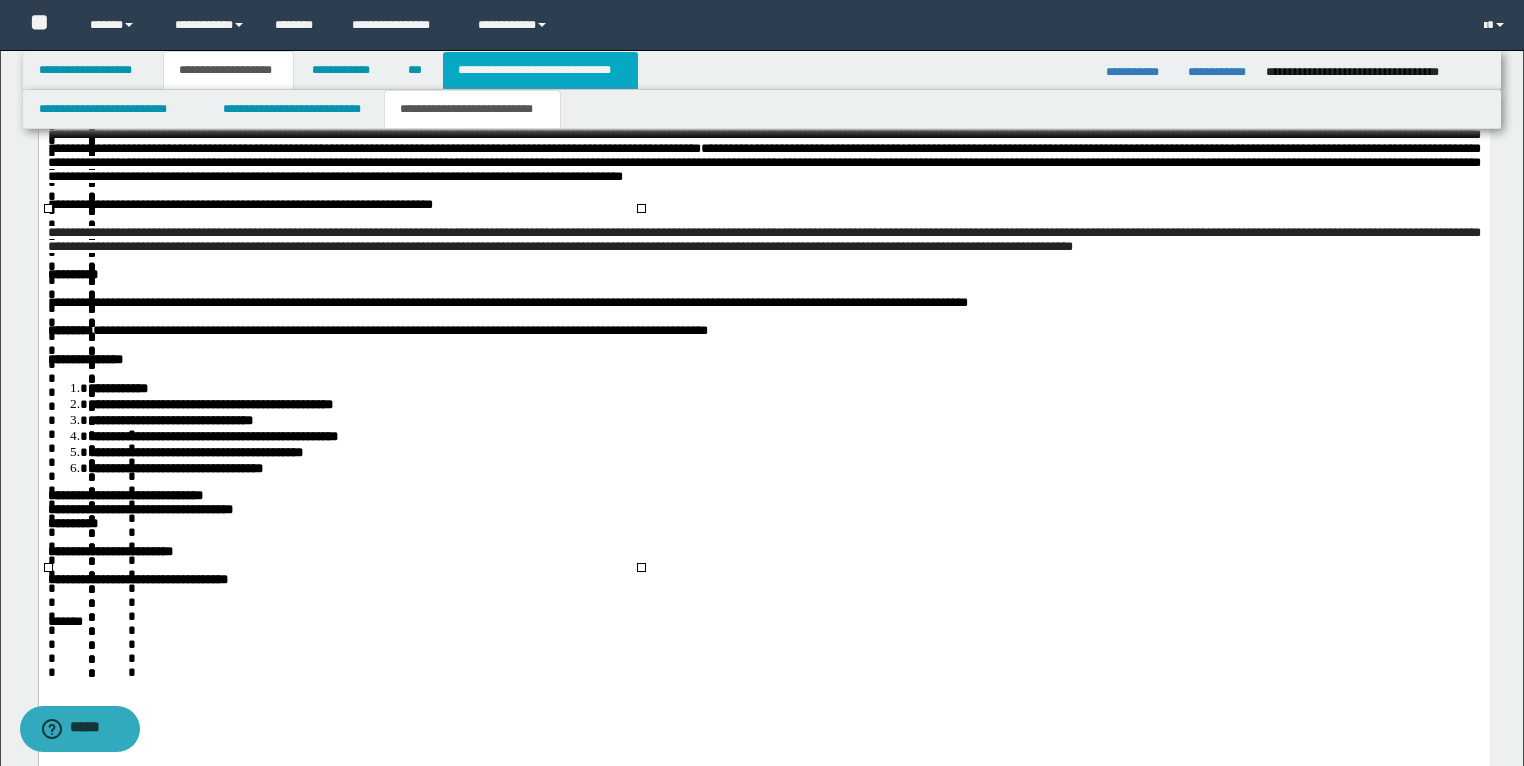 scroll, scrollTop: 716, scrollLeft: 0, axis: vertical 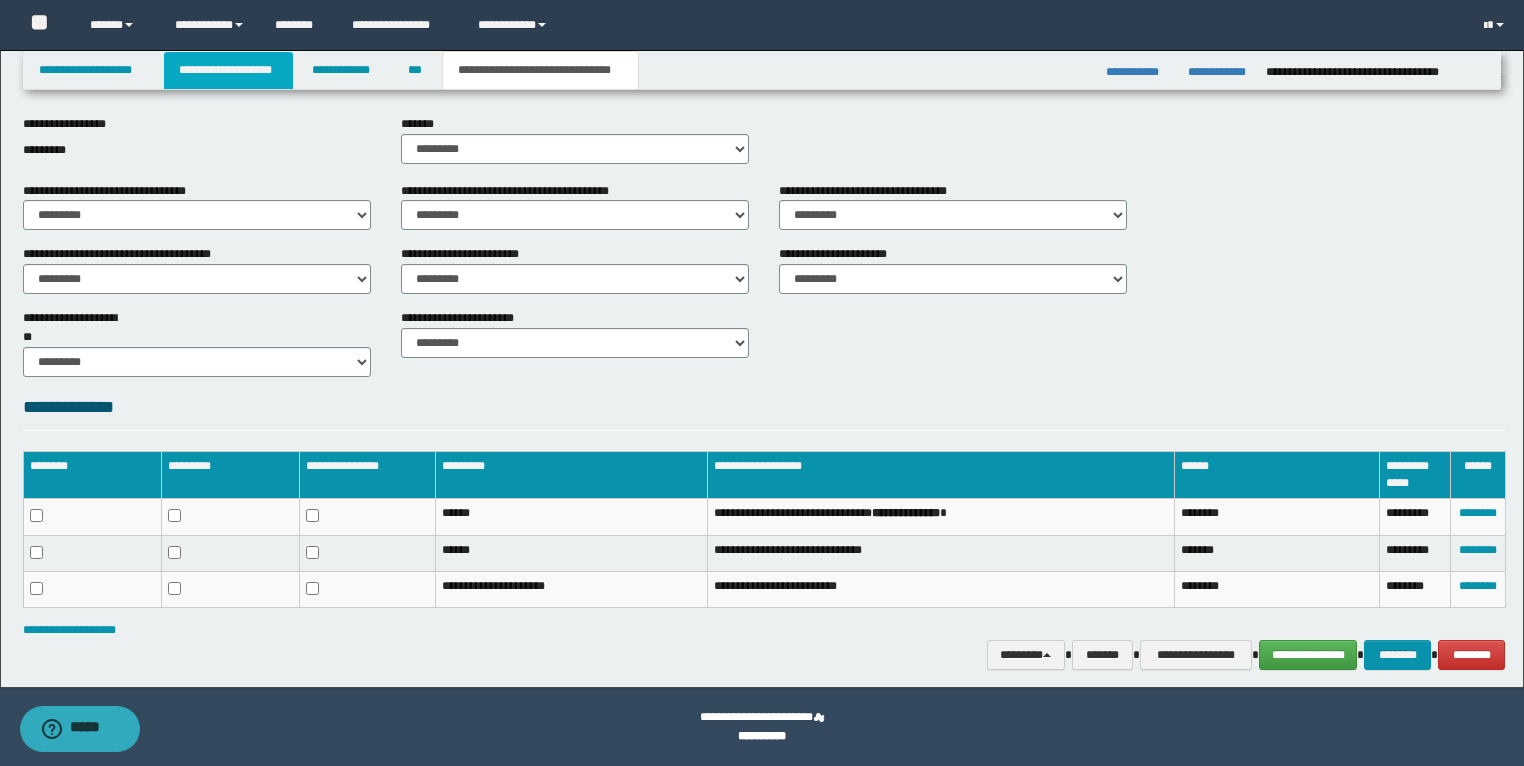 click on "**********" at bounding box center [228, 70] 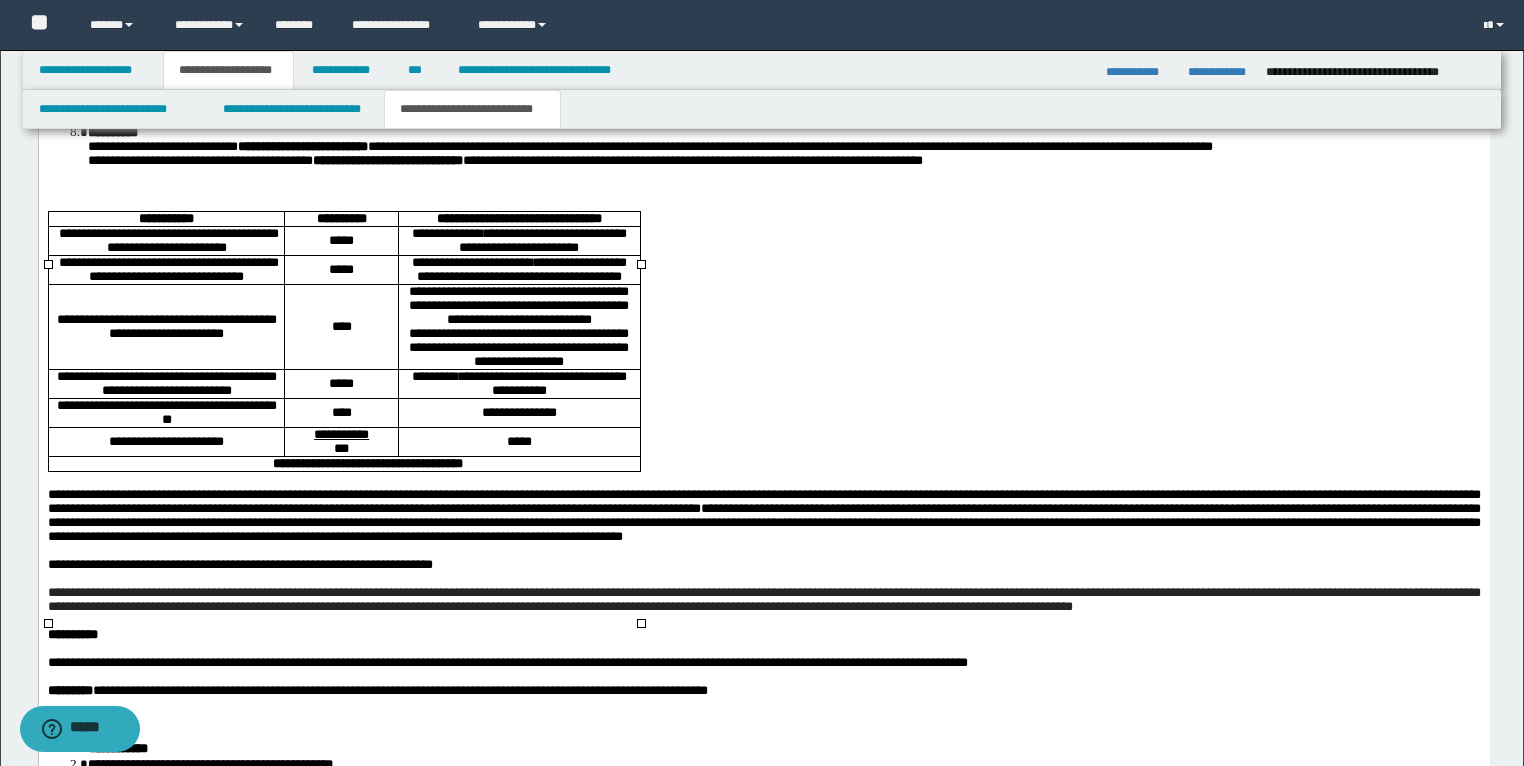 scroll, scrollTop: 3068, scrollLeft: 0, axis: vertical 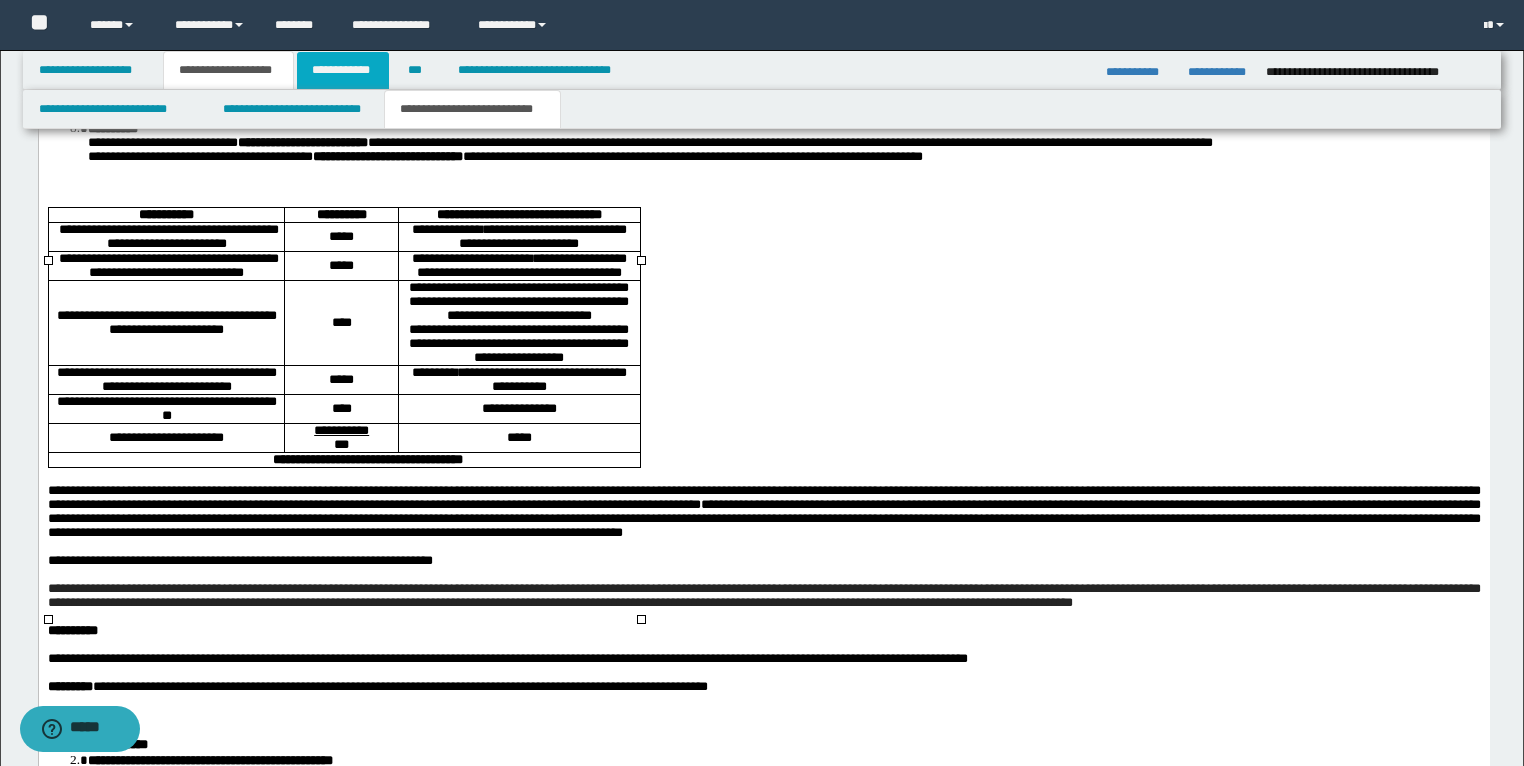 click on "**********" at bounding box center (343, 70) 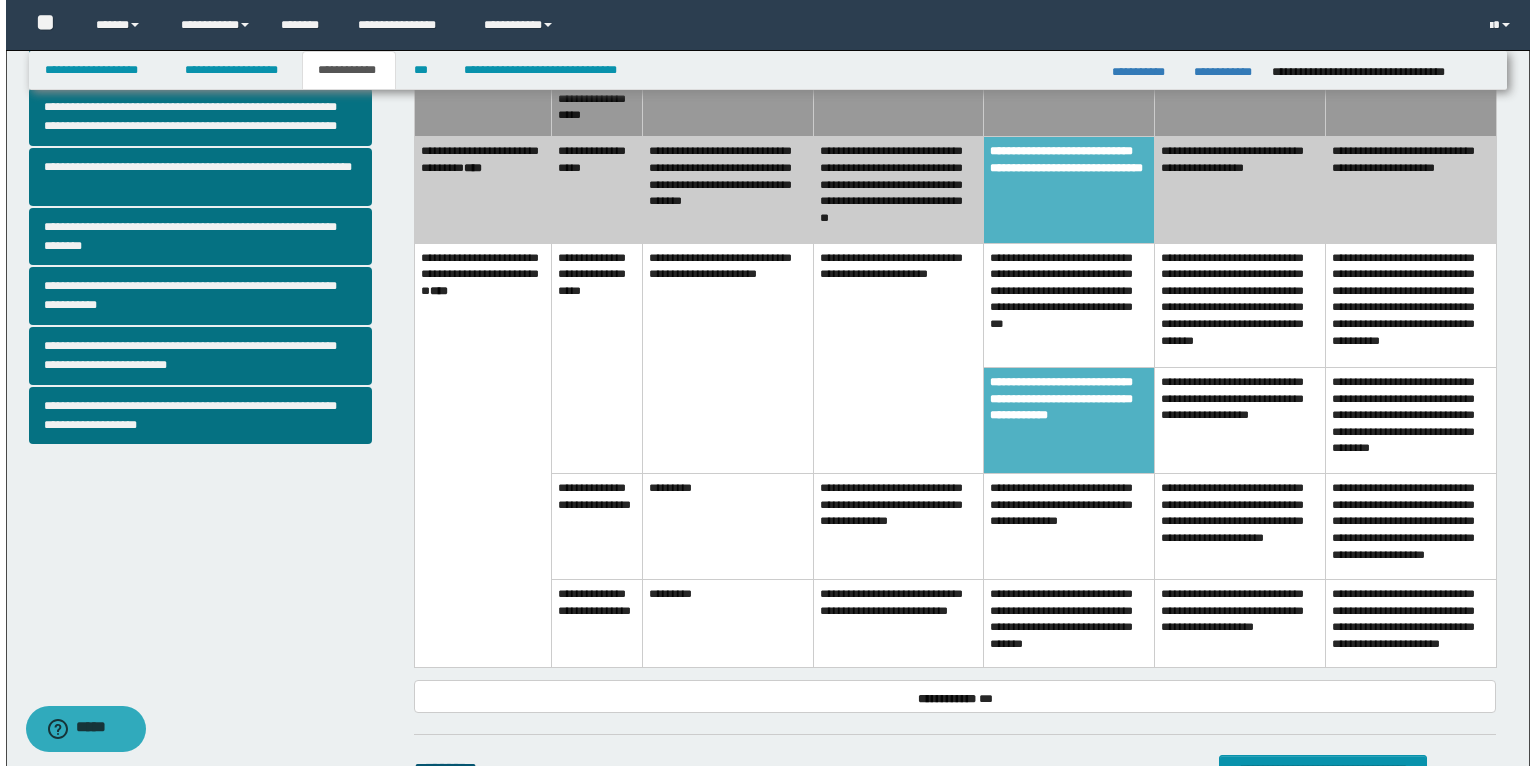 scroll, scrollTop: 640, scrollLeft: 0, axis: vertical 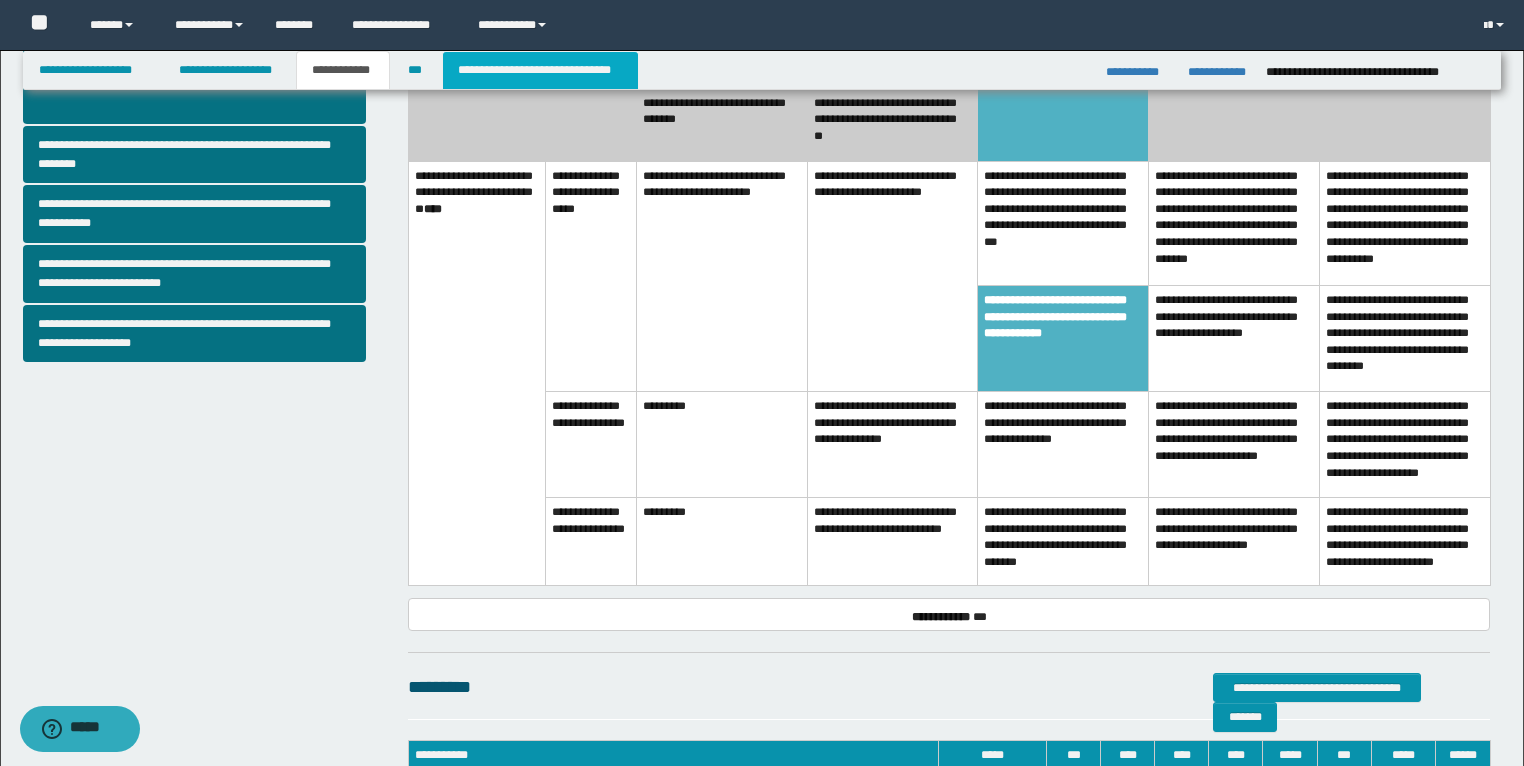 click on "**********" at bounding box center [540, 70] 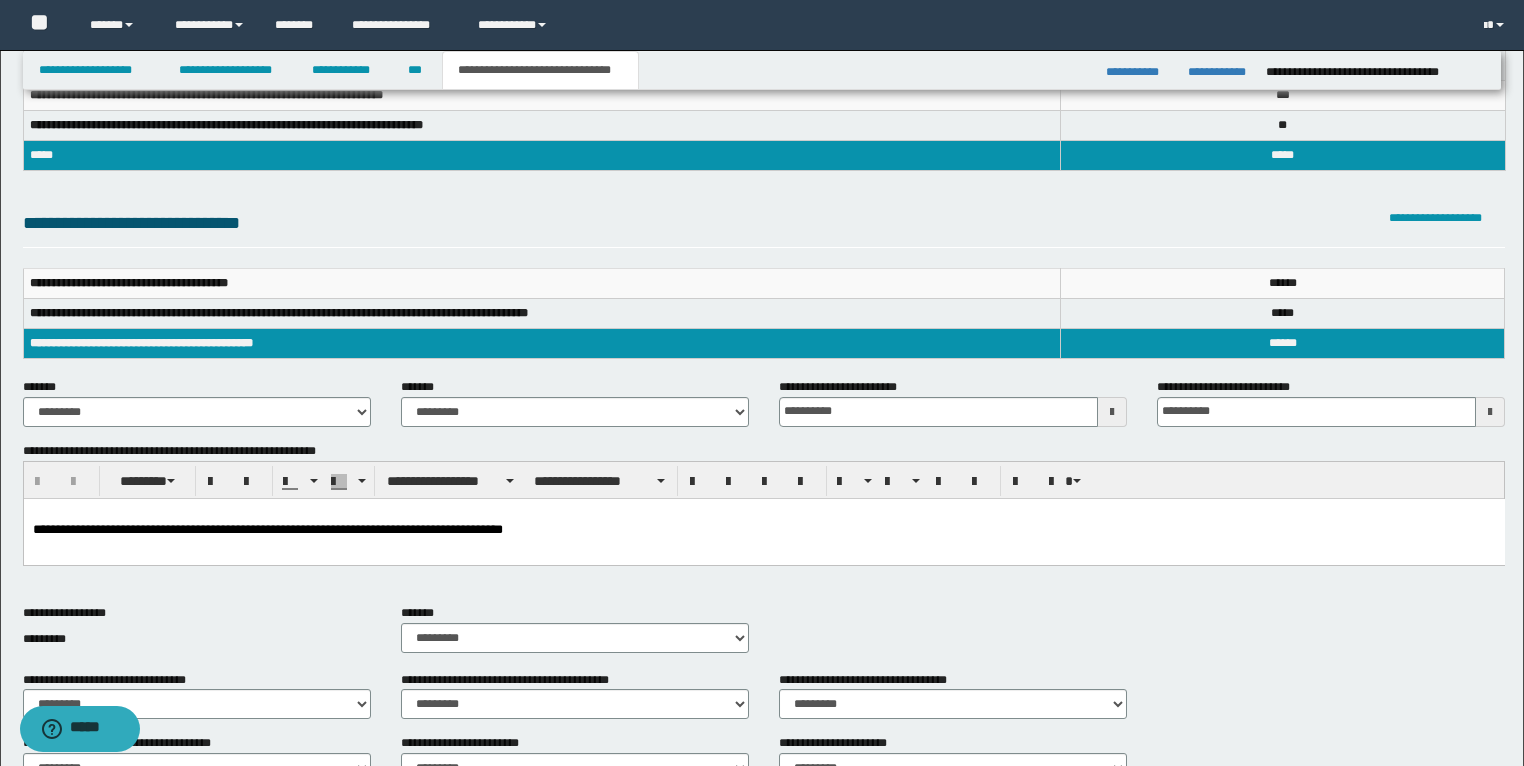 scroll, scrollTop: 80, scrollLeft: 0, axis: vertical 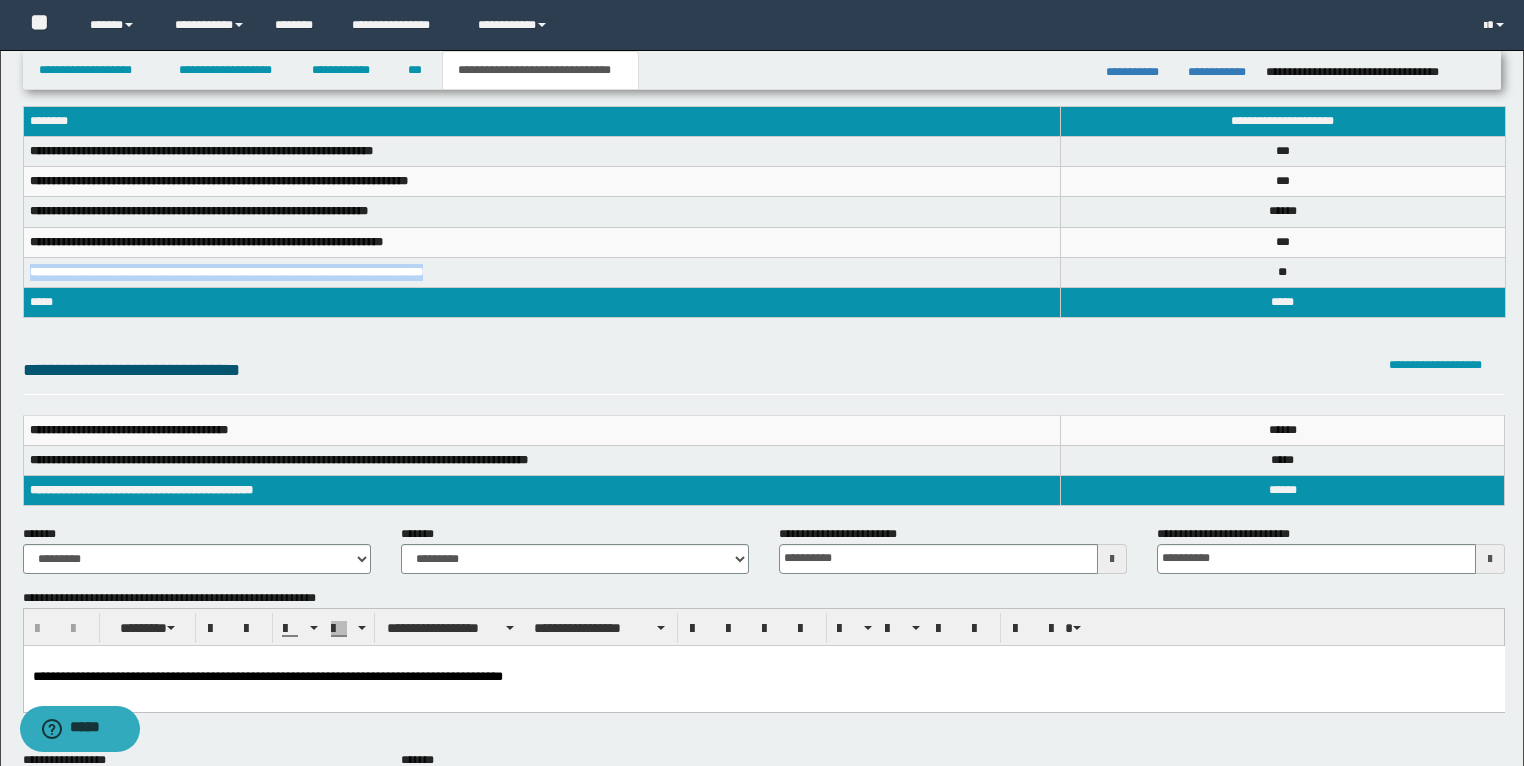 drag, startPoint x: 466, startPoint y: 268, endPoint x: 28, endPoint y: 276, distance: 438.07306 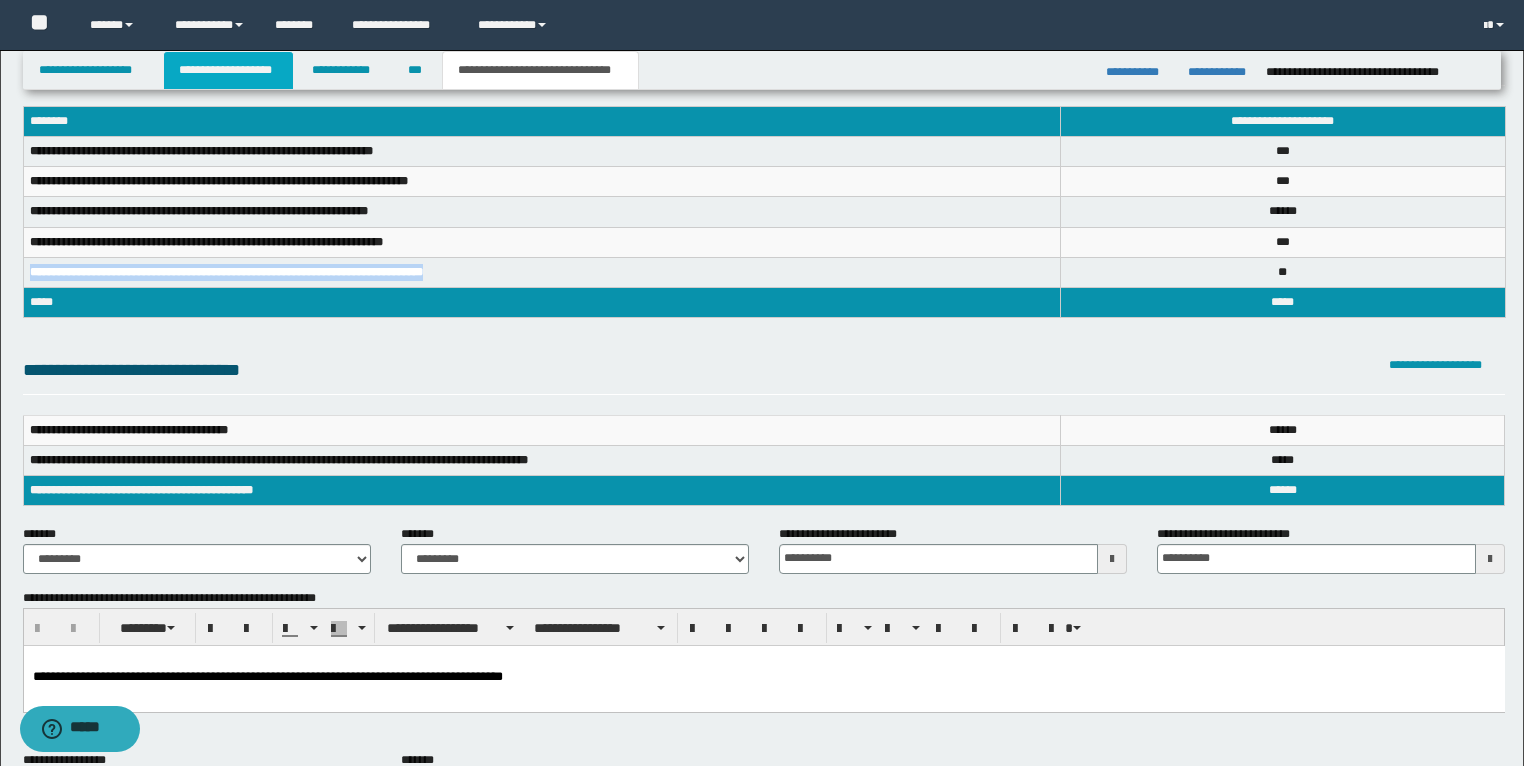 click on "**********" at bounding box center (228, 70) 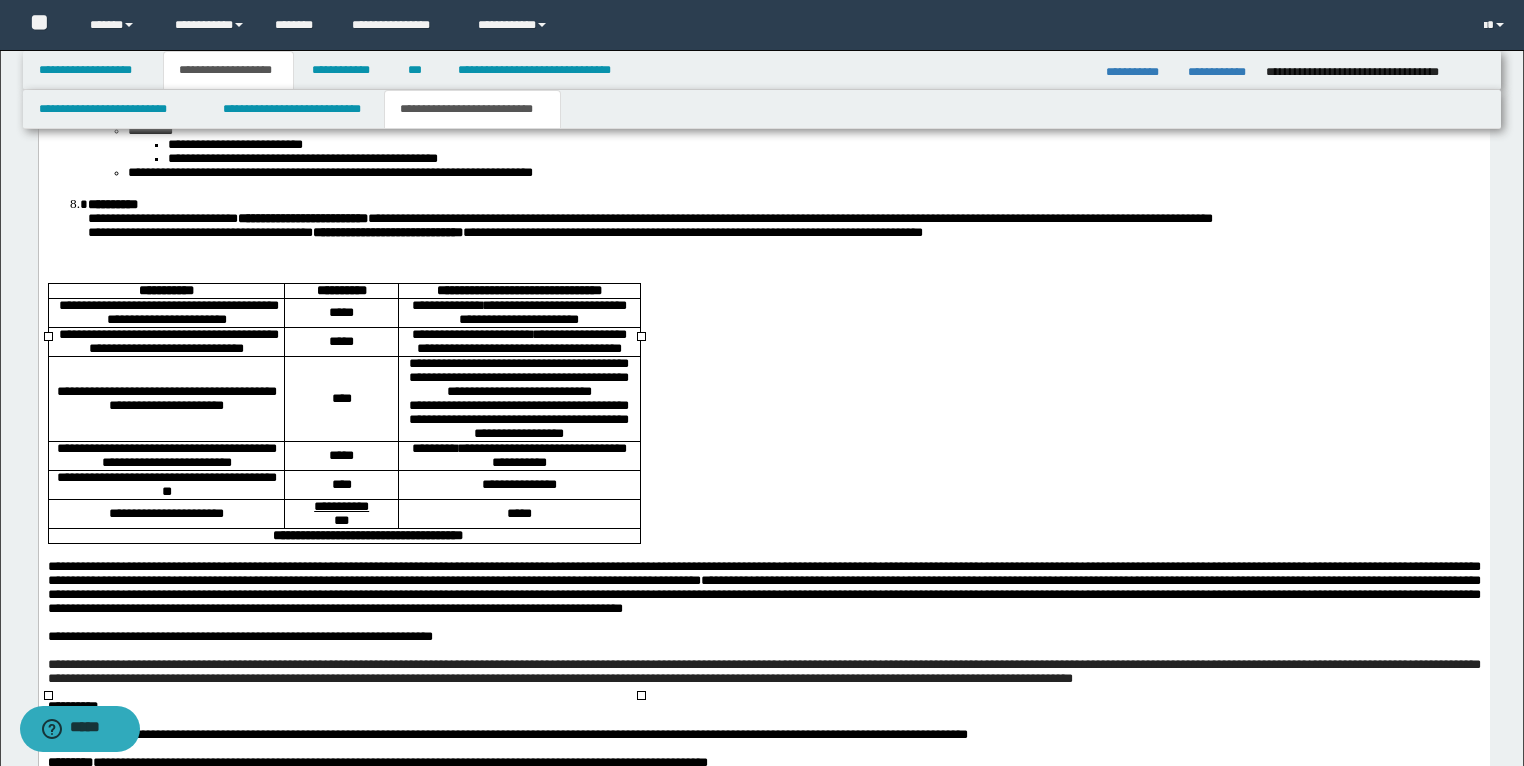 scroll, scrollTop: 3231, scrollLeft: 0, axis: vertical 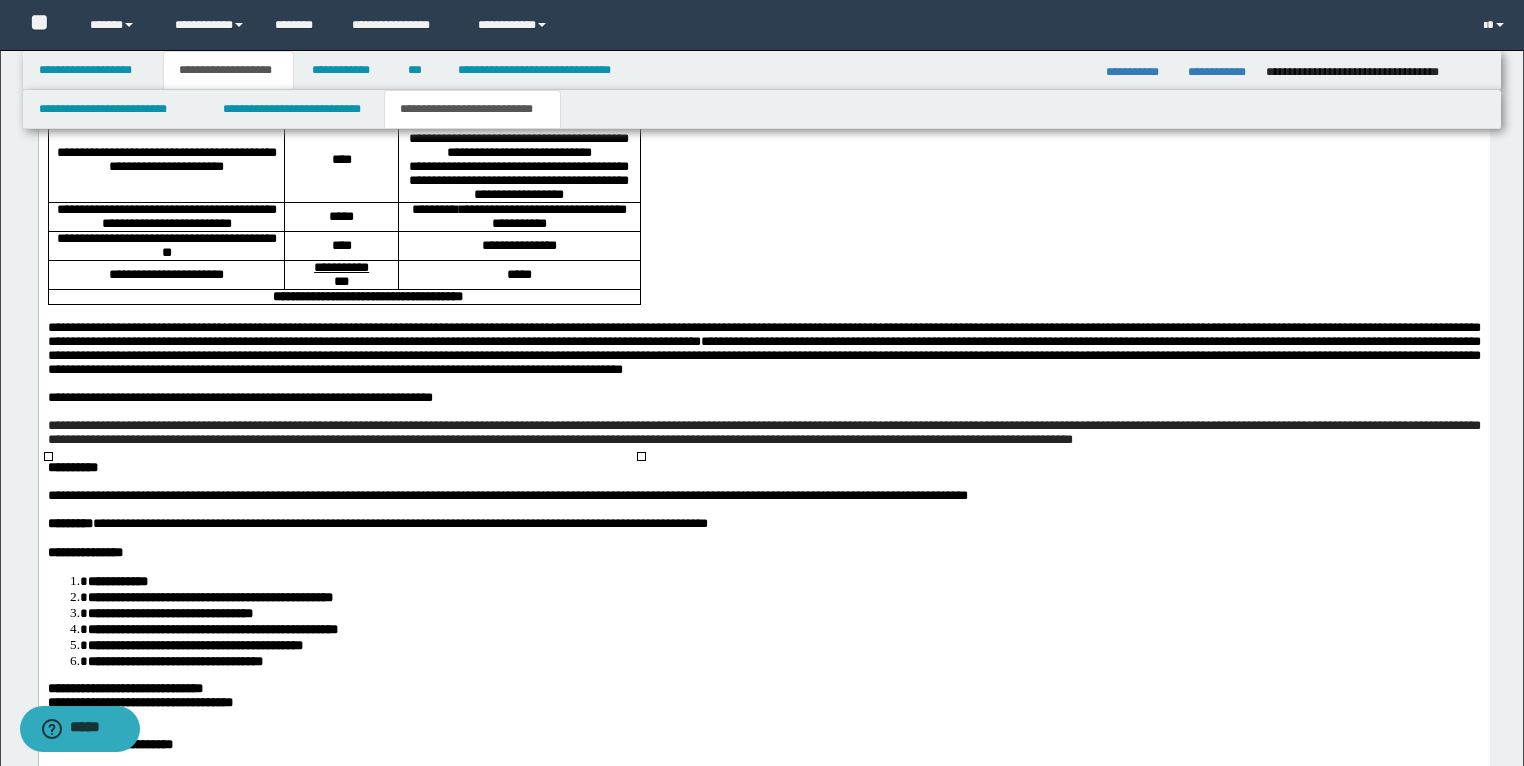 click on "**********" at bounding box center [165, 246] 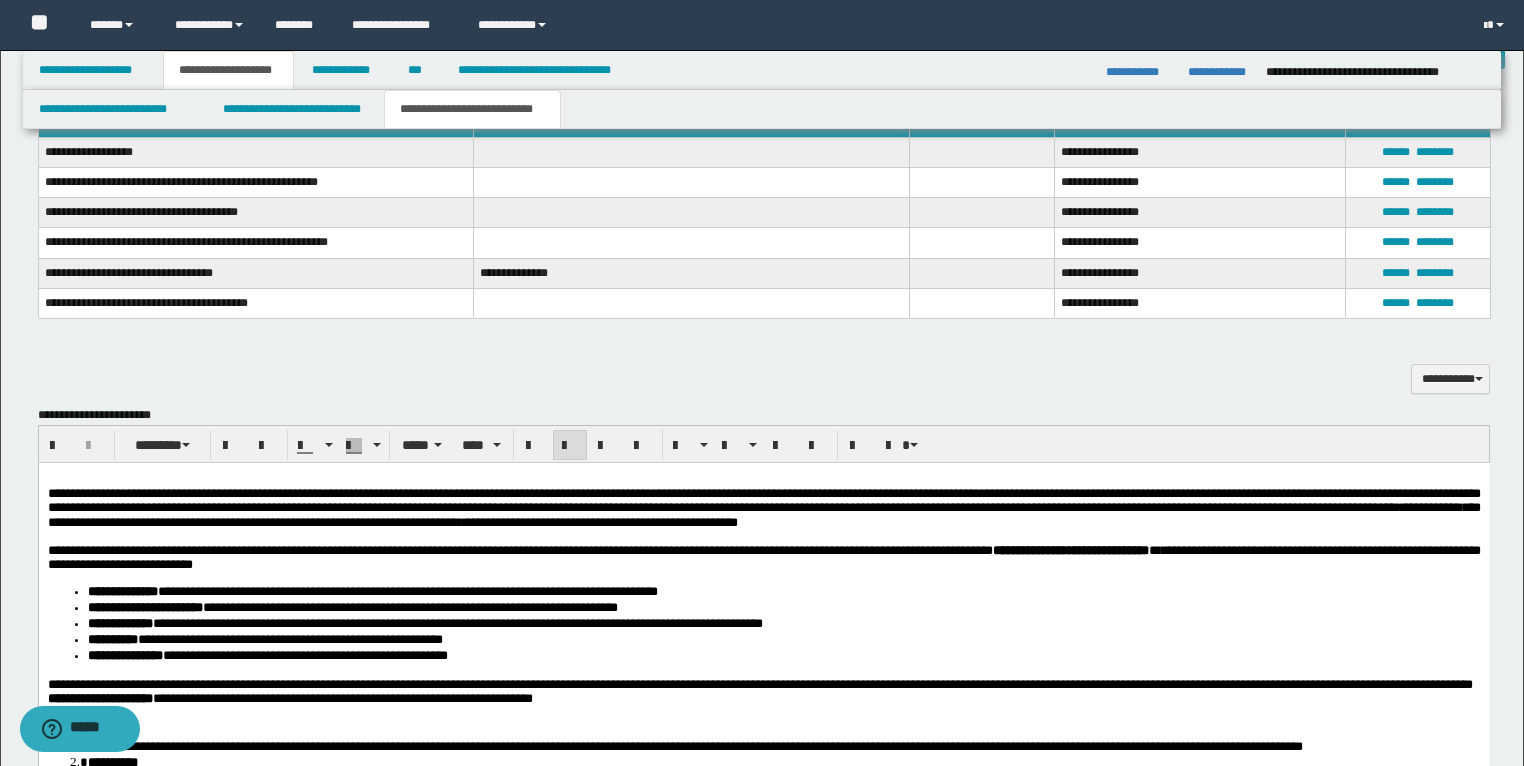scroll, scrollTop: 2031, scrollLeft: 0, axis: vertical 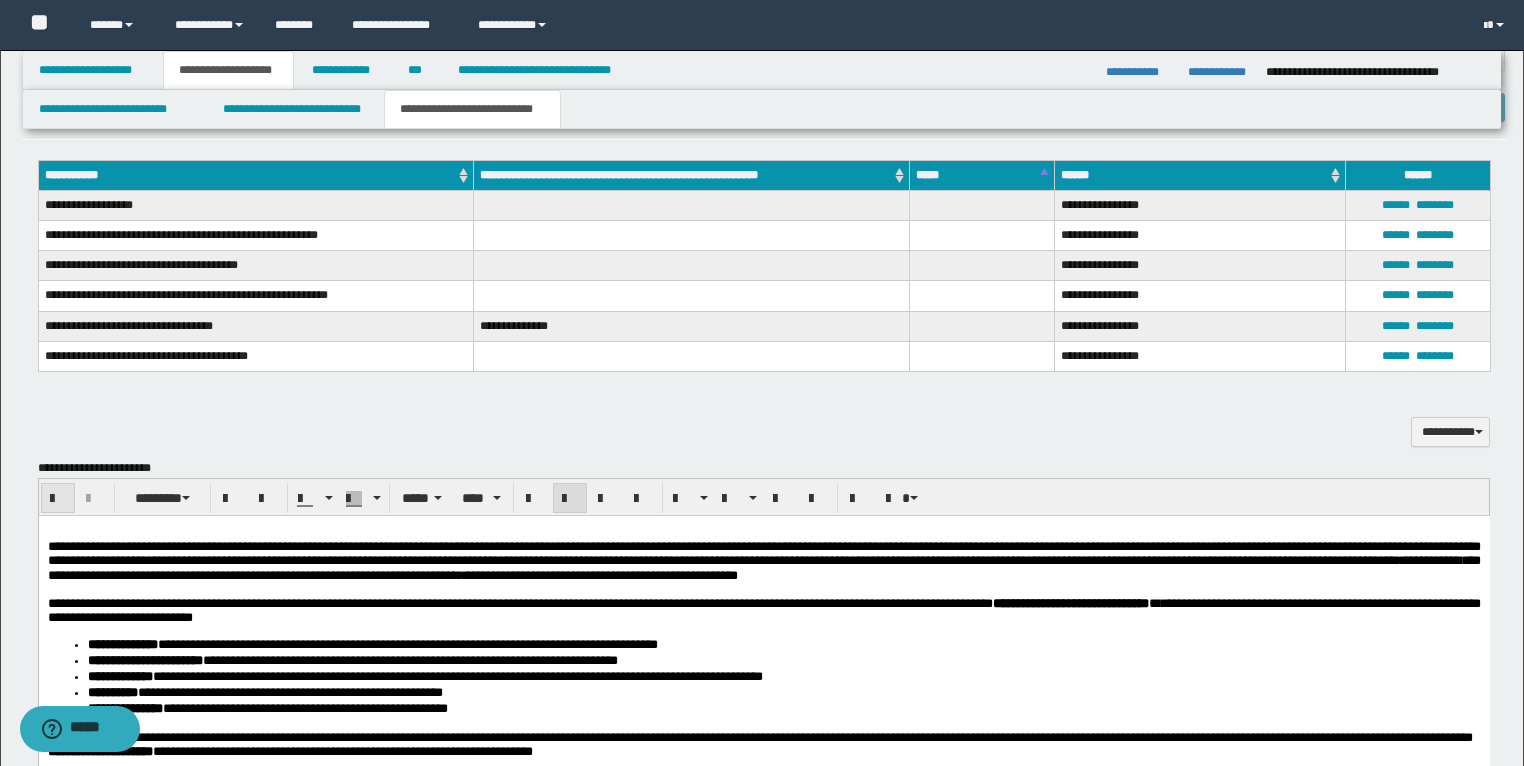 click at bounding box center (58, 499) 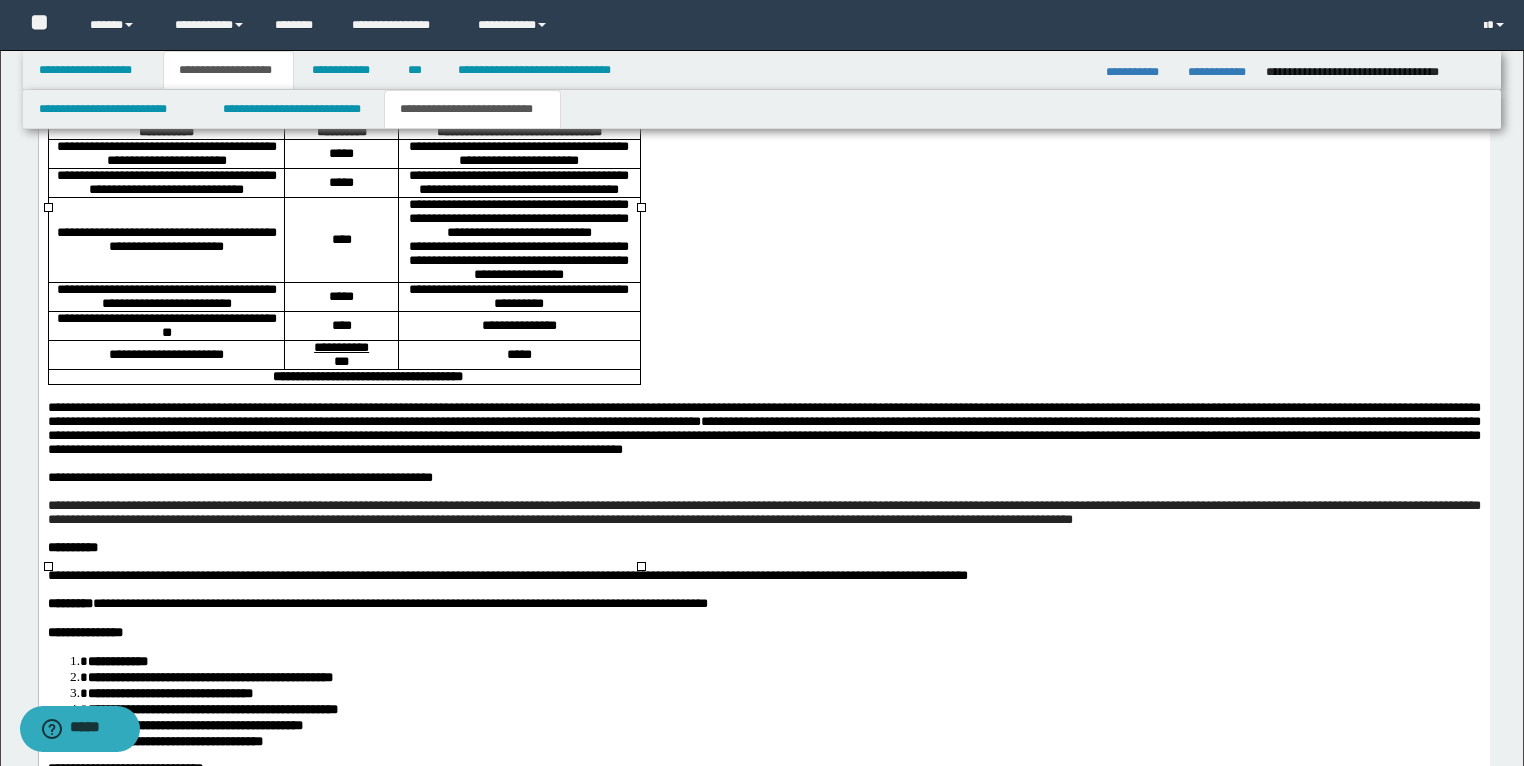 scroll, scrollTop: 3151, scrollLeft: 0, axis: vertical 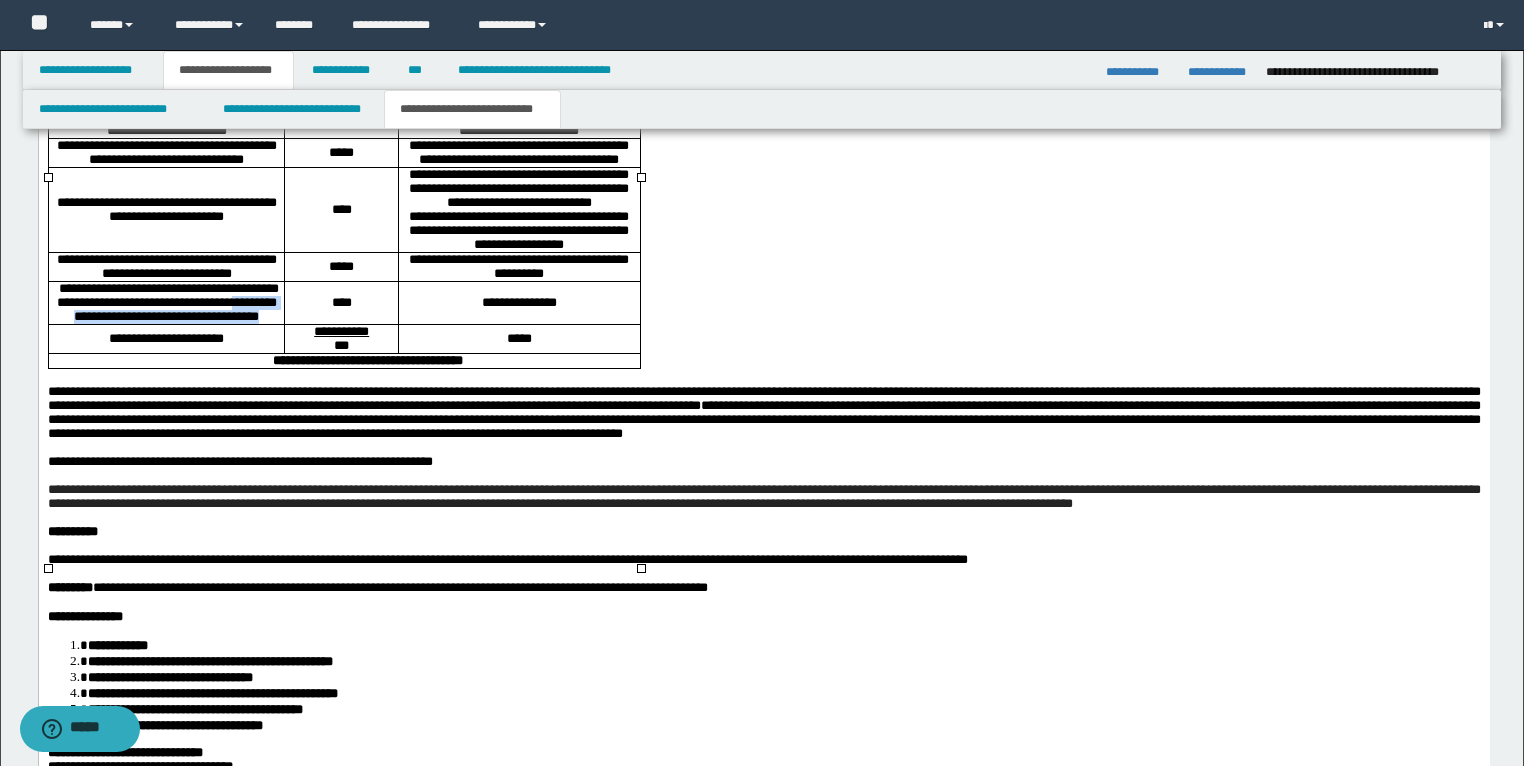 drag, startPoint x: 247, startPoint y: 507, endPoint x: 107, endPoint y: 498, distance: 140.28899 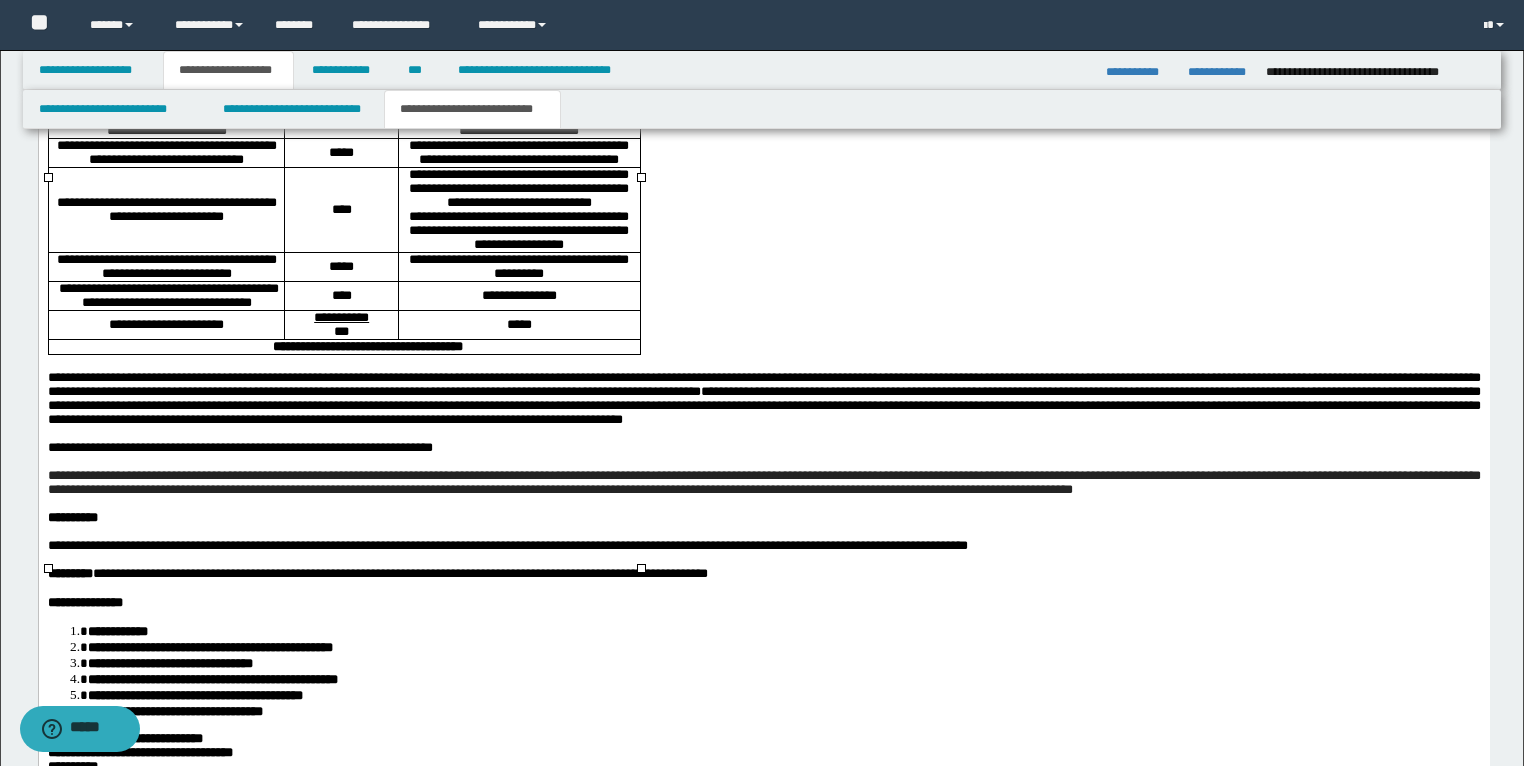 click on "**********" at bounding box center [518, 296] 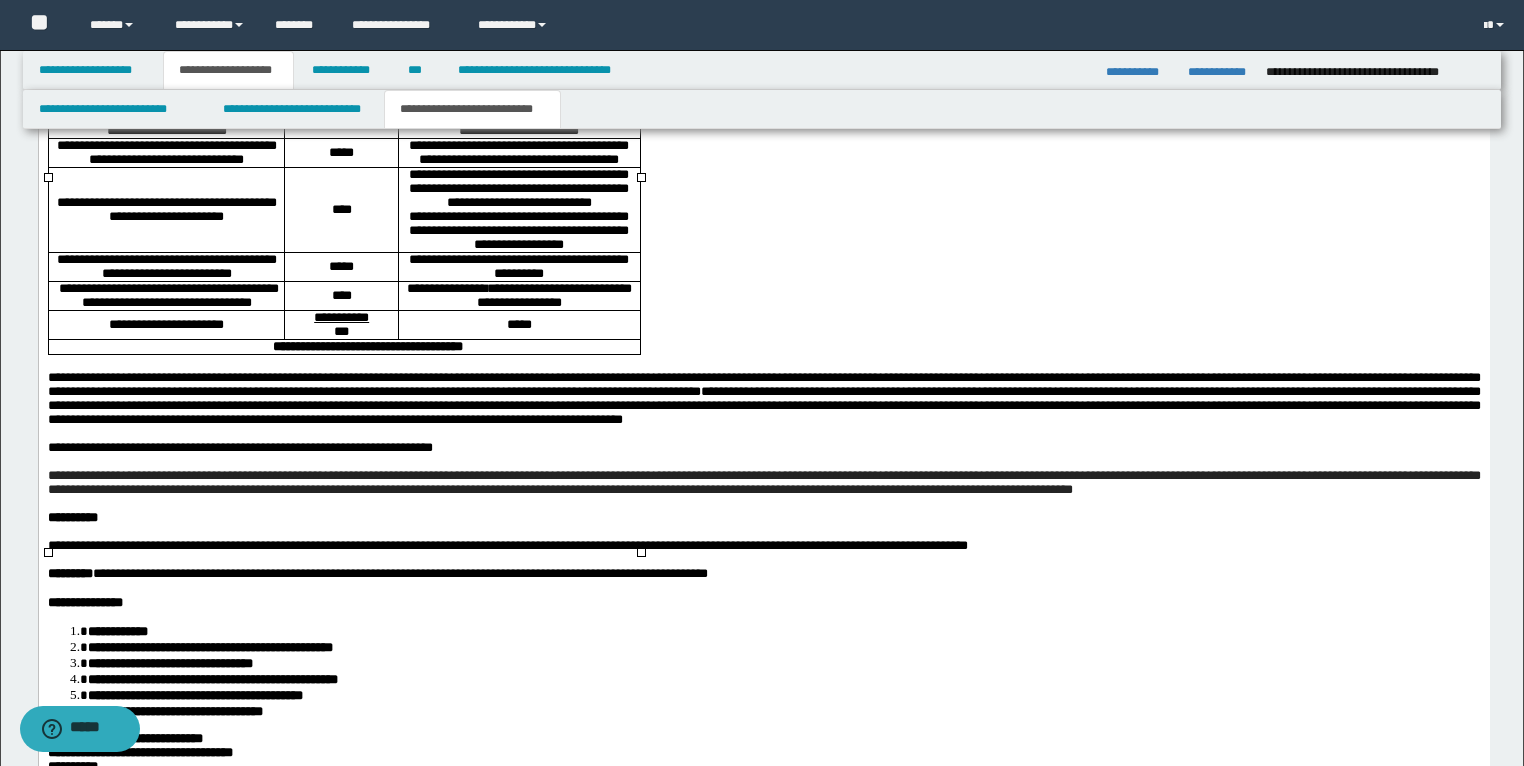 click on "**********" at bounding box center [518, 295] 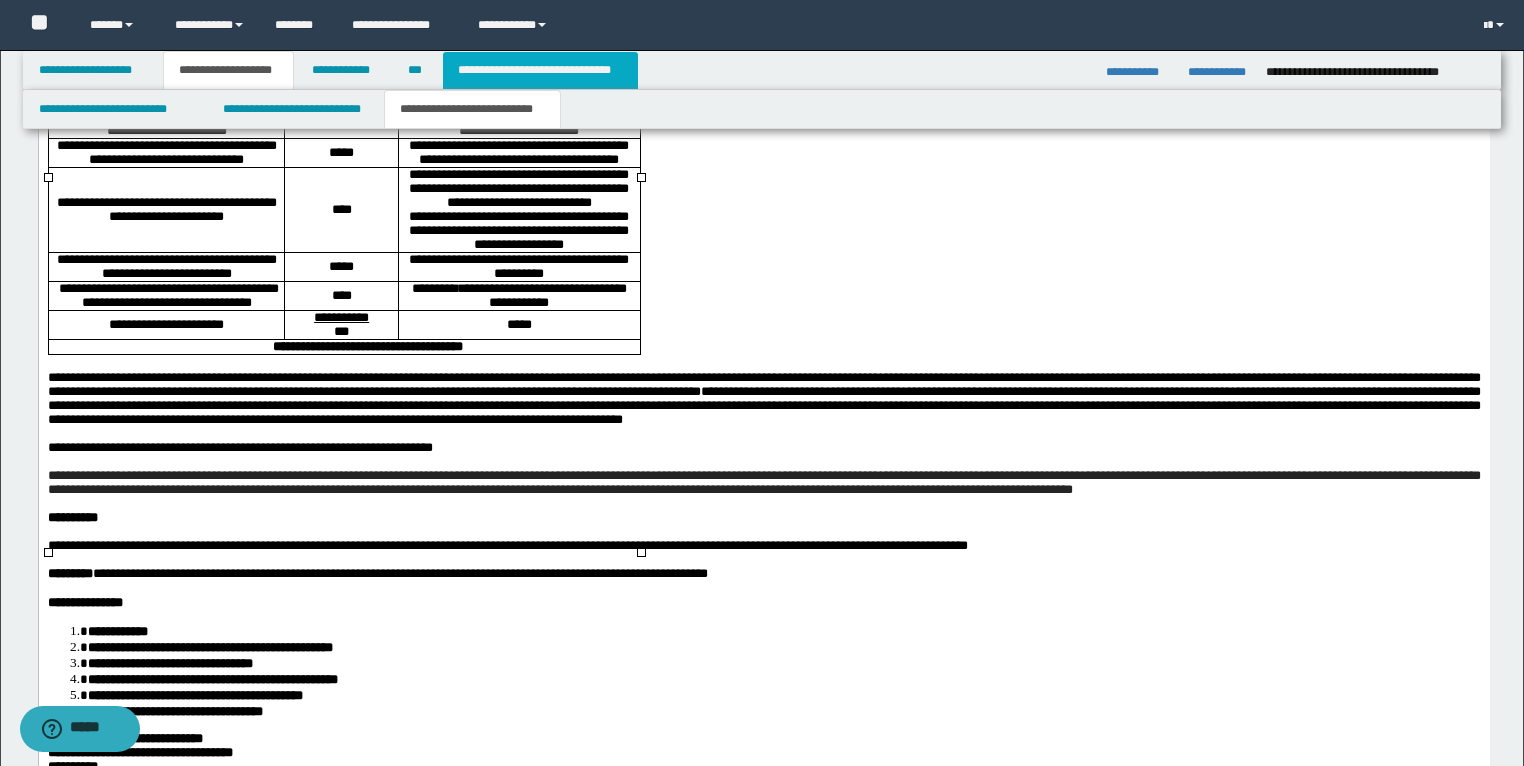 click on "**********" at bounding box center (540, 70) 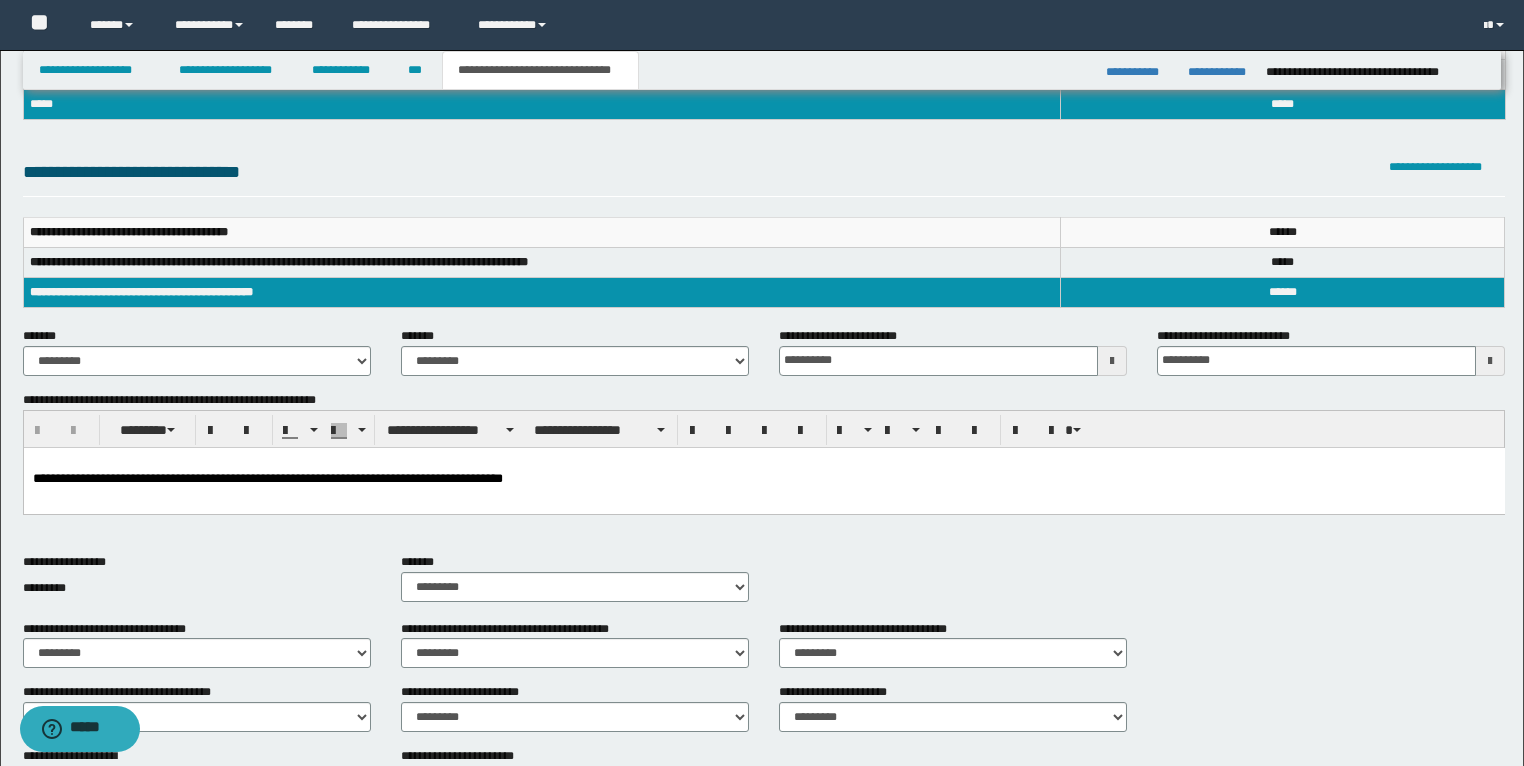 scroll, scrollTop: 76, scrollLeft: 0, axis: vertical 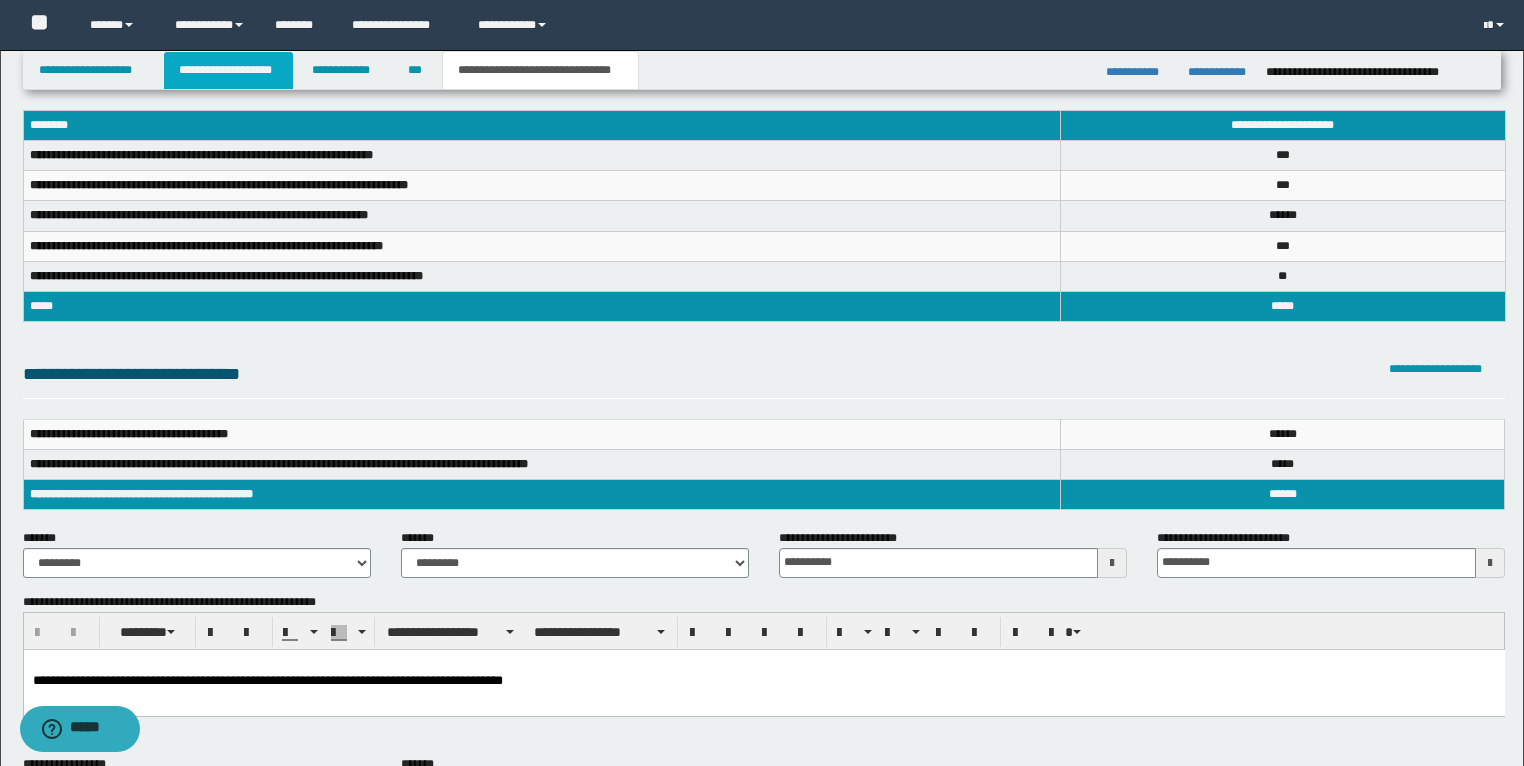 click on "**********" at bounding box center (228, 70) 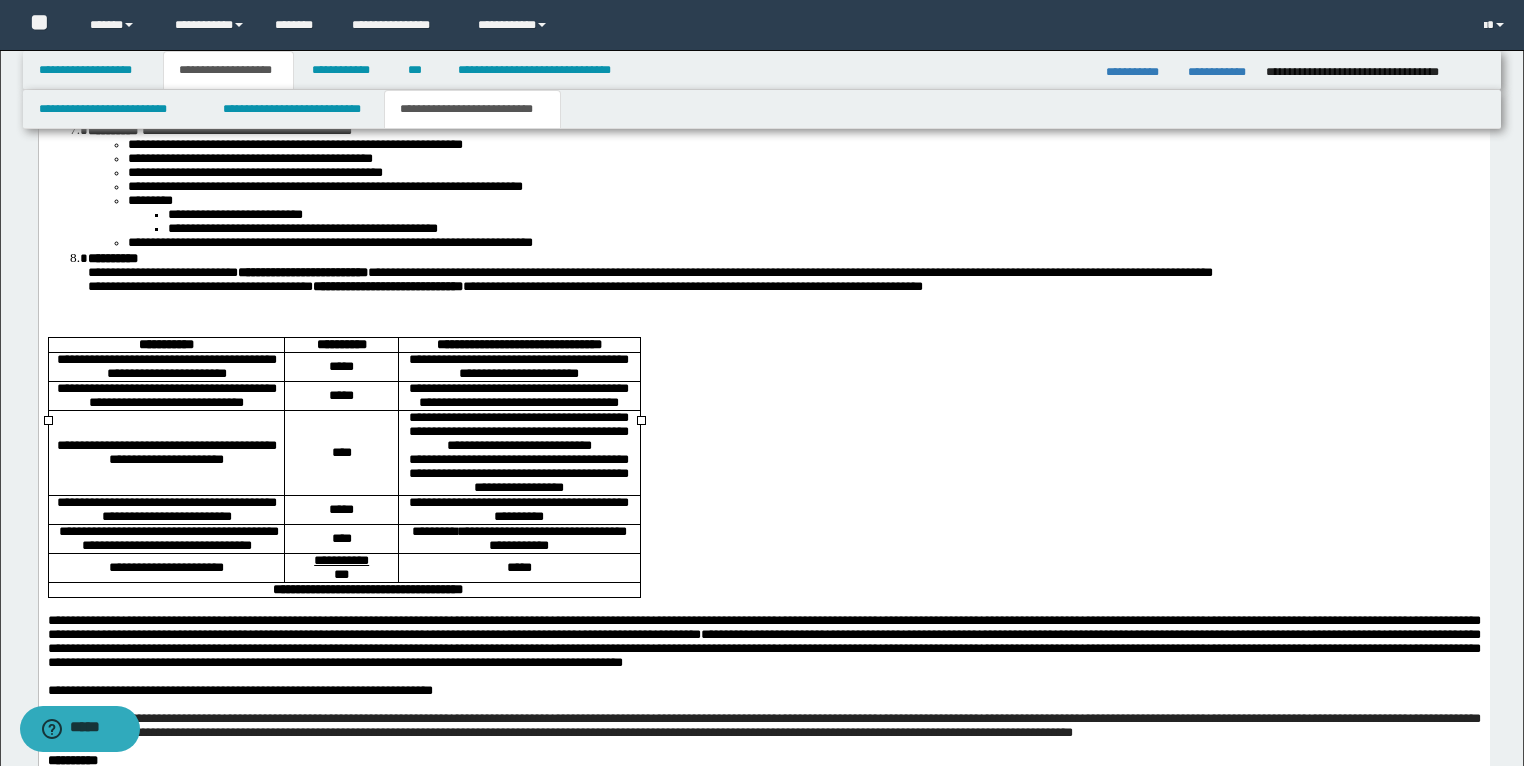 scroll, scrollTop: 3228, scrollLeft: 0, axis: vertical 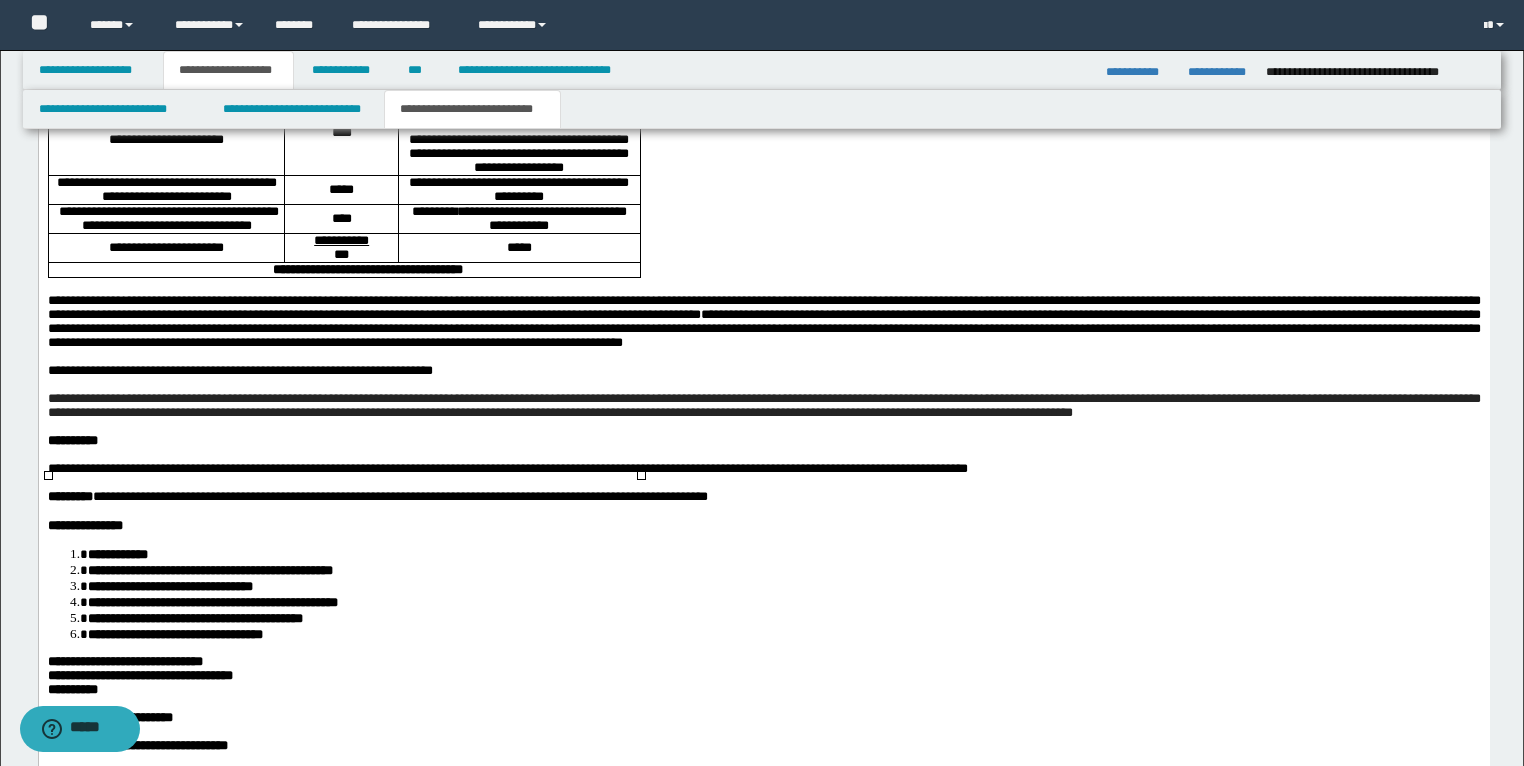 click on "*****" at bounding box center [518, 247] 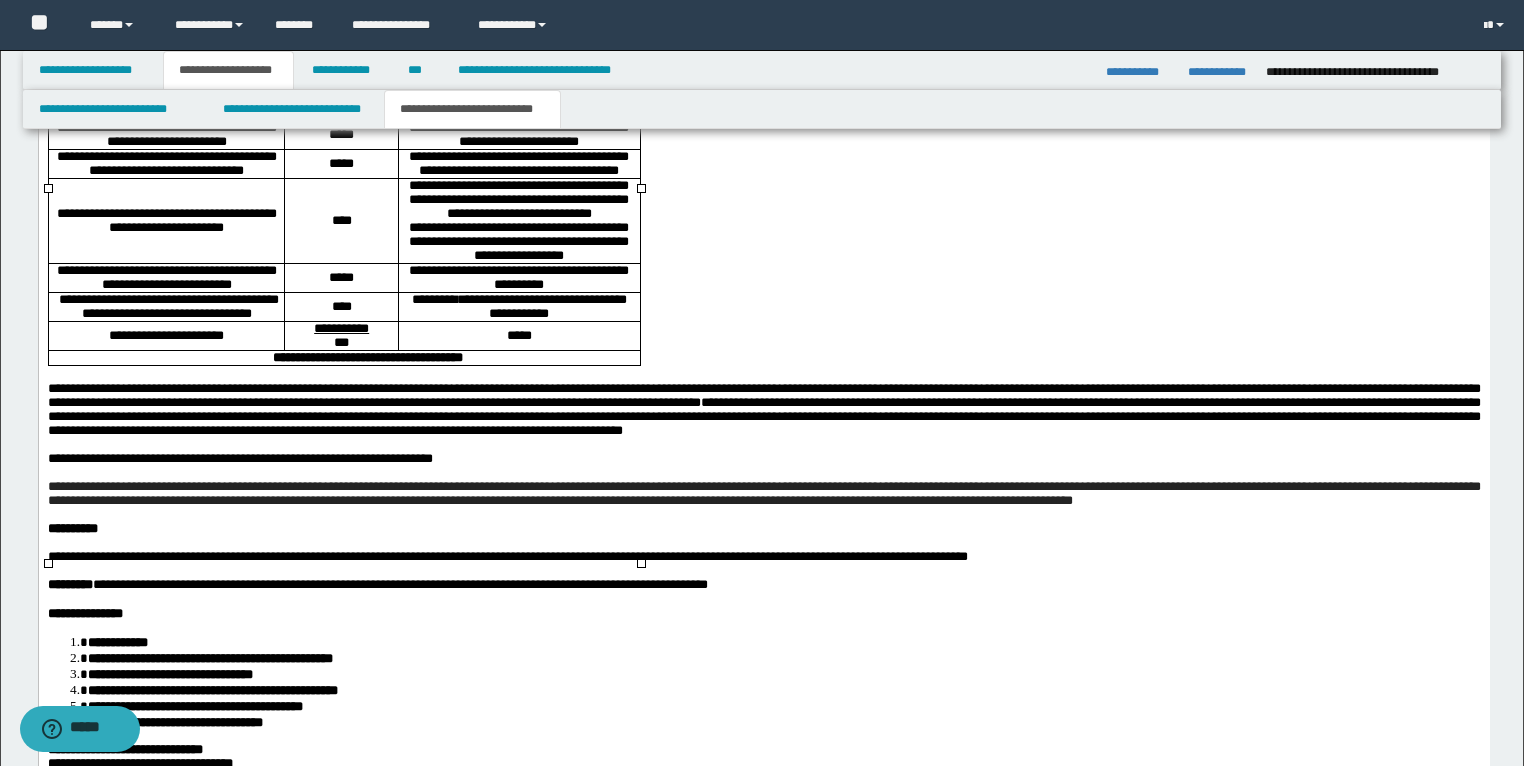 scroll, scrollTop: 2988, scrollLeft: 0, axis: vertical 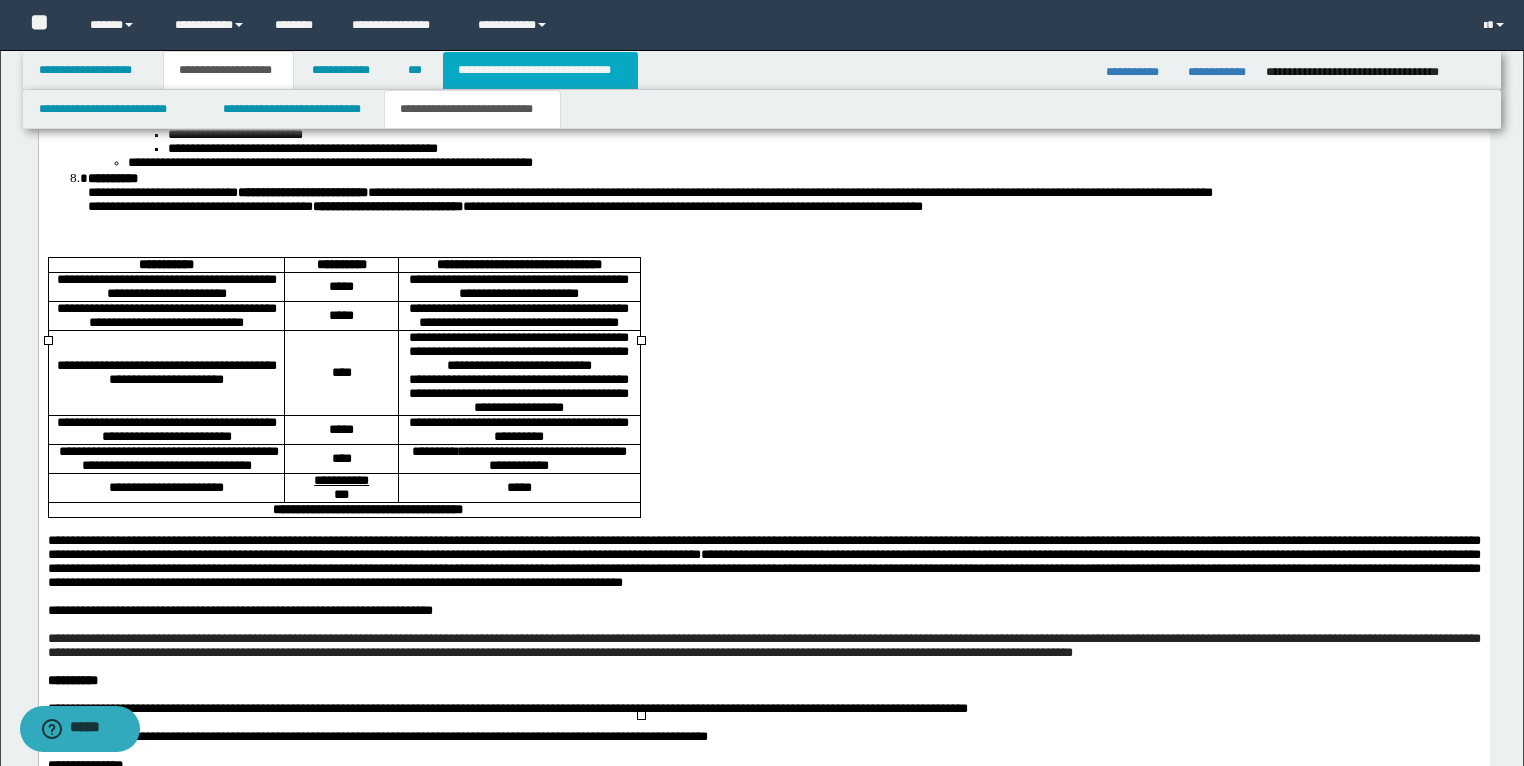 click on "**********" at bounding box center (540, 70) 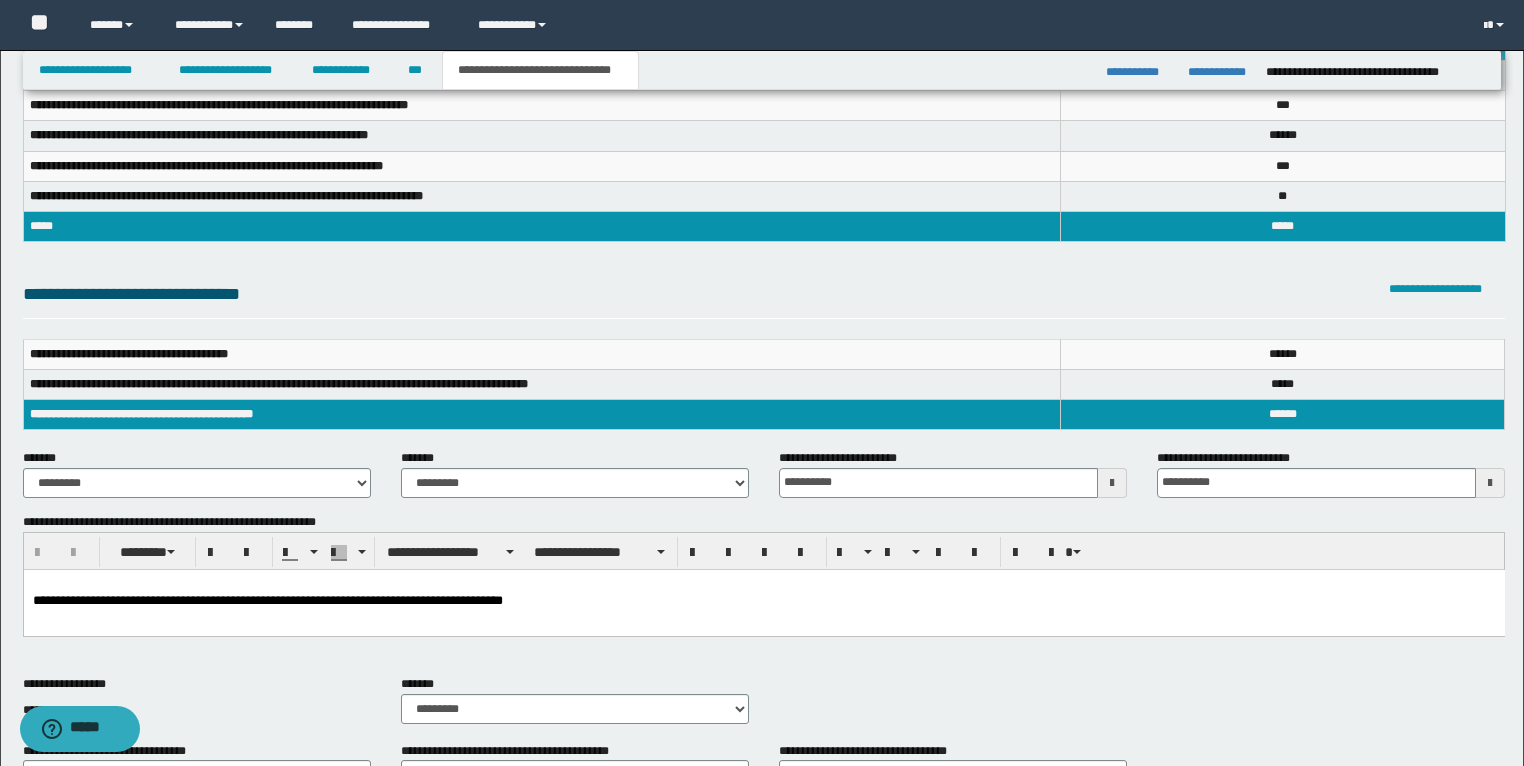 scroll, scrollTop: 0, scrollLeft: 0, axis: both 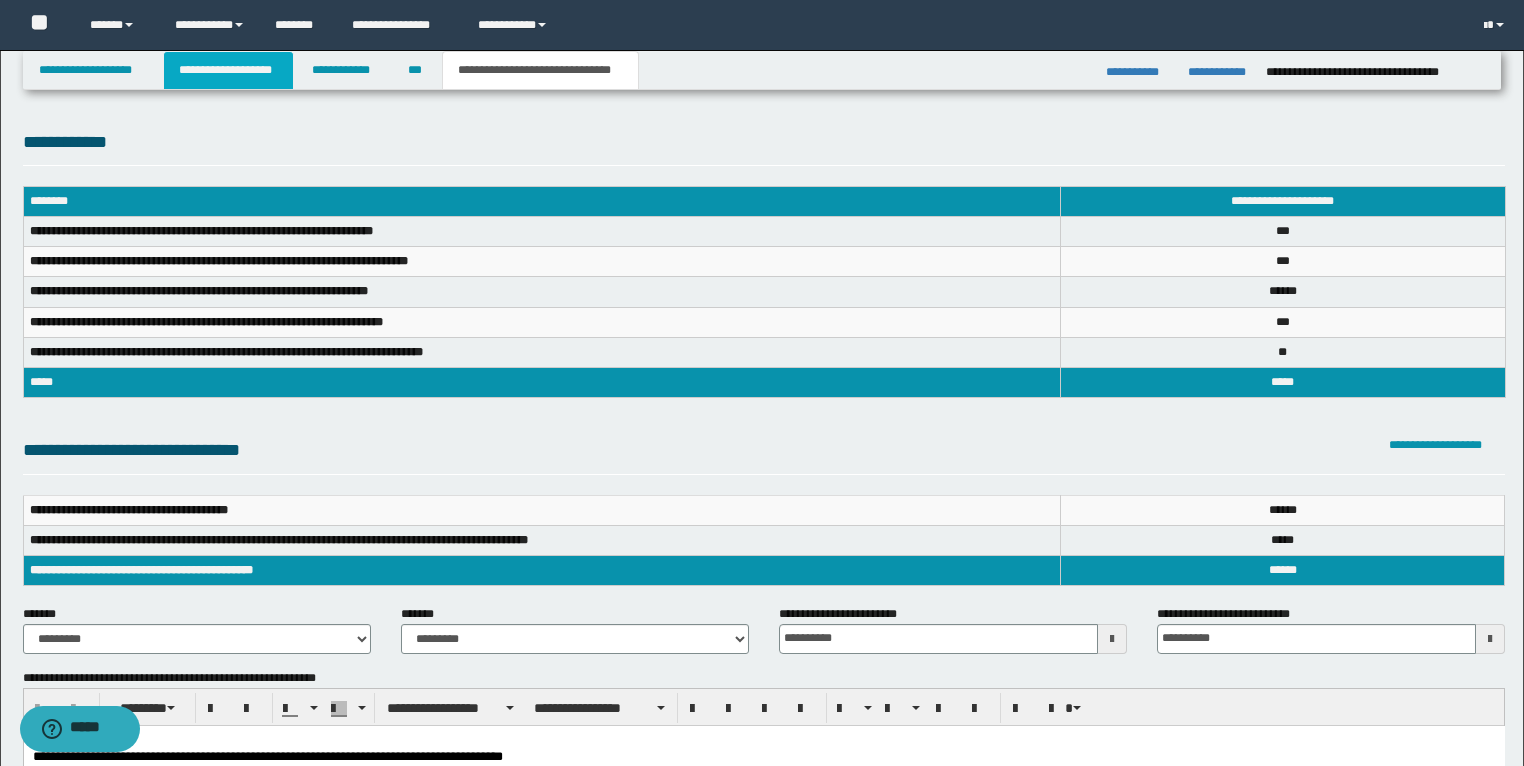 click on "**********" at bounding box center [228, 70] 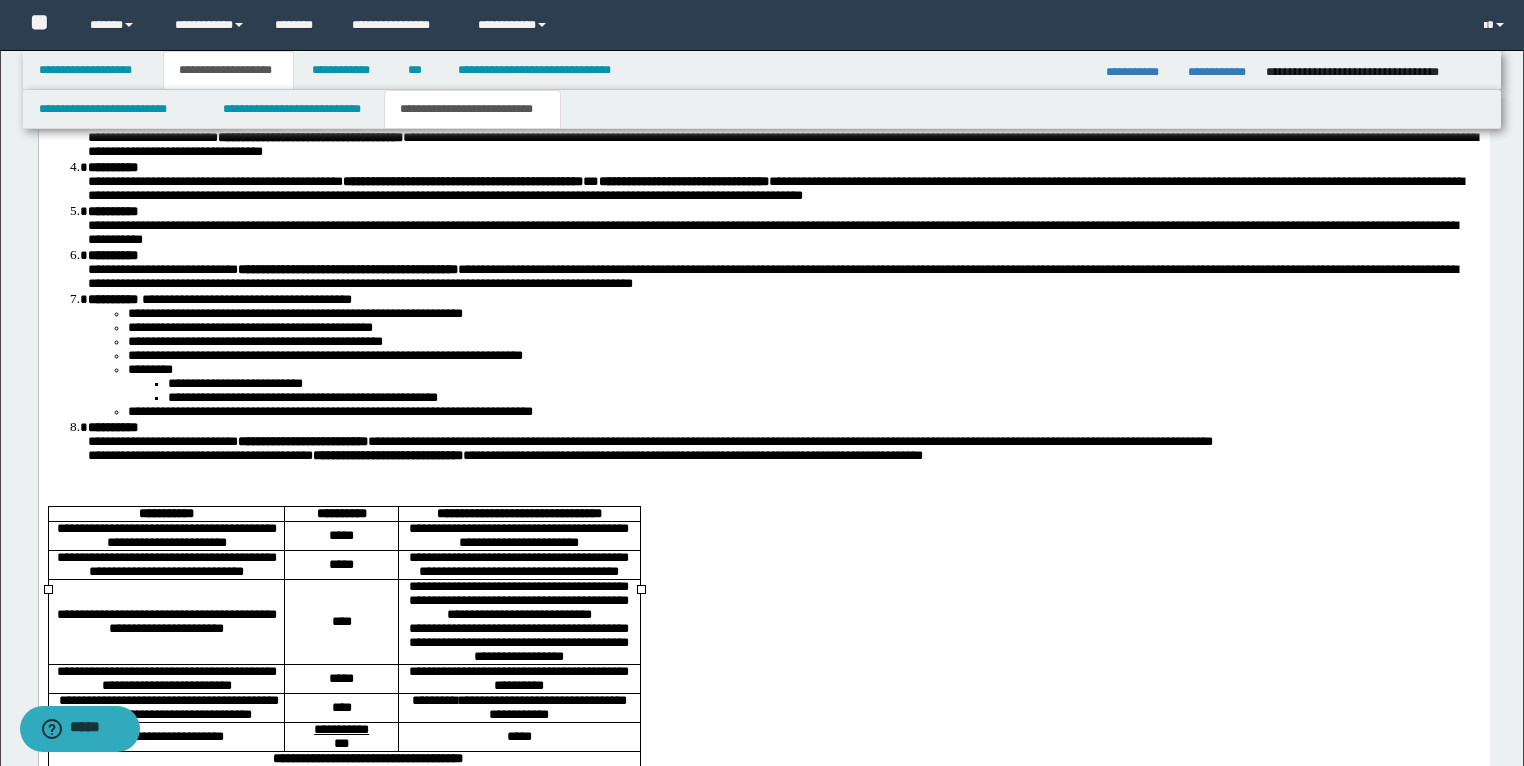 scroll, scrollTop: 2880, scrollLeft: 0, axis: vertical 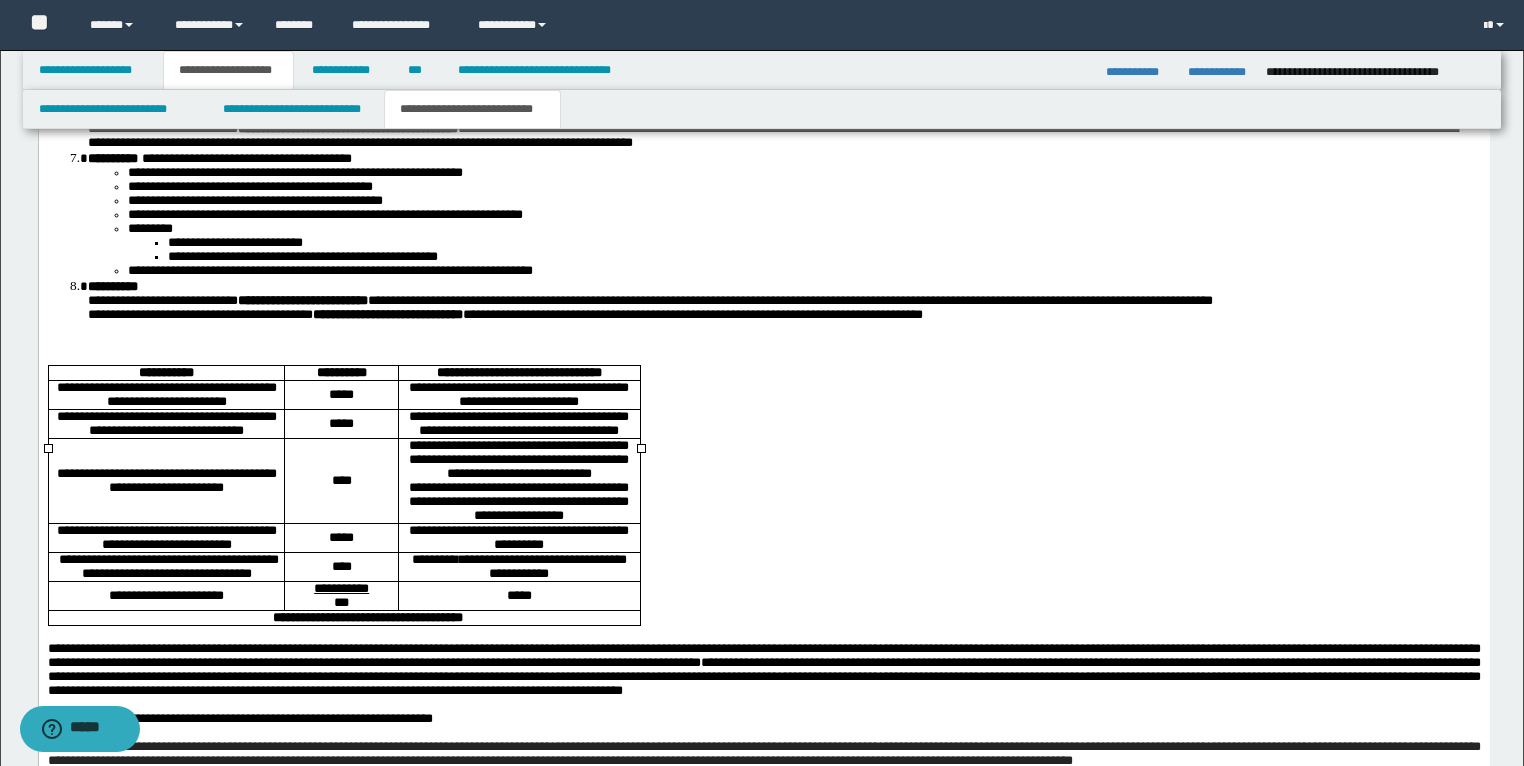 click on "*****" at bounding box center [340, 394] 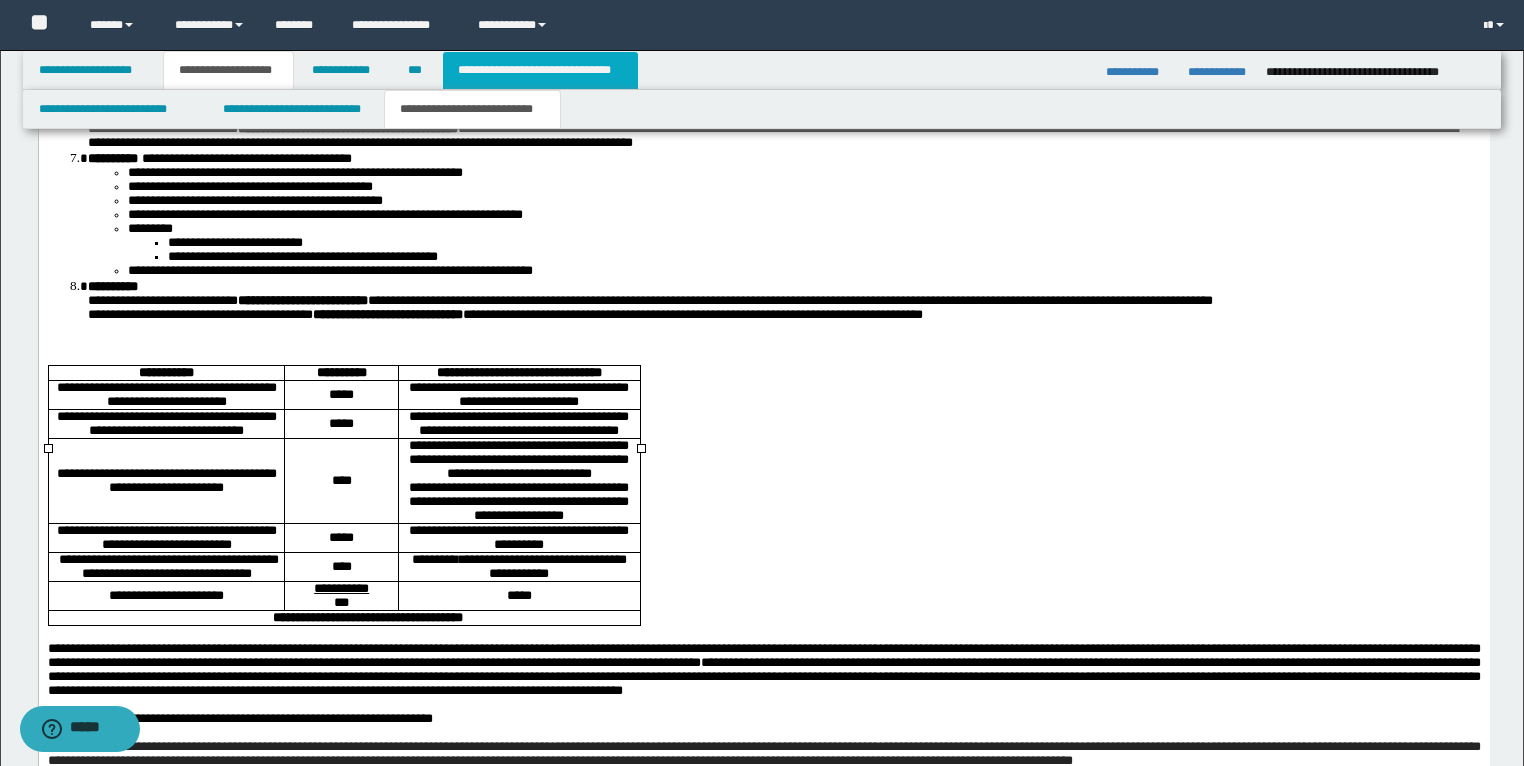 click on "**********" at bounding box center (540, 70) 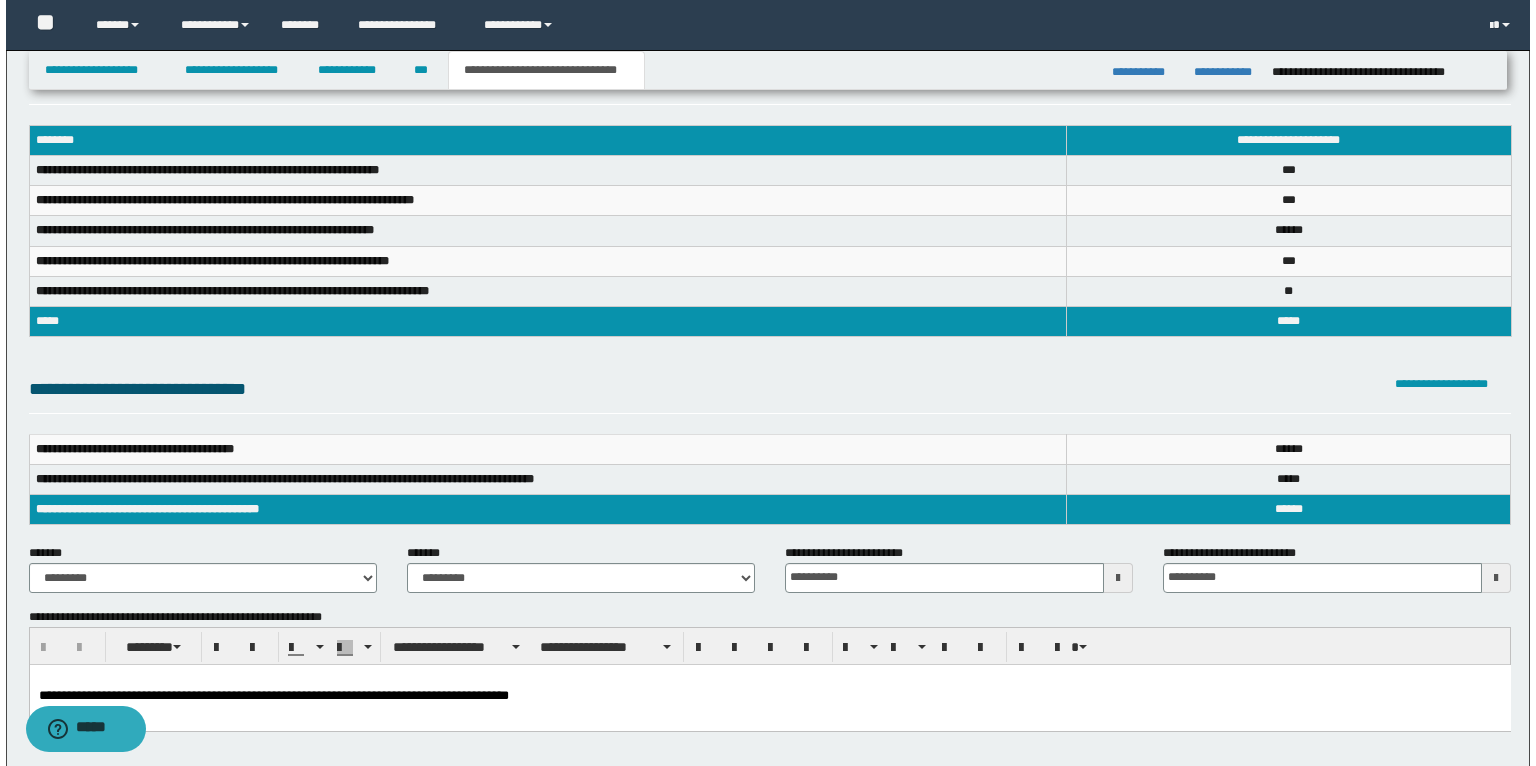 scroll, scrollTop: 0, scrollLeft: 0, axis: both 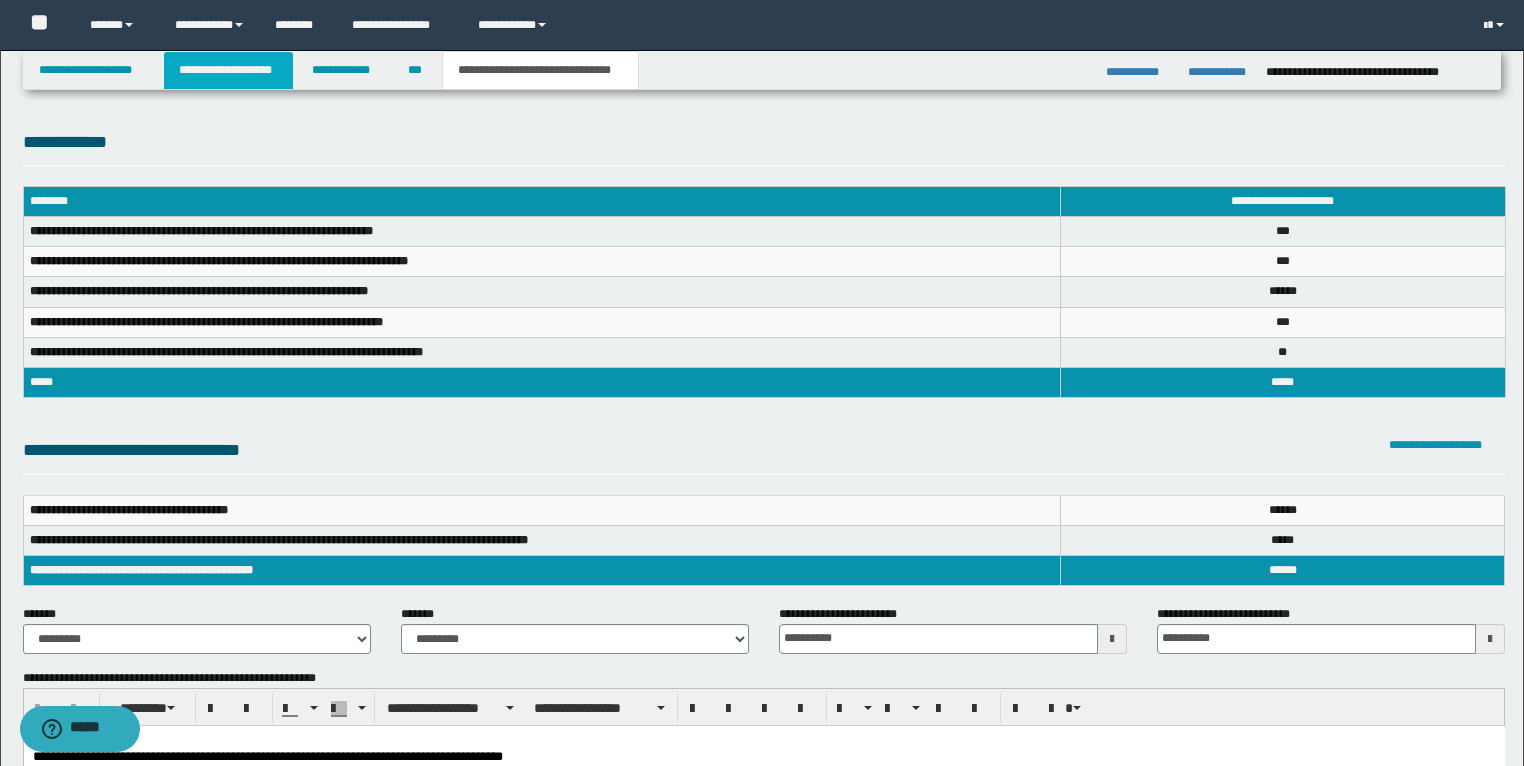 click on "**********" at bounding box center [228, 70] 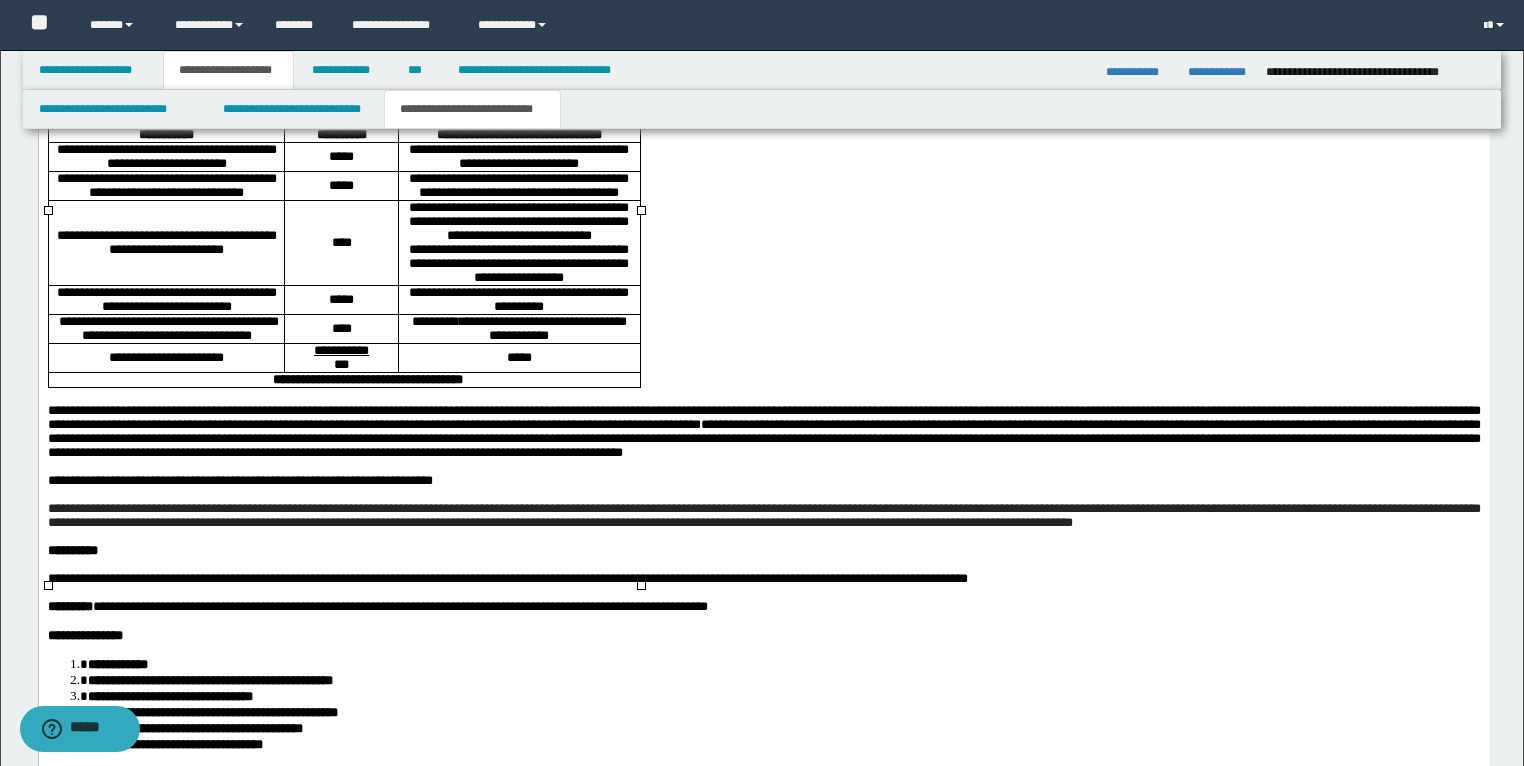 scroll, scrollTop: 3120, scrollLeft: 0, axis: vertical 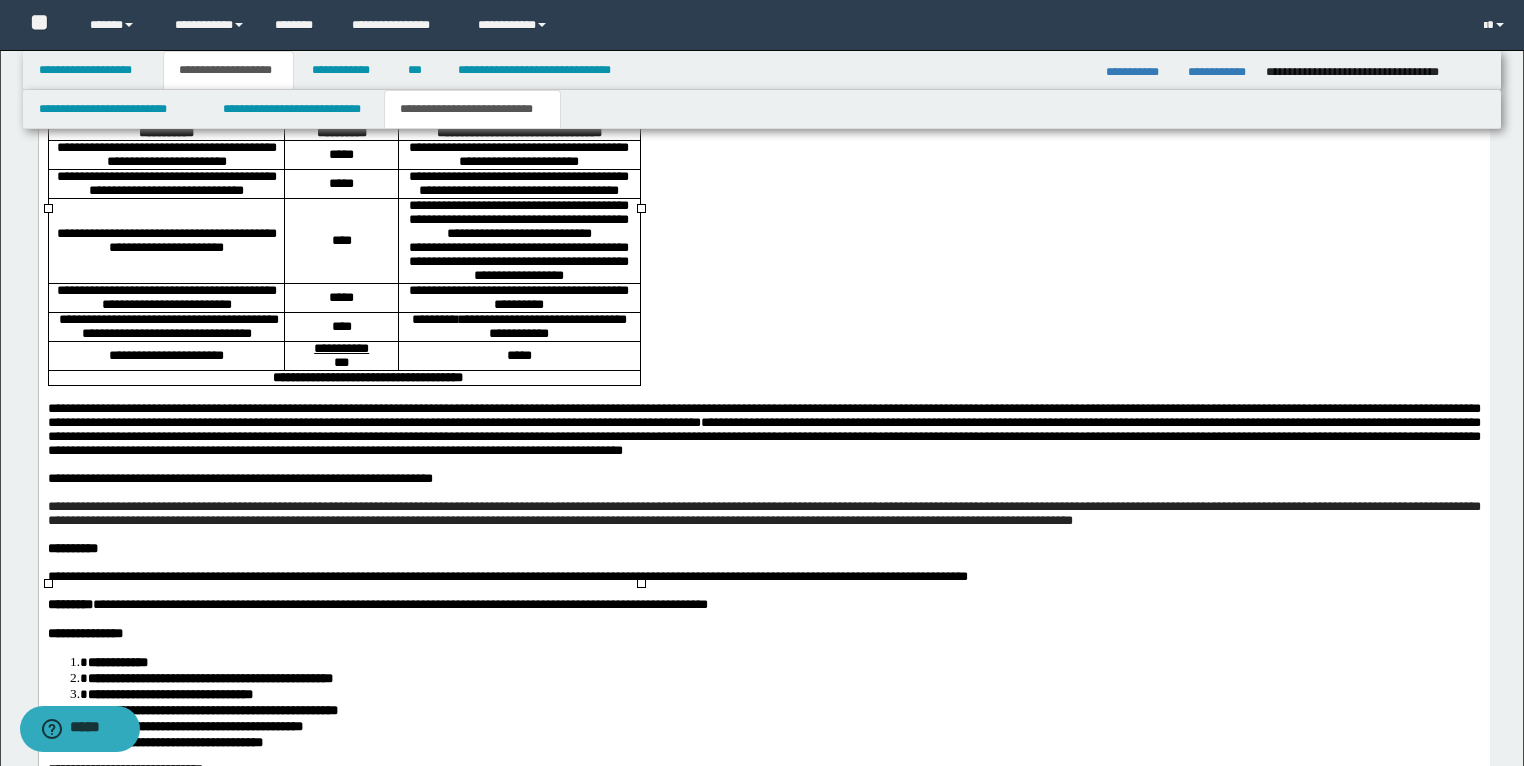 click on "****" at bounding box center [341, 240] 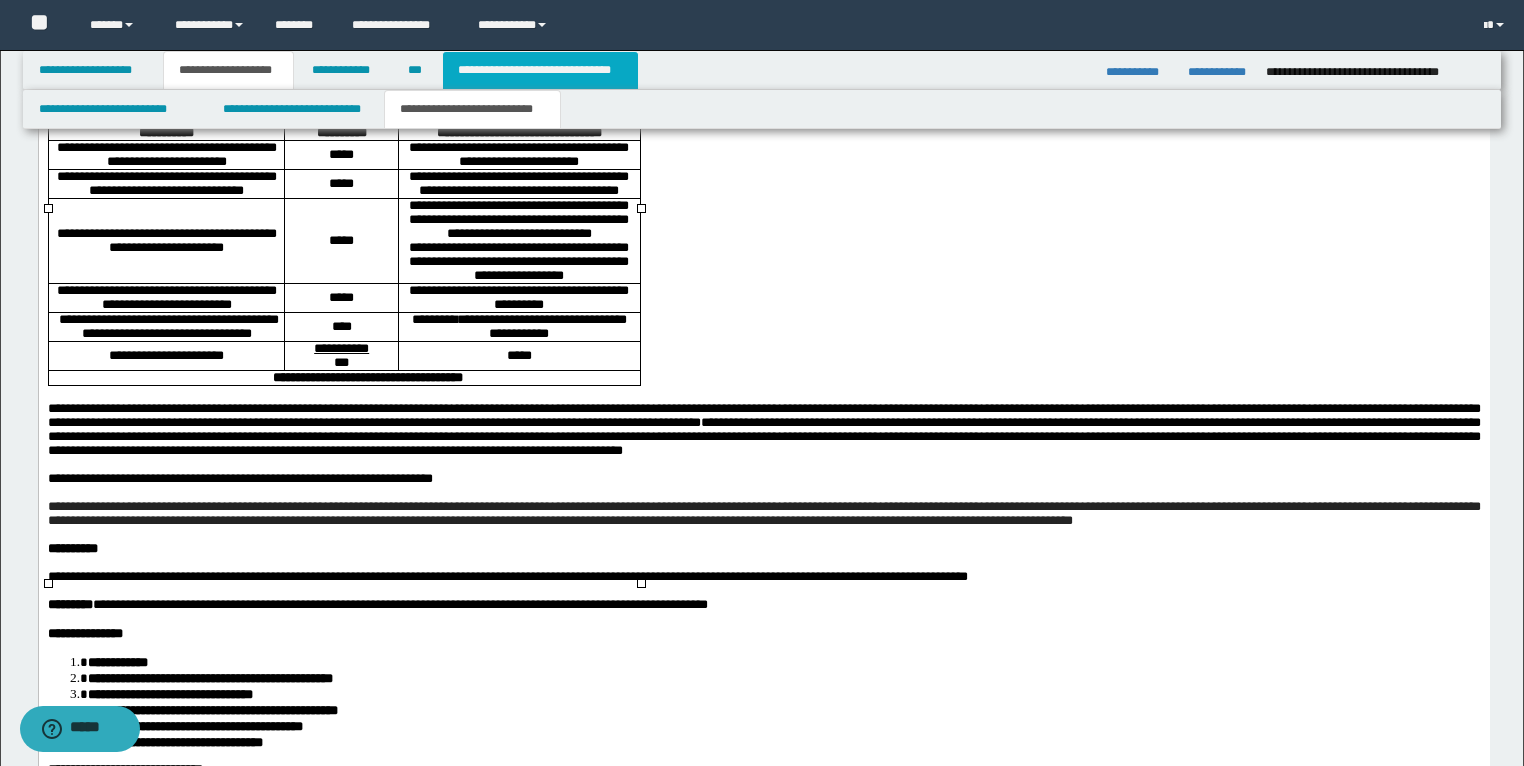 click on "**********" at bounding box center [540, 70] 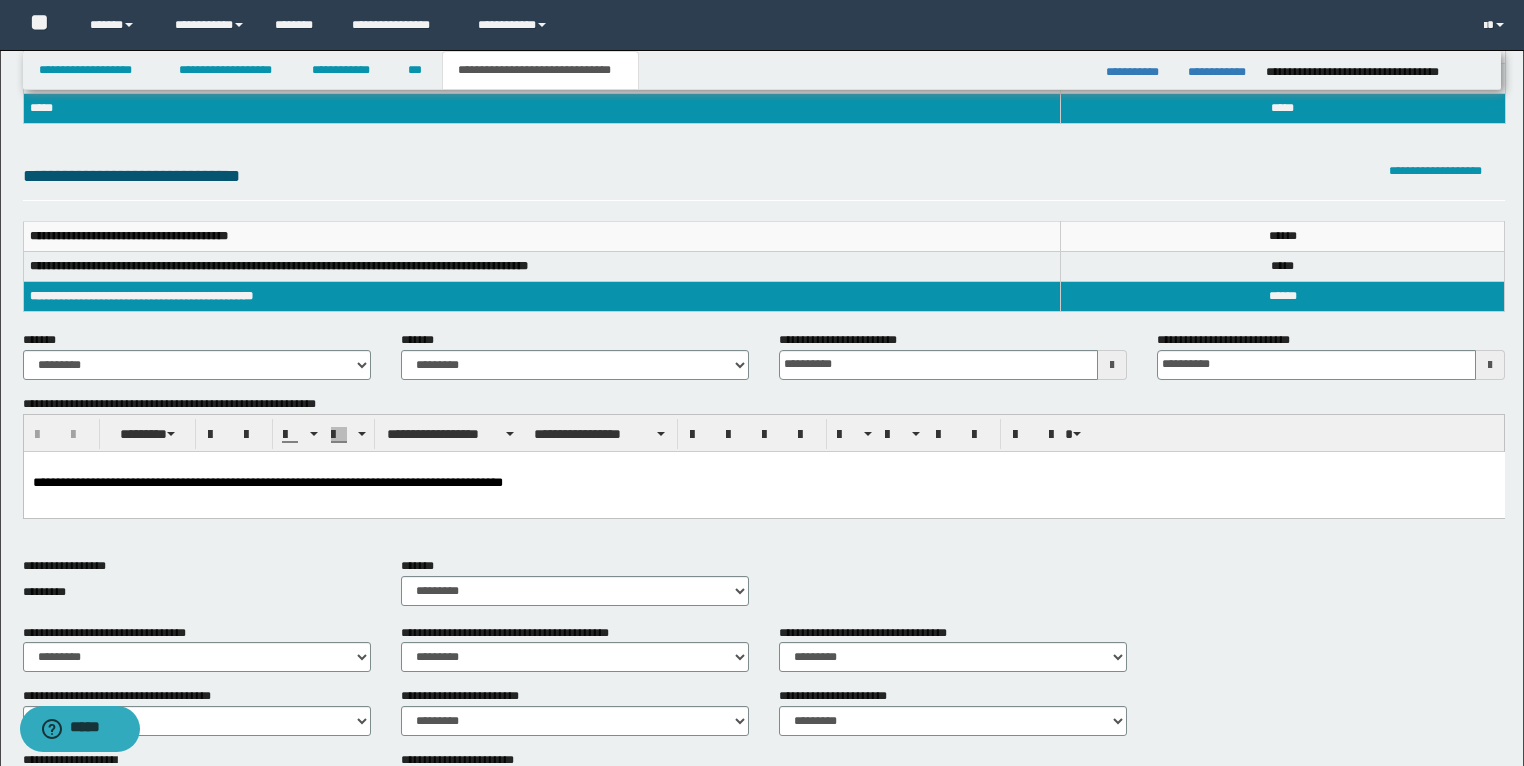 scroll, scrollTop: 0, scrollLeft: 0, axis: both 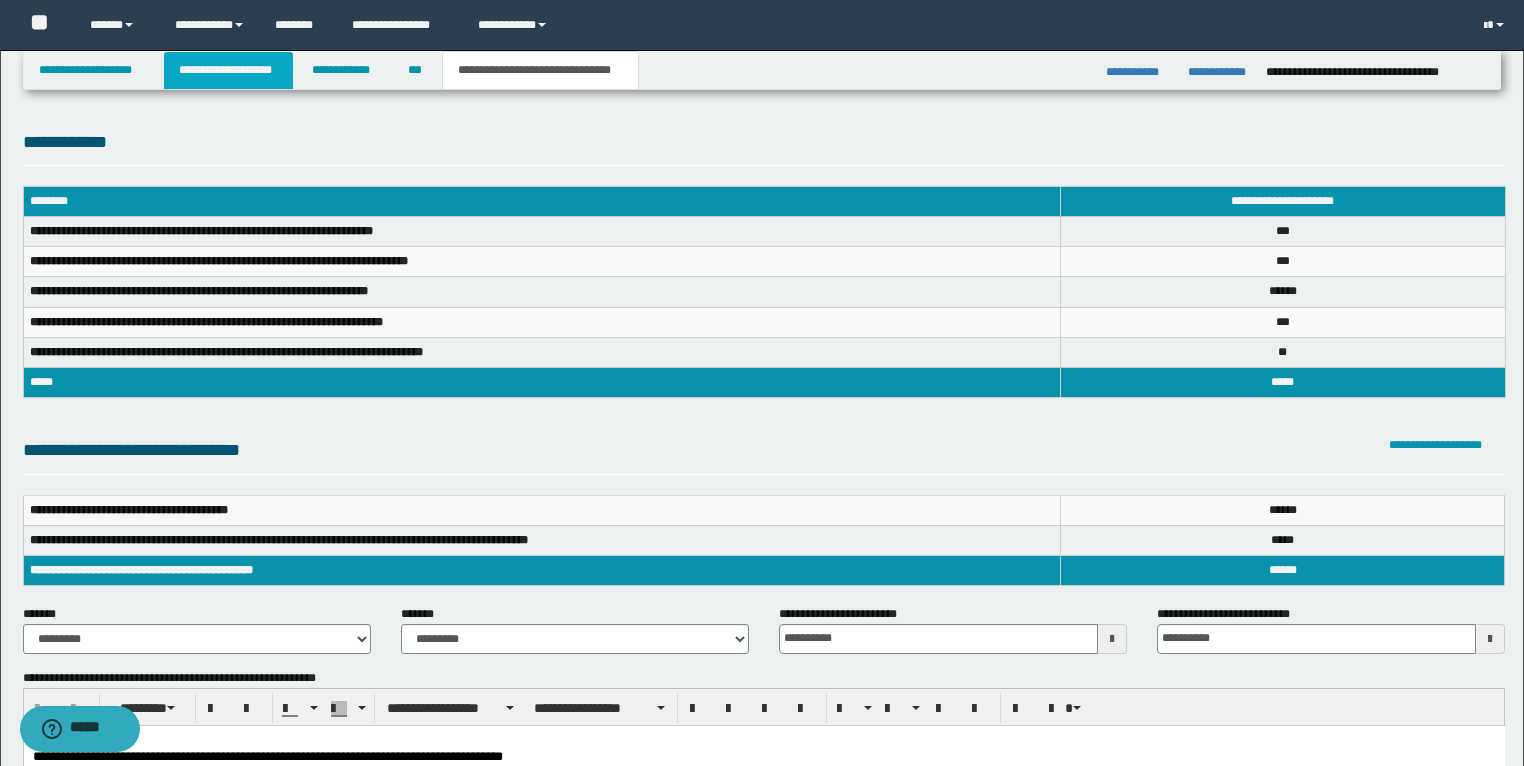 click on "**********" at bounding box center [228, 70] 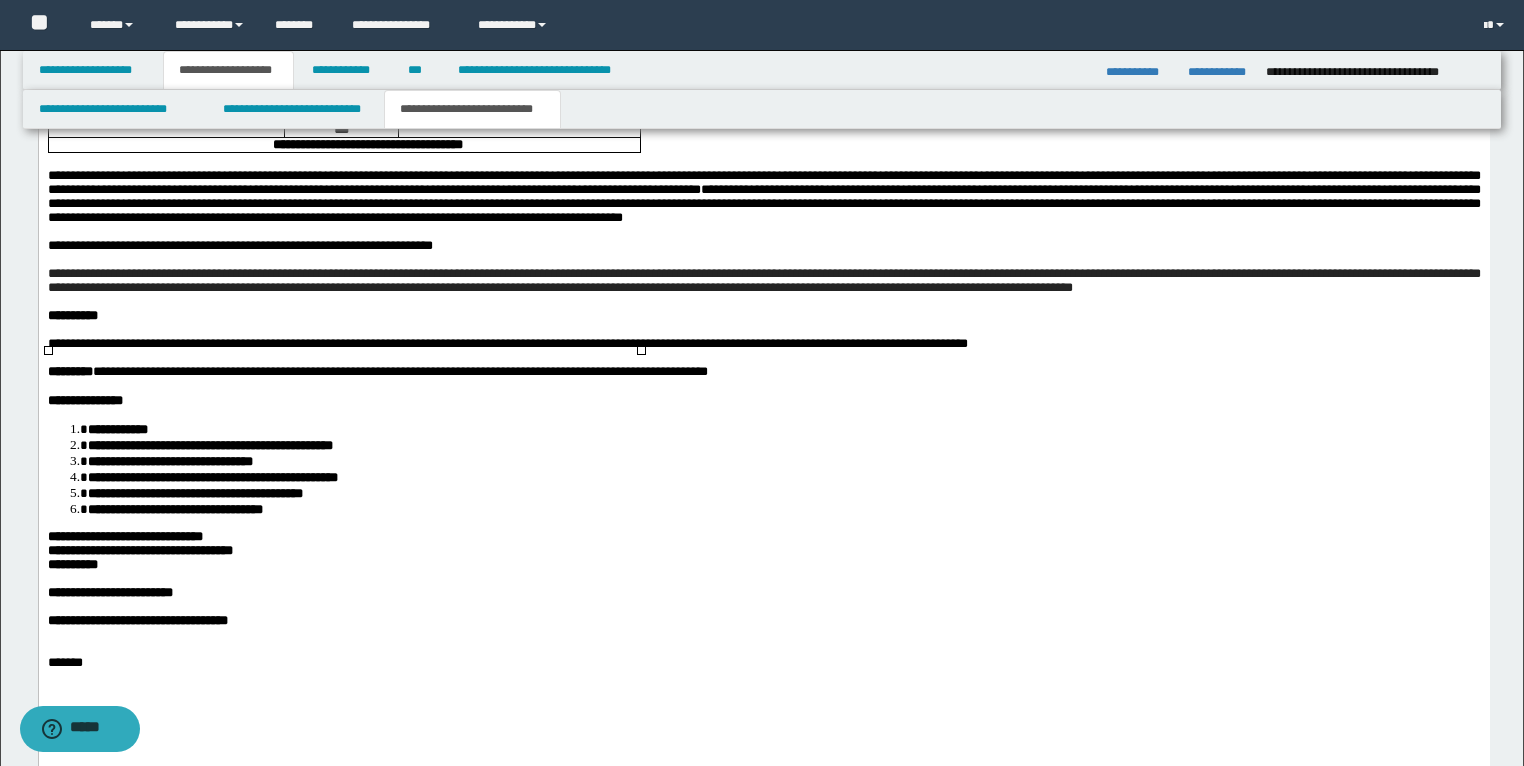 scroll, scrollTop: 3360, scrollLeft: 0, axis: vertical 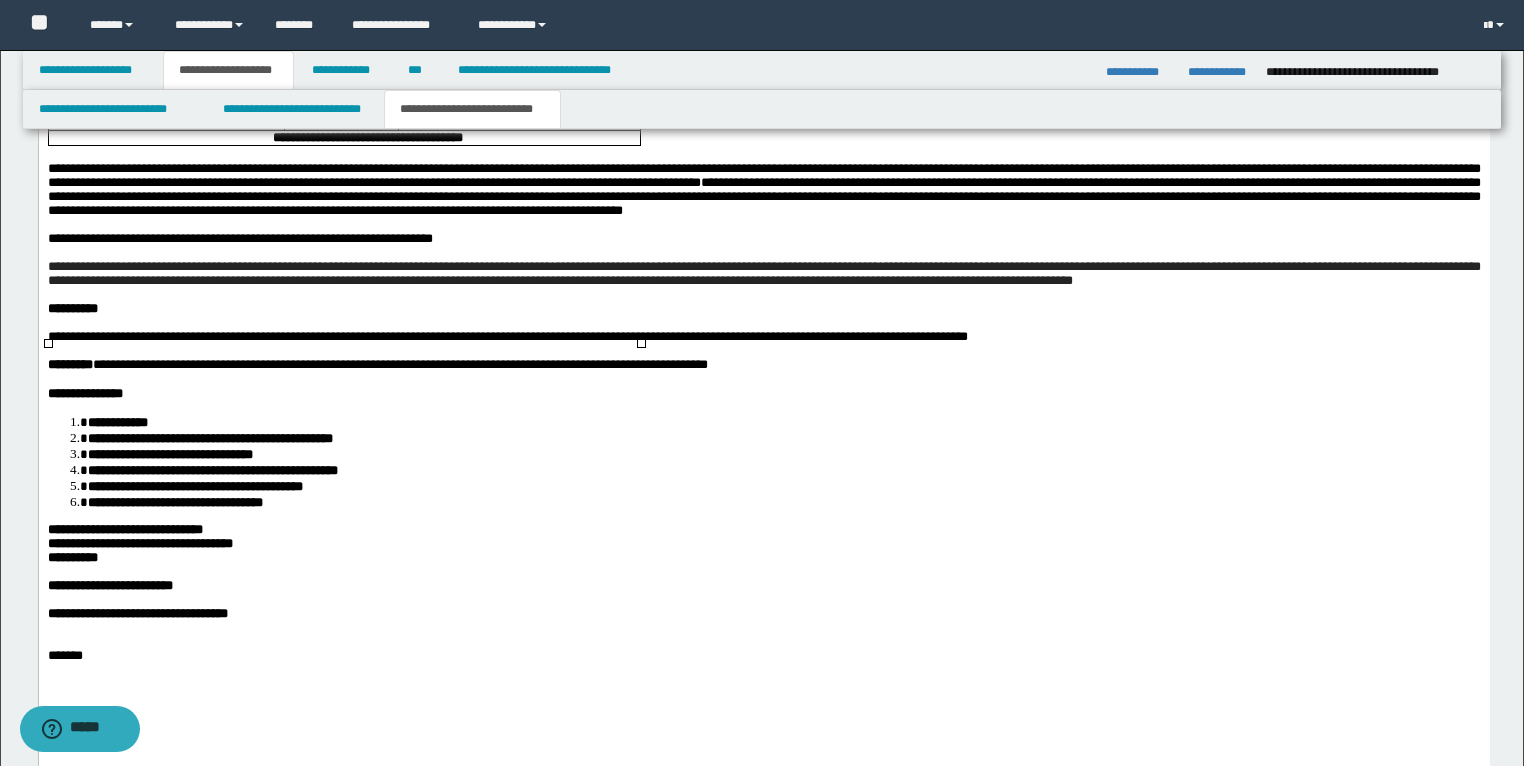 click on "**********" at bounding box center [367, 137] 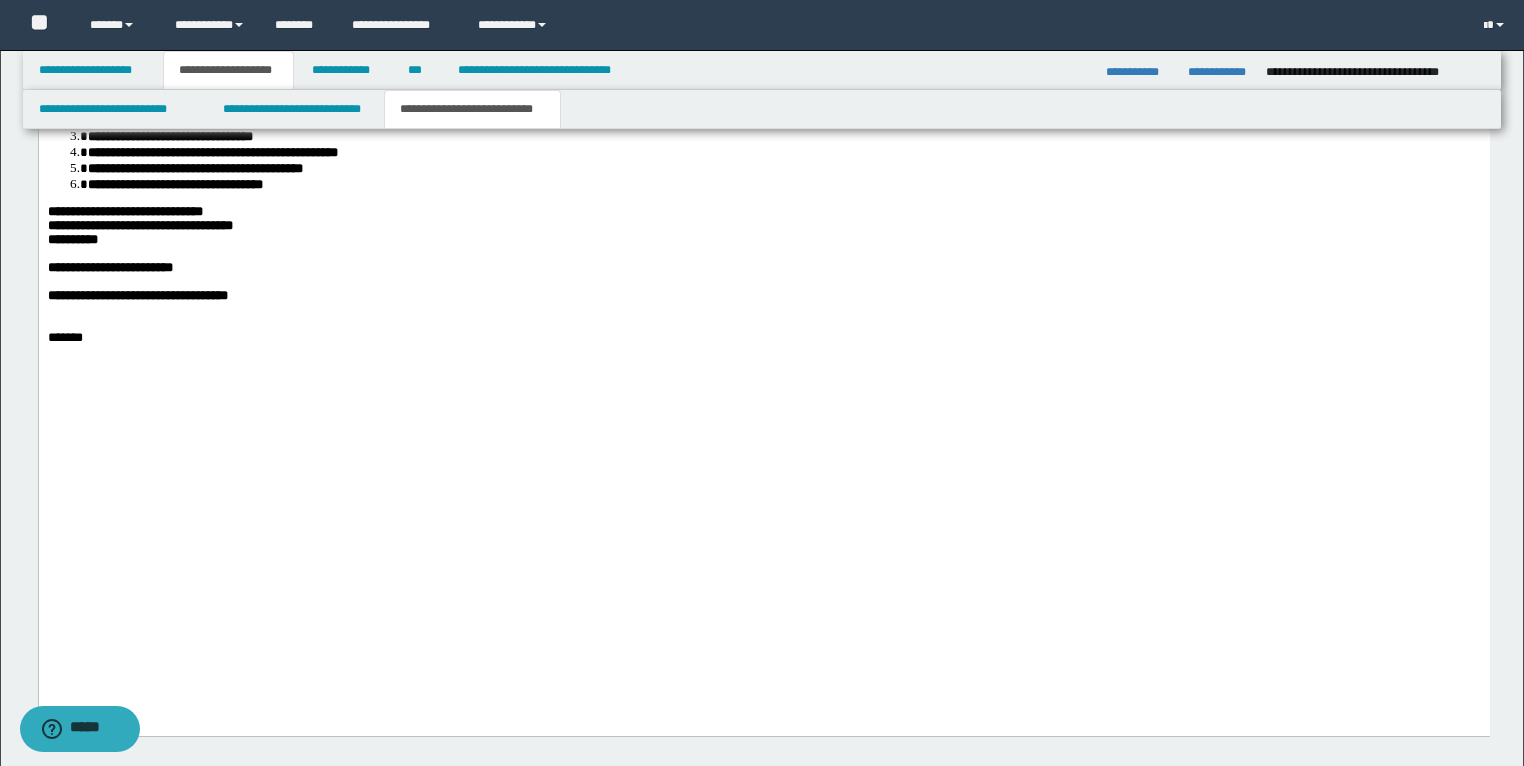 scroll, scrollTop: 3680, scrollLeft: 0, axis: vertical 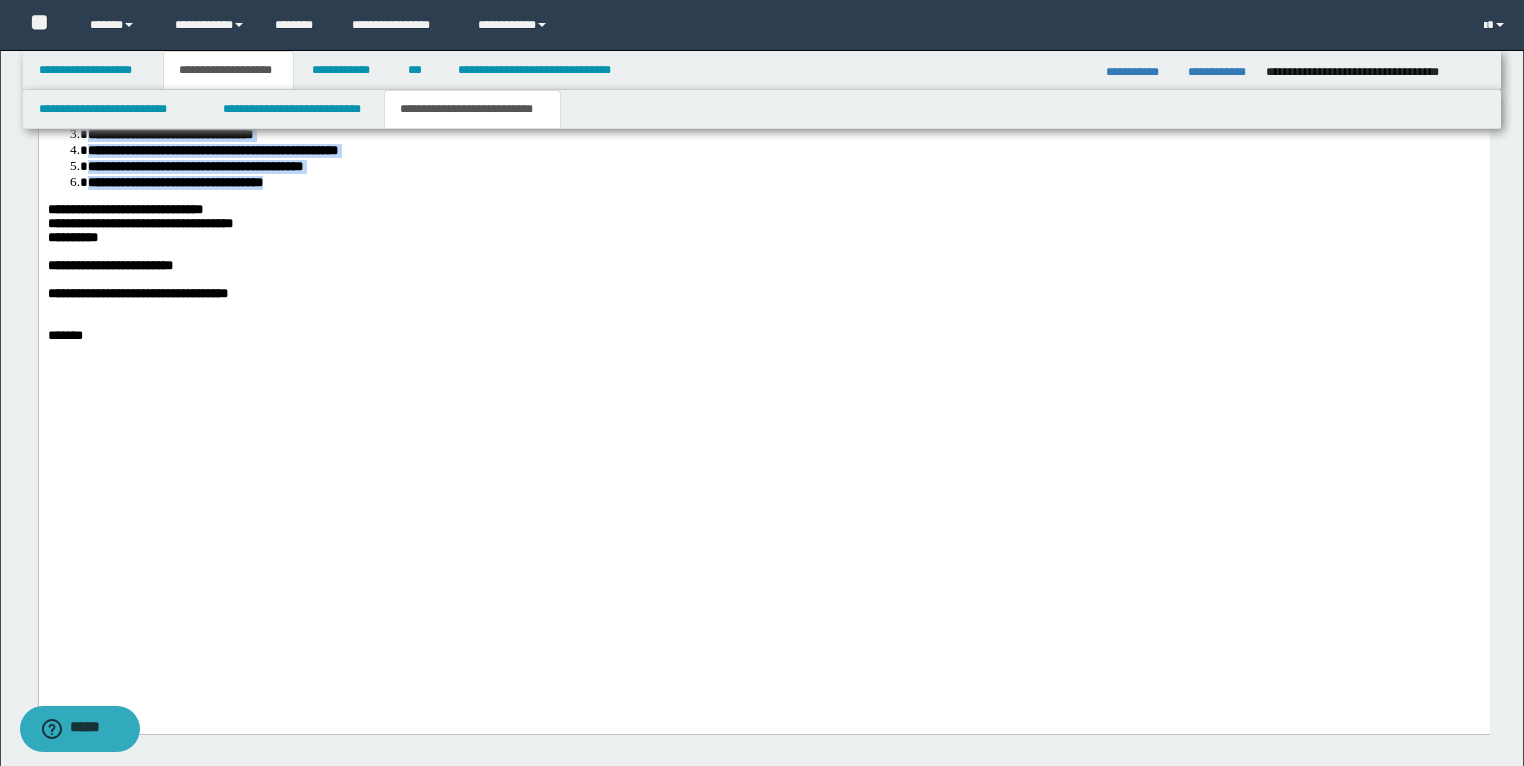 drag, startPoint x: 332, startPoint y: 445, endPoint x: 62, endPoint y: 366, distance: 281.3201 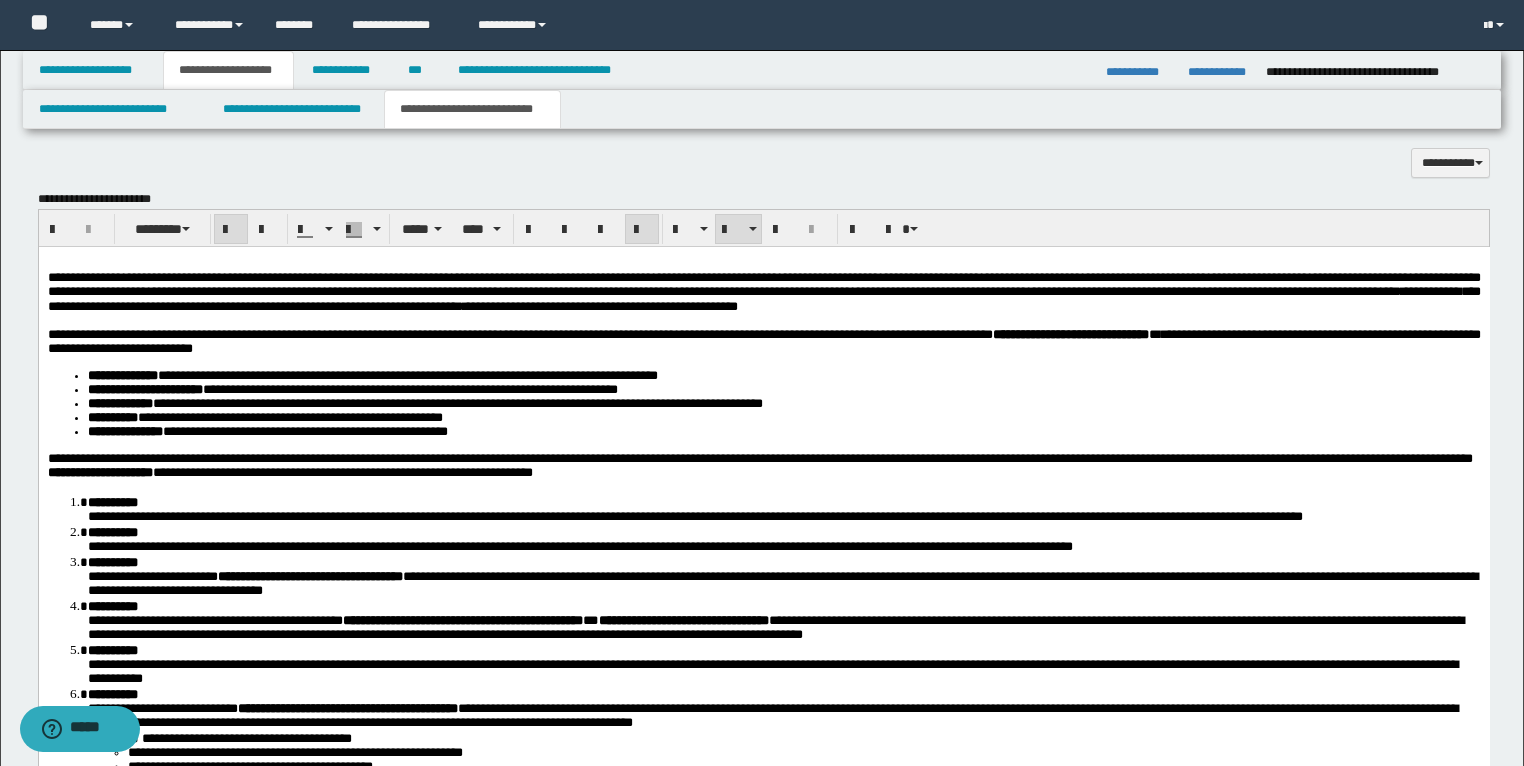 scroll, scrollTop: 2080, scrollLeft: 0, axis: vertical 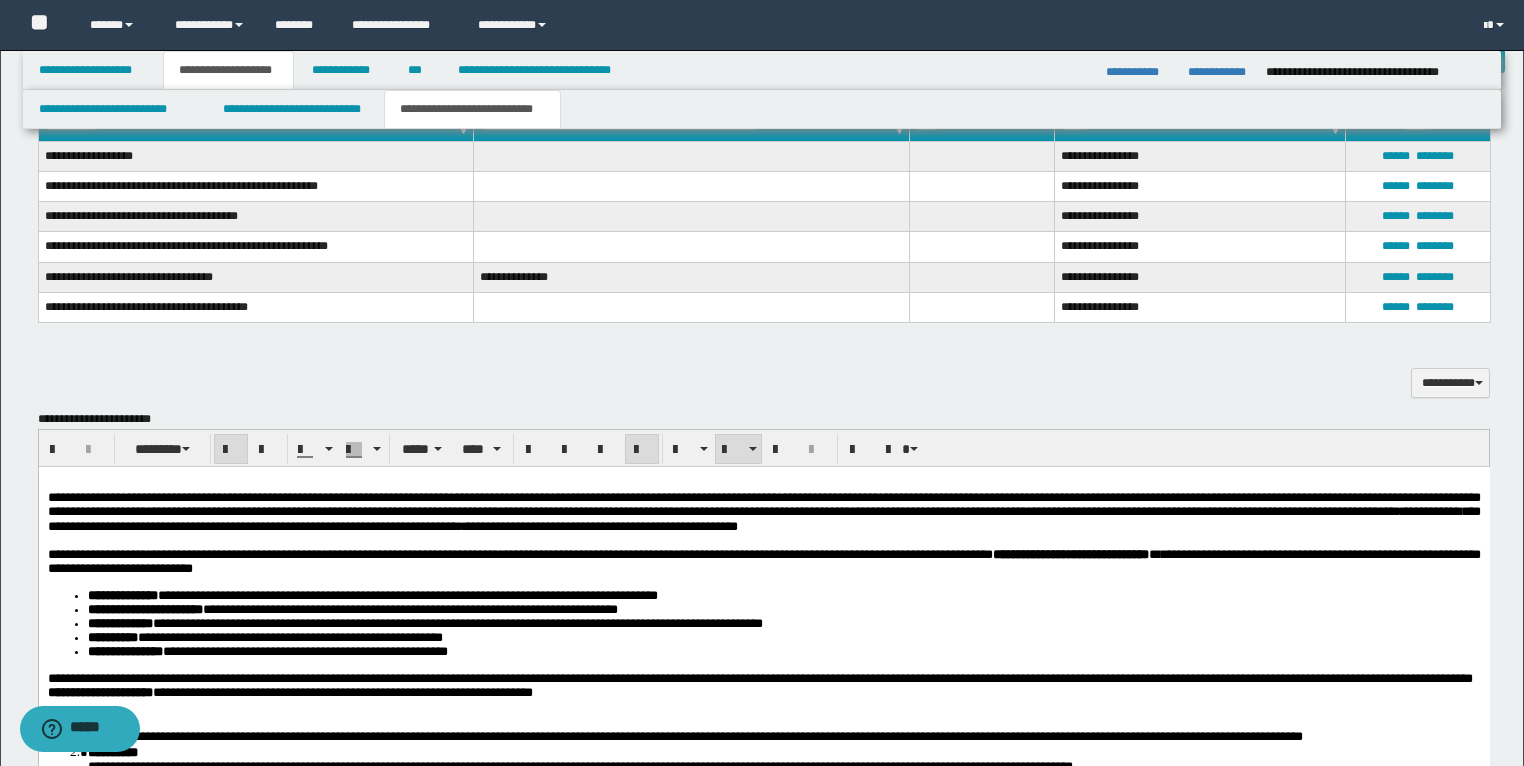 click at bounding box center (231, 450) 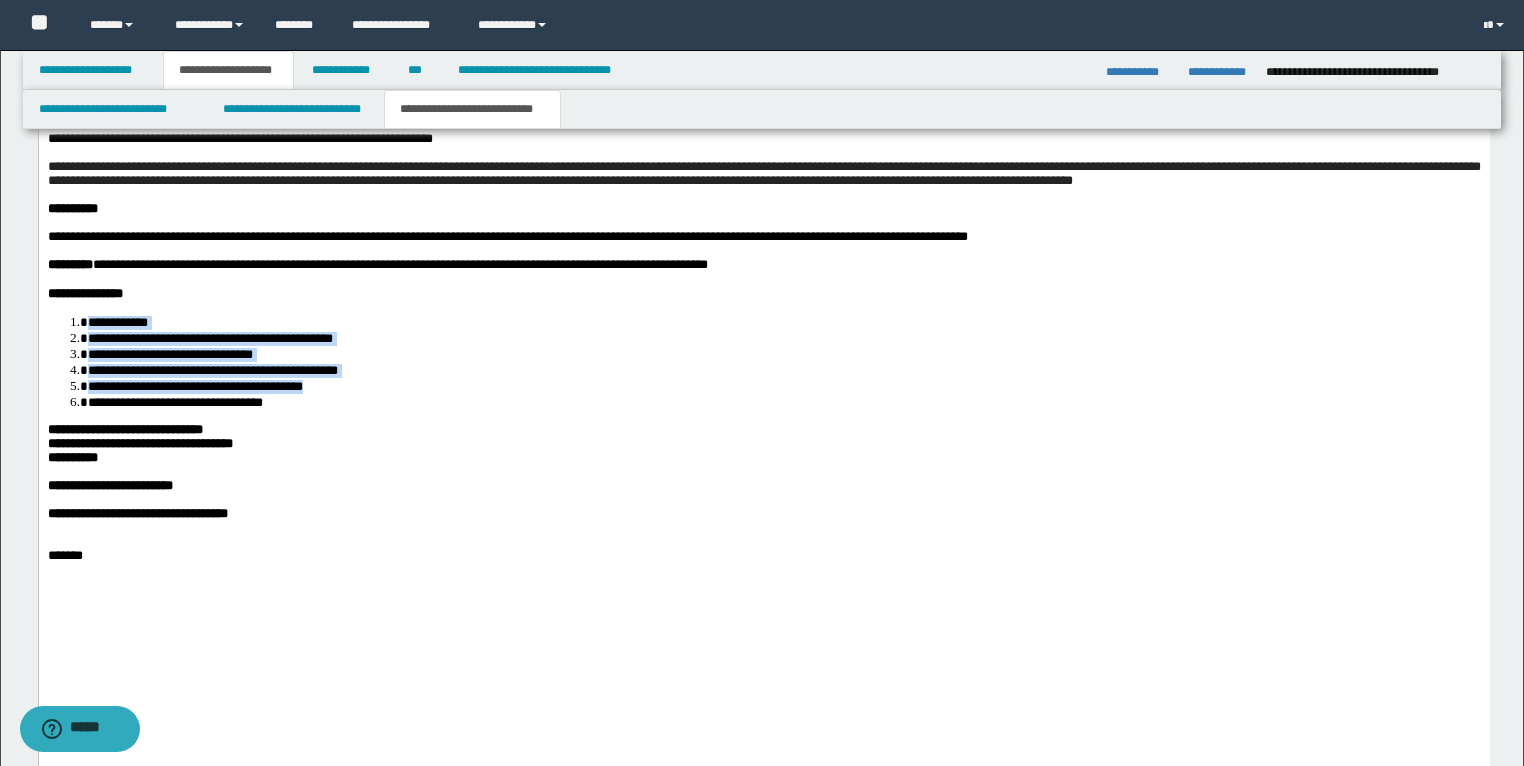 scroll, scrollTop: 3520, scrollLeft: 0, axis: vertical 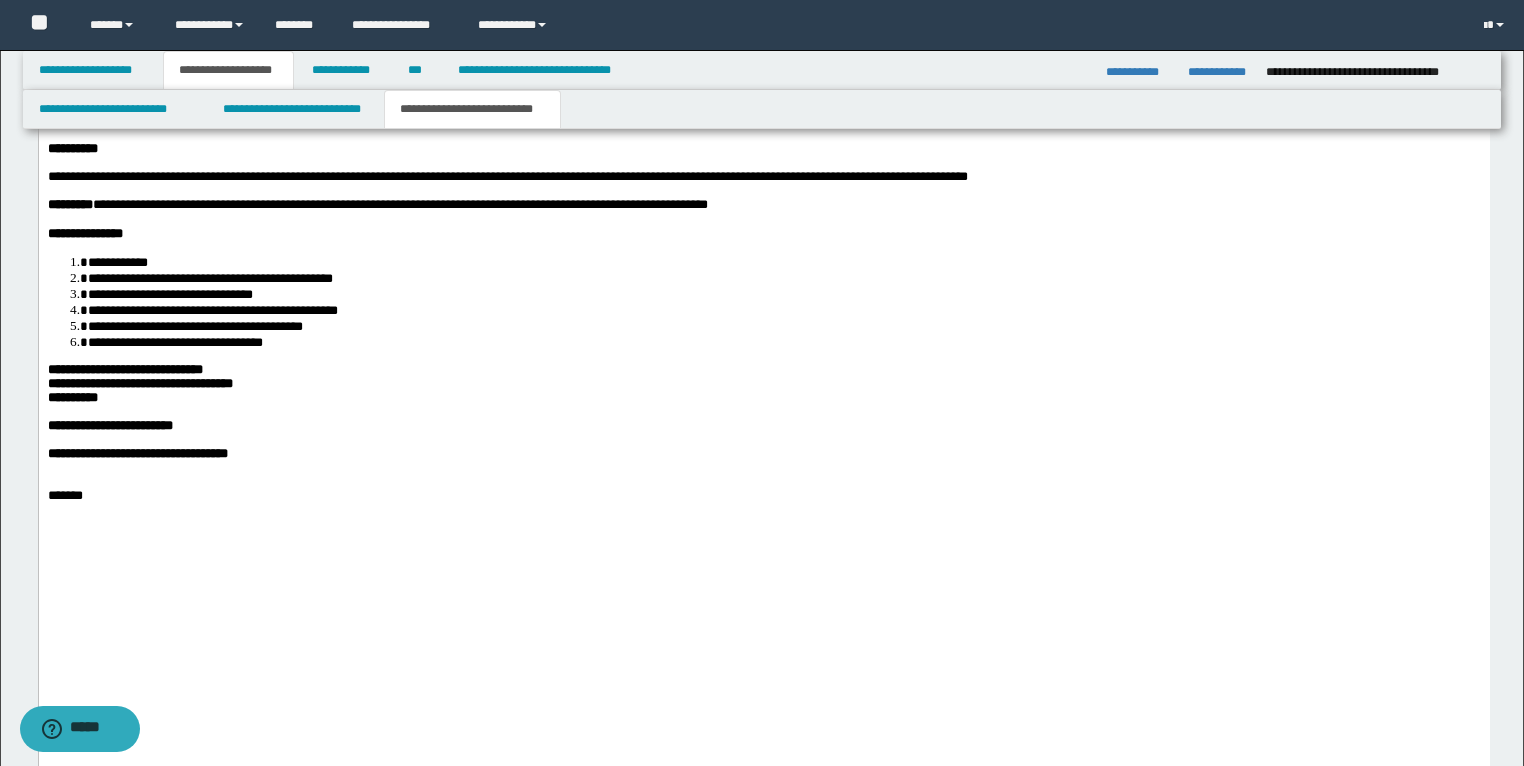 click on "**********" at bounding box center [763, -206] 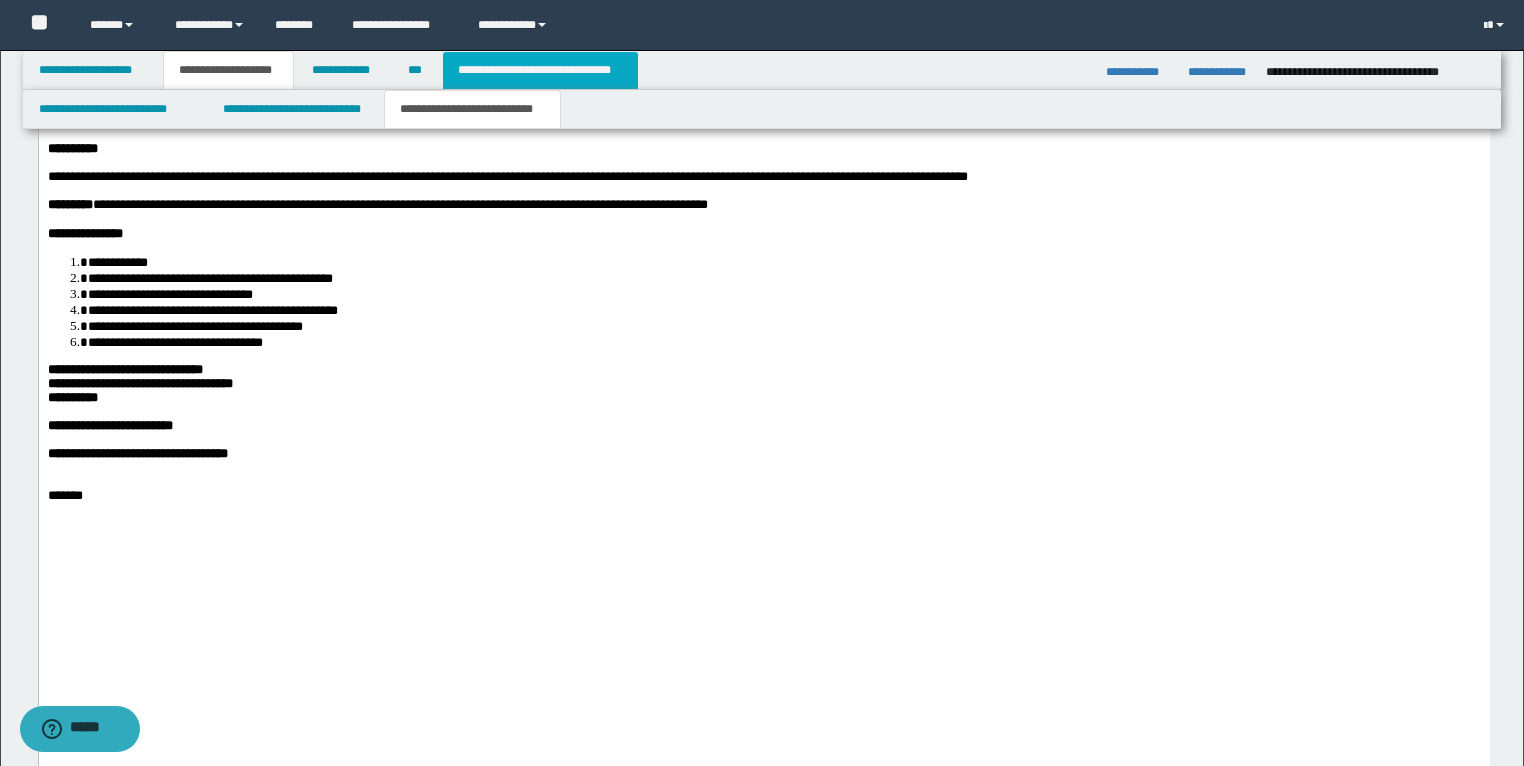 click on "**********" at bounding box center [540, 70] 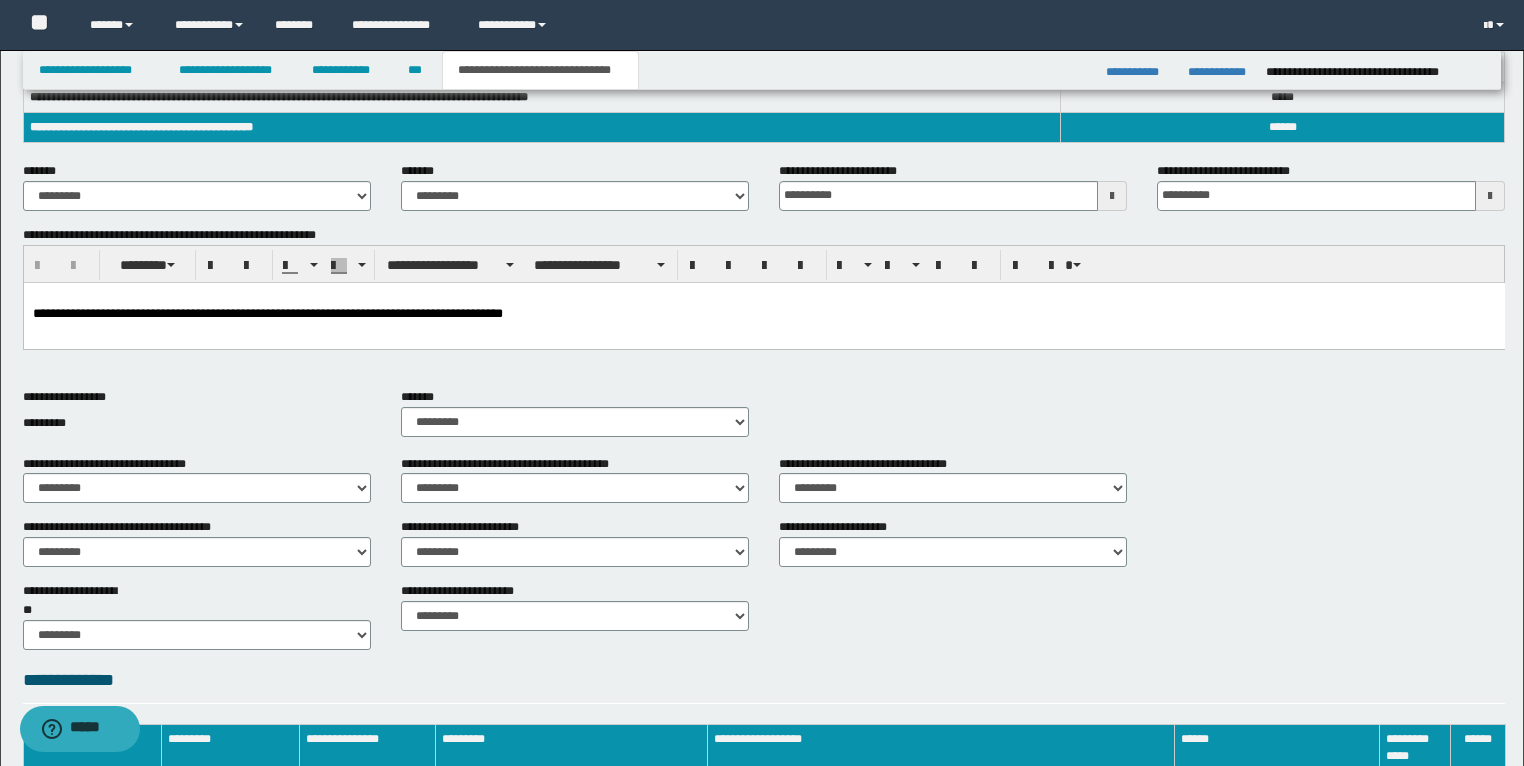 scroll, scrollTop: 236, scrollLeft: 0, axis: vertical 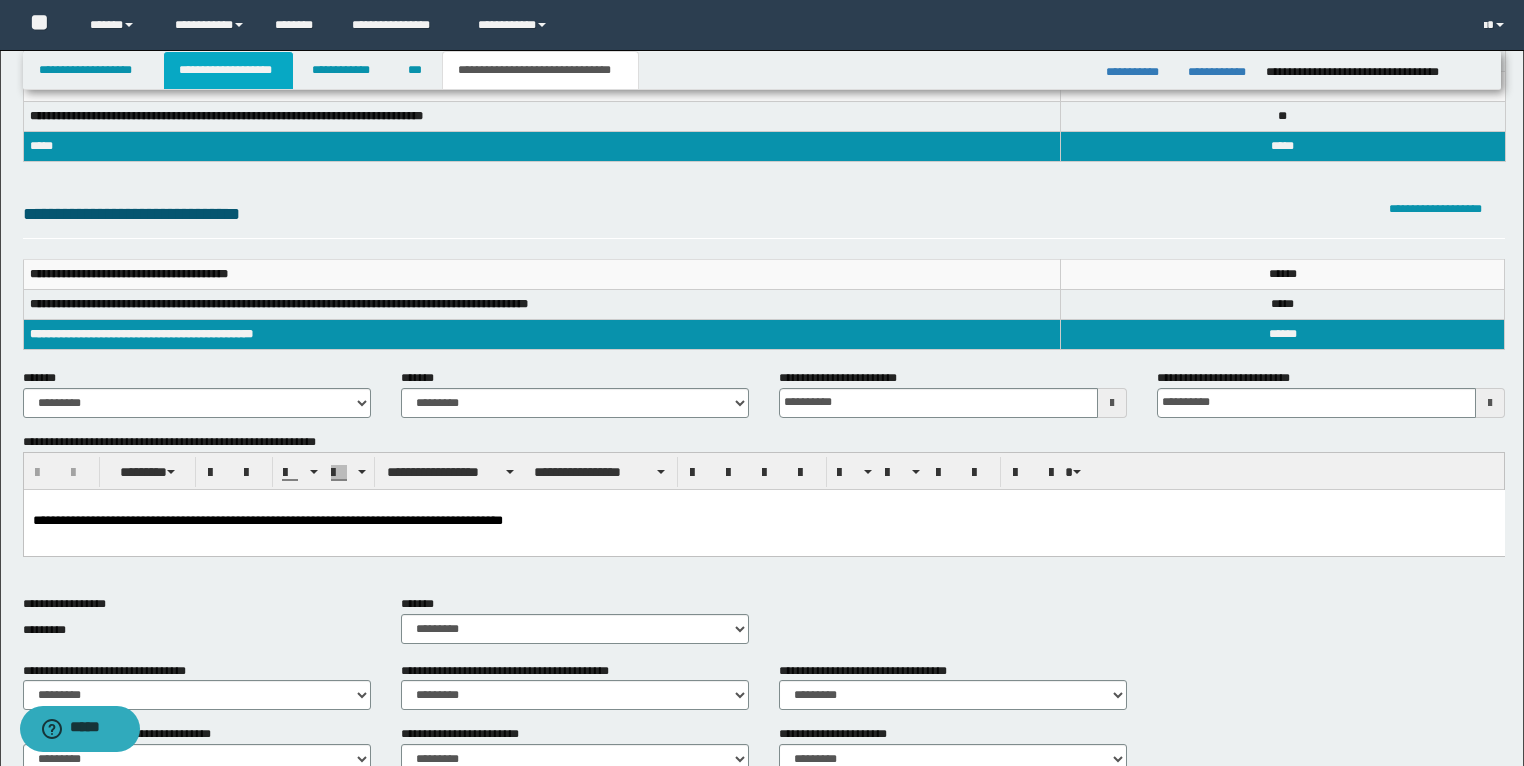 click on "**********" at bounding box center (228, 70) 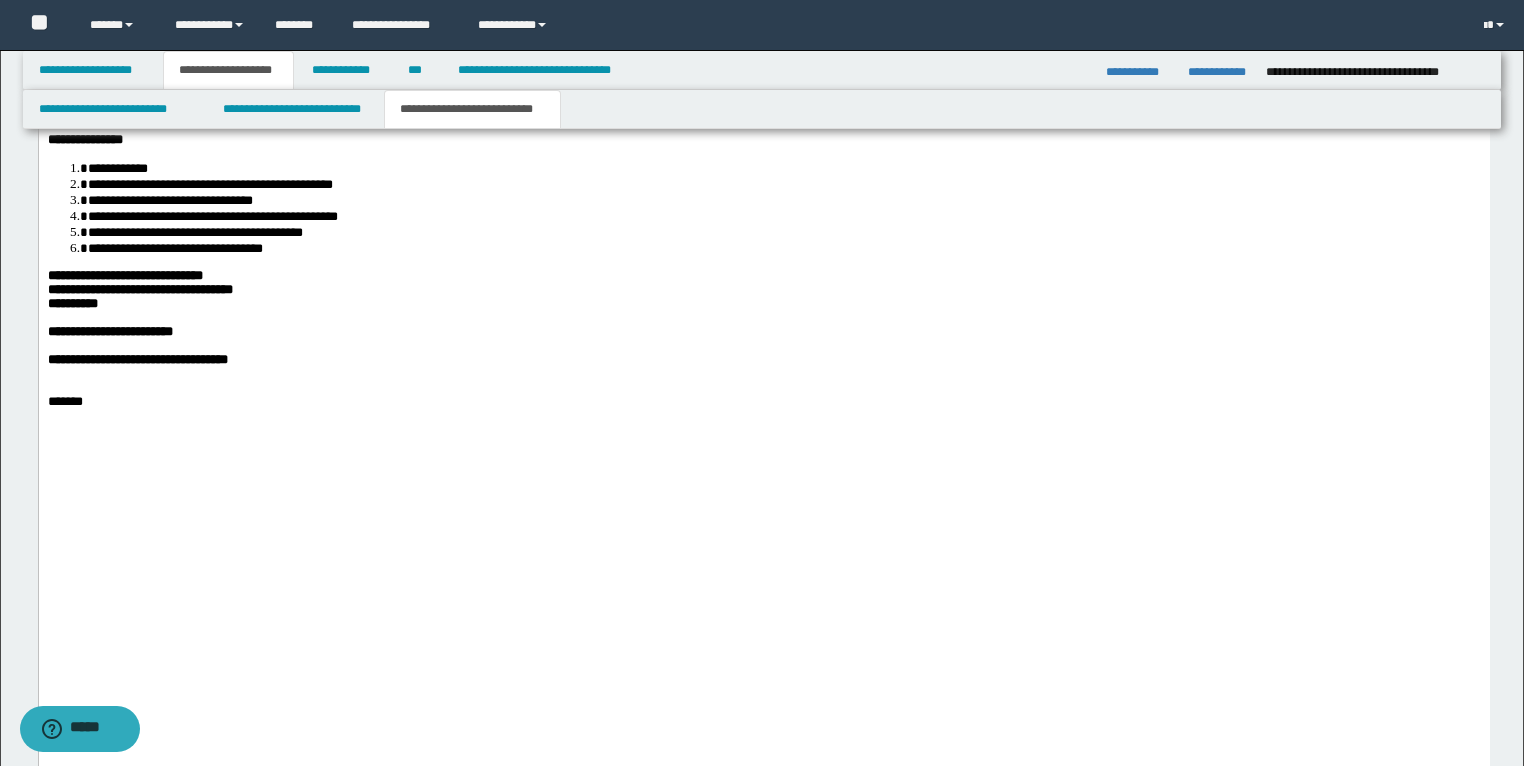 scroll, scrollTop: 3788, scrollLeft: 0, axis: vertical 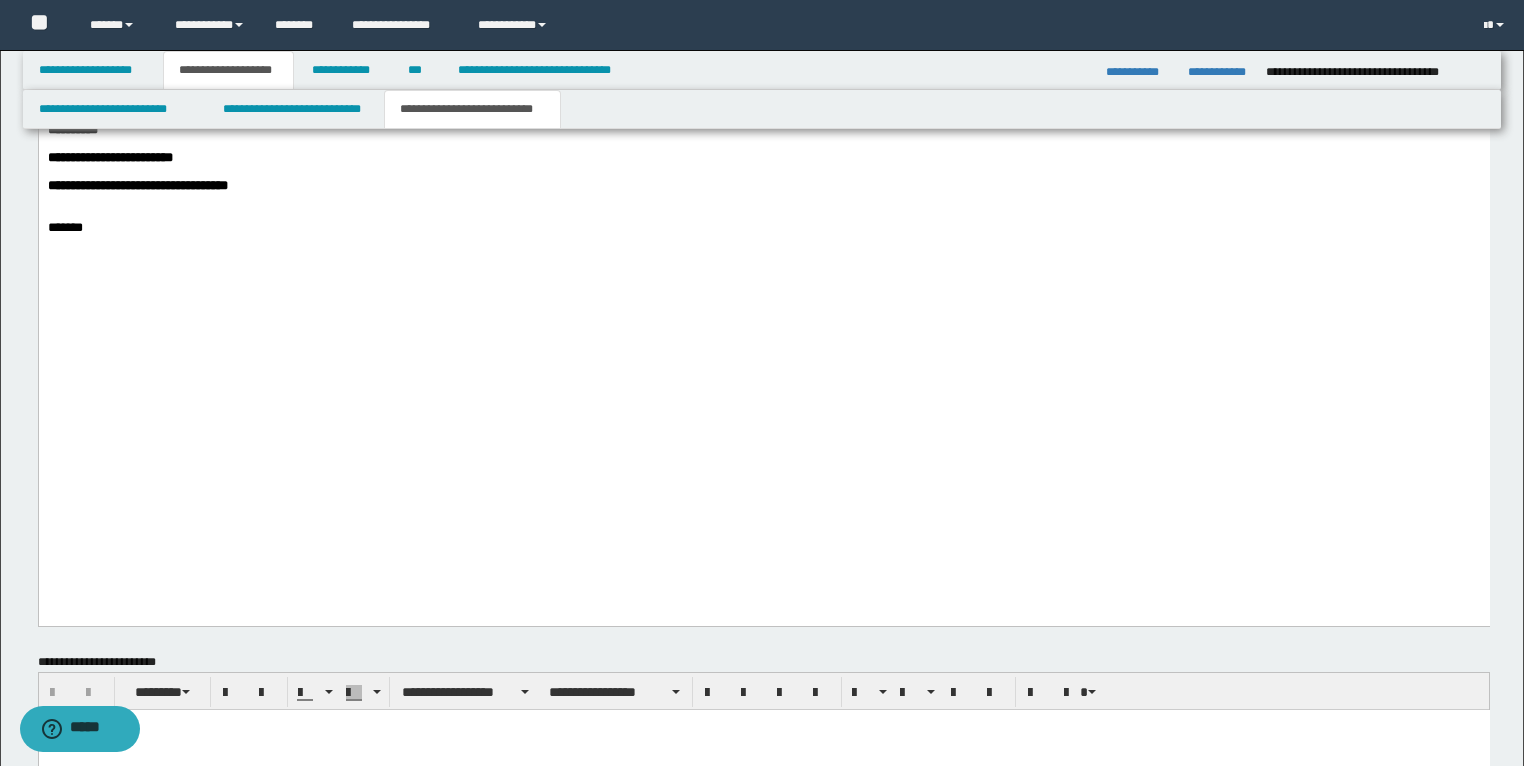 click on "**********" at bounding box center [763, 130] 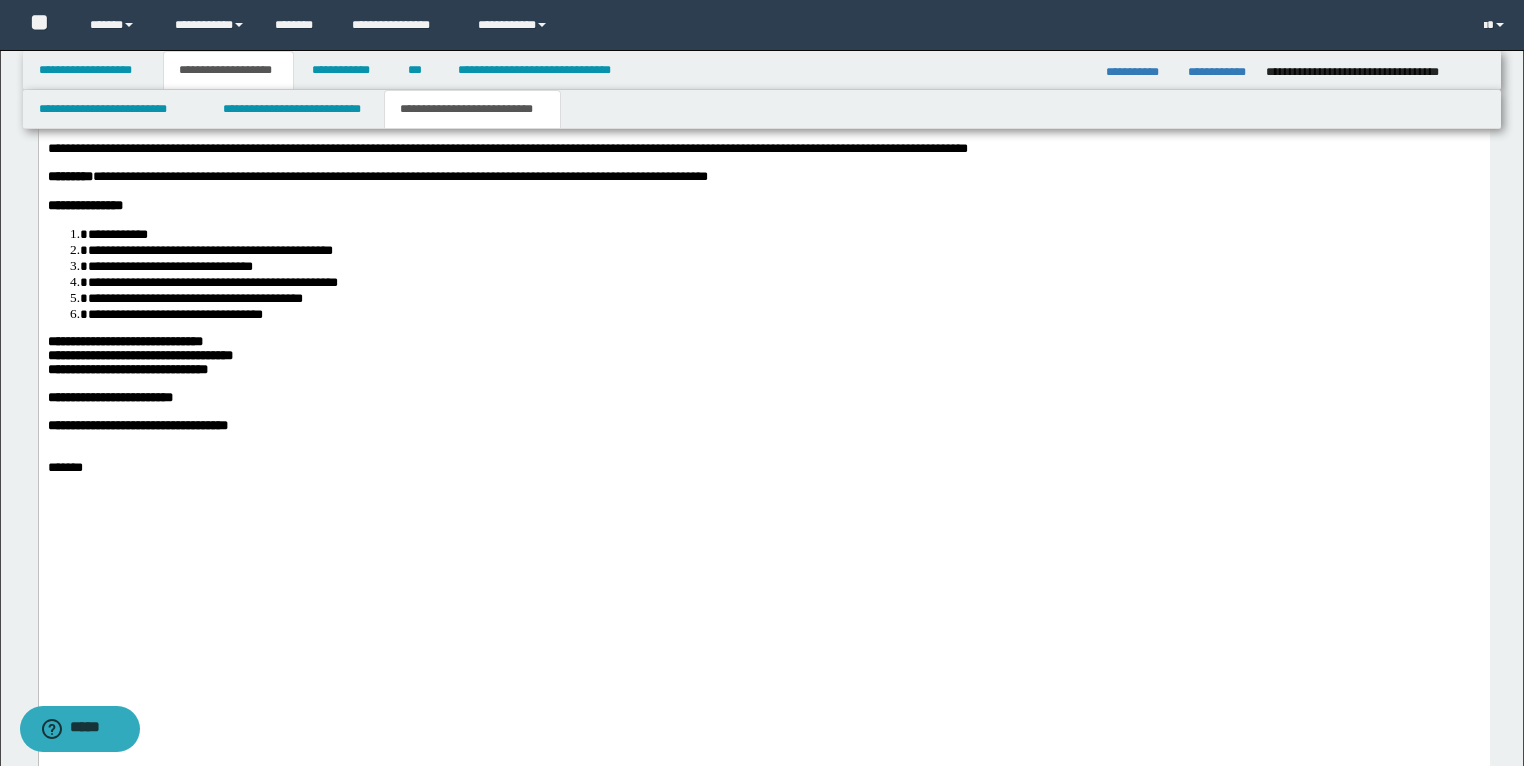 scroll, scrollTop: 3868, scrollLeft: 0, axis: vertical 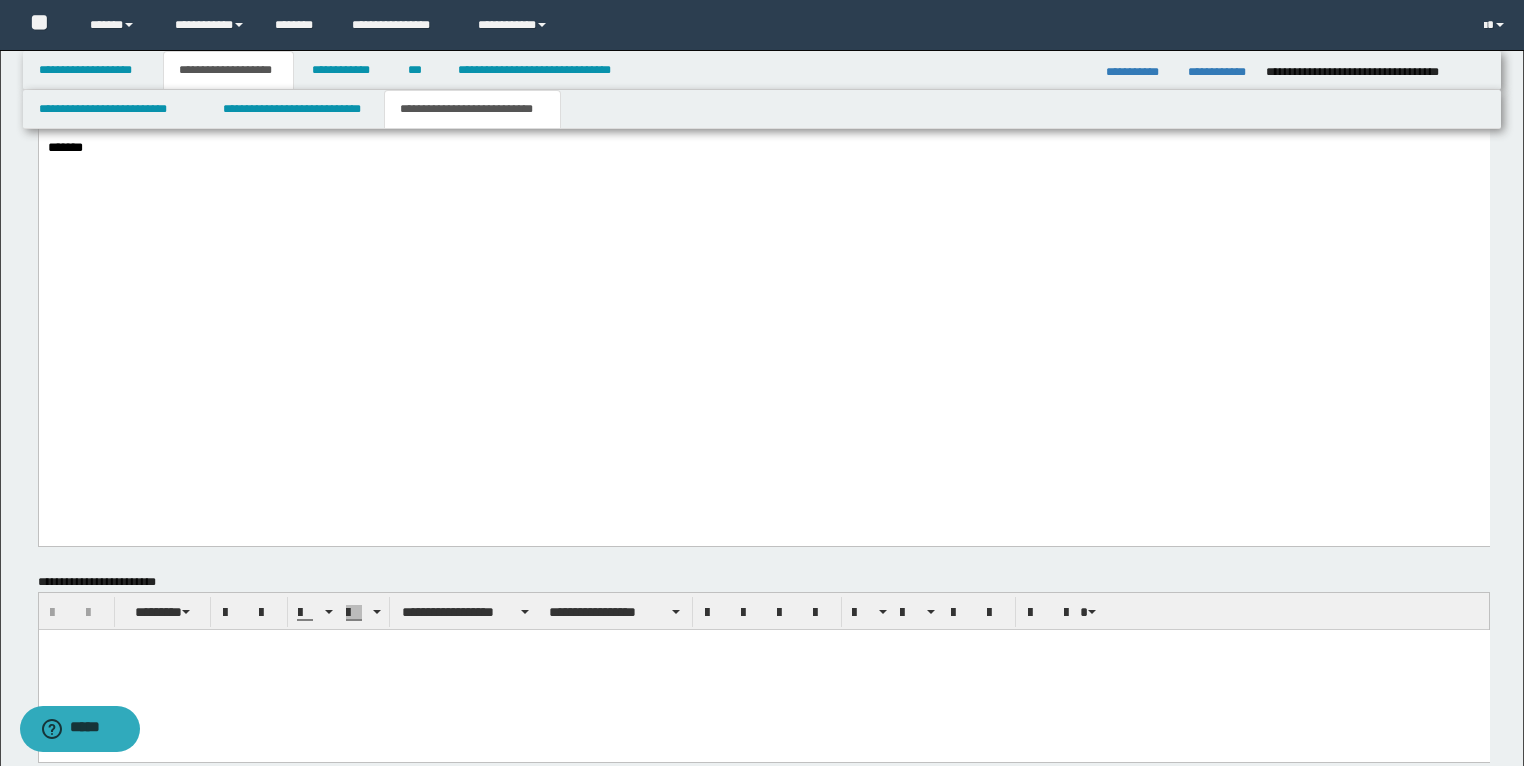click on "**********" at bounding box center (124, 21) 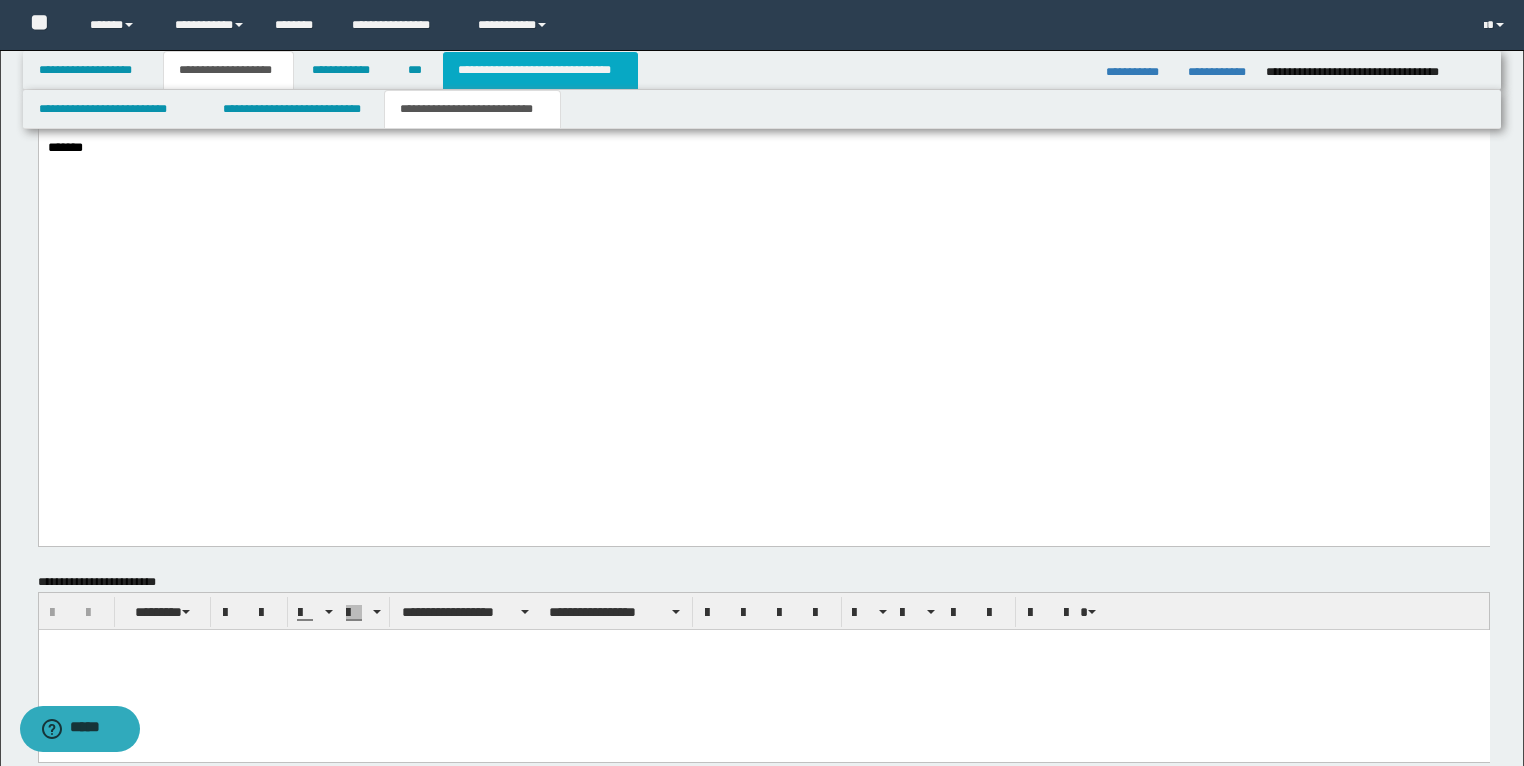 click on "**********" at bounding box center [540, 70] 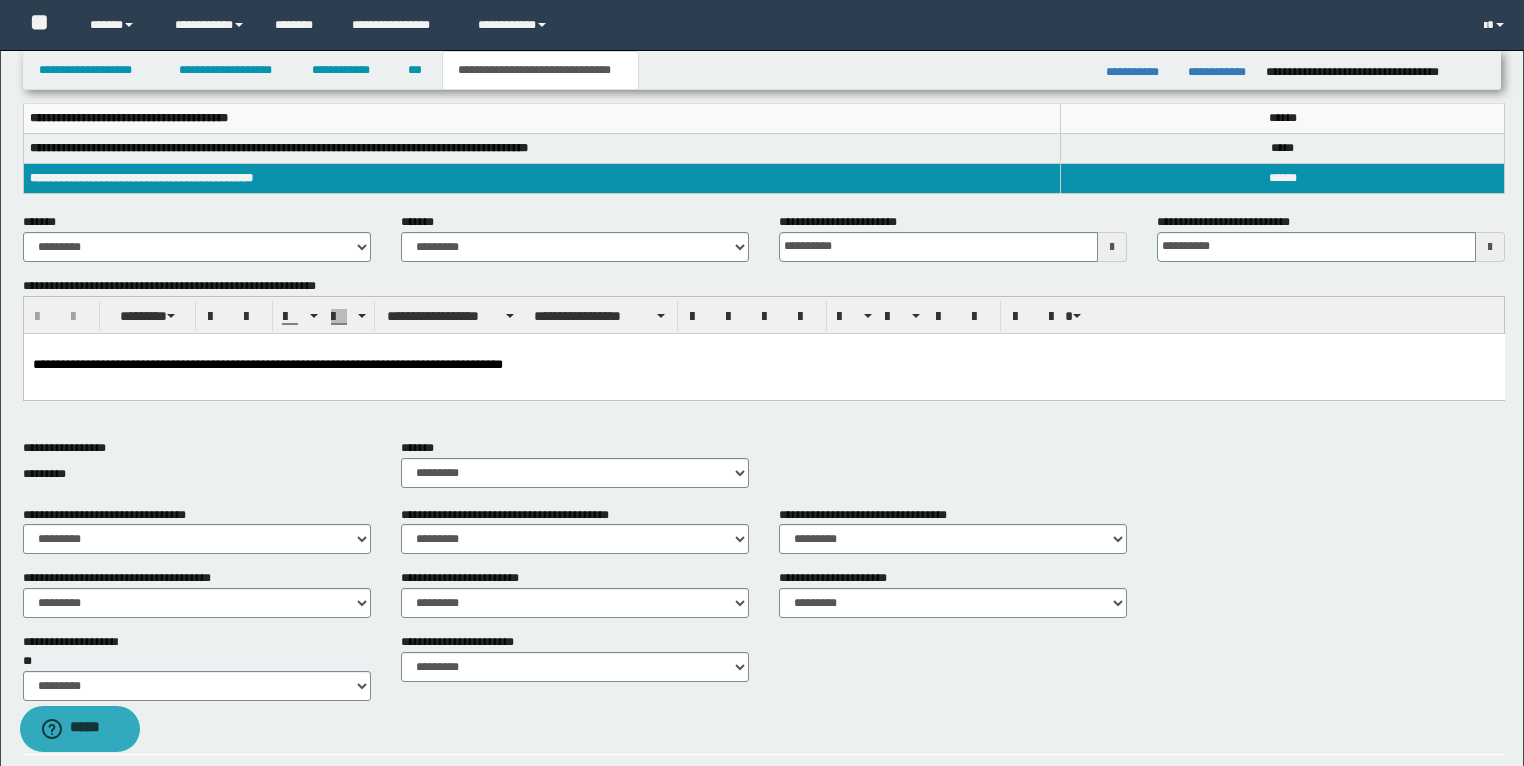 scroll, scrollTop: 76, scrollLeft: 0, axis: vertical 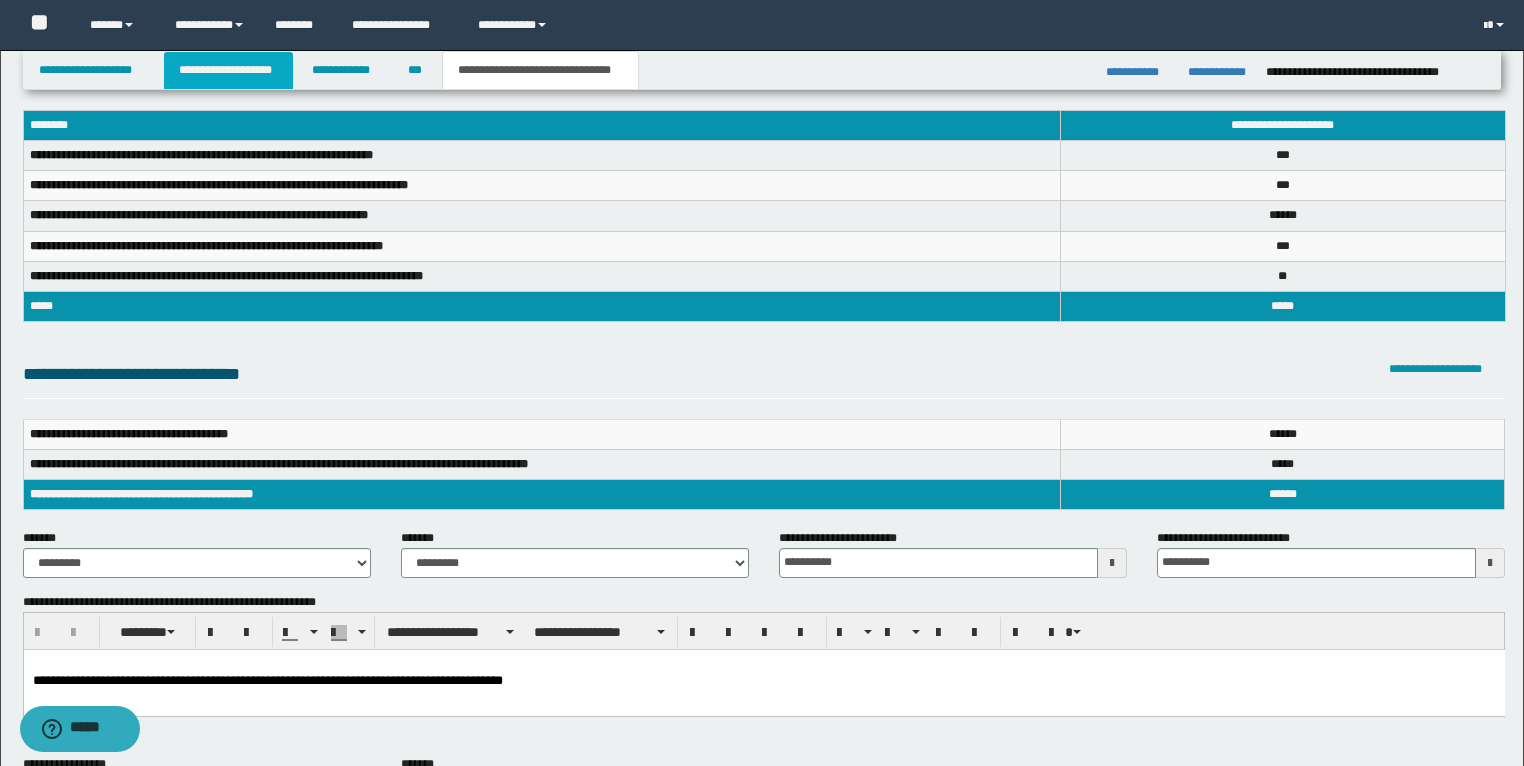 click on "**********" at bounding box center (228, 70) 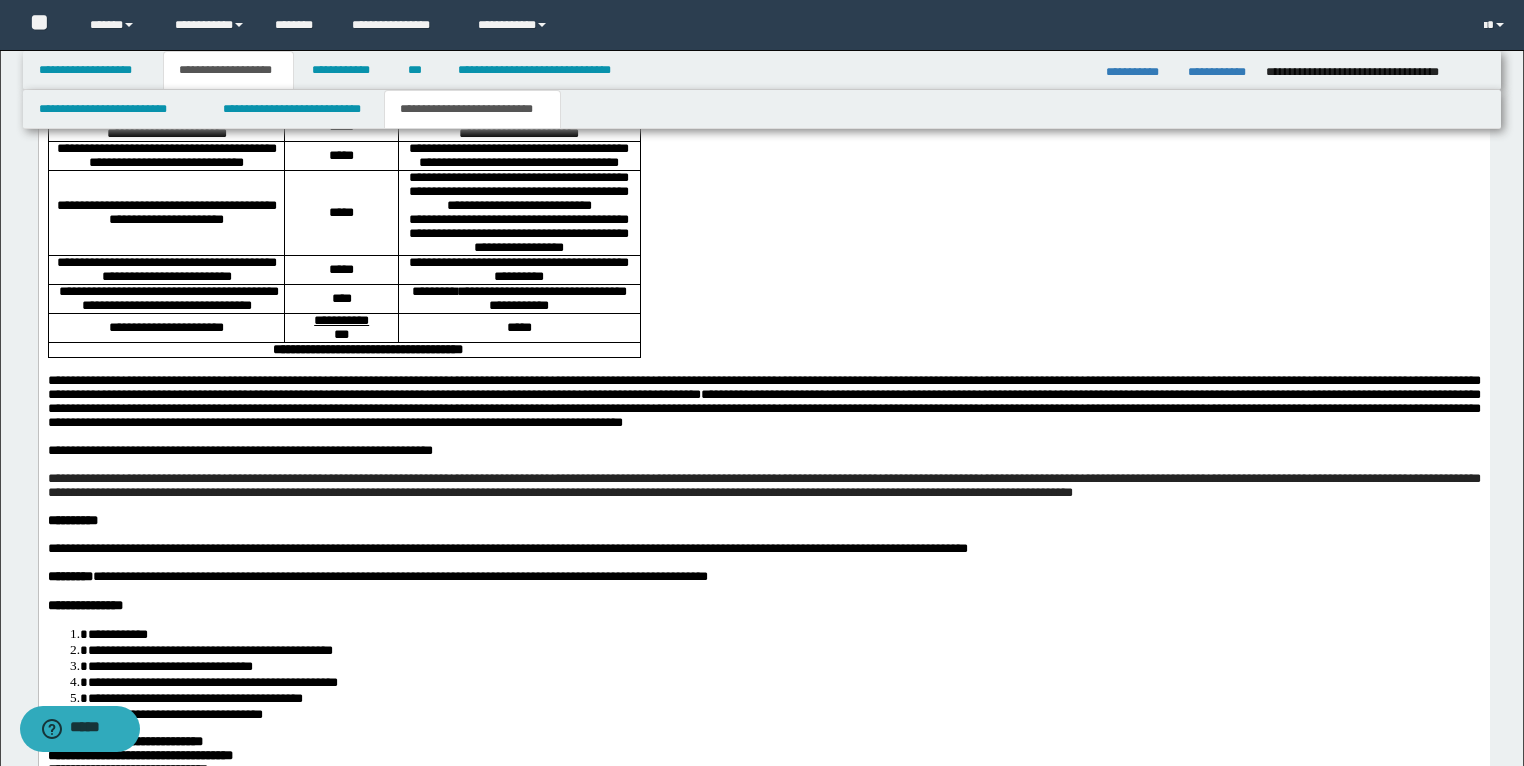 scroll, scrollTop: 3548, scrollLeft: 0, axis: vertical 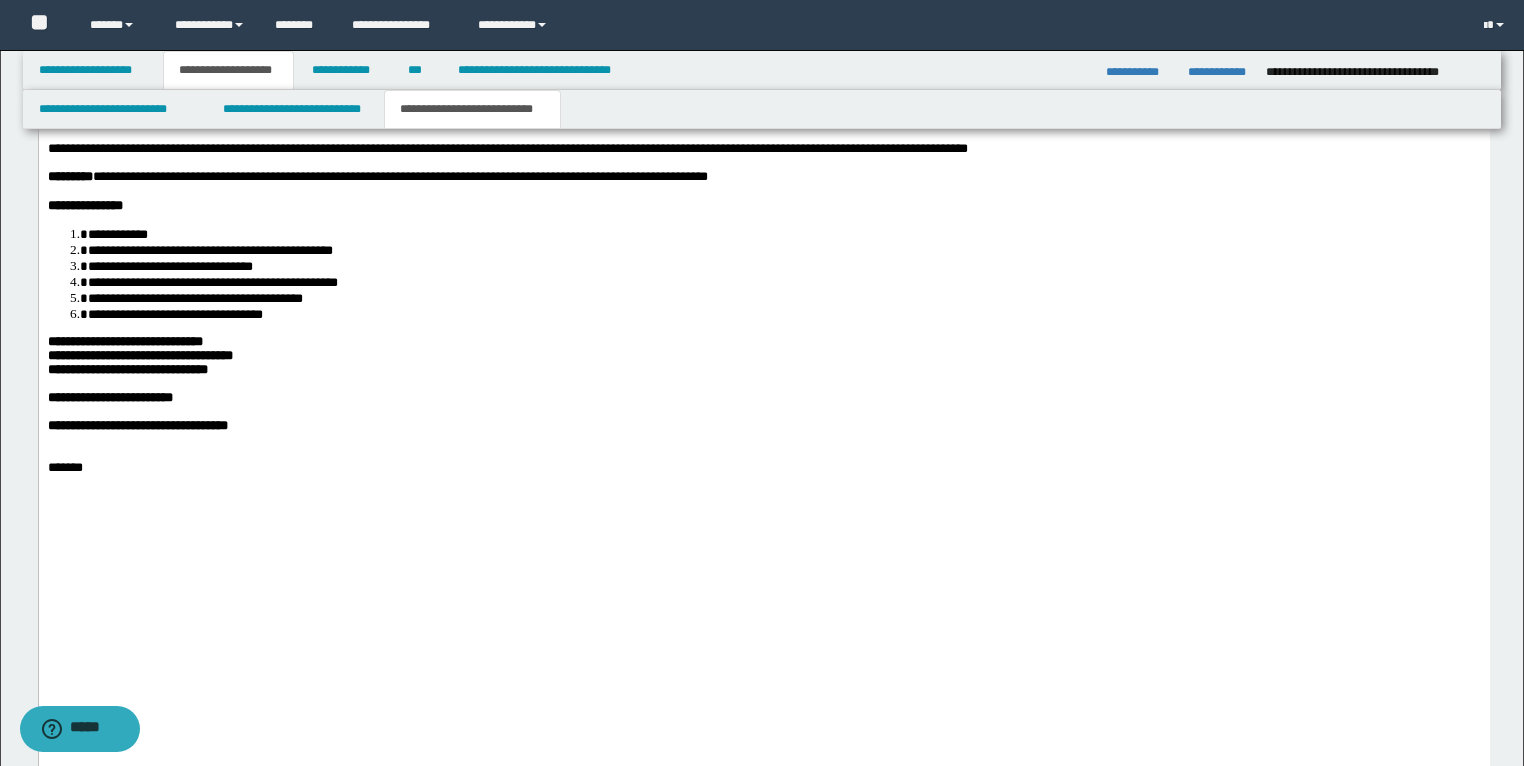 click on "**********" at bounding box center (763, 370) 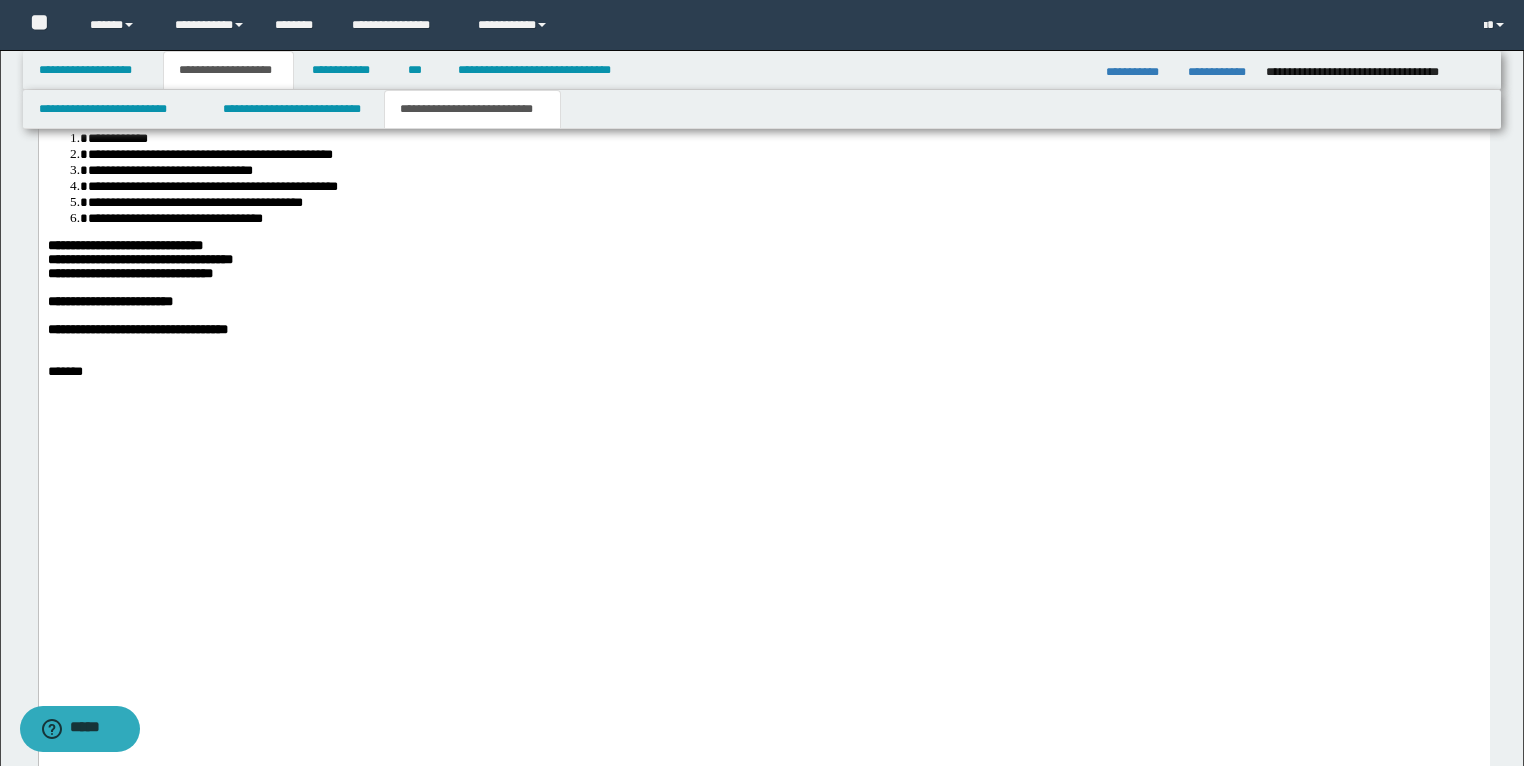 scroll, scrollTop: 3628, scrollLeft: 0, axis: vertical 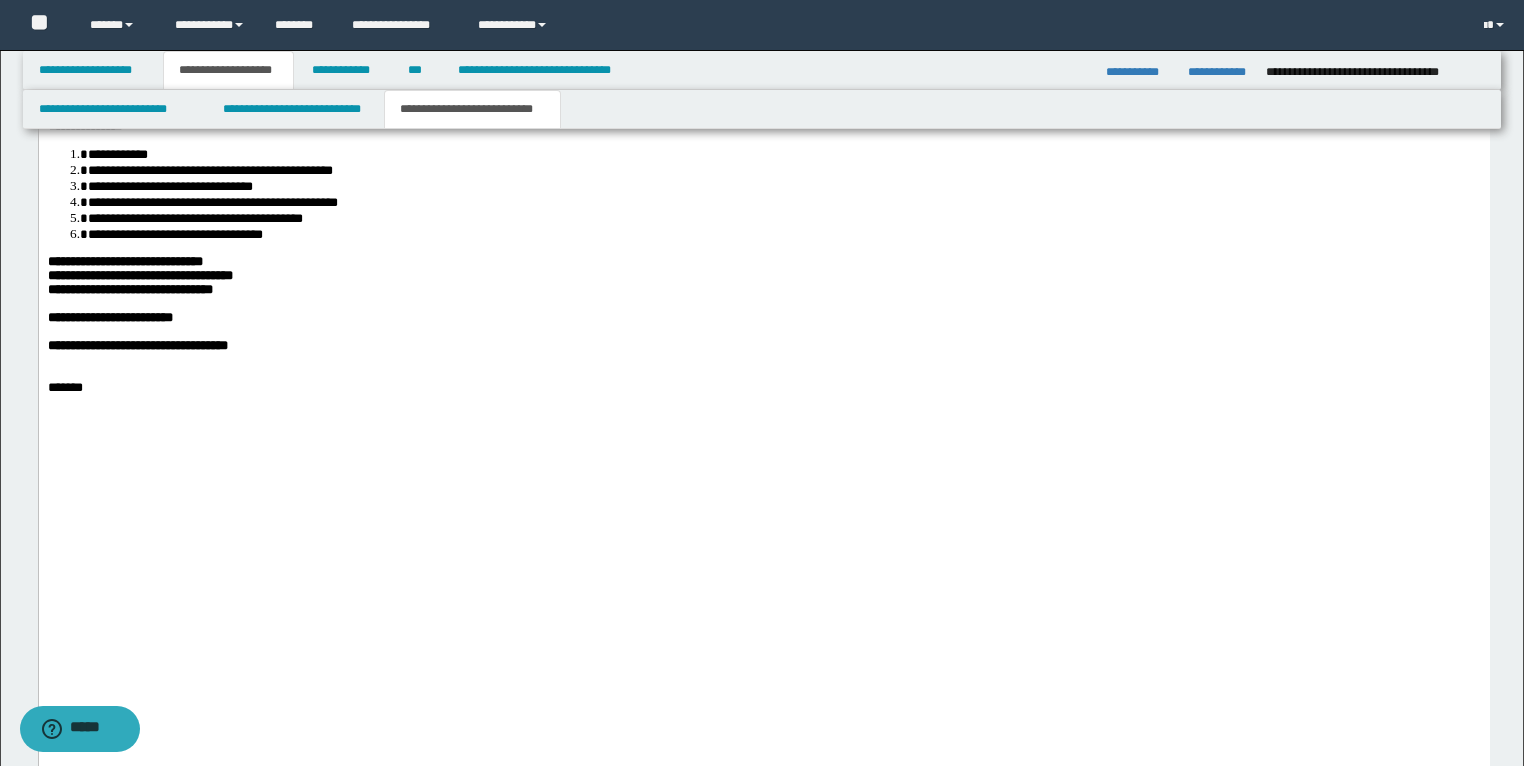 click on "*********" at bounding box center (69, 96) 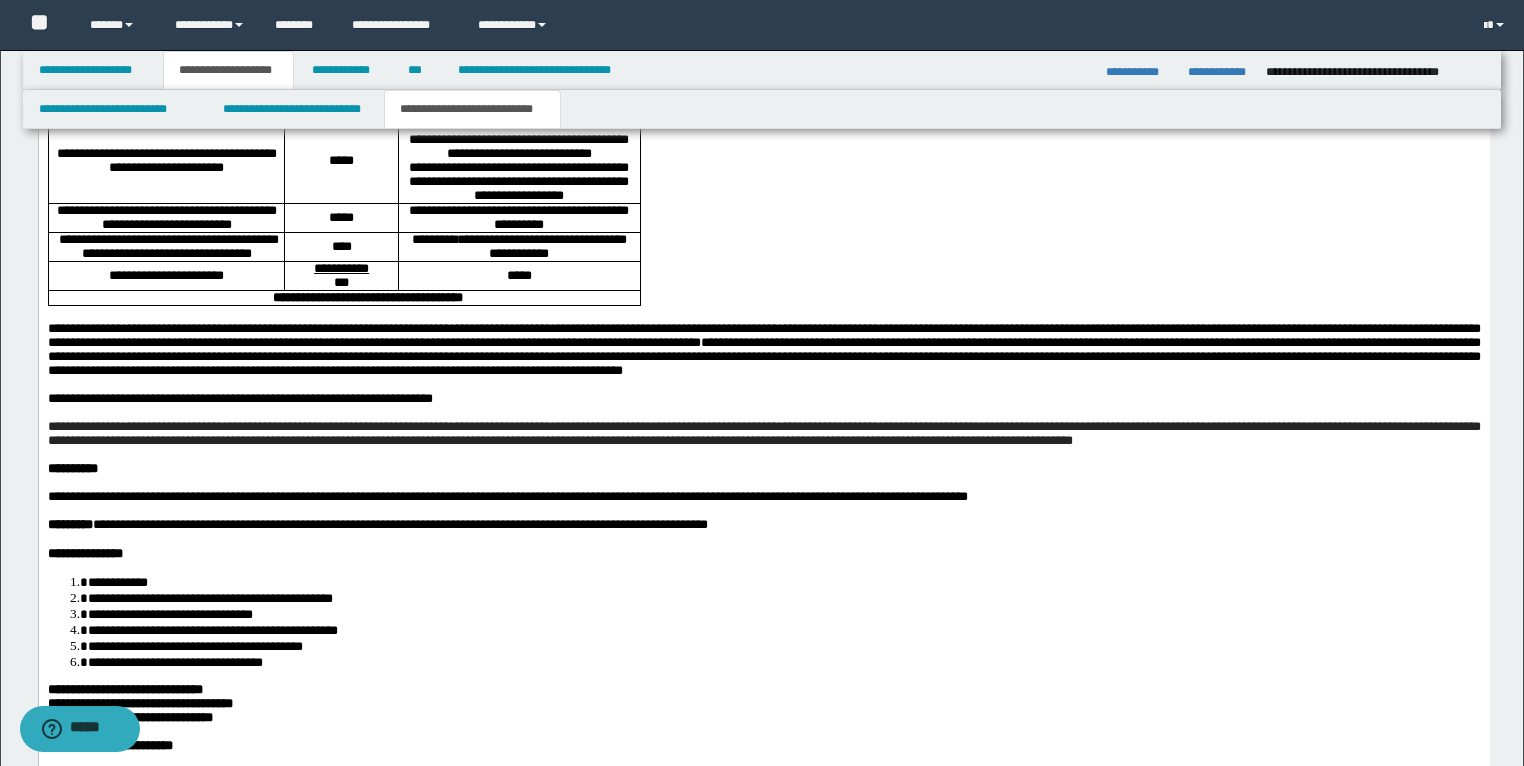 scroll, scrollTop: 3760, scrollLeft: 0, axis: vertical 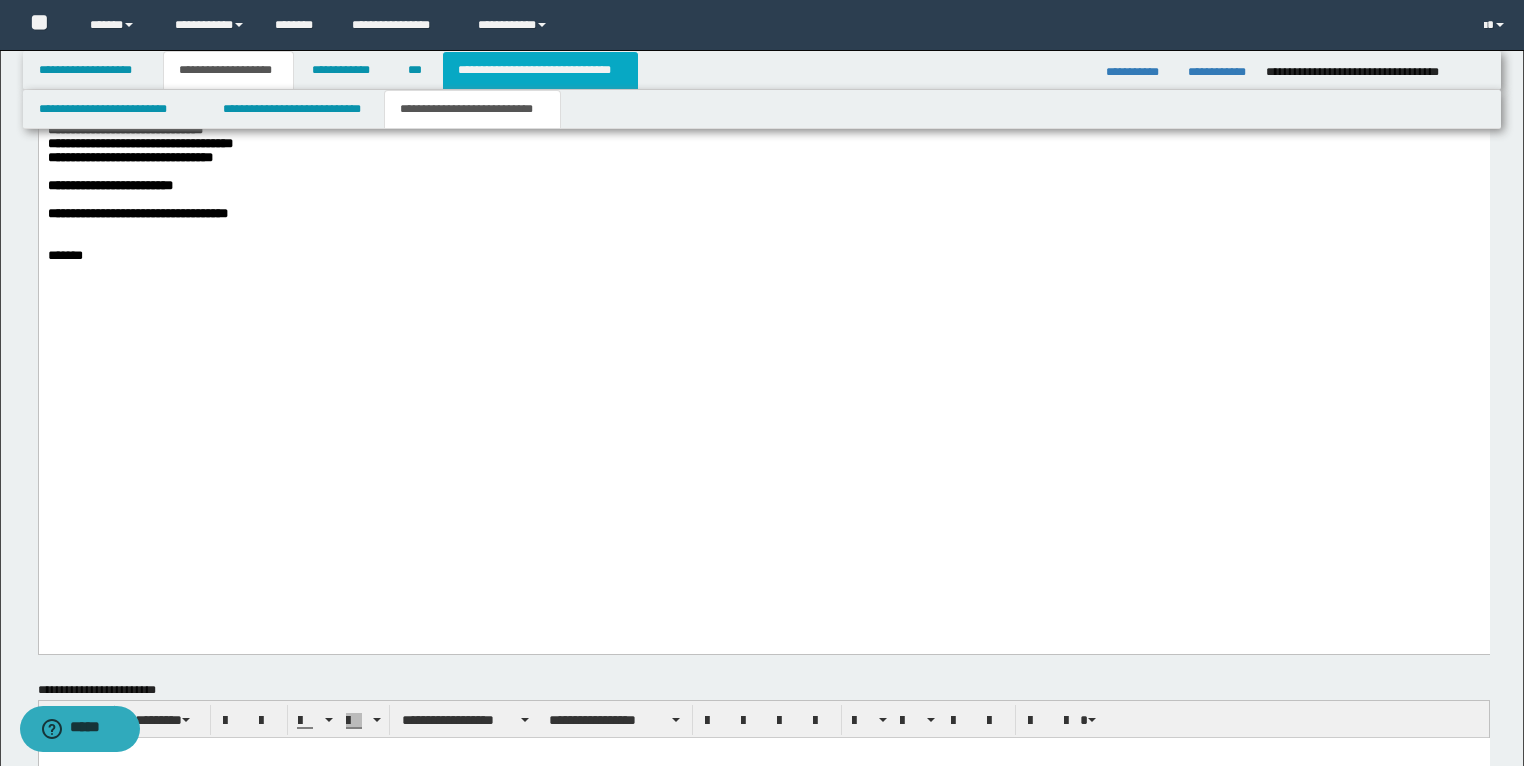 click on "**********" at bounding box center [540, 70] 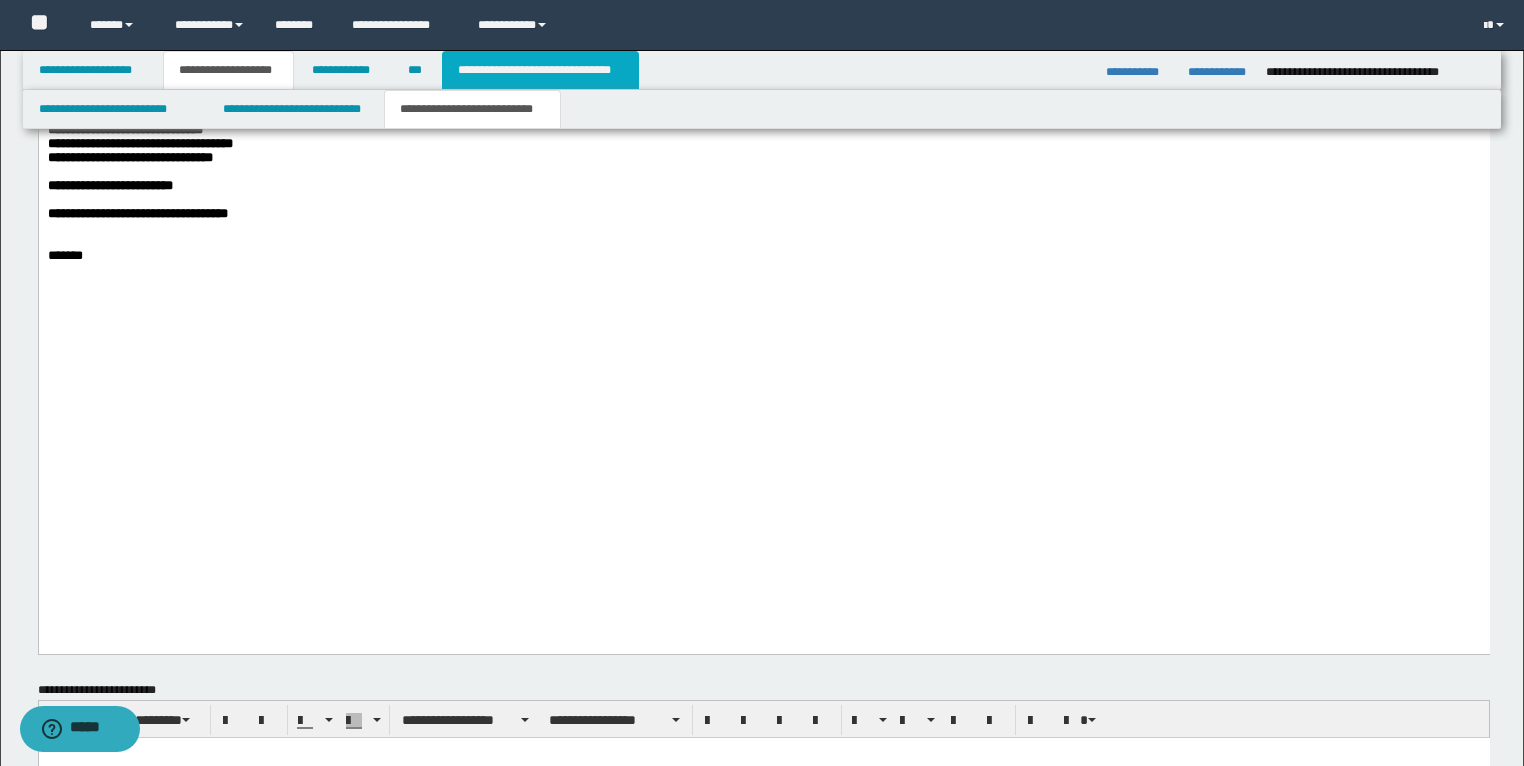 scroll, scrollTop: 716, scrollLeft: 0, axis: vertical 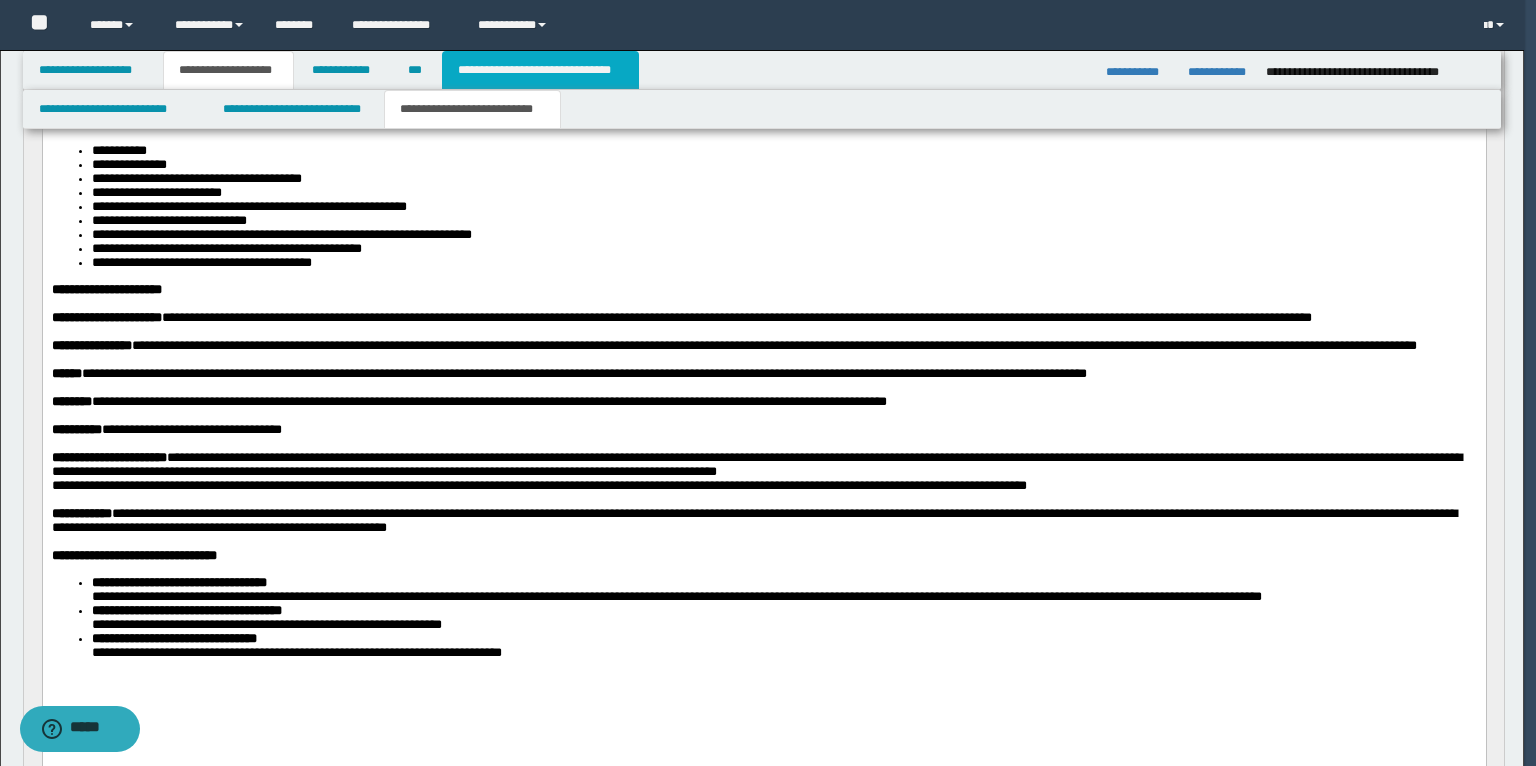 type on "**********" 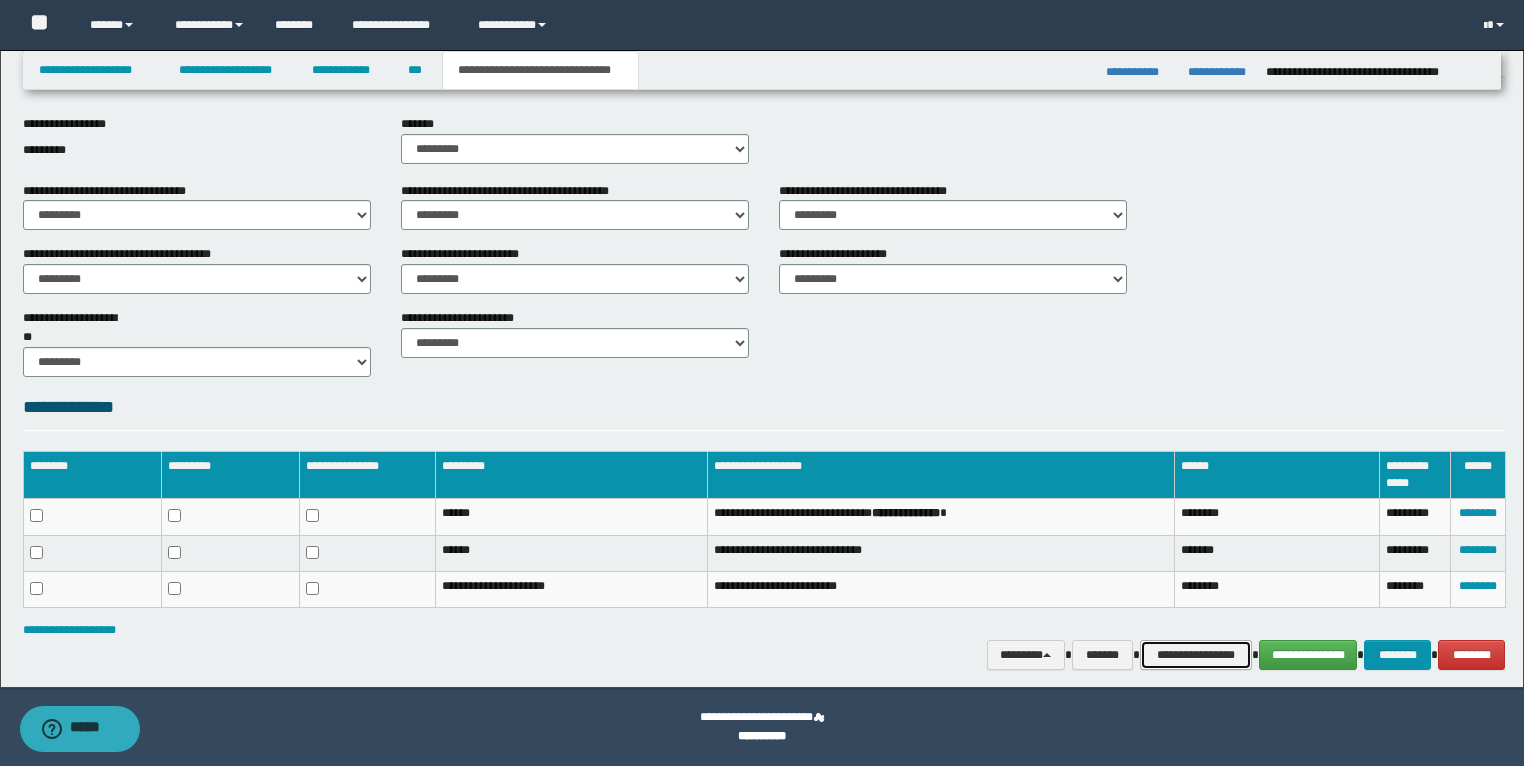 click on "**********" at bounding box center (1196, 655) 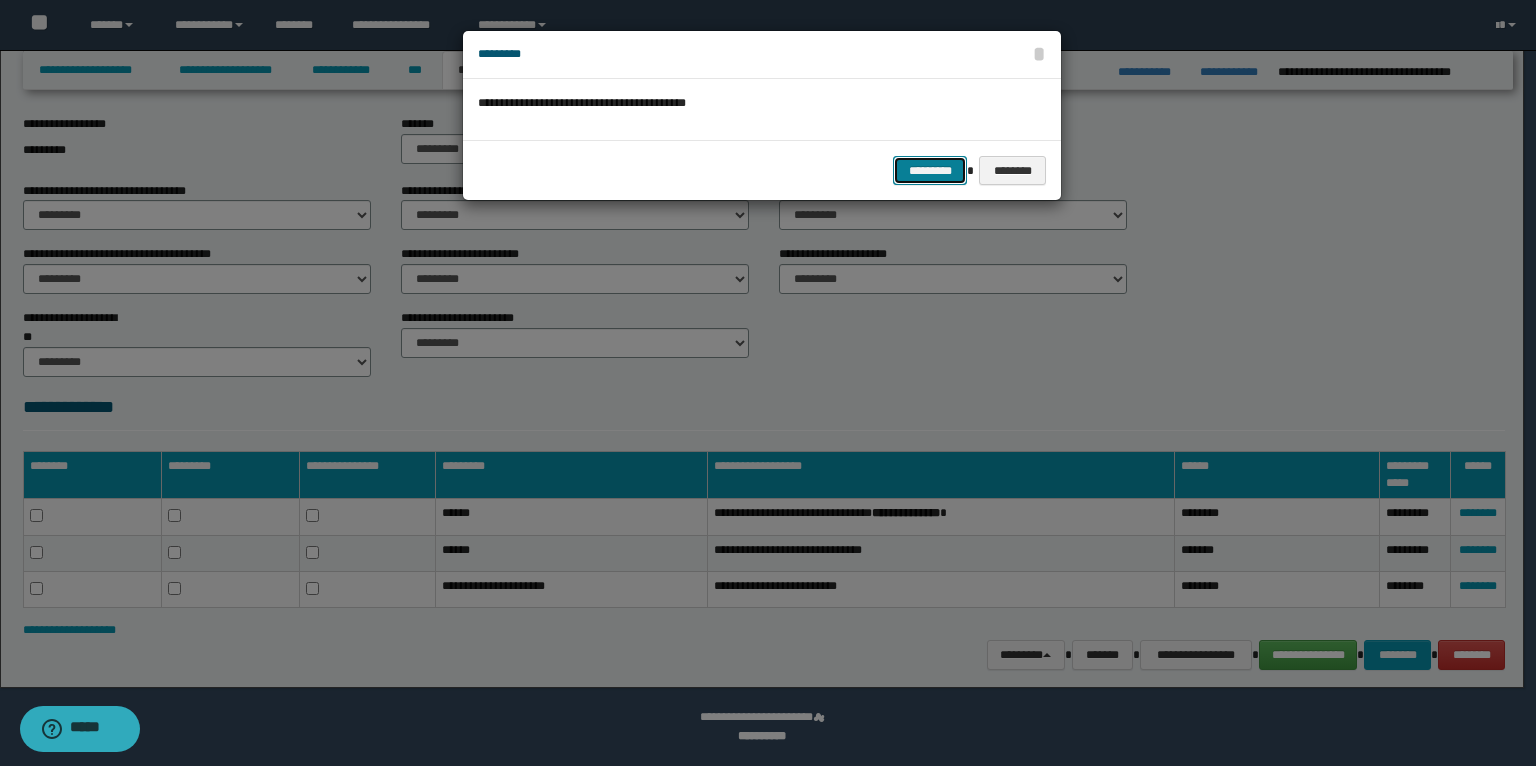 click on "*********" at bounding box center (930, 171) 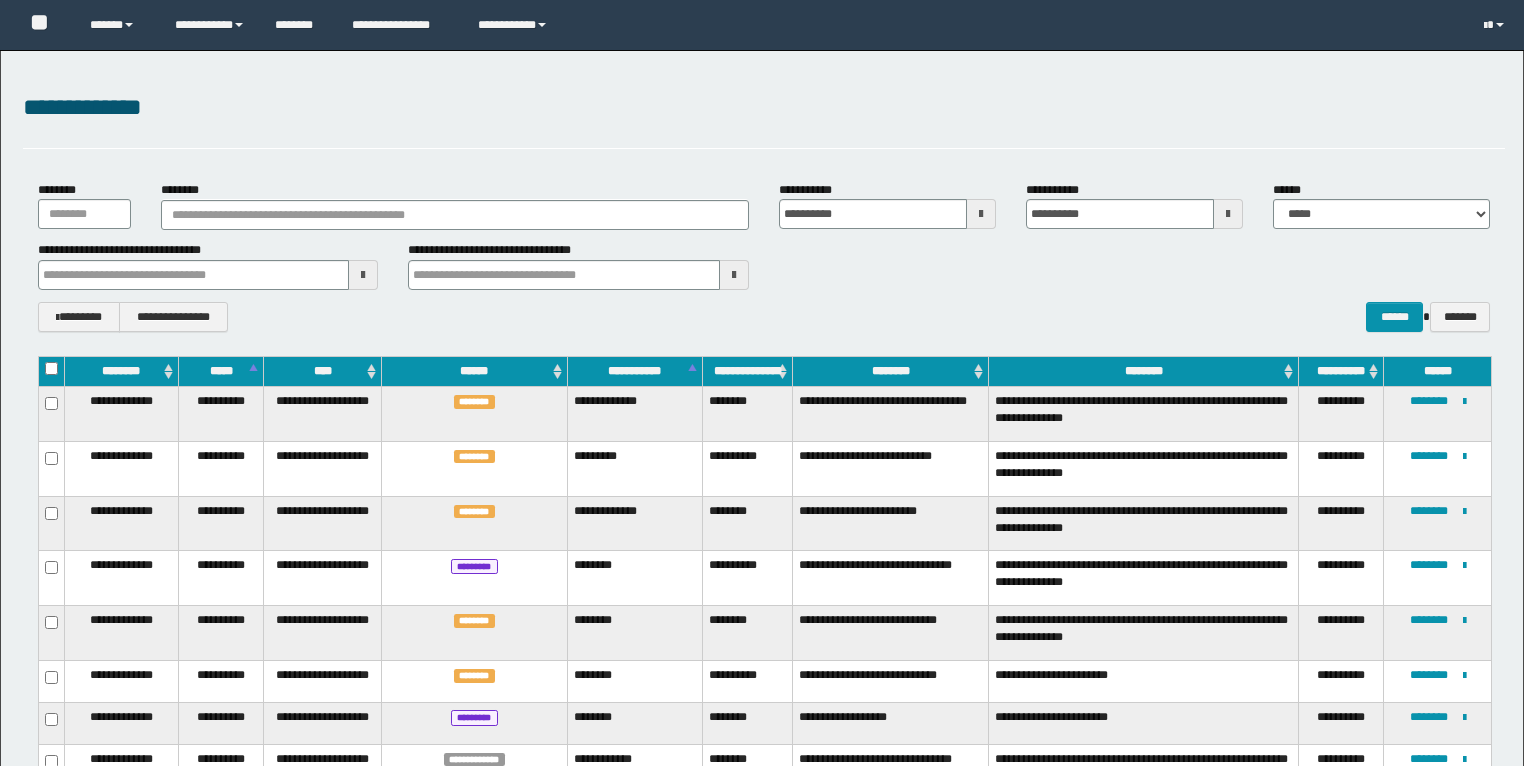 scroll, scrollTop: 320, scrollLeft: 0, axis: vertical 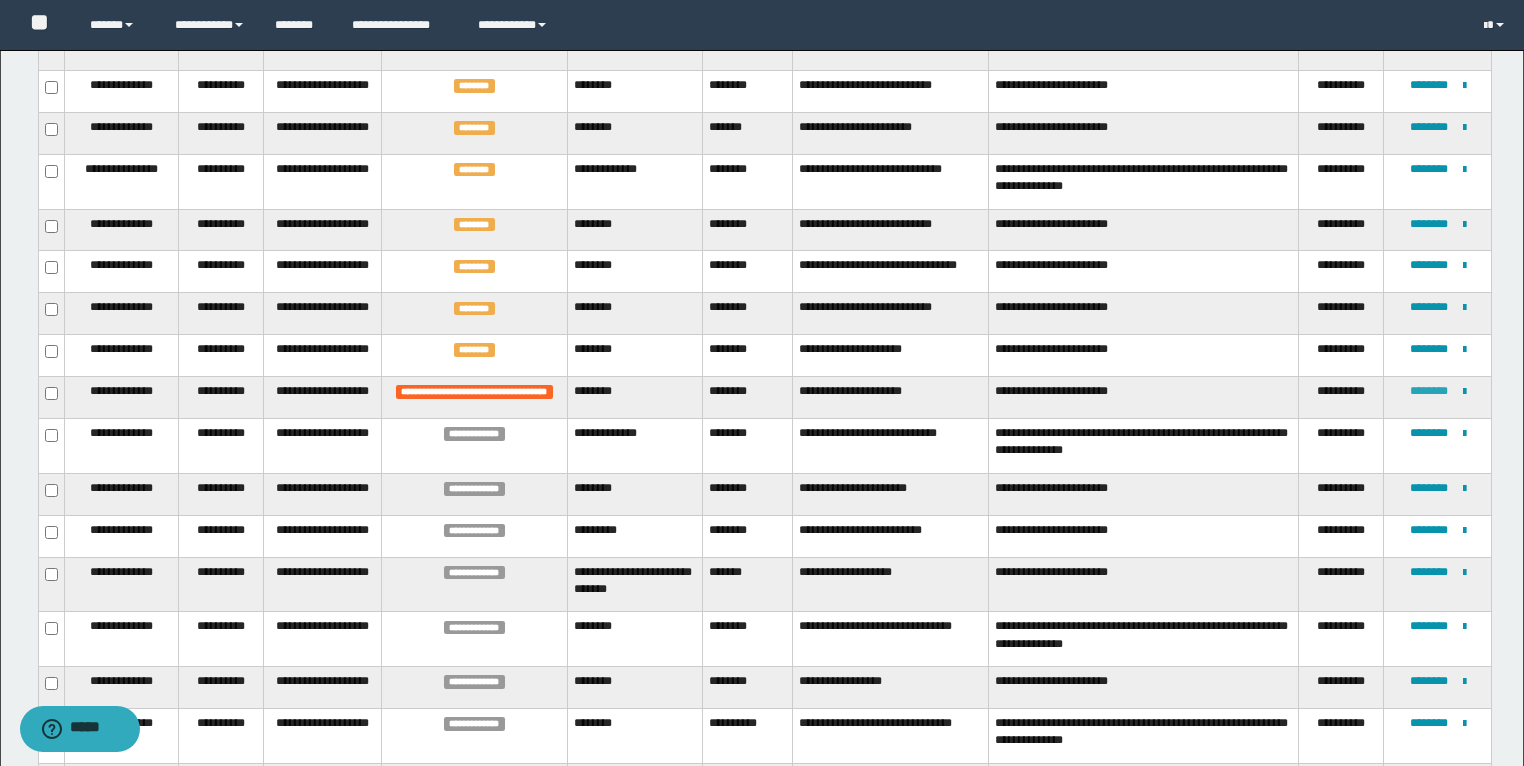 click on "********" at bounding box center [1429, 391] 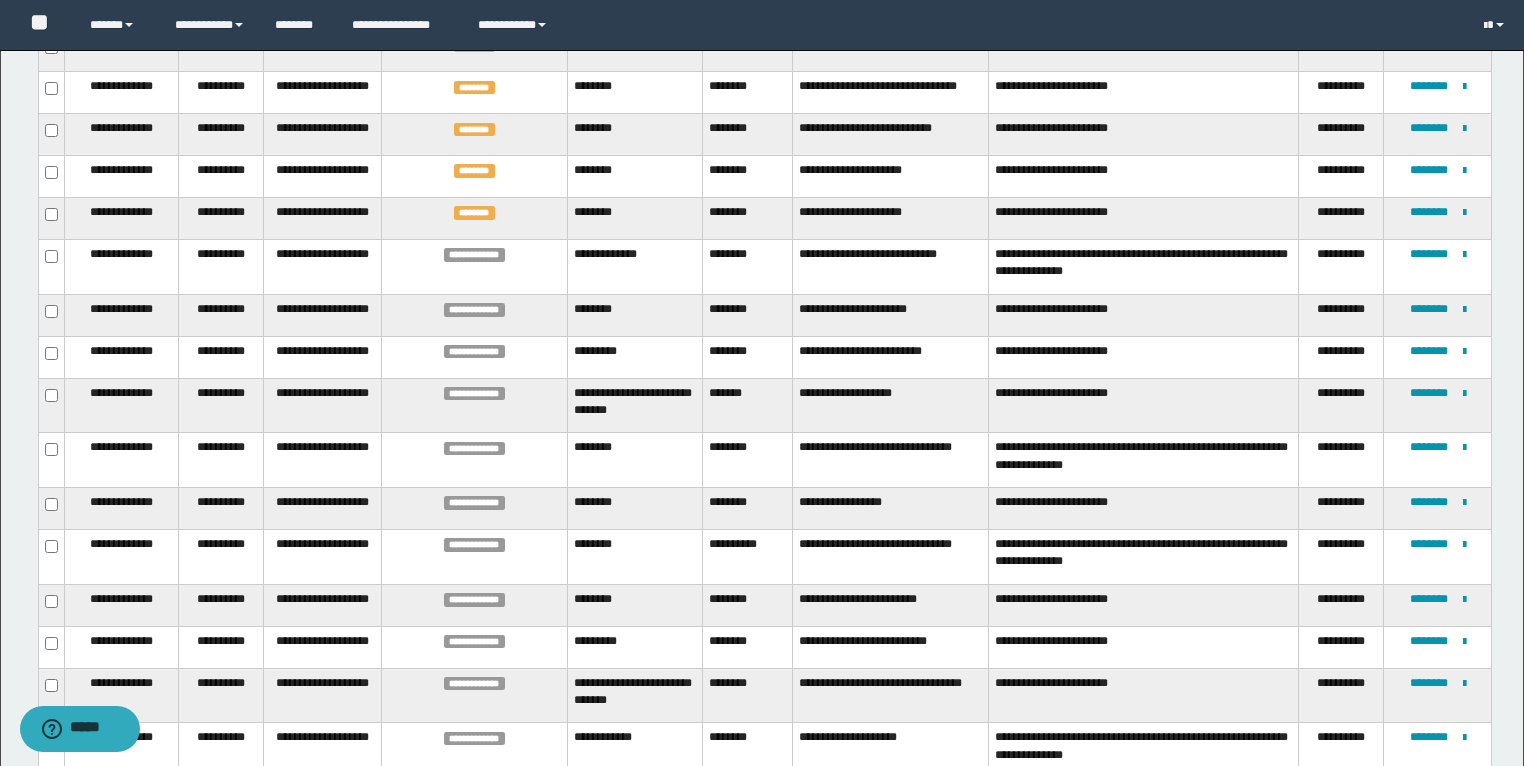 scroll, scrollTop: 1087, scrollLeft: 0, axis: vertical 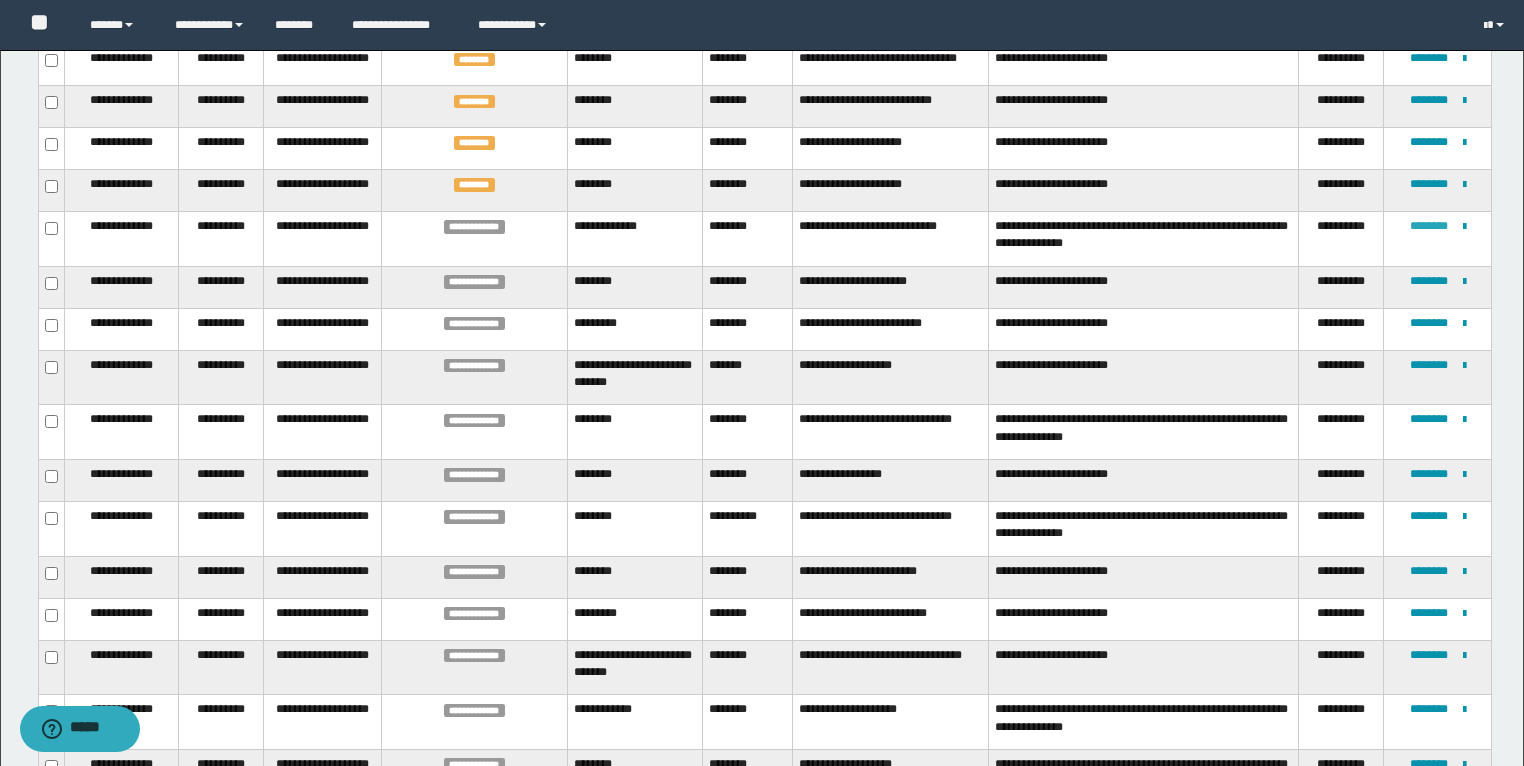 click on "********" at bounding box center (1429, 226) 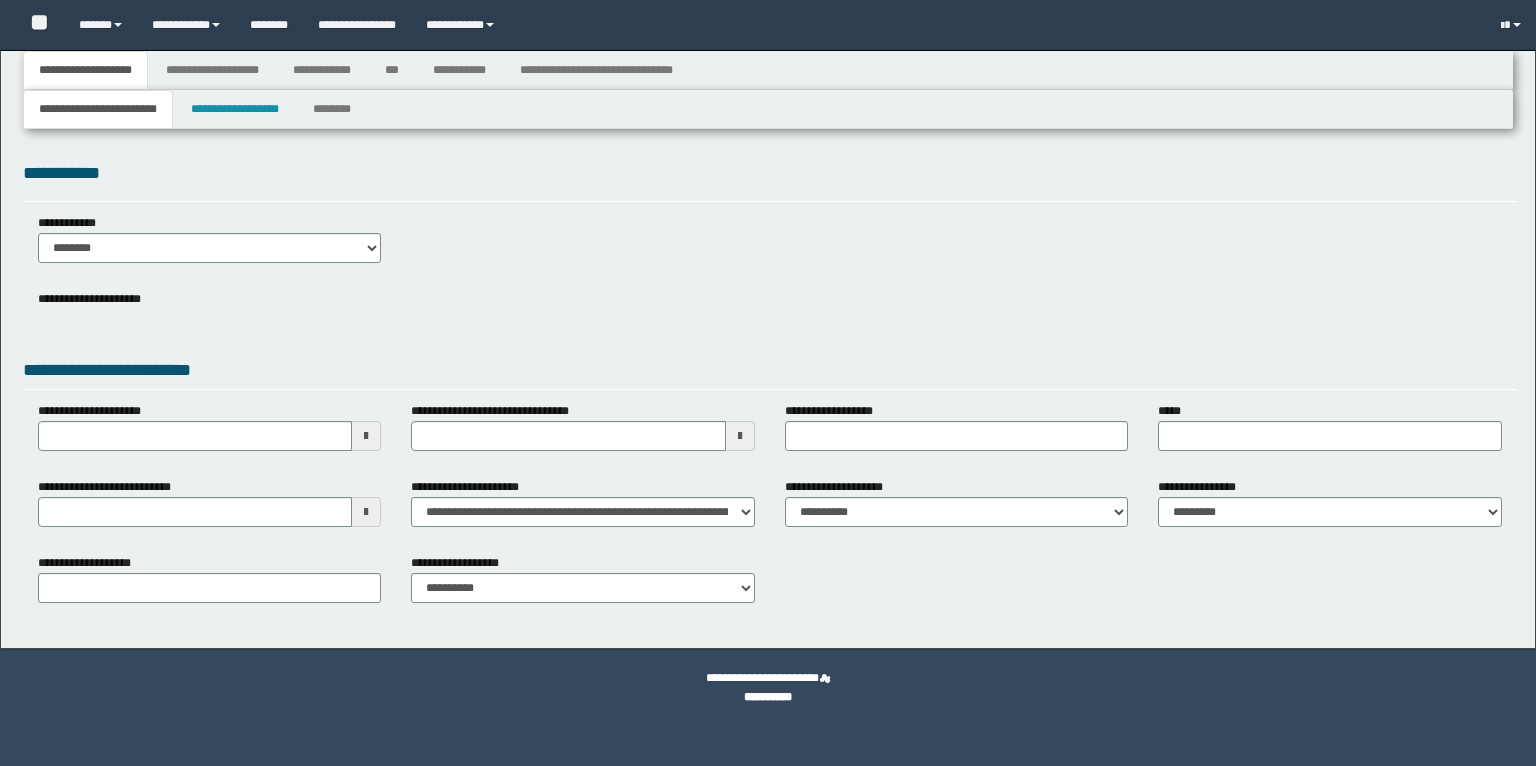 type 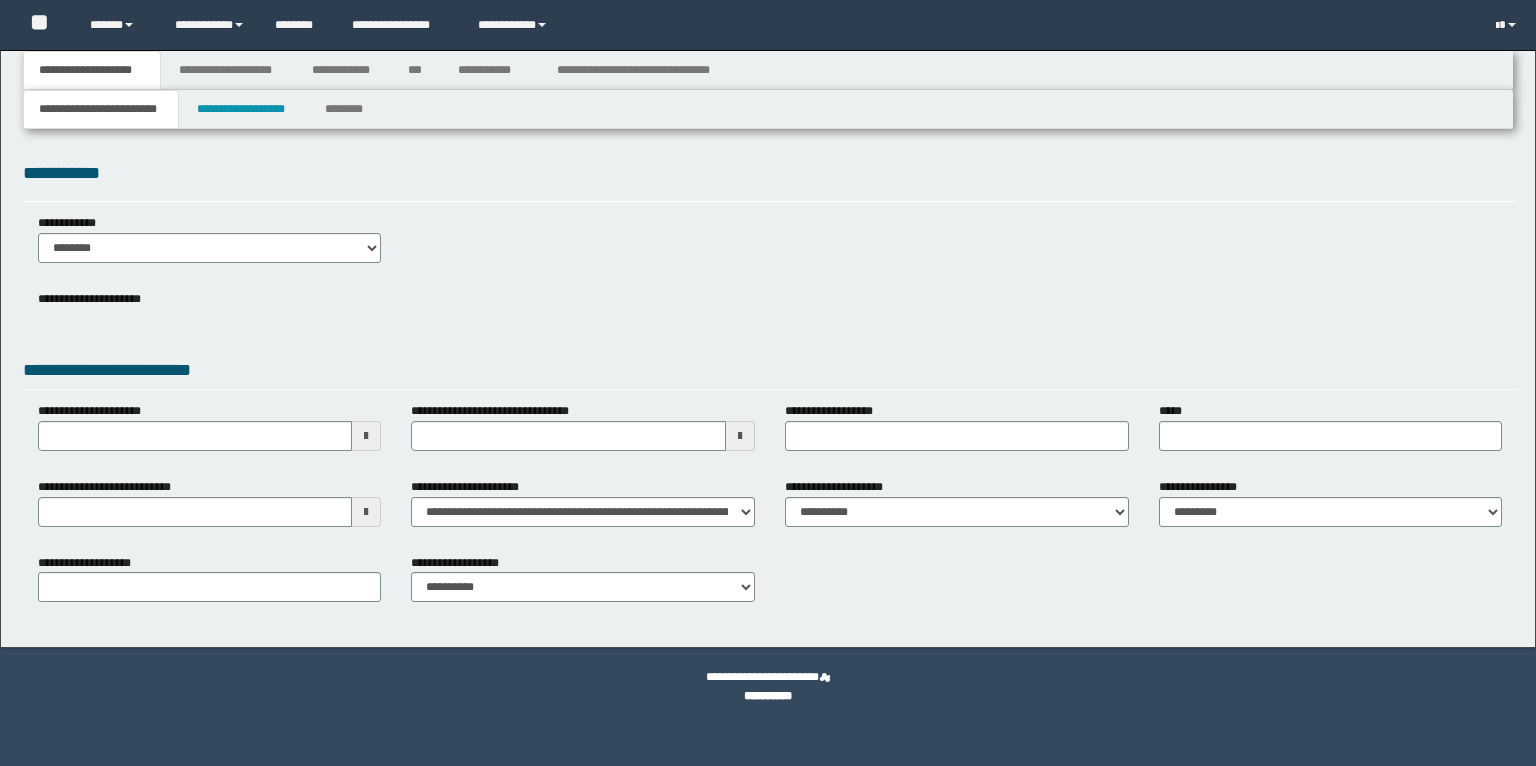 scroll, scrollTop: 0, scrollLeft: 0, axis: both 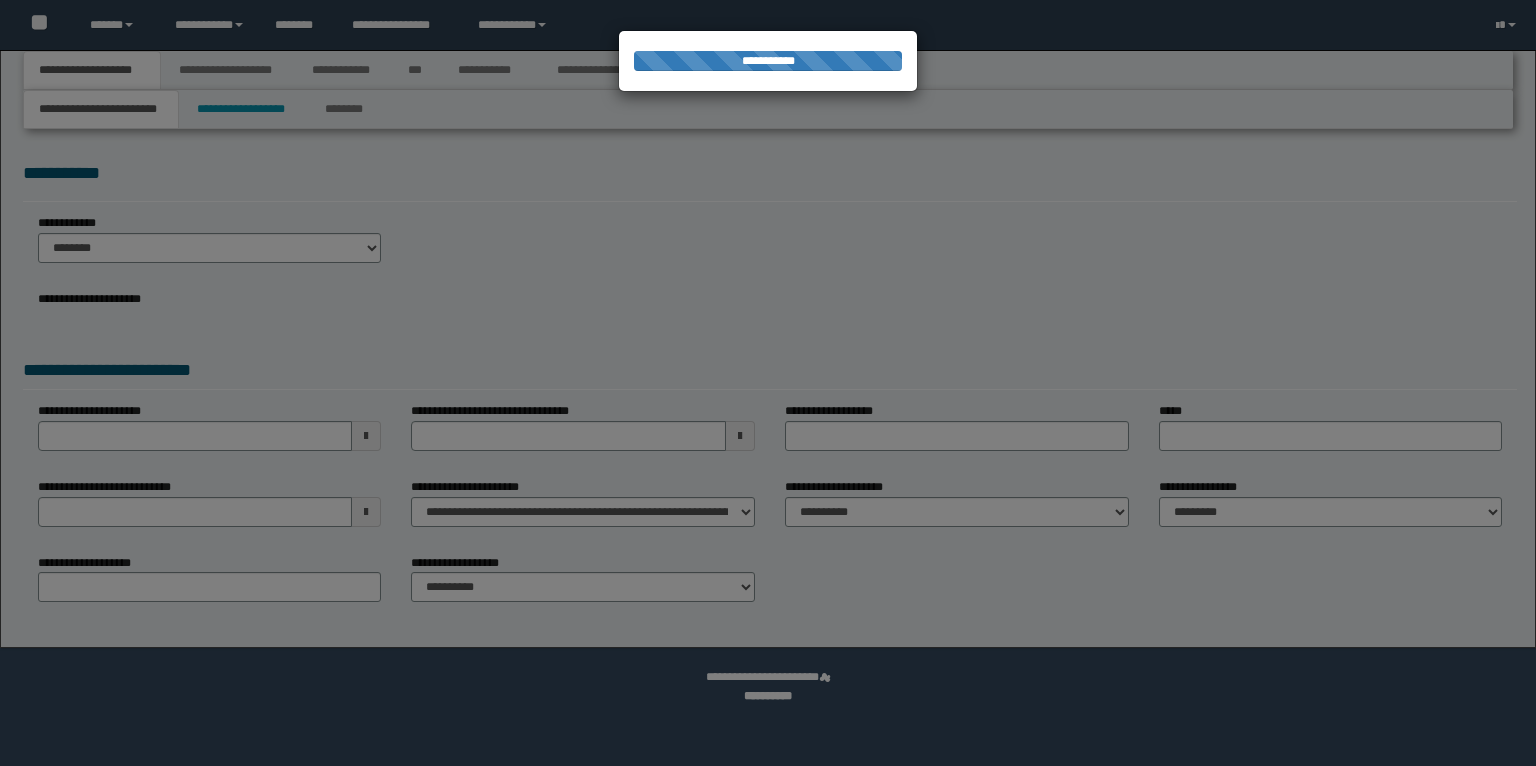 type on "**********" 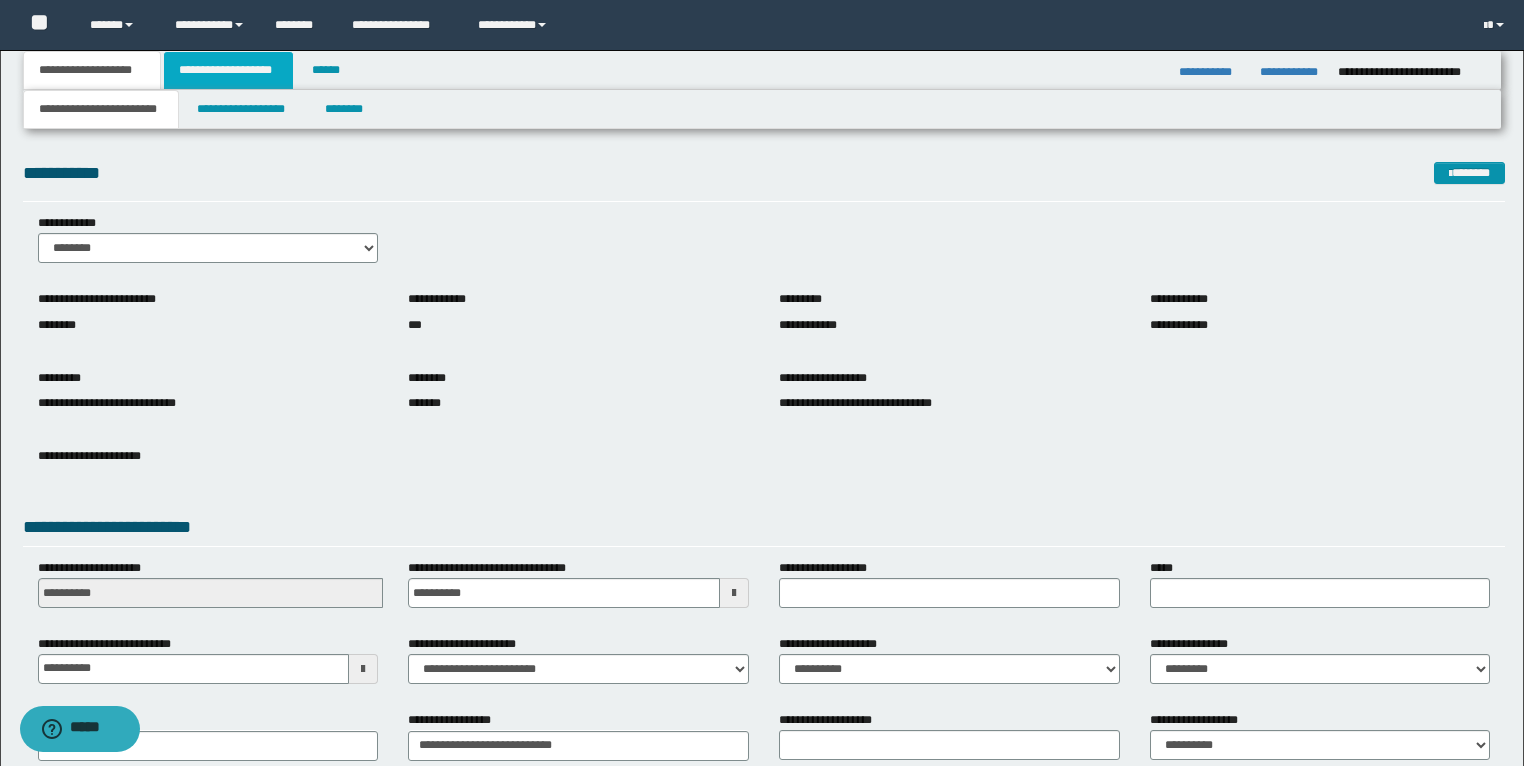 click on "**********" at bounding box center [228, 70] 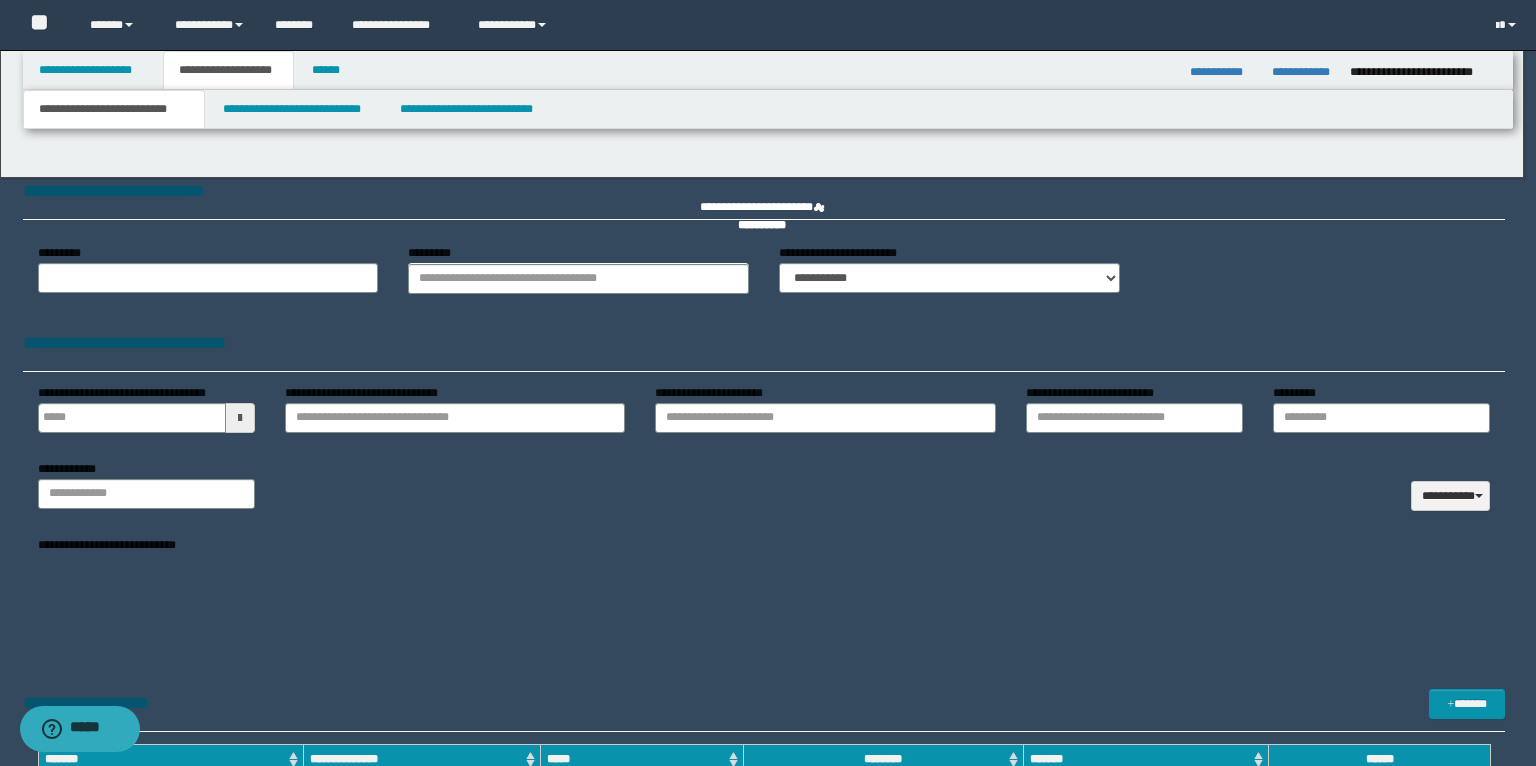 type 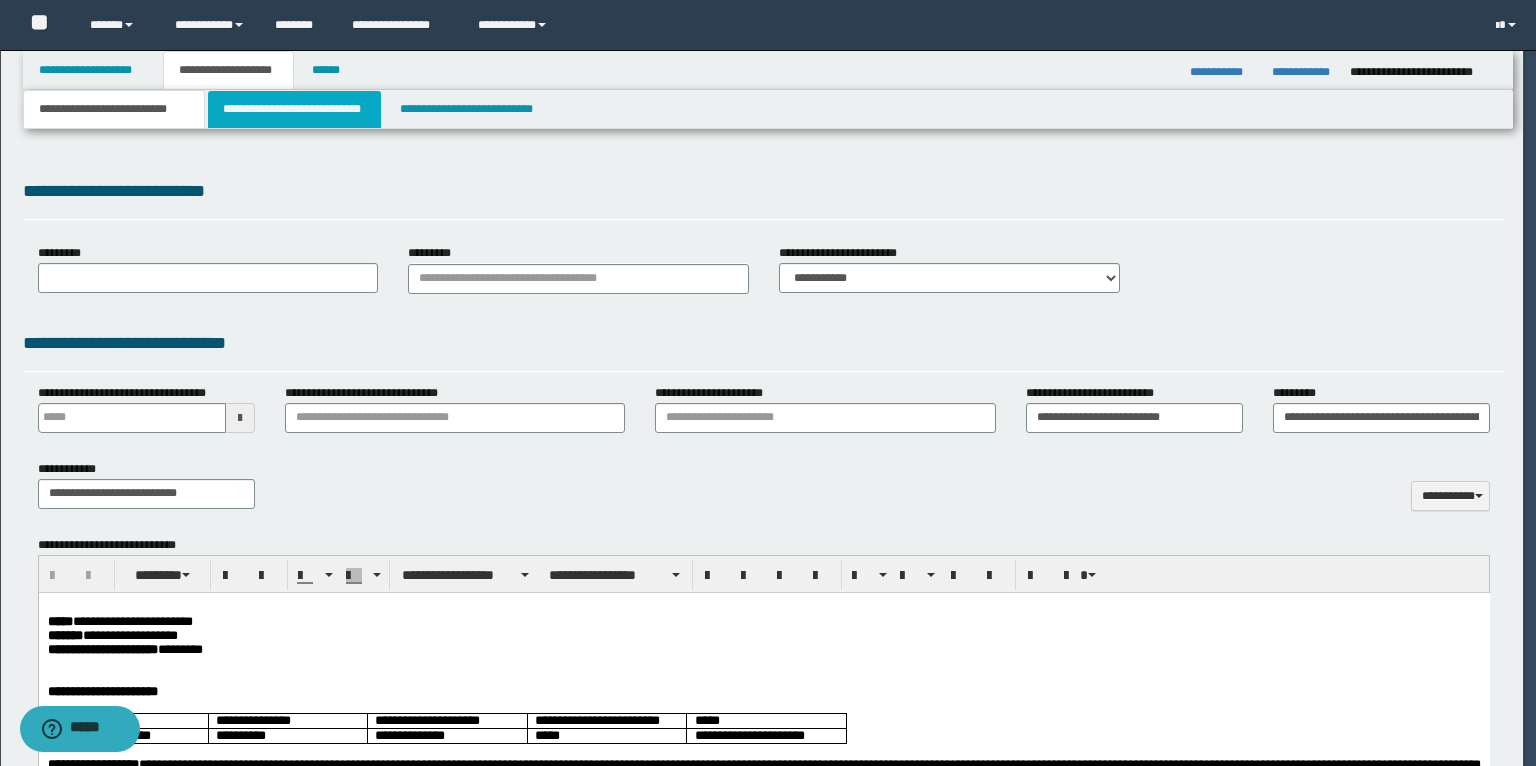 scroll, scrollTop: 0, scrollLeft: 0, axis: both 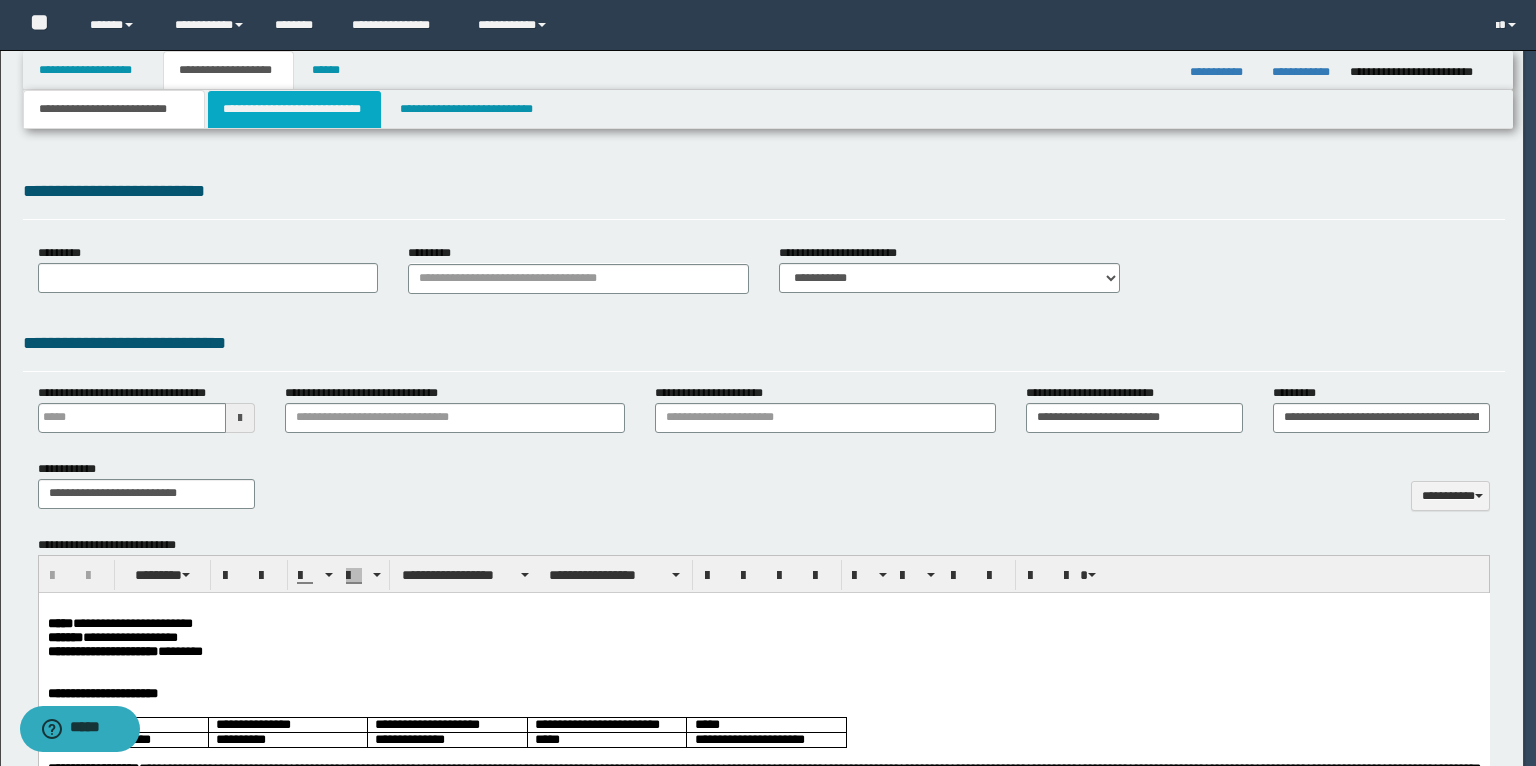 type on "**********" 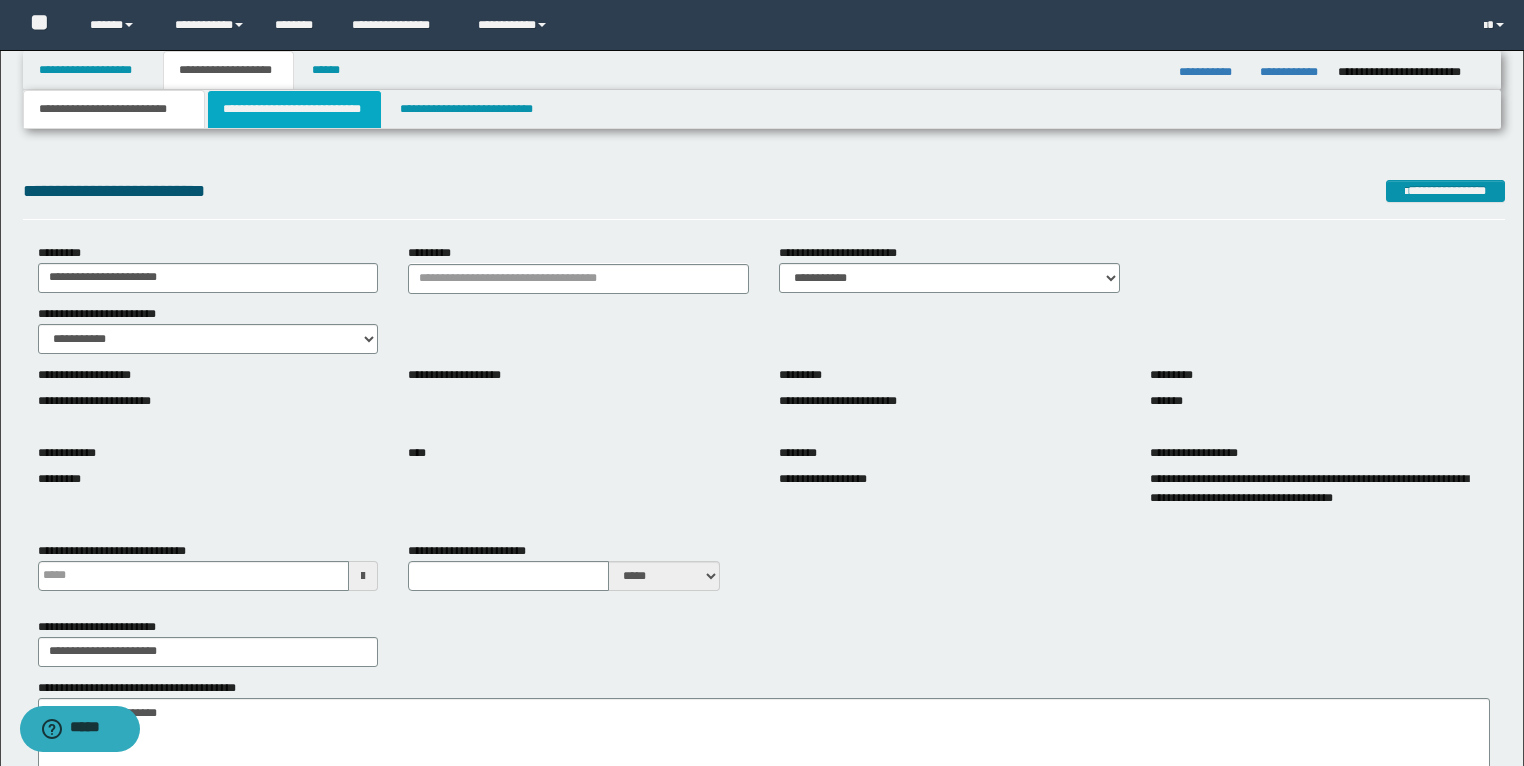 click on "**********" at bounding box center [294, 109] 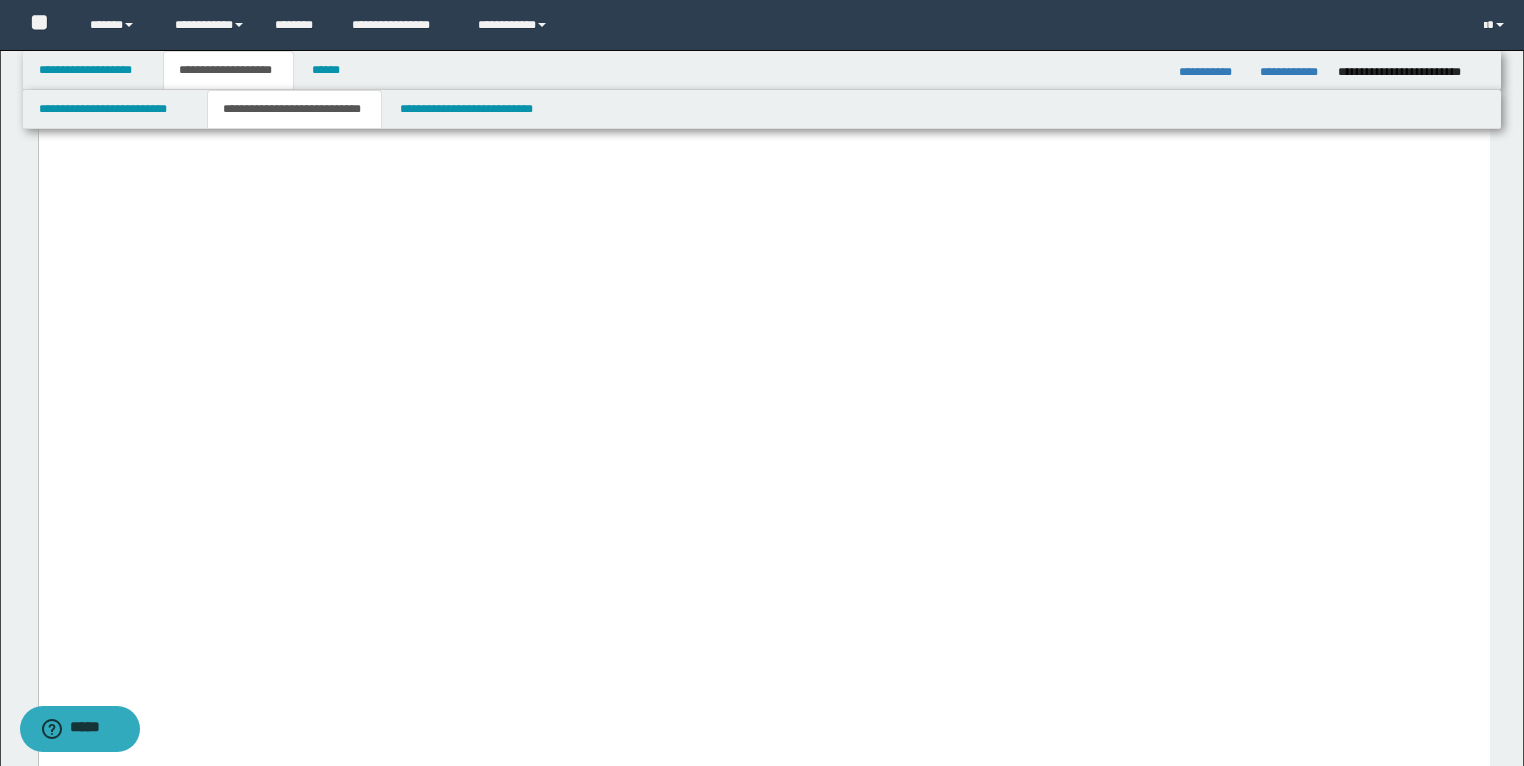 scroll, scrollTop: 3120, scrollLeft: 0, axis: vertical 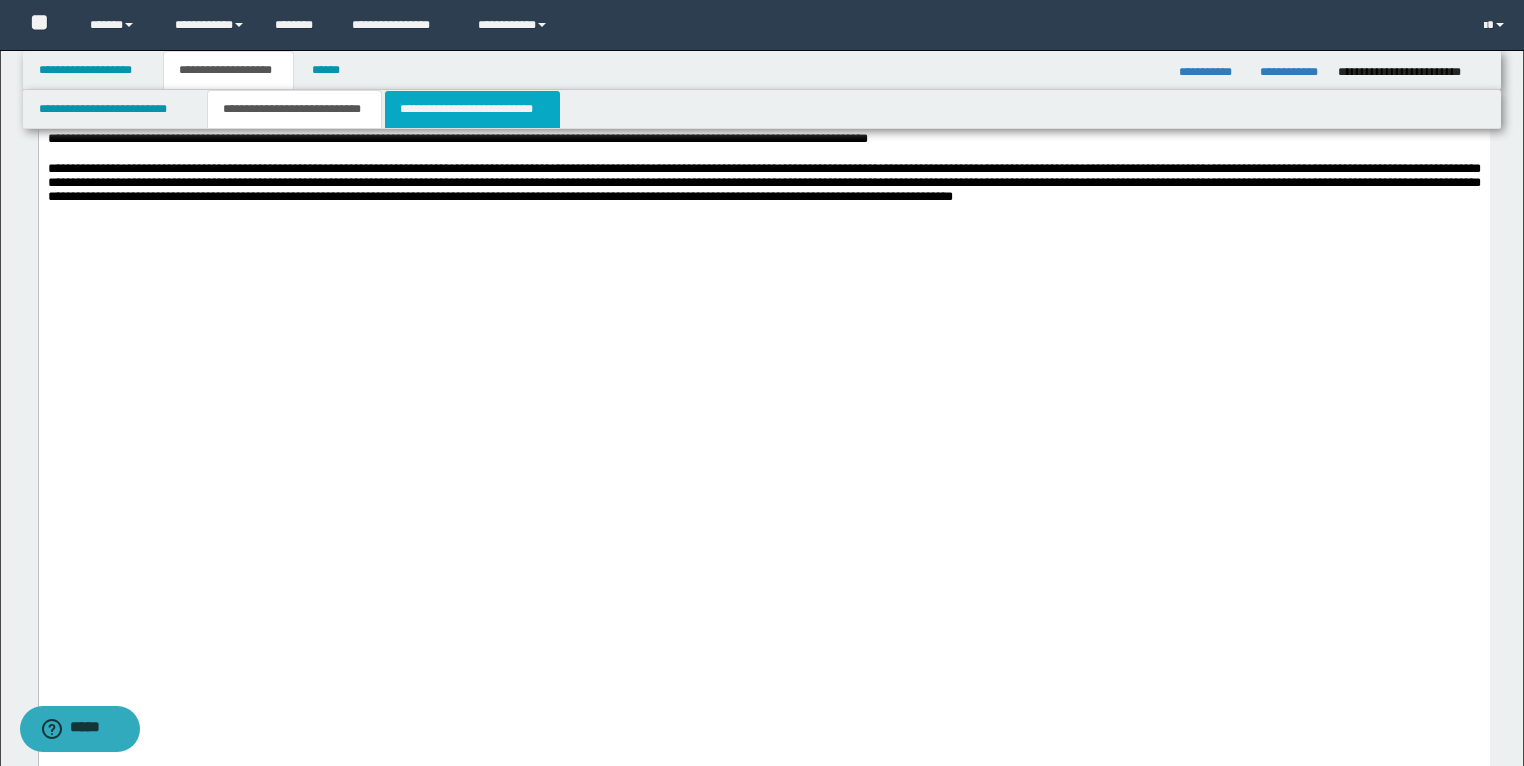 click on "**********" at bounding box center (472, 109) 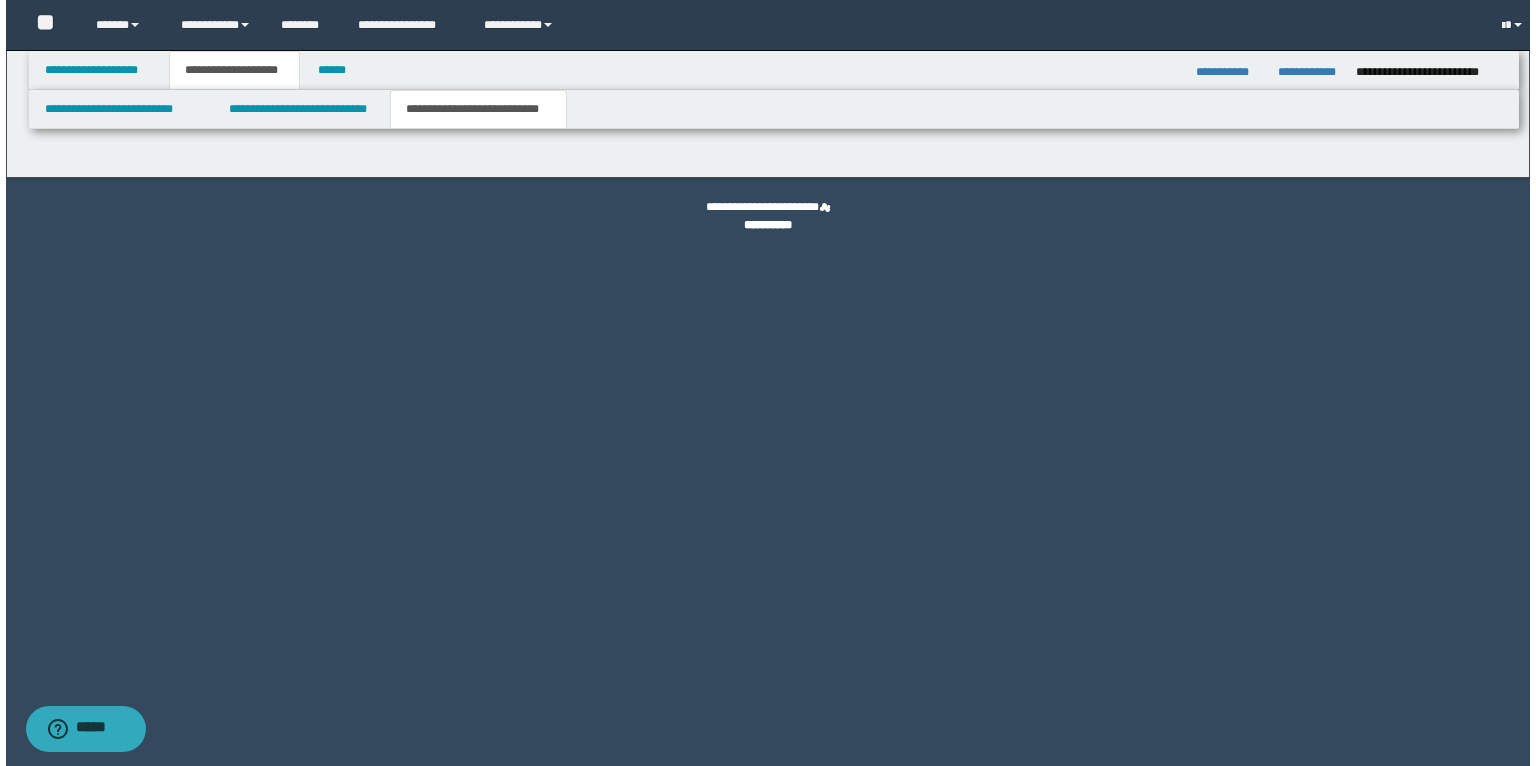 scroll, scrollTop: 0, scrollLeft: 0, axis: both 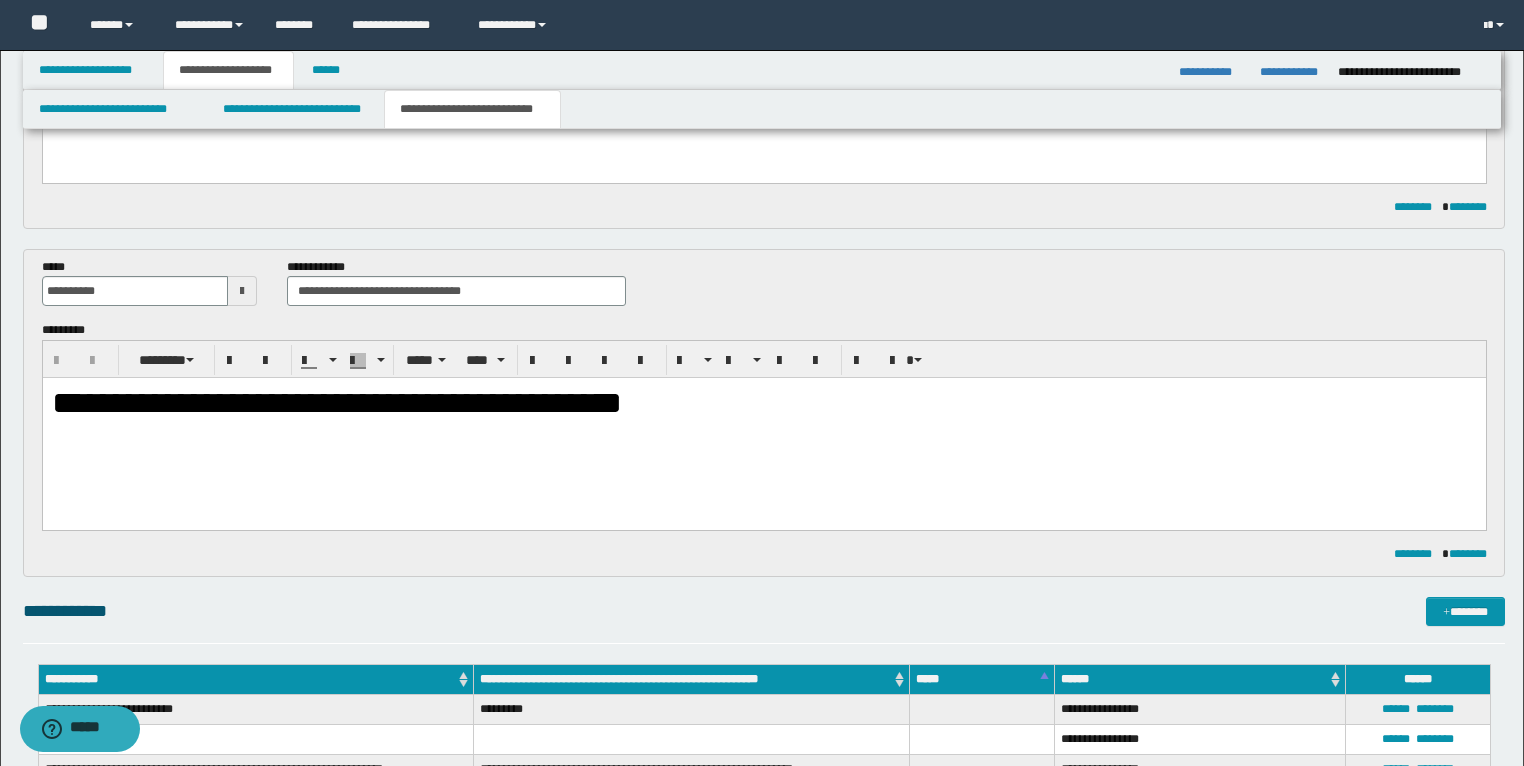 click on "**********" at bounding box center (336, 403) 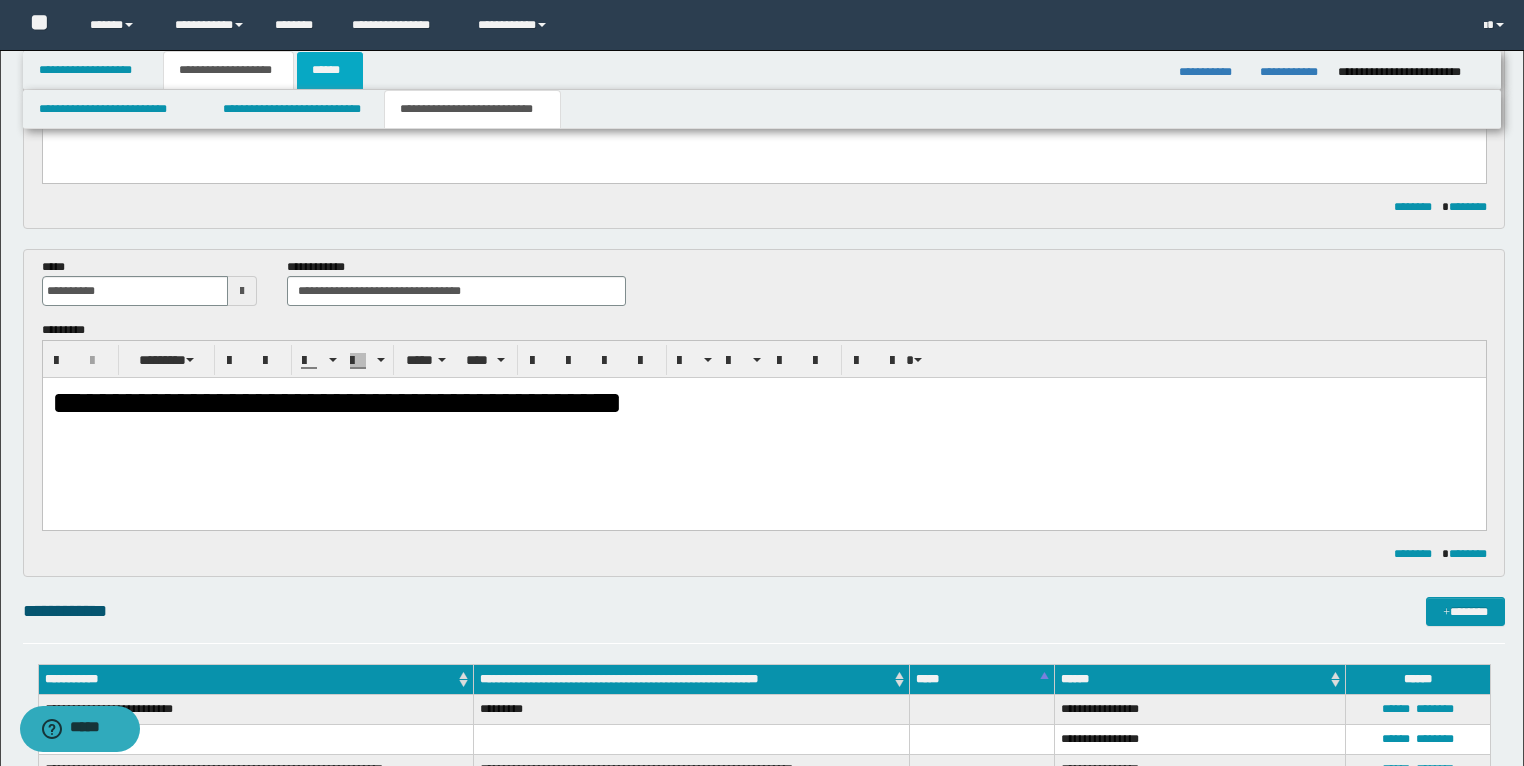 click on "******" at bounding box center (330, 70) 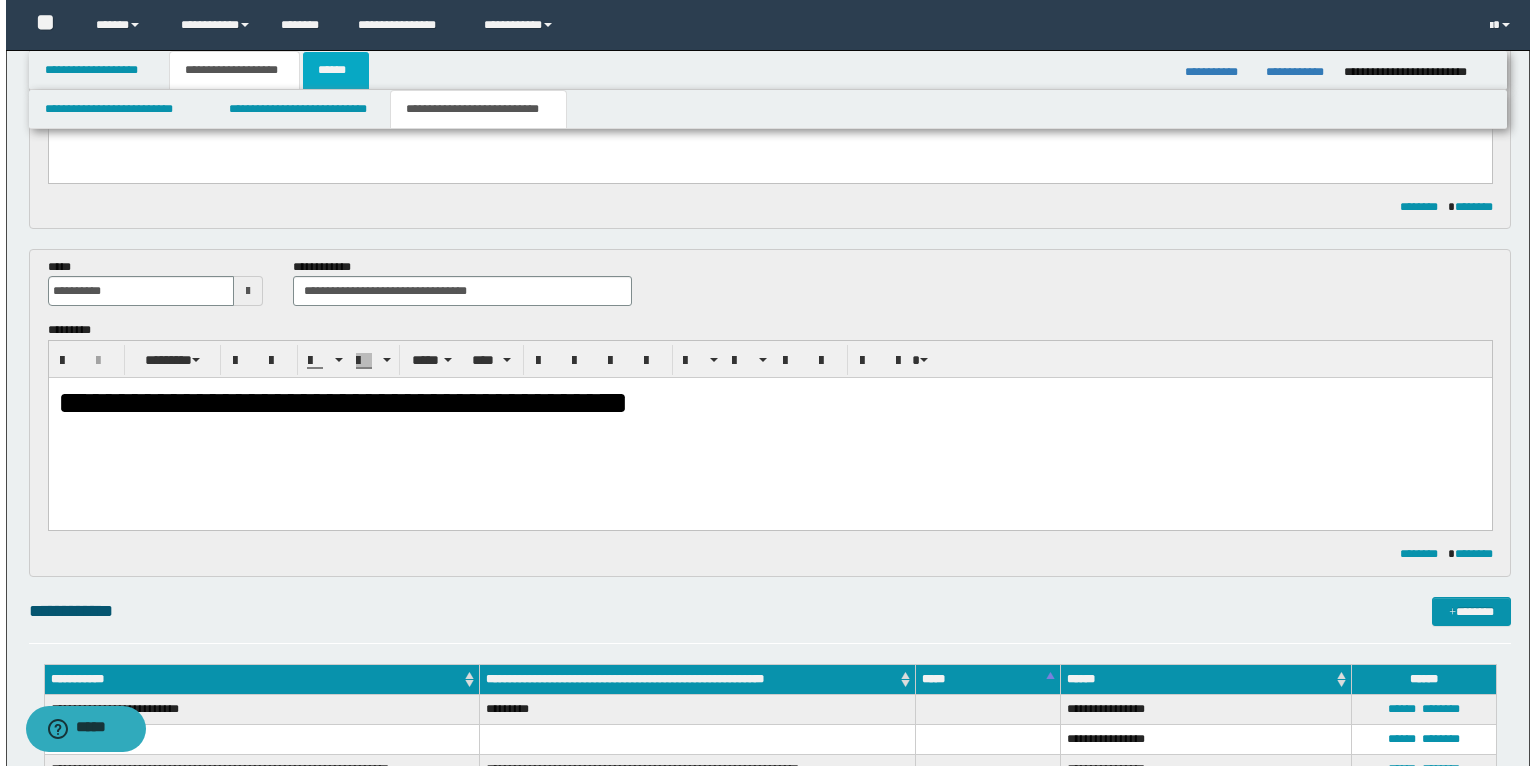 scroll, scrollTop: 0, scrollLeft: 0, axis: both 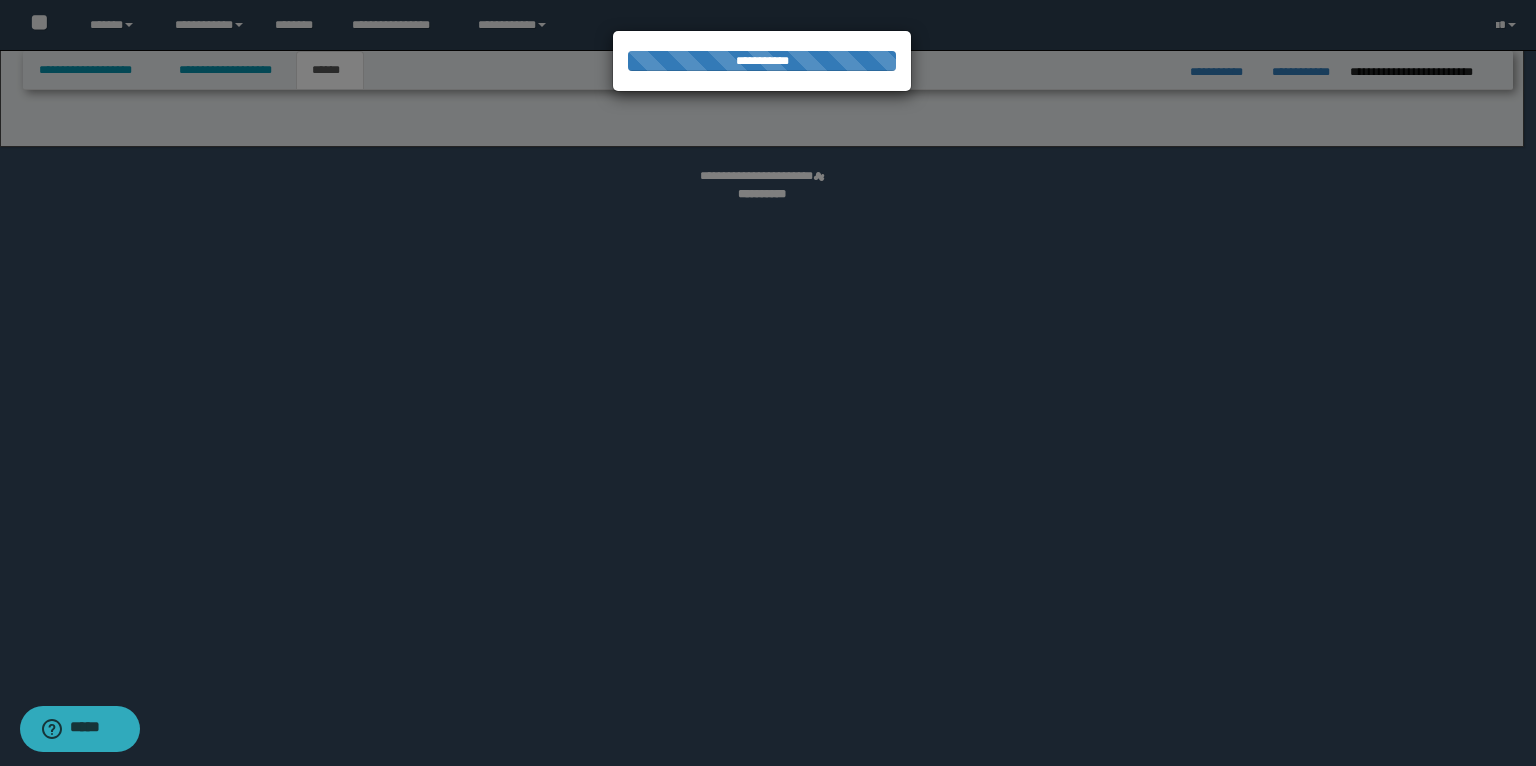 select on "*" 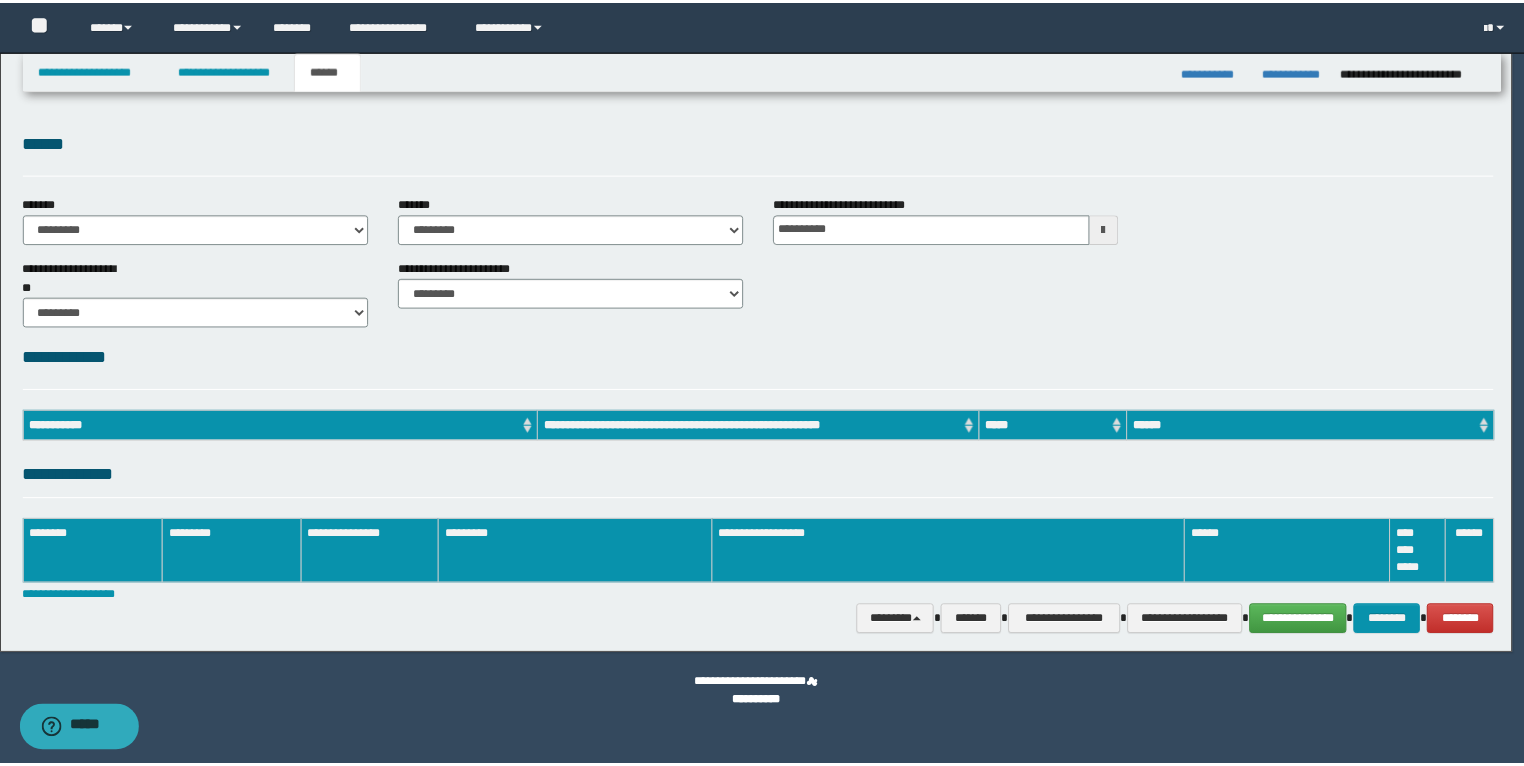 scroll, scrollTop: 0, scrollLeft: 0, axis: both 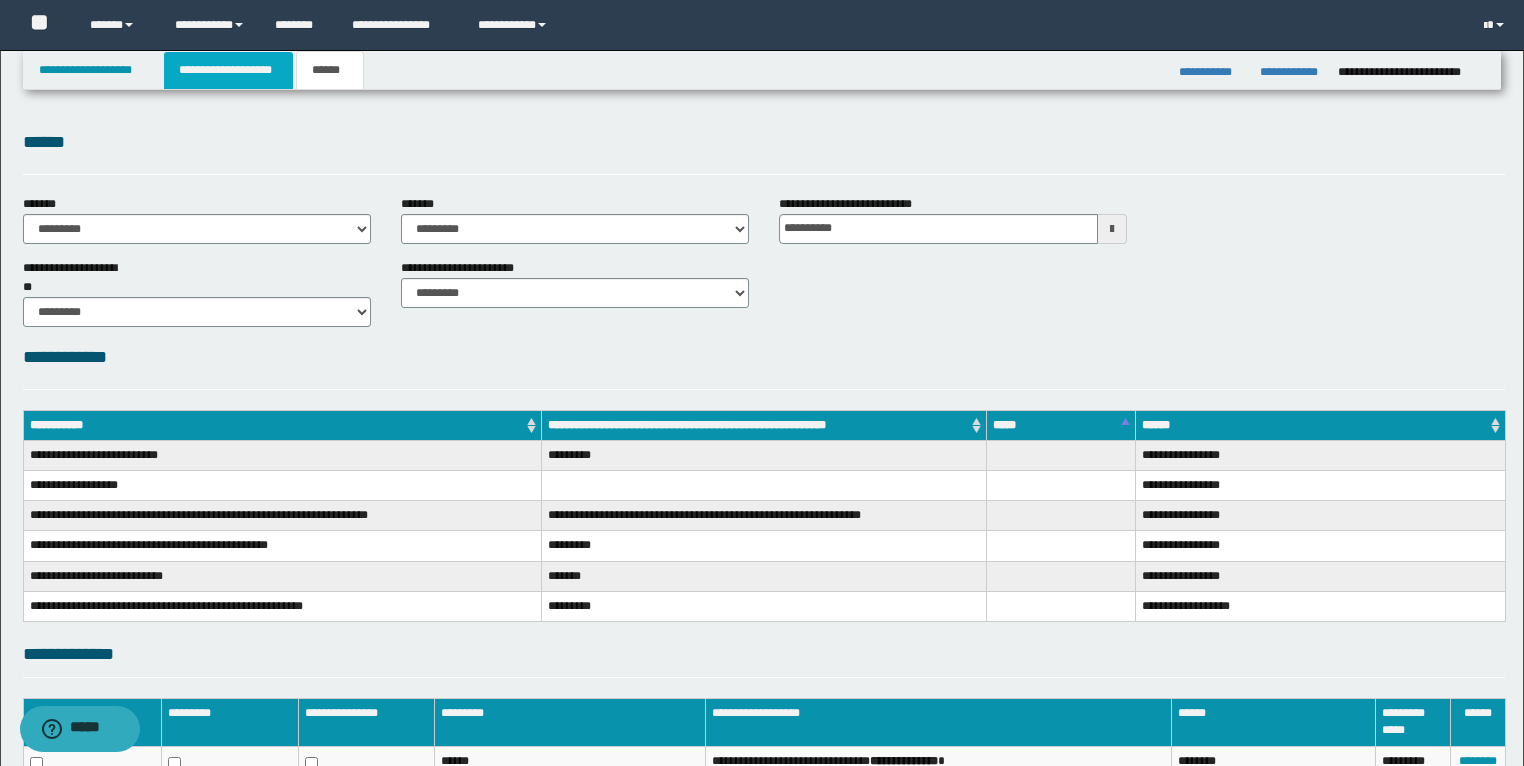 click on "**********" at bounding box center [228, 70] 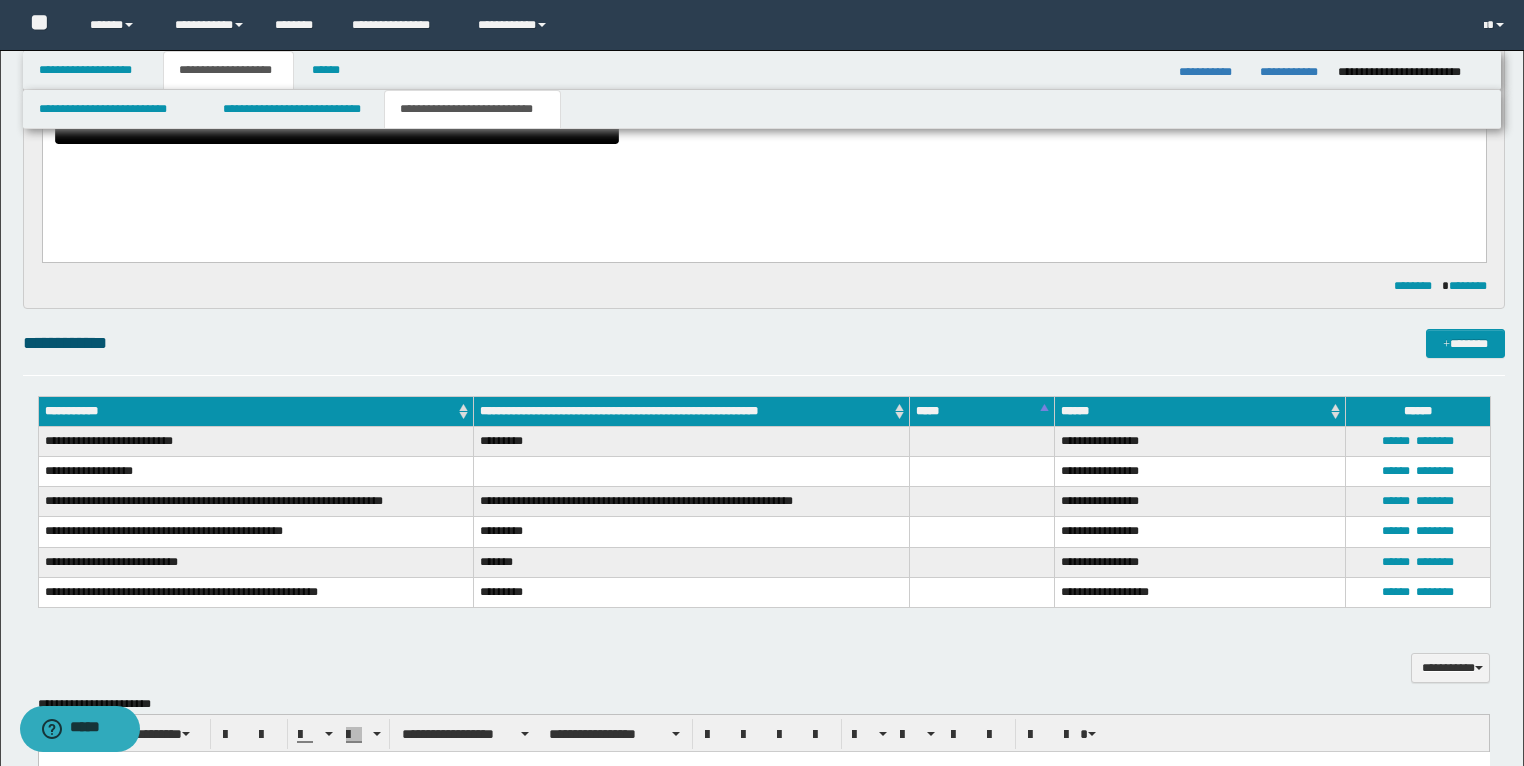 scroll, scrollTop: 560, scrollLeft: 0, axis: vertical 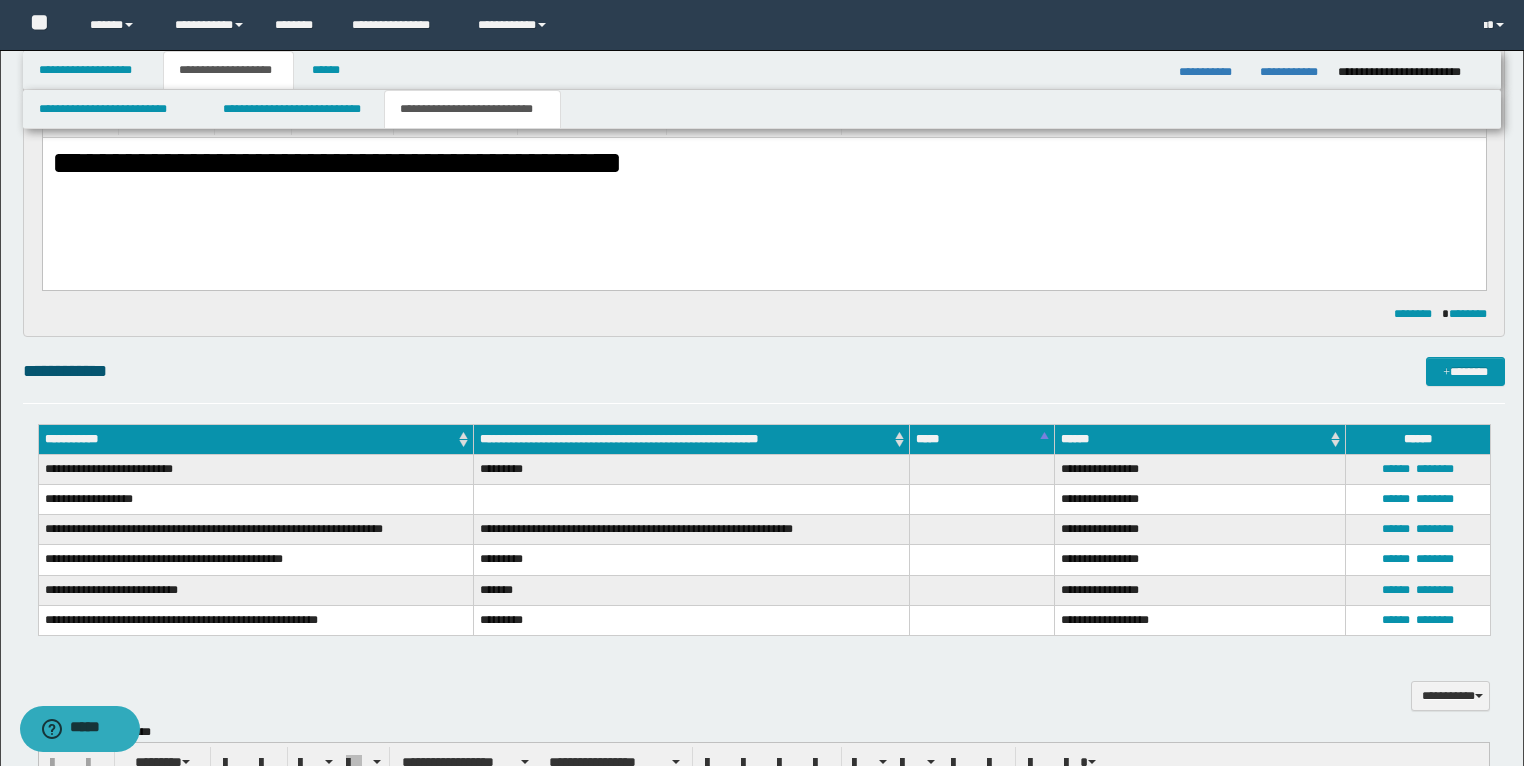 click on "**********" at bounding box center [336, 163] 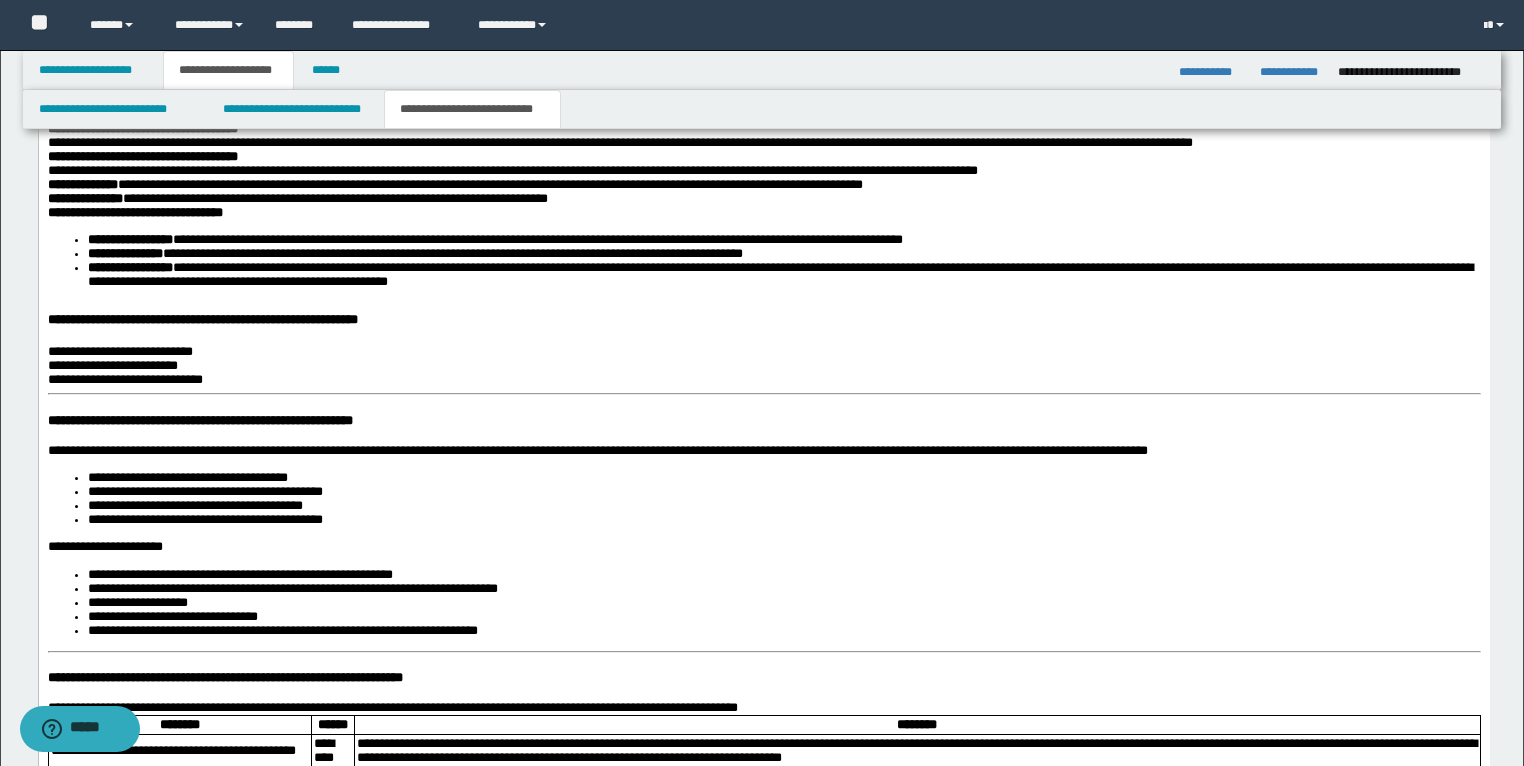 scroll, scrollTop: 2080, scrollLeft: 0, axis: vertical 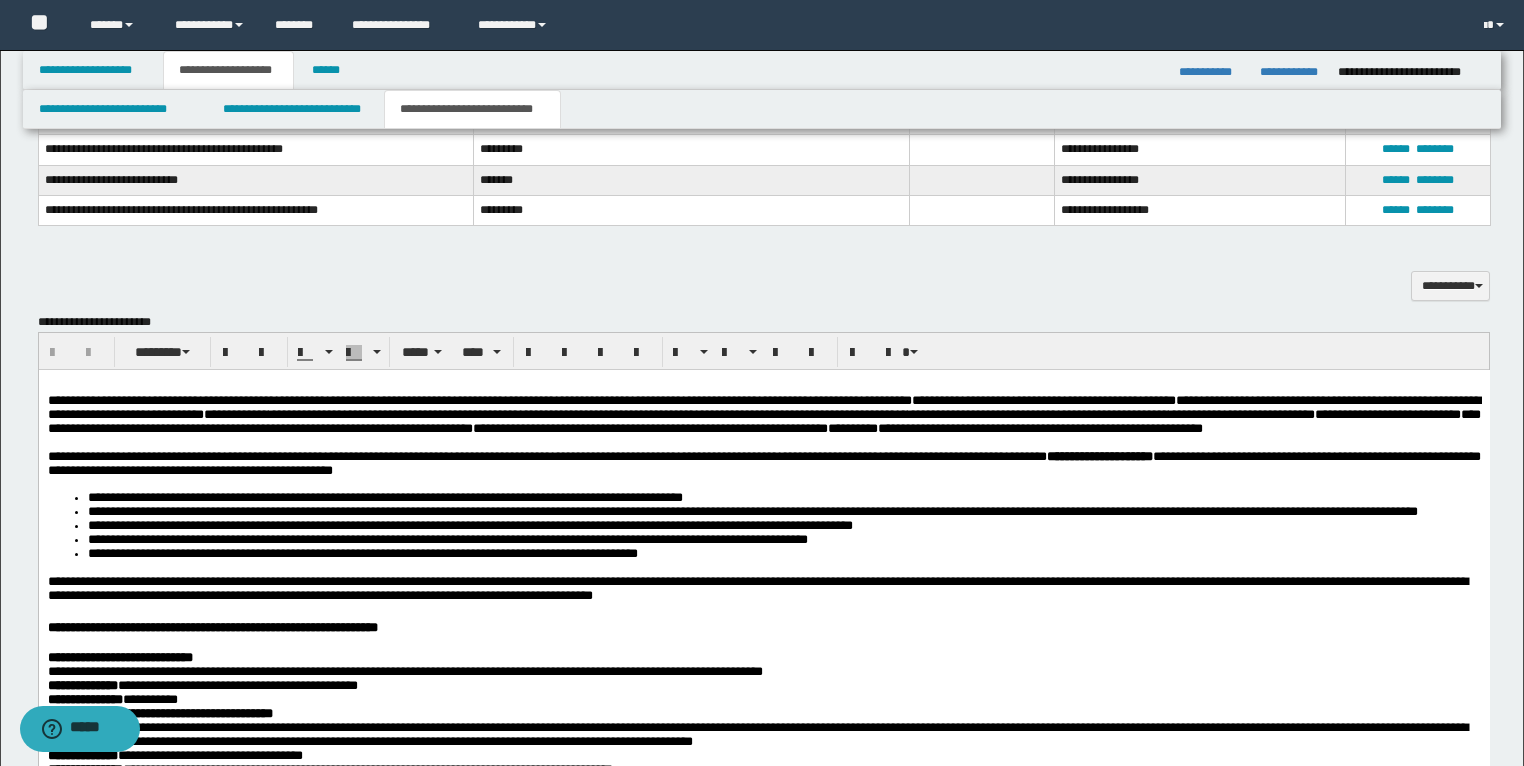 click on "**********" at bounding box center (763, 1753) 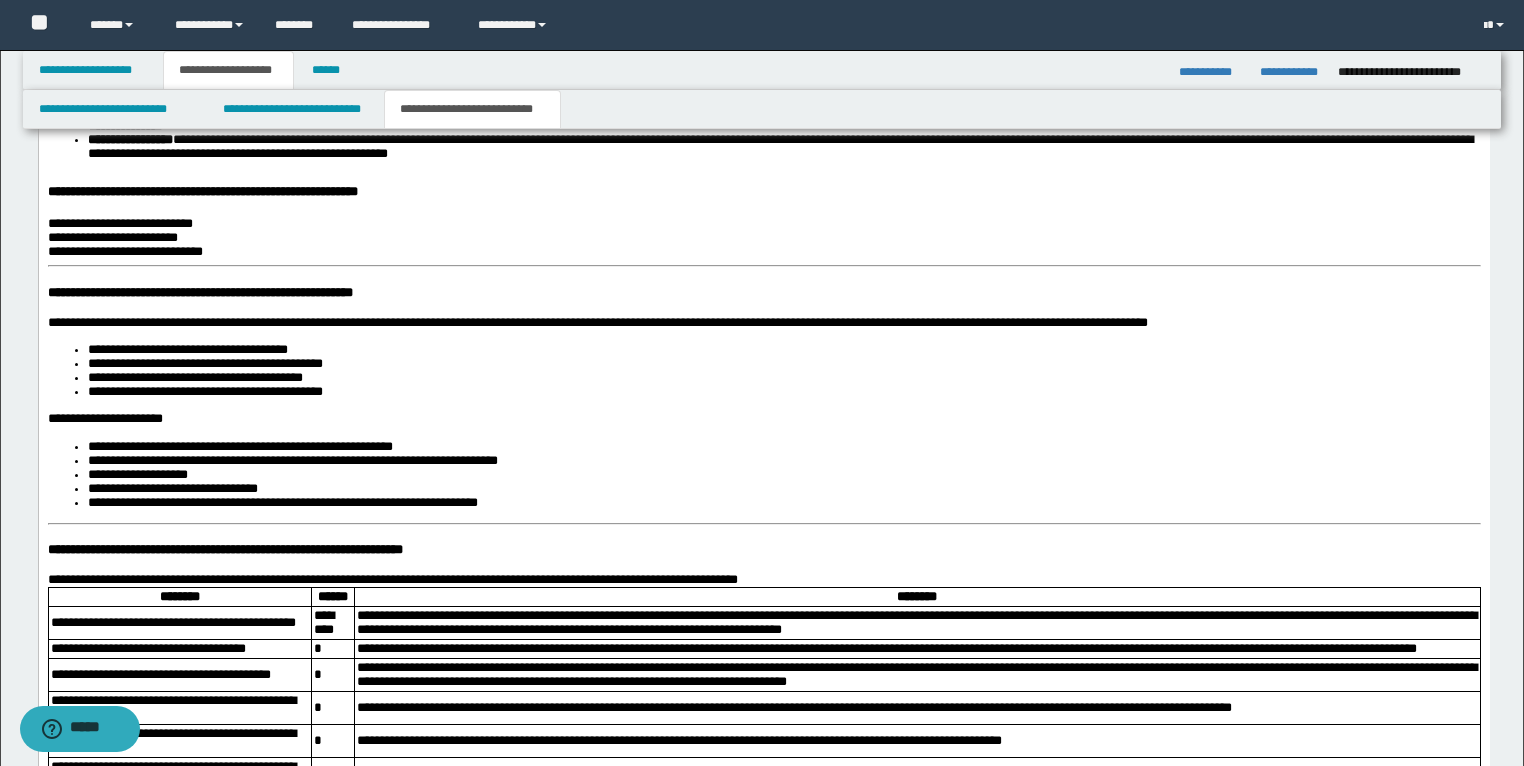 scroll, scrollTop: 2010, scrollLeft: 0, axis: vertical 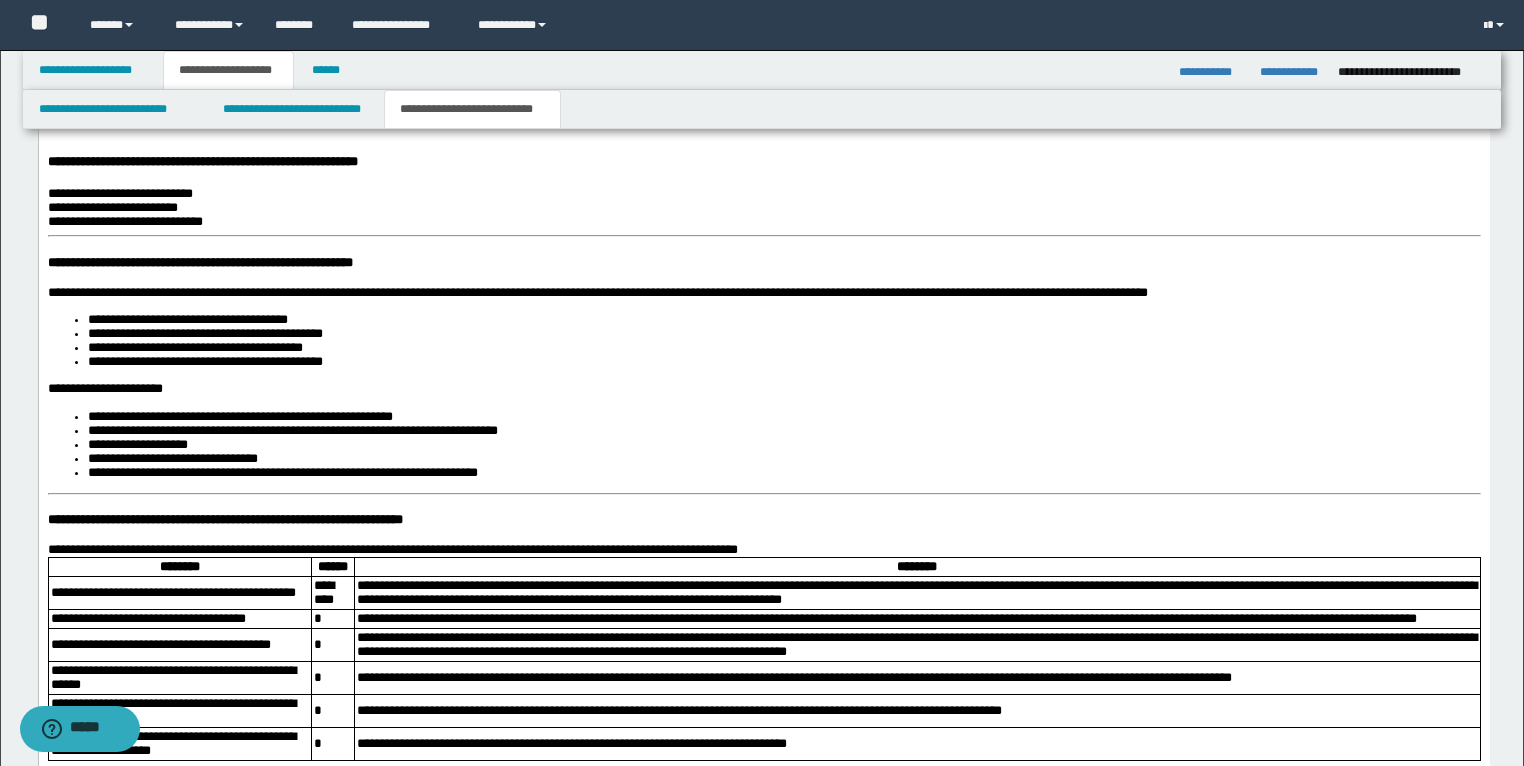 click on "**********" at bounding box center [199, 262] 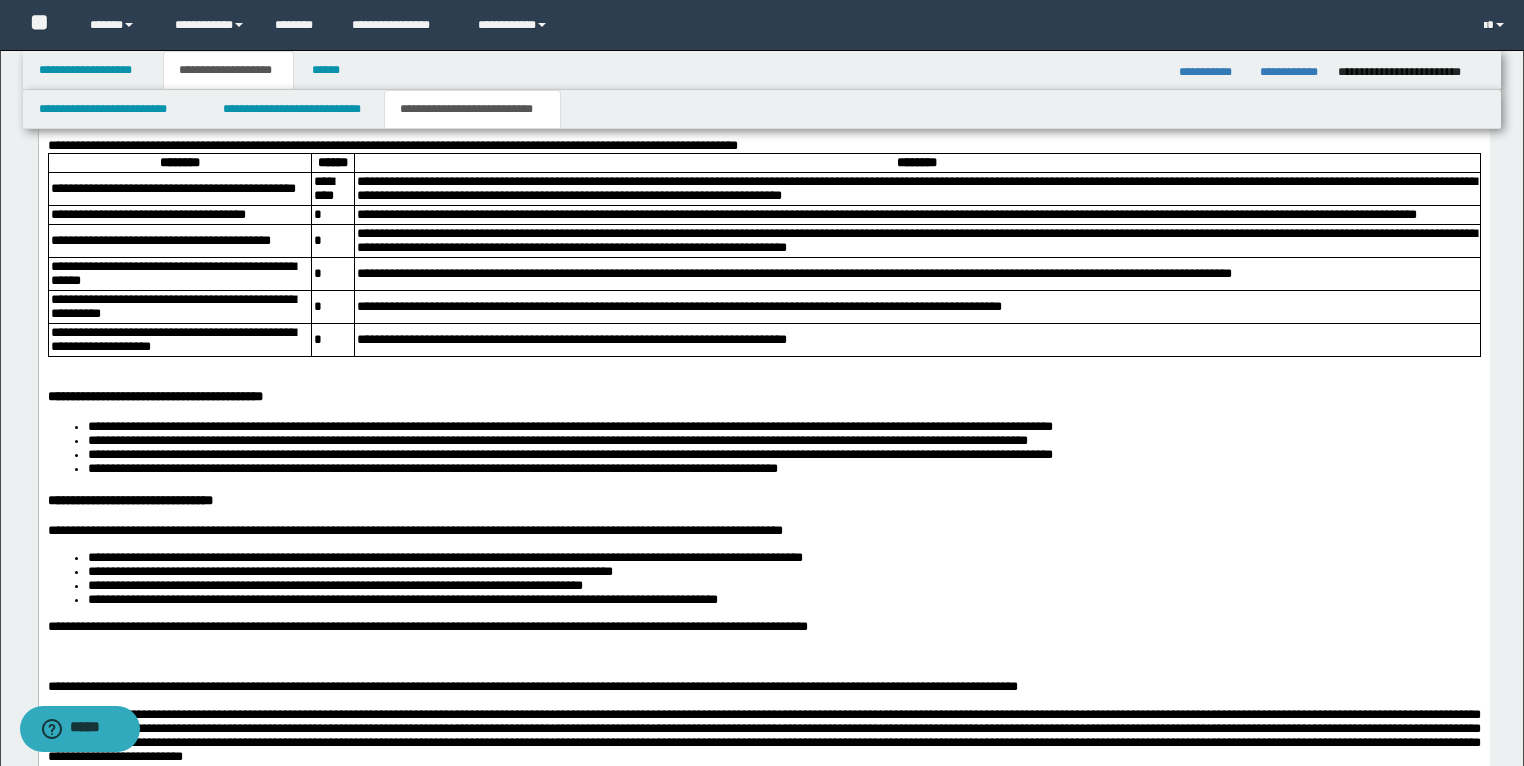 scroll, scrollTop: 2410, scrollLeft: 0, axis: vertical 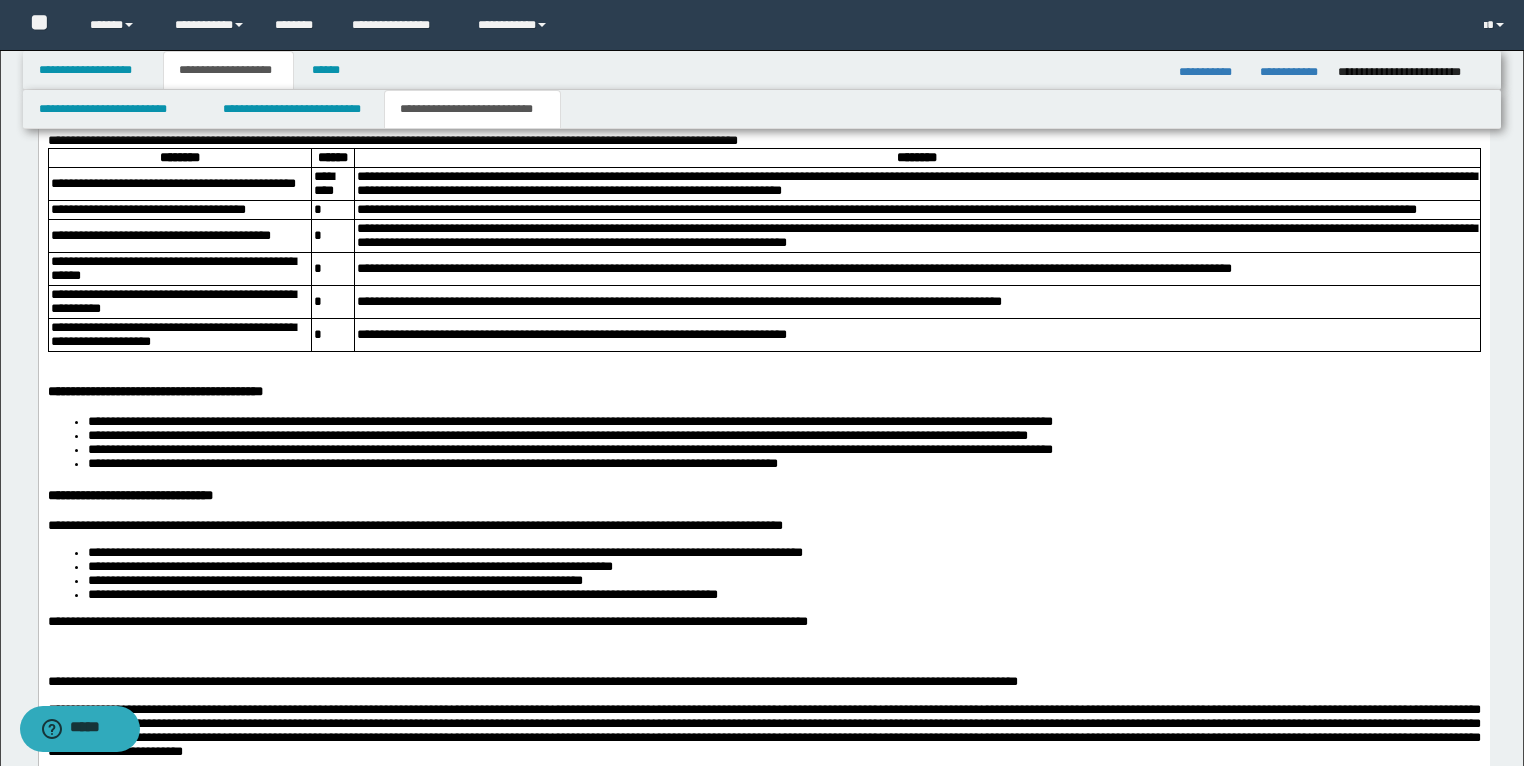 click on "**********" at bounding box center [224, 111] 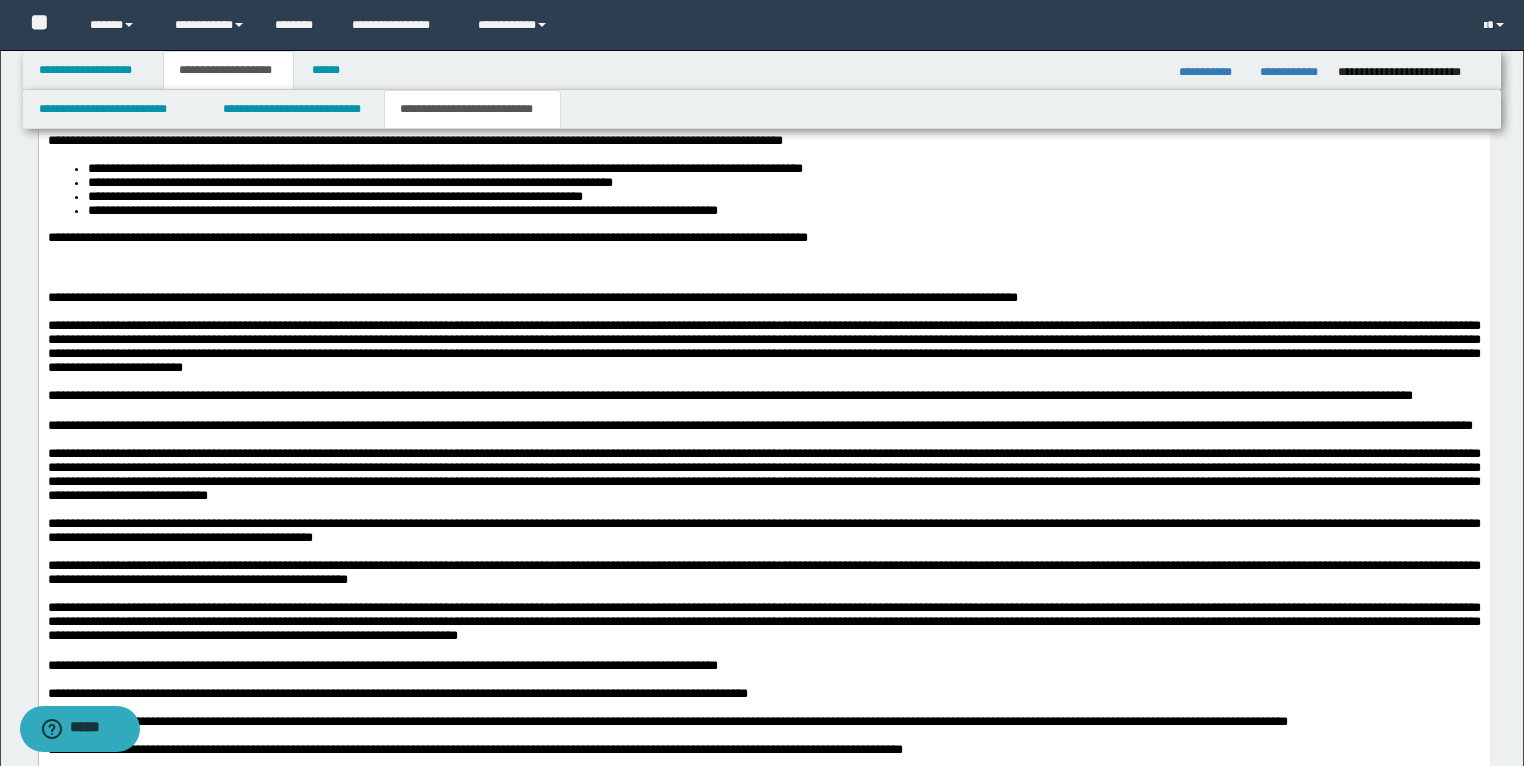 scroll, scrollTop: 2810, scrollLeft: 0, axis: vertical 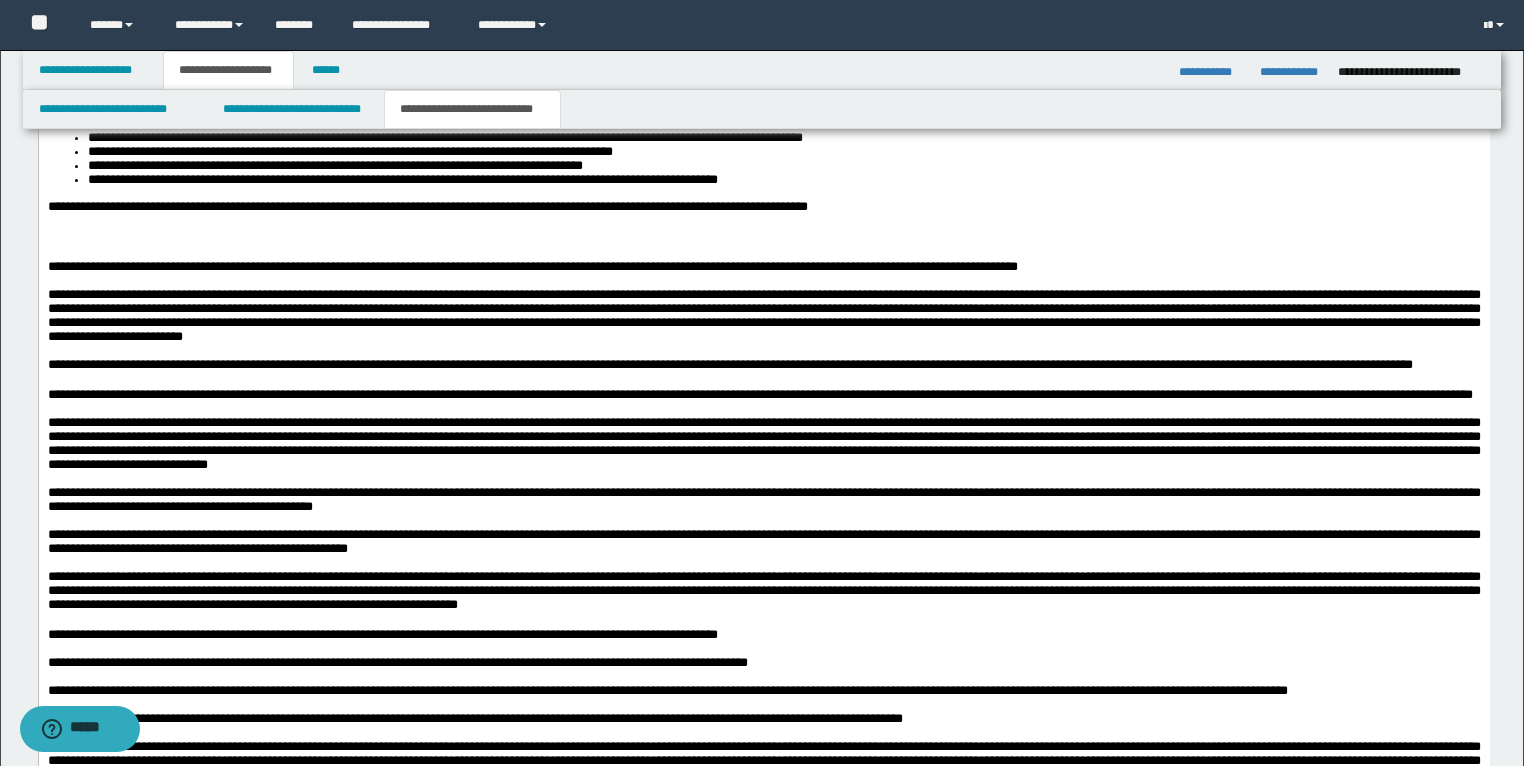 click at bounding box center [763, 238] 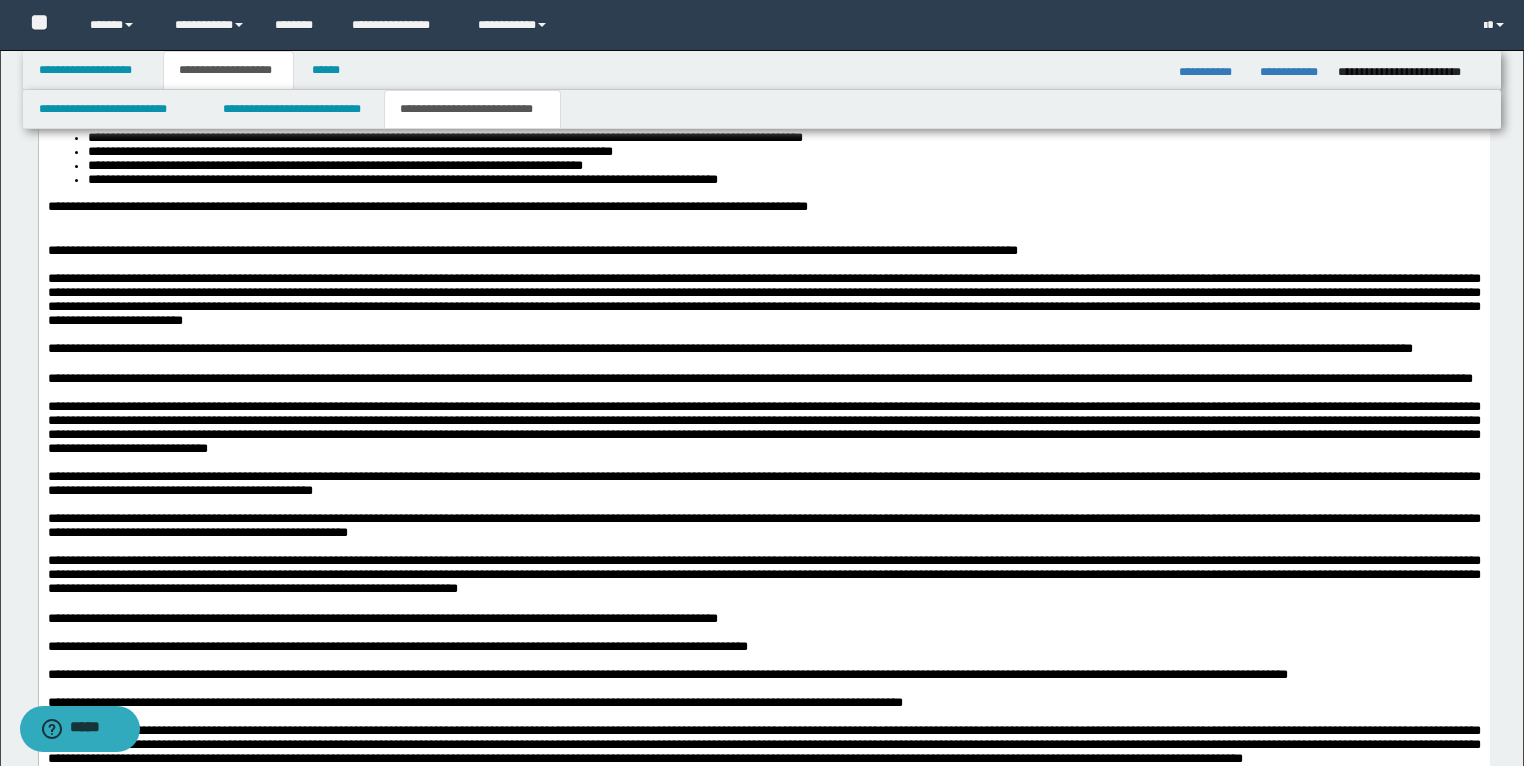 click at bounding box center (763, 237) 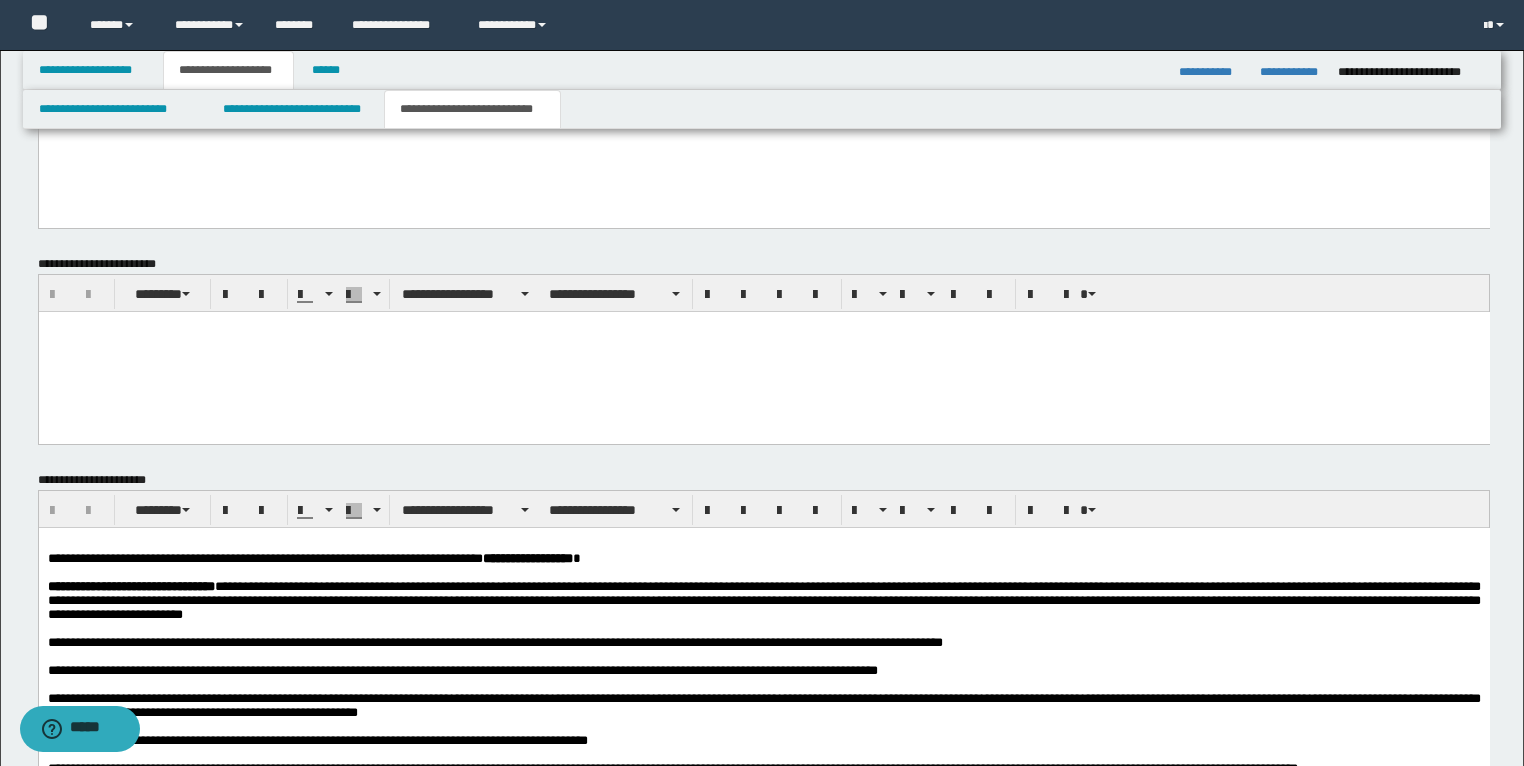 scroll, scrollTop: 3892, scrollLeft: 0, axis: vertical 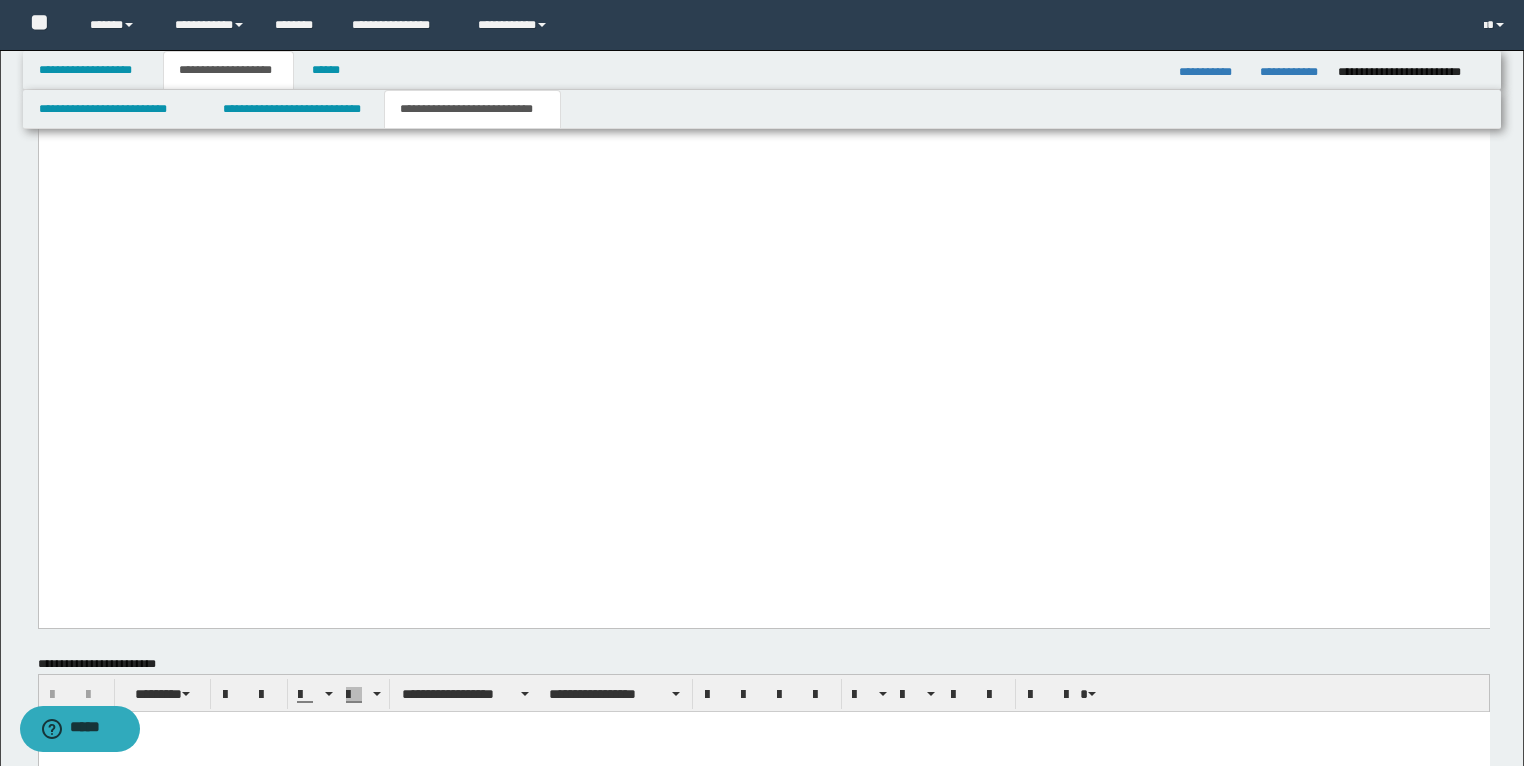drag, startPoint x: 424, startPoint y: 438, endPoint x: 47, endPoint y: 437, distance: 377.0013 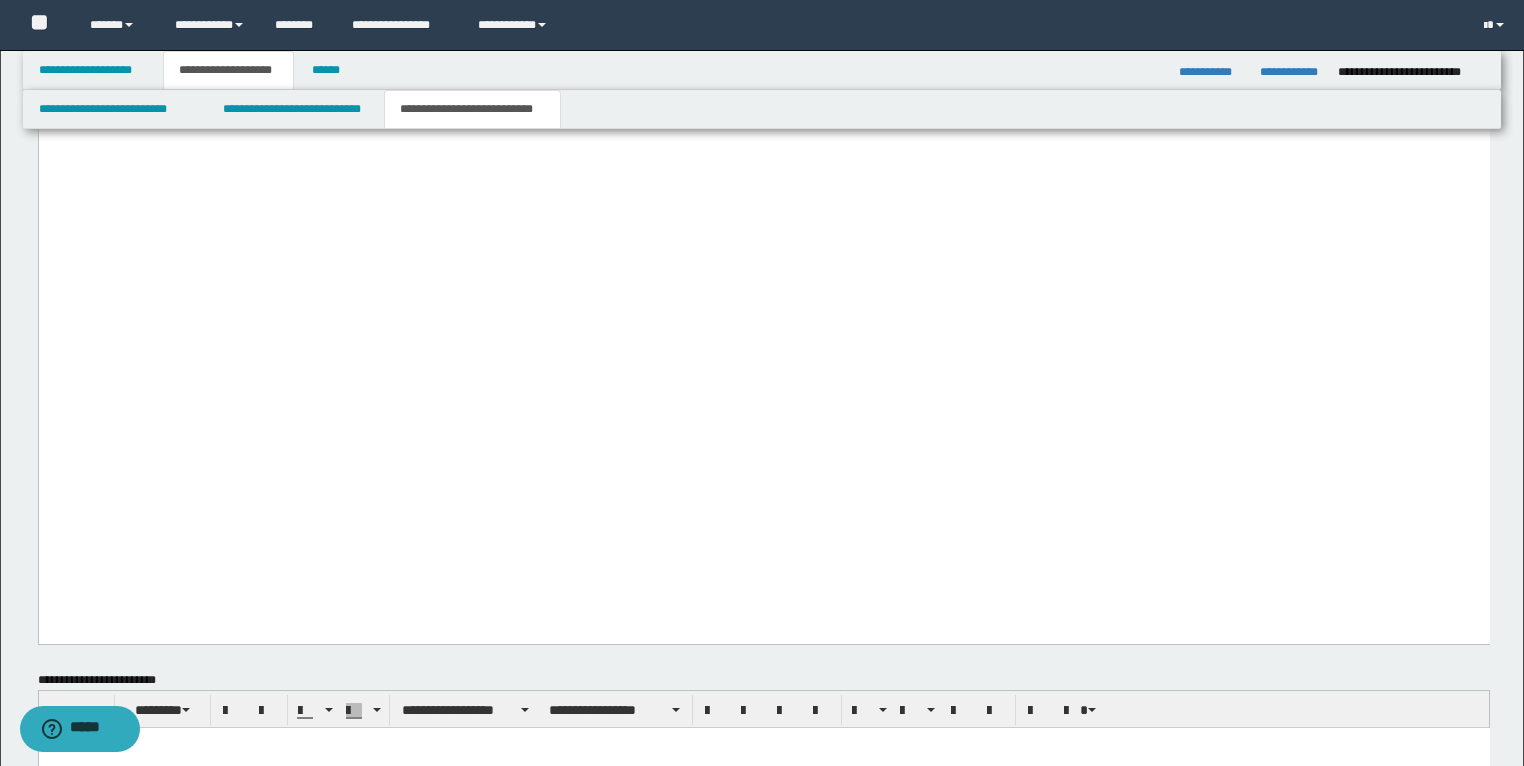 click on "**********" at bounding box center (201, -56) 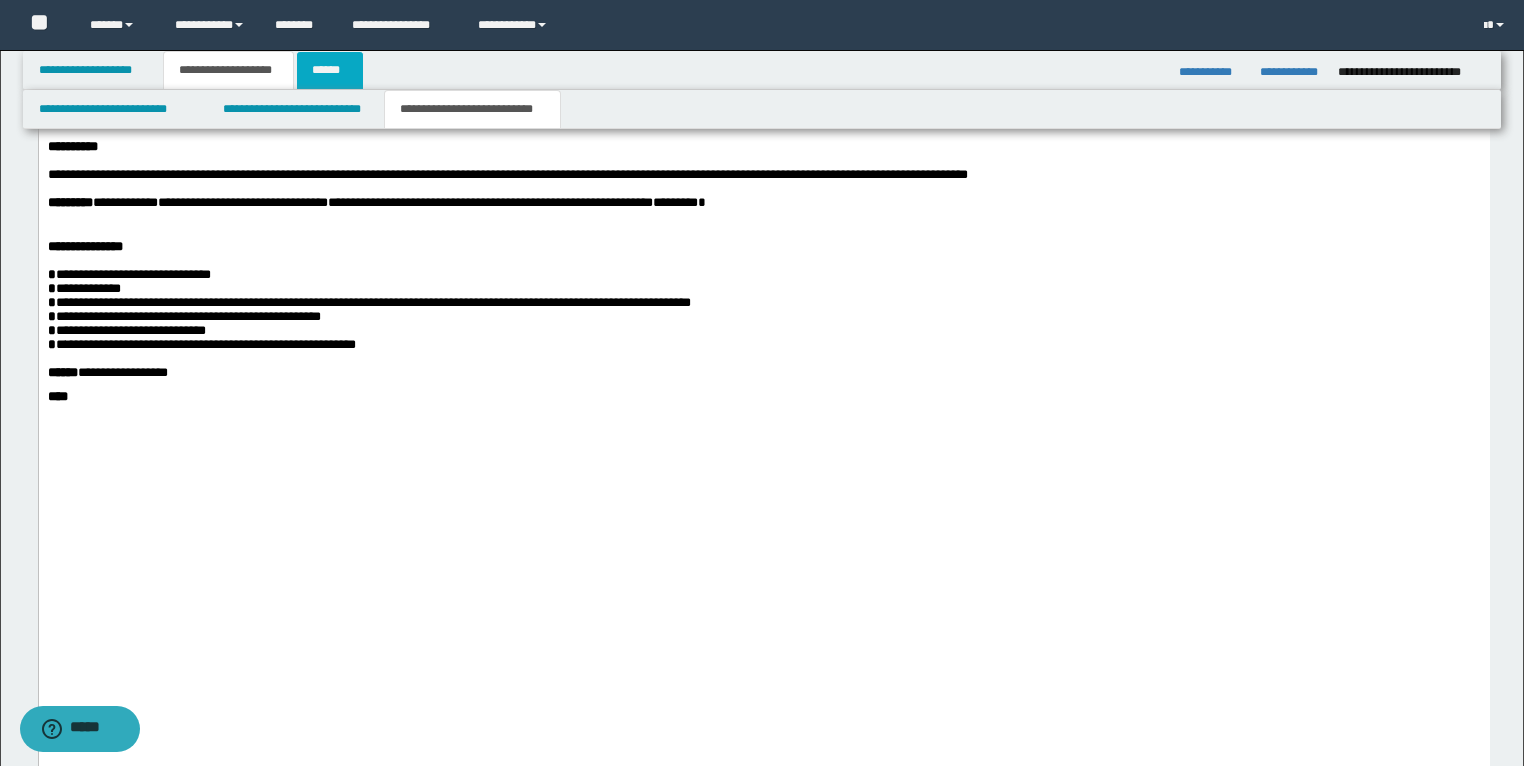 click on "******" at bounding box center [330, 70] 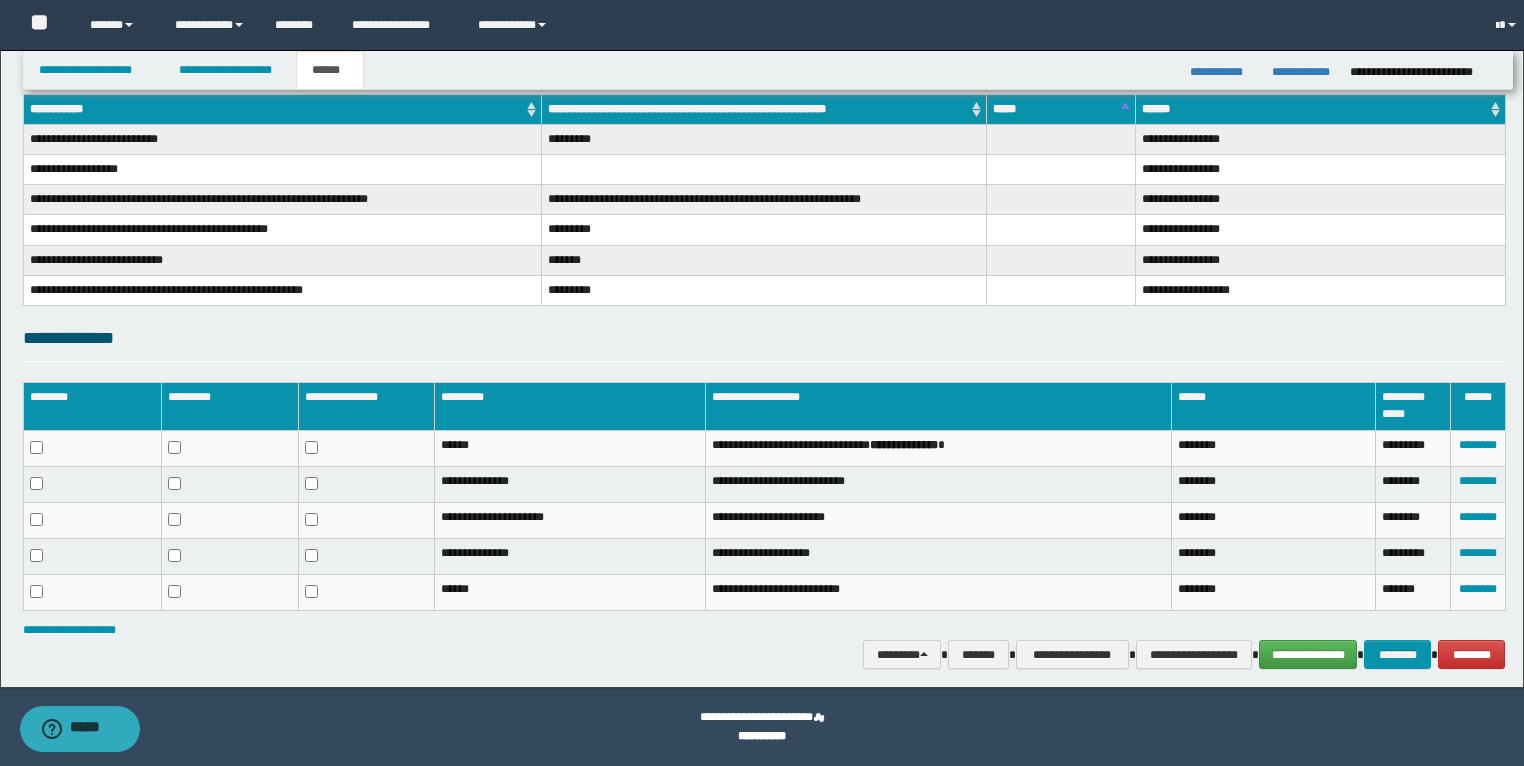 scroll, scrollTop: 316, scrollLeft: 0, axis: vertical 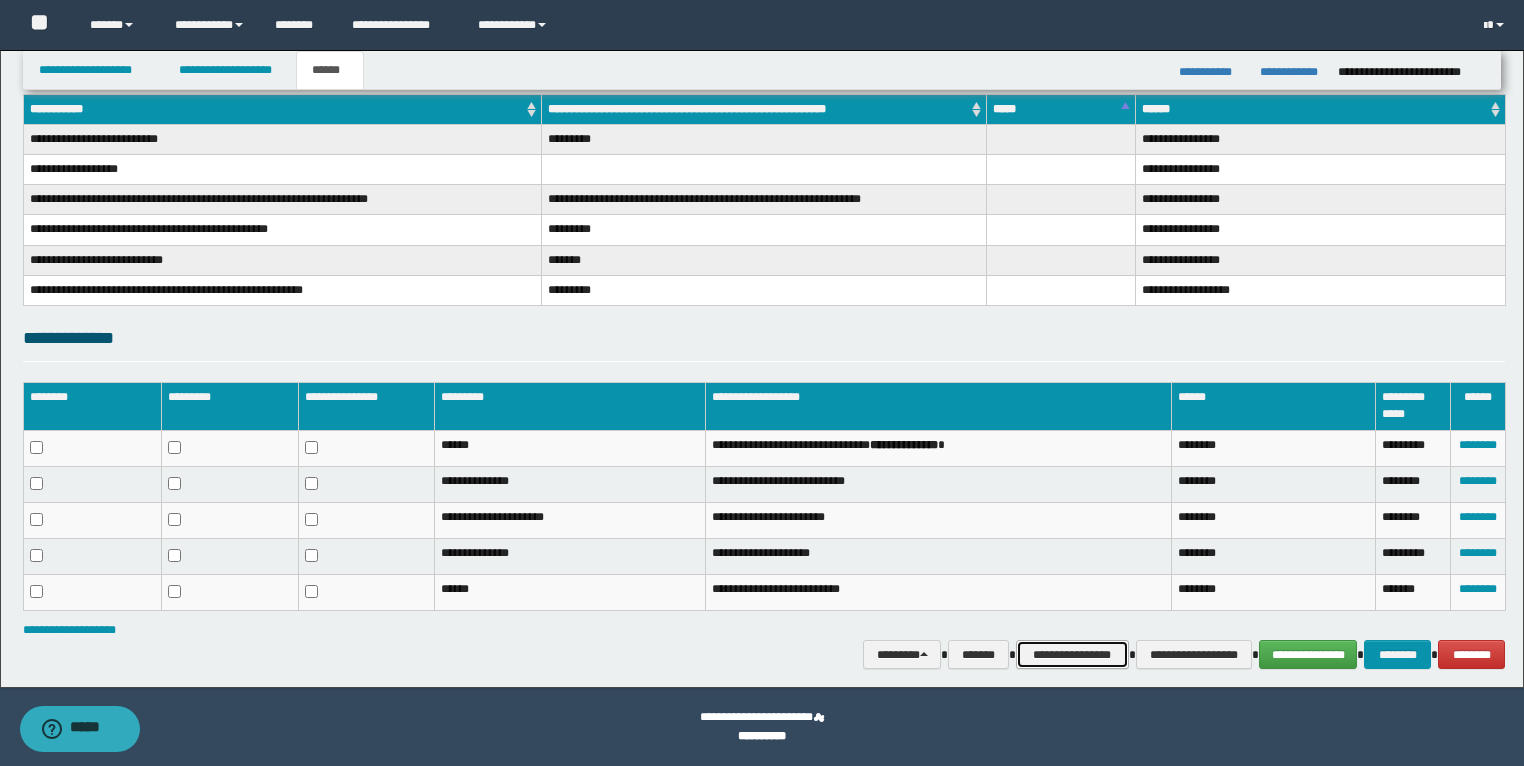 click on "**********" at bounding box center [1072, 655] 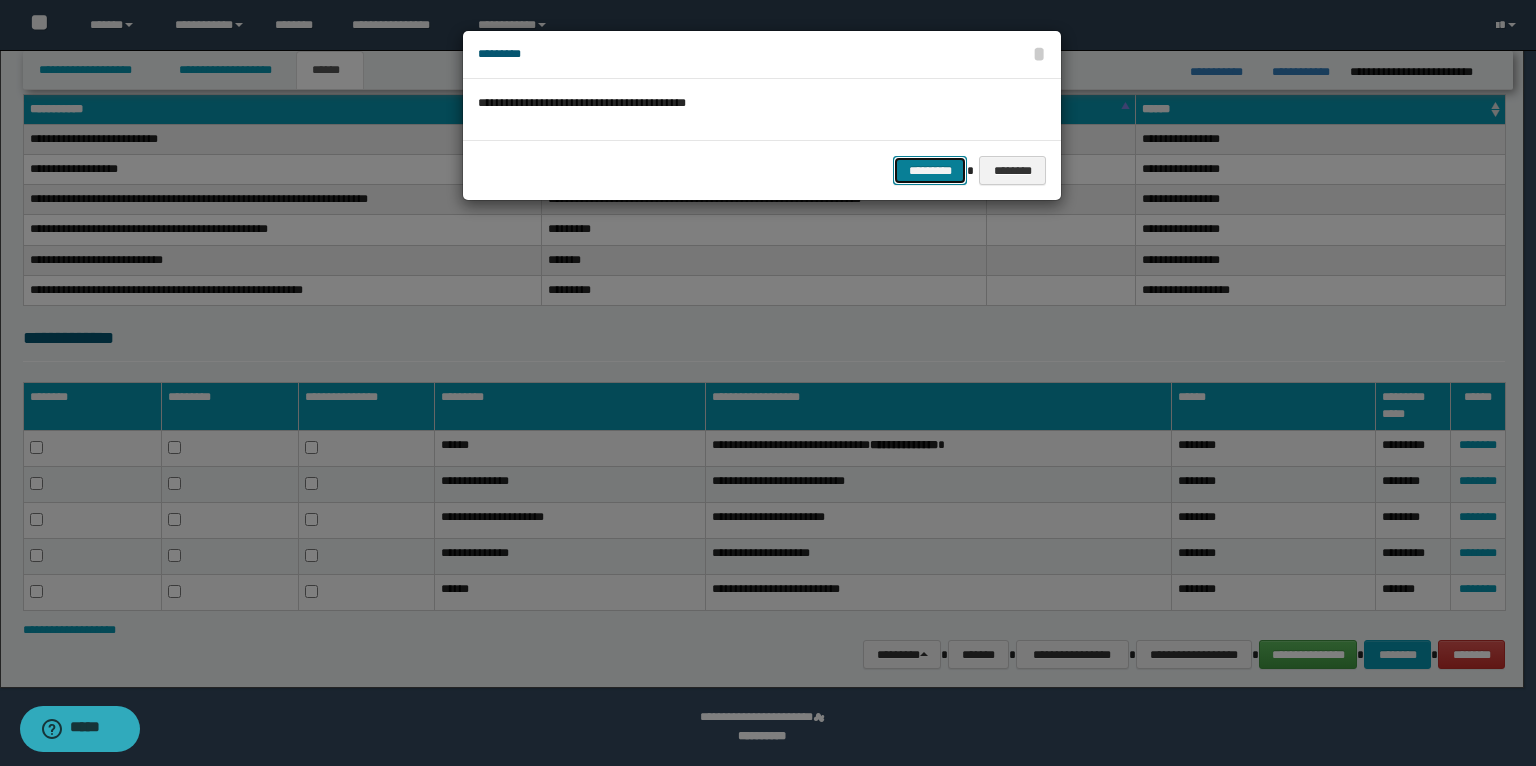 click on "*********" at bounding box center (930, 171) 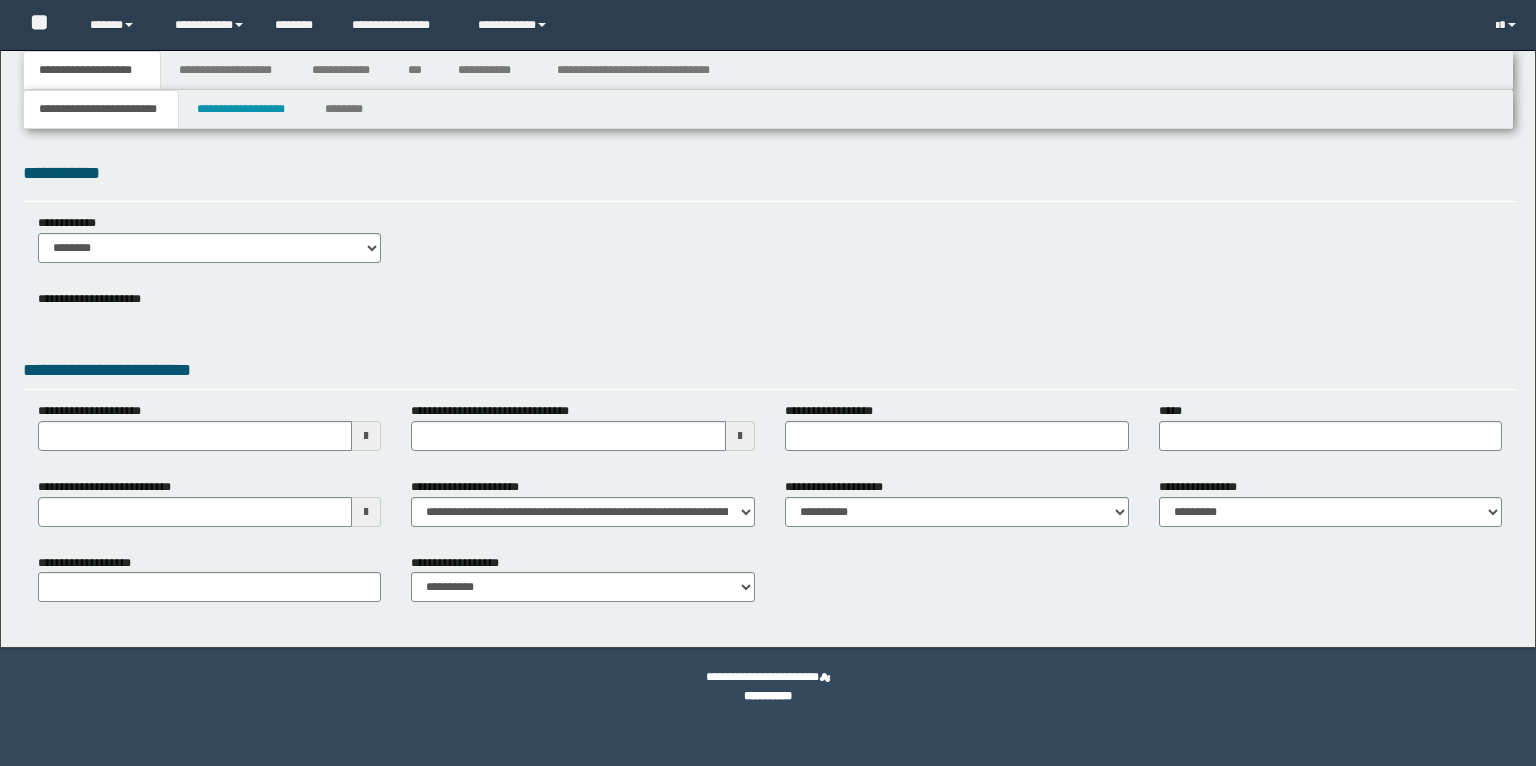 scroll, scrollTop: 0, scrollLeft: 0, axis: both 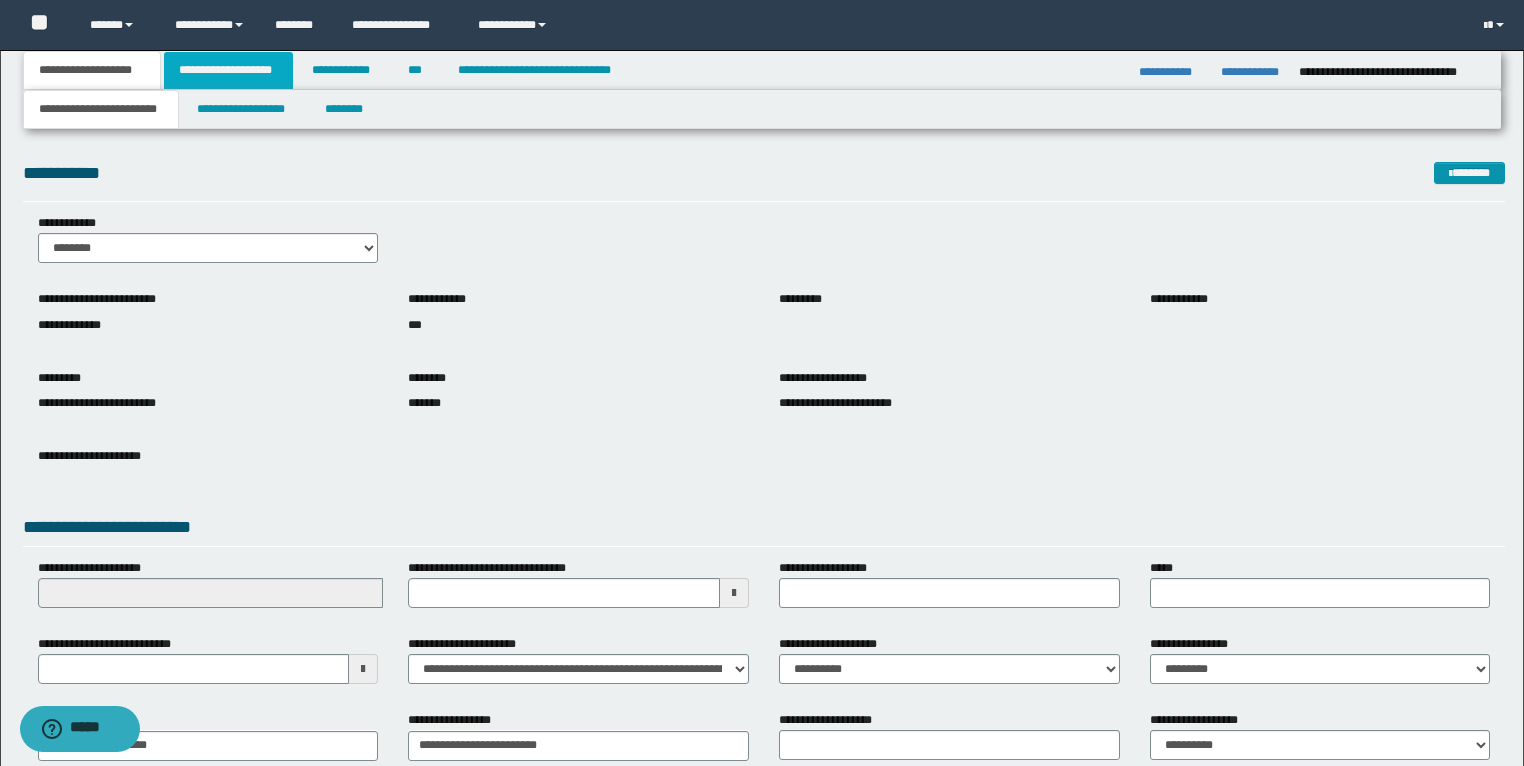 click on "**********" at bounding box center [228, 70] 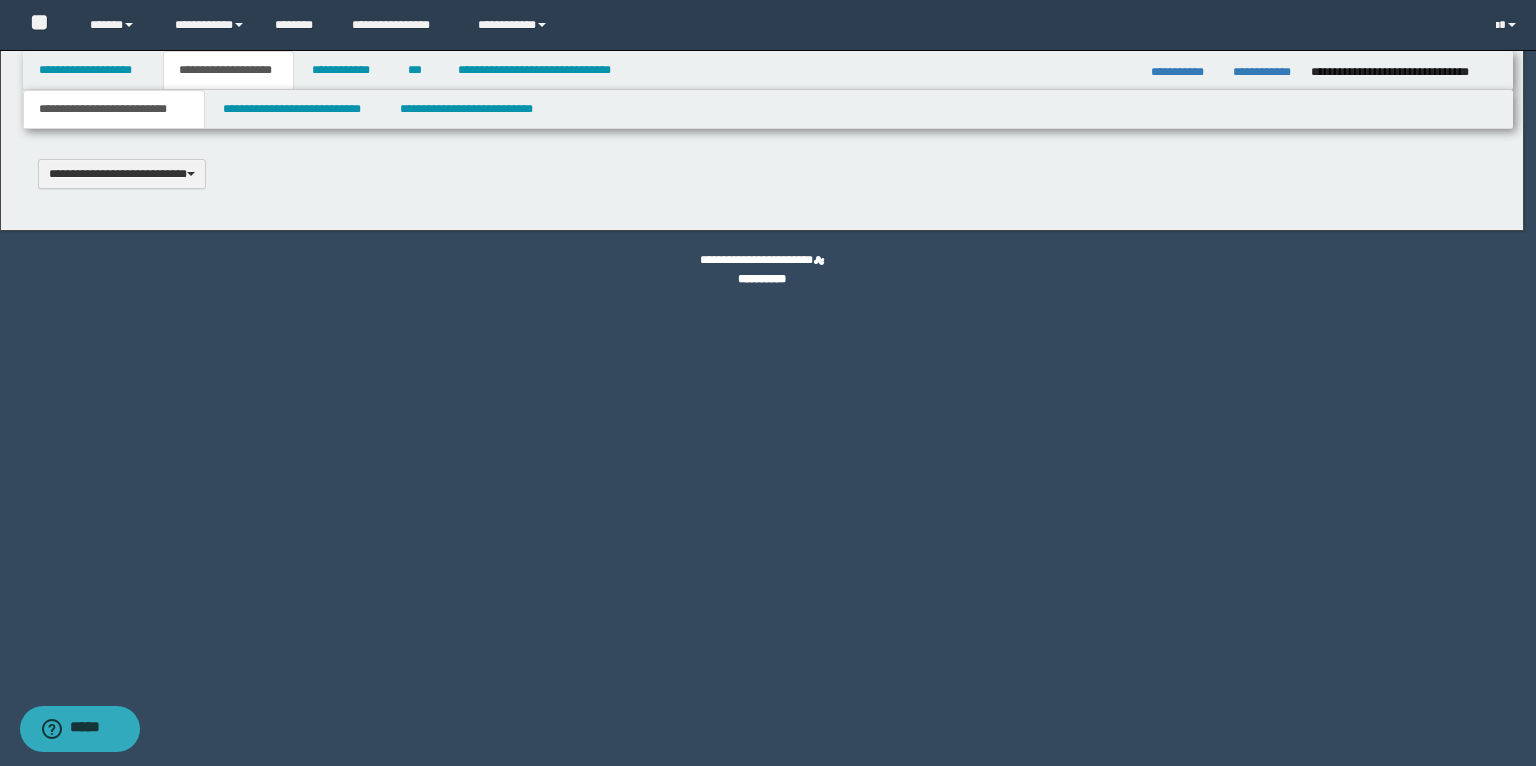 type 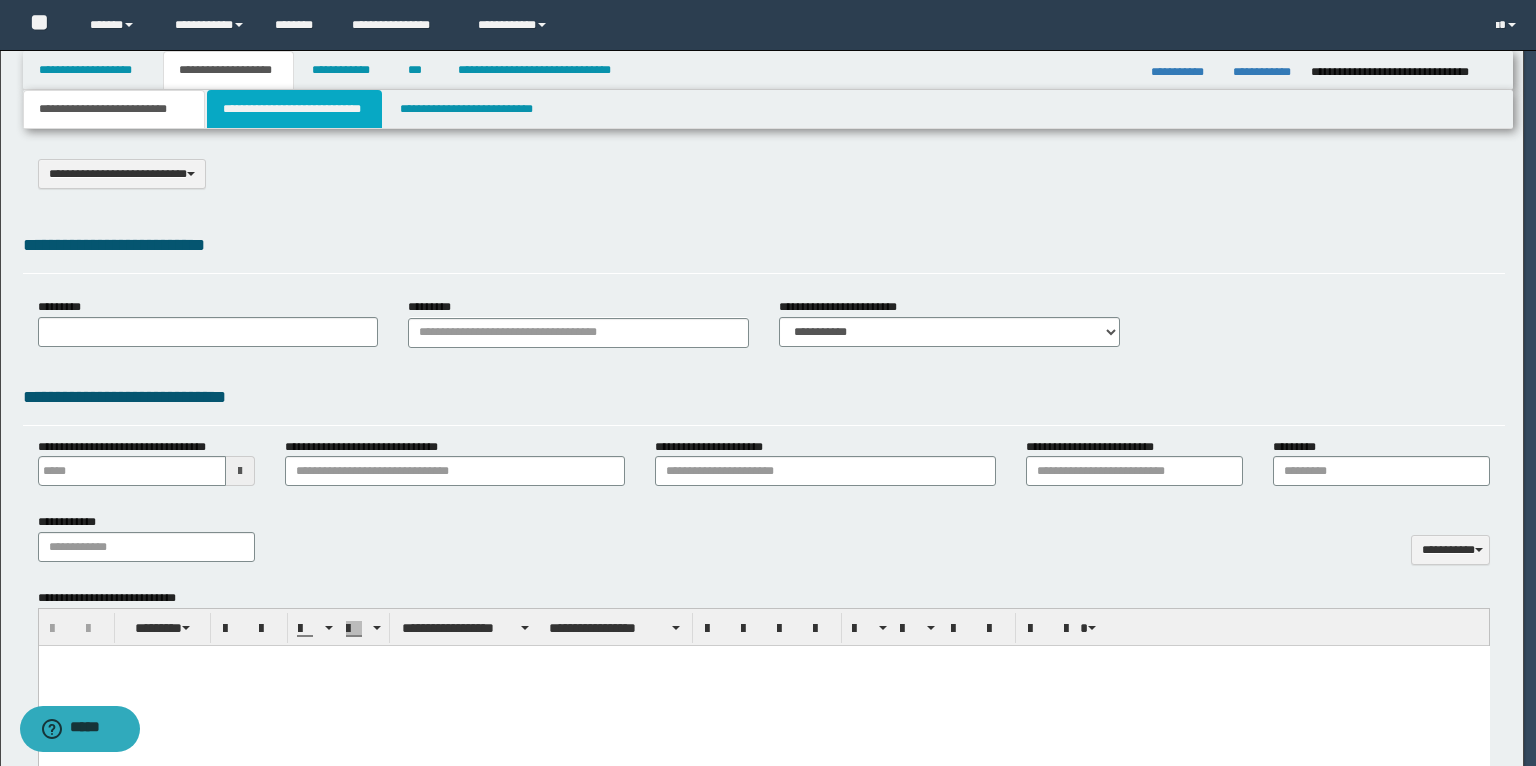 type on "**********" 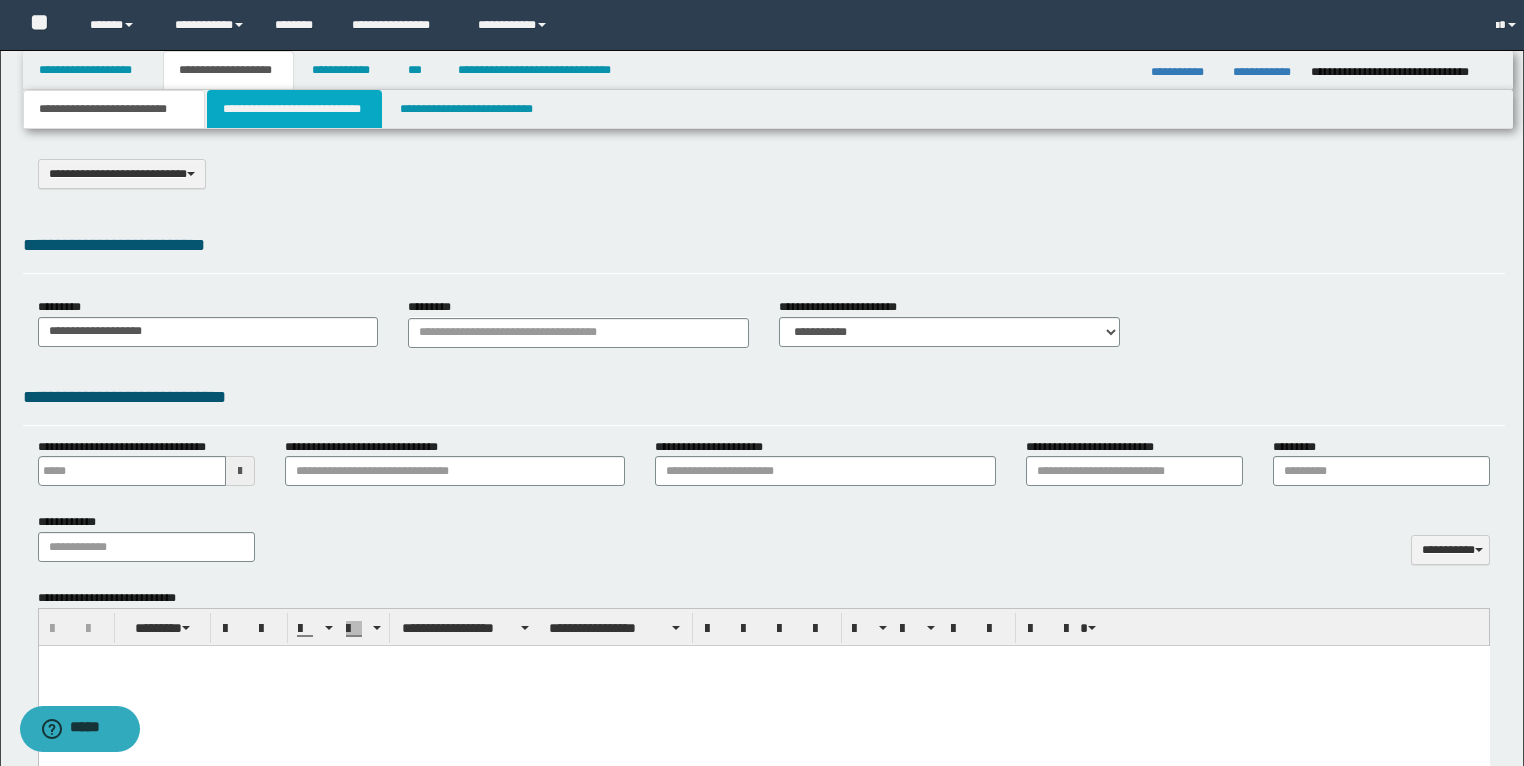 click on "**********" at bounding box center [294, 109] 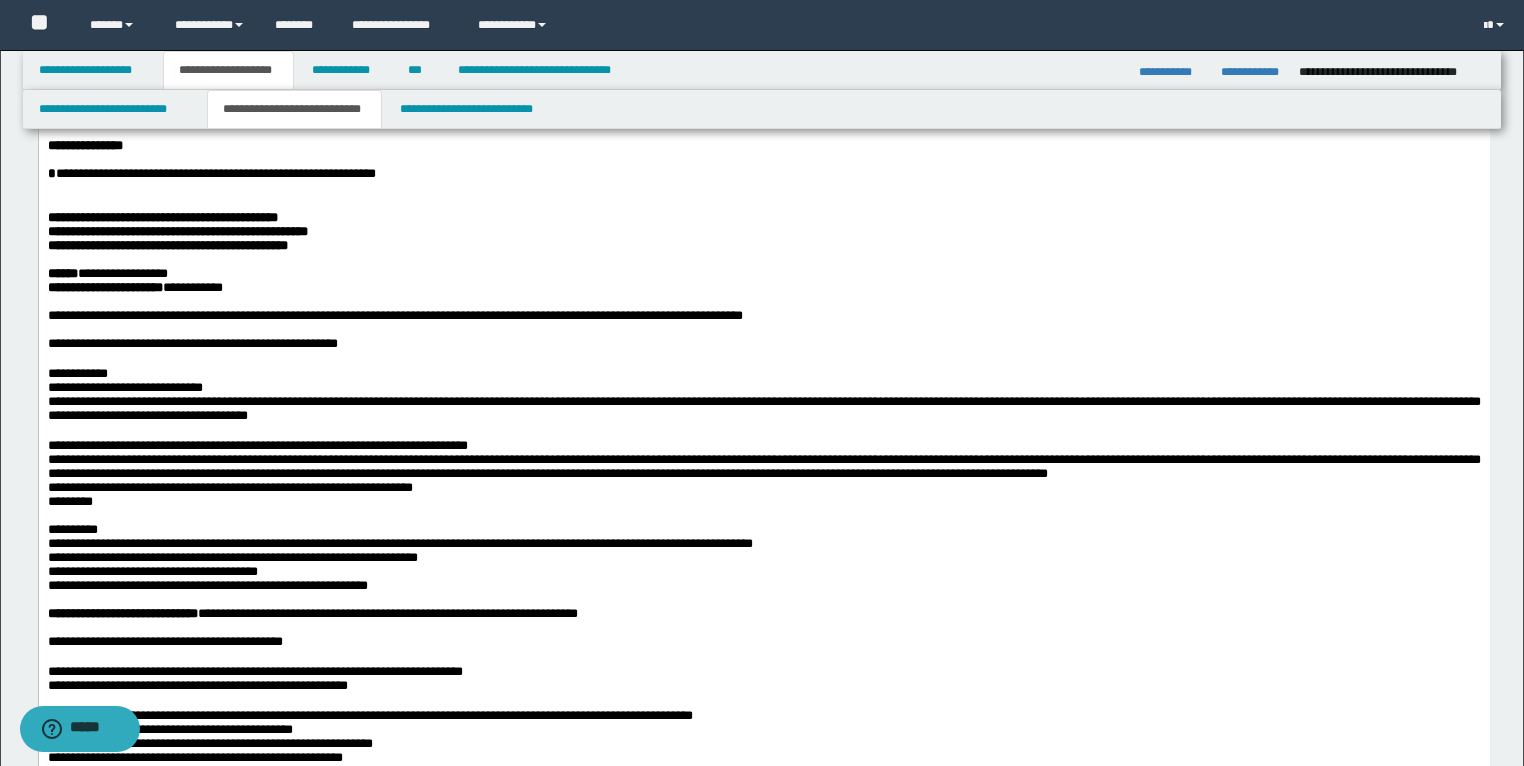 scroll, scrollTop: 400, scrollLeft: 0, axis: vertical 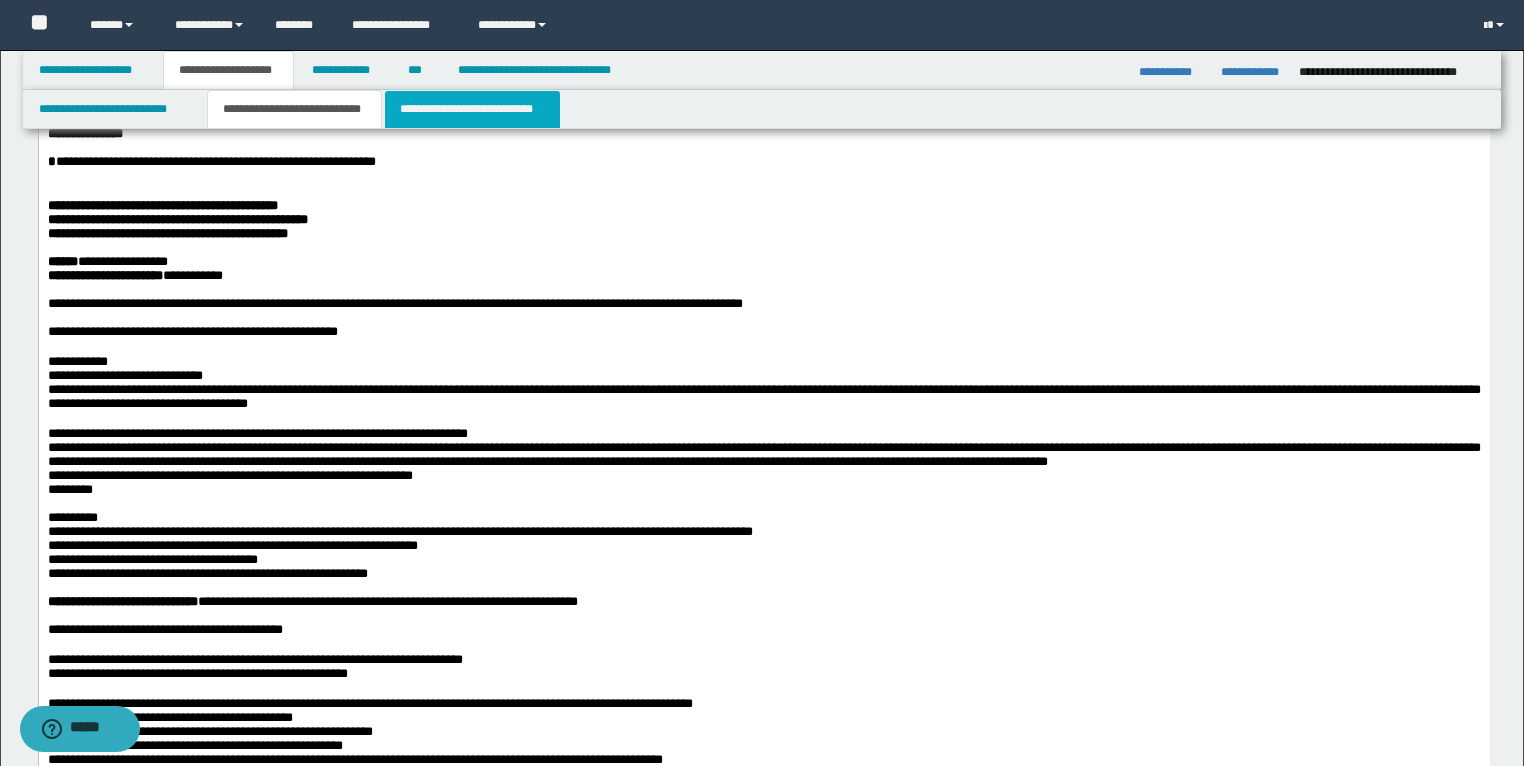 click on "**********" at bounding box center [472, 109] 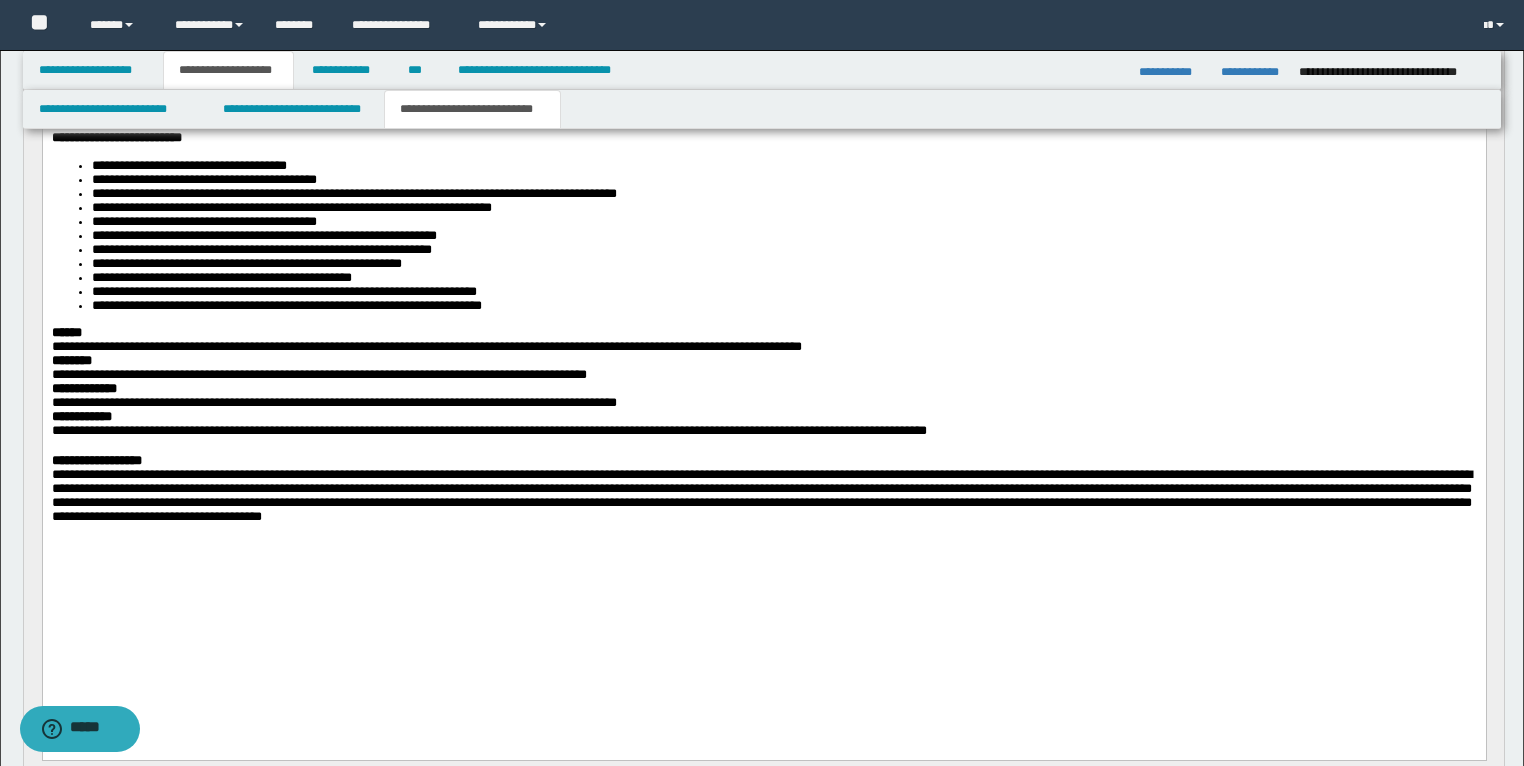scroll, scrollTop: 1280, scrollLeft: 0, axis: vertical 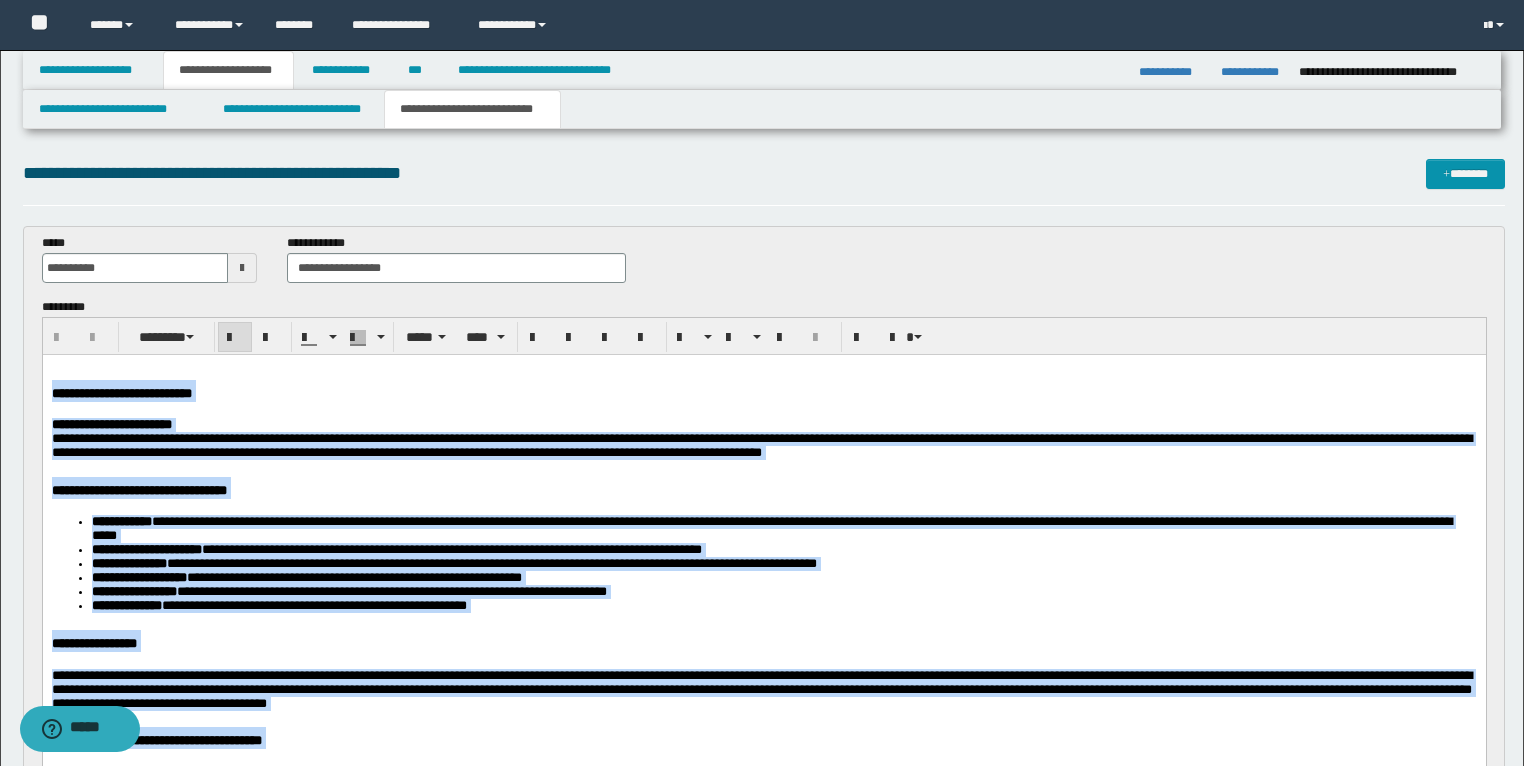 drag, startPoint x: 1257, startPoint y: 1712, endPoint x: 78, endPoint y: 741, distance: 1527.3774 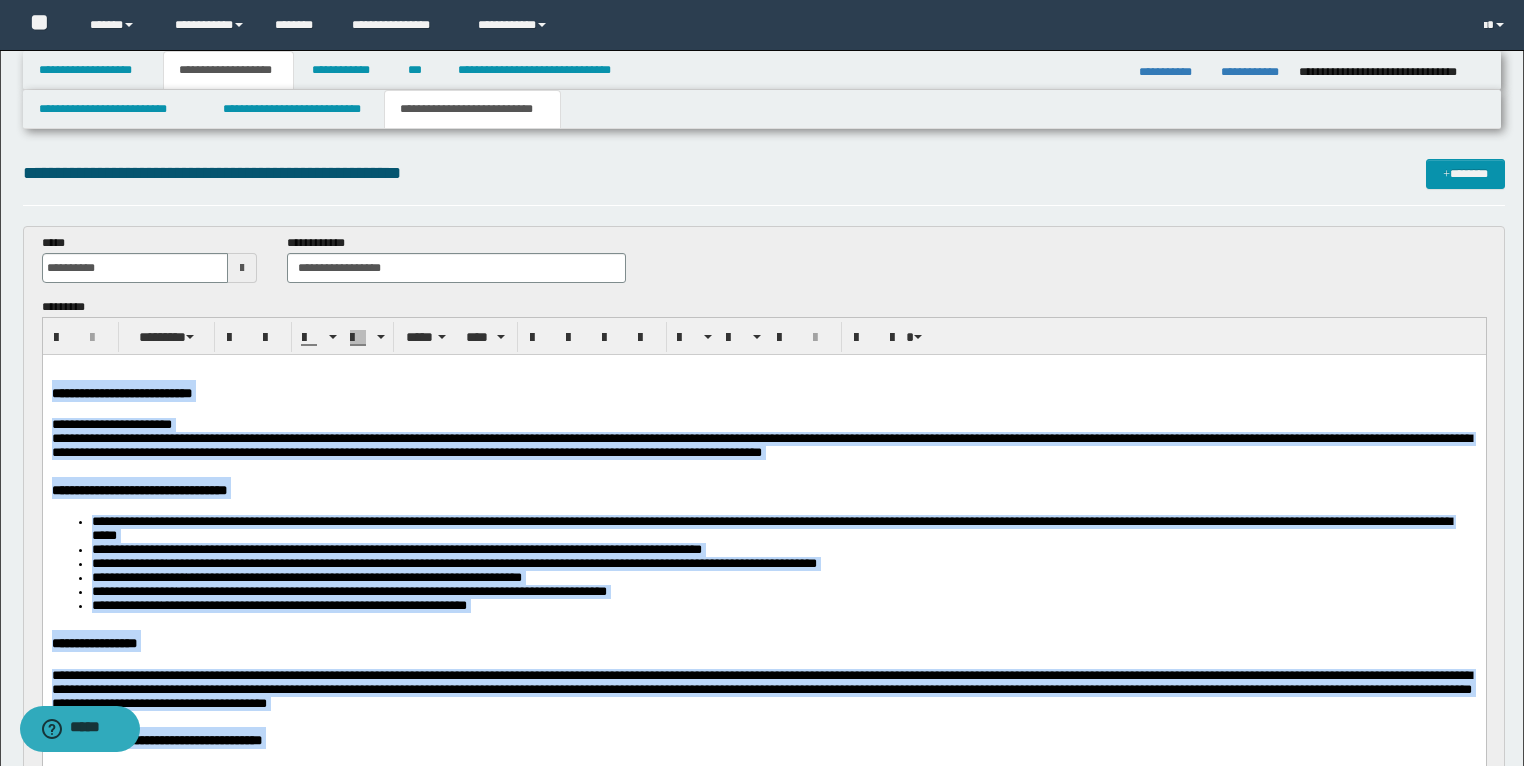click on "**********" at bounding box center [763, 1000] 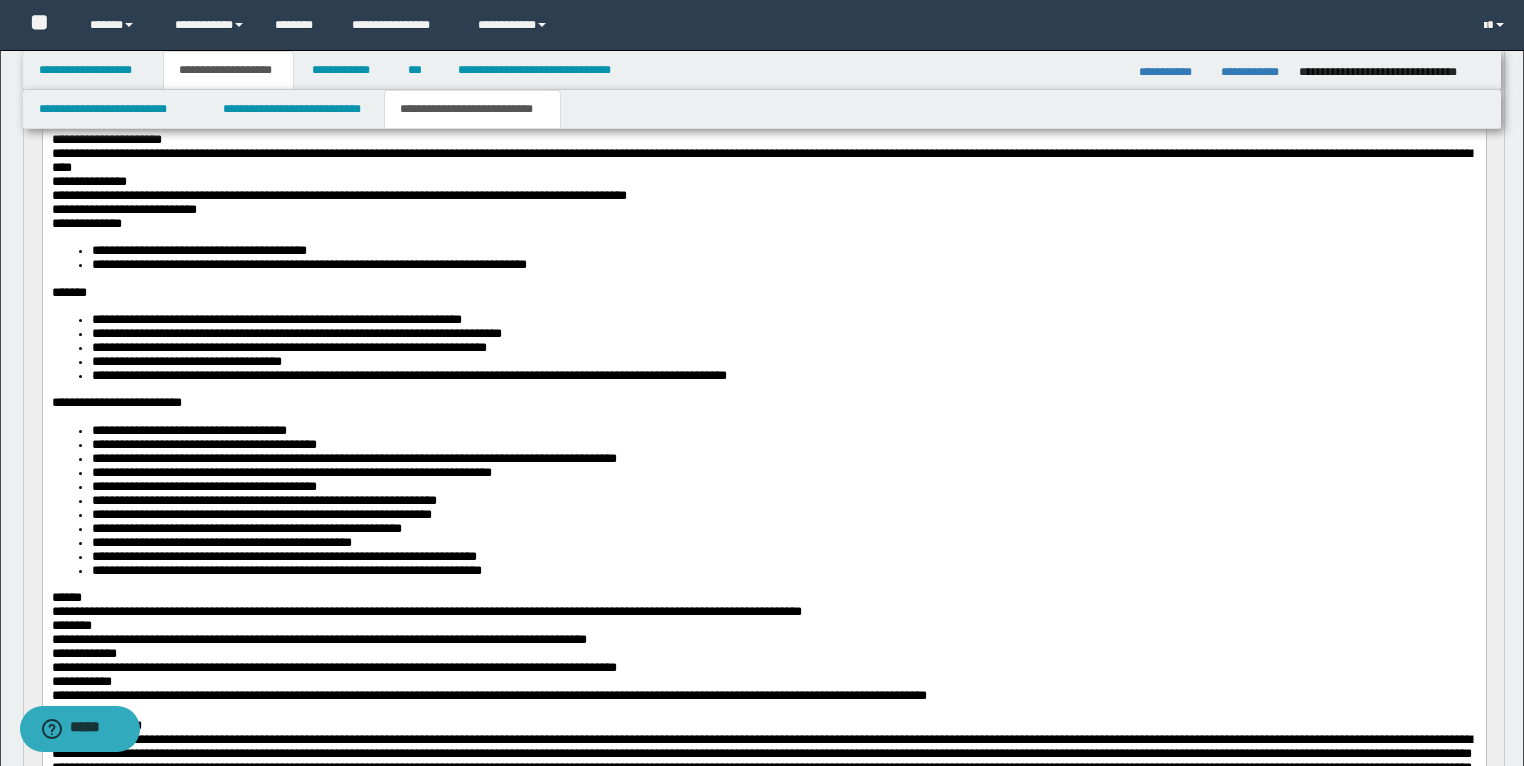 scroll, scrollTop: 720, scrollLeft: 0, axis: vertical 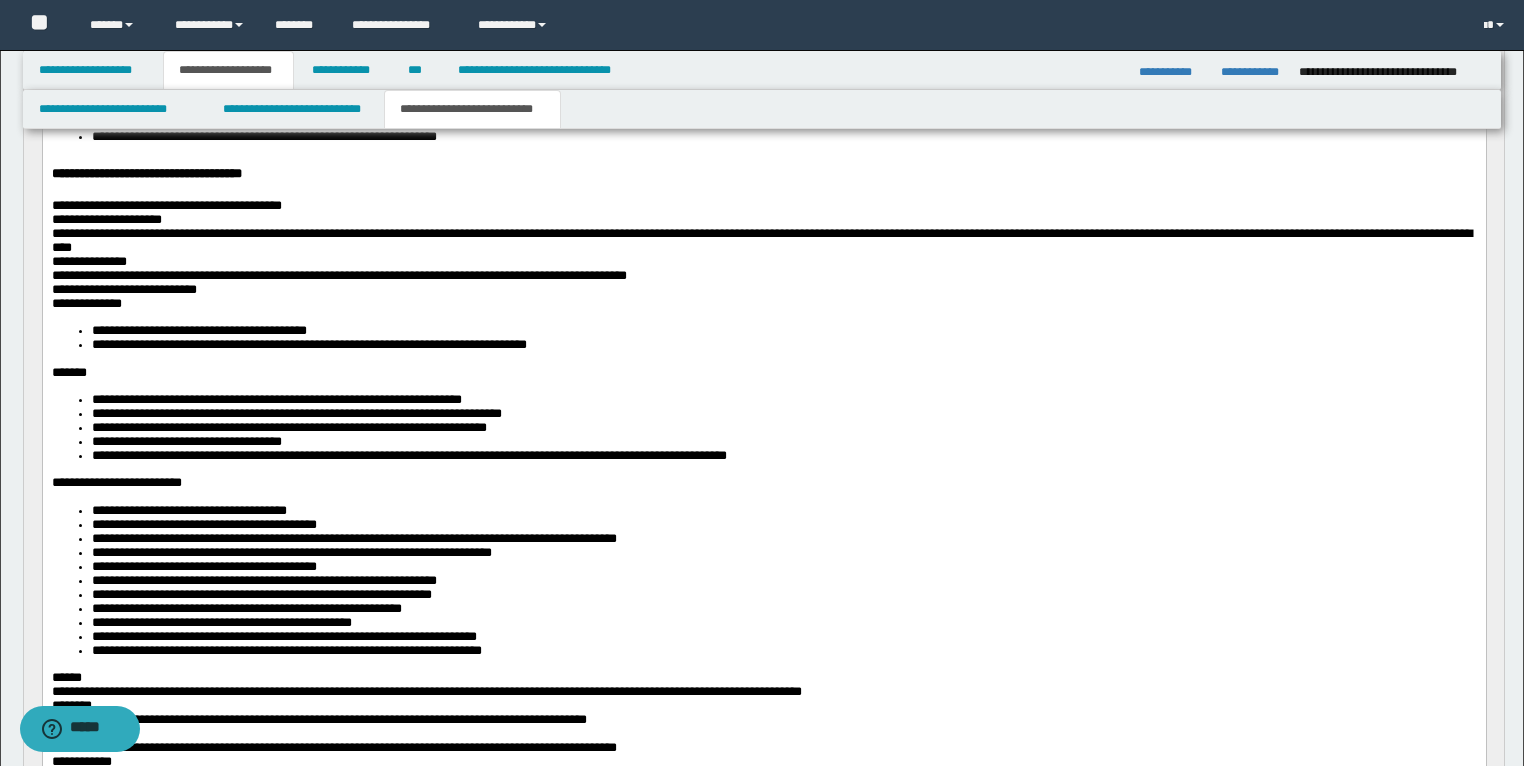 click on "**********" at bounding box center [338, 275] 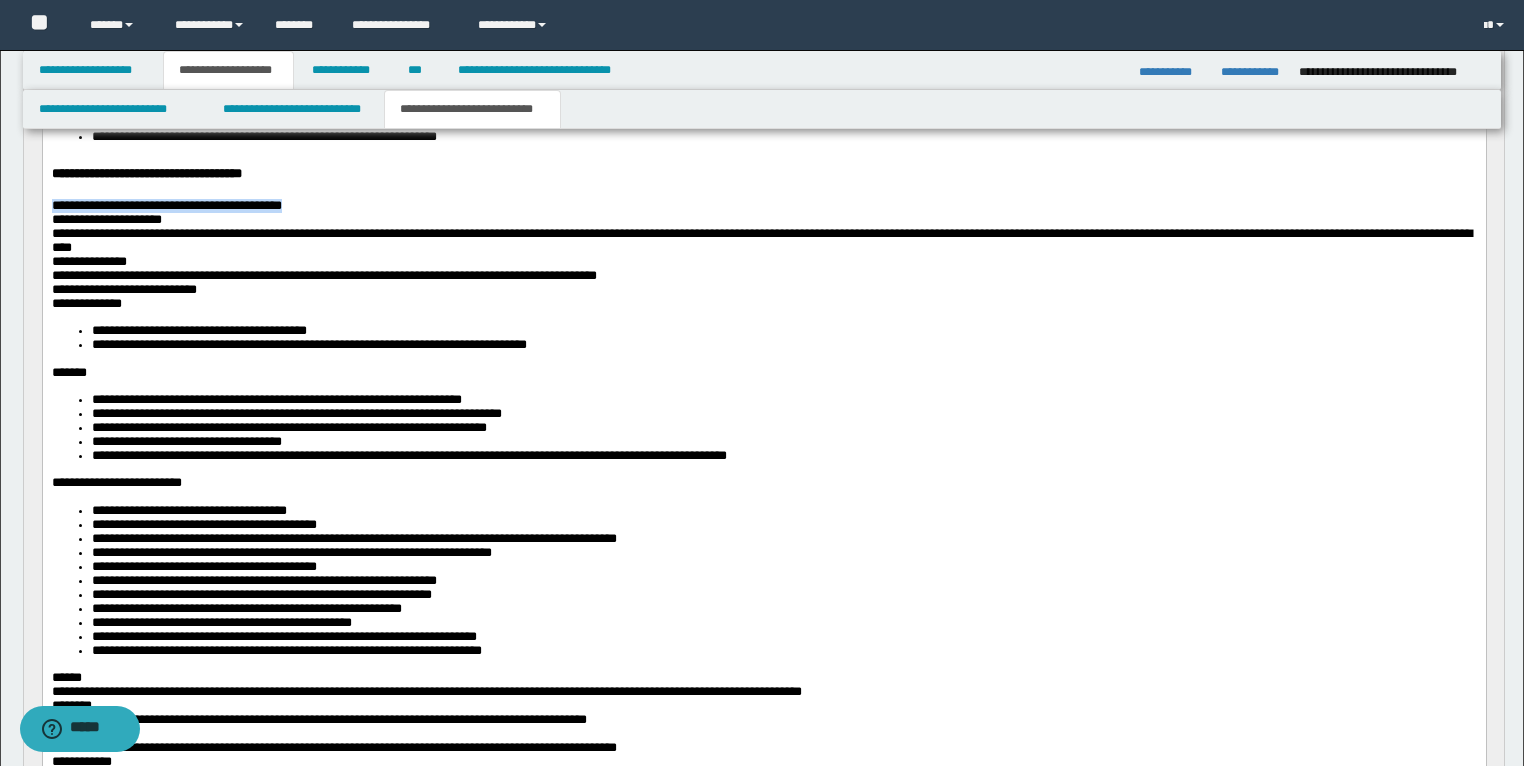 drag, startPoint x: 330, startPoint y: 246, endPoint x: 45, endPoint y: 248, distance: 285.00702 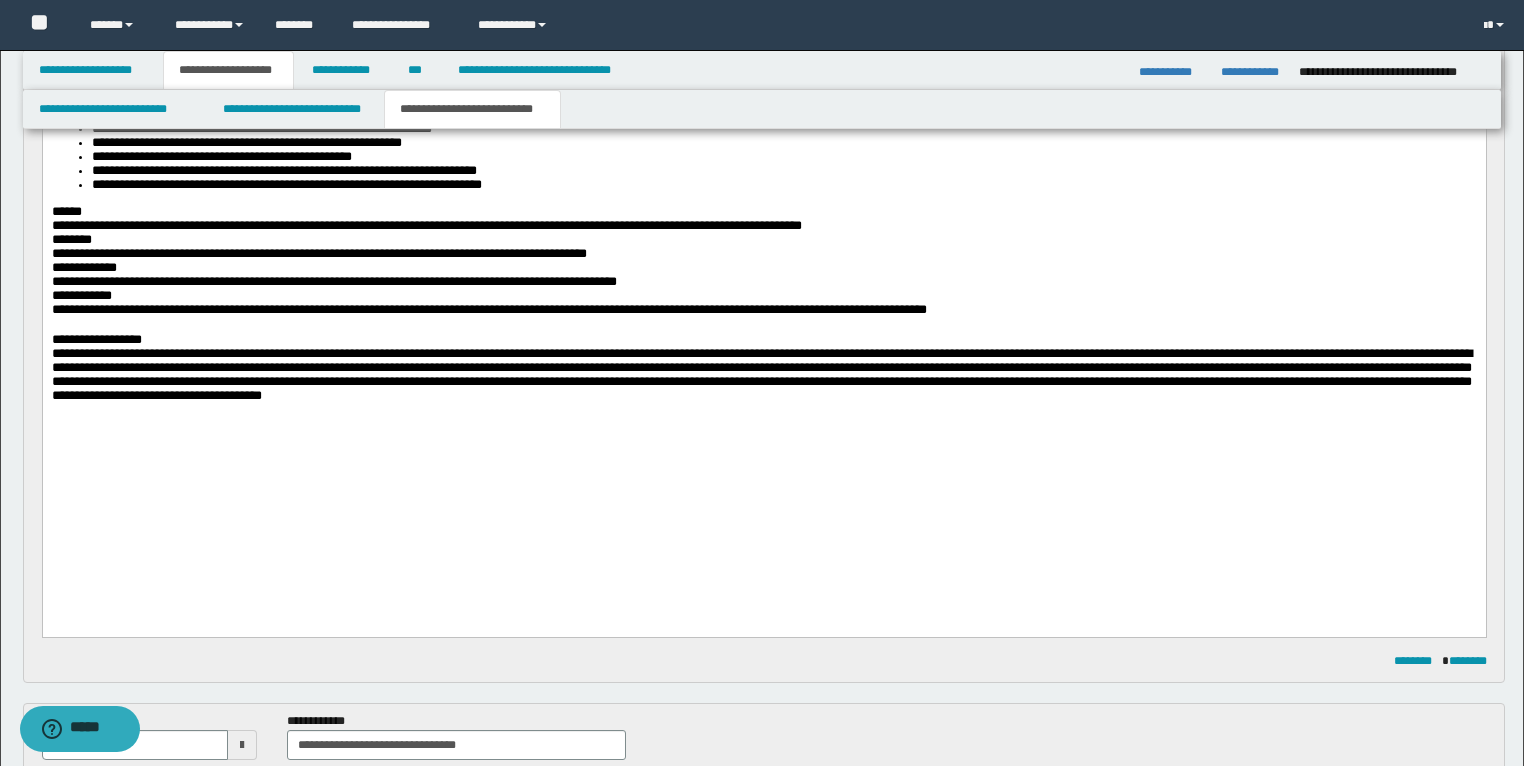 scroll, scrollTop: 1200, scrollLeft: 0, axis: vertical 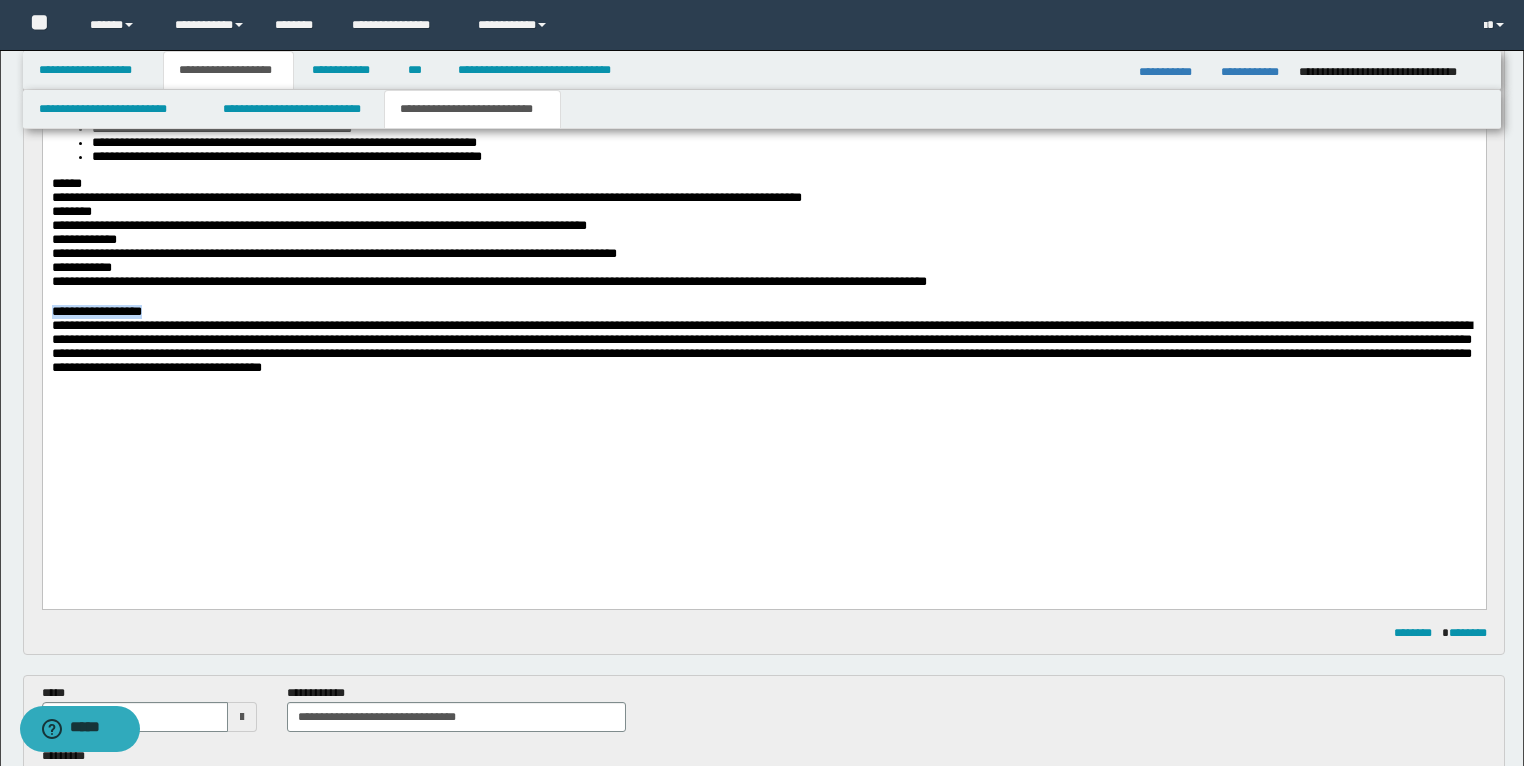 drag, startPoint x: 197, startPoint y: 428, endPoint x: 37, endPoint y: 426, distance: 160.0125 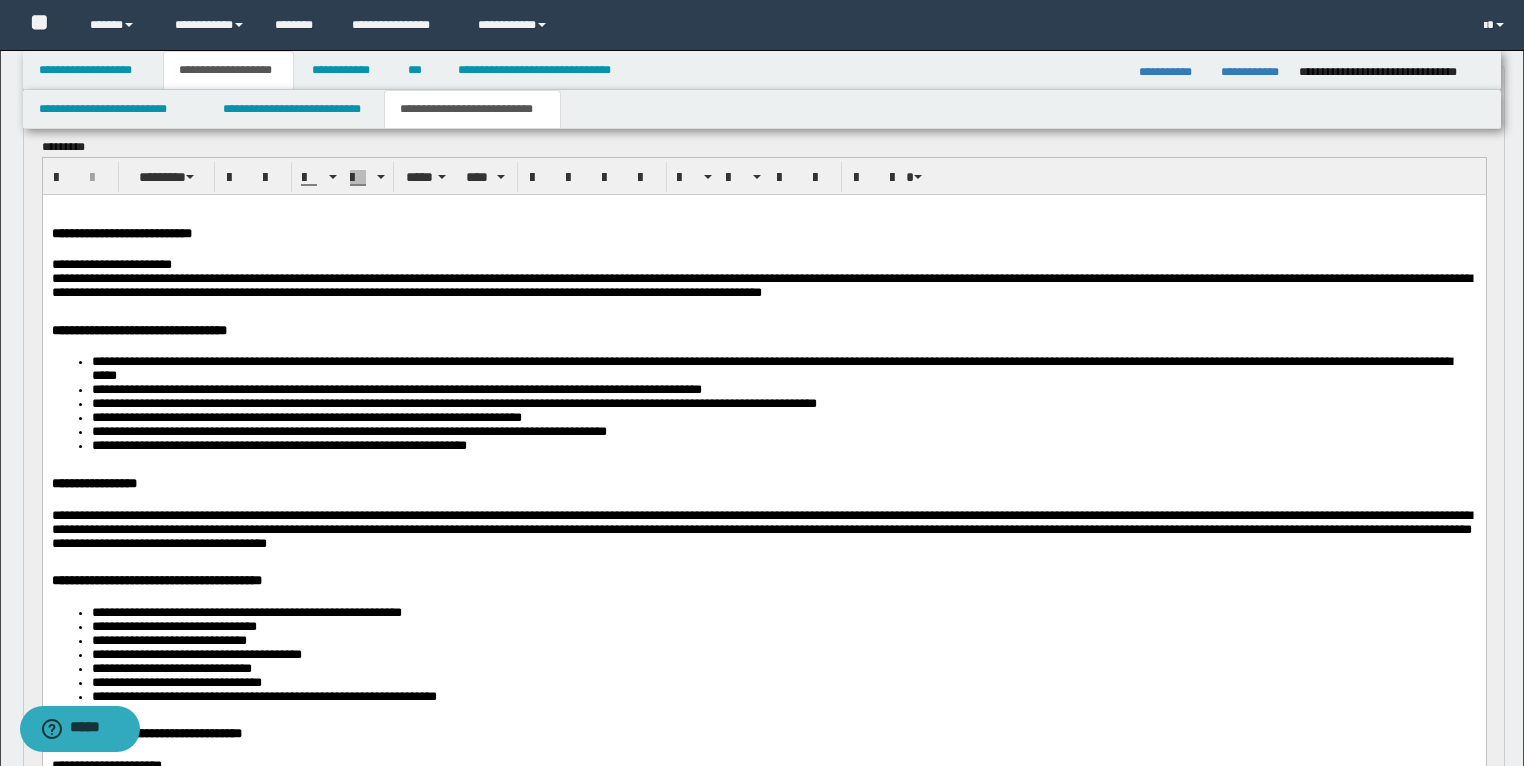 scroll, scrollTop: 80, scrollLeft: 0, axis: vertical 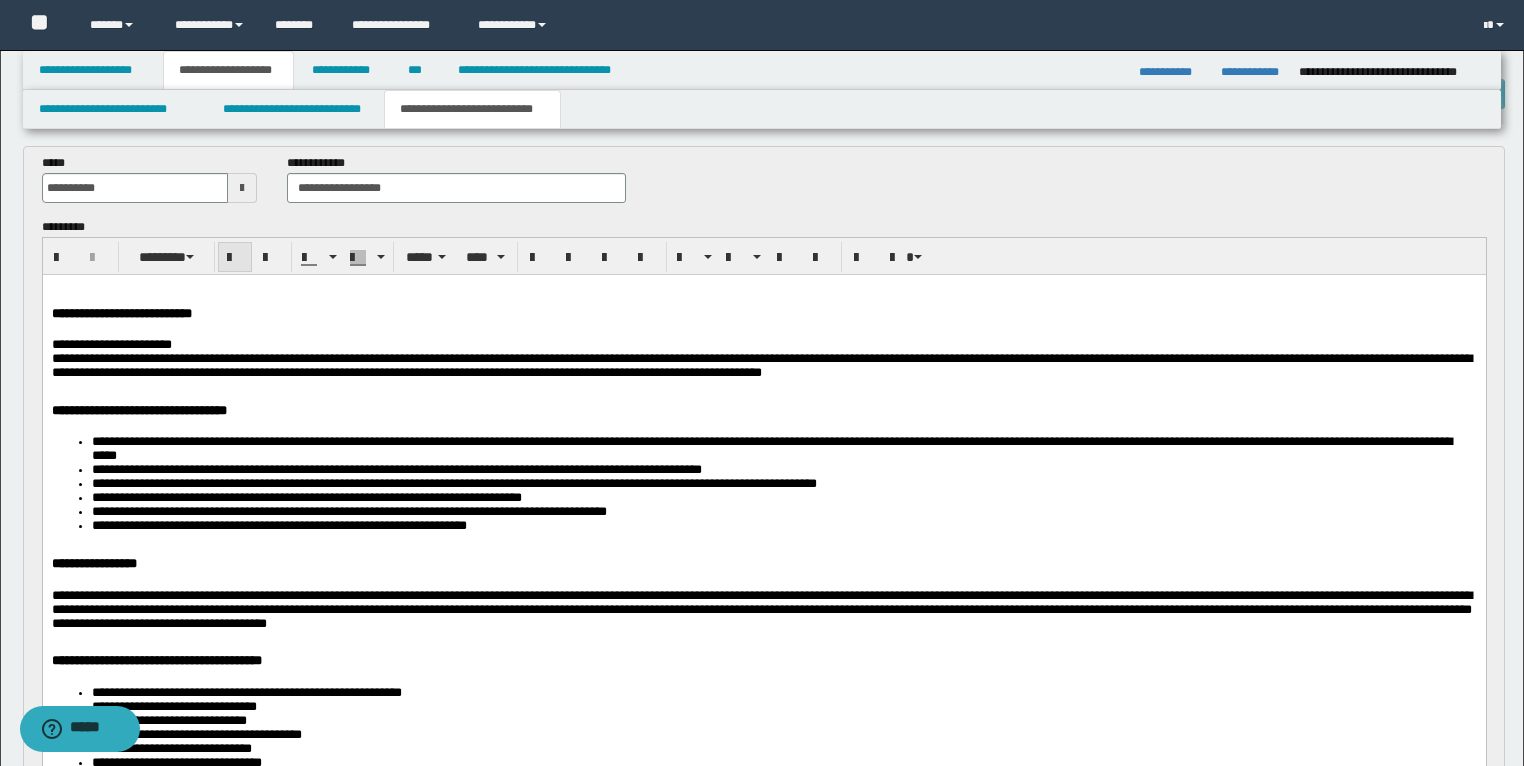 click at bounding box center [235, 258] 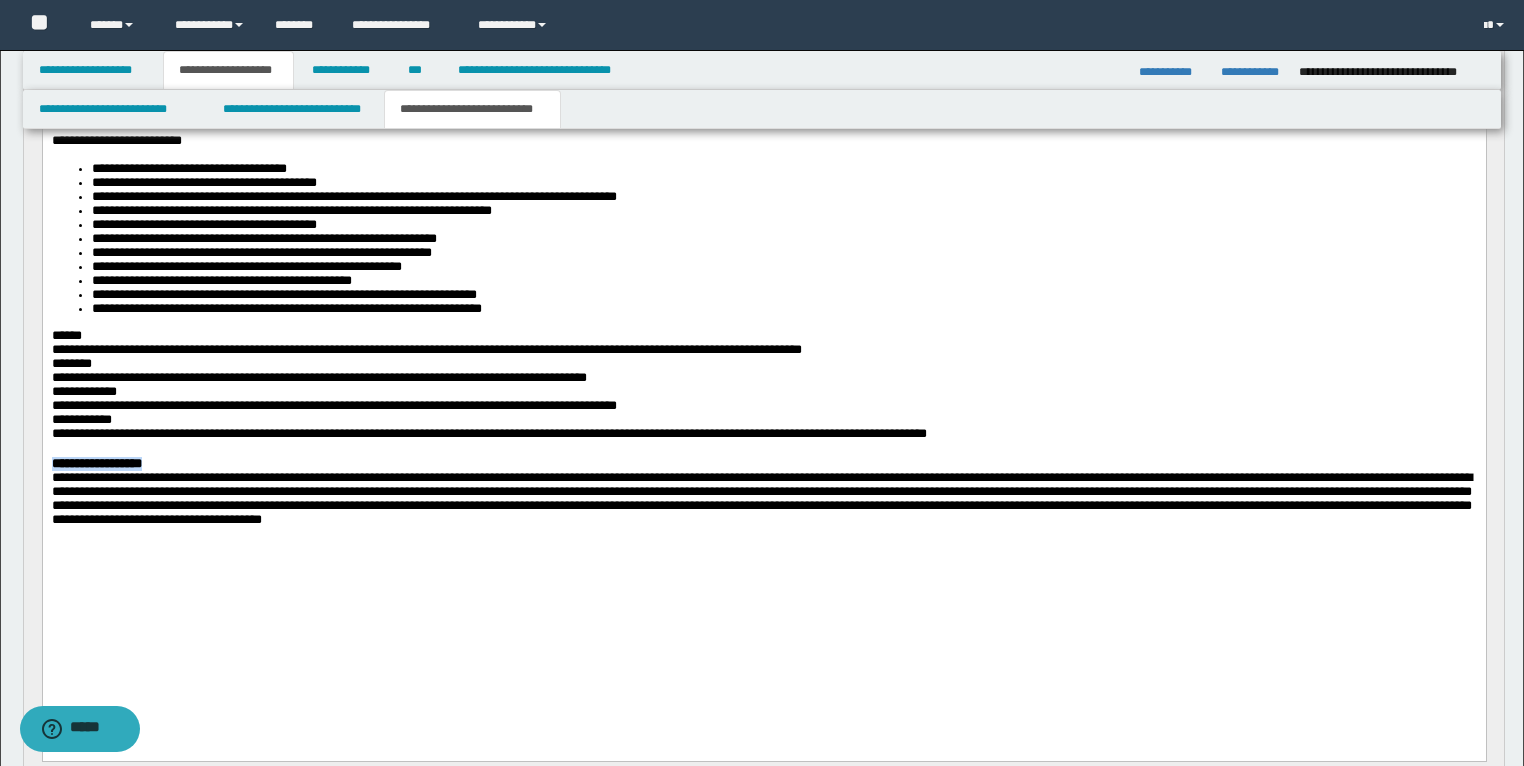 scroll, scrollTop: 1120, scrollLeft: 0, axis: vertical 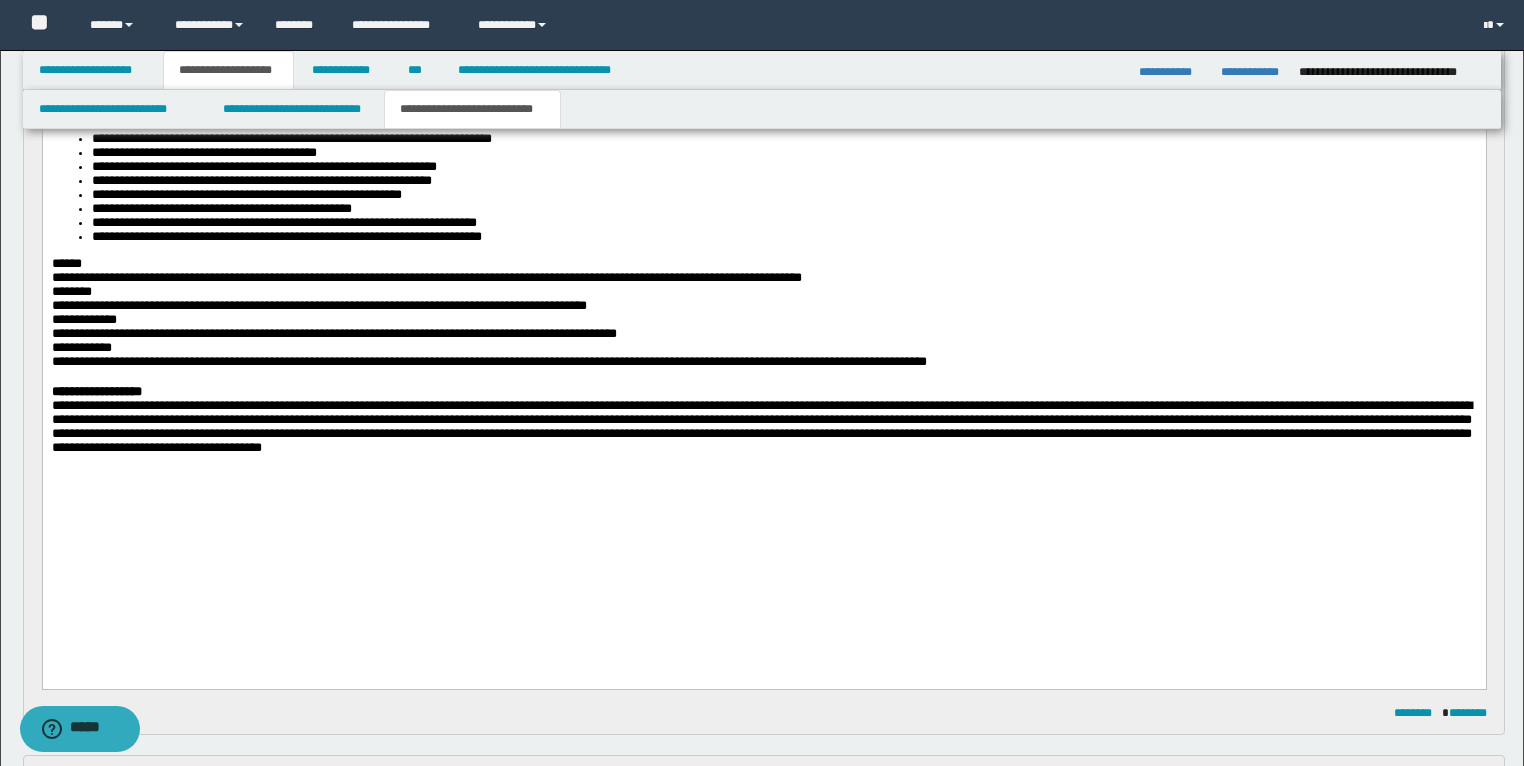 click on "**********" at bounding box center [763, 271] 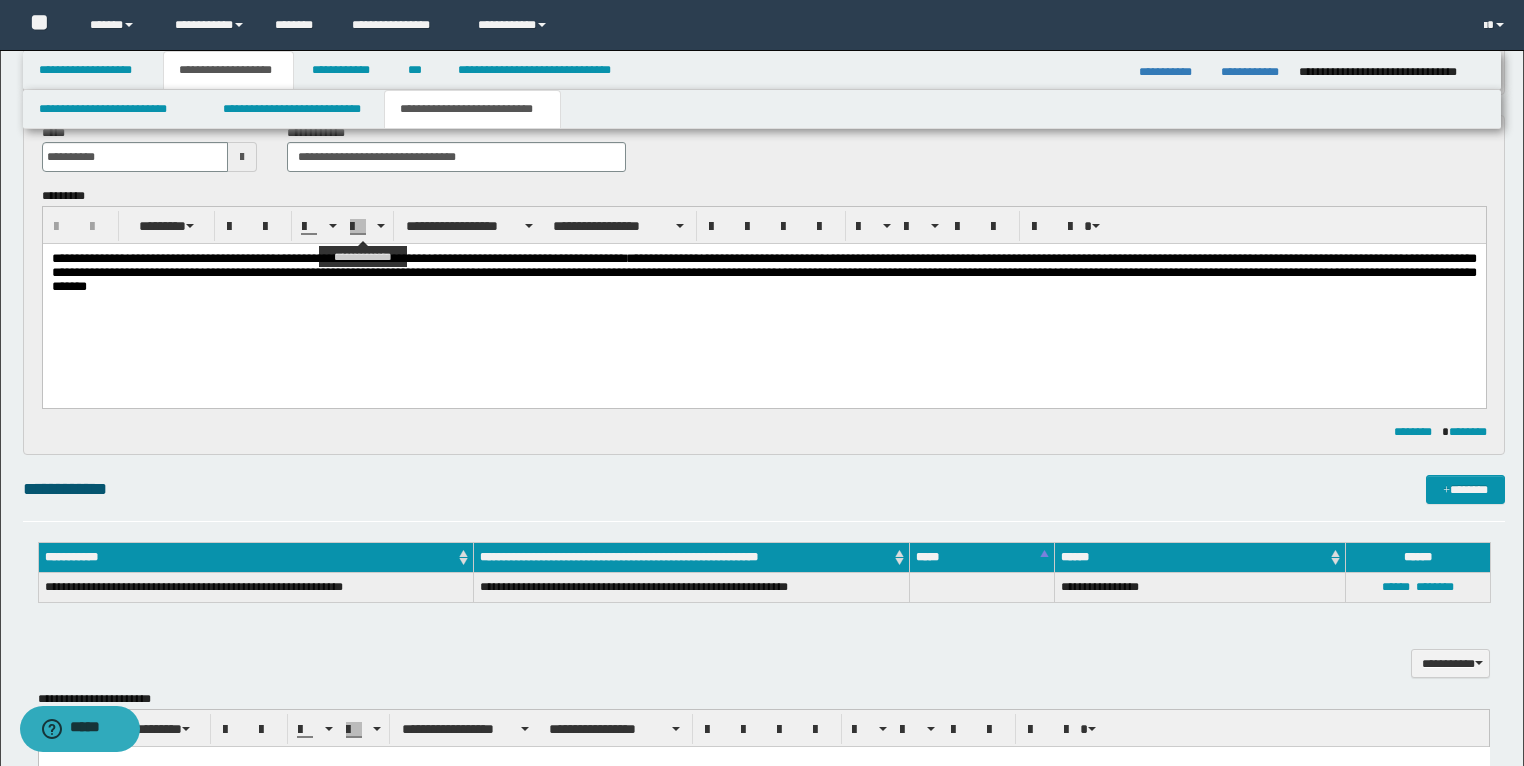 scroll, scrollTop: 1760, scrollLeft: 0, axis: vertical 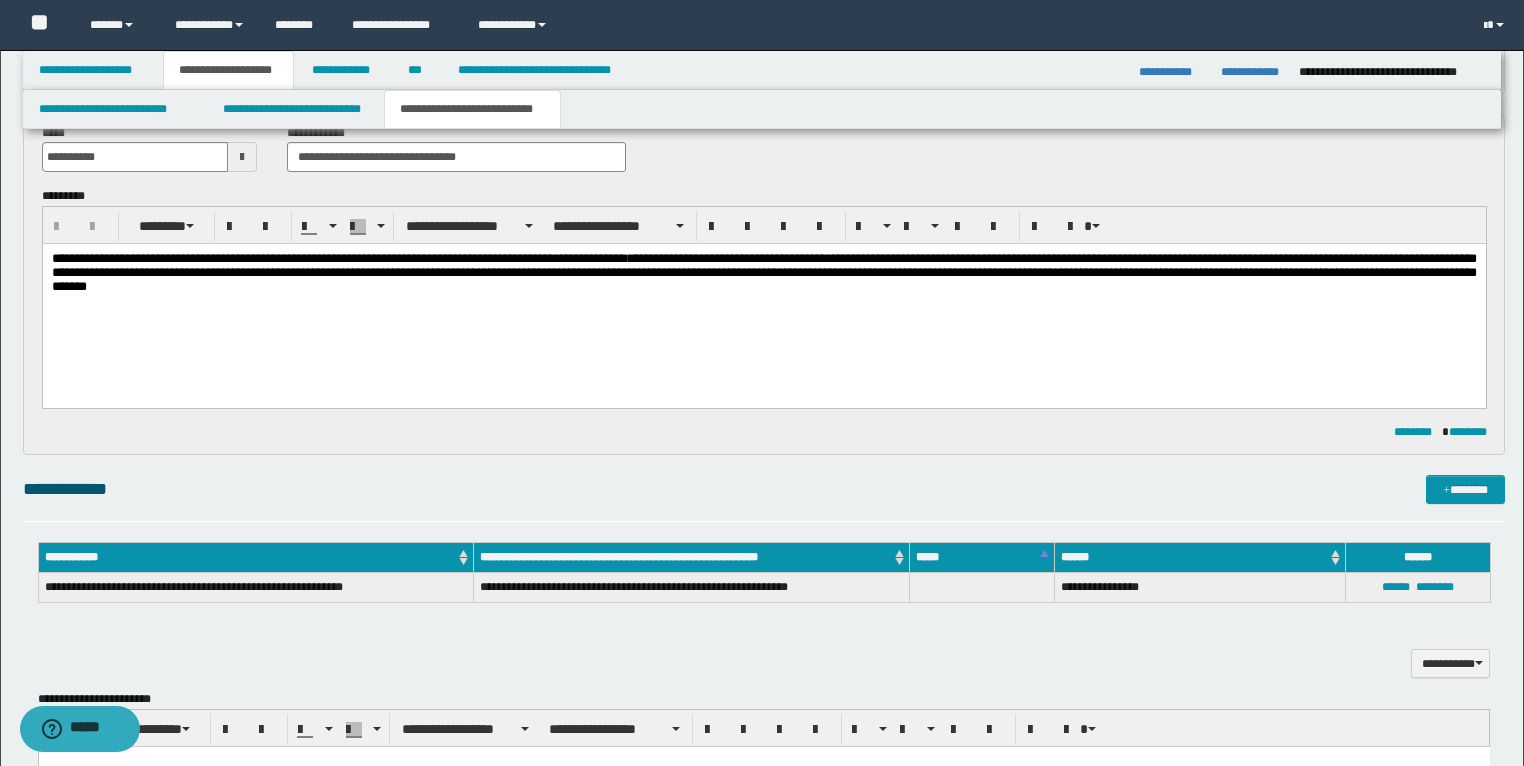click on "**********" at bounding box center (763, 298) 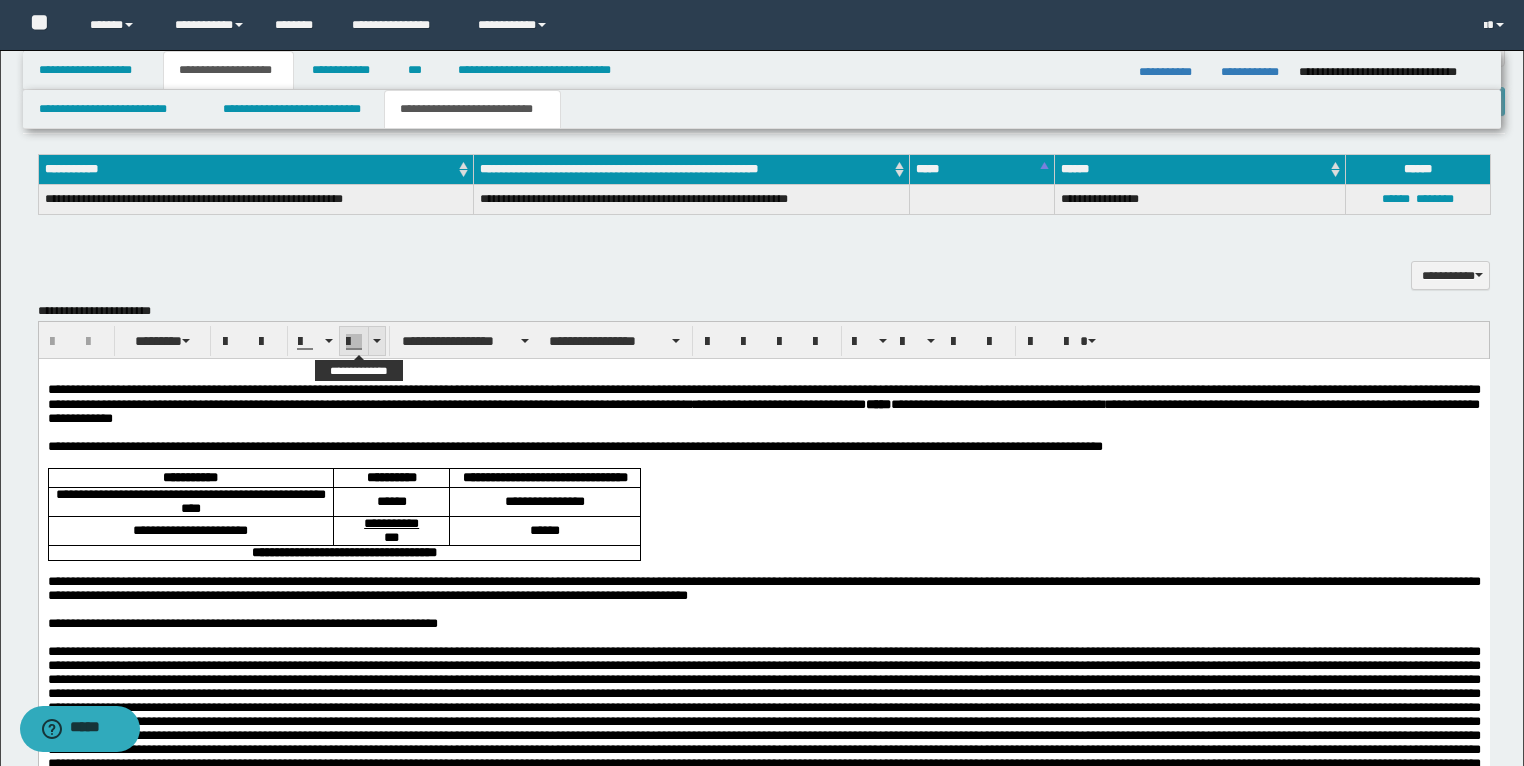 scroll, scrollTop: 2160, scrollLeft: 0, axis: vertical 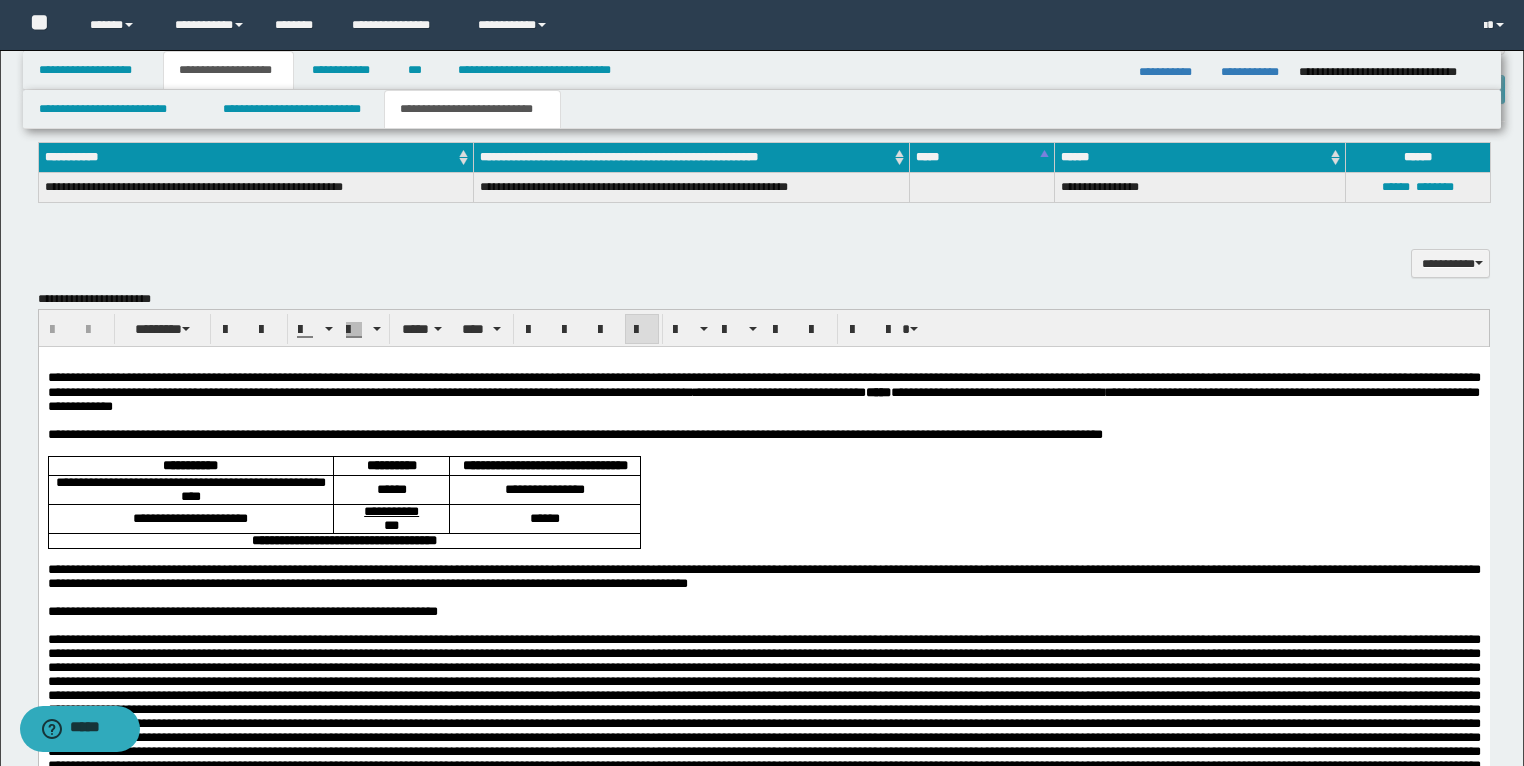 click on "**********" at bounding box center [763, 435] 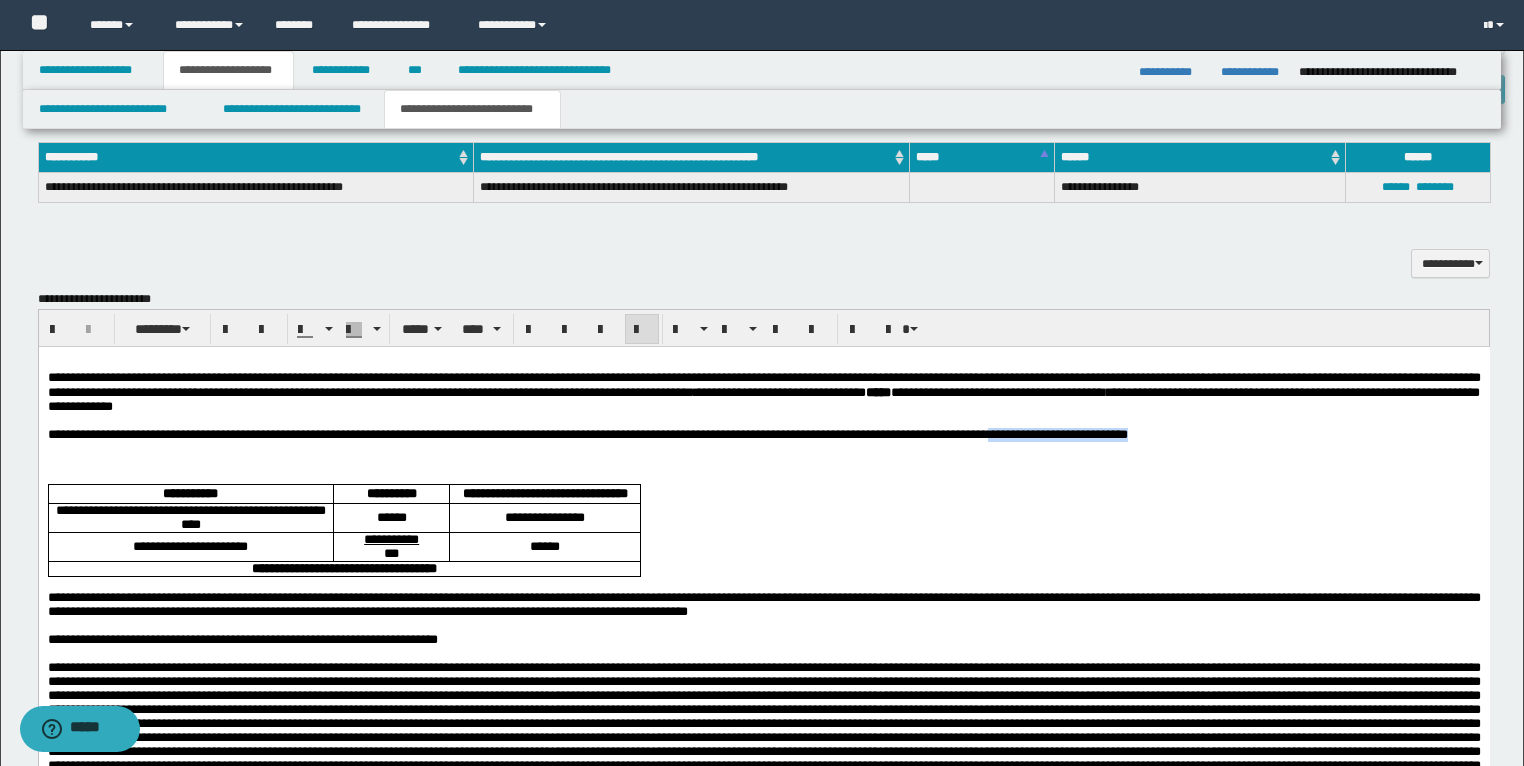 drag, startPoint x: 1375, startPoint y: 443, endPoint x: 1143, endPoint y: 443, distance: 232 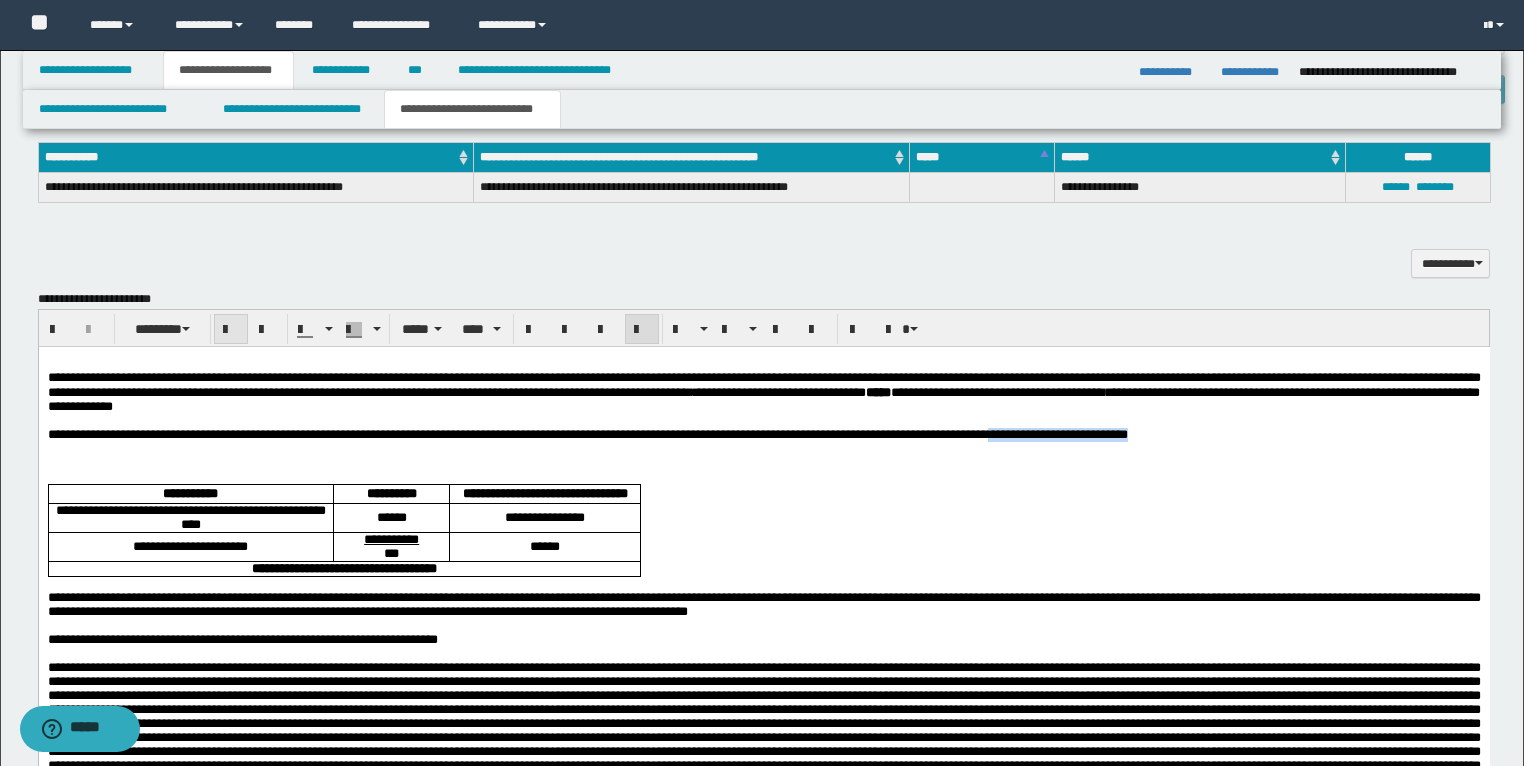 drag, startPoint x: 234, startPoint y: 332, endPoint x: 190, endPoint y: 6, distance: 328.95593 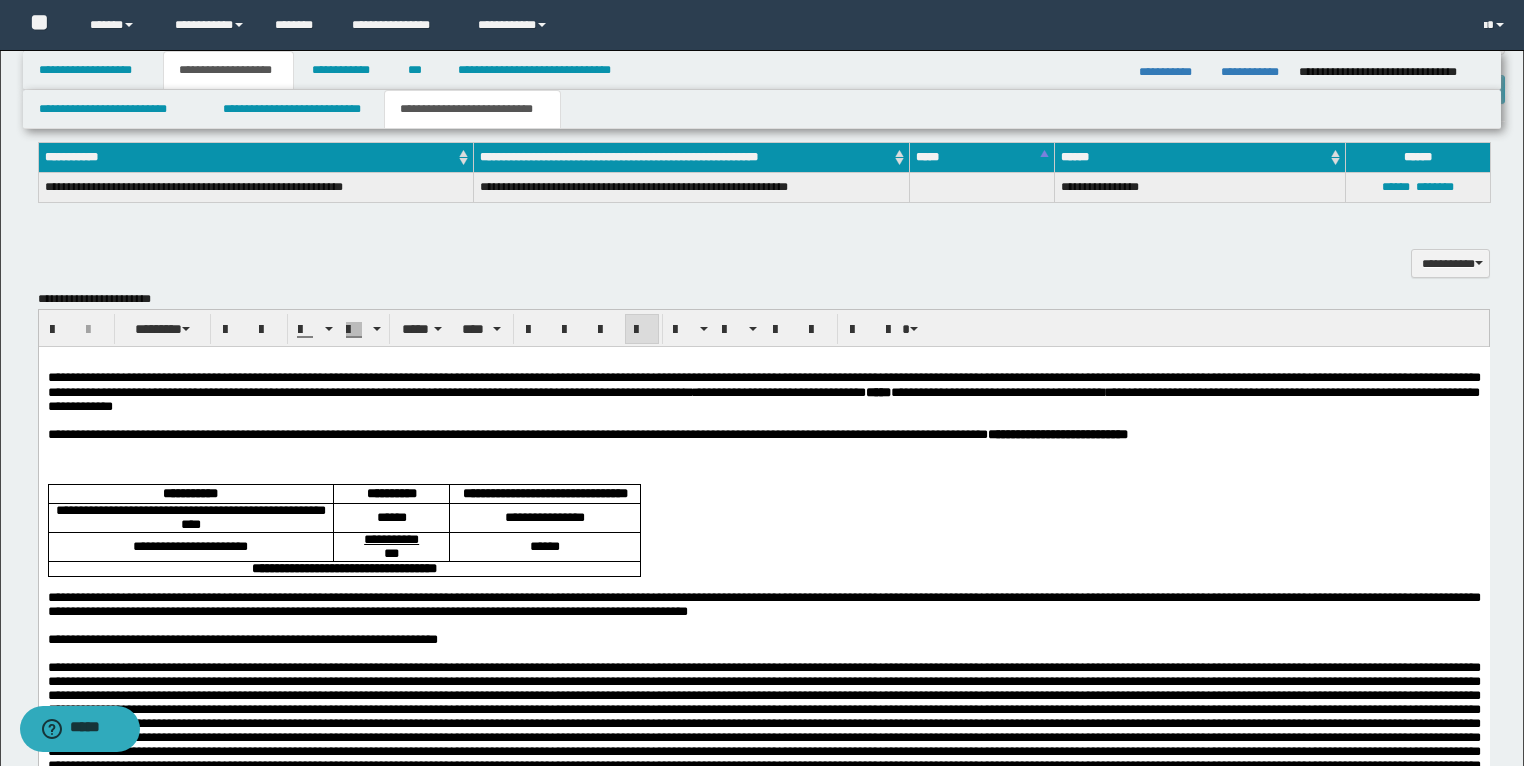 click at bounding box center [763, 463] 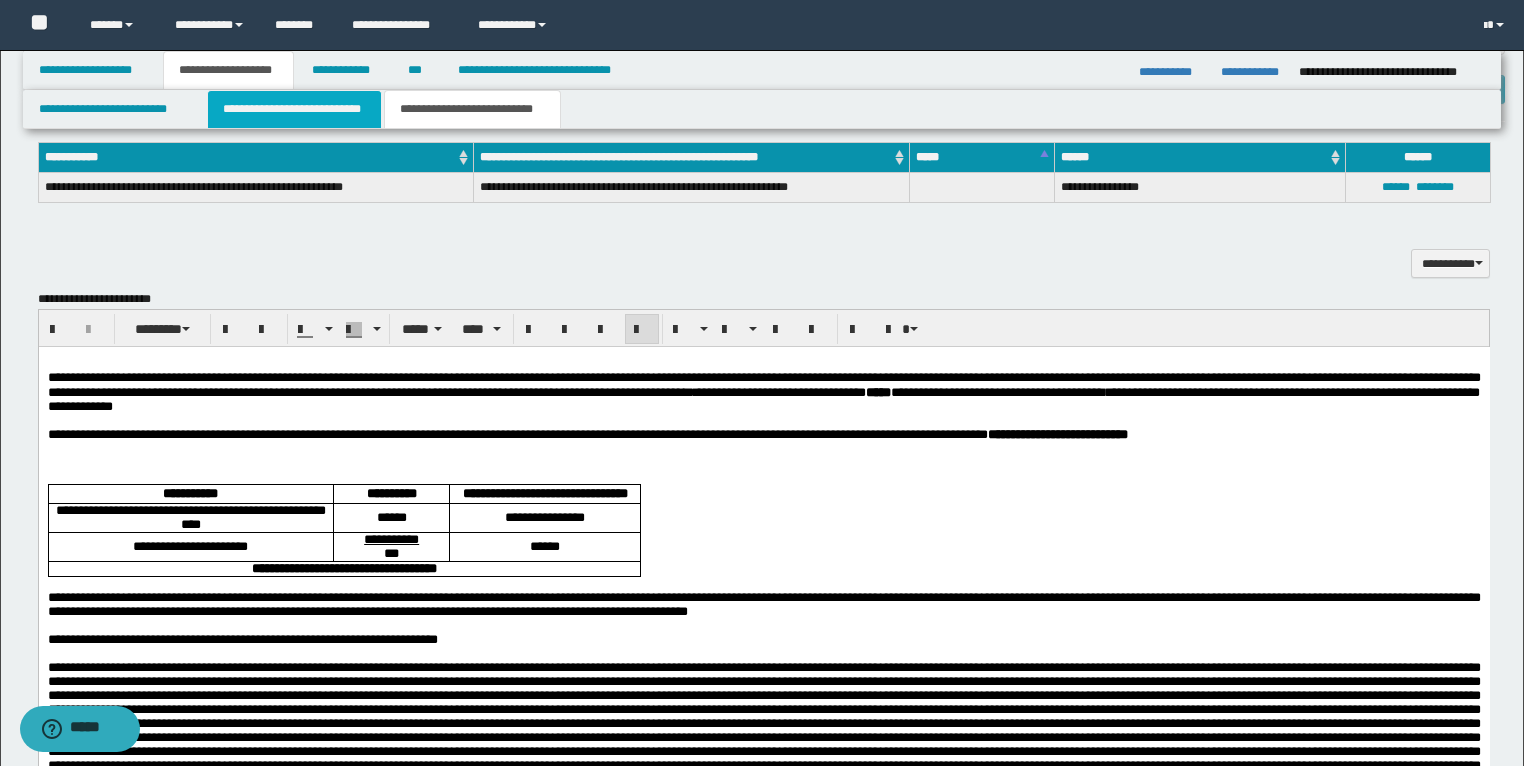 click on "**********" at bounding box center (294, 109) 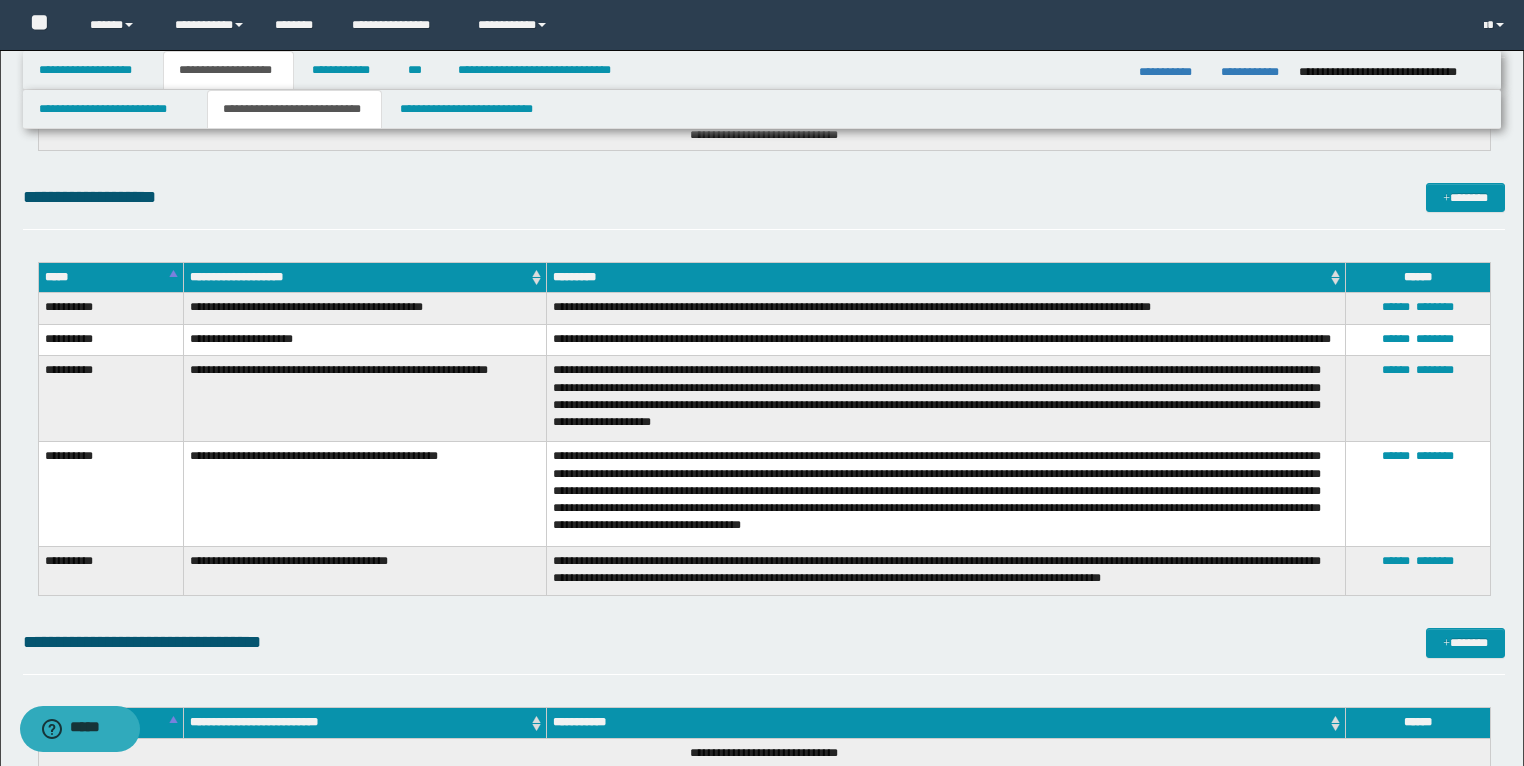 scroll, scrollTop: 4560, scrollLeft: 0, axis: vertical 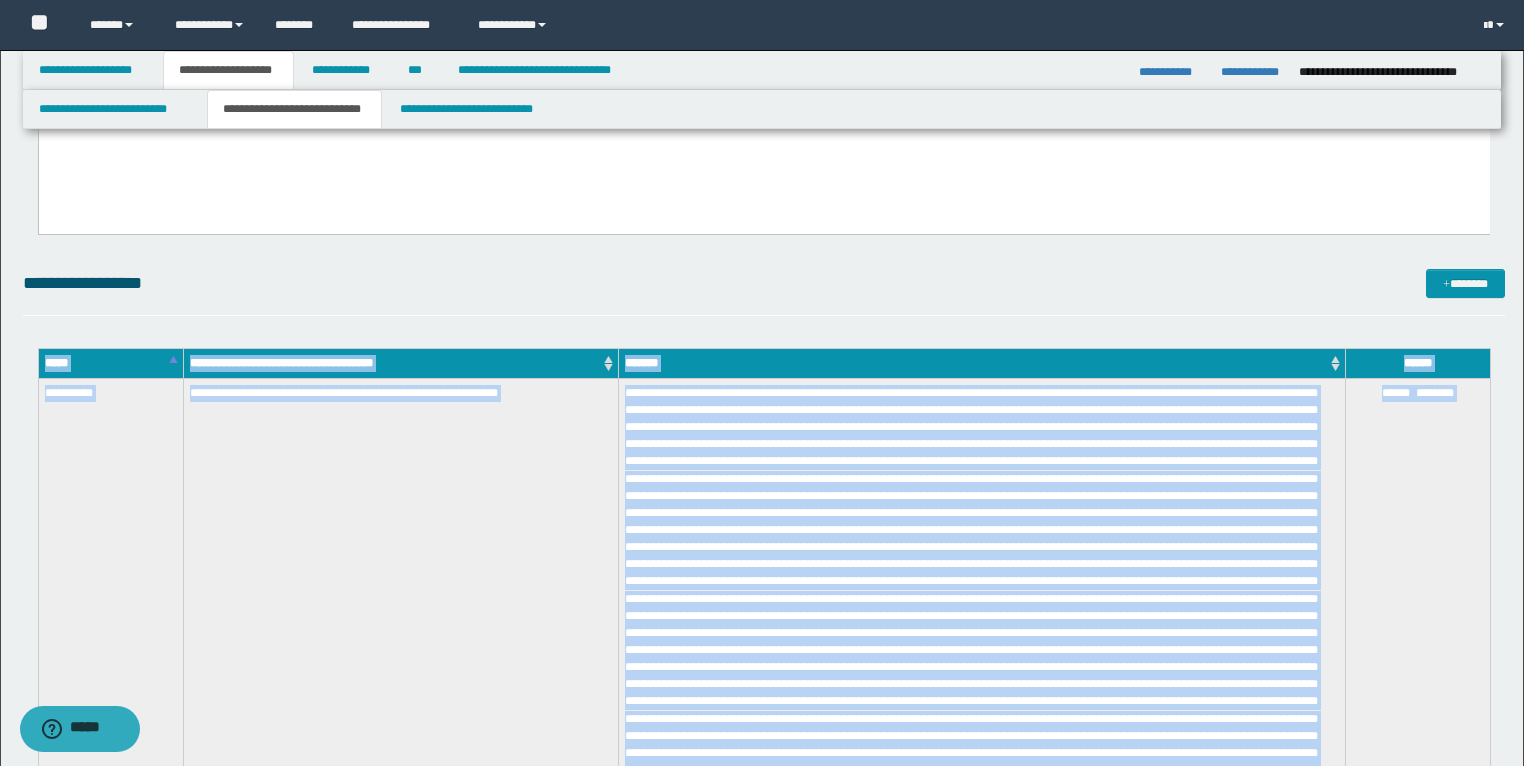drag, startPoint x: 1212, startPoint y: 403, endPoint x: 33, endPoint y: 396, distance: 1179.0208 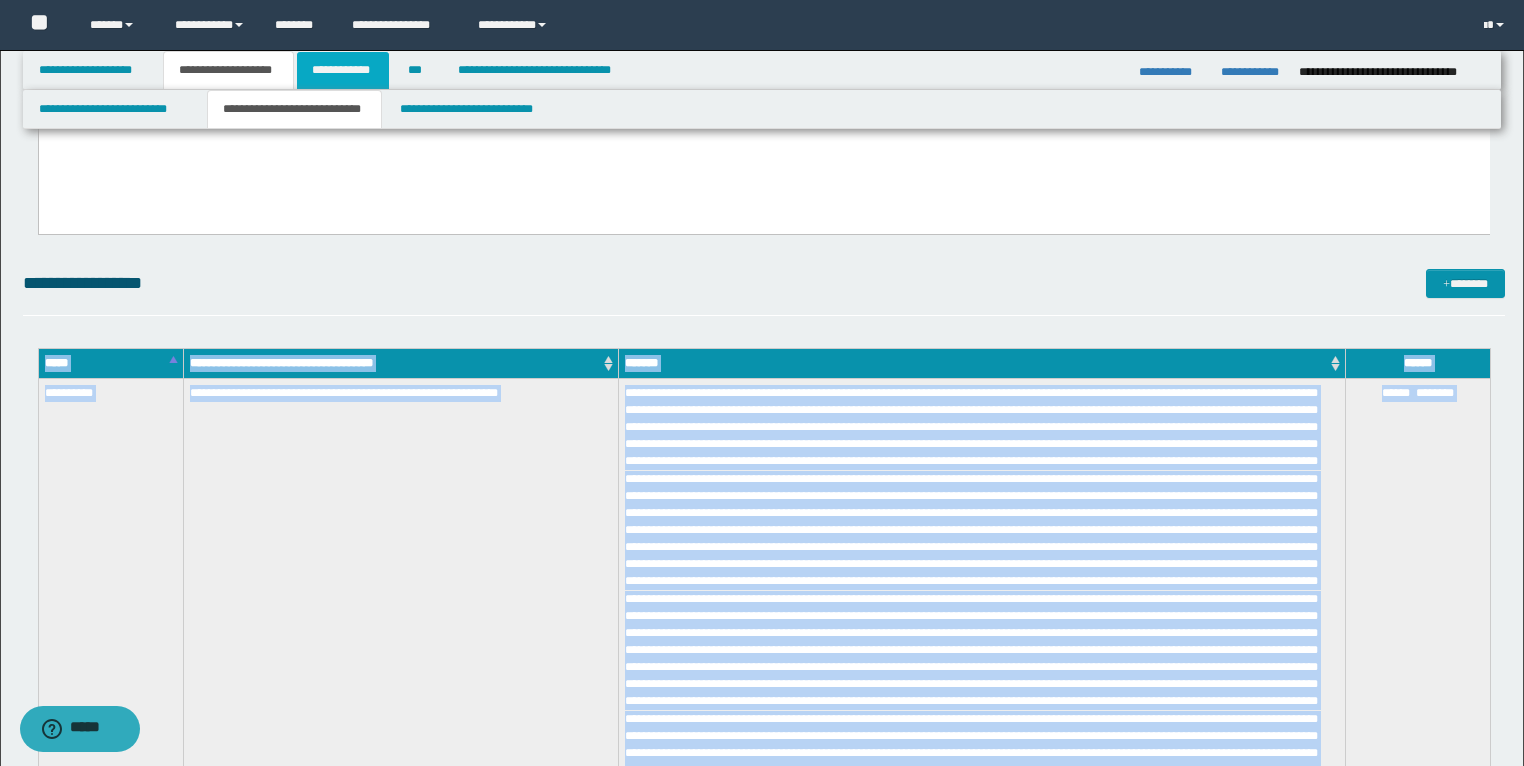 click on "**********" at bounding box center (343, 70) 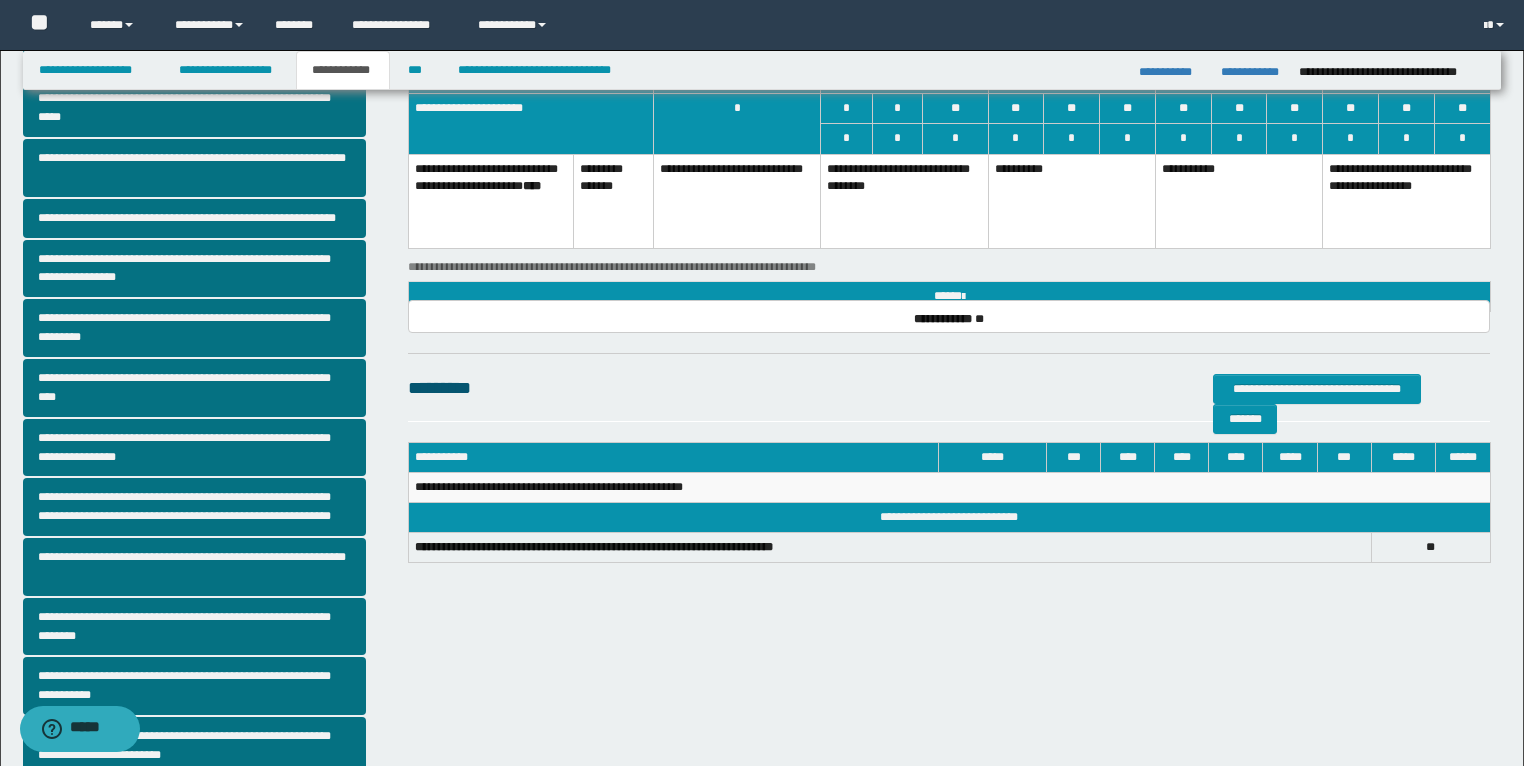 scroll, scrollTop: 148, scrollLeft: 0, axis: vertical 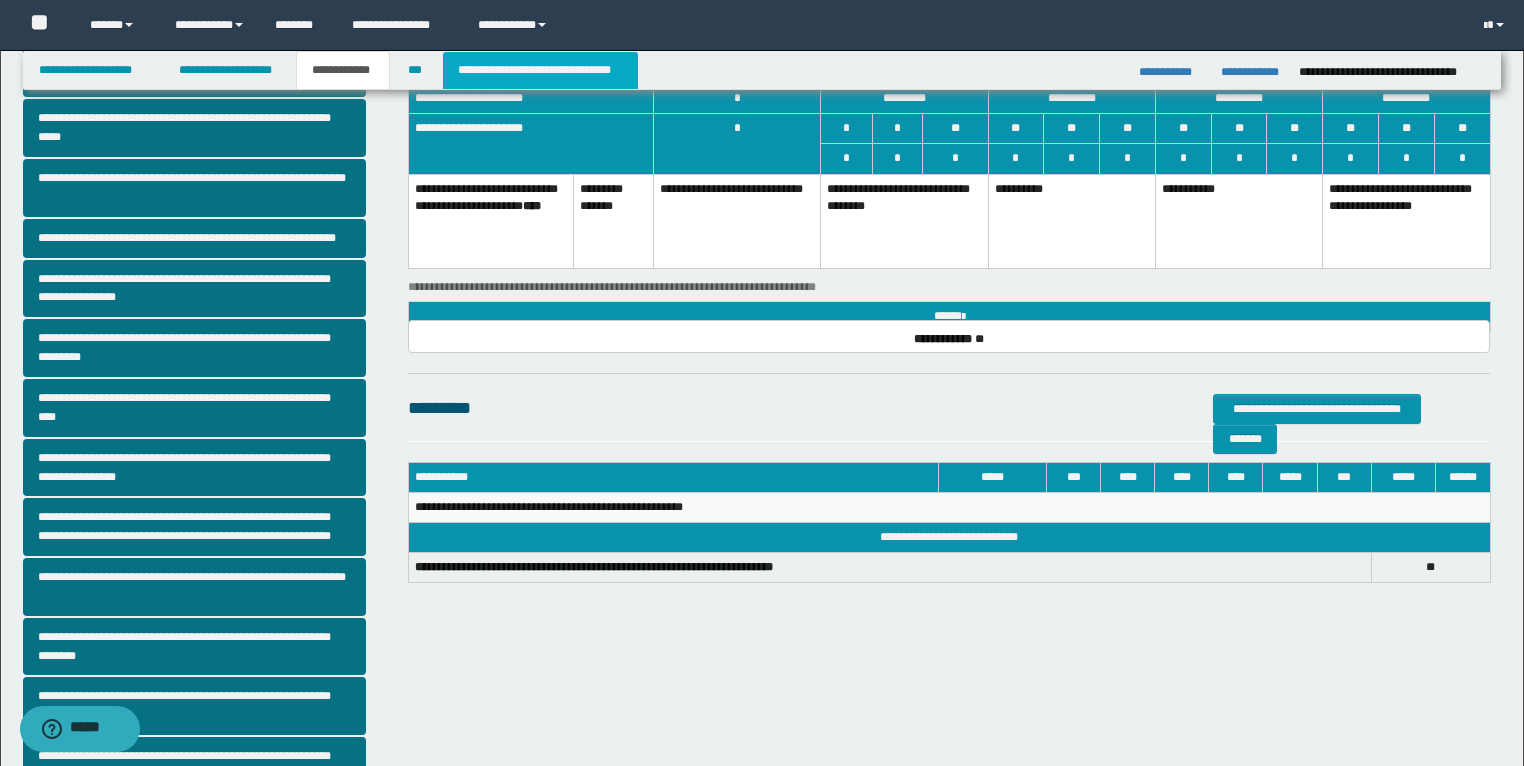 click on "**********" at bounding box center (540, 70) 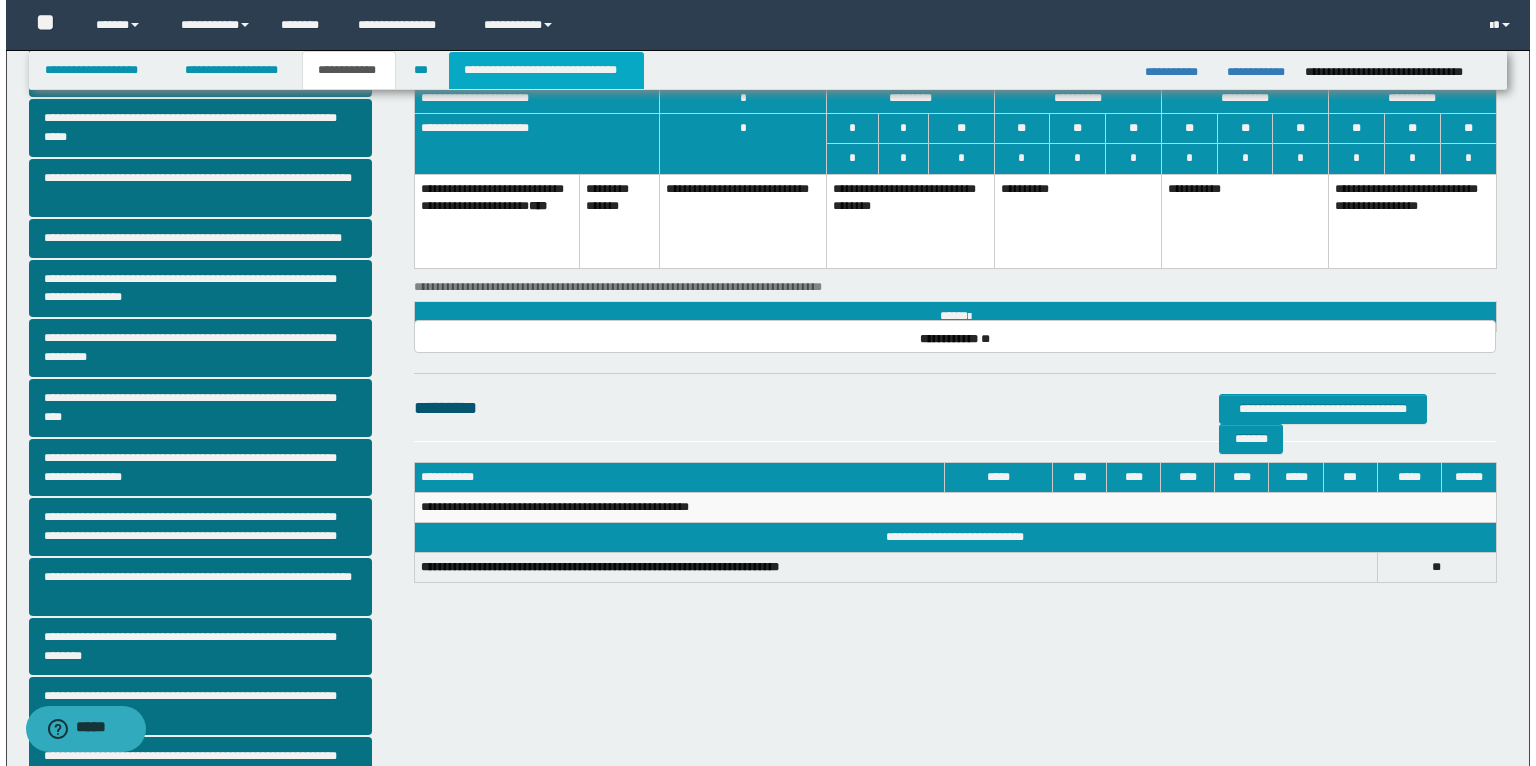 scroll, scrollTop: 0, scrollLeft: 0, axis: both 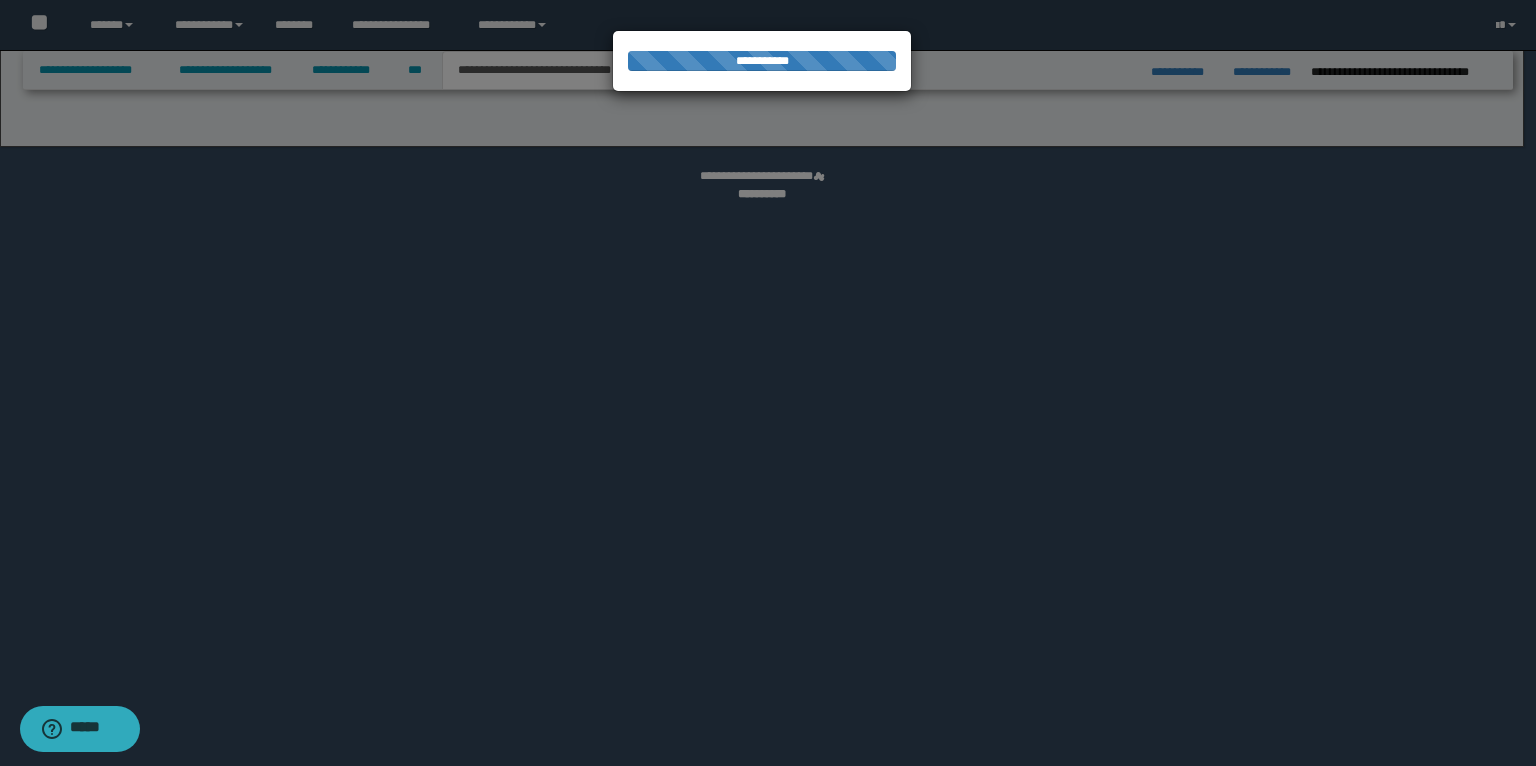 select on "*" 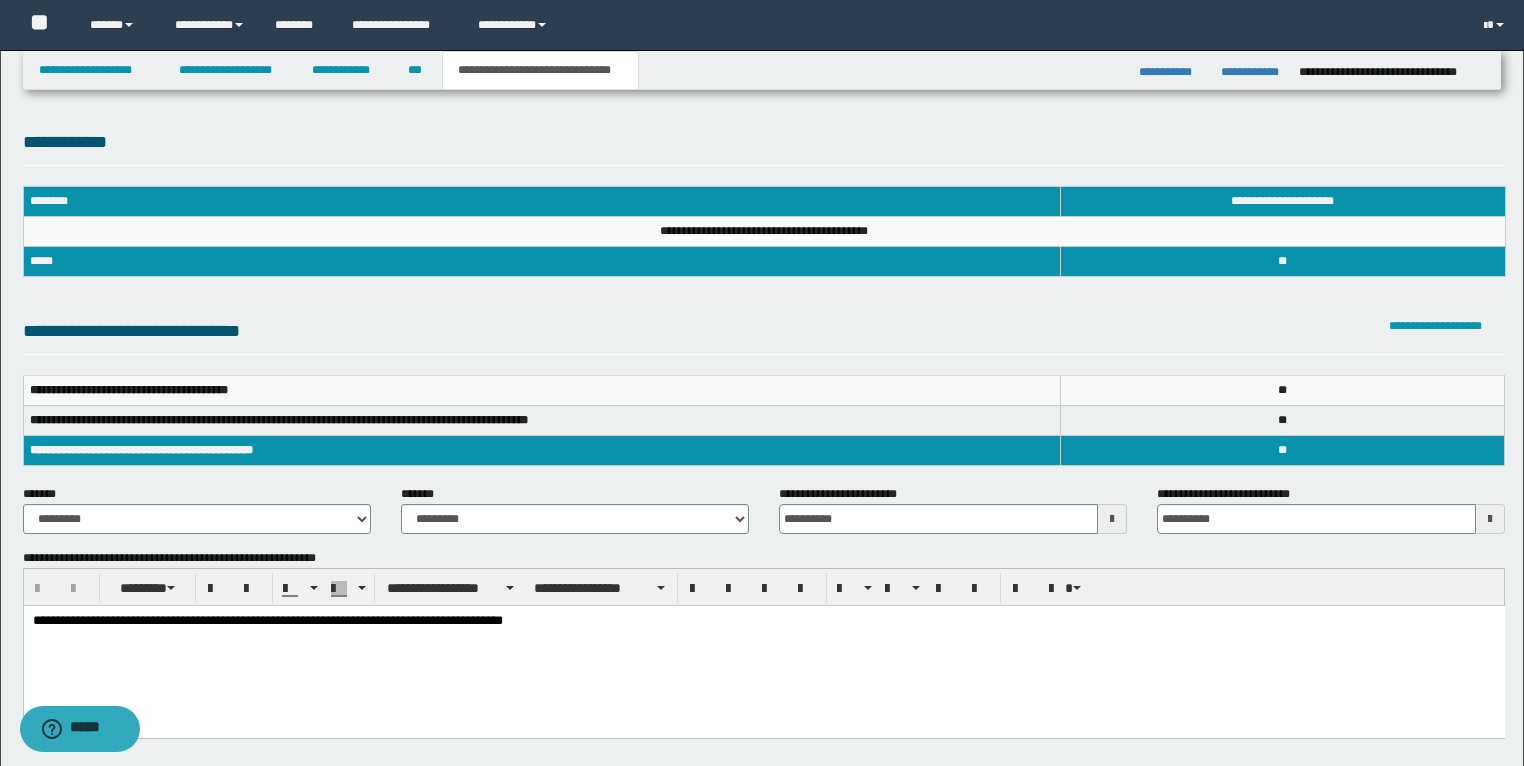 scroll, scrollTop: 0, scrollLeft: 0, axis: both 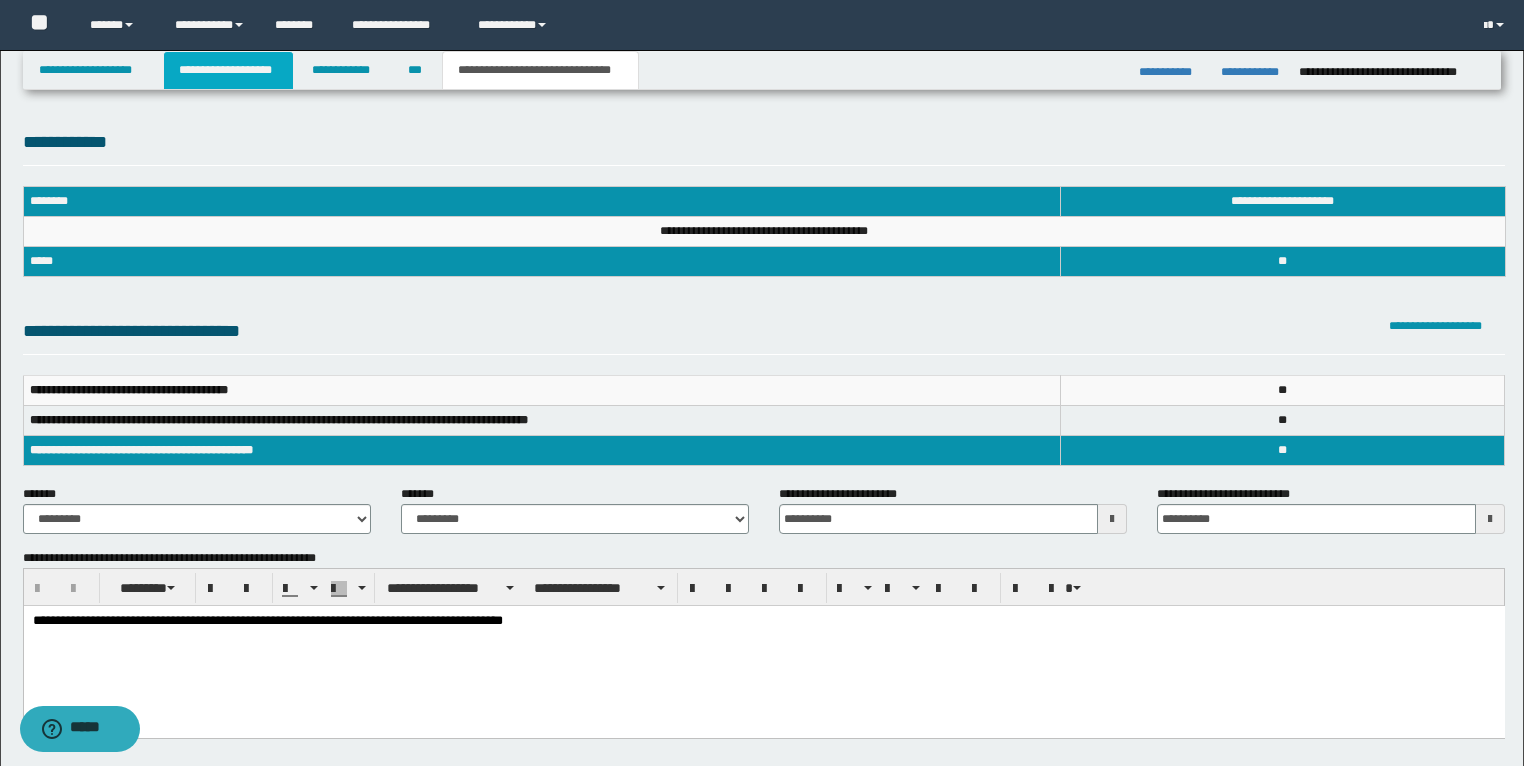 click on "**********" at bounding box center [228, 70] 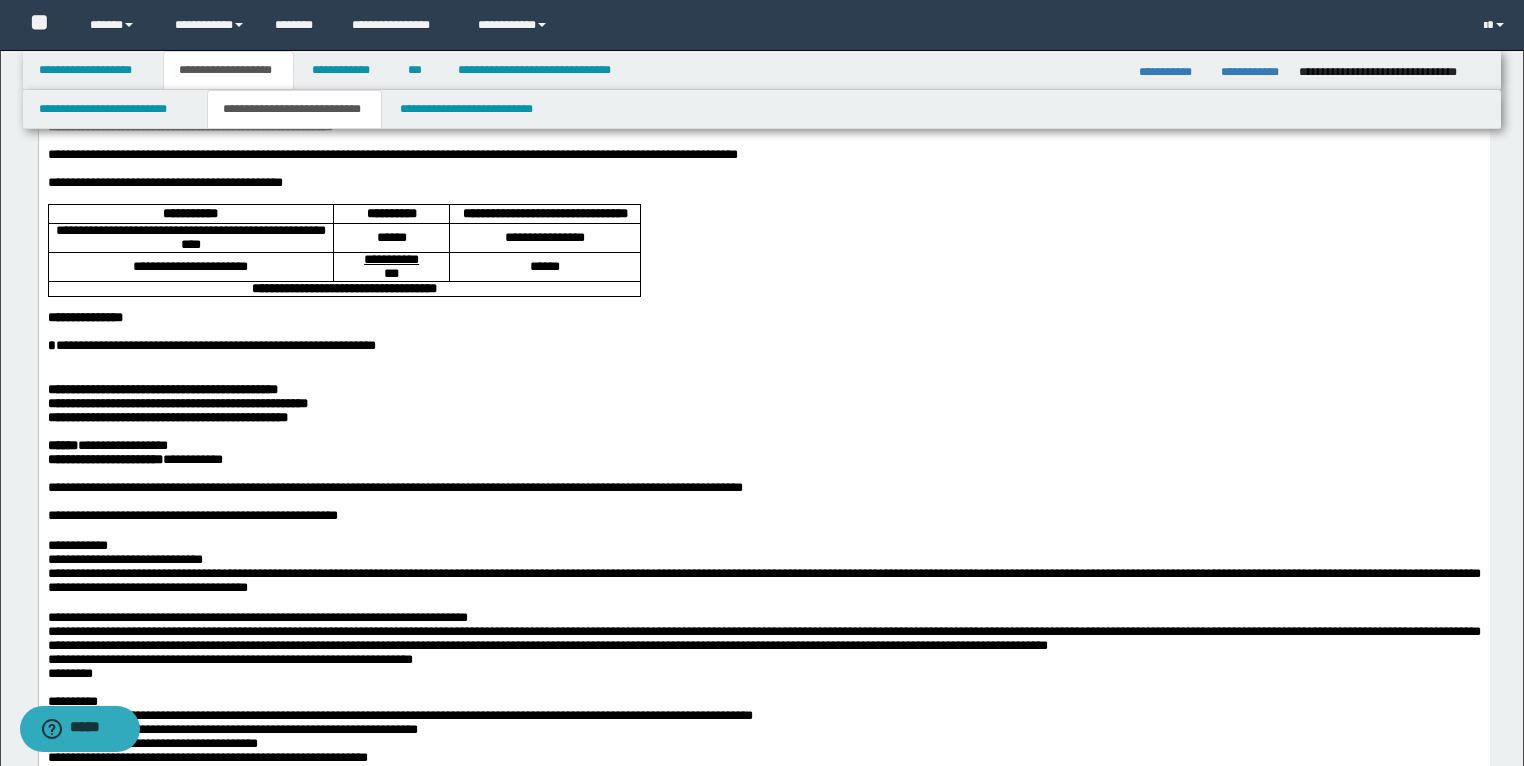 scroll, scrollTop: 0, scrollLeft: 0, axis: both 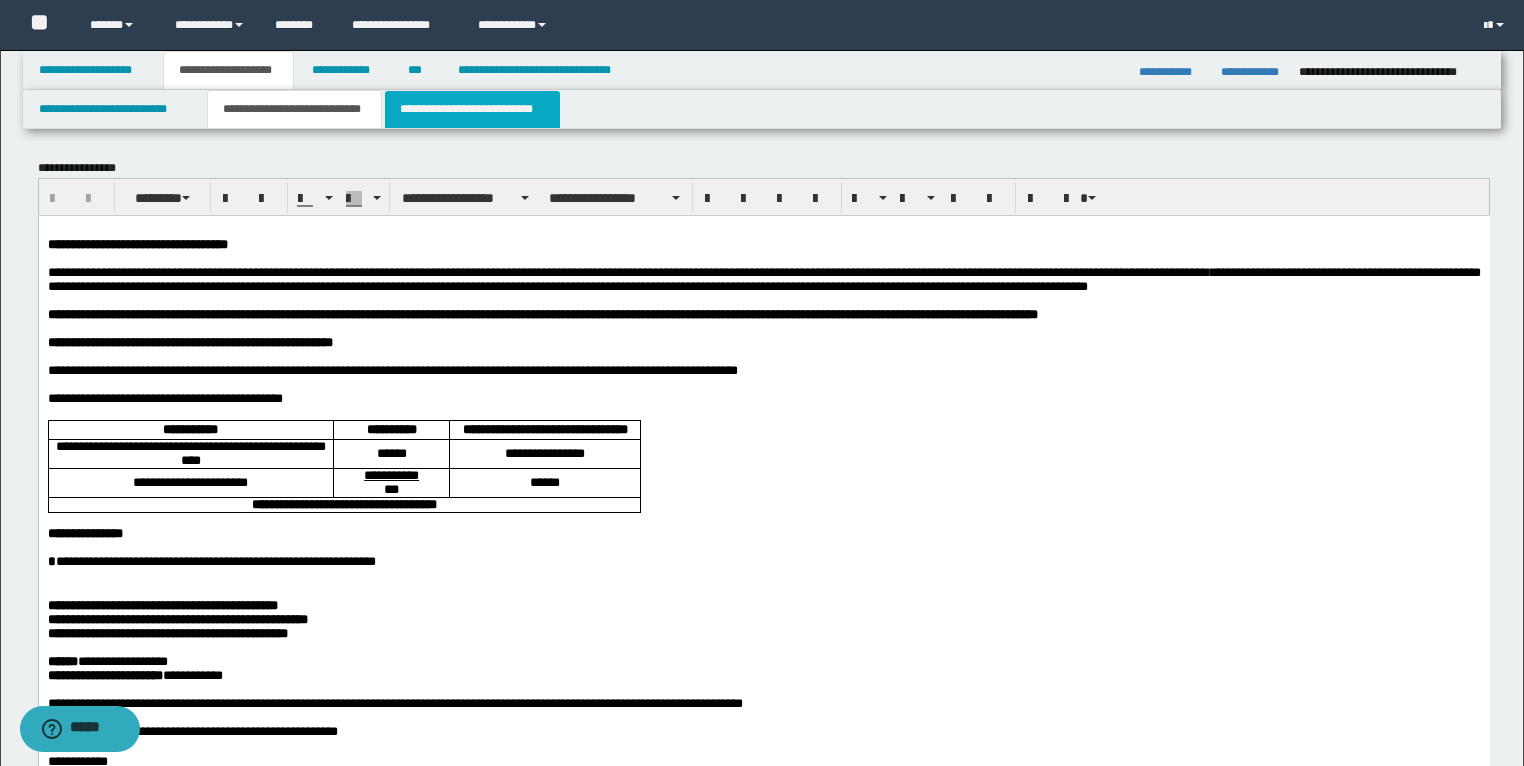 click on "**********" at bounding box center (472, 109) 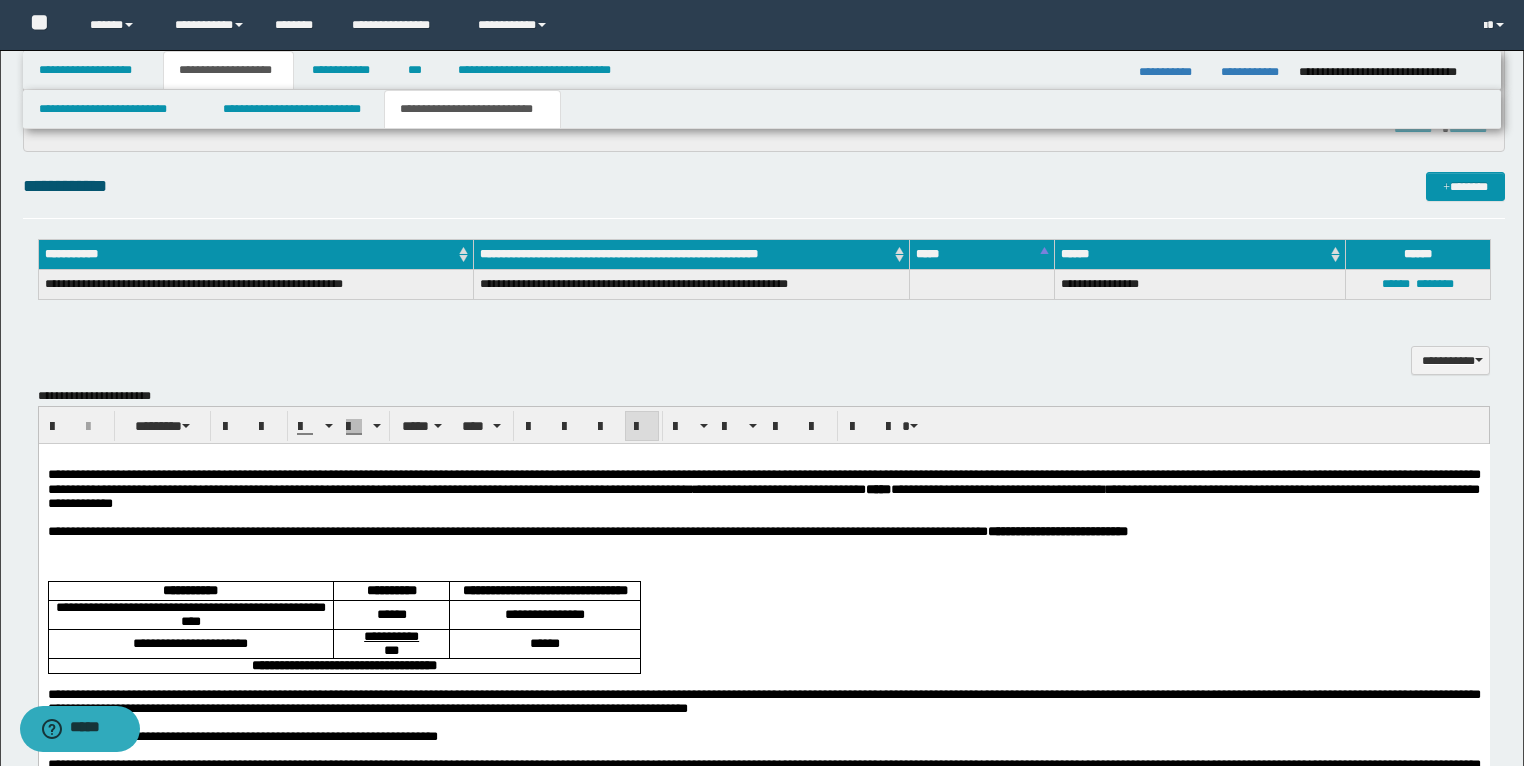 scroll, scrollTop: 2160, scrollLeft: 0, axis: vertical 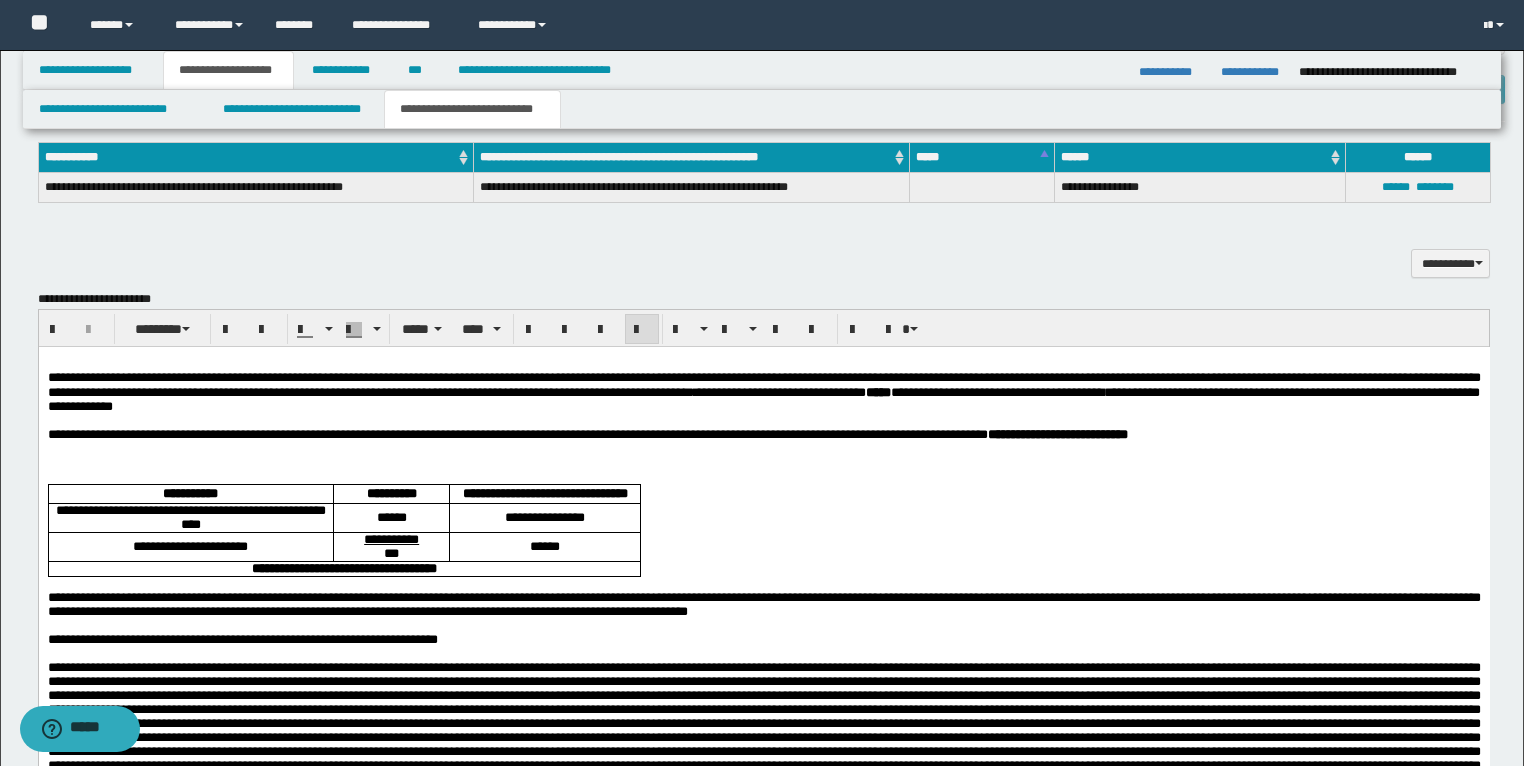 click at bounding box center [763, 449] 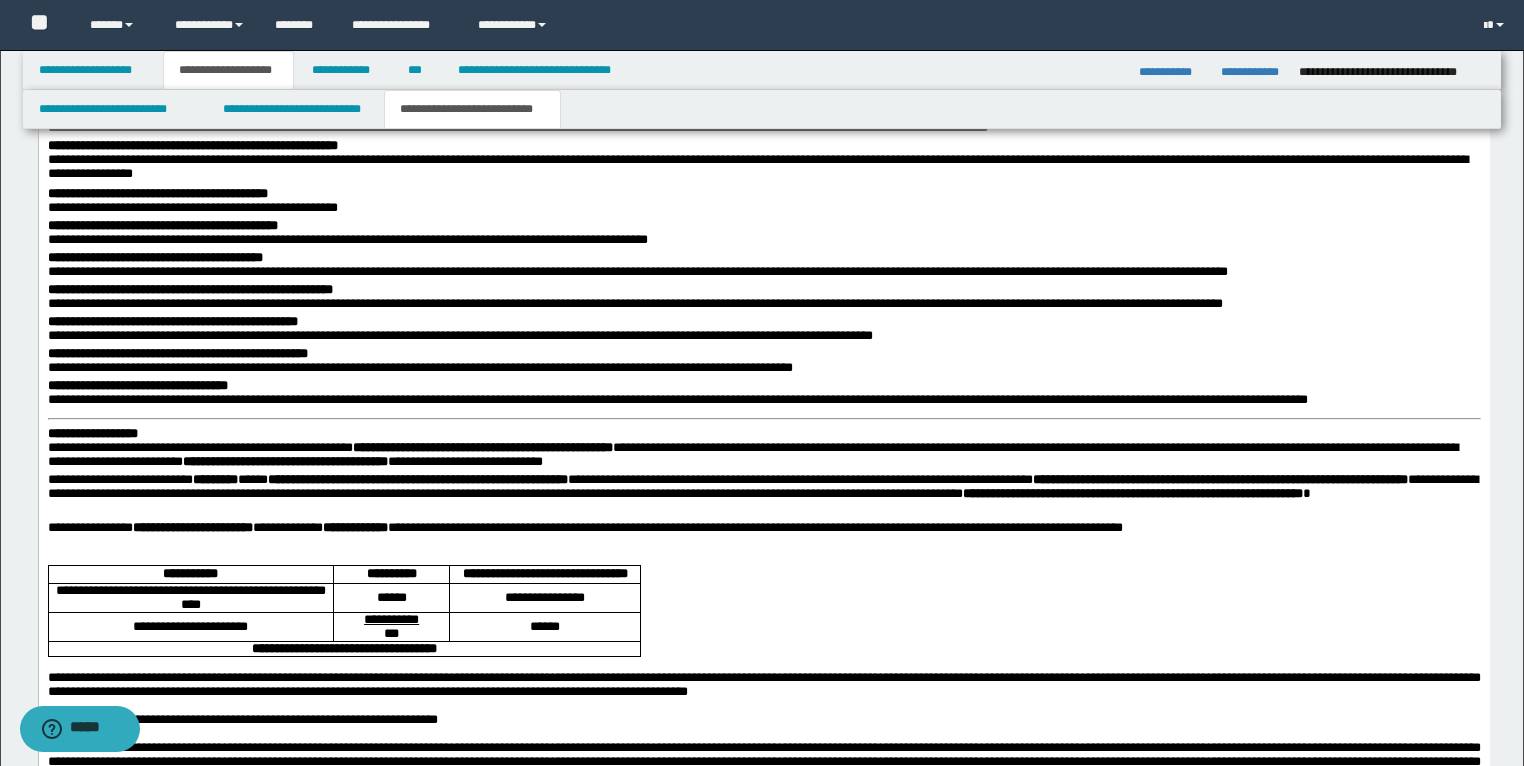 scroll, scrollTop: 2720, scrollLeft: 0, axis: vertical 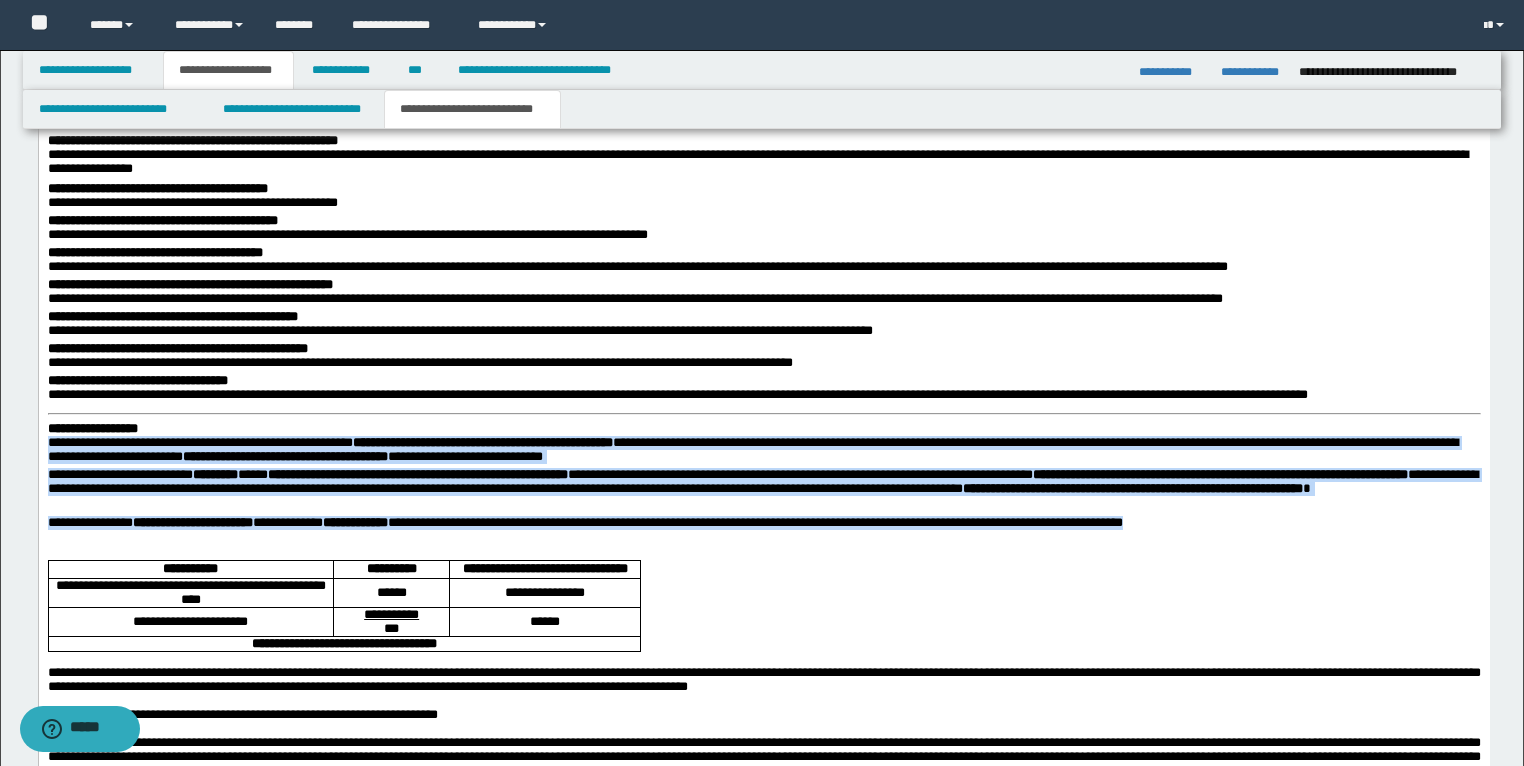 drag, startPoint x: 1228, startPoint y: 542, endPoint x: 41, endPoint y: 464, distance: 1189.56 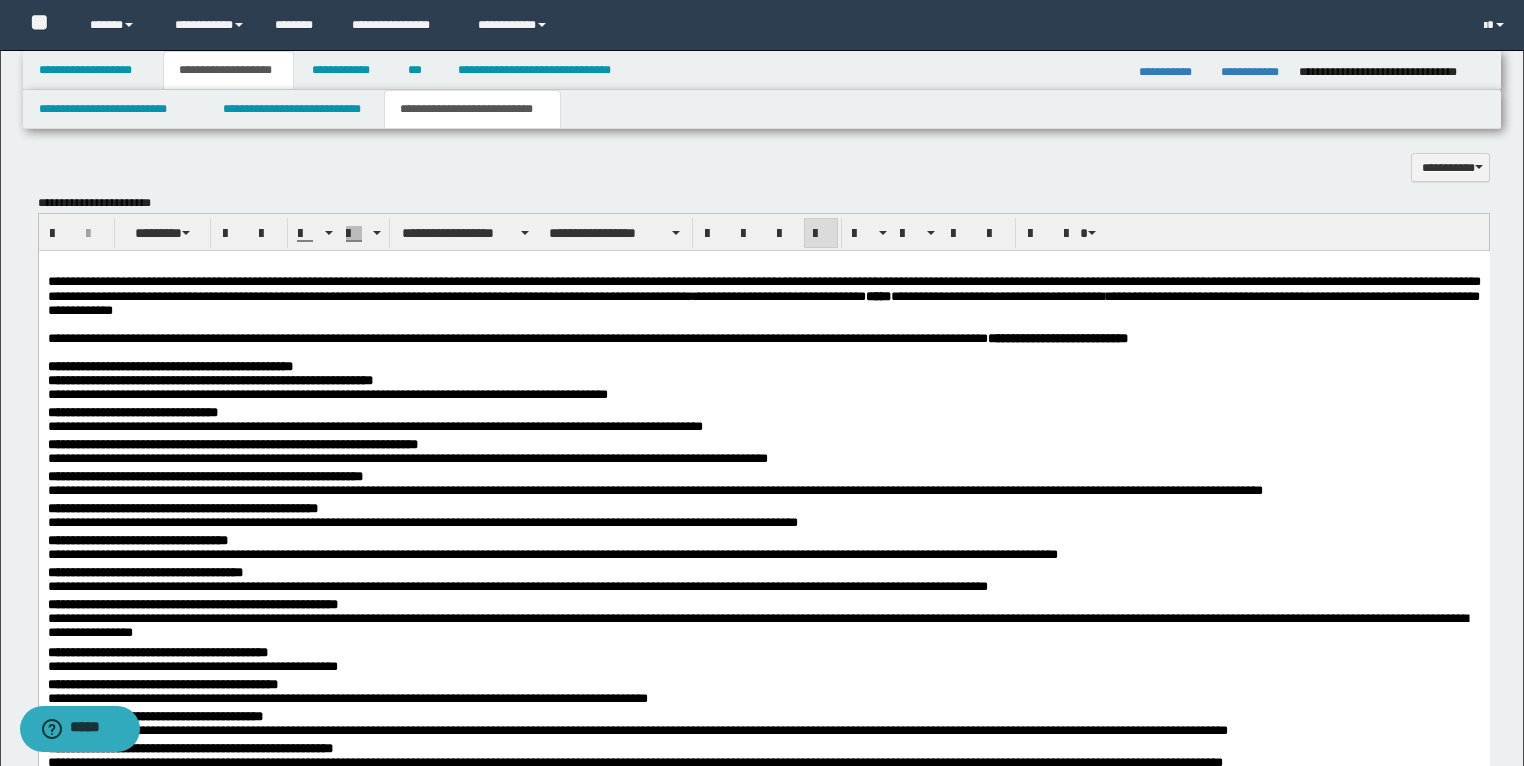 scroll, scrollTop: 2240, scrollLeft: 0, axis: vertical 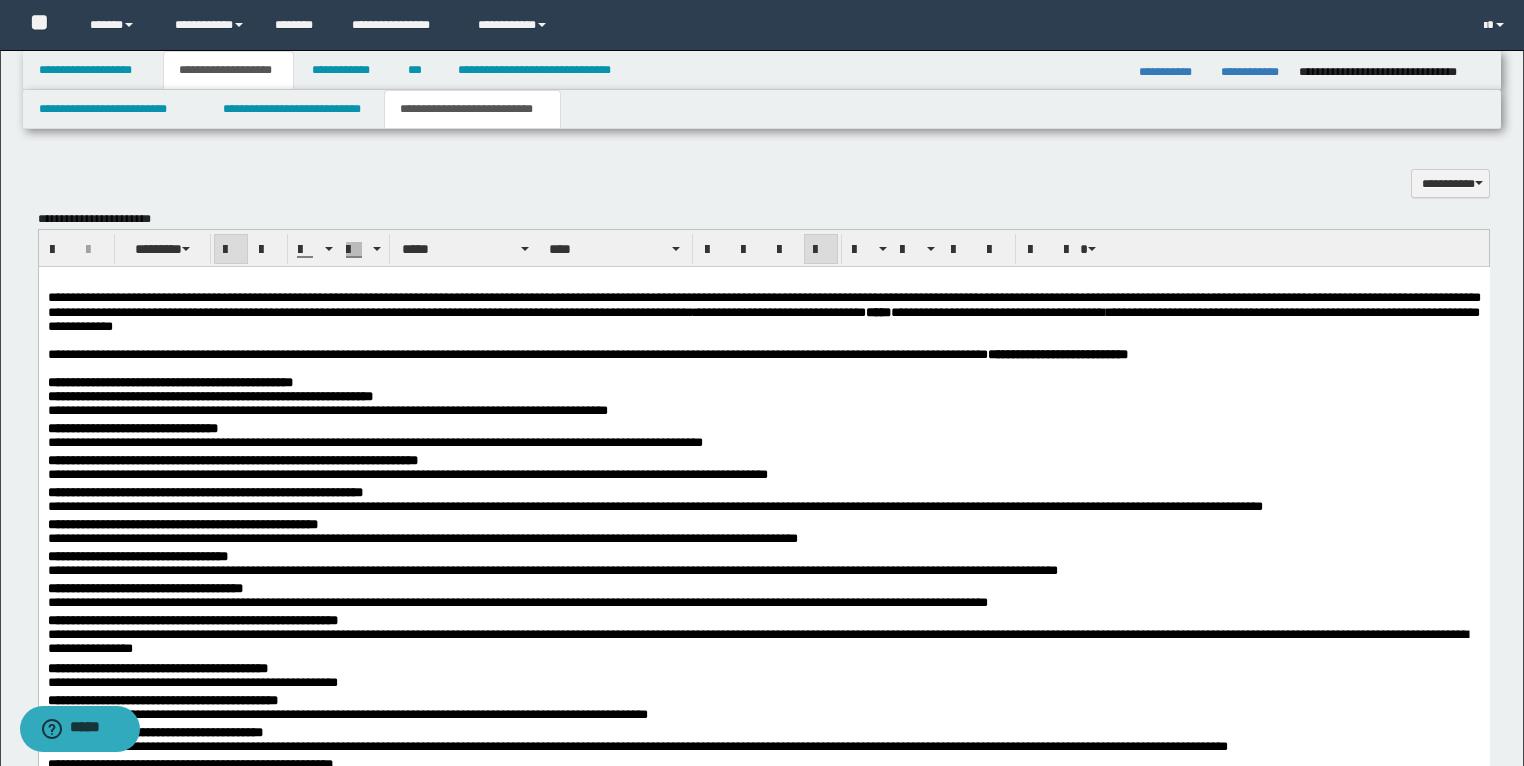 click on "**********" at bounding box center [763, 355] 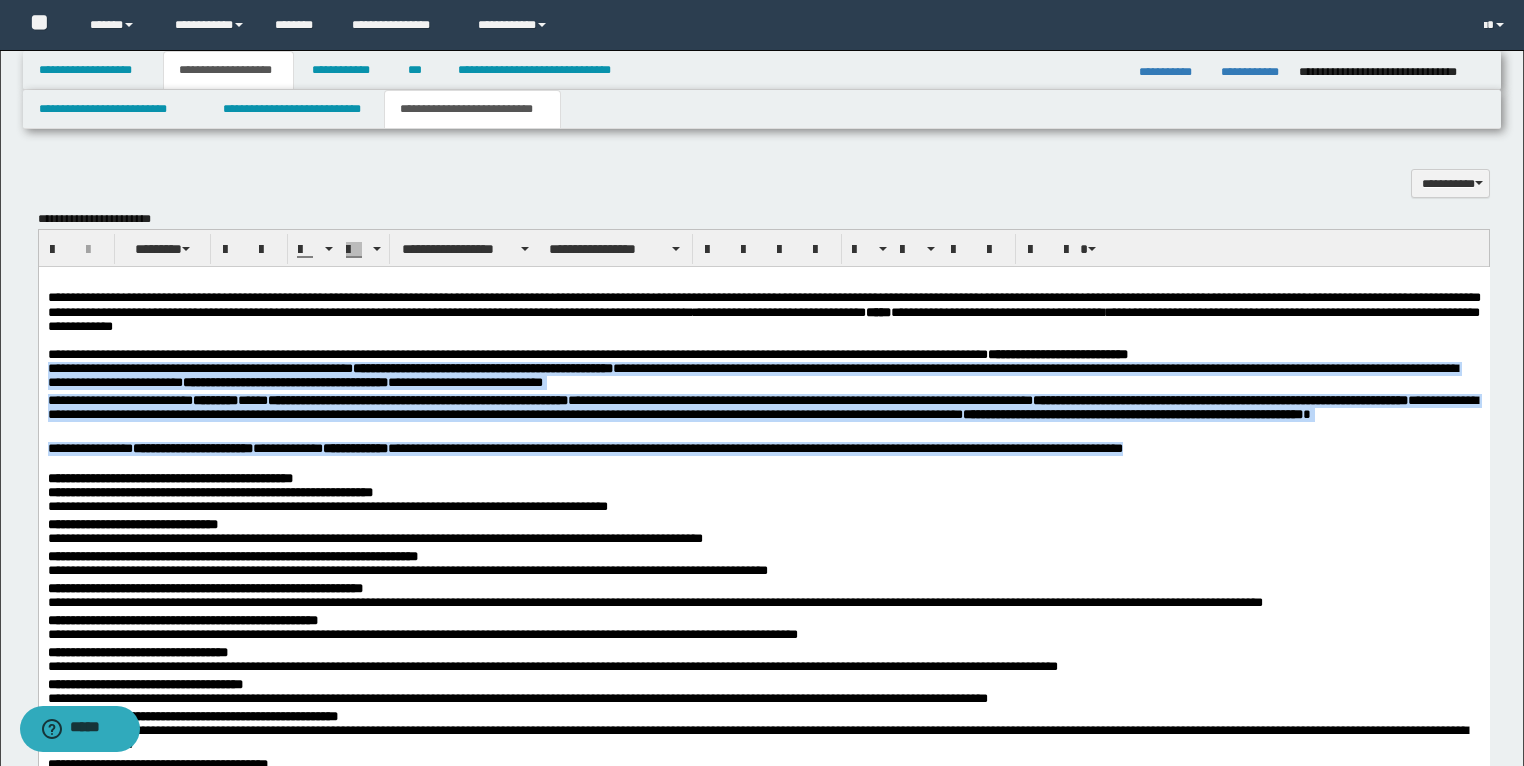 drag, startPoint x: 1235, startPoint y: 453, endPoint x: 46, endPoint y: 379, distance: 1191.3005 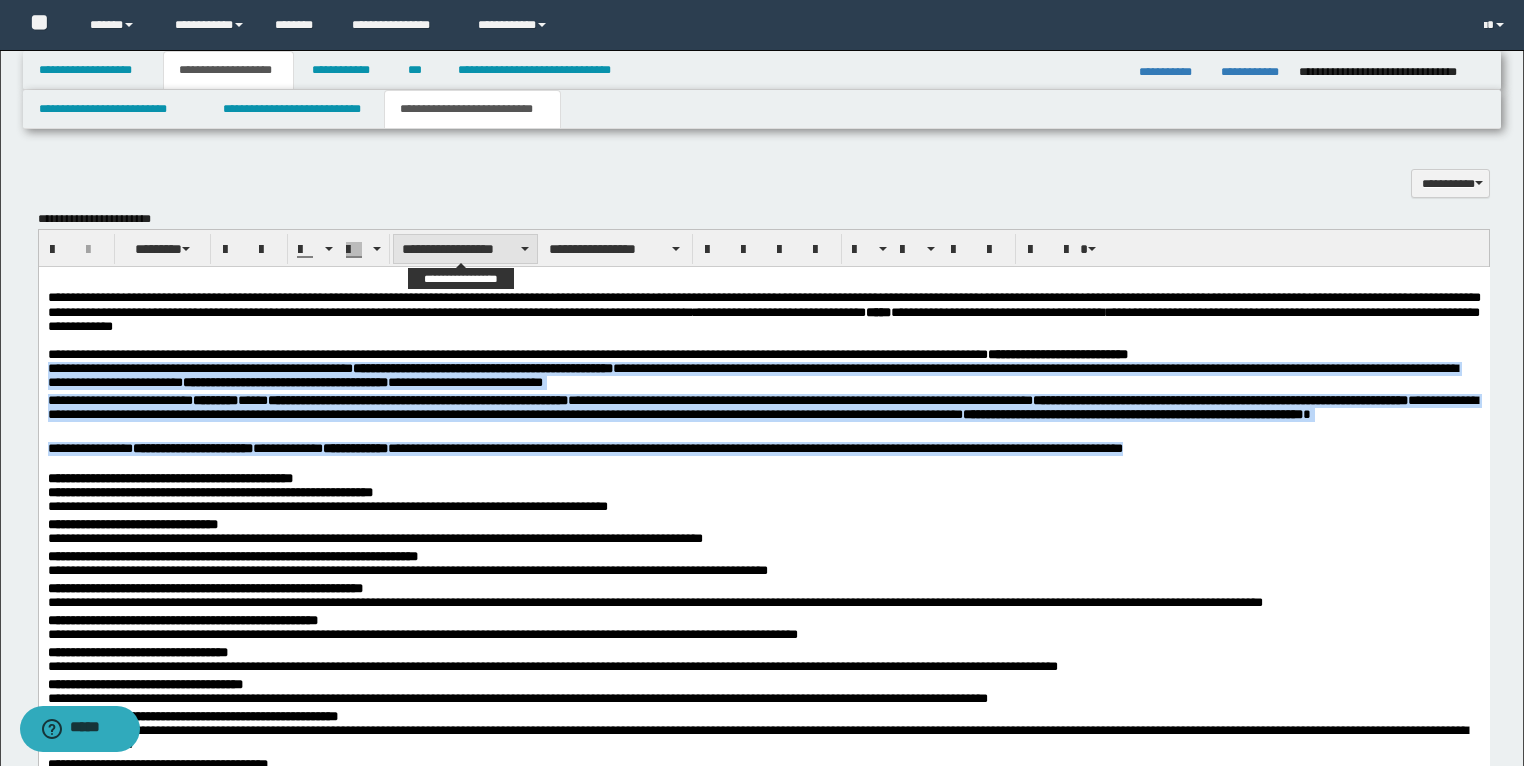 click on "**********" at bounding box center (465, 249) 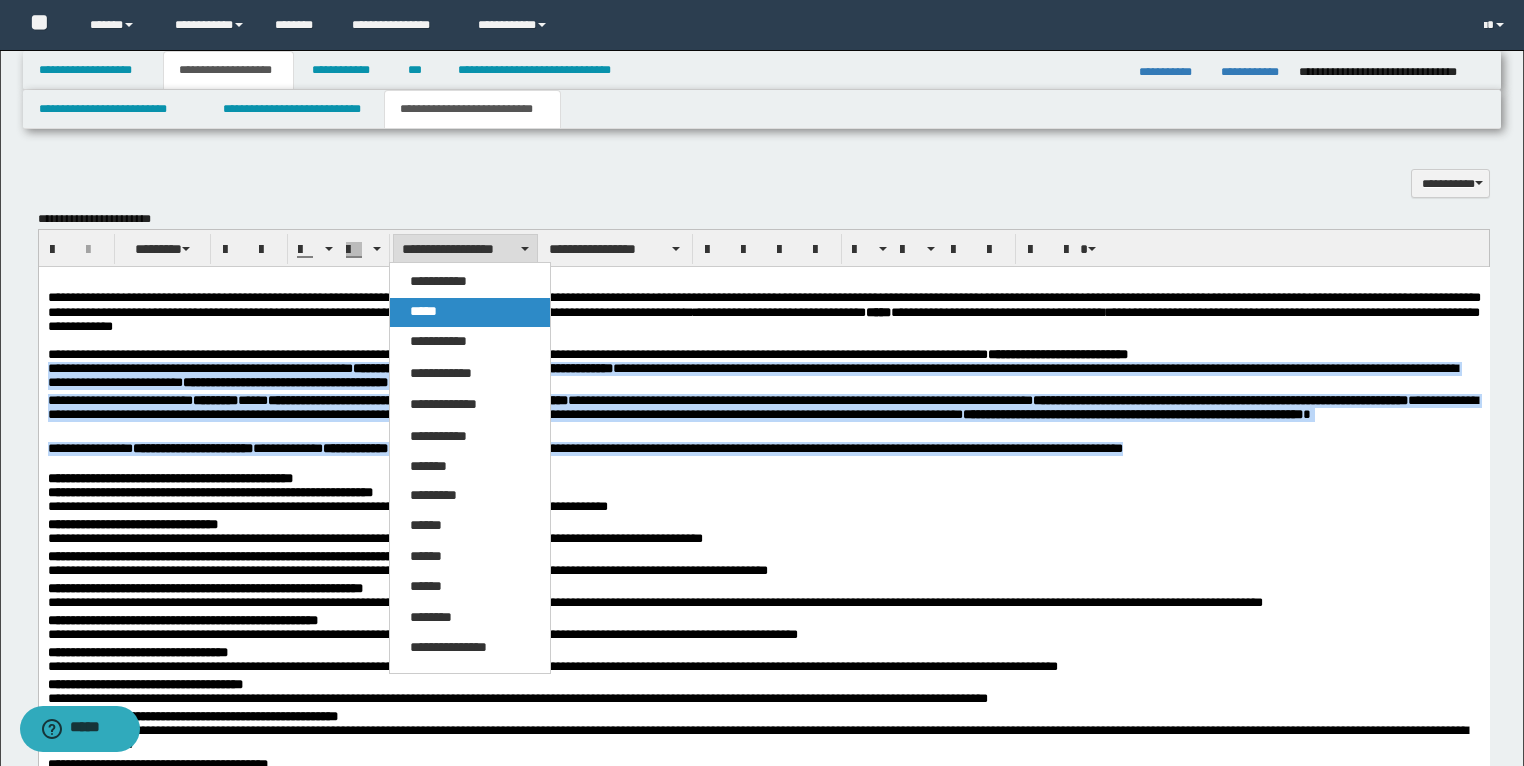 click on "*****" at bounding box center [423, 311] 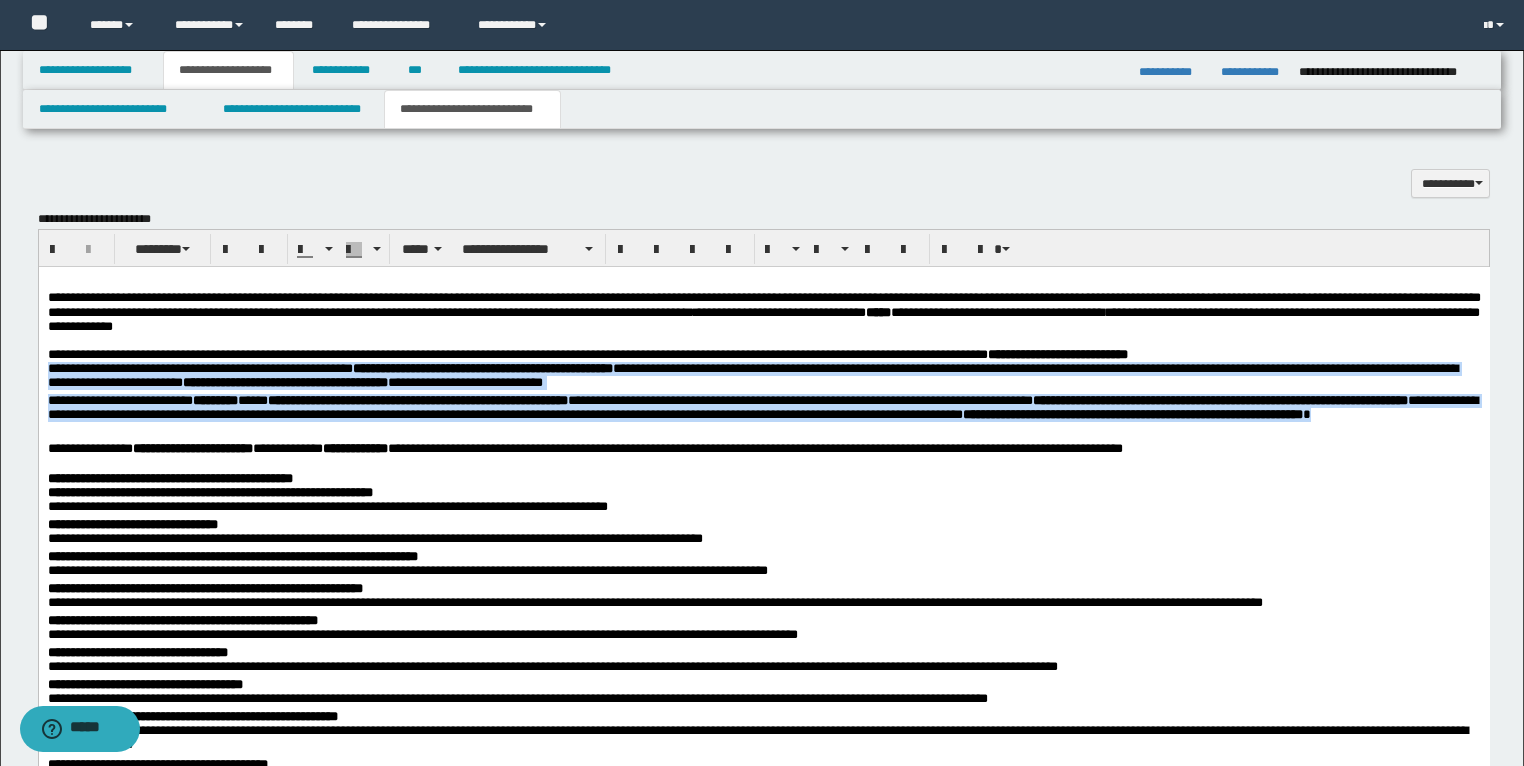 click on "**********" at bounding box center [417, 400] 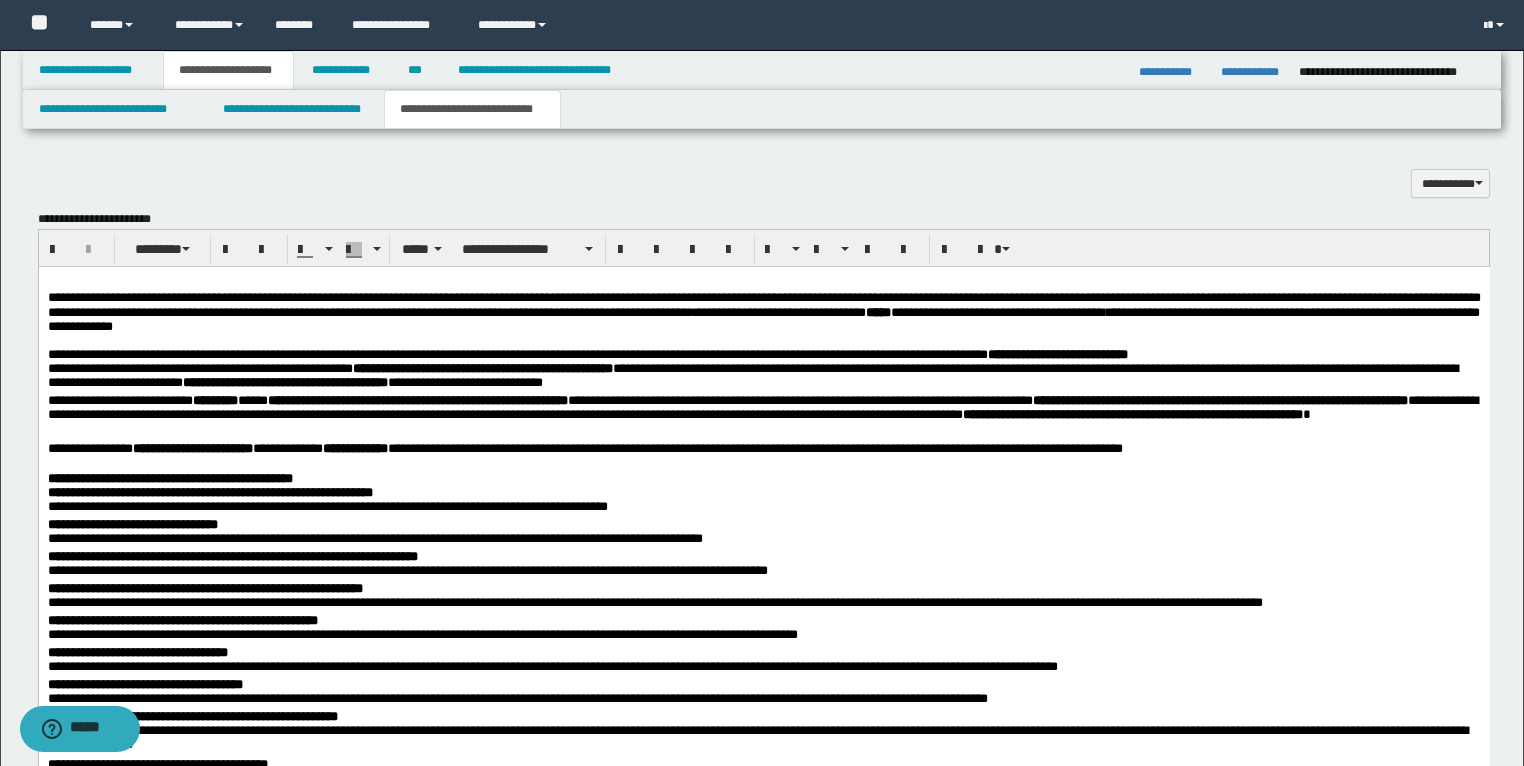 click on "**********" at bounding box center (763, 1369) 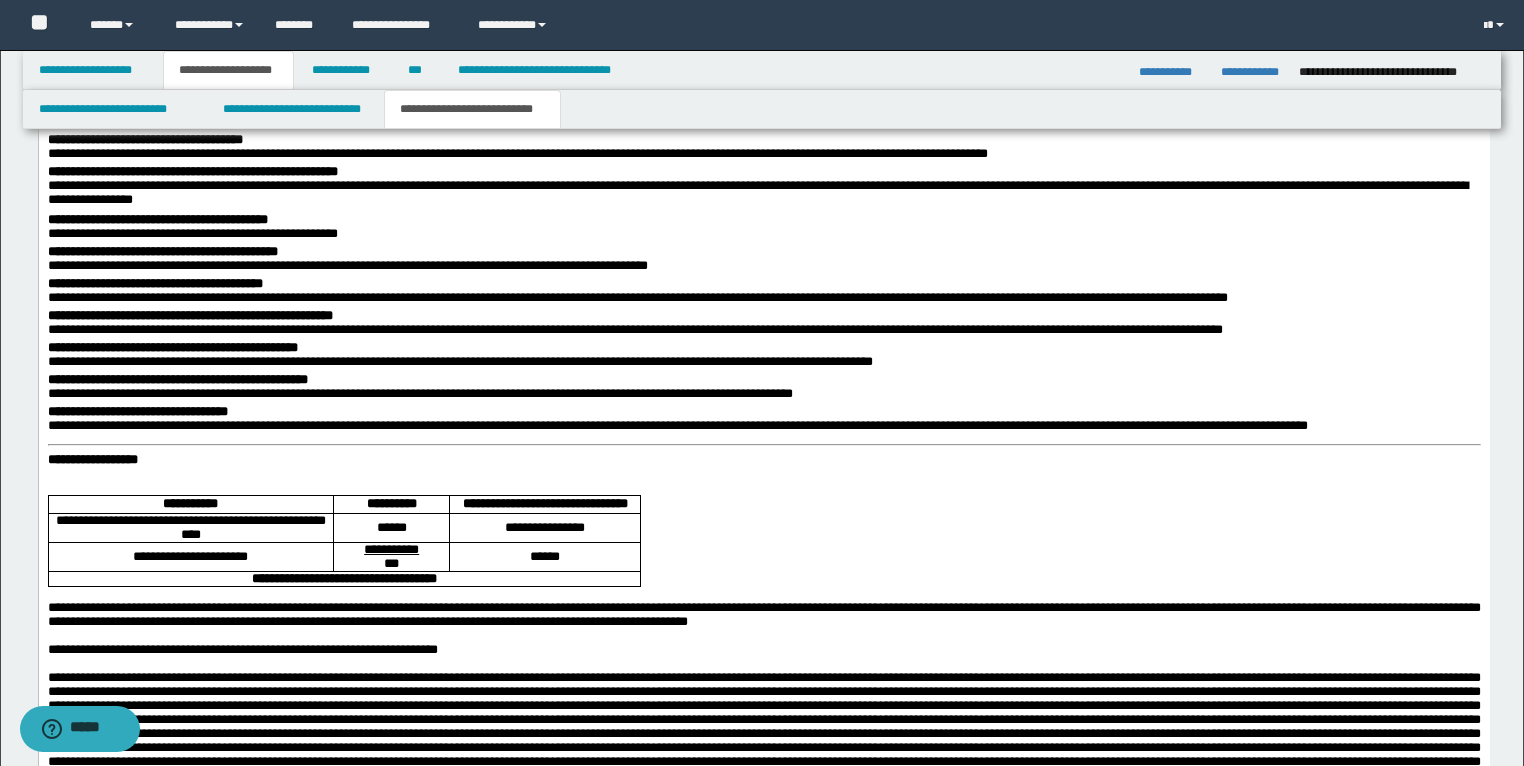 scroll, scrollTop: 2800, scrollLeft: 0, axis: vertical 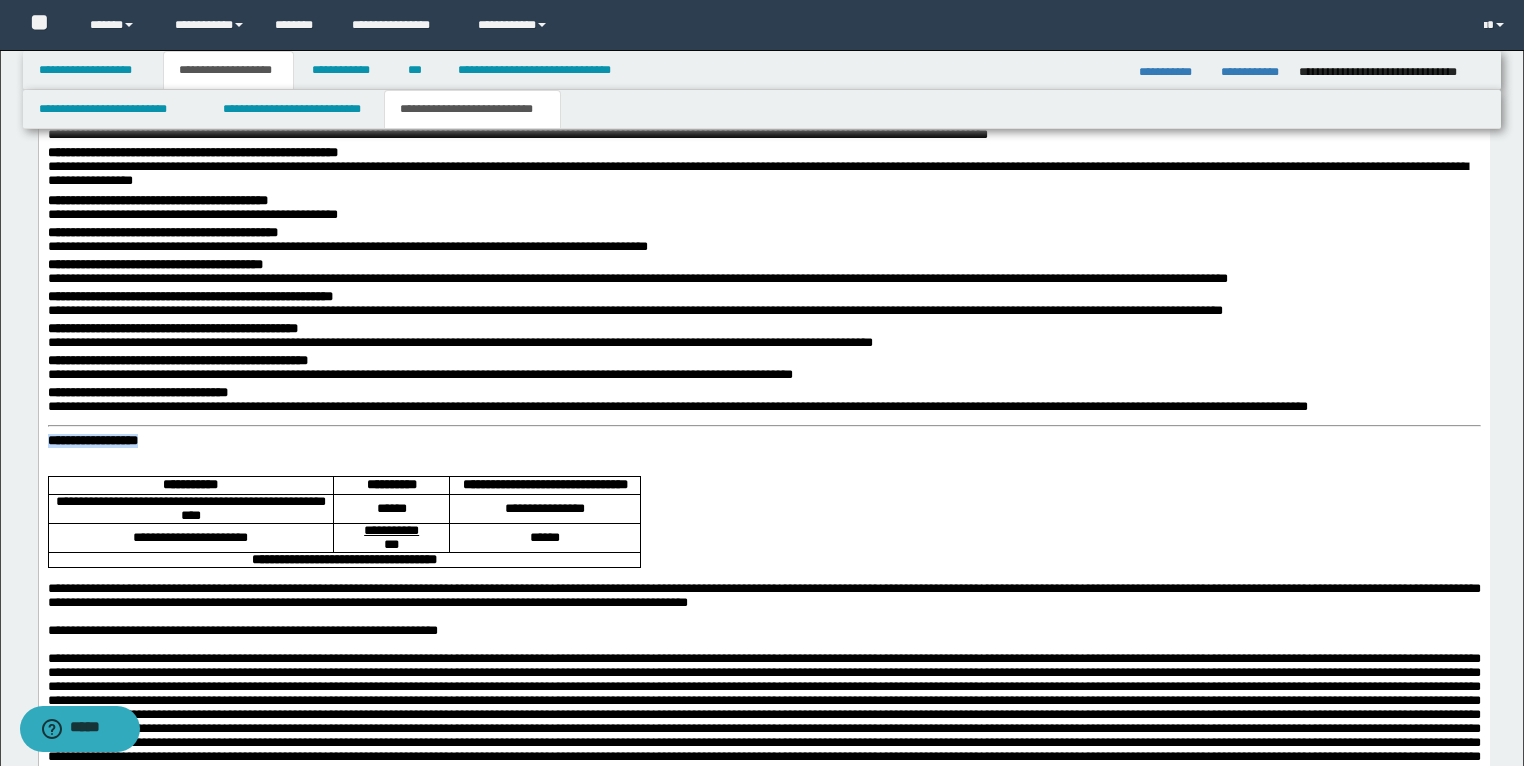 drag, startPoint x: 215, startPoint y: 459, endPoint x: 45, endPoint y: 462, distance: 170.02647 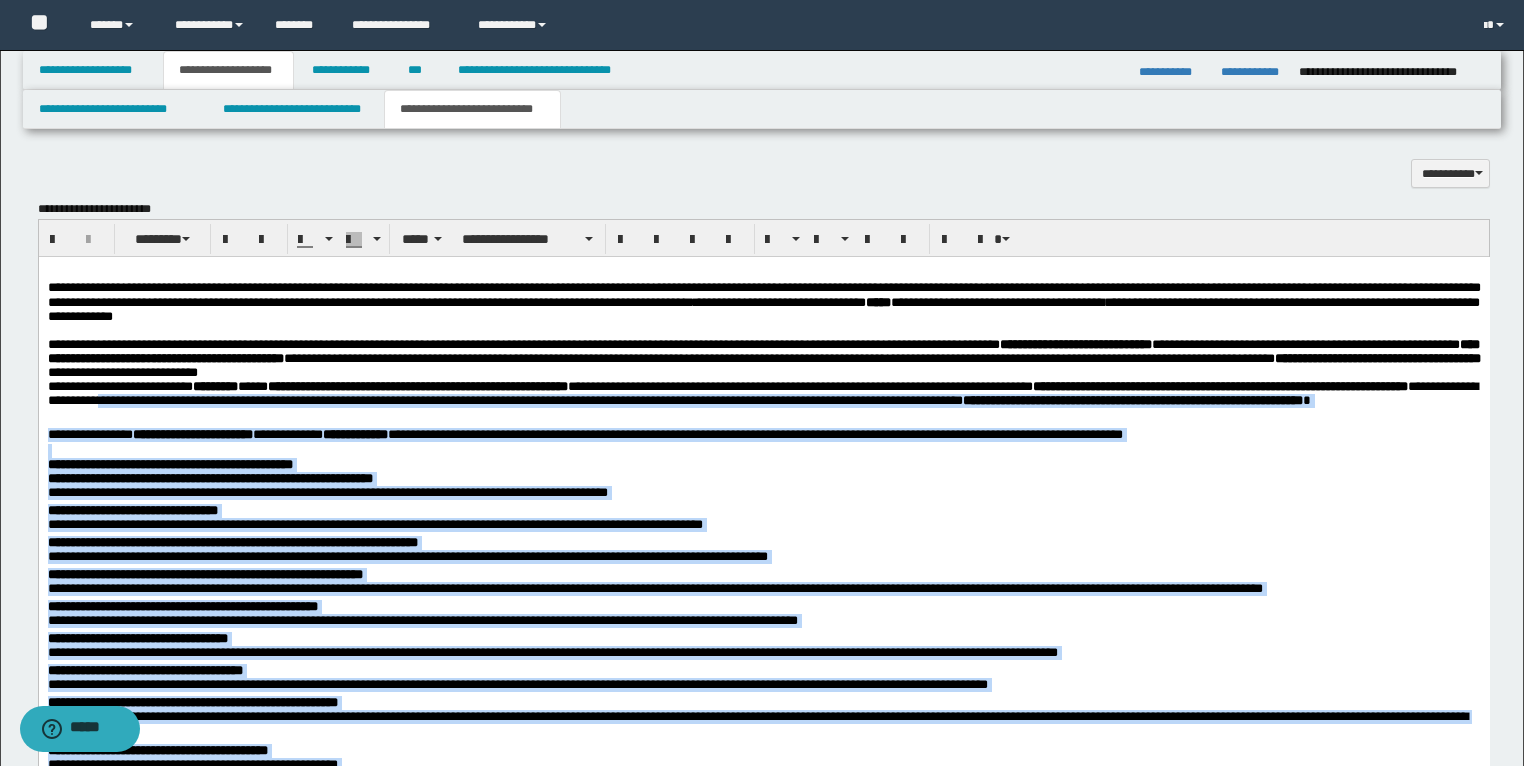 scroll, scrollTop: 2169, scrollLeft: 0, axis: vertical 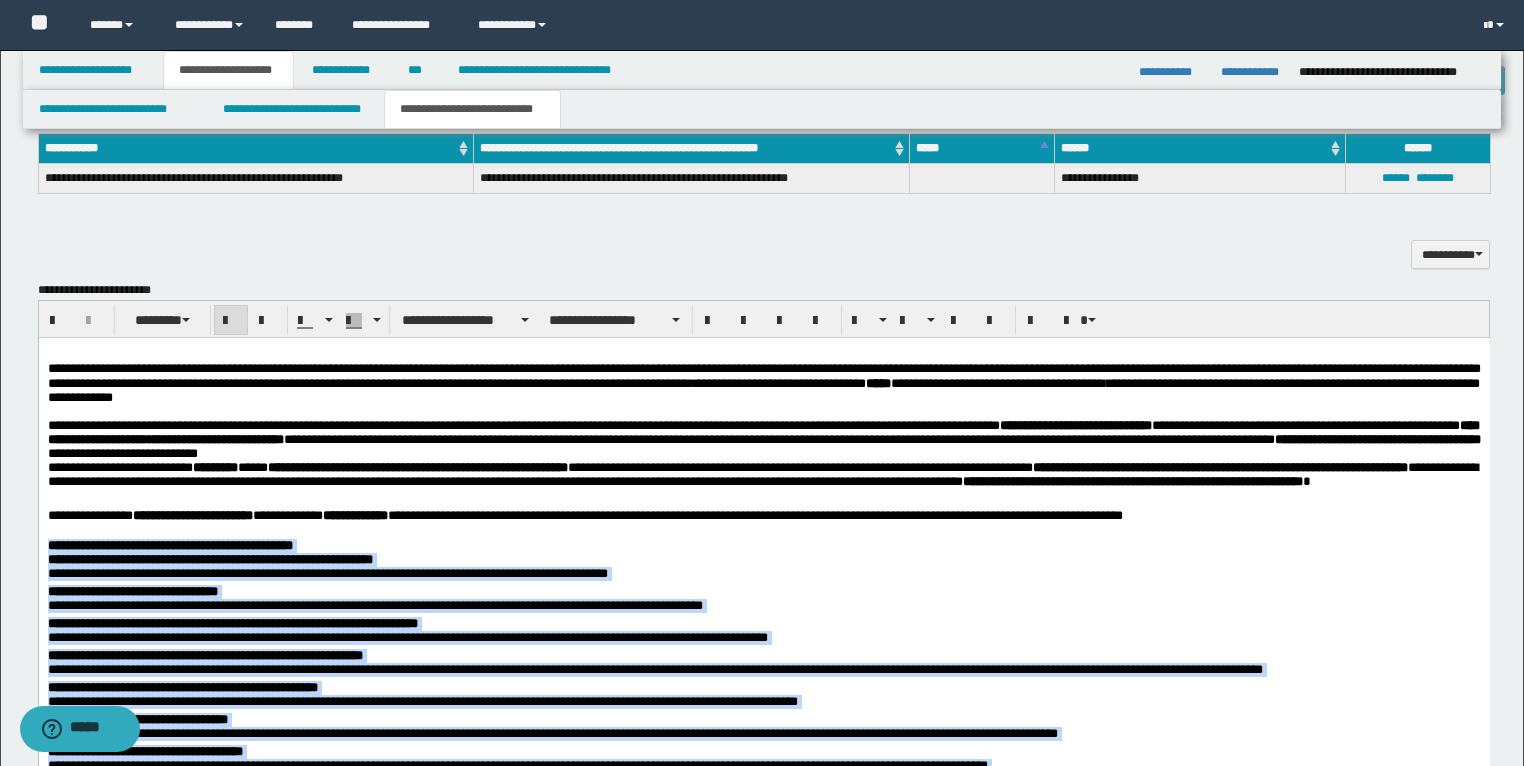drag, startPoint x: 1302, startPoint y: 1052, endPoint x: 46, endPoint y: 564, distance: 1347.4717 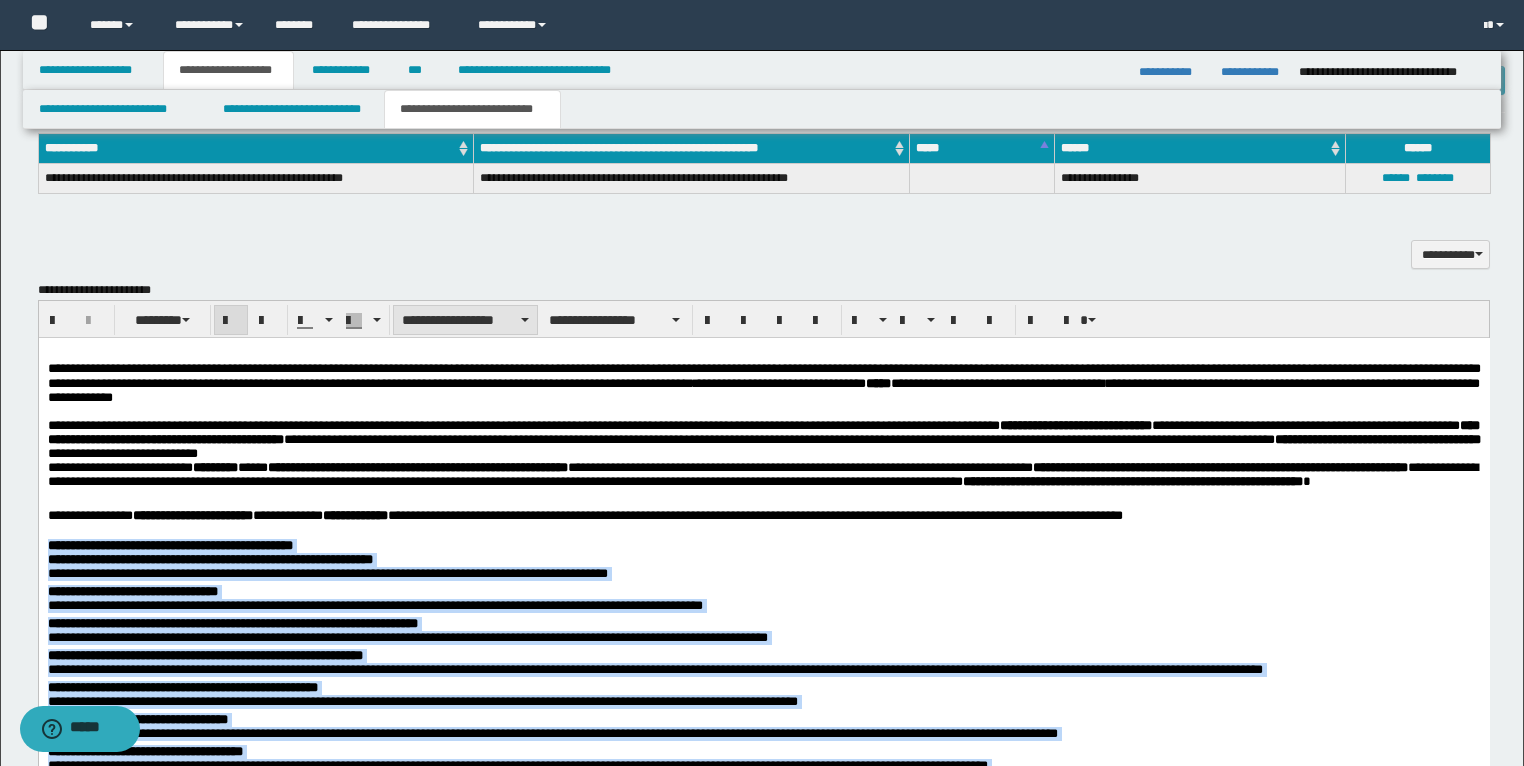 click on "**********" at bounding box center (465, 320) 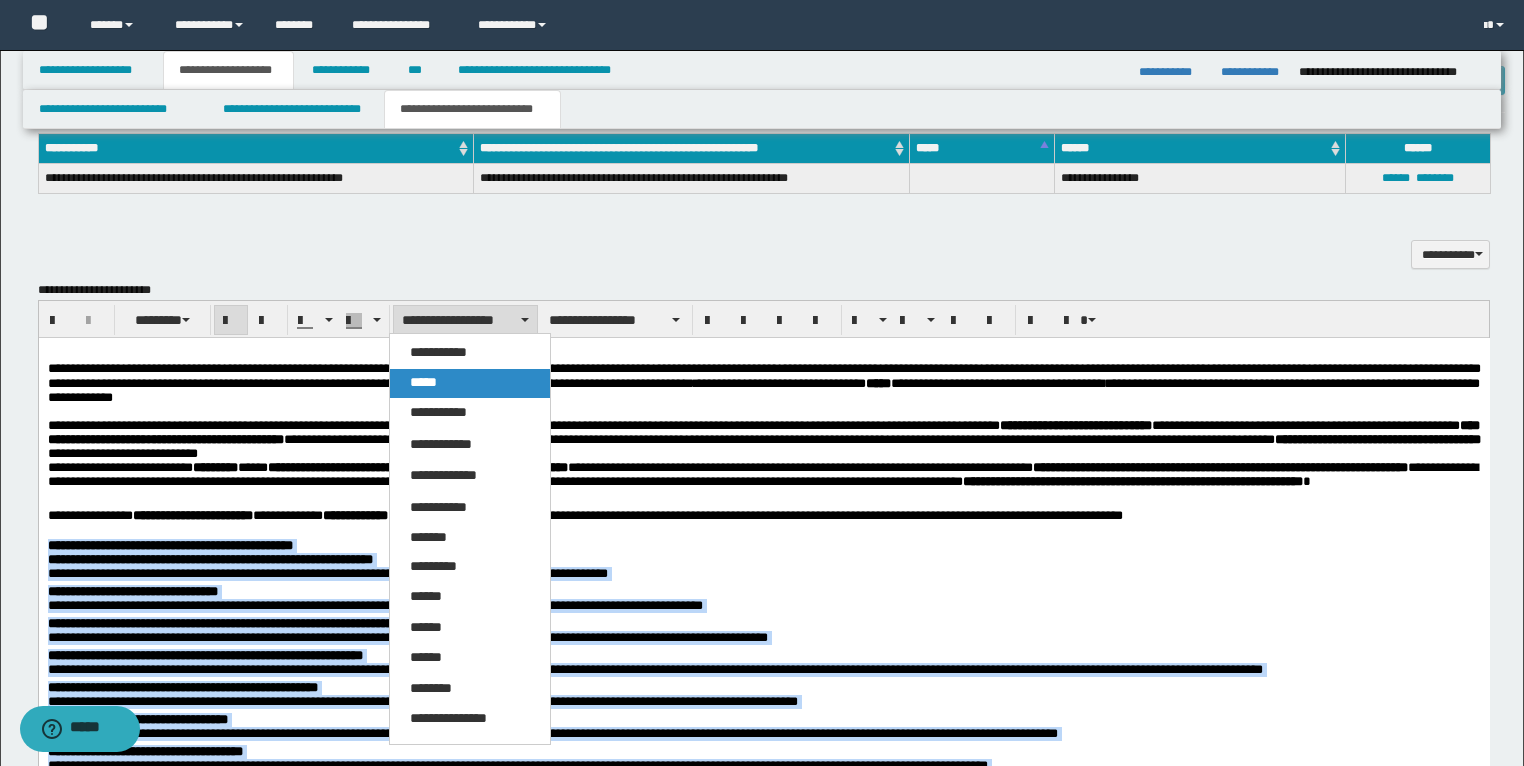 click on "*****" at bounding box center (423, 382) 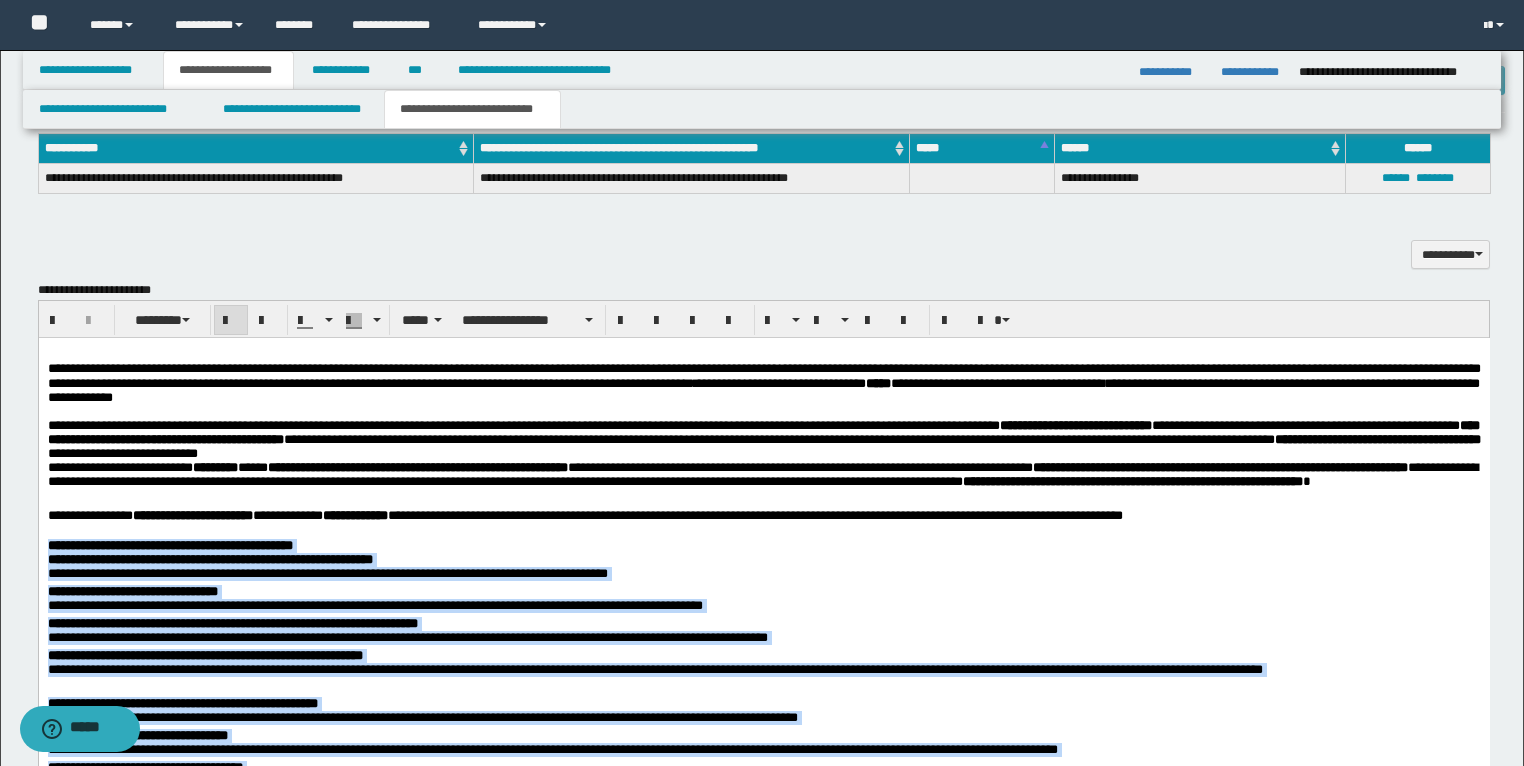 click on "**********" at bounding box center (763, 546) 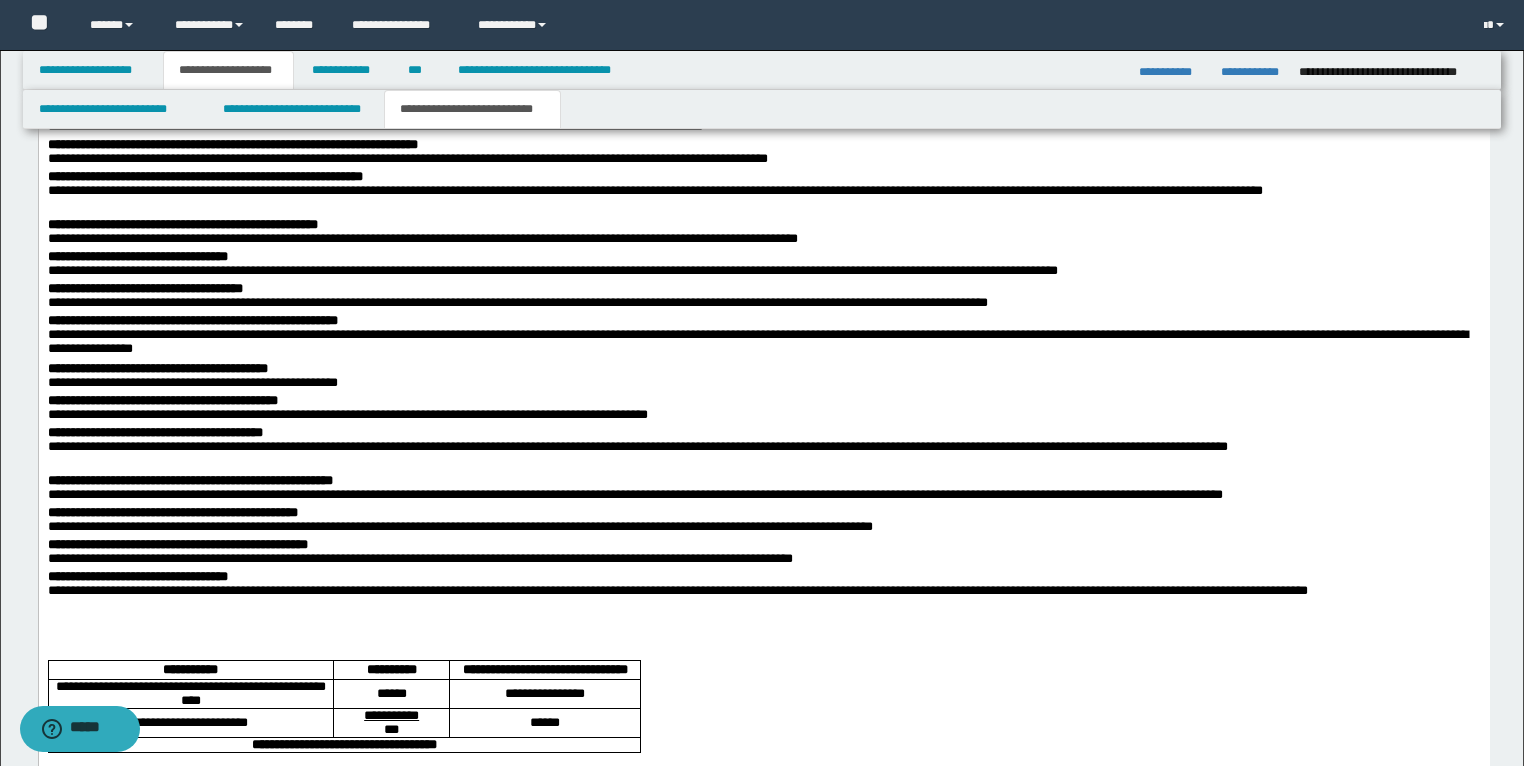 scroll, scrollTop: 2649, scrollLeft: 0, axis: vertical 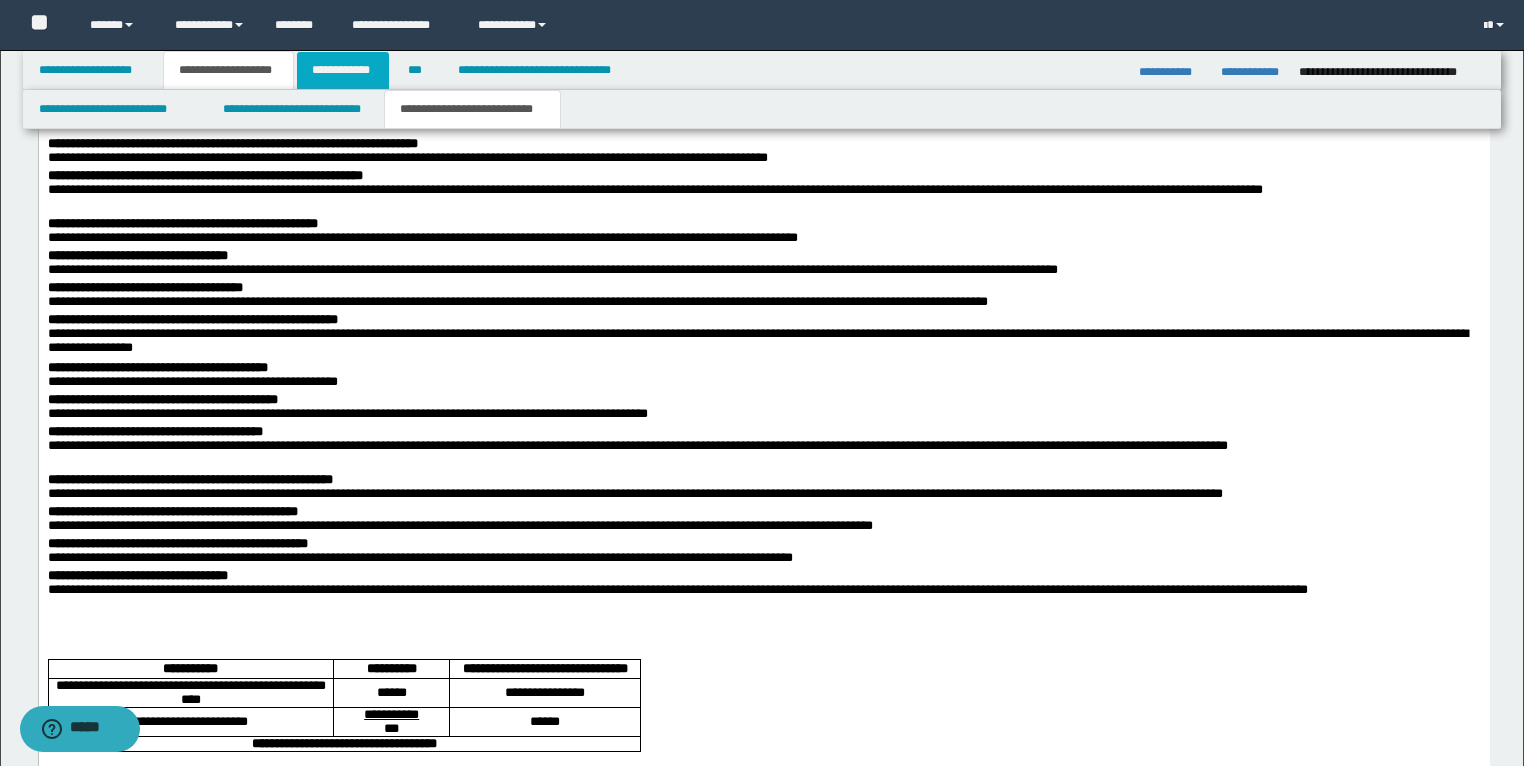click on "**********" at bounding box center [343, 70] 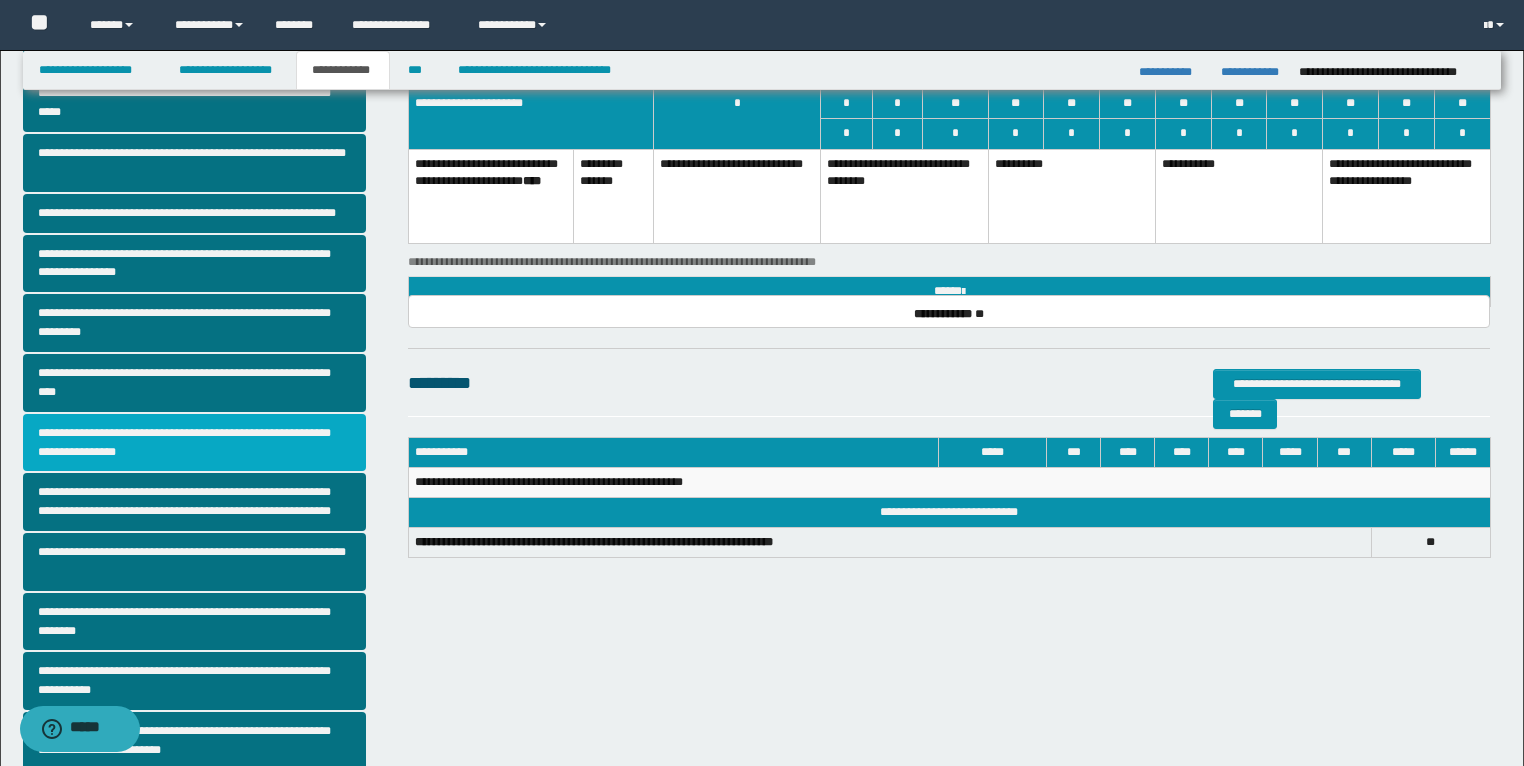 scroll, scrollTop: 0, scrollLeft: 0, axis: both 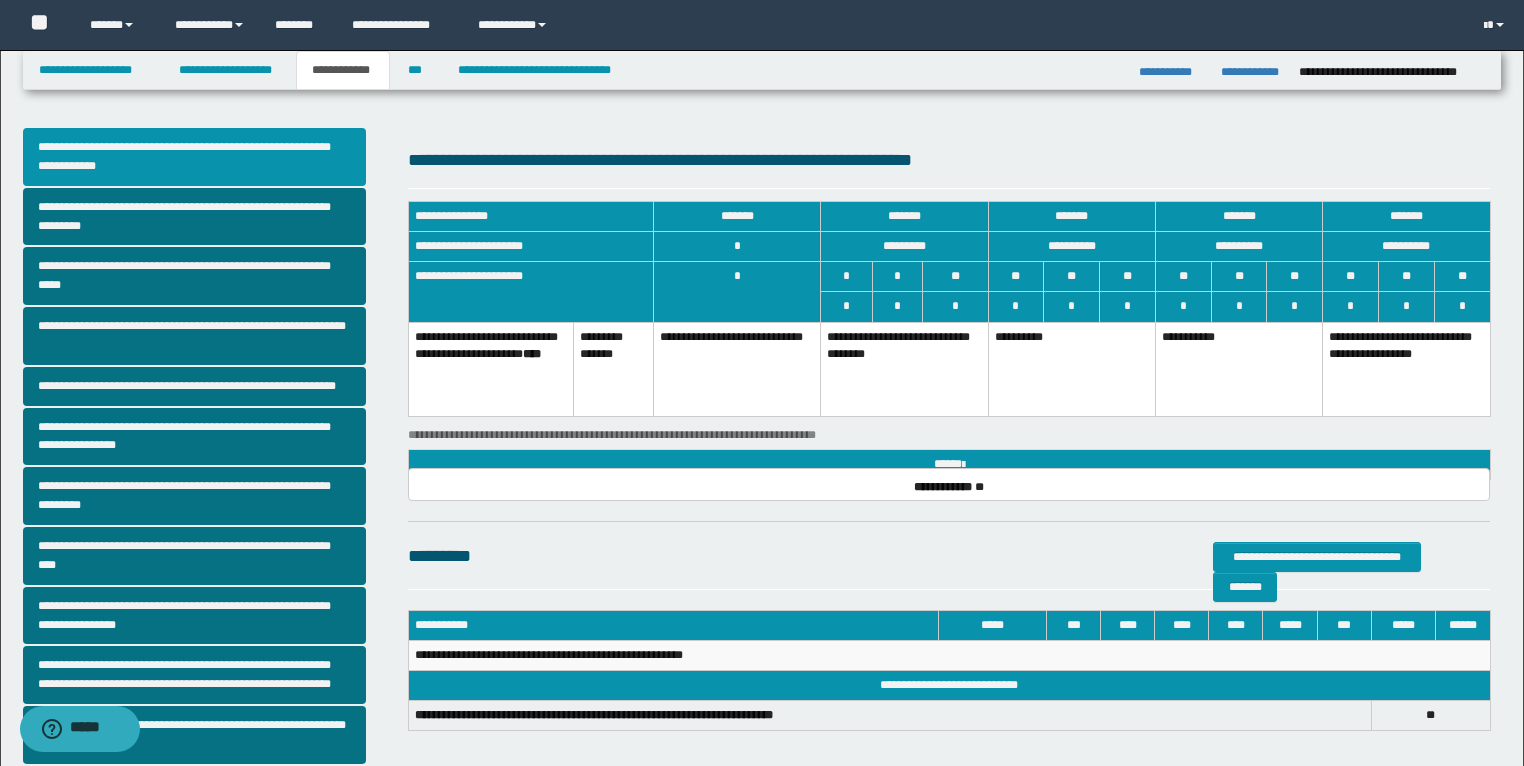 click on "**********" at bounding box center [195, 157] 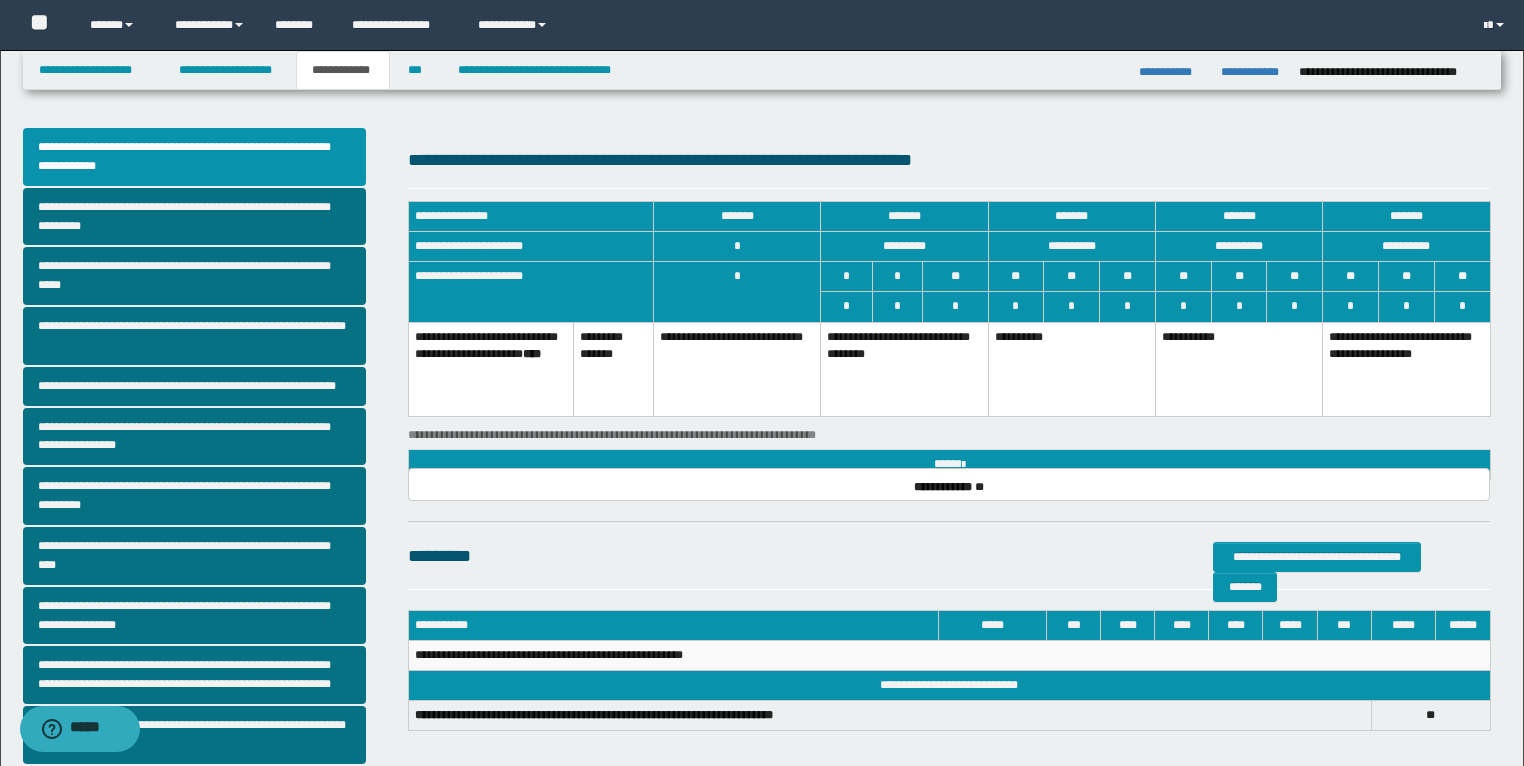 click on "**********" at bounding box center (1071, 369) 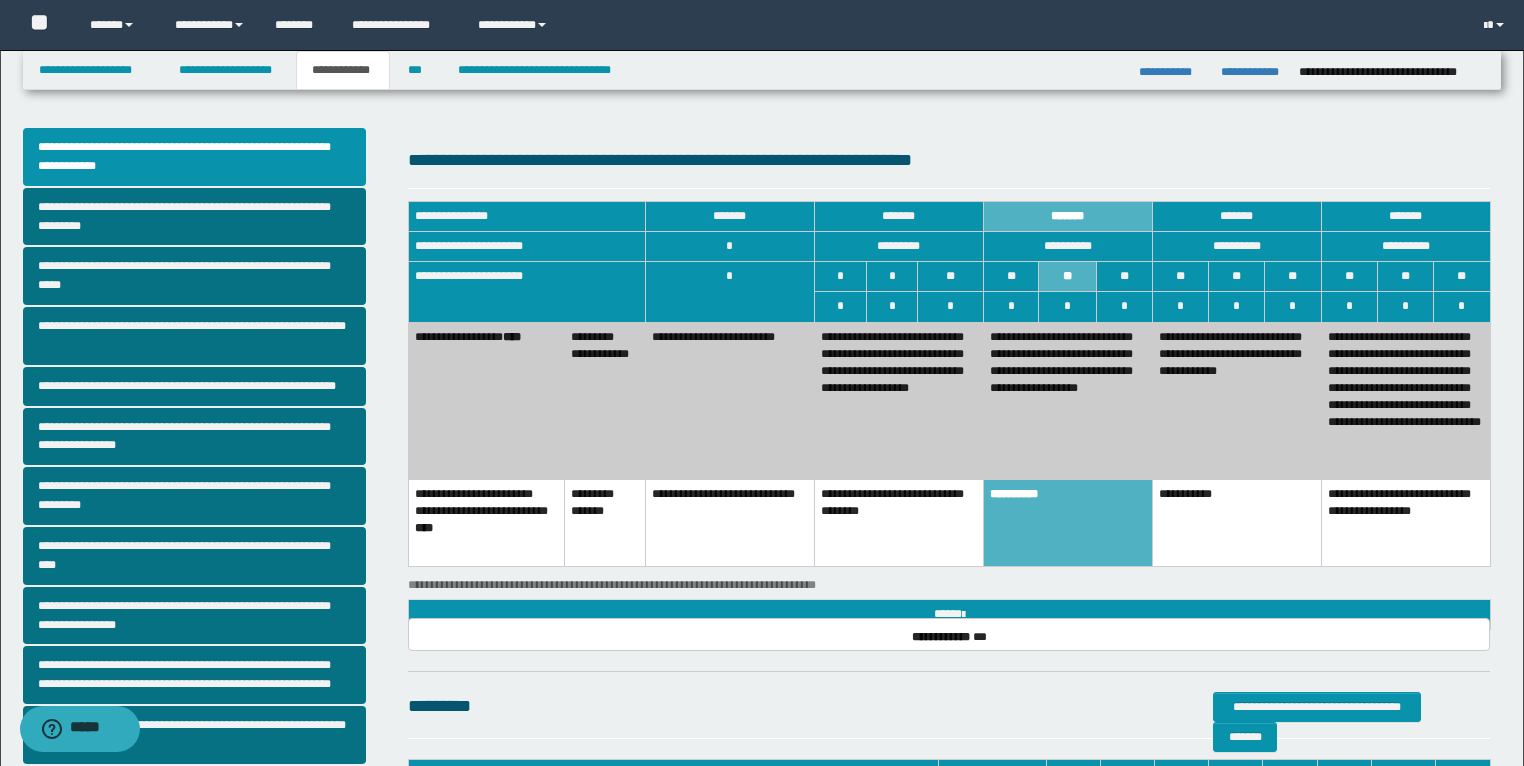 click on "**********" at bounding box center [1067, 400] 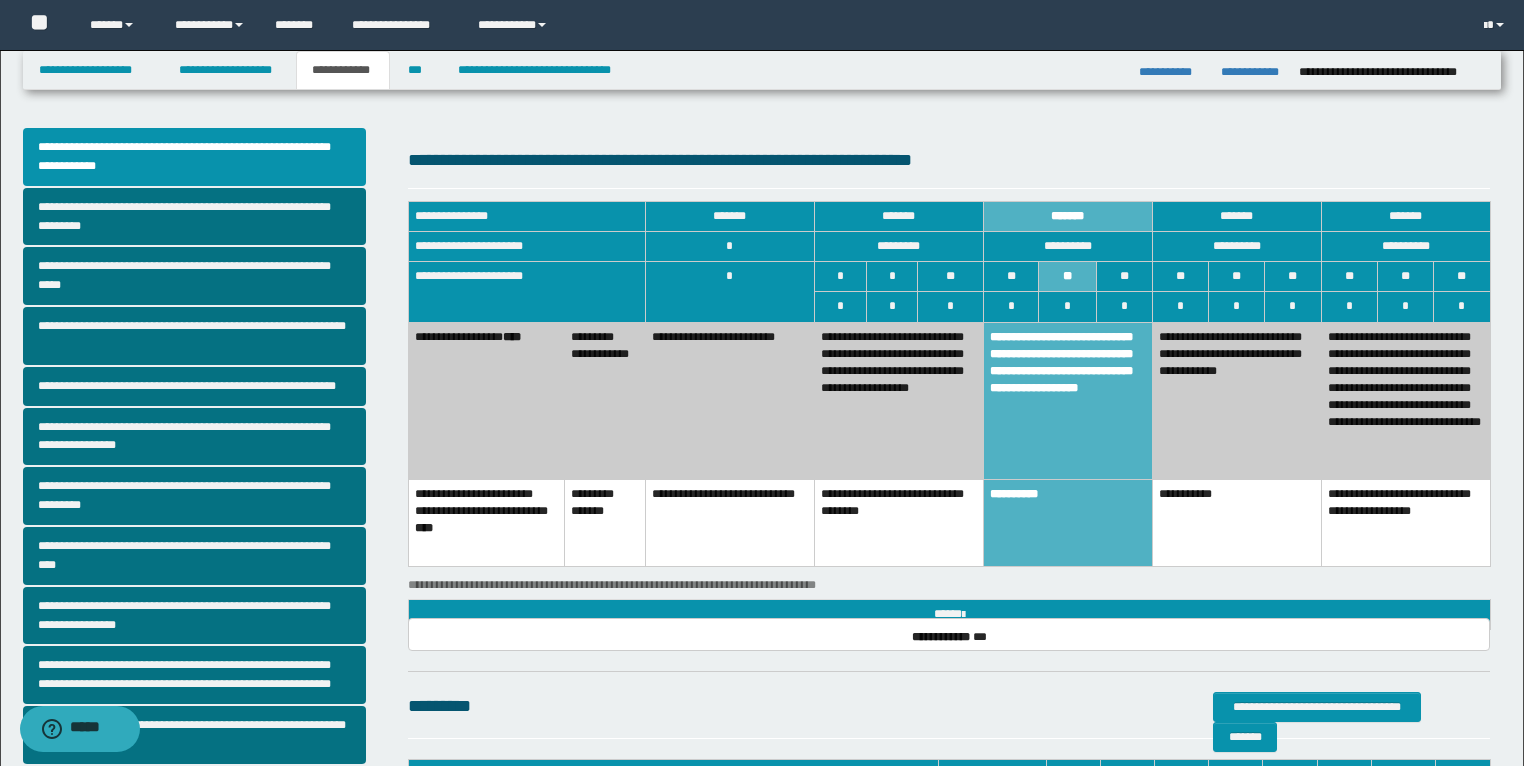 click on "**********" at bounding box center (1067, 400) 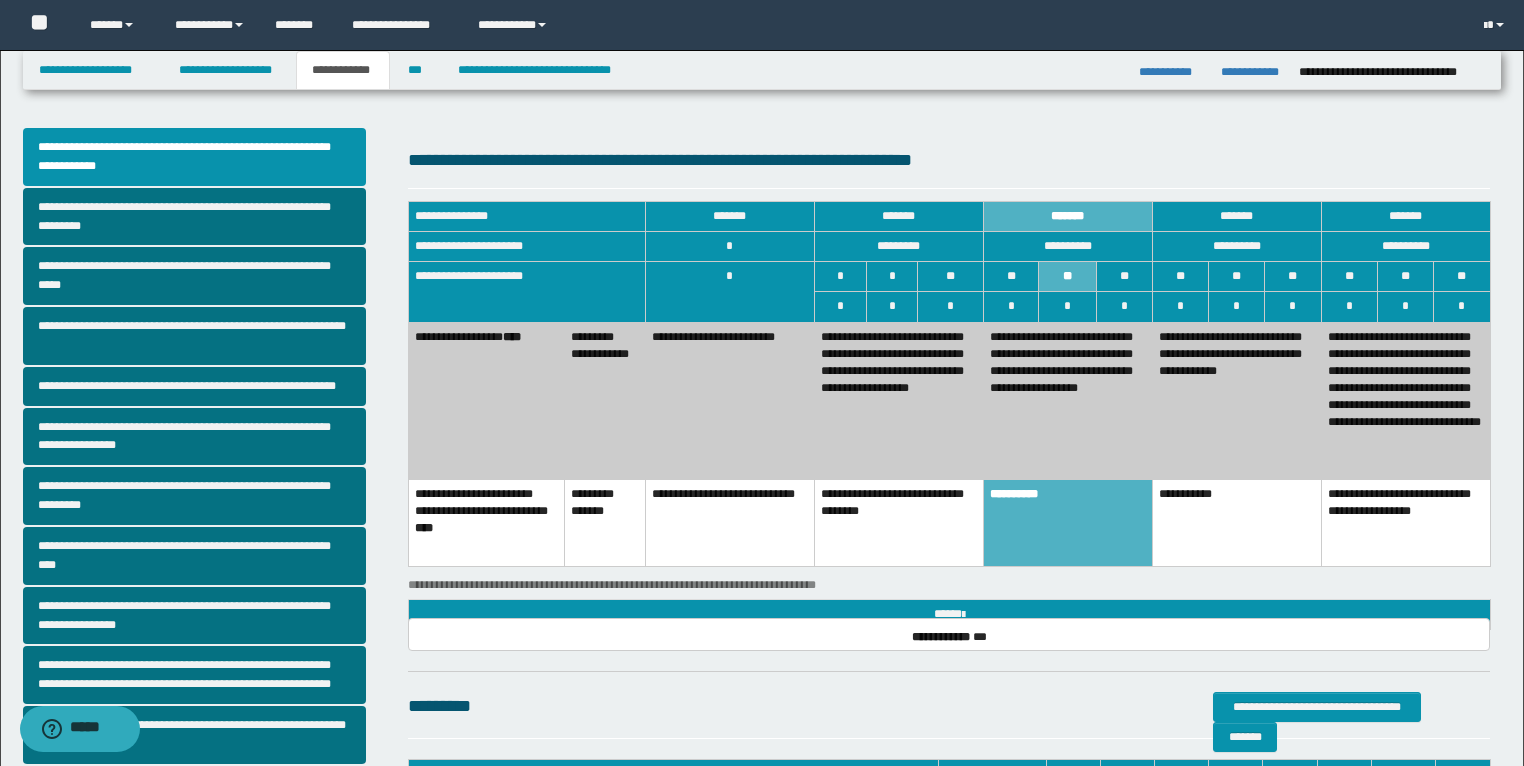 click on "**********" at bounding box center [1067, 400] 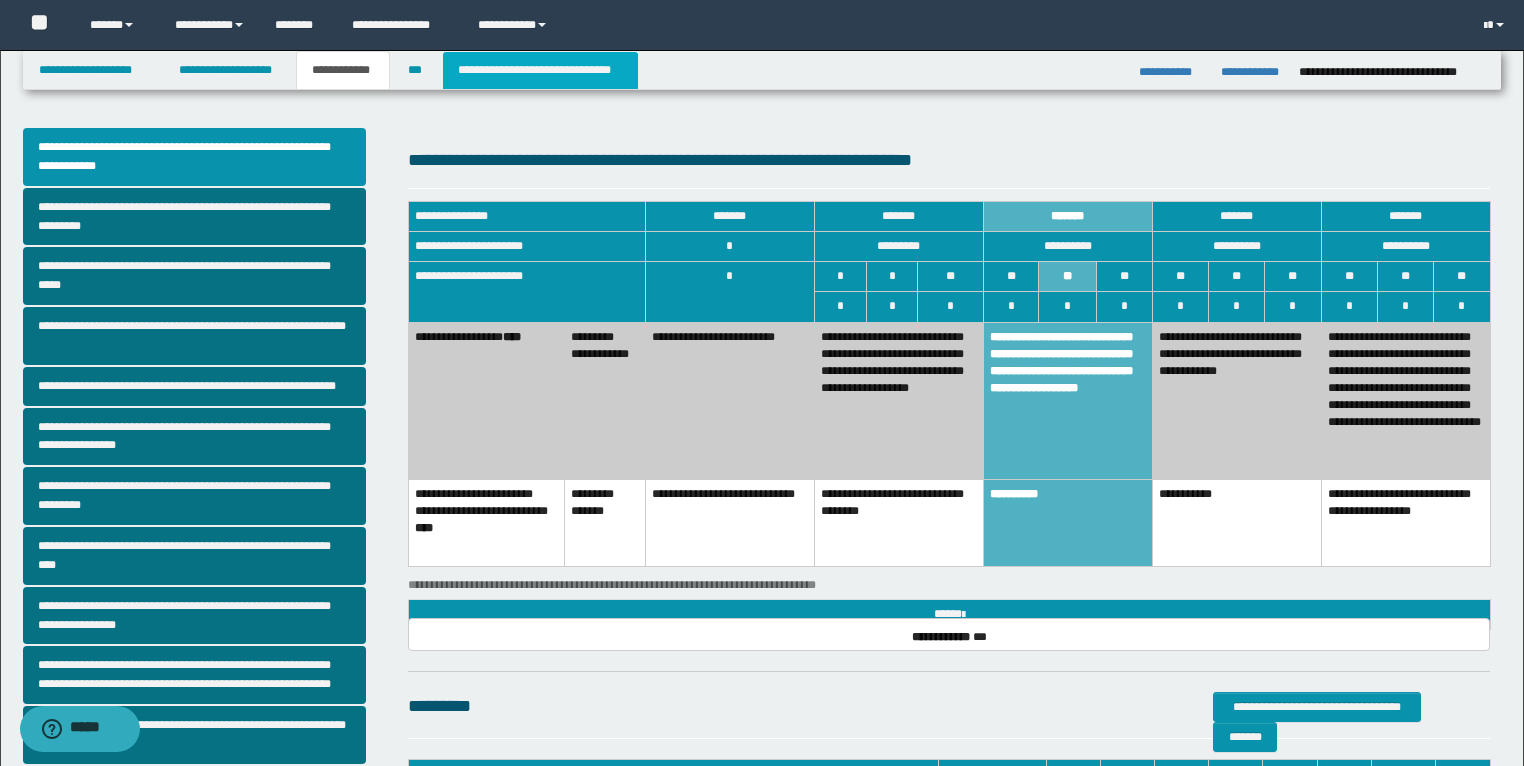 click on "**********" at bounding box center [540, 70] 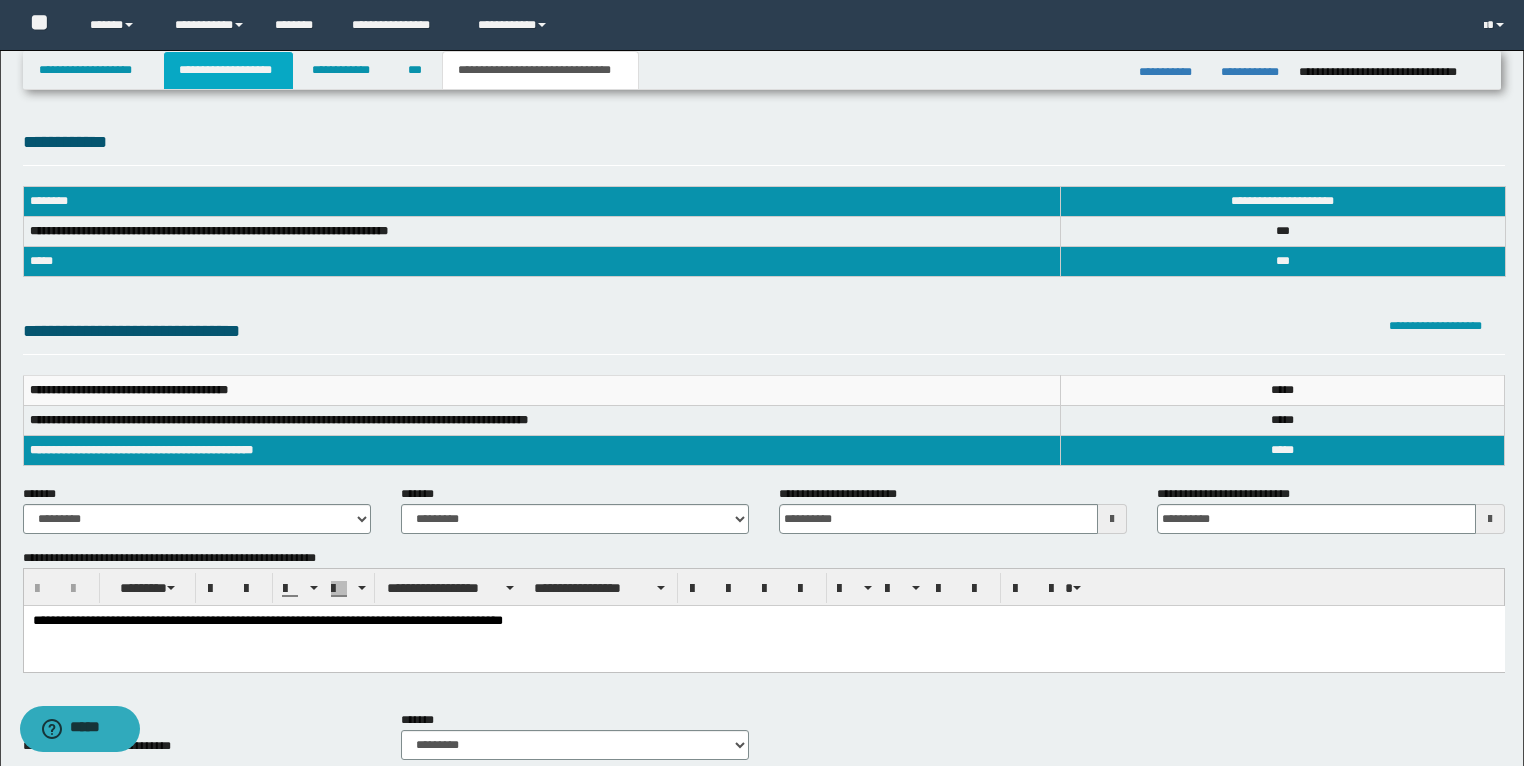 click on "**********" at bounding box center [228, 70] 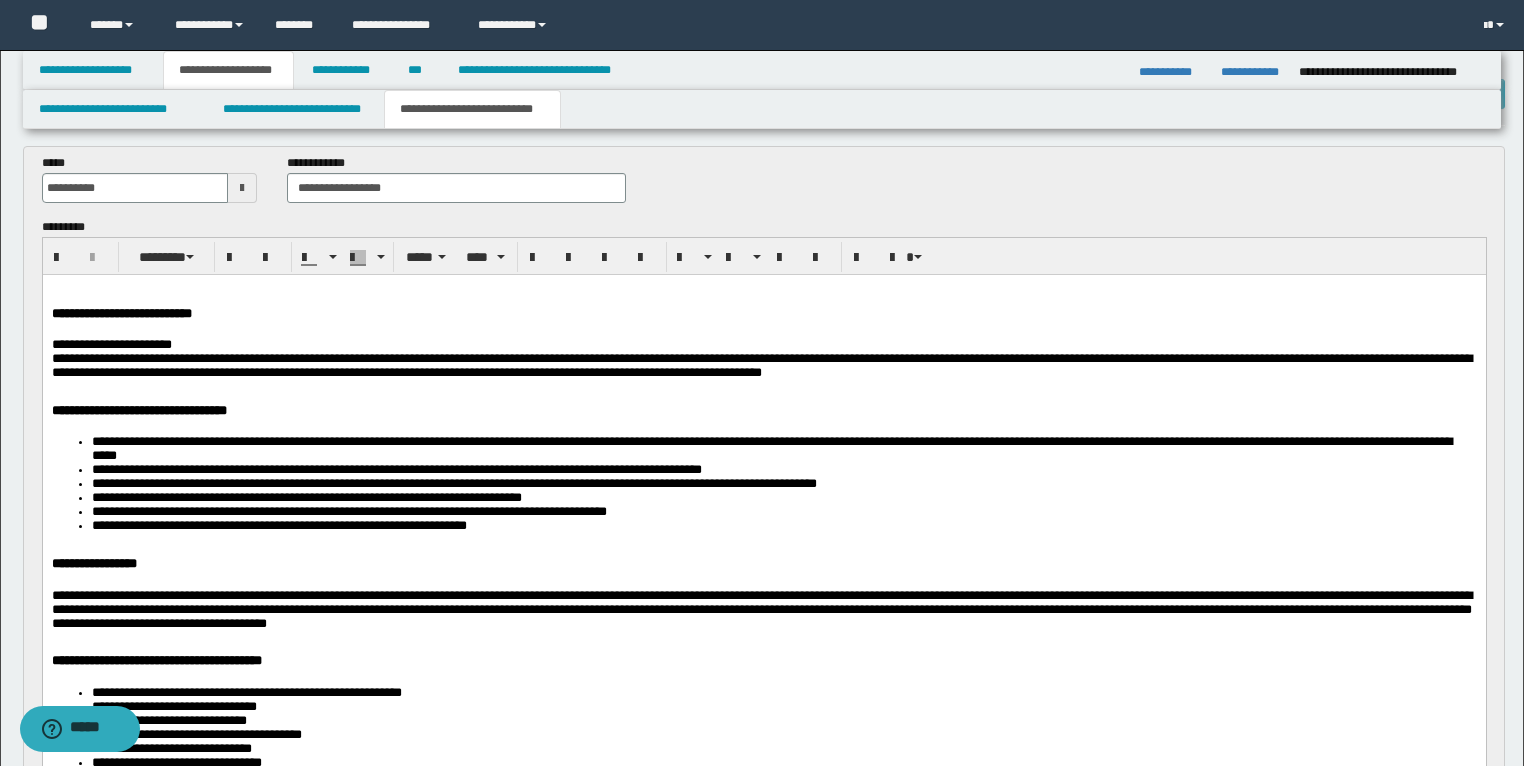 scroll, scrollTop: 240, scrollLeft: 0, axis: vertical 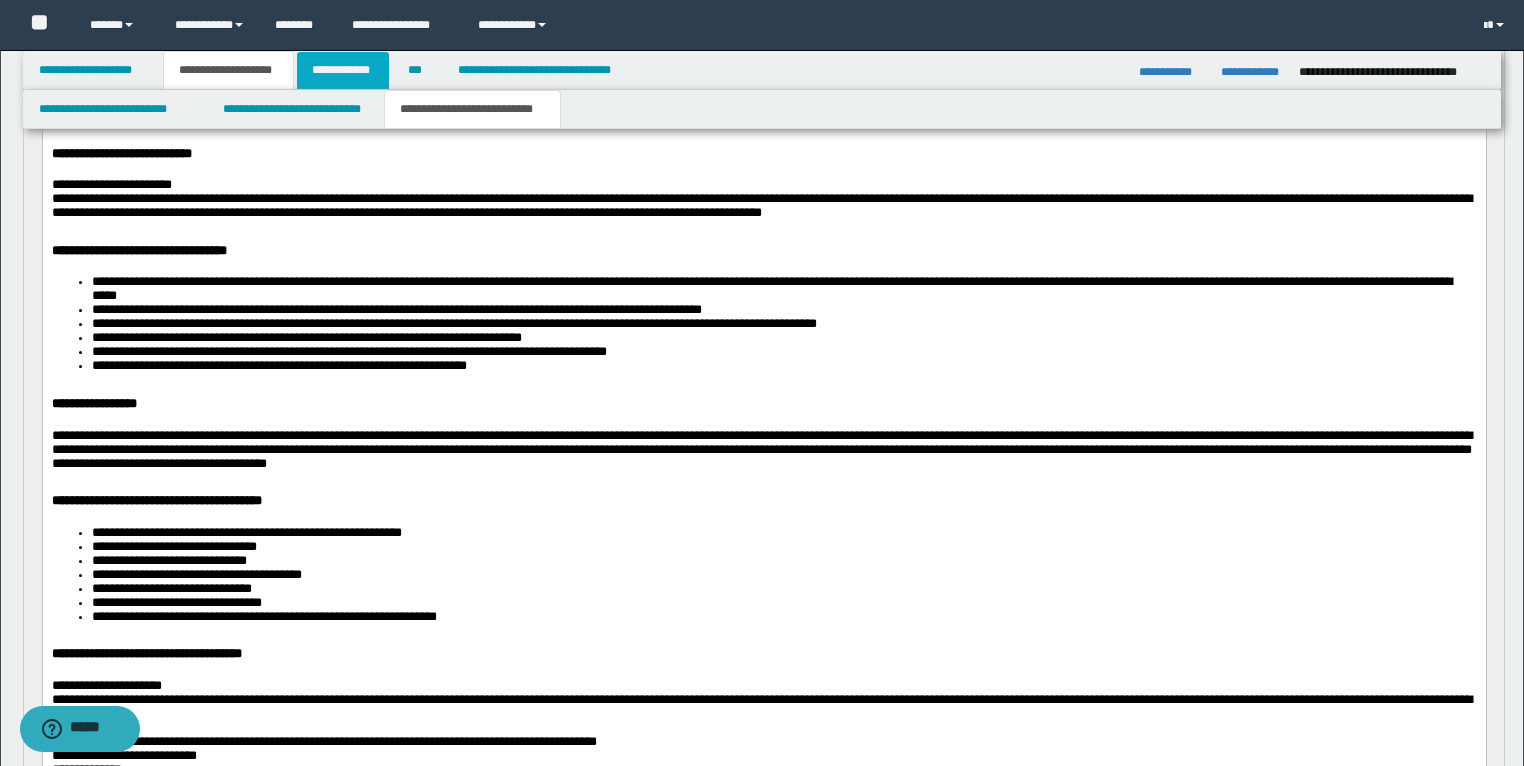 click on "**********" at bounding box center (343, 70) 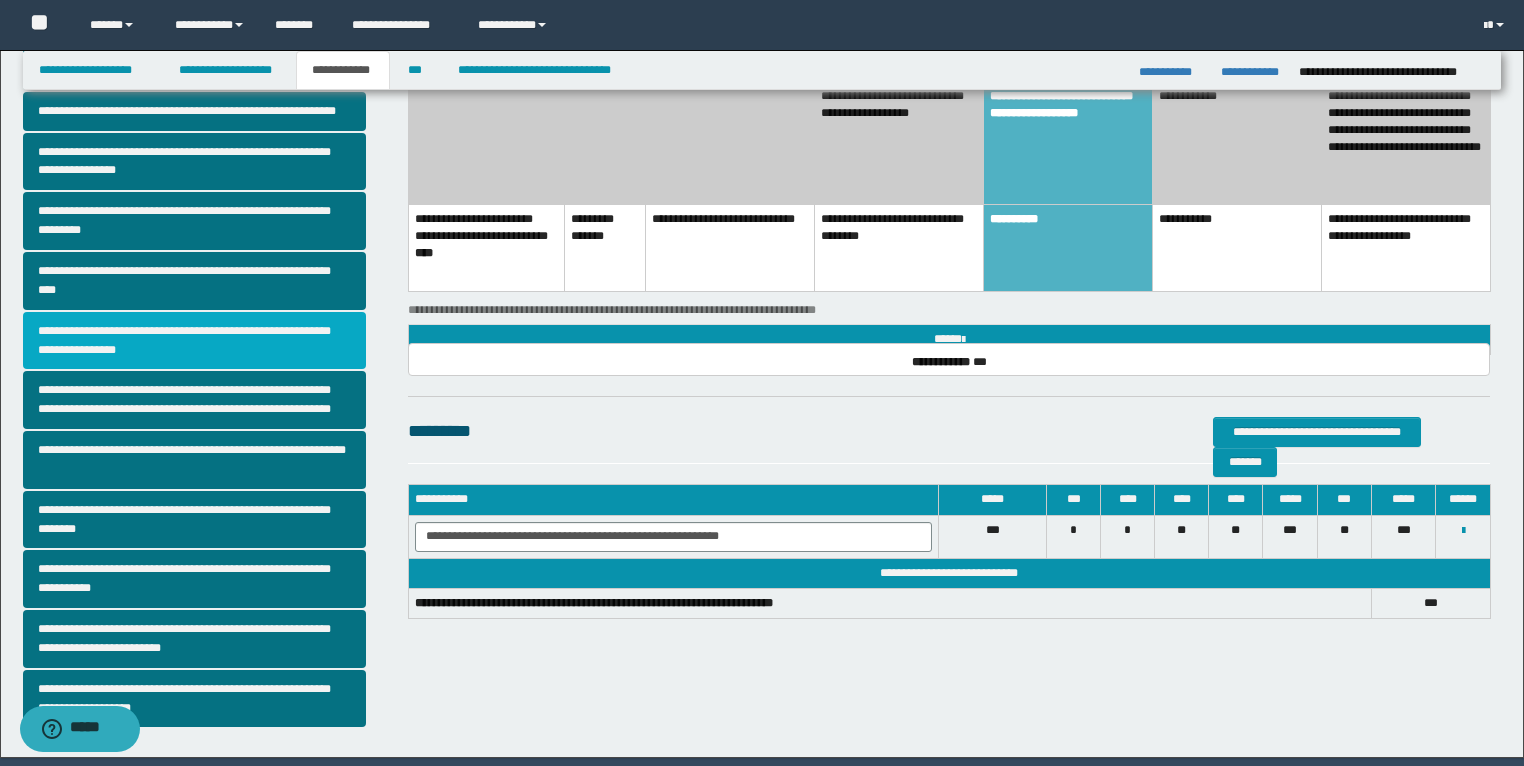 scroll, scrollTop: 345, scrollLeft: 0, axis: vertical 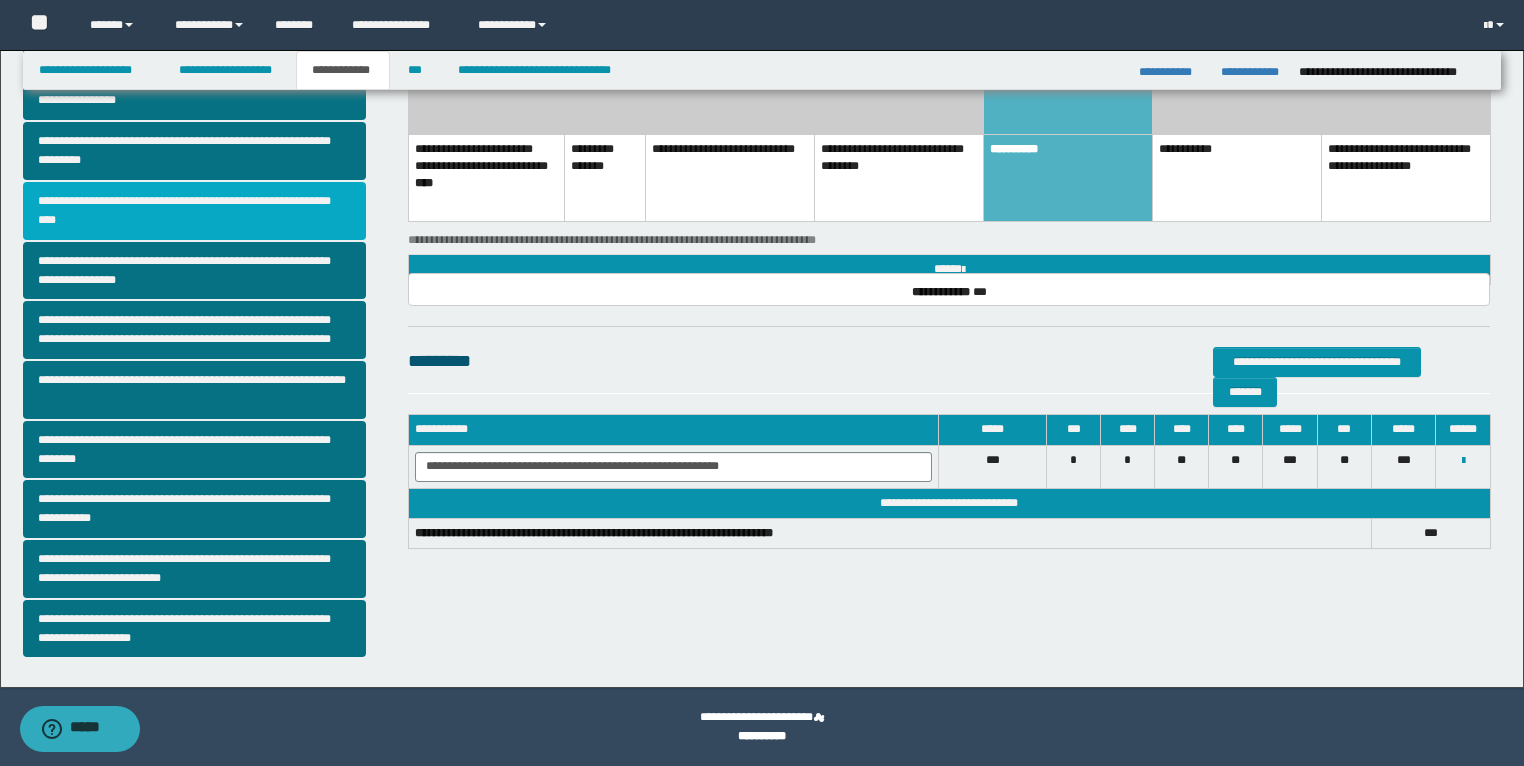 click on "**********" at bounding box center (195, 211) 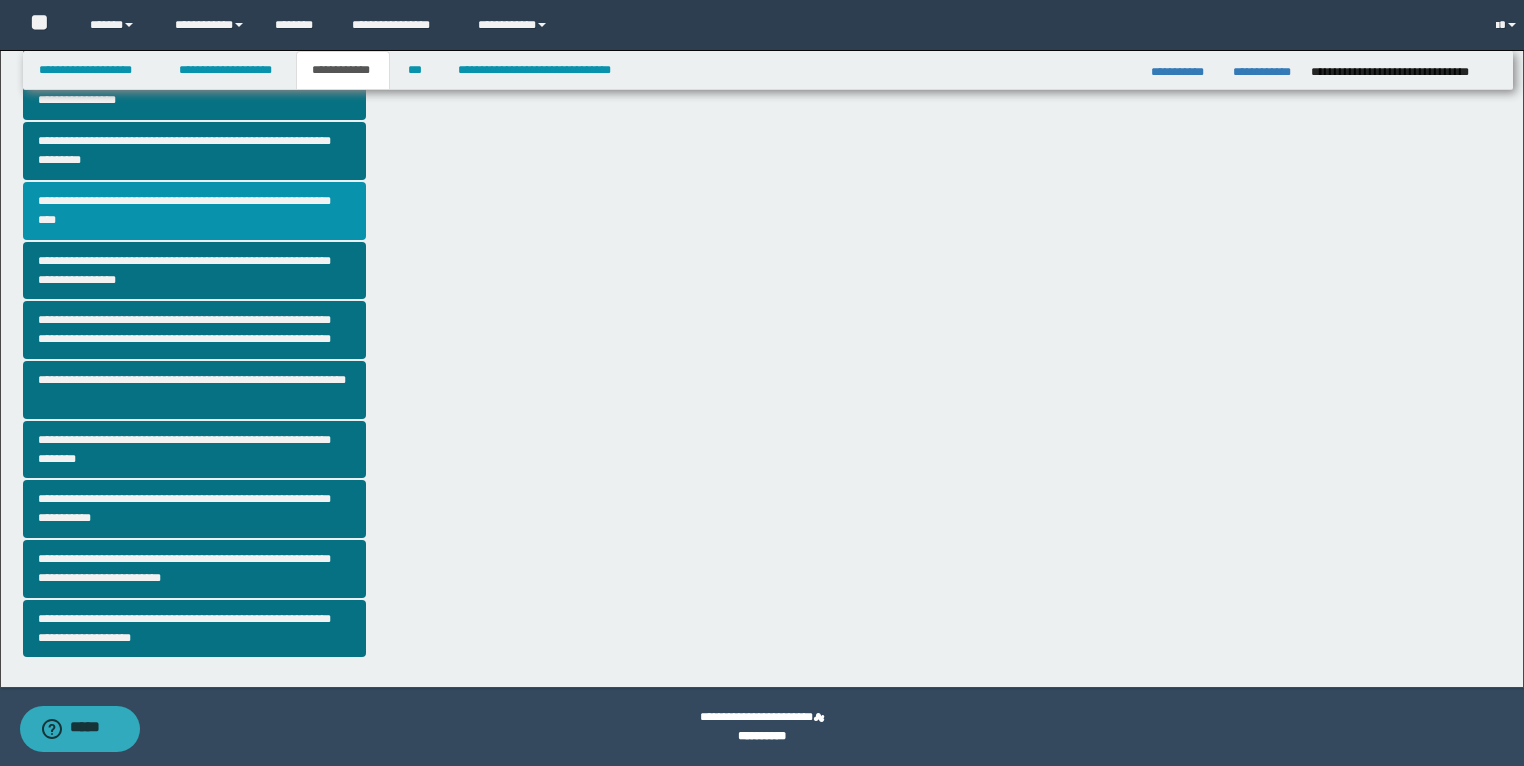 scroll, scrollTop: 0, scrollLeft: 0, axis: both 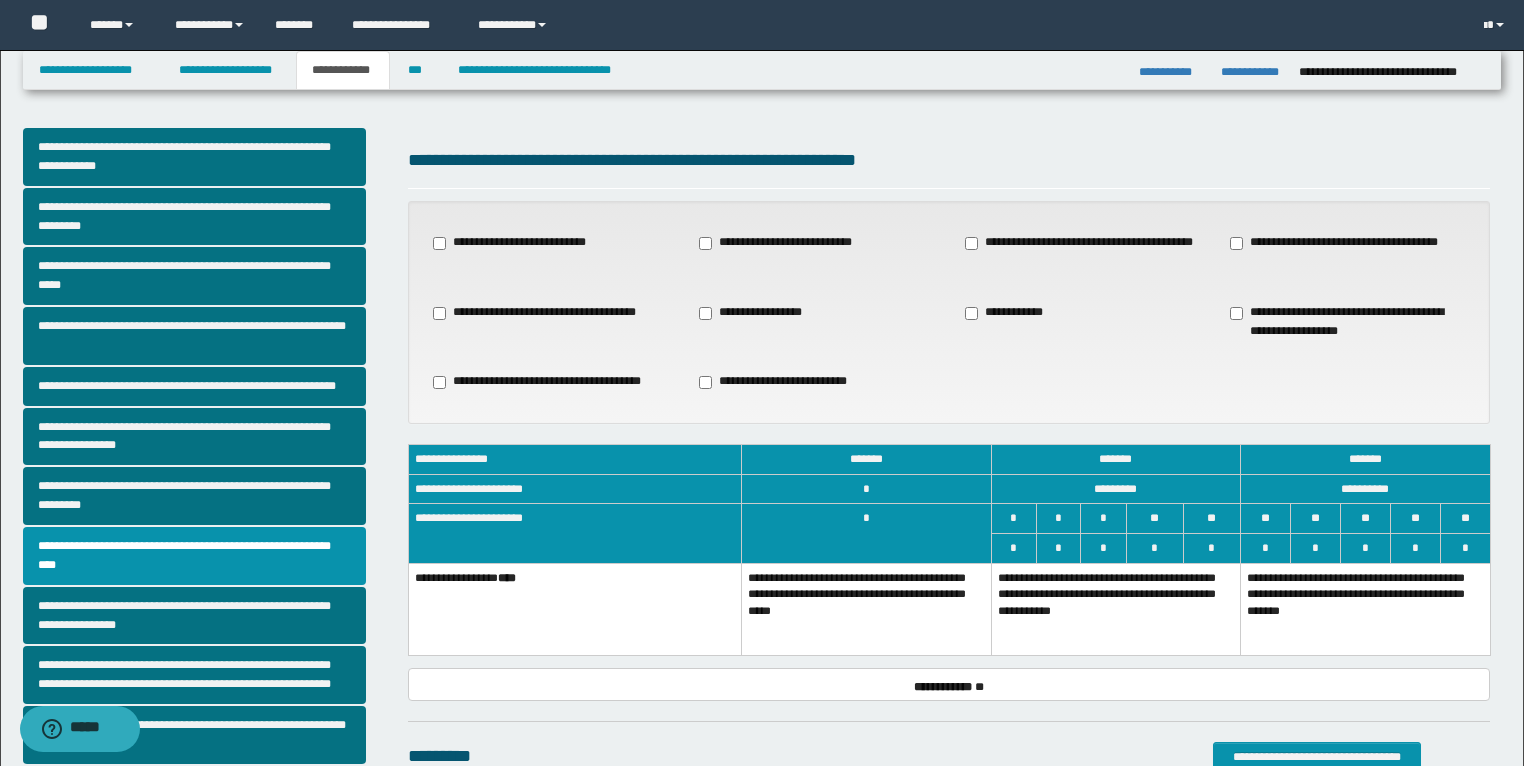 click on "**********" at bounding box center (1115, 609) 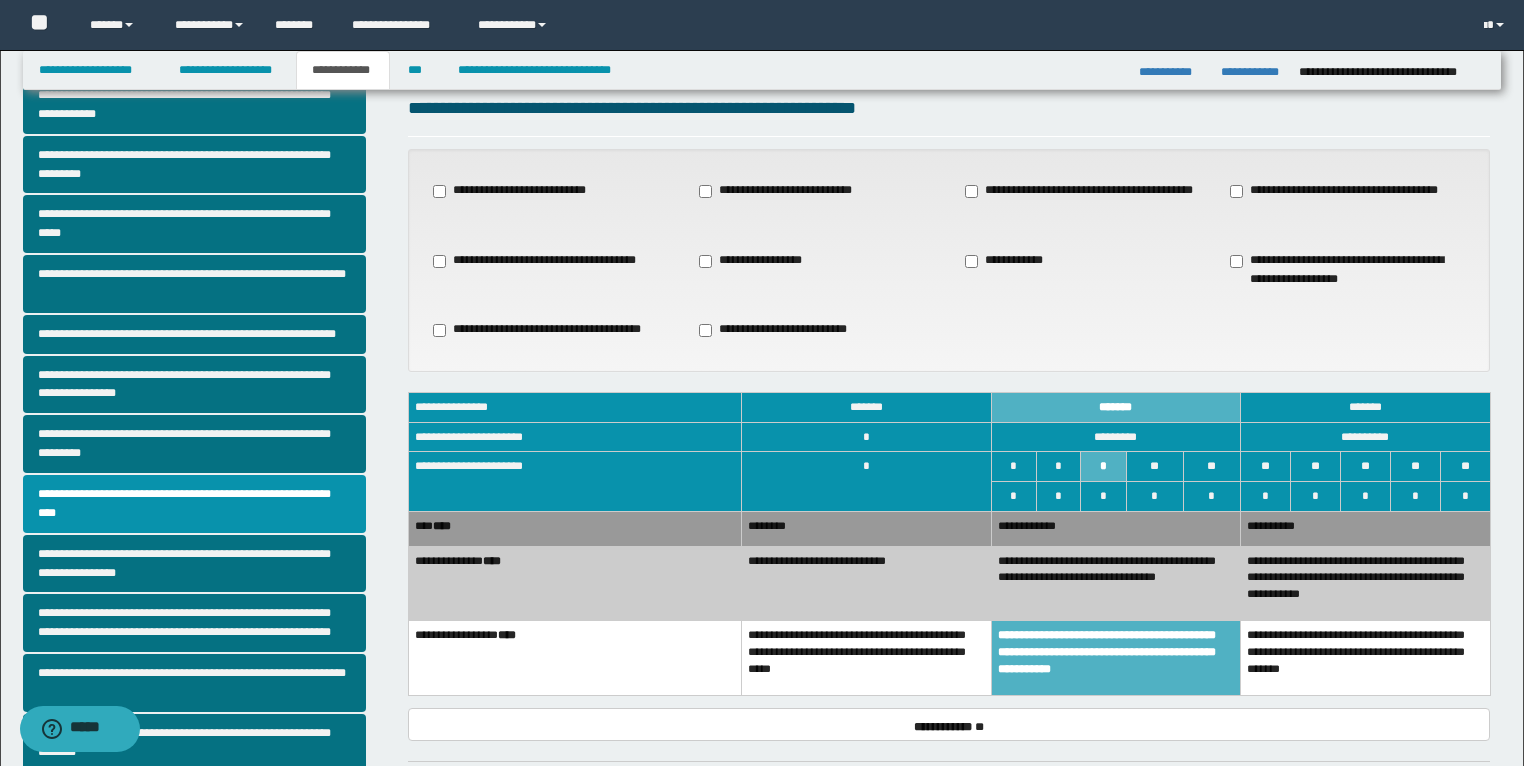 scroll, scrollTop: 80, scrollLeft: 0, axis: vertical 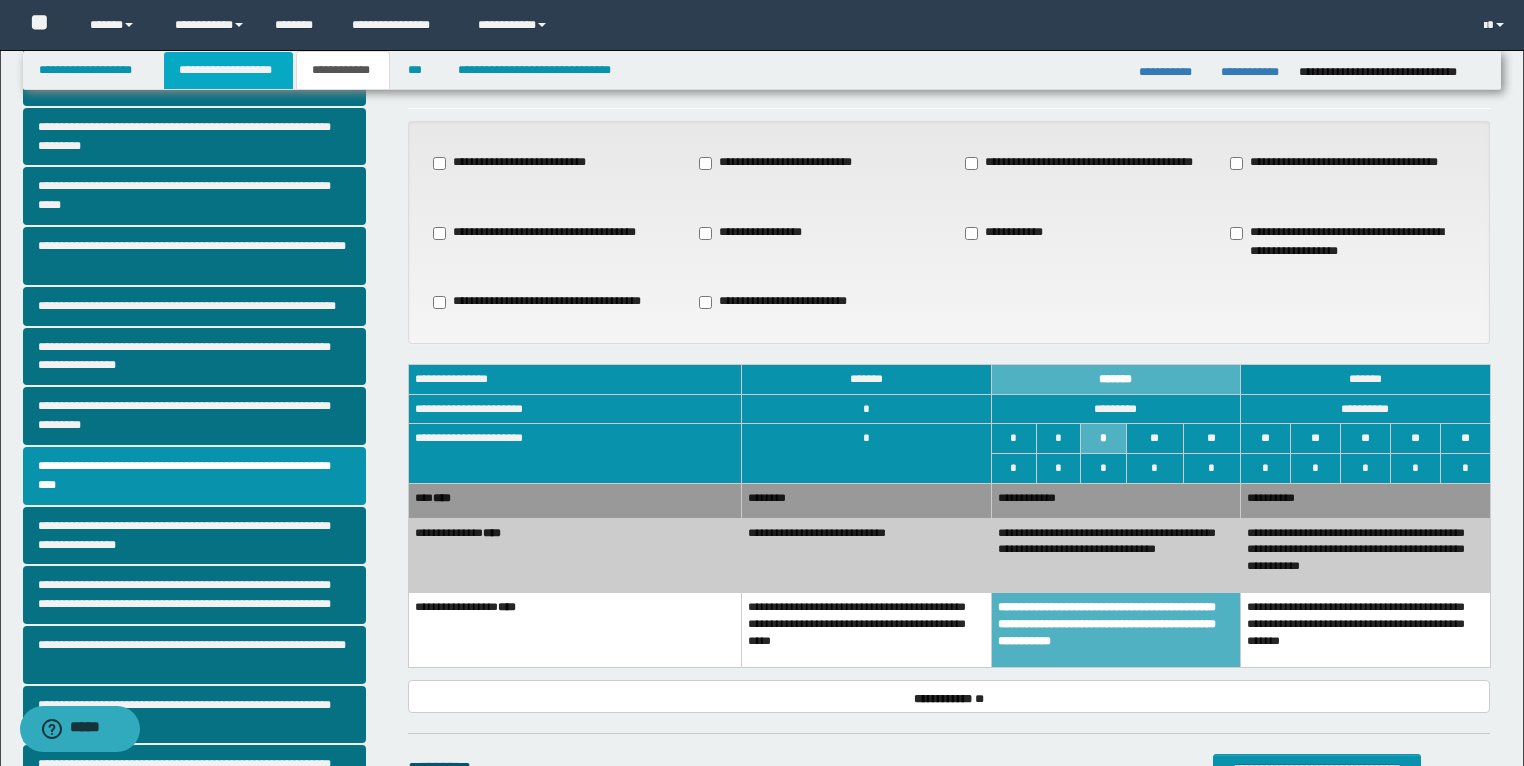 click on "**********" at bounding box center (228, 70) 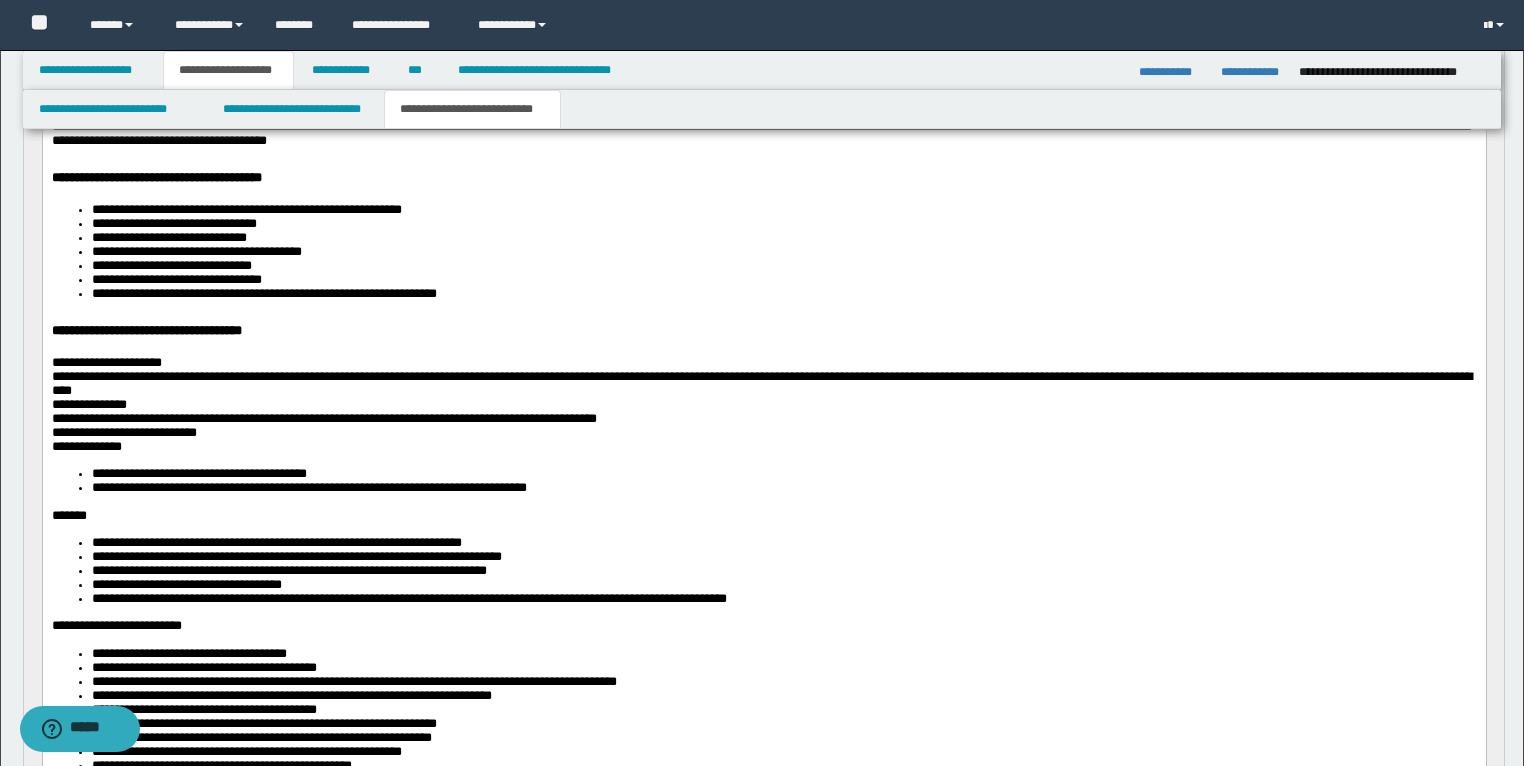 scroll, scrollTop: 591, scrollLeft: 0, axis: vertical 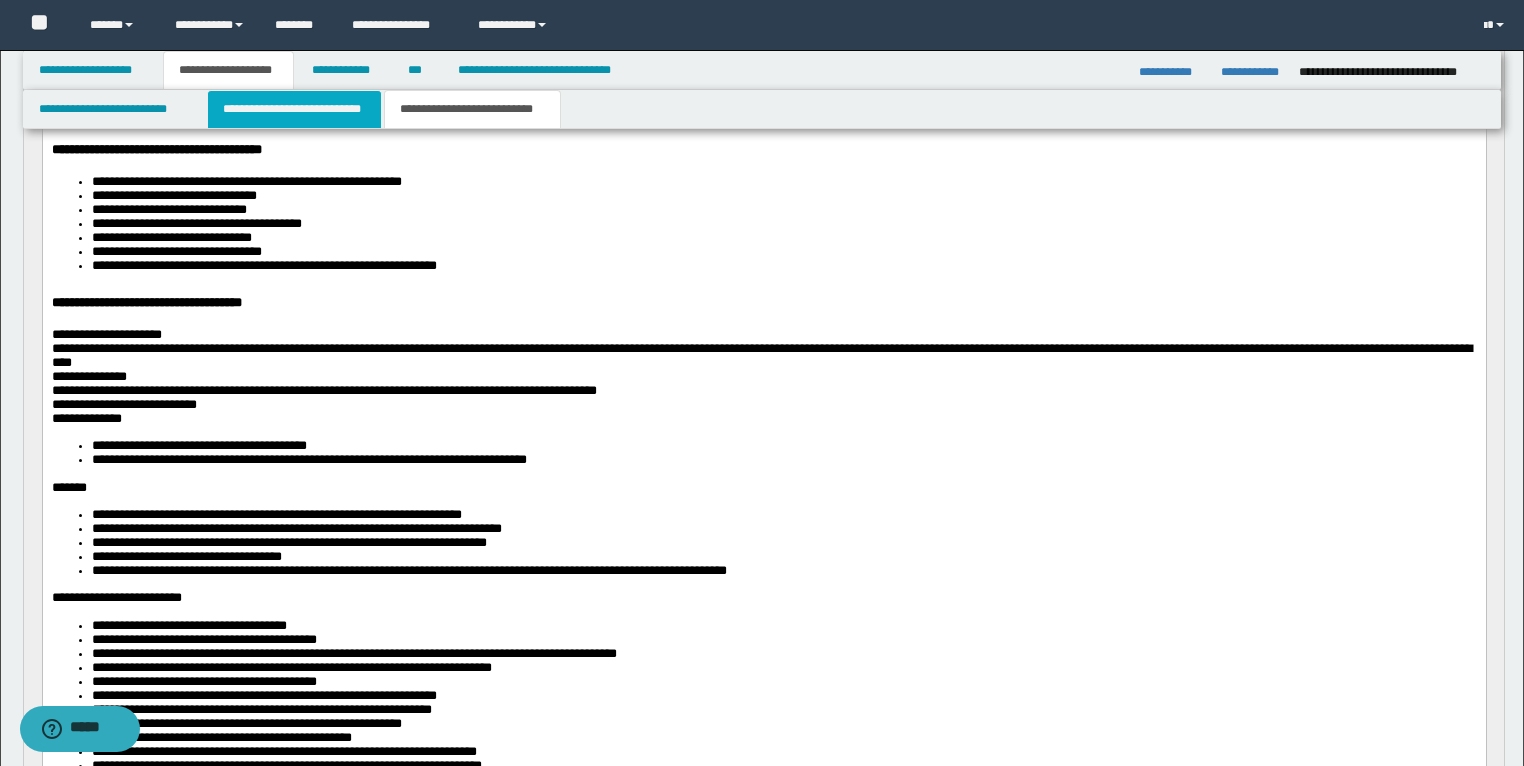 click on "**********" at bounding box center [294, 109] 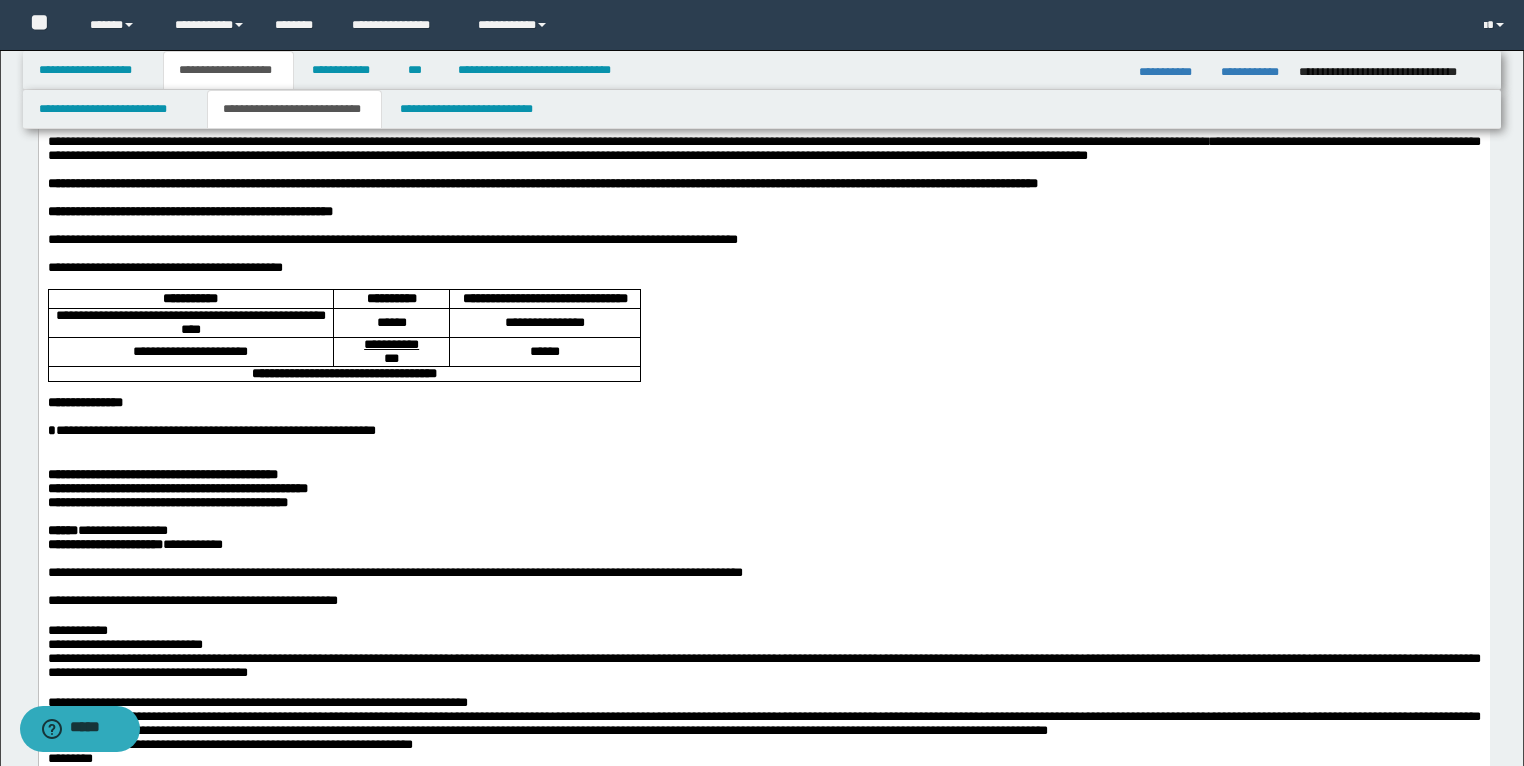 scroll, scrollTop: 31, scrollLeft: 0, axis: vertical 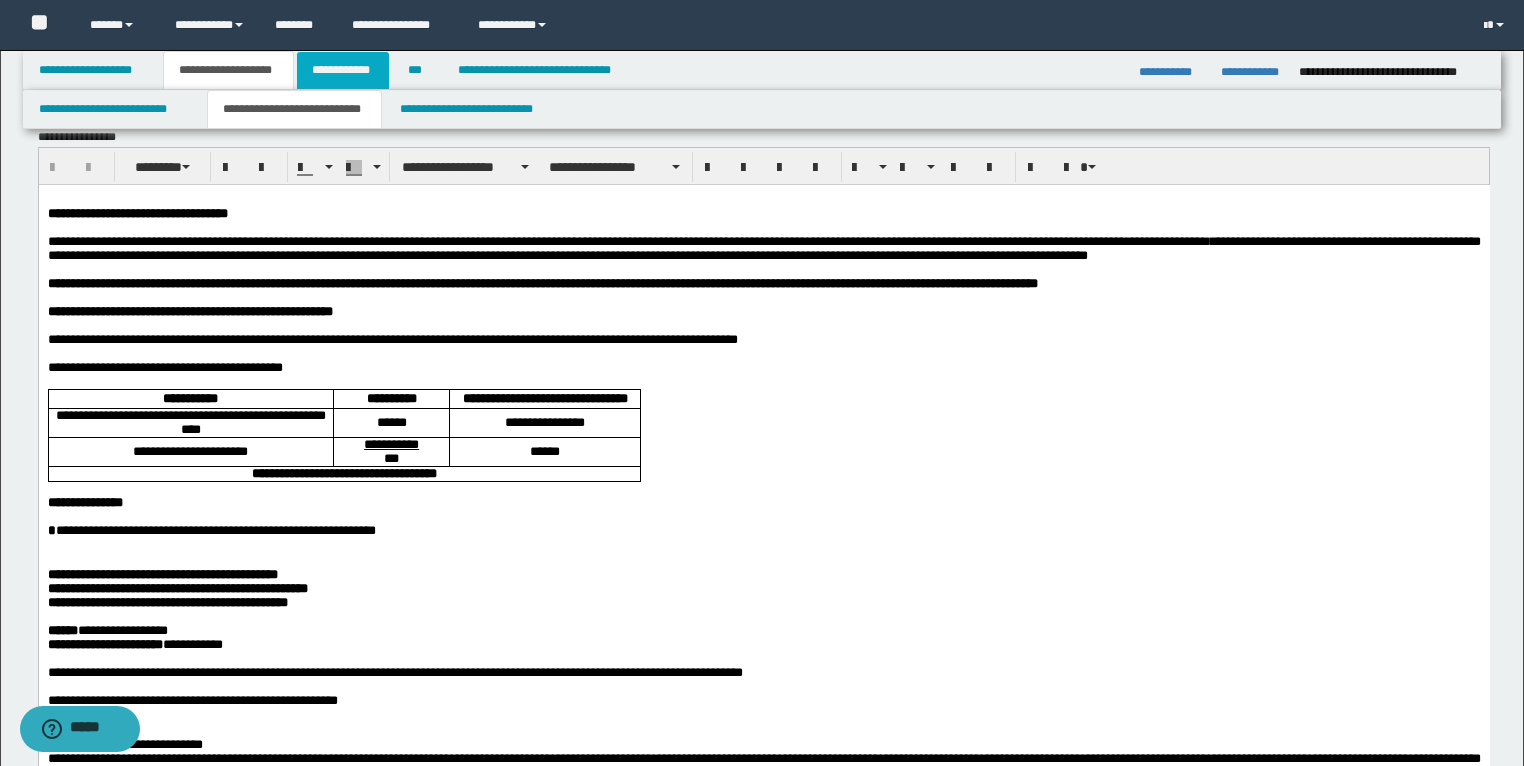 click on "**********" at bounding box center (343, 70) 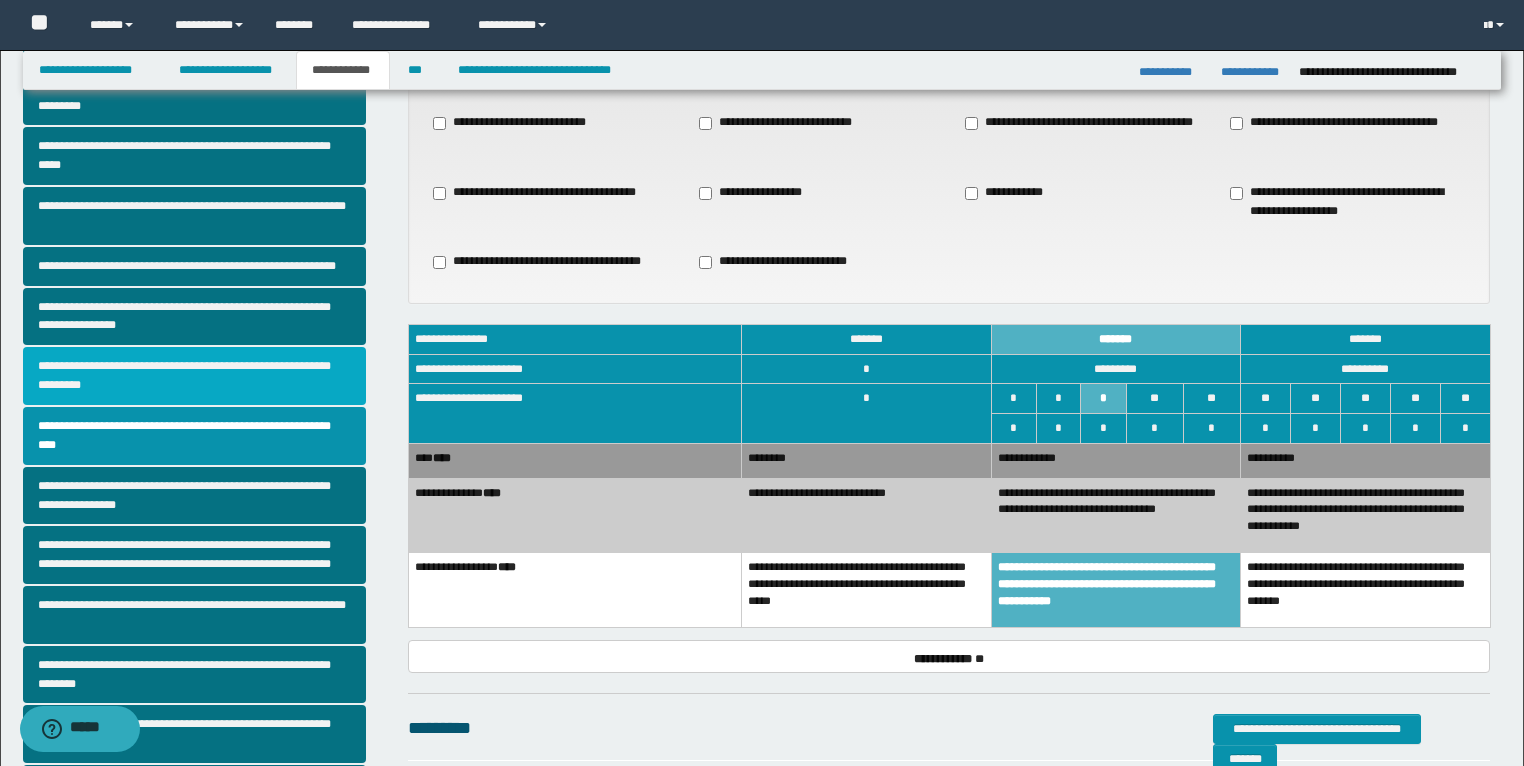scroll, scrollTop: 160, scrollLeft: 0, axis: vertical 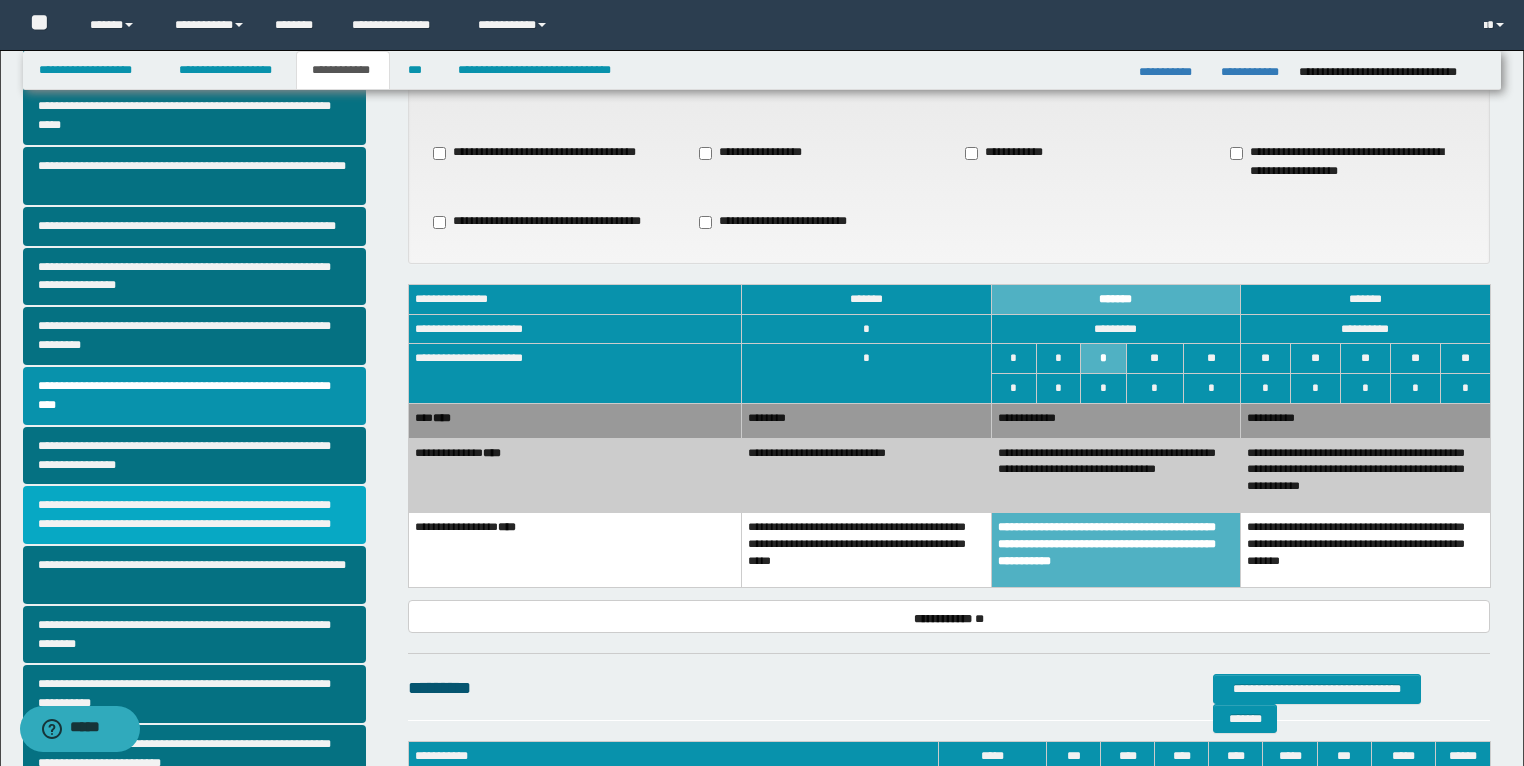 click on "**********" at bounding box center [195, 515] 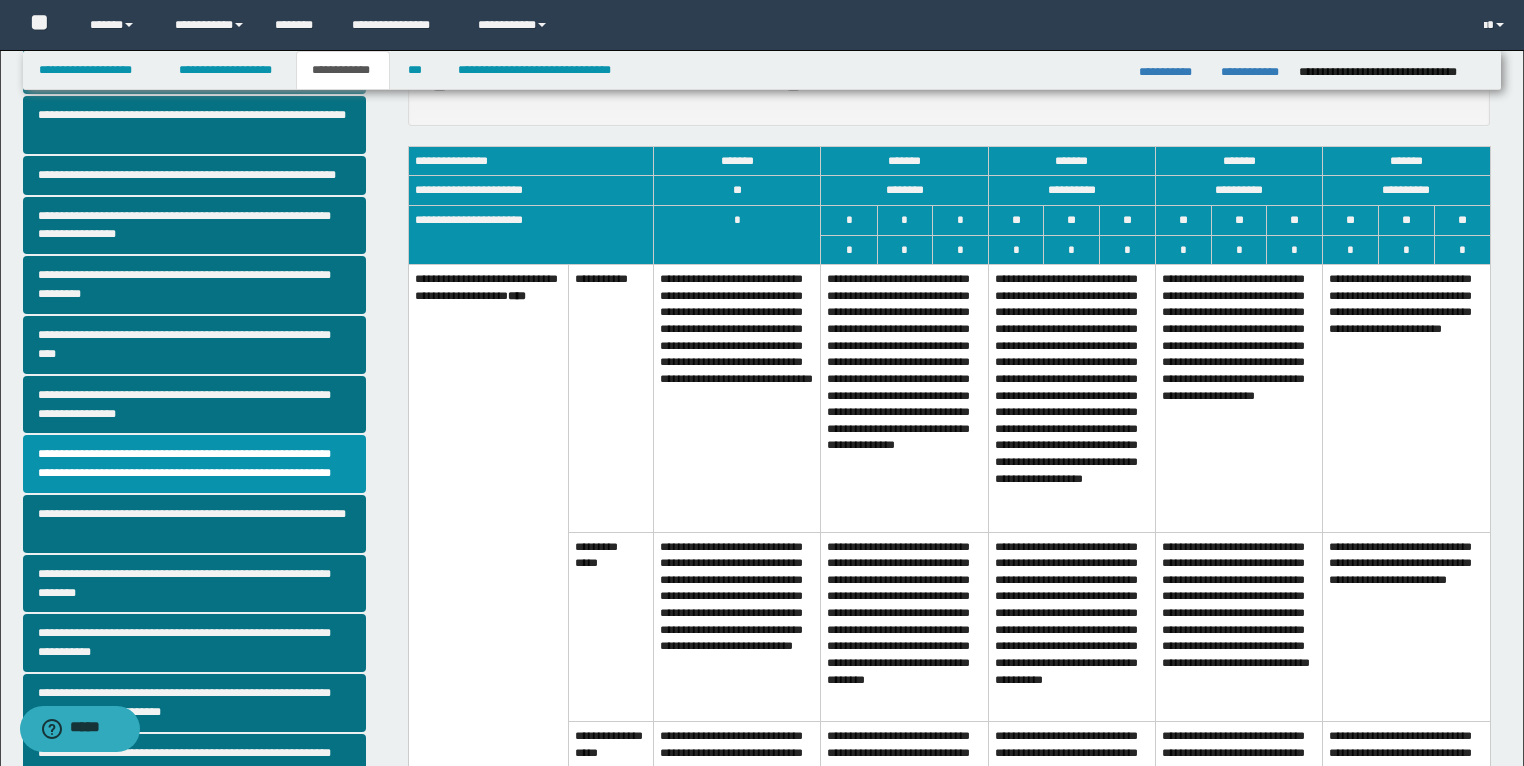 scroll, scrollTop: 240, scrollLeft: 0, axis: vertical 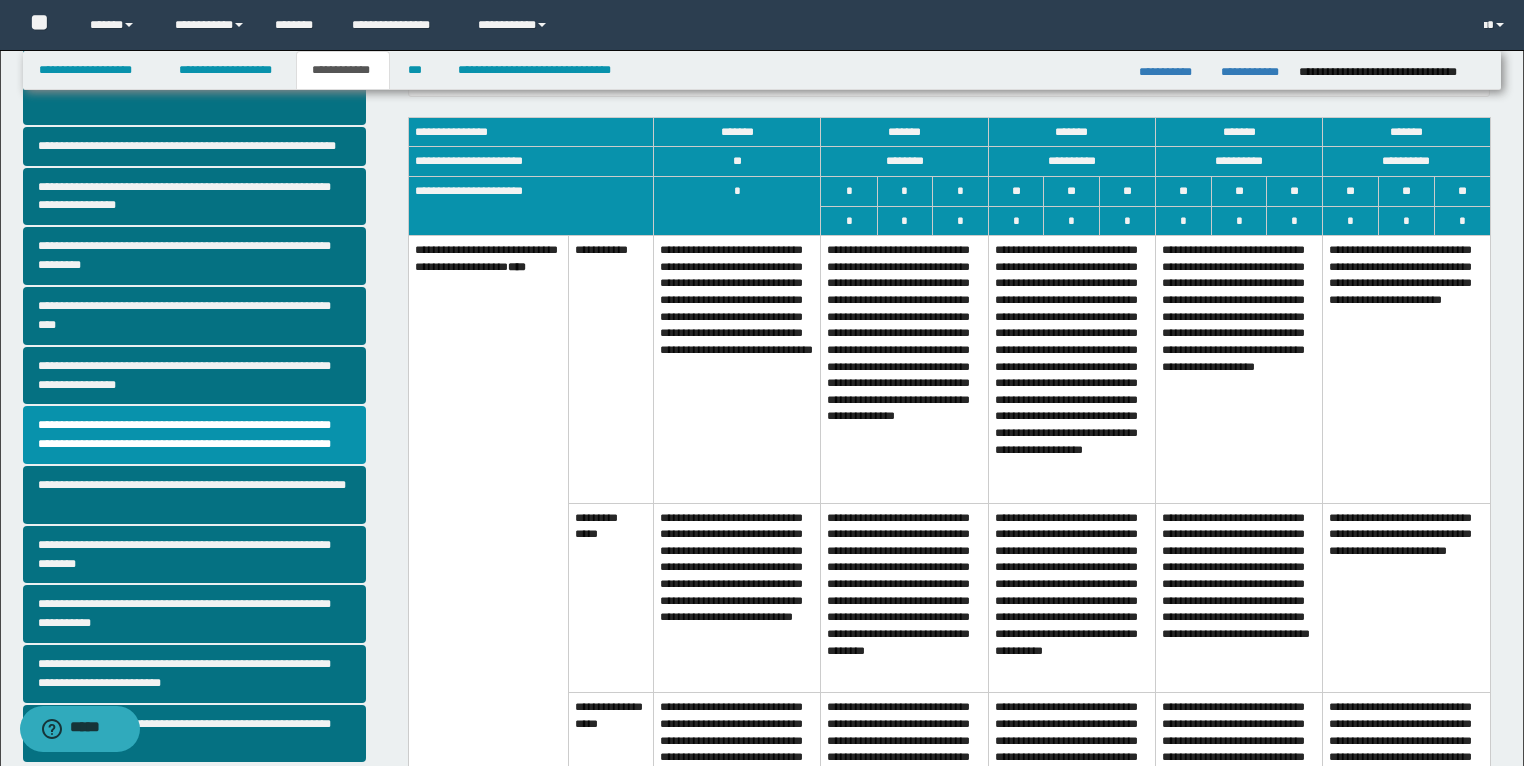 click on "**********" at bounding box center [1071, 369] 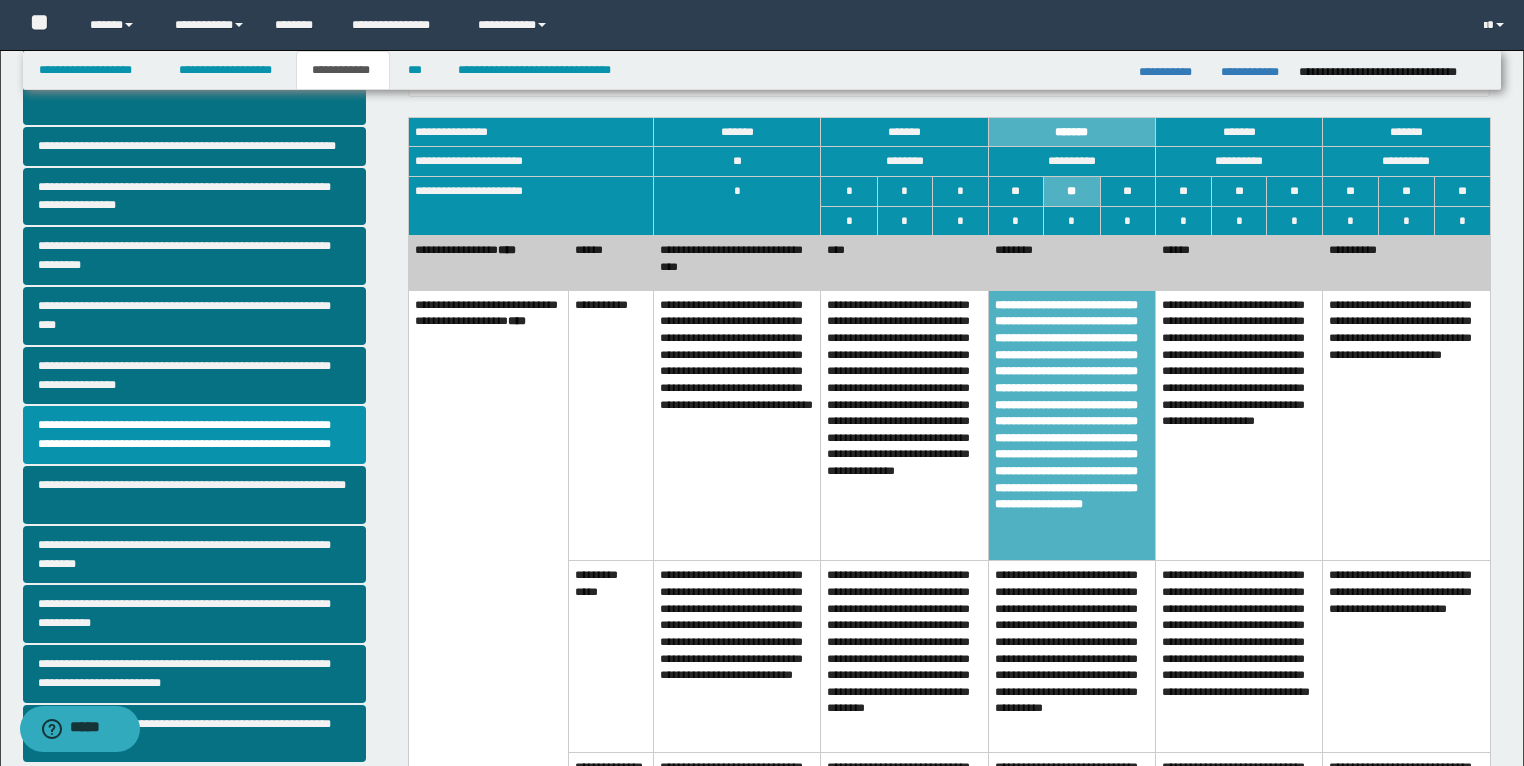 click on "****" at bounding box center [904, 263] 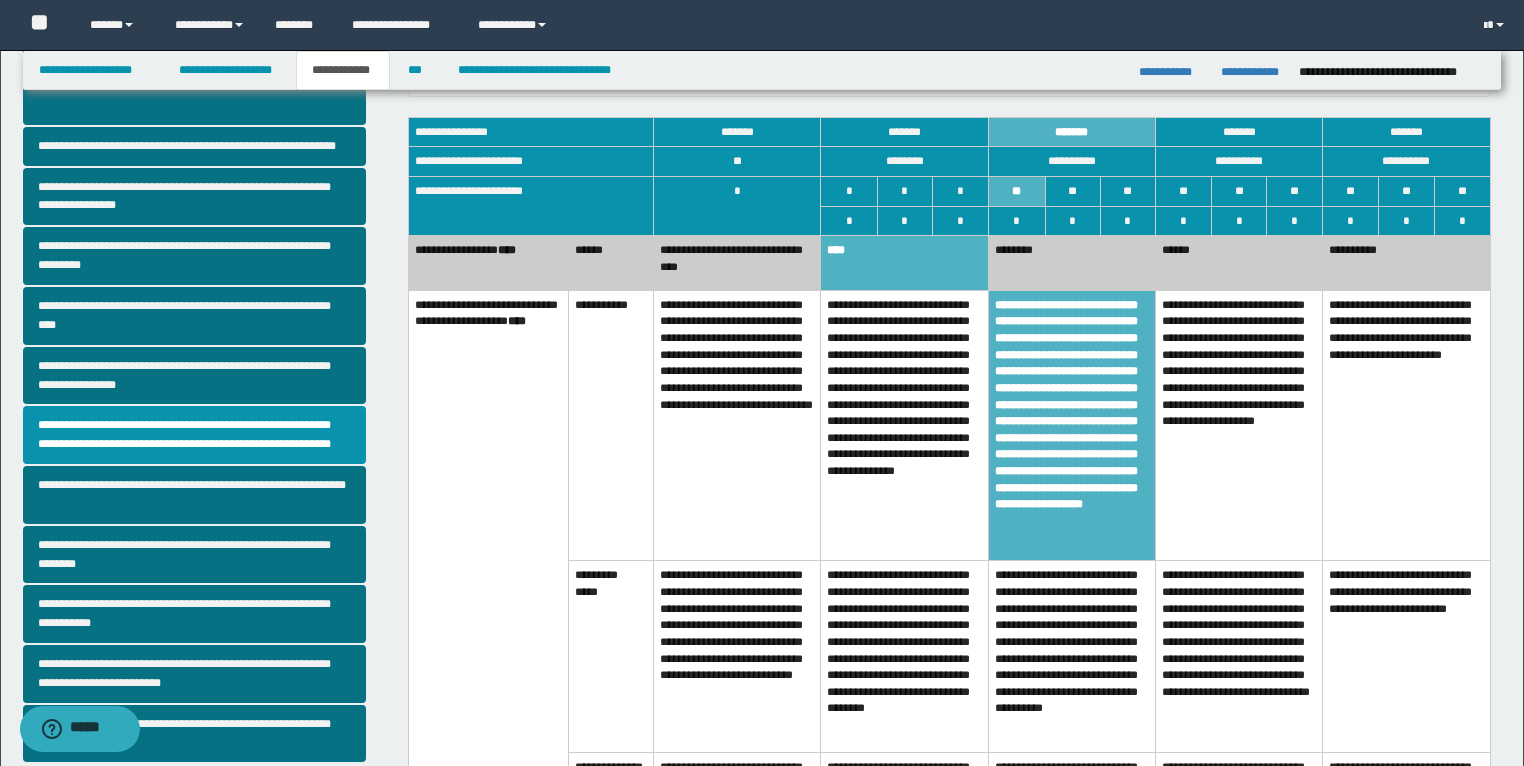 click on "****" at bounding box center (904, 263) 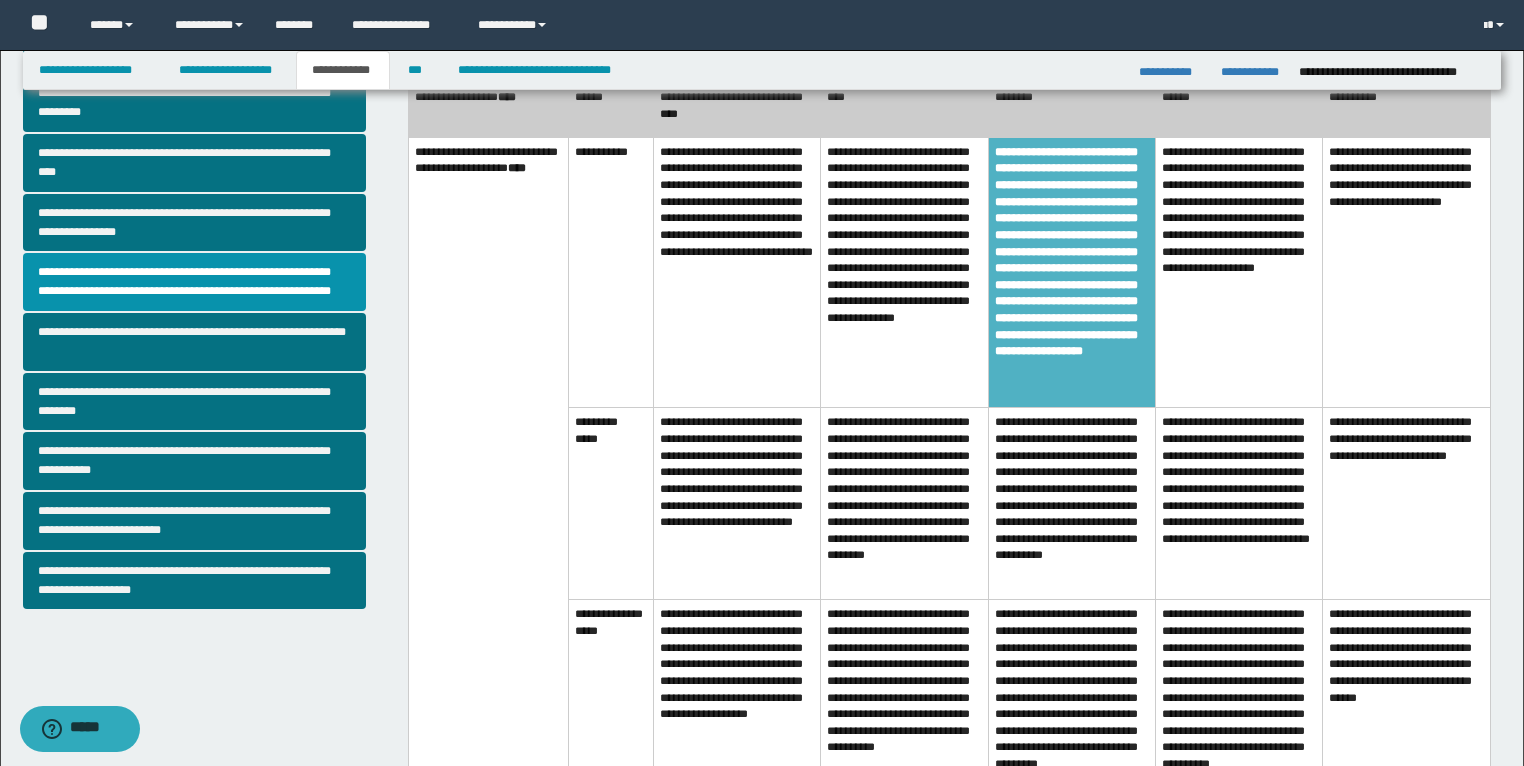 scroll, scrollTop: 480, scrollLeft: 0, axis: vertical 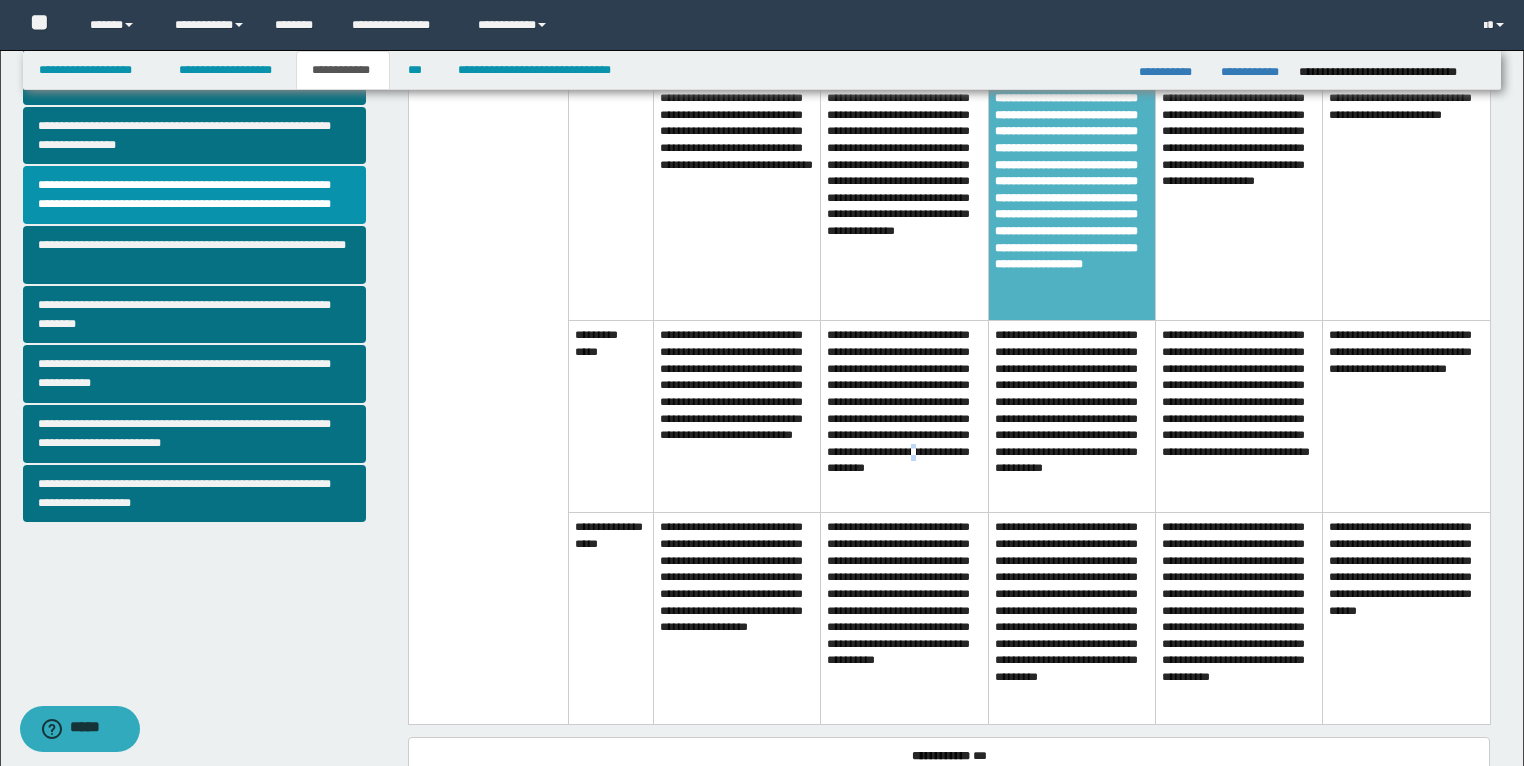 click on "**********" at bounding box center (904, 417) 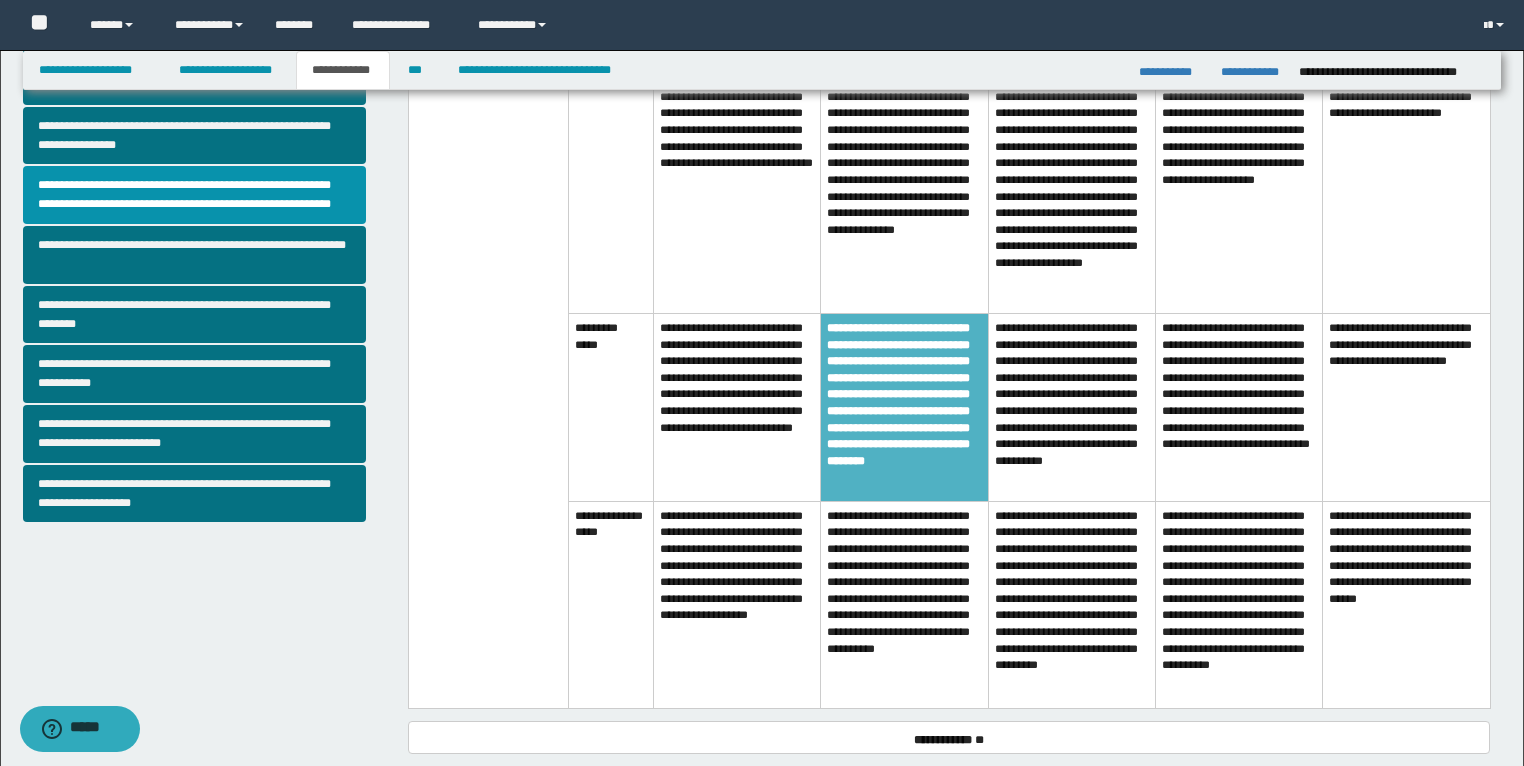 click on "**********" at bounding box center (1071, 181) 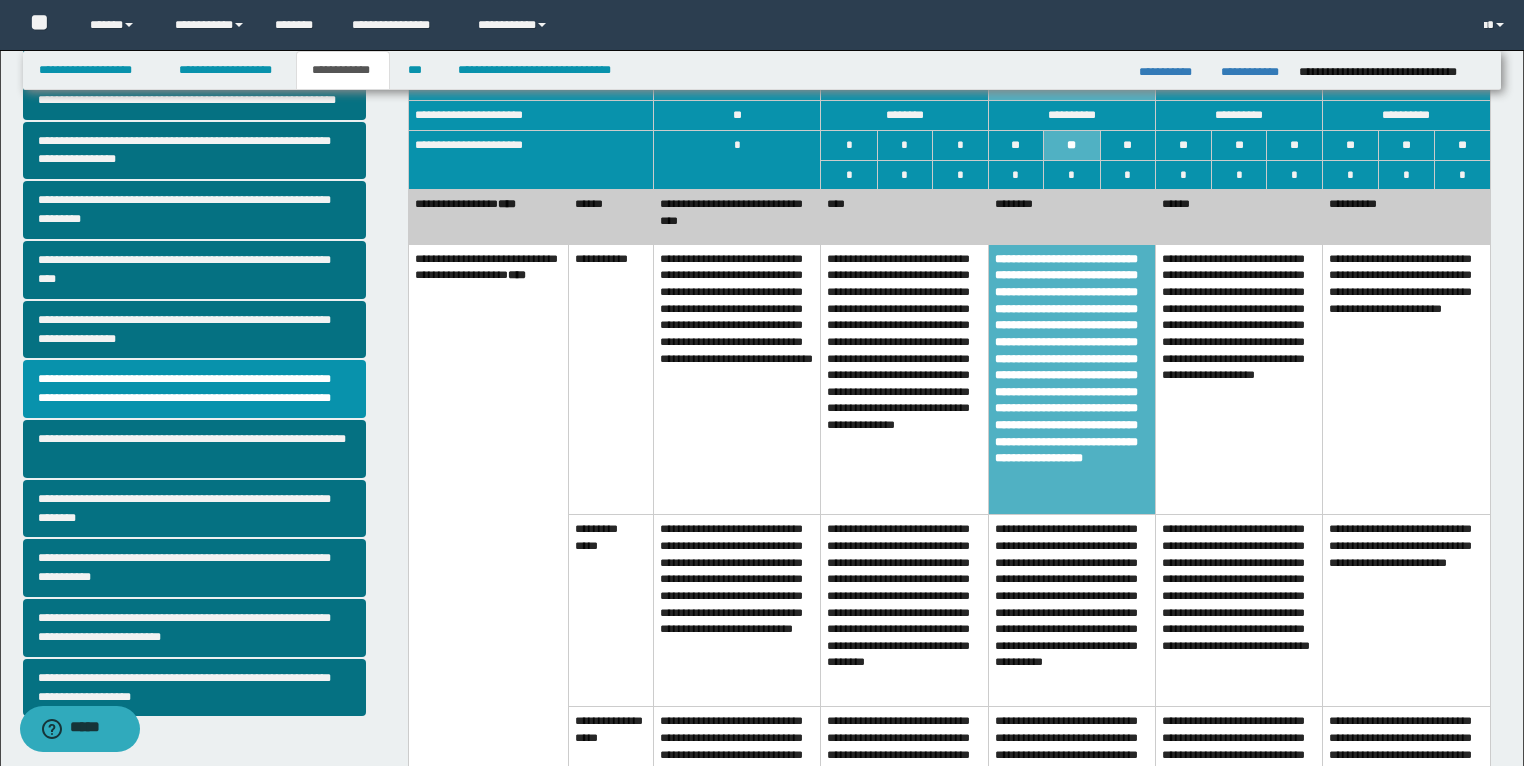 scroll, scrollTop: 160, scrollLeft: 0, axis: vertical 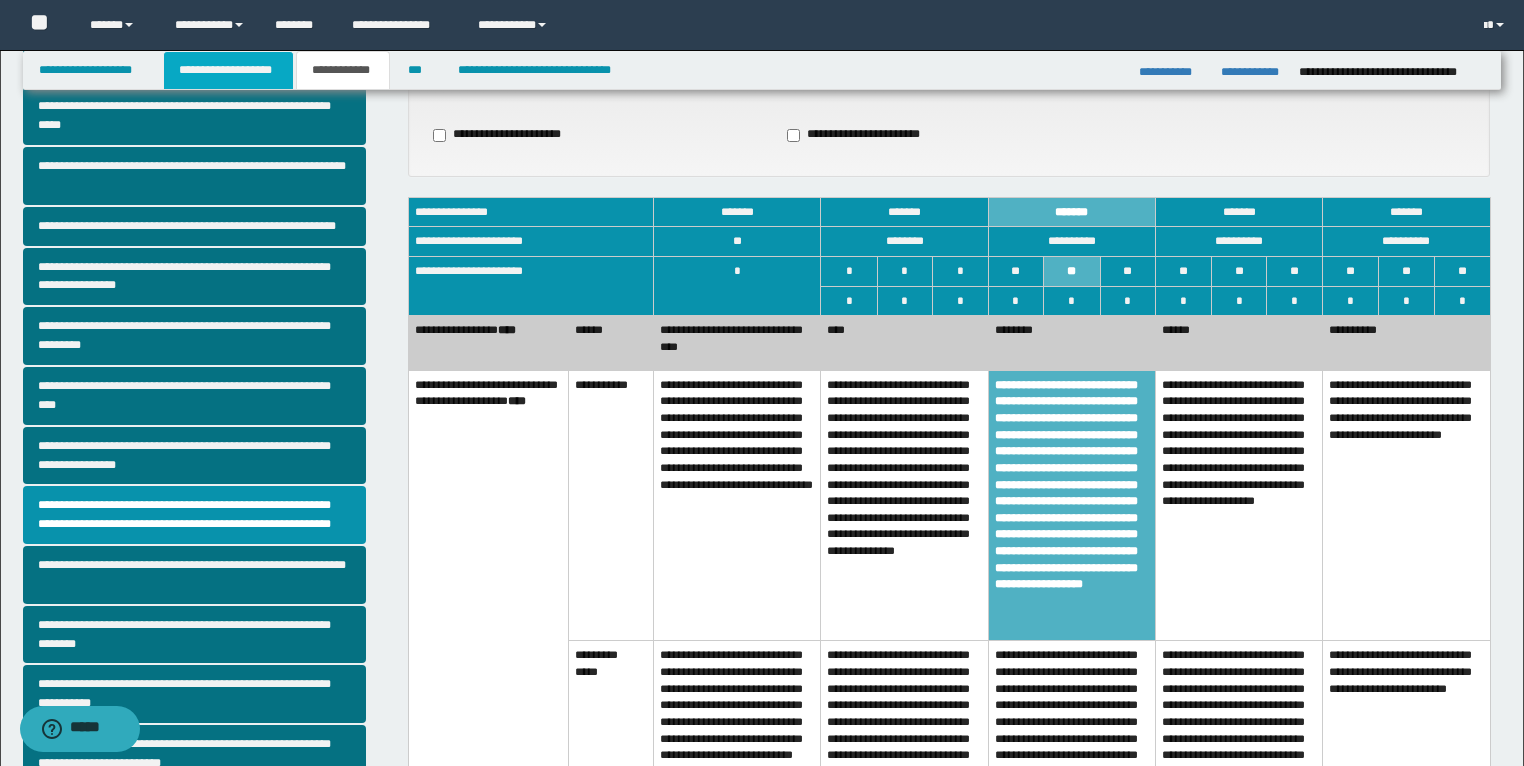 click on "**********" at bounding box center (228, 70) 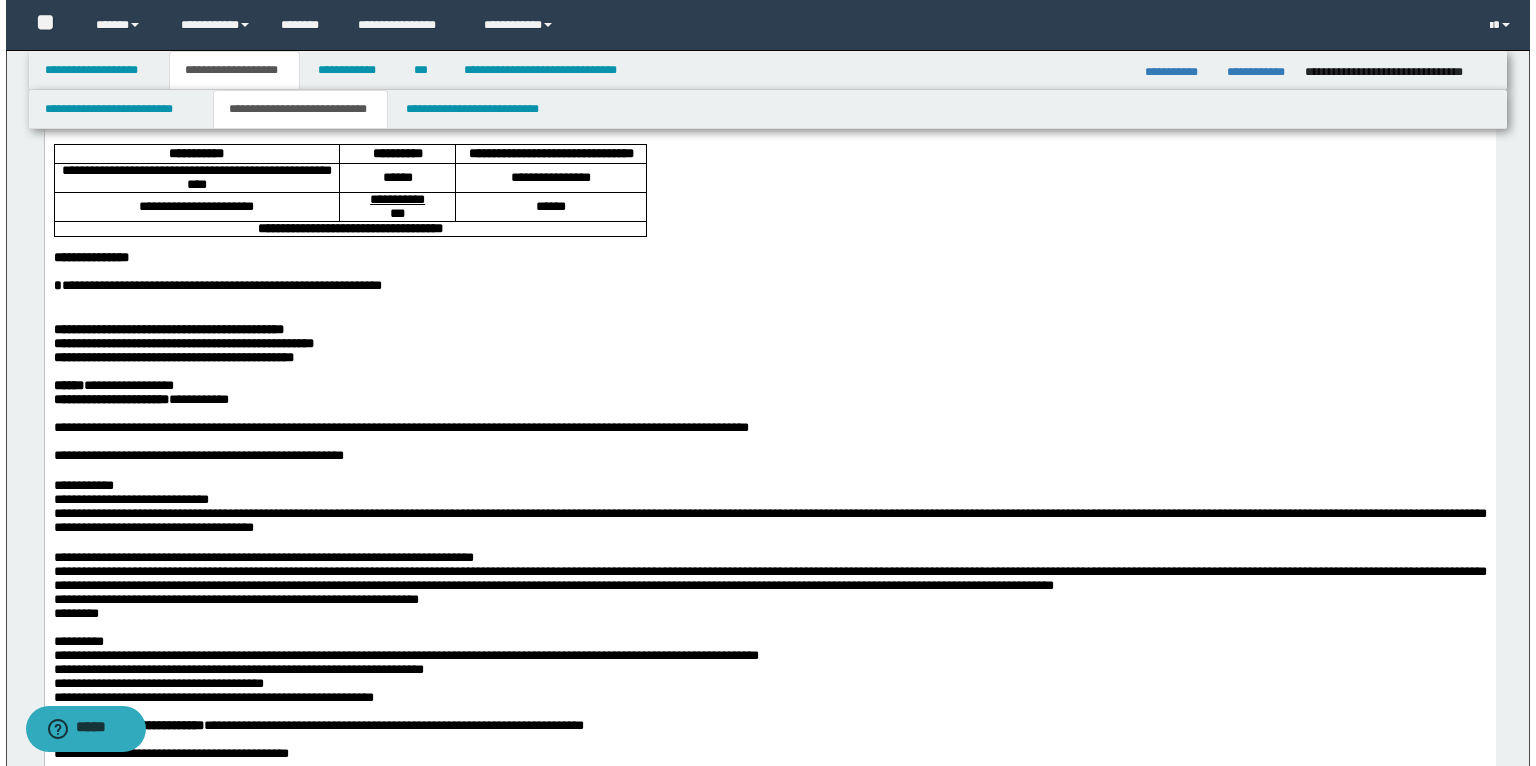 scroll, scrollTop: 320, scrollLeft: 0, axis: vertical 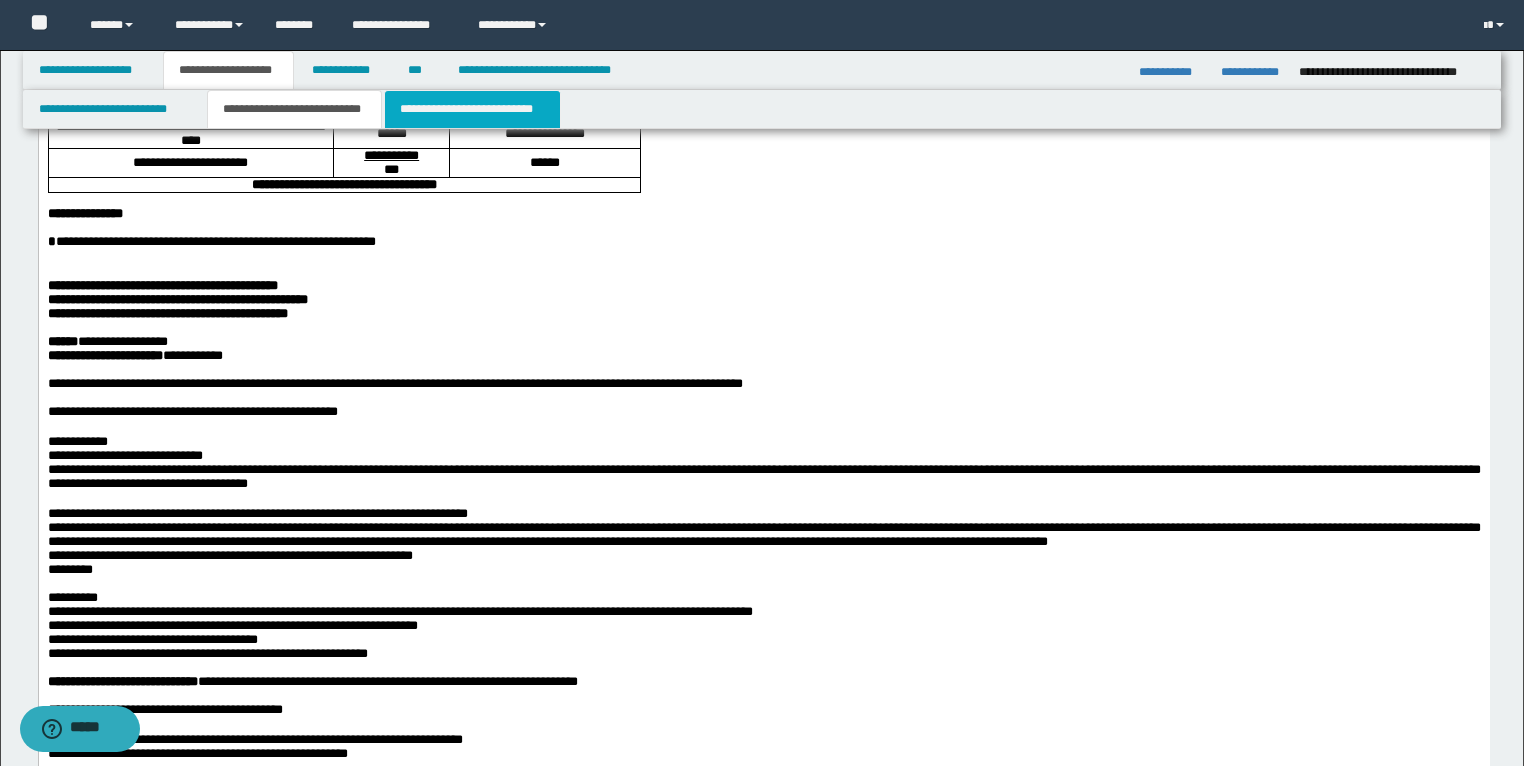 click on "**********" at bounding box center (472, 109) 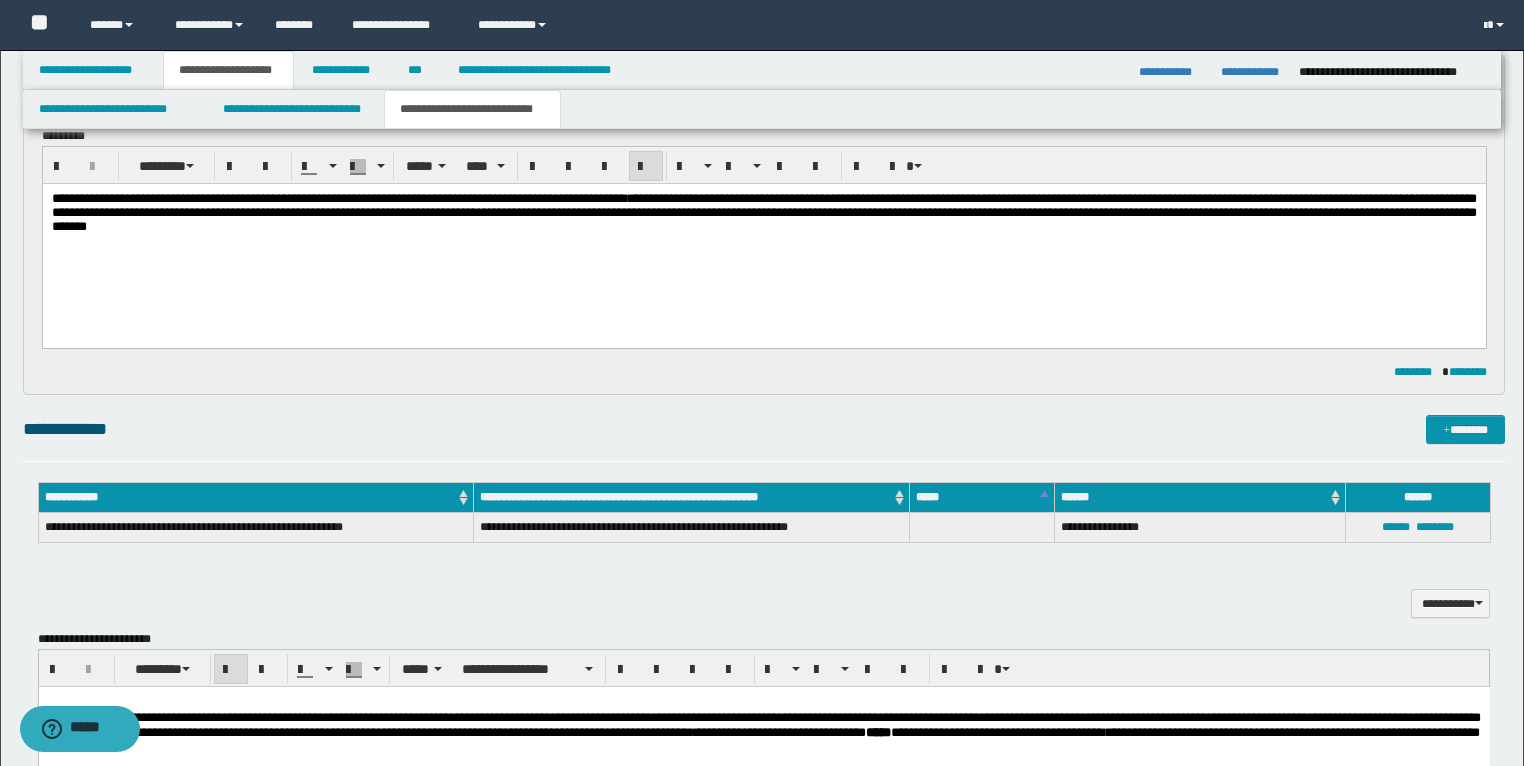scroll, scrollTop: 2080, scrollLeft: 0, axis: vertical 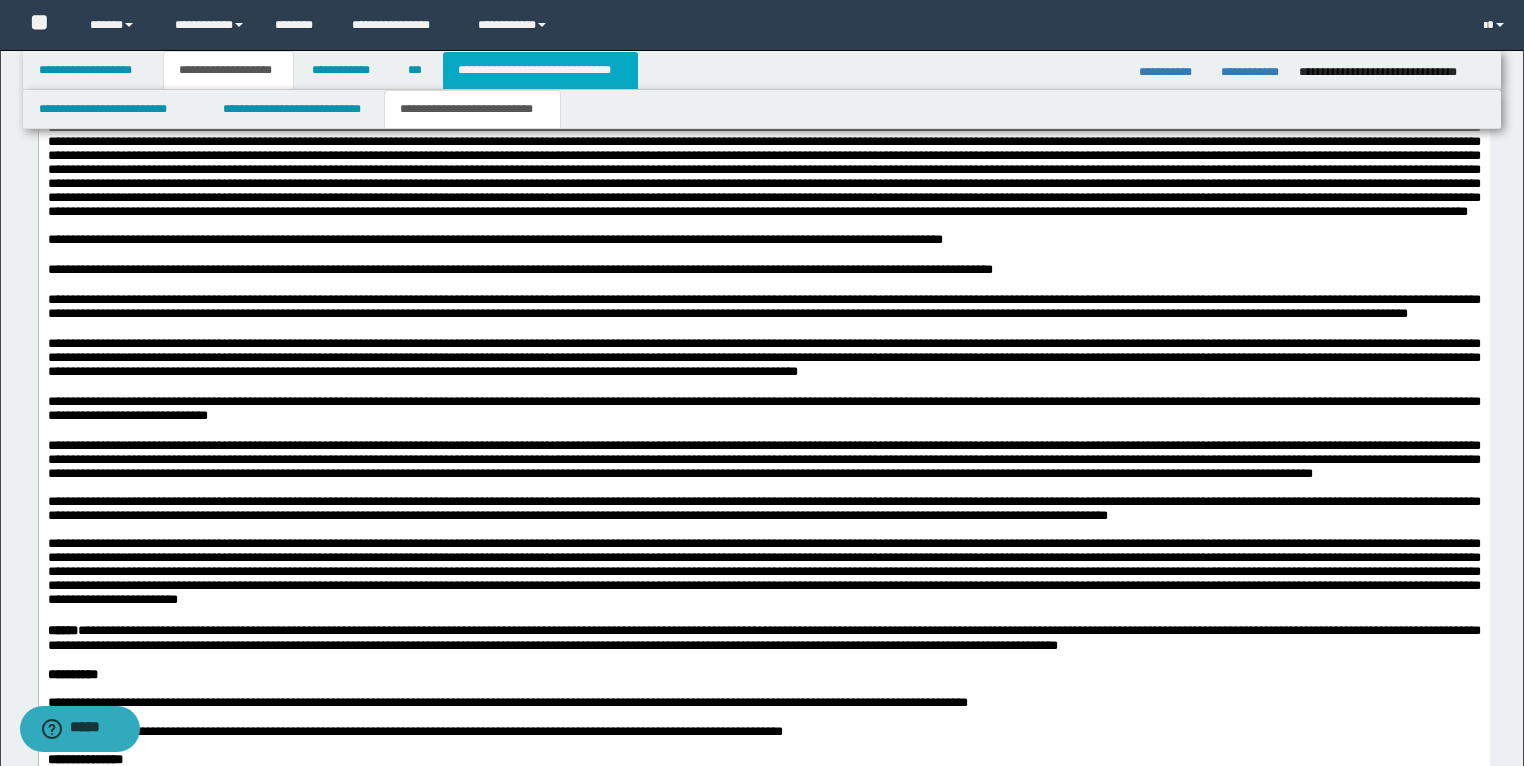 click on "**********" at bounding box center (540, 70) 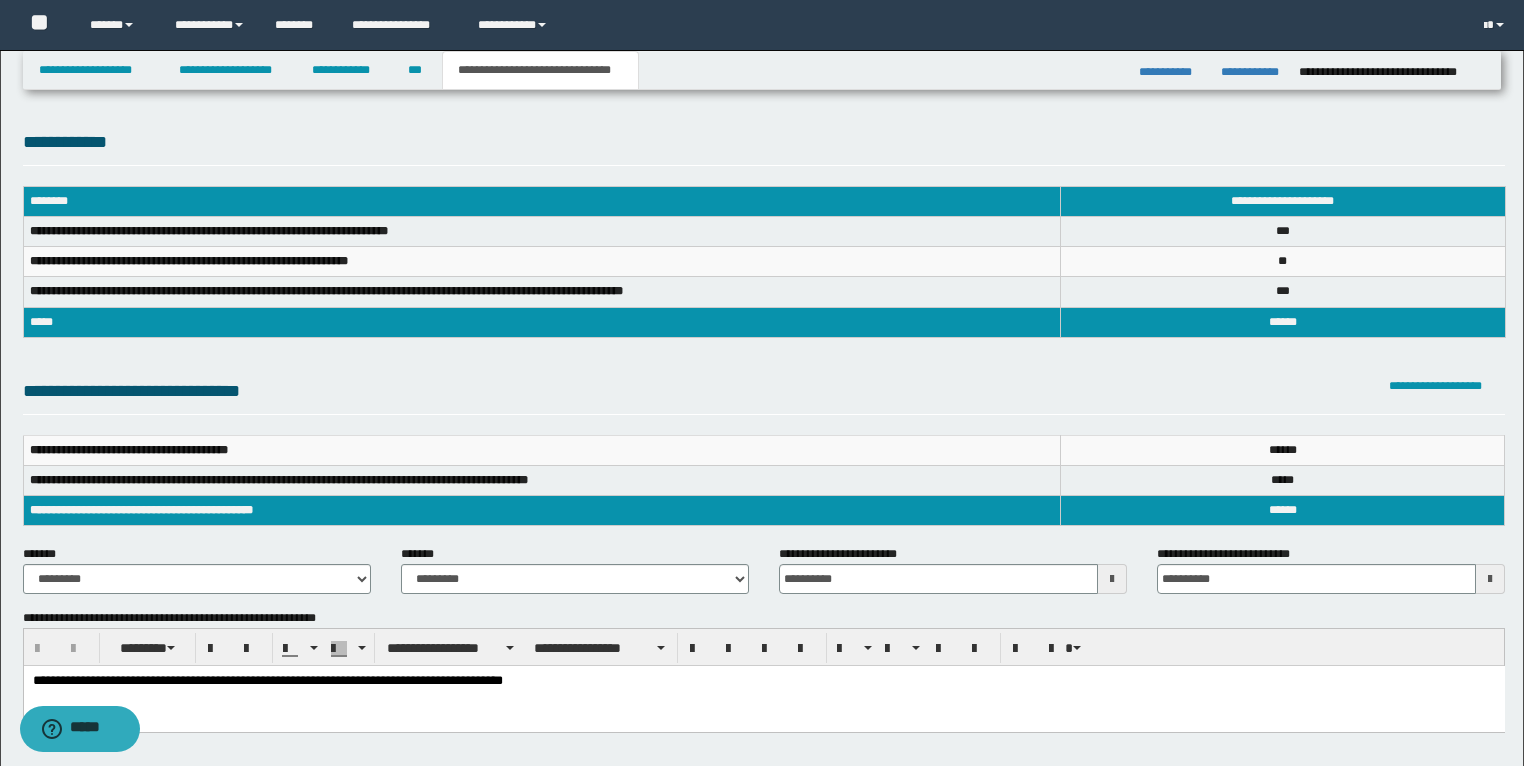 scroll, scrollTop: 0, scrollLeft: 0, axis: both 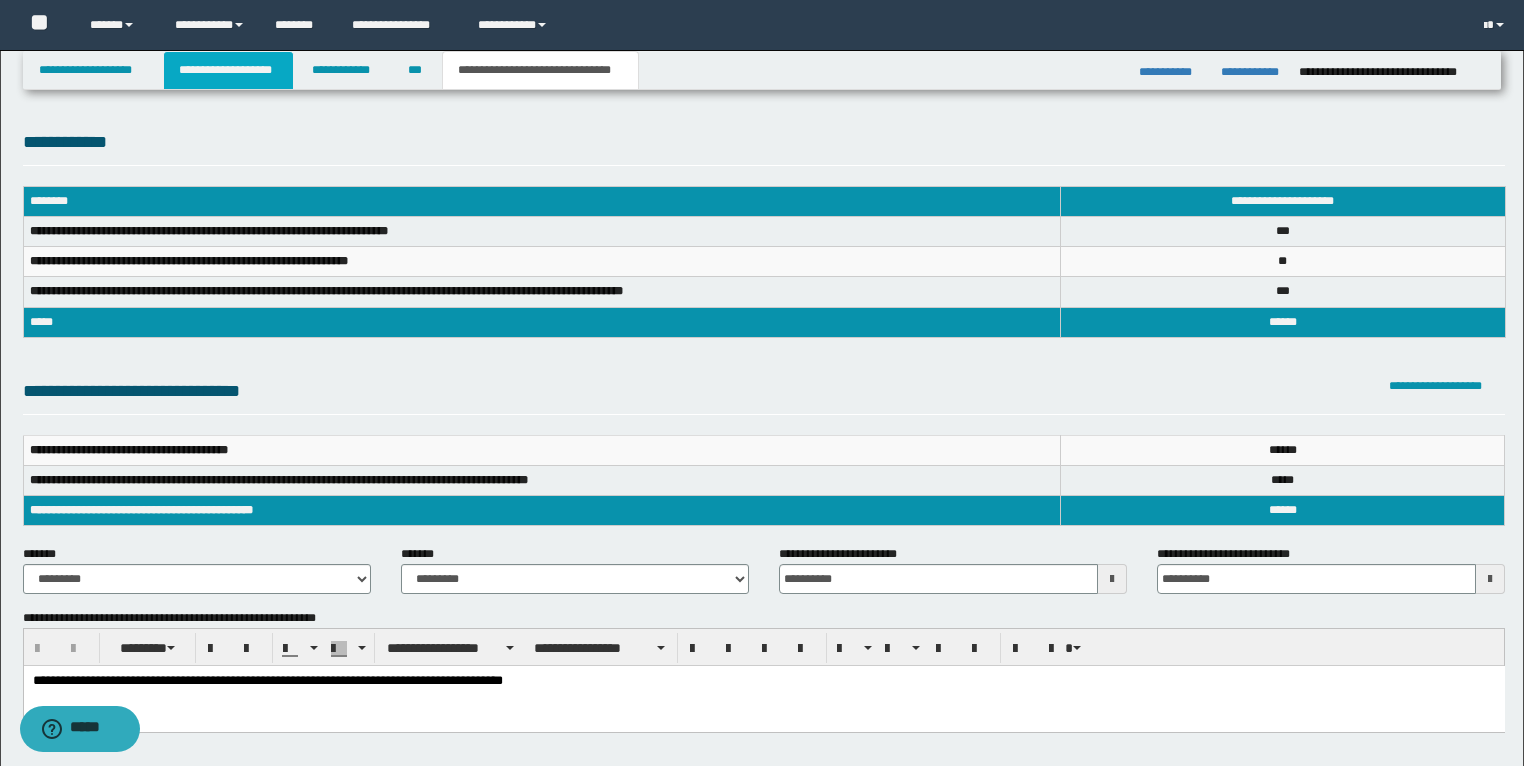 click on "**********" at bounding box center [228, 70] 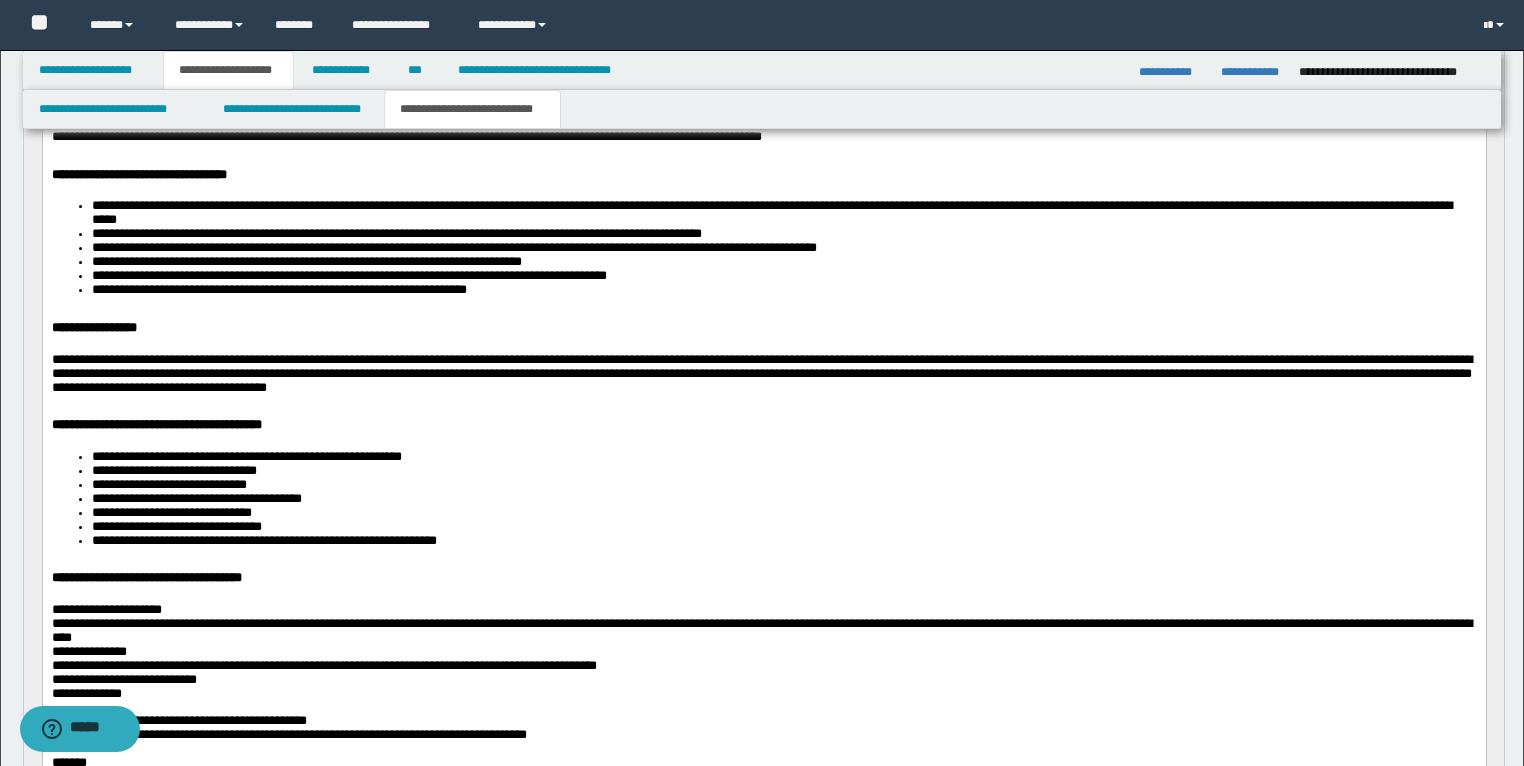 scroll, scrollTop: 320, scrollLeft: 0, axis: vertical 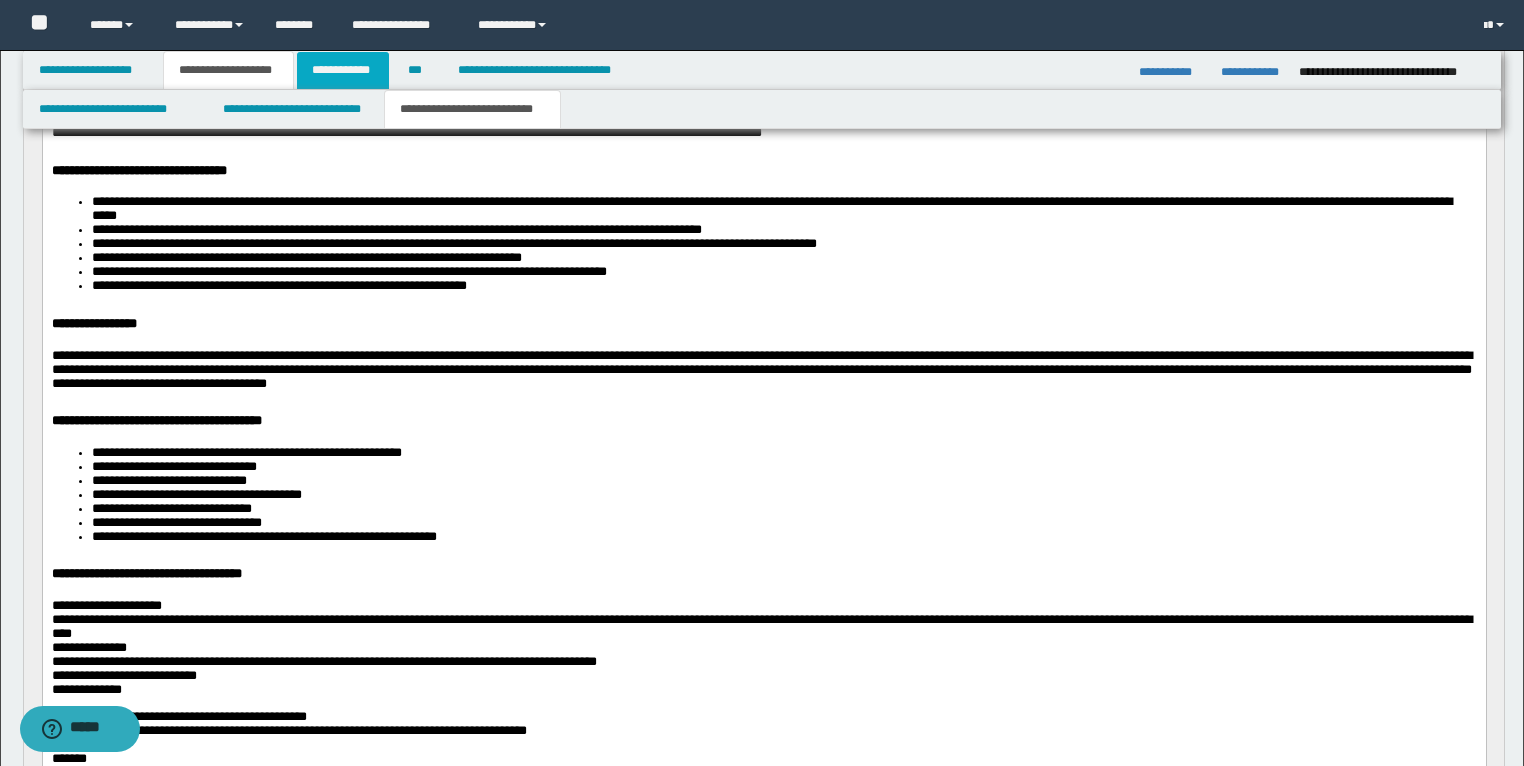 click on "**********" at bounding box center (343, 70) 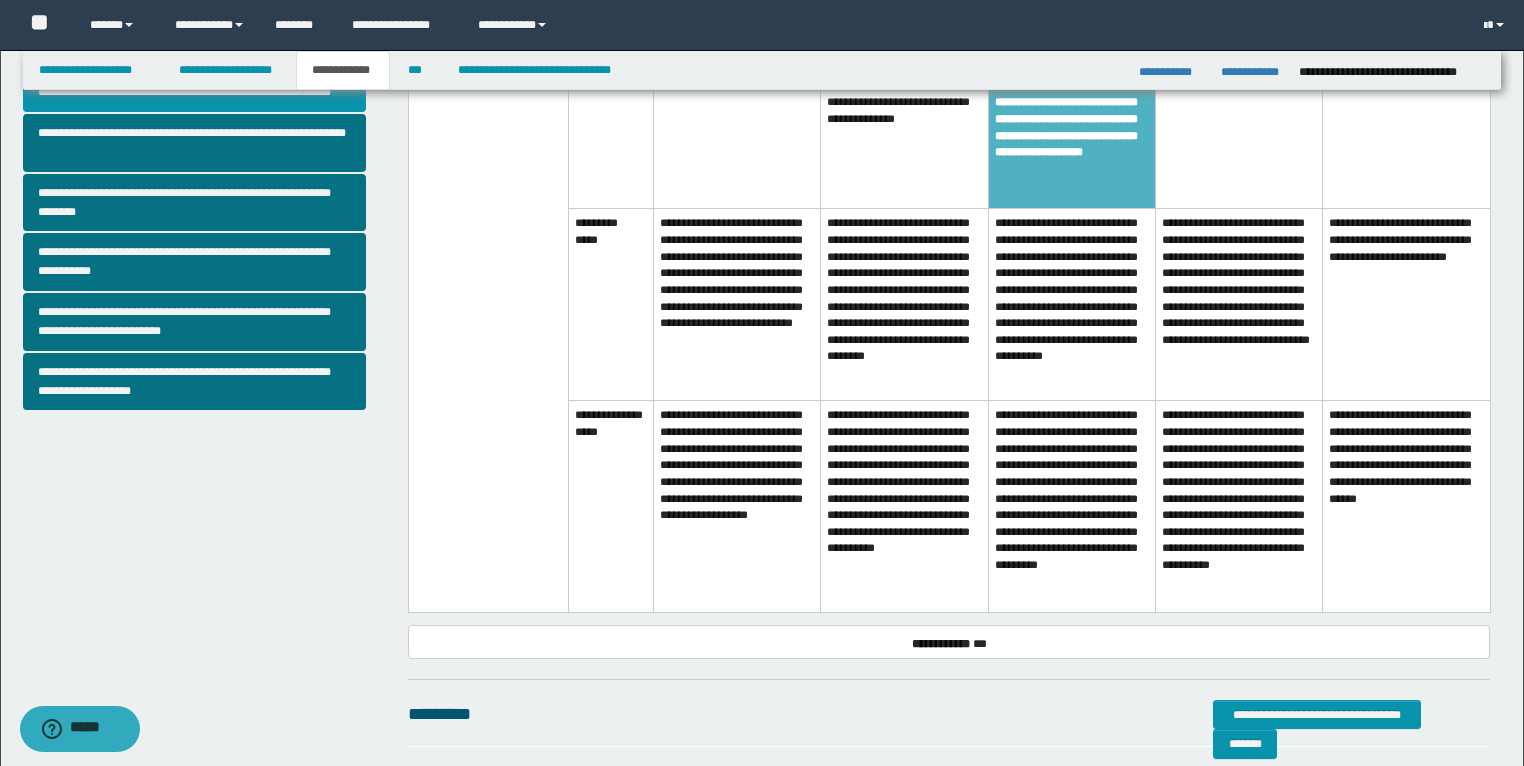 scroll, scrollTop: 368, scrollLeft: 0, axis: vertical 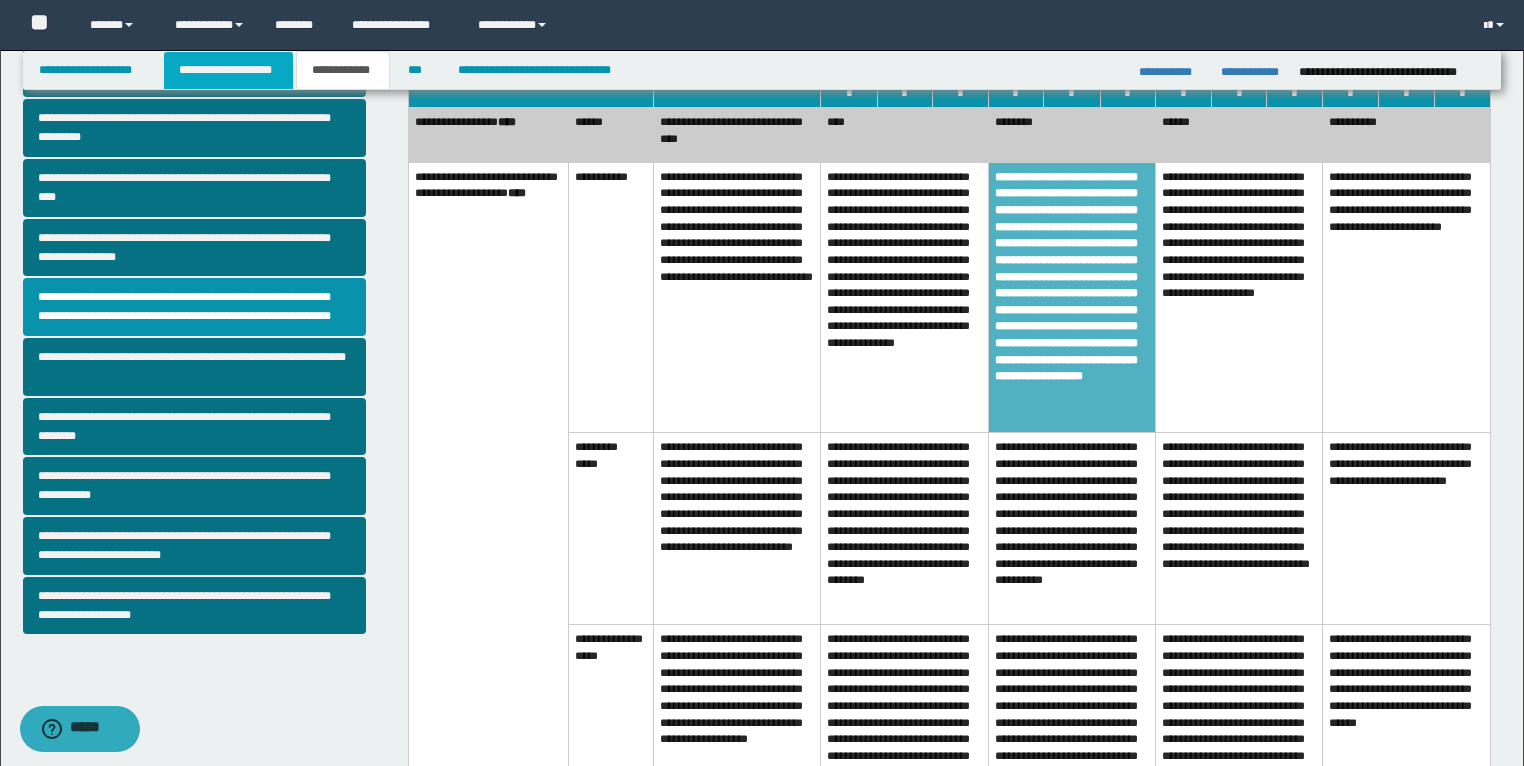 click on "**********" at bounding box center [228, 70] 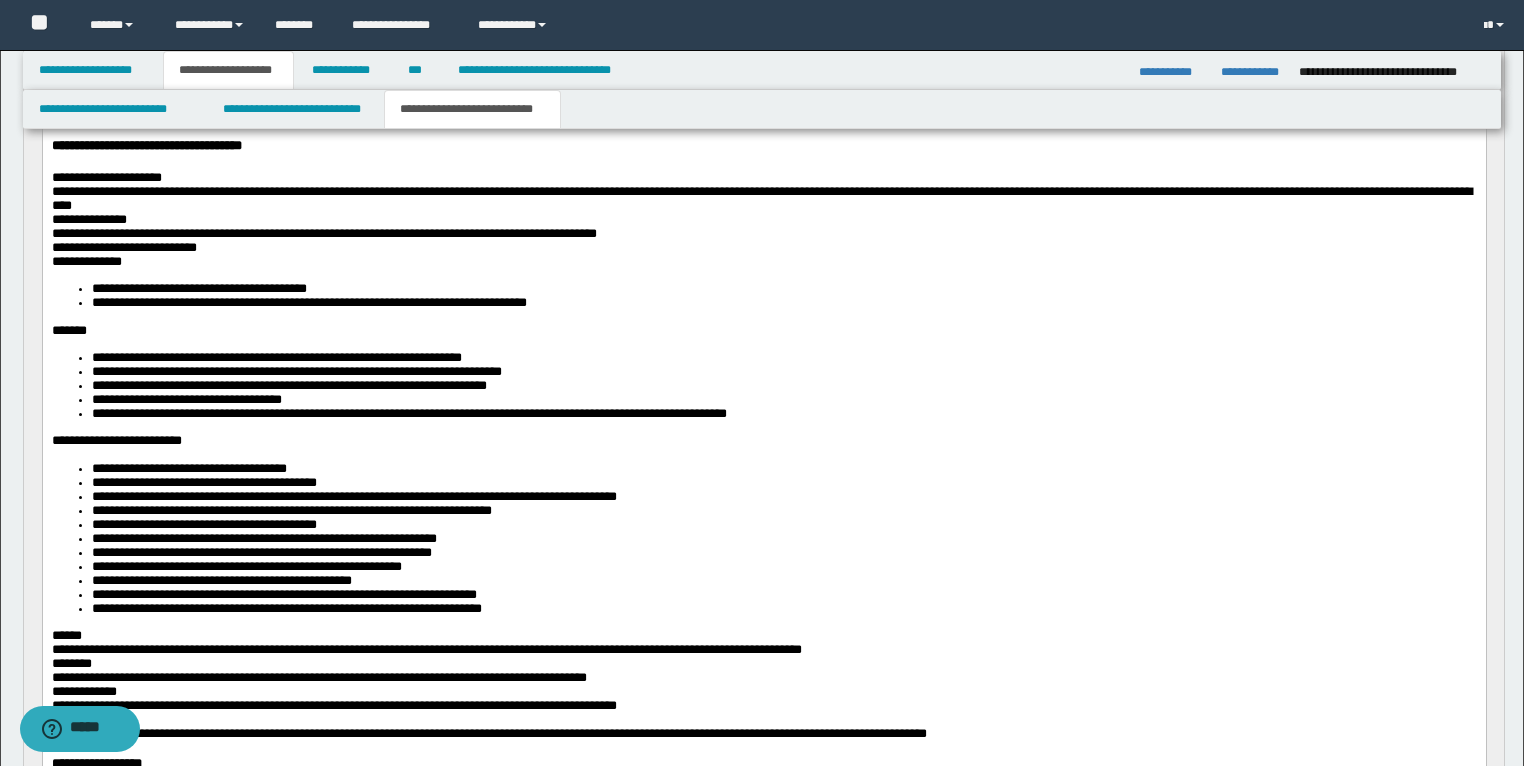 scroll, scrollTop: 720, scrollLeft: 0, axis: vertical 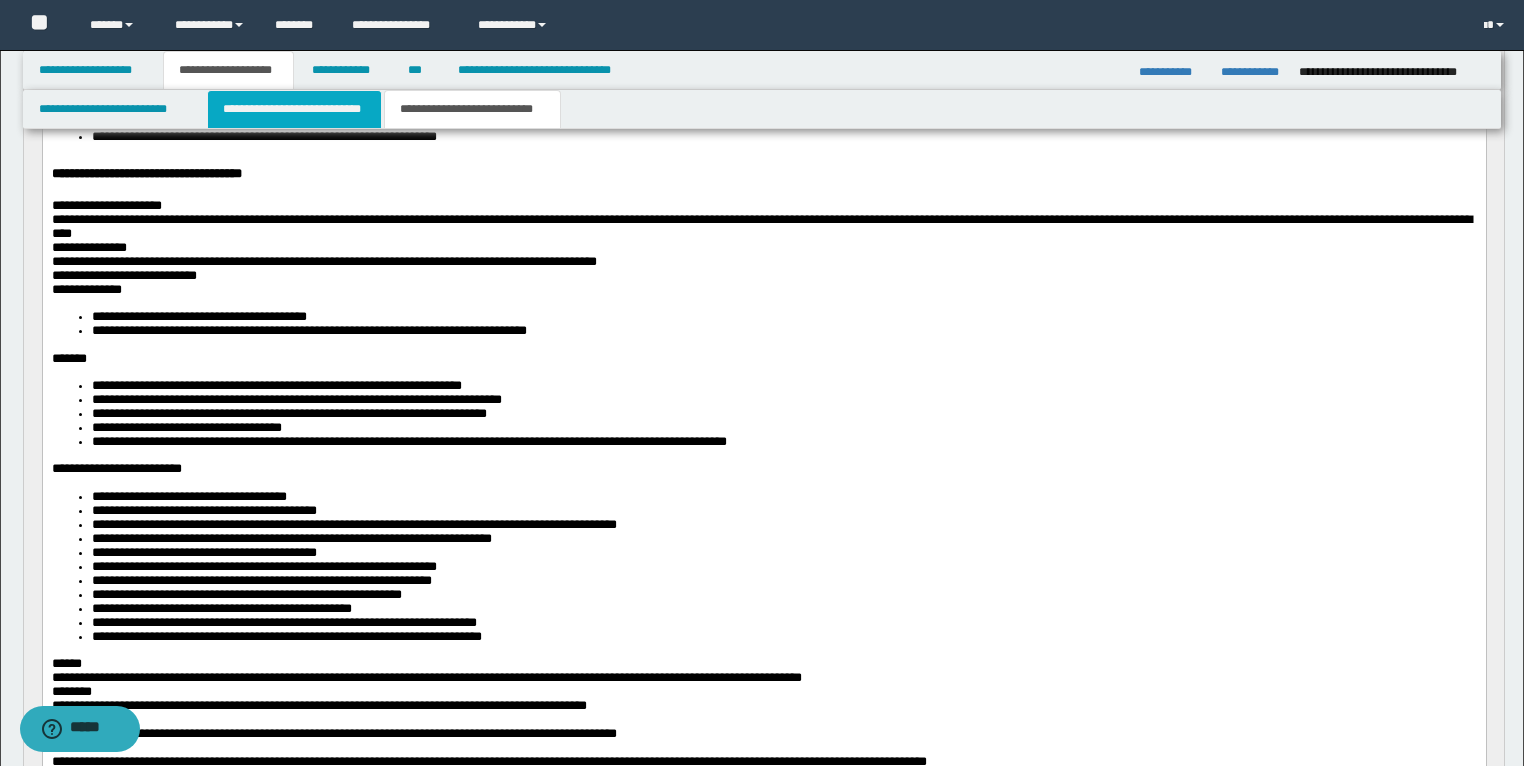 click on "**********" at bounding box center (294, 109) 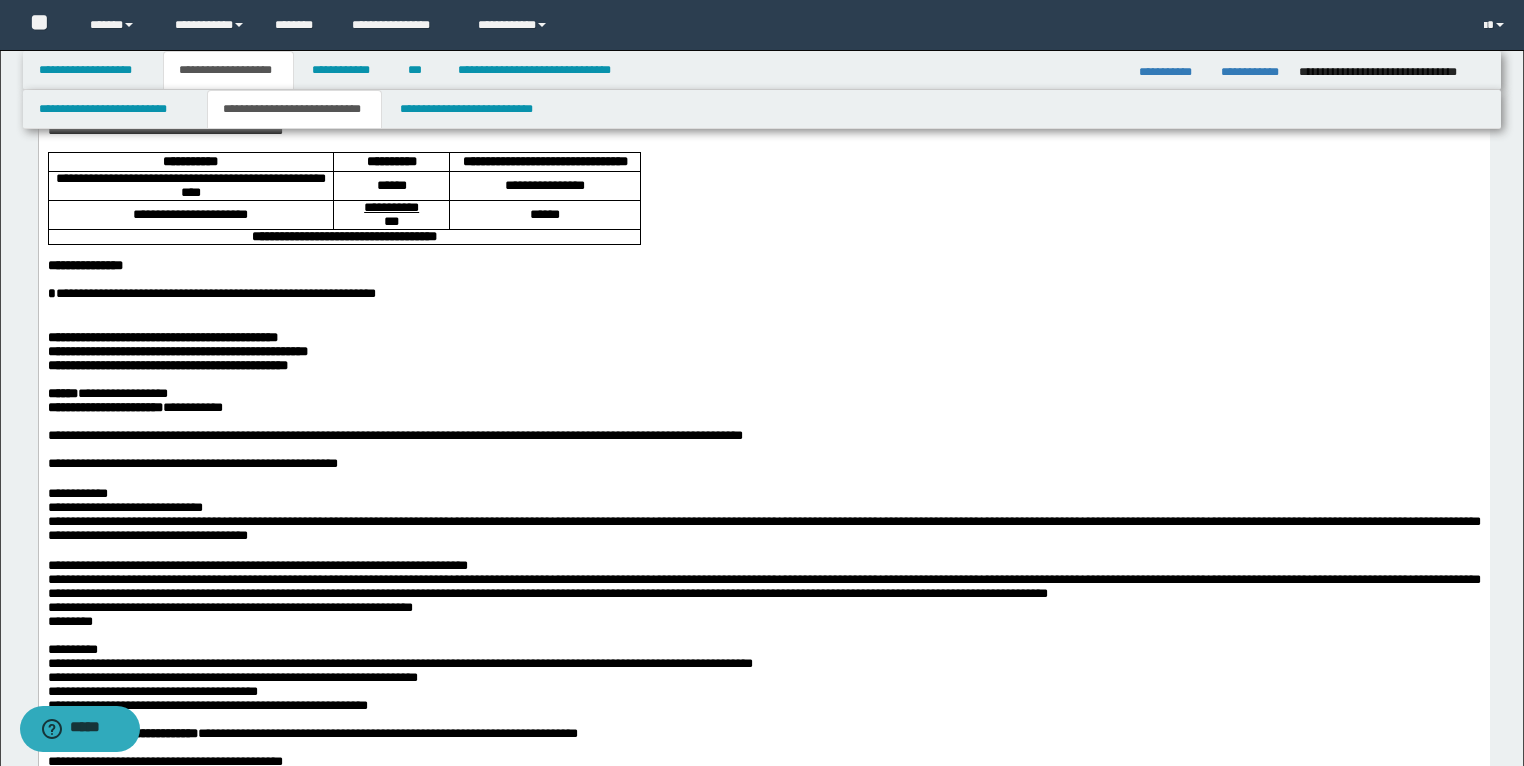 scroll, scrollTop: 240, scrollLeft: 0, axis: vertical 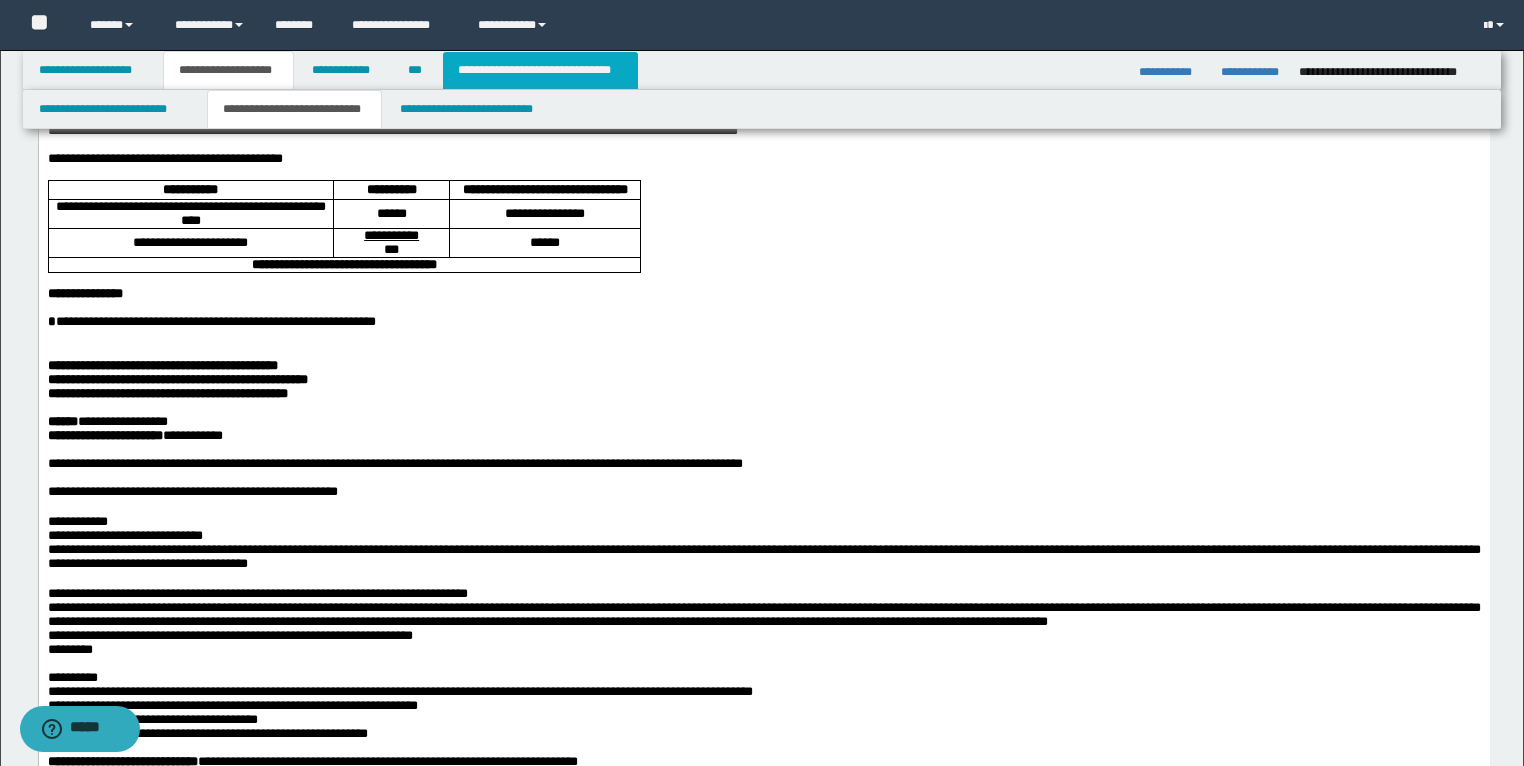 click on "**********" at bounding box center (540, 70) 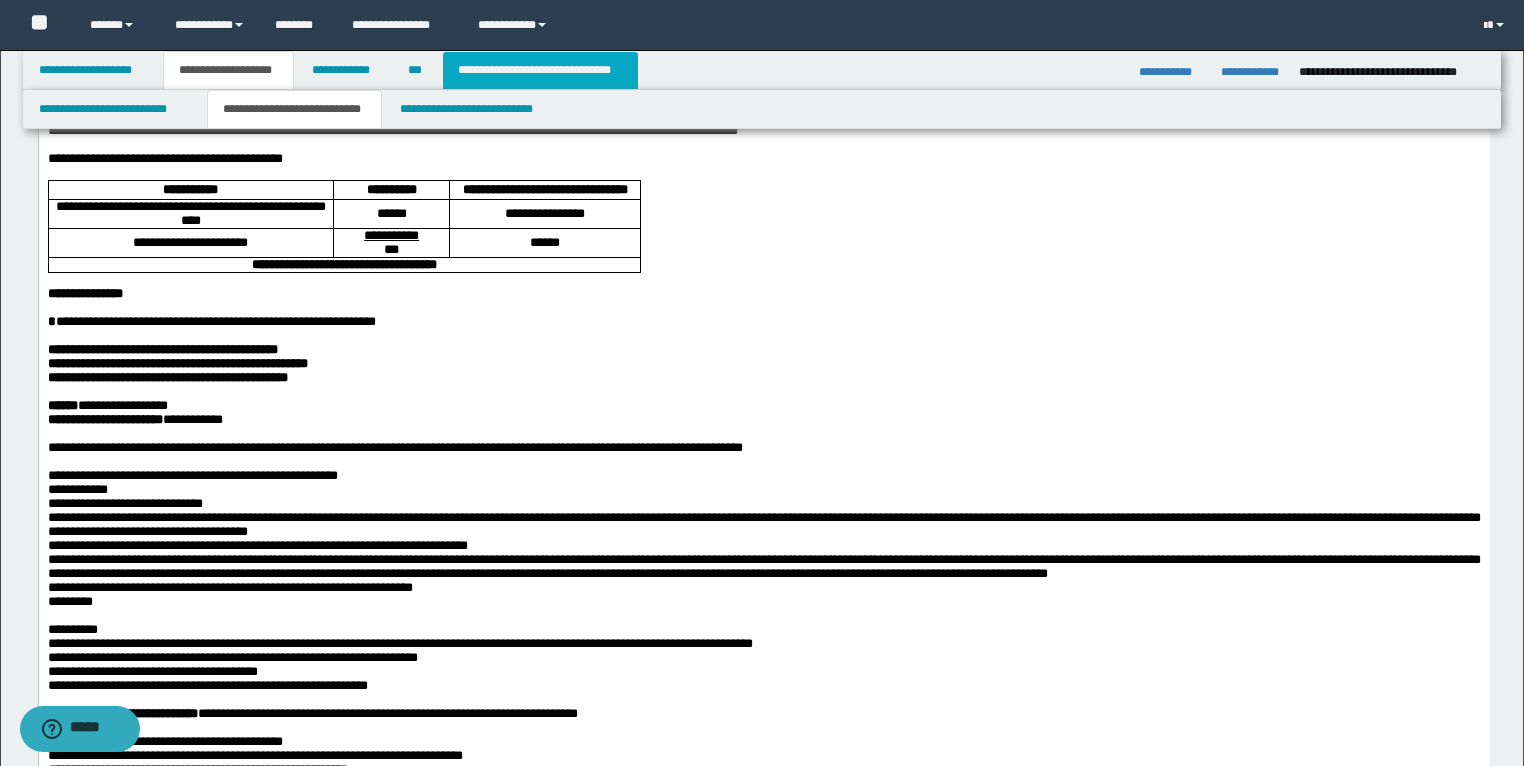 scroll, scrollTop: 208, scrollLeft: 0, axis: vertical 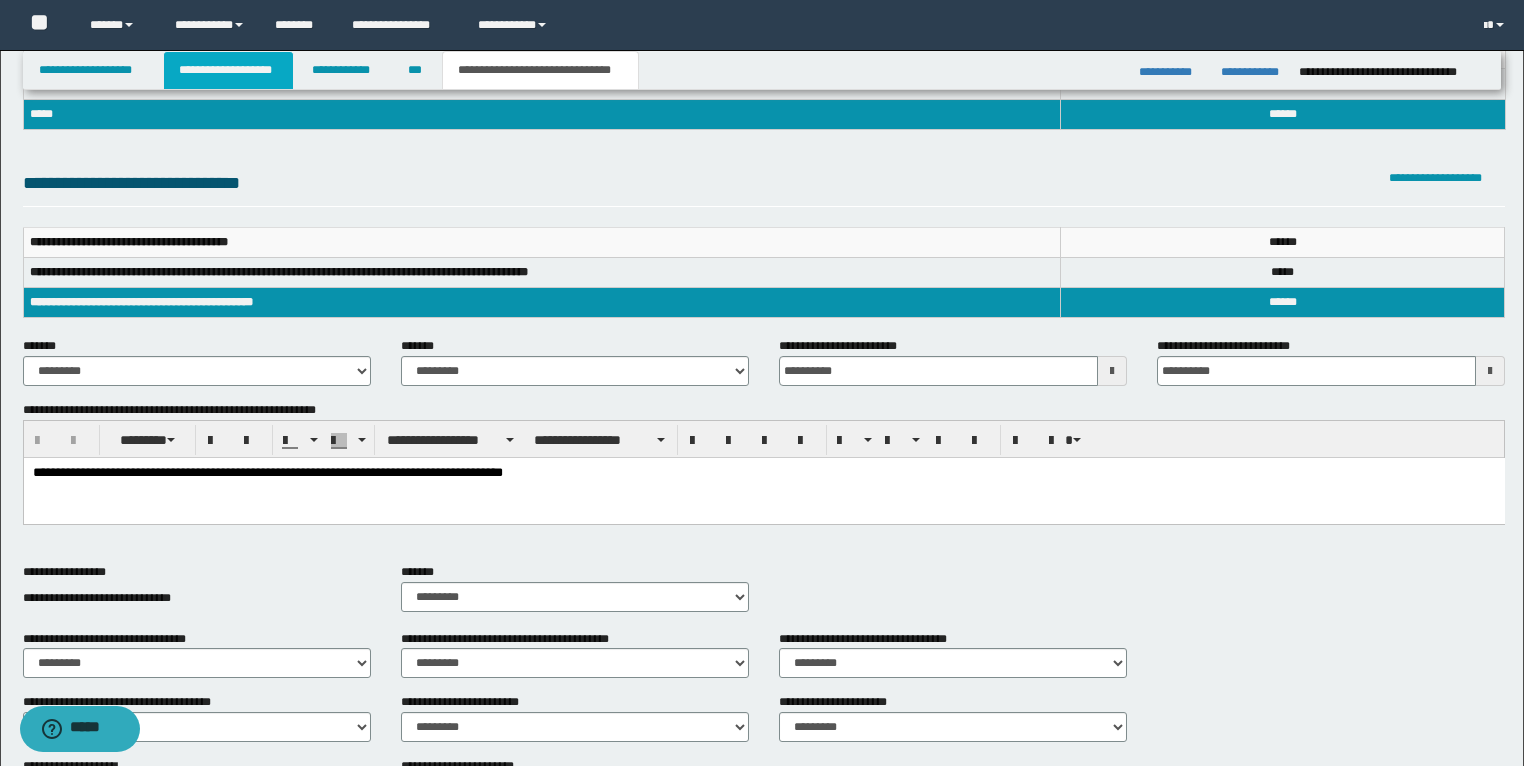 click on "**********" at bounding box center (228, 70) 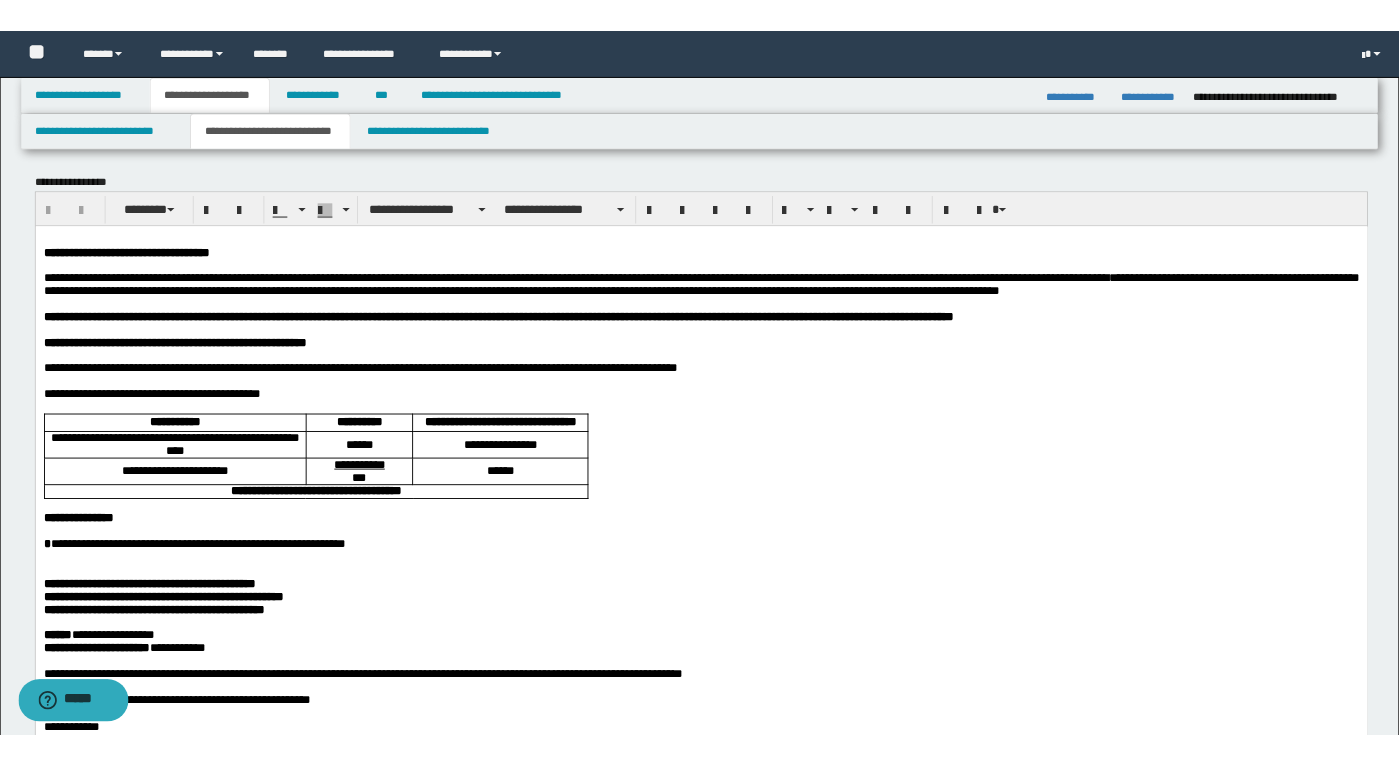 scroll, scrollTop: 0, scrollLeft: 0, axis: both 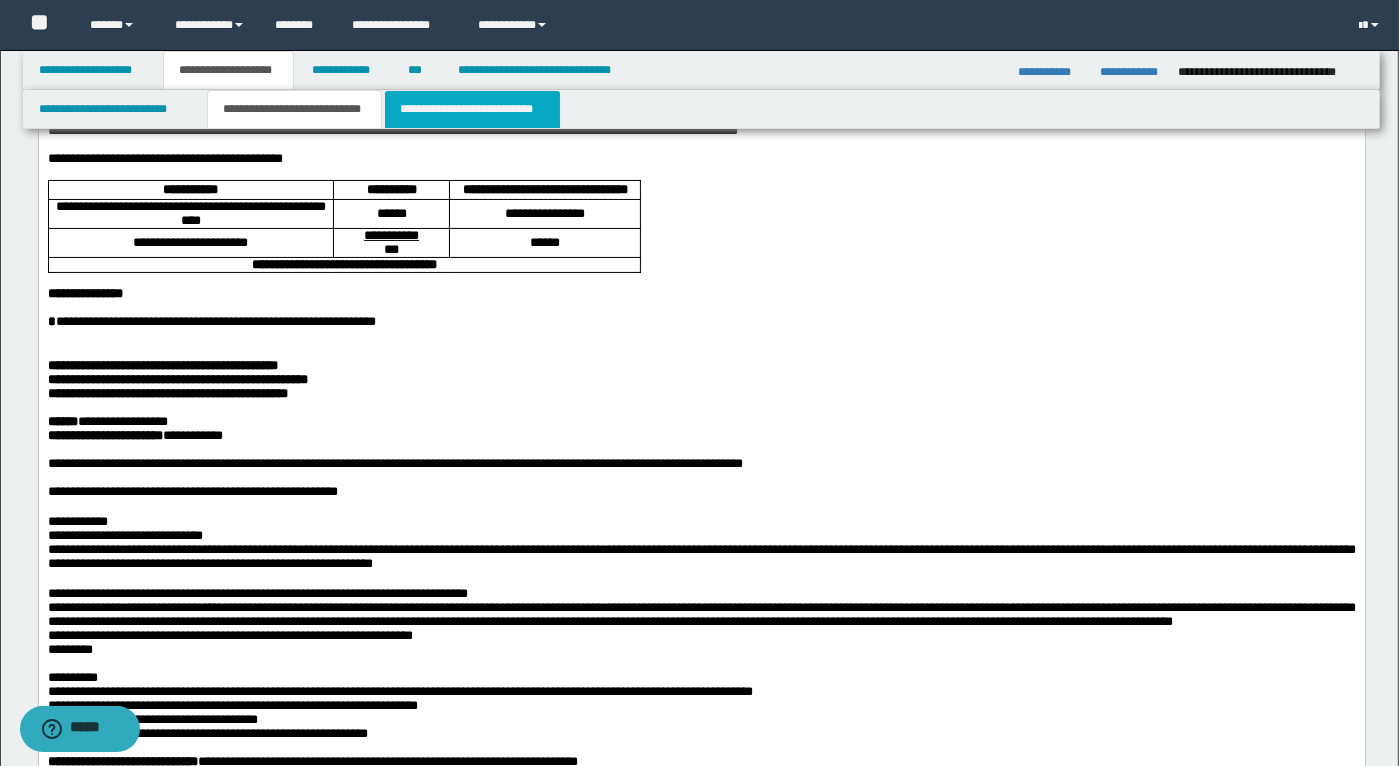 click on "**********" at bounding box center [472, 109] 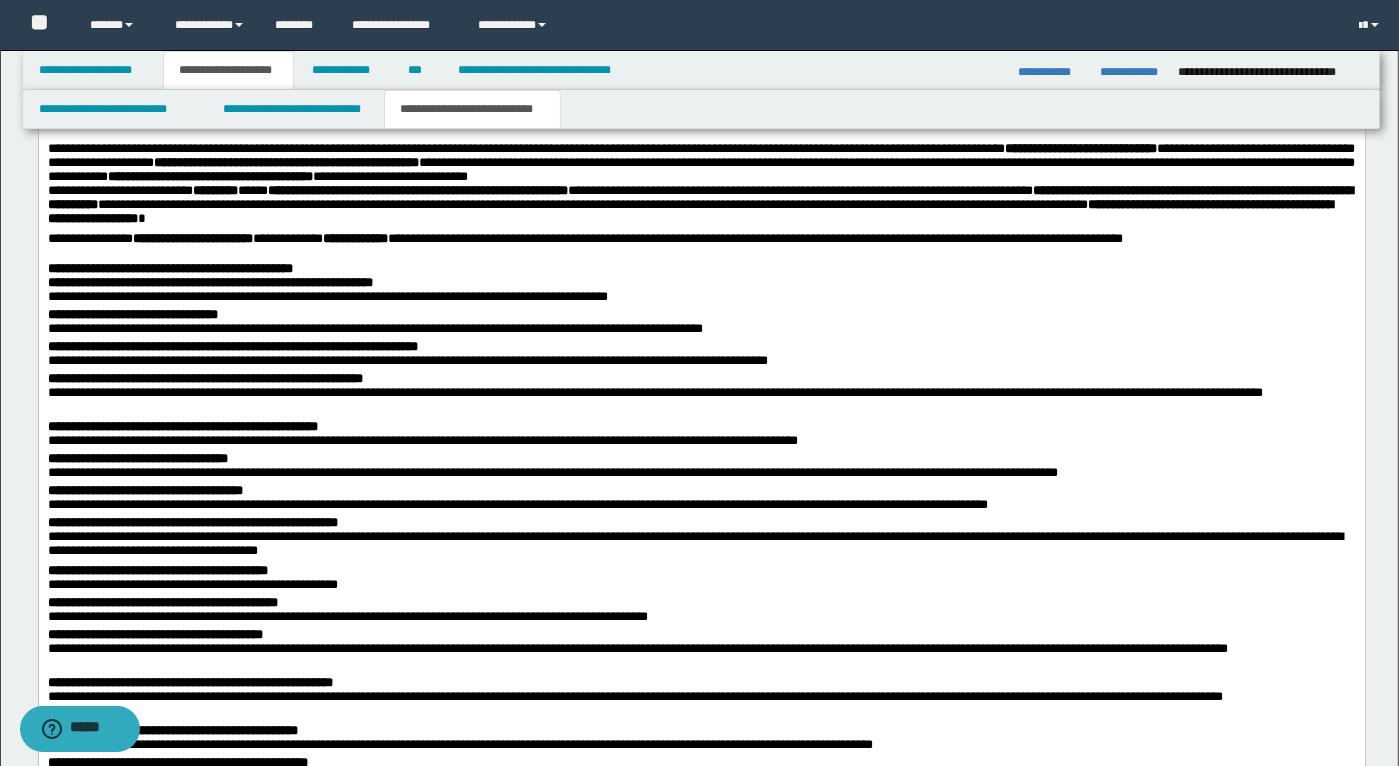 scroll, scrollTop: 2800, scrollLeft: 0, axis: vertical 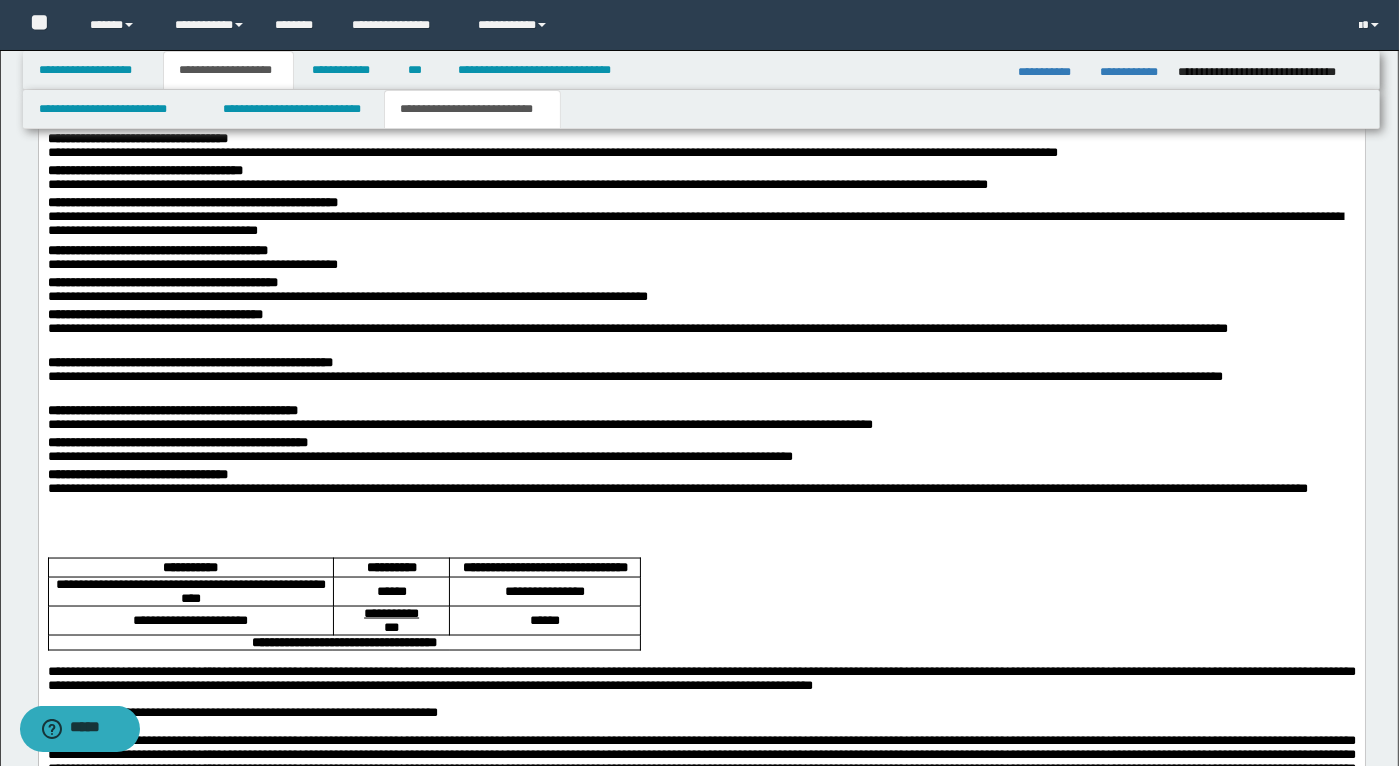click at bounding box center (701, 523) 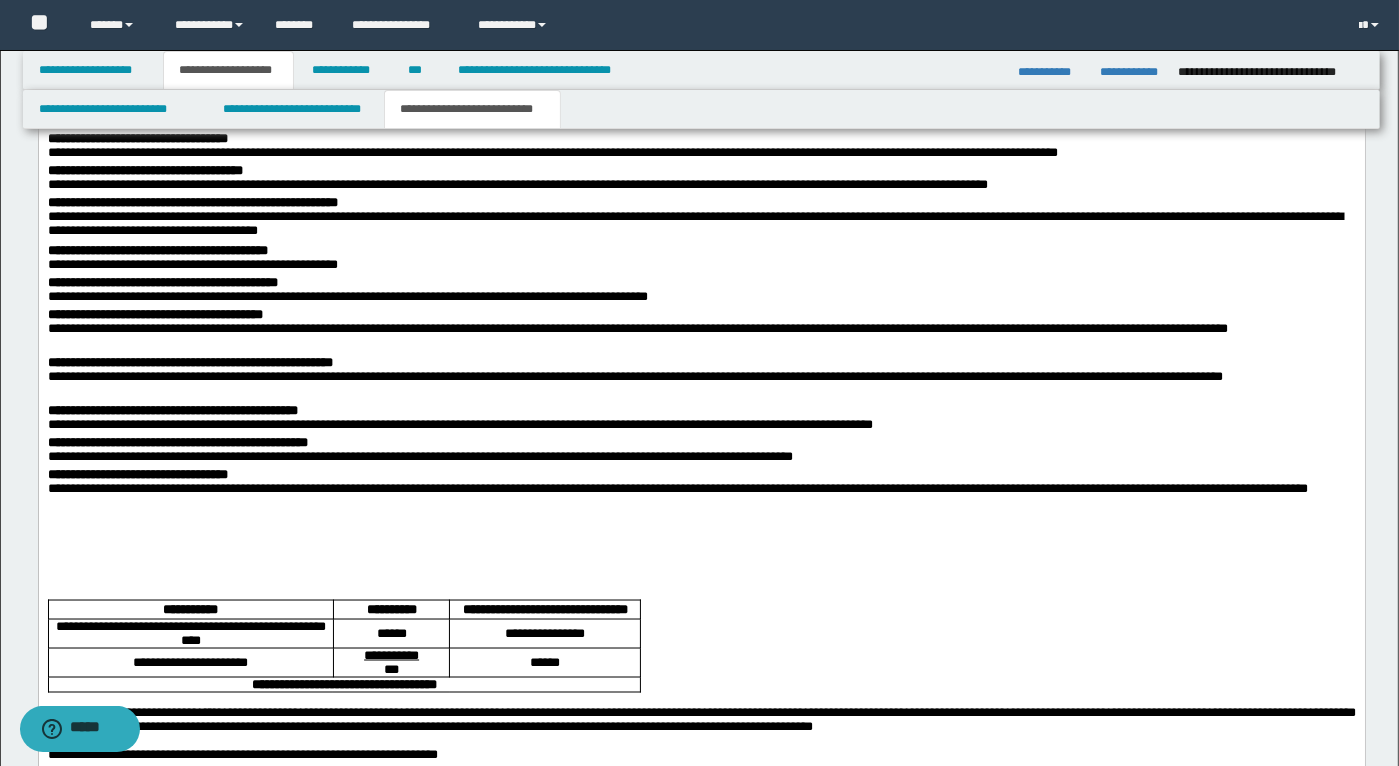 click at bounding box center (701, 523) 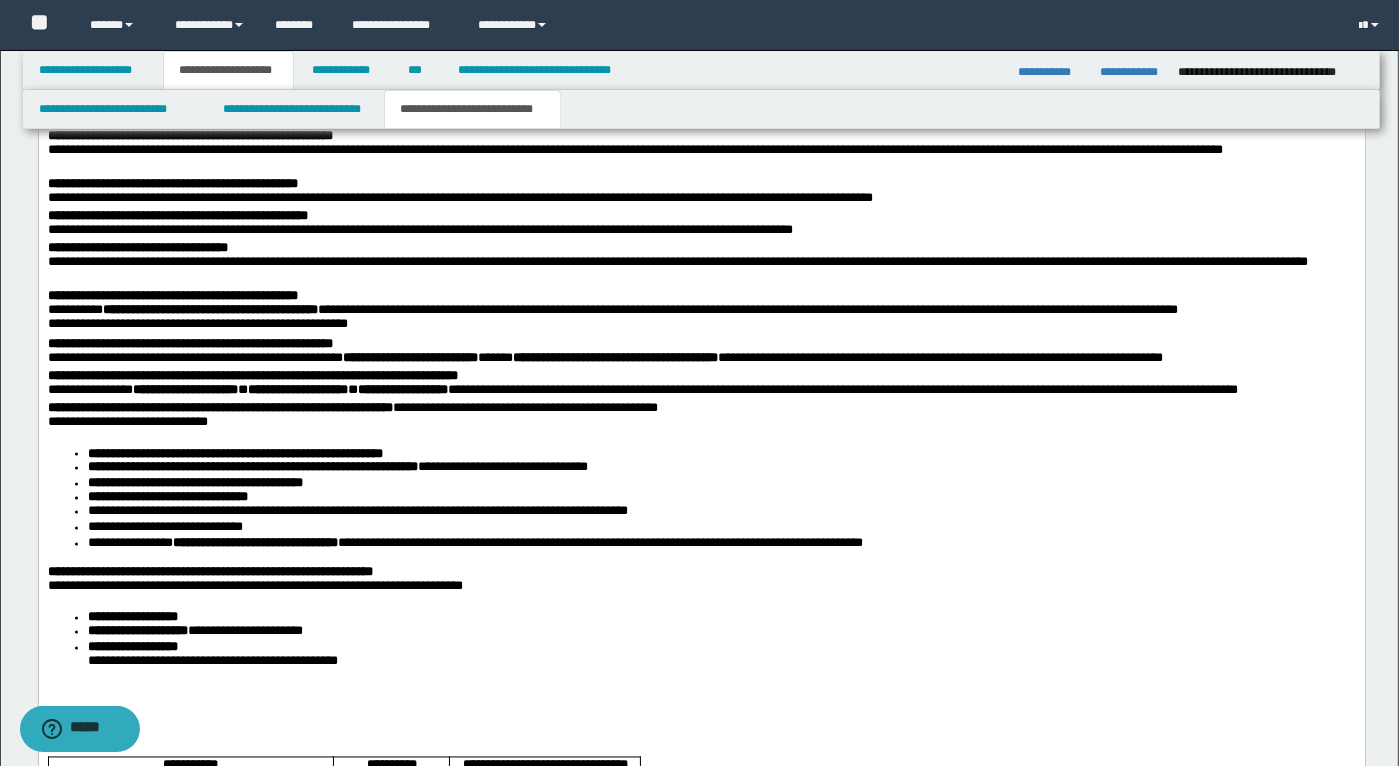 scroll, scrollTop: 3040, scrollLeft: 0, axis: vertical 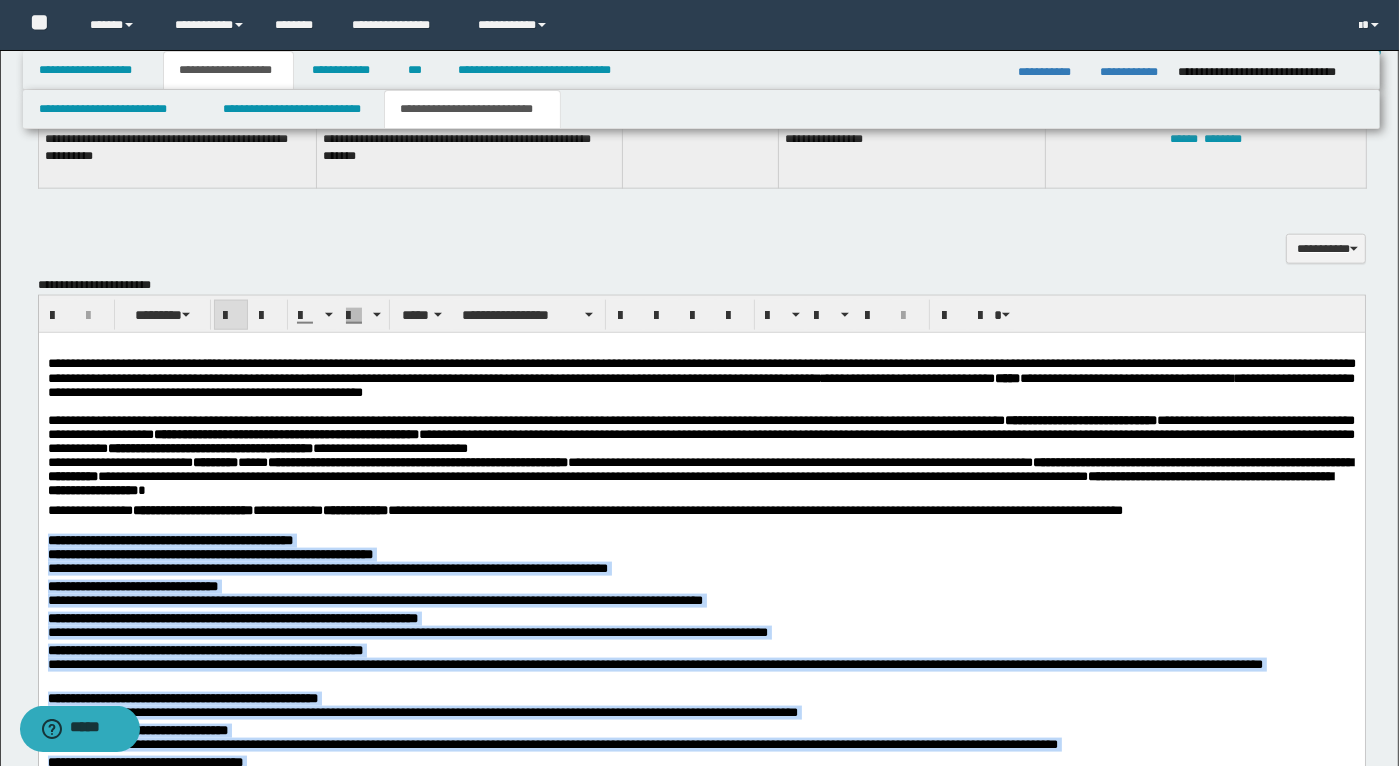 drag, startPoint x: 426, startPoint y: 1504, endPoint x: 15, endPoint y: 551, distance: 1037.8488 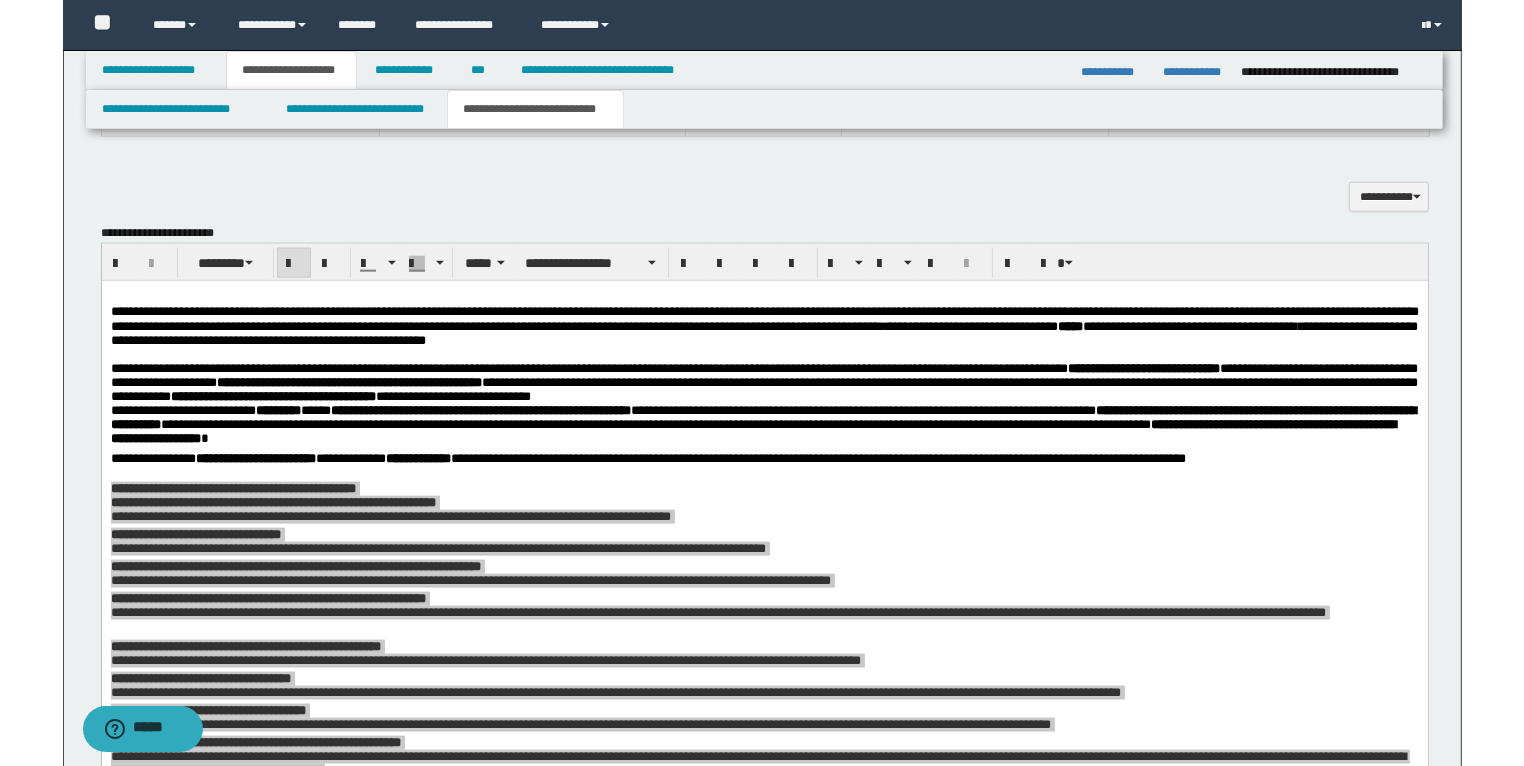 scroll, scrollTop: 2288, scrollLeft: 0, axis: vertical 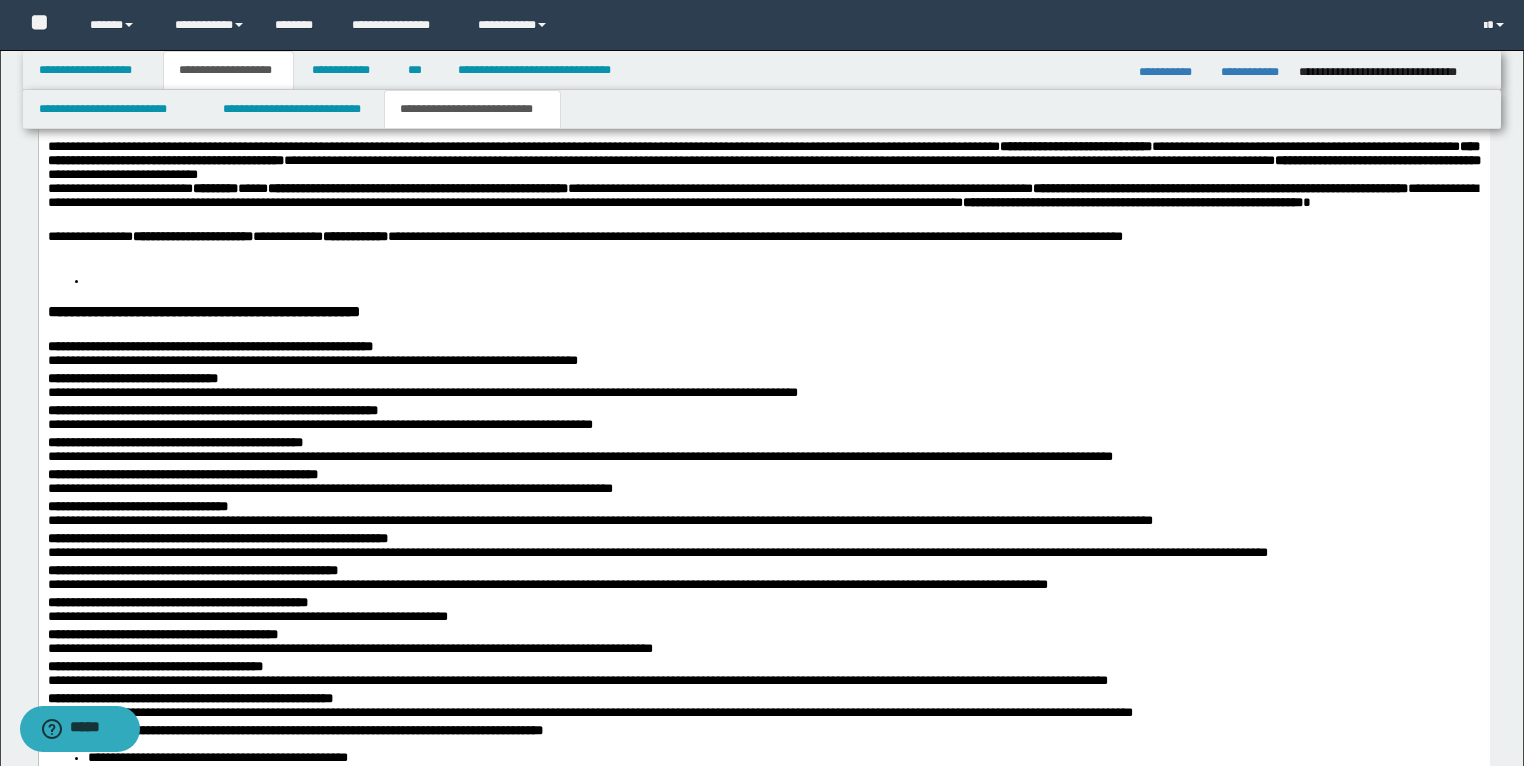 click on "**********" at bounding box center (212, 311) 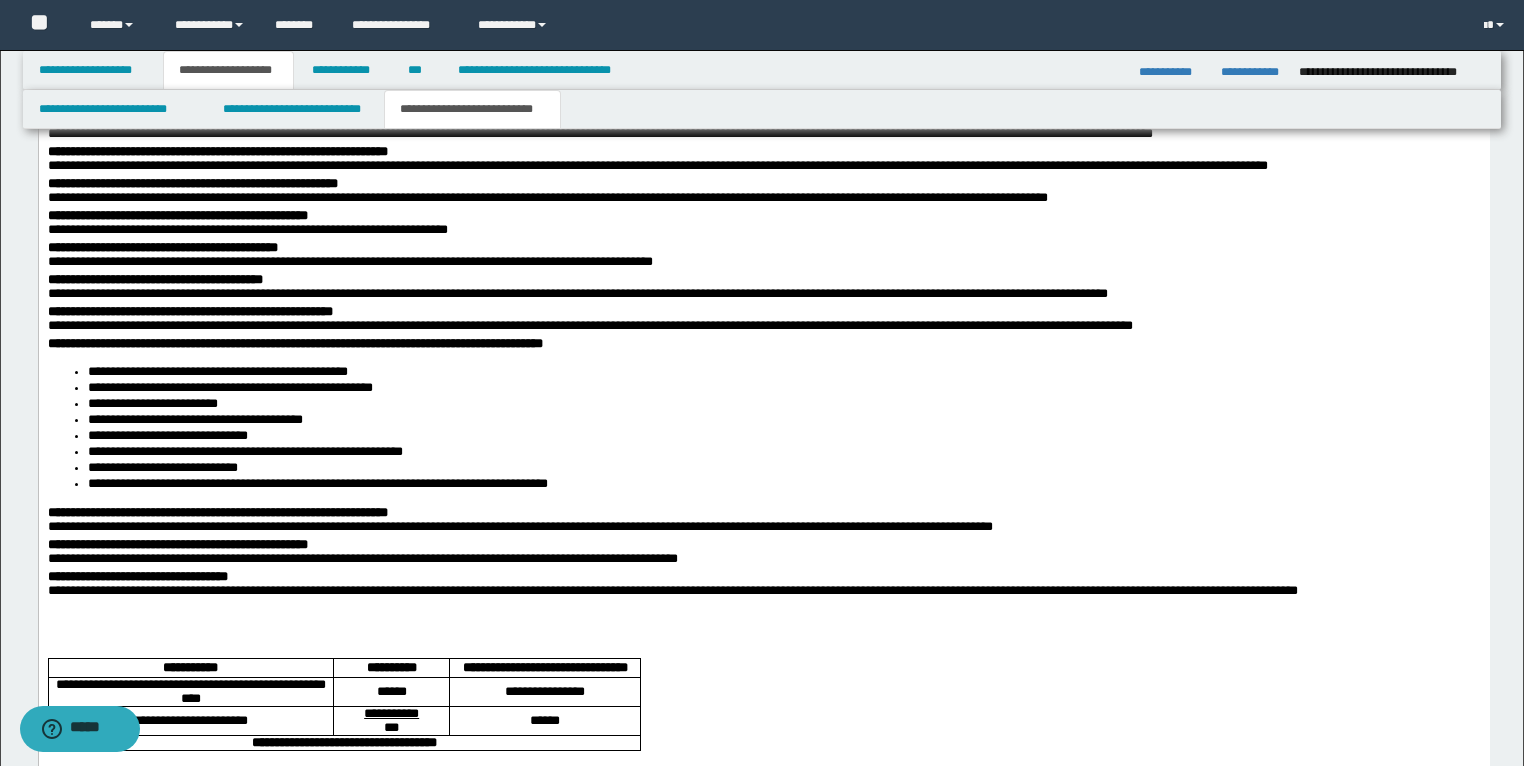 scroll, scrollTop: 2928, scrollLeft: 0, axis: vertical 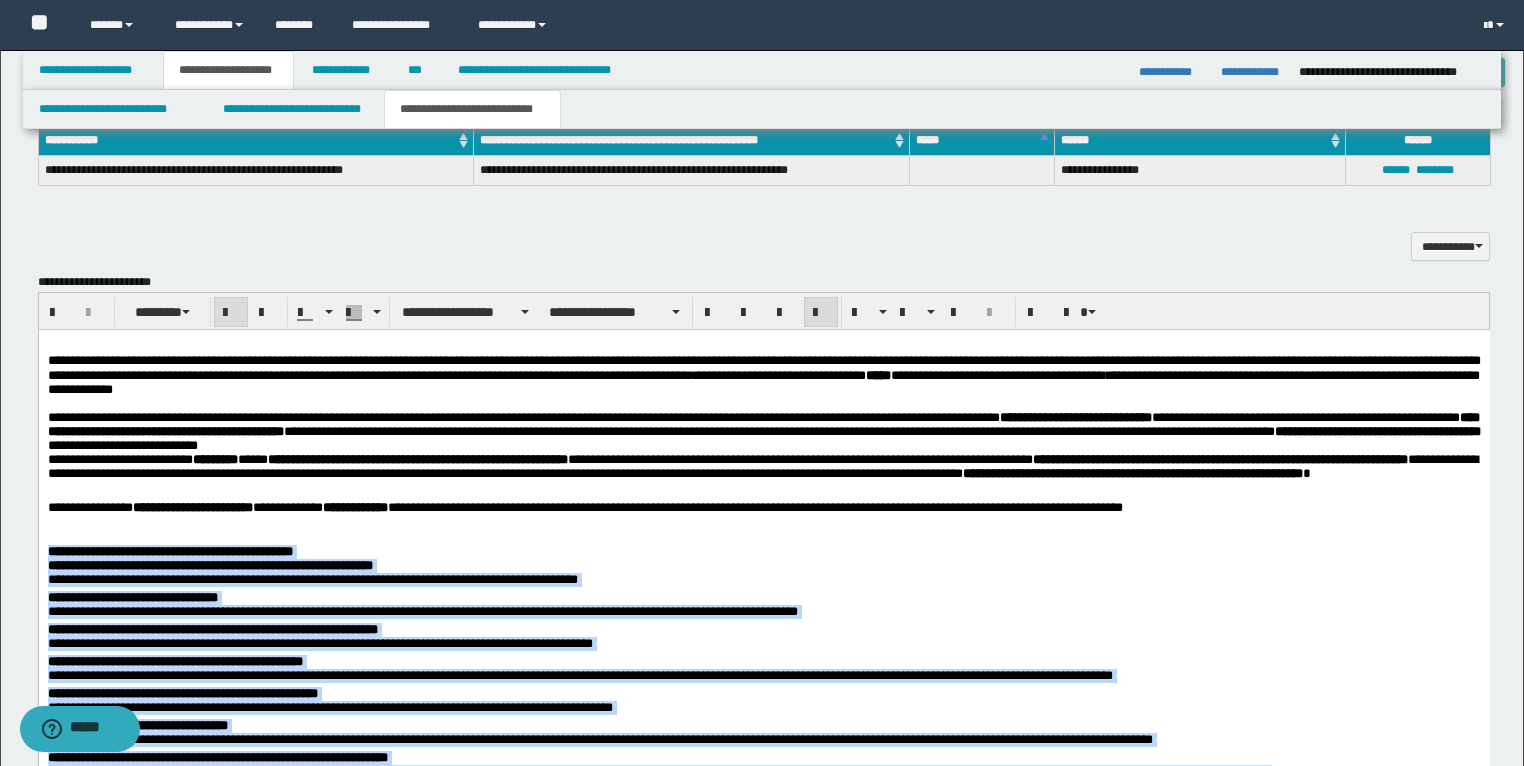 drag, startPoint x: 1426, startPoint y: 1226, endPoint x: 296, endPoint y: 442, distance: 1375.3385 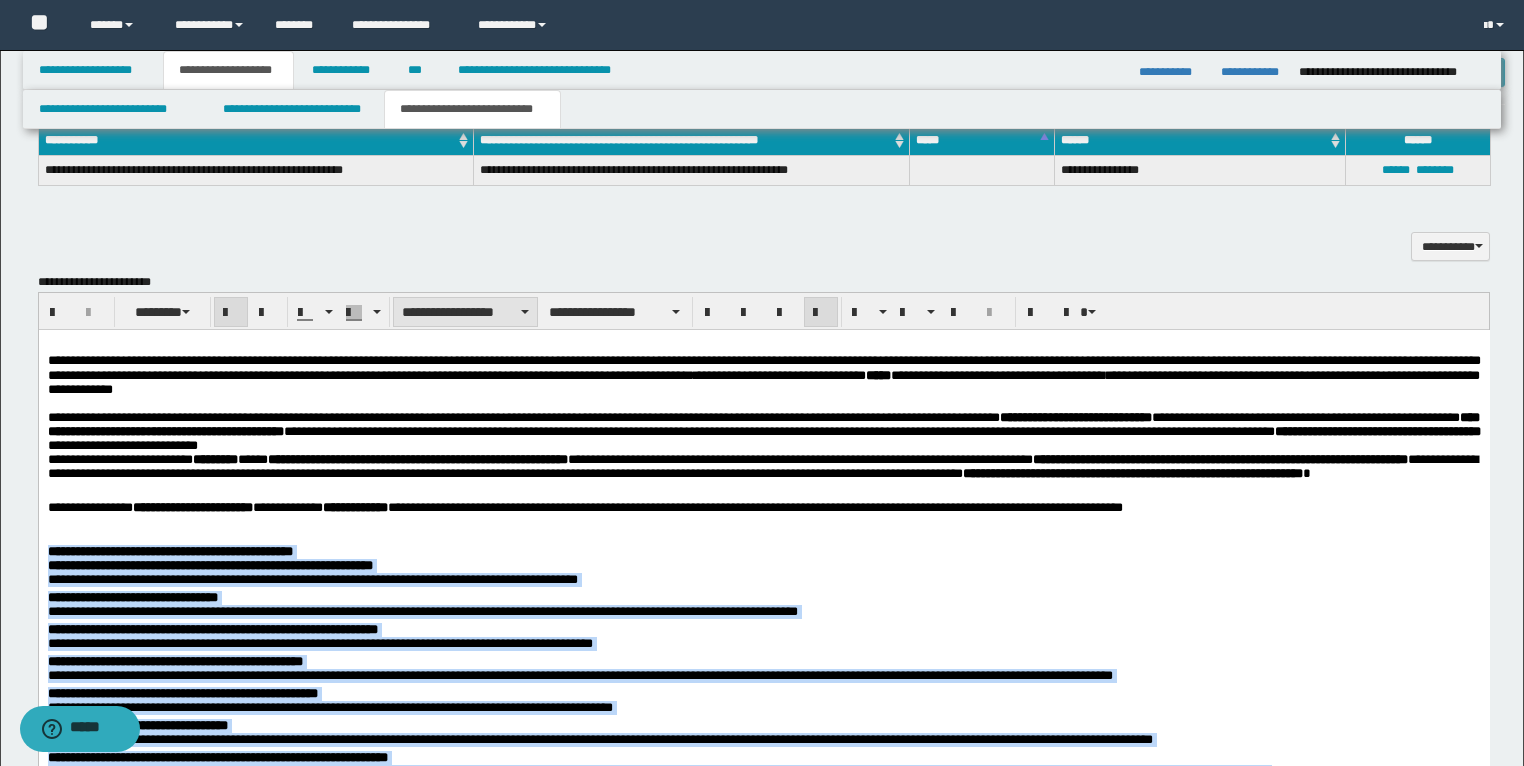 click on "**********" at bounding box center [465, 312] 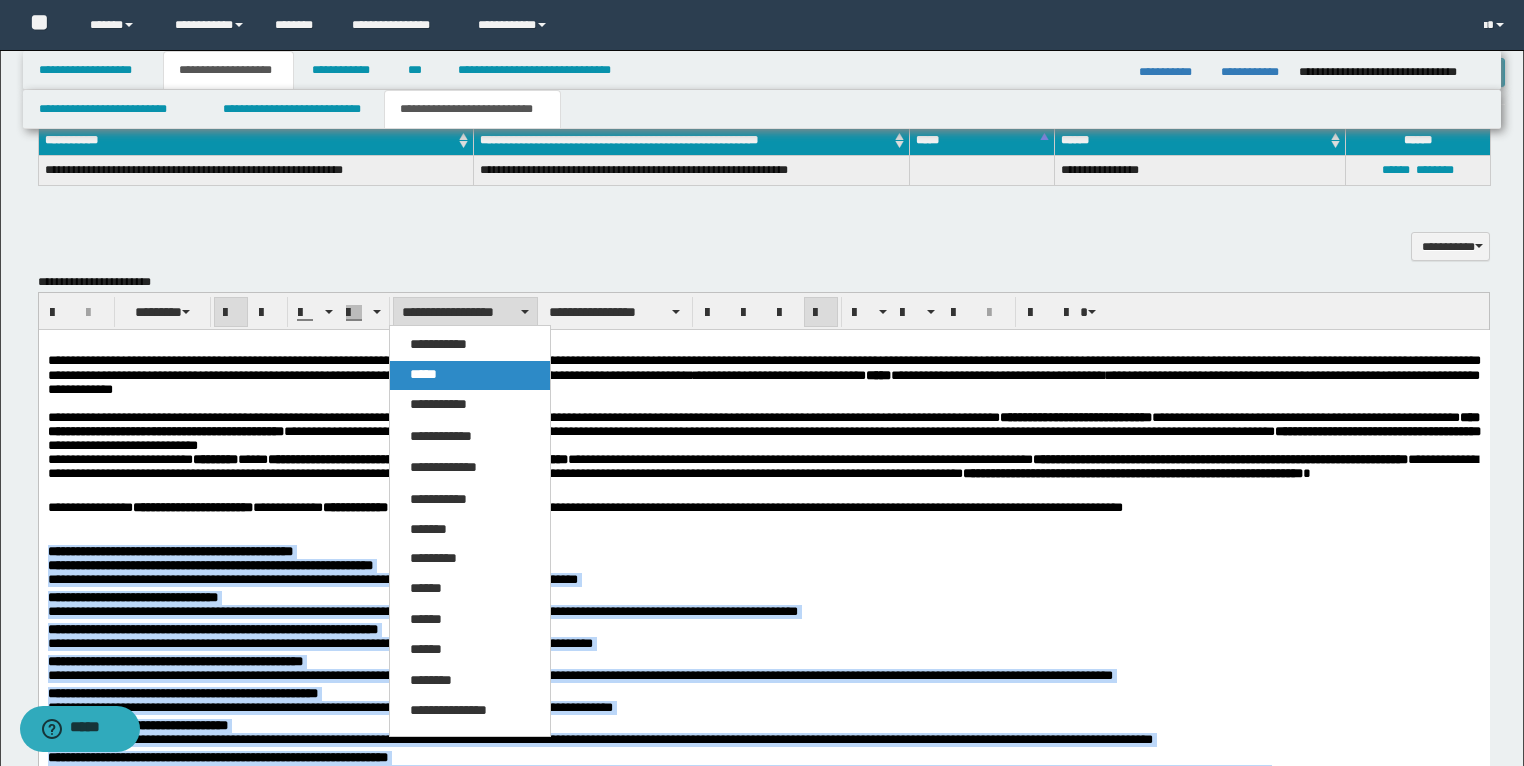 click on "*****" at bounding box center (470, 375) 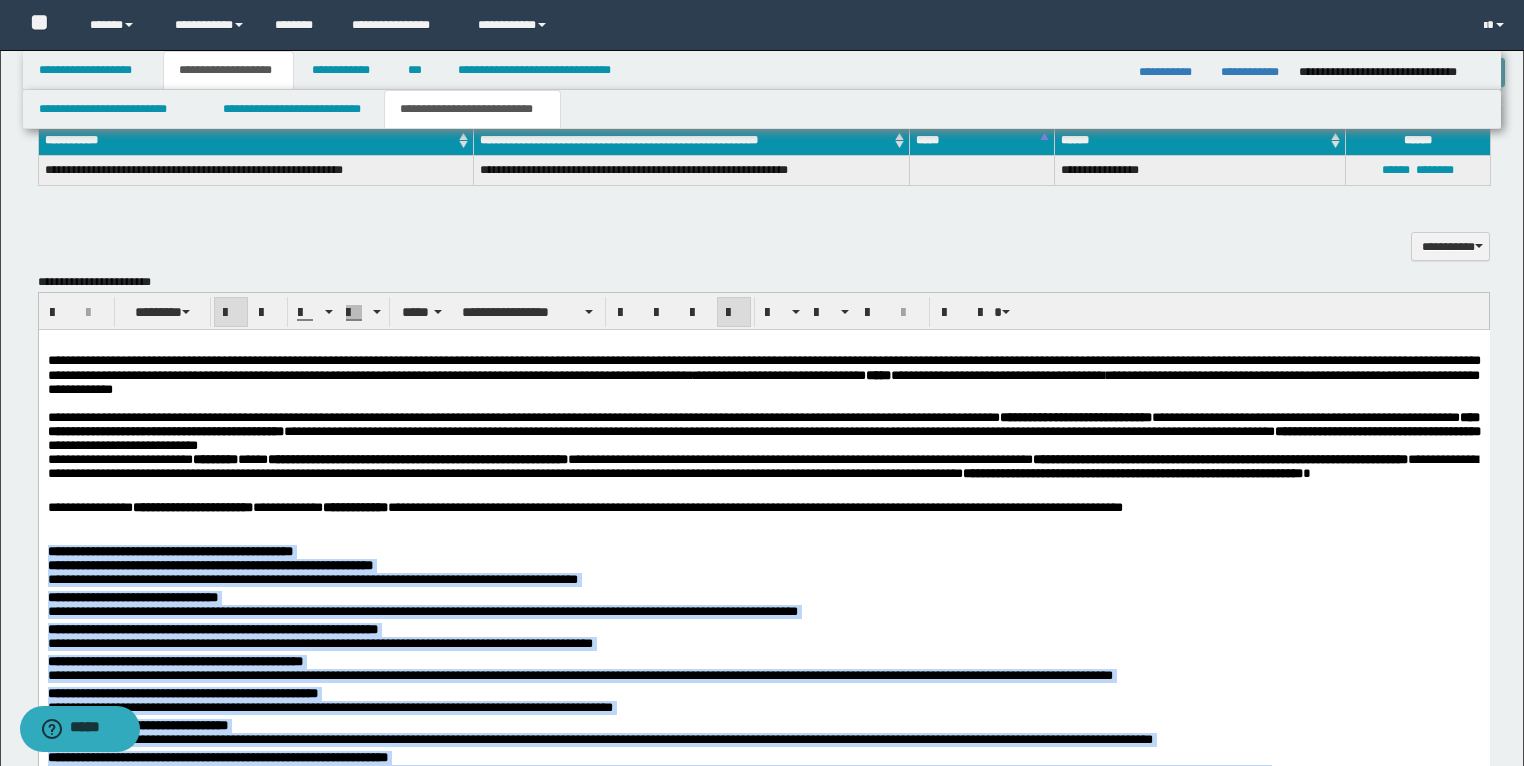 click on "**********" at bounding box center (169, 551) 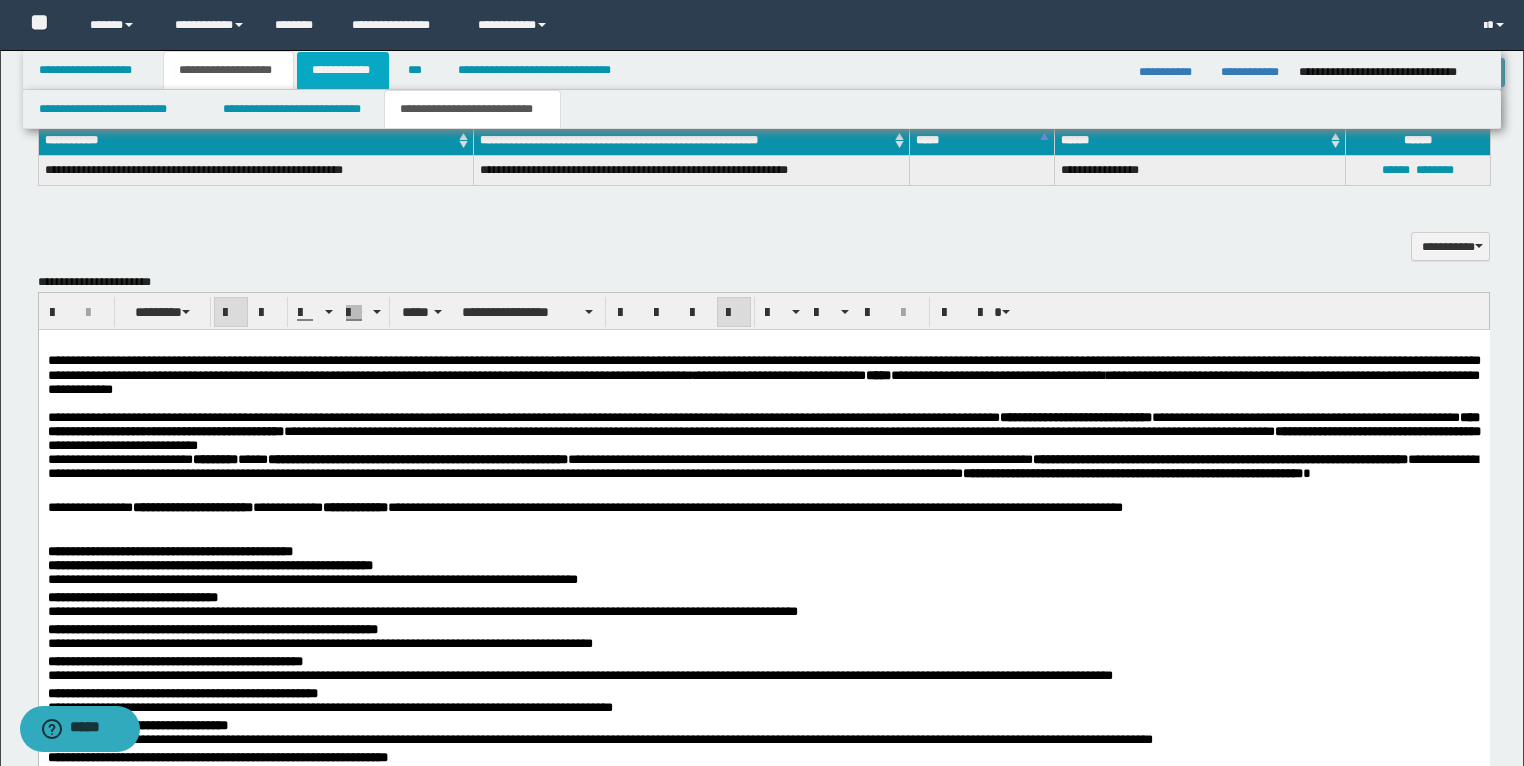 click on "**********" at bounding box center (343, 70) 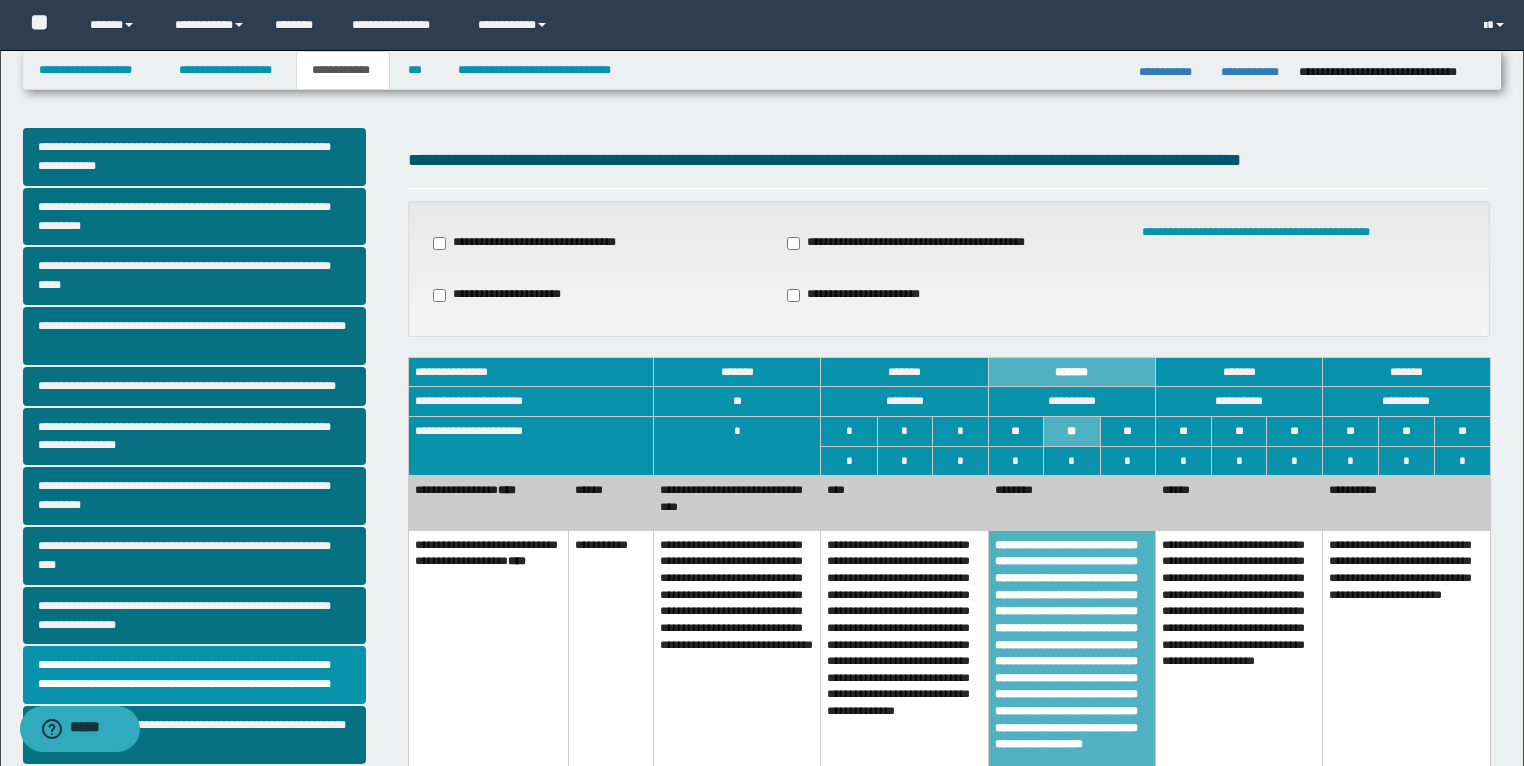 scroll, scrollTop: 0, scrollLeft: 0, axis: both 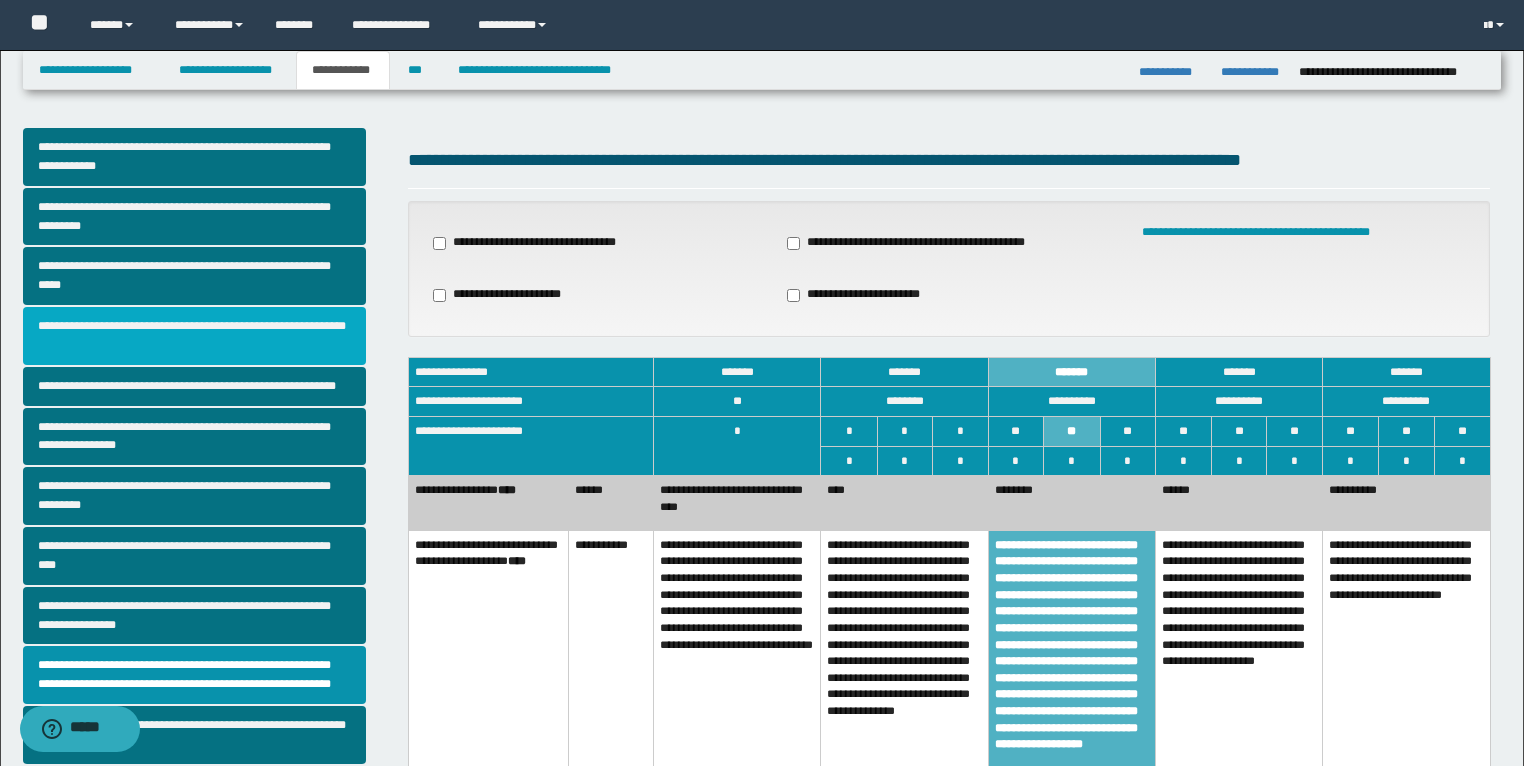 click on "**********" at bounding box center (195, 336) 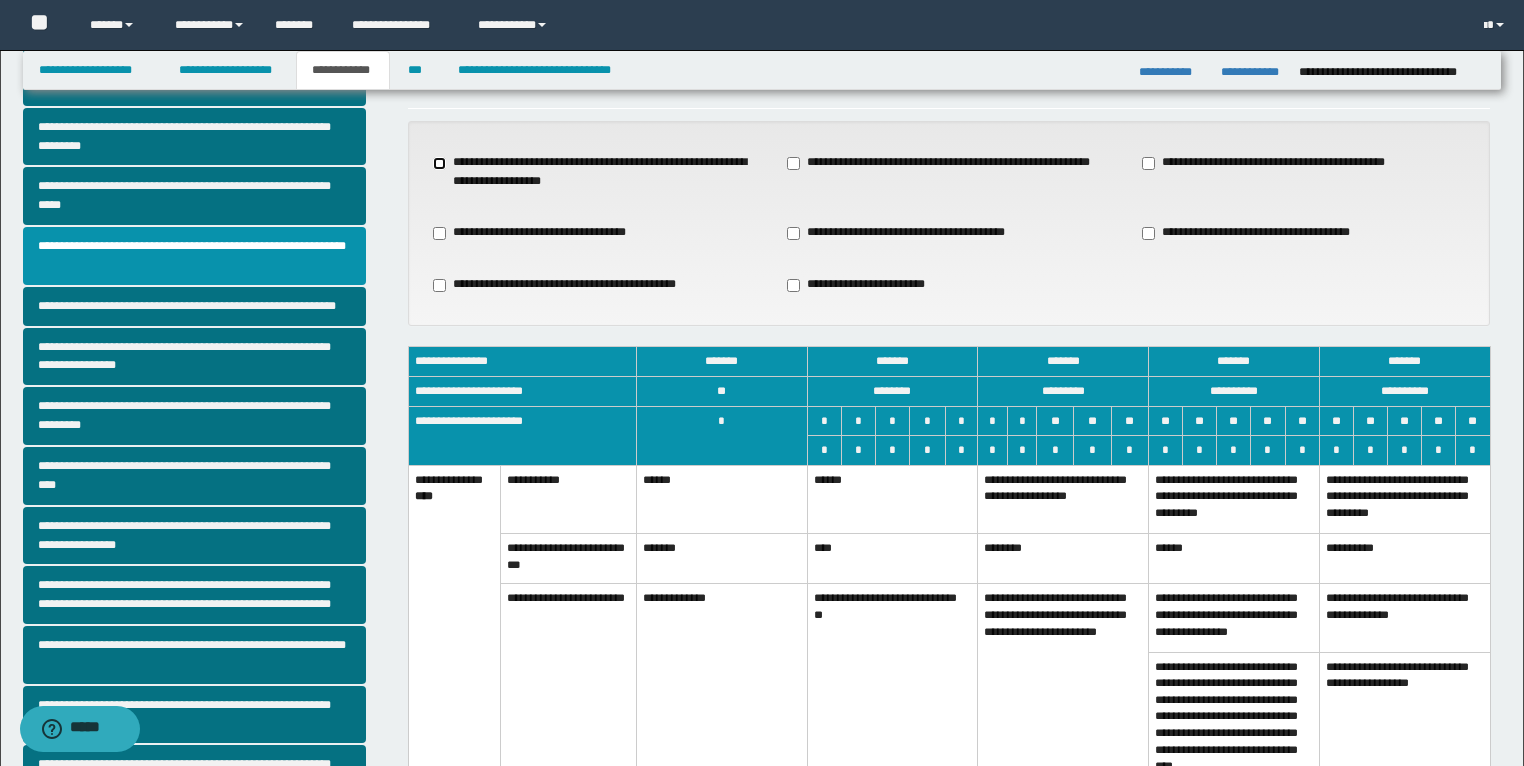 scroll, scrollTop: 0, scrollLeft: 0, axis: both 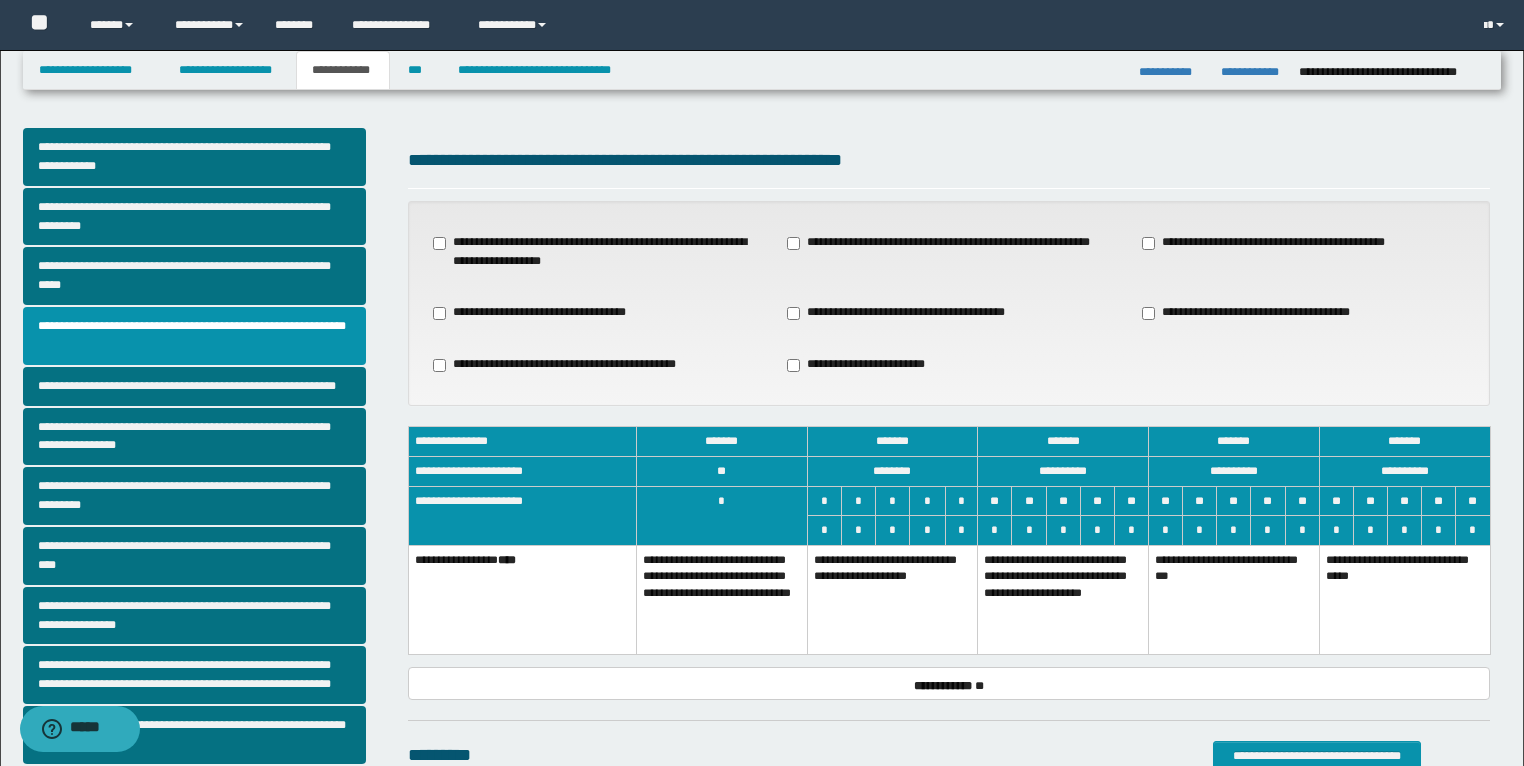 click on "**********" at bounding box center (892, 599) 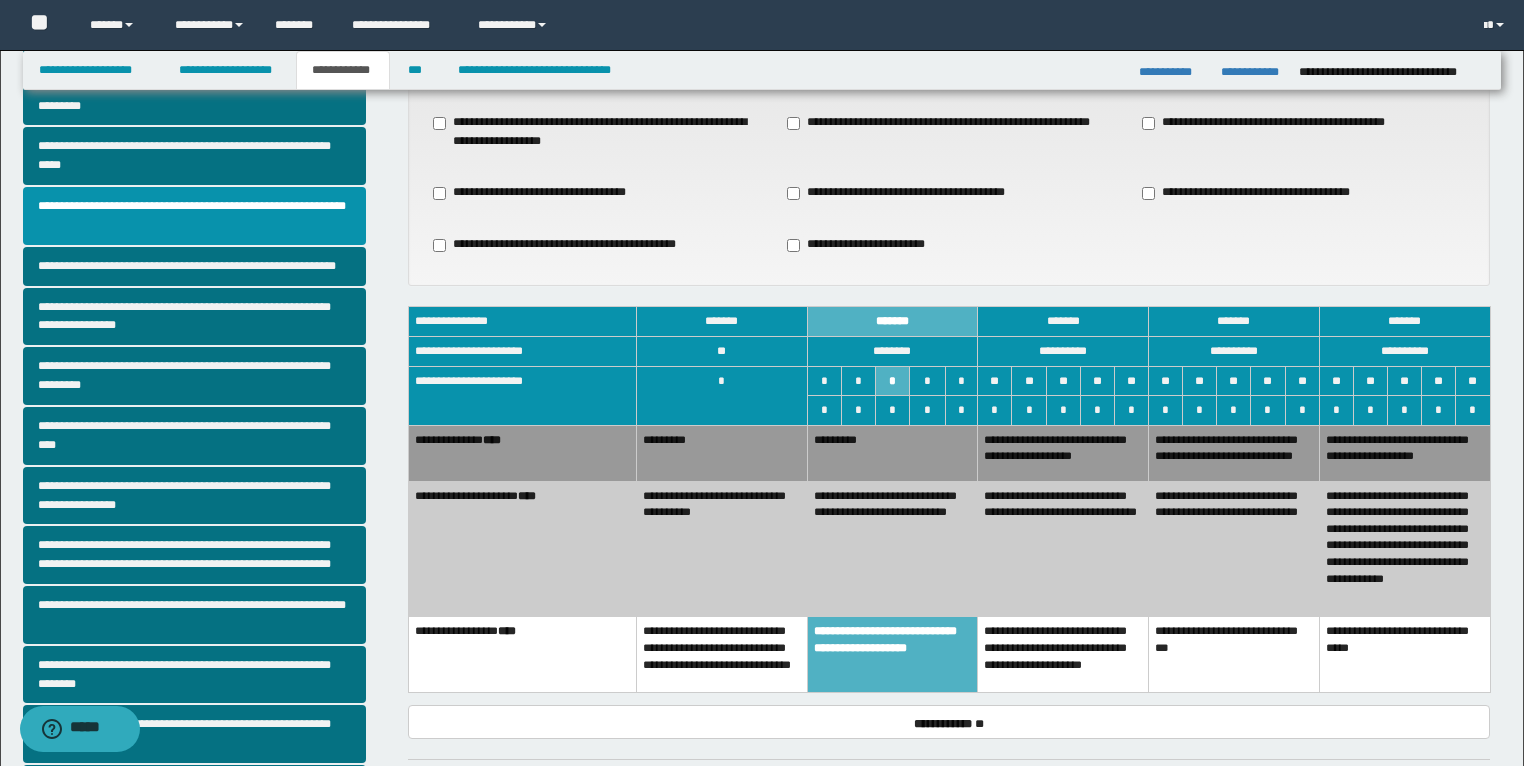 scroll, scrollTop: 160, scrollLeft: 0, axis: vertical 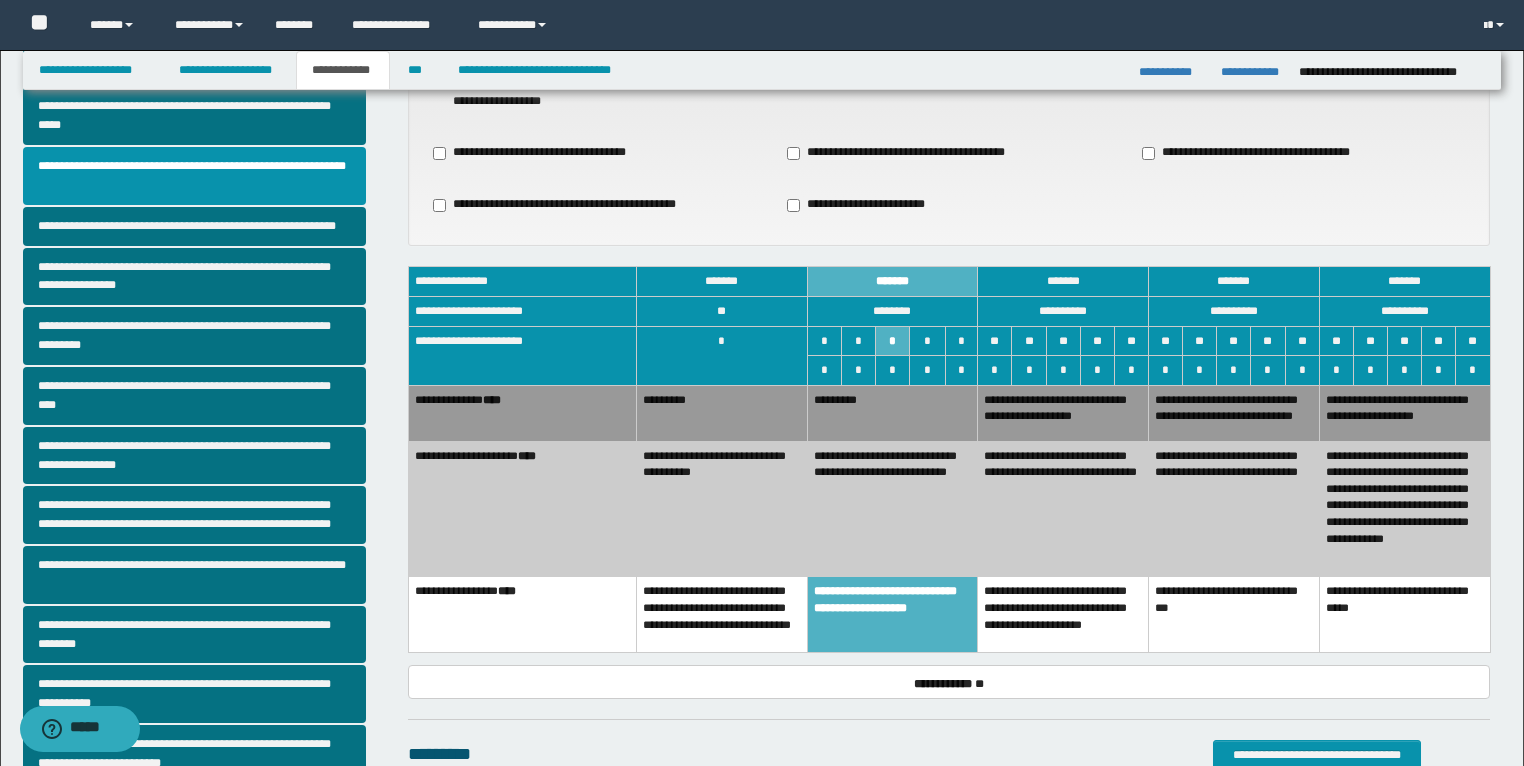 click on "**********" at bounding box center (892, 509) 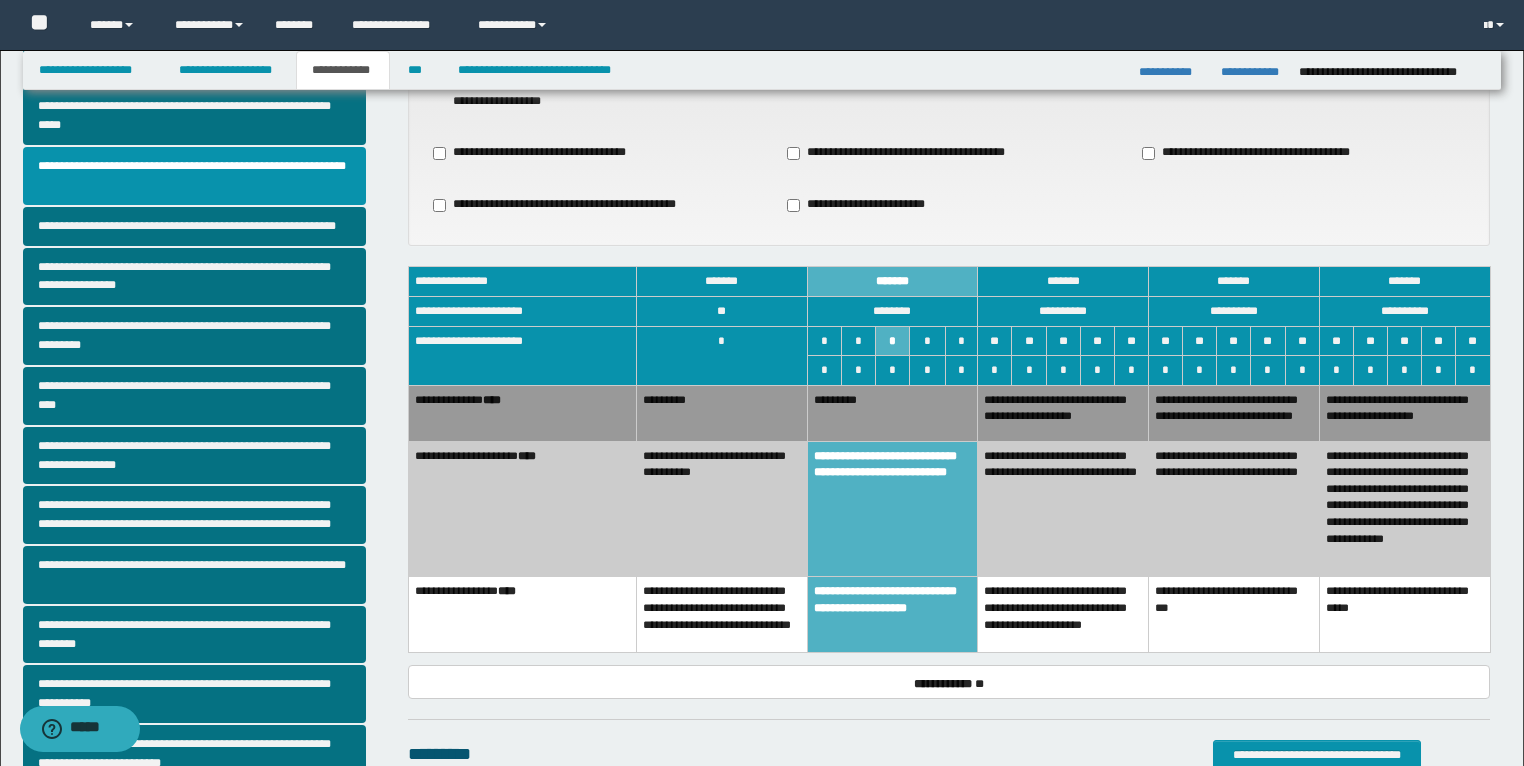 click on "**********" at bounding box center (1063, 413) 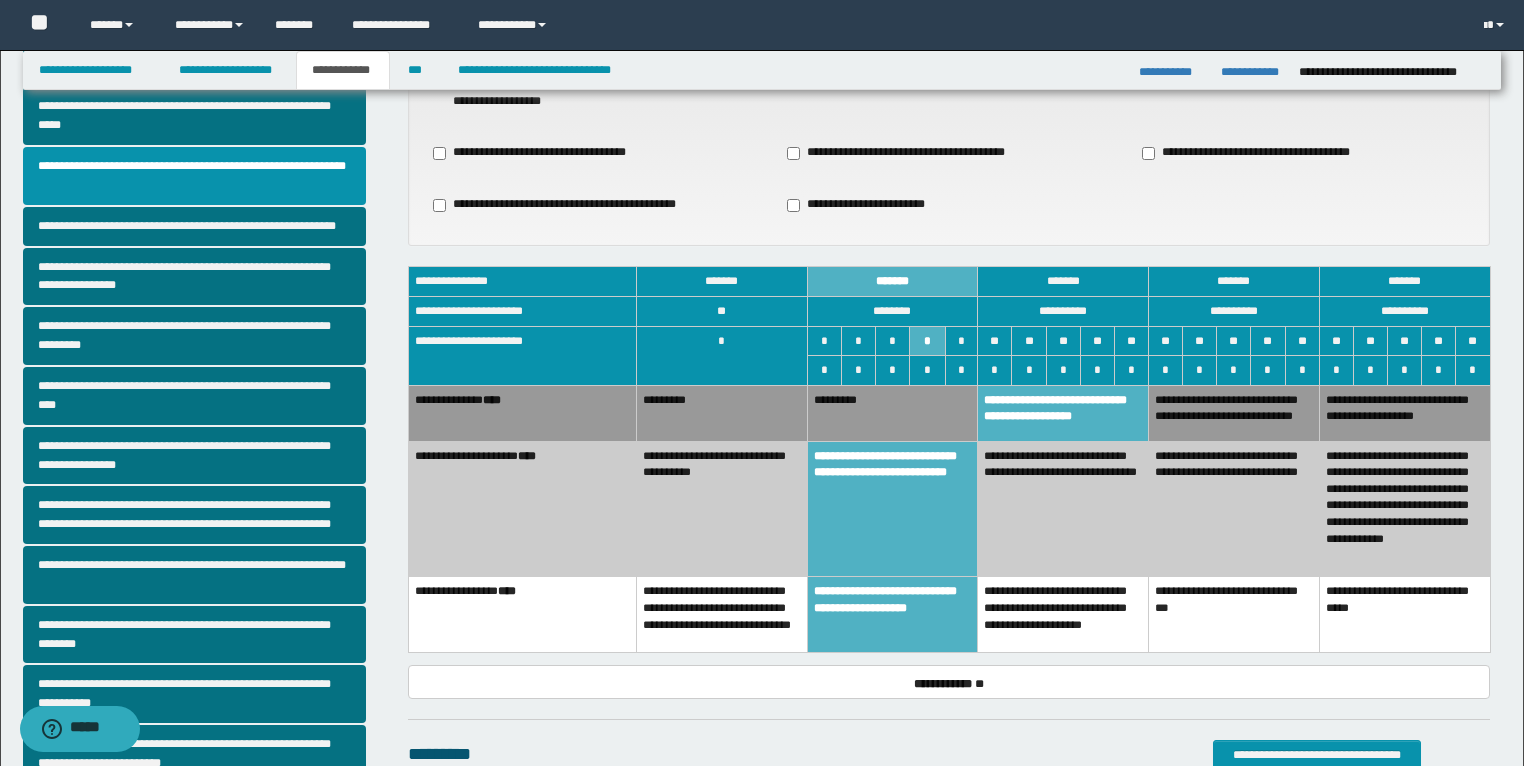 click on "**********" at bounding box center (1063, 509) 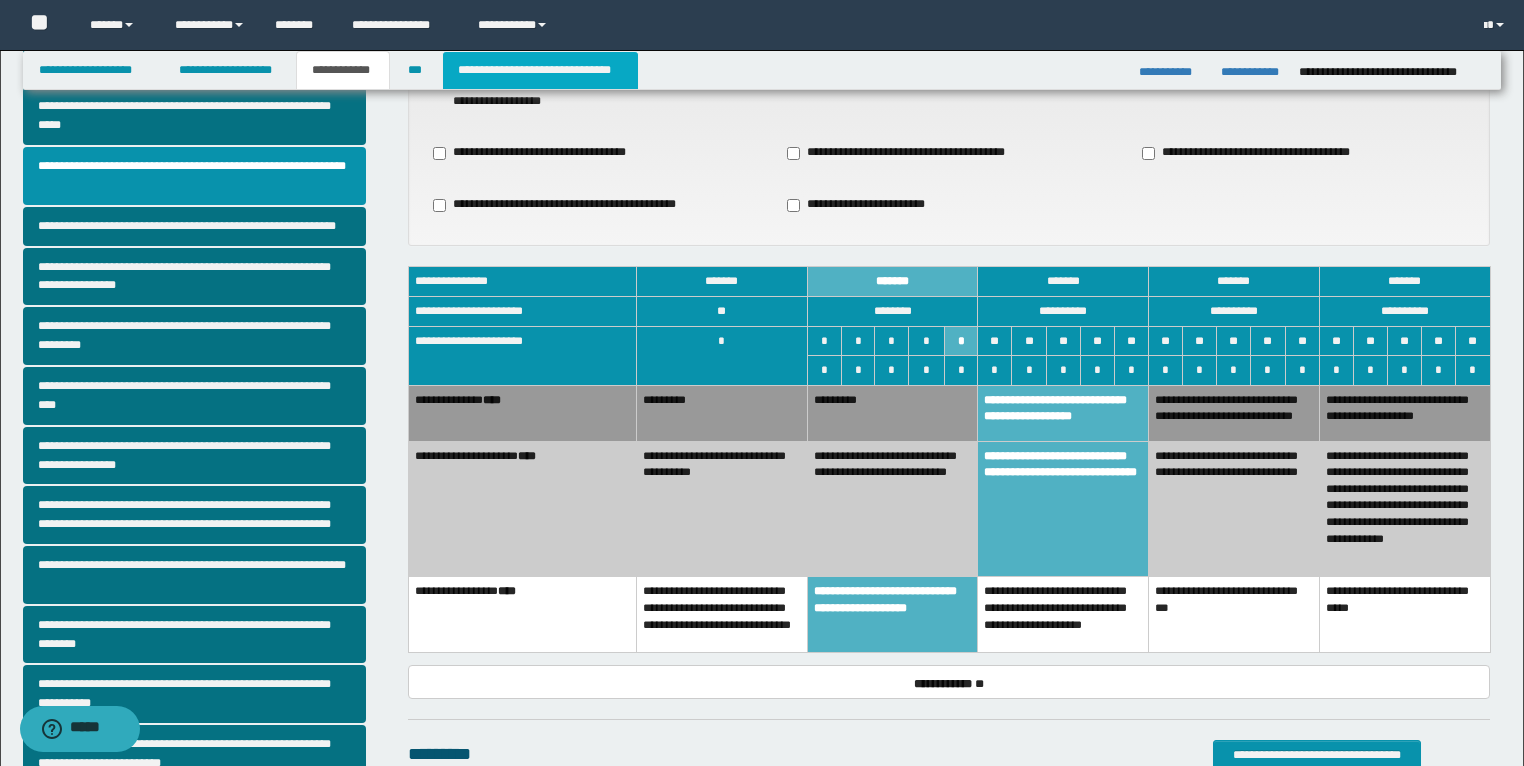 click on "**********" at bounding box center (540, 70) 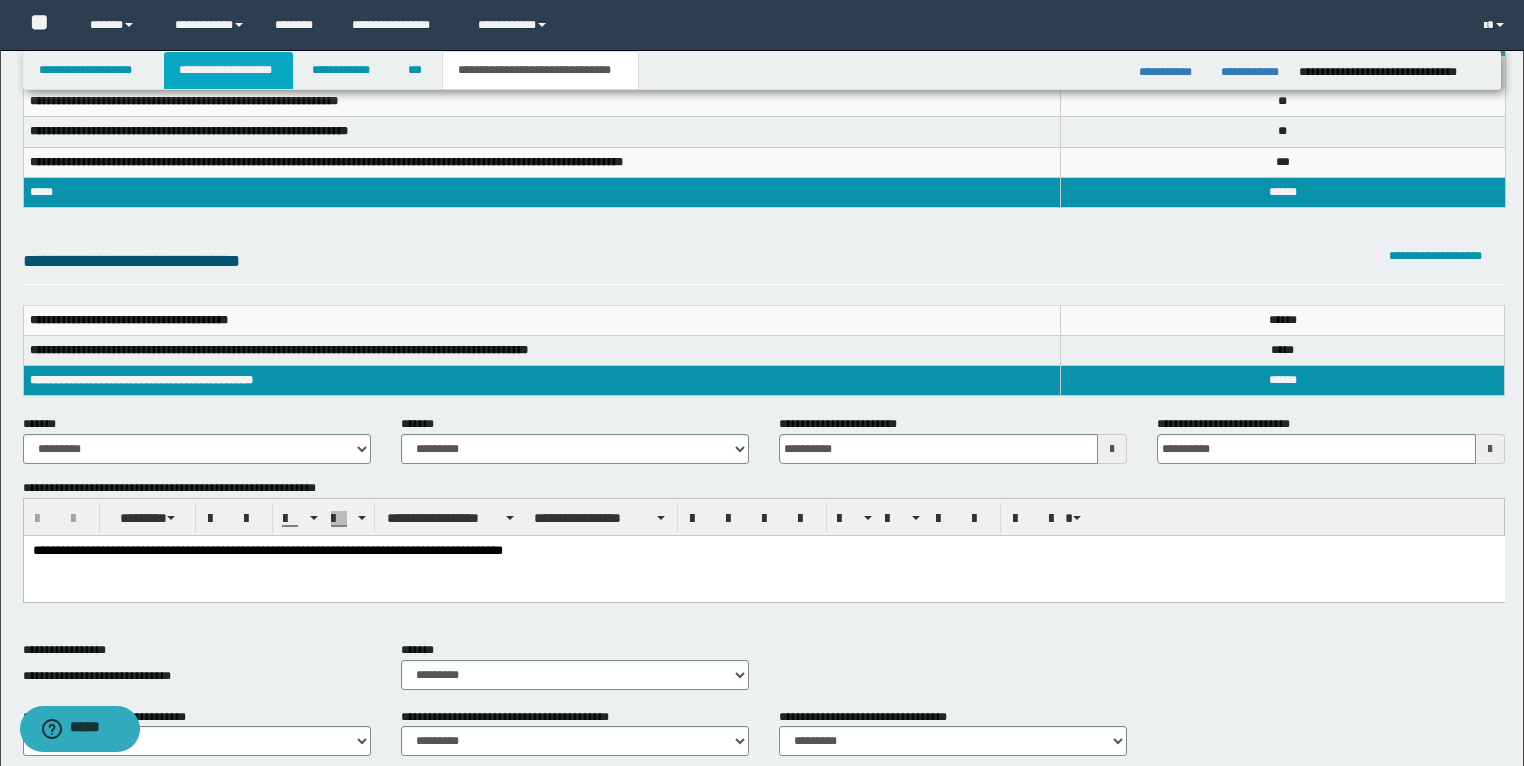 click on "**********" at bounding box center [228, 70] 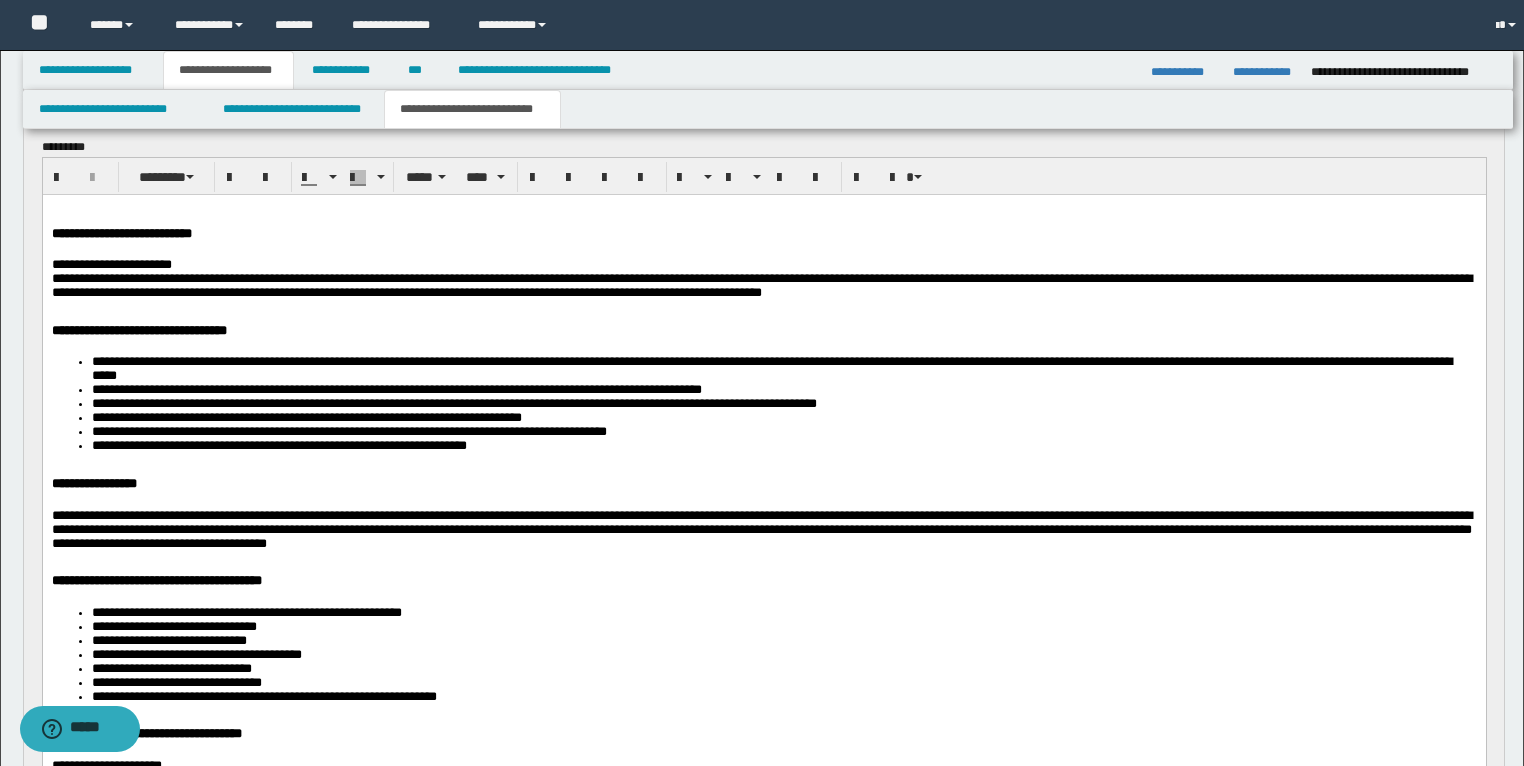 scroll, scrollTop: 191, scrollLeft: 0, axis: vertical 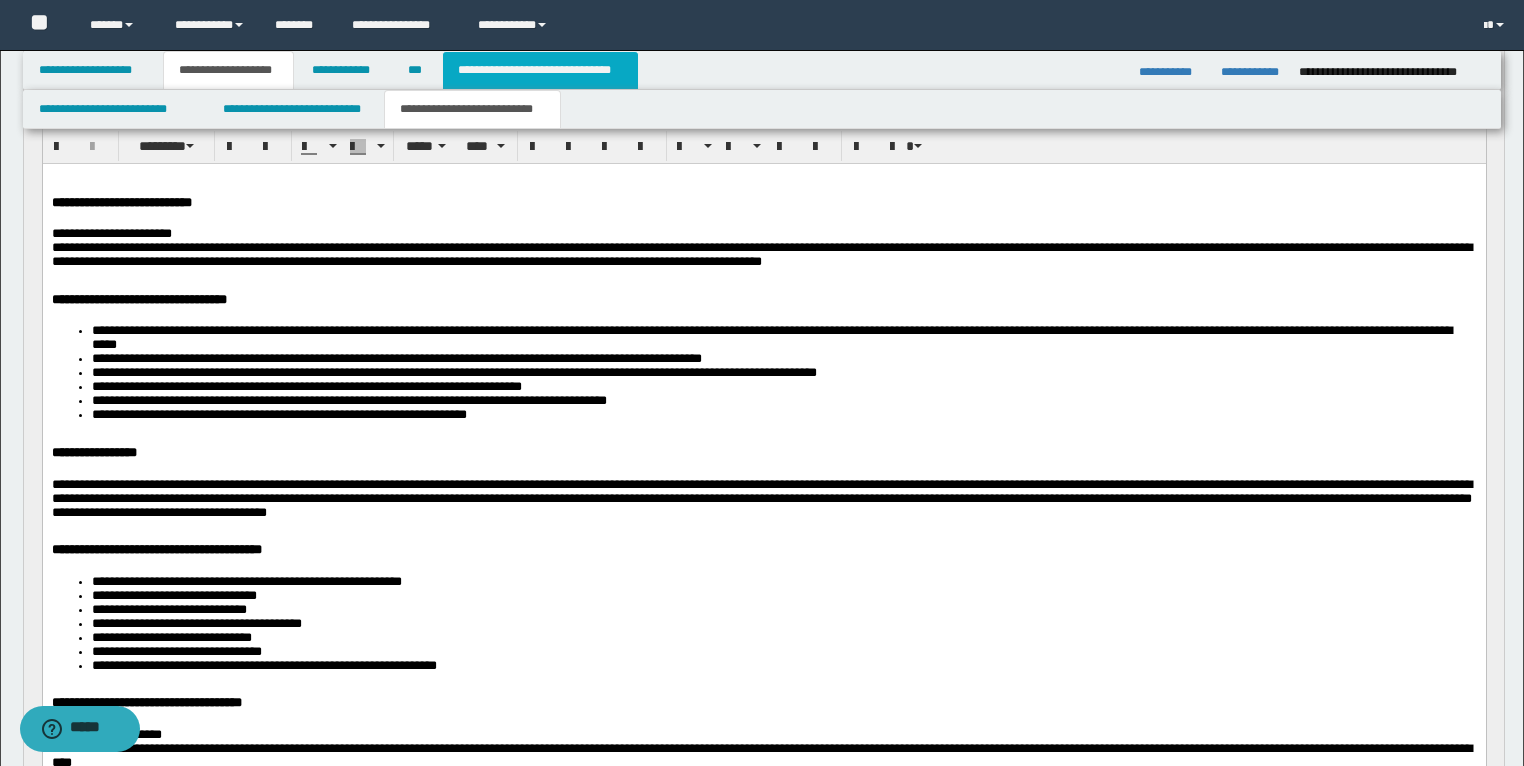 click on "**********" at bounding box center (540, 70) 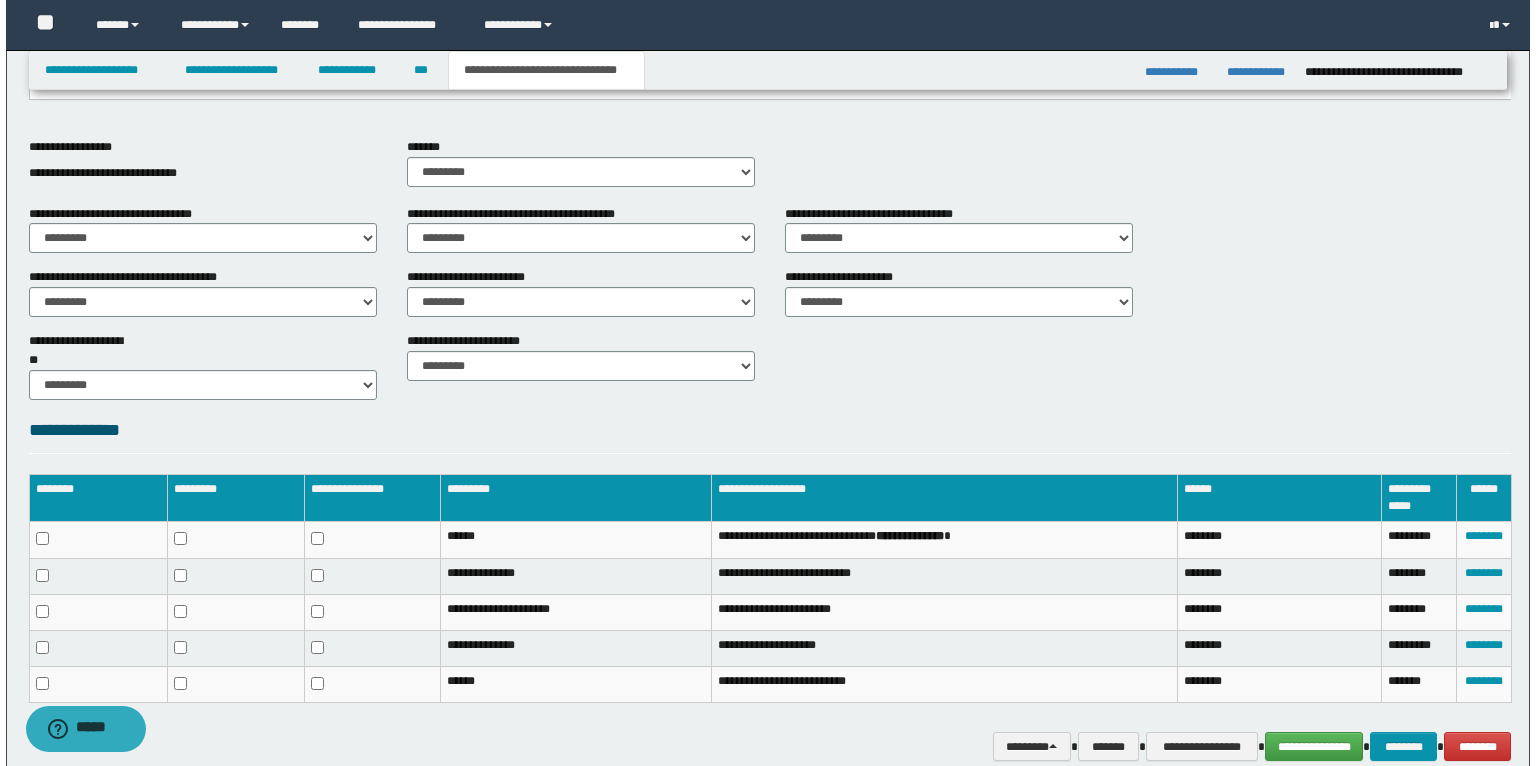 scroll, scrollTop: 755, scrollLeft: 0, axis: vertical 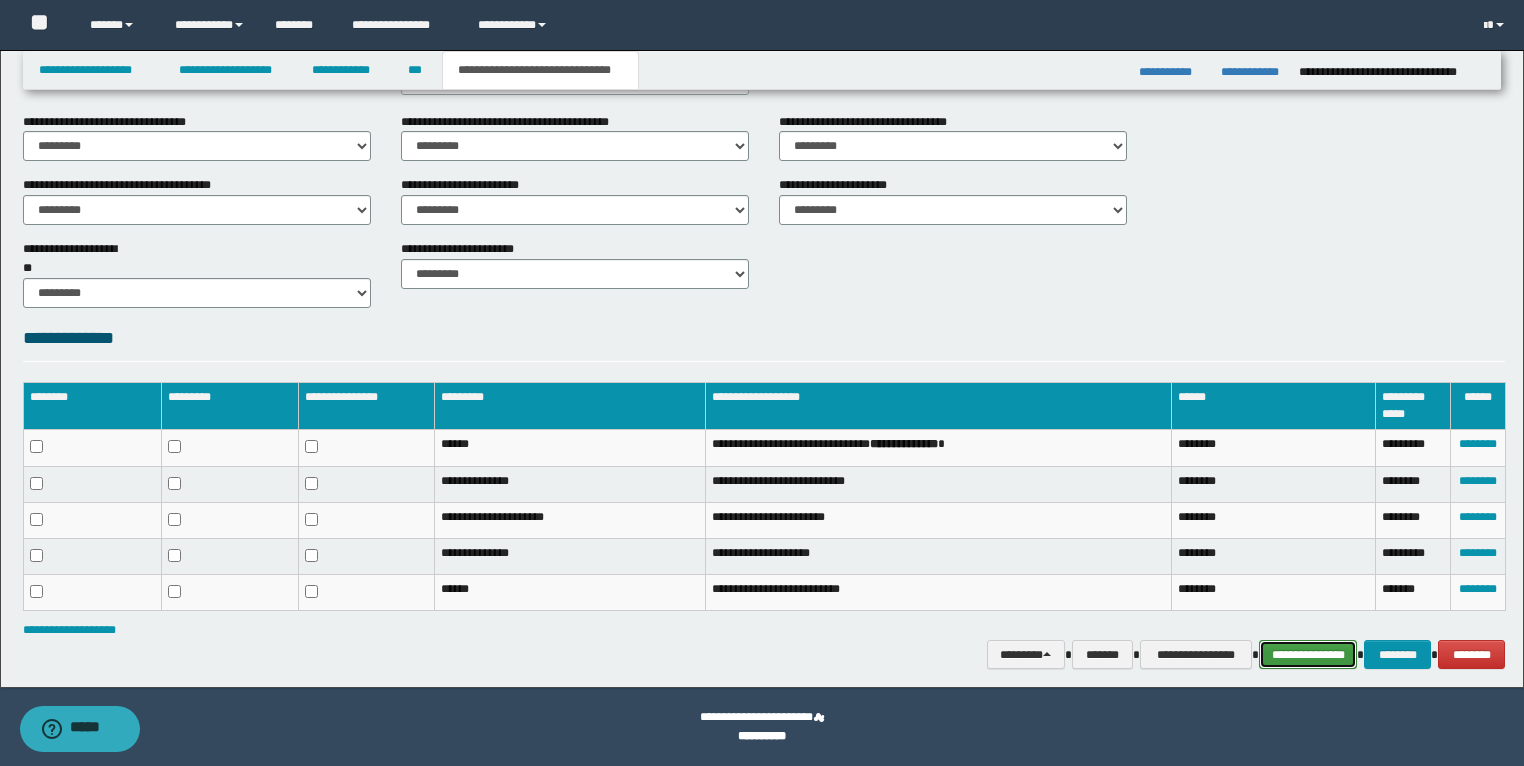 click on "**********" at bounding box center (1308, 655) 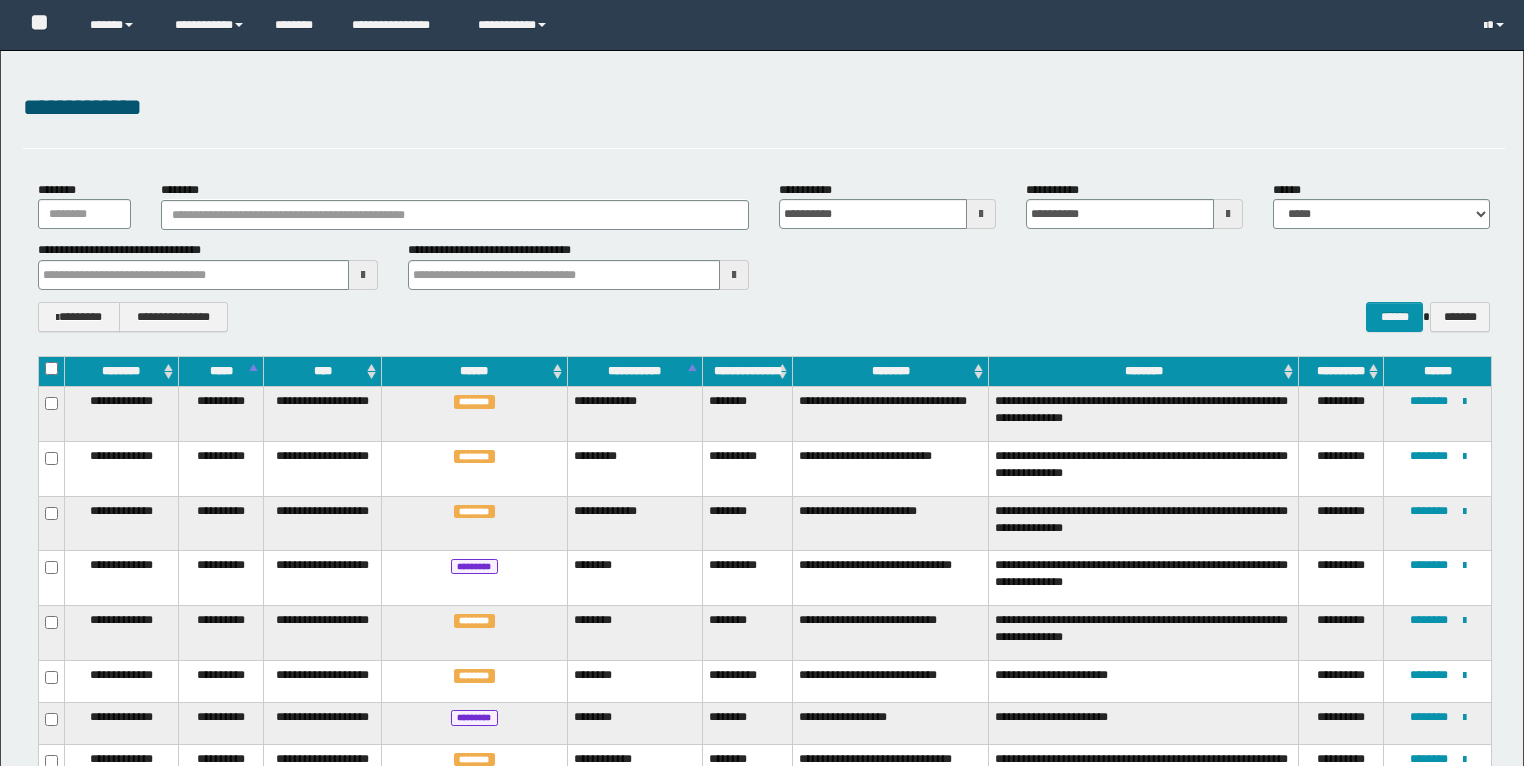 scroll, scrollTop: 1087, scrollLeft: 0, axis: vertical 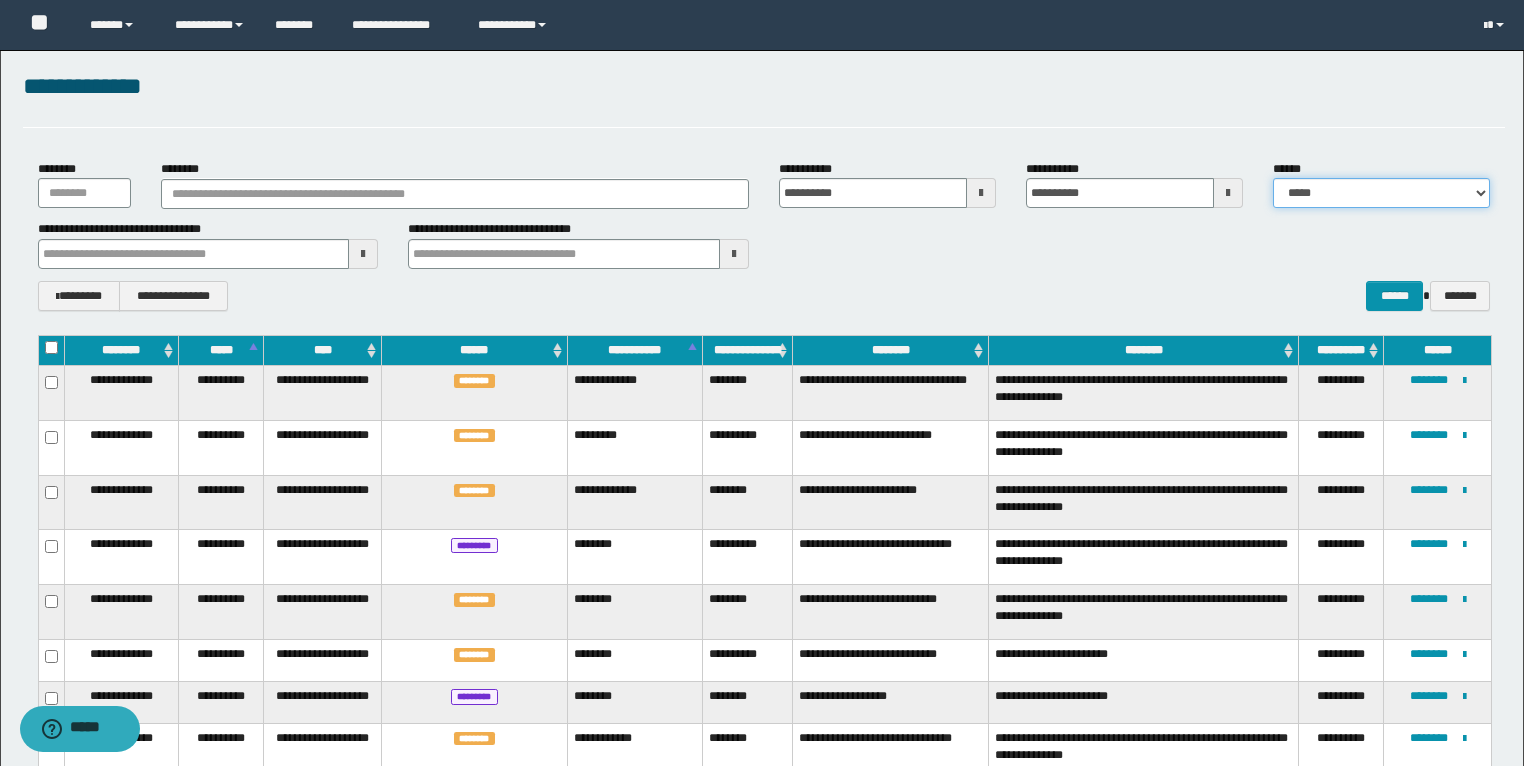 click on "**********" at bounding box center [1381, 193] 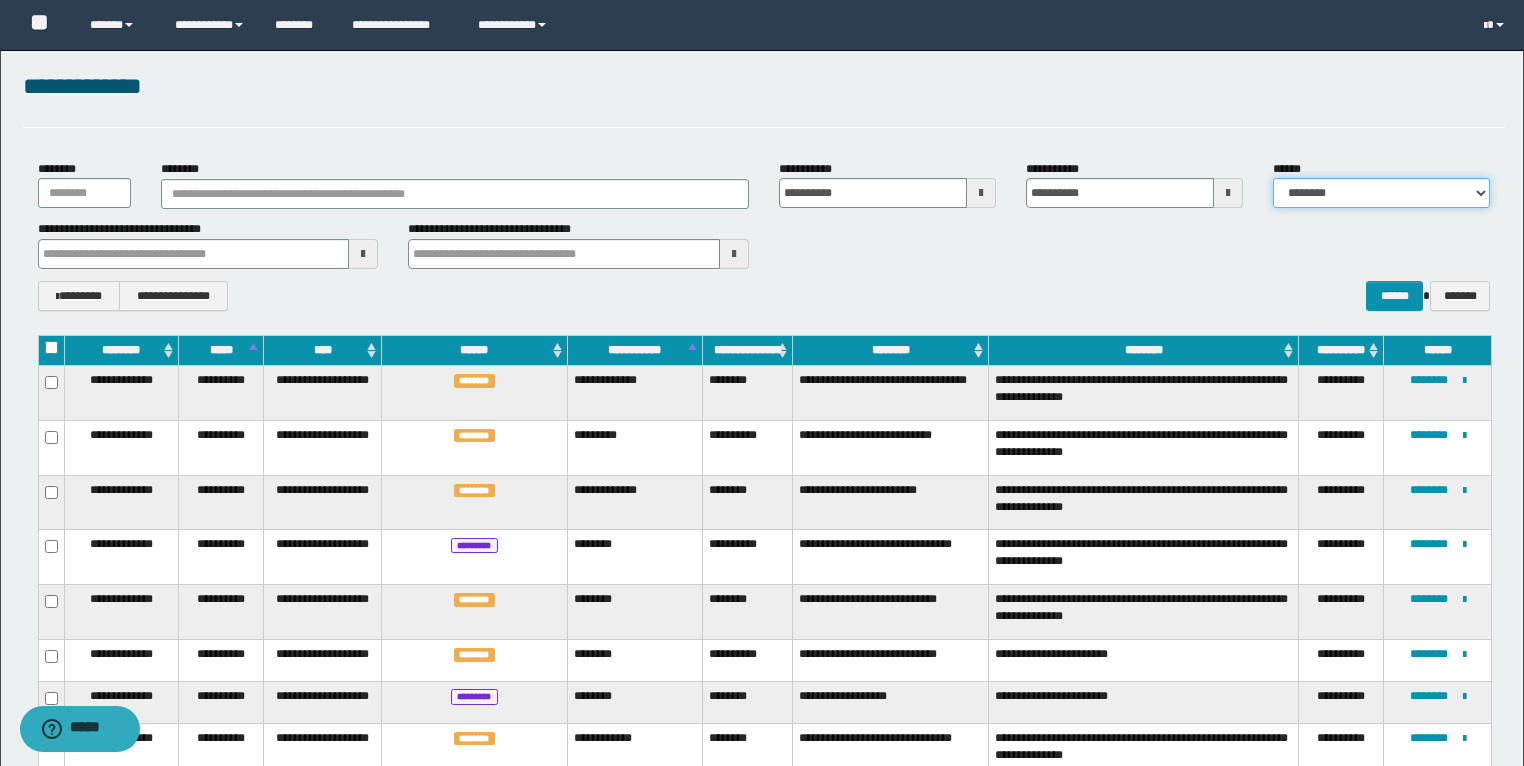 click on "**********" at bounding box center [1381, 193] 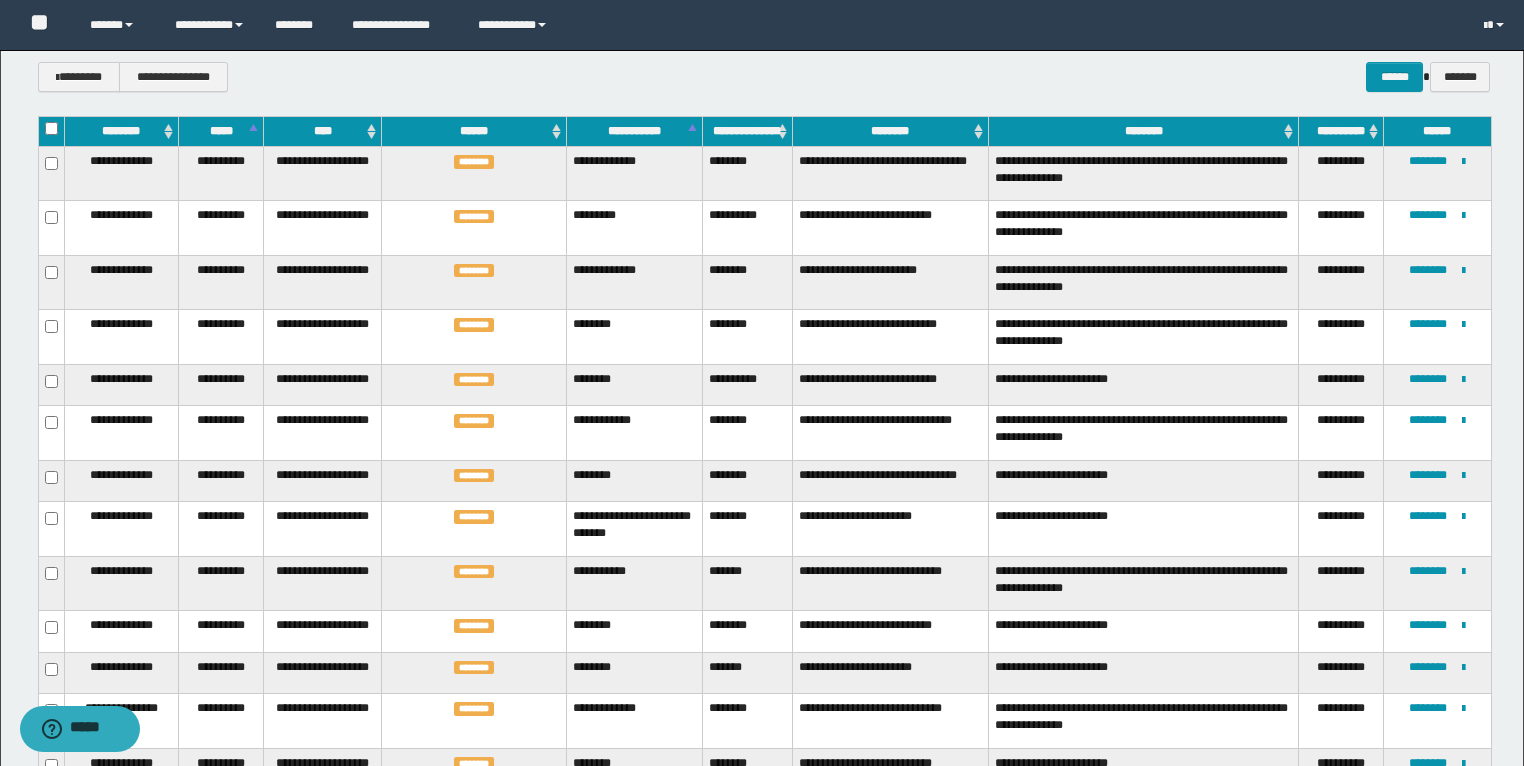 scroll, scrollTop: 0, scrollLeft: 0, axis: both 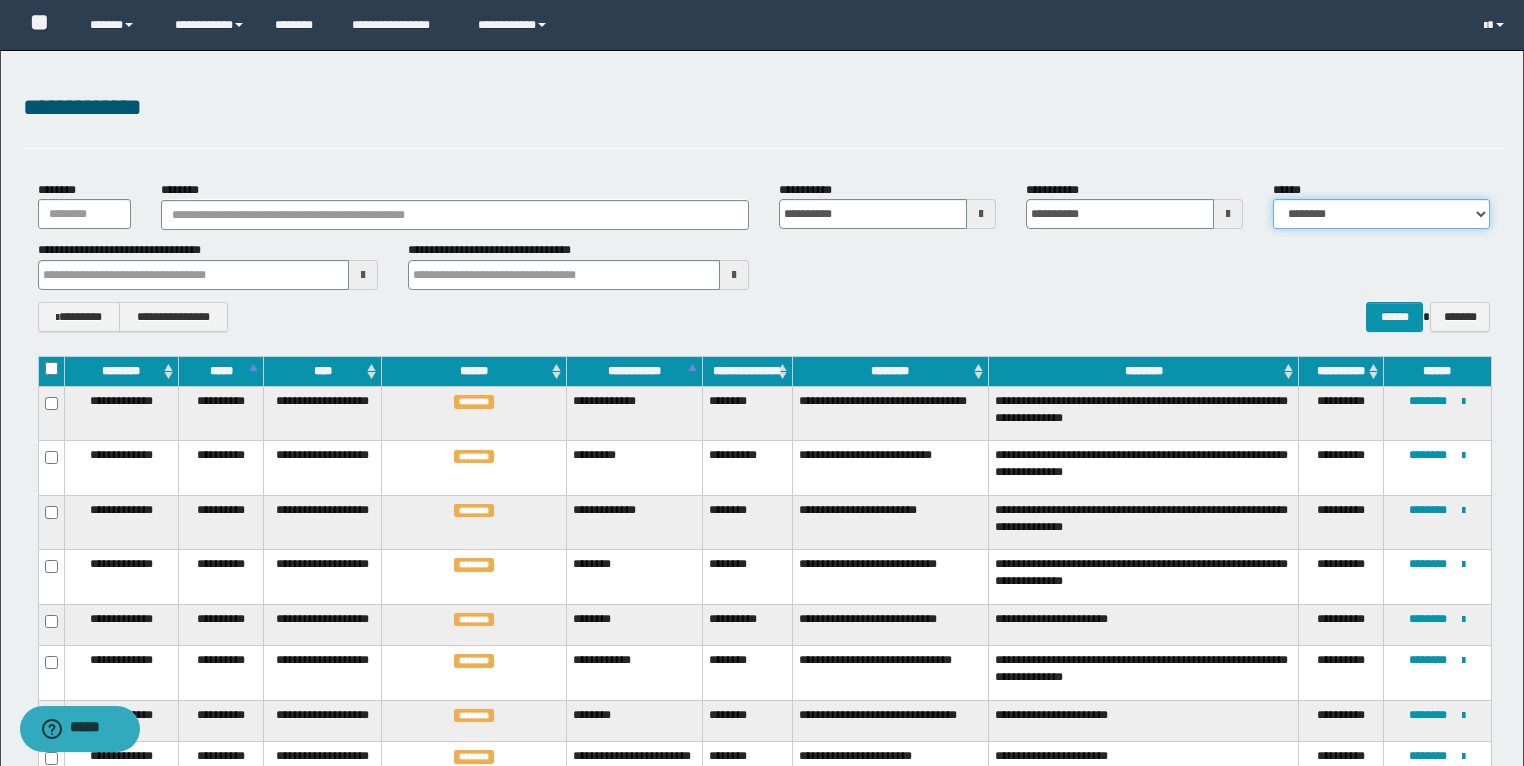 click on "**********" at bounding box center (1381, 214) 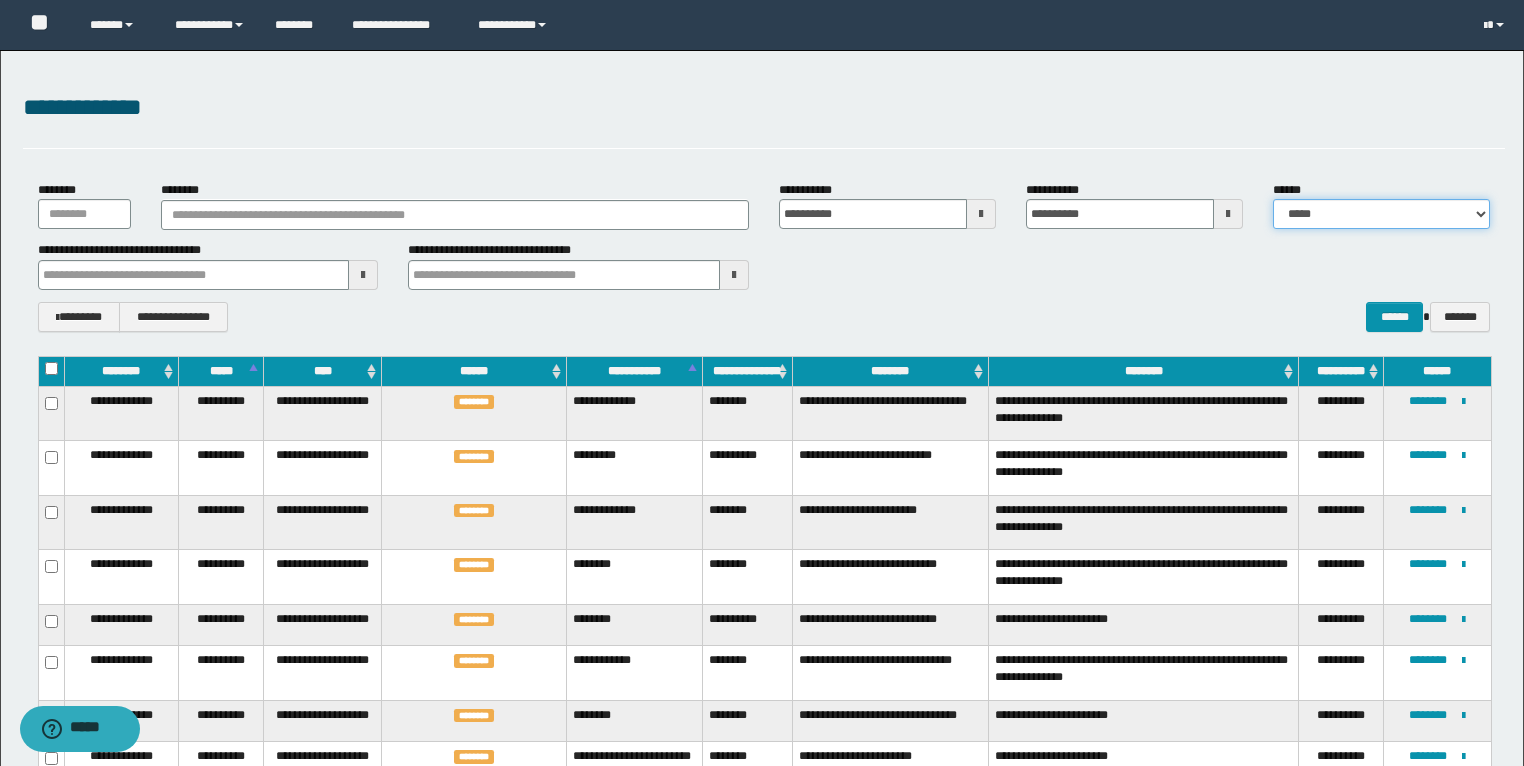 click on "**********" at bounding box center (1381, 214) 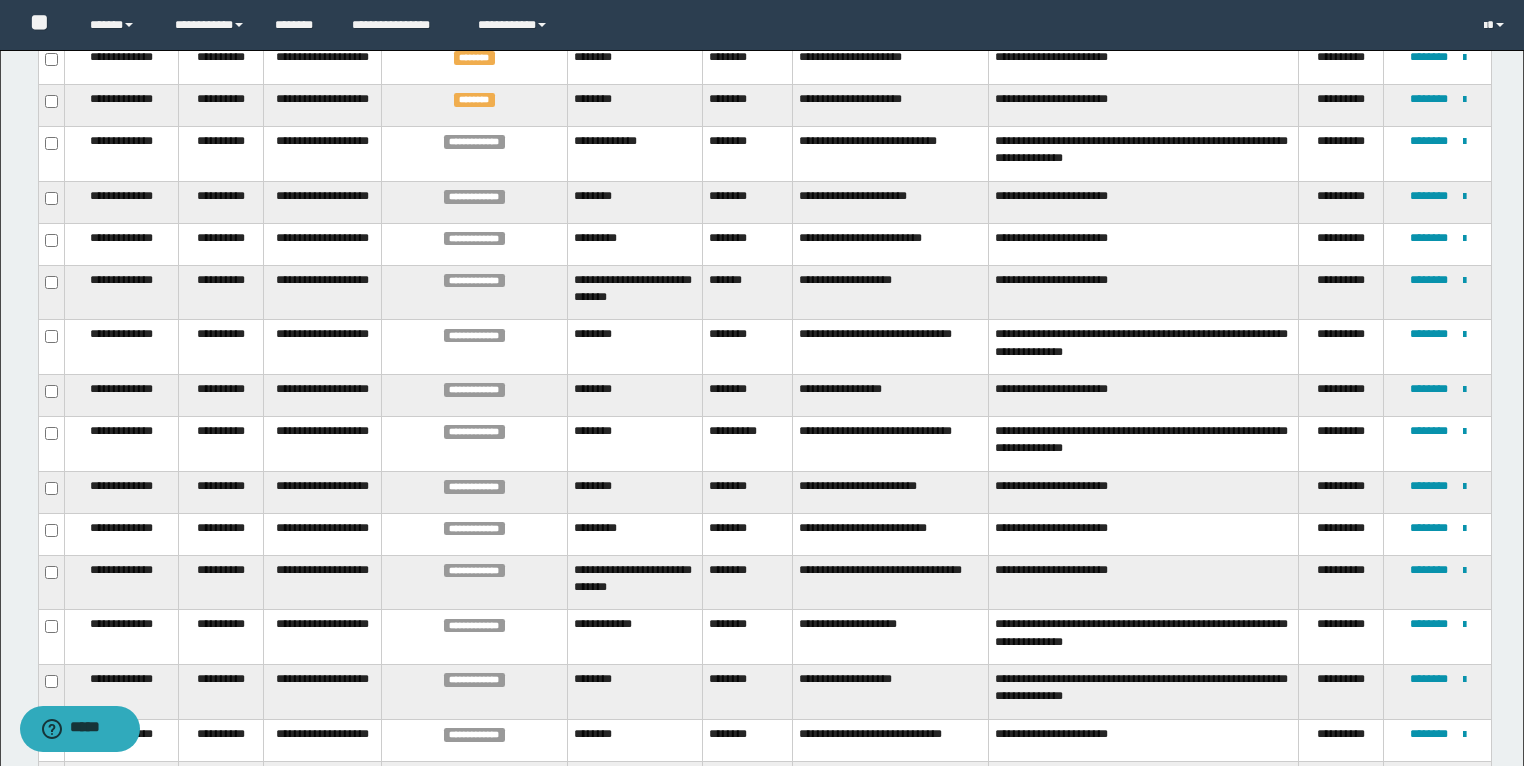 scroll, scrollTop: 1200, scrollLeft: 0, axis: vertical 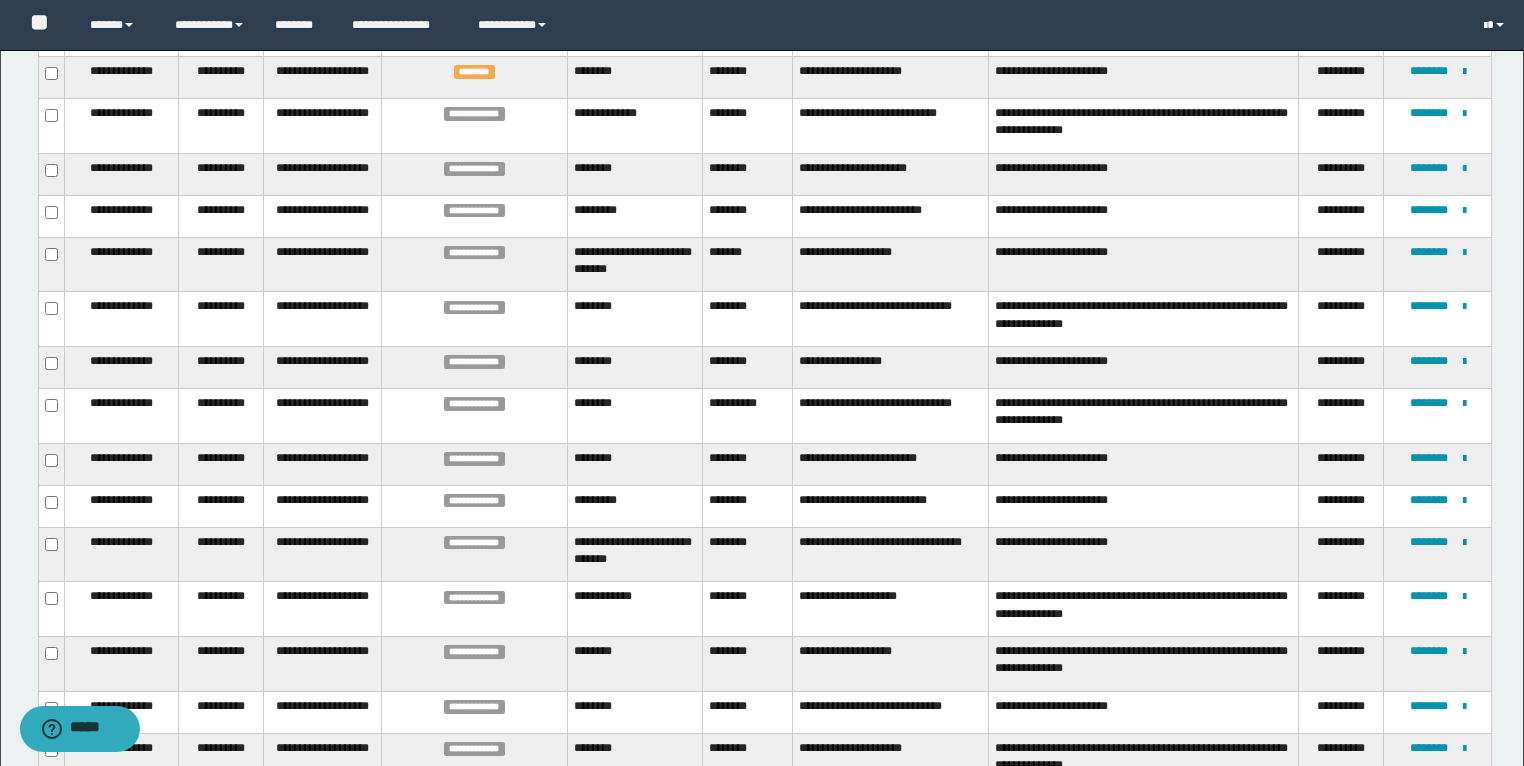 click at bounding box center (1496, 25) 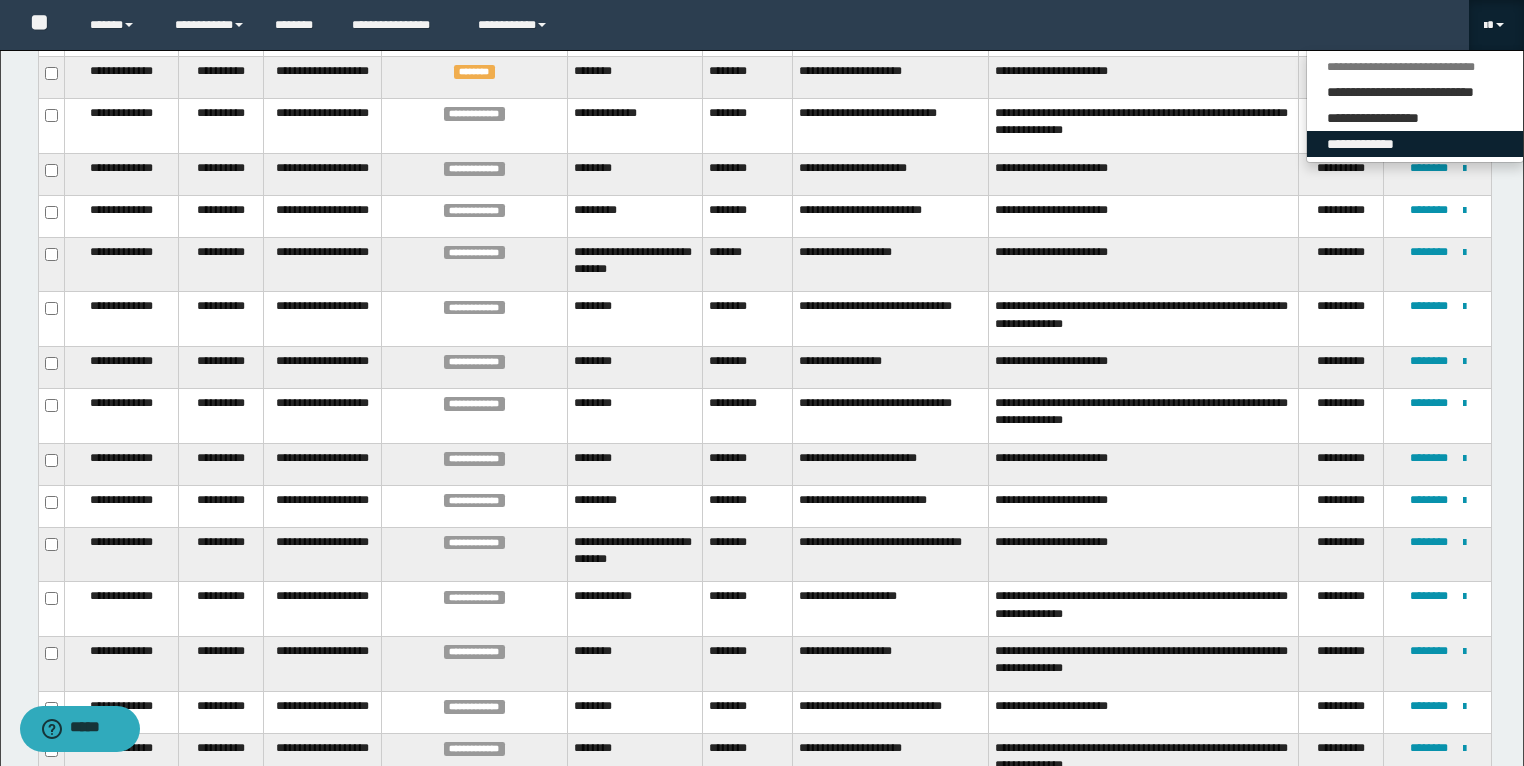 click on "**********" at bounding box center [1415, 144] 